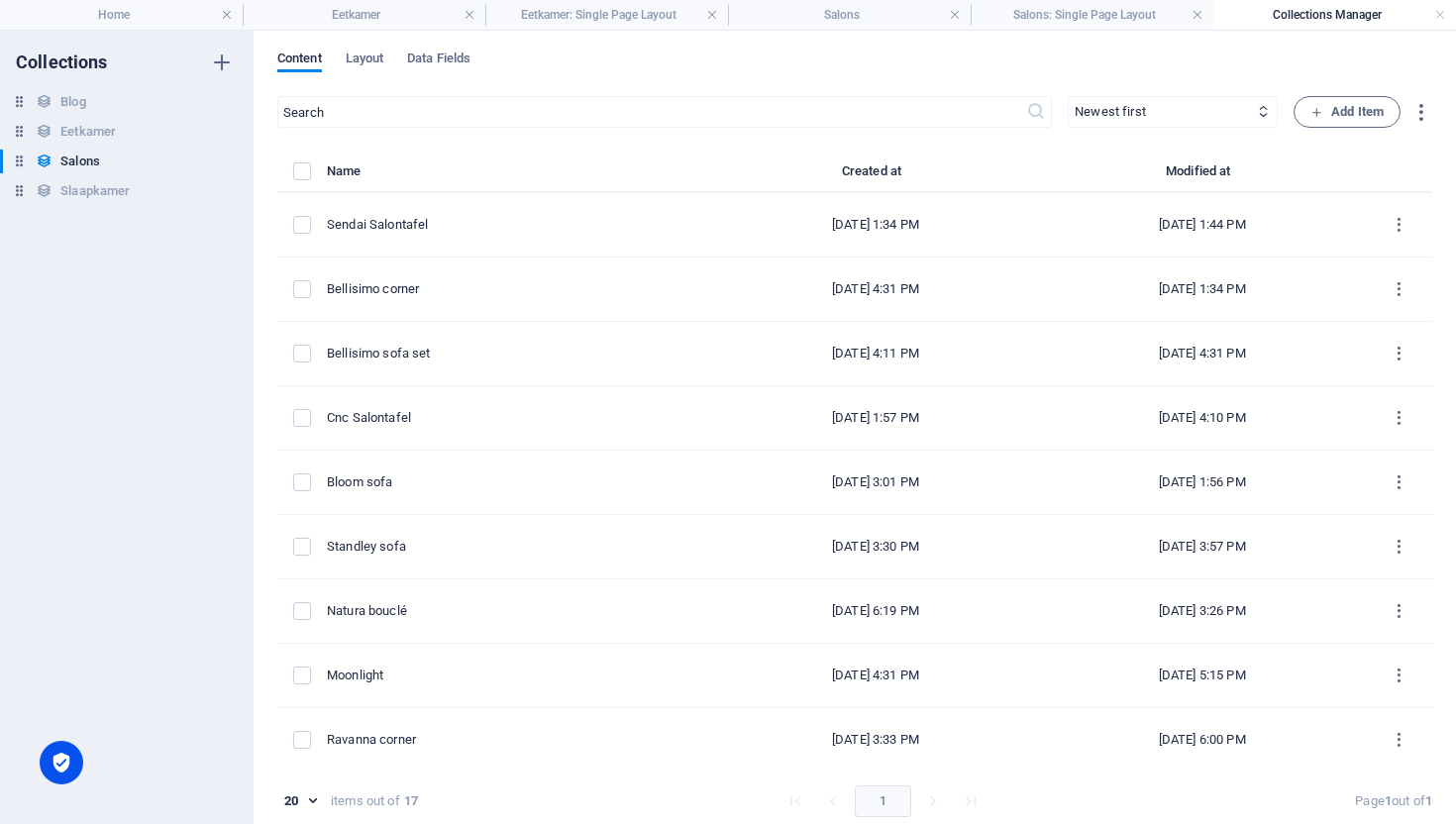 scroll, scrollTop: 0, scrollLeft: 0, axis: both 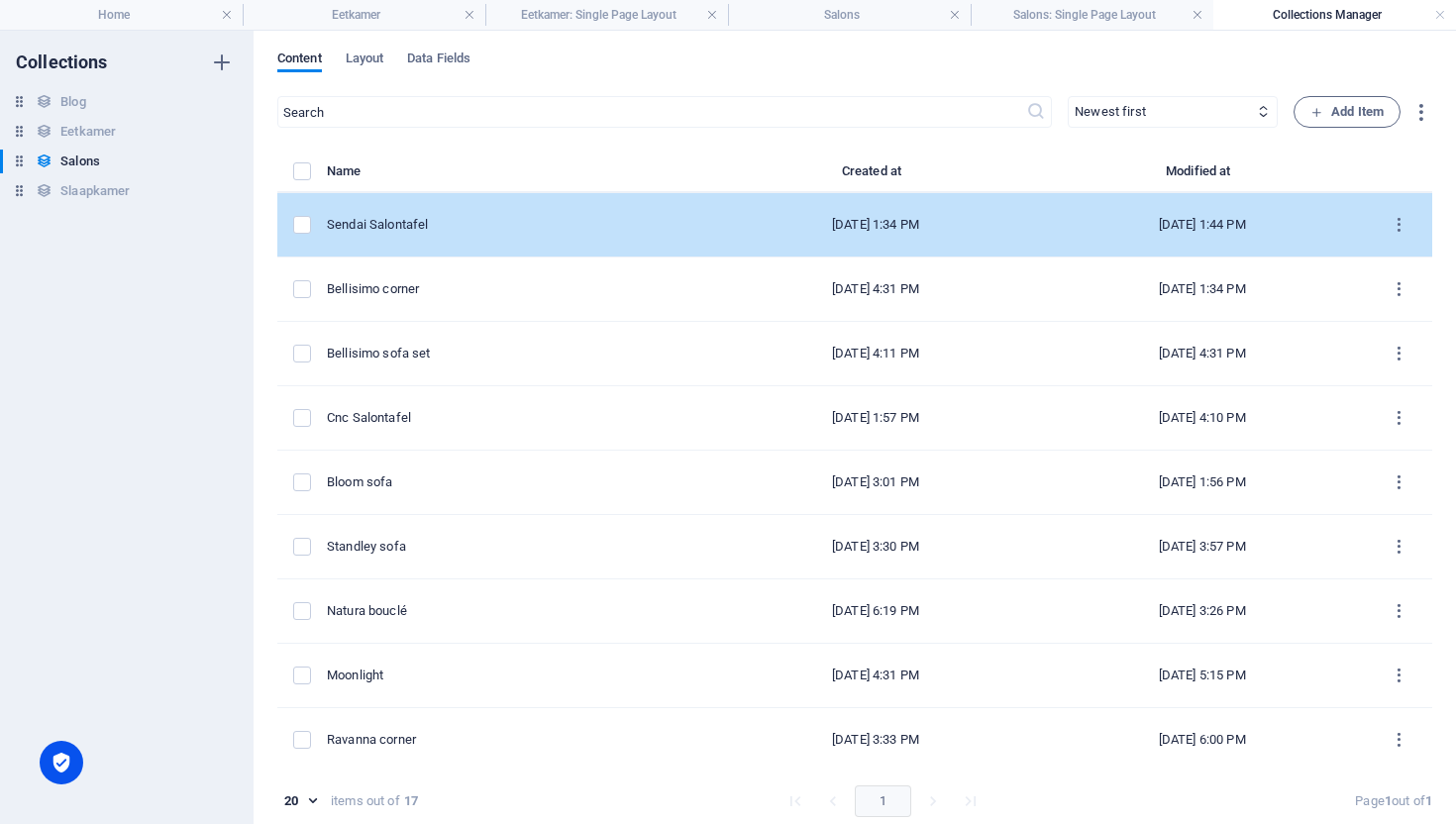 click on "Sendai Salontafel" at bounding box center (511, 225) 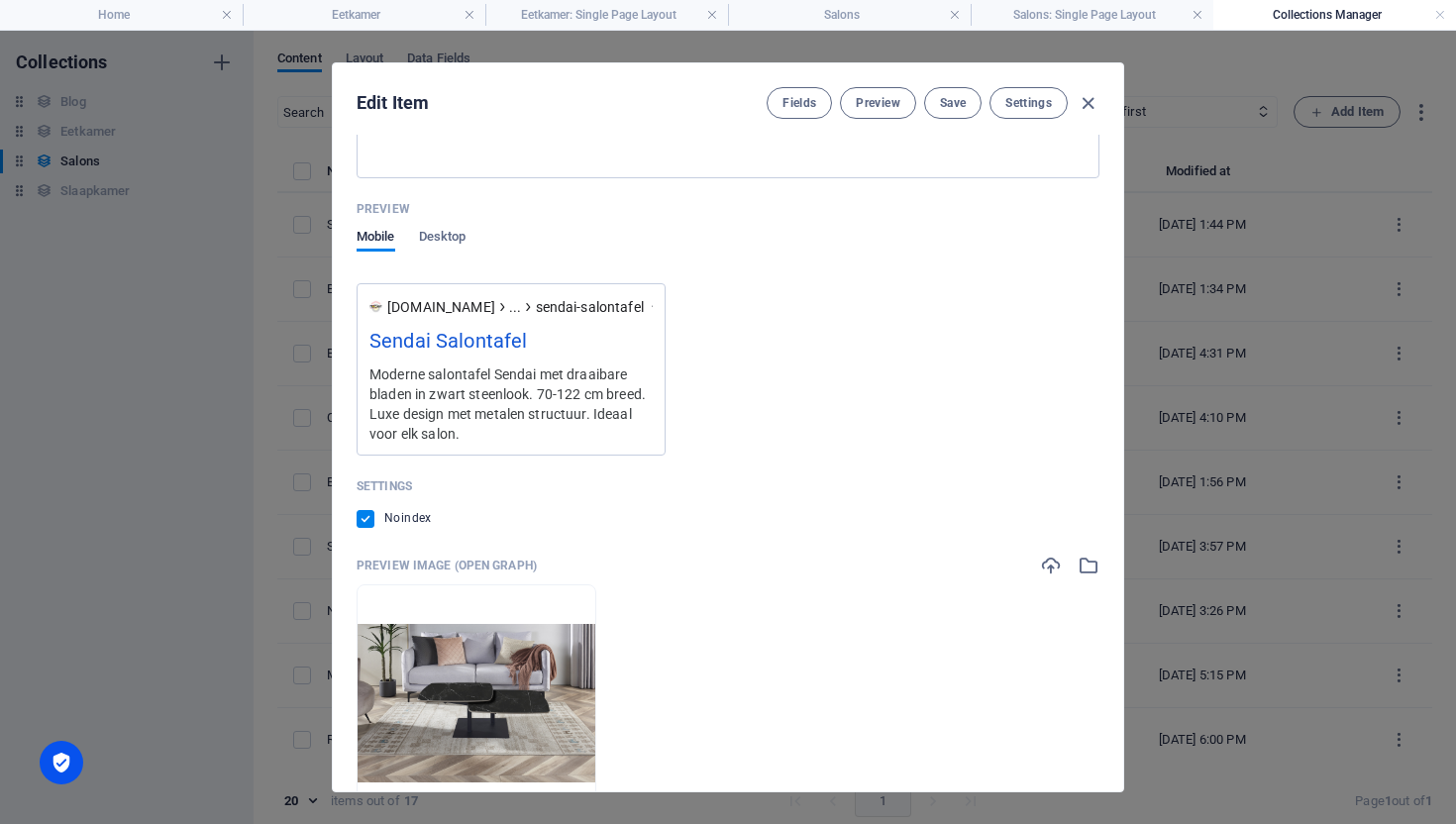 scroll, scrollTop: 2015, scrollLeft: 0, axis: vertical 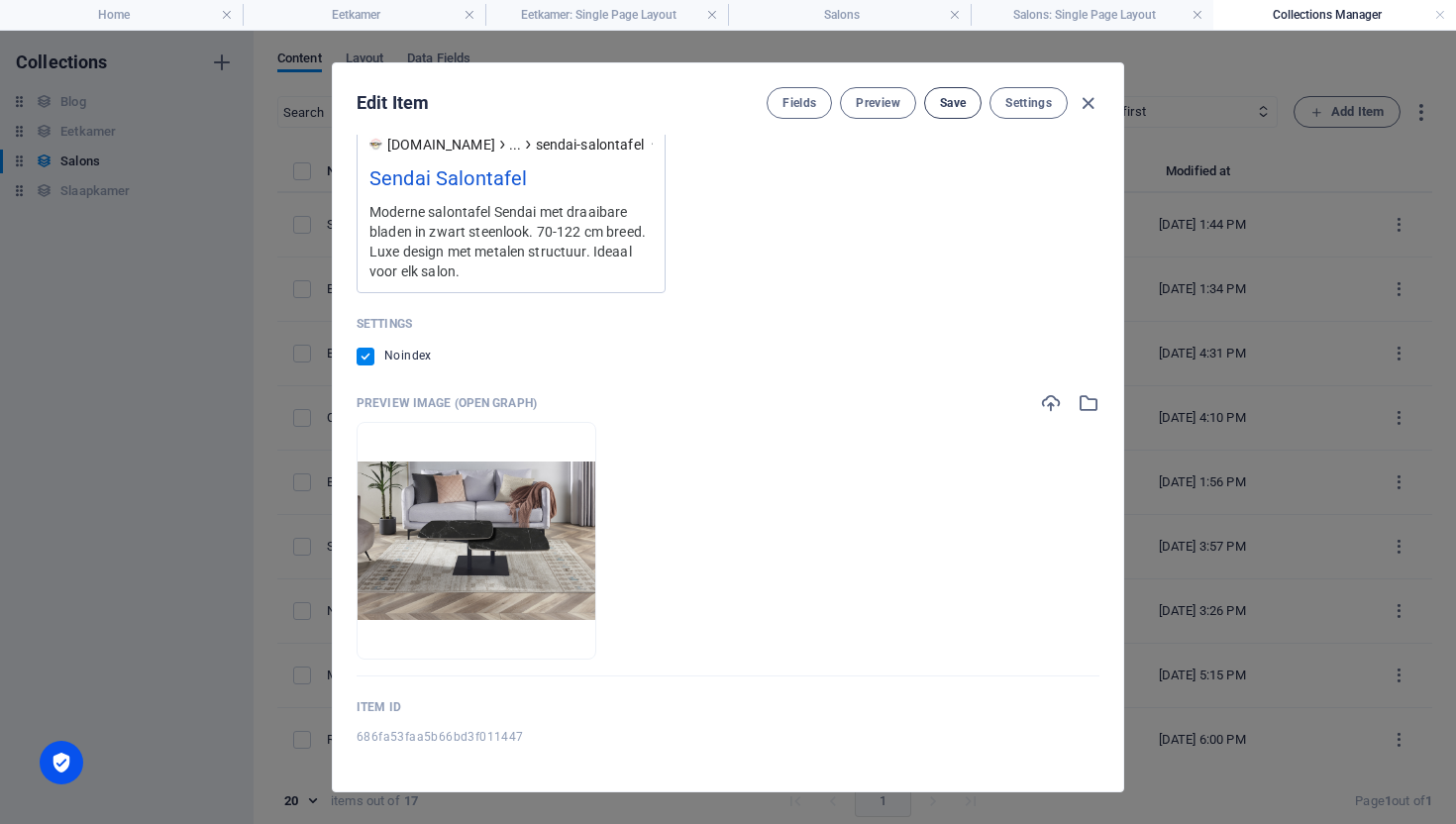 click on "Save" at bounding box center (953, 103) 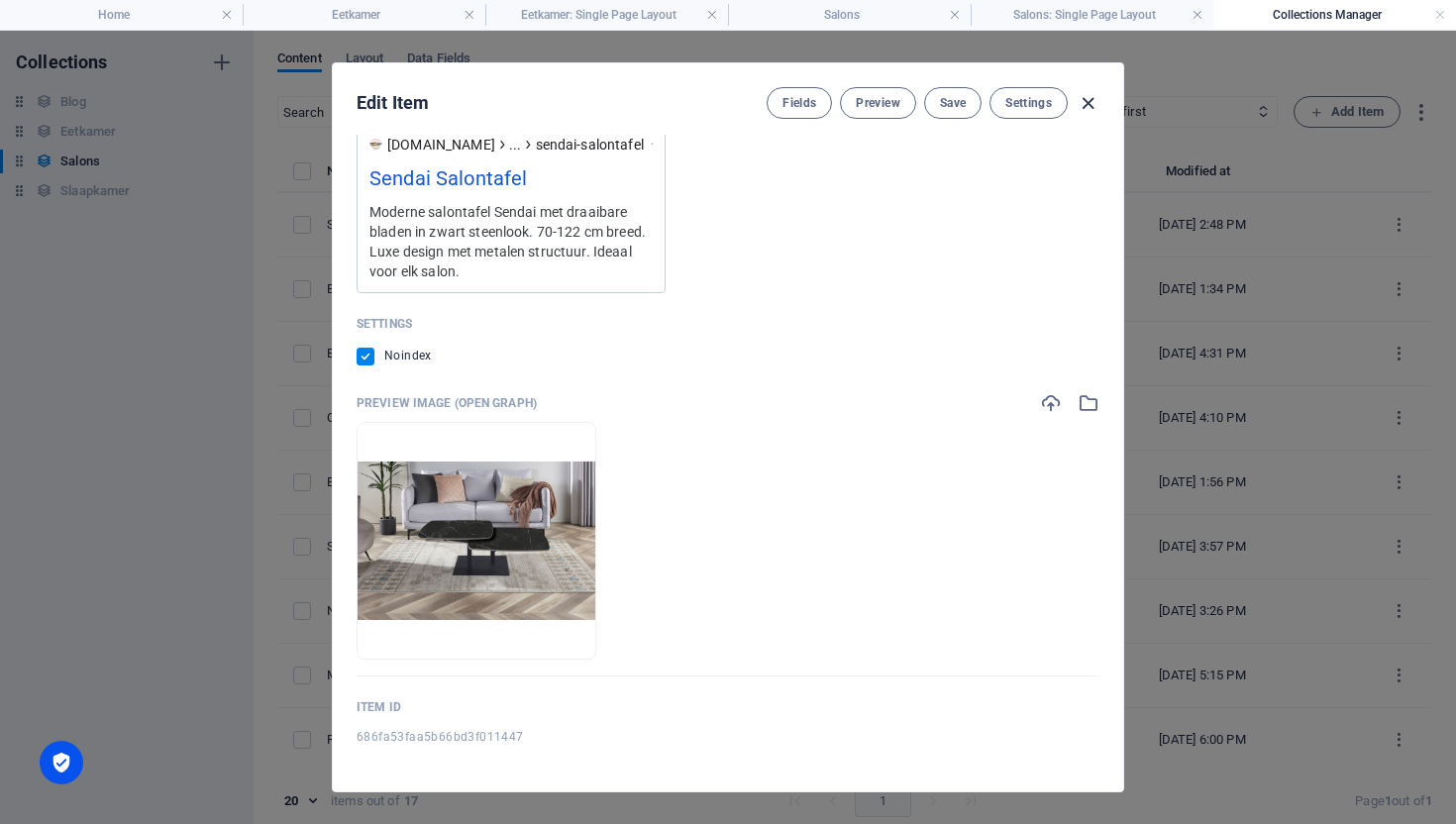 click at bounding box center (1088, 103) 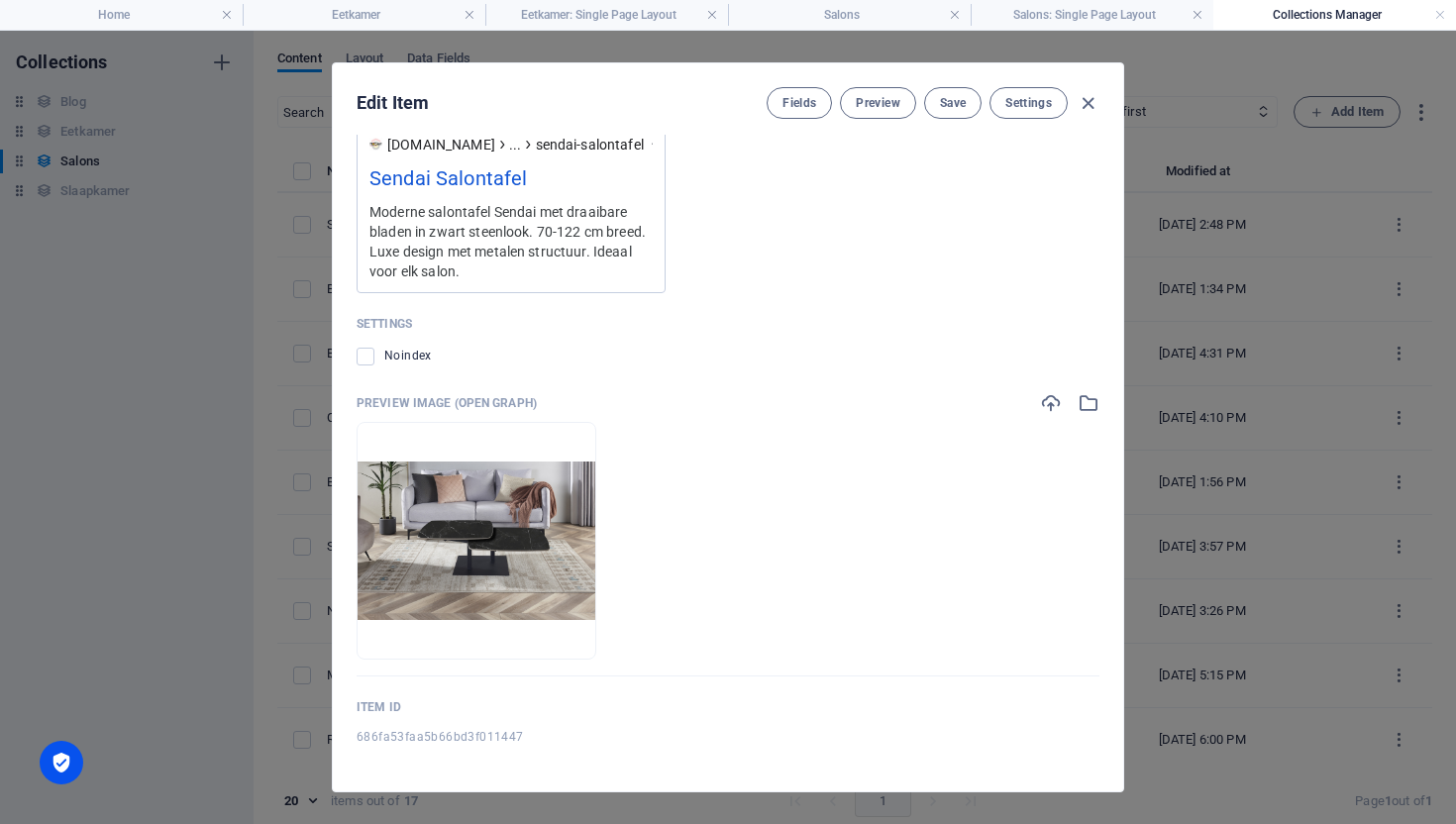 type 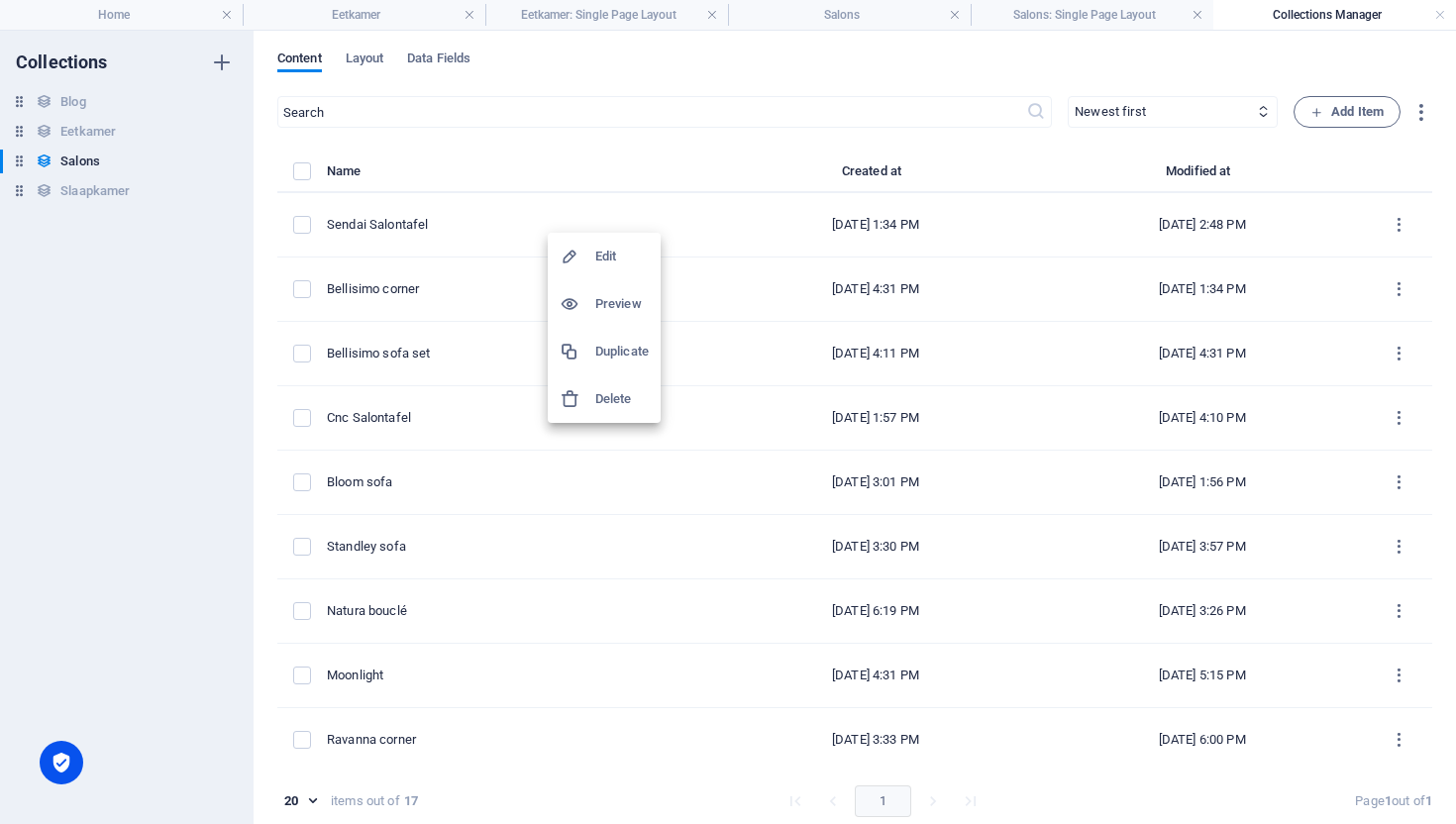 click on "Duplicate" at bounding box center (622, 352) 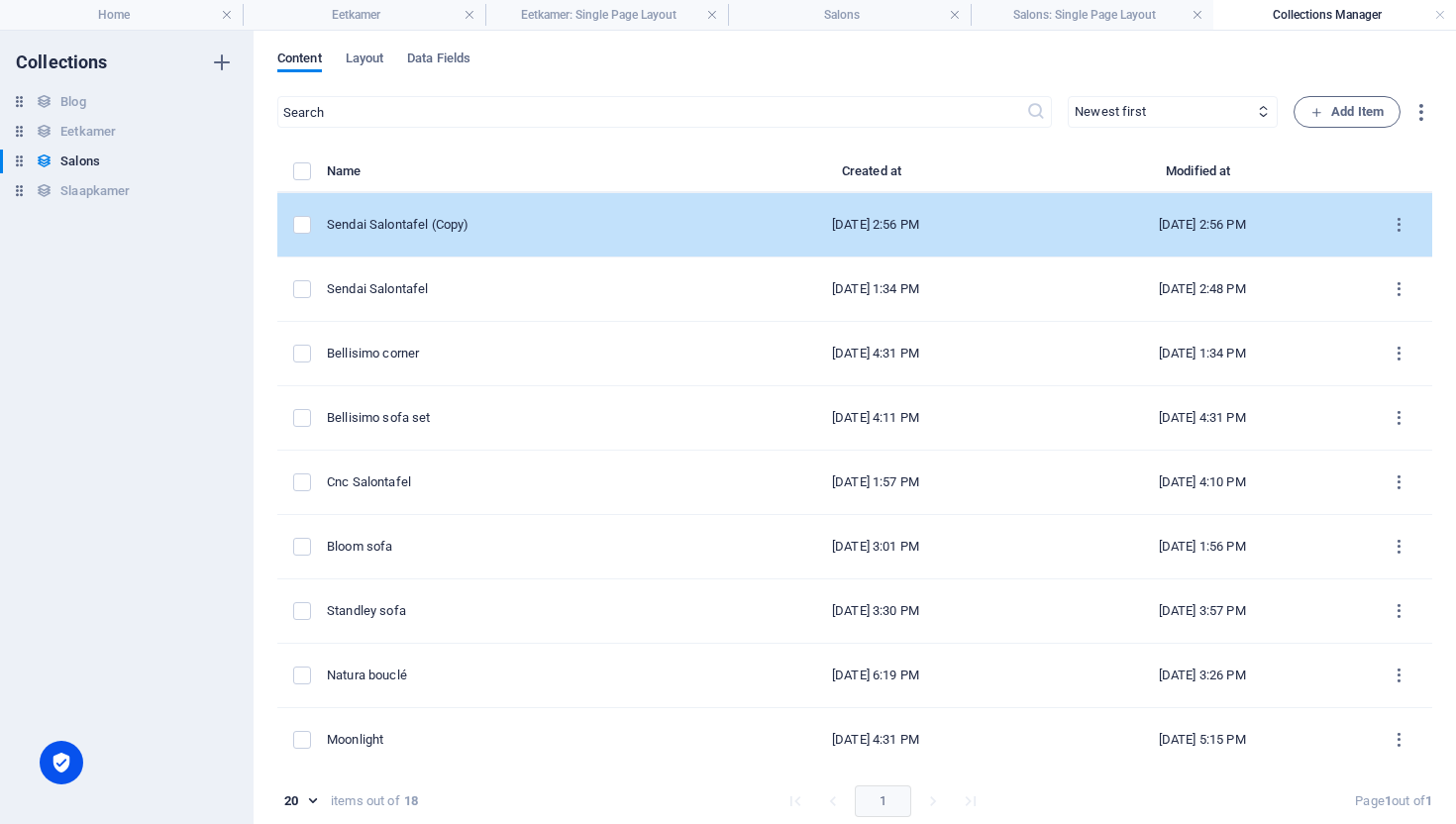 click on "Sendai Salontafel (Copy)" at bounding box center (519, 225) 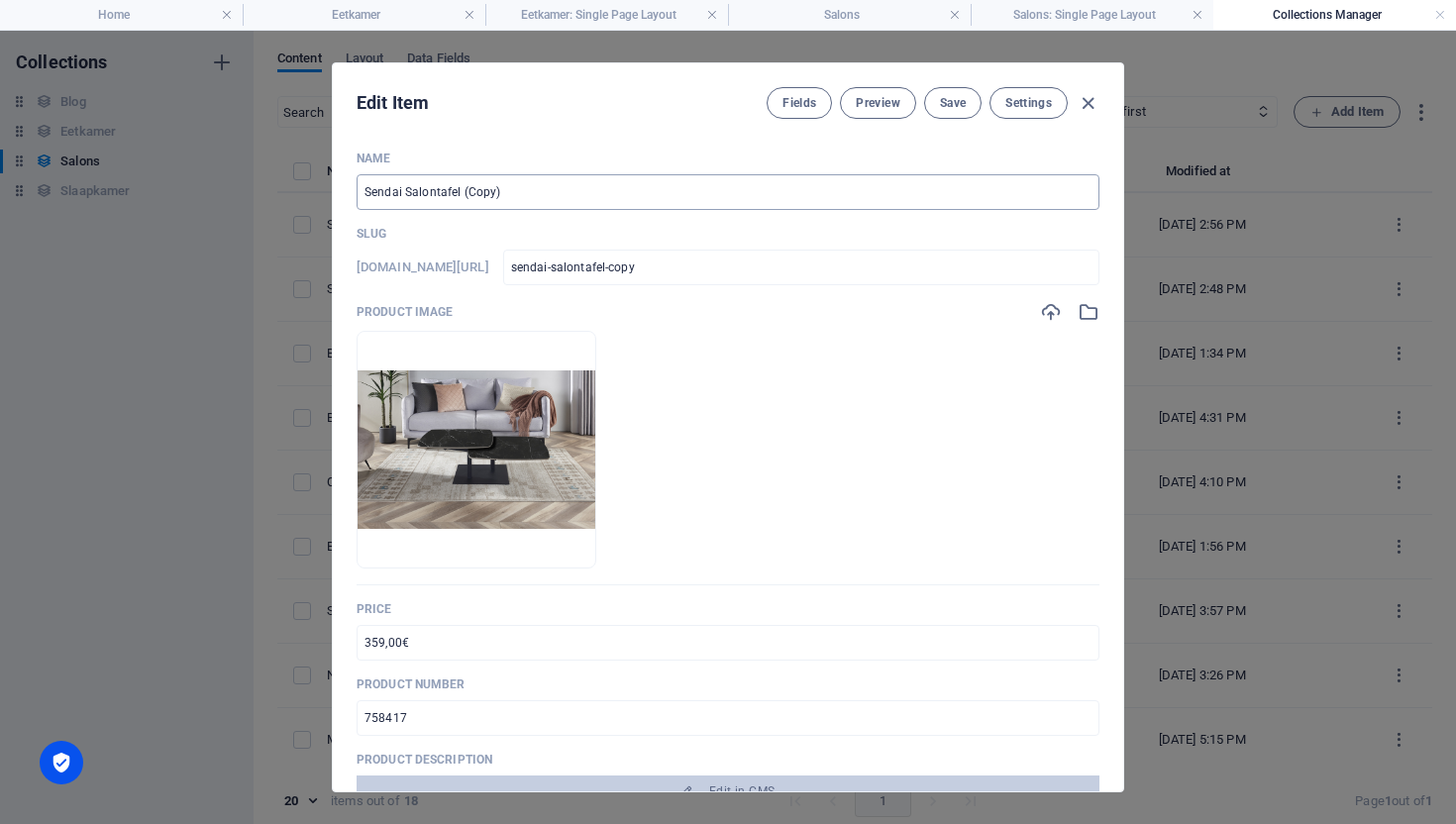 click on "Sendai Salontafel (Copy)" at bounding box center [728, 192] 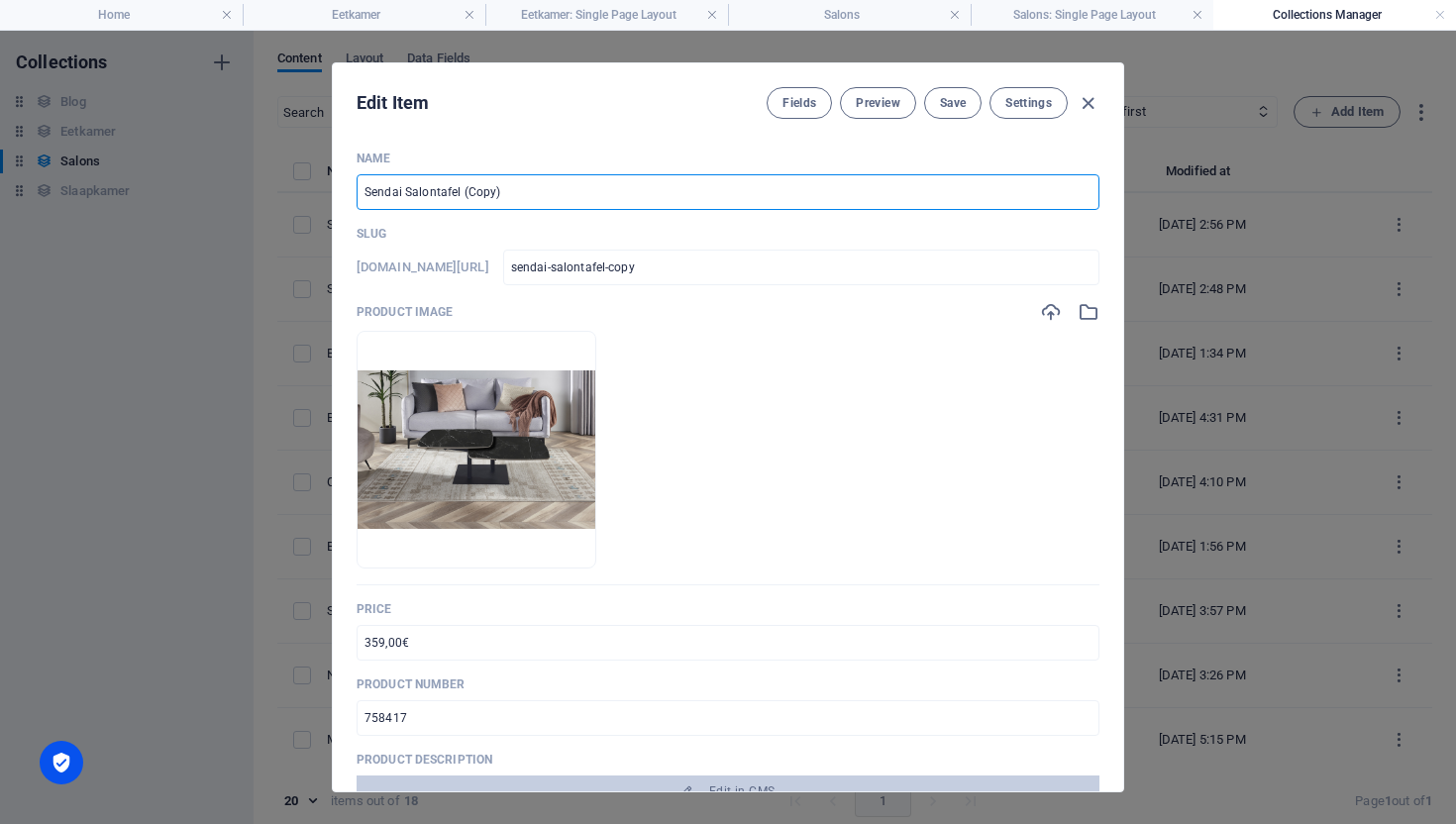 click on "Sendai Salontafel (Copy)" at bounding box center (728, 192) 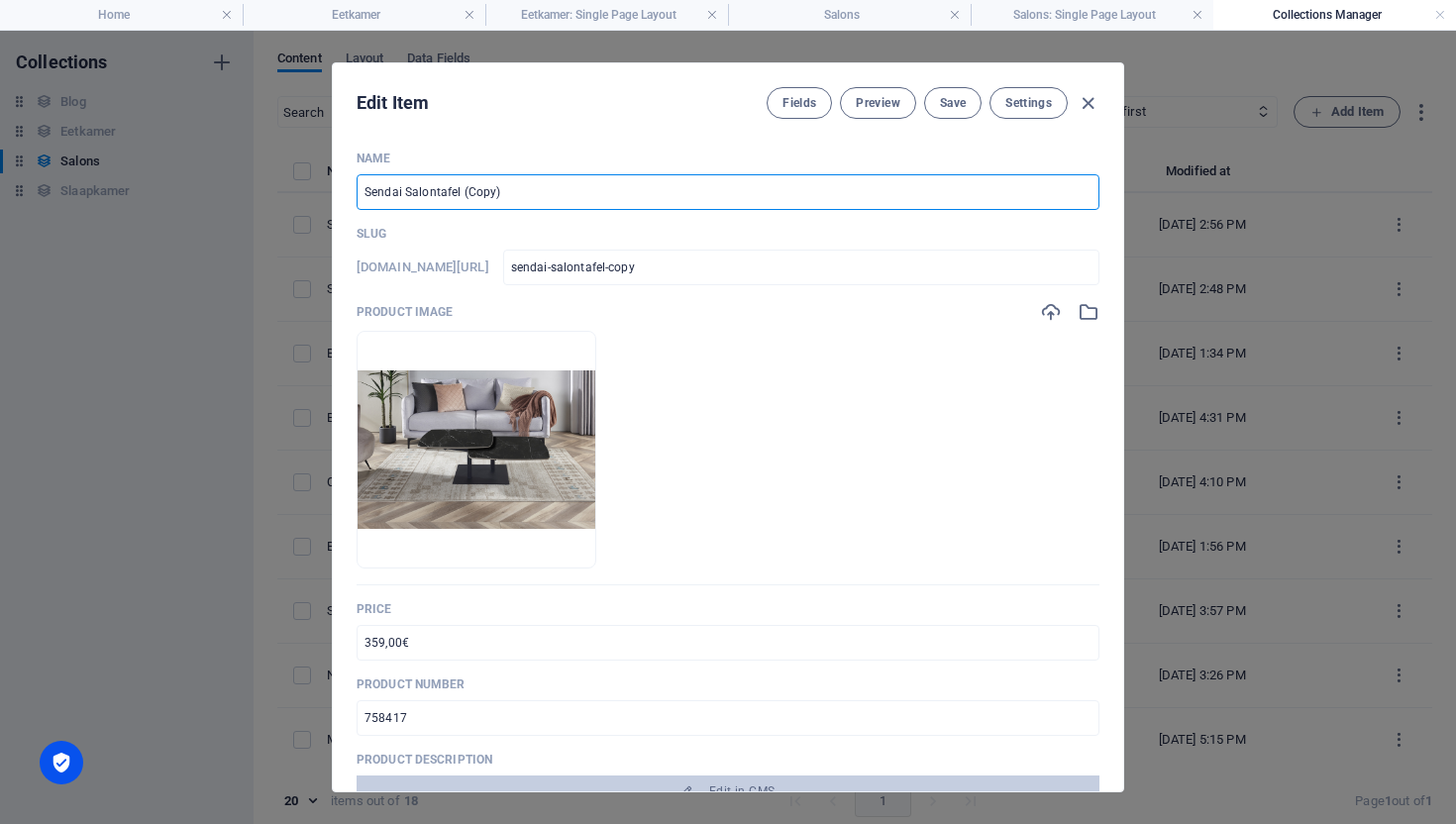 type on "T Salontafel (Copy)" 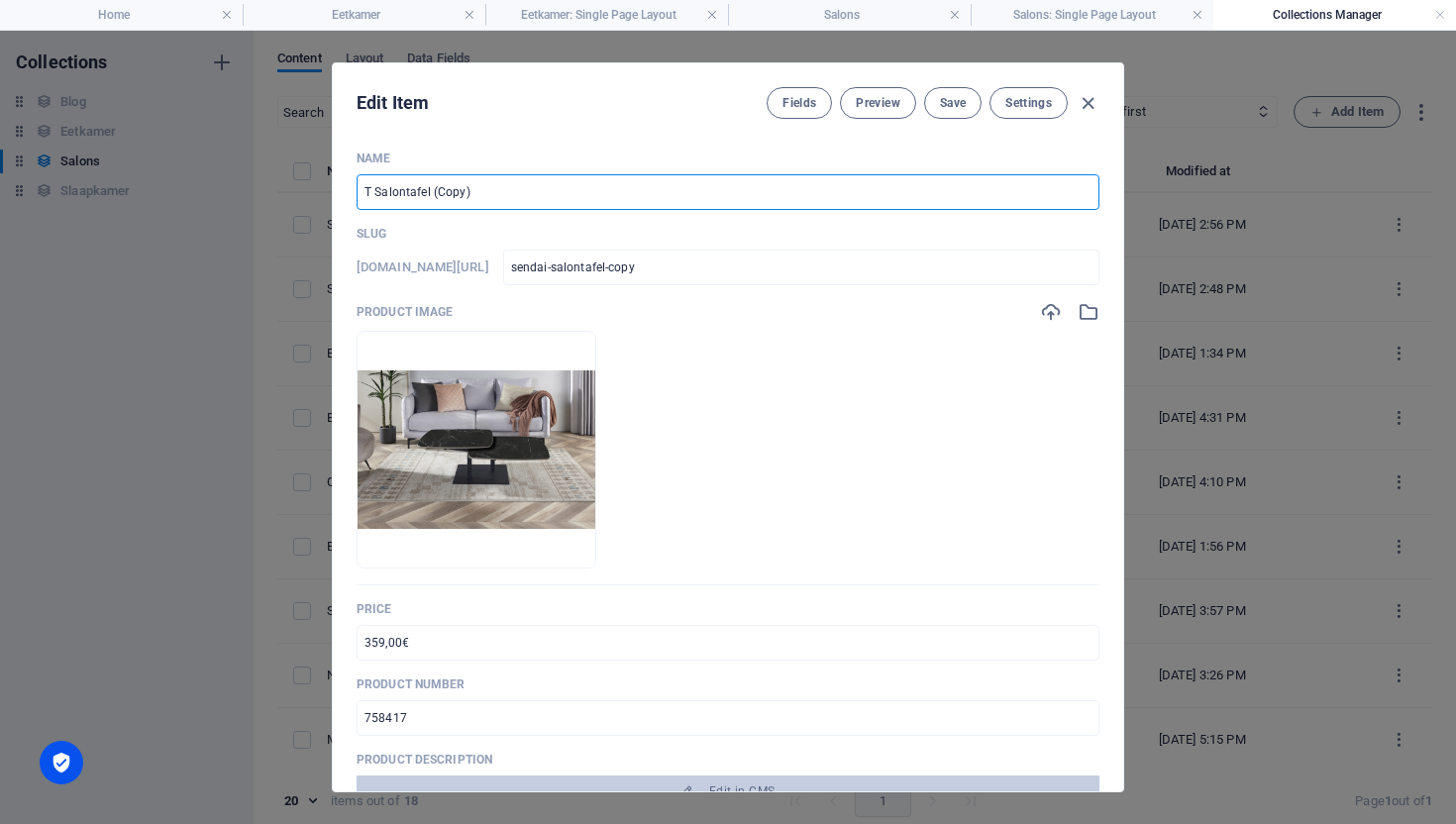 type on "t-salontafel-copy" 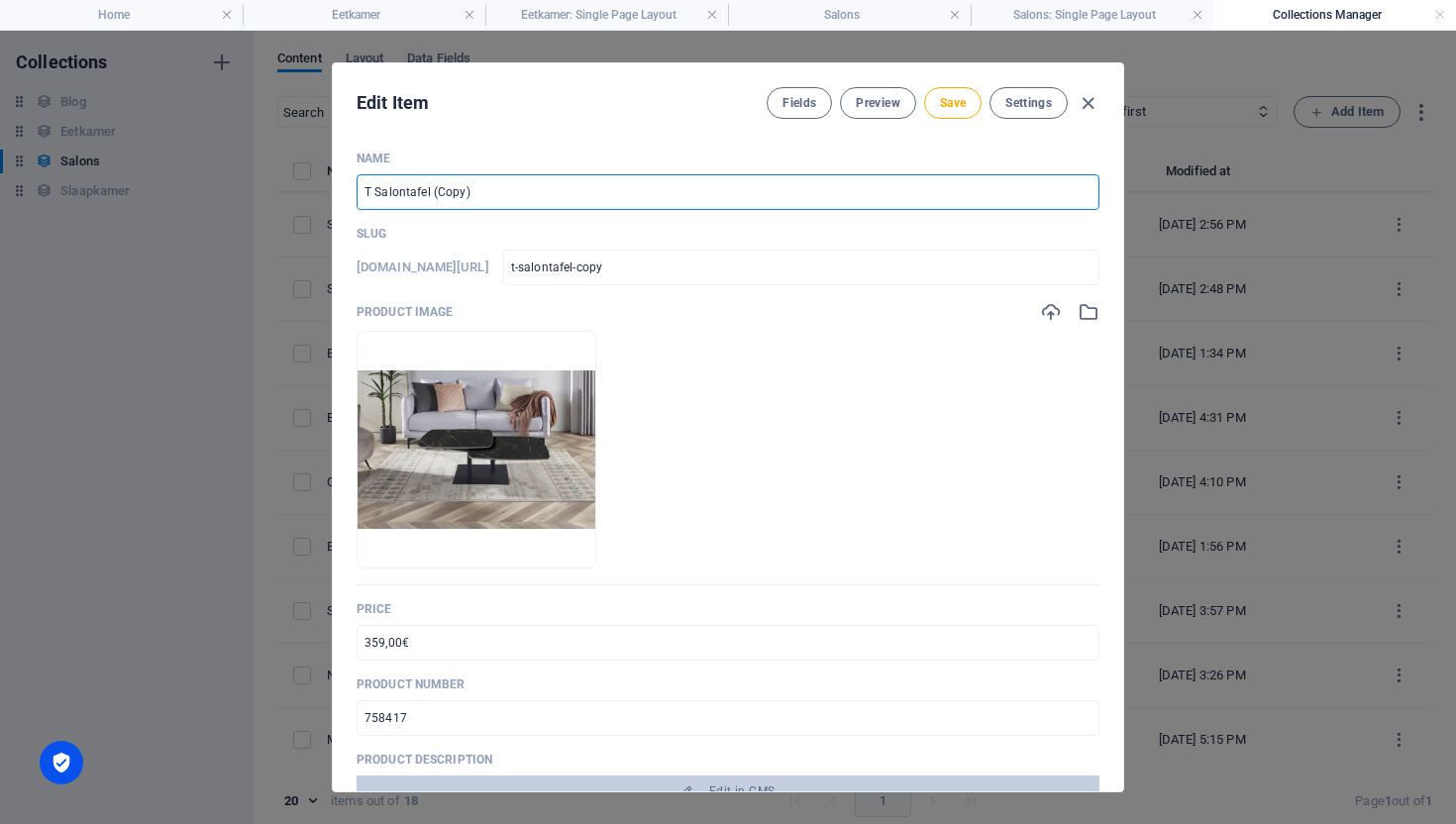 type on "Tv Salontafel (Copy)" 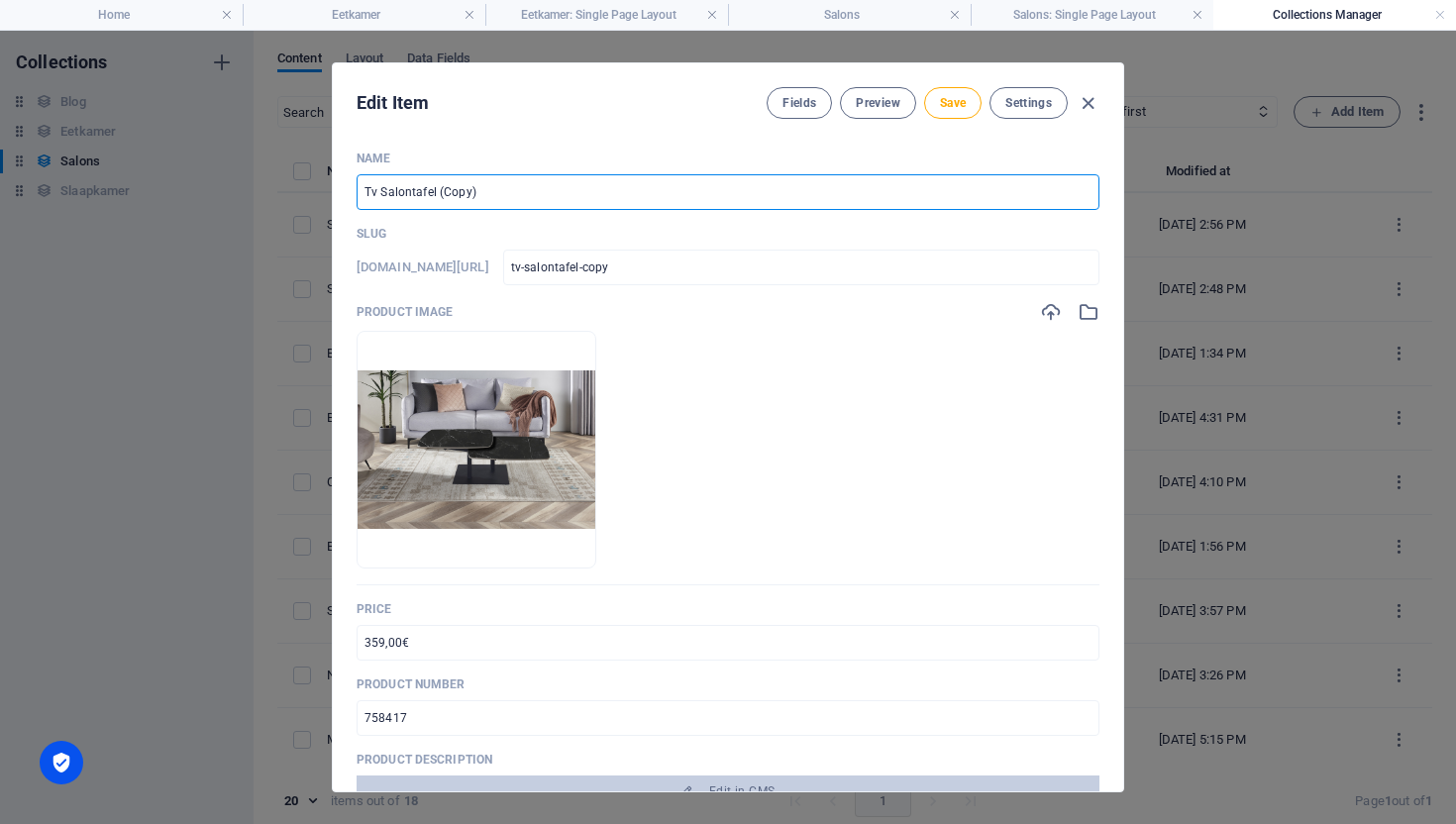 type on "Tvi Salontafel (Copy)" 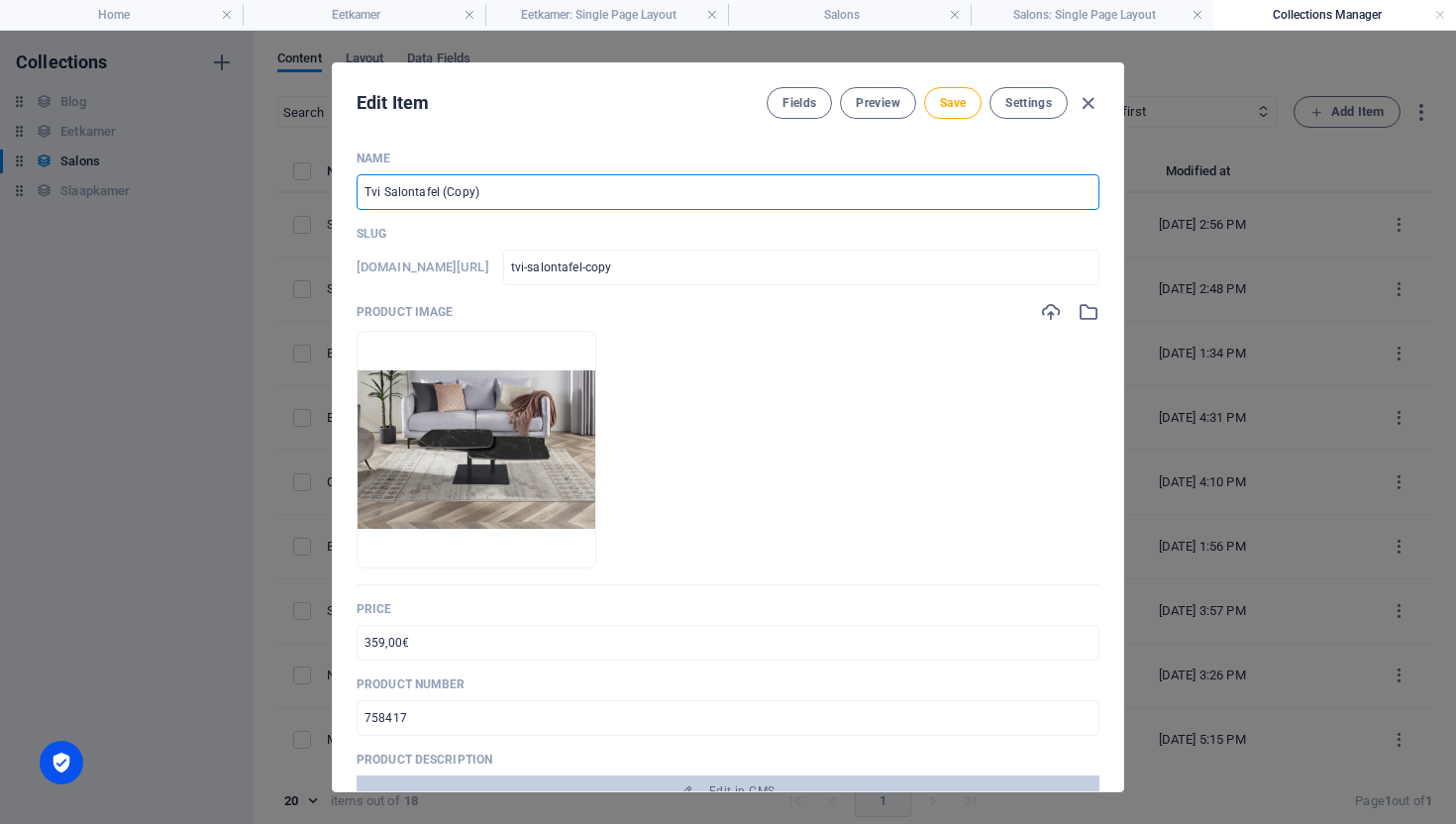 type on "Tvir Salontafel (Copy)" 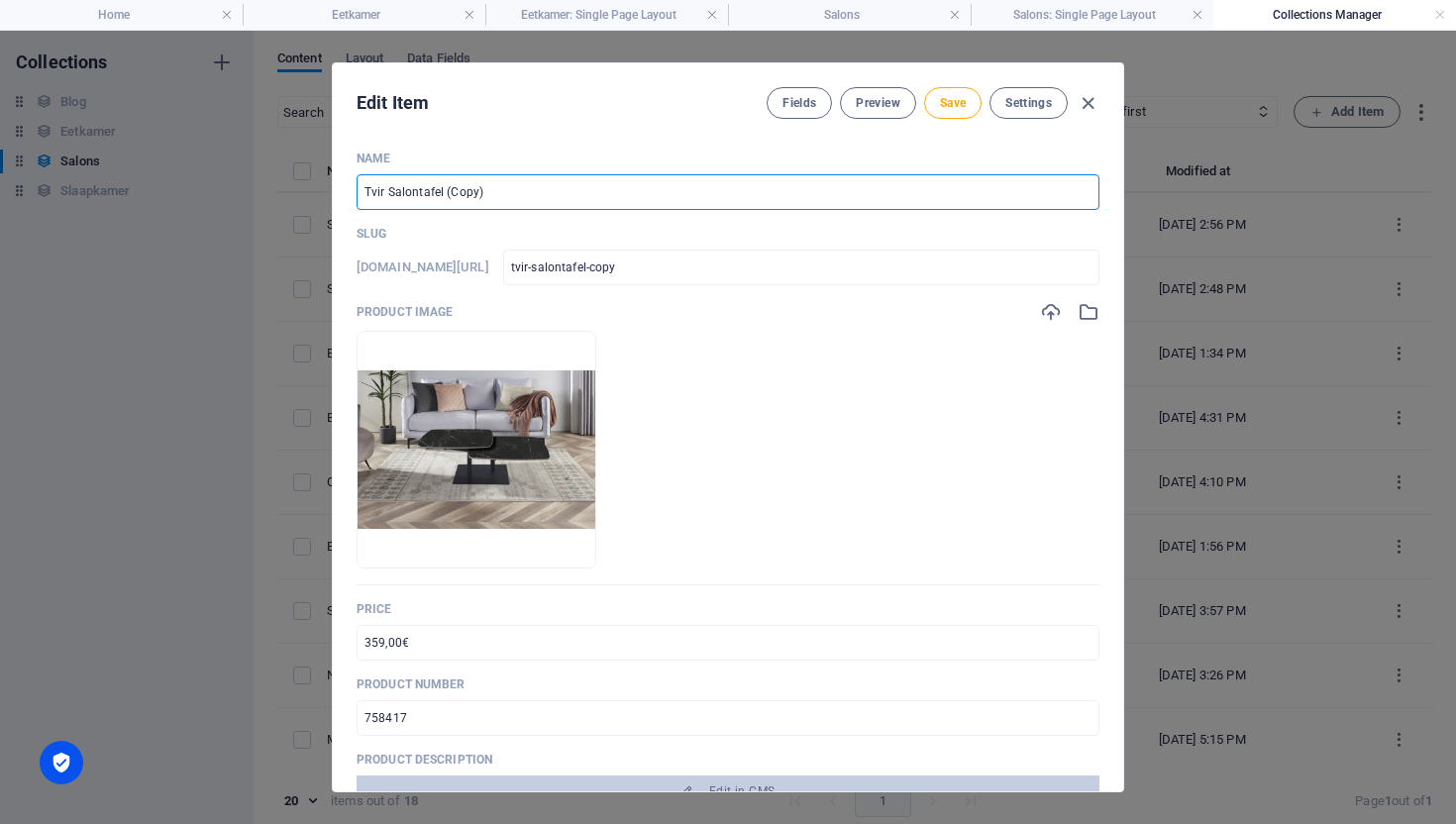 type on "Tvira Salontafel (Copy)" 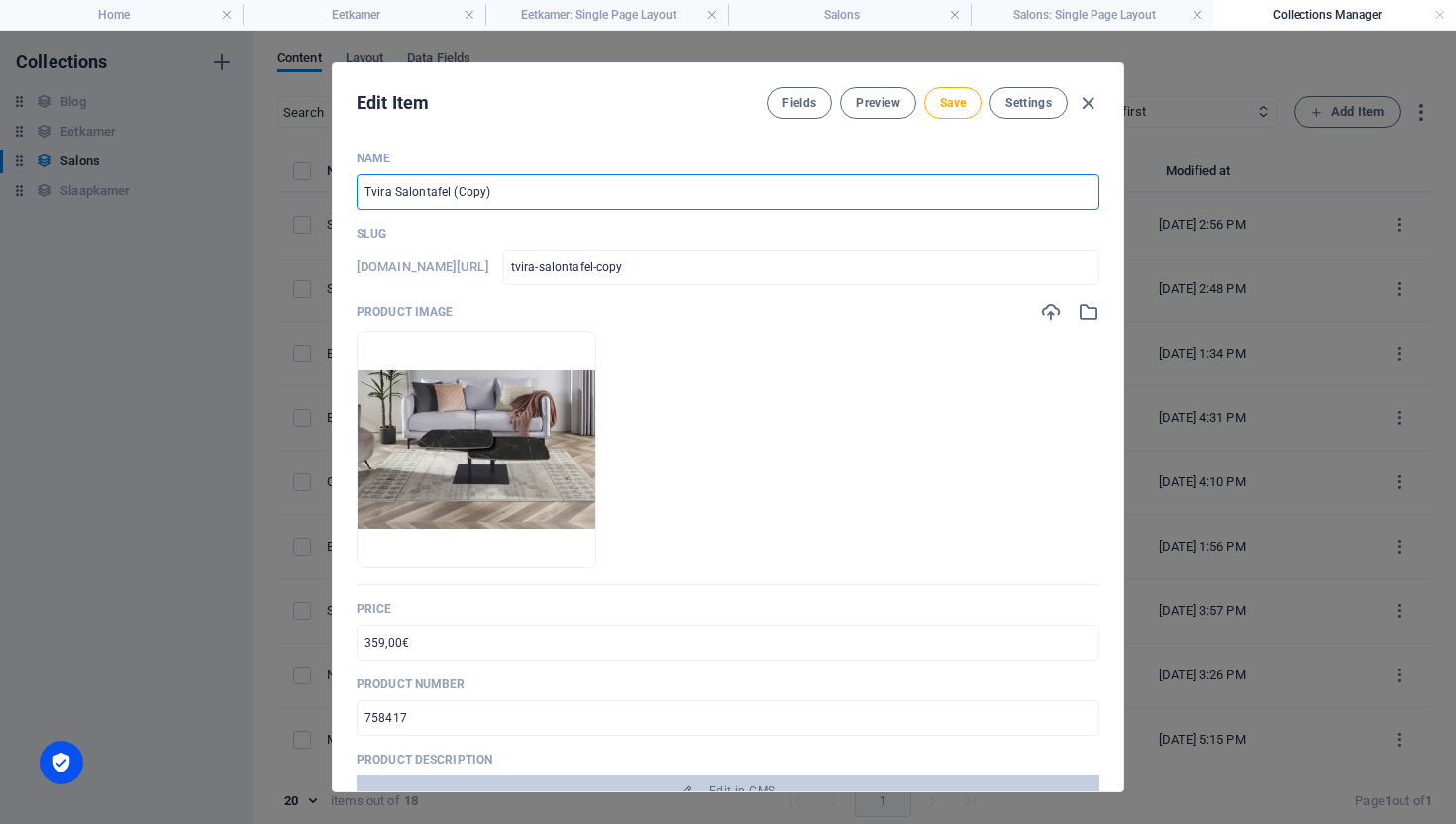 click on "Tvira Salontafel (Copy)" at bounding box center (728, 192) 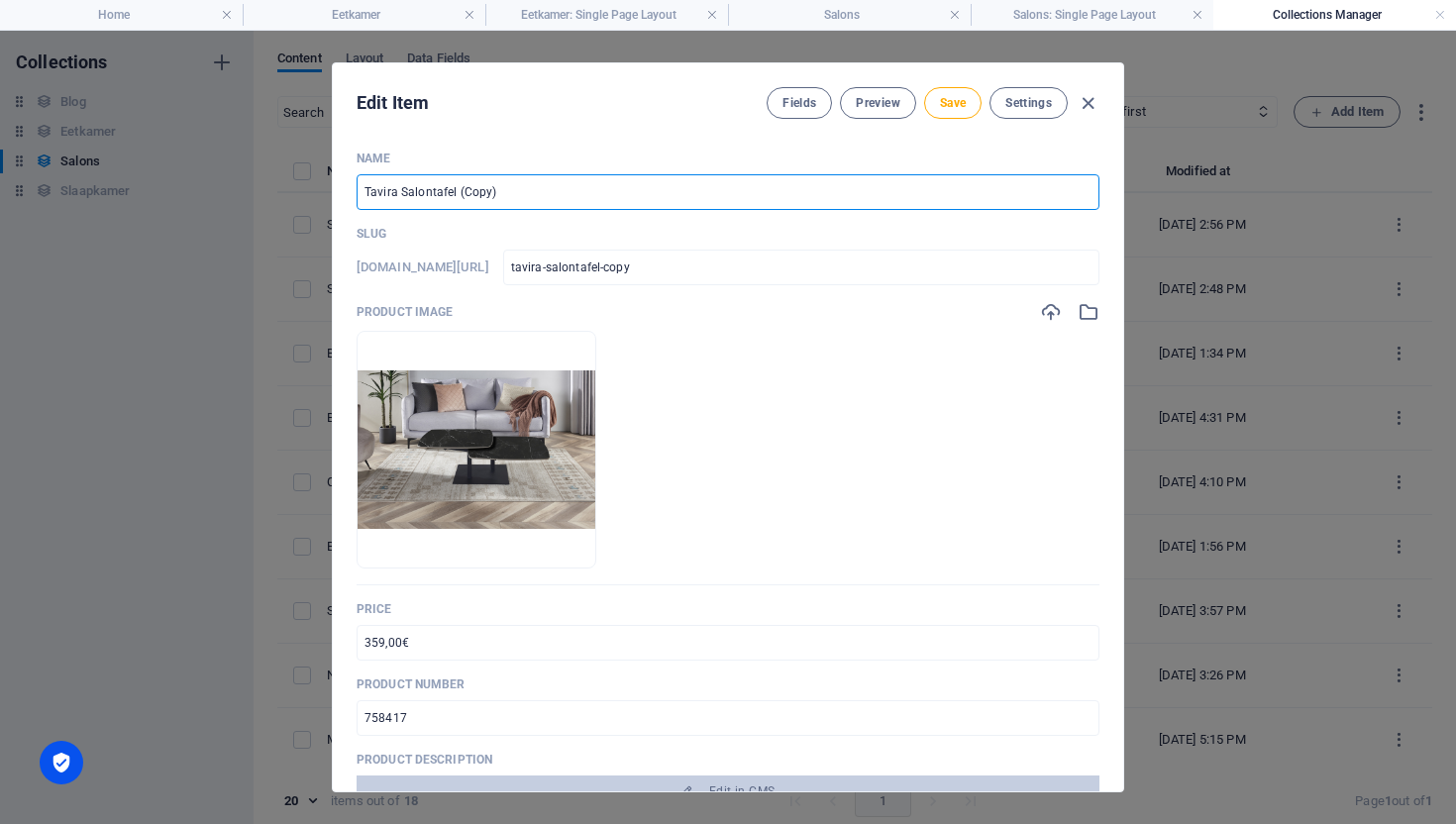 click on "Tavira Salontafel (Copy)" at bounding box center (728, 192) 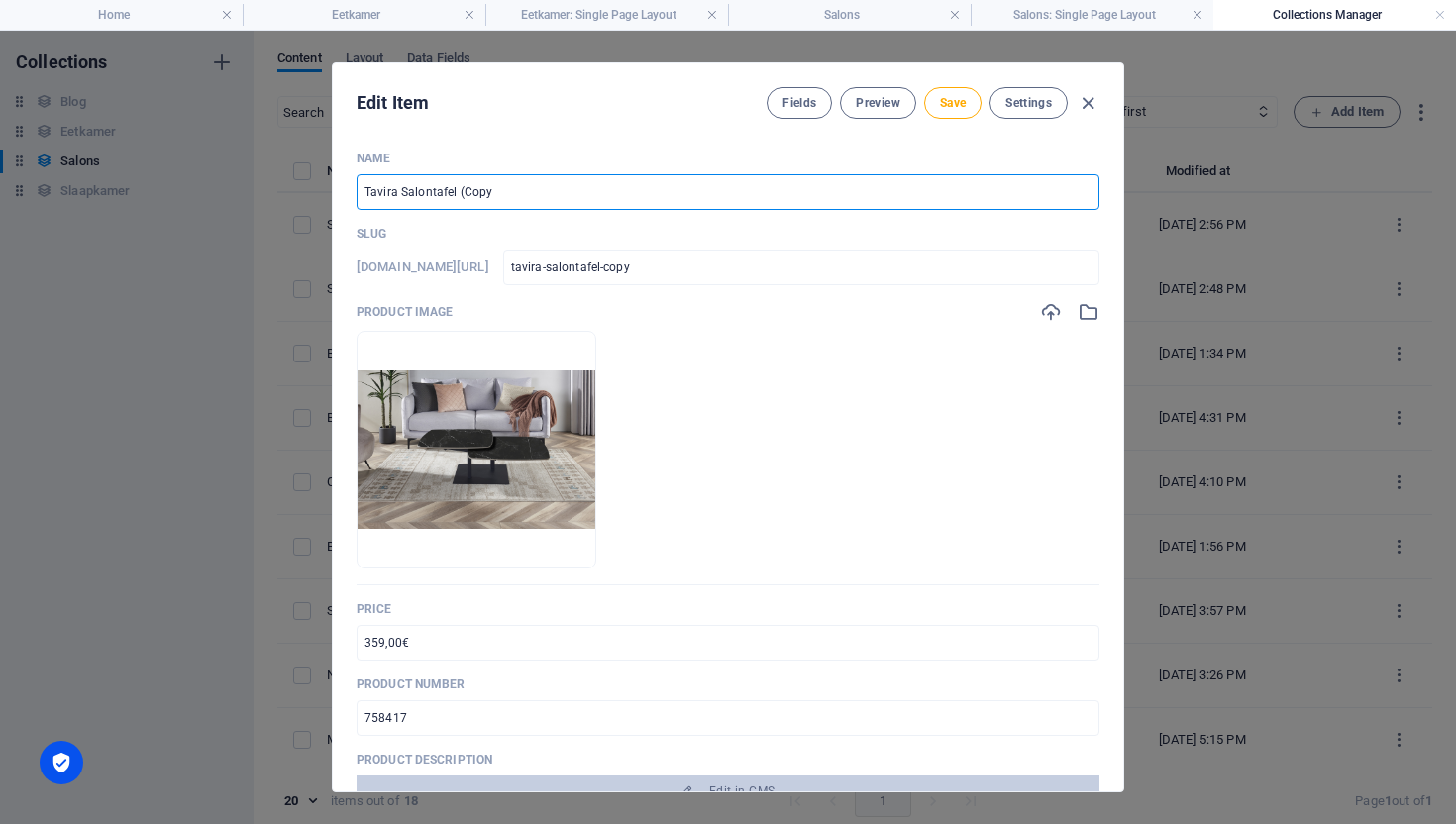 type on "Tavira Salontafel (Cop" 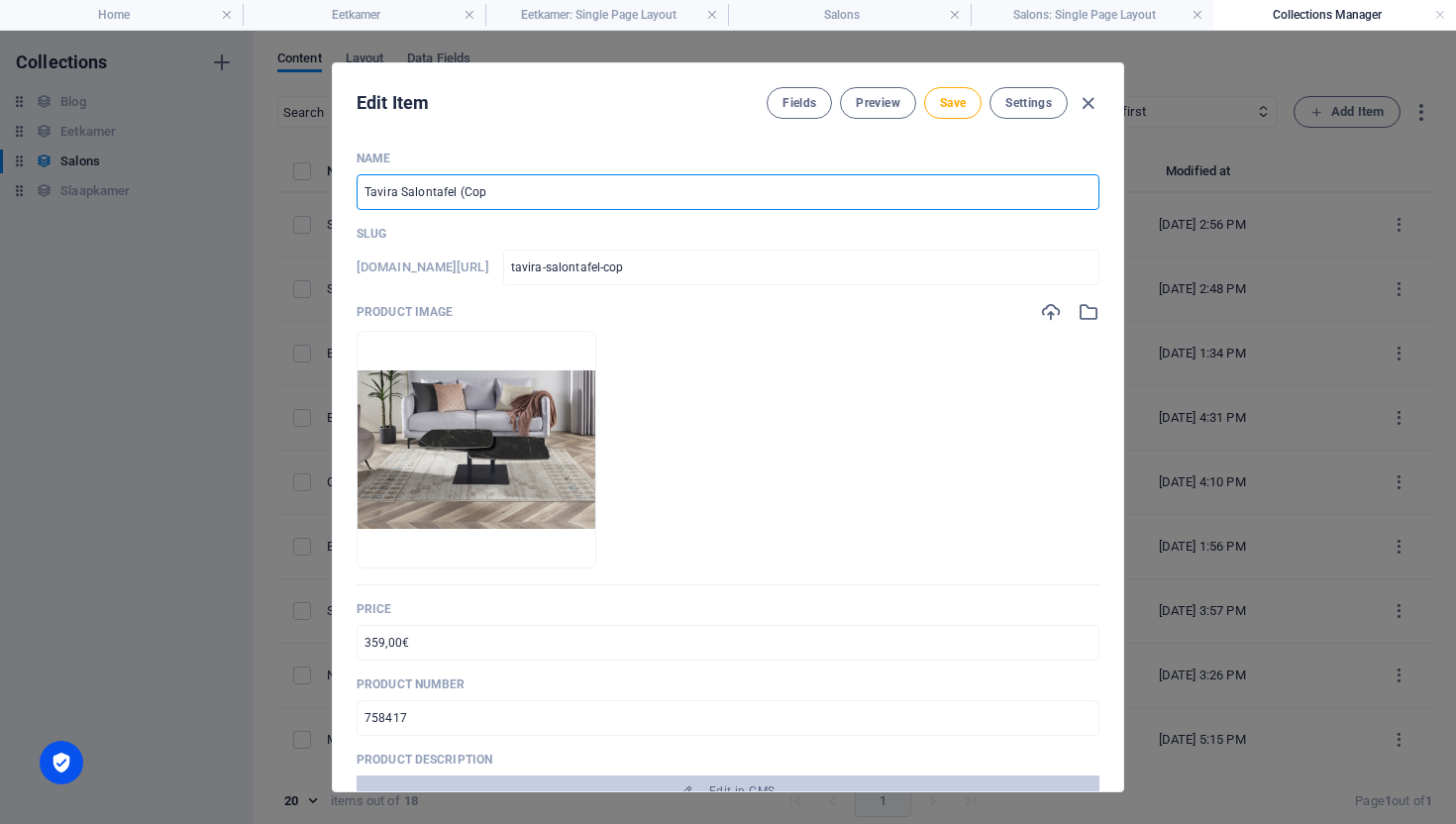type on "Tavira Salontafel (Co" 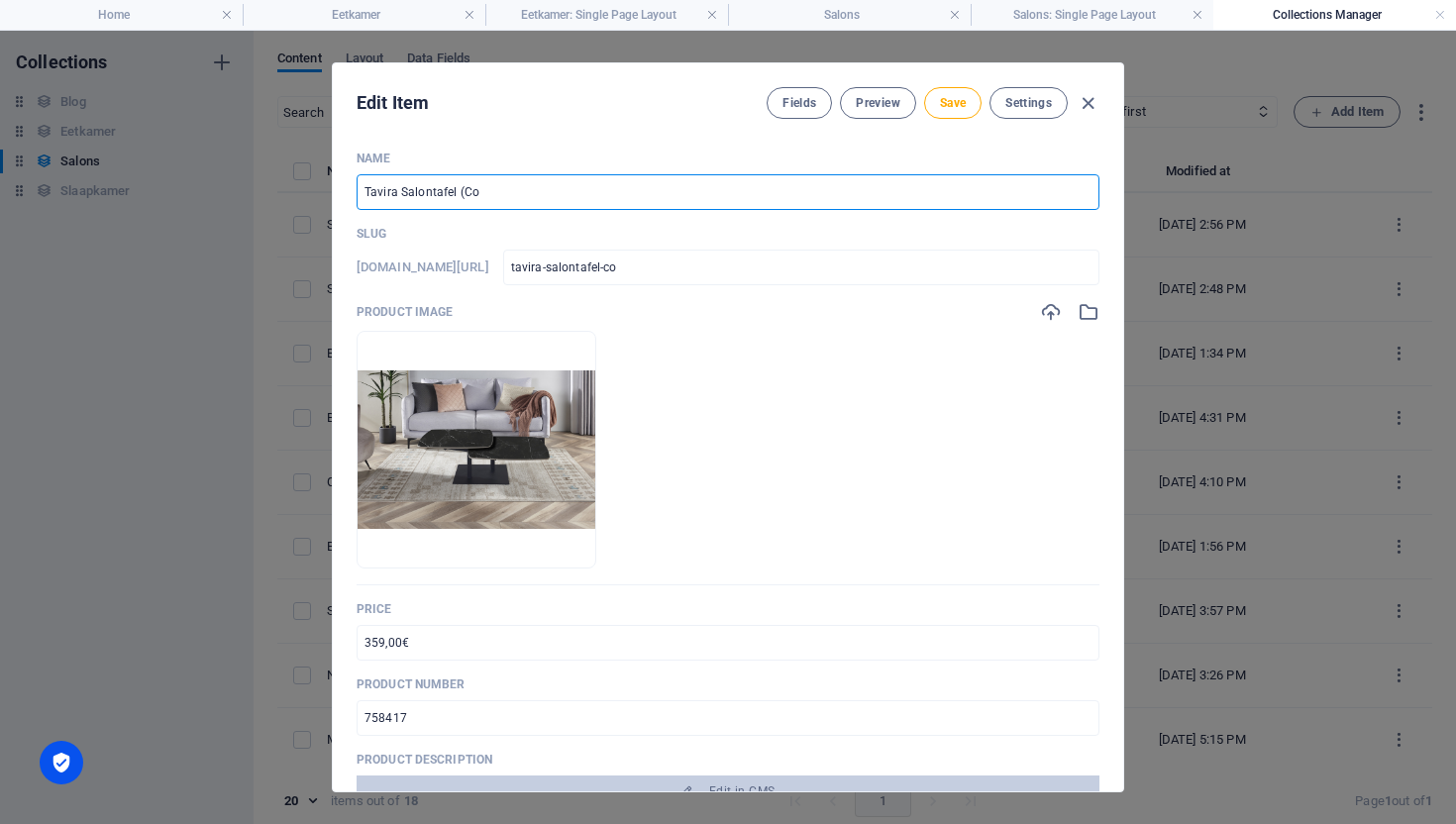 type on "Tavira Salontafel (C" 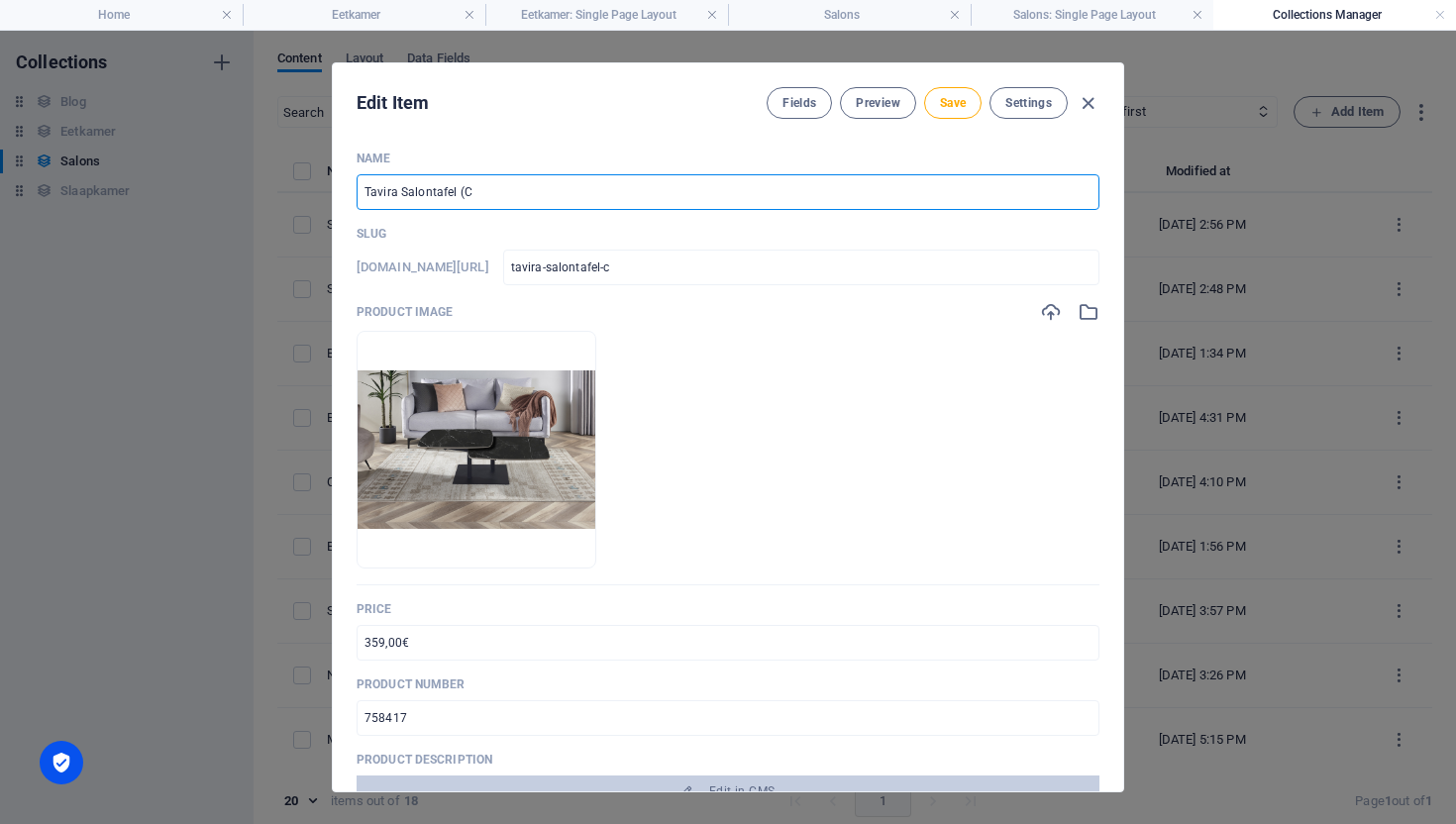 type on "Tavira Salontafel (" 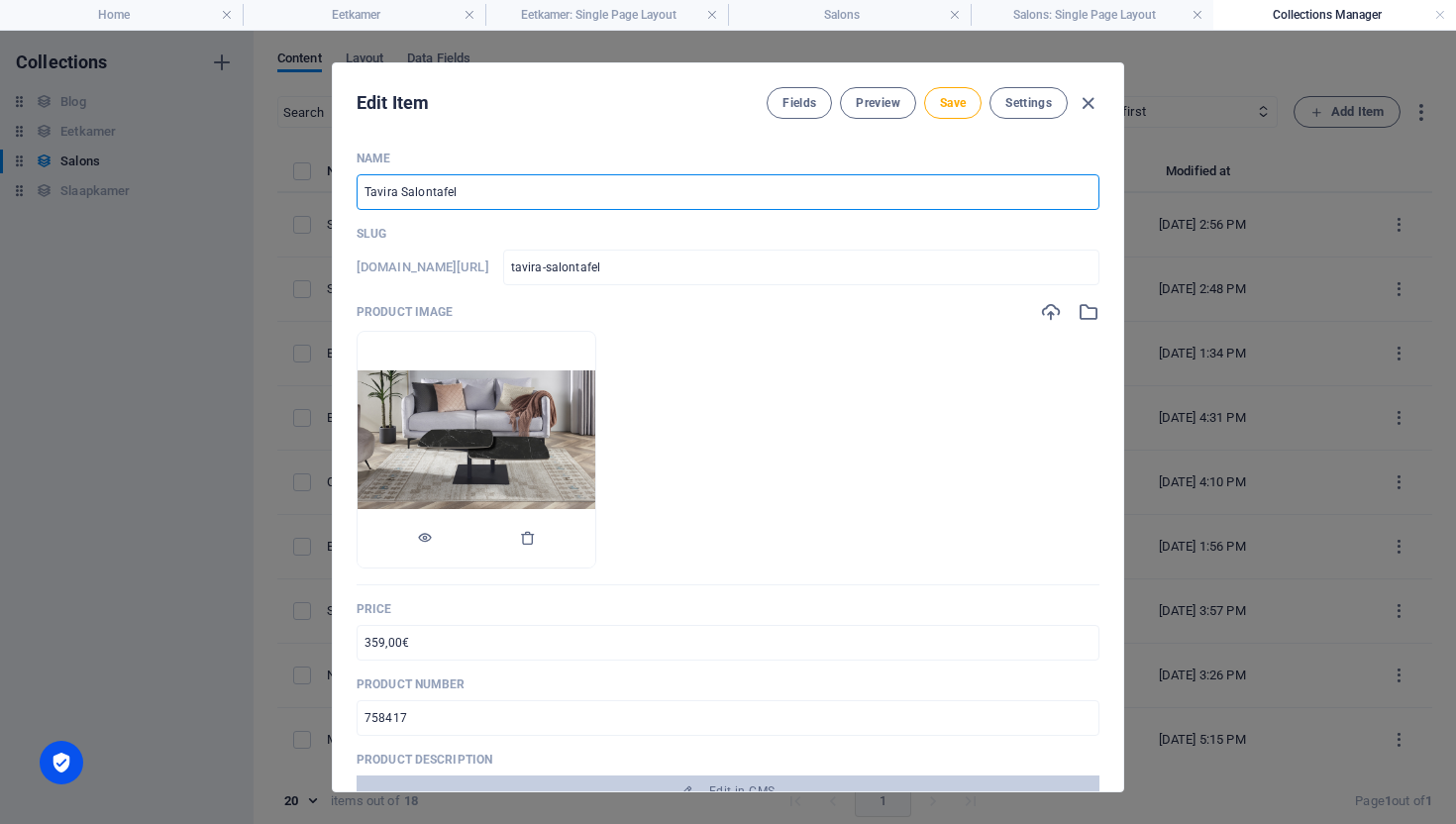 type on "Tavira Salontafel" 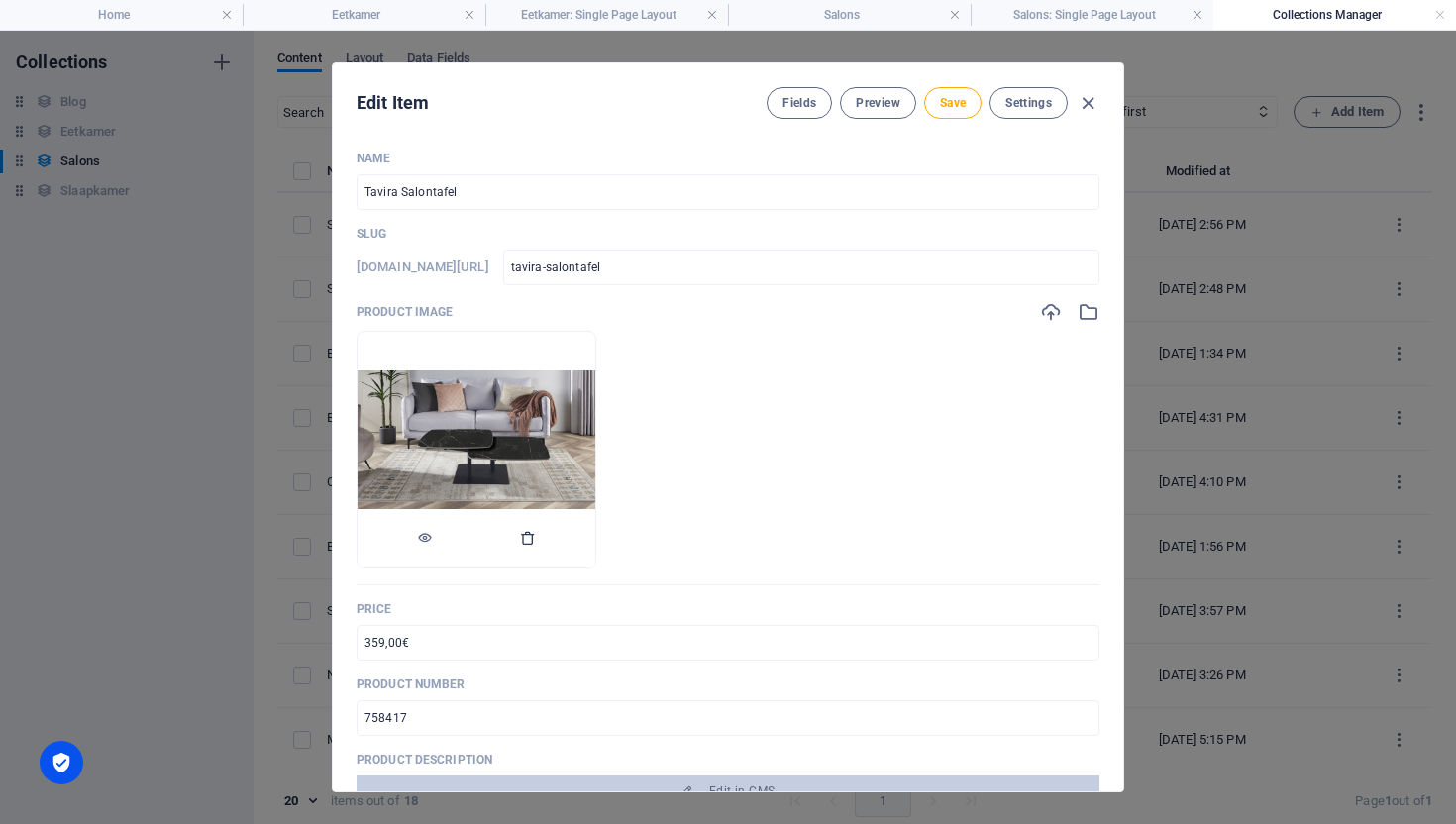 click at bounding box center [528, 538] 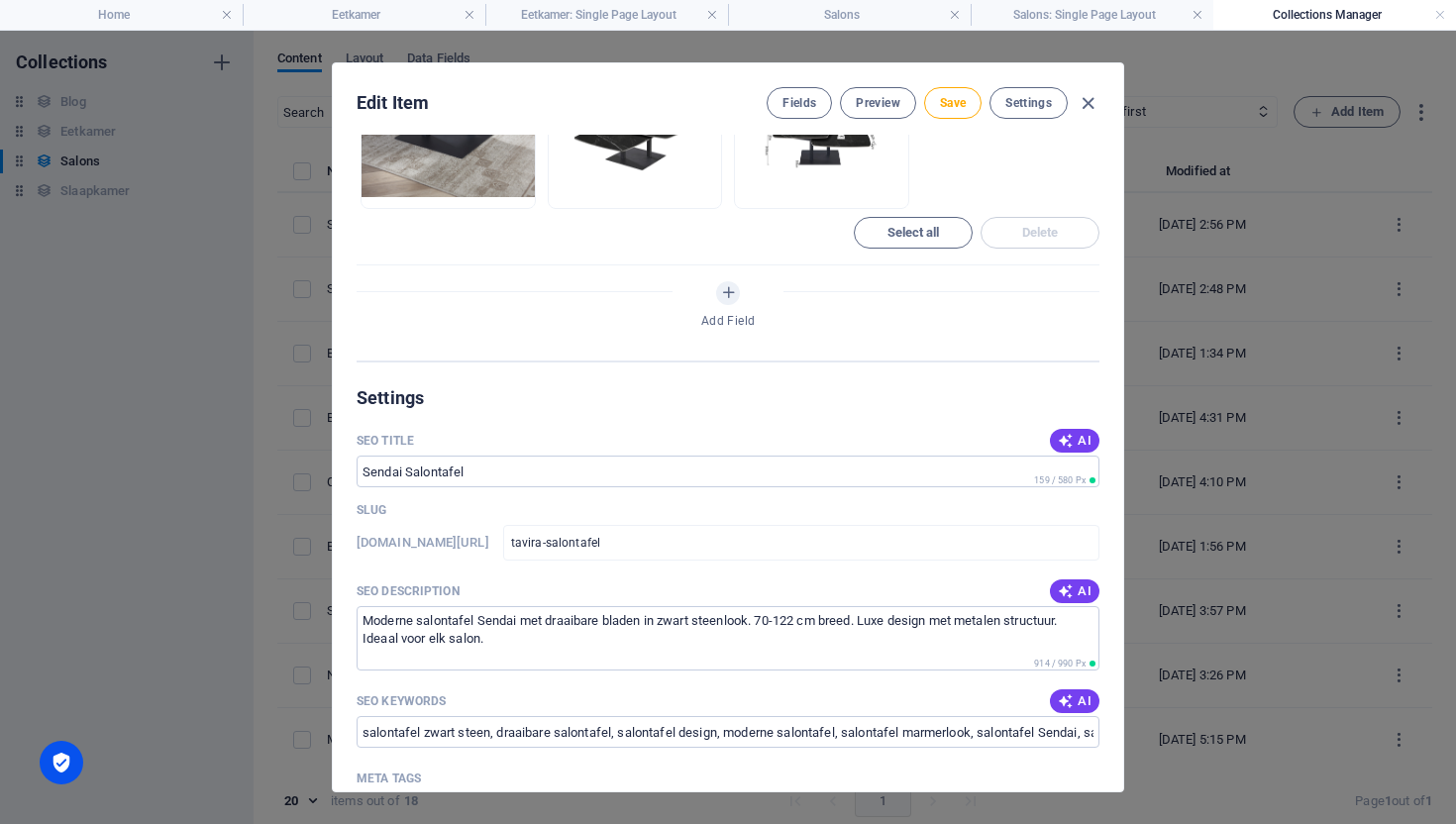 scroll, scrollTop: 891, scrollLeft: 0, axis: vertical 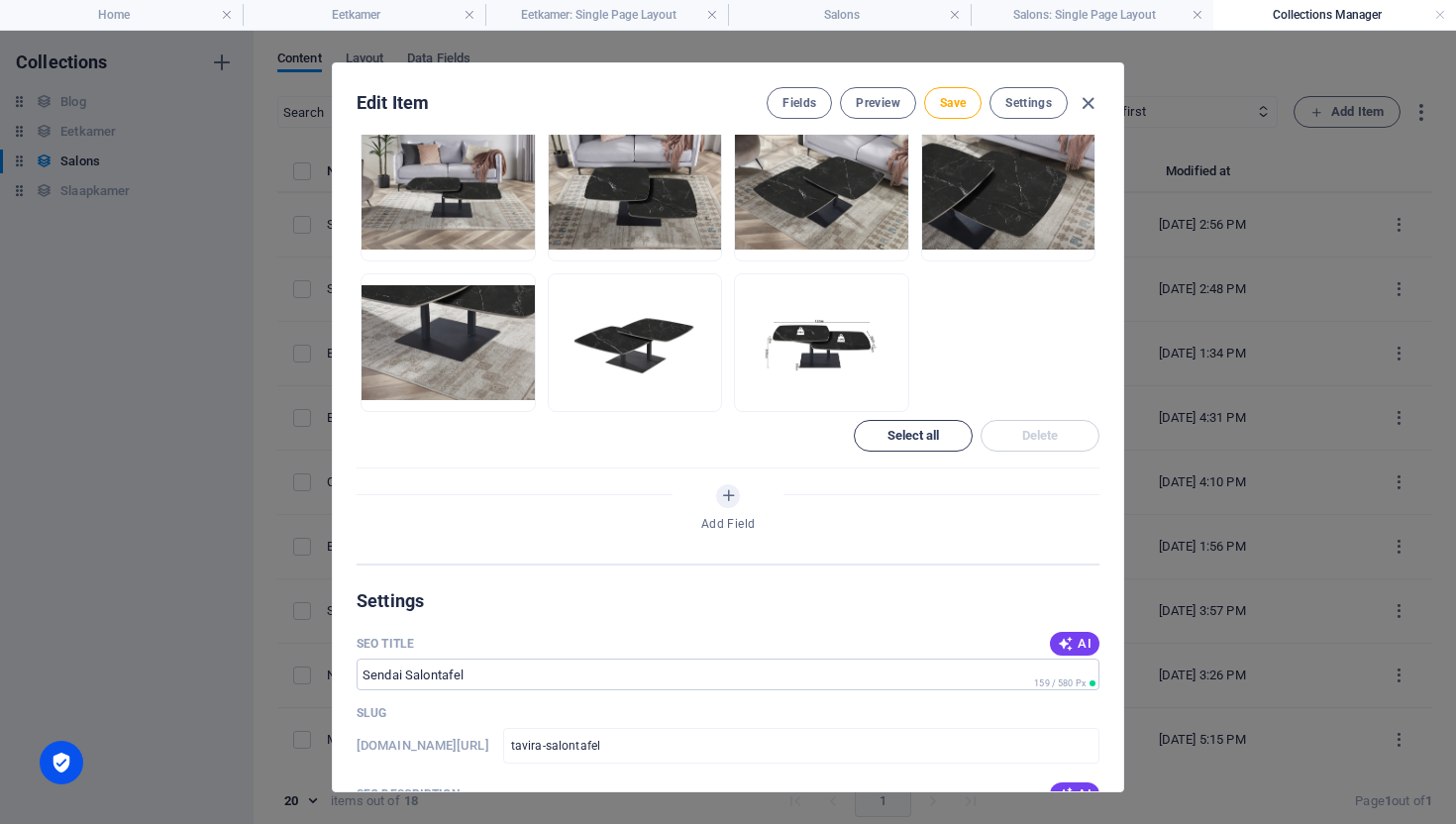 click on "Select all" at bounding box center (913, 436) 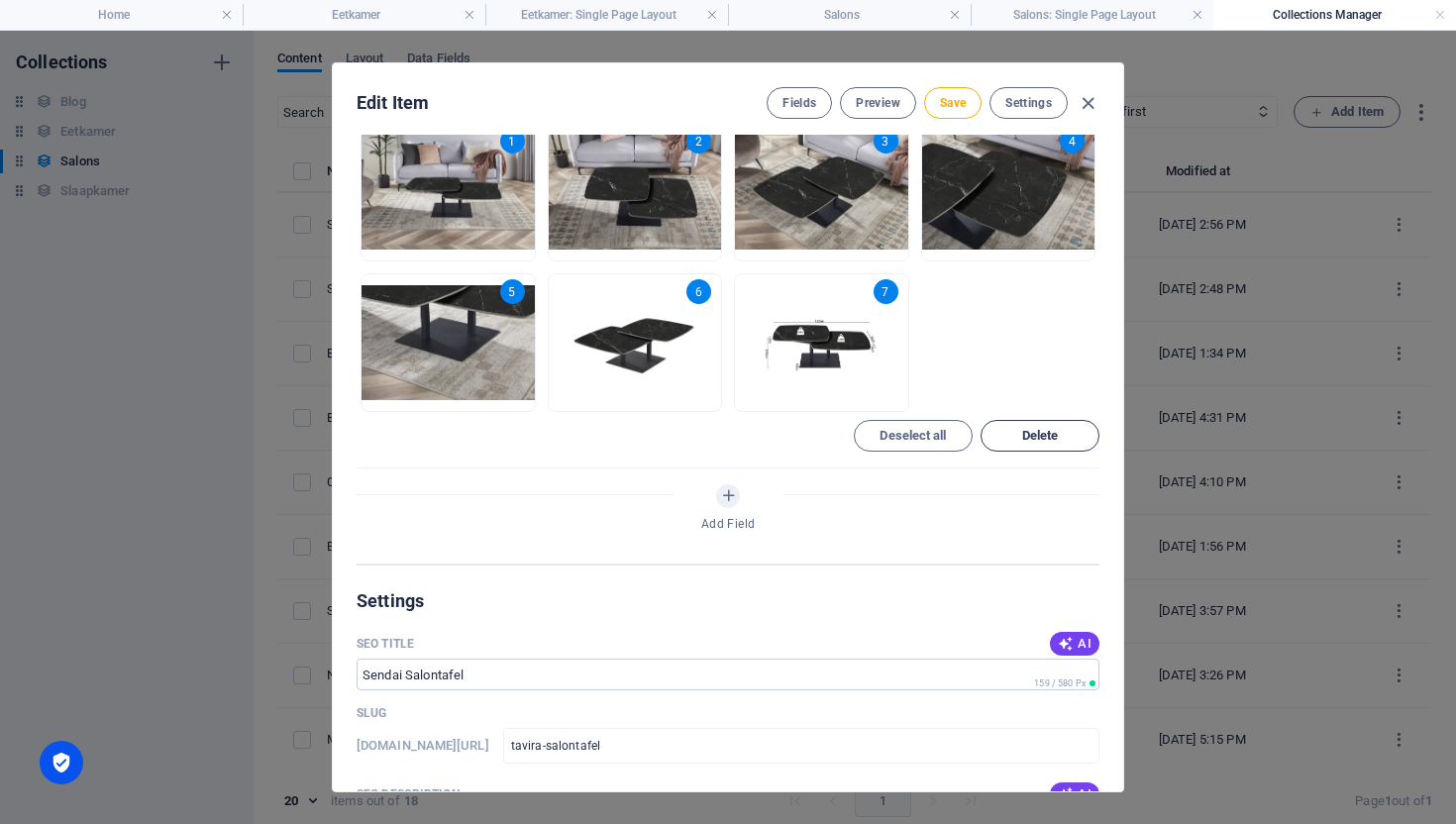 click on "Delete" at bounding box center (1040, 436) 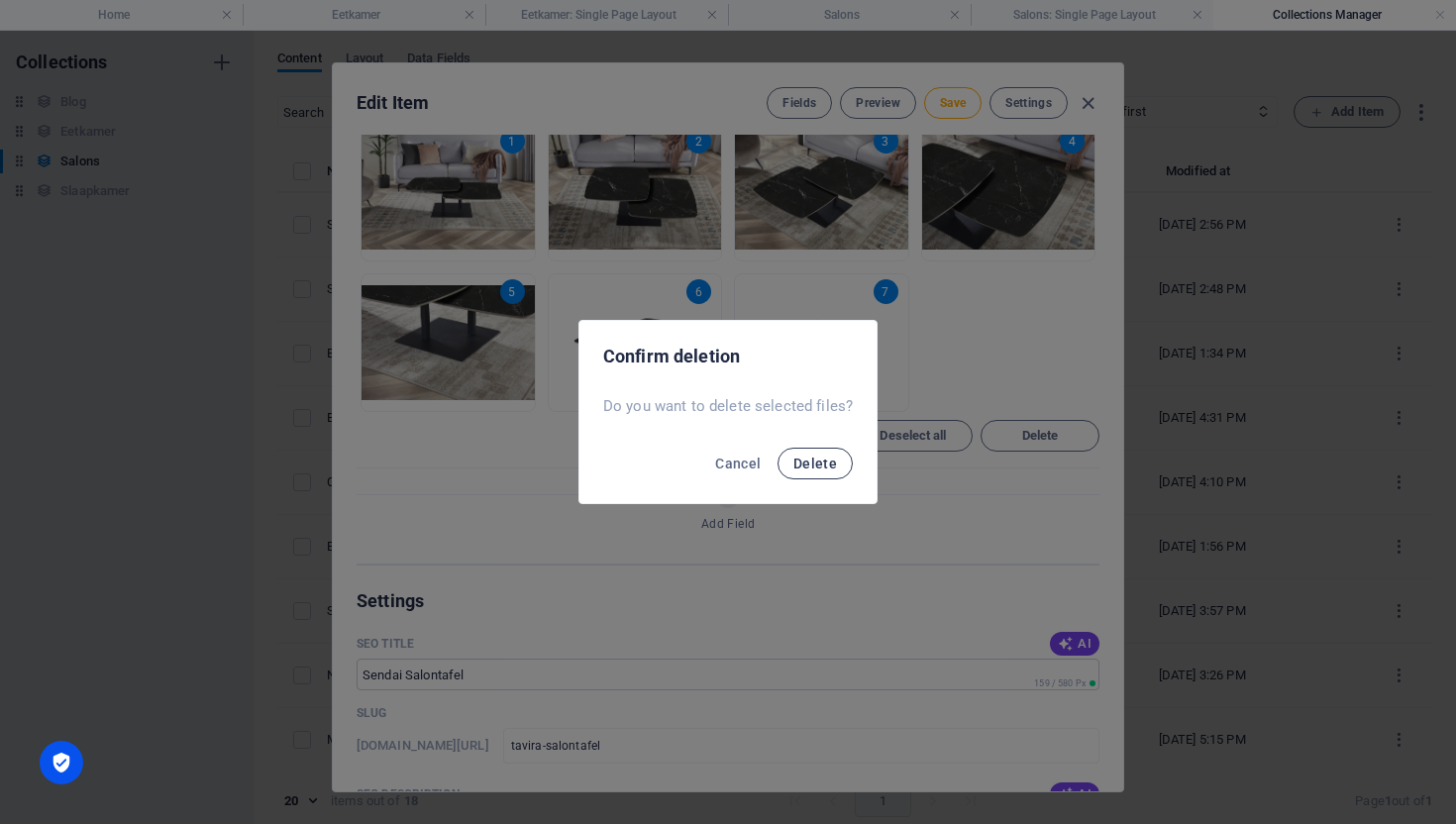 click on "Delete" at bounding box center [815, 464] 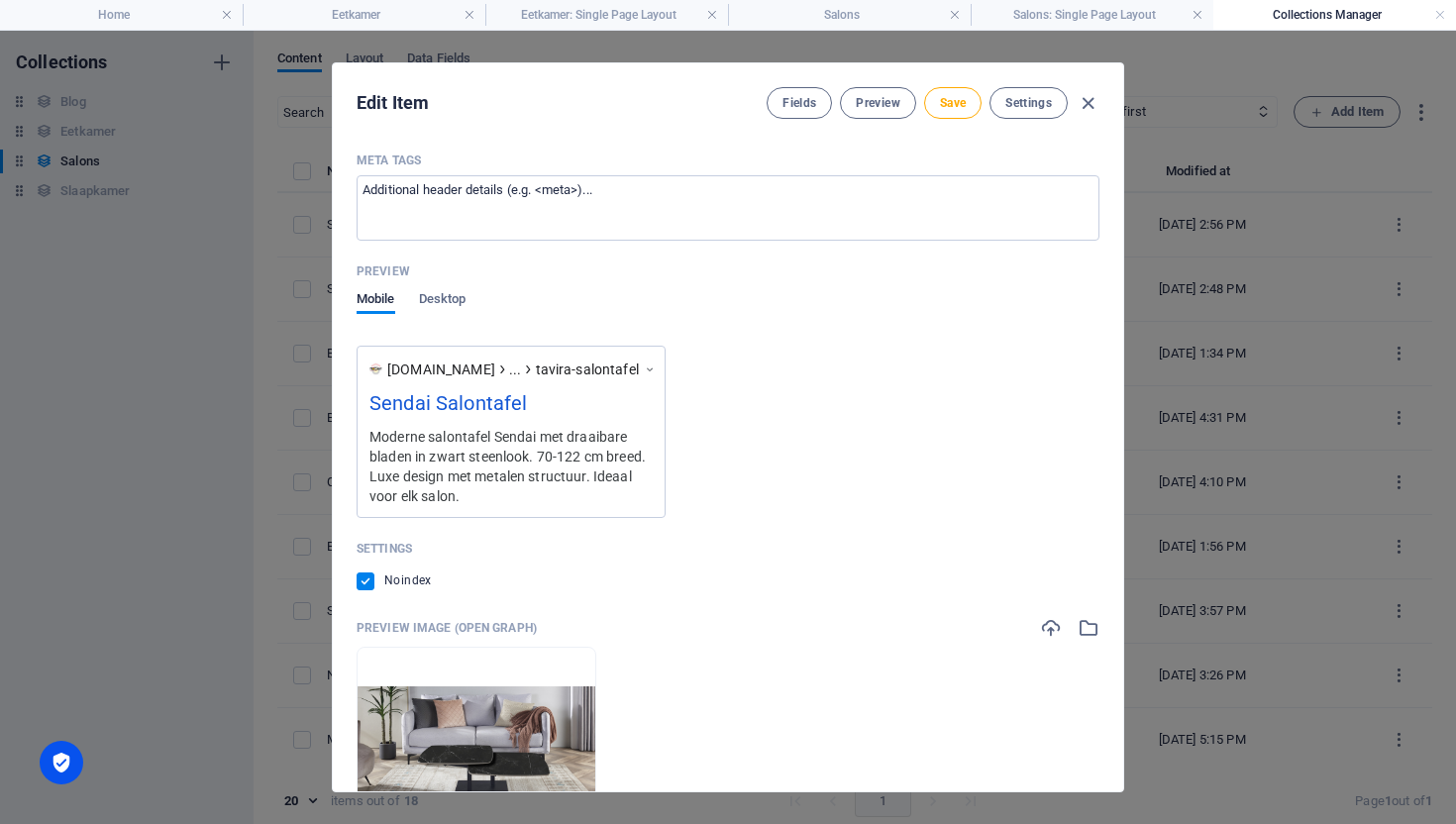 scroll, scrollTop: 1768, scrollLeft: 0, axis: vertical 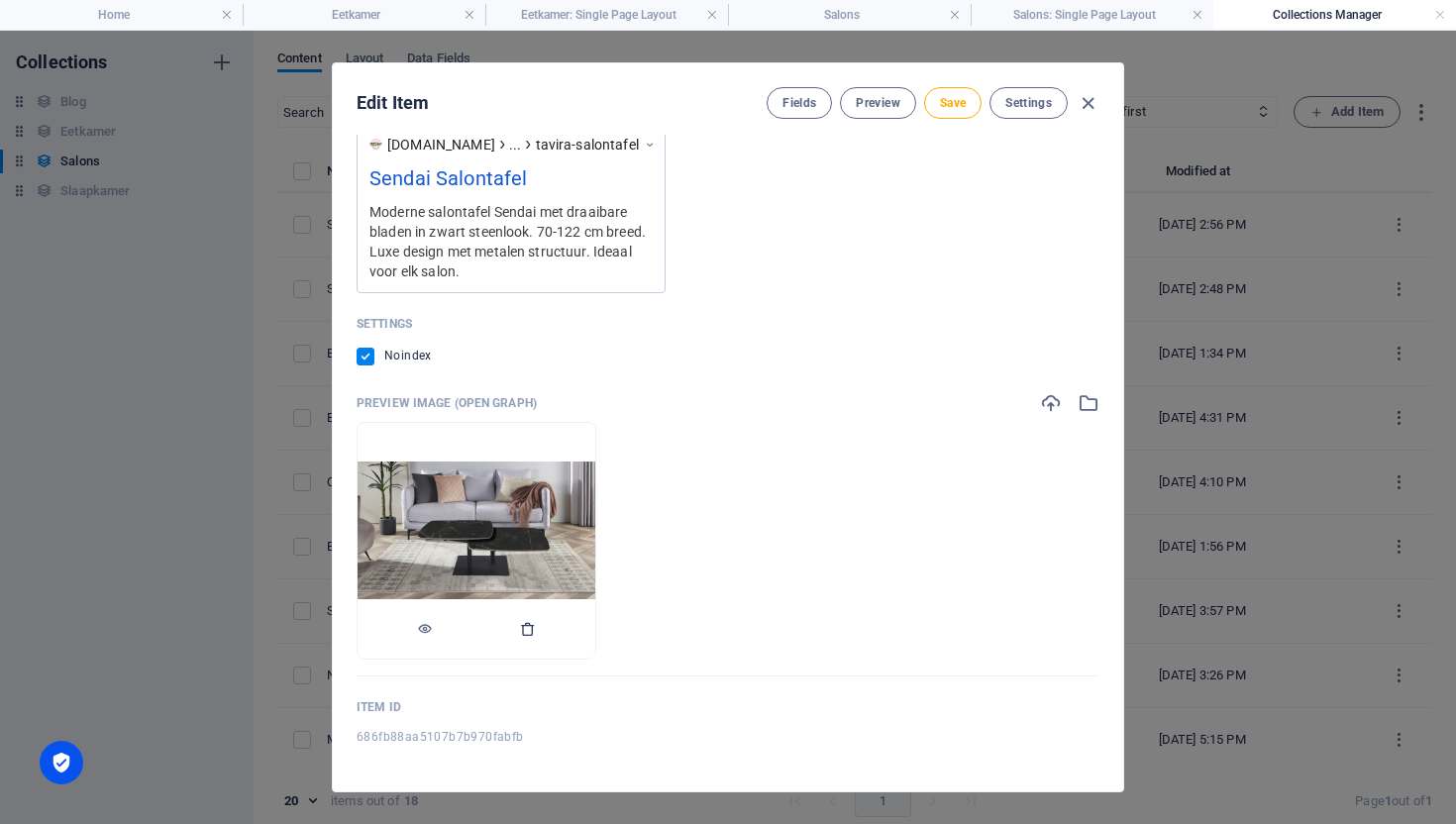 click at bounding box center (528, 629) 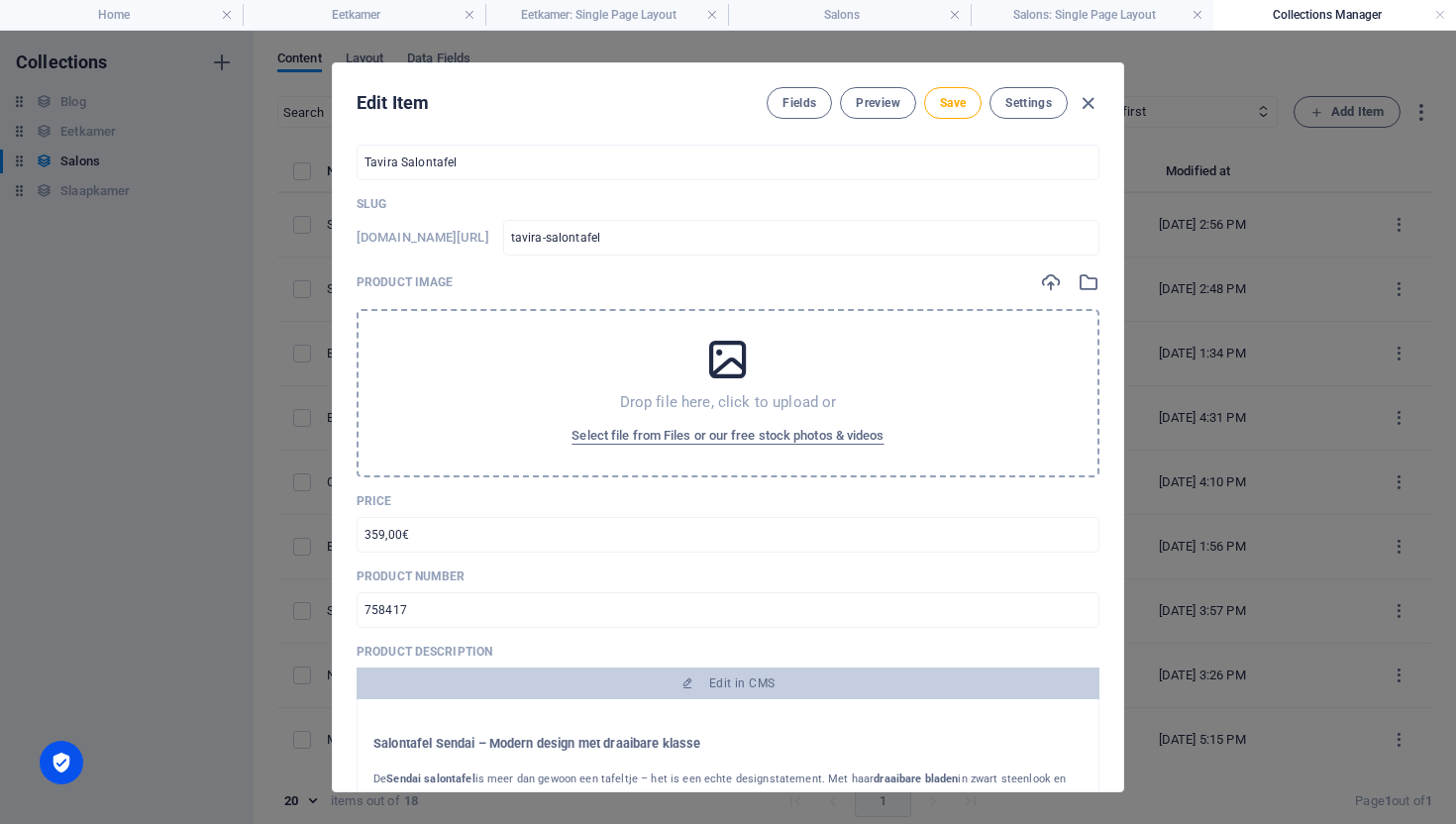 scroll, scrollTop: 0, scrollLeft: 0, axis: both 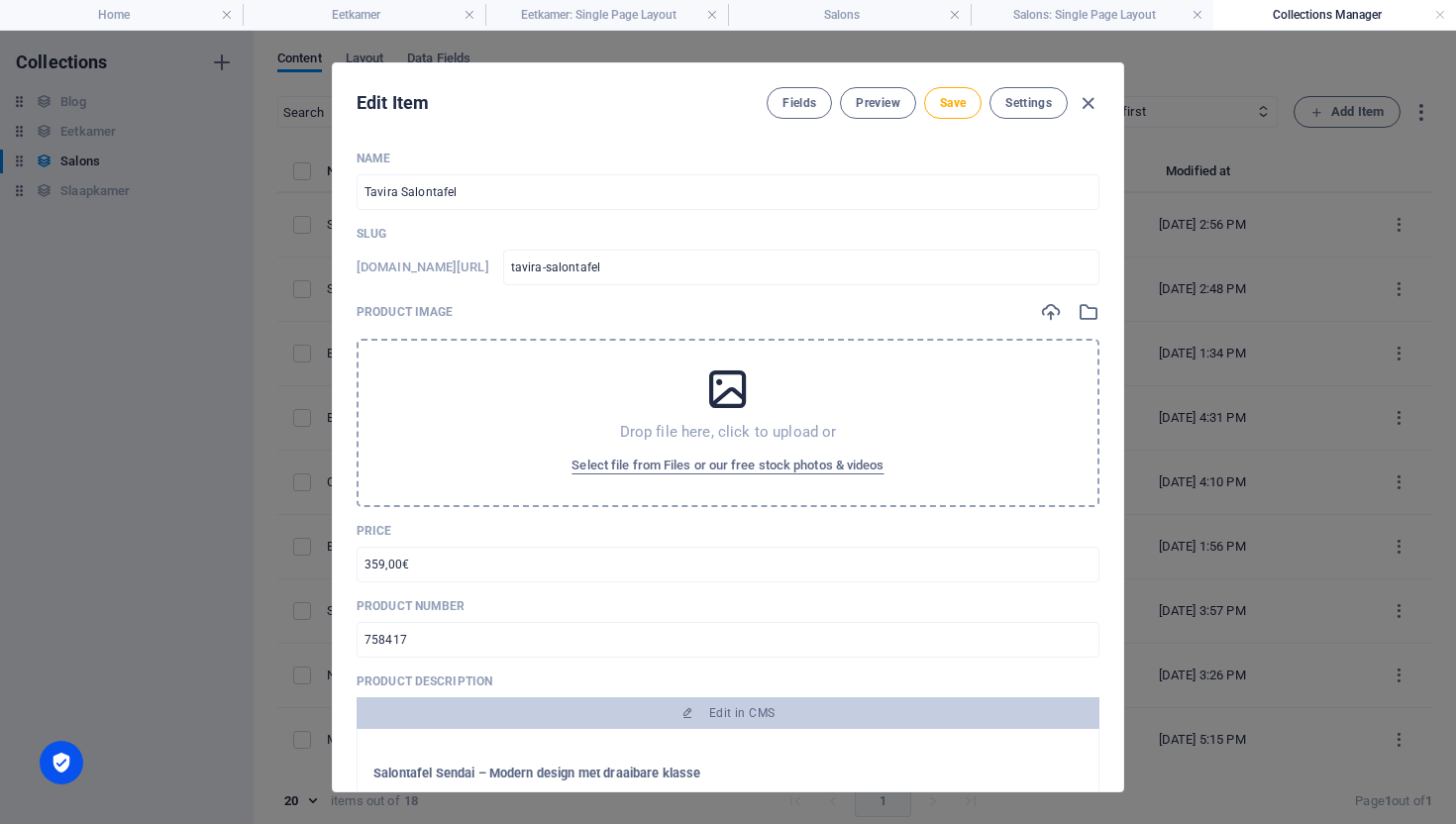 click at bounding box center [728, 389] 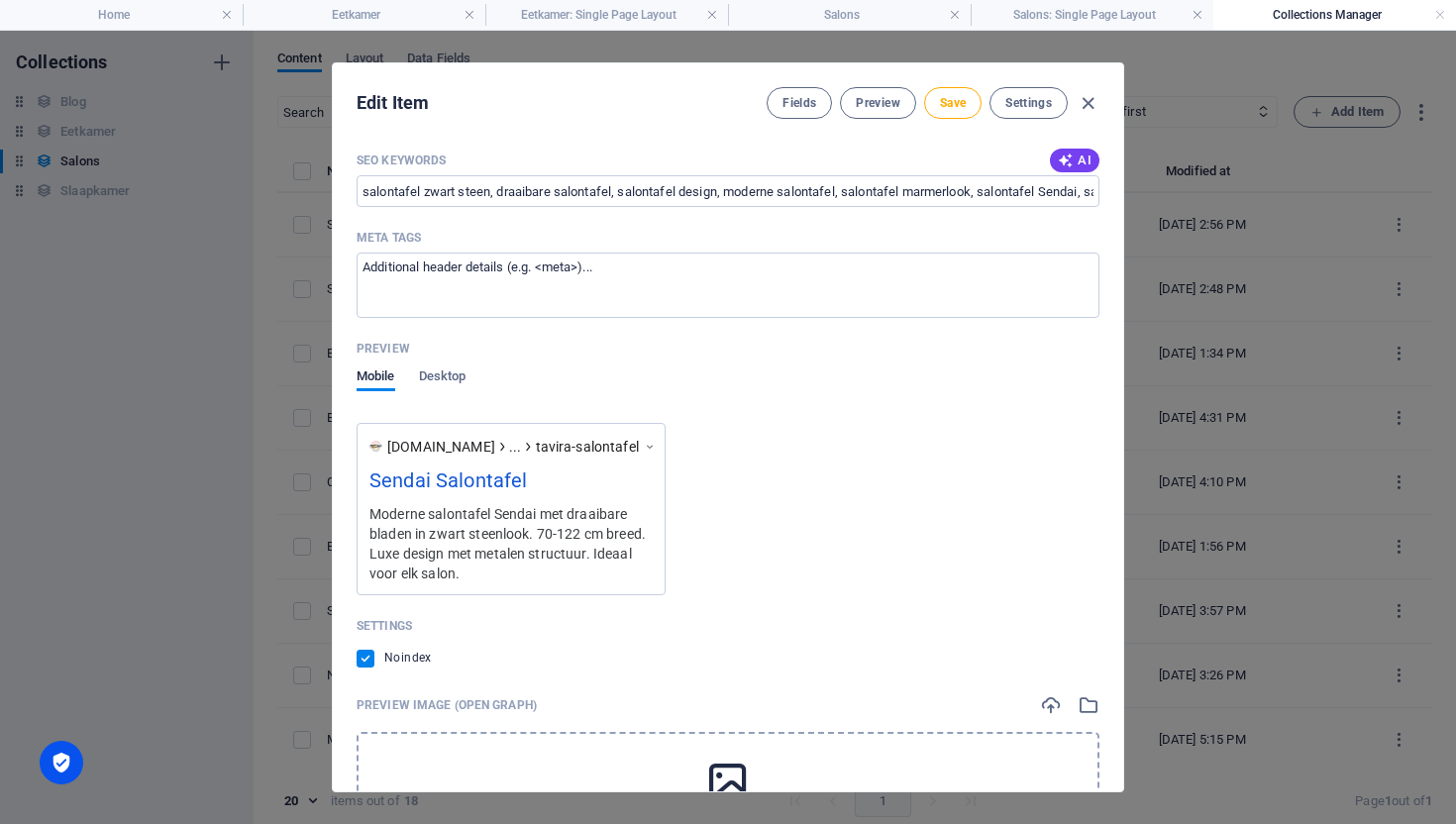 scroll, scrollTop: 1768, scrollLeft: 0, axis: vertical 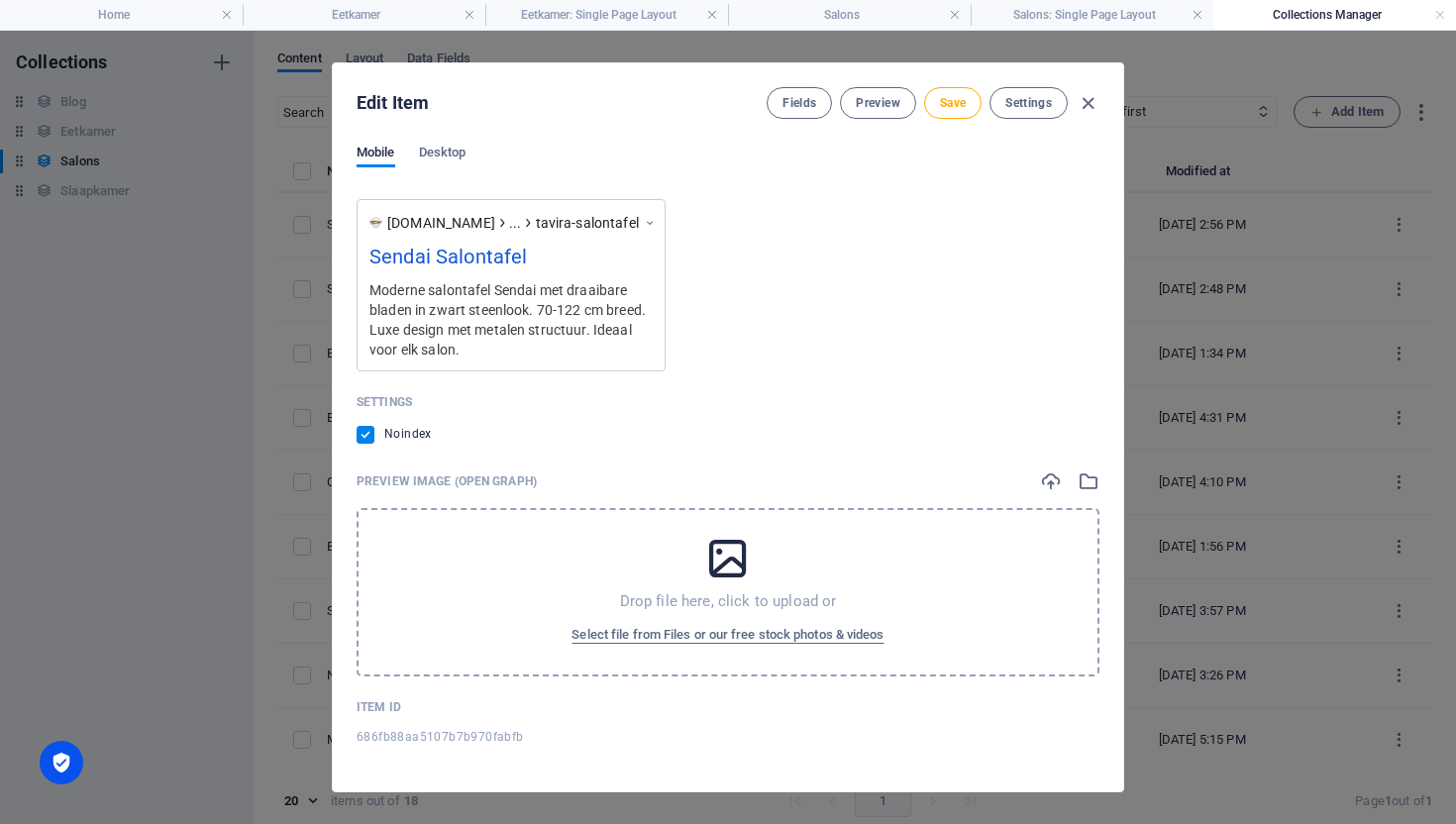 click on "Drop file here, click to upload or Select file from Files or our free stock photos & videos" at bounding box center (728, 592) 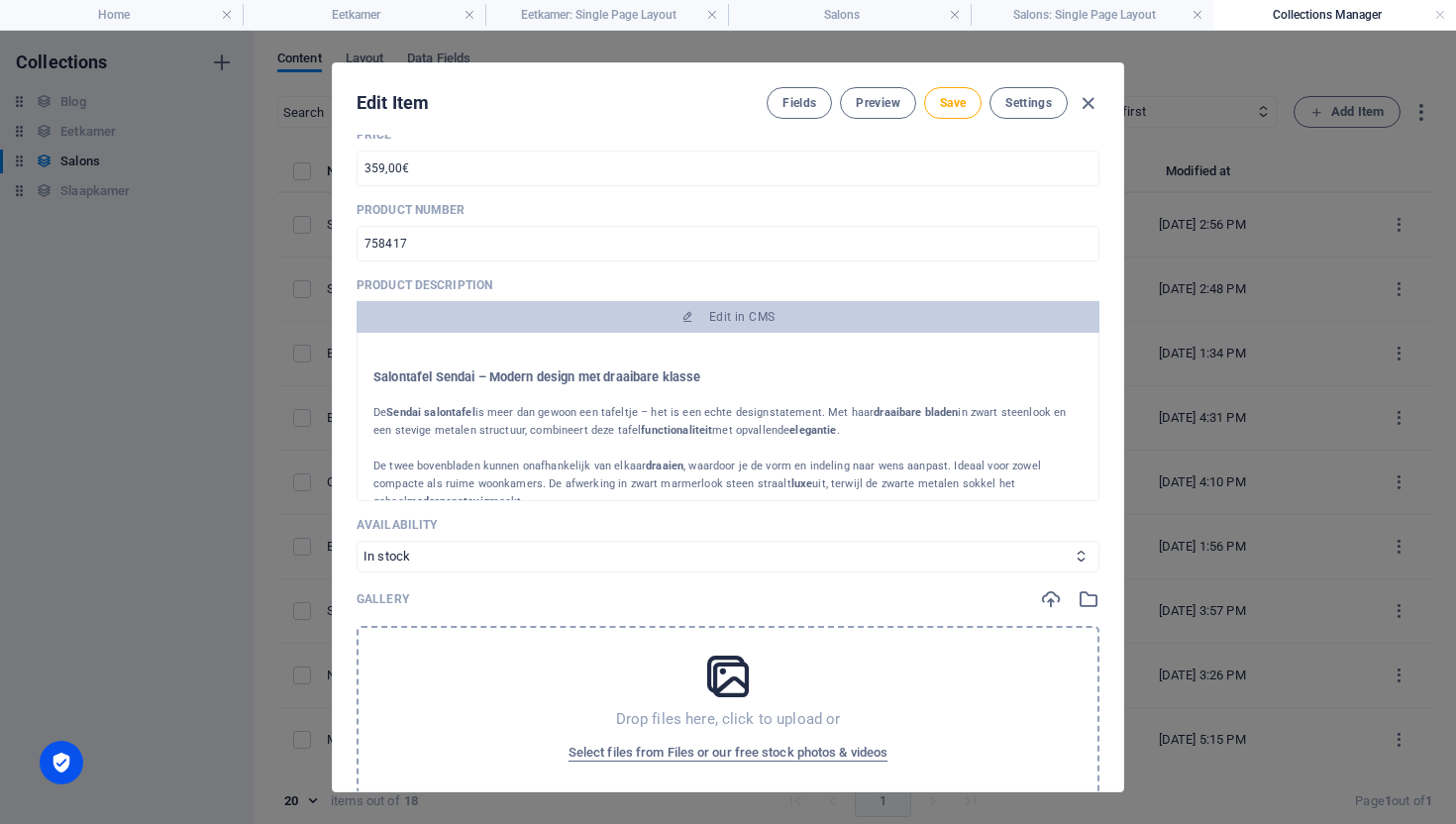 scroll, scrollTop: 761, scrollLeft: 0, axis: vertical 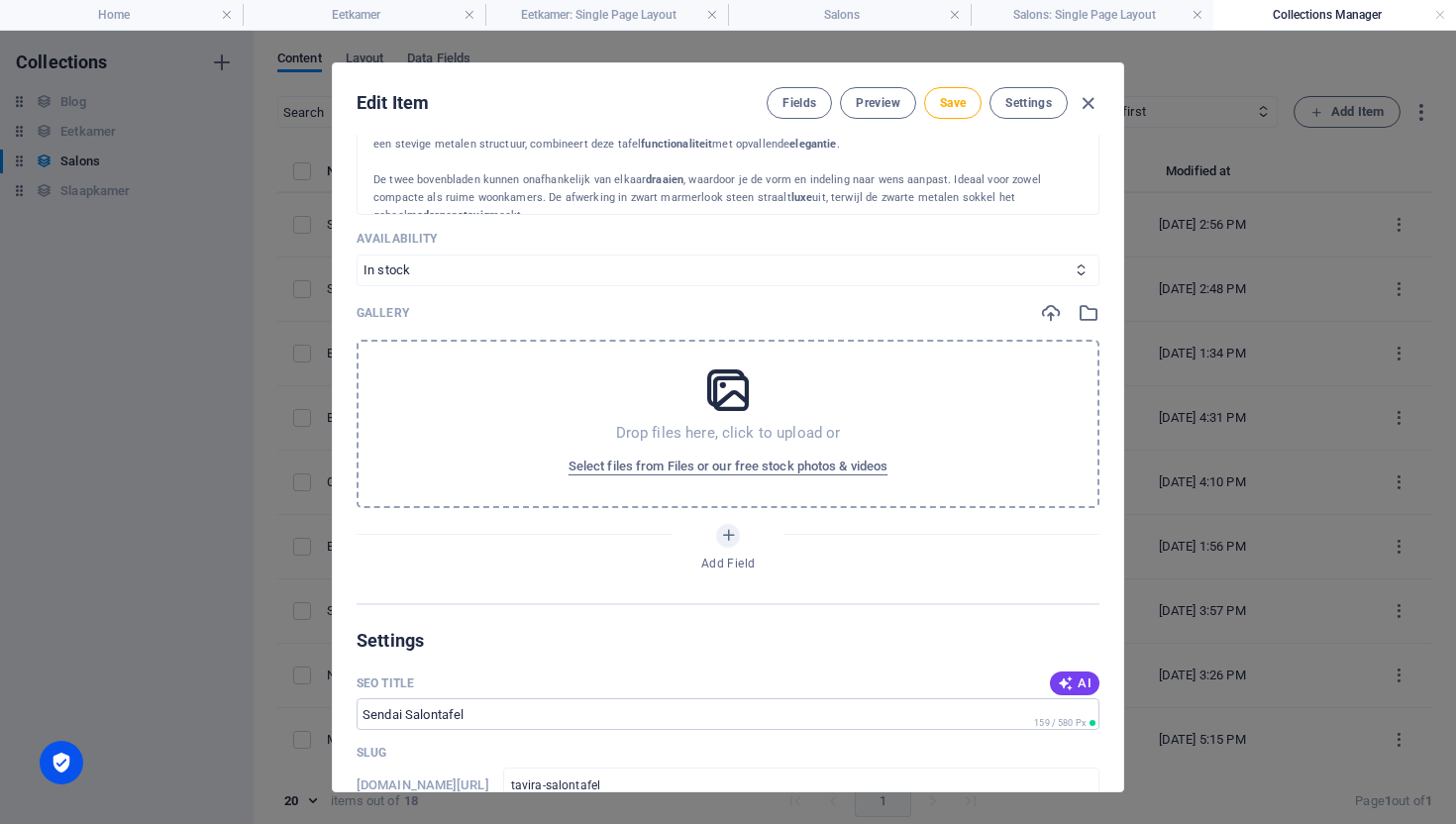 click on "Drop files here, click to upload or Select files from Files or our free stock photos & videos" at bounding box center [728, 424] 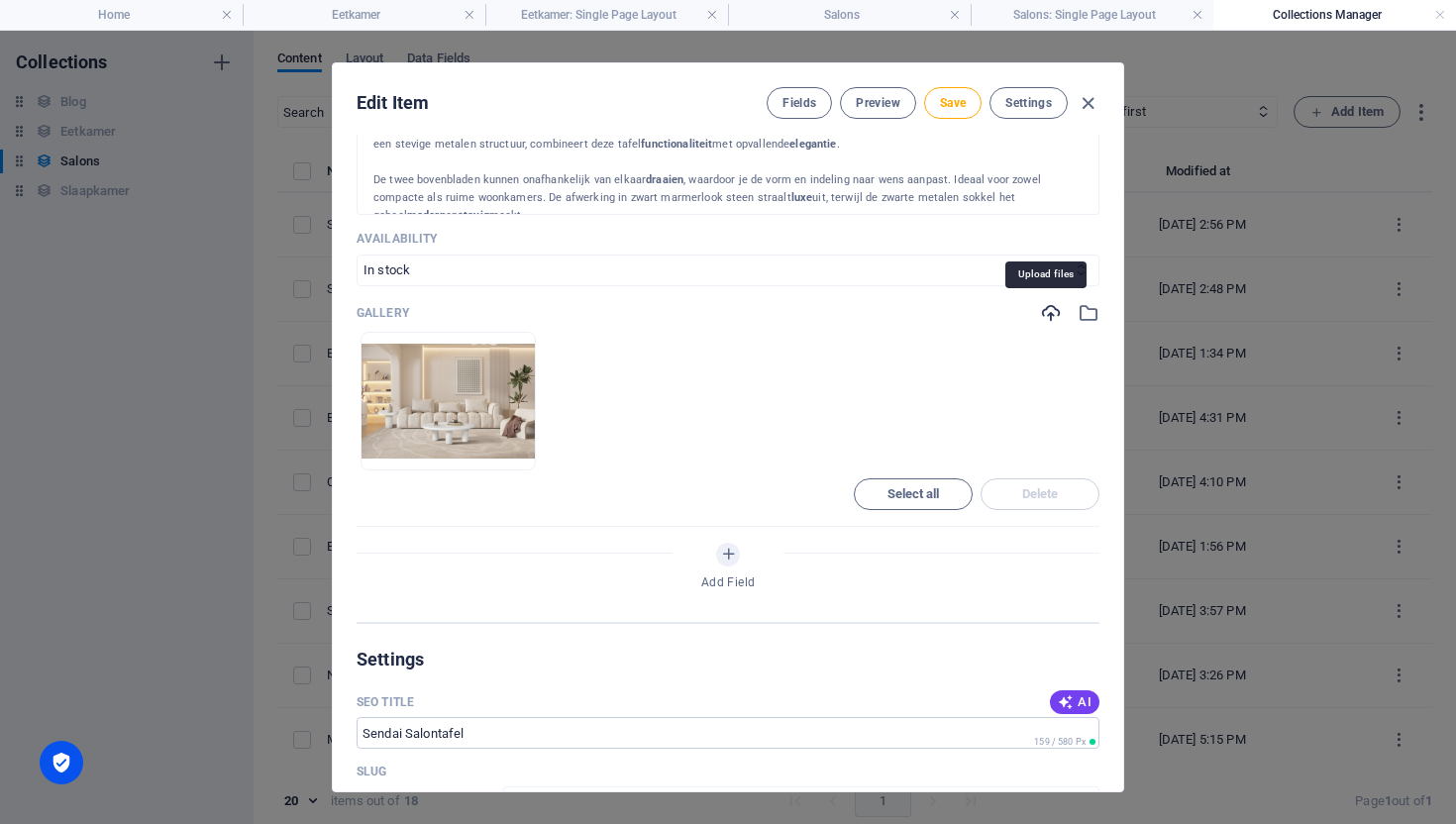 click at bounding box center [1051, 313] 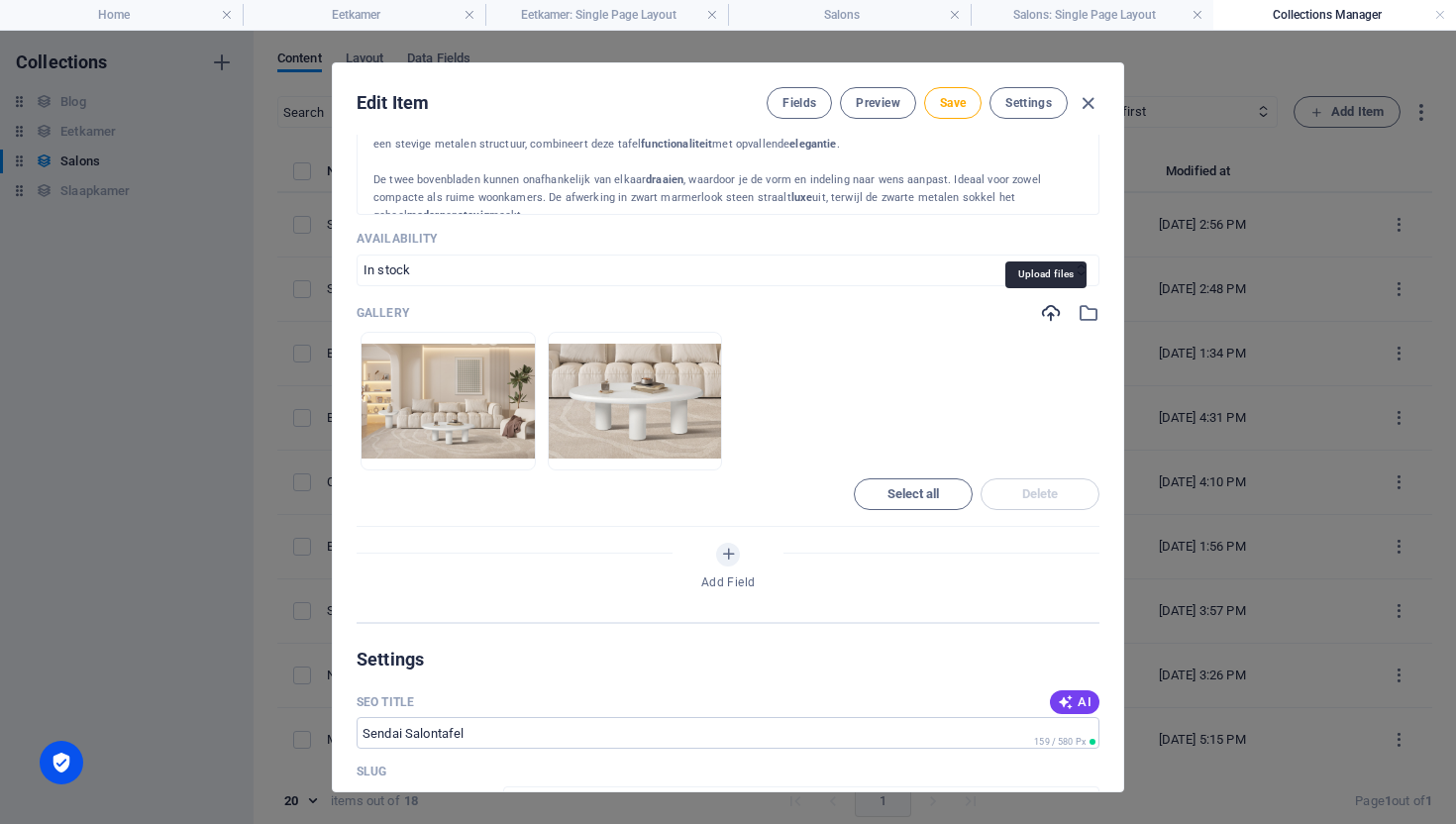 click at bounding box center [1051, 313] 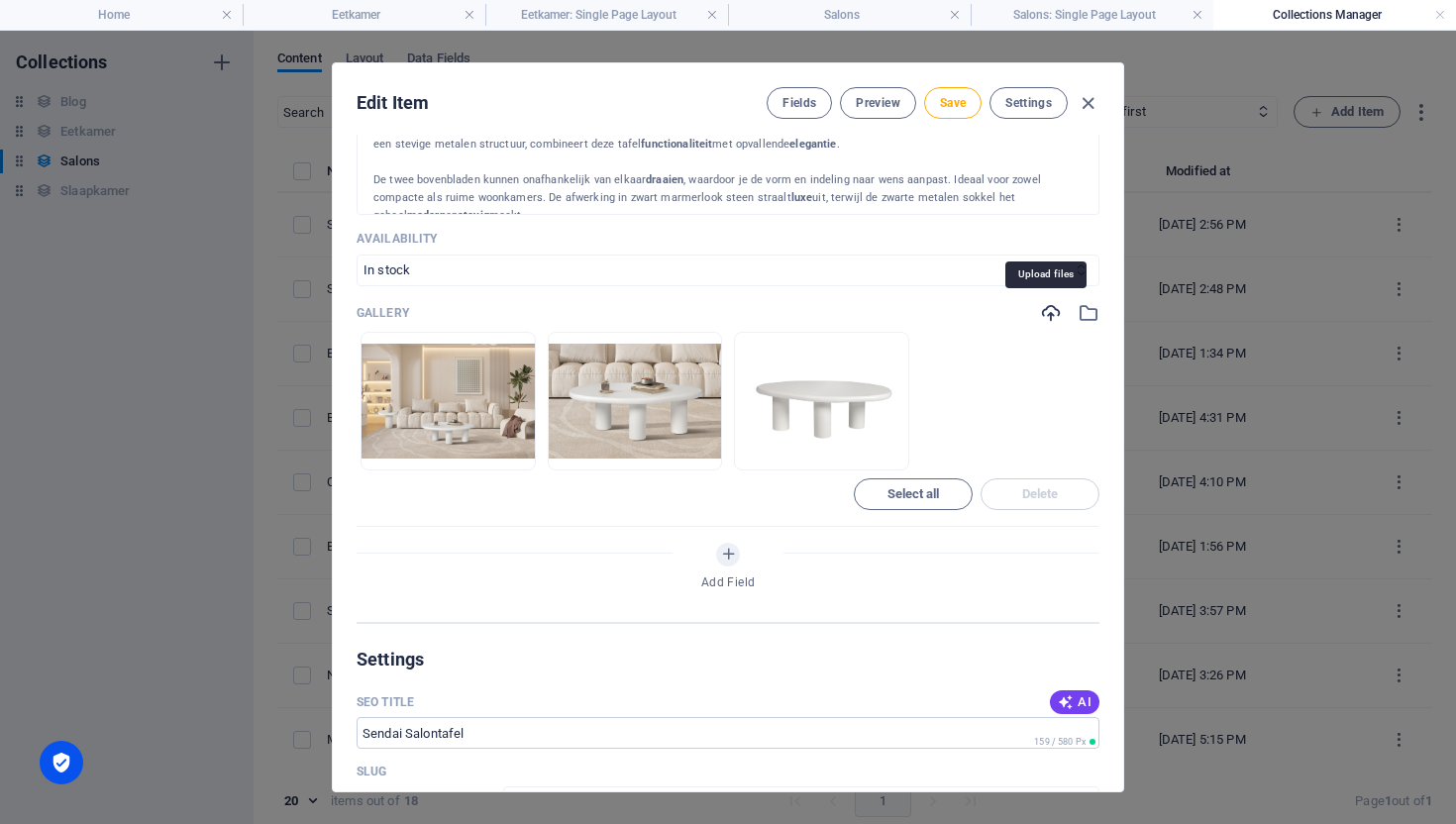 click at bounding box center (1051, 313) 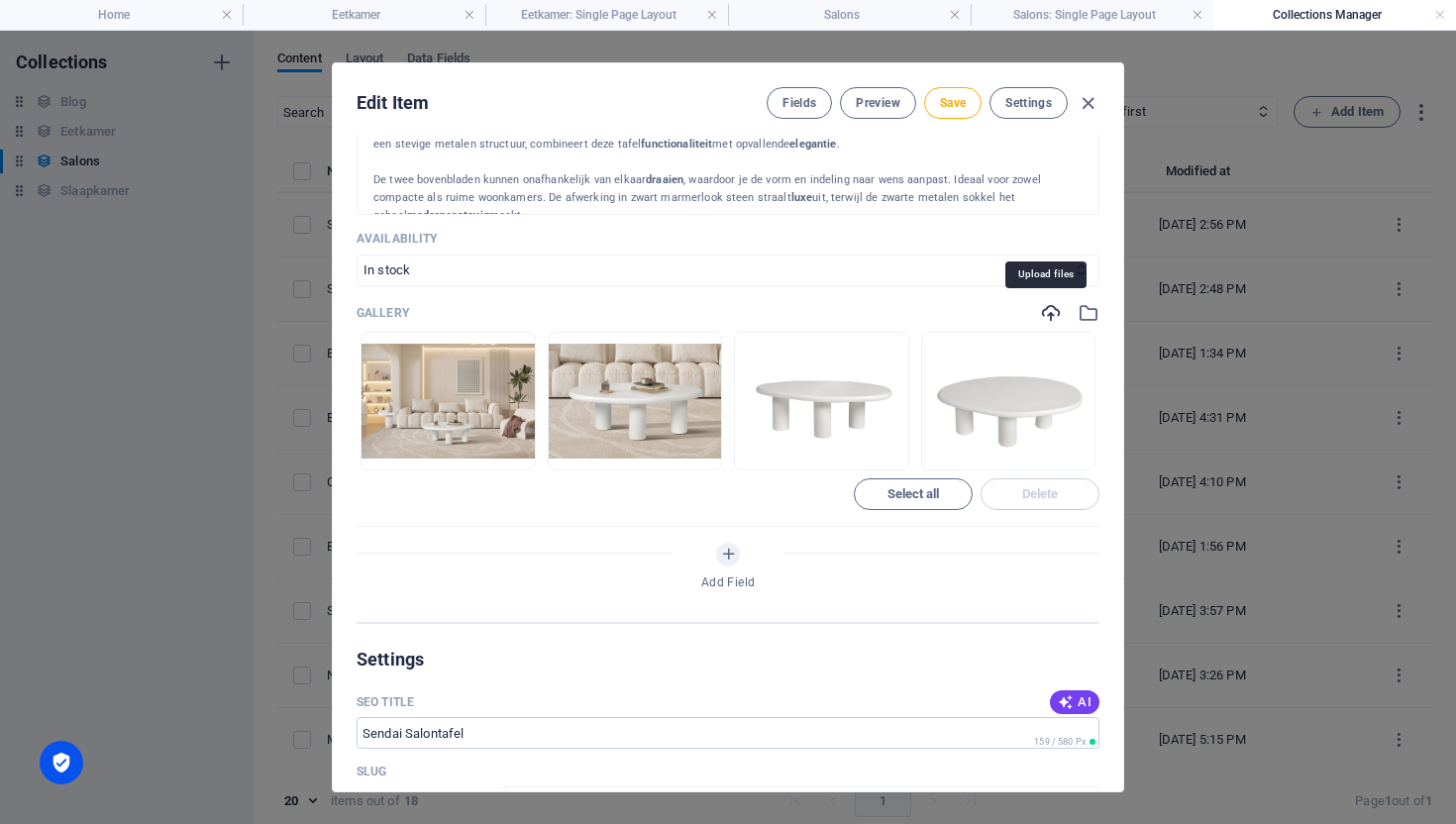 click at bounding box center [1051, 313] 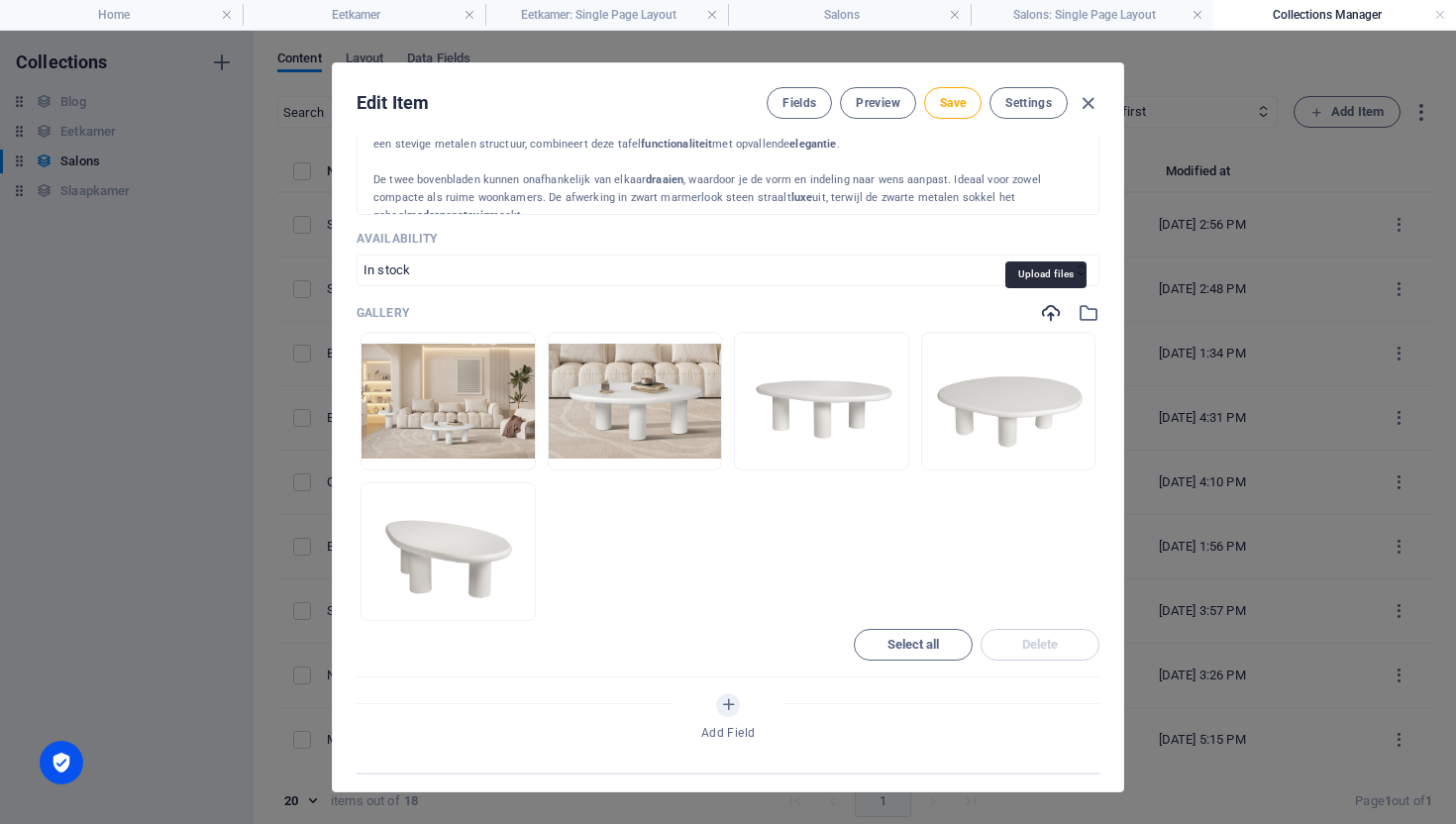 click at bounding box center [1051, 313] 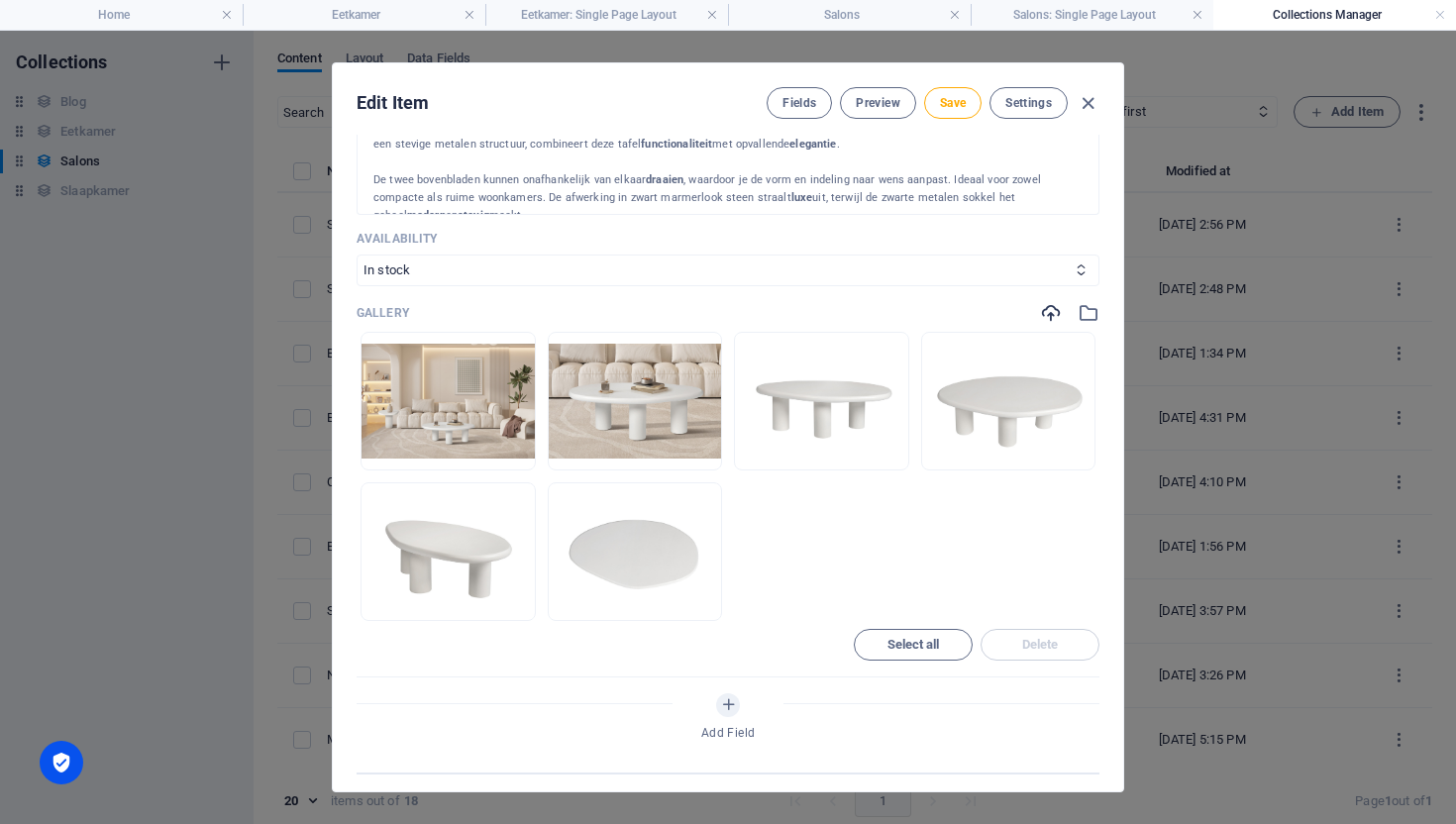 click on "Gallery Drop files here to upload them instantly Select all Delete" at bounding box center (728, 489) 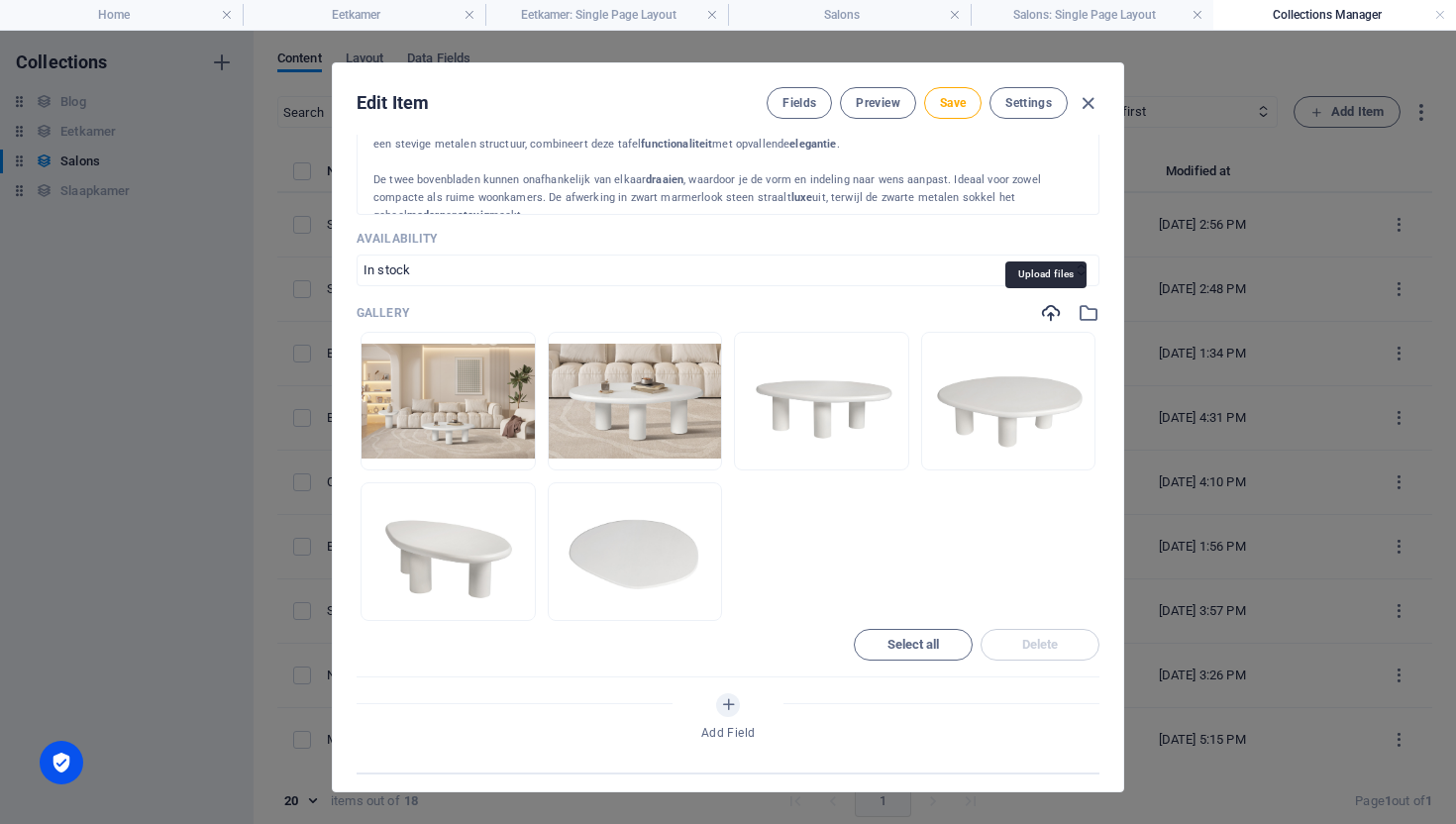 click at bounding box center [1051, 313] 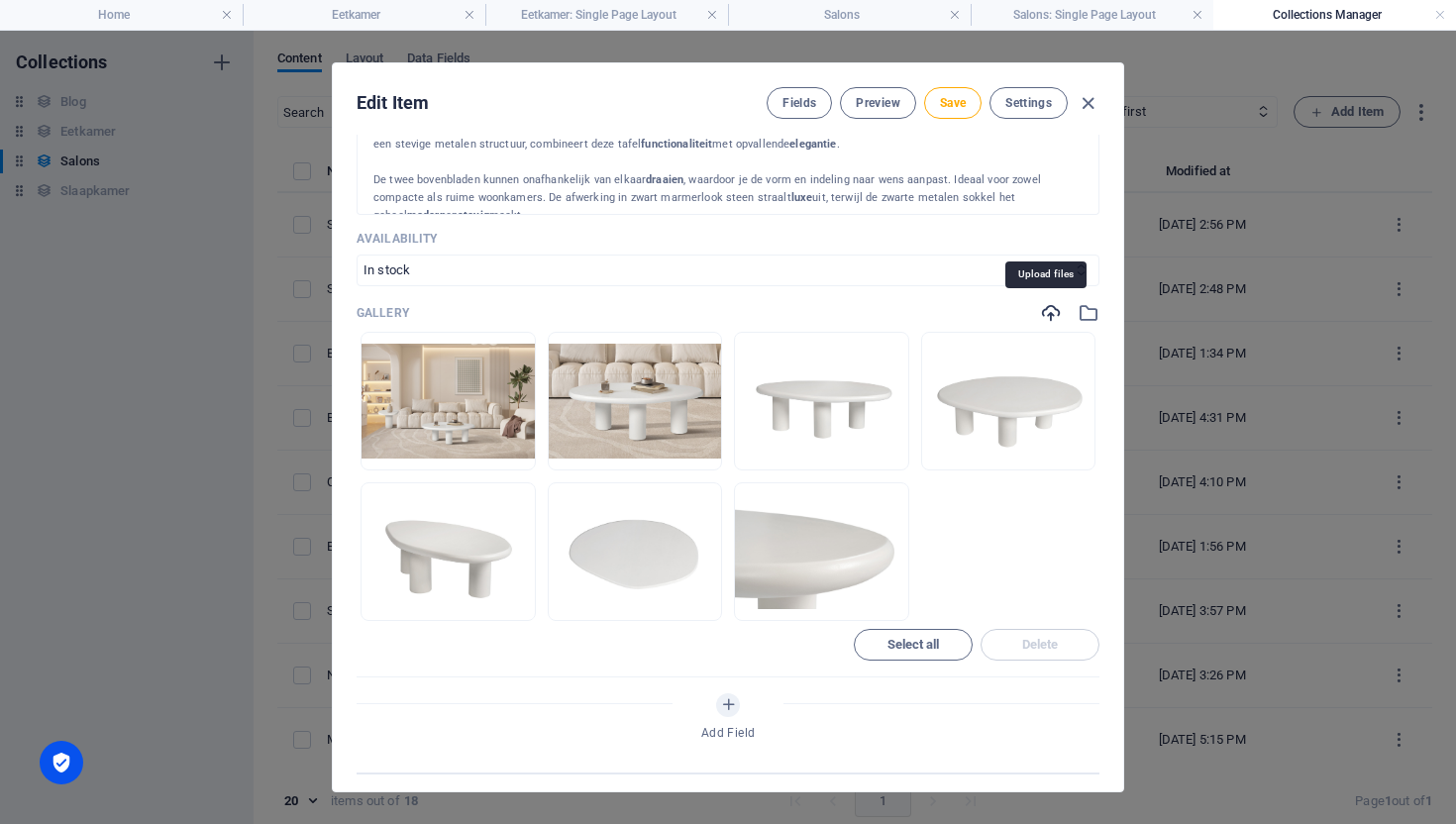 click on "Gallery" at bounding box center (728, 313) 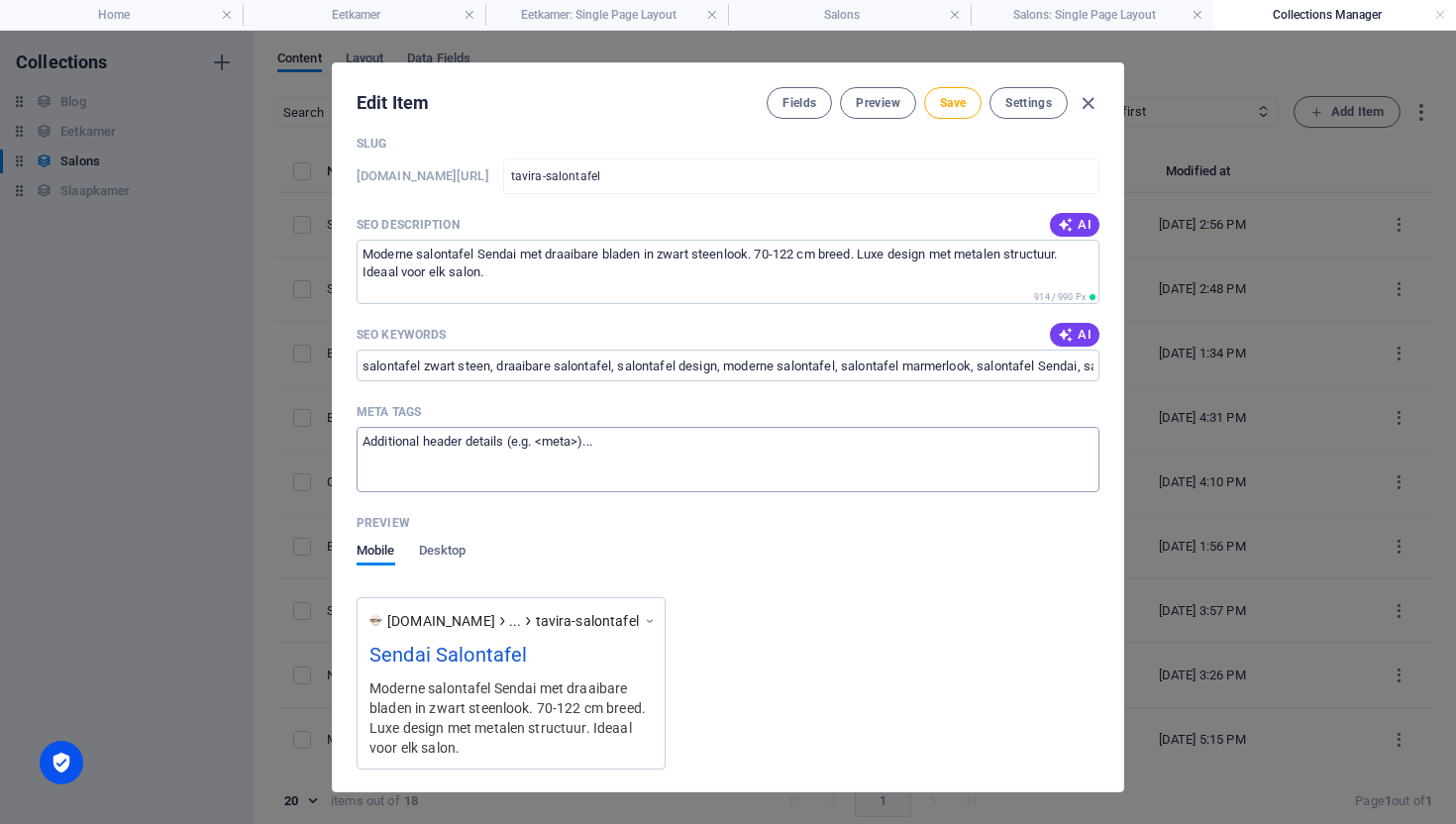 scroll, scrollTop: 1365, scrollLeft: 0, axis: vertical 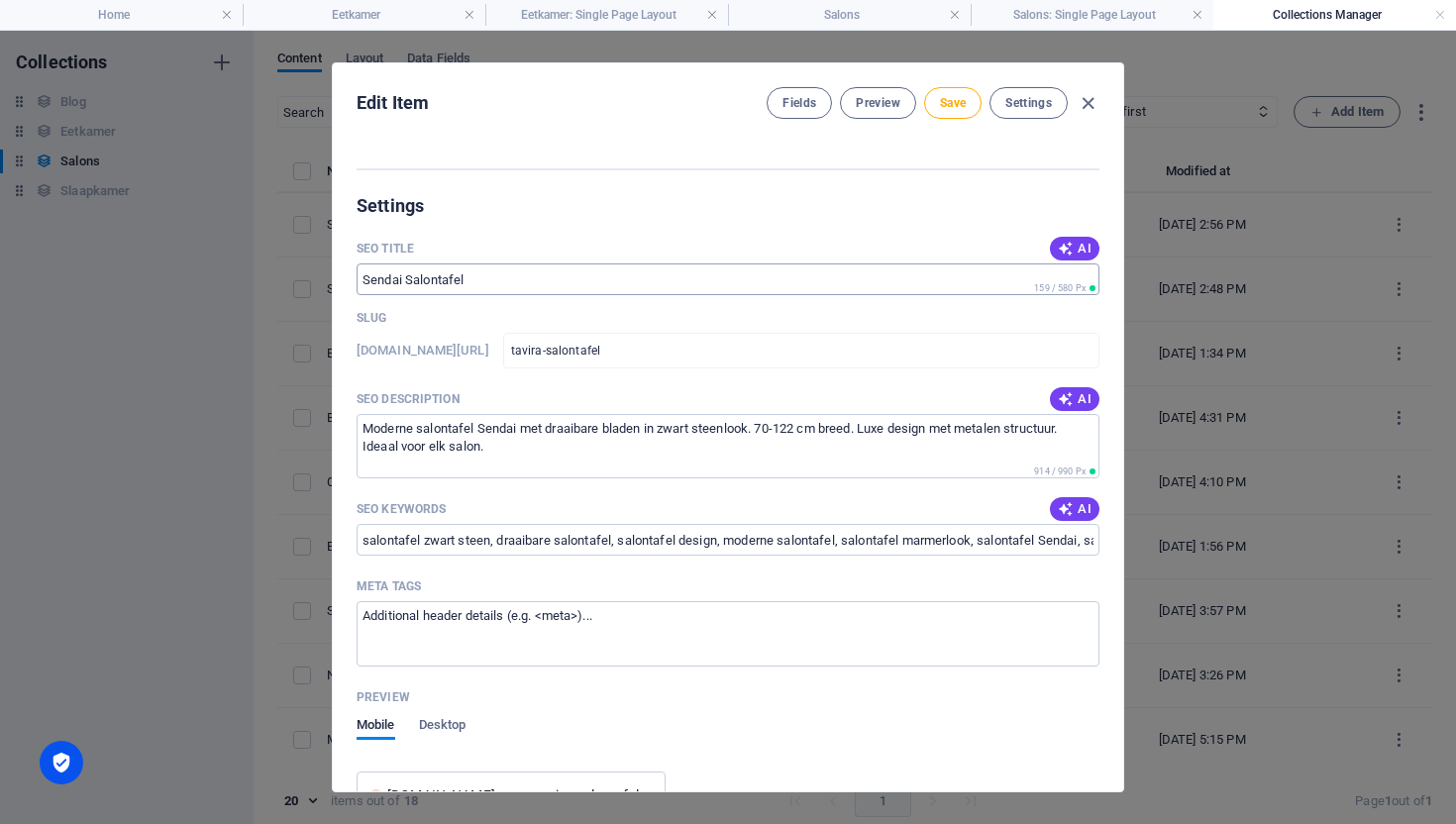 click on "Sendai Salontafel" at bounding box center [728, 279] 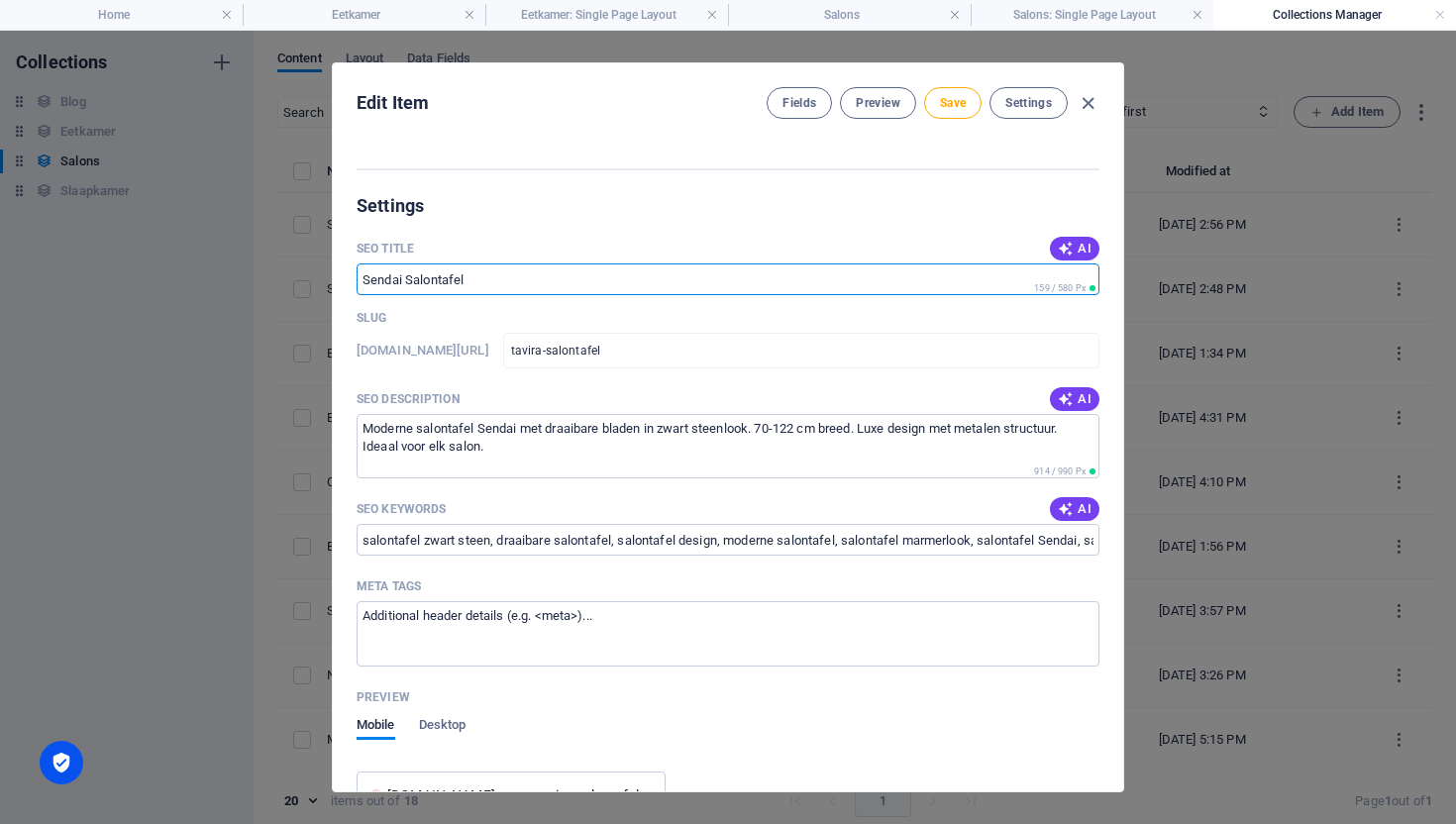 click on "Sendai Salontafel" at bounding box center [728, 279] 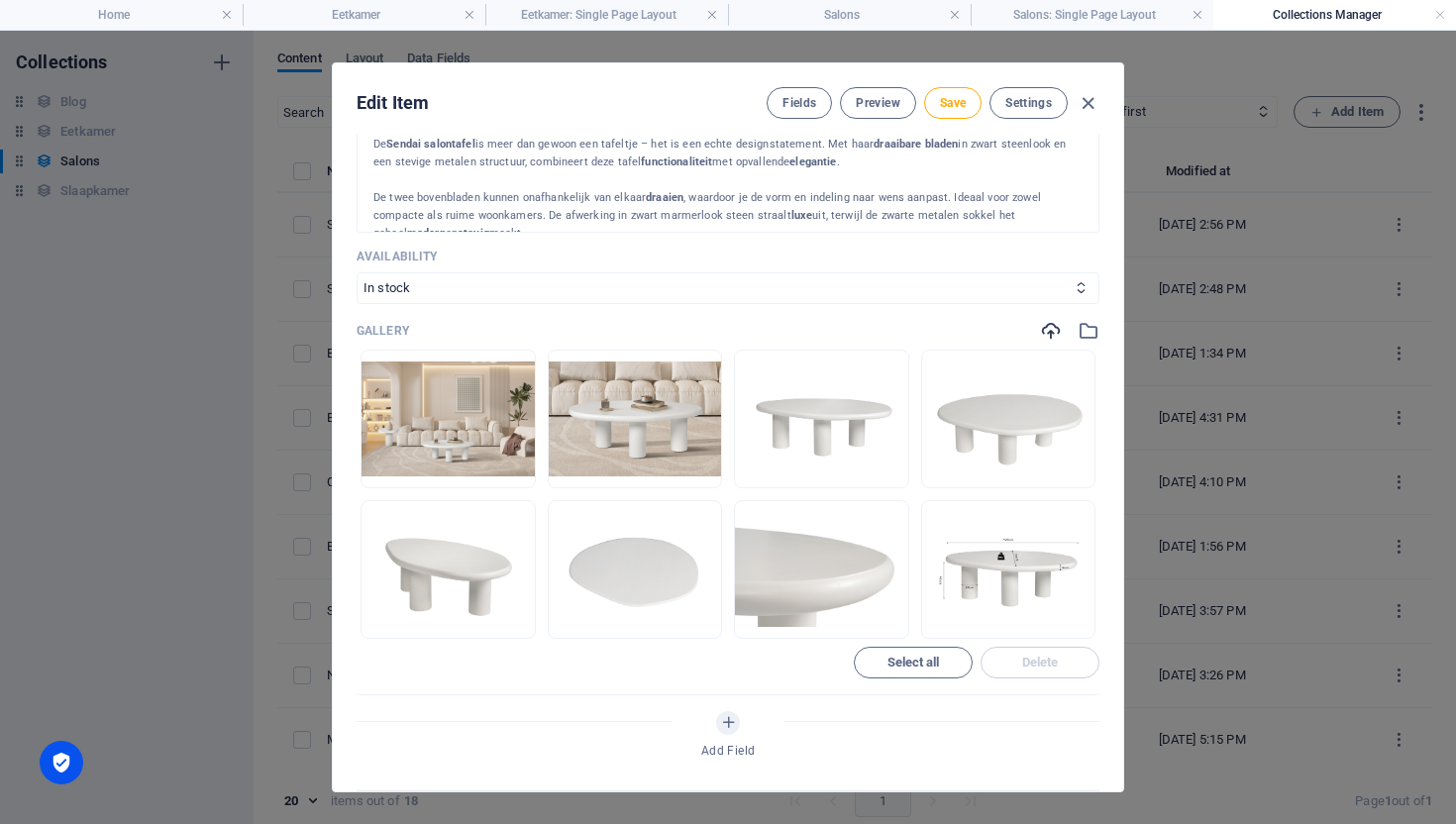 scroll, scrollTop: 0, scrollLeft: 0, axis: both 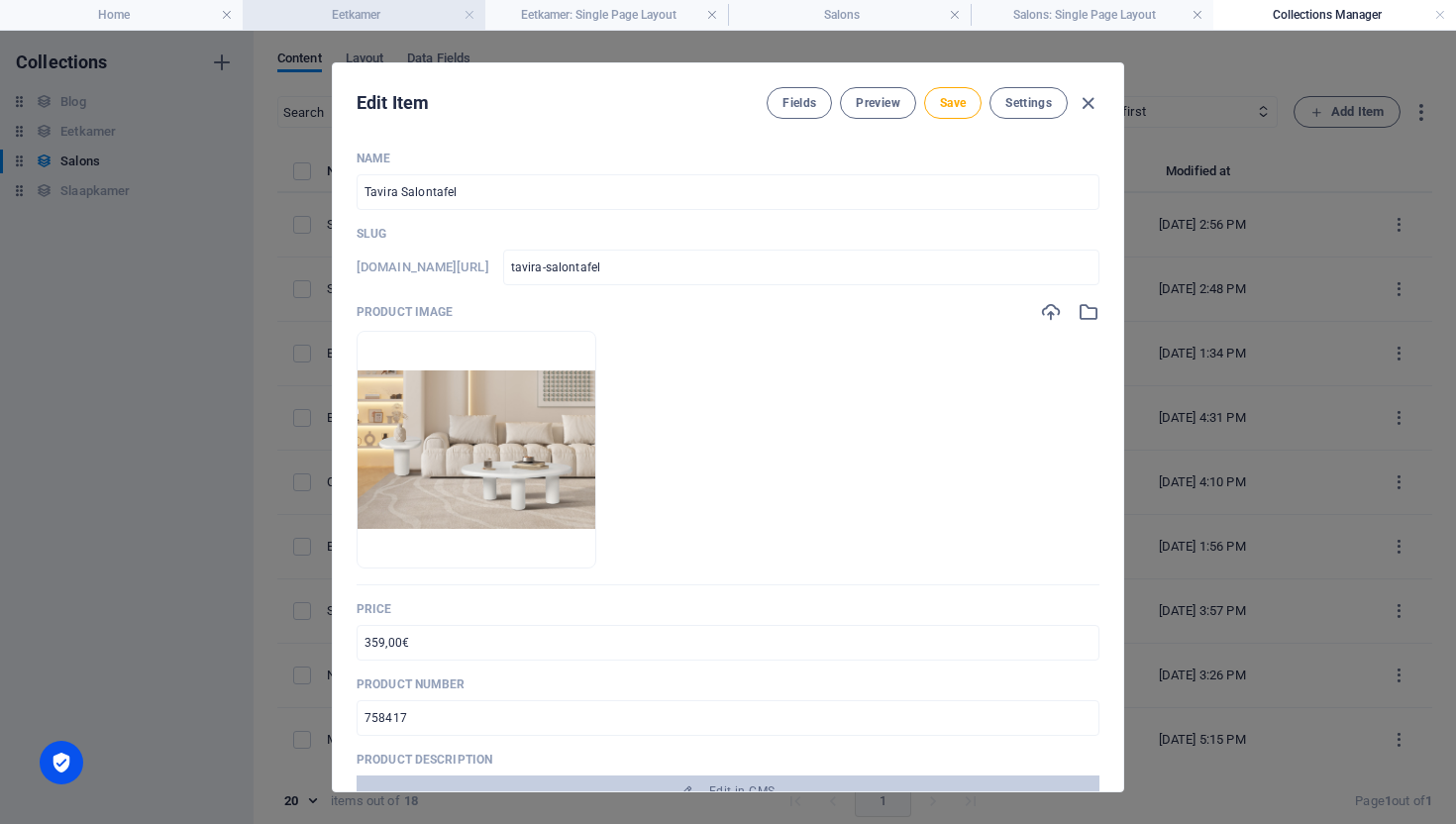 type on "Tavira Salontafel" 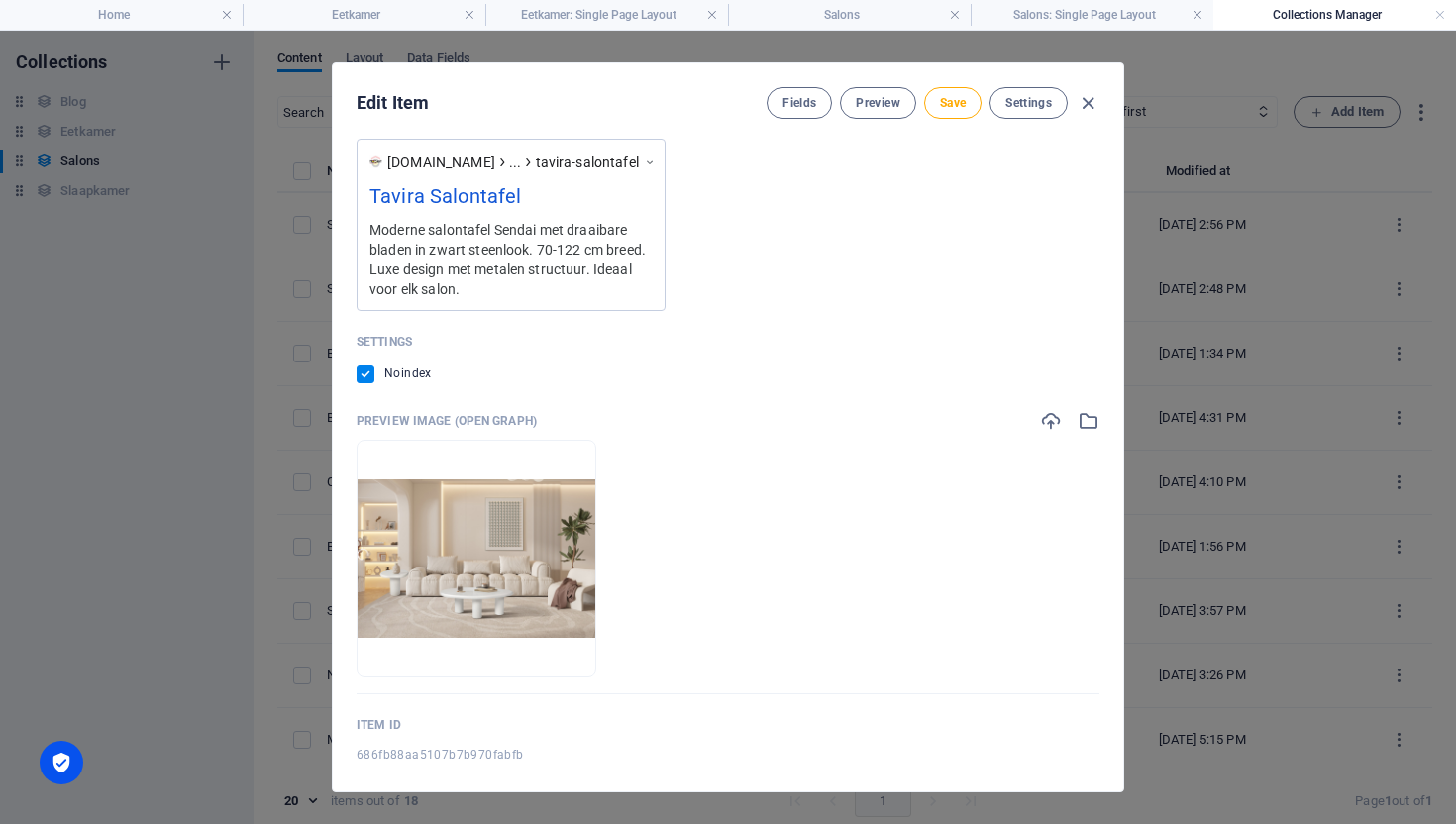 scroll, scrollTop: 2015, scrollLeft: 0, axis: vertical 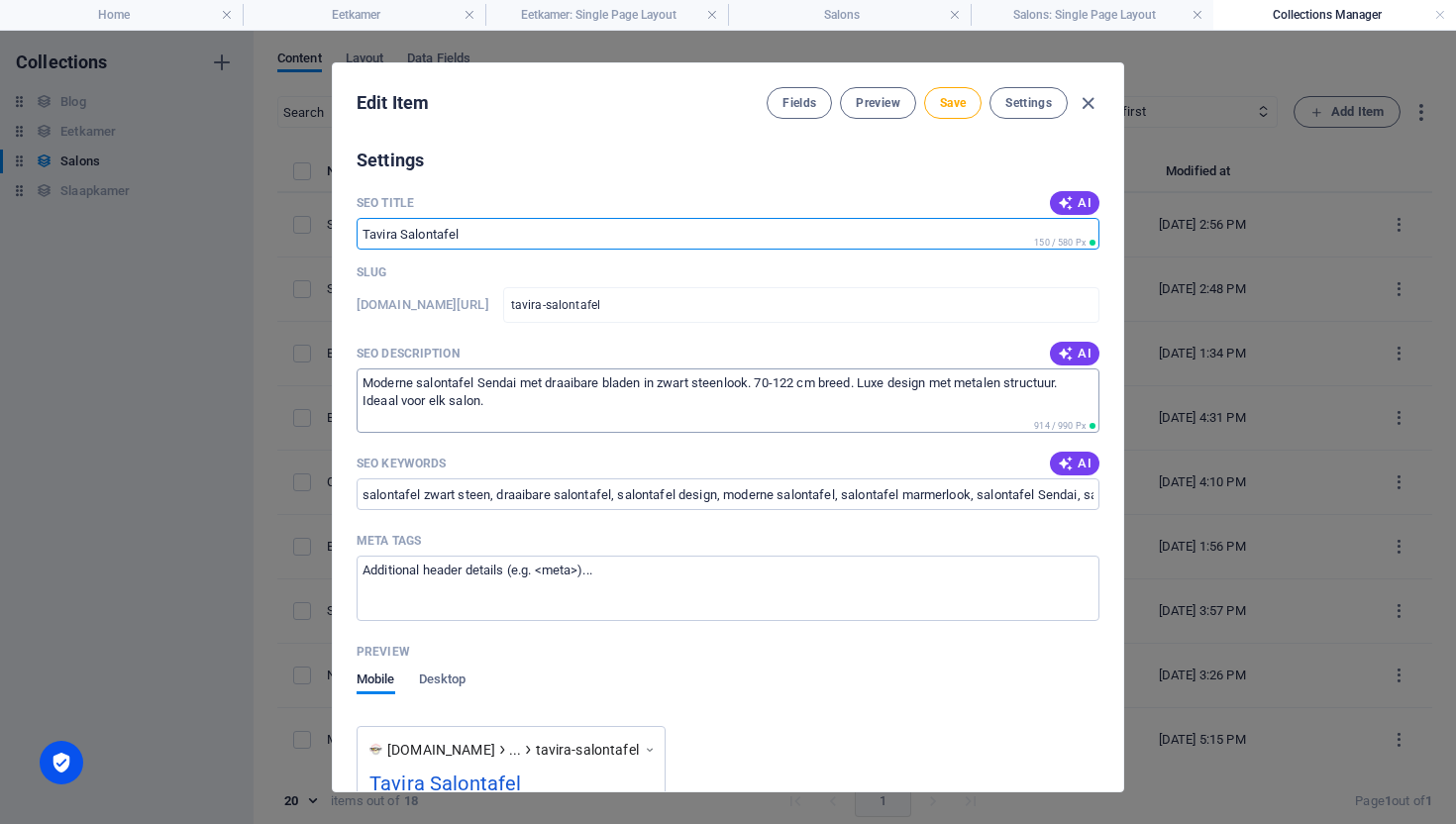 click on "Moderne salontafel Sendai met draaibare bladen in zwart steenlook. 70-122 cm breed. Luxe design met metalen structuur. Ideaal voor elk salon." at bounding box center (728, 400) 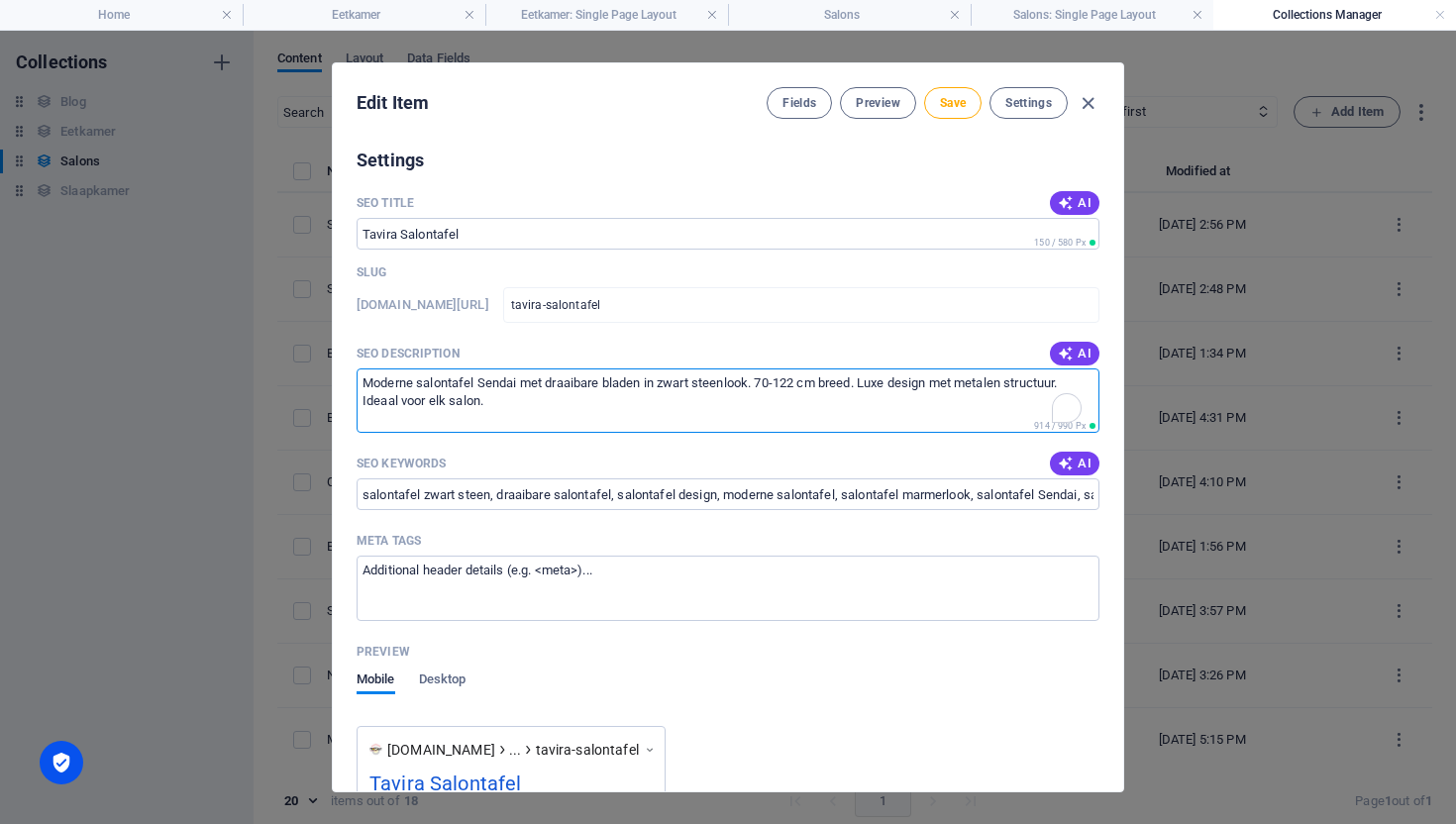 click on "Moderne salontafel Sendai met draaibare bladen in zwart steenlook. 70-122 cm breed. Luxe design met metalen structuur. Ideaal voor elk salon." at bounding box center [728, 400] 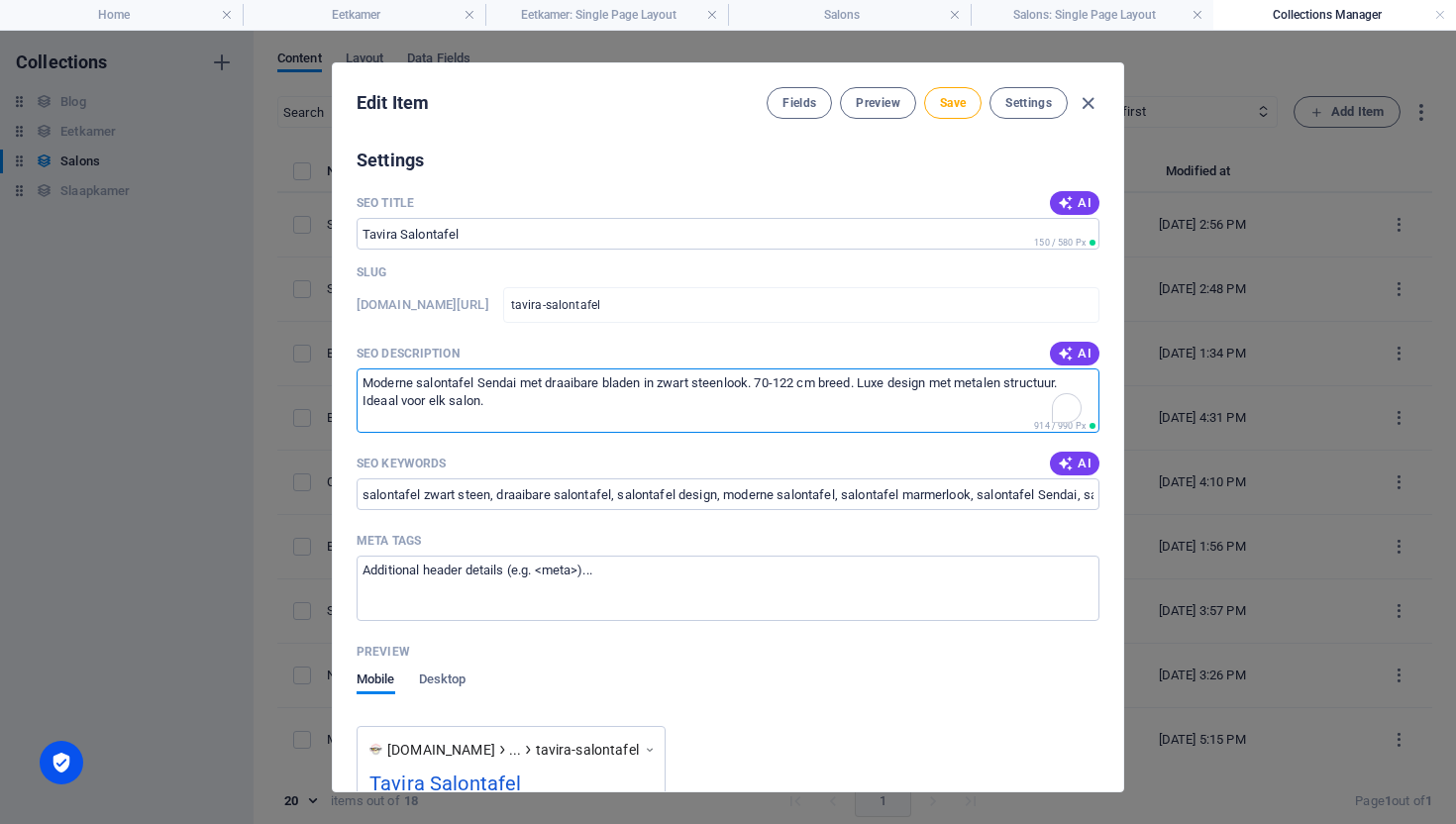 paste on "in witte cementlook met ovale vorm en robuuste uitstraling. De Tavira tafel combineert minimalistisch design met stevigheid. Perfect voor elk stijlvol interieur." 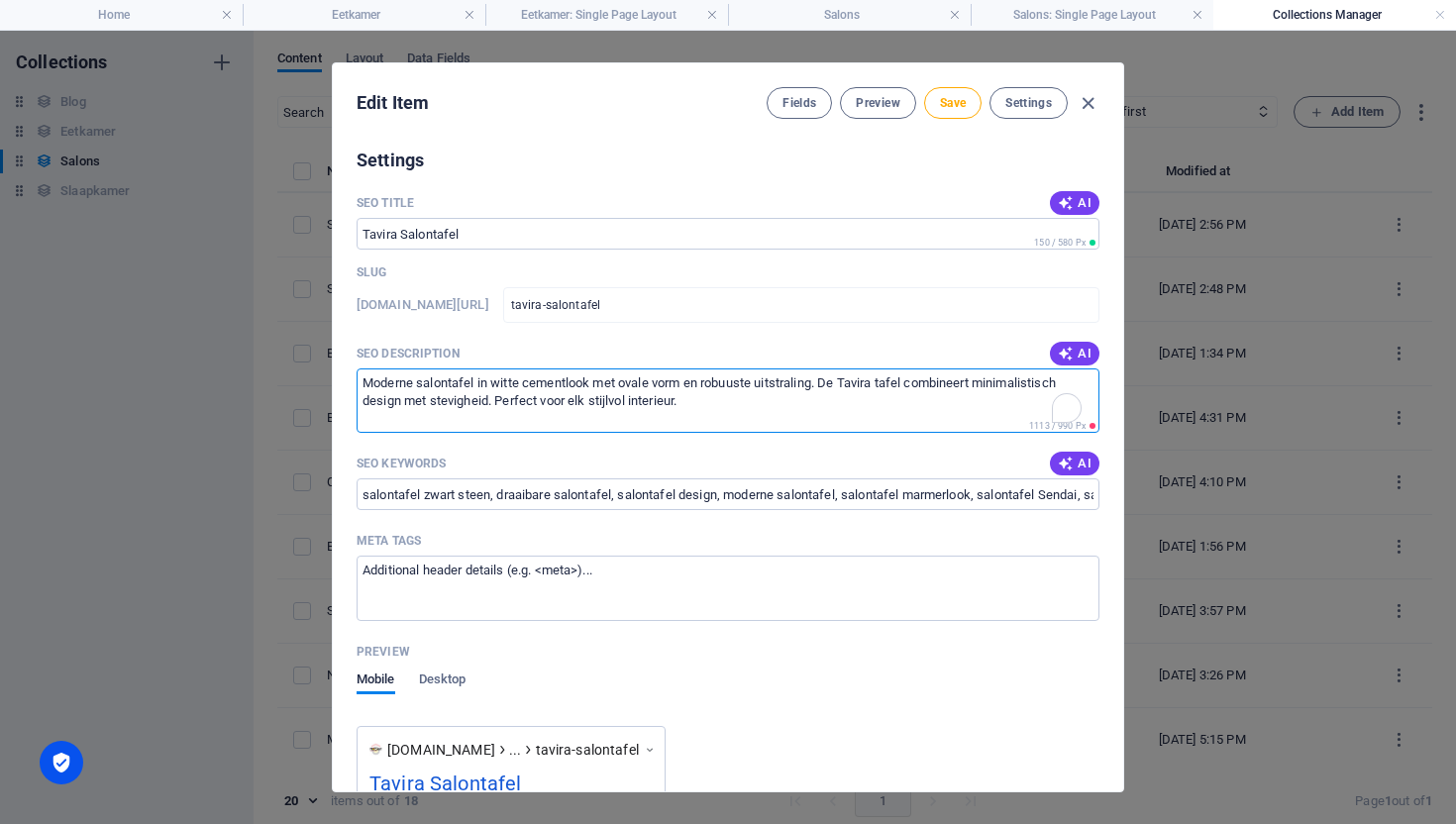 scroll, scrollTop: 10, scrollLeft: 0, axis: vertical 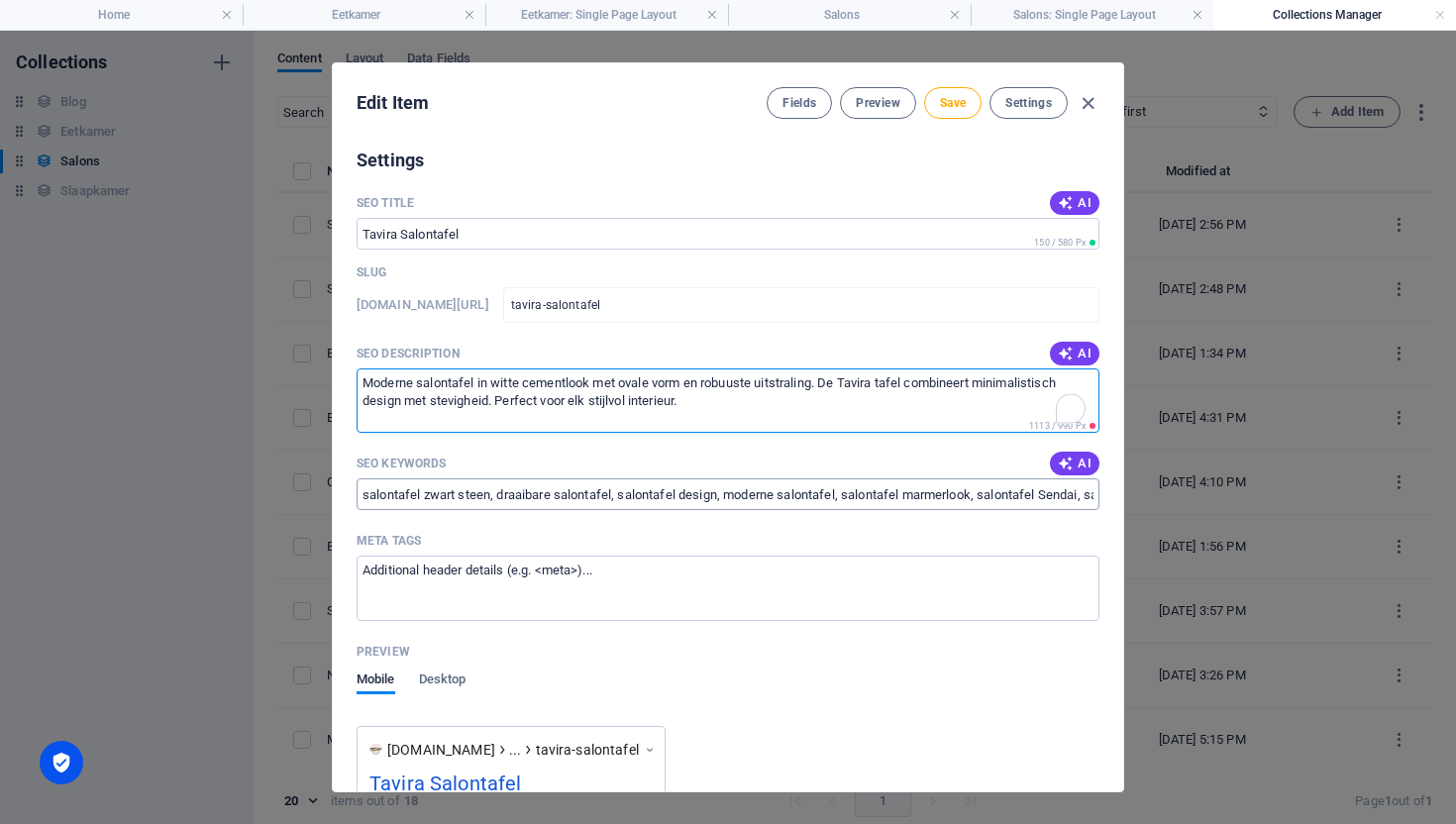type on "Moderne salontafel in witte cementlook met ovale vorm en robuuste uitstraling. De Tavira tafel combineert minimalistisch design met stevigheid. Perfect voor elk stijlvol interieur." 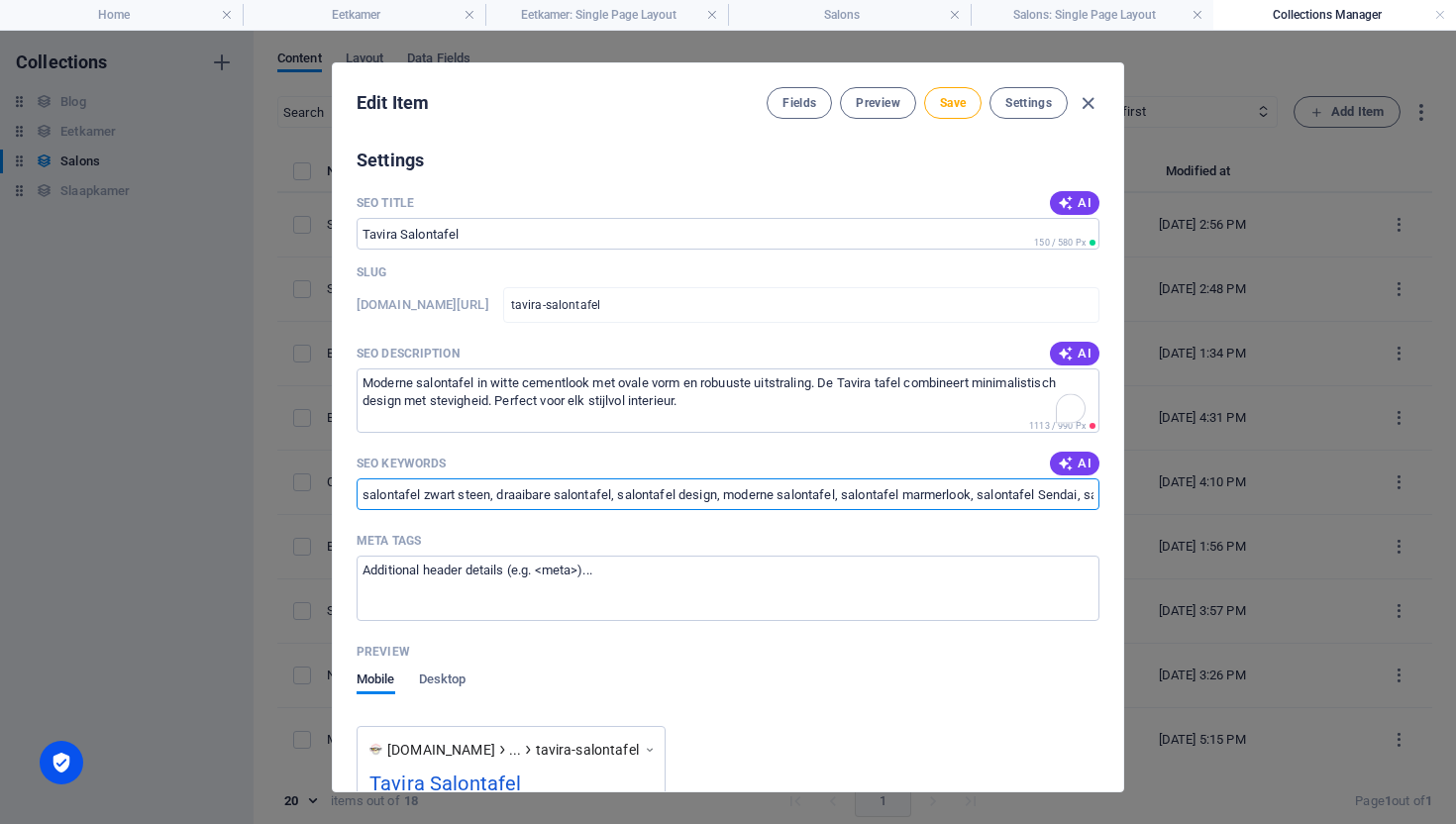 click on "salontafel zwart steen, draaibare salontafel, salontafel design, moderne salontafel, salontafel marmerlook, salontafel Sendai, salontafel 70 cm, salontafel 120 cm, salontafel Mobysit, luxe salontafel, [GEOGRAPHIC_DATA], salontafel steen blad, salon bijzettafel, draaibaar tafelblad, design salontafel zwart" at bounding box center [728, 494] 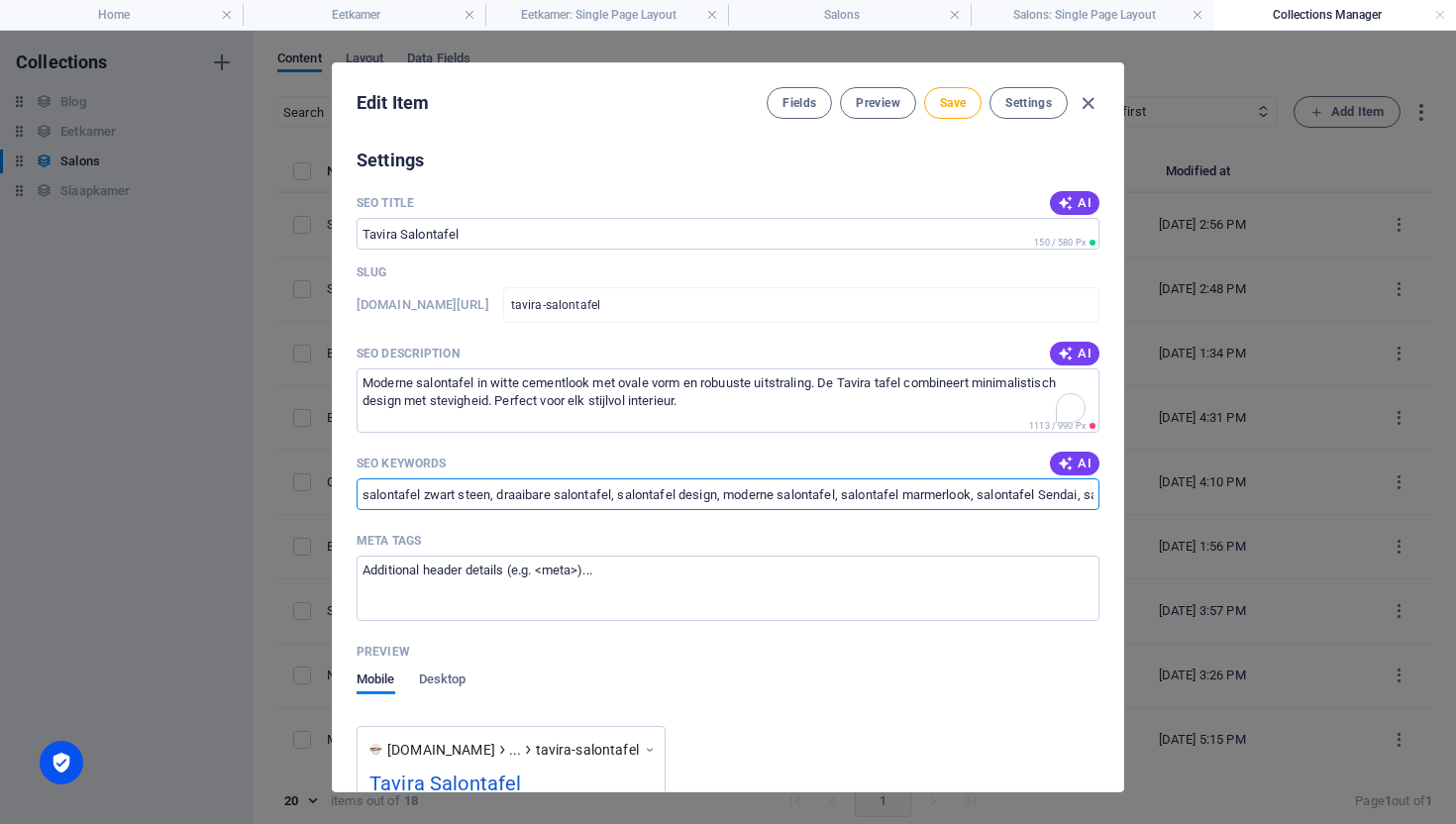 paste on ", cementlook salontafel, moderne salontafel wit, ovale salontafel, design salontafel, salontafel MDF, salontafel met ronde poten, salontafel minimalistisch, salontafel wit, Tavira salontafel, [GEOGRAPHIC_DATA], salontafel [GEOGRAPHIC_DATA]" 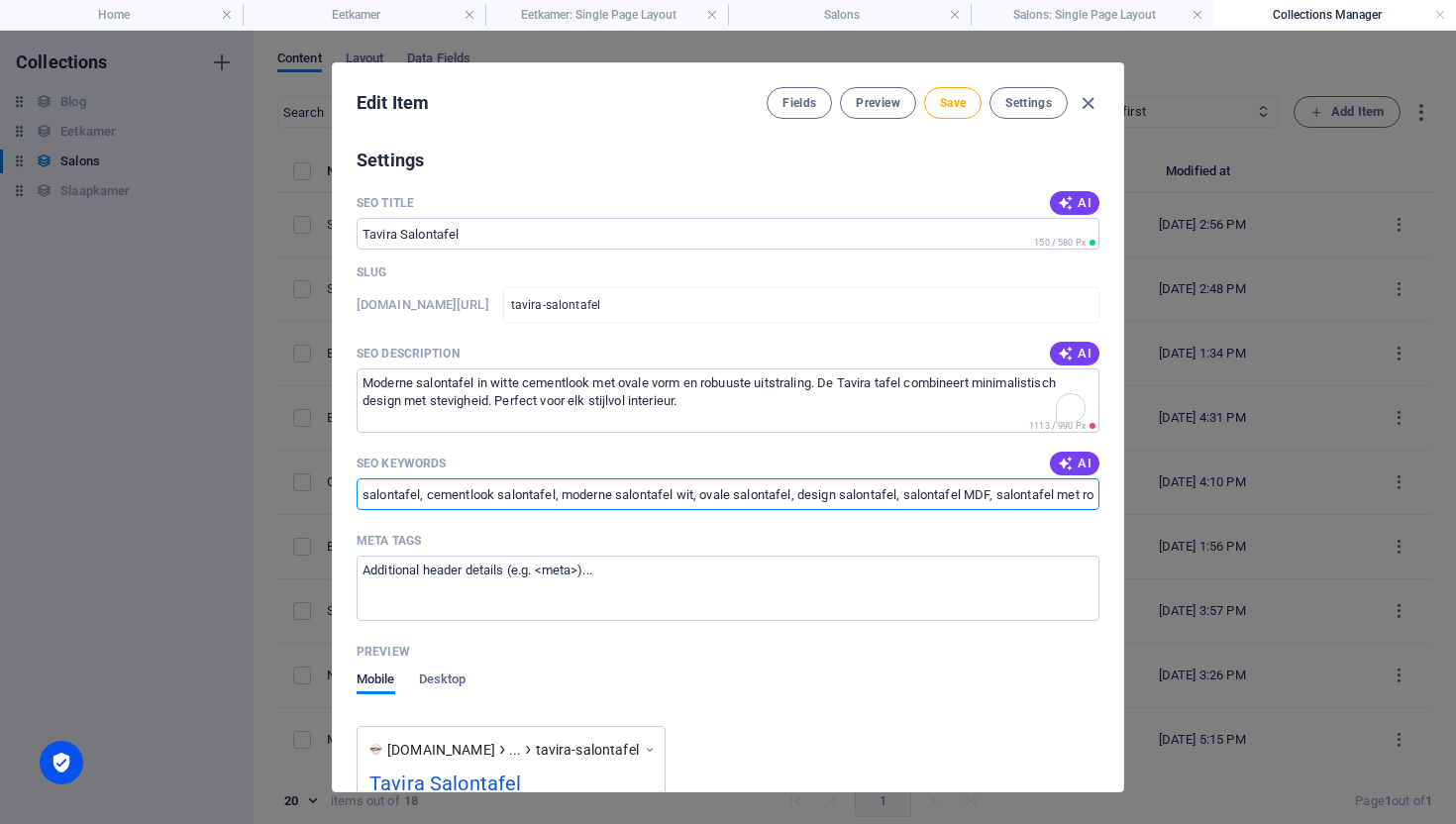 scroll, scrollTop: 0, scrollLeft: 655, axis: horizontal 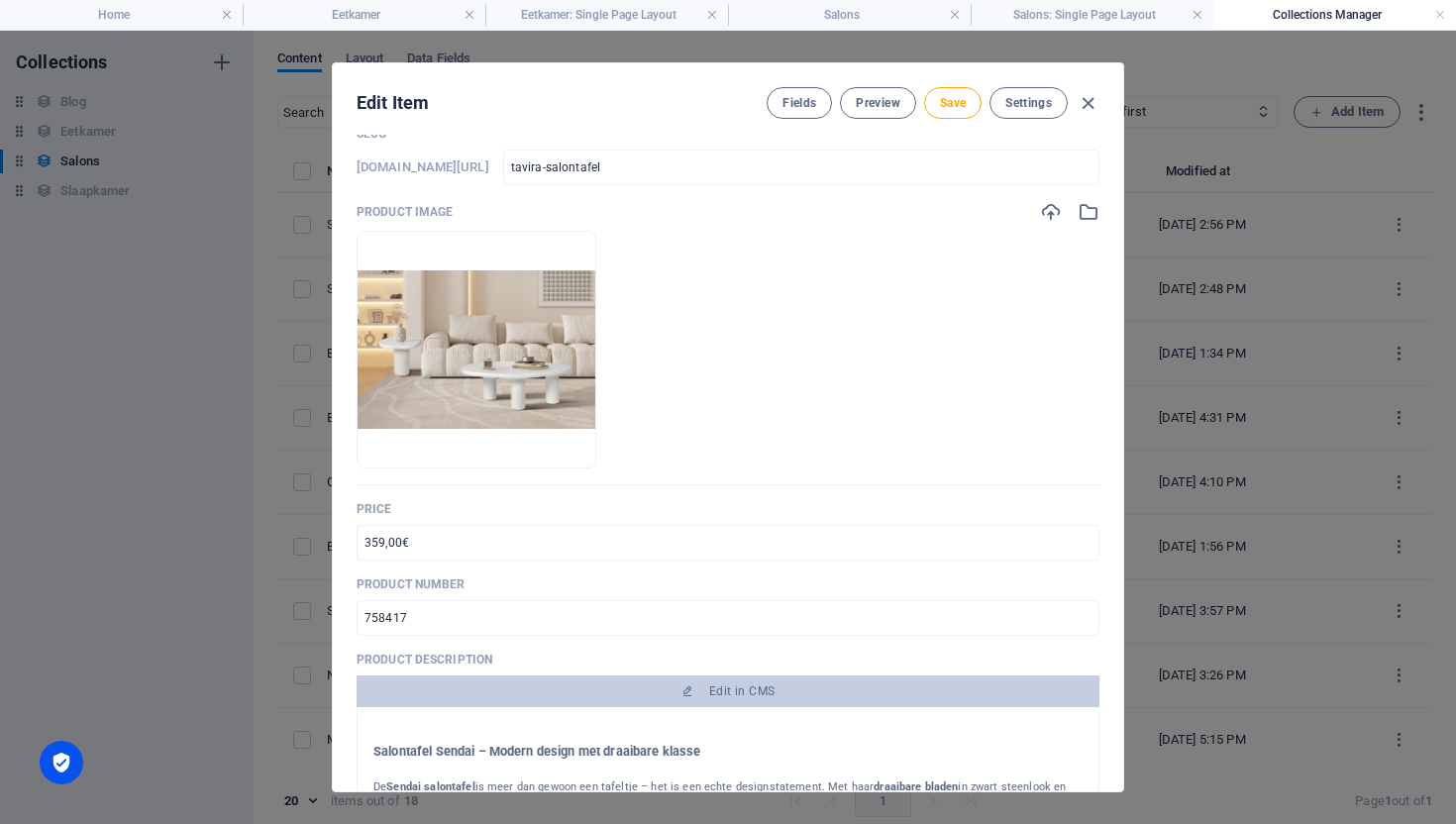 type on "salontafel, cementlook salontafel, moderne salontafel wit, ovale salontafel, design salontafel, salontafel MDF, salontafel met ronde poten, salontafel minimalistisch, [GEOGRAPHIC_DATA] wit, Tavira salontafel, [GEOGRAPHIC_DATA], [GEOGRAPHIC_DATA] [GEOGRAPHIC_DATA]" 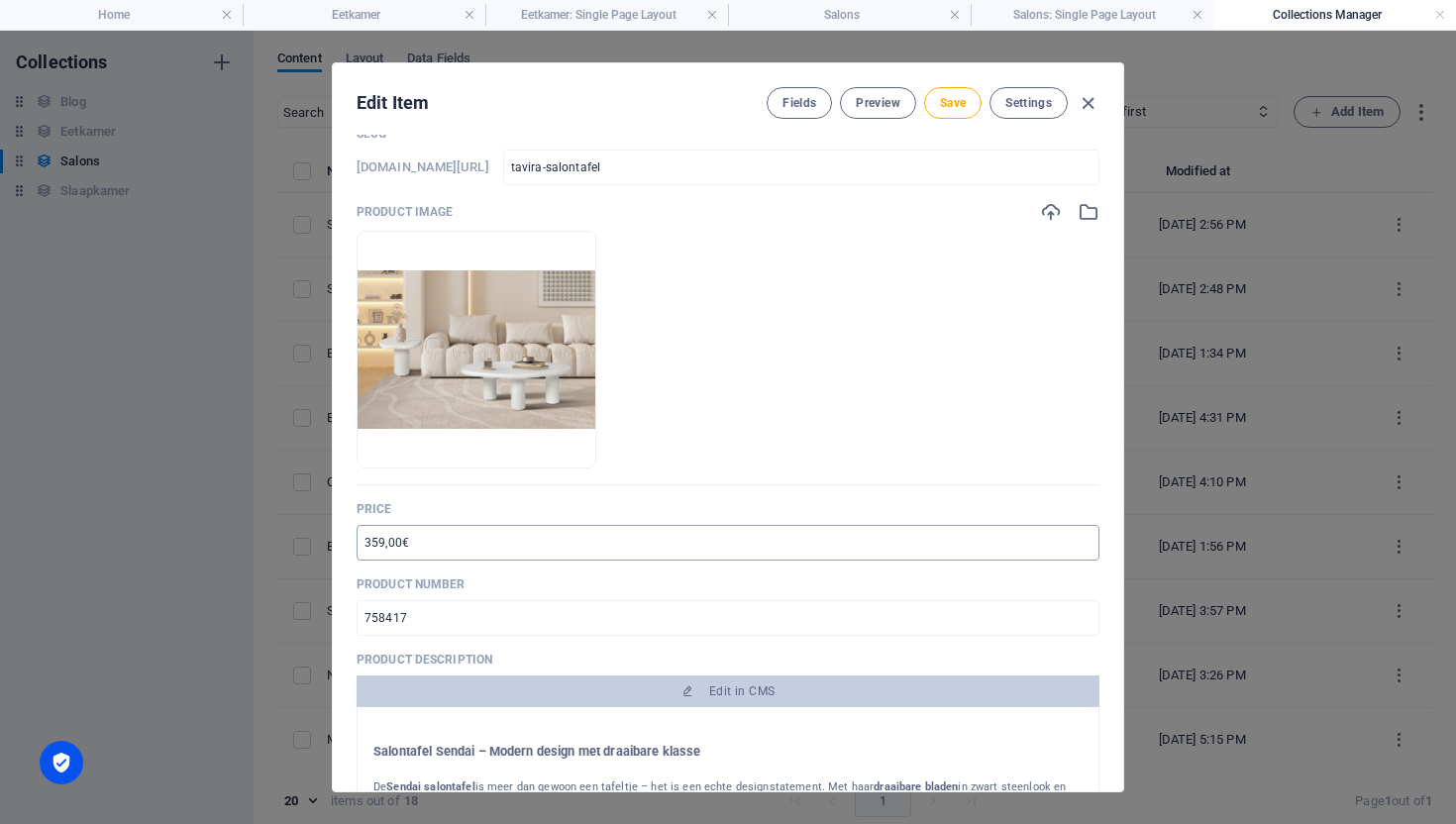 click on "359,00€" at bounding box center [728, 543] 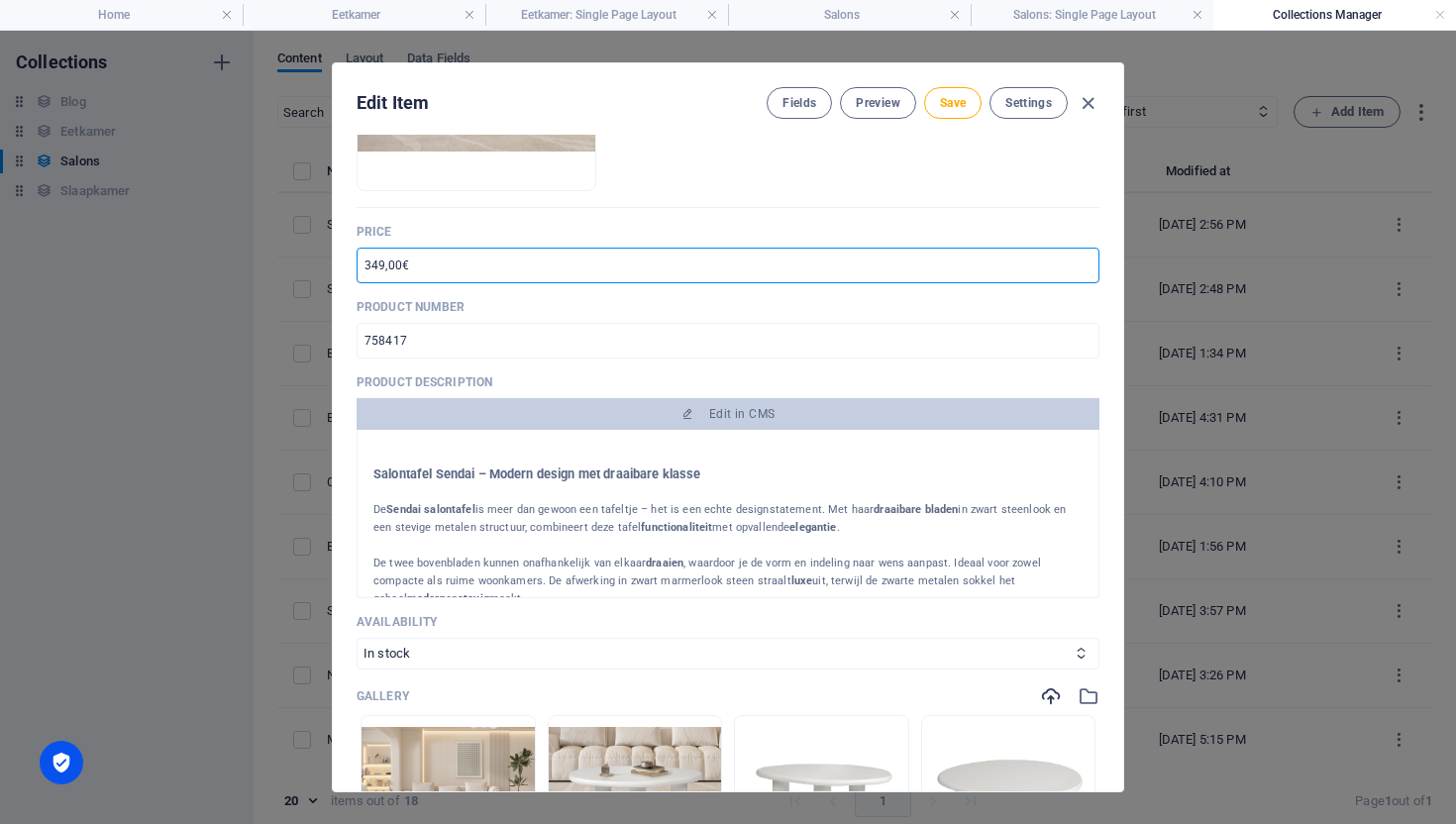 scroll, scrollTop: 375, scrollLeft: 0, axis: vertical 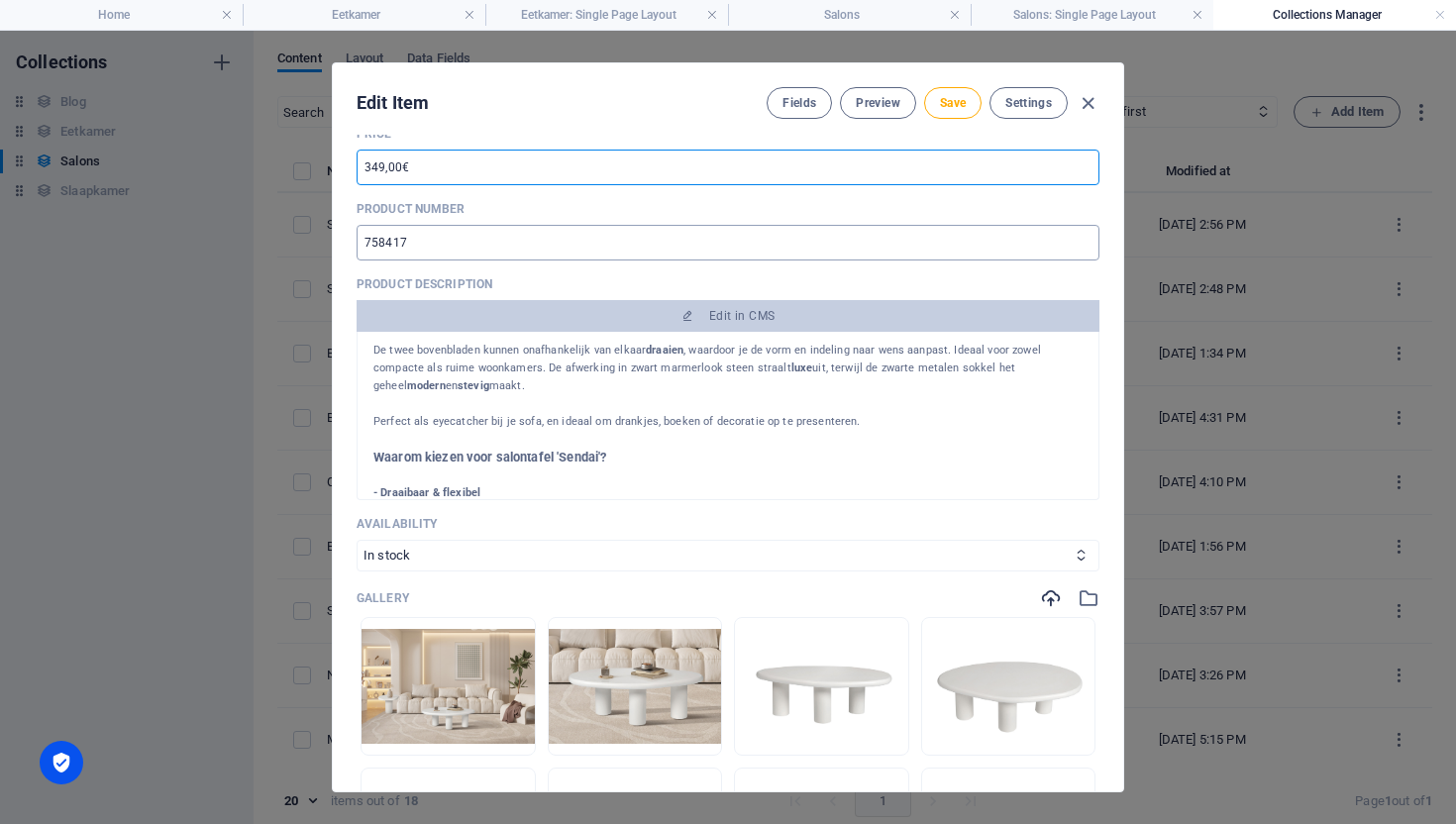 type on "349,00€" 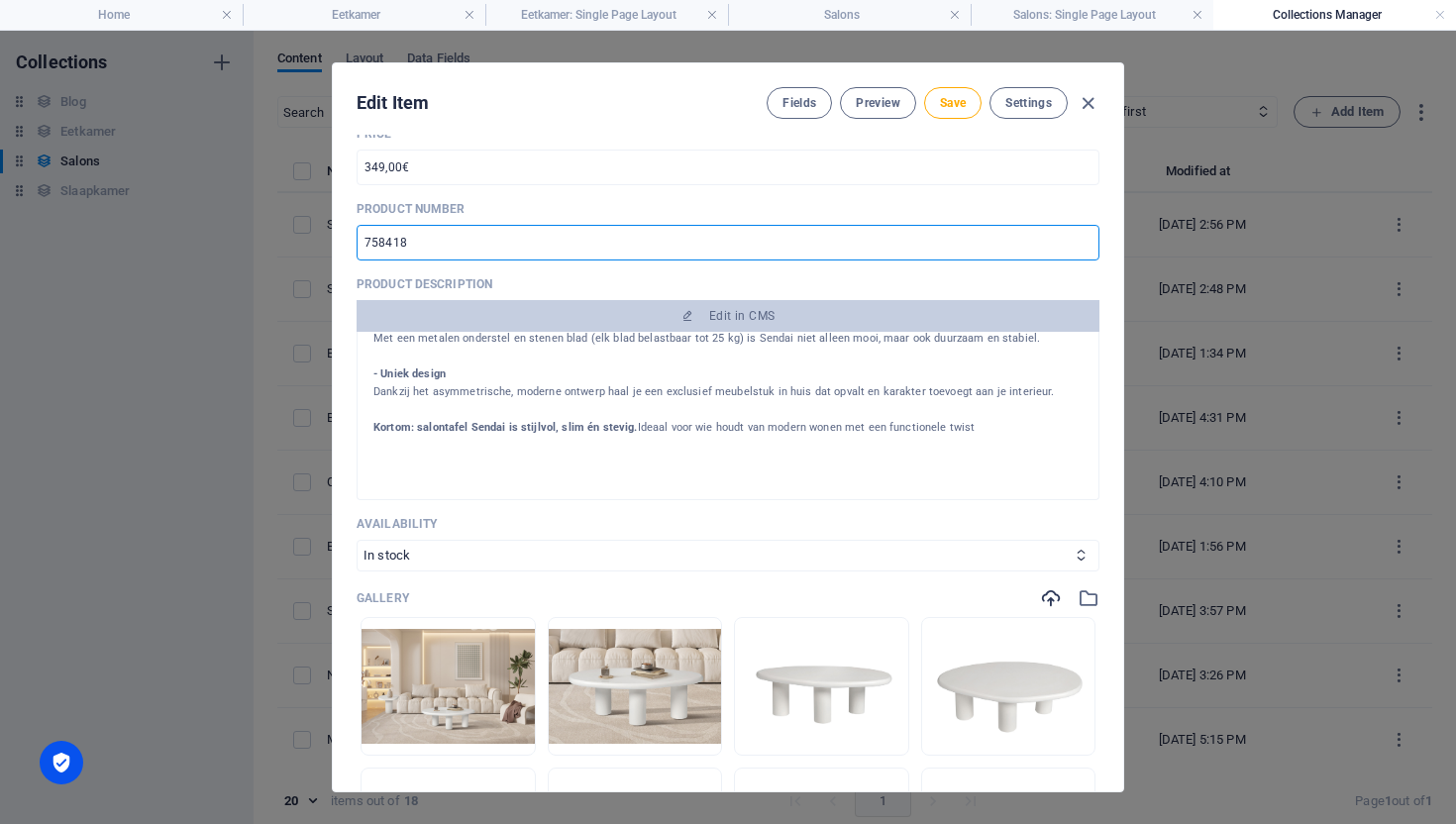 scroll, scrollTop: 487, scrollLeft: 0, axis: vertical 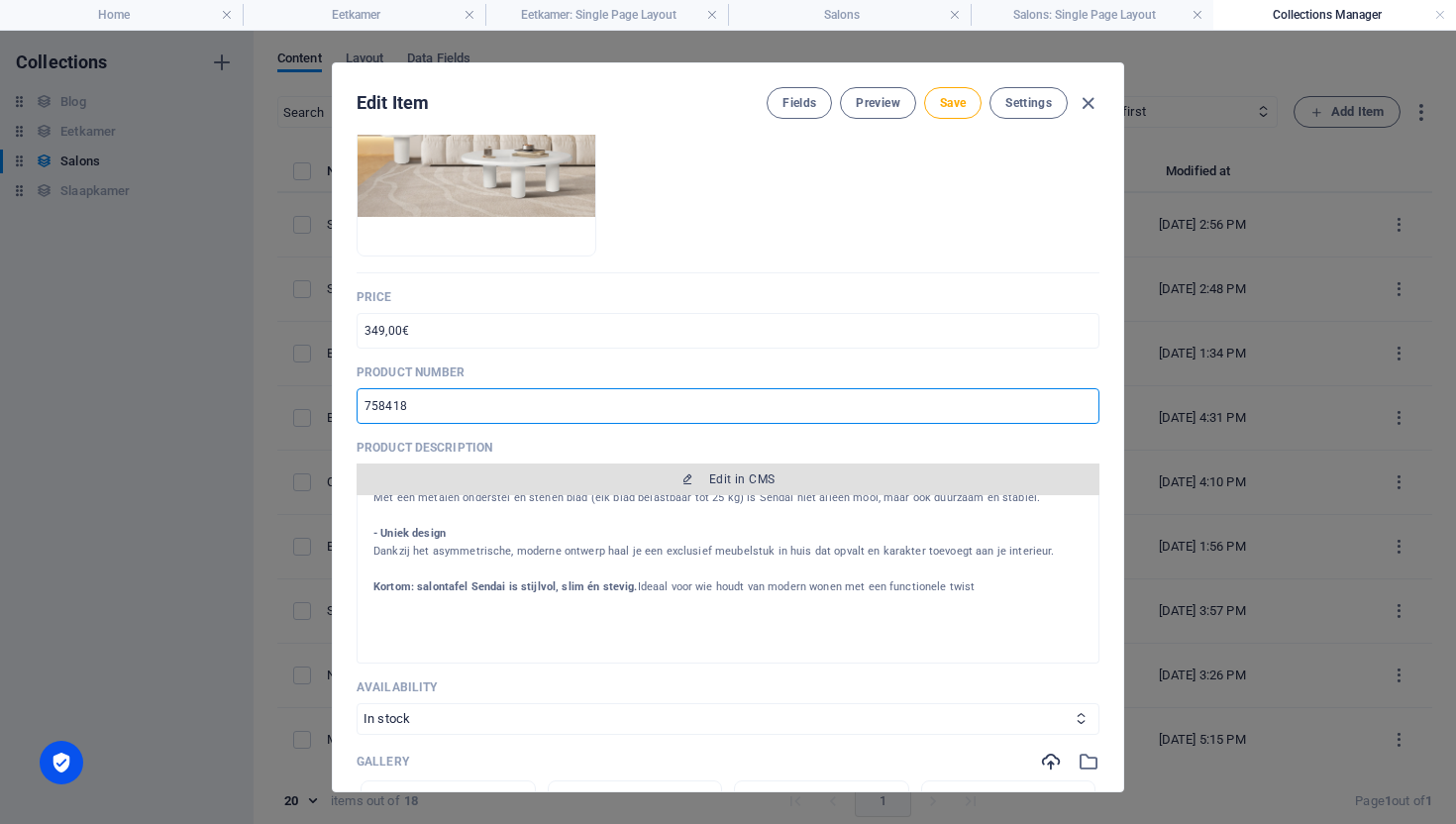 type on "758418" 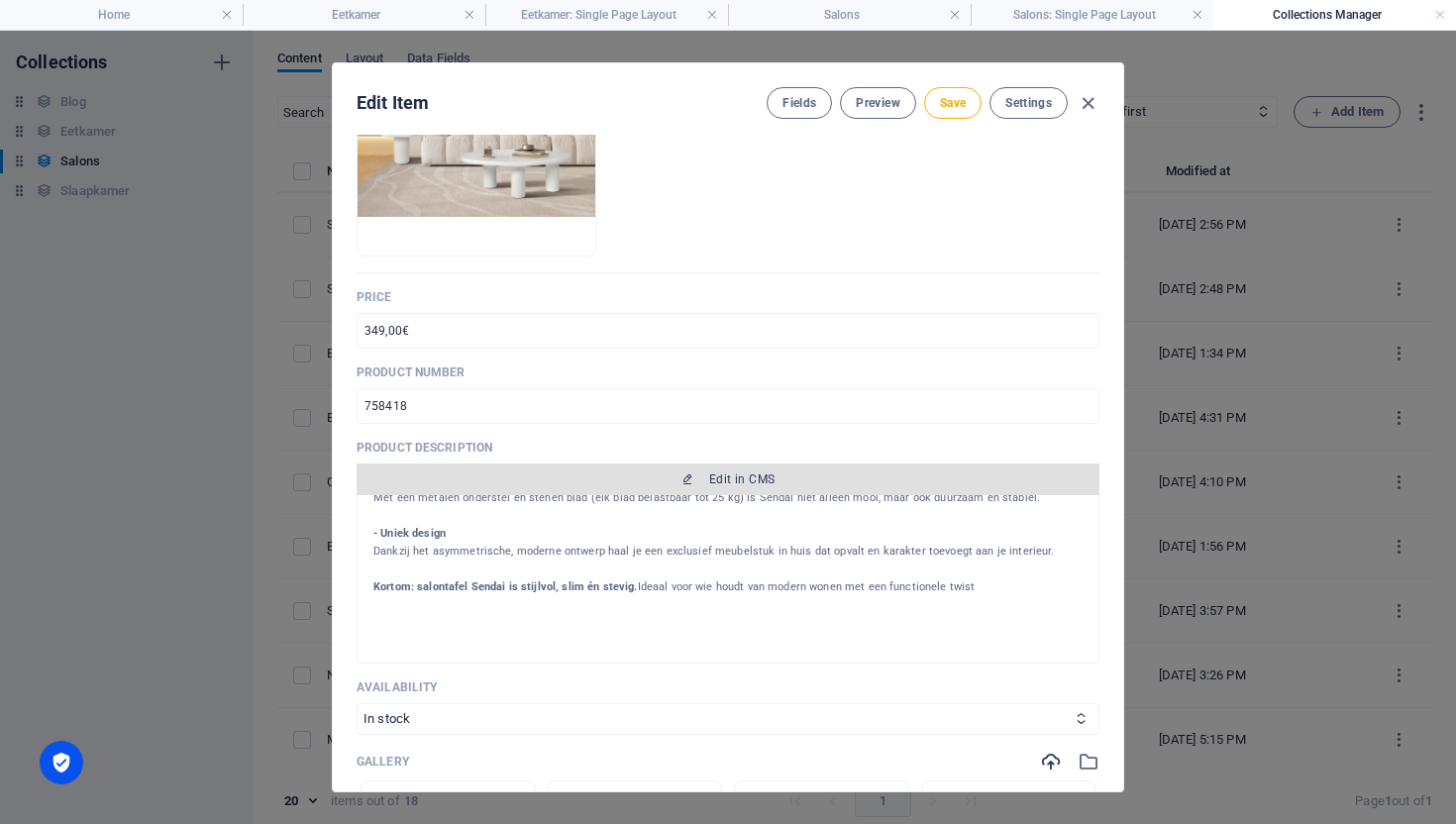click on "Edit in CMS" at bounding box center [728, 479] 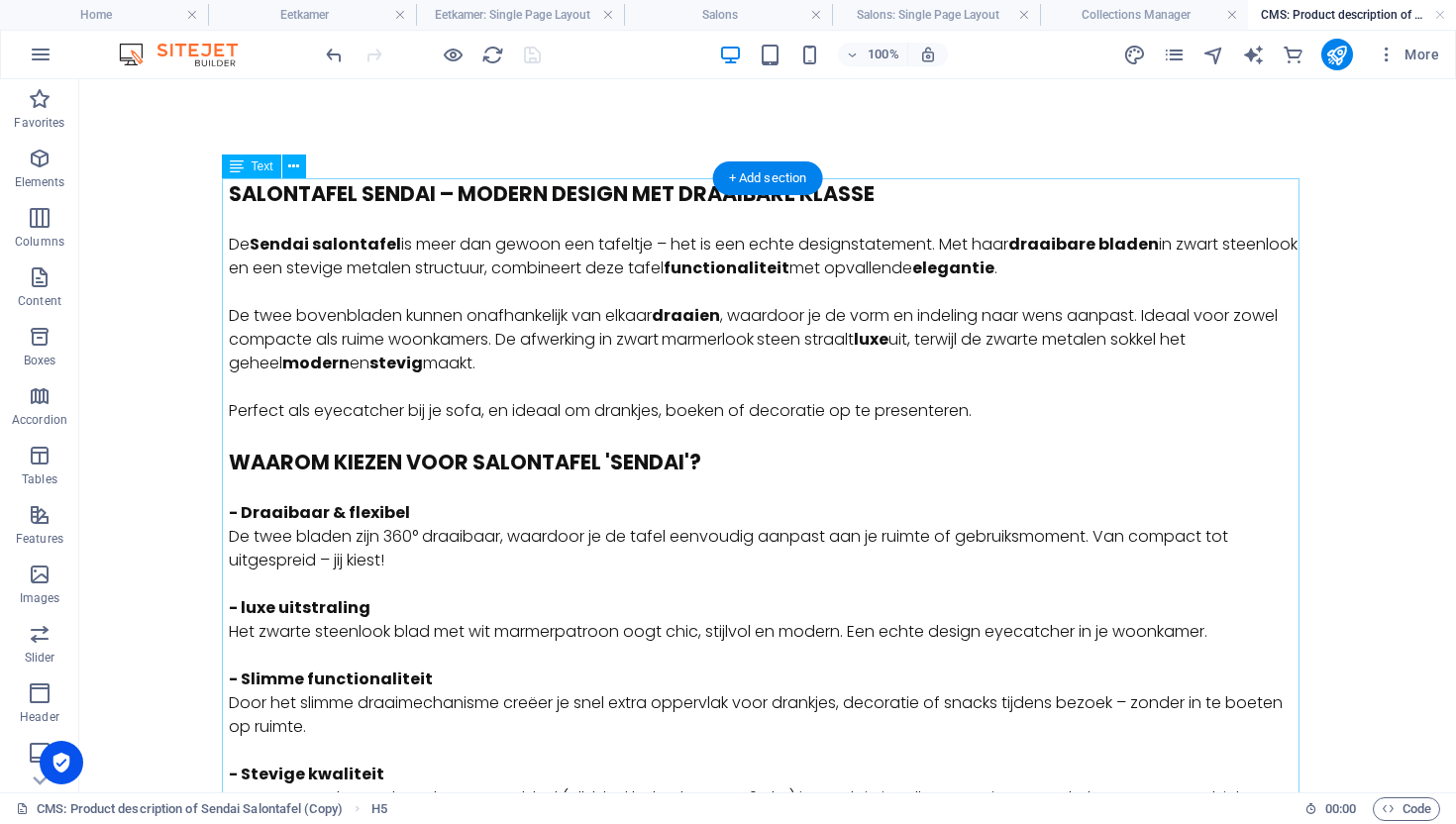 scroll, scrollTop: 0, scrollLeft: 0, axis: both 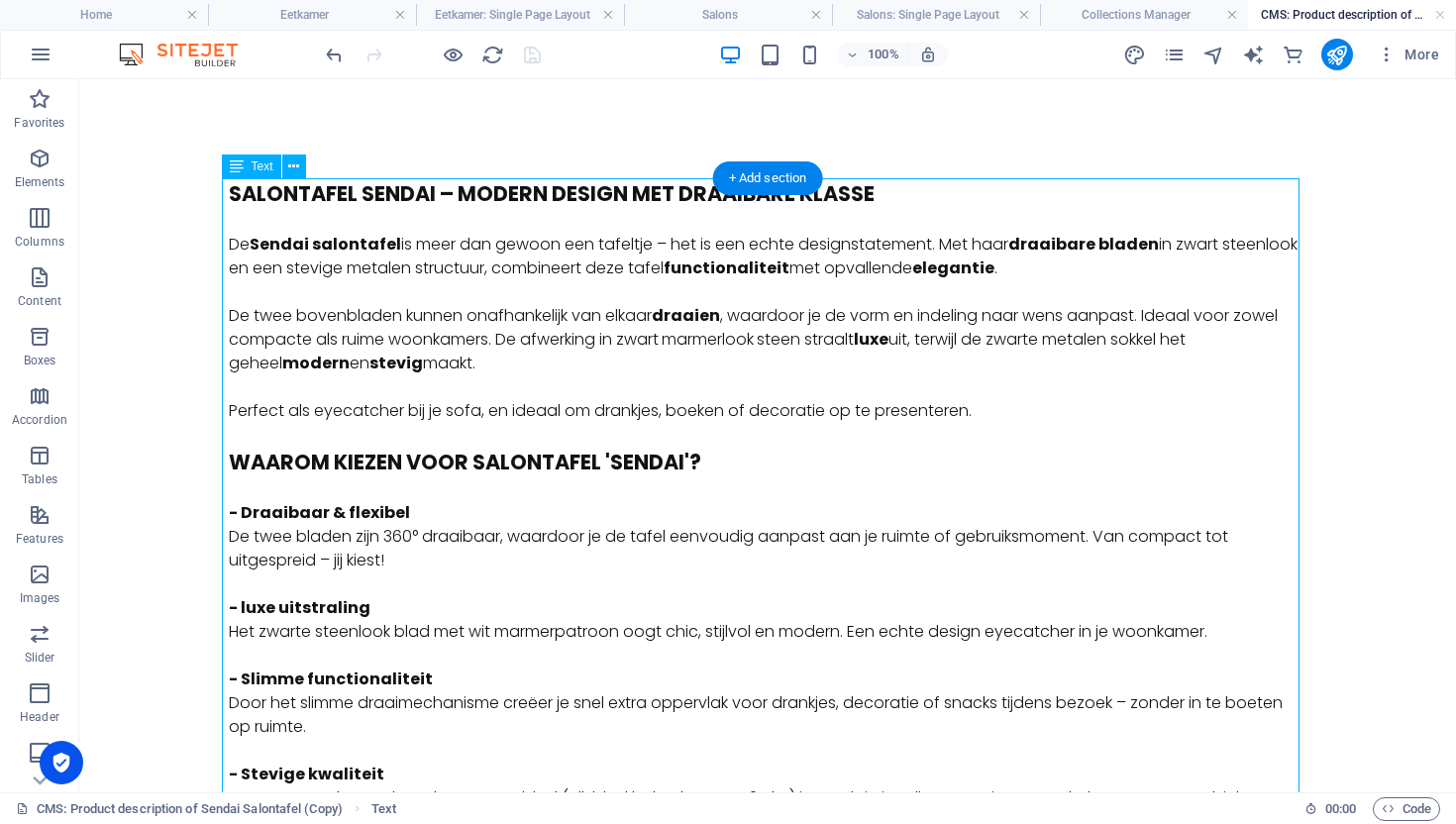 click on "Salontafel Sendai – Modern design met draaibare klasse De  Sendai salontafel  is meer dan gewoon een tafeltje – het is een echte designstatement. Met haar  draaibare bladen  in zwart steenlook en een stevige metalen structuur, combineert deze tafel  functionaliteit  met opvallende  elegantie . De twee bovenbladen kunnen onafhankelijk van elkaar  draaien , waardoor je de vorm en indeling naar wens aanpast. Ideaal voor zowel compacte als ruime woonkamers. De afwerking in zwart   marmerlook   steen straalt  luxe  uit, terwijl de zwarte metalen sokkel het geheel  modern  en  stevig  maakt. Perfect als eyecatcher bij je sofa, en ideaal om drankjes, boeken of decoratie op te presenteren. Waarom kiezen voor salontafel 'Sendai'? - Draaibaar & flexibel De twee bladen zijn 360° draaibaar, waardoor je de tafel eenvoudig aanpast aan je ruimte of gebruiksmoment. Van compact tot uitgespreid – jij kiest! - luxe uitstraling - Slimme functionaliteit - Stevige kwaliteit - Uniek design" at bounding box center [768, 593] 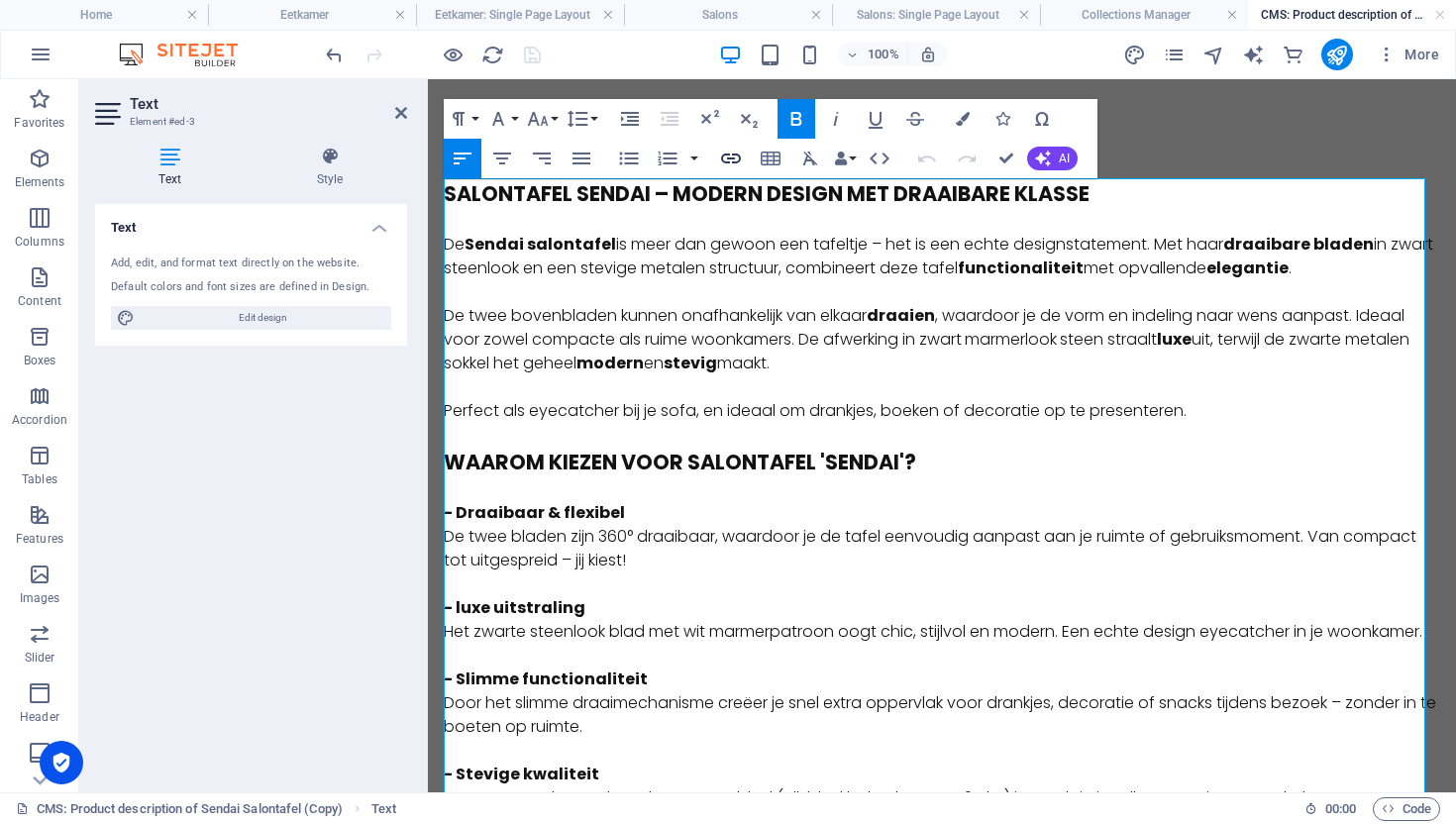 click on "Insert Link" at bounding box center [731, 158] 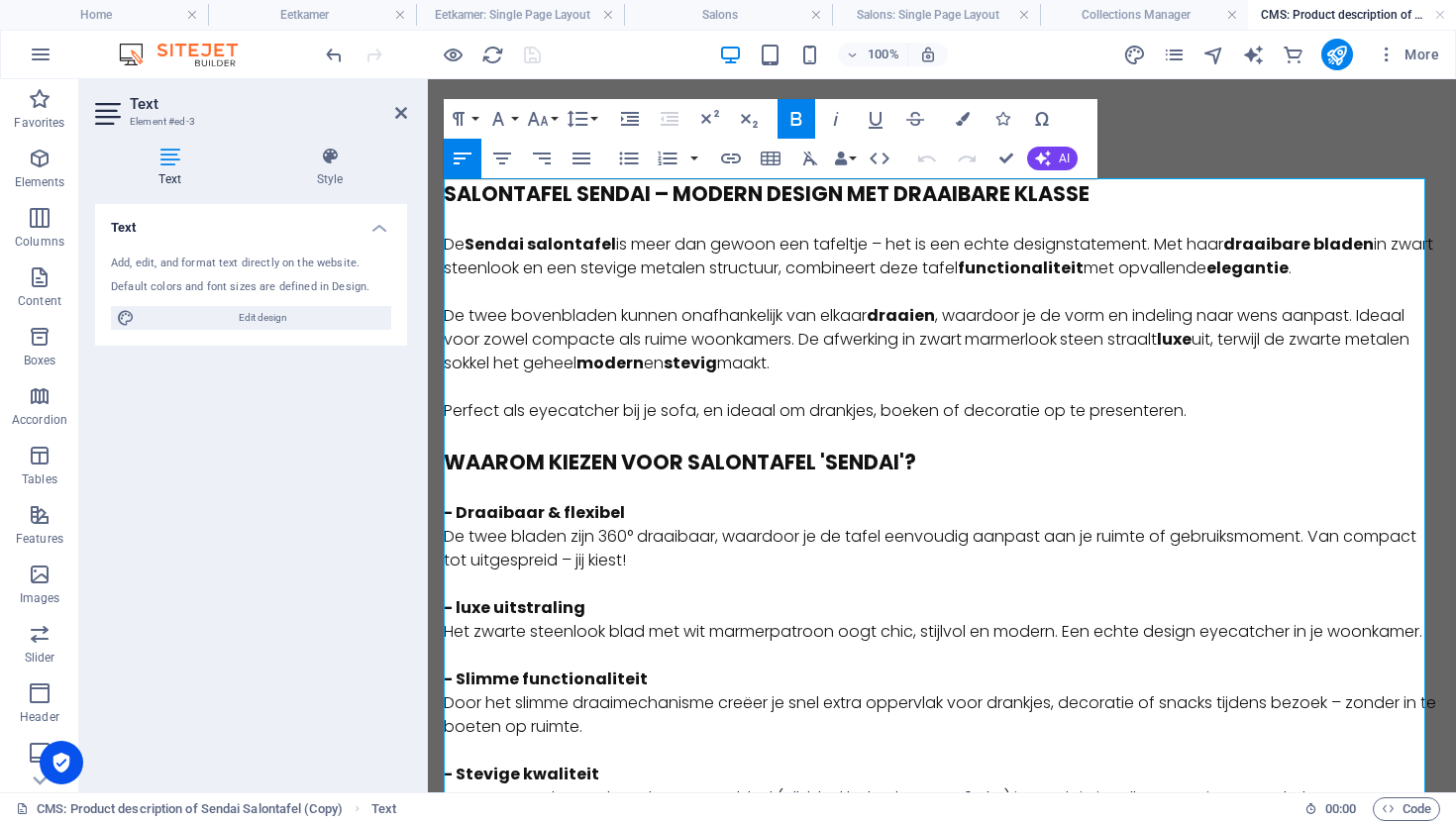click on "Sendai salontafel" at bounding box center (540, 244) 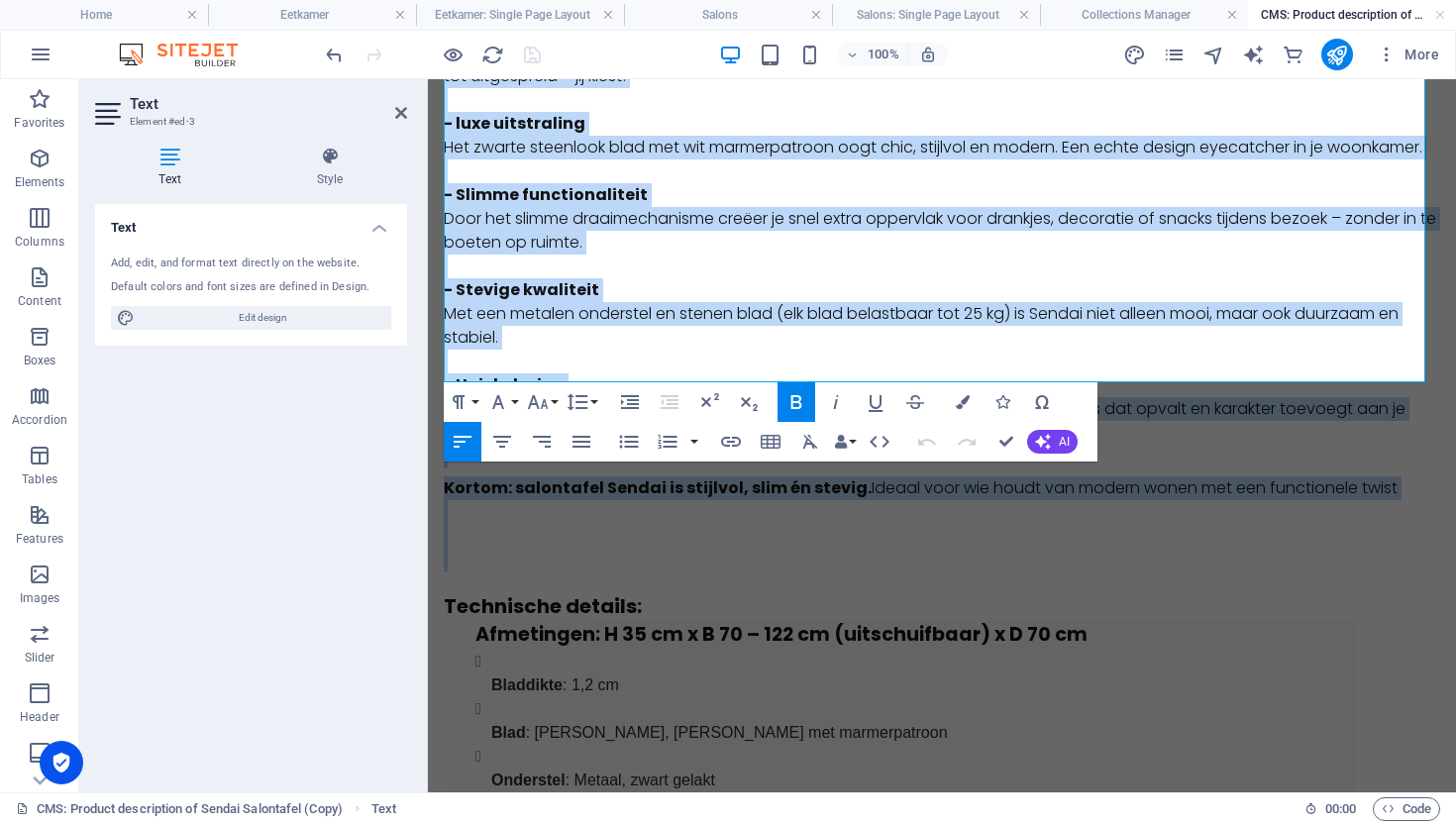 scroll, scrollTop: 697, scrollLeft: 0, axis: vertical 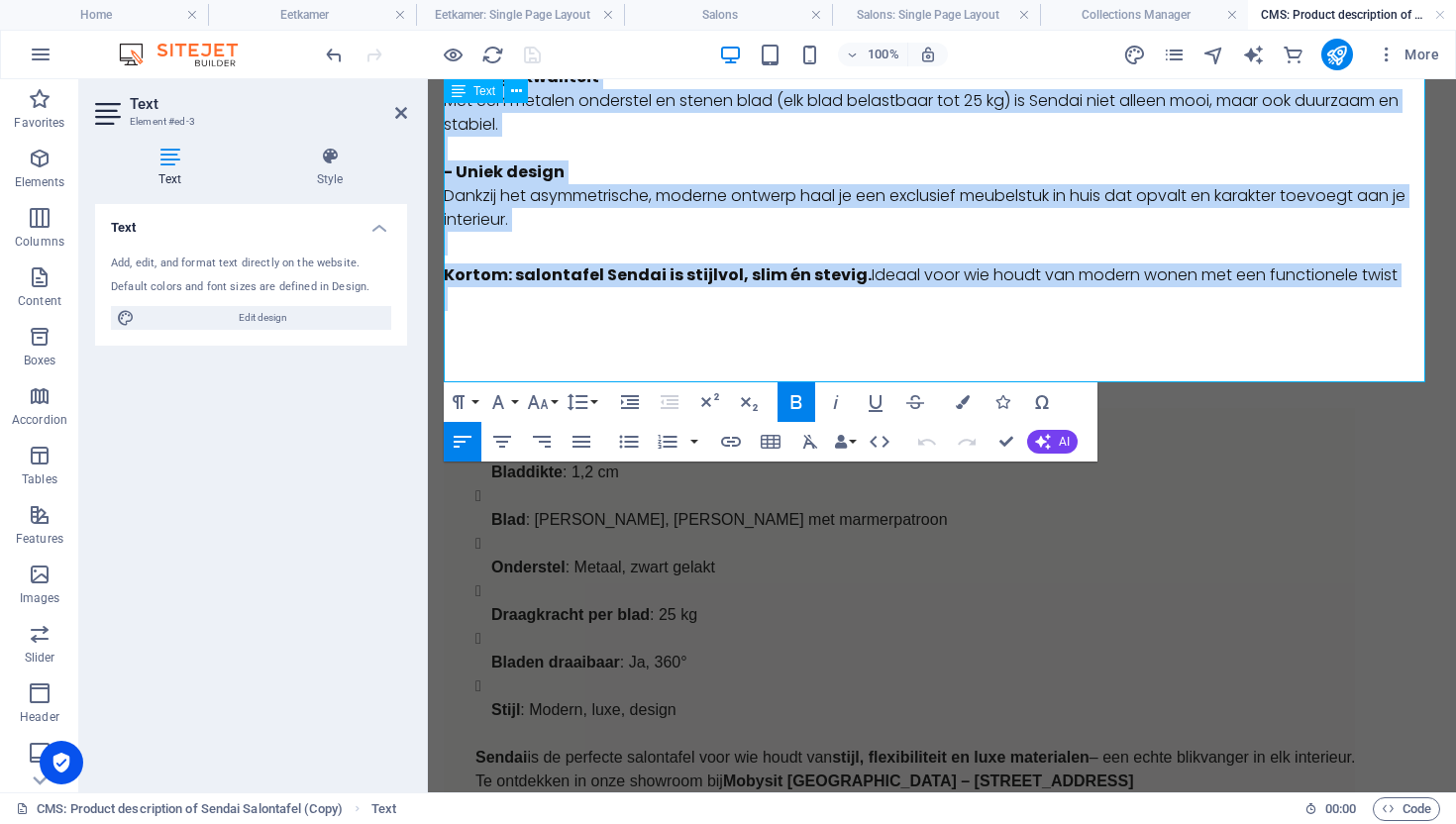 drag, startPoint x: 448, startPoint y: 194, endPoint x: 875, endPoint y: 312, distance: 443.00451 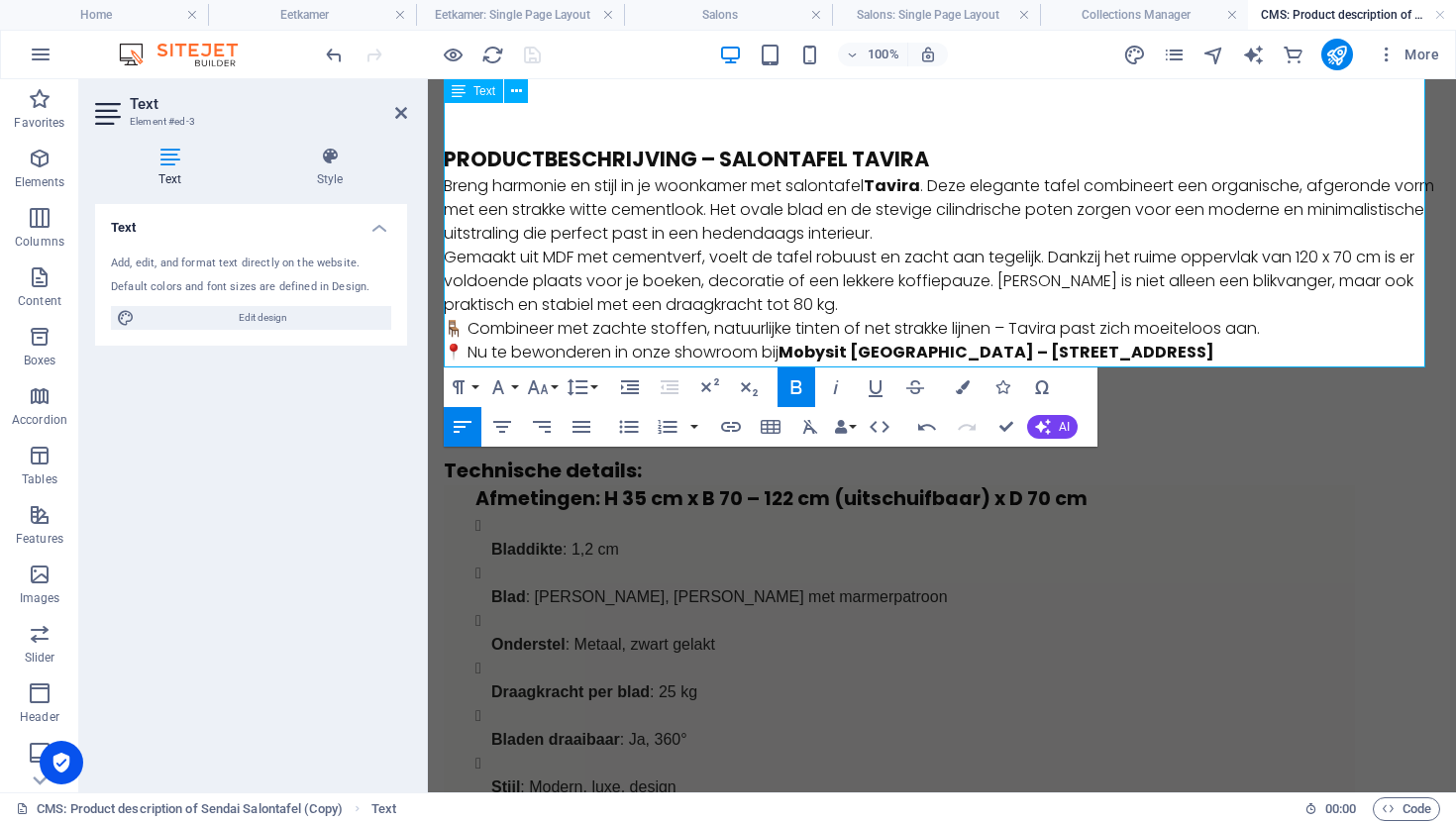 scroll, scrollTop: 0, scrollLeft: 0, axis: both 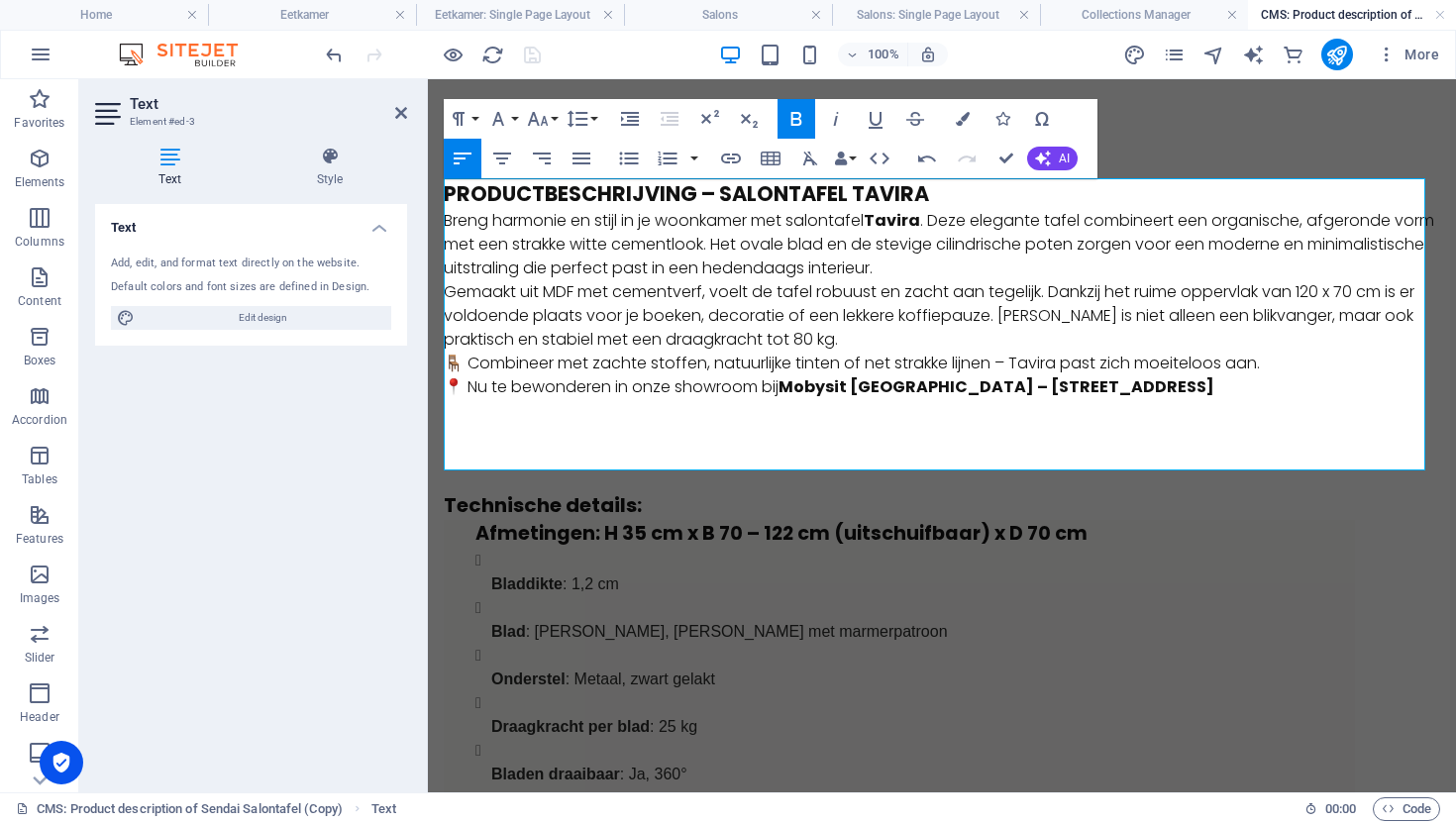click on "🪑 Combineer met zachte stoffen, natuurlijke tinten of net strakke lijnen – Tavira past zich moeiteloos aan." at bounding box center (942, 363) 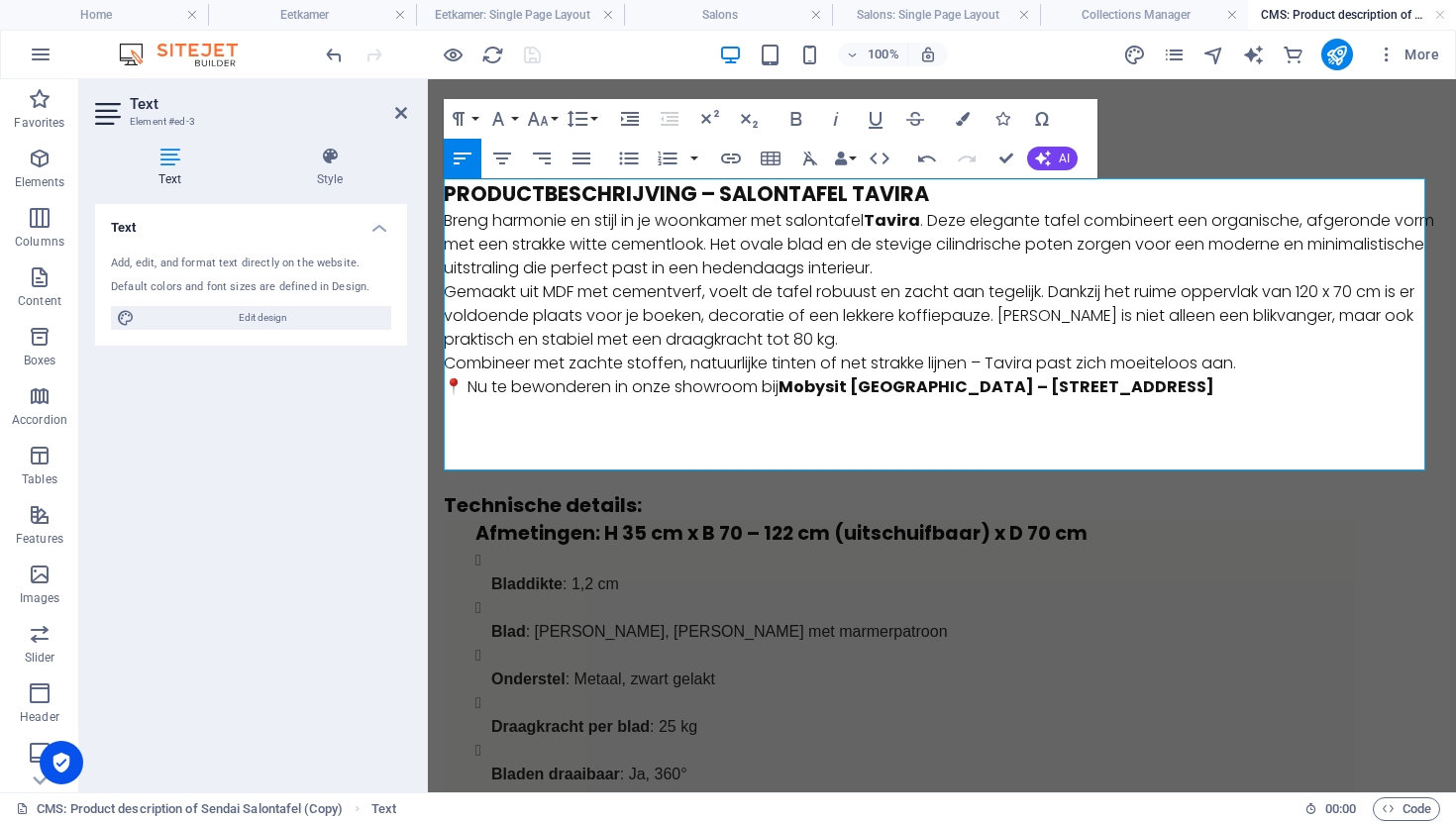 click on "📍 Nu te bewonderen in onze showroom bij  [GEOGRAPHIC_DATA] – [STREET_ADDRESS]" at bounding box center [942, 387] 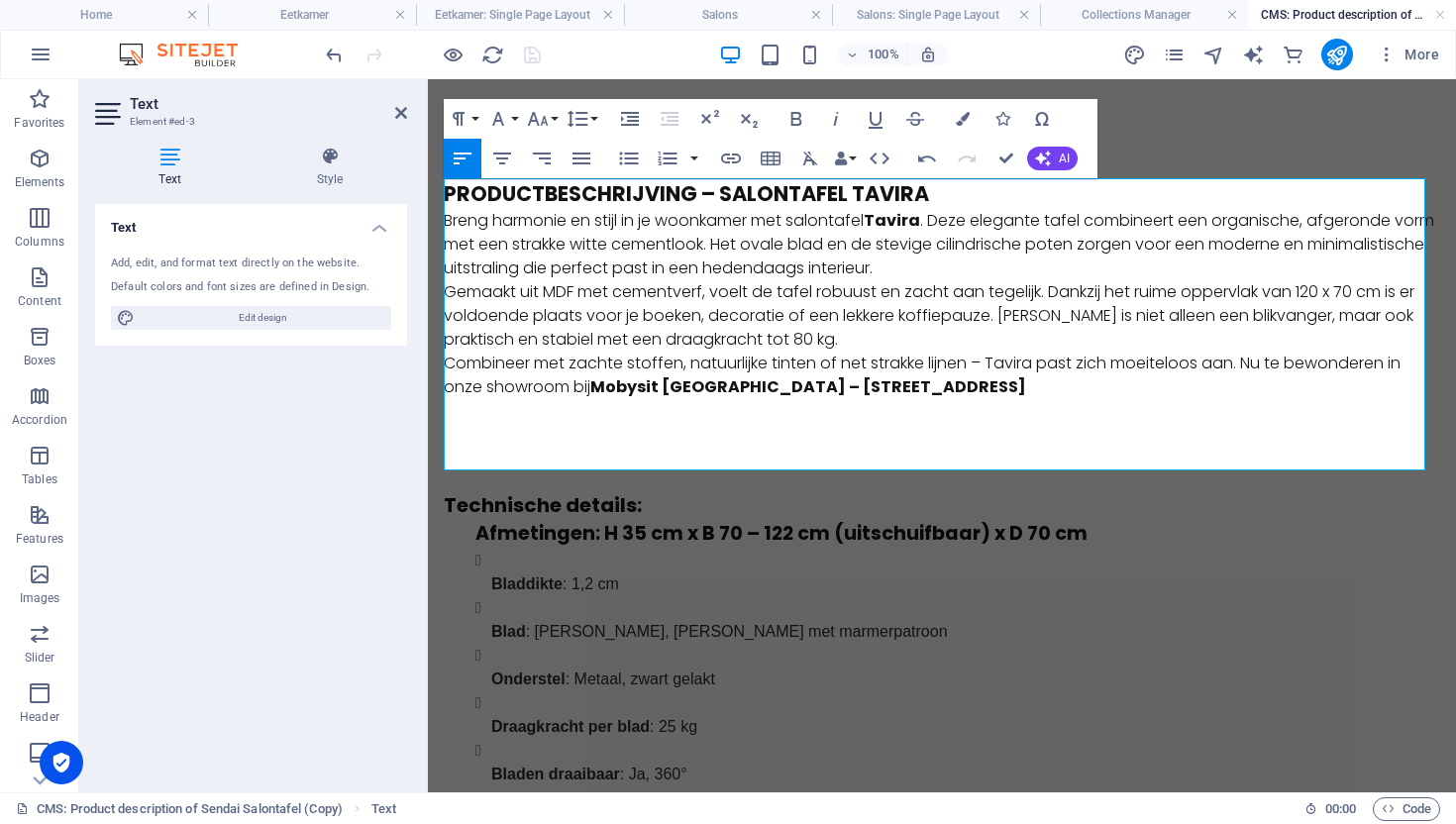 click on "Combineer met zachte stoffen, natuurlijke tinten of net strakke lijnen – Tavira past zich moeiteloos aan. Nu te bewonderen in onze showroom bij  [GEOGRAPHIC_DATA] – [STREET_ADDRESS]" at bounding box center (942, 375) 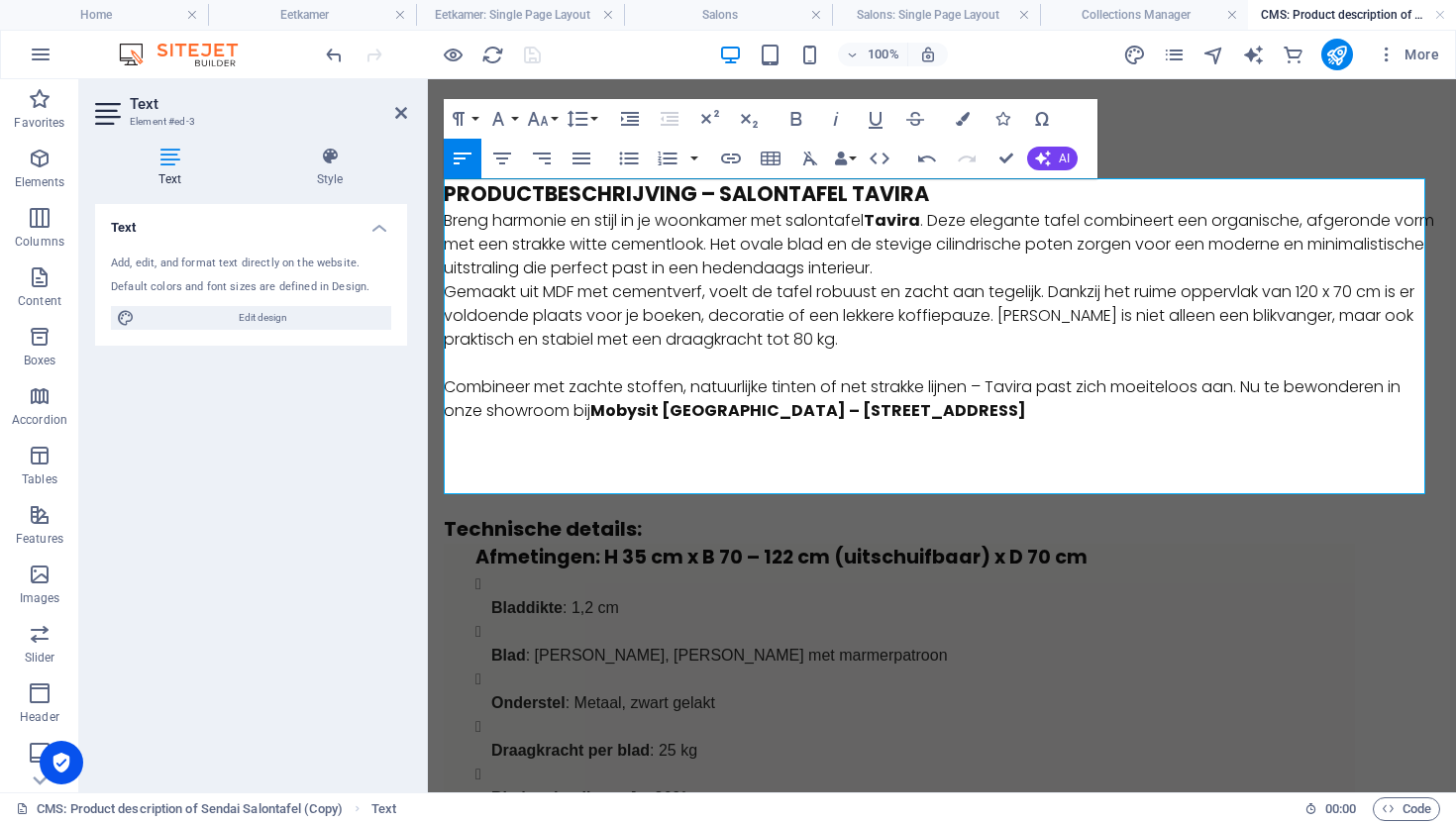 click on "Gemaakt uit MDF met cementverf, voelt de tafel robuust en zacht aan tegelijk. Dankzij het ruime oppervlak van 120 x 70 cm is er voldoende plaats voor je boeken, decoratie of een lekkere koffiepauze. [PERSON_NAME] is niet alleen een blikvanger, maar ook praktisch en stabiel met een draagkracht tot 80 kg." at bounding box center (942, 316) 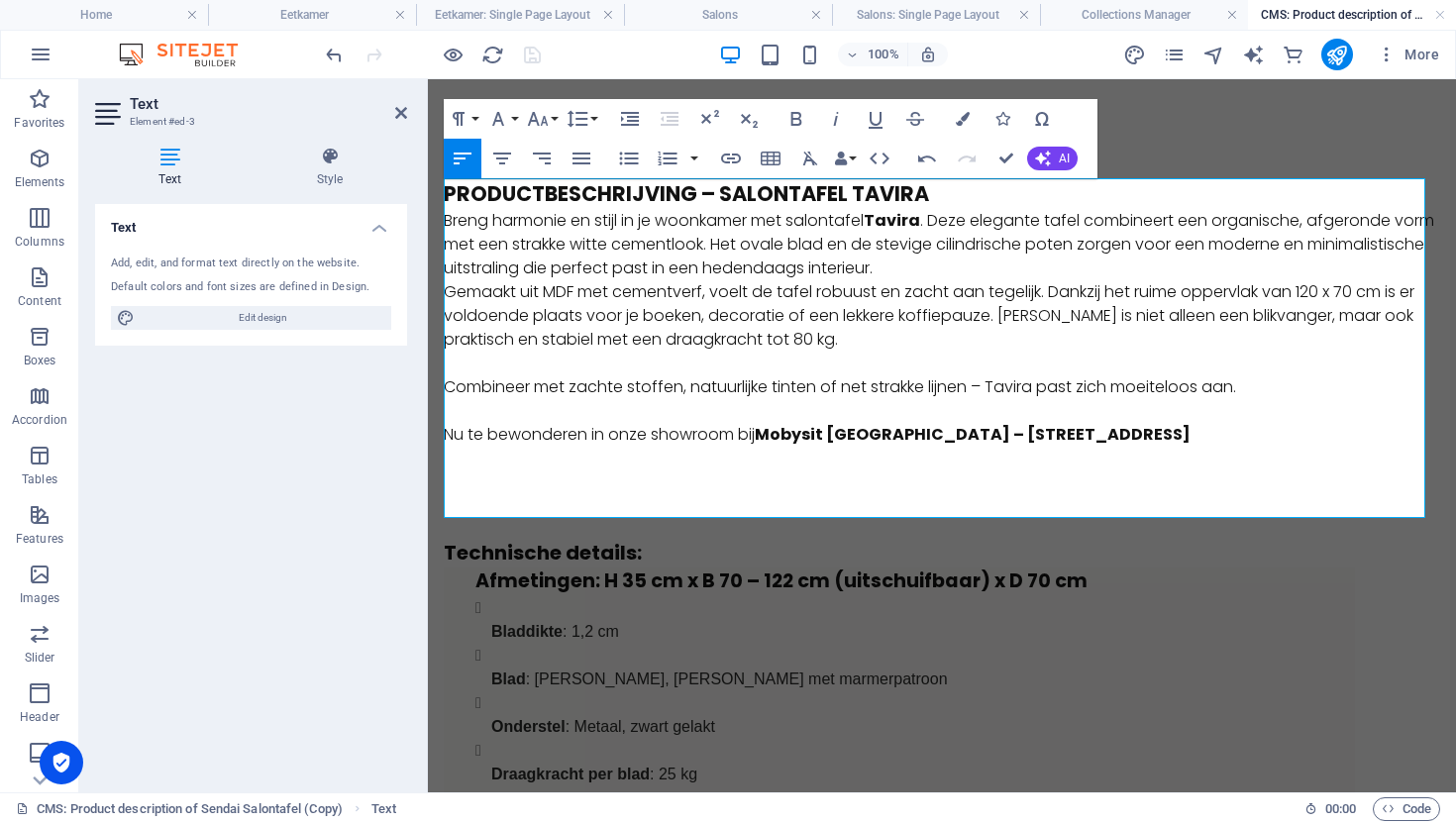click on "Breng harmonie en stijl in je woonkamer met salontafel  Tavira . Deze elegante tafel combineert een organische, afgeronde vorm met een strakke witte cementlook. Het ovale blad en de stevige cilindrische poten zorgen voor een moderne en minimalistische uitstraling die perfect past in een hedendaags interieur." at bounding box center (942, 245) 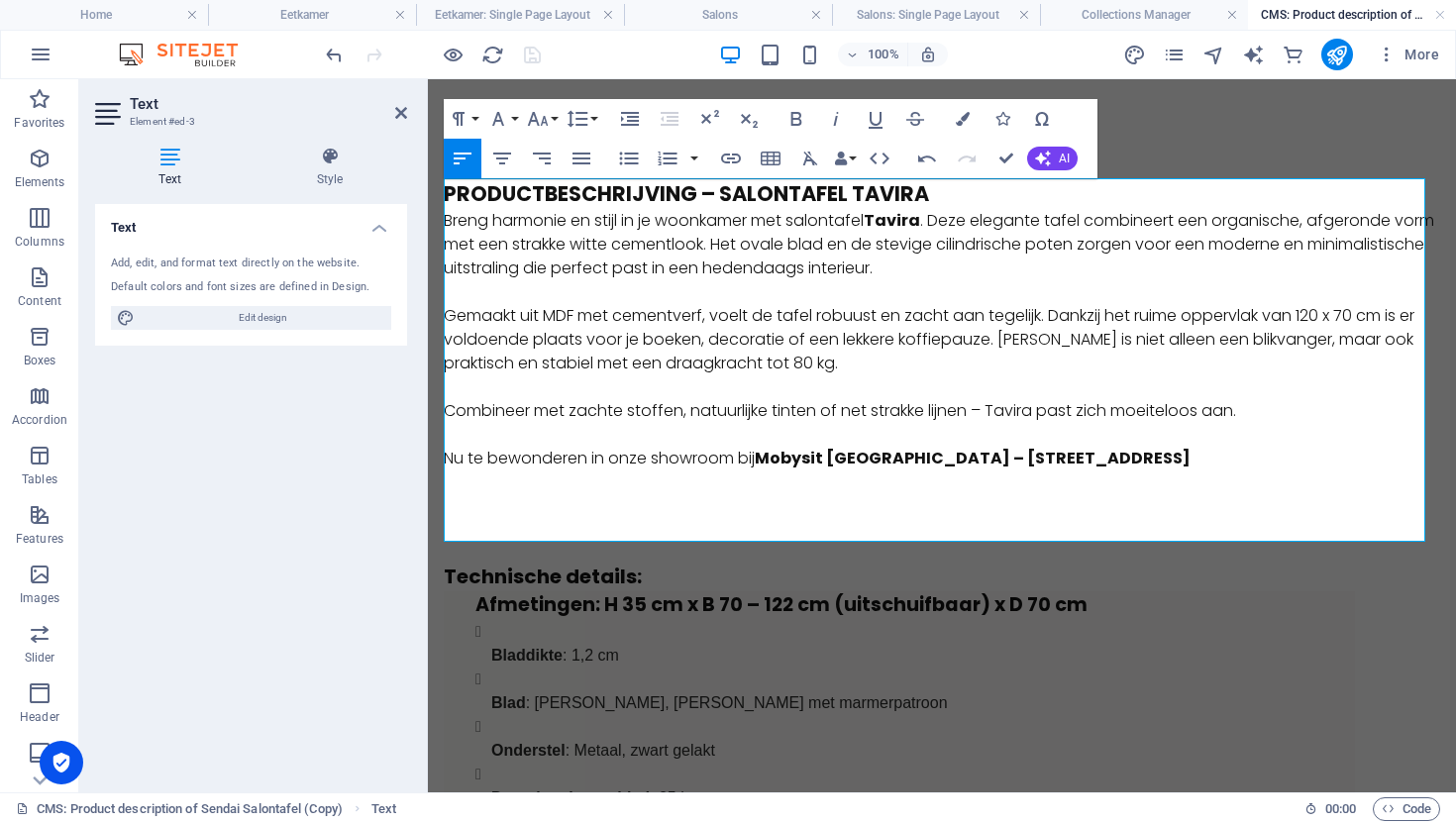 click on "Productbeschrijving – Salontafel Tavira" at bounding box center [942, 193] 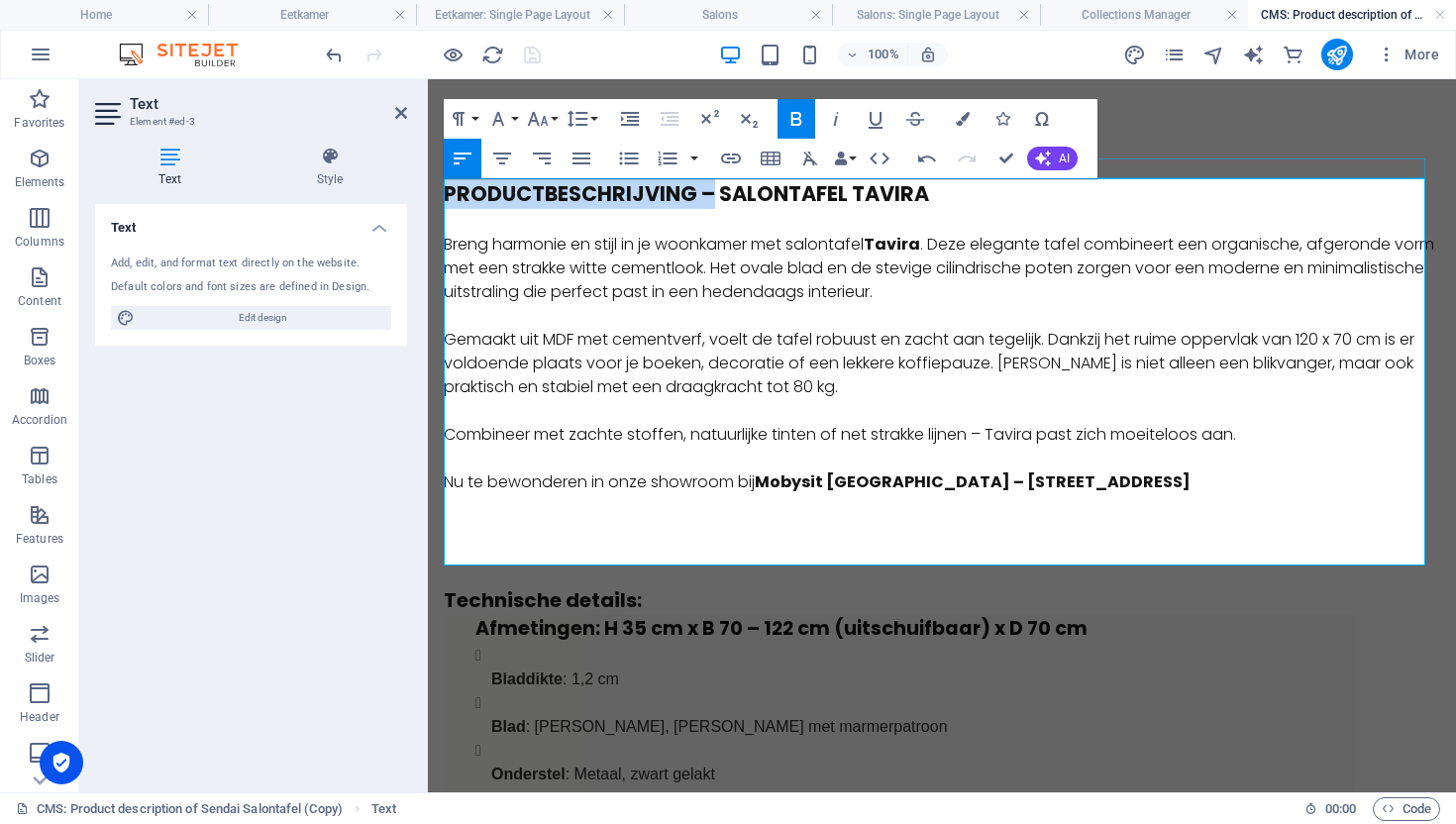 drag, startPoint x: 714, startPoint y: 196, endPoint x: 890, endPoint y: 245, distance: 182.69373 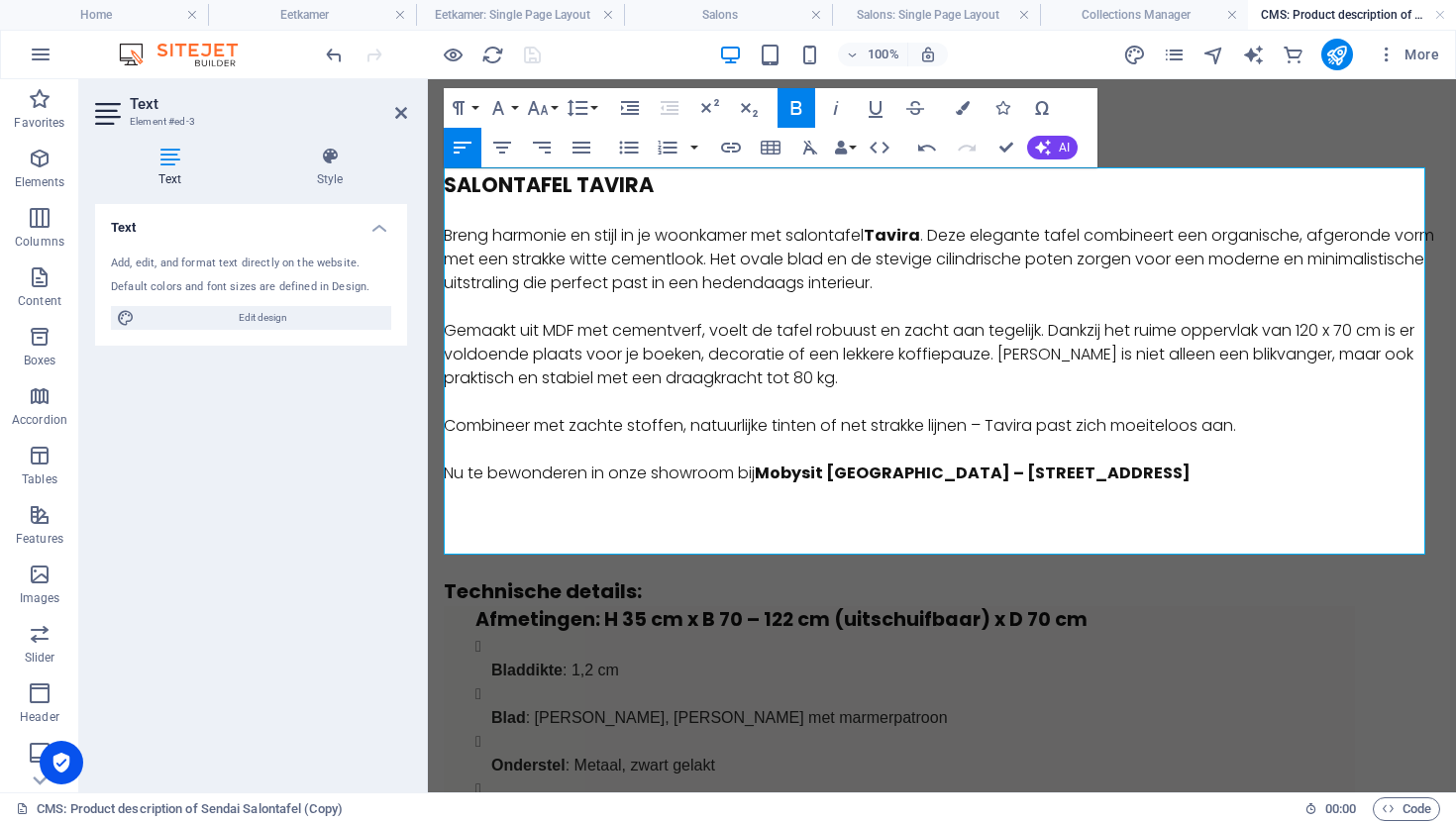scroll, scrollTop: 11, scrollLeft: 0, axis: vertical 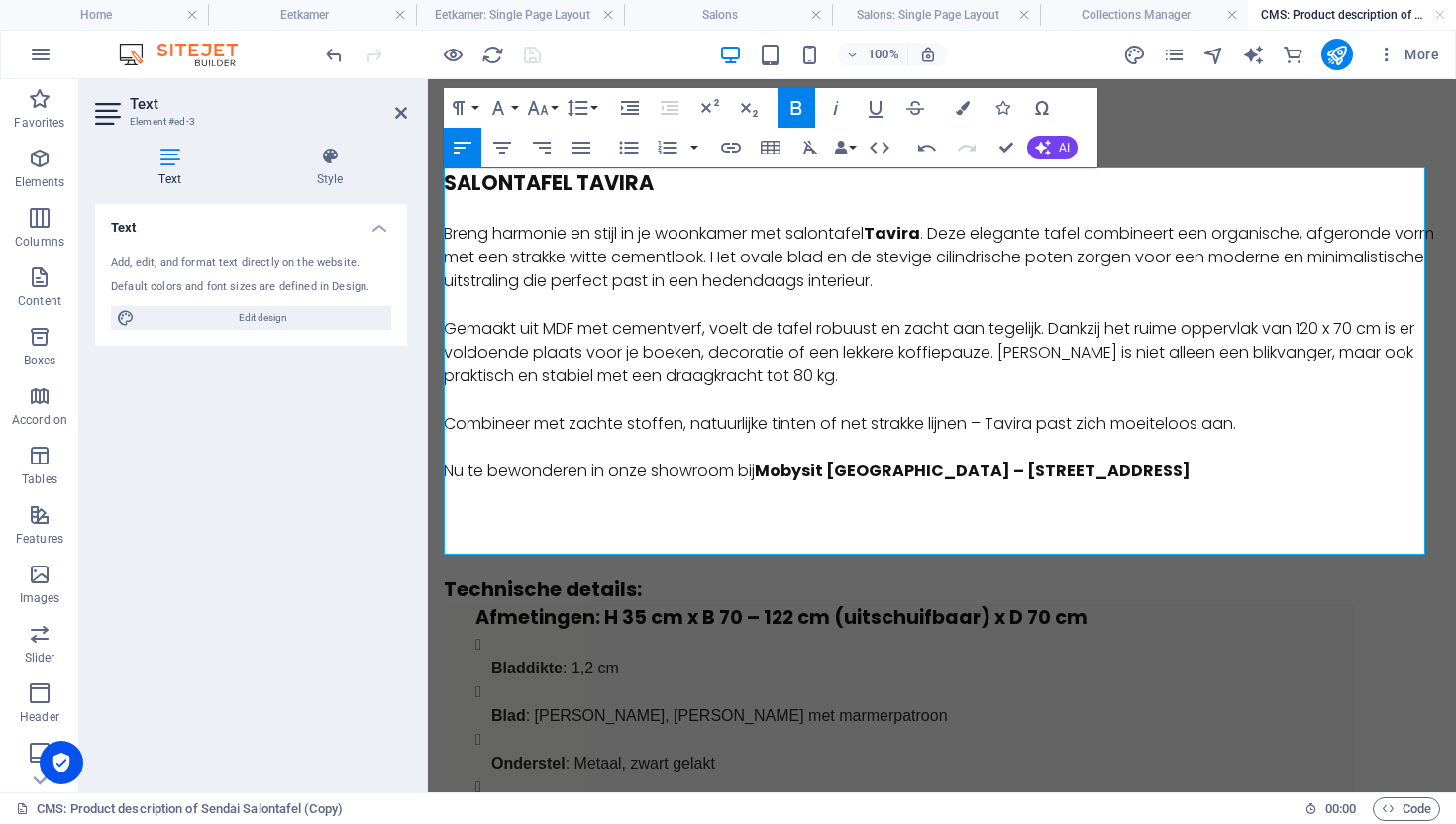 click on "Breng harmonie en stijl in je woonkamer met salontafel  Tavira . Deze elegante tafel combineert een organische, afgeronde vorm met een strakke witte cementlook. Het ovale blad en de stevige cilindrische poten zorgen voor een moderne en minimalistische uitstraling die perfect past in een hedendaags interieur." at bounding box center (942, 258) 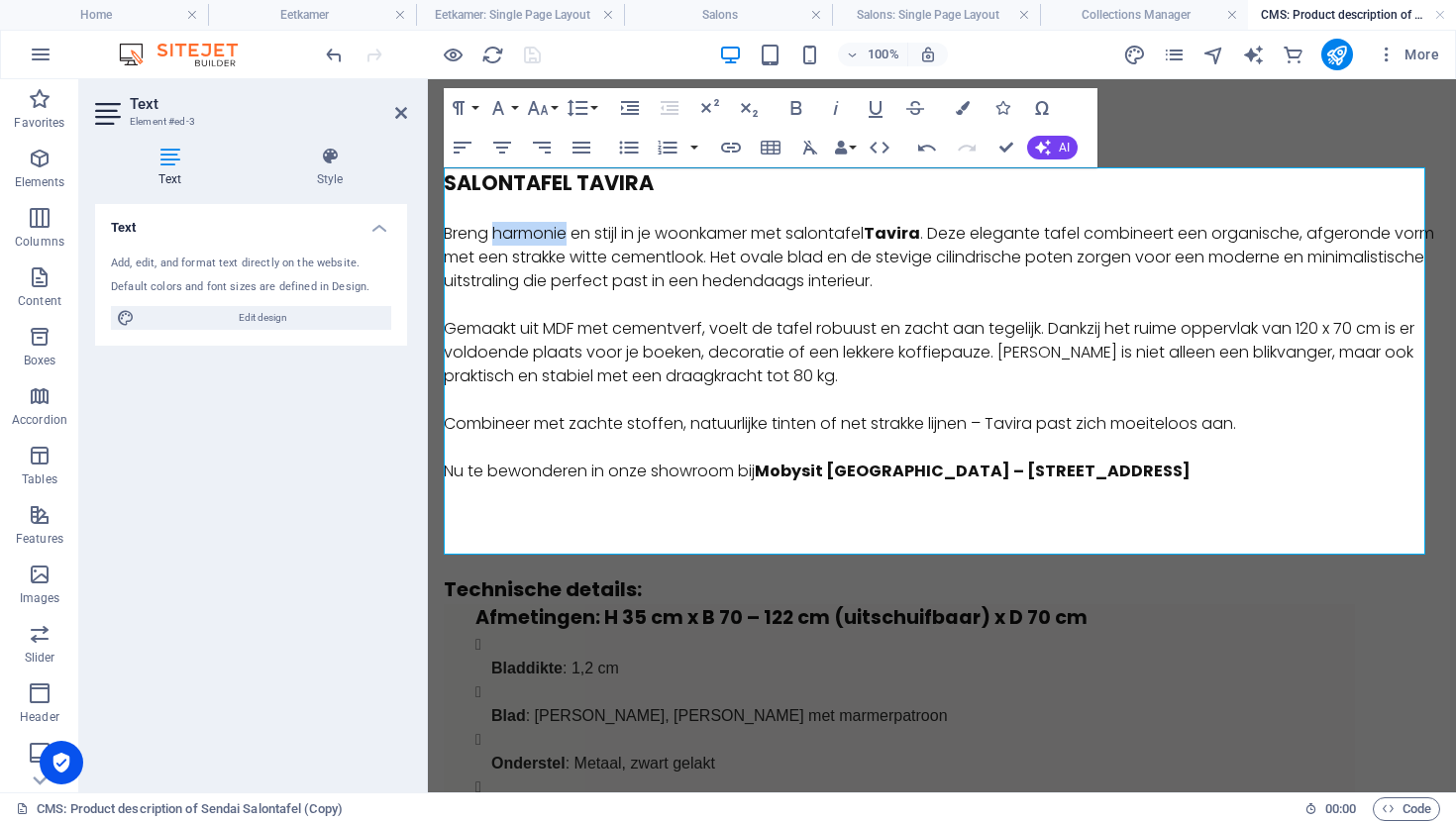 click on "Breng harmonie en stijl in je woonkamer met salontafel  Tavira . Deze elegante tafel combineert een organische, afgeronde vorm met een strakke witte cementlook. Het ovale blad en de stevige cilindrische poten zorgen voor een moderne en minimalistische uitstraling die perfect past in een hedendaags interieur." at bounding box center [942, 258] 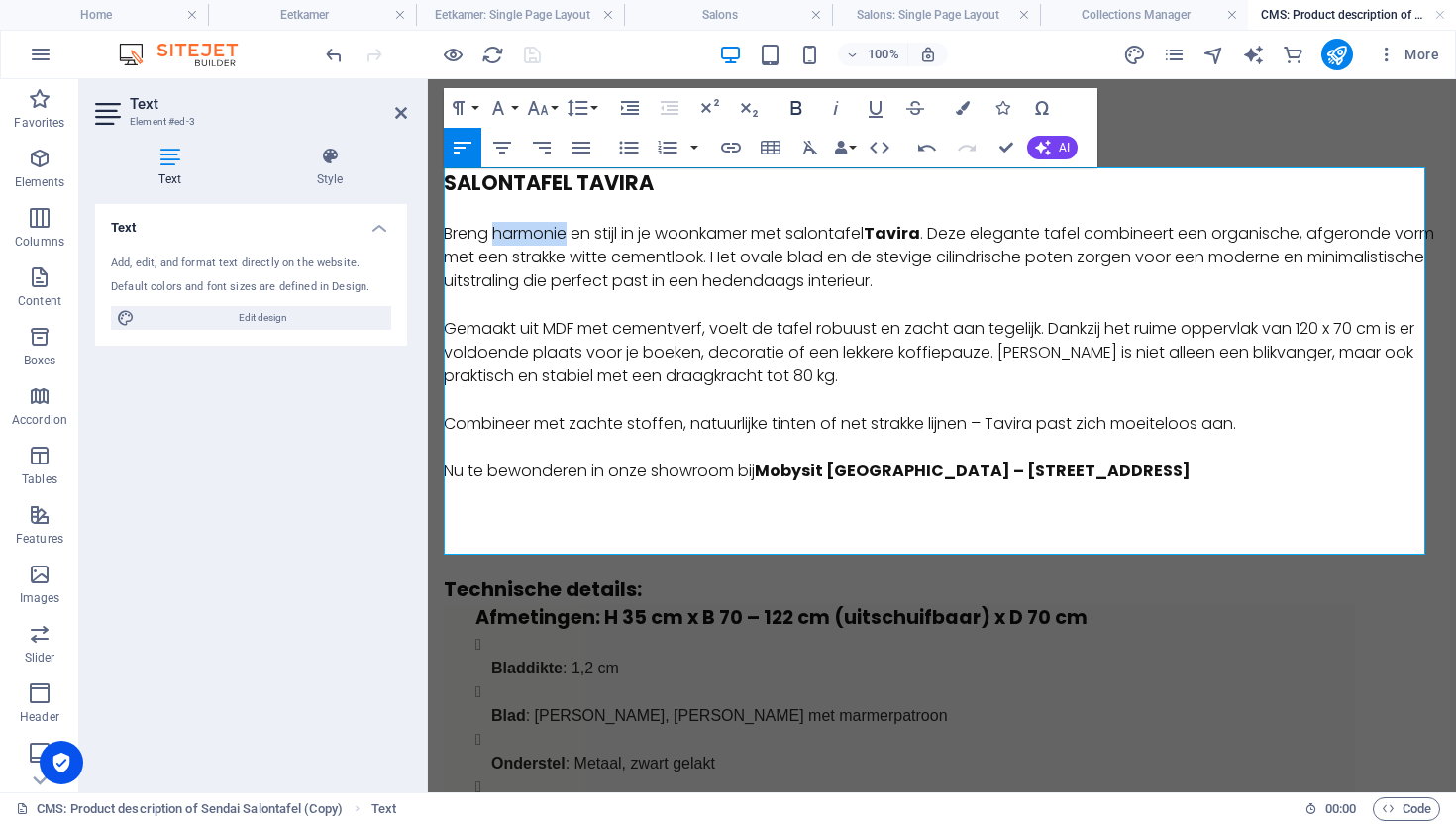 click 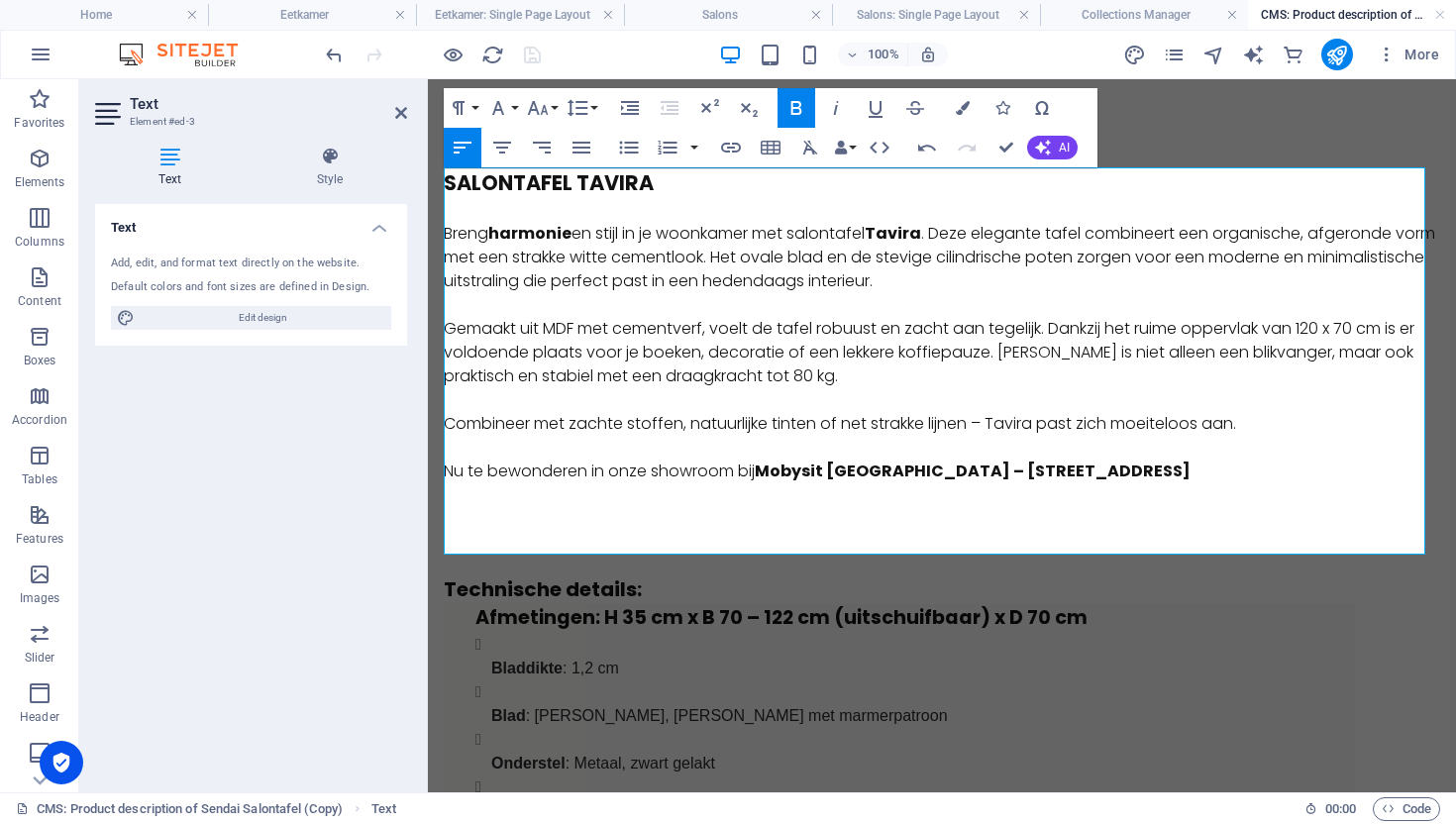 click on "Breng  harmonie  en stijl in je woonkamer met salontafel  Tavira . Deze elegante tafel combineert een organische, afgeronde vorm met een strakke witte cementlook. Het ovale blad en de stevige cilindrische poten zorgen voor een moderne en minimalistische uitstraling die perfect past in een hedendaags interieur." at bounding box center (942, 258) 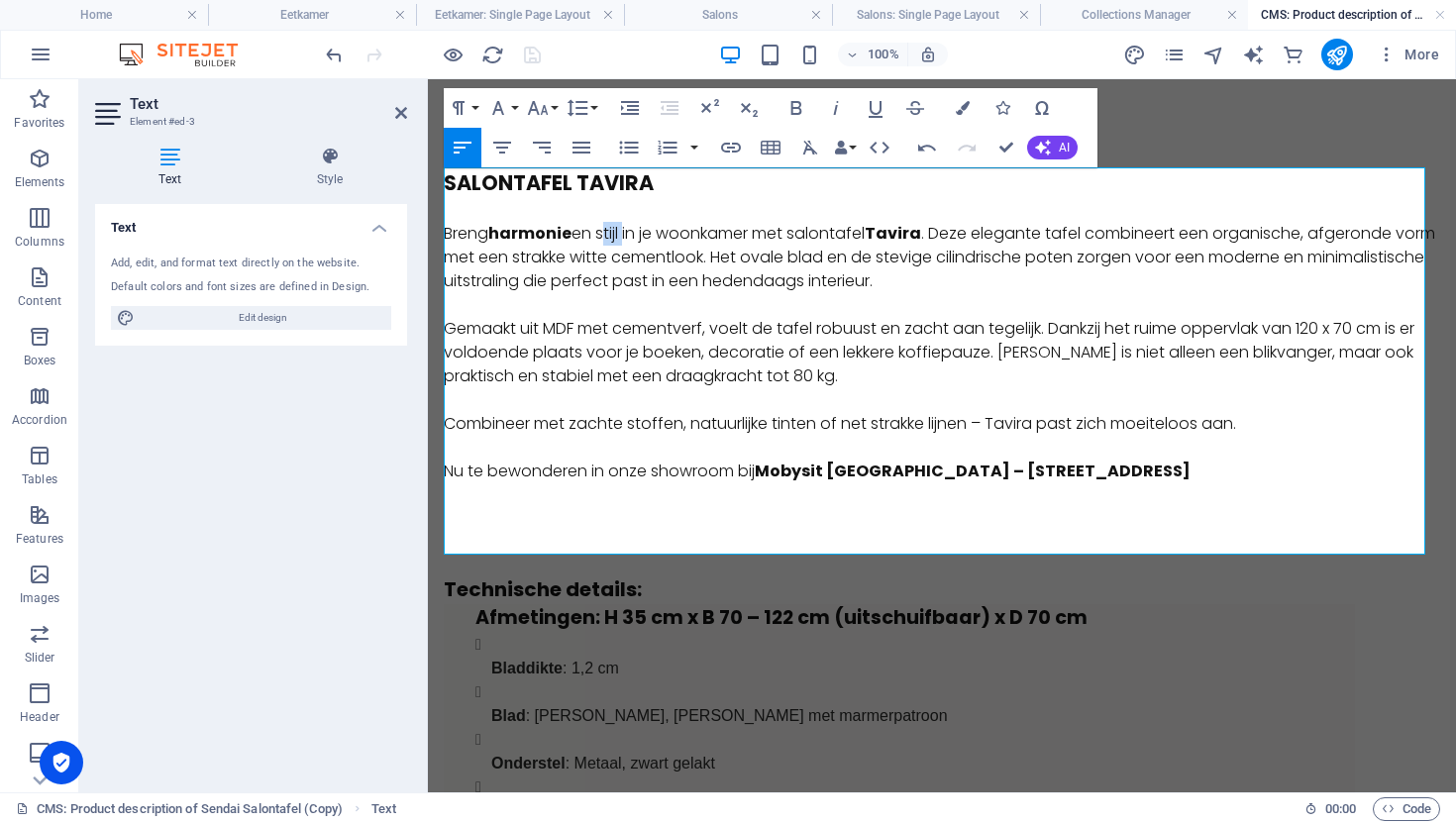 click on "Breng  harmonie  en stijl in je woonkamer met salontafel  Tavira . Deze elegante tafel combineert een organische, afgeronde vorm met een strakke witte cementlook. Het ovale blad en de stevige cilindrische poten zorgen voor een moderne en minimalistische uitstraling die perfect past in een hedendaags interieur." at bounding box center [942, 258] 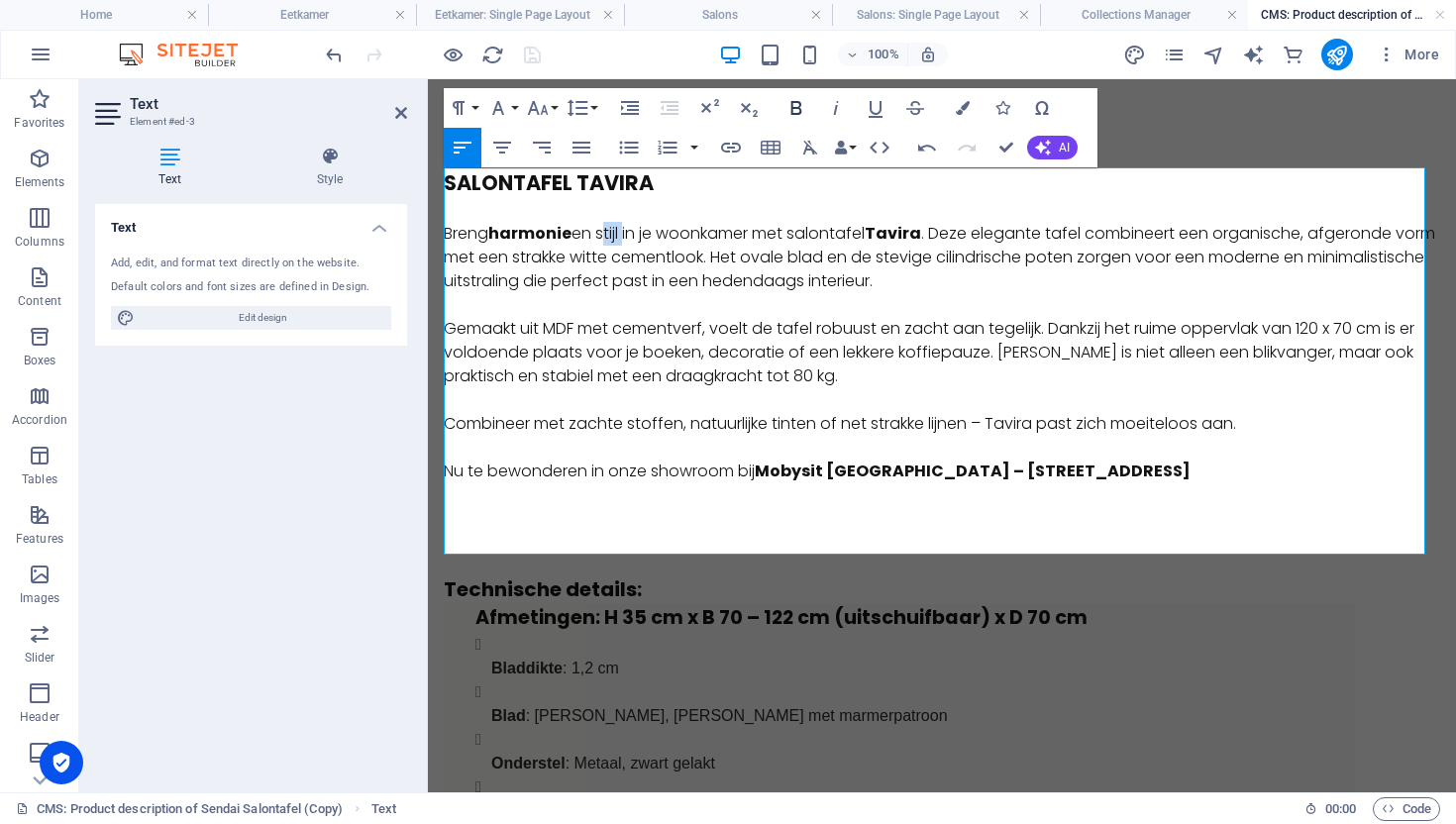 click 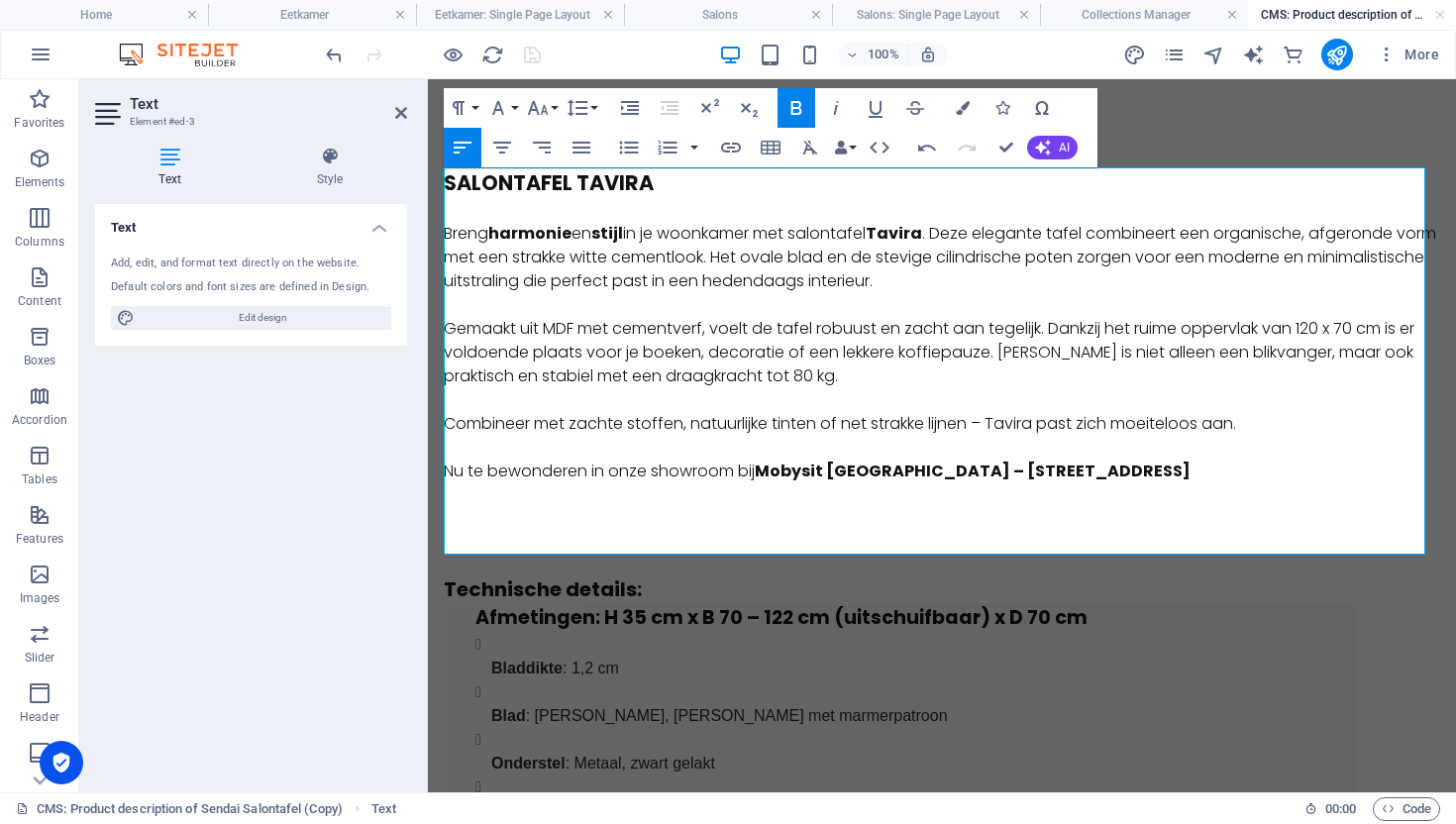 click on "Breng  harmonie  en  stijl  in je woonkamer met salontafel  Tavira . Deze elegante tafel combineert een organische, afgeronde vorm met een strakke witte cementlook. Het ovale blad en de stevige cilindrische poten zorgen voor een moderne en minimalistische uitstraling die perfect past in een hedendaags interieur." at bounding box center [942, 258] 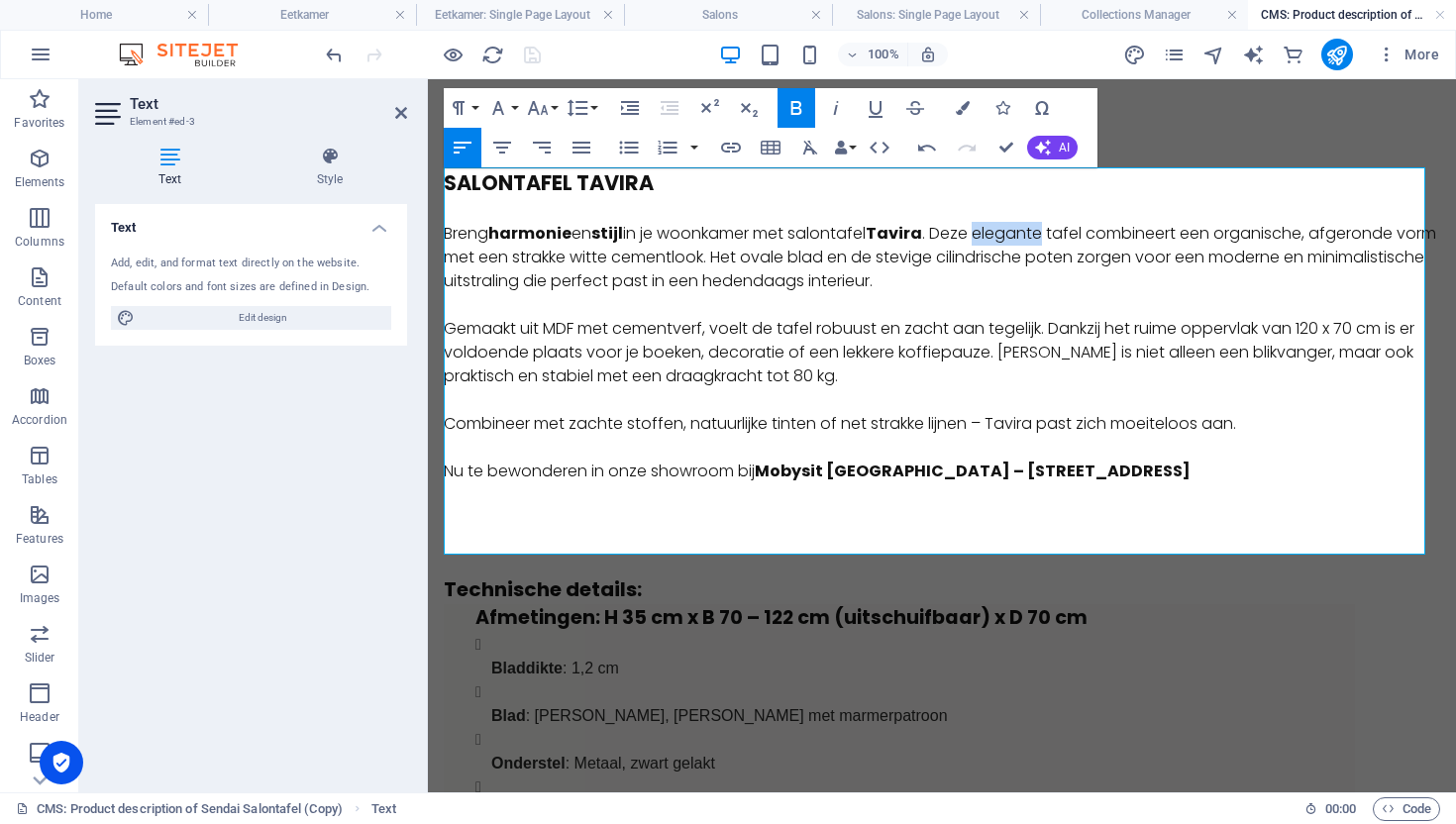 click on "Breng  harmonie  en  stijl  in je woonkamer met salontafel  Tavira . Deze elegante tafel combineert een organische, afgeronde vorm met een strakke witte cementlook. Het ovale blad en de stevige cilindrische poten zorgen voor een moderne en minimalistische uitstraling die perfect past in een hedendaags interieur." at bounding box center [942, 258] 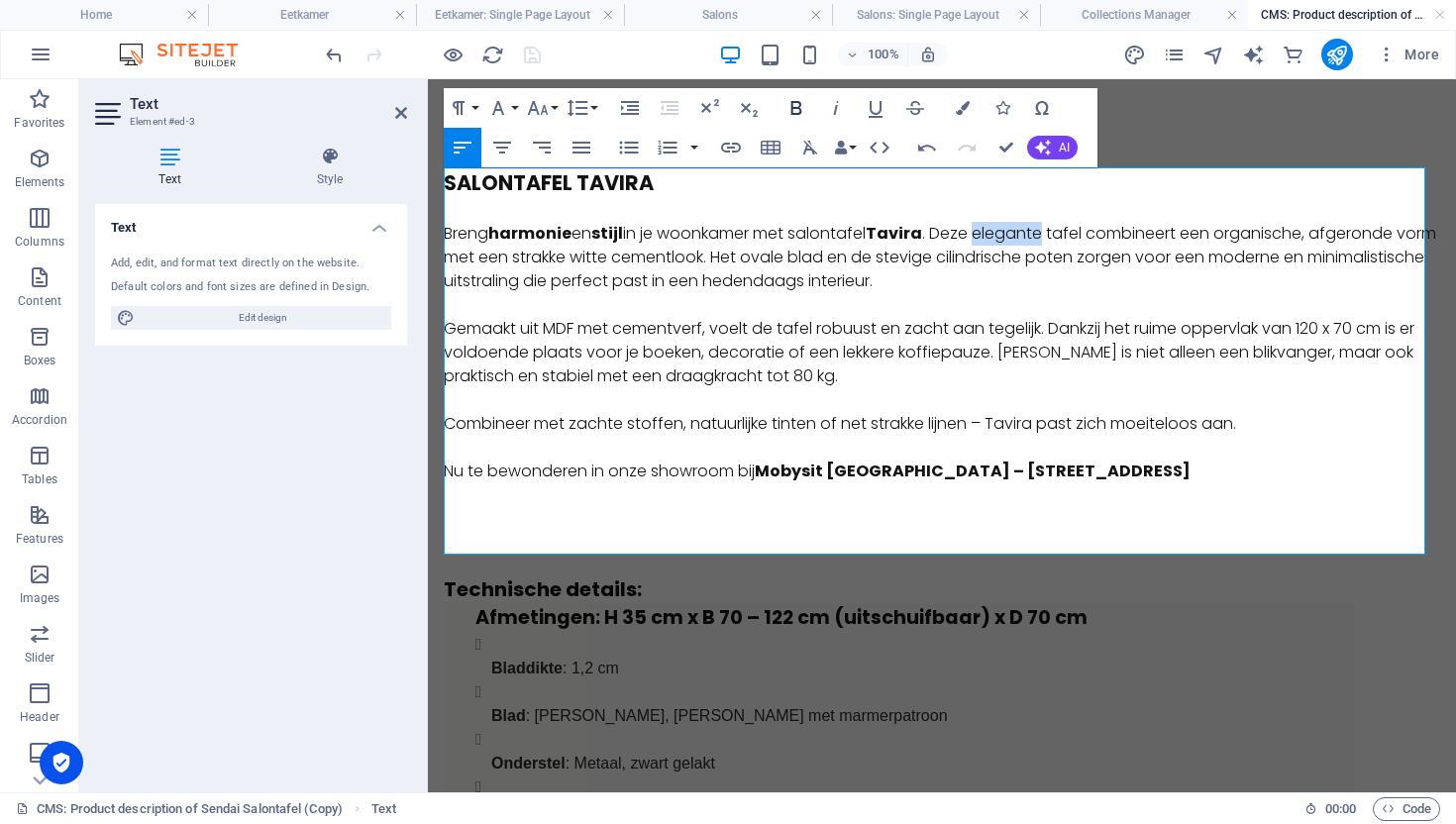 click 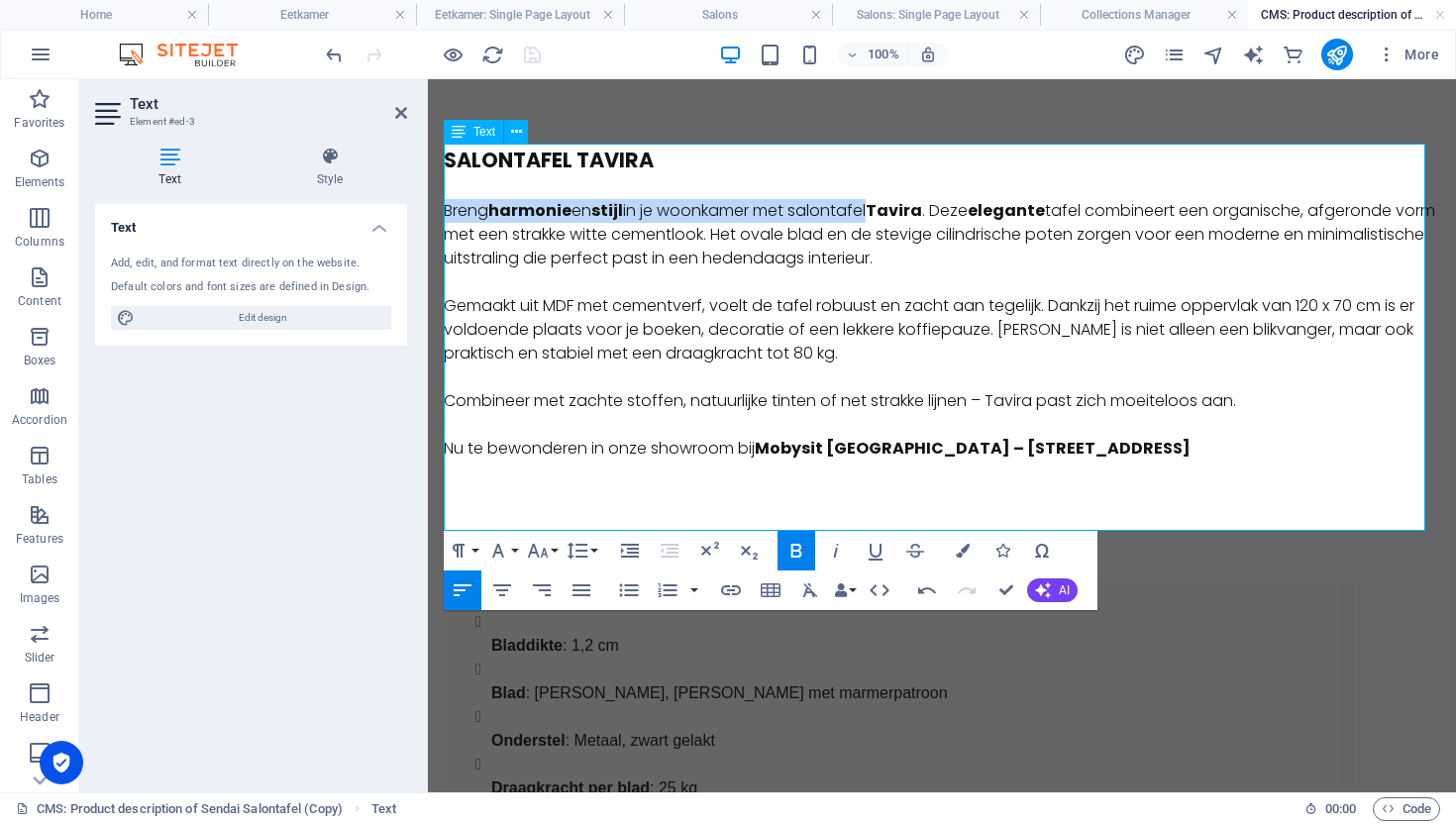 scroll, scrollTop: 35, scrollLeft: 0, axis: vertical 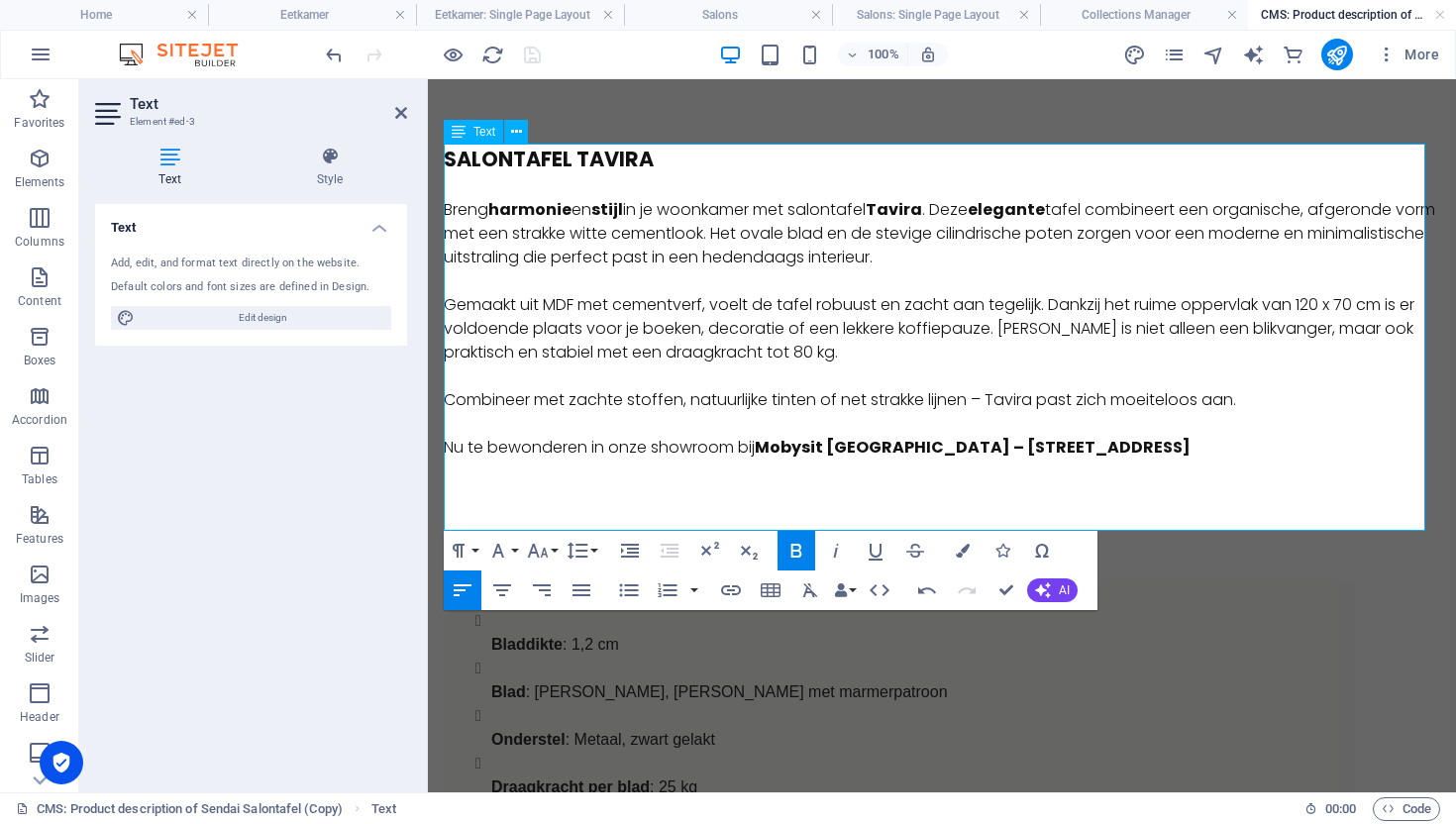 click on "Breng  harmonie  en  stijl  in je woonkamer met salontafel  Tavira . Deze  elegante  tafel combineert een organische, afgeronde vorm met een strakke witte cementlook. Het ovale blad en de stevige cilindrische poten zorgen voor een moderne en minimalistische uitstraling die perfect past in een hedendaags interieur." at bounding box center [942, 234] 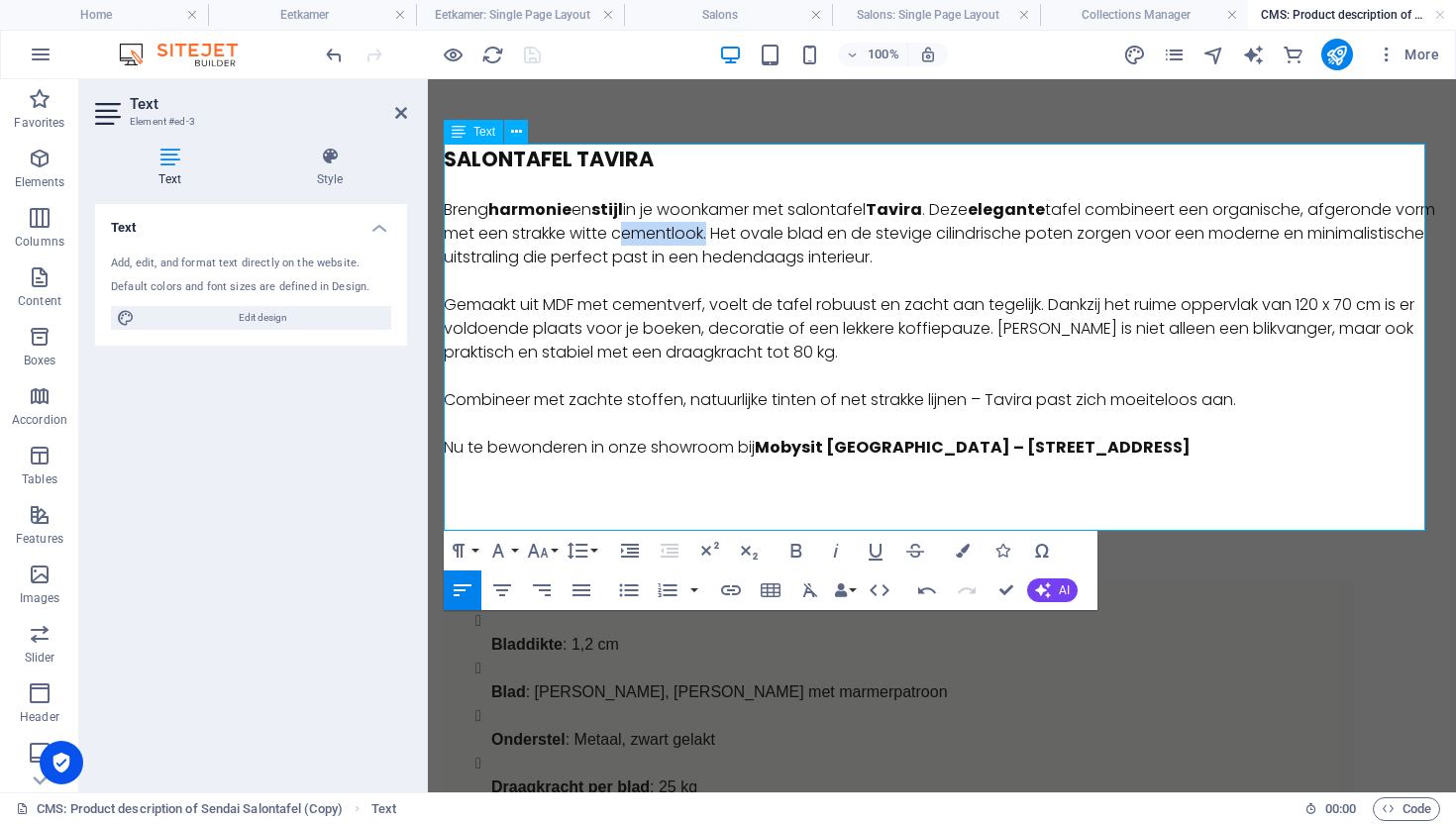 click on "Breng  harmonie  en  stijl  in je woonkamer met salontafel  Tavira . Deze  elegante  tafel combineert een organische, afgeronde vorm met een strakke witte cementlook. Het ovale blad en de stevige cilindrische poten zorgen voor een moderne en minimalistische uitstraling die perfect past in een hedendaags interieur." at bounding box center [942, 234] 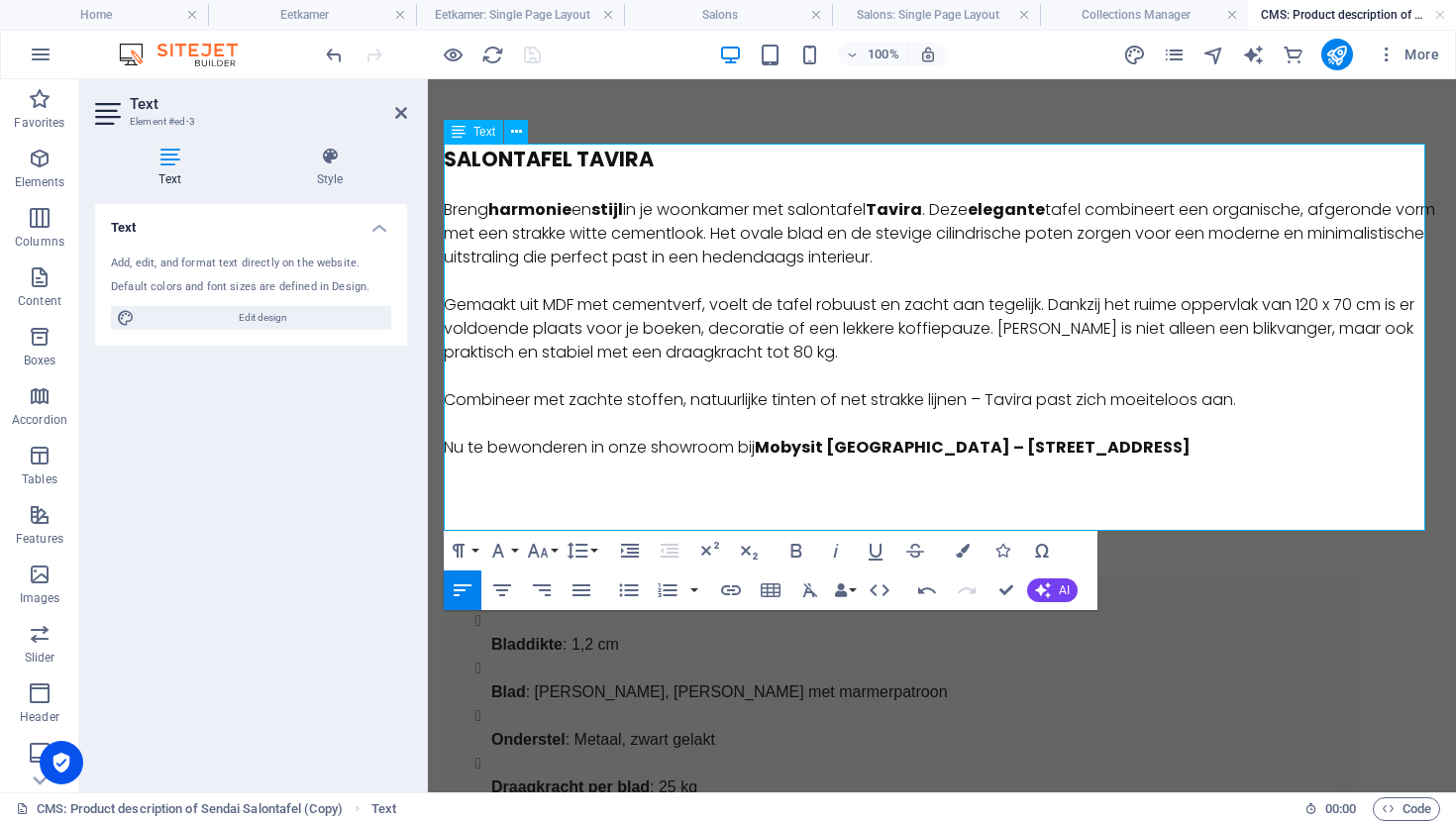 click on "Breng  harmonie  en  stijl  in je woonkamer met salontafel  Tavira . Deze  elegante  tafel combineert een organische, afgeronde vorm met een strakke witte cementlook. Het ovale blad en de stevige cilindrische poten zorgen voor een moderne en minimalistische uitstraling die perfect past in een hedendaags interieur." at bounding box center (942, 234) 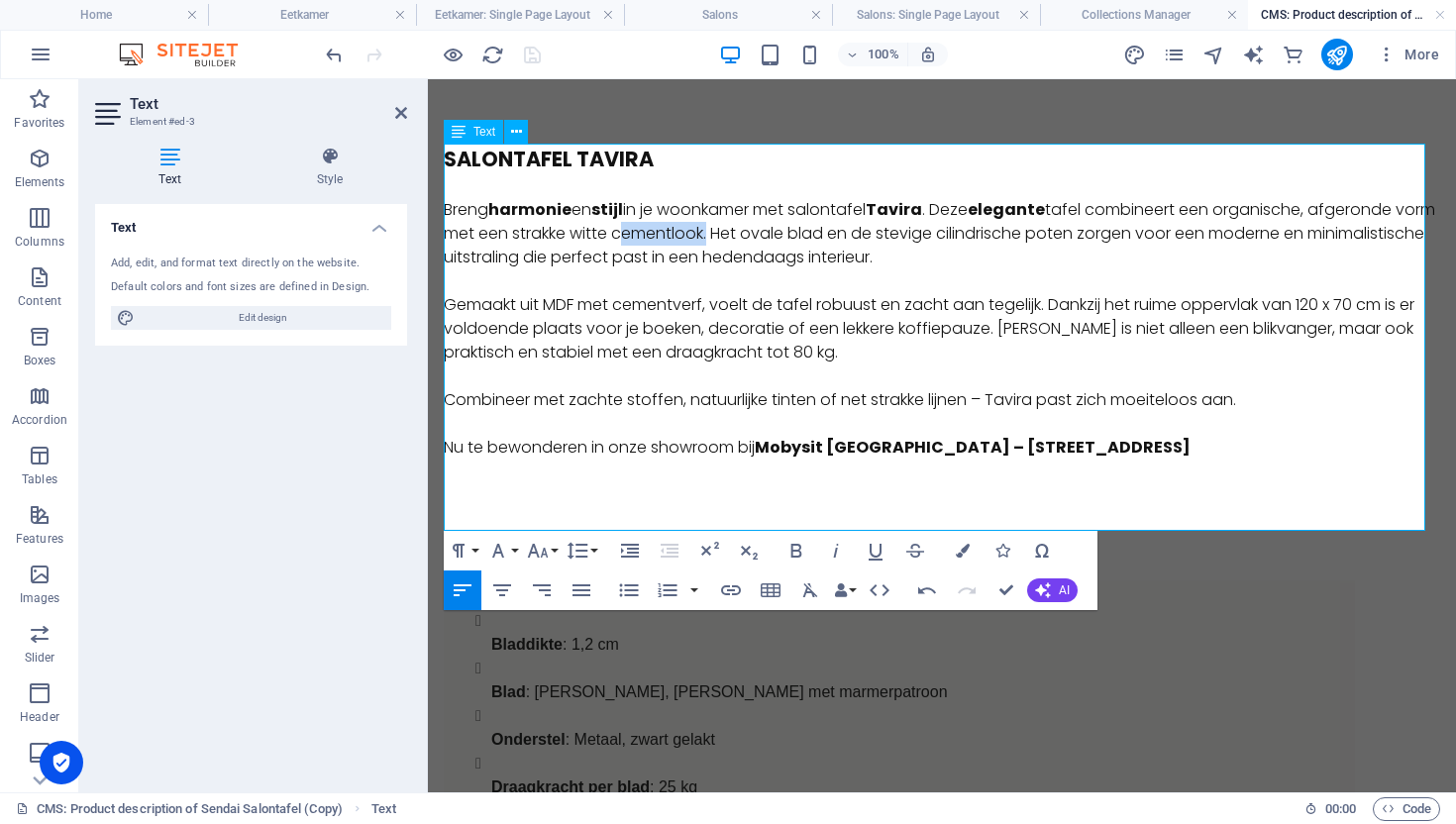 click on "Breng  harmonie  en  stijl  in je woonkamer met salontafel  Tavira . Deze  elegante  tafel combineert een organische, afgeronde vorm met een strakke witte cementlook. Het ovale blad en de stevige cilindrische poten zorgen voor een moderne en minimalistische uitstraling die perfect past in een hedendaags interieur." at bounding box center (942, 234) 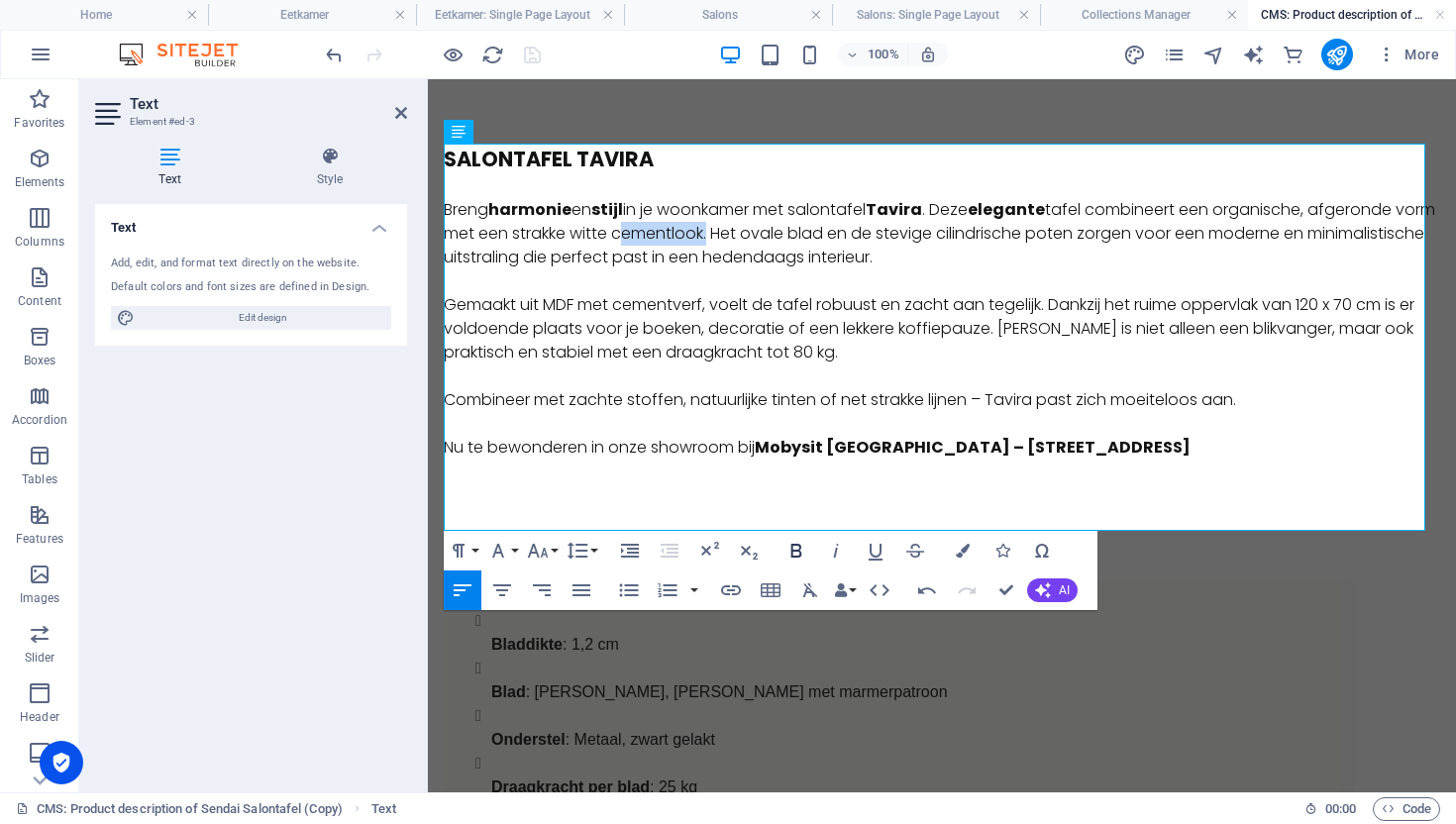 click on "Bold" at bounding box center [796, 551] 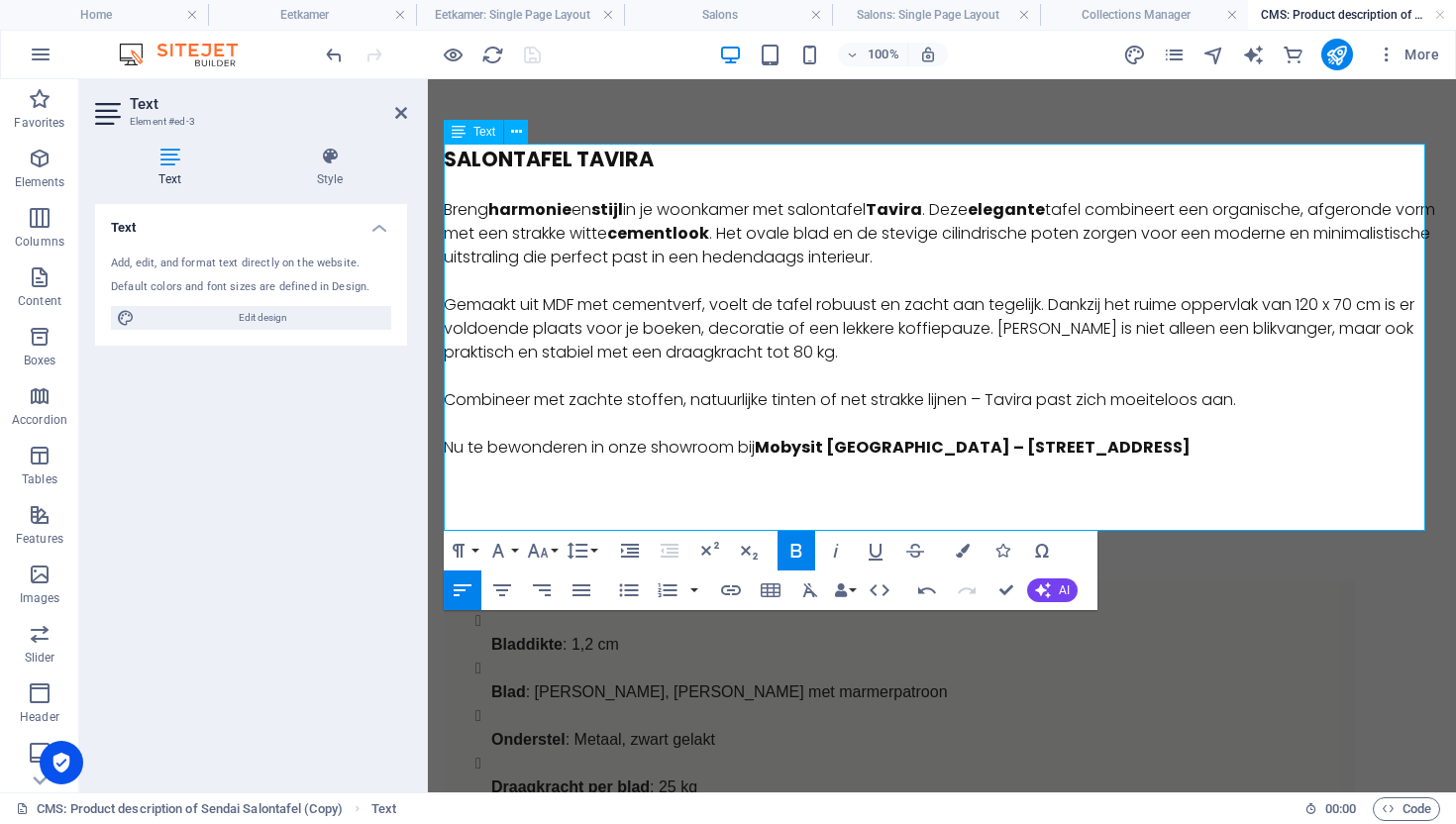 click on "Breng  harmonie  en  stijl  in je woonkamer met salontafel  Tavira . Deze  elegante  tafel combineert een organische, afgeronde vorm met een strakke witte  cementlook . Het ovale blad en de stevige cilindrische poten zorgen voor een moderne en minimalistische uitstraling die perfect past in een hedendaags interieur." at bounding box center (942, 234) 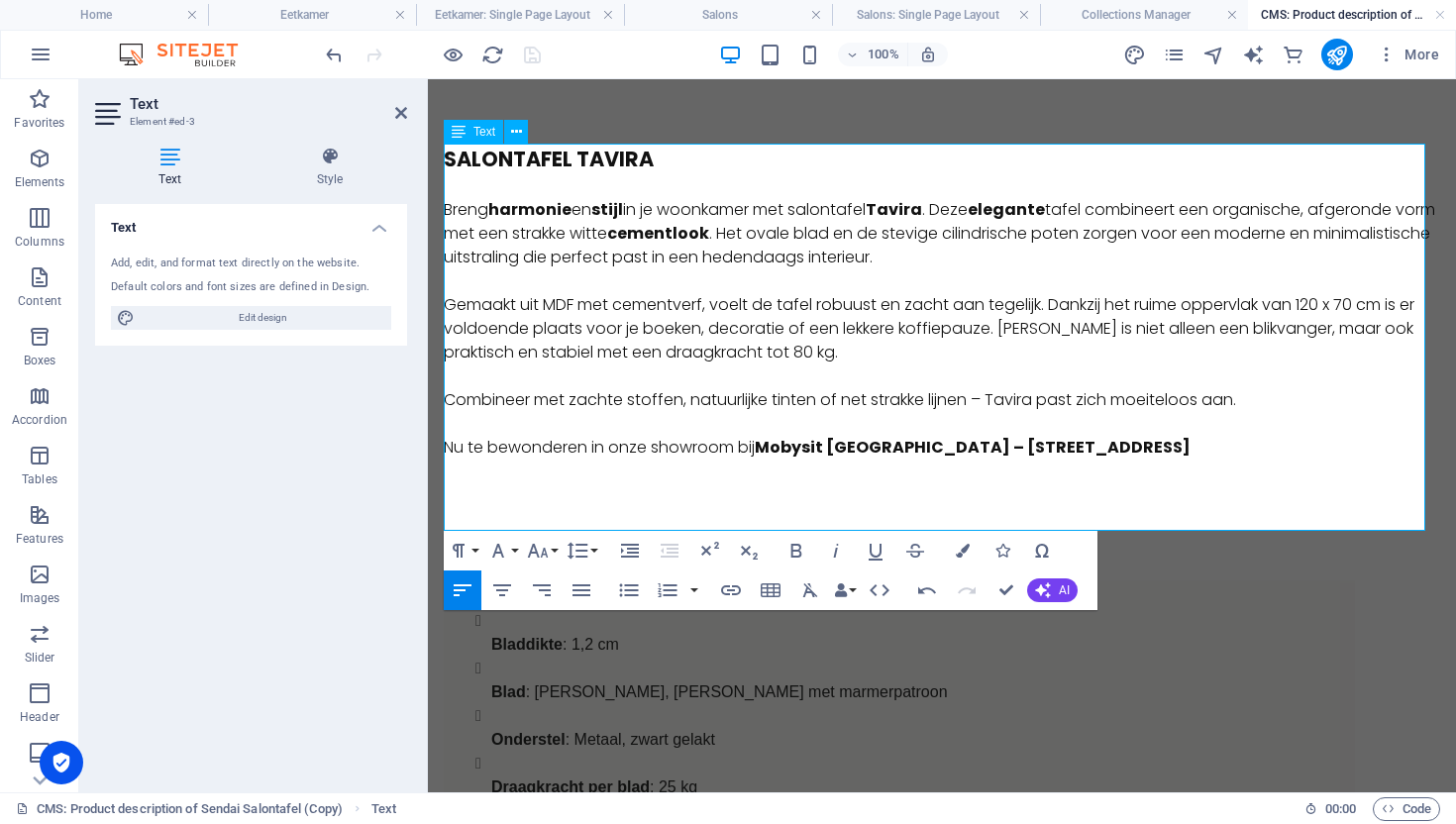 click on "Breng  harmonie  en  stijl  in je woonkamer met salontafel  Tavira . Deze  elegante  tafel combineert een organische, afgeronde vorm met een strakke witte  cementlook . Het ovale blad en de stevige cilindrische poten zorgen voor een moderne en minimalistische uitstraling die perfect past in een hedendaags interieur." at bounding box center (942, 234) 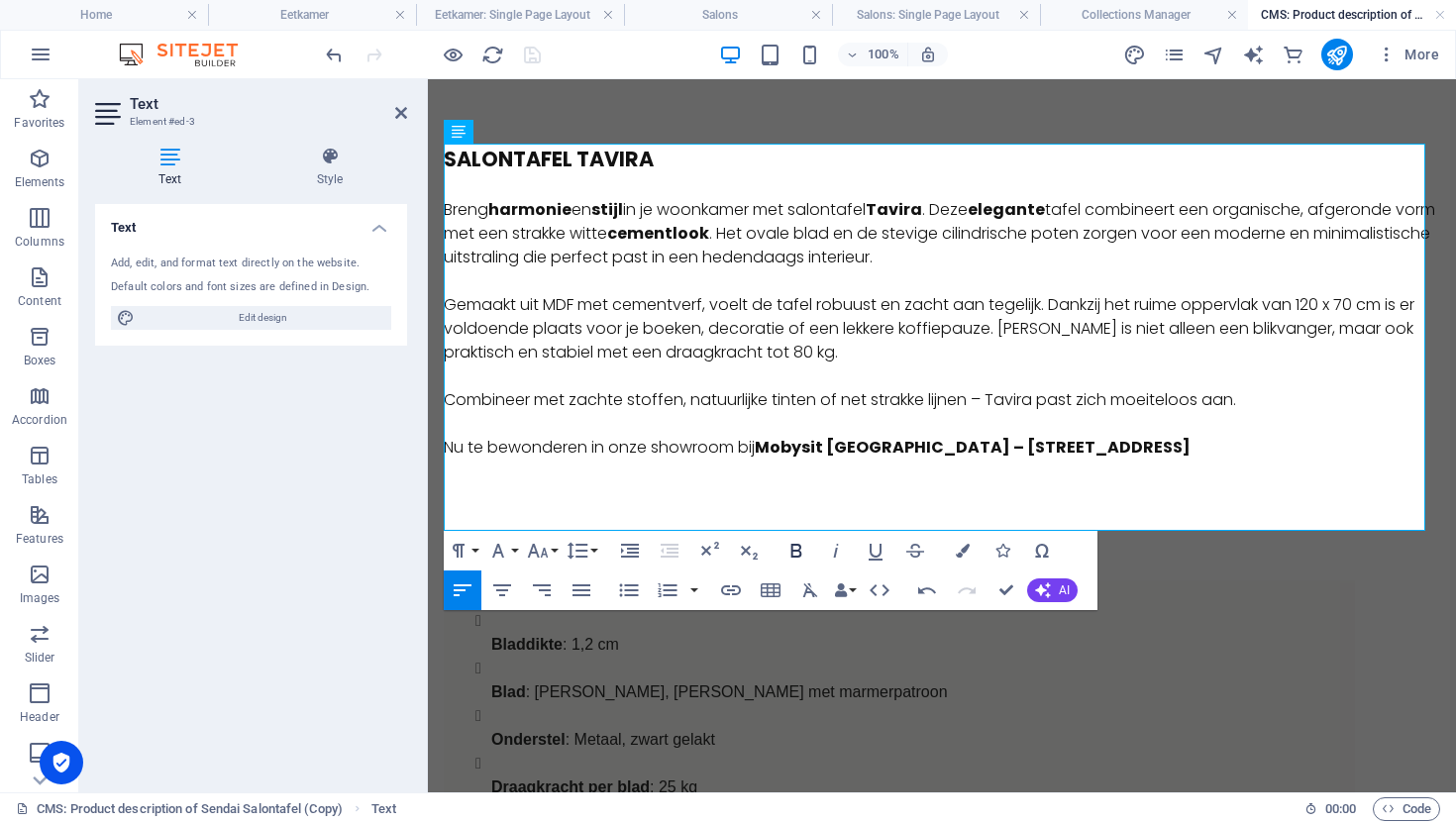click on "Bold" at bounding box center [796, 551] 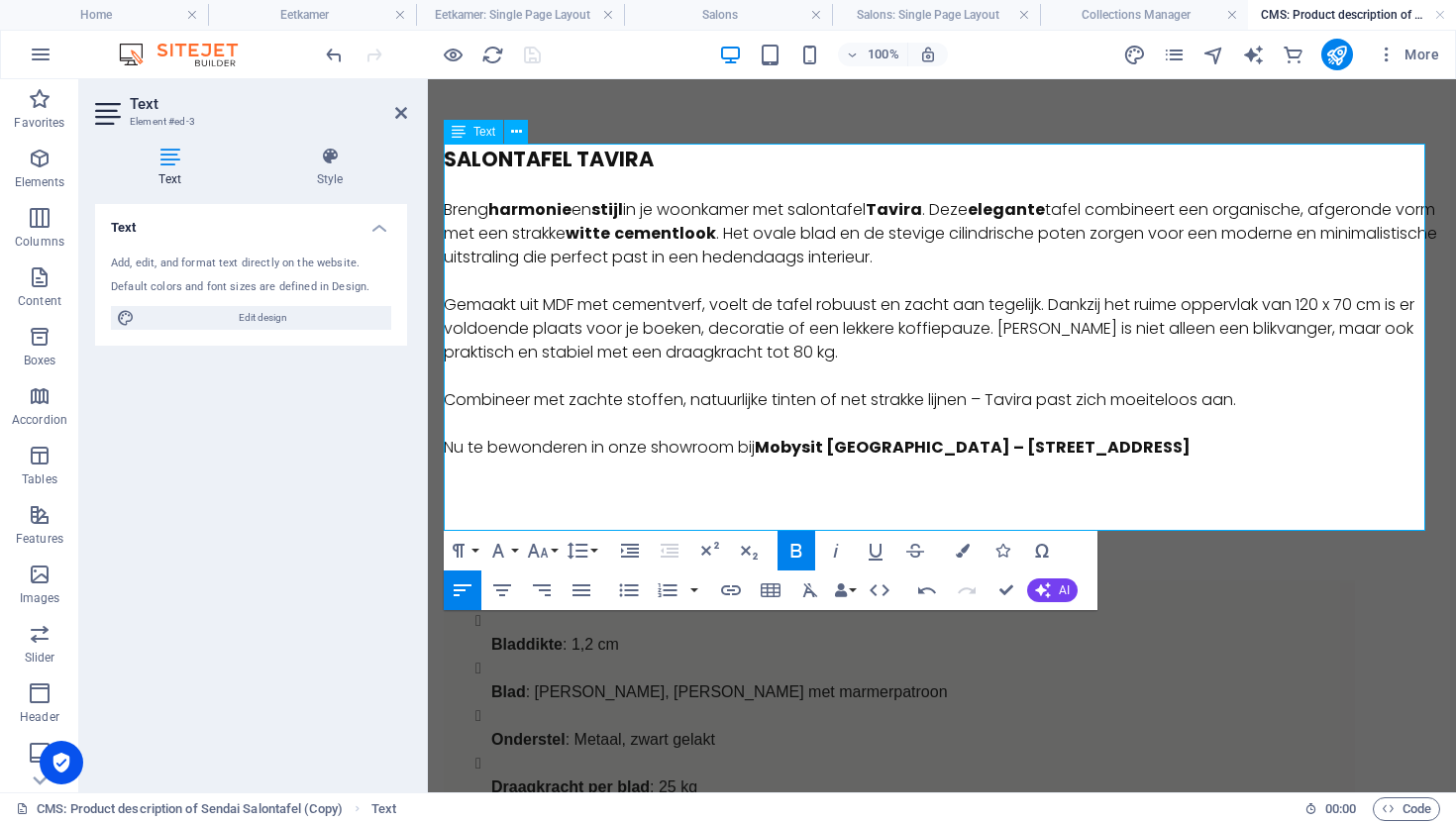 click on "Breng  harmonie  en  stijl  in je woonkamer met salontafel  Tavira . Deze  elegante  tafel combineert een organische, afgeronde vorm met een strakke  witte   cementlook . Het ovale blad en de stevige cilindrische poten zorgen voor een moderne en minimalistische uitstraling die perfect past in een hedendaags interieur." at bounding box center (942, 234) 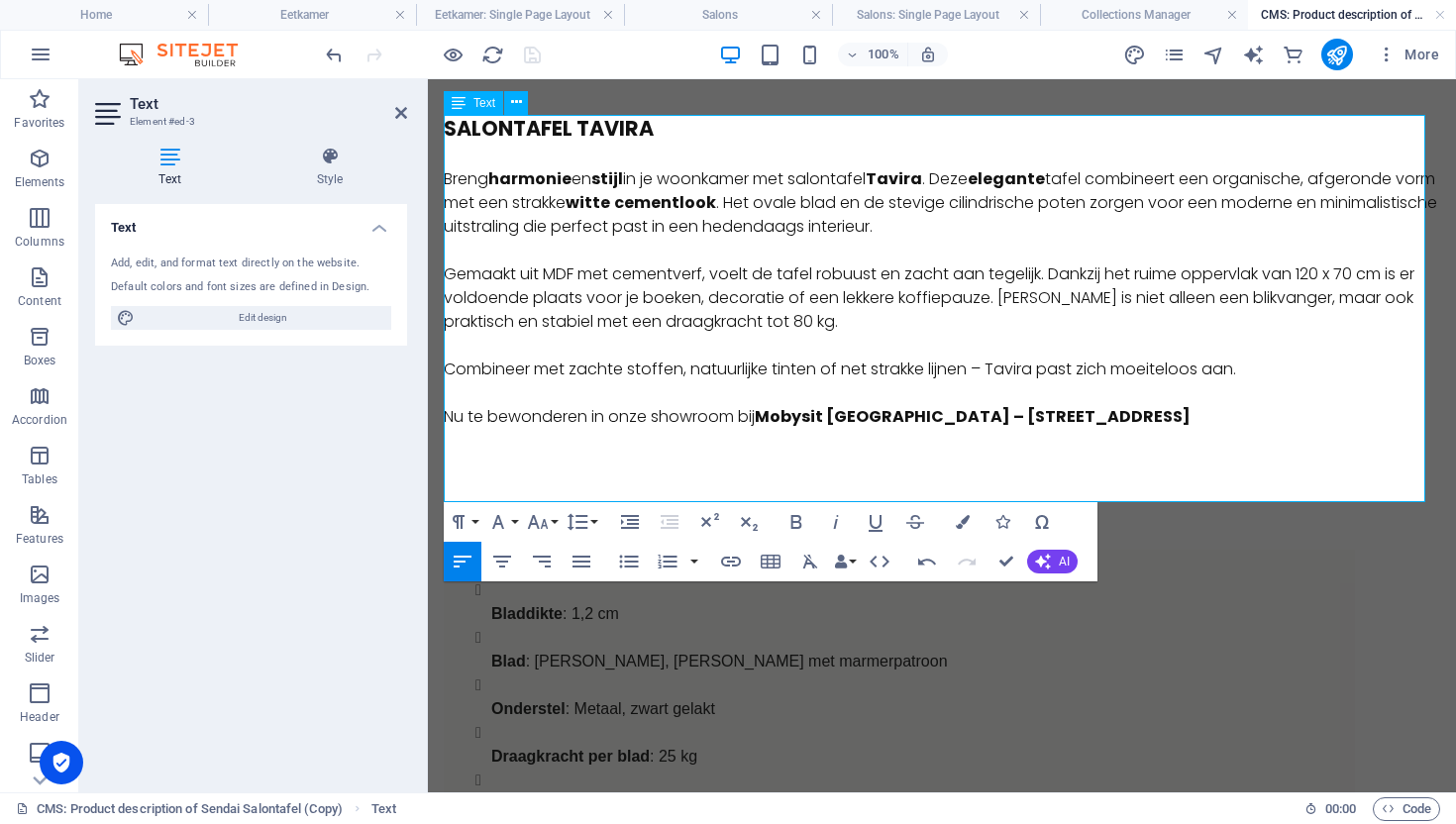 scroll, scrollTop: 66, scrollLeft: 0, axis: vertical 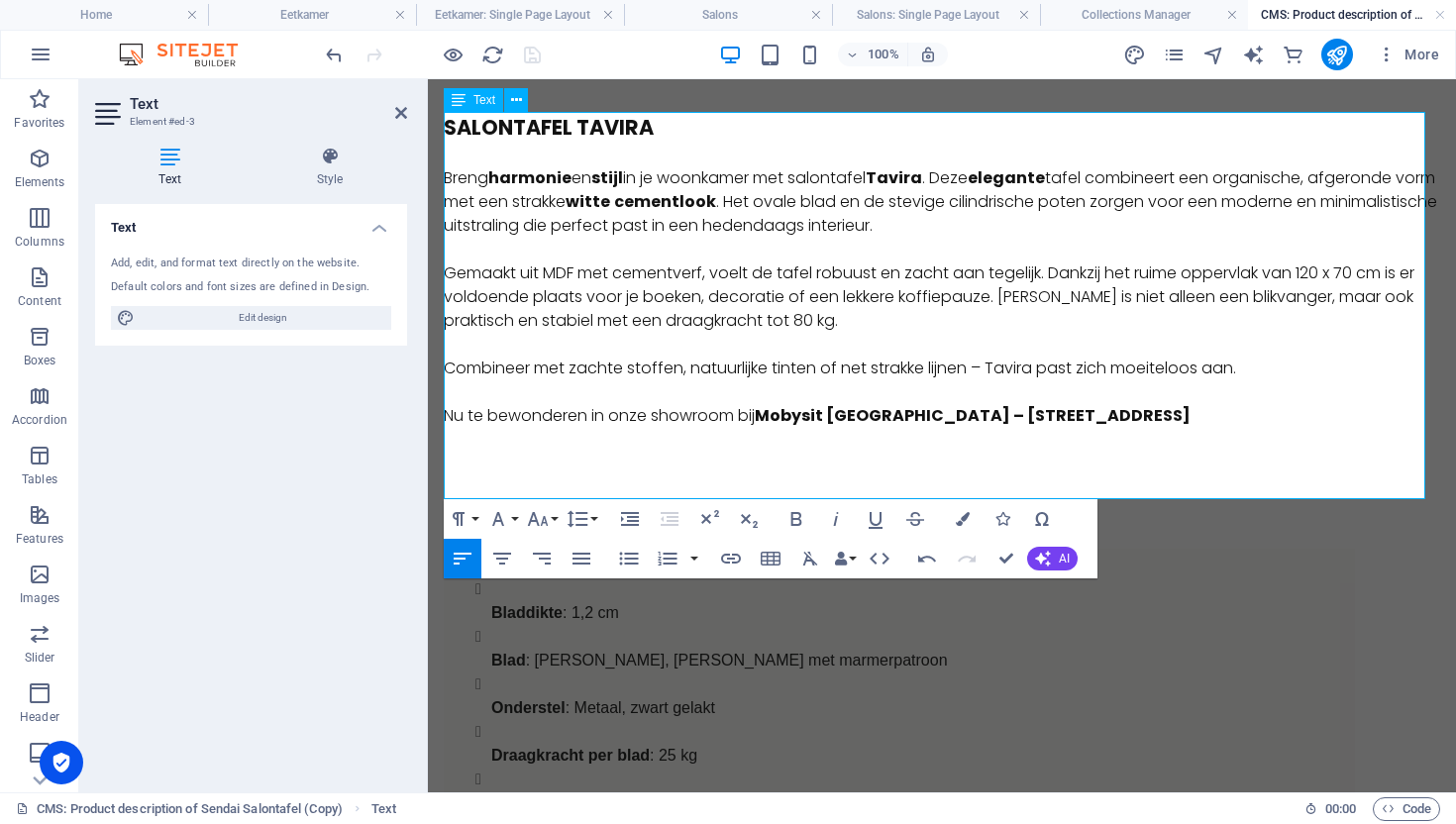 click on "Gemaakt uit MDF met cementverf, voelt de tafel robuust en zacht aan tegelijk. Dankzij het ruime oppervlak van 120 x 70 cm is er voldoende plaats voor je boeken, decoratie of een lekkere koffiepauze. [PERSON_NAME] is niet alleen een blikvanger, maar ook praktisch en stabiel met een draagkracht tot 80 kg." at bounding box center [942, 297] 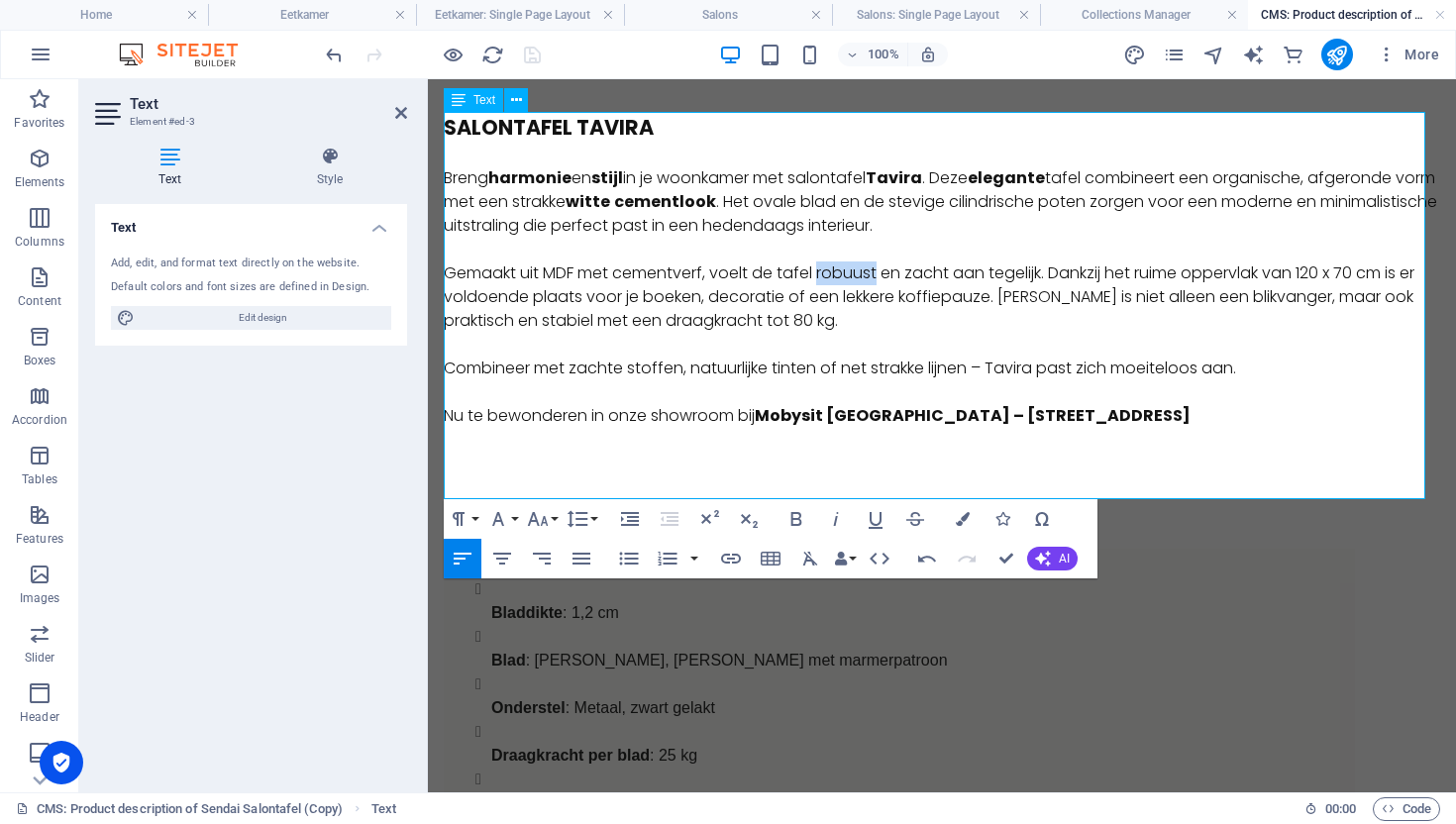 click on "Gemaakt uit MDF met cementverf, voelt de tafel robuust en zacht aan tegelijk. Dankzij het ruime oppervlak van 120 x 70 cm is er voldoende plaats voor je boeken, decoratie of een lekkere koffiepauze. [PERSON_NAME] is niet alleen een blikvanger, maar ook praktisch en stabiel met een draagkracht tot 80 kg." at bounding box center (942, 297) 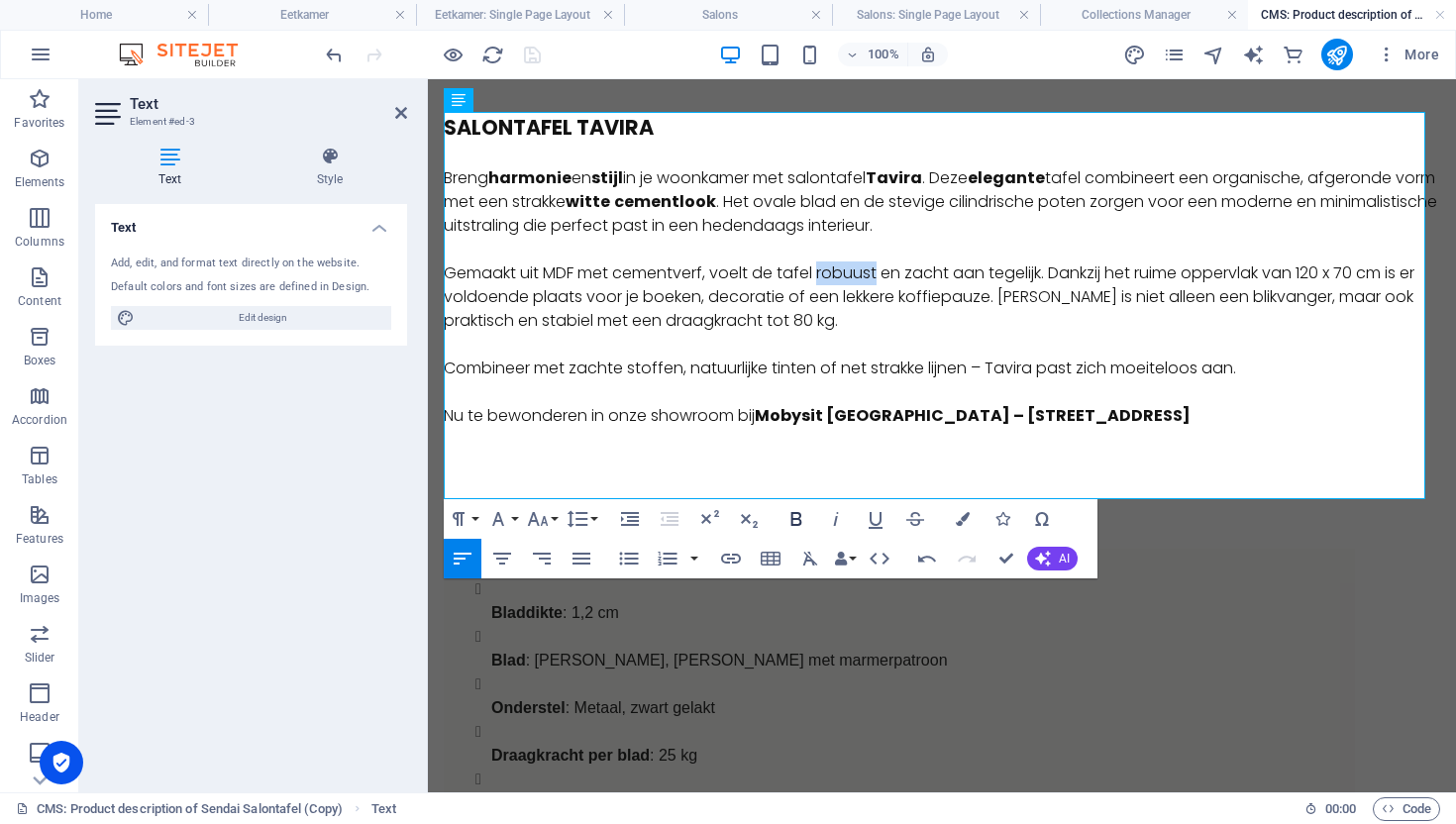drag, startPoint x: 797, startPoint y: 518, endPoint x: 811, endPoint y: 503, distance: 20.518285 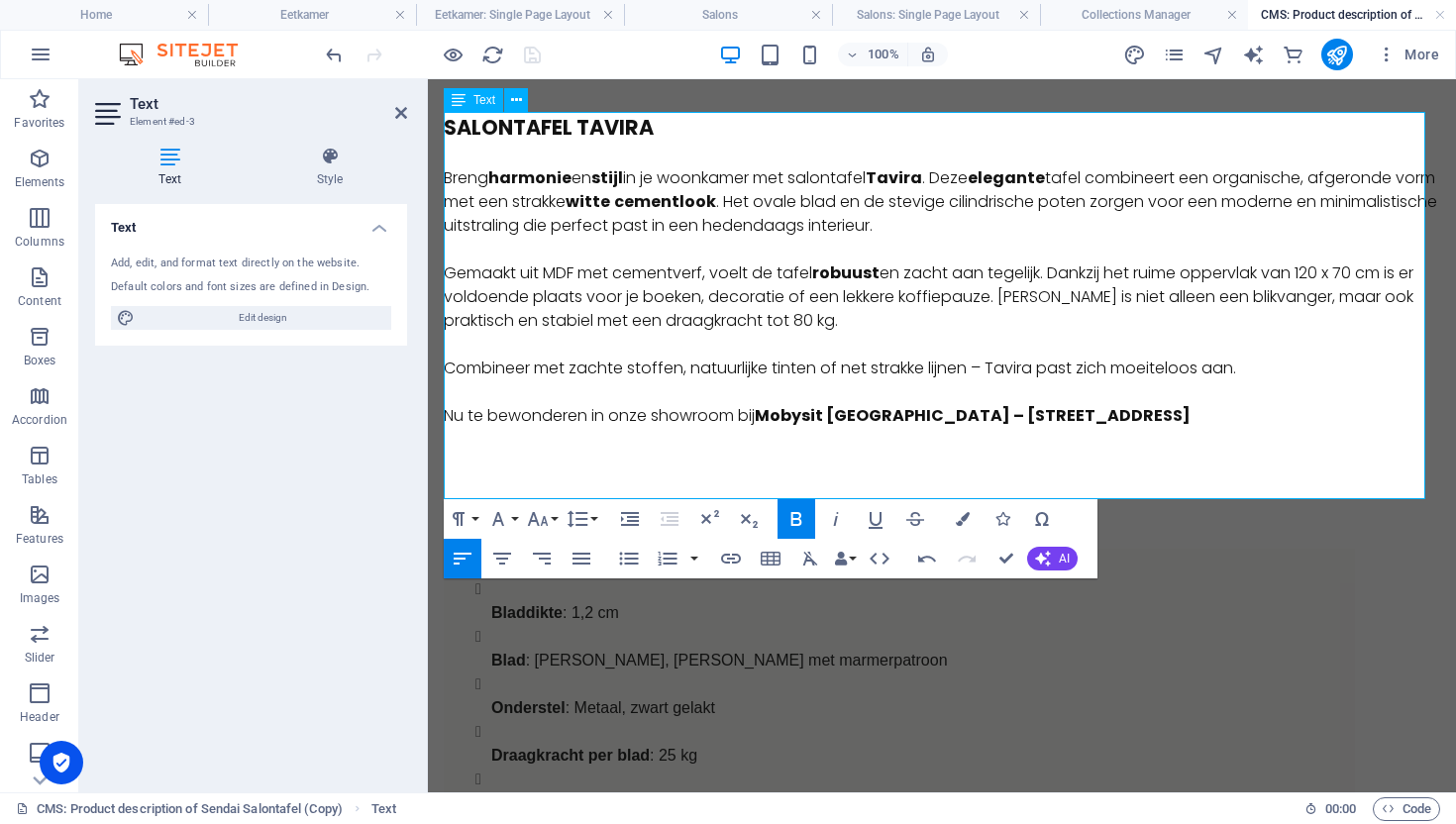 click on "Gemaakt uit MDF met cementverf, voelt de tafel  robuust  en zacht aan tegelijk. Dankzij het ruime oppervlak van 120 x 70 cm is er voldoende plaats voor je boeken, decoratie of een lekkere koffiepauze. [PERSON_NAME] is niet alleen een blikvanger, maar ook praktisch en stabiel met een draagkracht tot 80 kg." at bounding box center (942, 297) 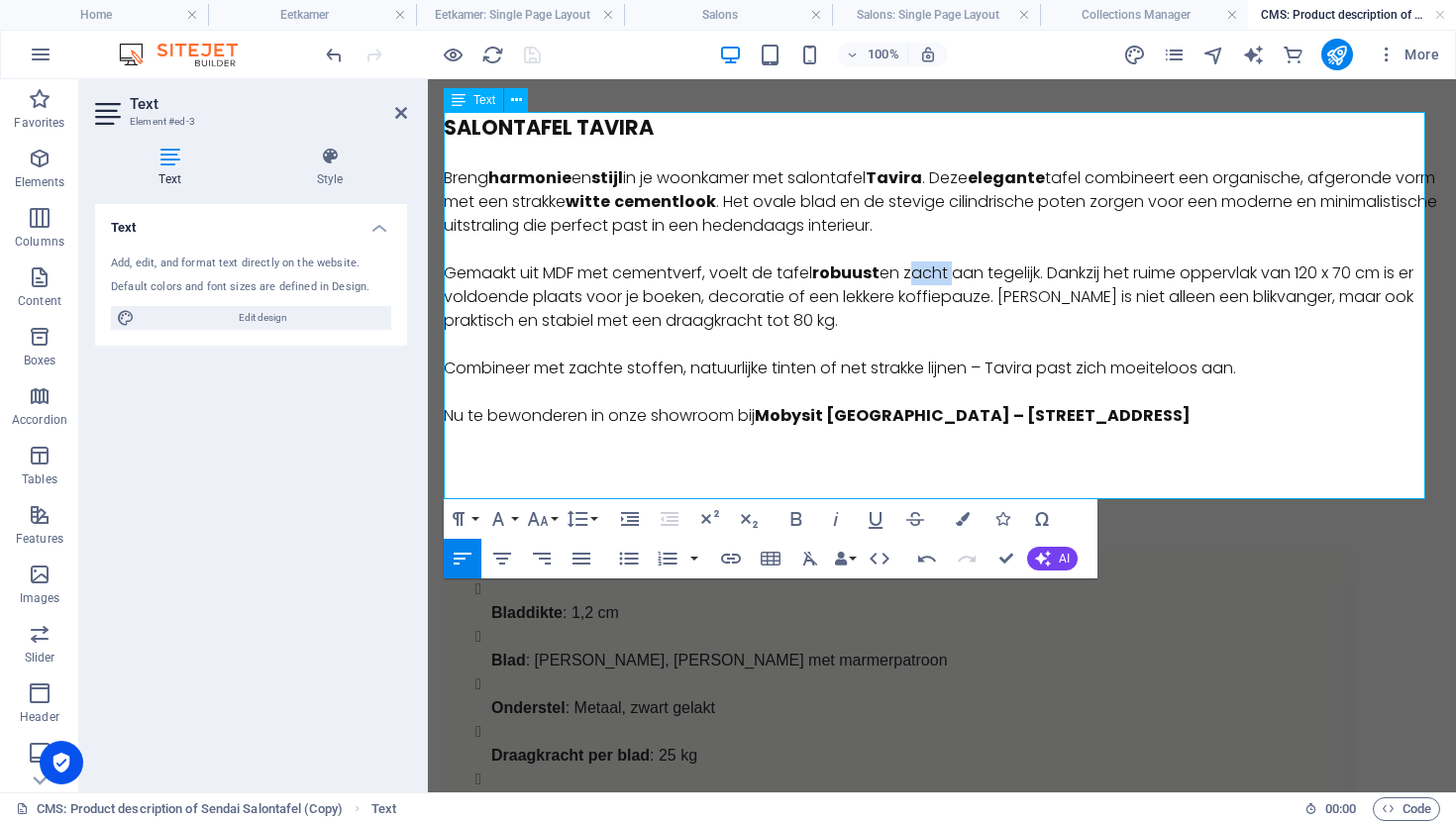 drag, startPoint x: 940, startPoint y: 274, endPoint x: 926, endPoint y: 383, distance: 109.8954 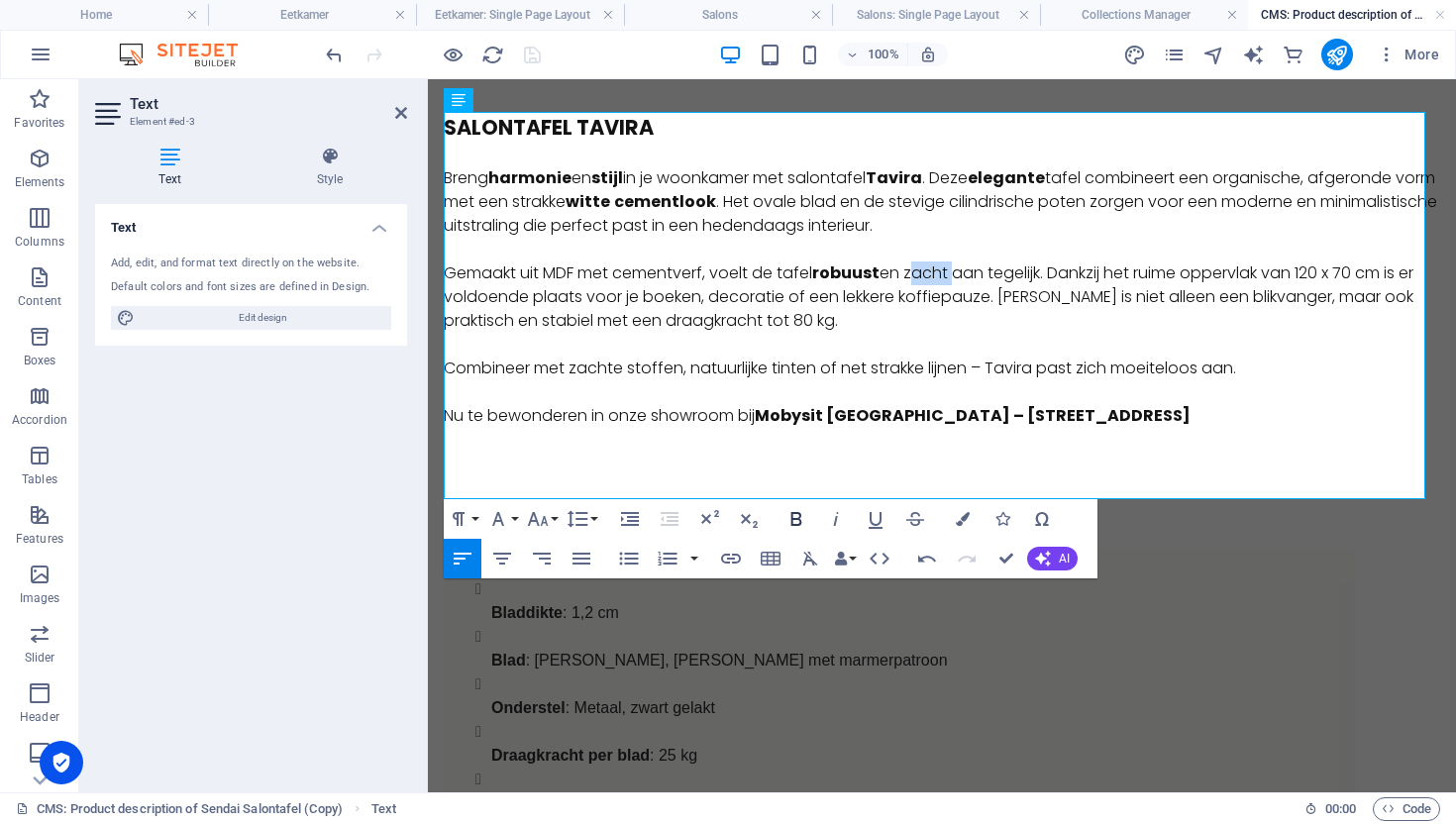 click 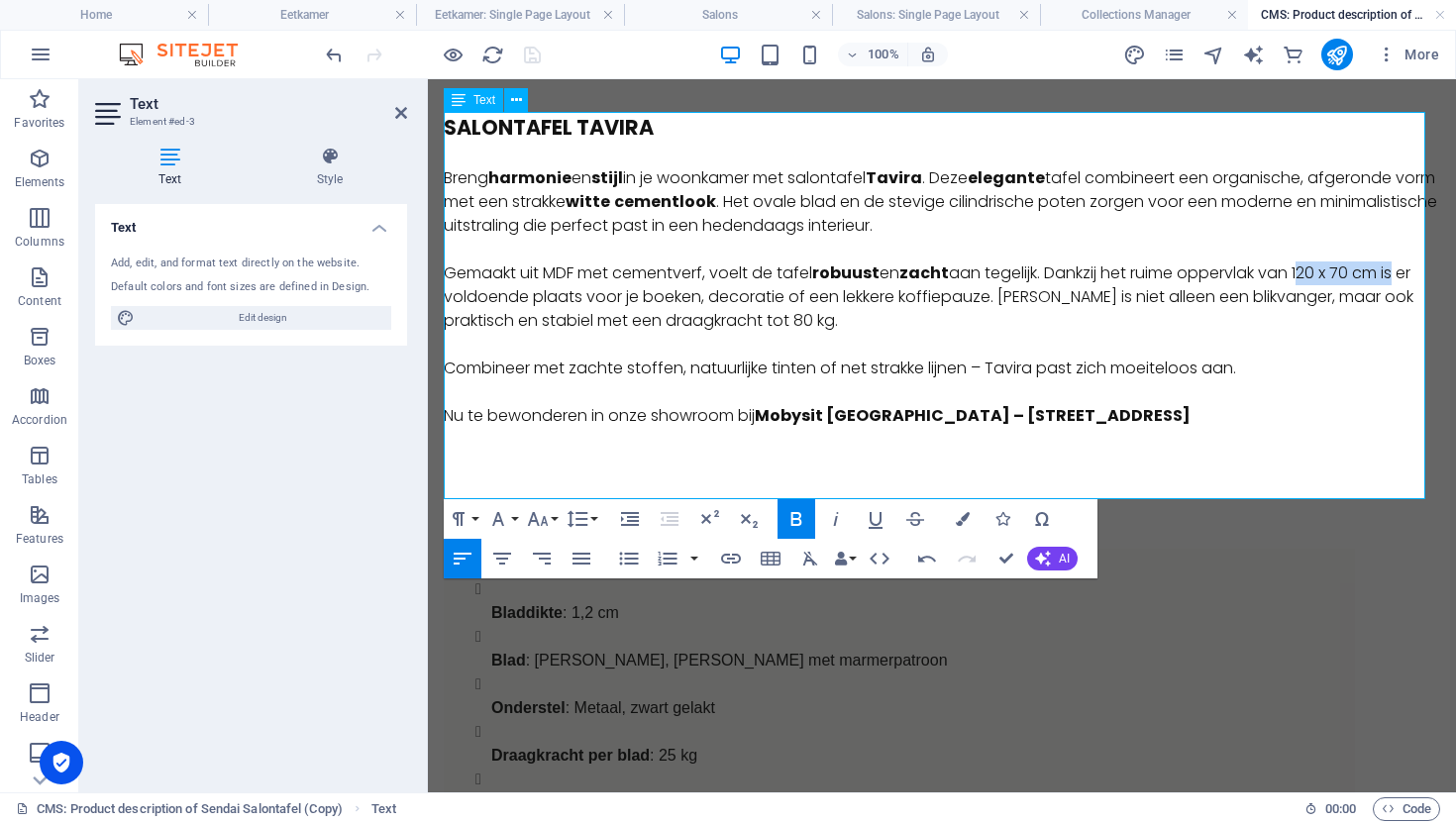 drag, startPoint x: 1409, startPoint y: 276, endPoint x: 1315, endPoint y: 281, distance: 94.132885 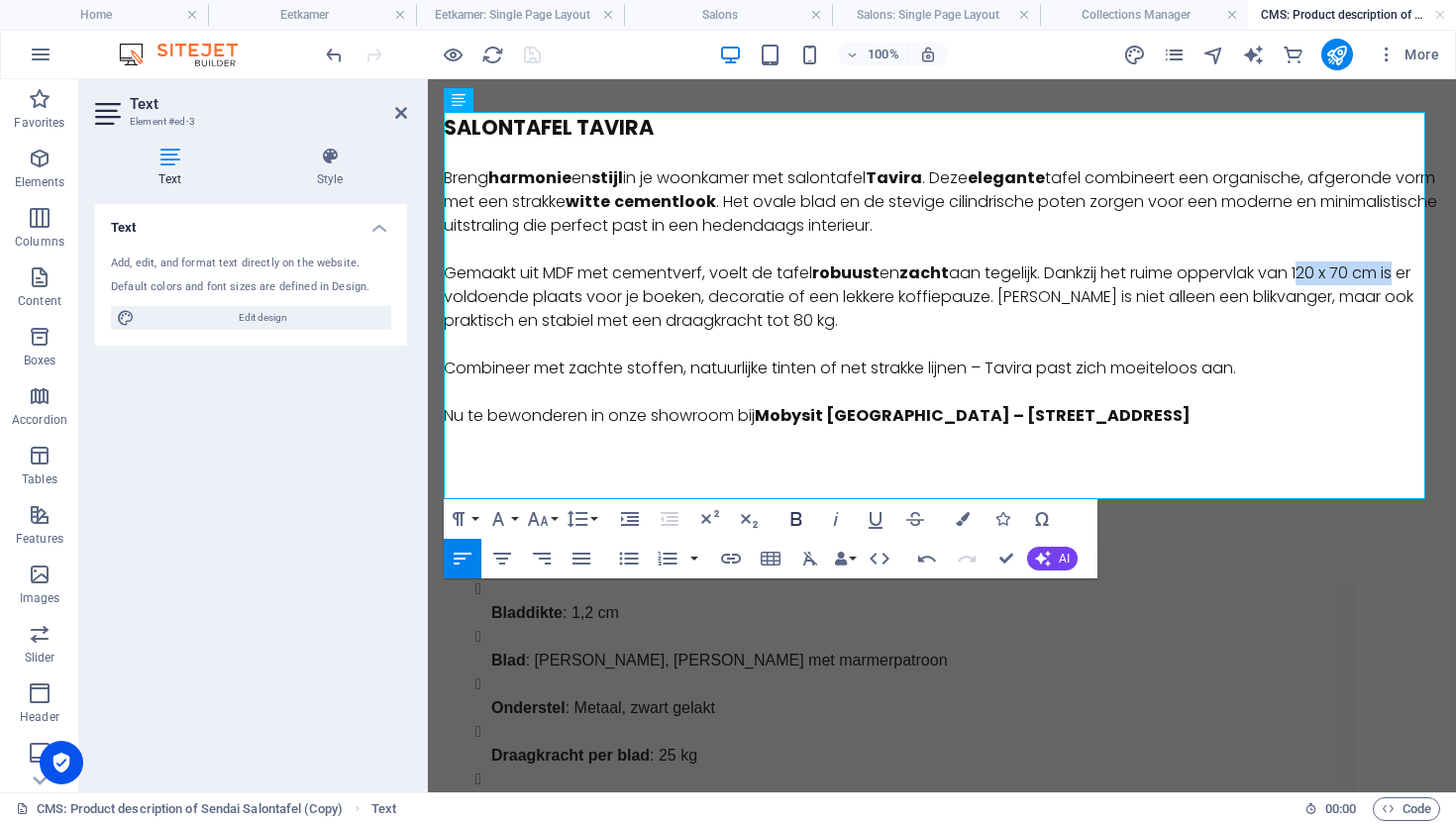 click 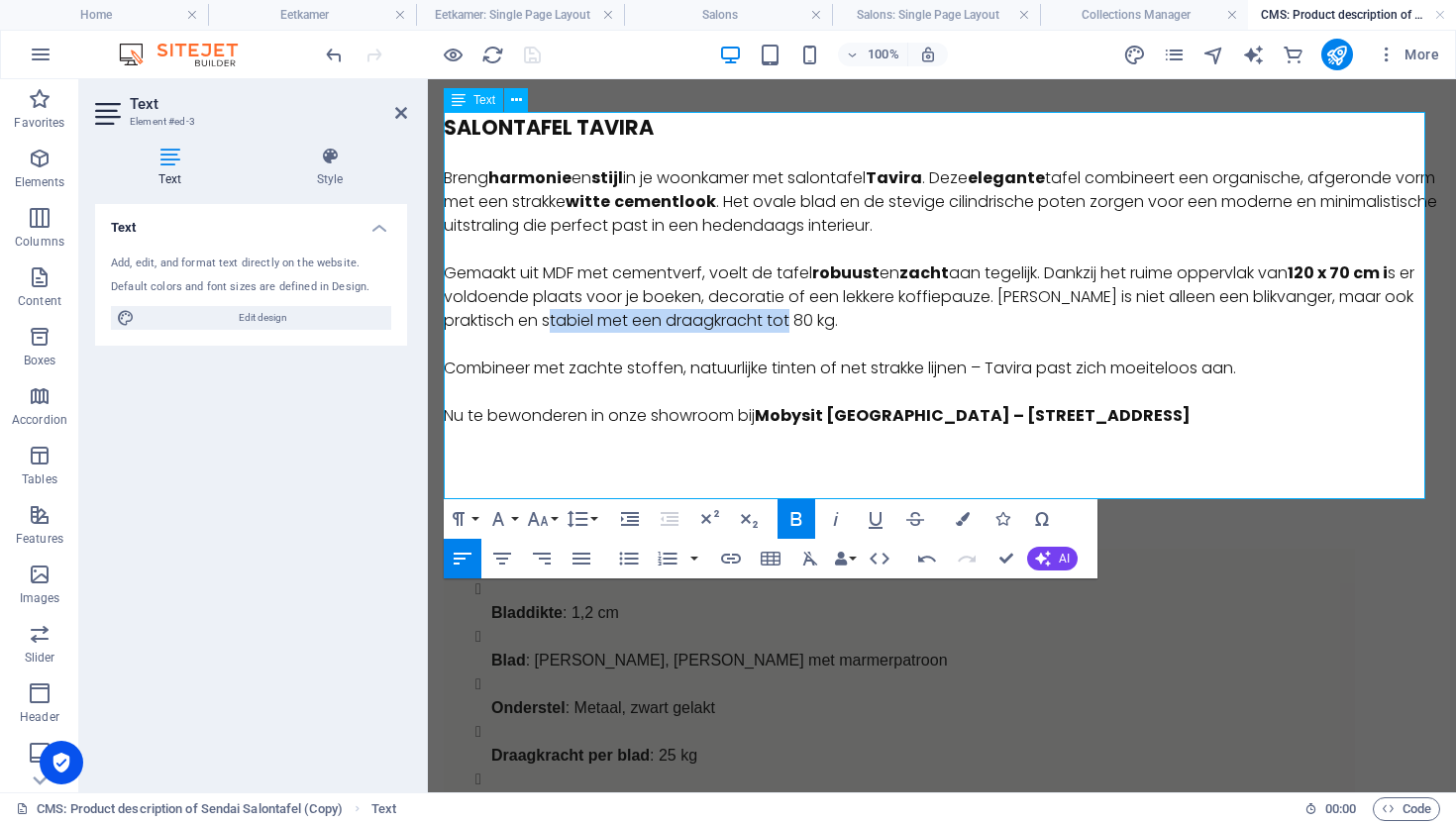 drag, startPoint x: 844, startPoint y: 326, endPoint x: 608, endPoint y: 327, distance: 236.0021 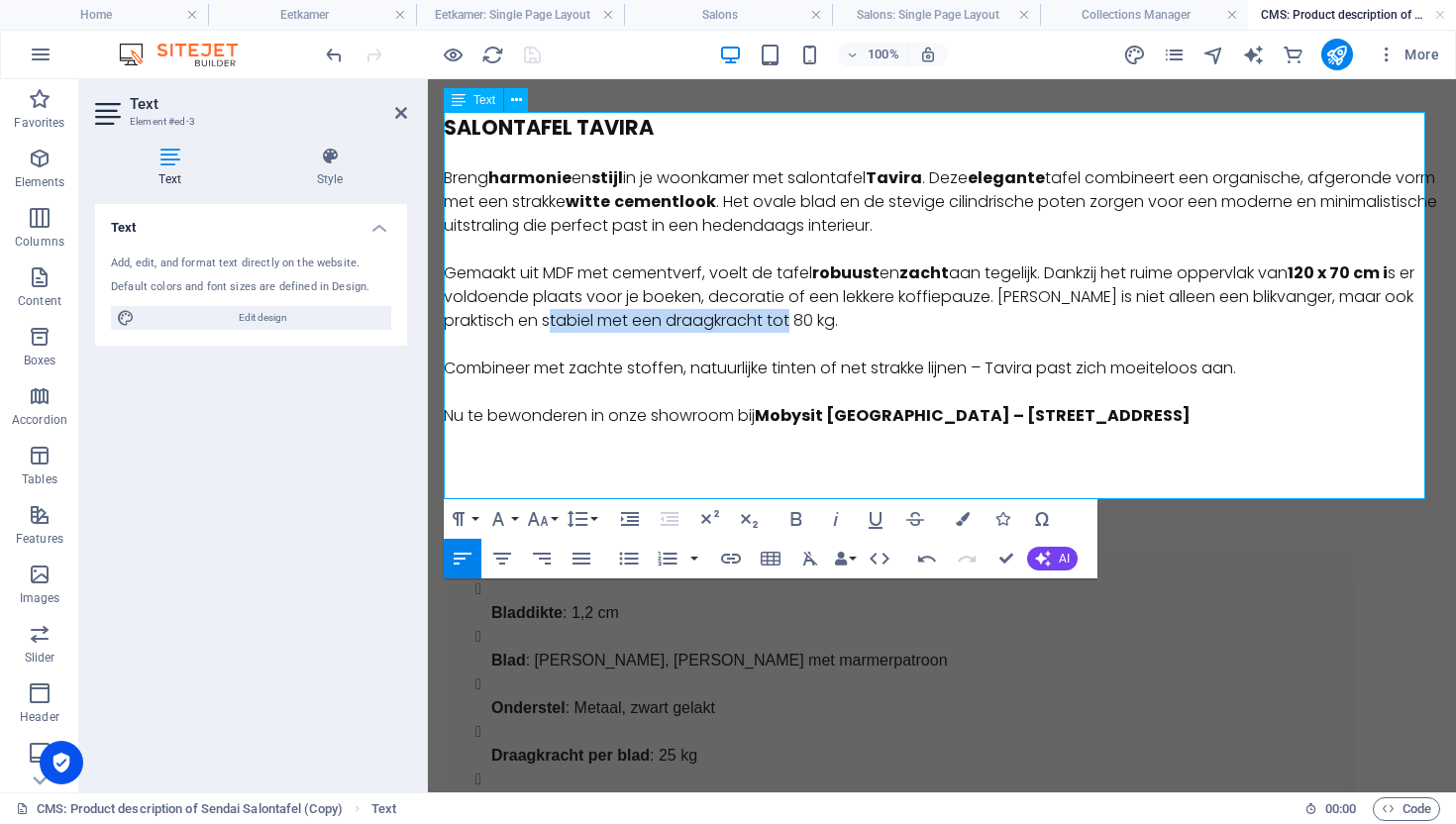 type 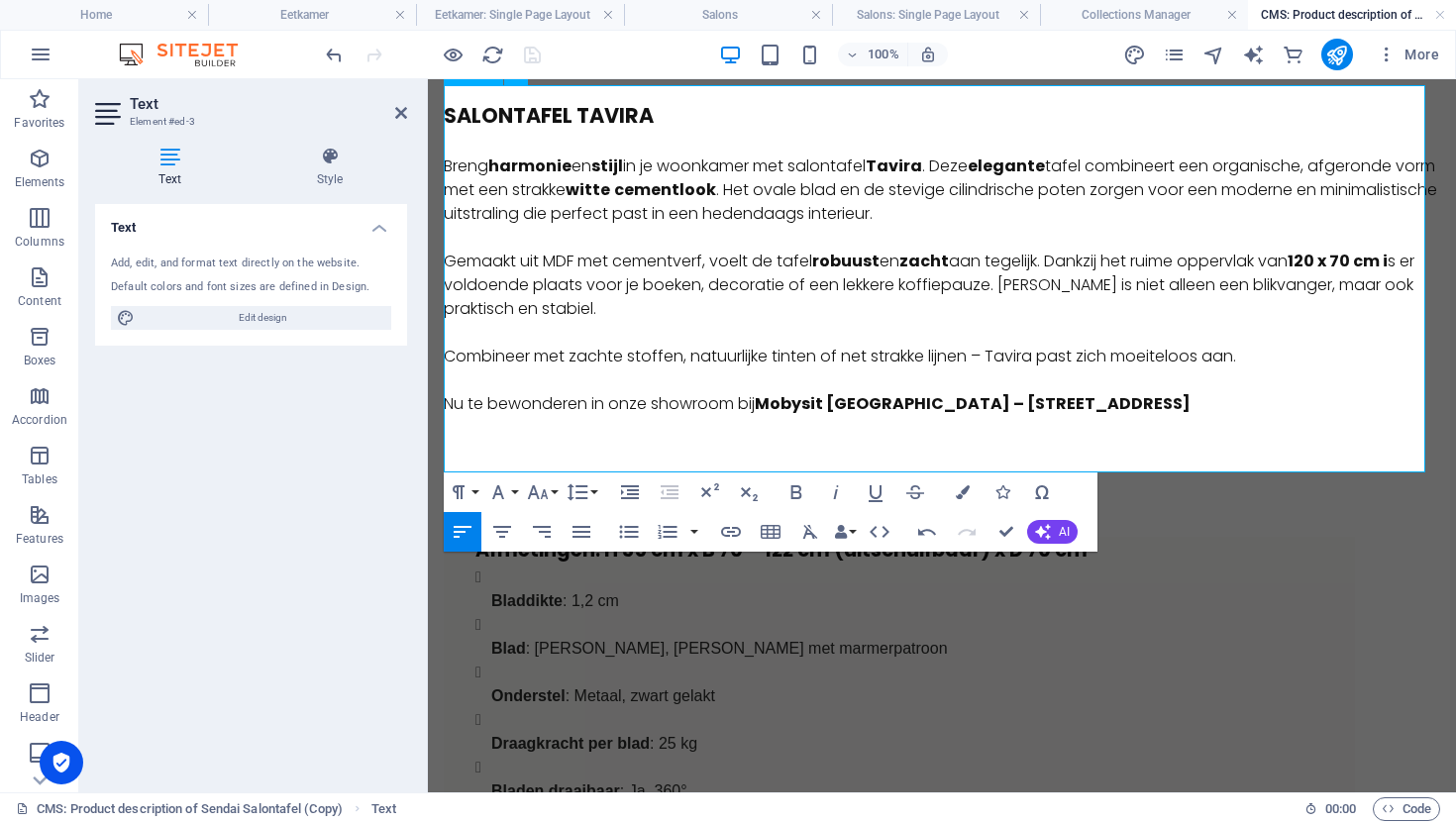 scroll, scrollTop: 188, scrollLeft: 0, axis: vertical 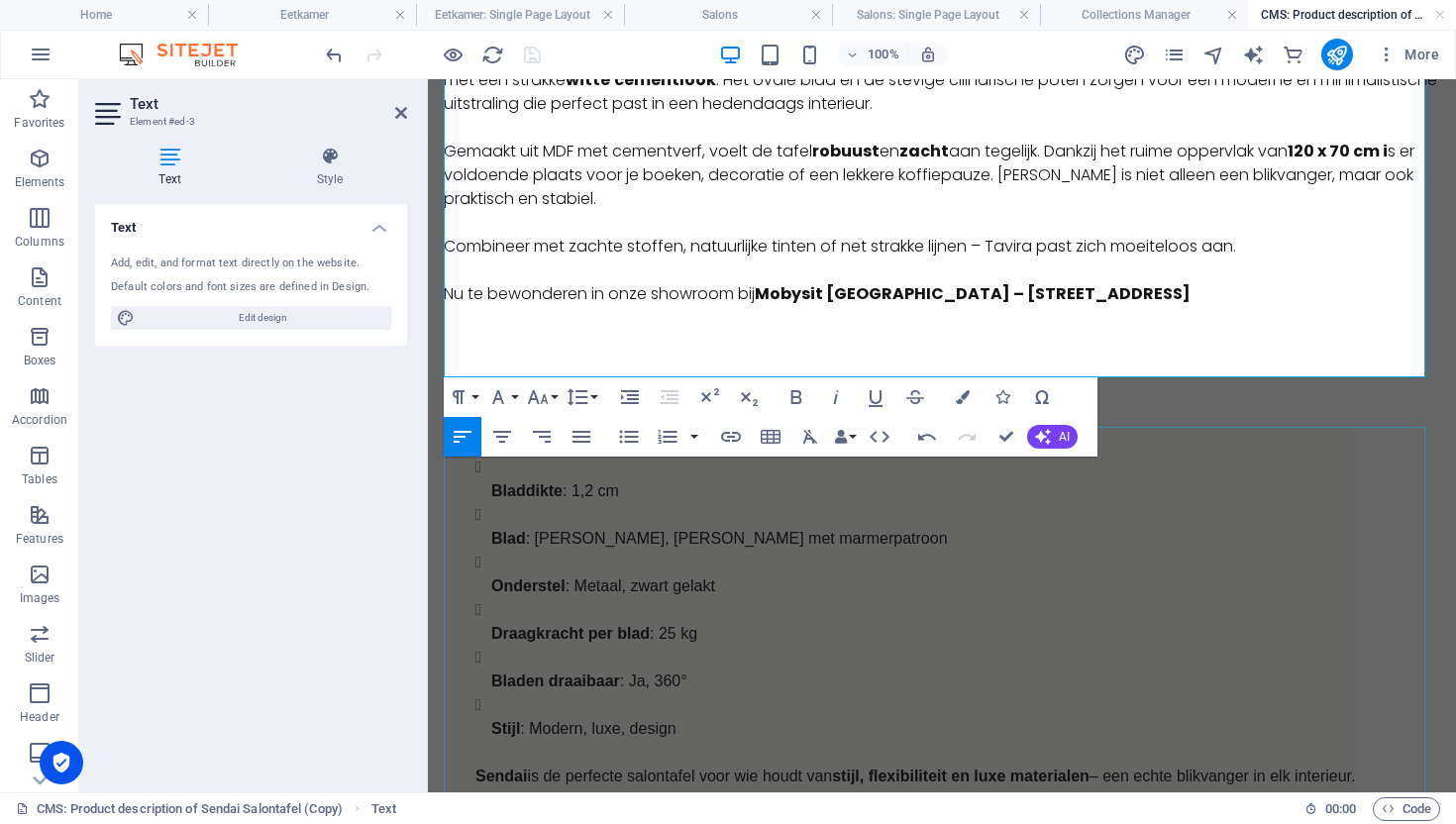 click on "Afmetingen : H 35 cm x B 70 – 122 cm (uitschuifbaar) x D 70 cm Bladdikte : 1,2 cm Blad : Steen, zwart met marmerpatroon Onderstel : Metaal, zwart gelakt Draagkracht per blad : 25 kg Bladen draaibaar : Ja, 360° Stijl : Modern, luxe, design   Sendai  is de perfecte salontafel voor wie houdt van  stijl, flexibiliteit en luxe materialen  – een echte blikvanger in elk interieur. Te ontdekken in onze showroom bij  [GEOGRAPHIC_DATA] – [STREET_ADDRESS]" at bounding box center [942, 627] 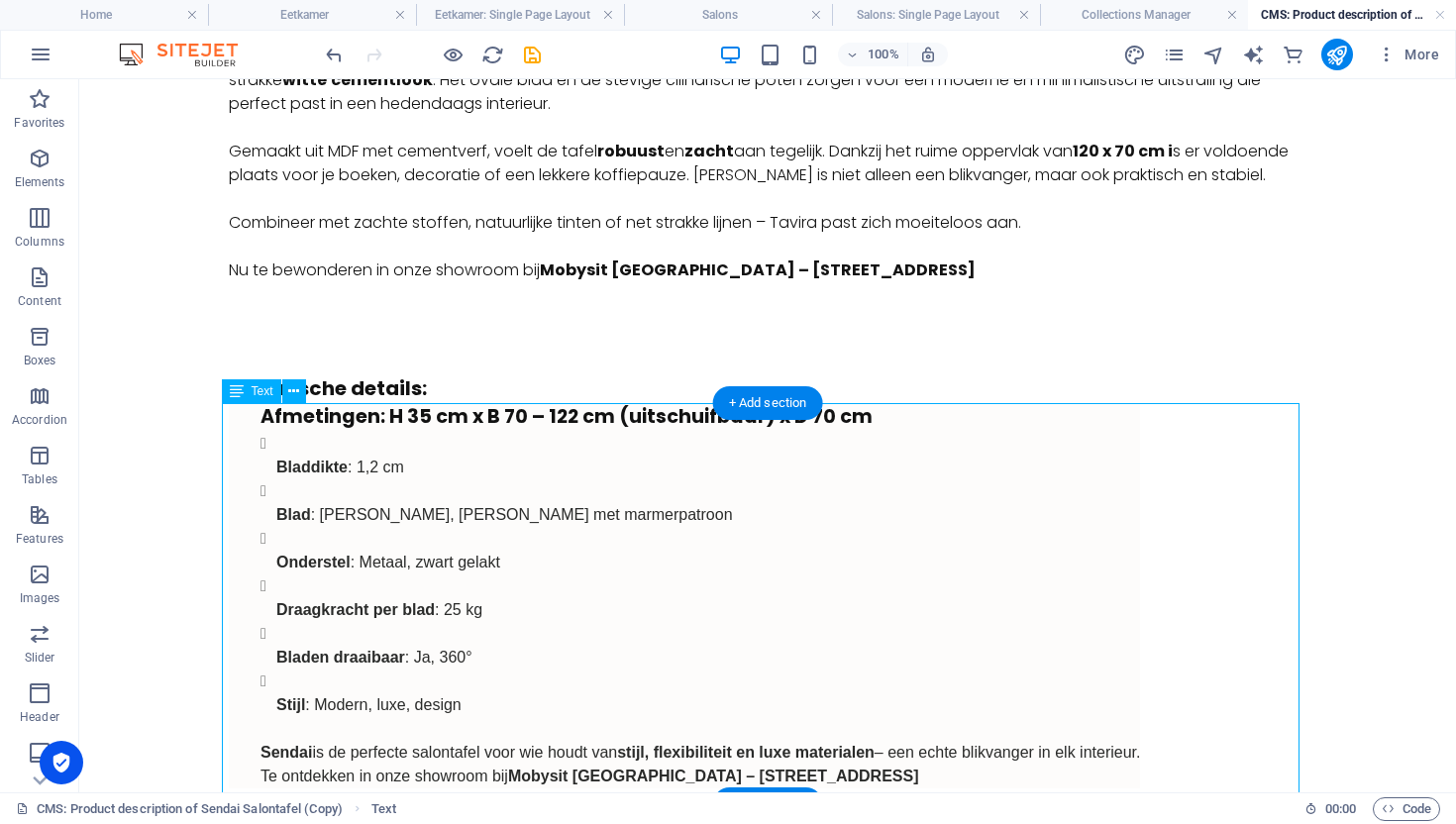 scroll, scrollTop: 299, scrollLeft: 0, axis: vertical 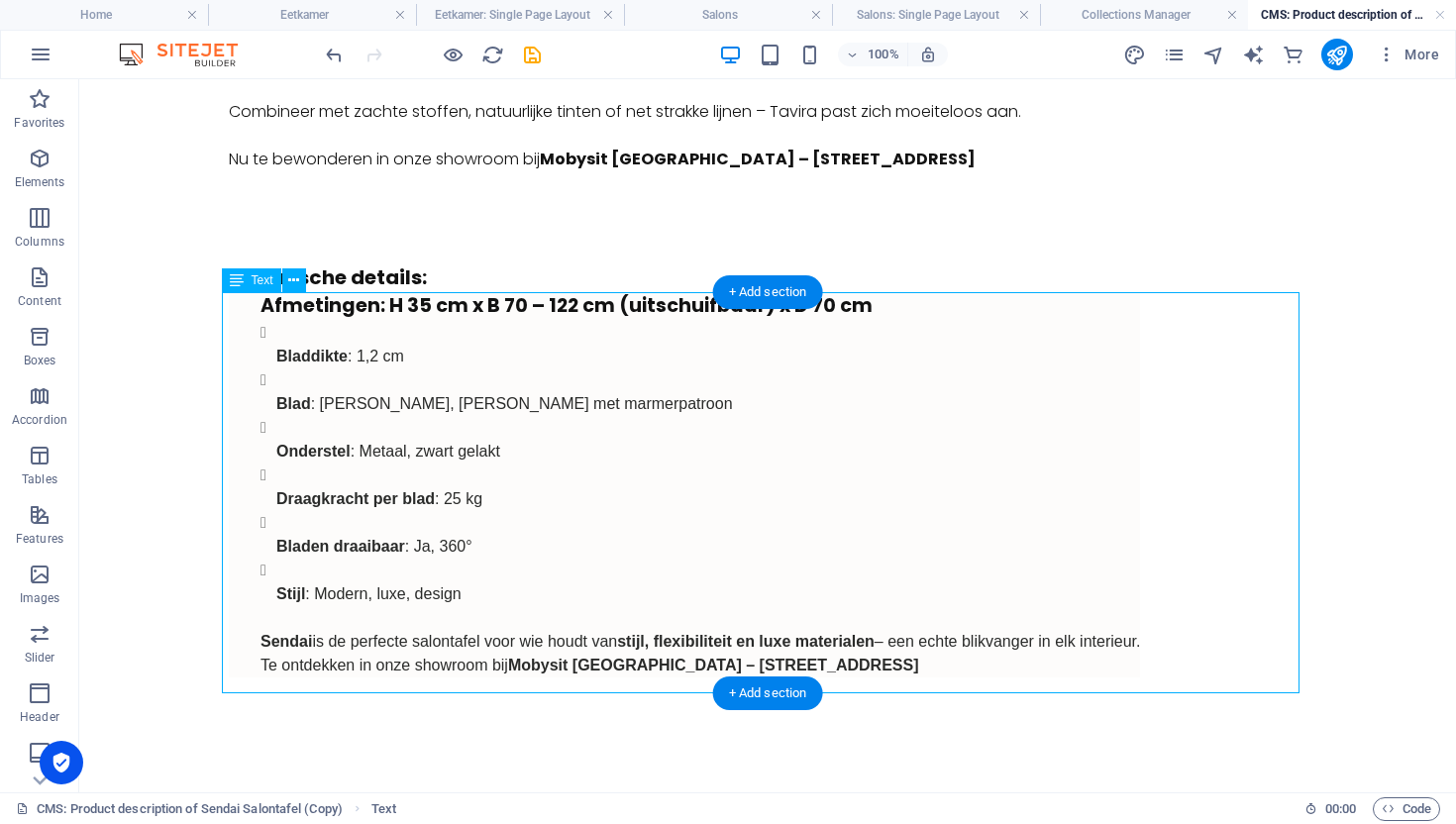 click on "Afmetingen : H 35 cm x B 70 – 122 cm (uitschuifbaar) x D 70 cm Bladdikte : 1,2 cm Blad : Steen, zwart met marmerpatroon Onderstel : Metaal, zwart gelakt Draagkracht per blad : 25 kg Bladen draaibaar : Ja, 360° Stijl : Modern, luxe, design   Sendai  is de perfecte salontafel voor wie houdt van  stijl, flexibiliteit en luxe materialen  – een echte blikvanger in elk interieur. Te ontdekken in onze showroom bij  [GEOGRAPHIC_DATA] – [STREET_ADDRESS]" at bounding box center [768, 492] 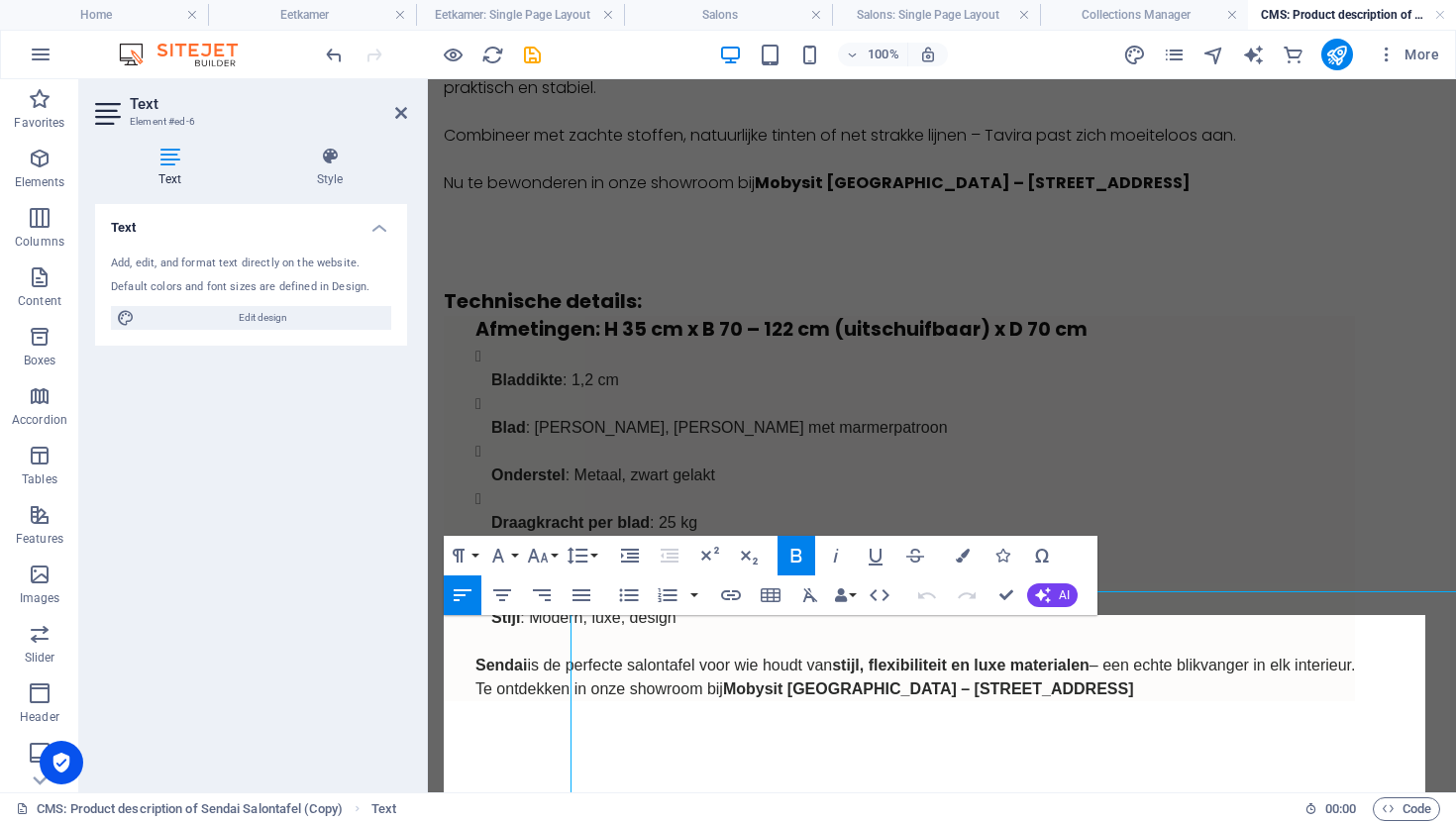 scroll, scrollTop: 0, scrollLeft: 0, axis: both 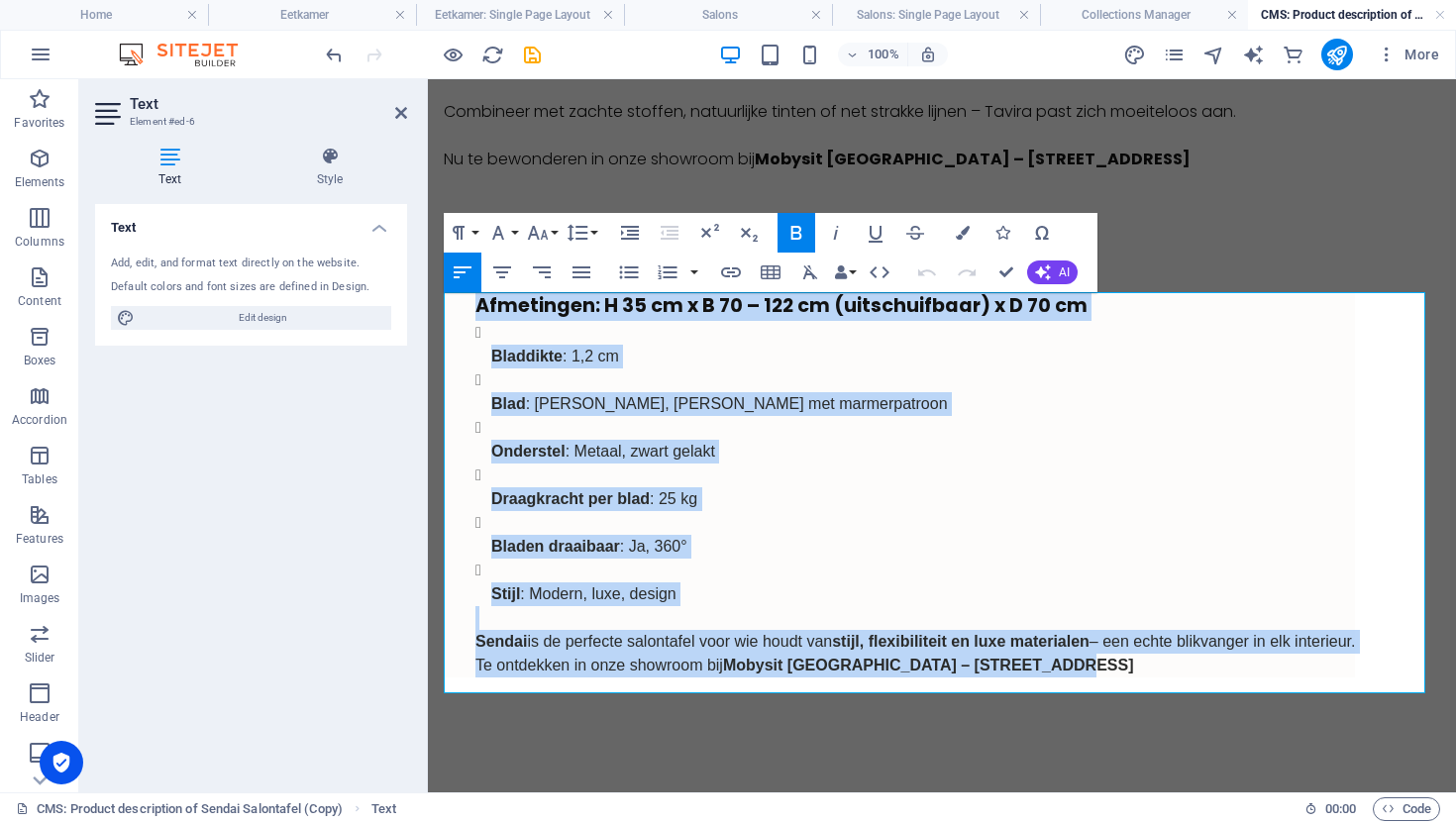 drag, startPoint x: 472, startPoint y: 629, endPoint x: 818, endPoint y: 757, distance: 368.91733 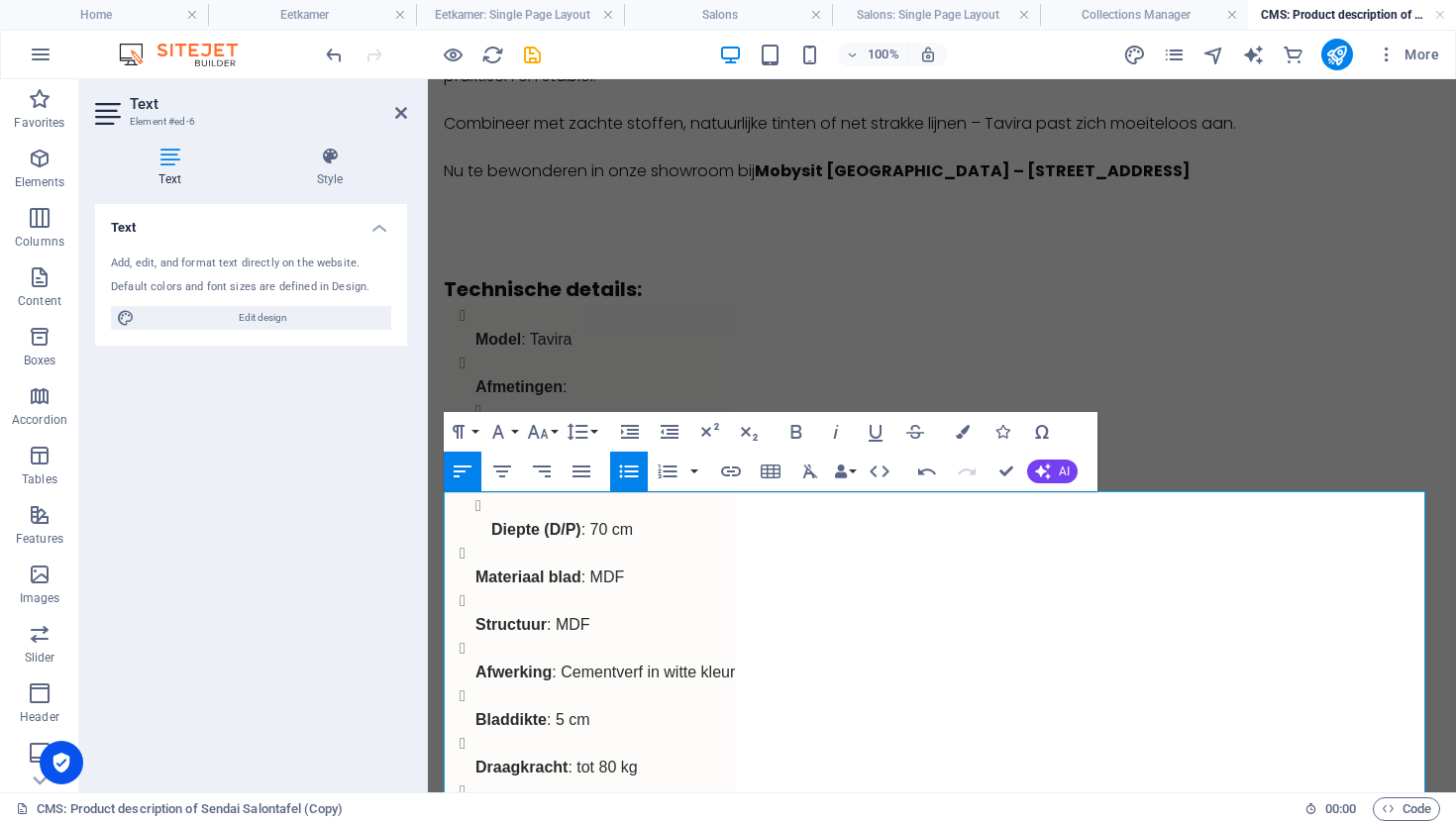 scroll, scrollTop: 508, scrollLeft: 0, axis: vertical 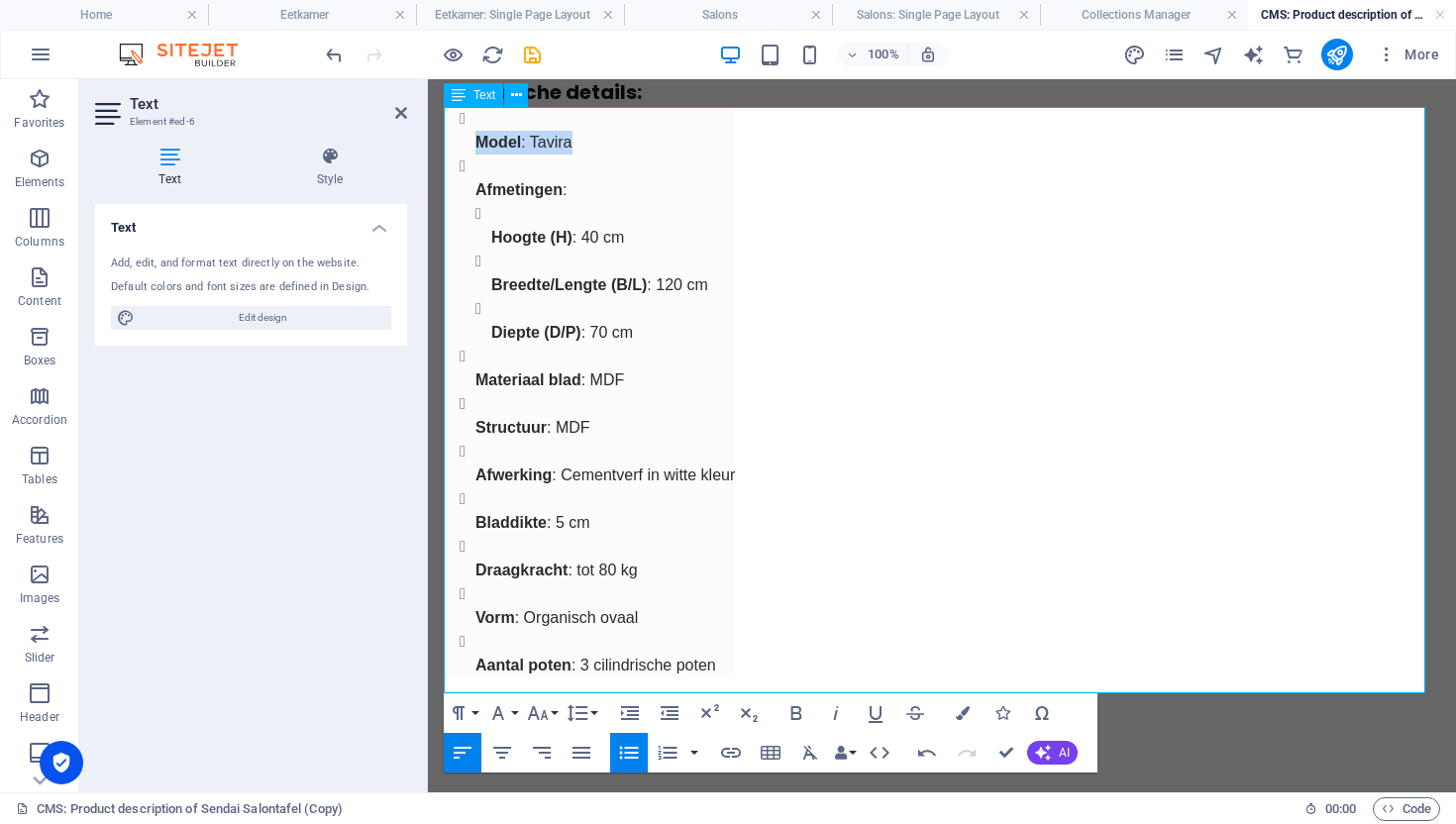 drag, startPoint x: 574, startPoint y: 145, endPoint x: 447, endPoint y: 133, distance: 127.56567 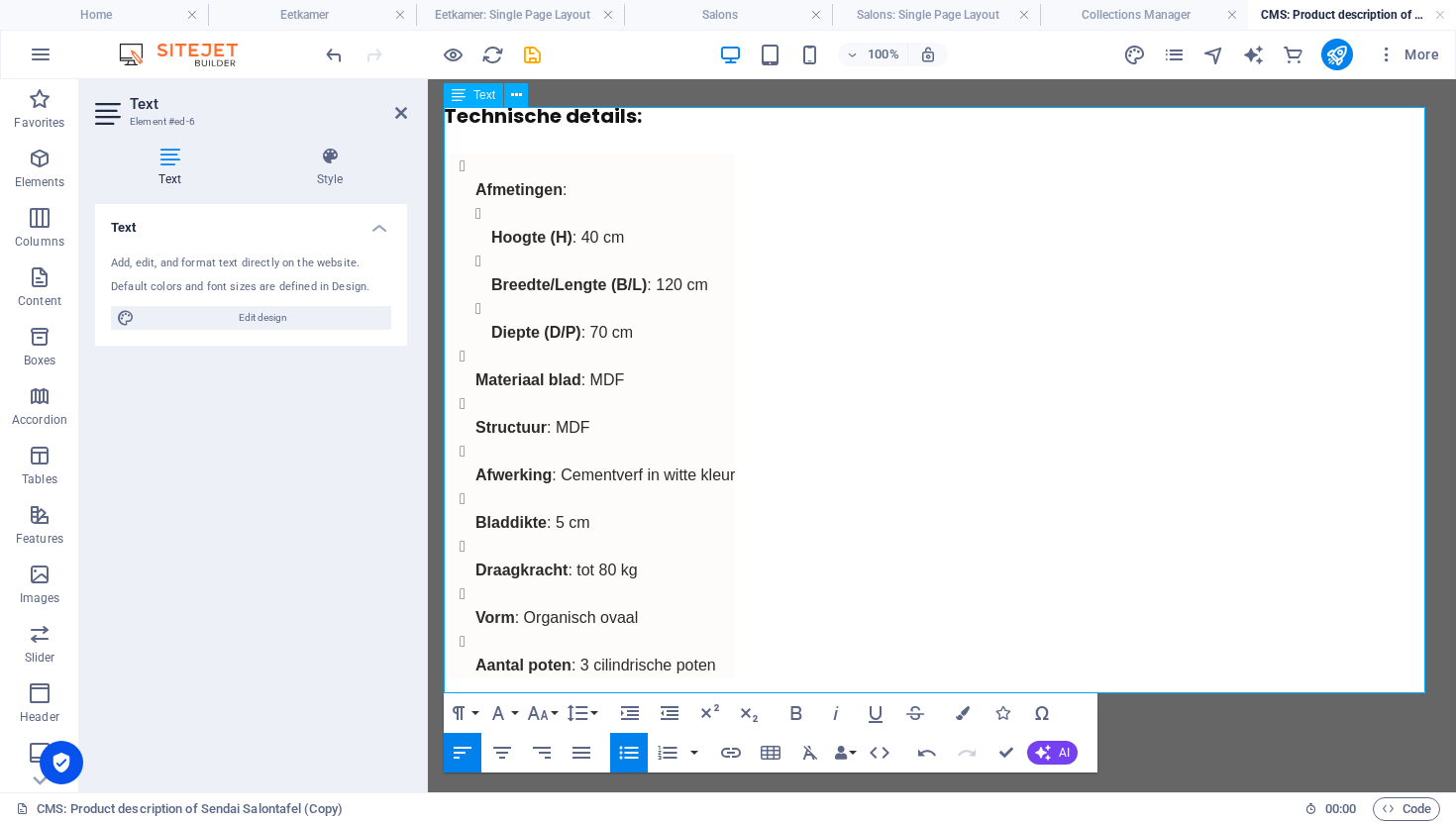 scroll, scrollTop: 484, scrollLeft: 0, axis: vertical 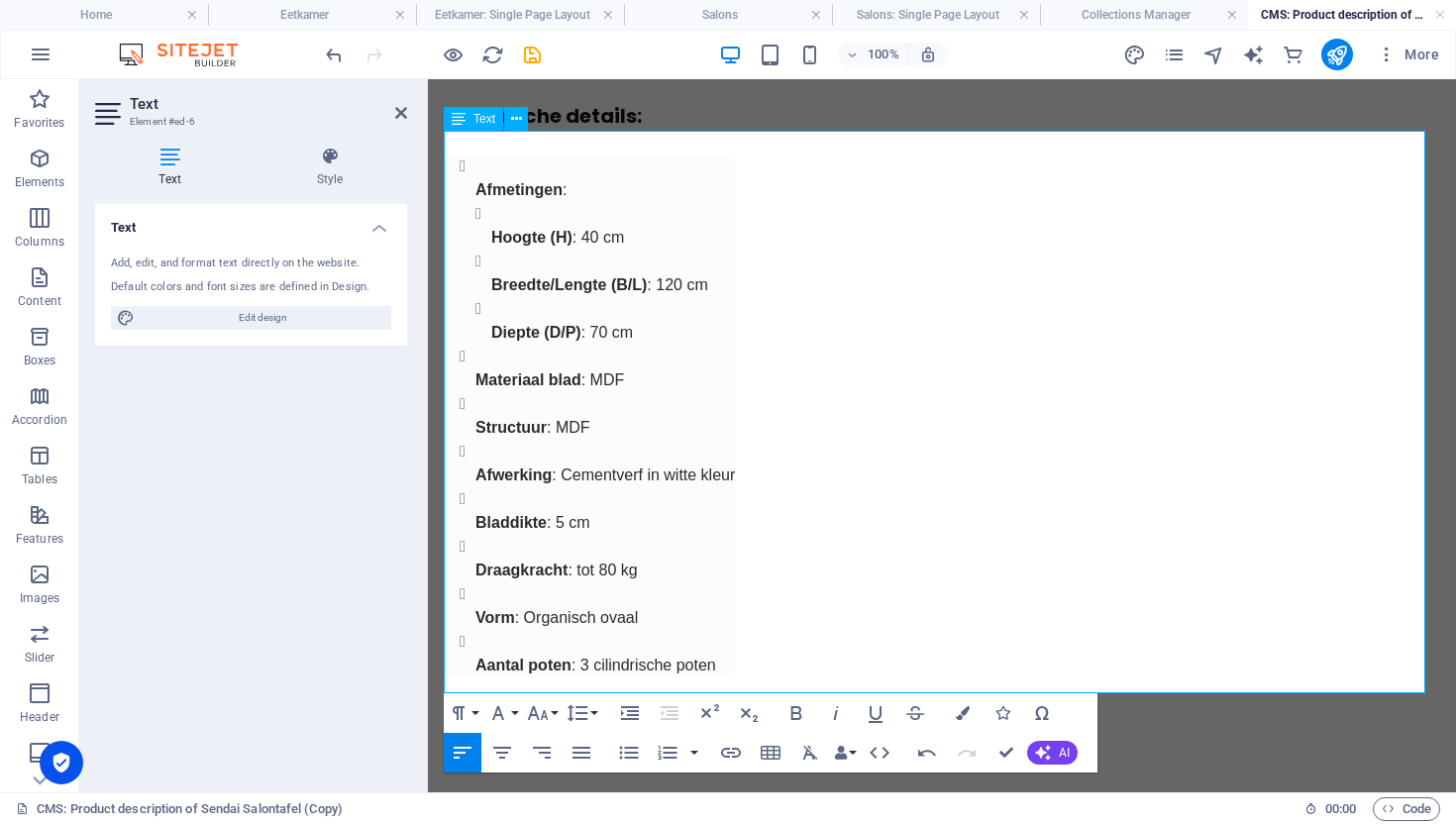 click on "Afmetingen : Hoogte (H) : 40 cm Breedte/Lengte (B/L) : 120 cm Diepte (D/P) : 70 cm" at bounding box center (605, 250) 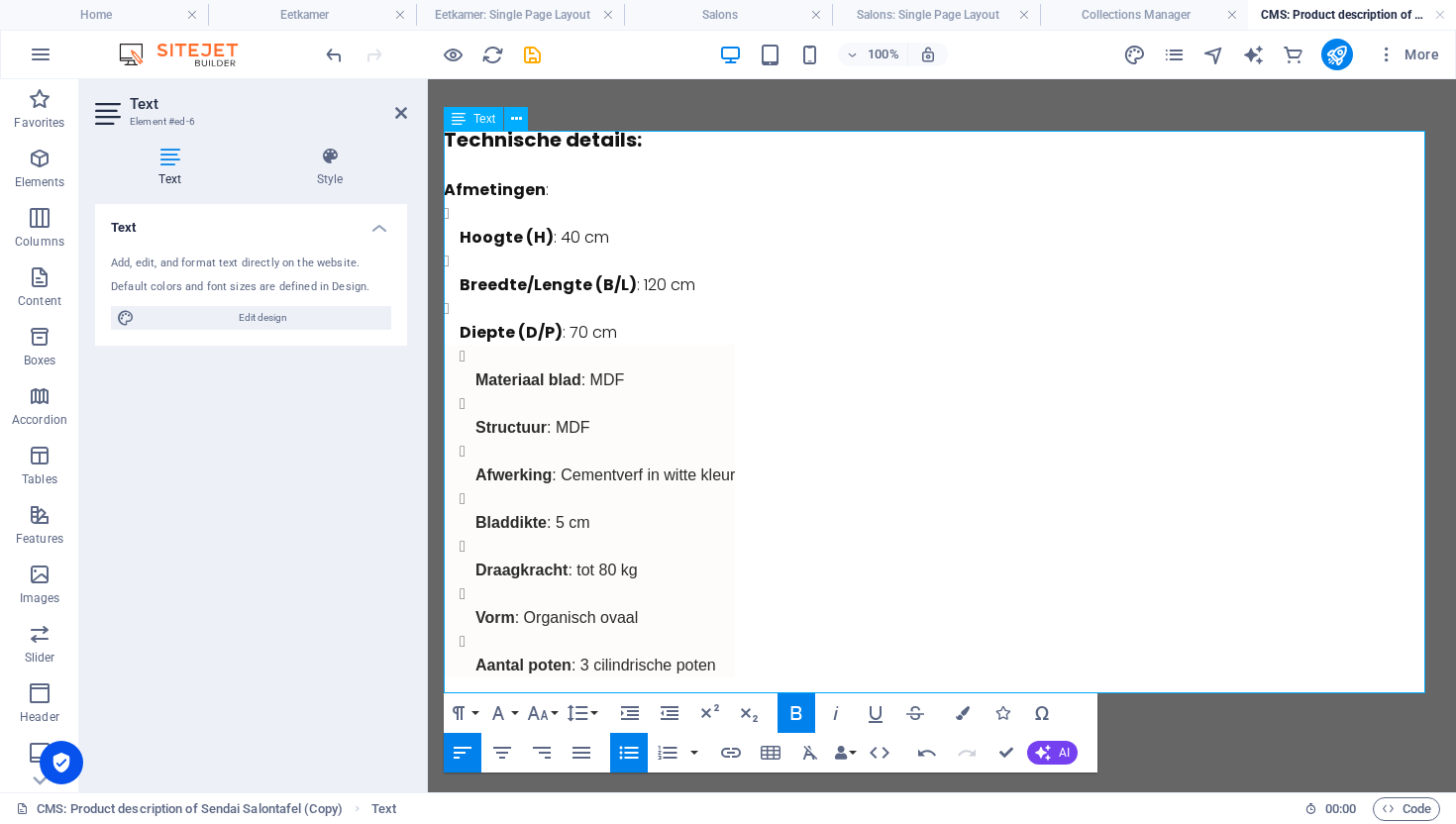 scroll, scrollTop: 461, scrollLeft: 0, axis: vertical 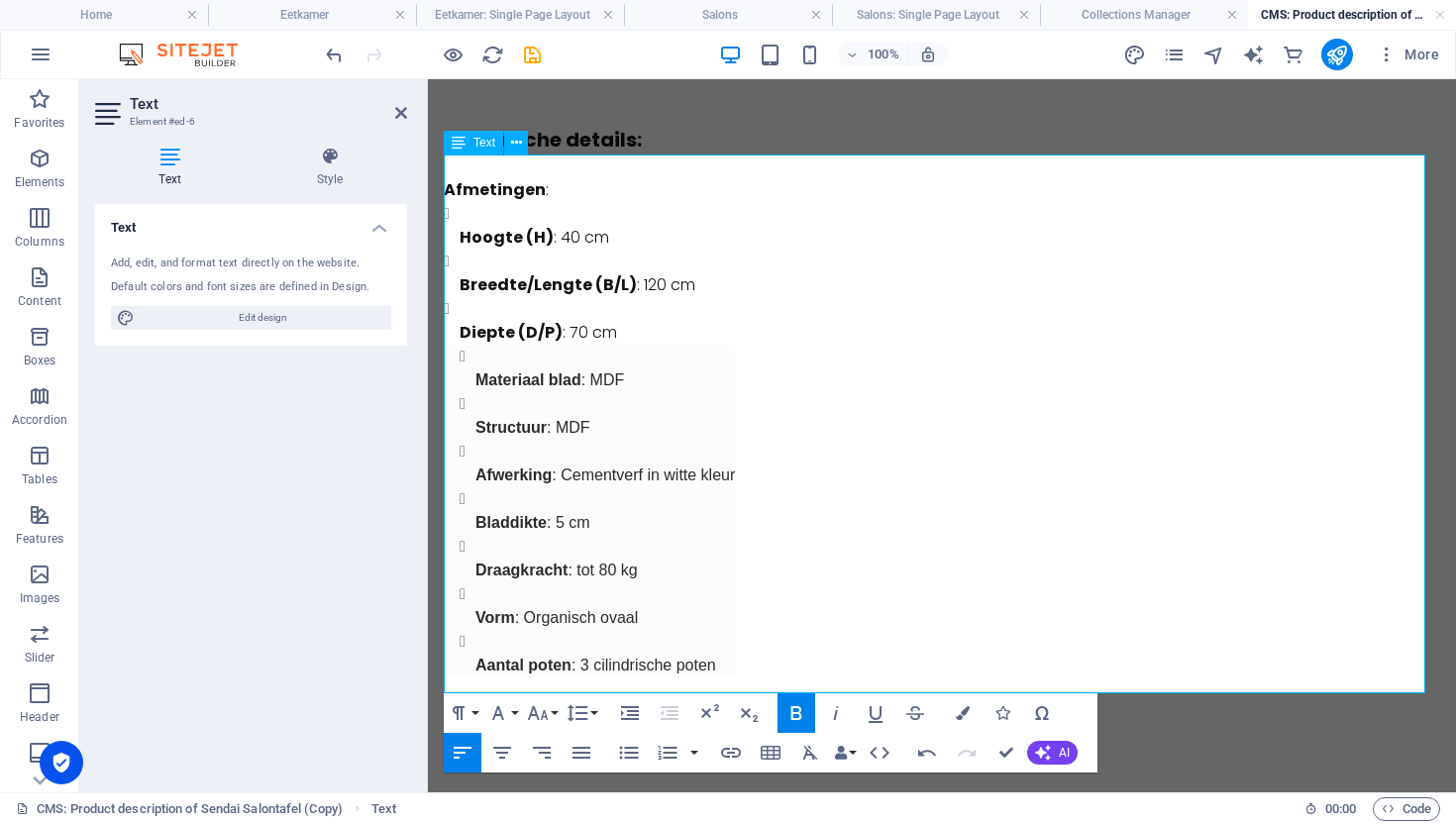 click on "Hoogte (H)" at bounding box center (506, 237) 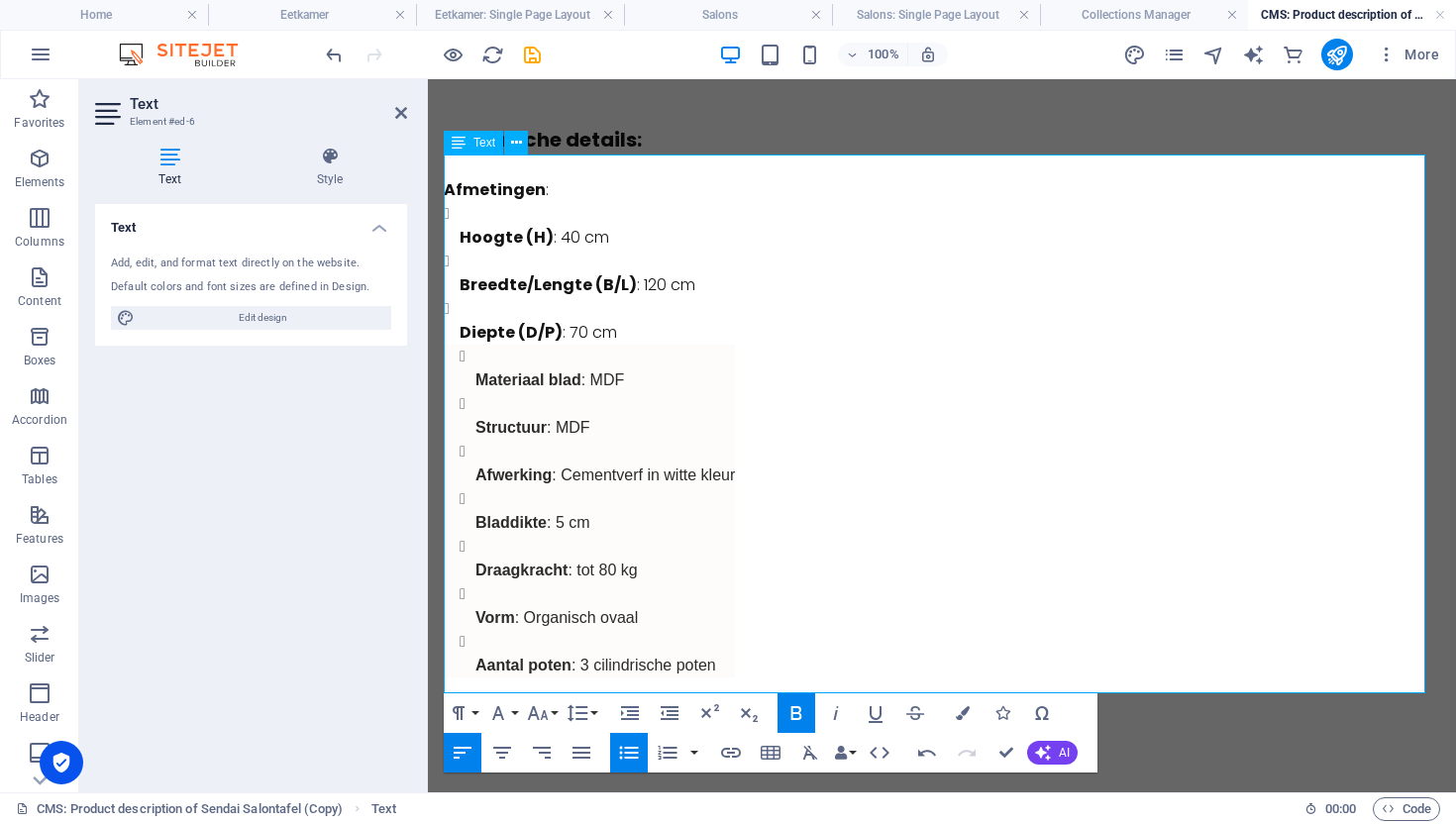 scroll, scrollTop: 437, scrollLeft: 0, axis: vertical 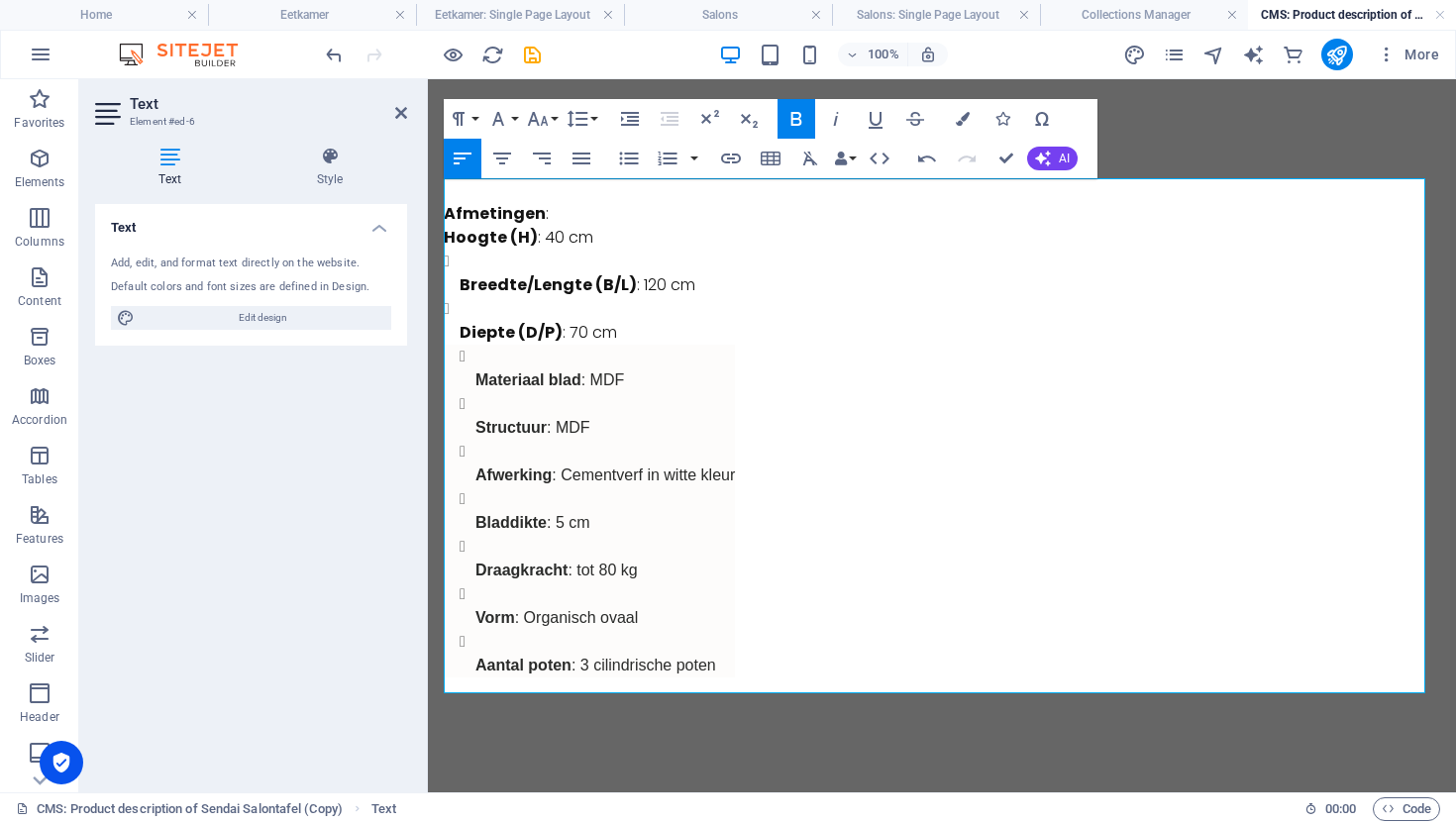 type 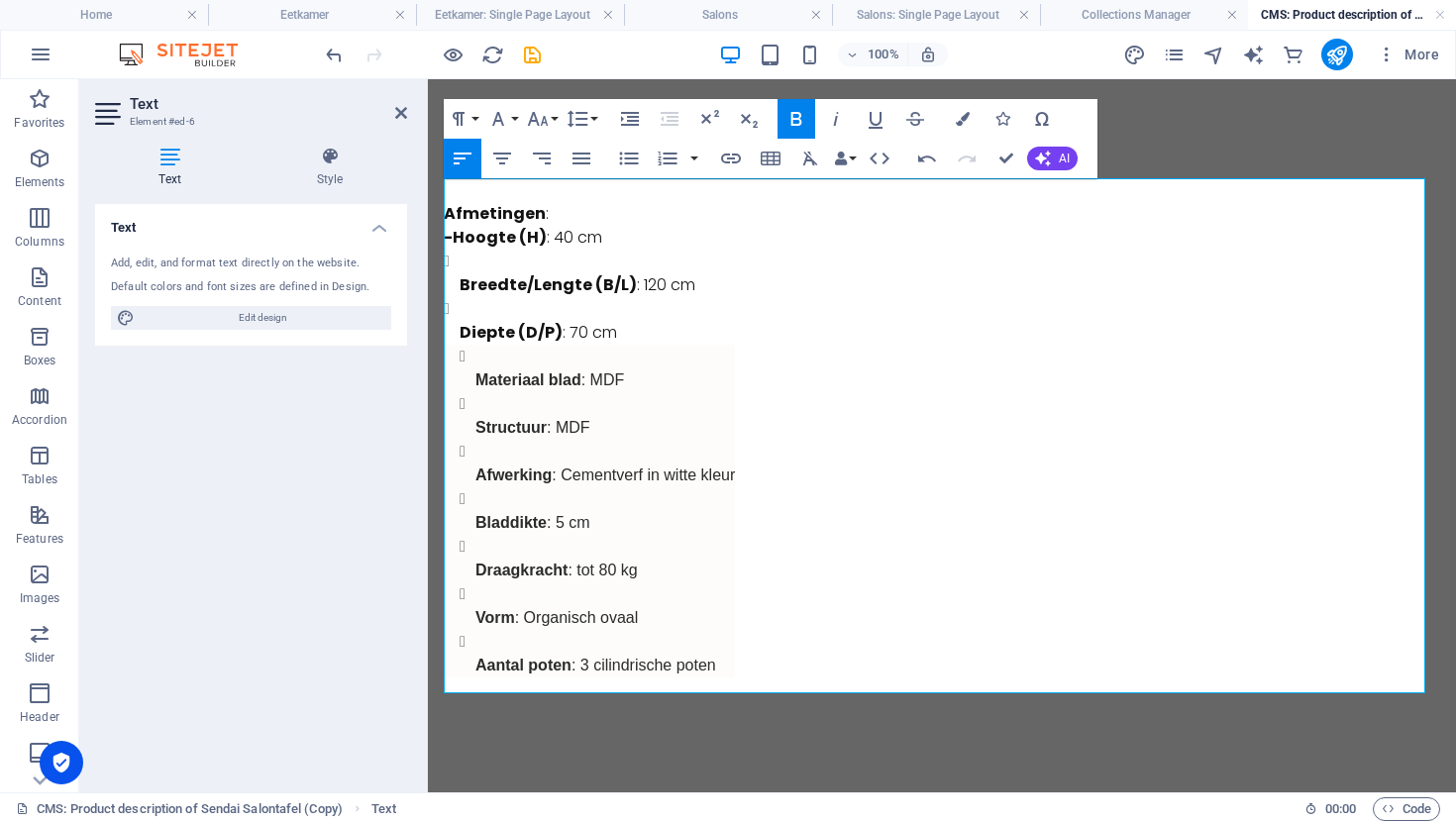 click on "Breedte/Lengte (B/L)" at bounding box center [548, 284] 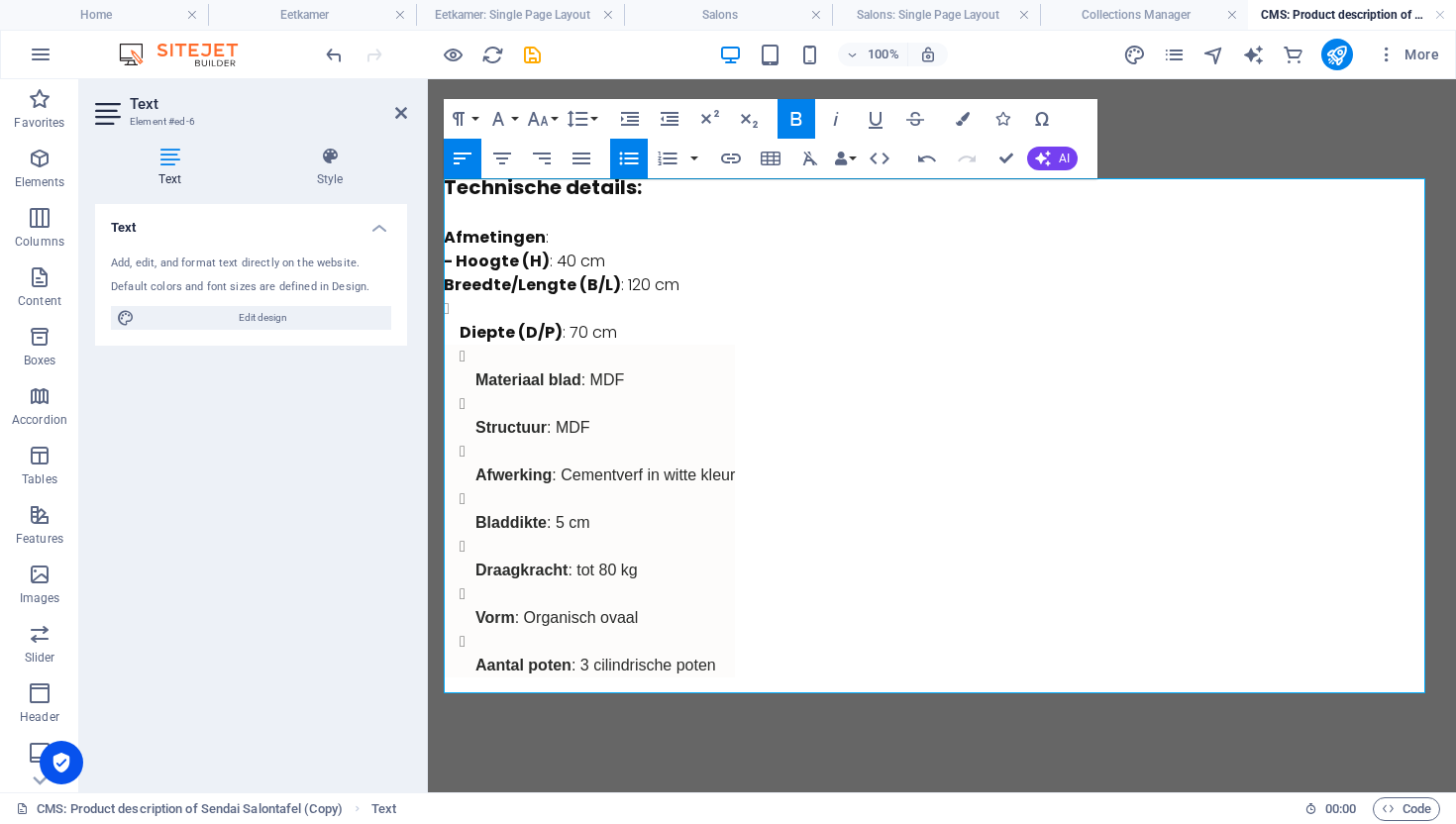 scroll, scrollTop: 413, scrollLeft: 0, axis: vertical 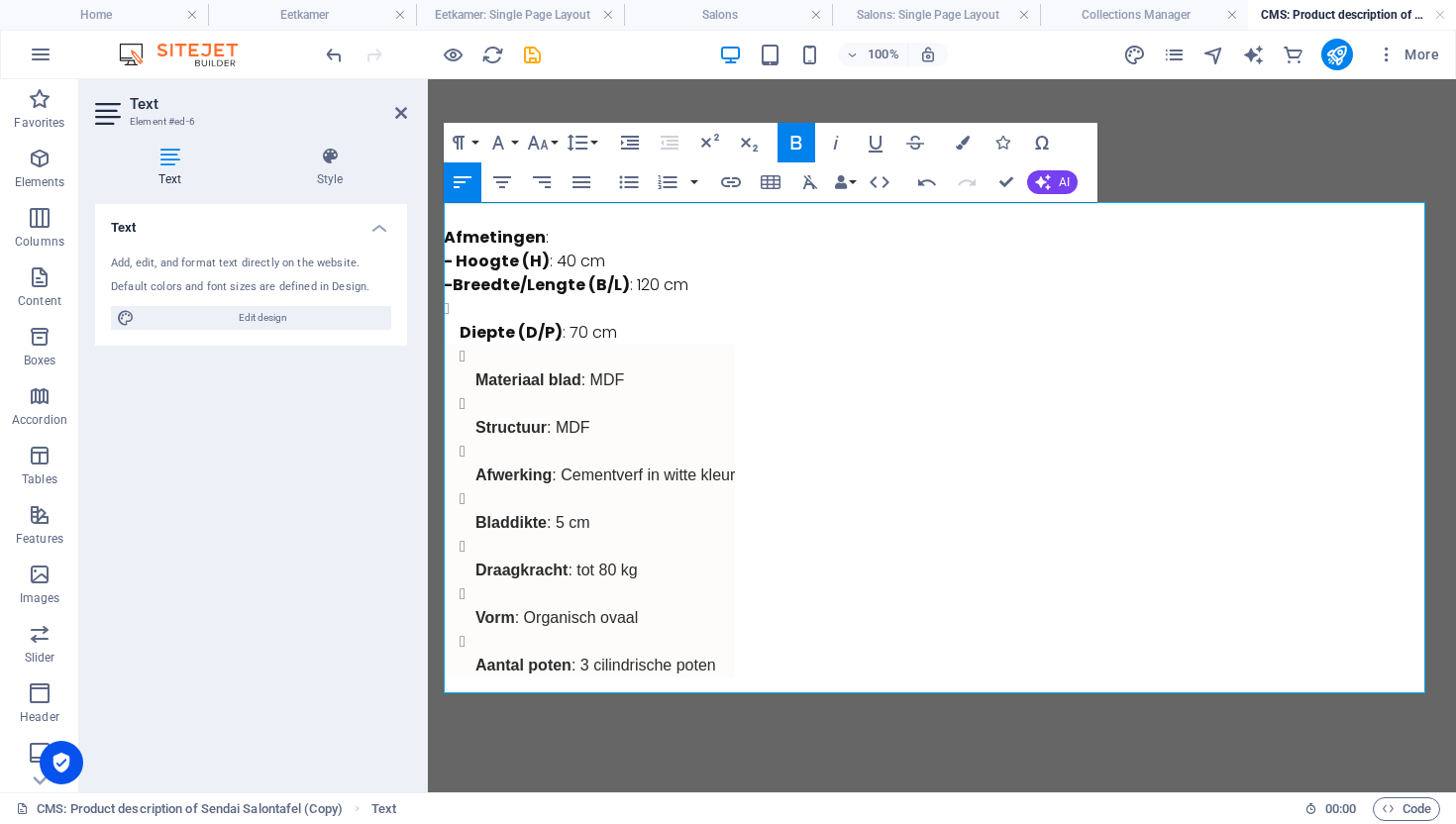 click on "Diepte (D/P)" at bounding box center [511, 332] 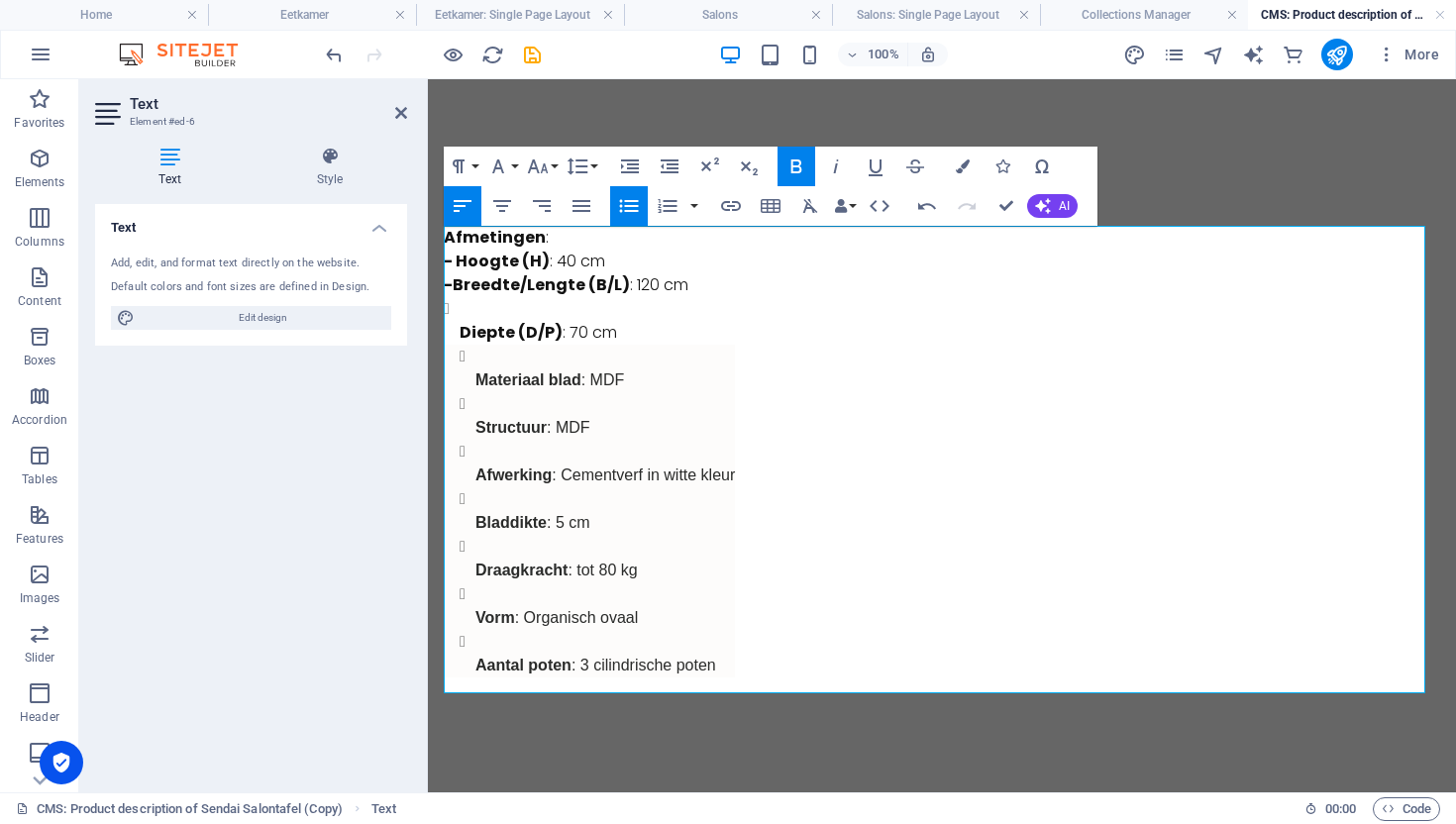 scroll, scrollTop: 389, scrollLeft: 0, axis: vertical 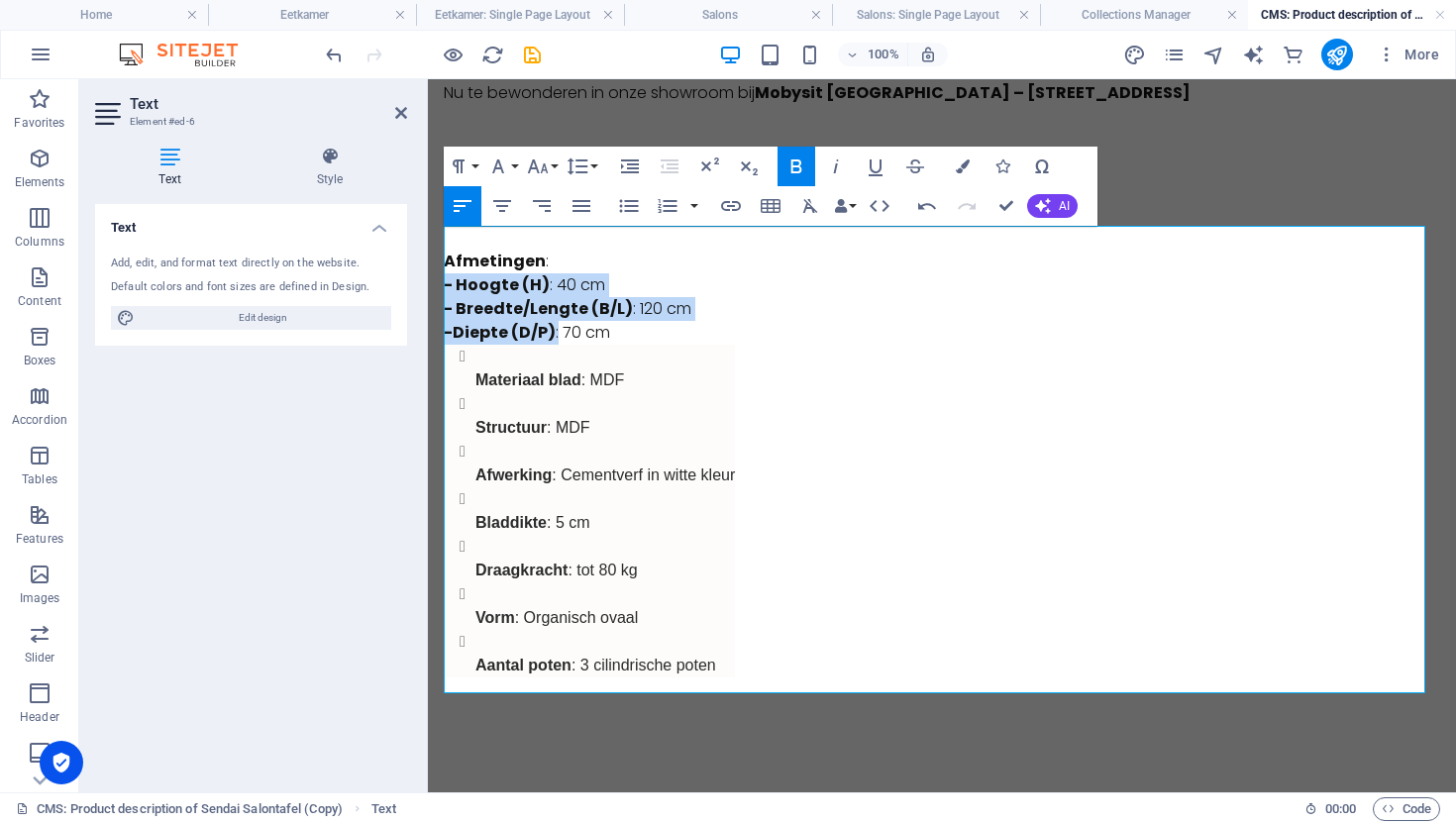 drag, startPoint x: 561, startPoint y: 342, endPoint x: 446, endPoint y: 286, distance: 127.91012 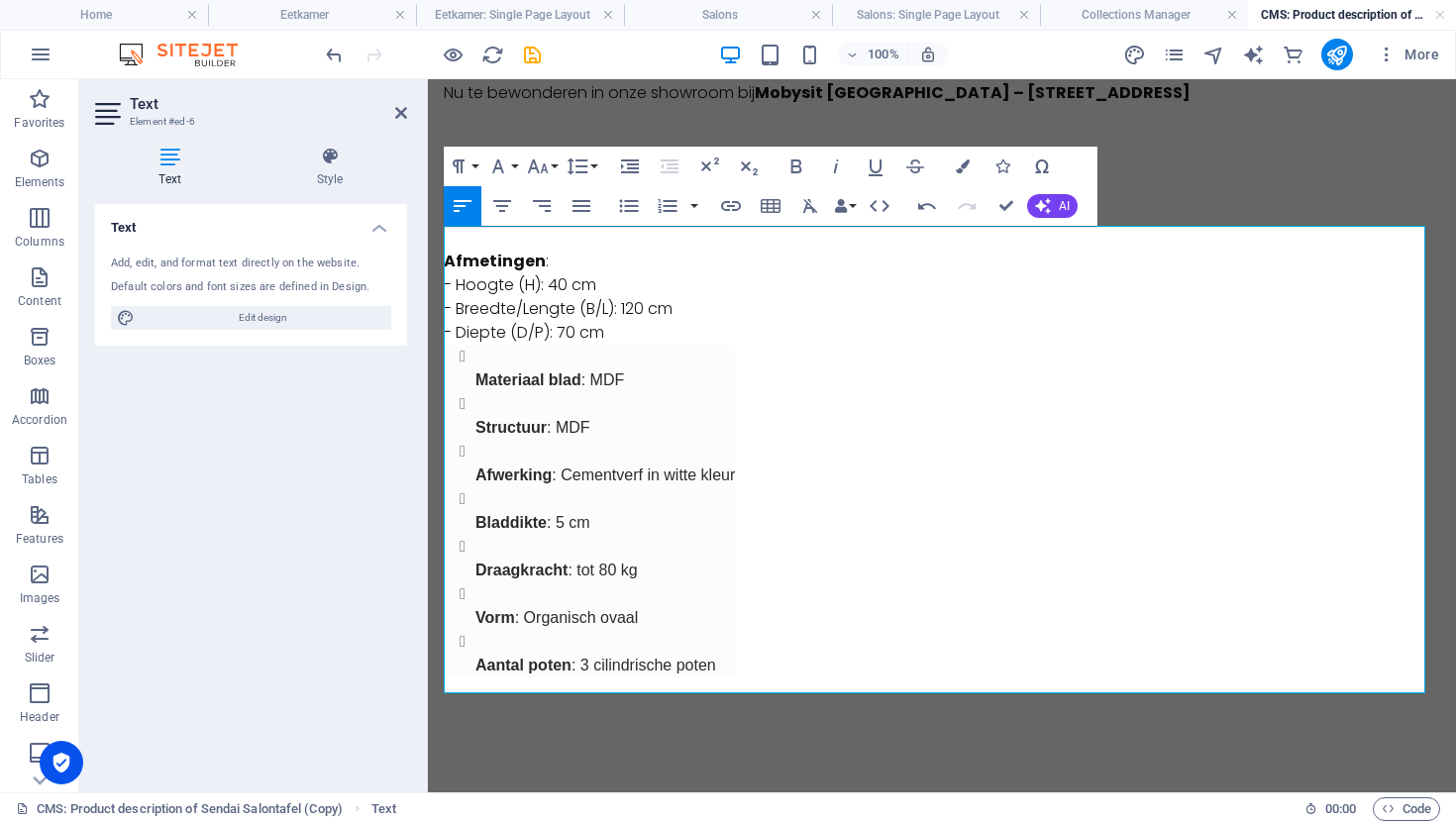 click on "Materiaal blad : MDF" at bounding box center (605, 368) 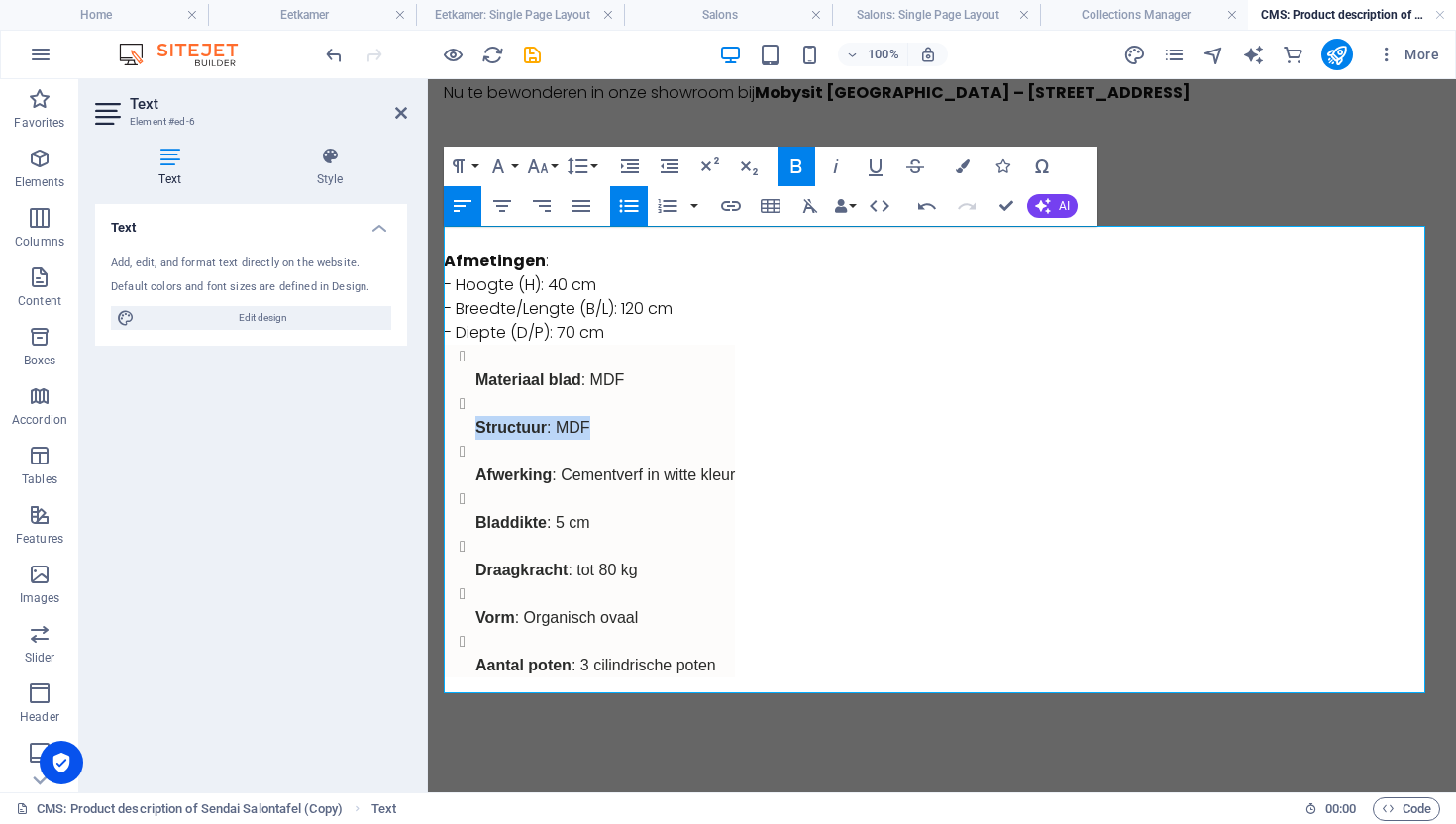 drag, startPoint x: 585, startPoint y: 433, endPoint x: 469, endPoint y: 420, distance: 116.72618 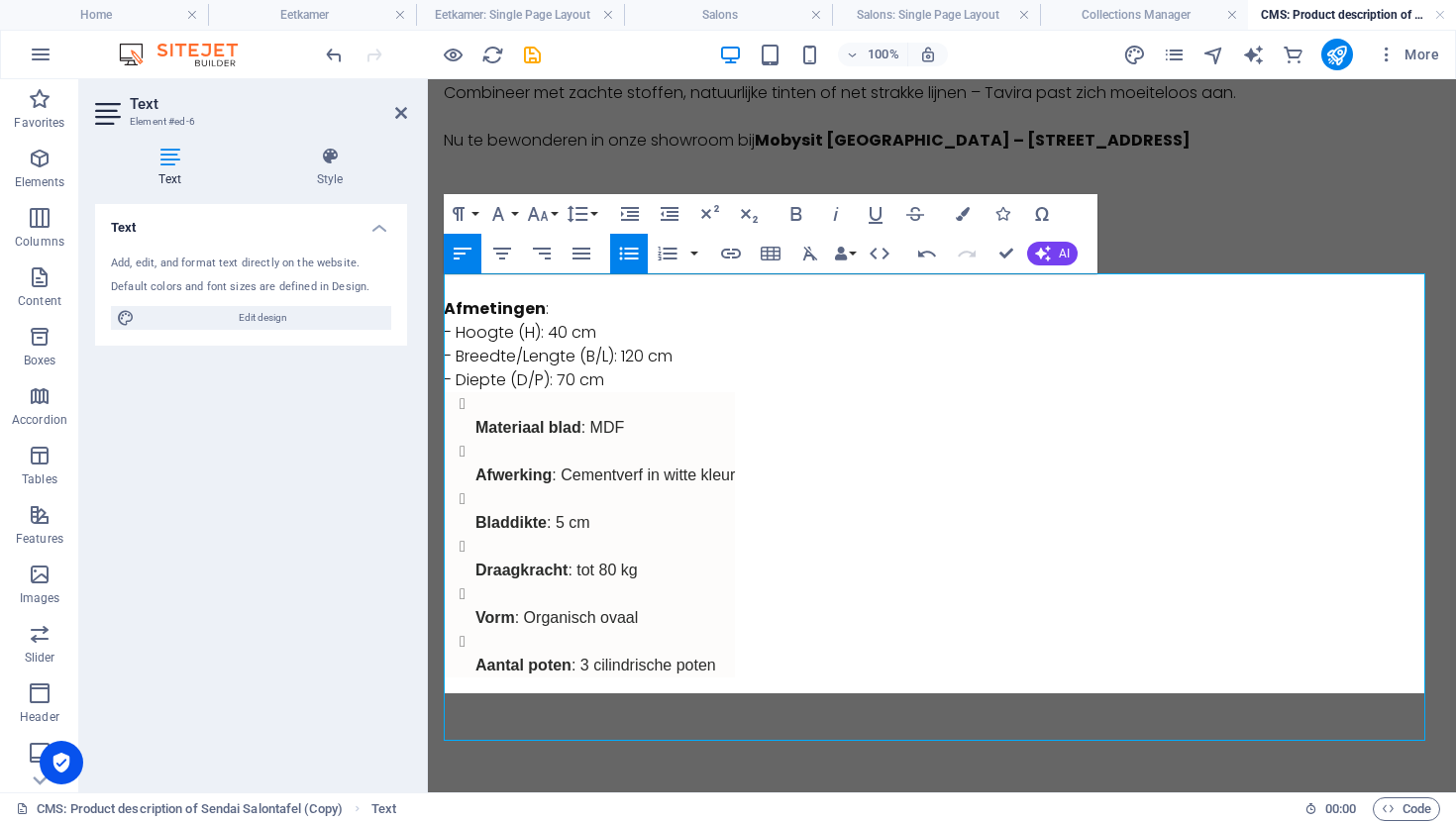 scroll, scrollTop: 342, scrollLeft: 0, axis: vertical 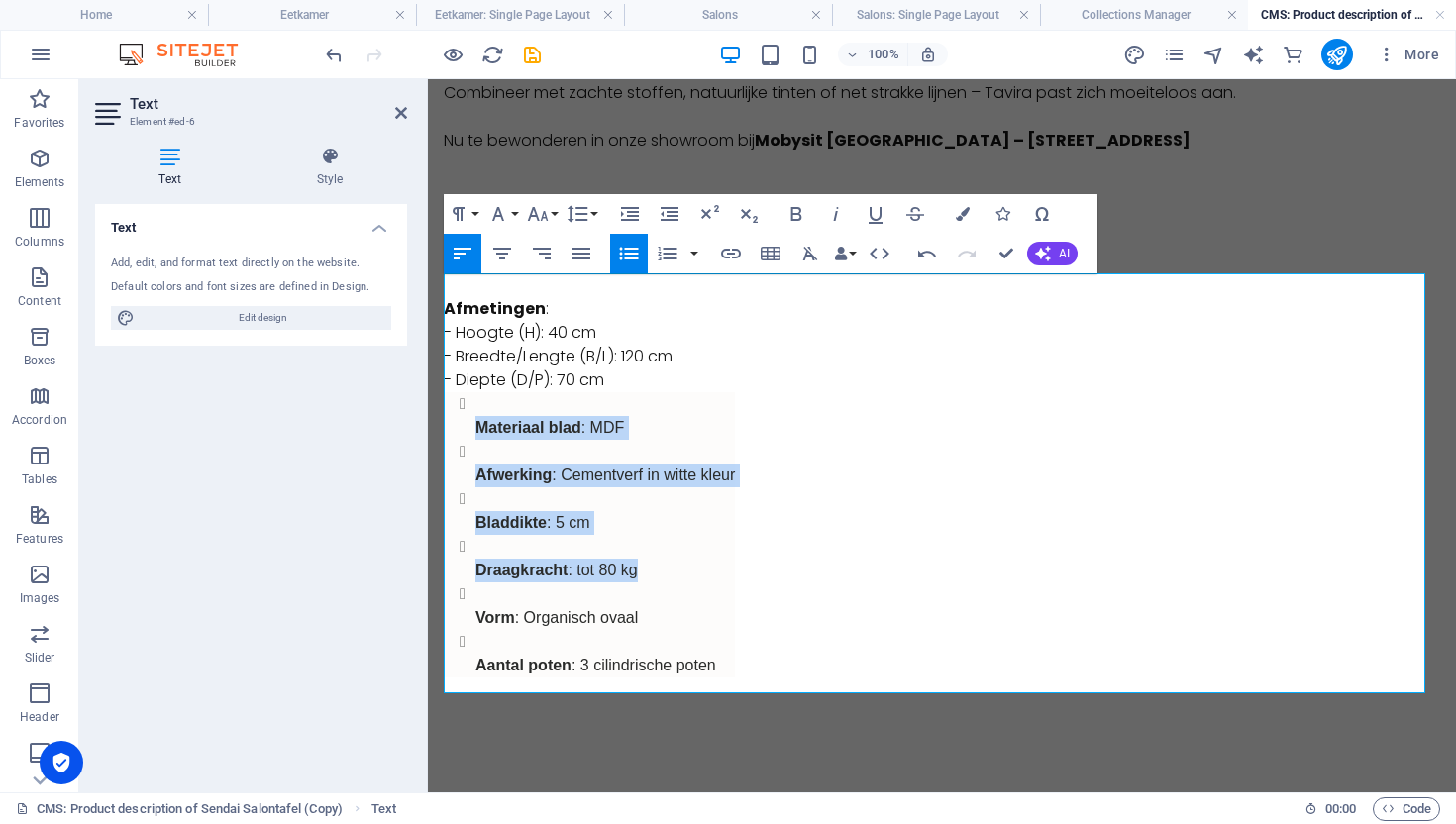 drag, startPoint x: 637, startPoint y: 571, endPoint x: 437, endPoint y: 568, distance: 200.0225 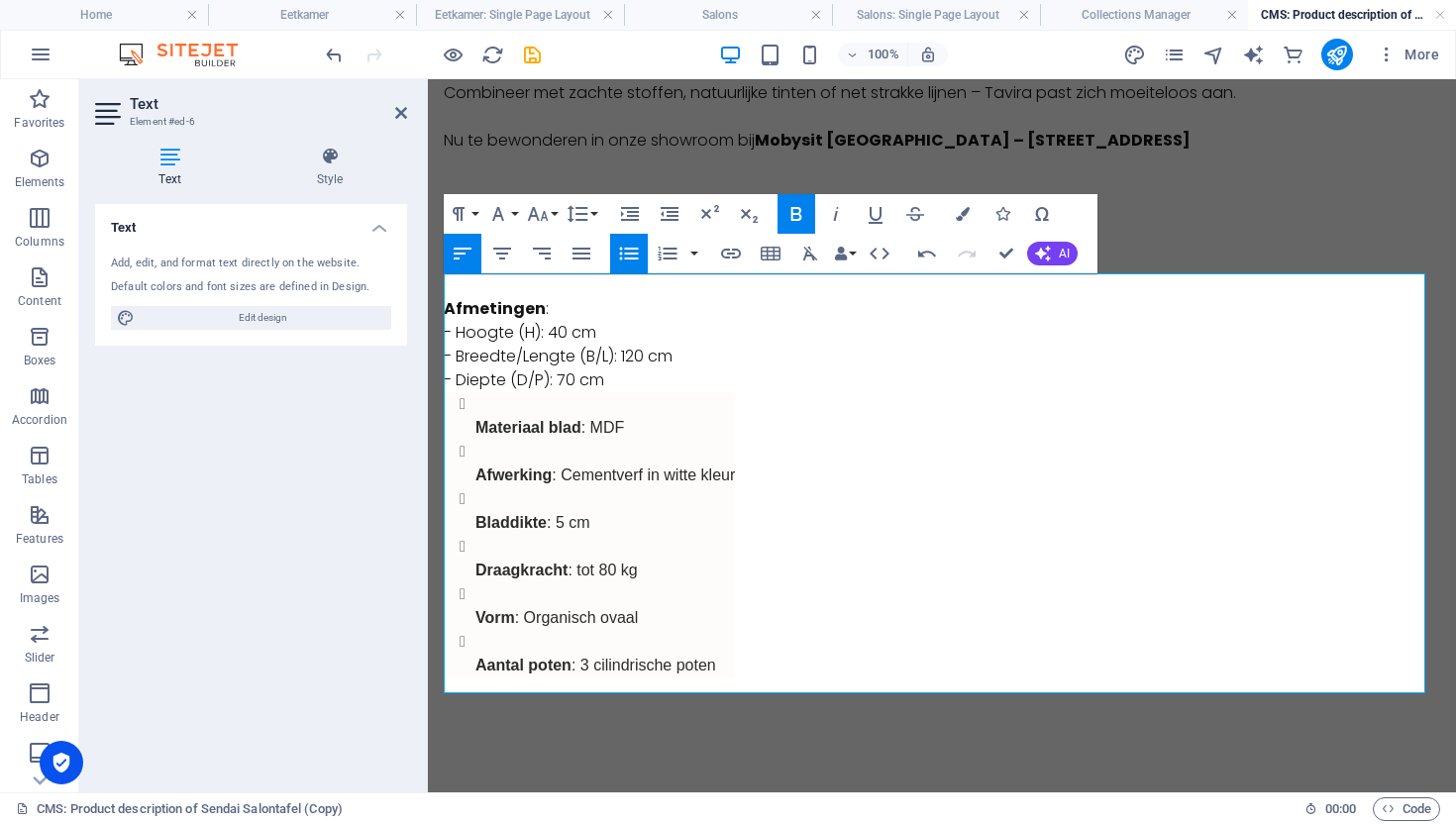 click on "Draagkracht : tot 80 kg" at bounding box center (605, 570) 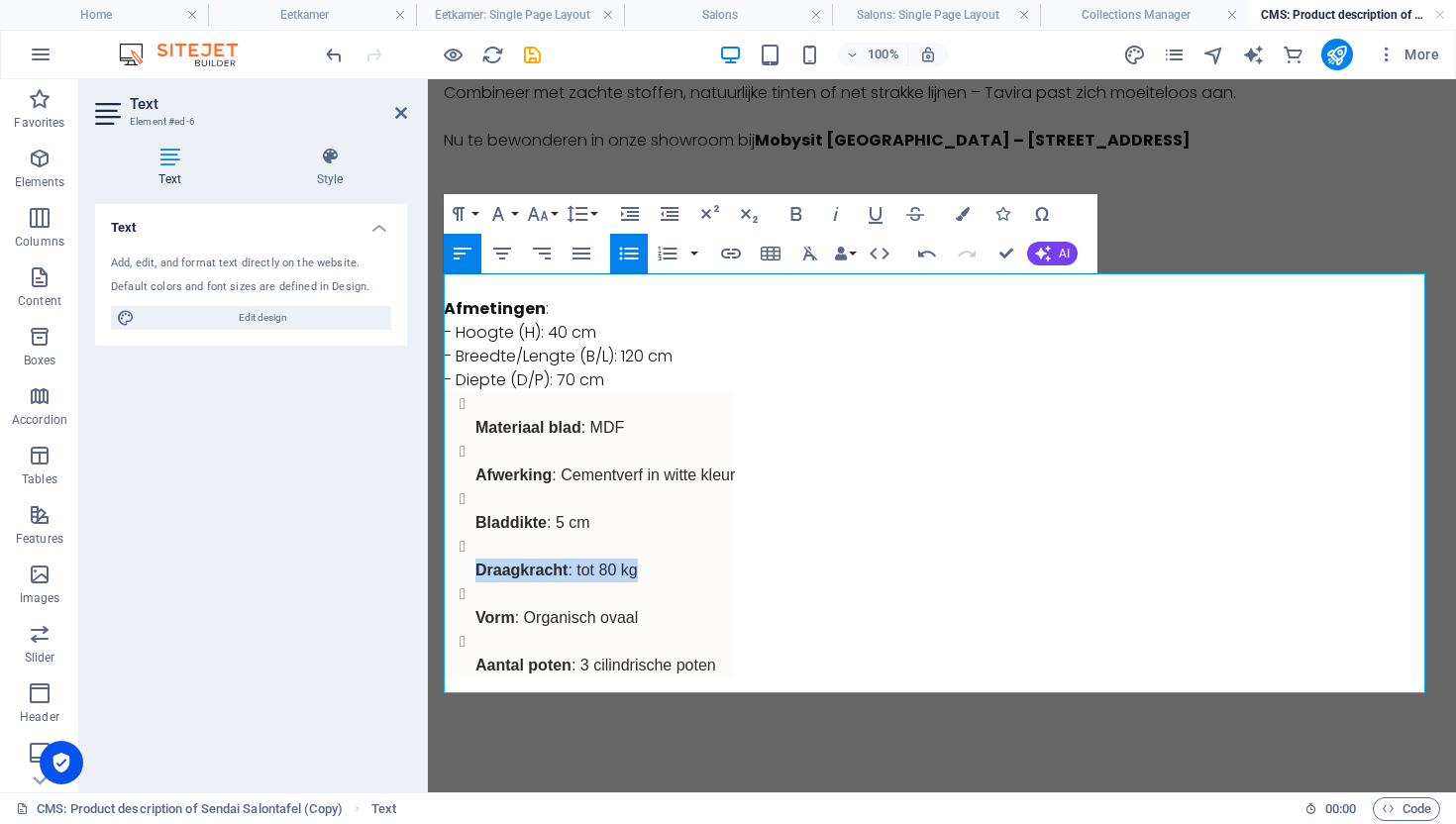 drag, startPoint x: 638, startPoint y: 574, endPoint x: 468, endPoint y: 562, distance: 170.423 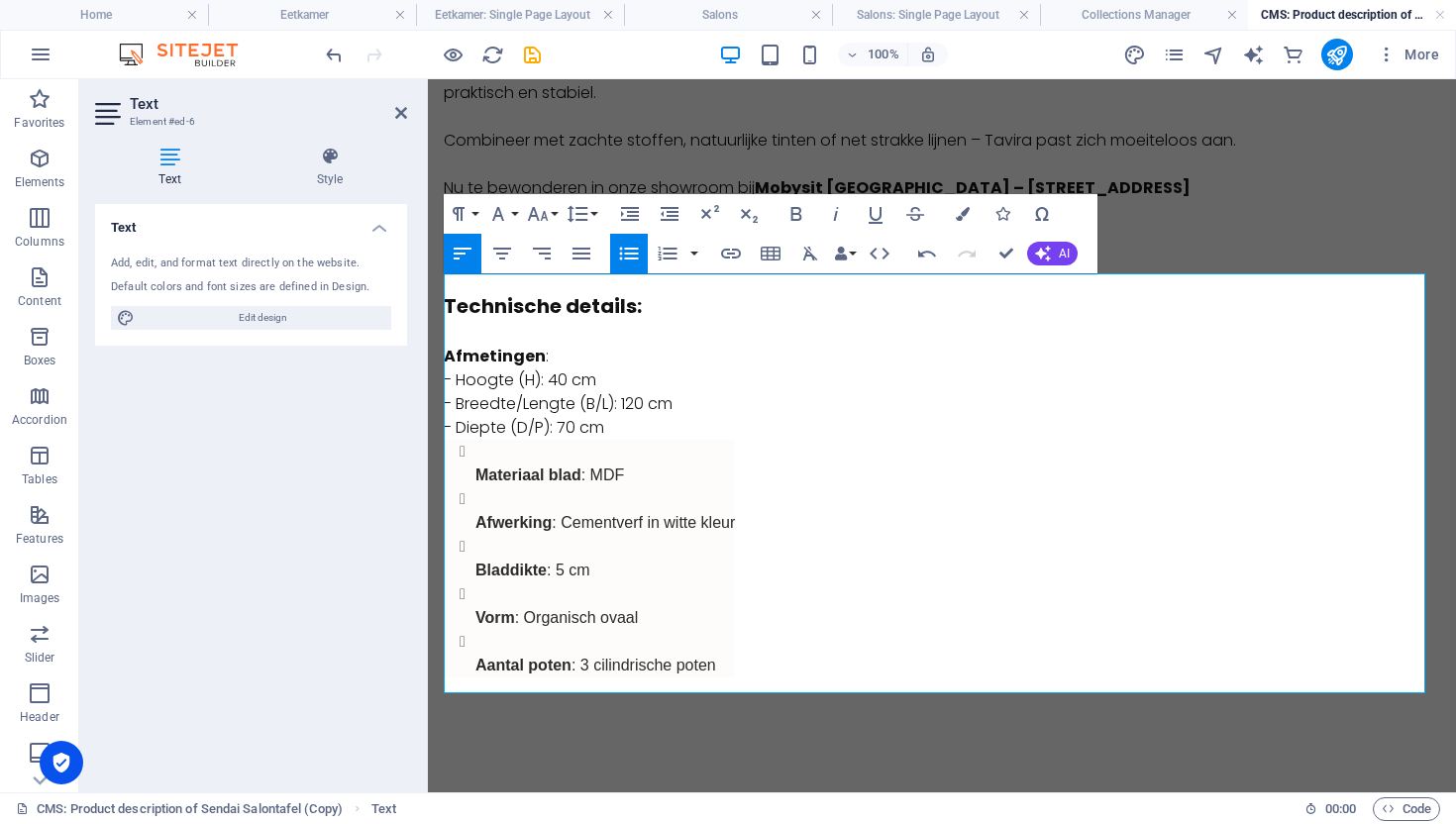 scroll, scrollTop: 294, scrollLeft: 0, axis: vertical 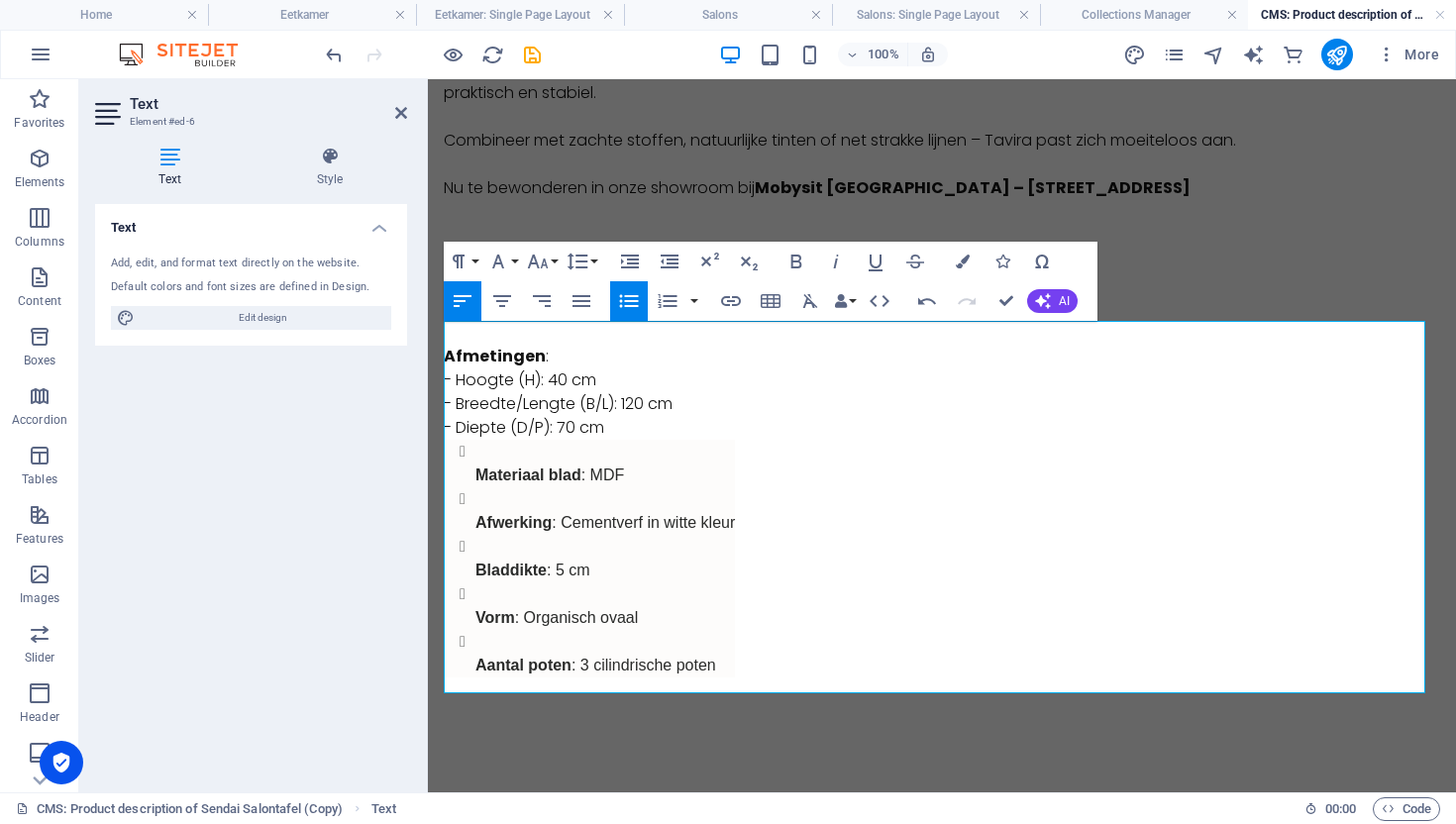 click on "Afmetingen :" at bounding box center (942, 357) 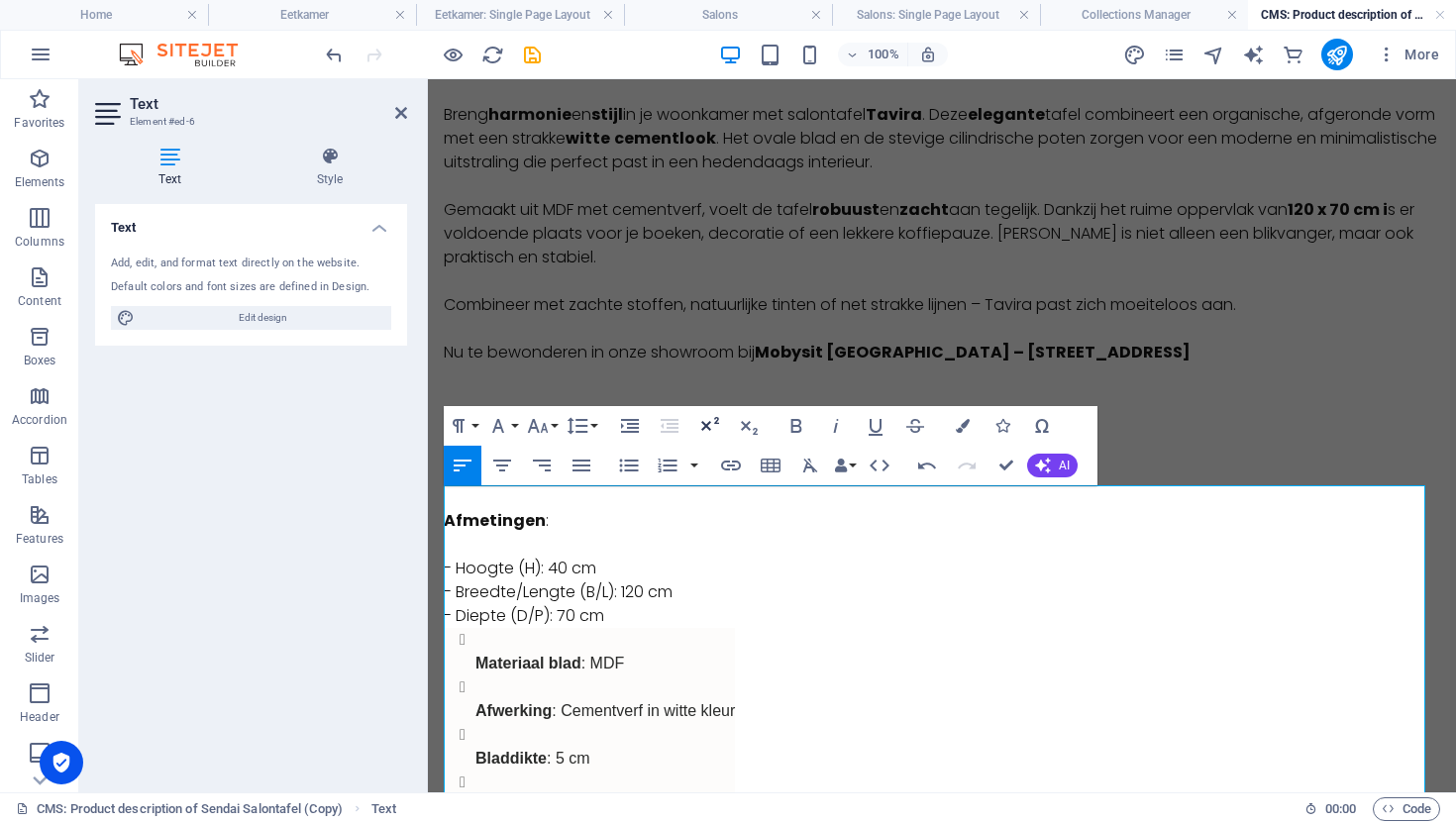scroll, scrollTop: 318, scrollLeft: 0, axis: vertical 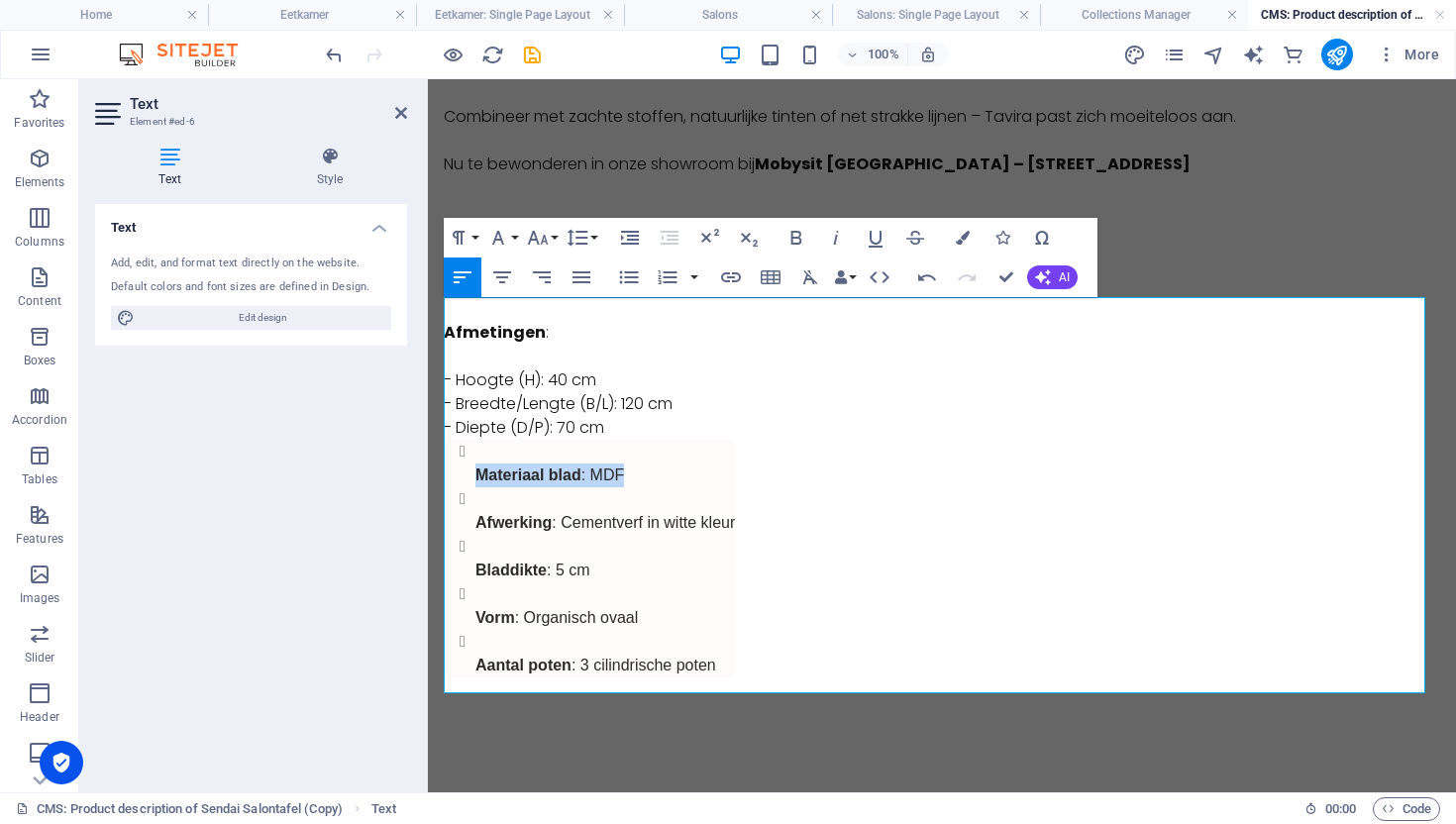 drag, startPoint x: 636, startPoint y: 480, endPoint x: 435, endPoint y: 475, distance: 201.06218 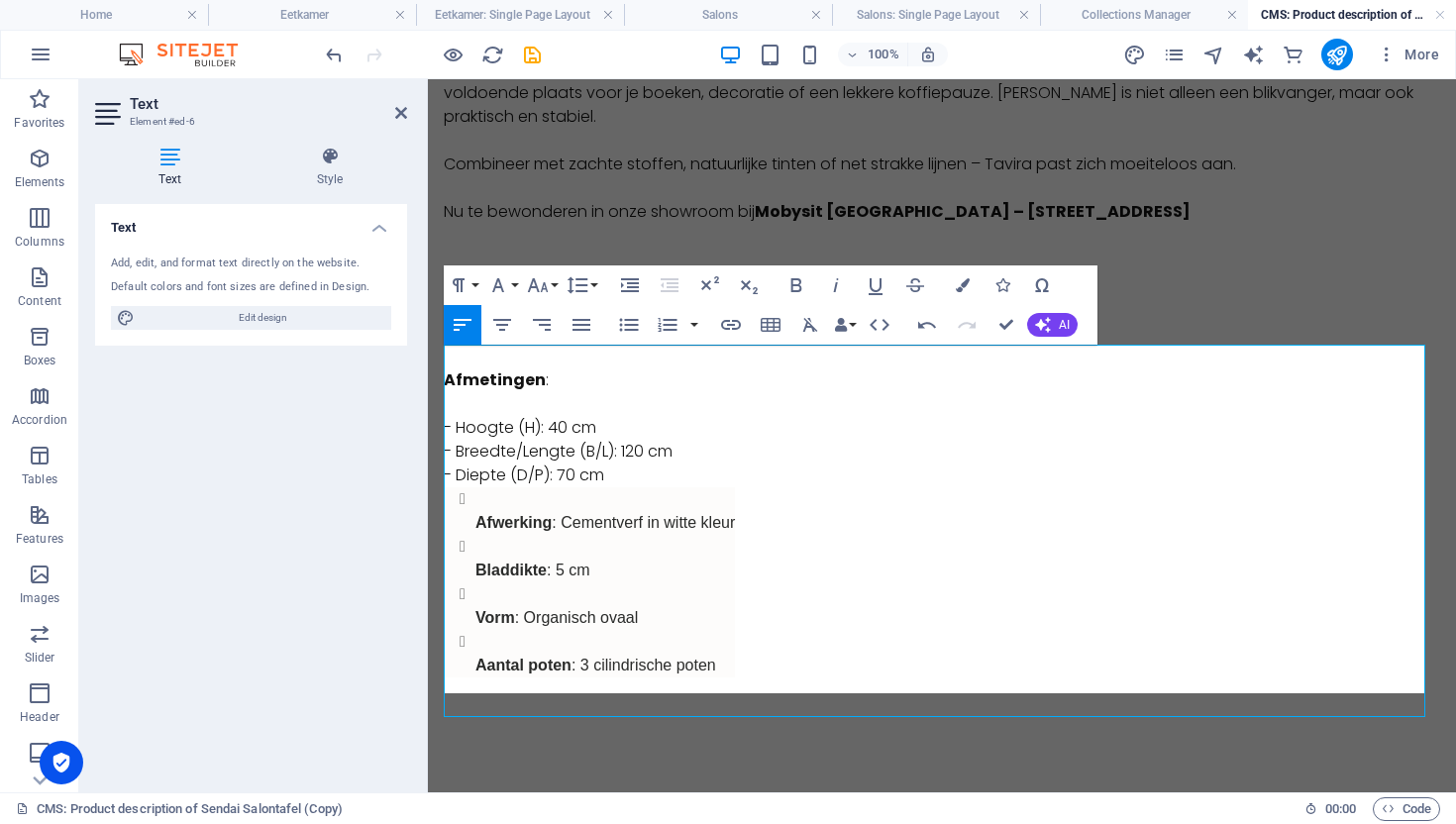 scroll, scrollTop: 270, scrollLeft: 0, axis: vertical 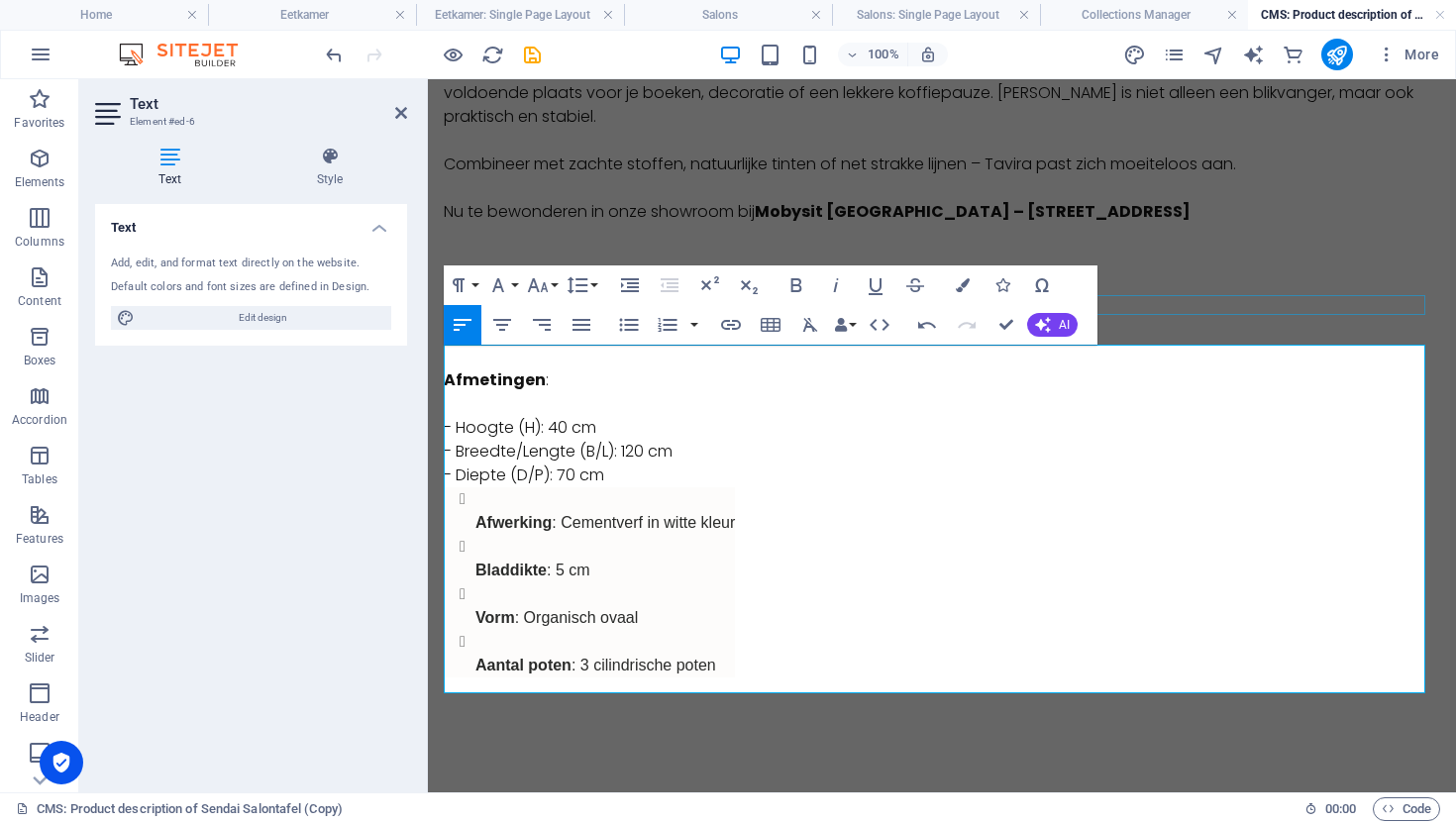 click at bounding box center [942, 305] 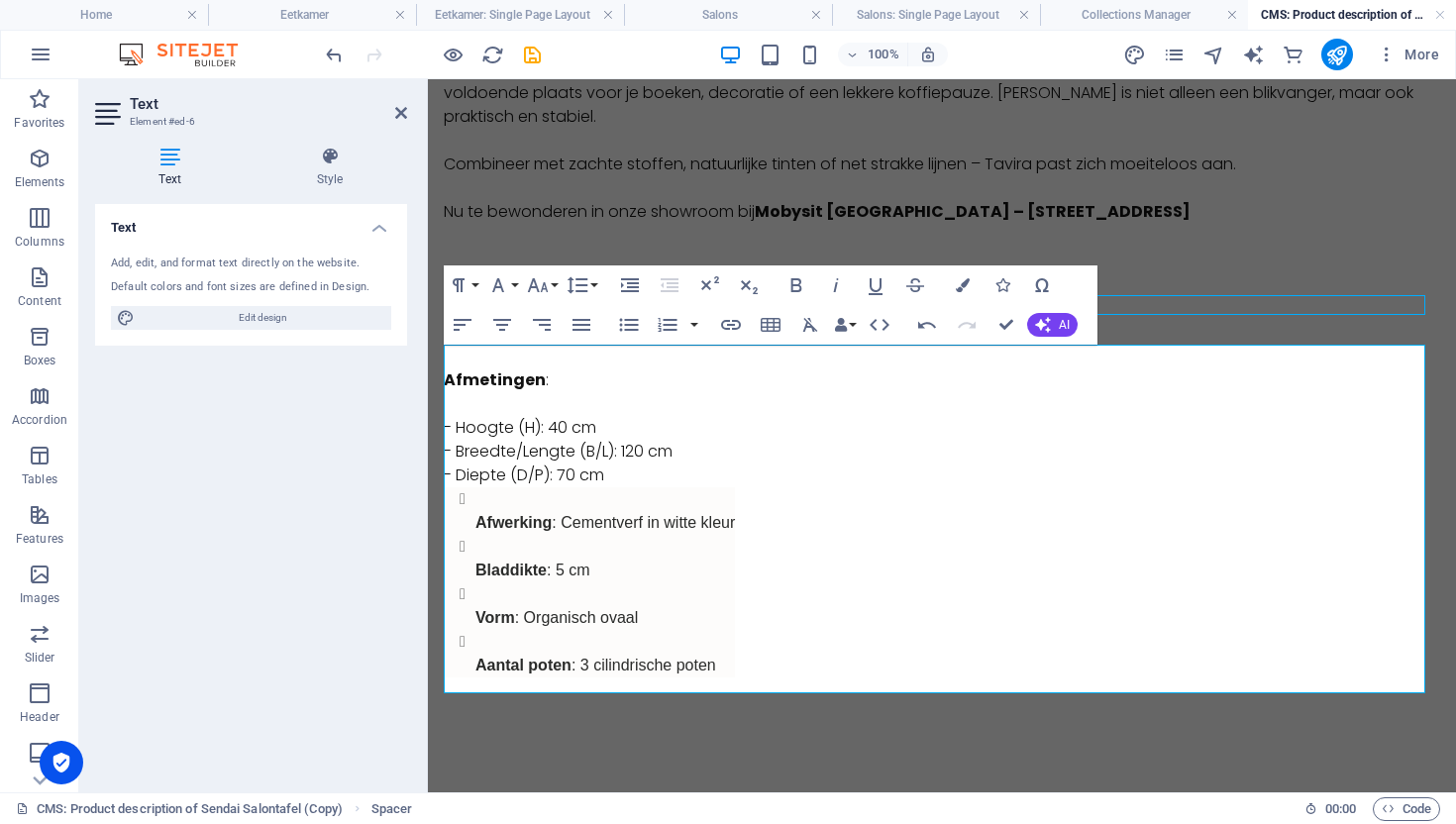 scroll, scrollTop: 247, scrollLeft: 0, axis: vertical 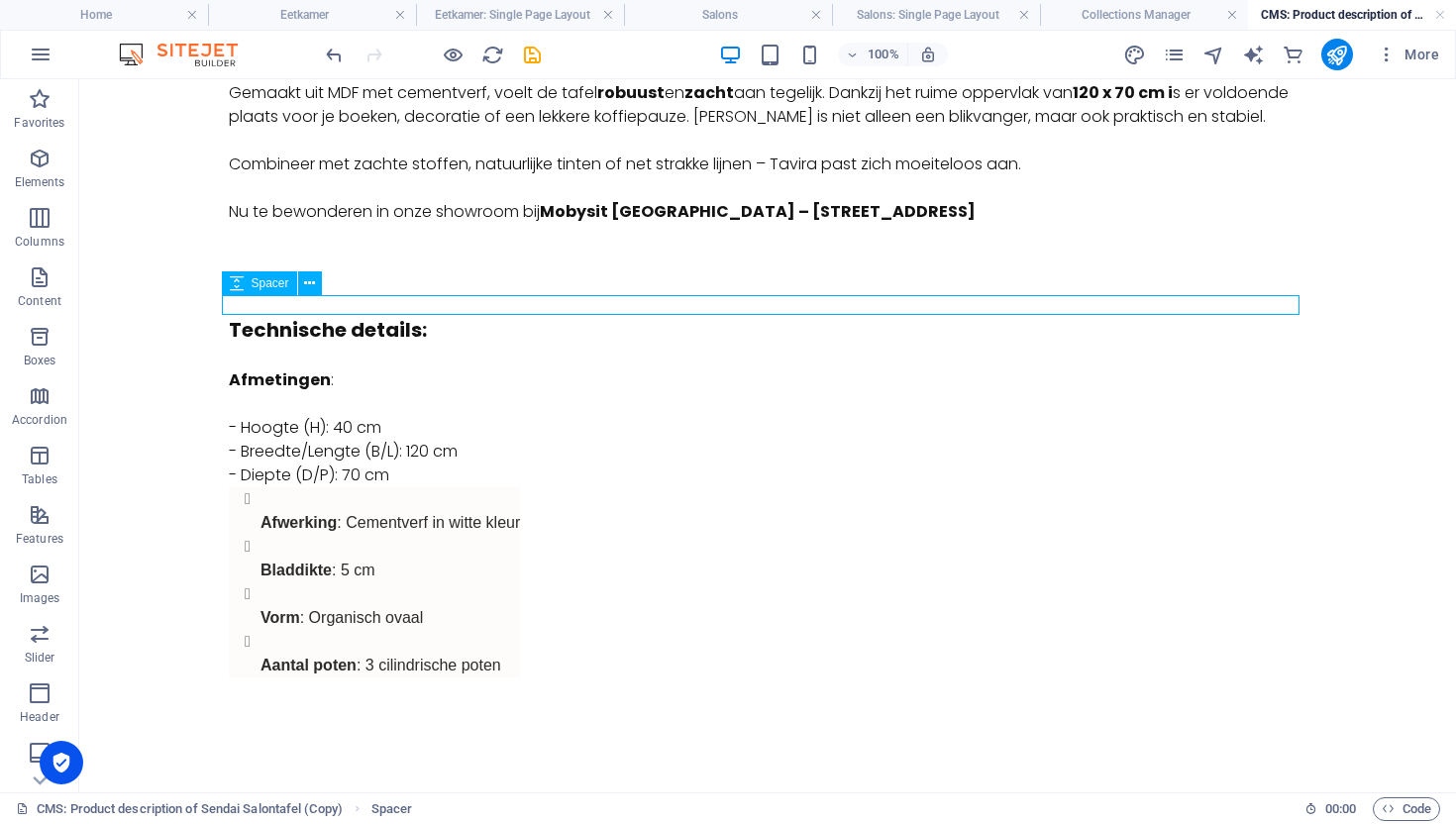click at bounding box center [768, 305] 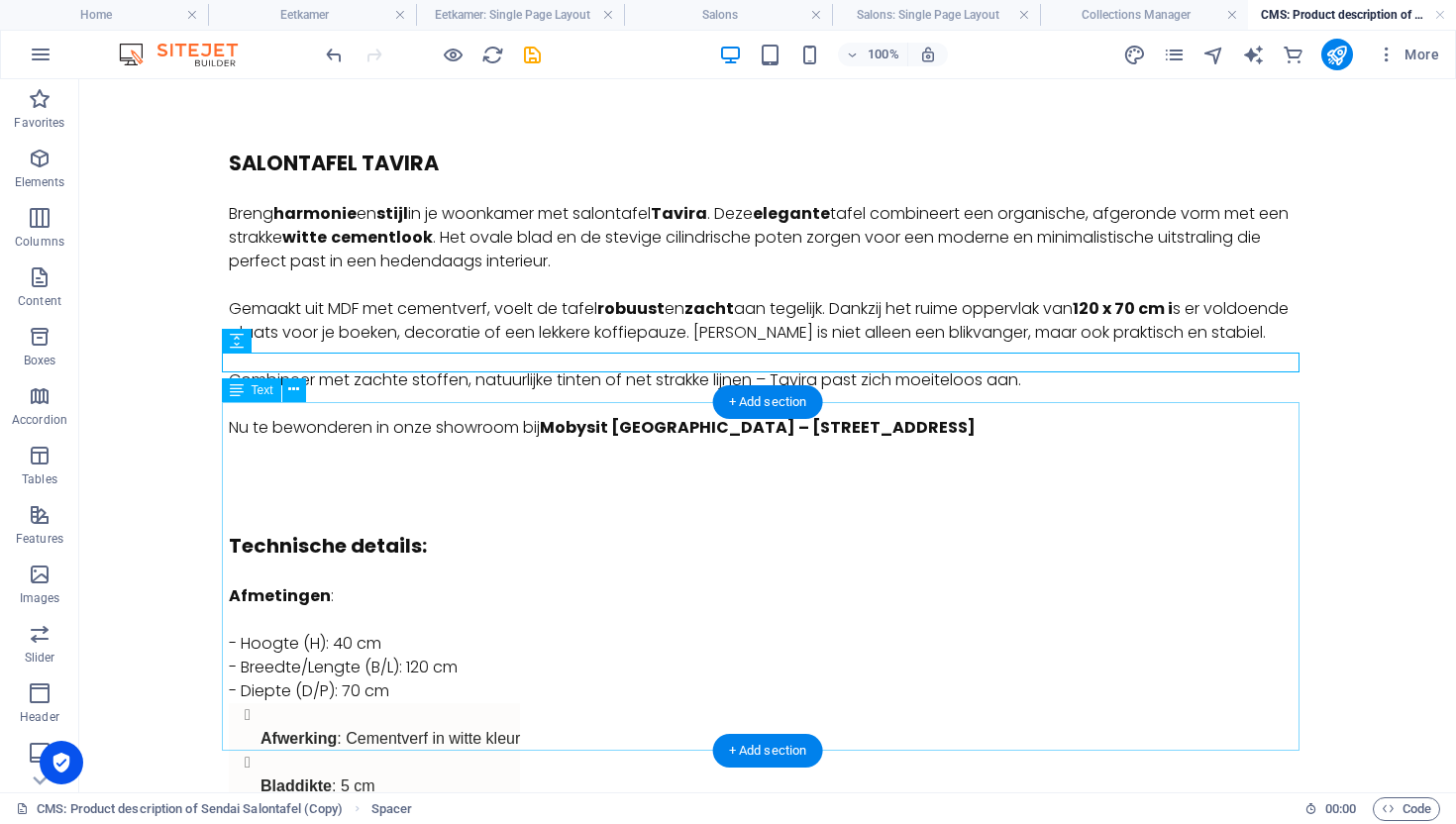 scroll, scrollTop: 0, scrollLeft: 0, axis: both 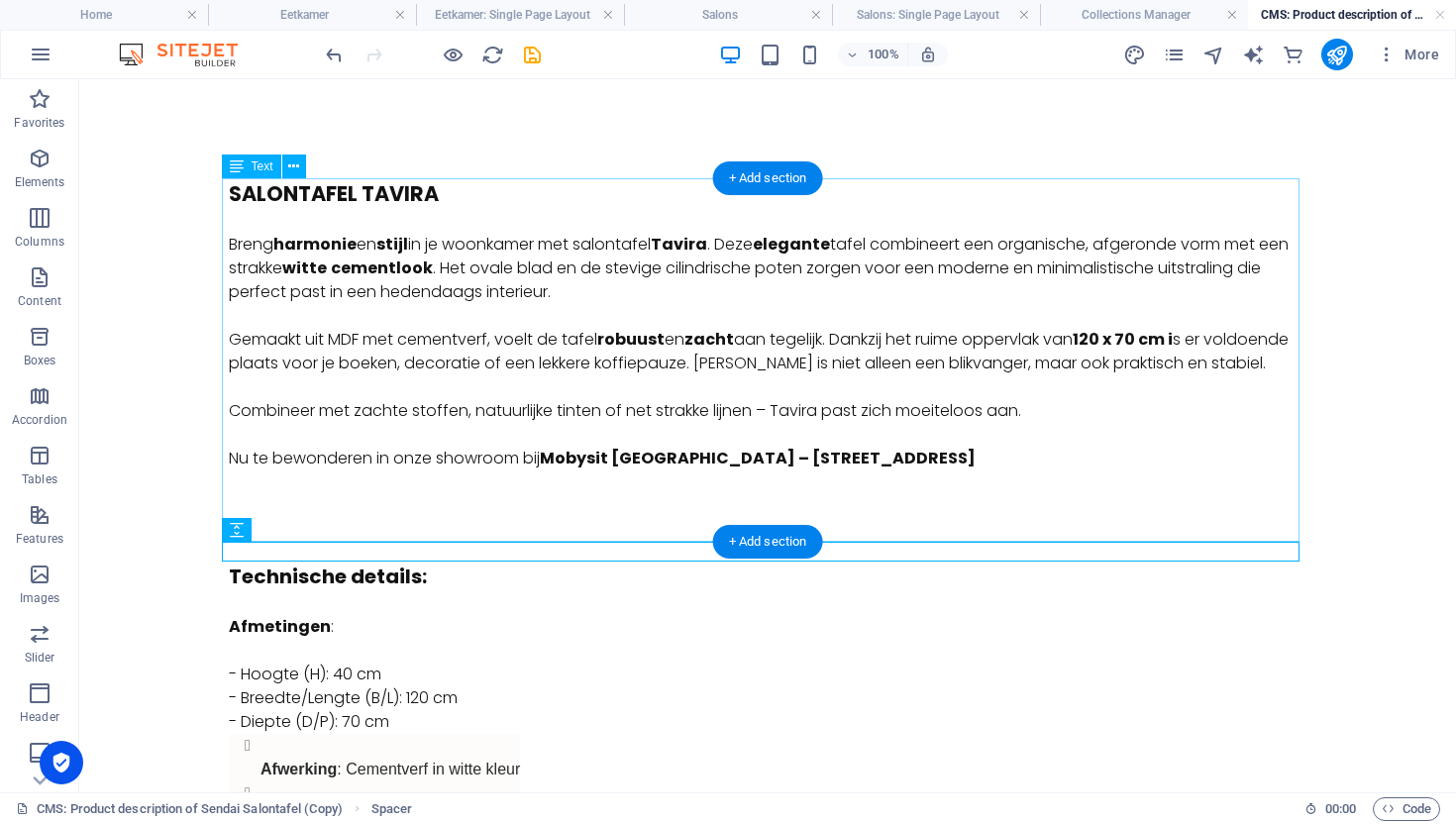 drag, startPoint x: 512, startPoint y: 504, endPoint x: 372, endPoint y: 505, distance: 140.00357 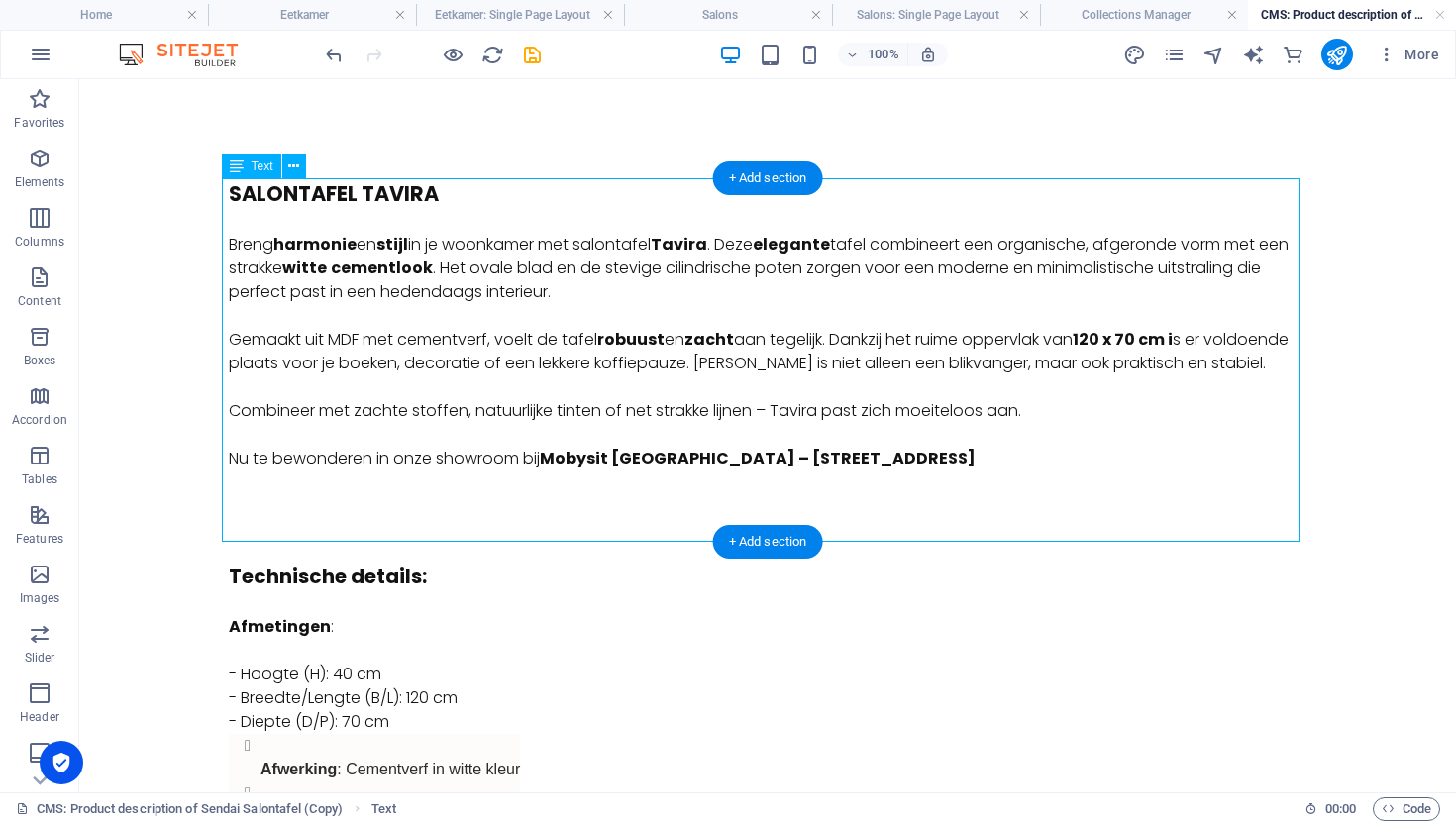 click on "Salontafel [PERSON_NAME]  harmonie  en  stijl  in je woonkamer met [PERSON_NAME] . Deze  elegante  tafel combineert een organische, afgeronde vorm met een strakke  witte   cementlook . Het ovale blad en de stevige cilindrische poten zorgen voor een moderne en minimalistische uitstraling die perfect past in een hedendaags interieur. Gemaakt uit MDF met cementverf, voelt de tafel  robuust  en  zacht  aan tegelijk. Dankzij het ruime oppervlak van  120 x 70 cm i s er voldoende plaats voor je boeken, decoratie of een lekkere koffiepauze. [PERSON_NAME] is niet alleen een blikvanger, maar ook praktisch en stabiel. Combineer met zachte stoffen, natuurlijke tinten of net strakke lijnen – Tavira past zich moeiteloos aan.  Nu te bewonderen in onze showroom bij  [GEOGRAPHIC_DATA] – [STREET_ADDRESS]" at bounding box center [768, 360] 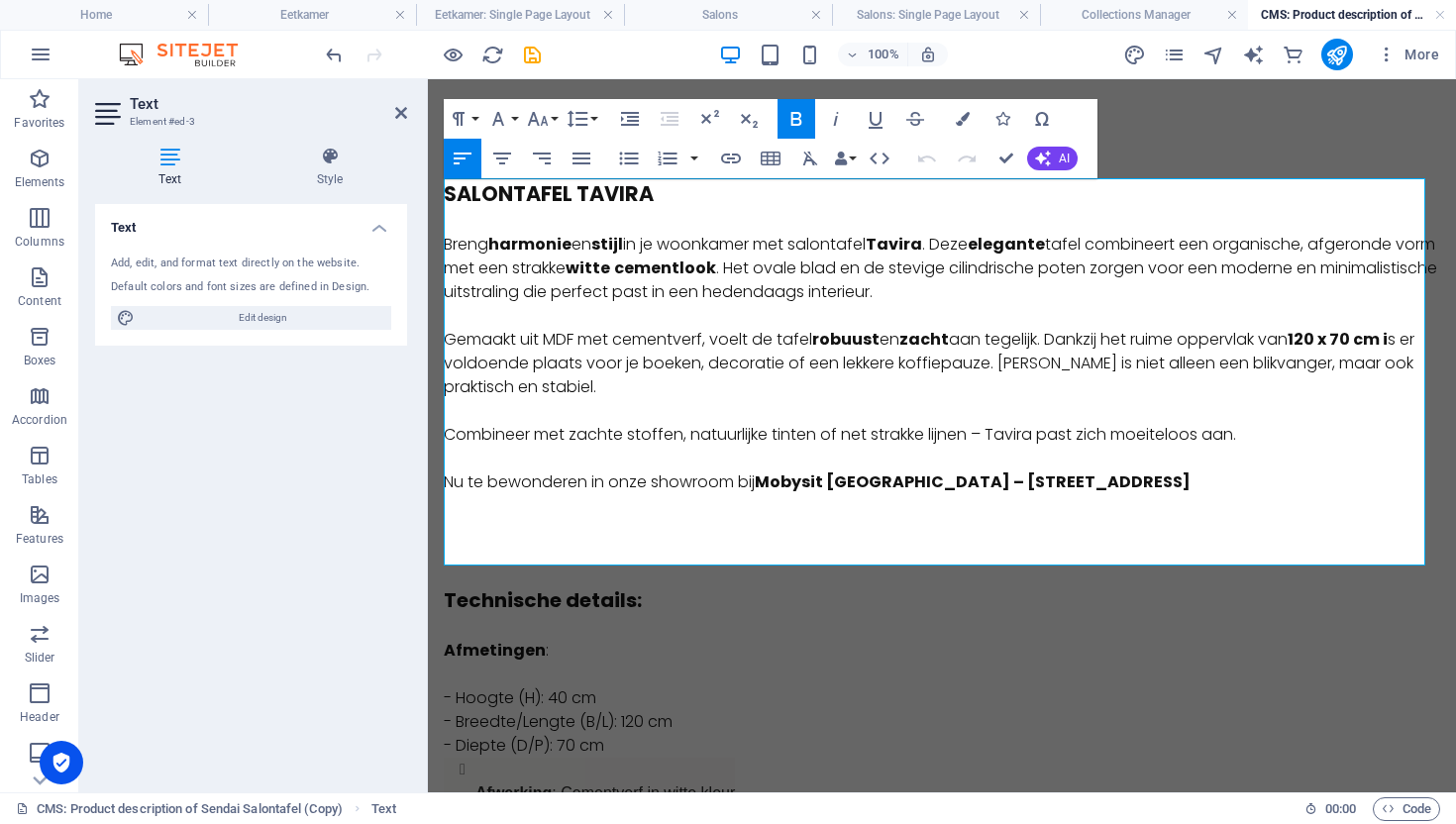 click at bounding box center [942, 530] 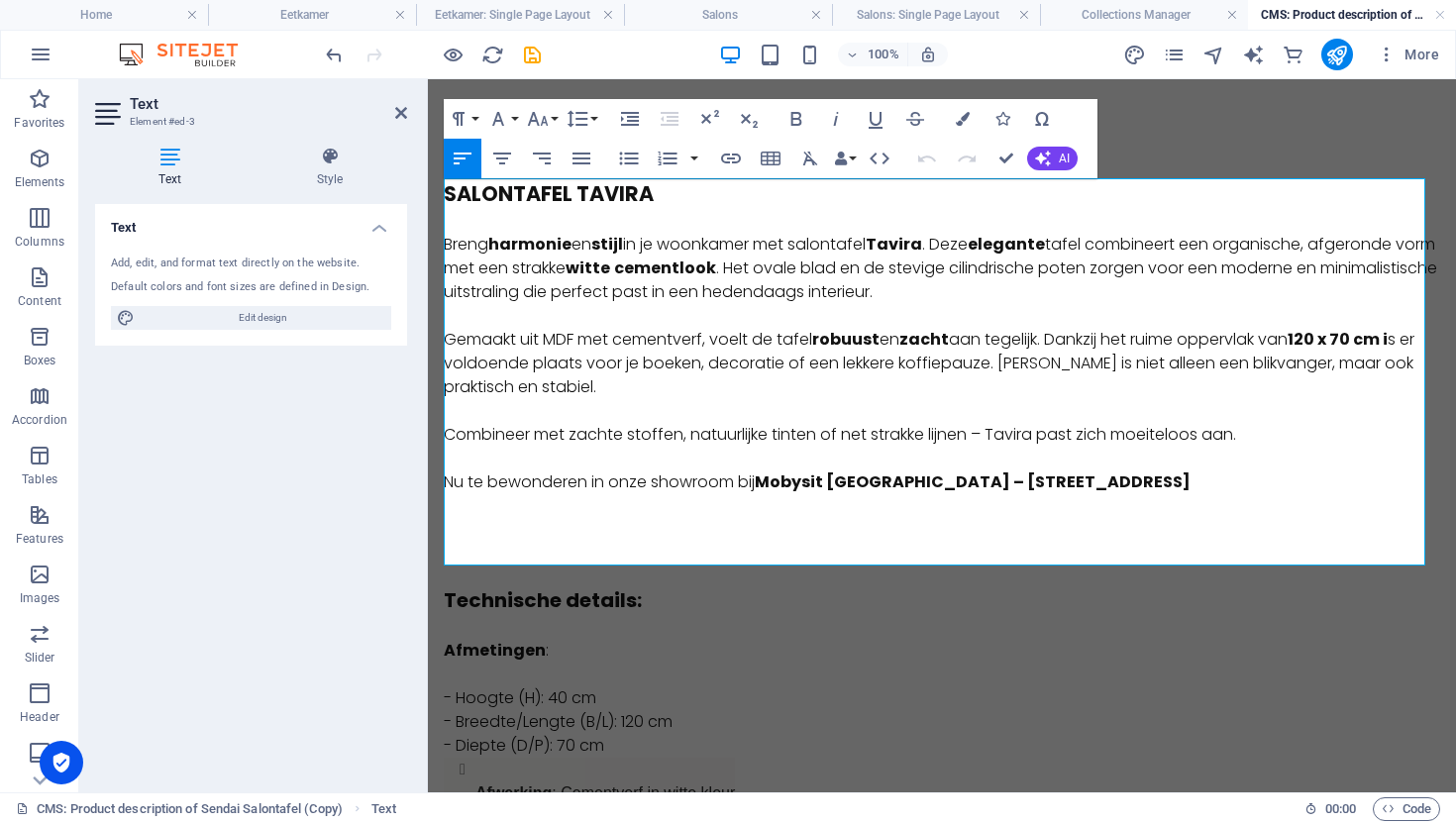 click at bounding box center [942, 530] 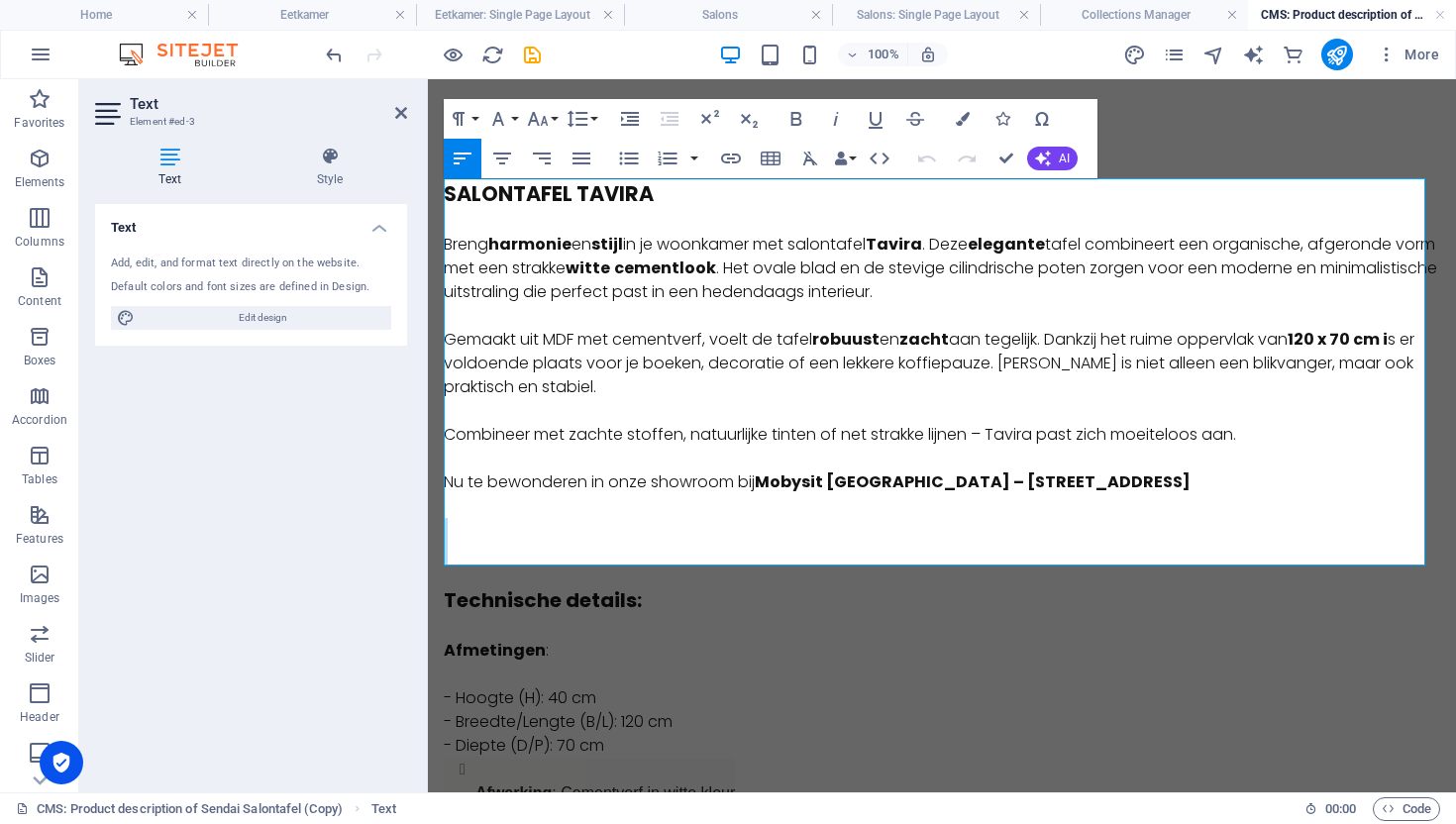 click at bounding box center [942, 530] 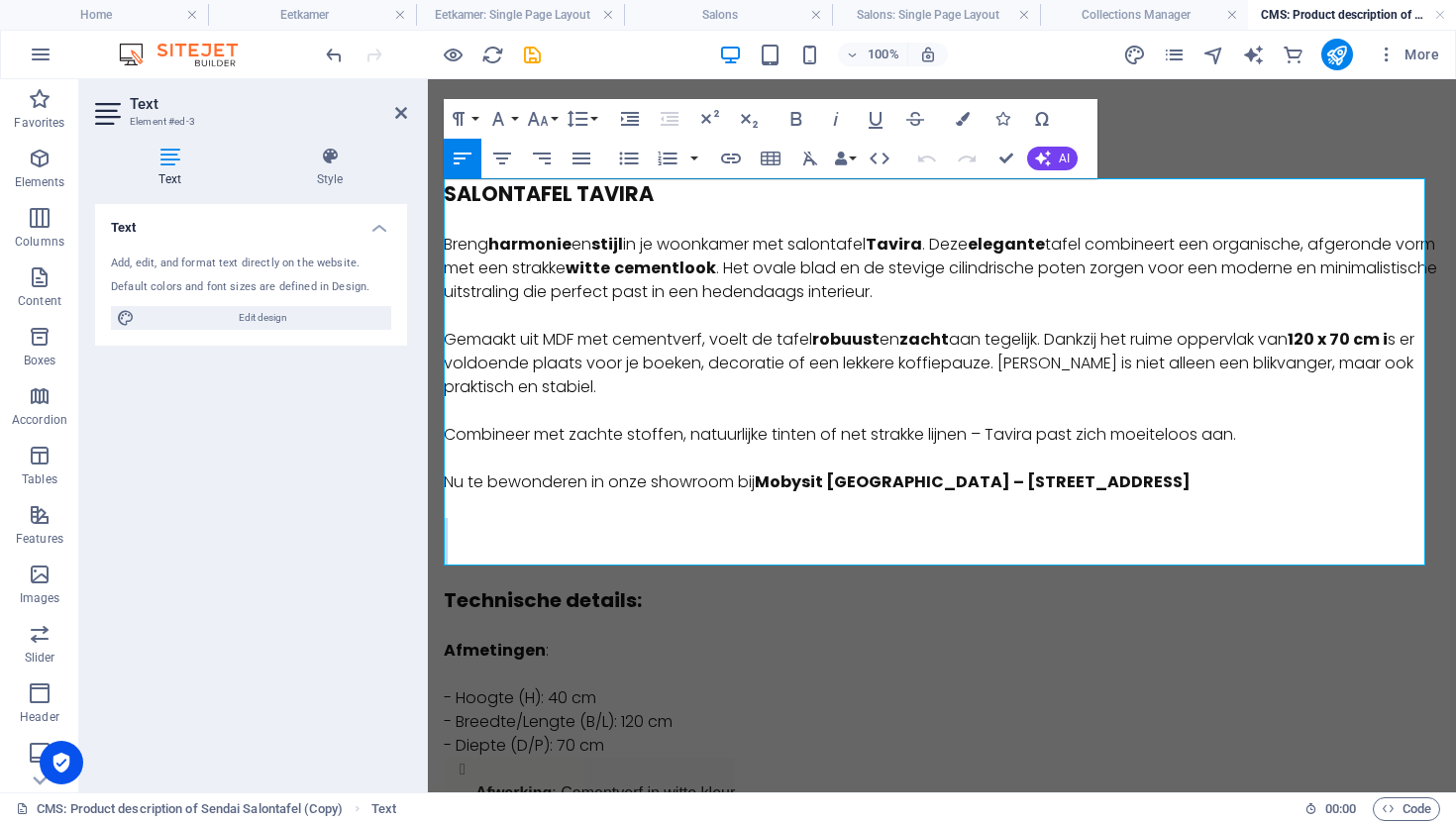 click at bounding box center (942, 530) 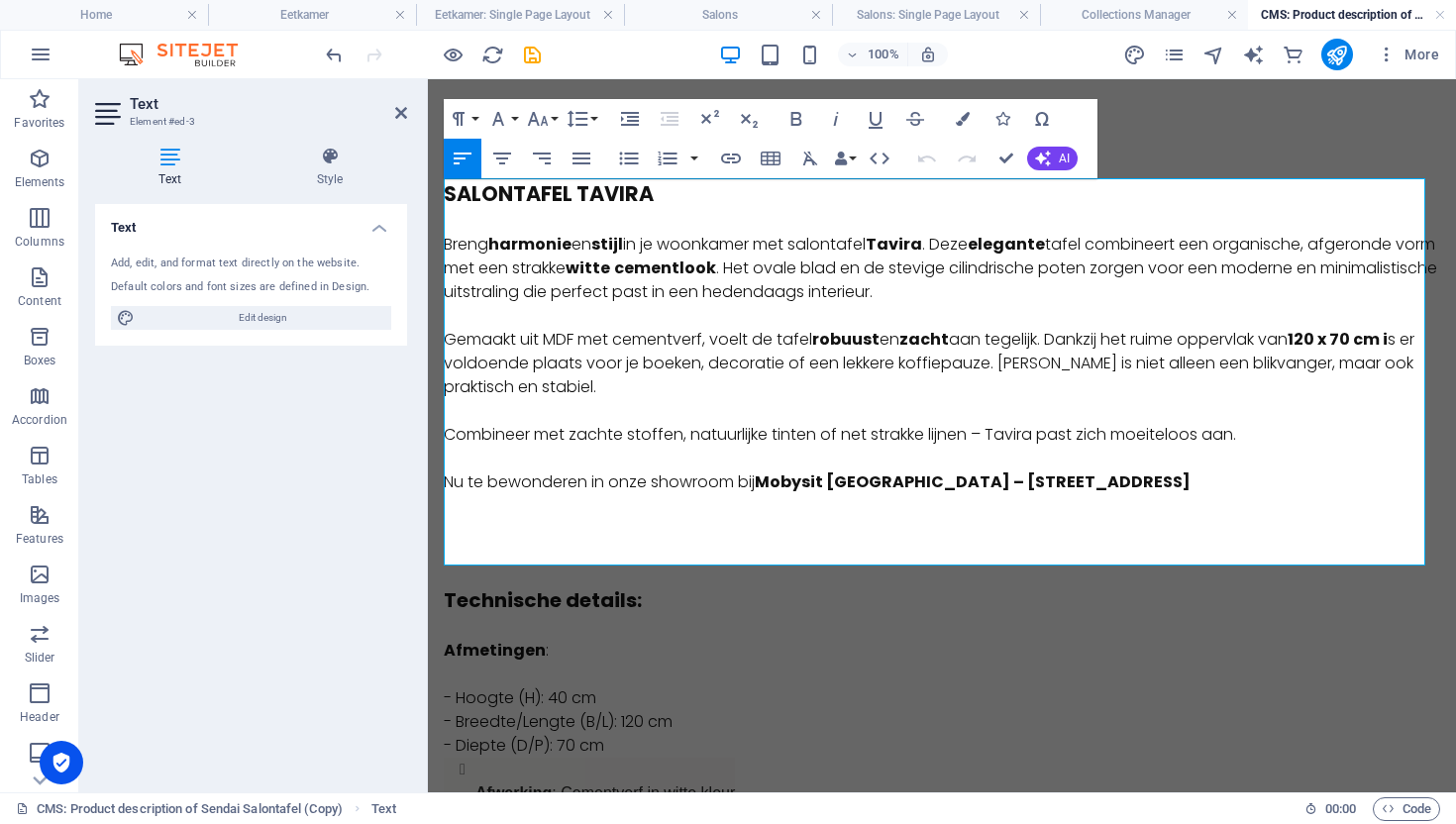 click on "Nu te bewonderen in onze showroom bij  [GEOGRAPHIC_DATA] – [STREET_ADDRESS]" at bounding box center [942, 482] 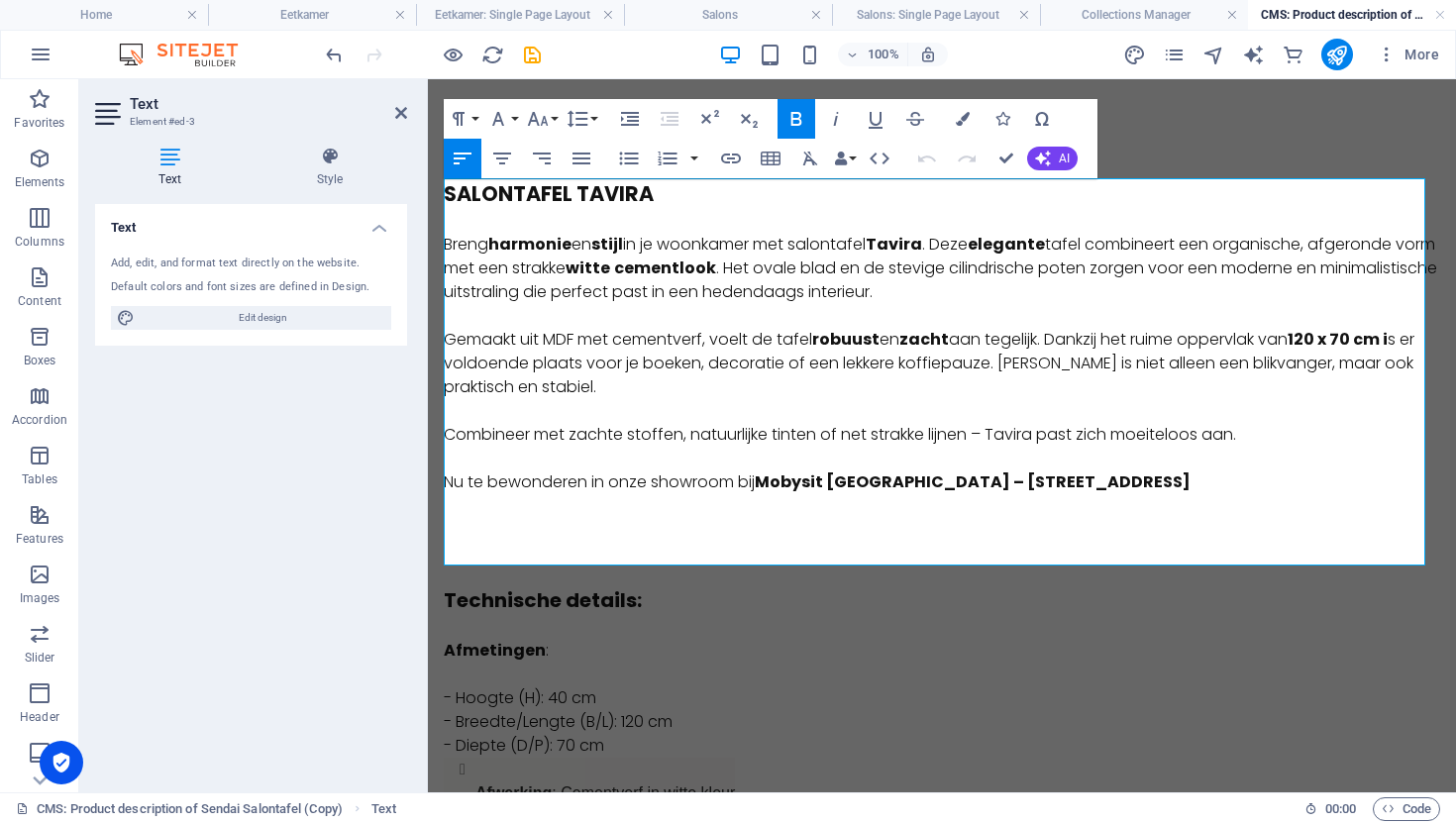 click on "Combineer met zachte stoffen, natuurlijke tinten of net strakke lijnen – Tavira past zich moeiteloos aan." at bounding box center [942, 435] 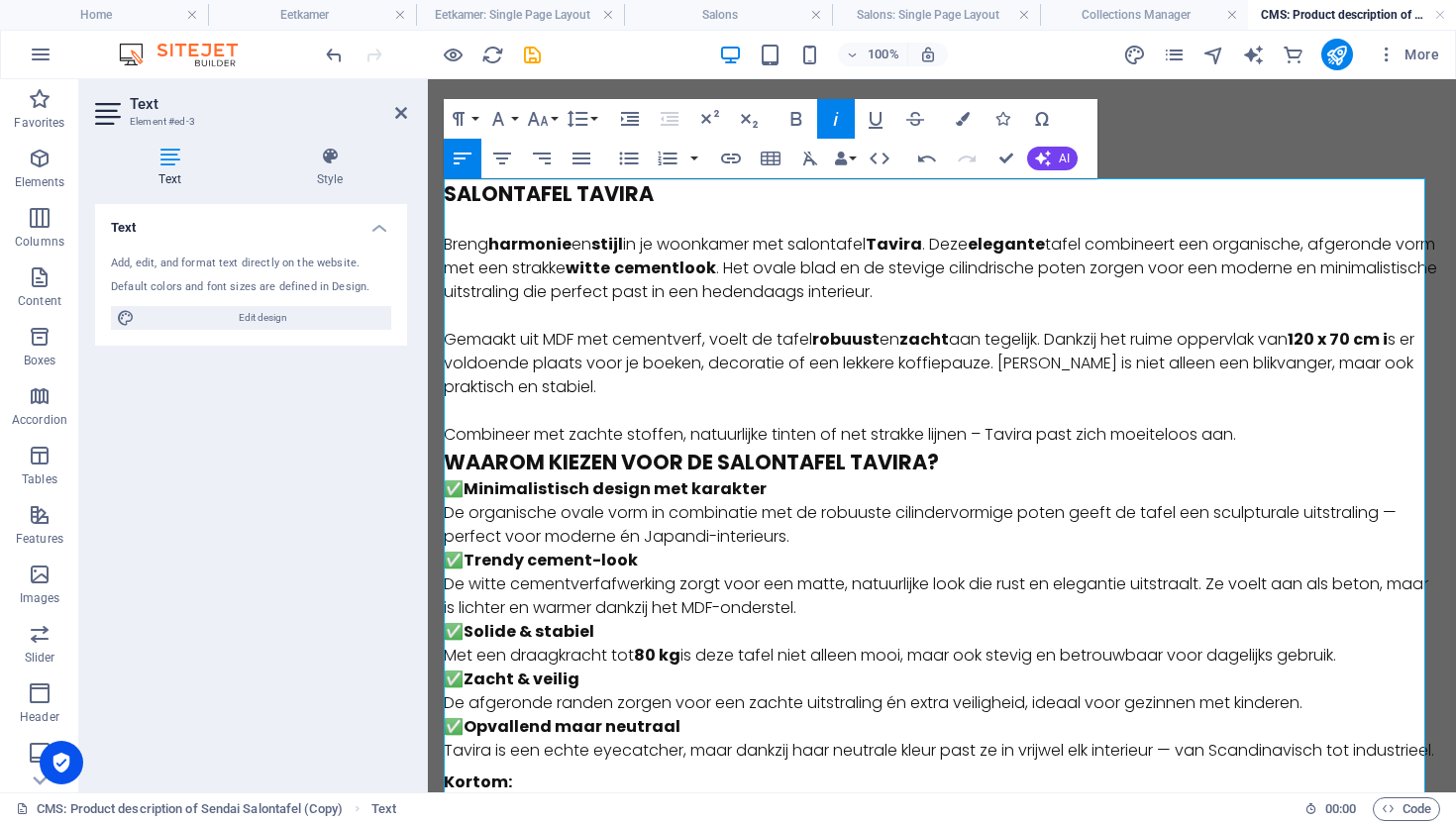 drag, startPoint x: 1260, startPoint y: 448, endPoint x: 1257, endPoint y: 434, distance: 14.3178211 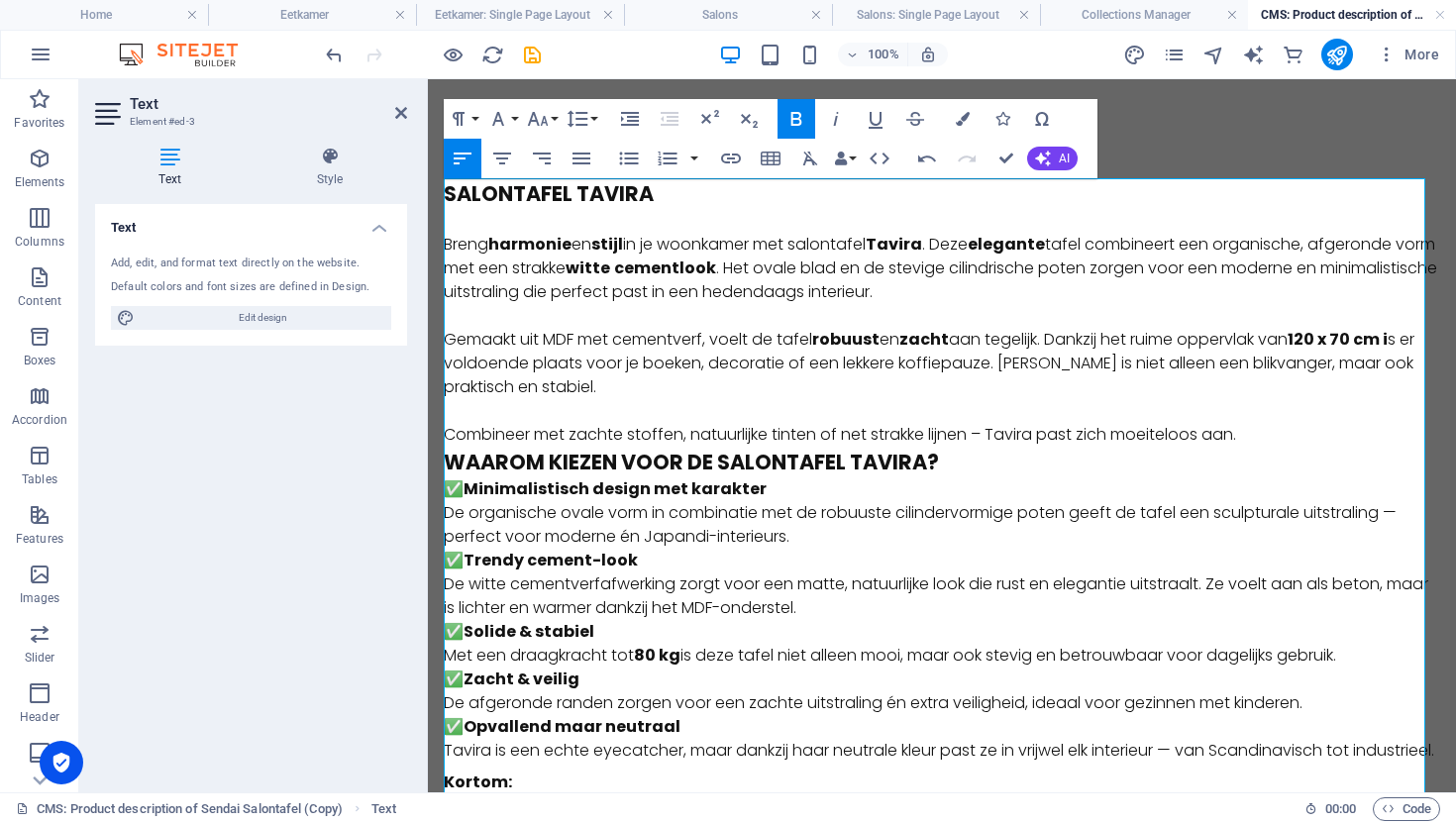 click on "Waarom kiezen voor de salontafel Tavira?" at bounding box center [942, 462] 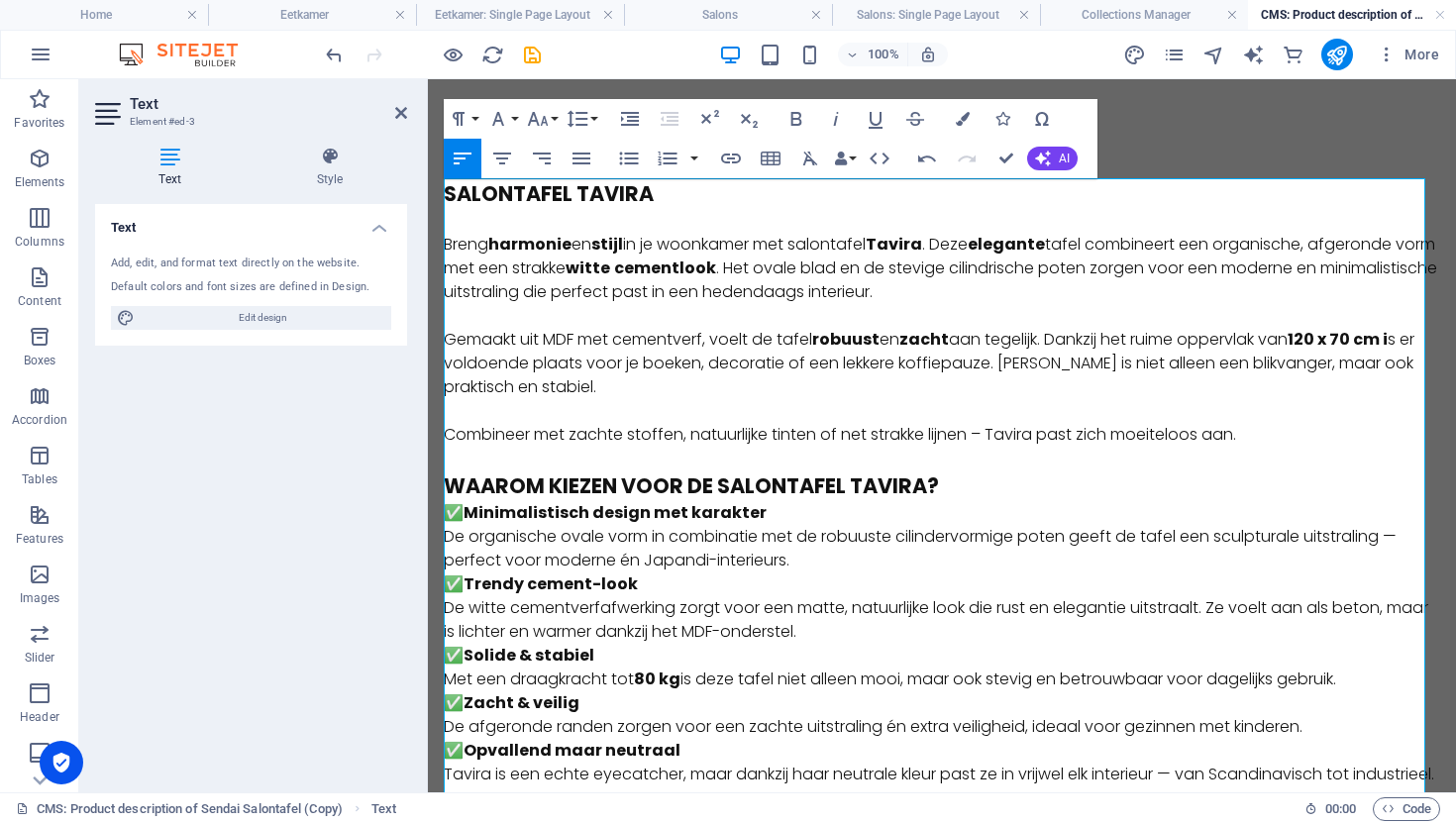 click on "✅  Minimalistisch design met karakter De organische ovale vorm in combinatie met de robuuste cilindervormige poten geeft de tafel een sculpturale uitstraling — perfect voor moderne én Japandi-interieurs." at bounding box center (942, 537) 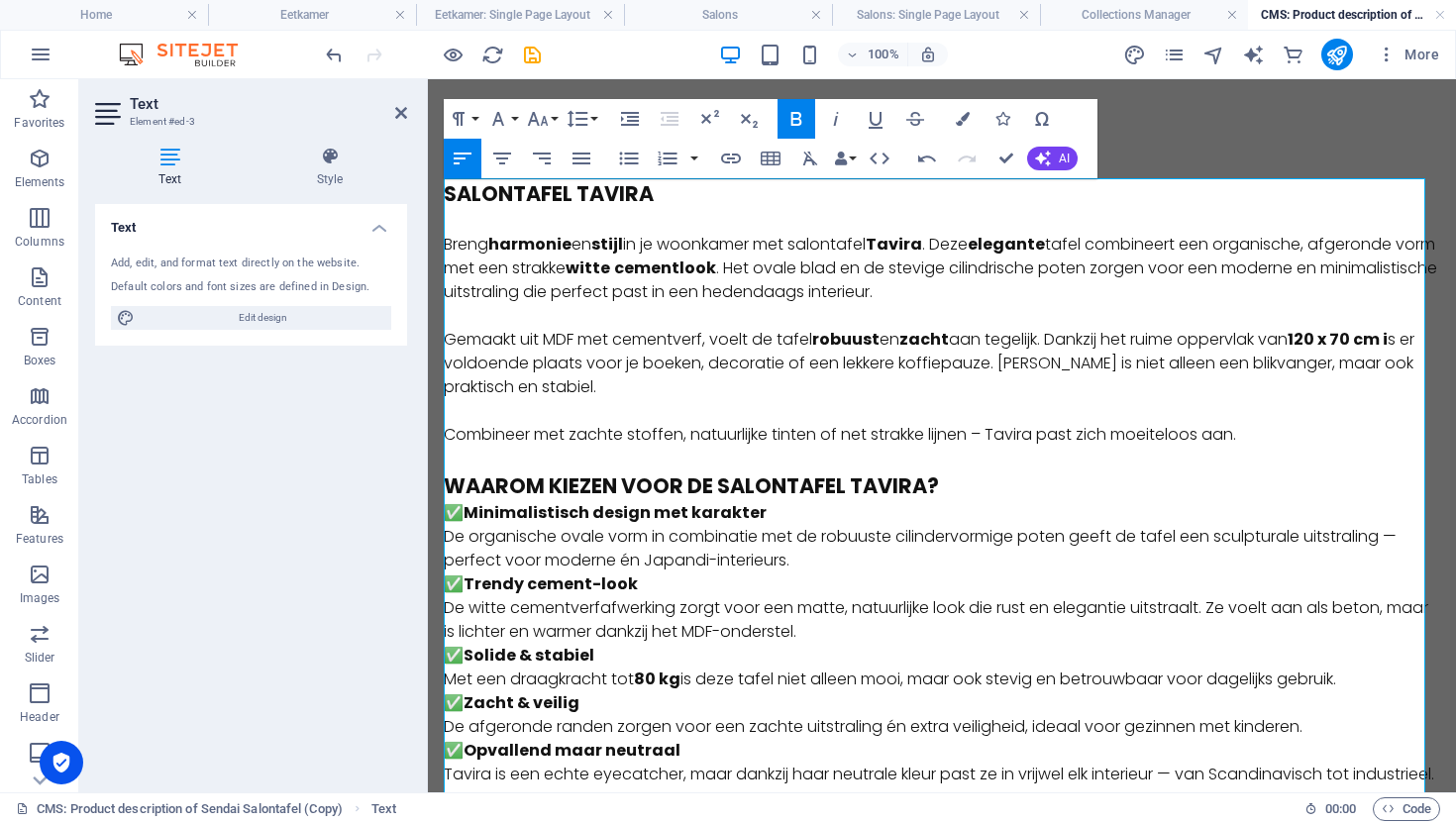 click on "Waarom kiezen voor de salontafel Tavira?" at bounding box center (942, 485) 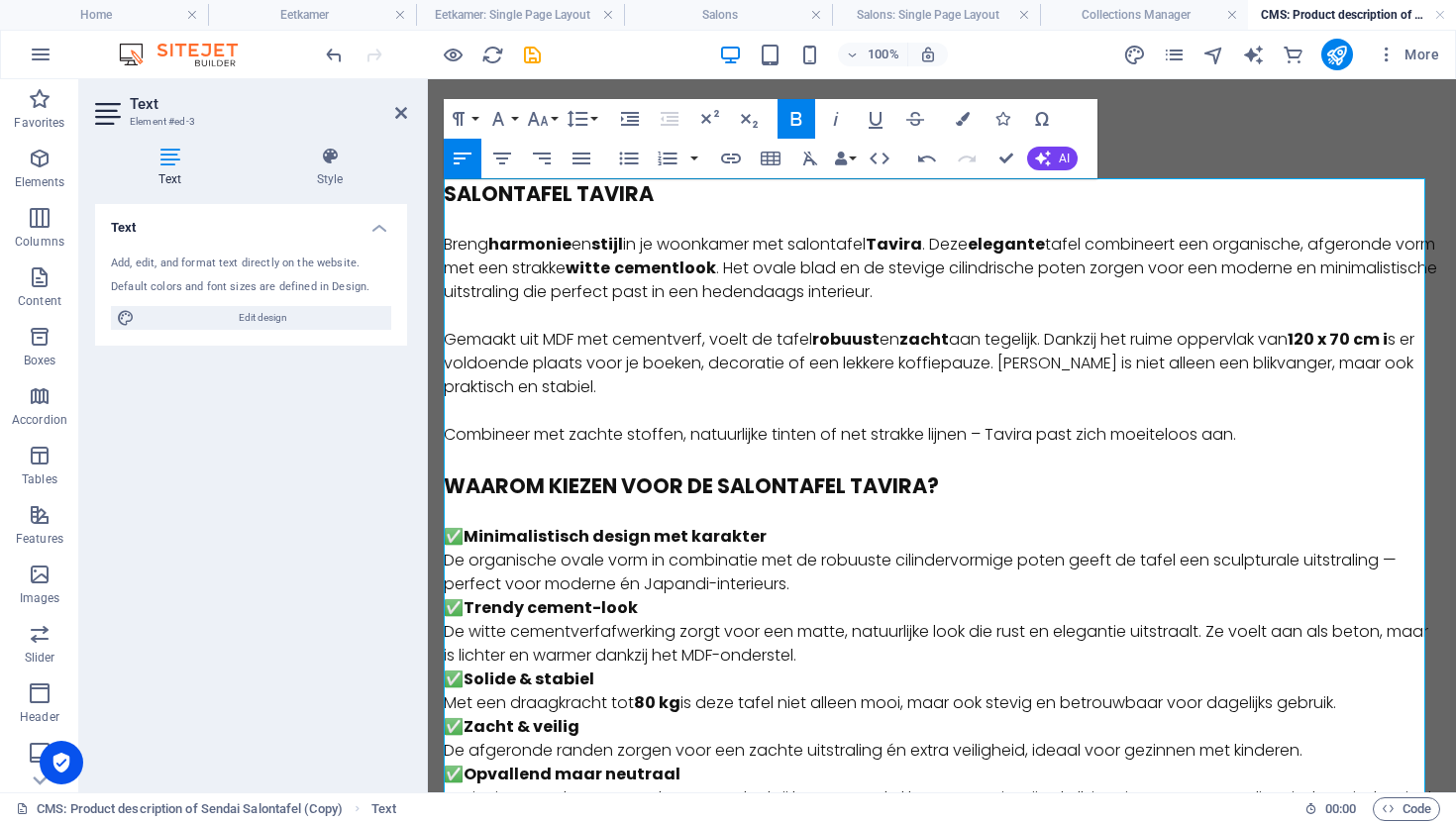 click on "✅  Minimalistisch design met karakter De organische ovale vorm in combinatie met de robuuste cilindervormige poten geeft de tafel een sculpturale uitstraling — perfect voor moderne én Japandi-interieurs." at bounding box center (942, 561) 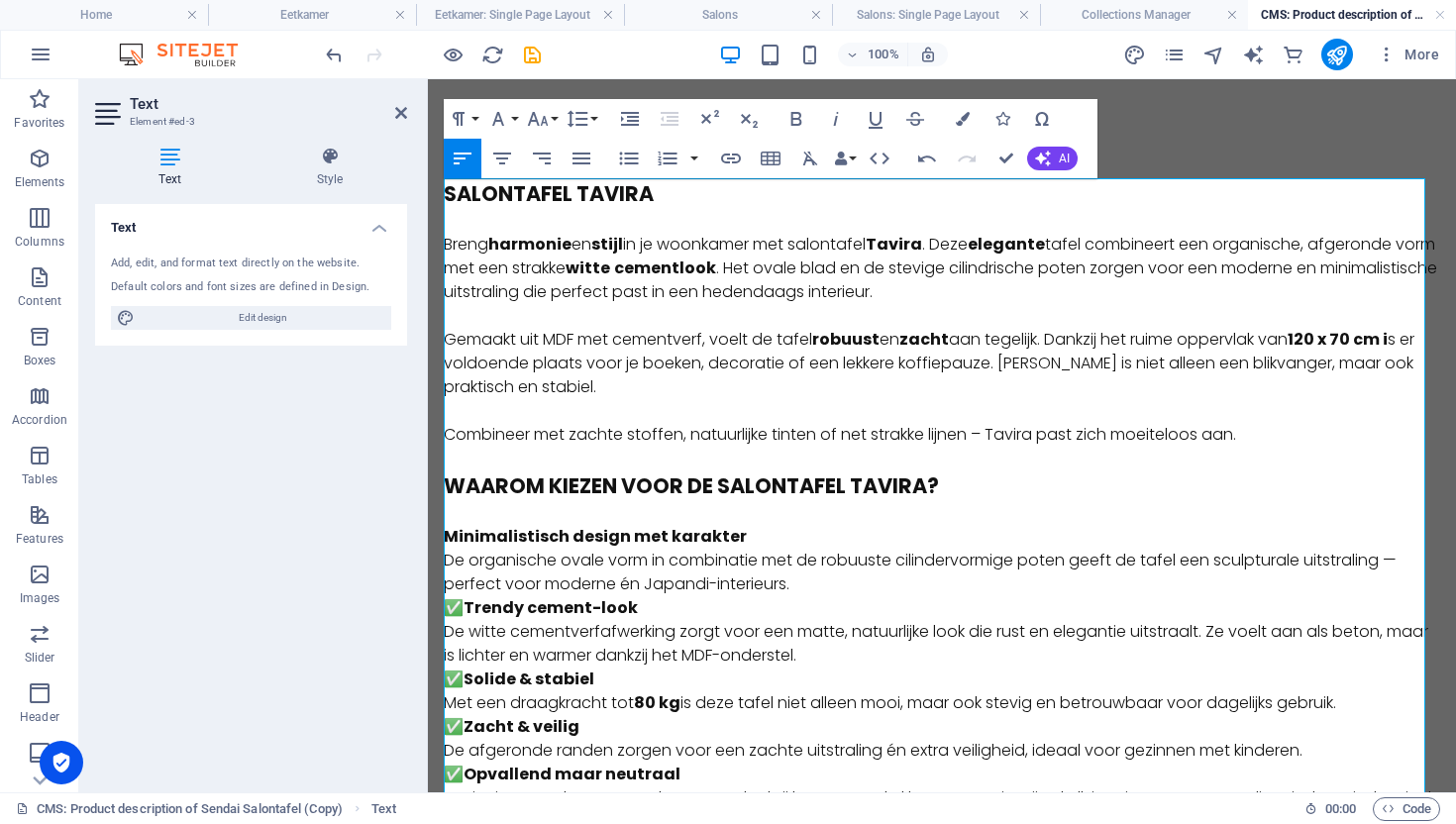 click on "✅  Trendy cement-look De witte cementverfafwerking zorgt voor een matte, natuurlijke look die rust en elegantie uitstraalt. Ze voelt aan als beton, maar is lichter en warmer dankzij het MDF-onderstel." at bounding box center (942, 632) 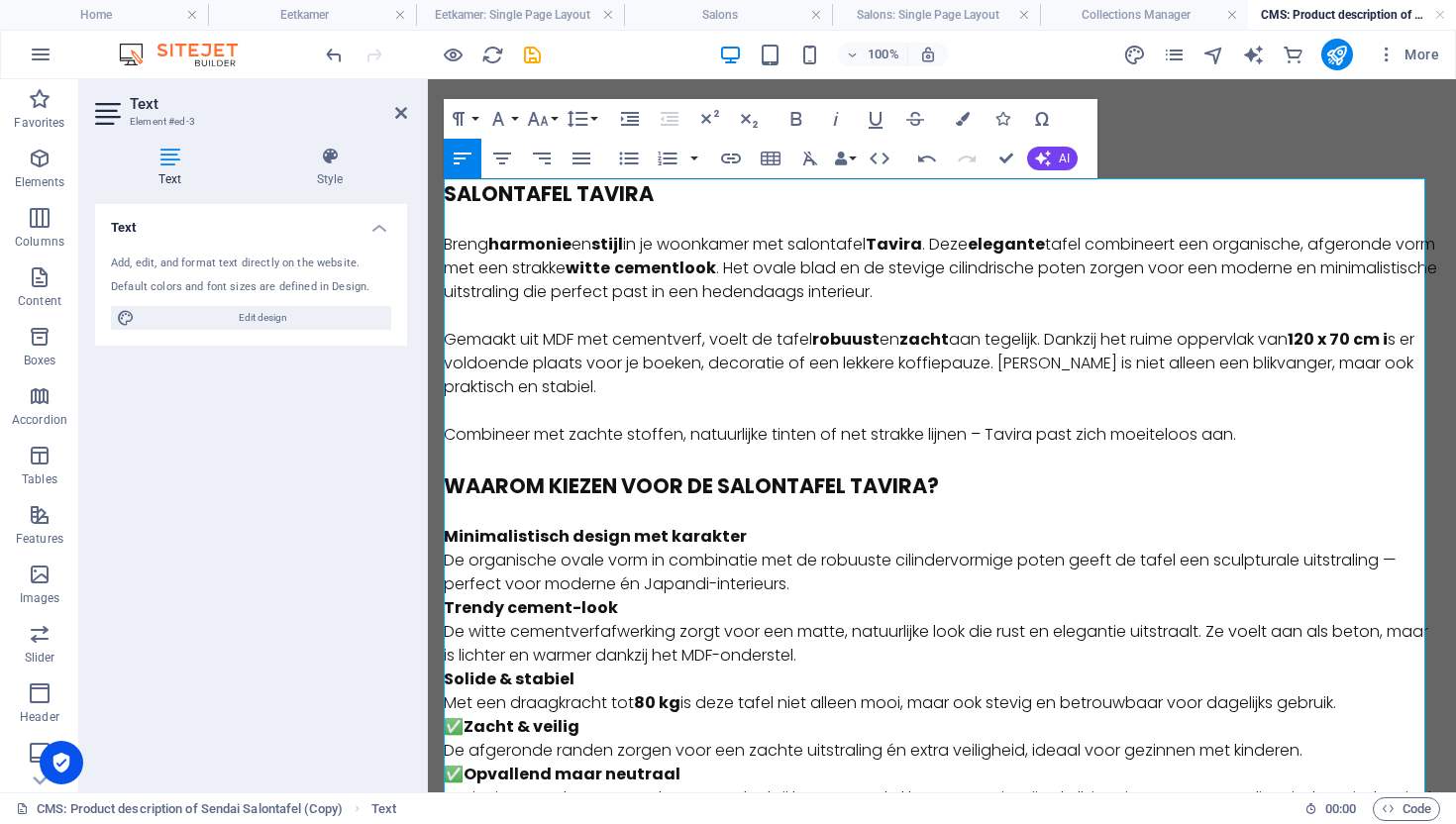 click on "​  Solide & stabiel Met een draagkracht tot  80 kg  is deze tafel niet alleen mooi, maar ook stevig en betrouwbaar voor dagelijks gebruik." at bounding box center [942, 691] 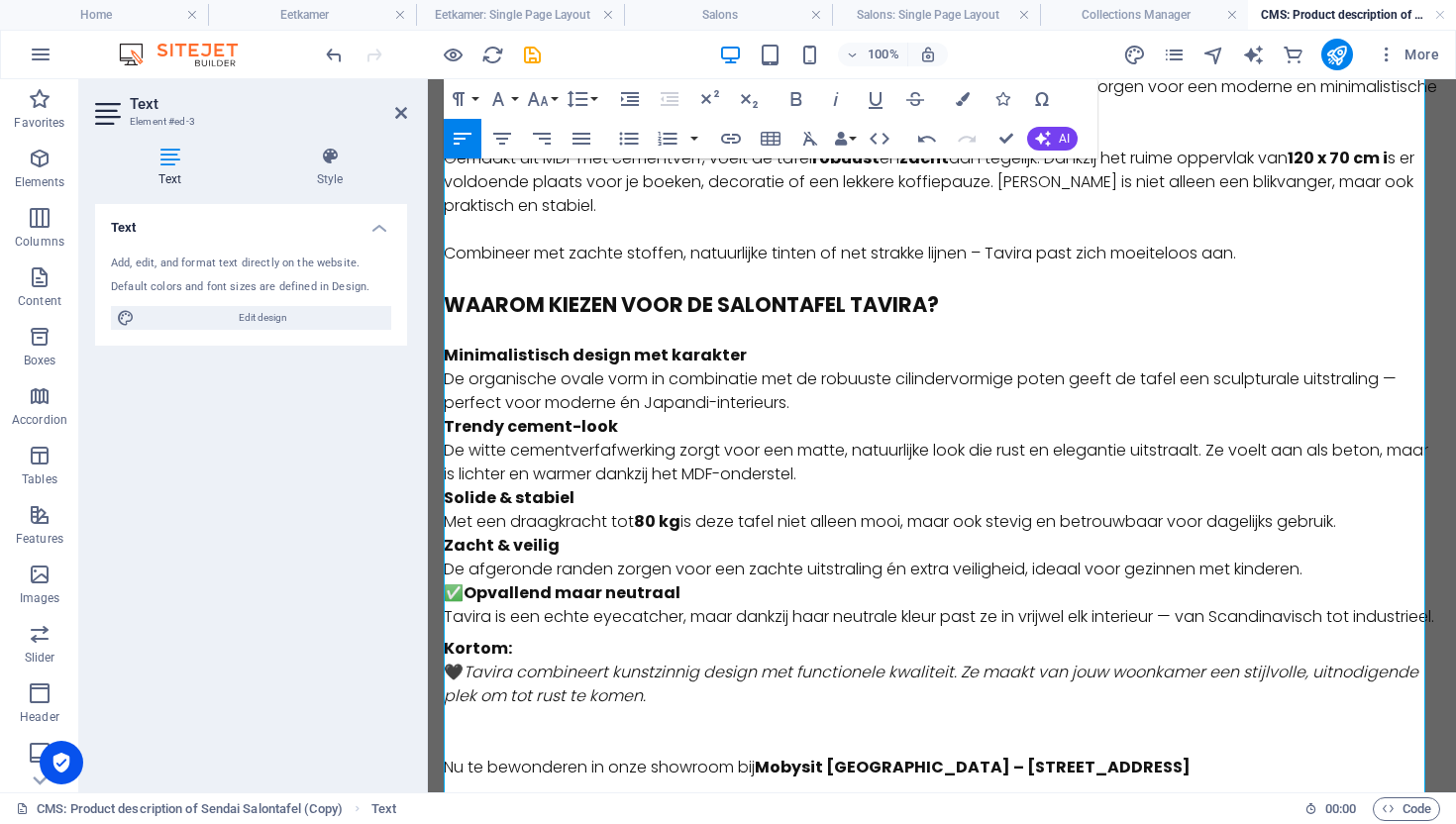 scroll, scrollTop: 182, scrollLeft: 0, axis: vertical 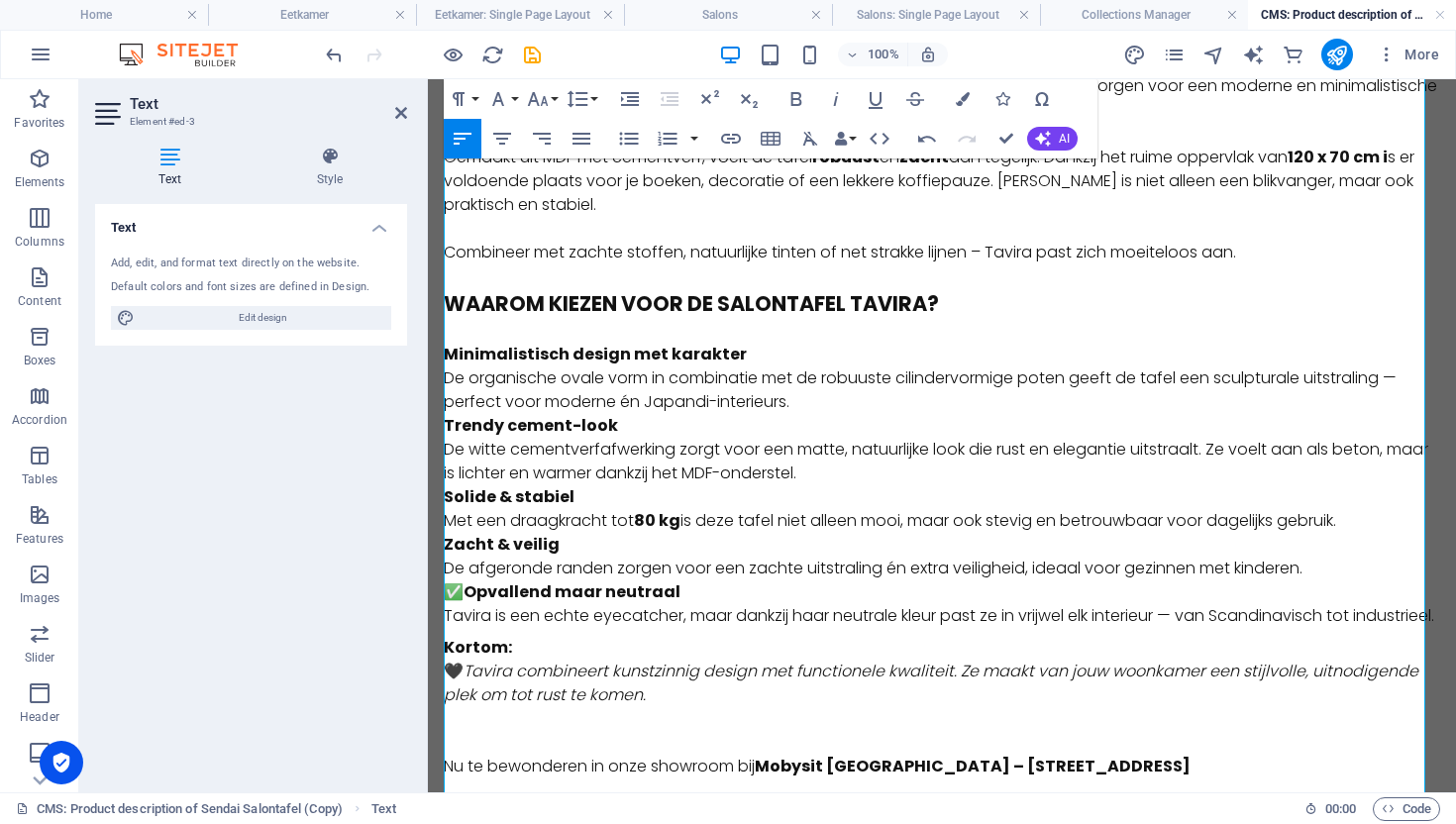 click on "Opvallend maar neutraal" at bounding box center [572, 591] 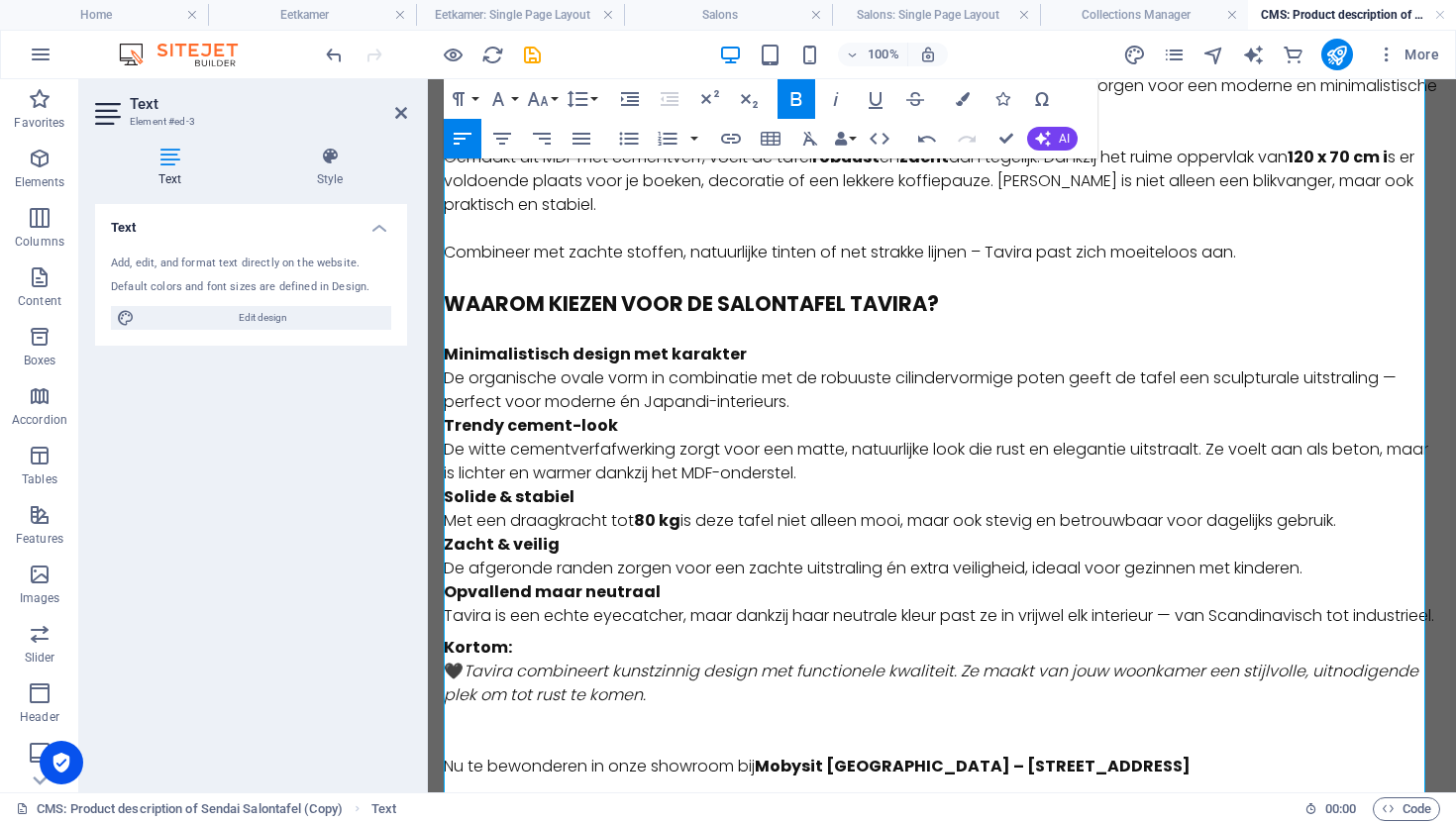 click on "Tavira combineert kunstzinnig design met functionele kwaliteit. Ze maakt van jouw woonkamer een stijlvolle, uitnodigende plek om tot rust te komen." at bounding box center (931, 682) 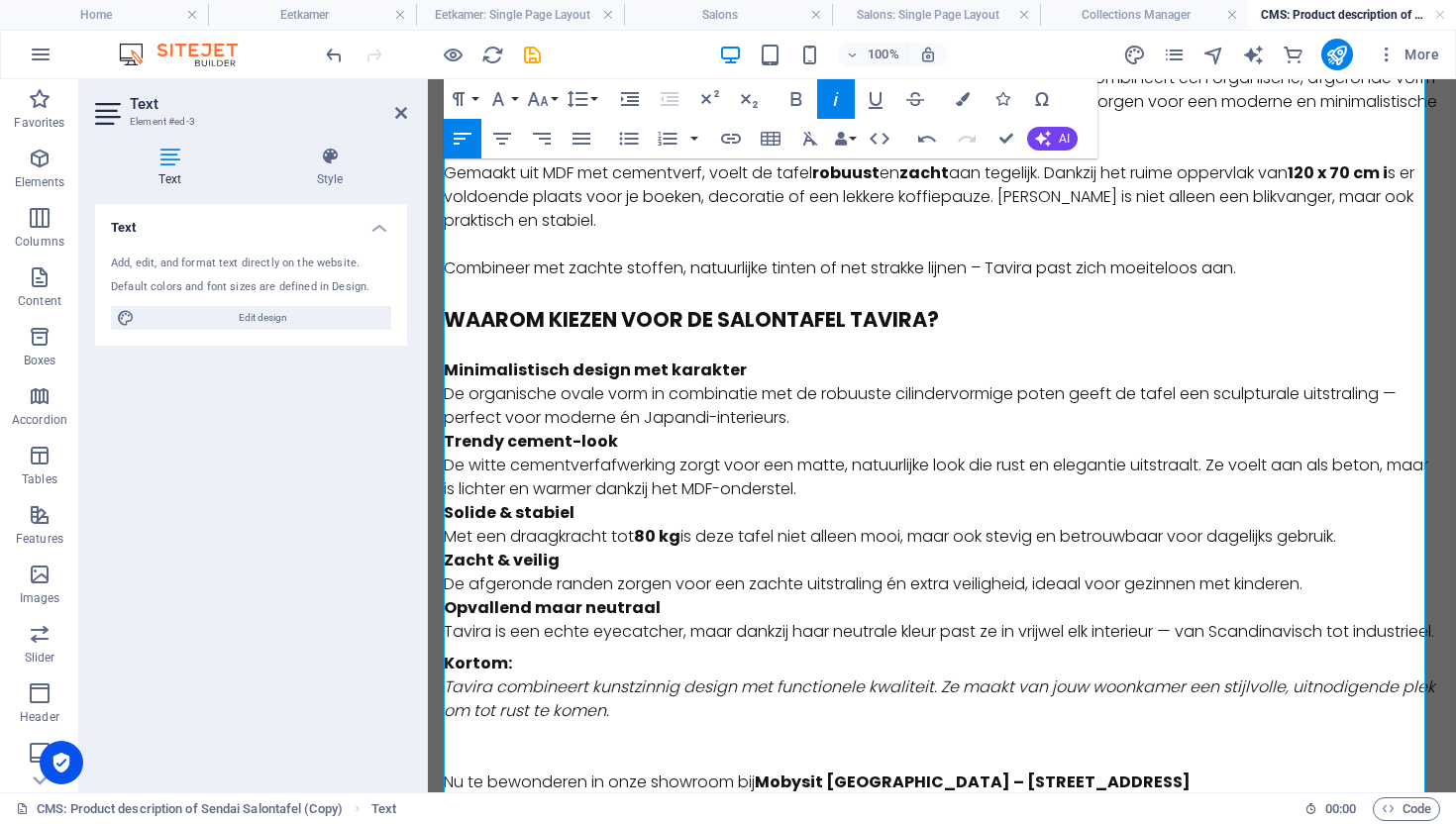 scroll, scrollTop: 163, scrollLeft: 0, axis: vertical 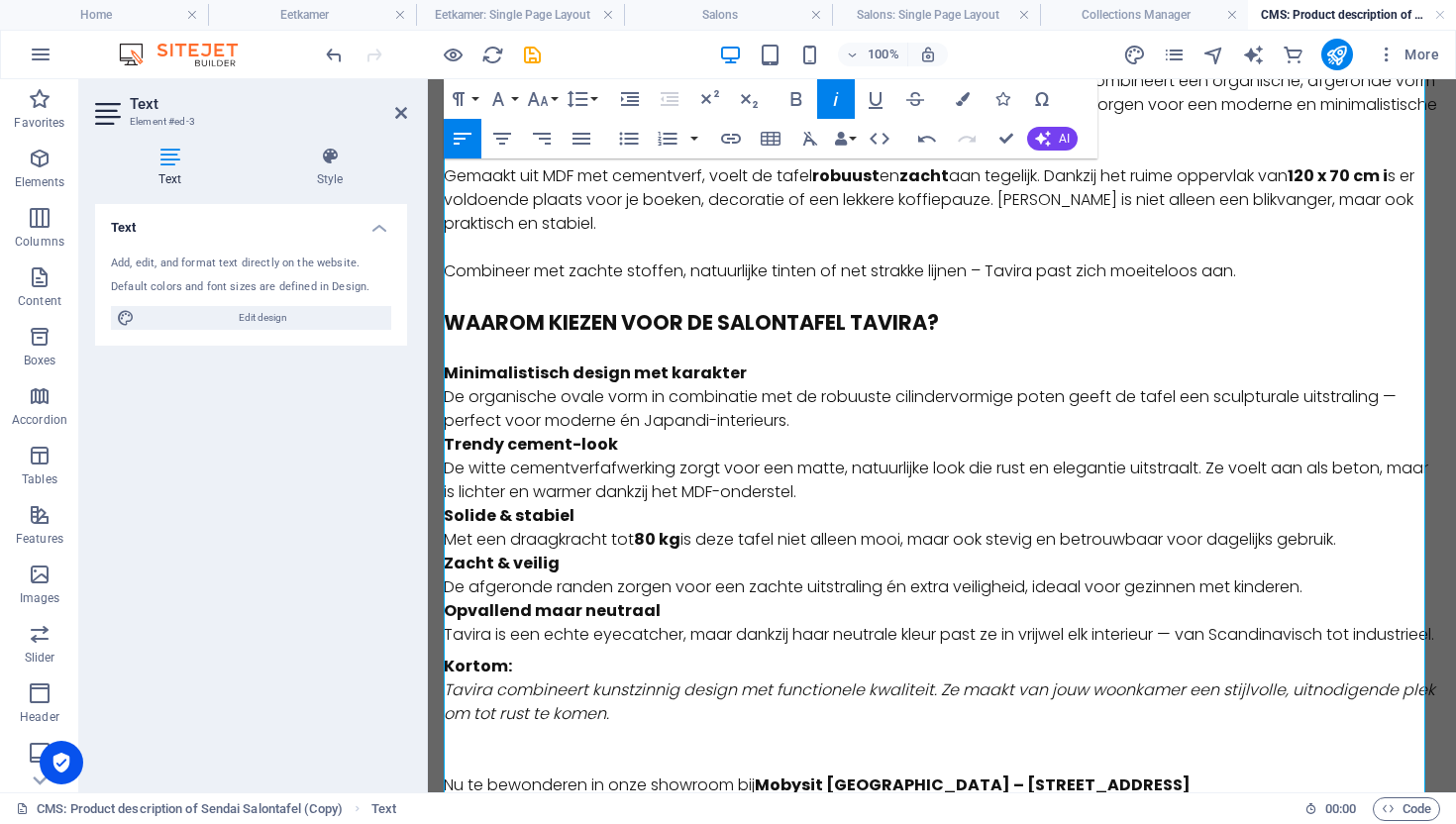 click on "Minimalistisch design met karakter" at bounding box center (595, 372) 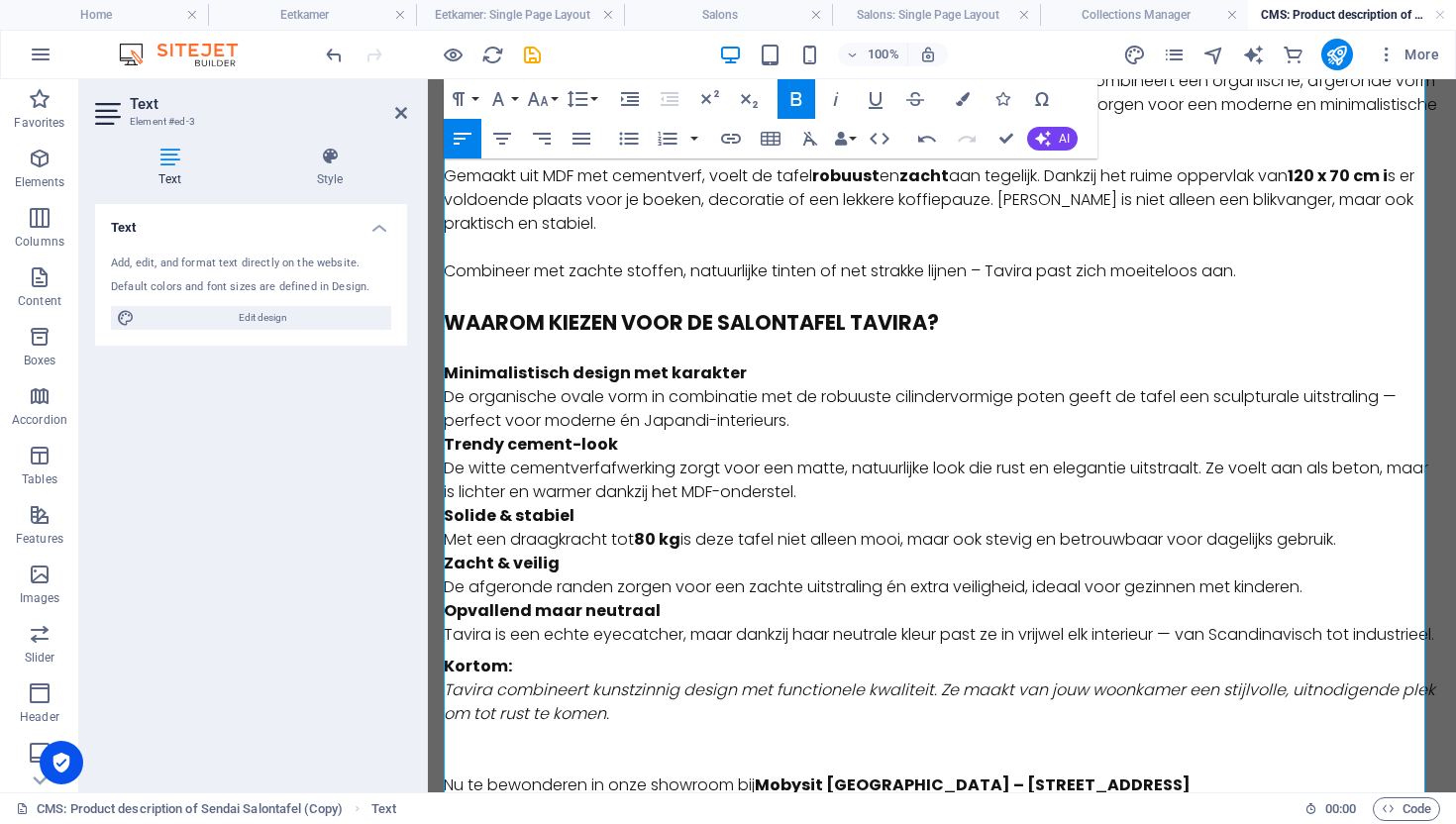 type 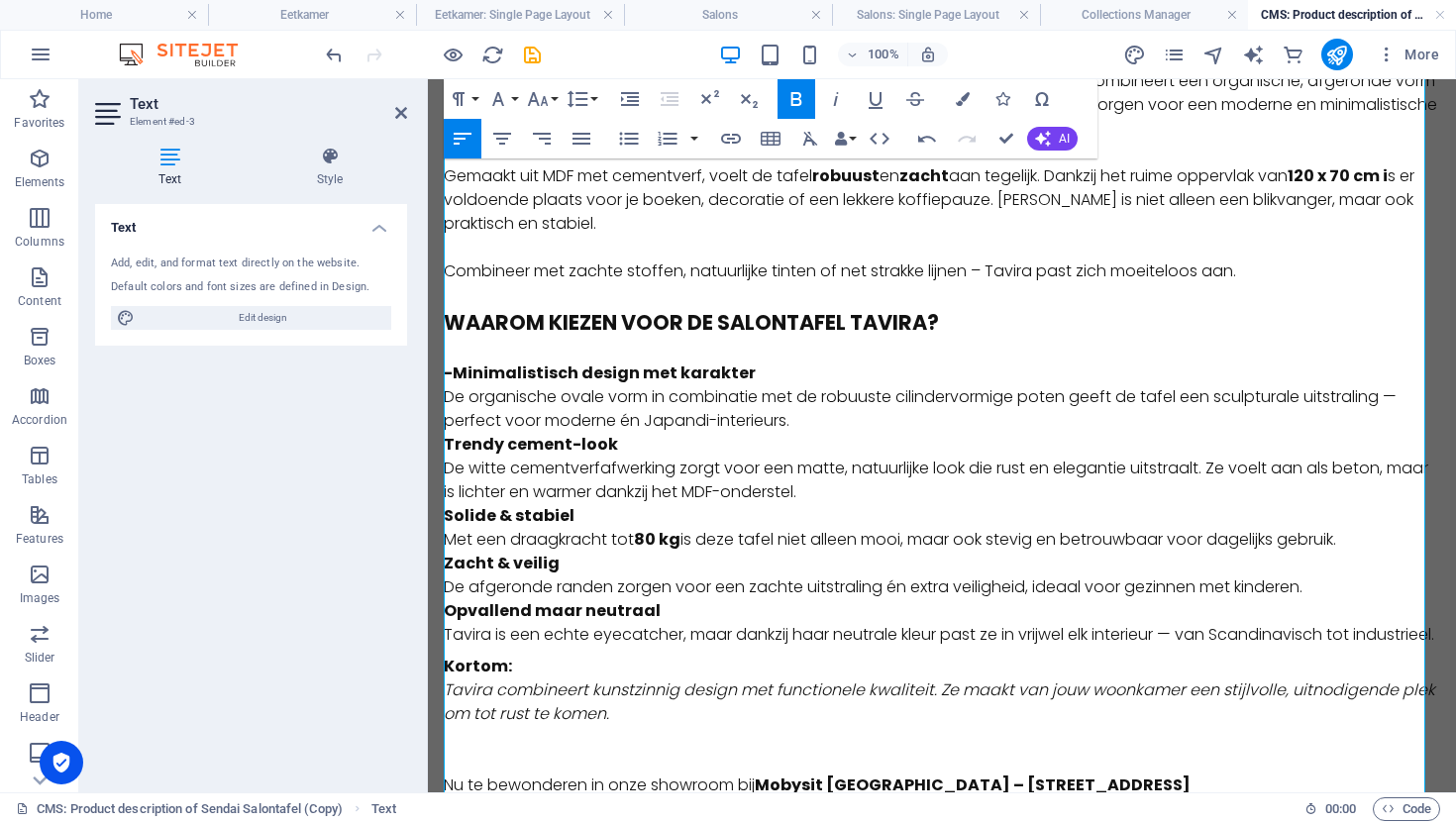 click on "Trendy cement-look" at bounding box center [531, 444] 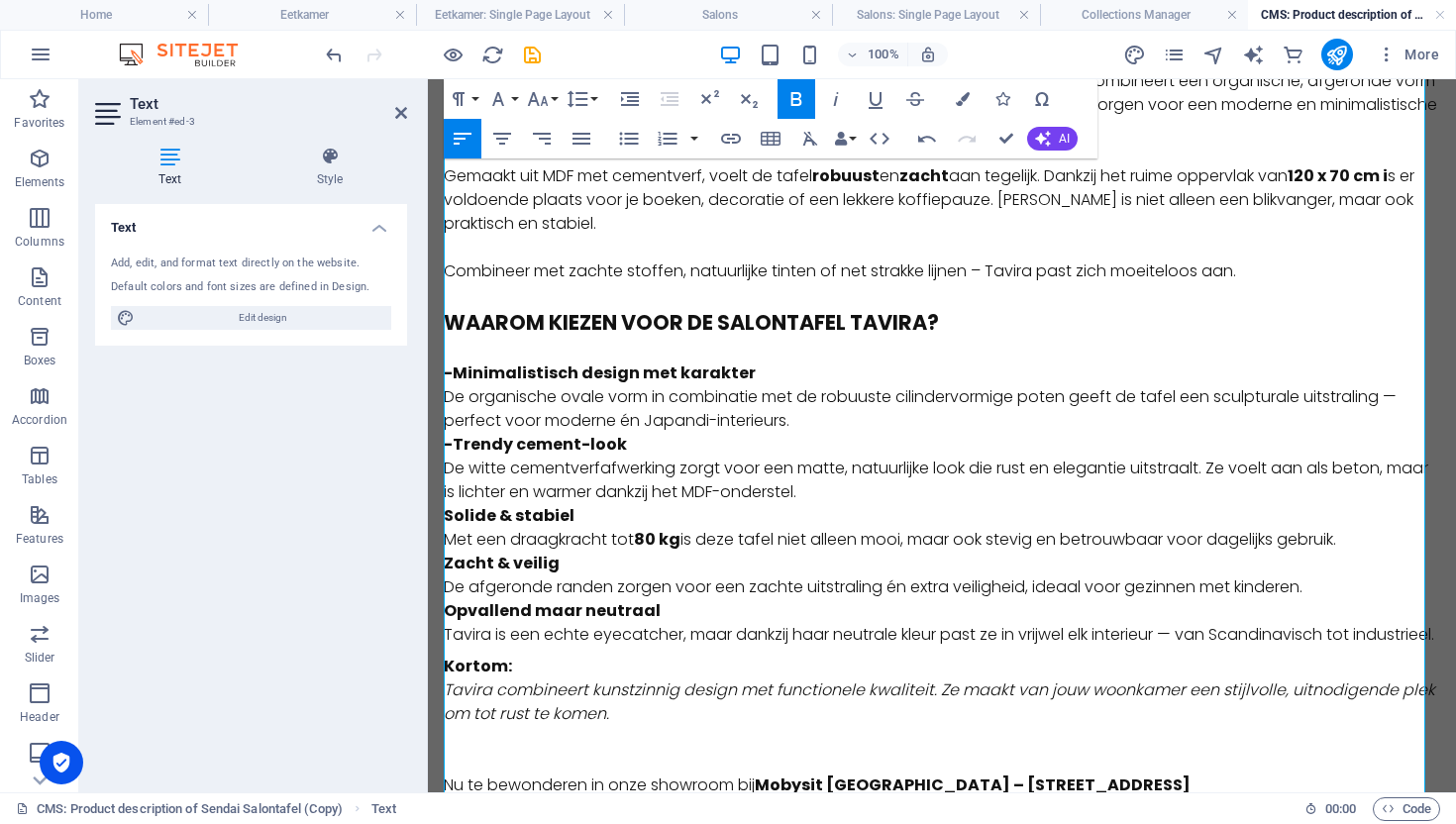click on "Solide & stabiel" at bounding box center (509, 515) 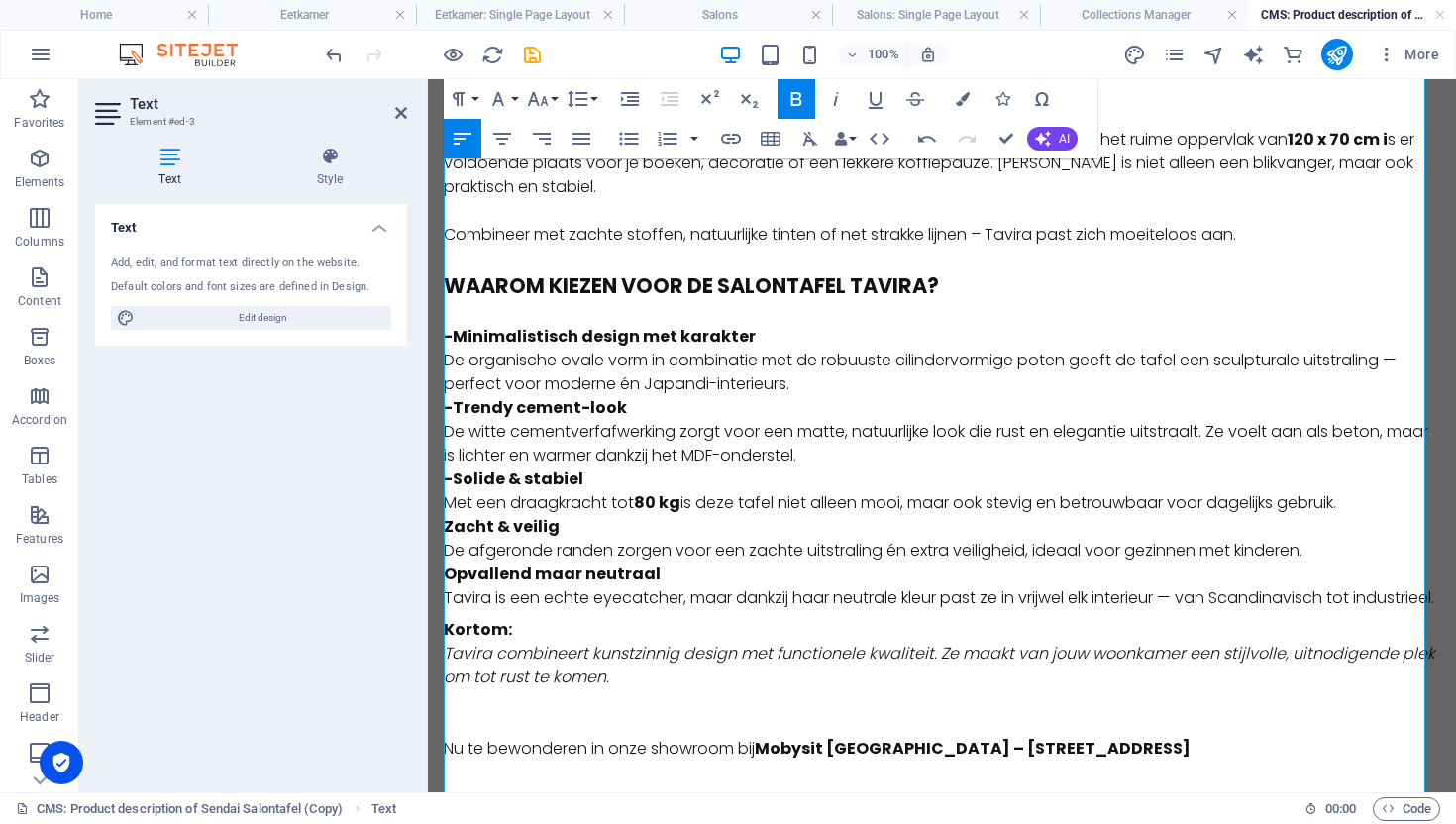 scroll, scrollTop: 201, scrollLeft: 0, axis: vertical 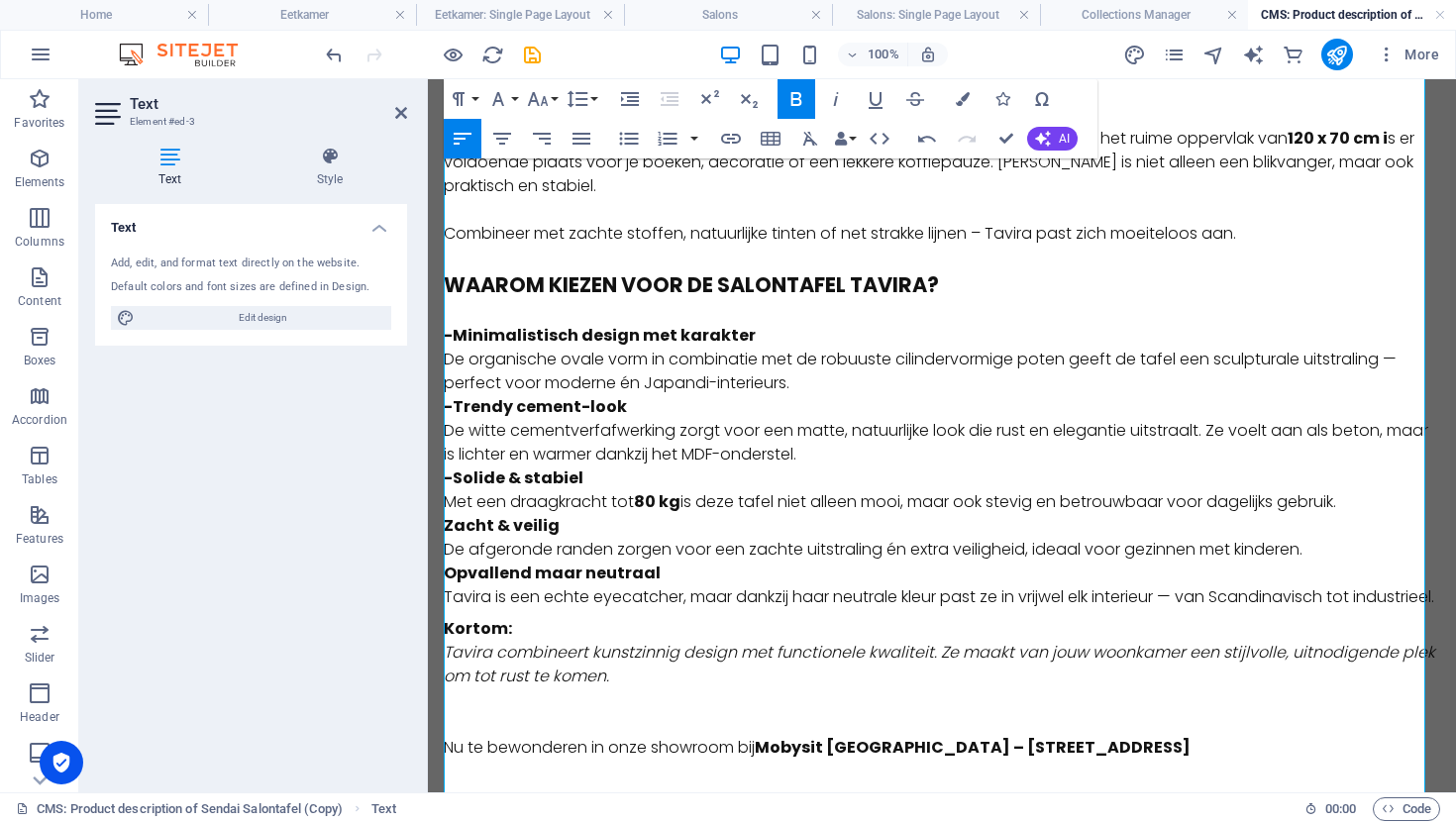click on "Zacht & veilig" at bounding box center (501, 525) 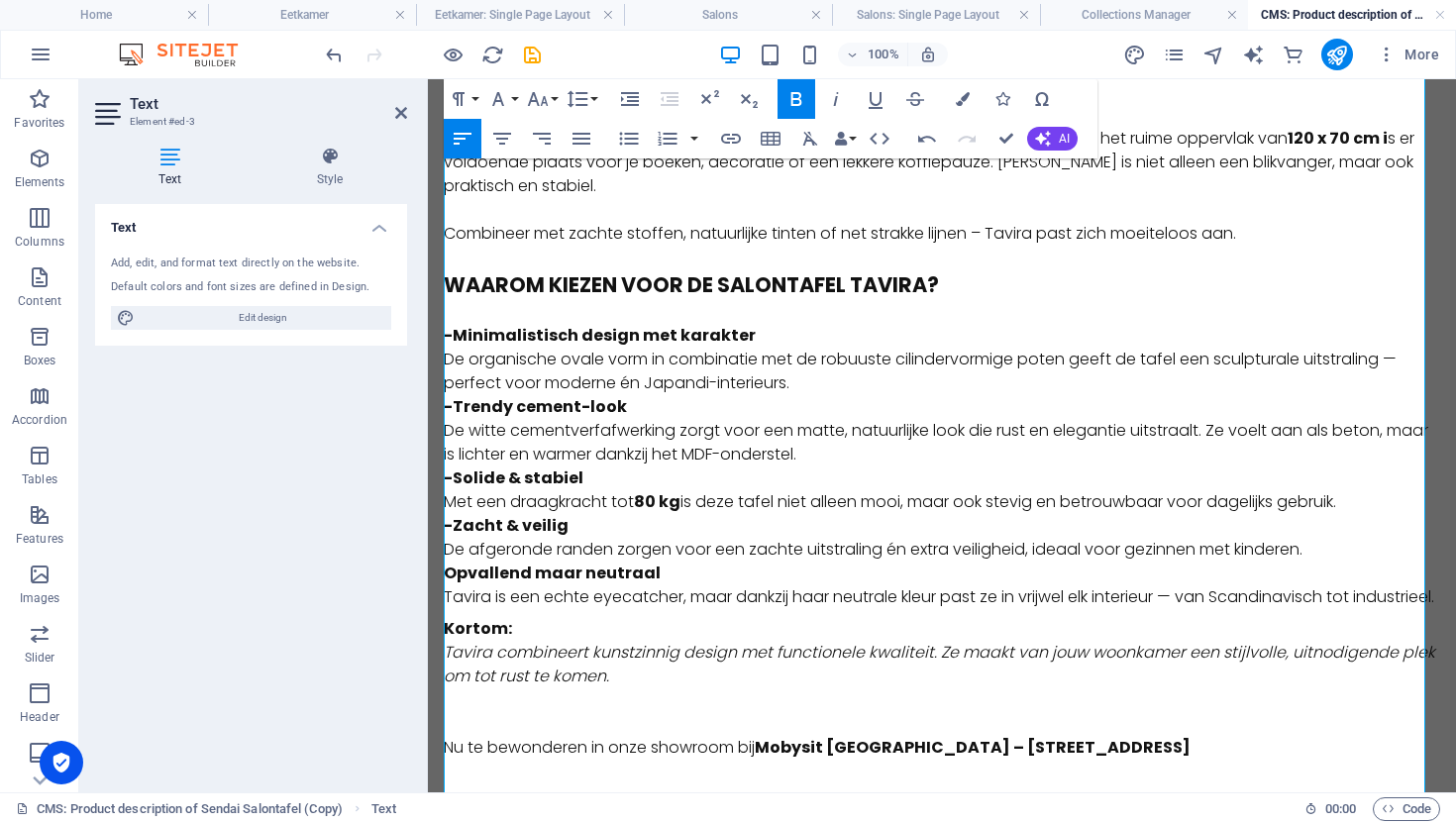click on "Opvallend maar neutraal" at bounding box center [552, 572] 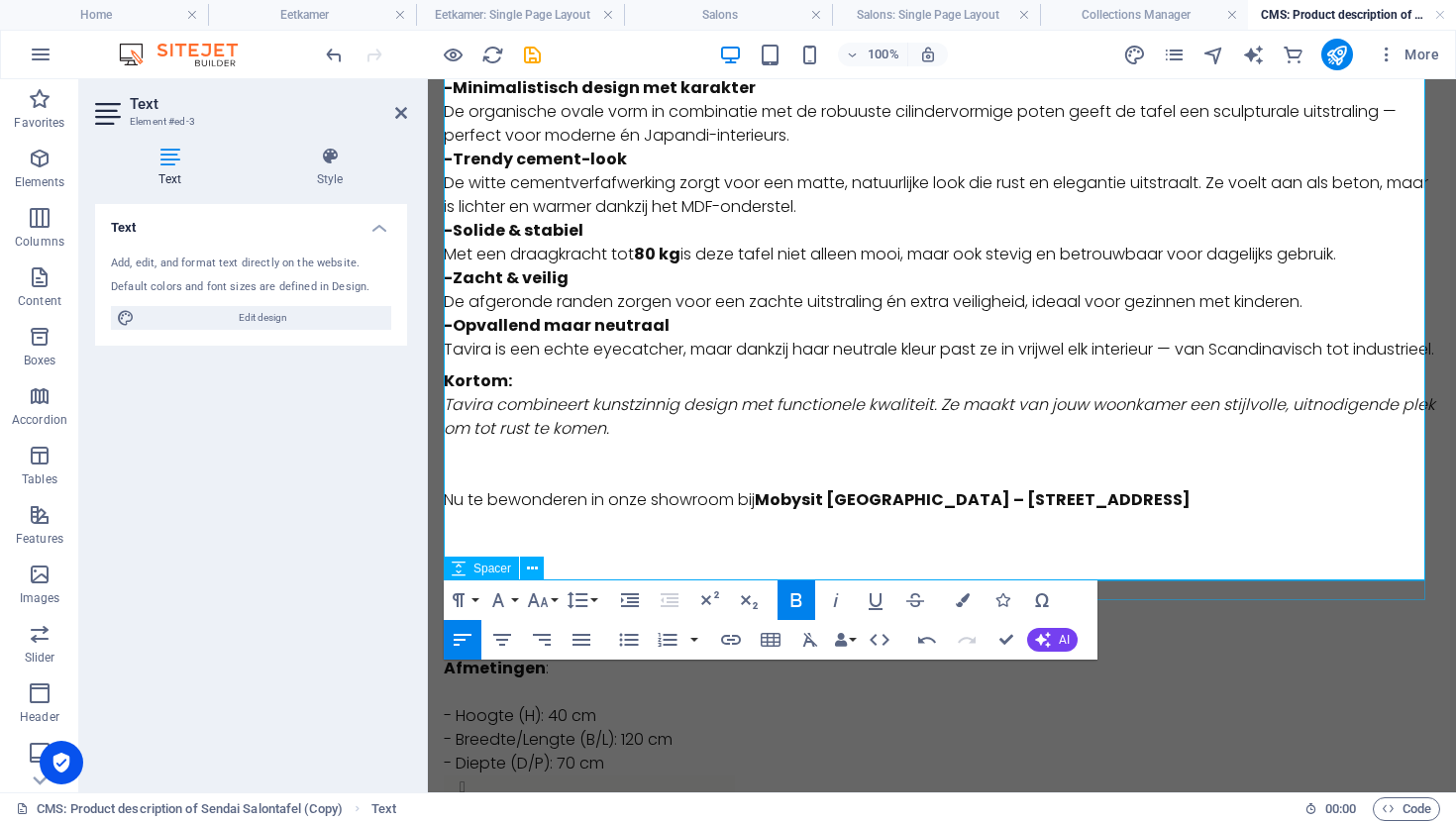scroll, scrollTop: 476, scrollLeft: 0, axis: vertical 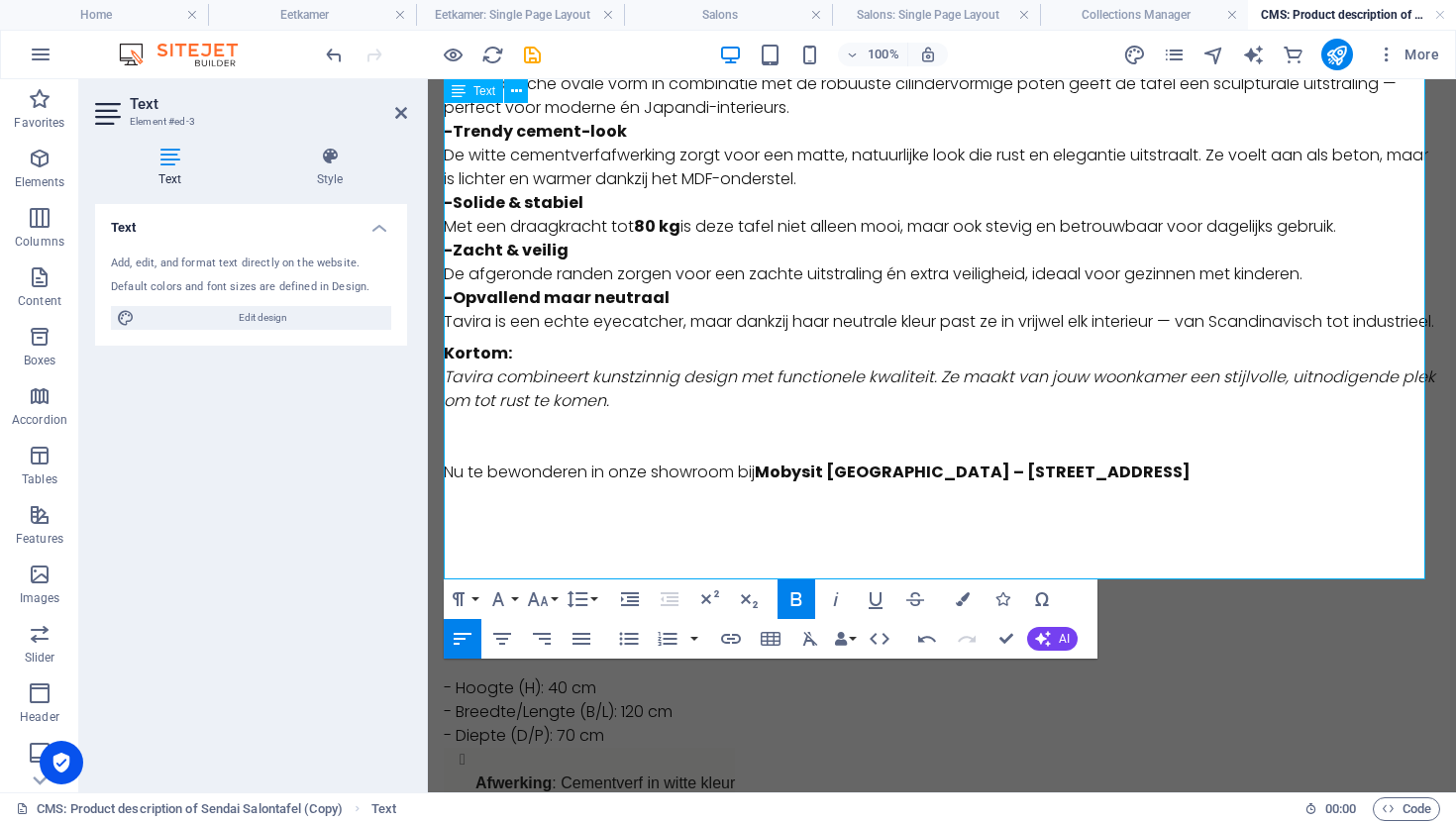 click at bounding box center [942, 520] 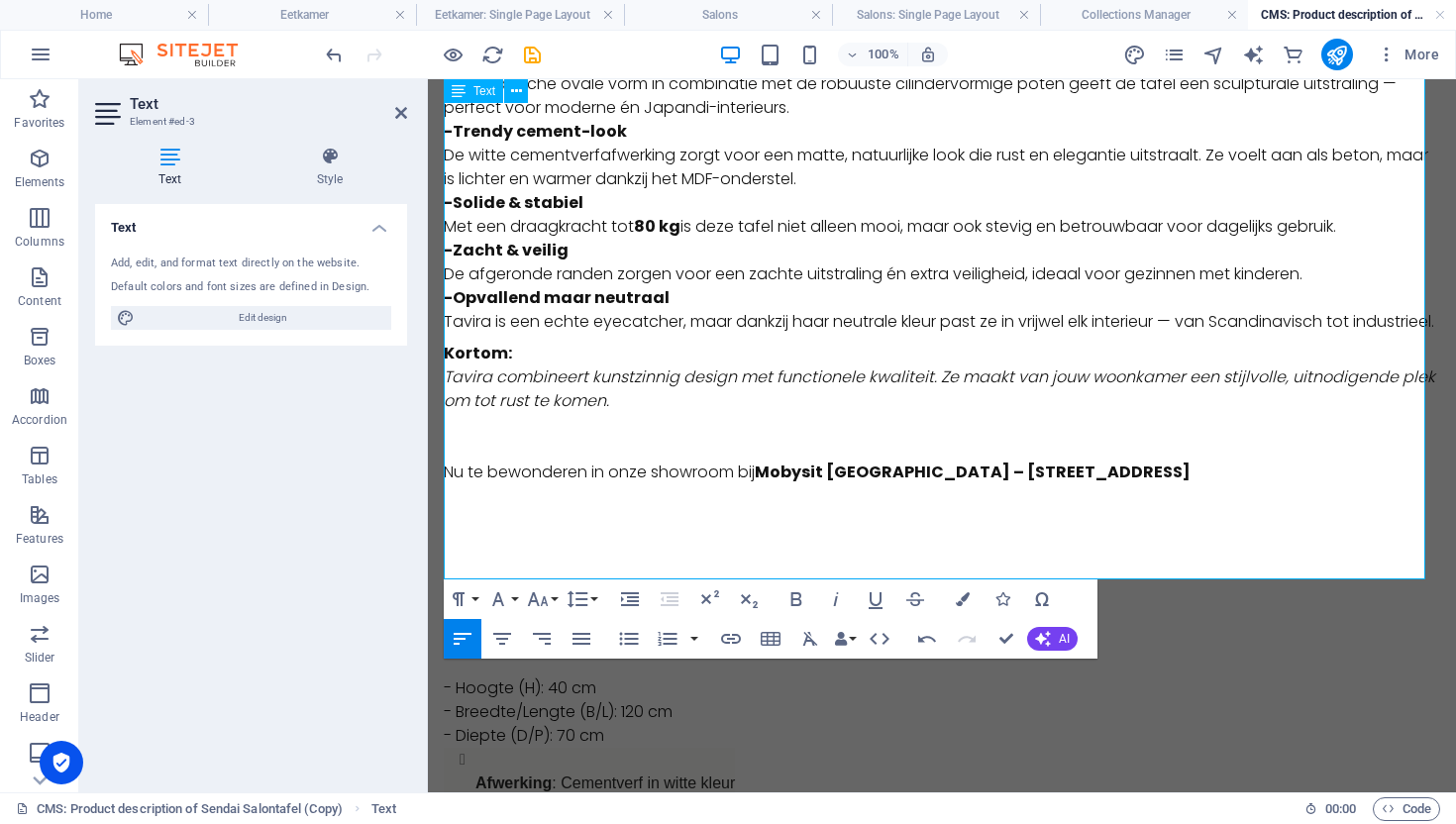 click at bounding box center [942, 496] 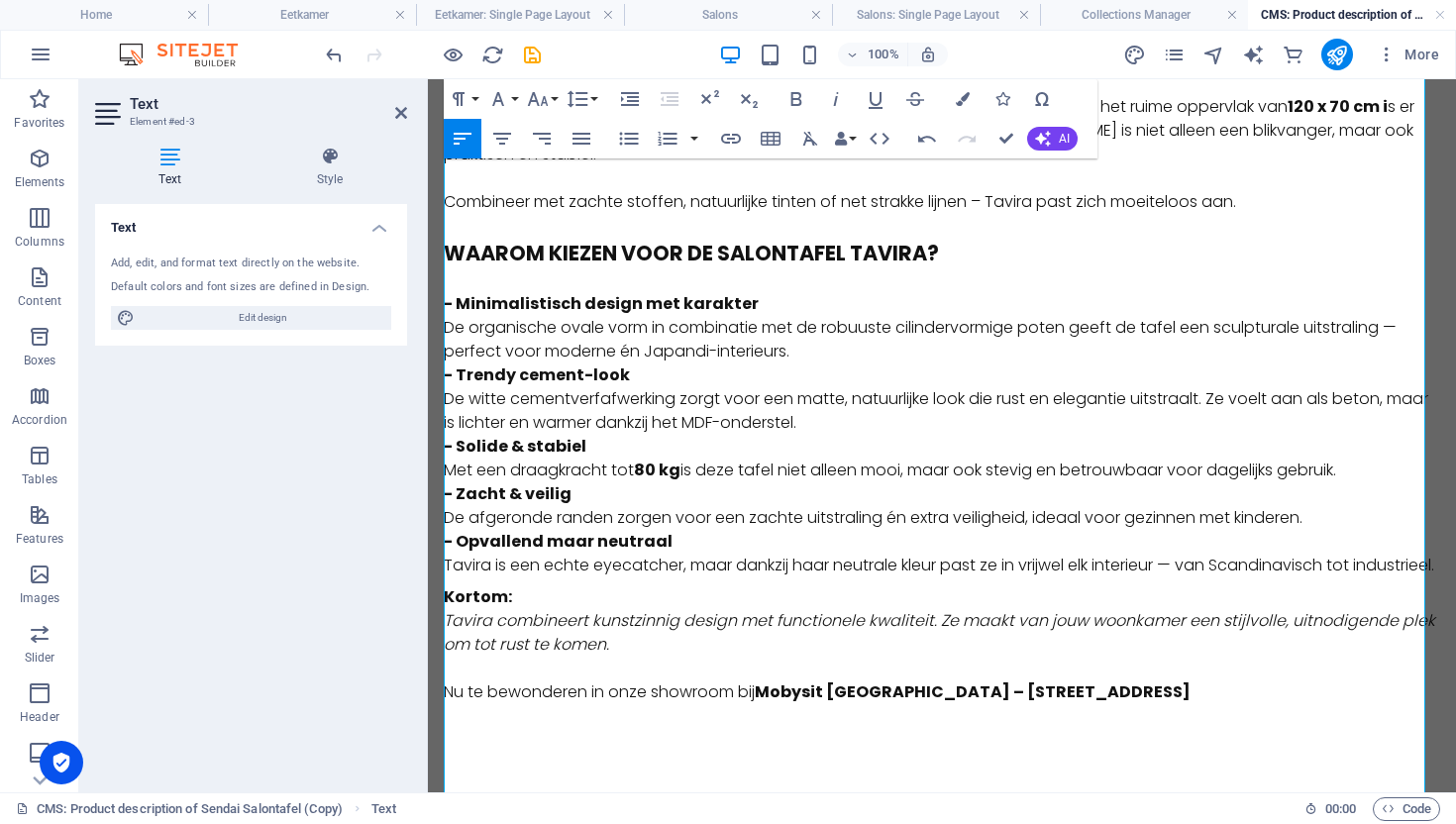 scroll, scrollTop: 237, scrollLeft: 0, axis: vertical 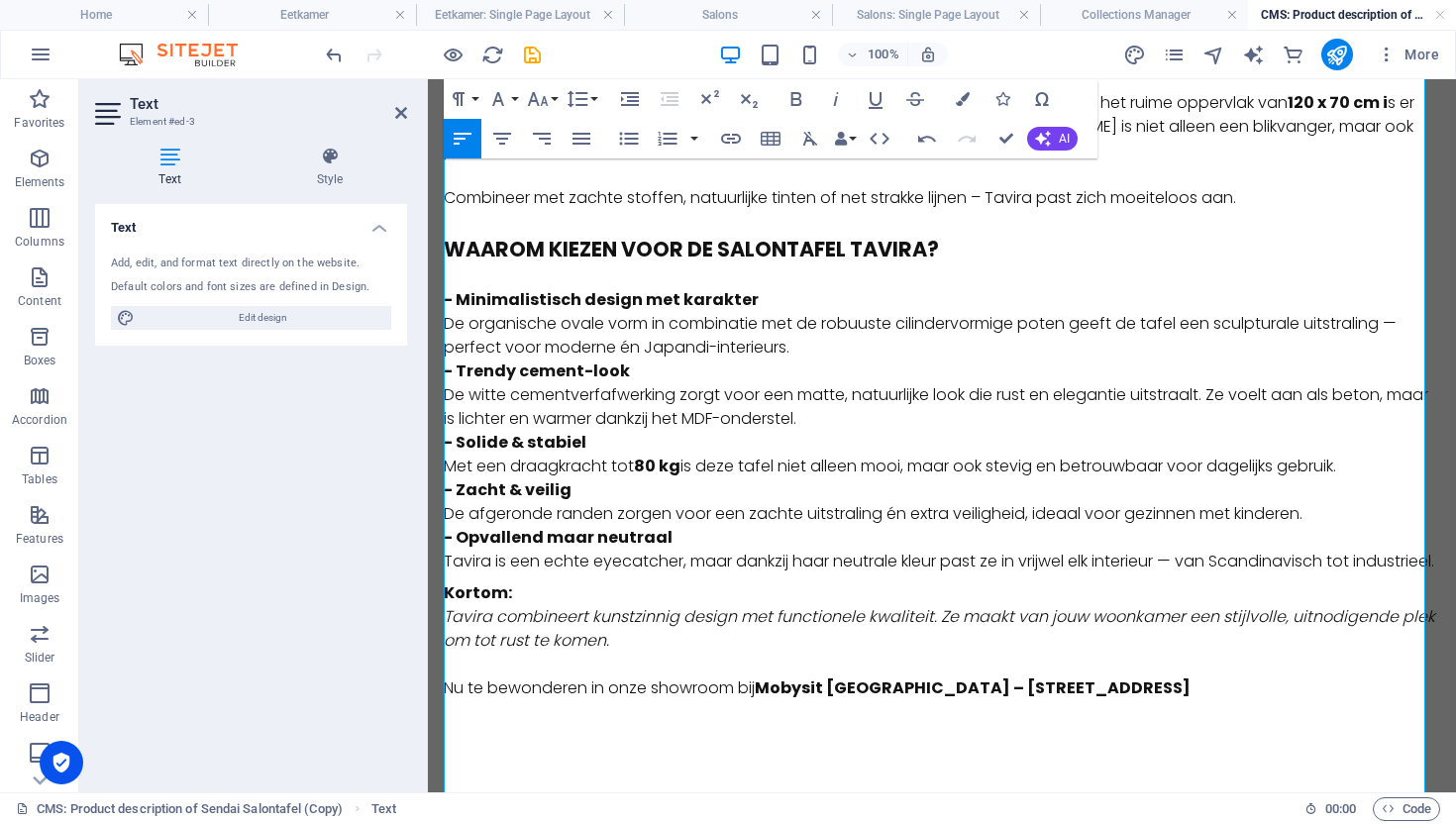 click on "- Minimalistisch design met karakter De organische ovale vorm in combinatie met de robuuste cilindervormige poten geeft de tafel een sculpturale uitstraling — perfect voor moderne én Japandi-interieurs." at bounding box center (942, 324) 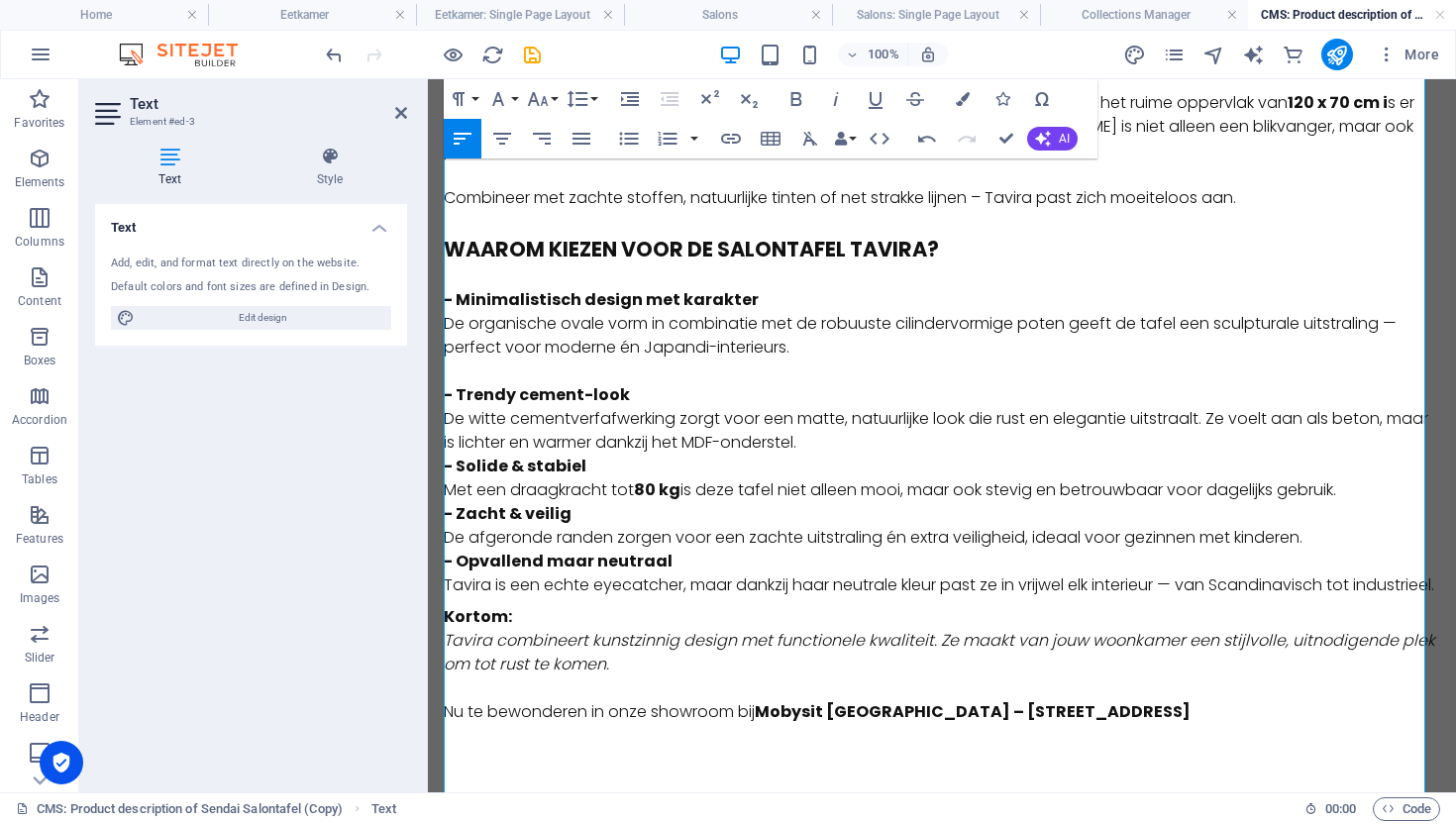 click on "- Trendy cement-look De witte cementverfafwerking zorgt voor een matte, natuurlijke look die rust en elegantie uitstraalt. Ze voelt aan als beton, maar is lichter en warmer dankzij het MDF-onderstel." at bounding box center [942, 419] 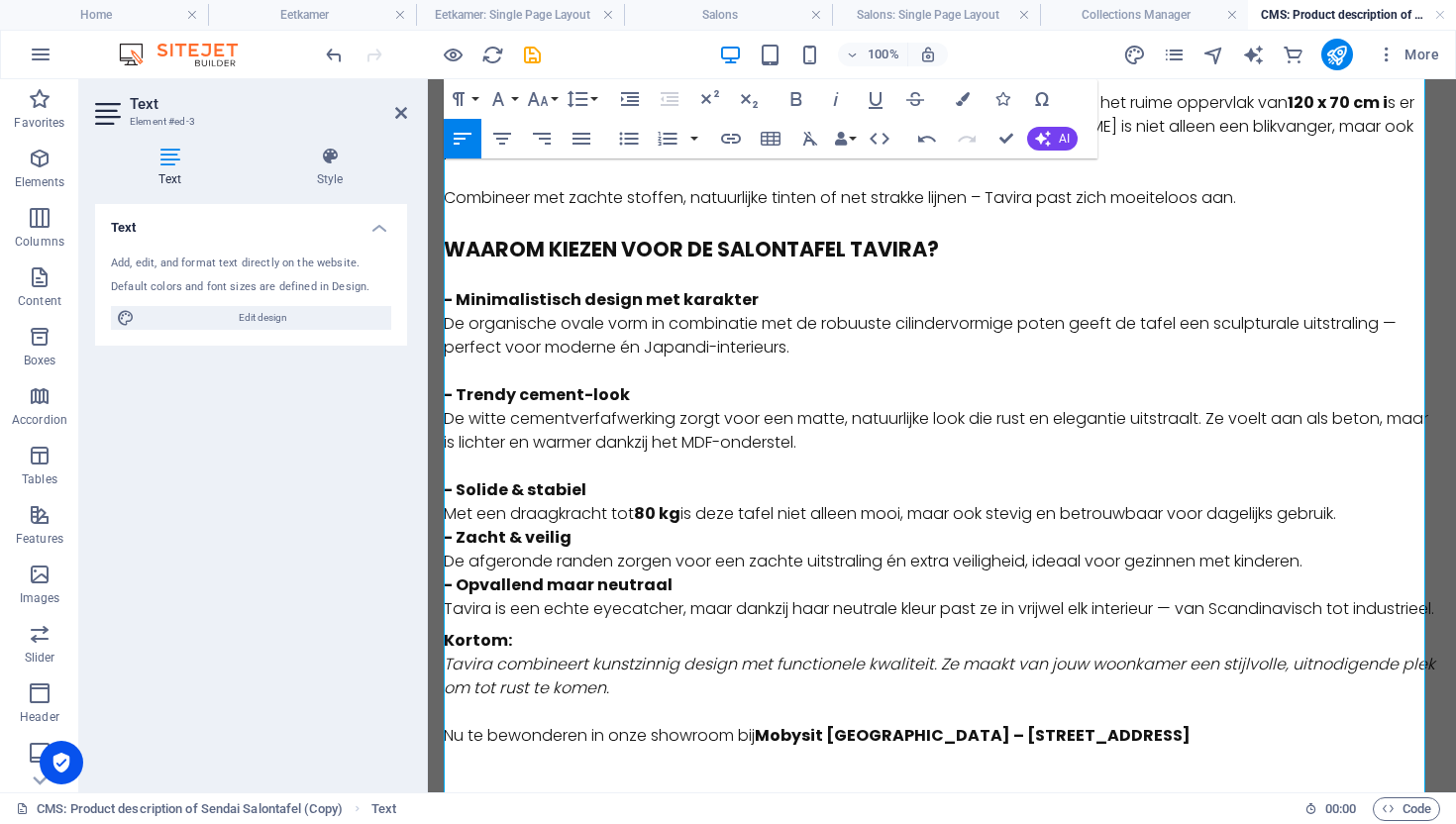 click on "- Solide & stabiel Met een draagkracht tot  80 kg  is deze tafel niet alleen mooi, maar ook stevig en betrouwbaar voor dagelijks gebruik." at bounding box center [942, 502] 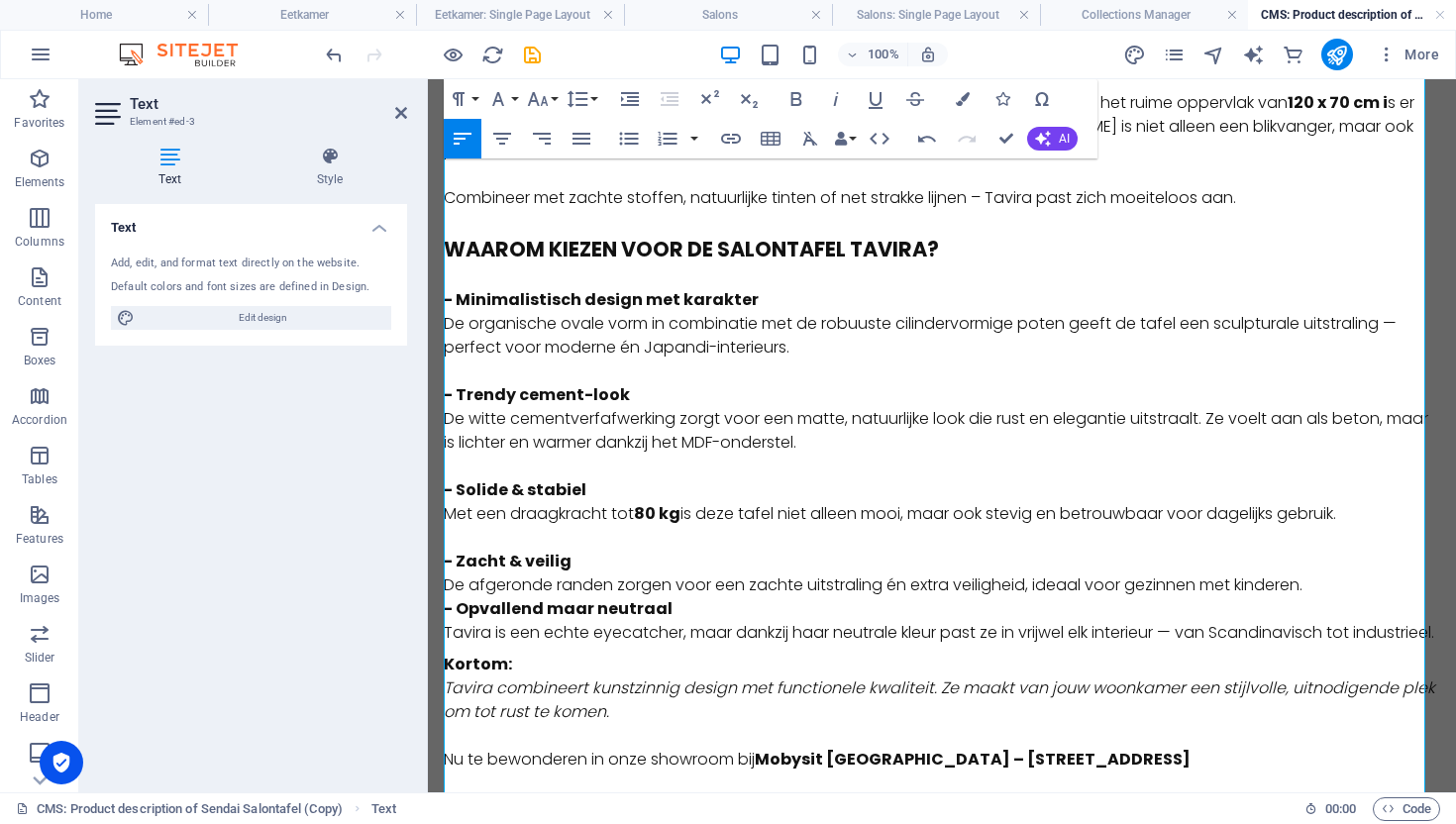 click on "- [PERSON_NAME] & veilig De afgeronde randen zorgen voor een zachte uitstraling én extra veiligheid, ideaal voor gezinnen met kinderen." at bounding box center [942, 573] 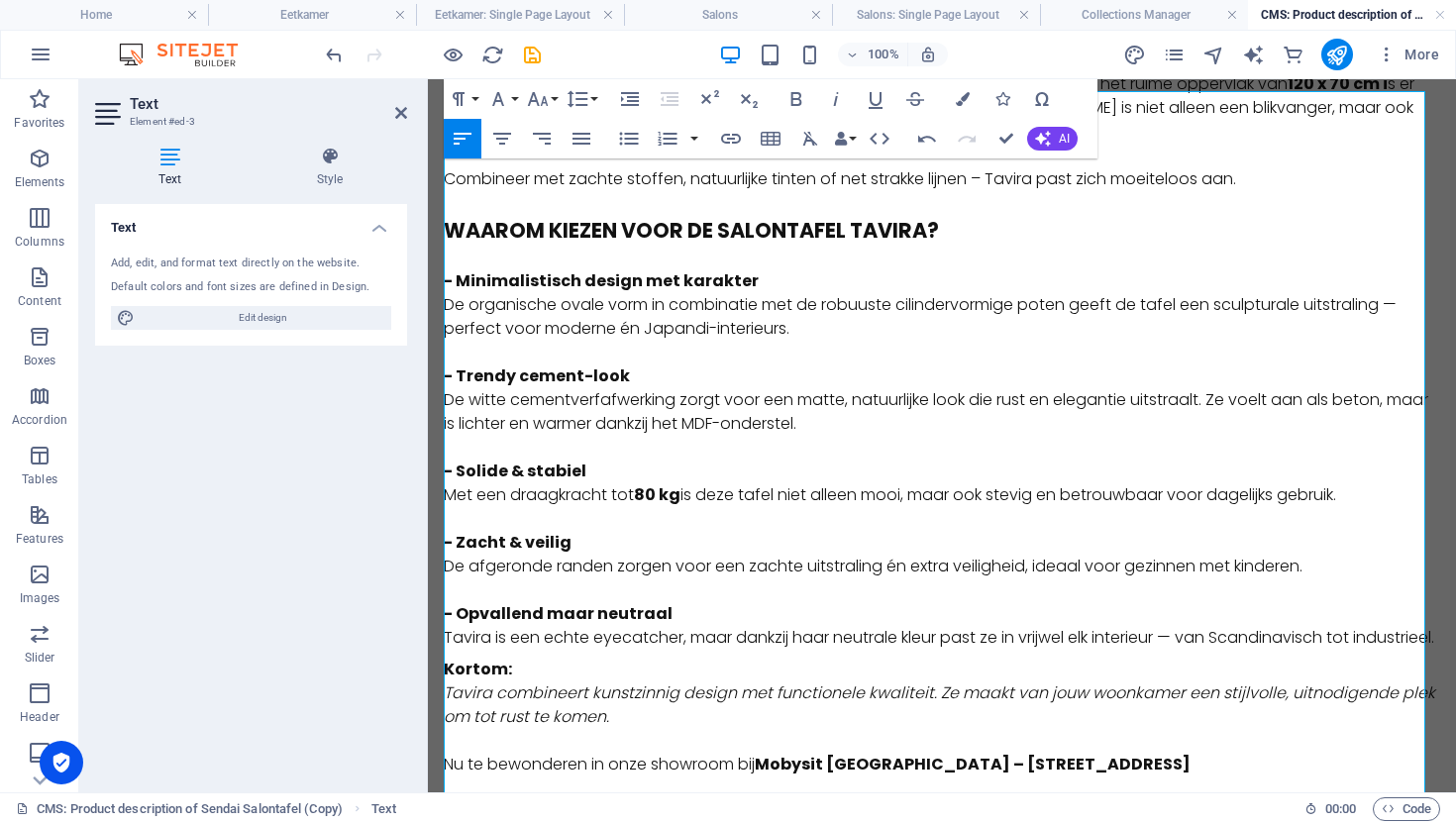 scroll, scrollTop: 0, scrollLeft: 0, axis: both 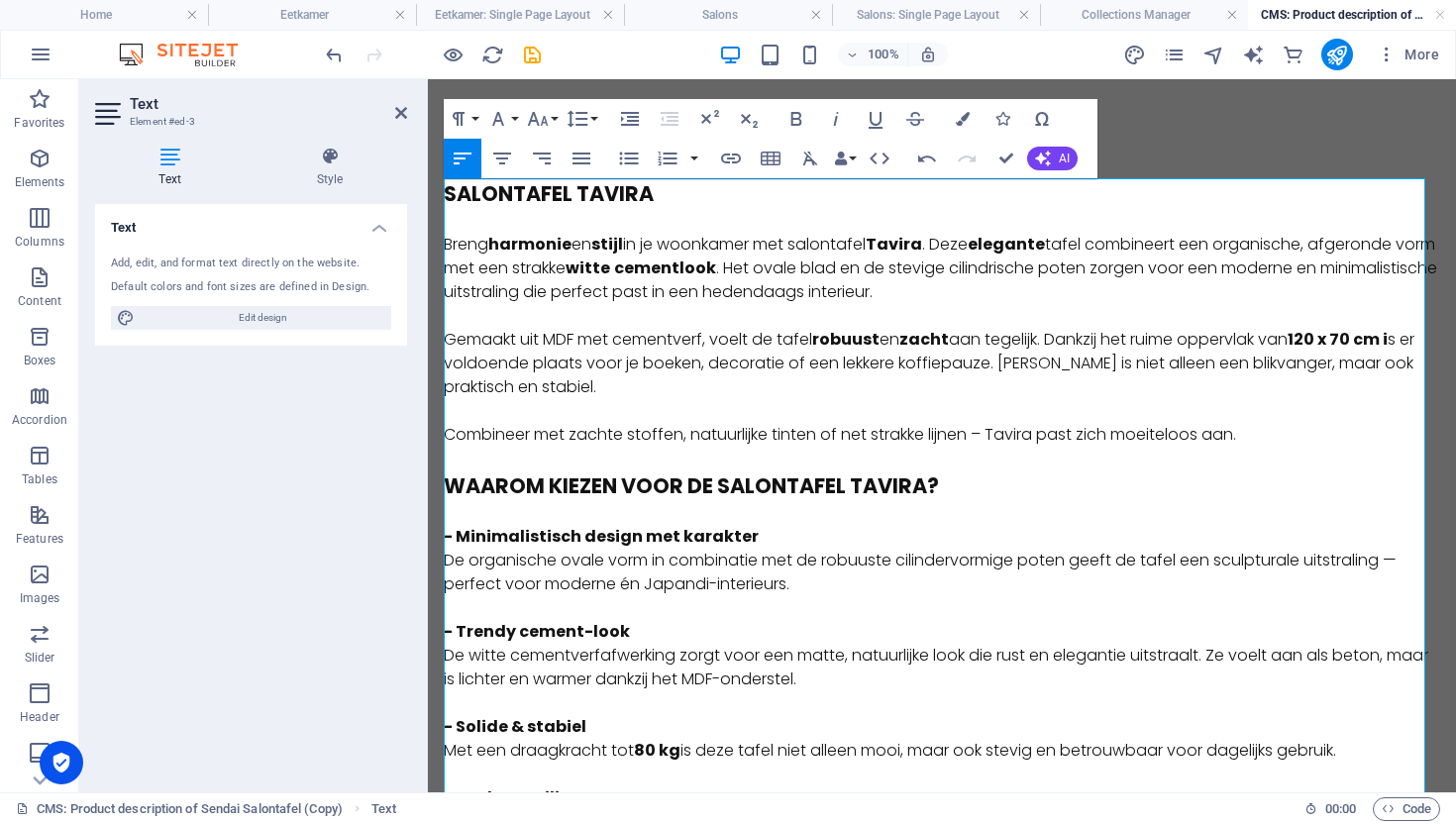 click at bounding box center (433, 54) 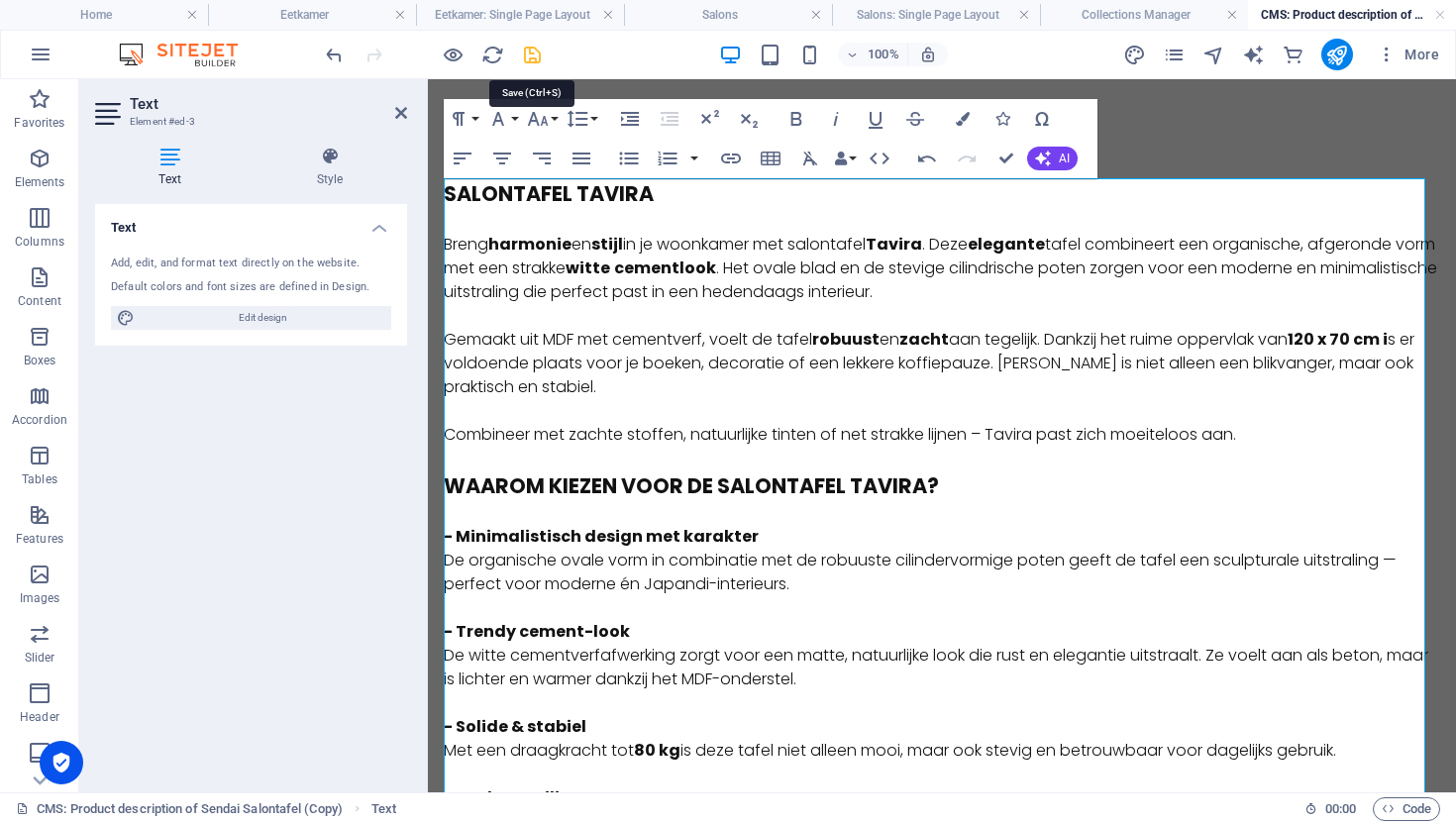 click at bounding box center [532, 54] 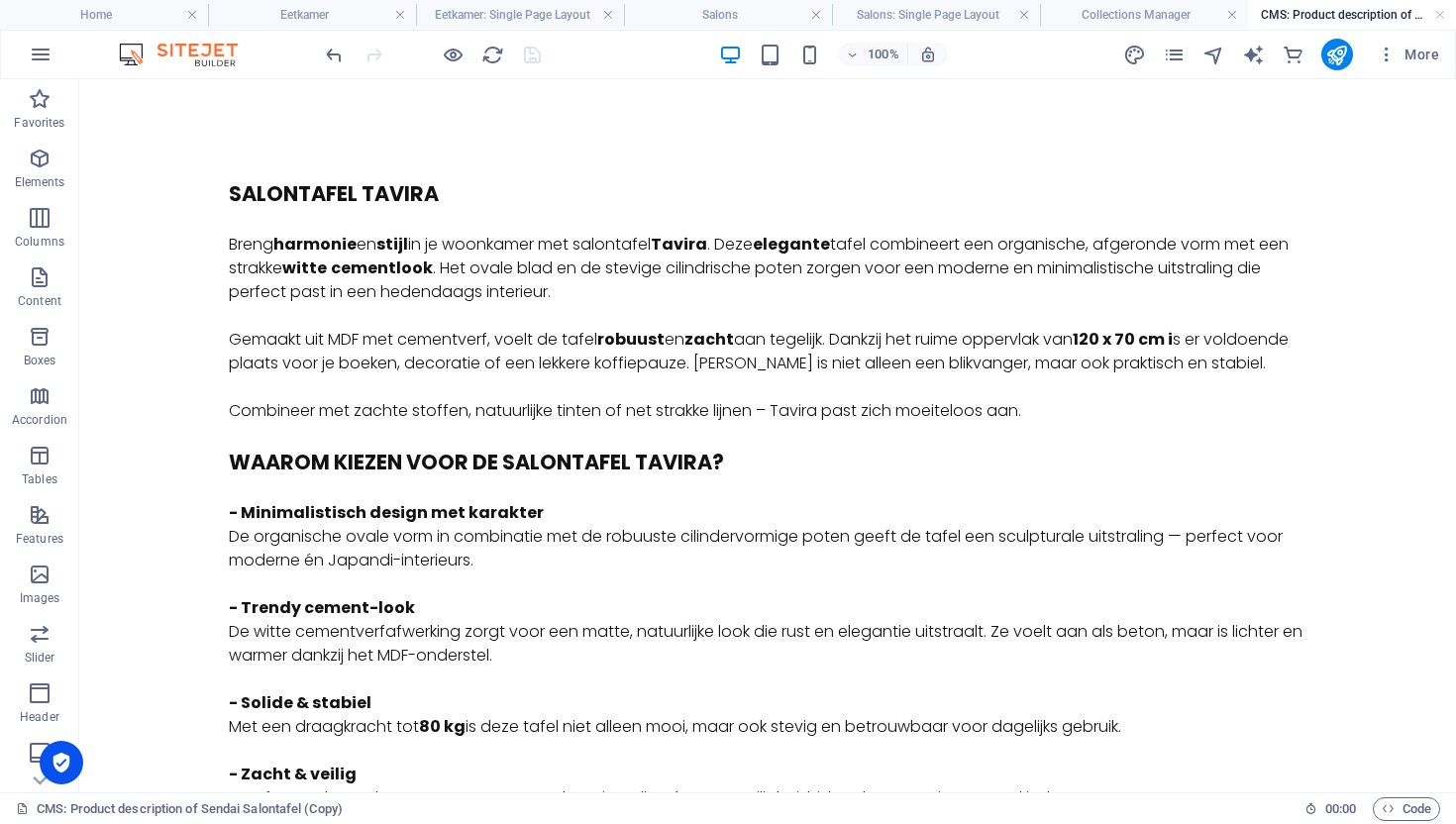 type on "tavira-salontafel" 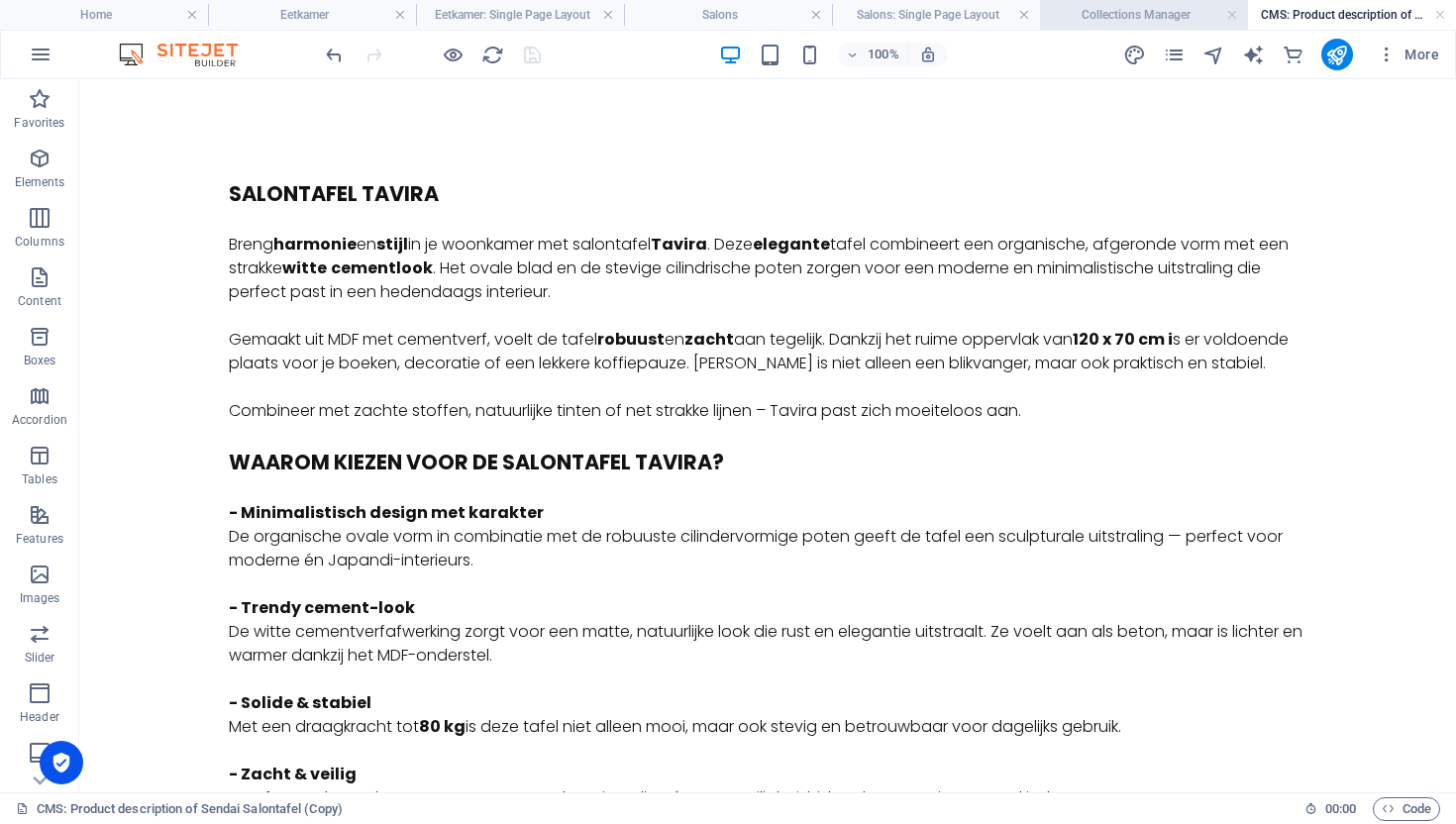 click on "Collections Manager" at bounding box center [1144, 15] 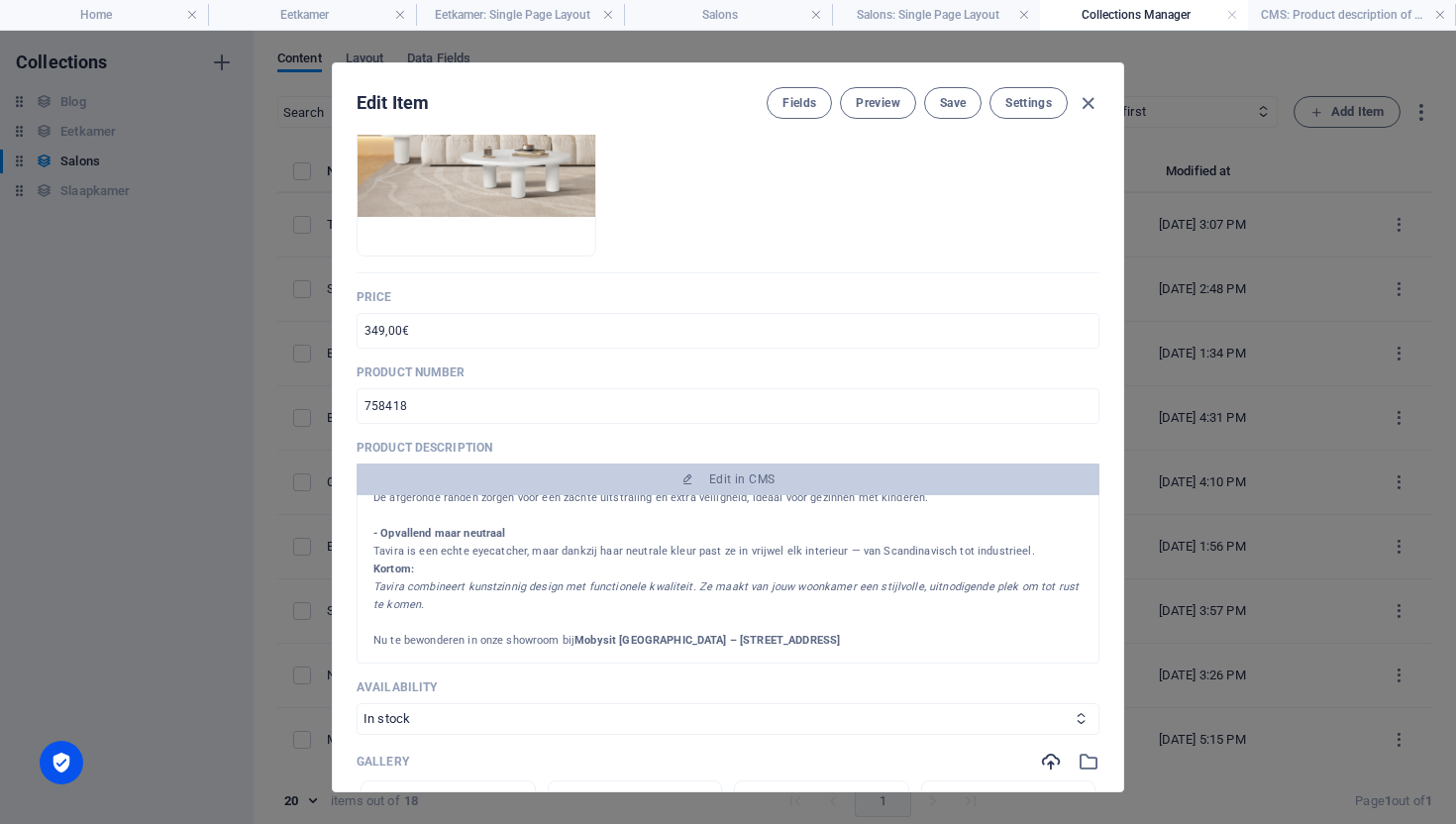 scroll, scrollTop: 471, scrollLeft: 0, axis: vertical 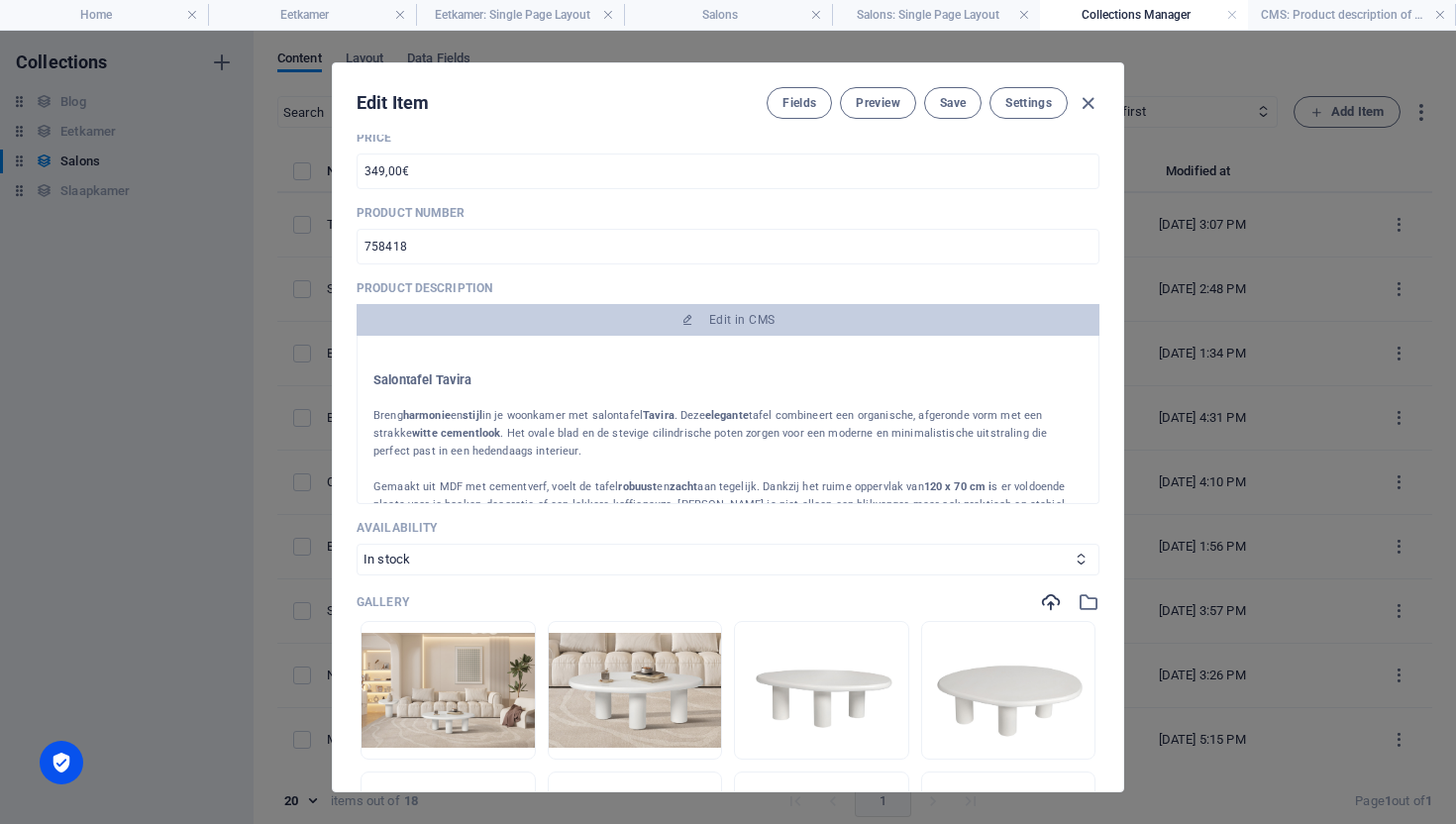click on "Edit Item Fields Preview Save Settings" at bounding box center (728, 99) 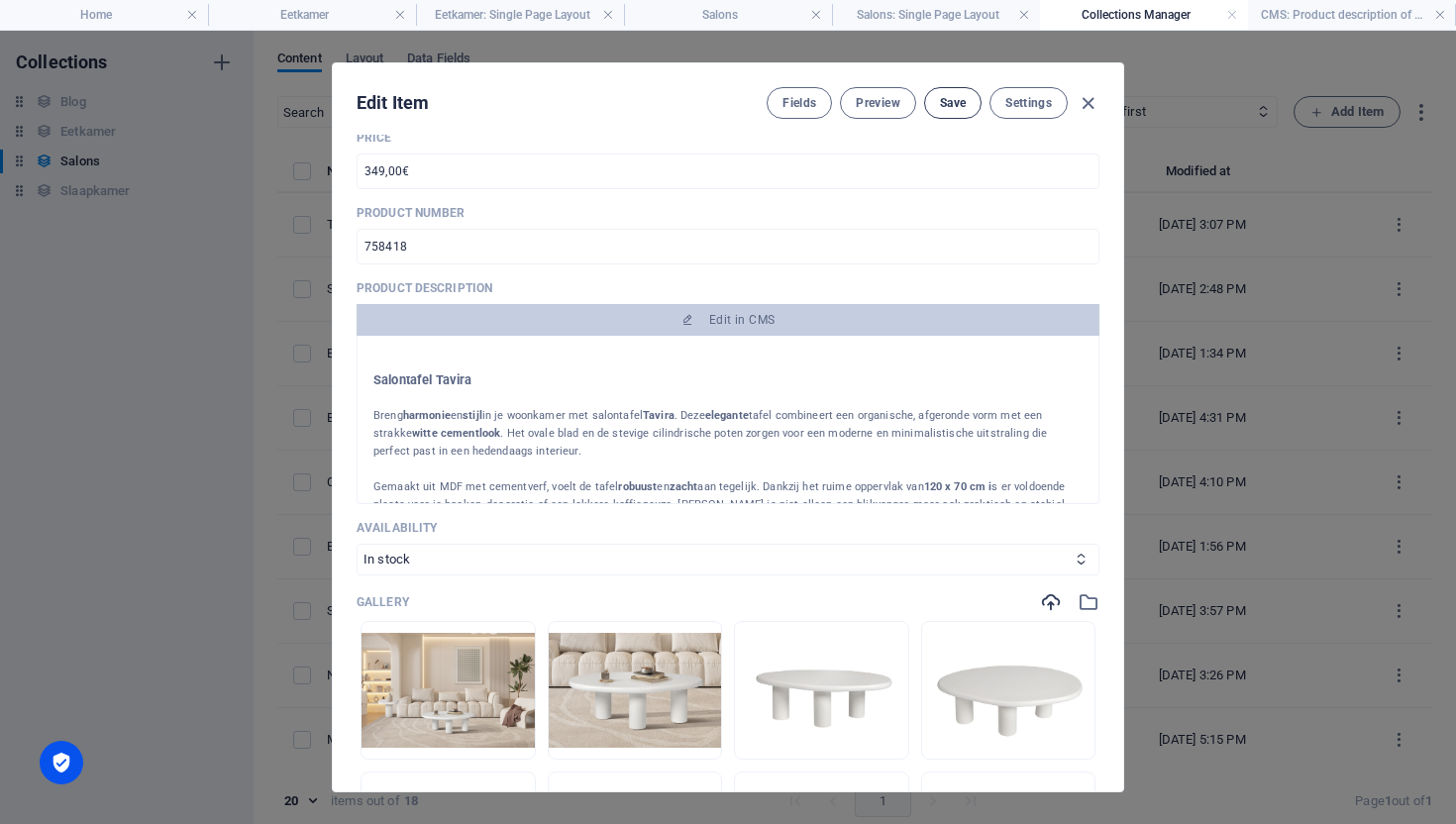 click on "Save" at bounding box center [953, 103] 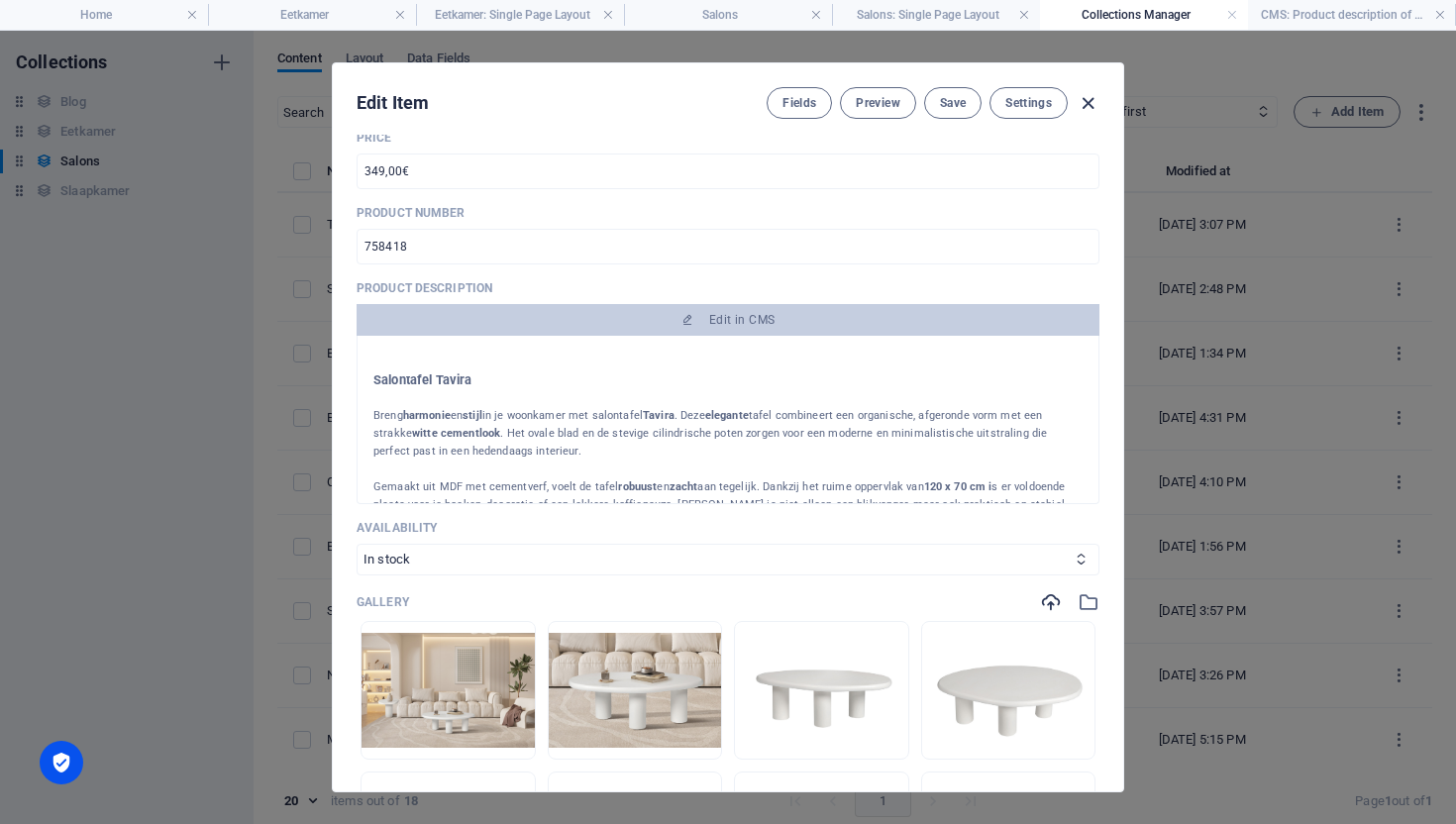click at bounding box center (1088, 103) 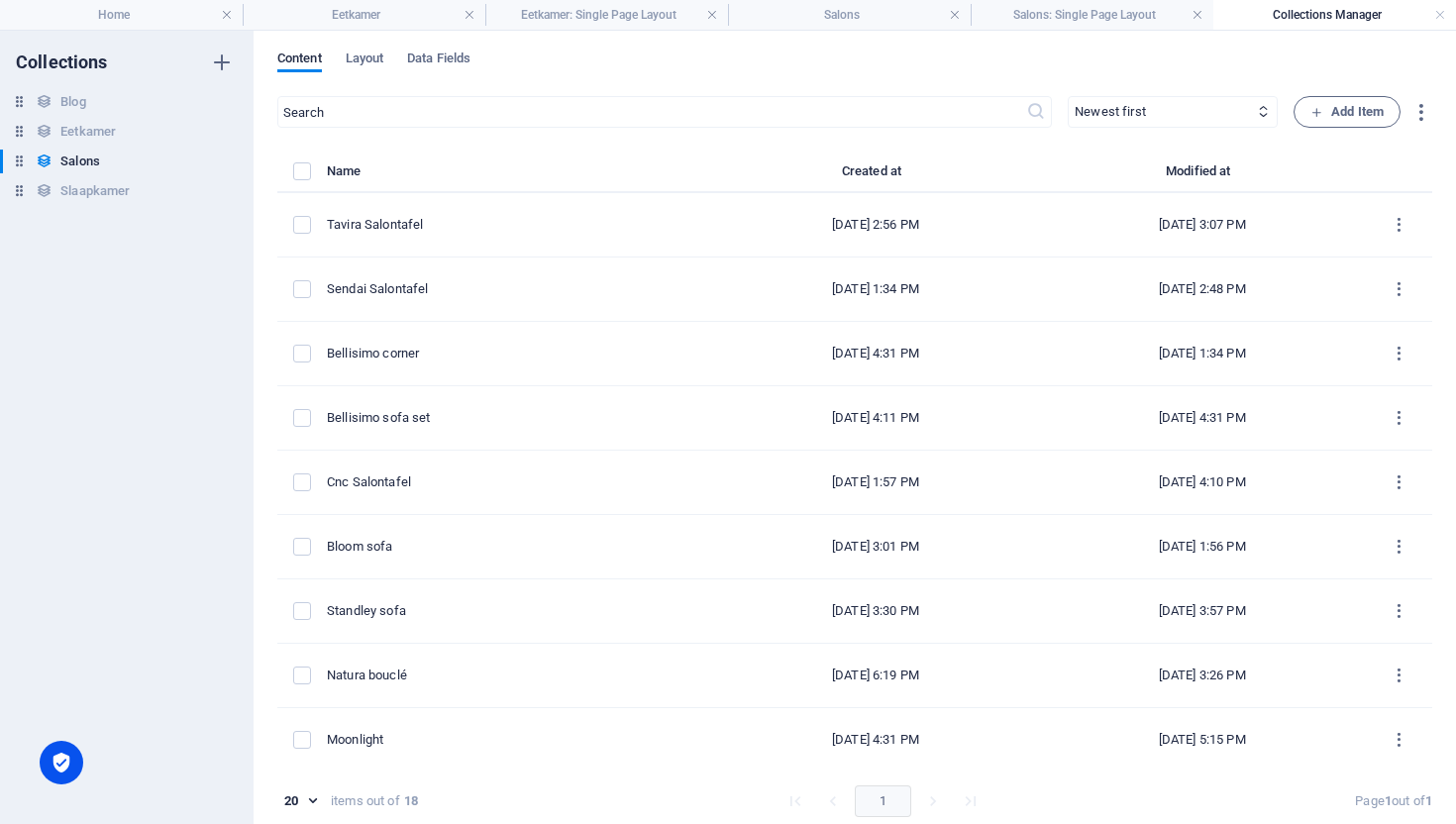 scroll, scrollTop: 393, scrollLeft: 0, axis: vertical 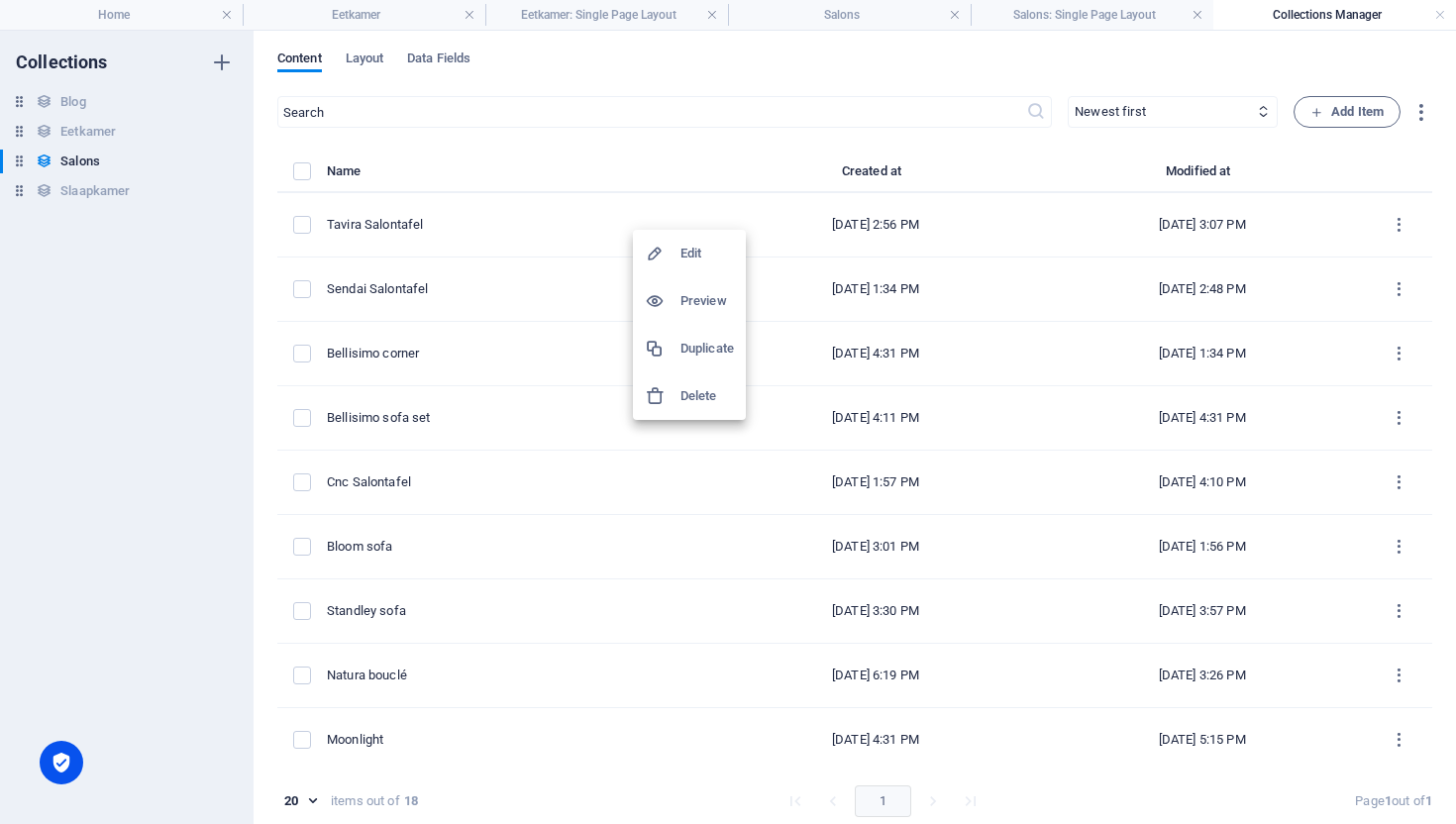 click on "Duplicate" at bounding box center (689, 349) 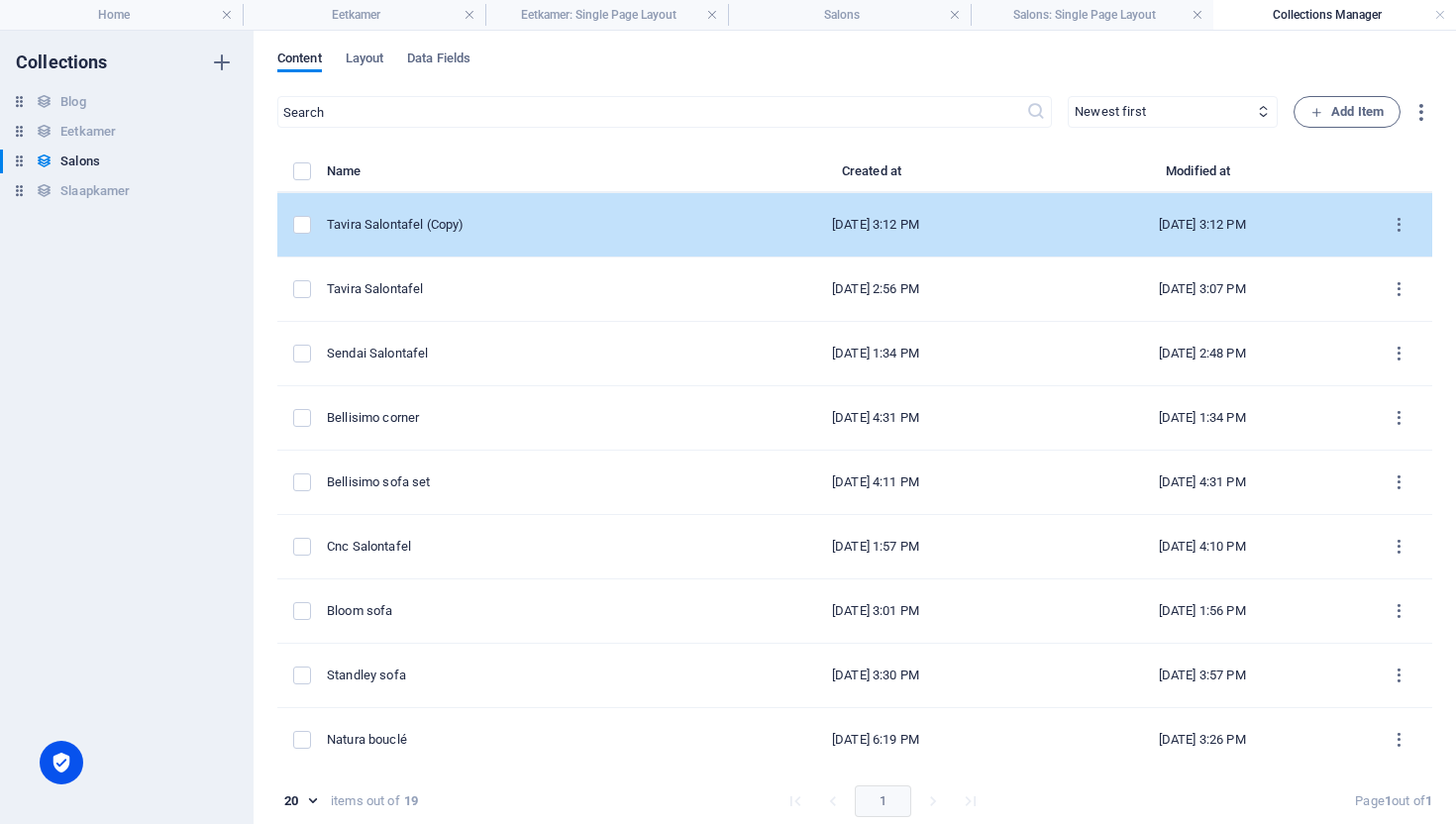 click on "Tavira Salontafel (Copy)" at bounding box center [519, 225] 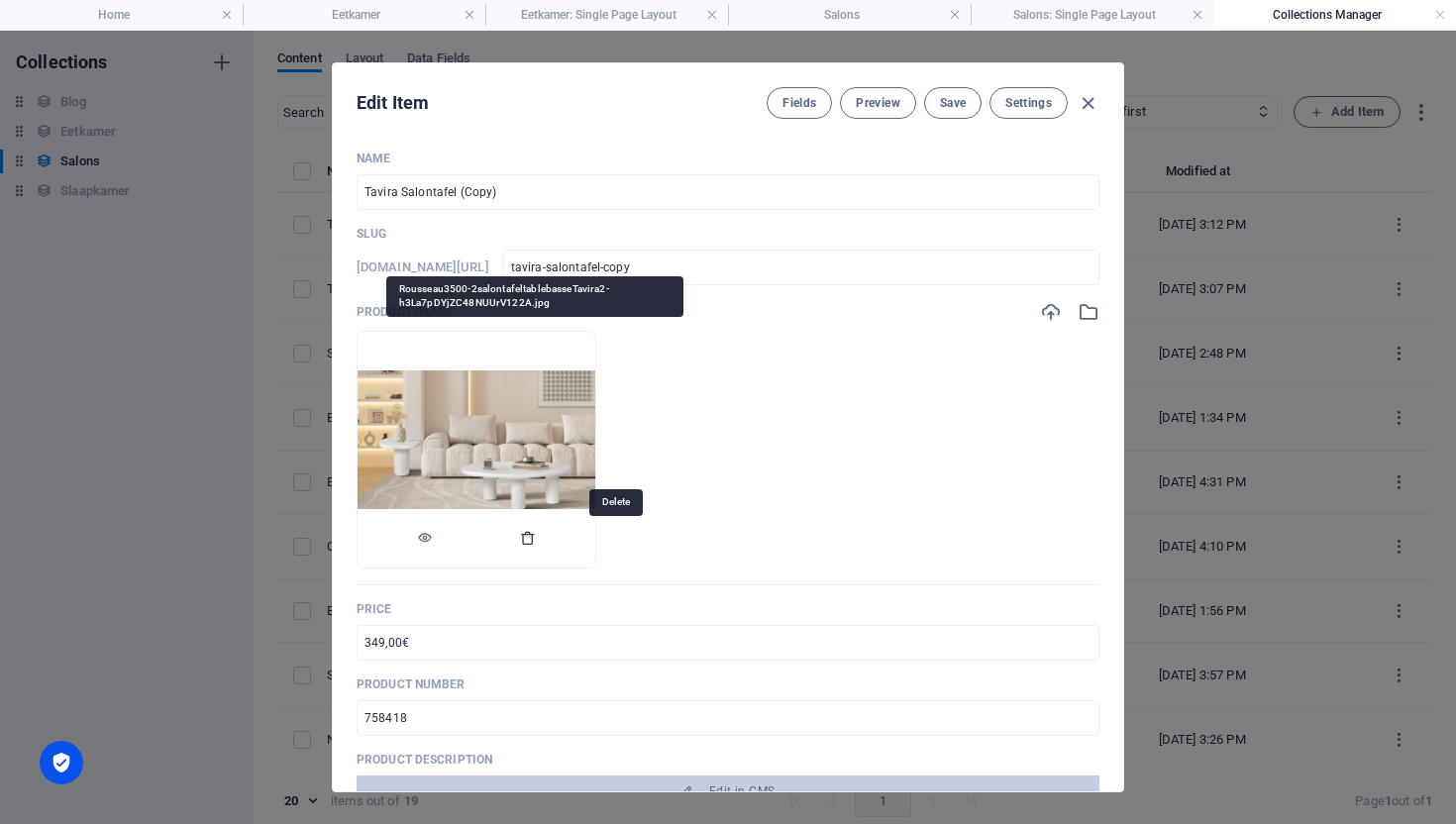 click at bounding box center [528, 538] 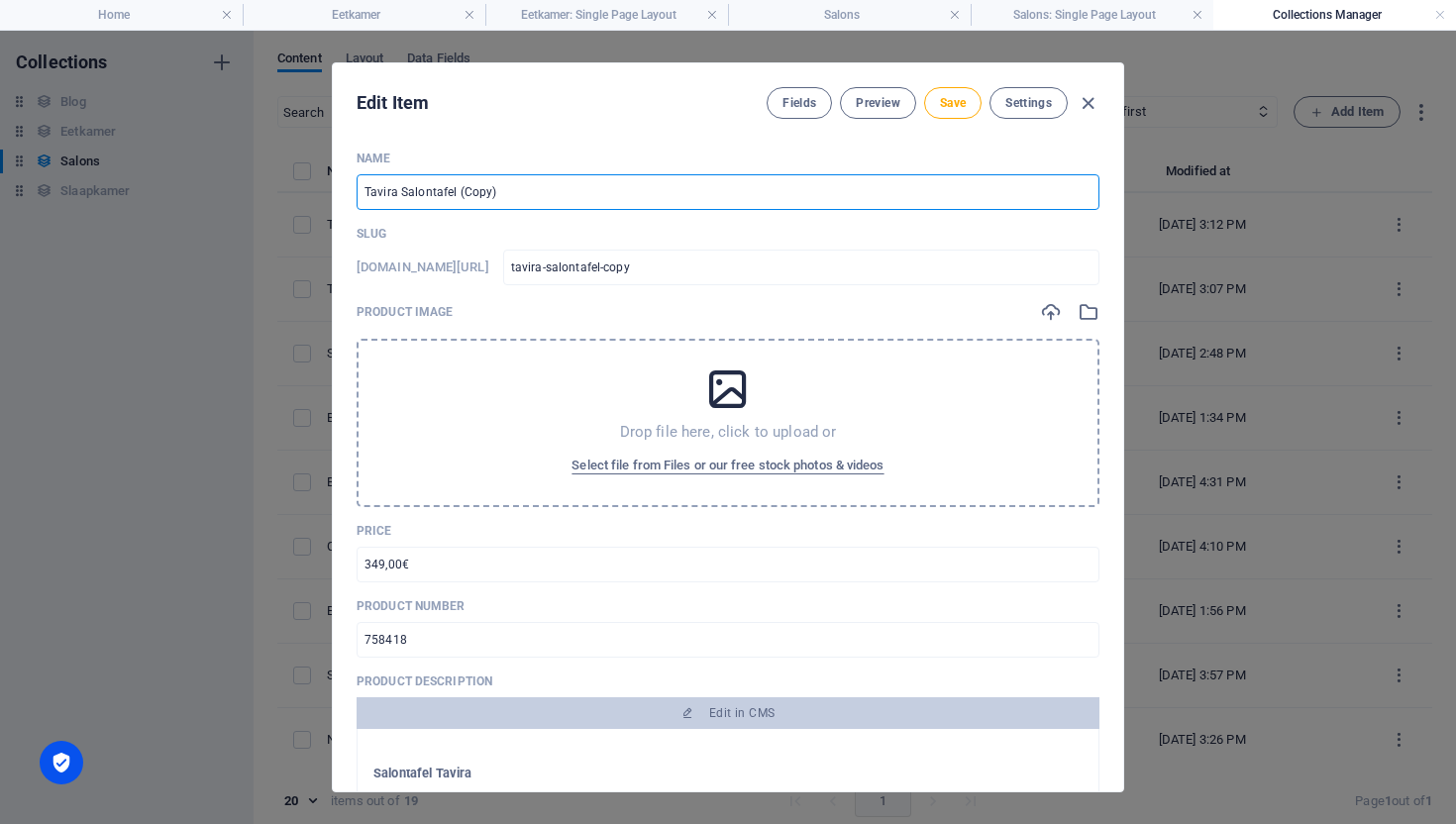 click on "Tavira Salontafel (Copy)" at bounding box center (728, 192) 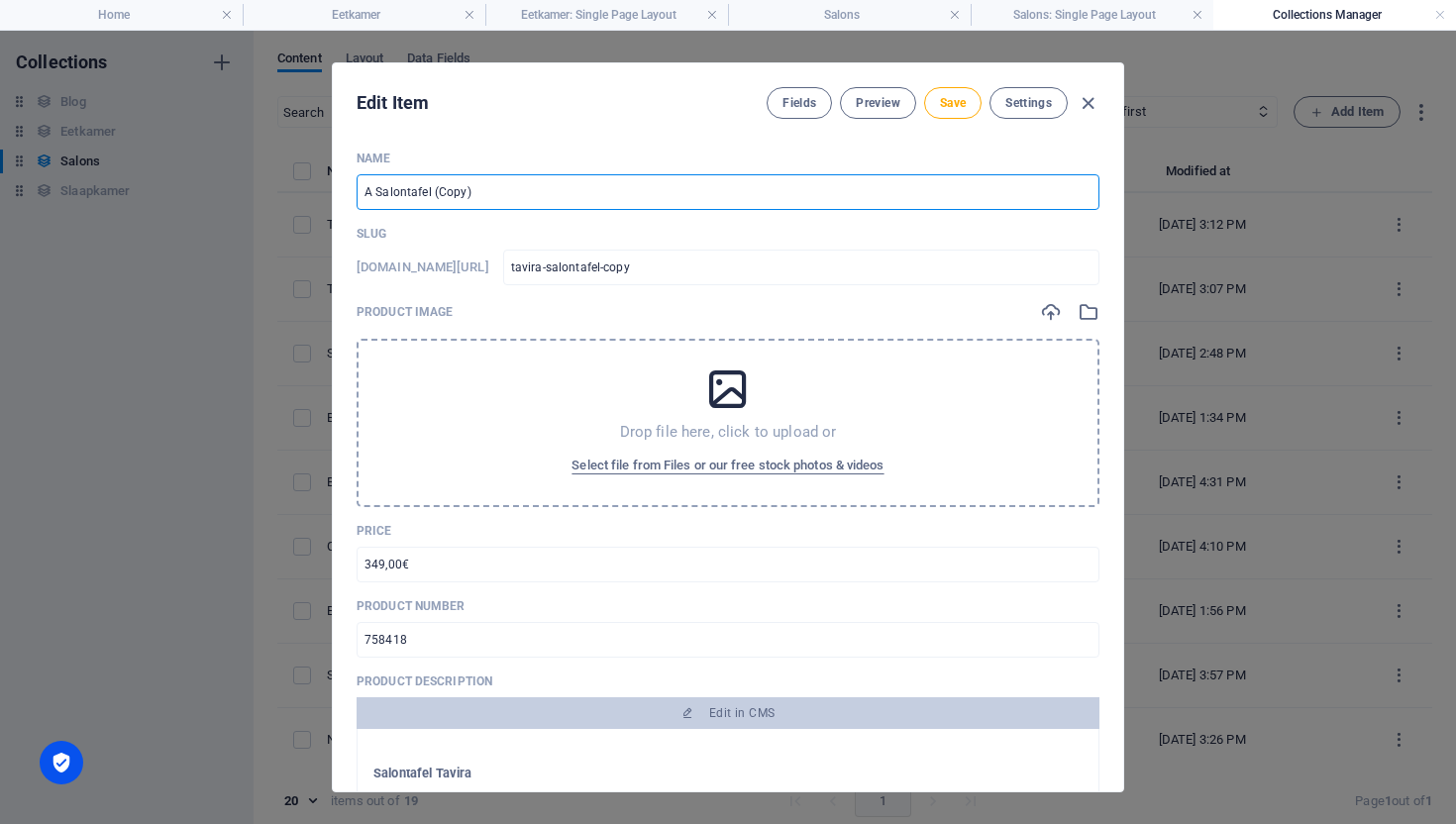type on "AQ Salontafel (Copy)" 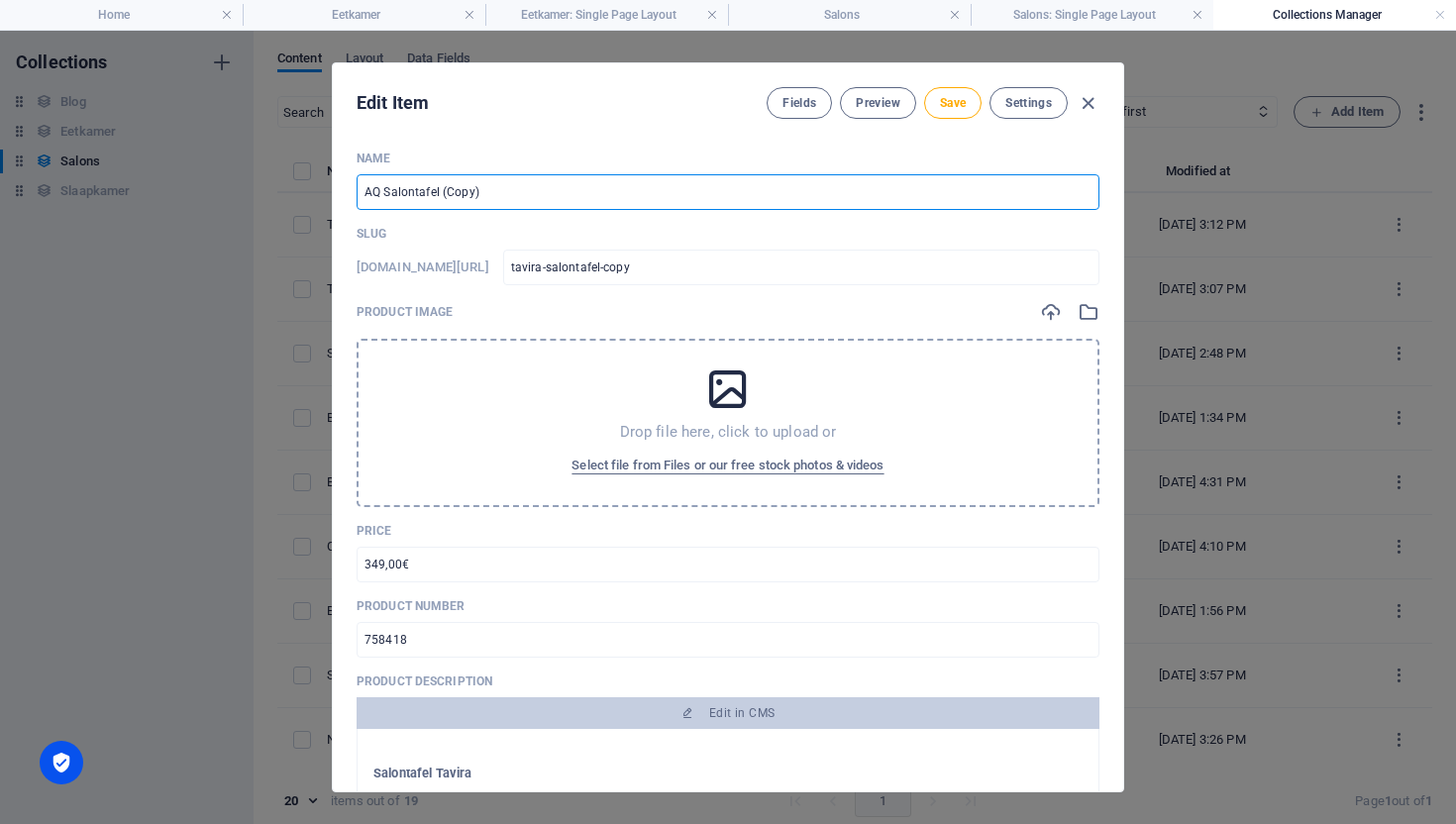type on "aq-salontafel-copy" 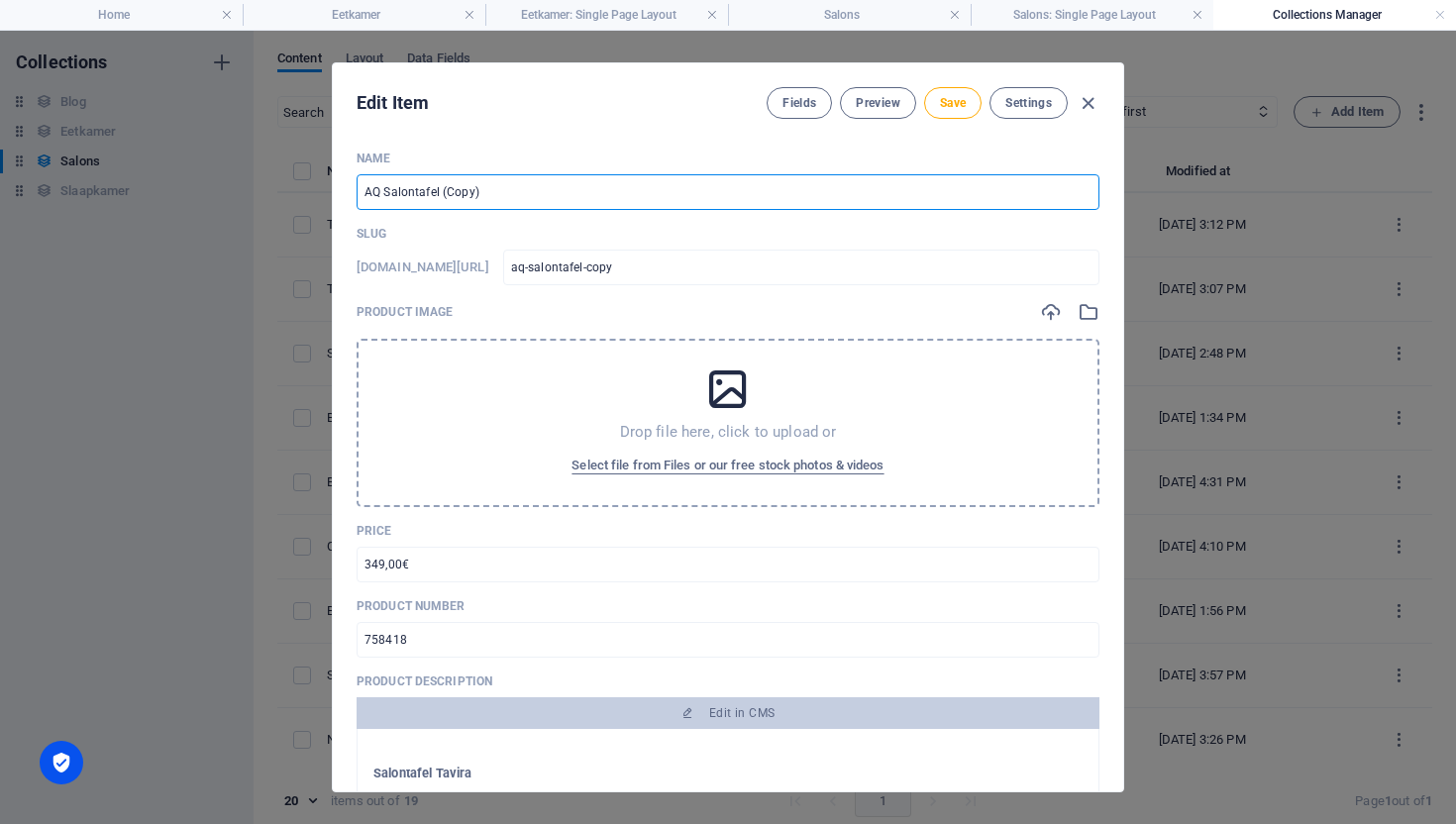 type on "A Salontafel (Copy)" 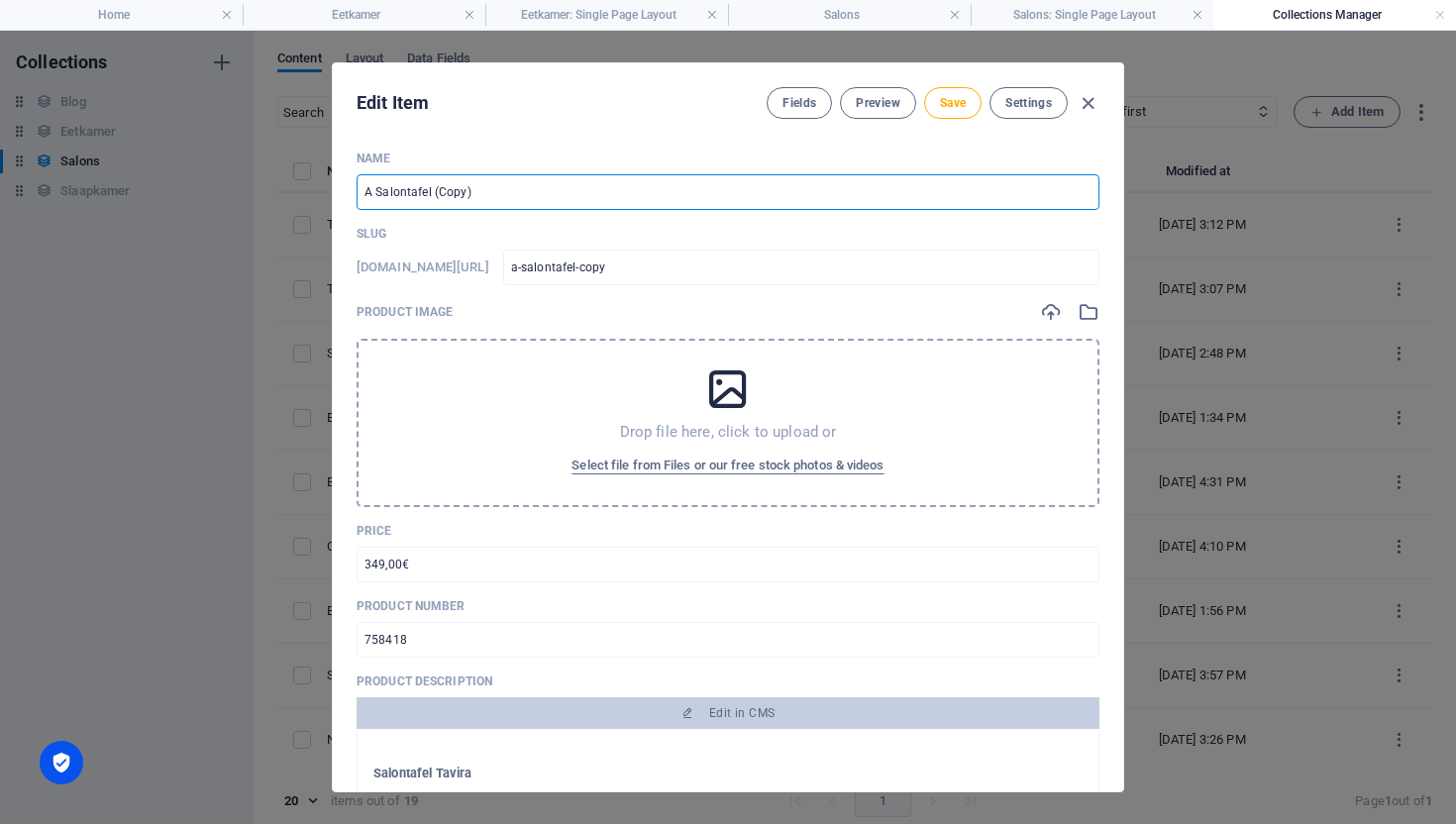 type on "Am Salontafel (Copy)" 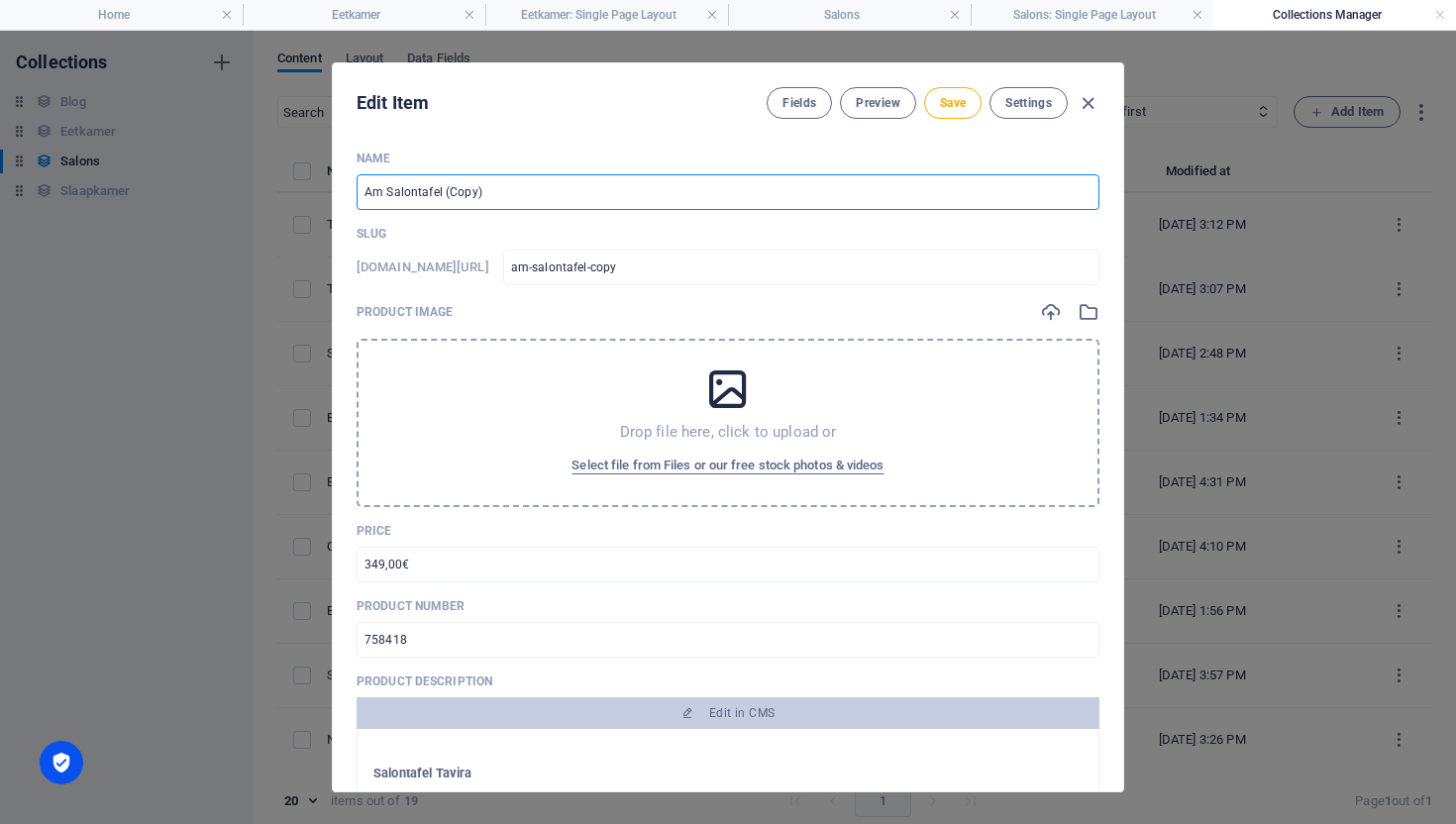 type on "[PERSON_NAME] (Copy)" 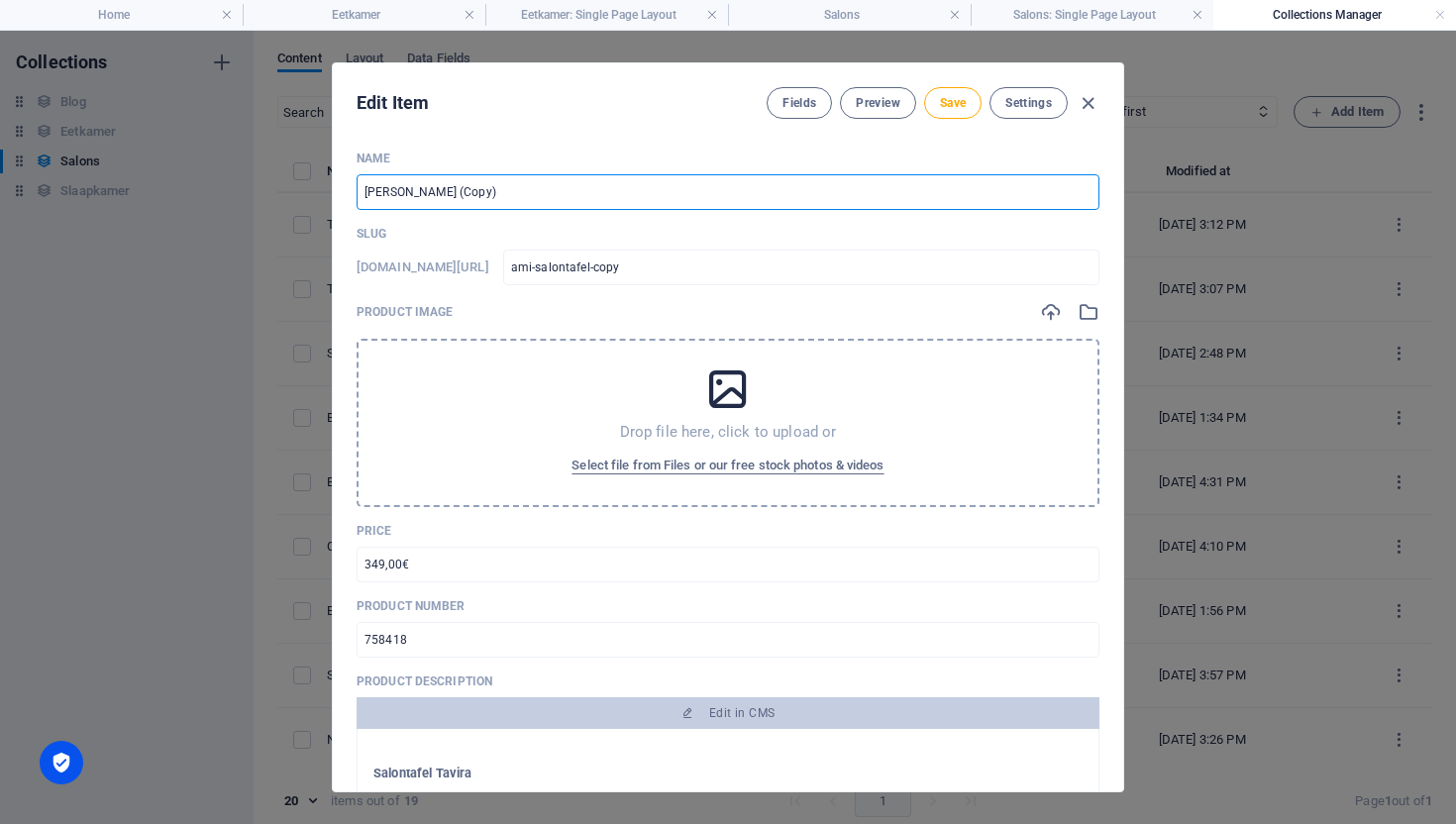 type on "[PERSON_NAME] (Copy)" 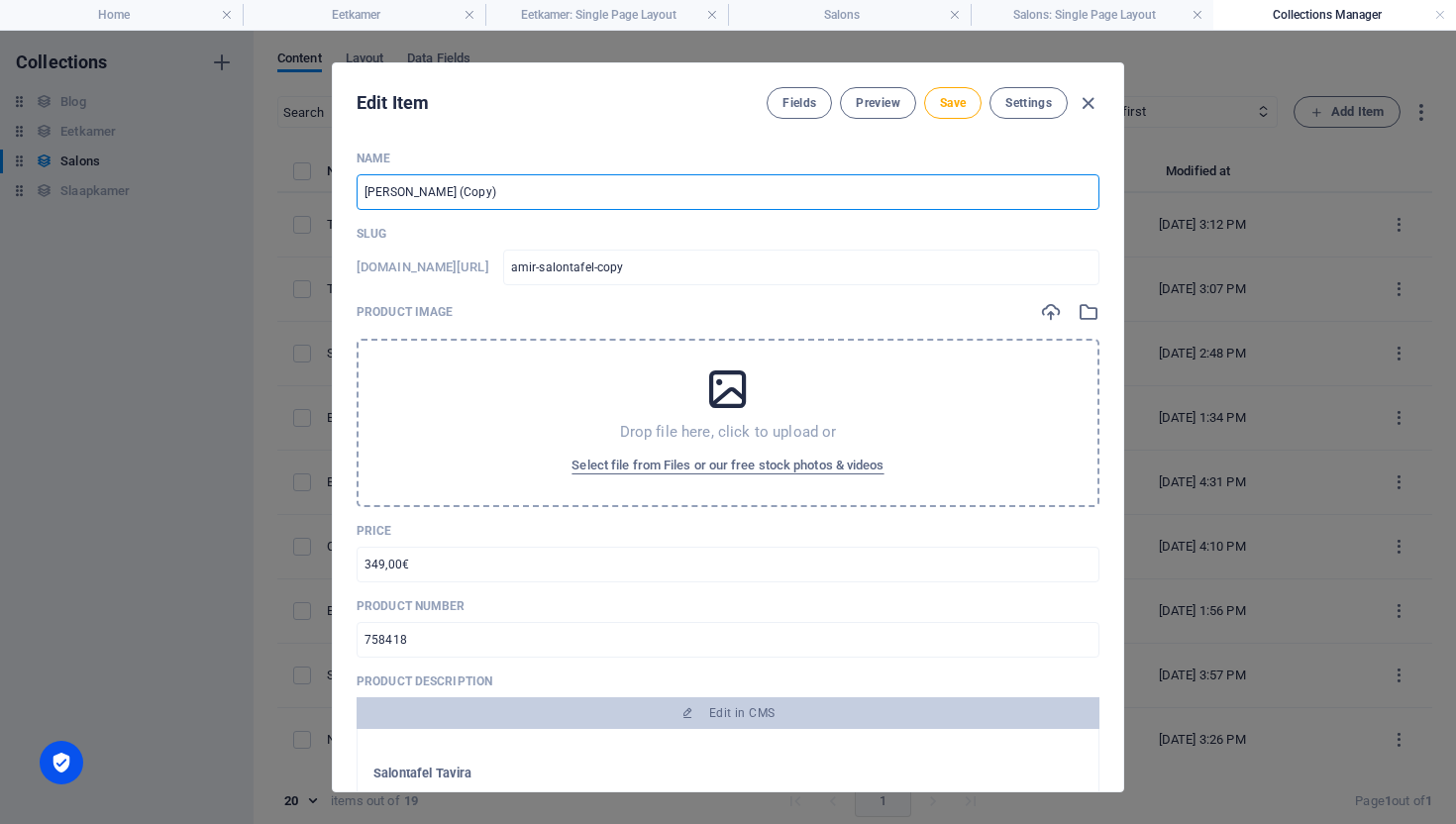 type on "[PERSON_NAME] (Copy)" 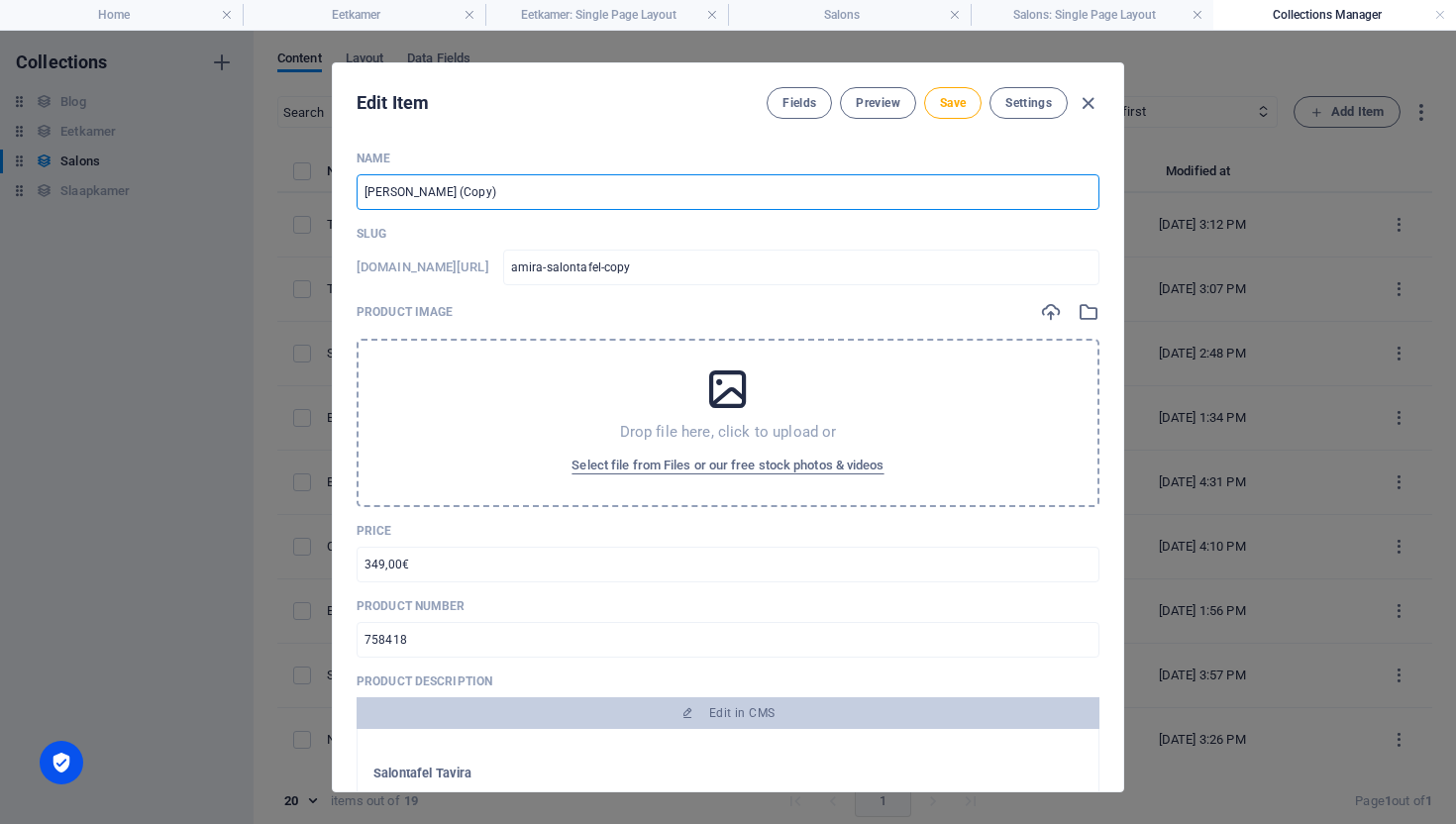 click on "[PERSON_NAME] (Copy)" at bounding box center [728, 192] 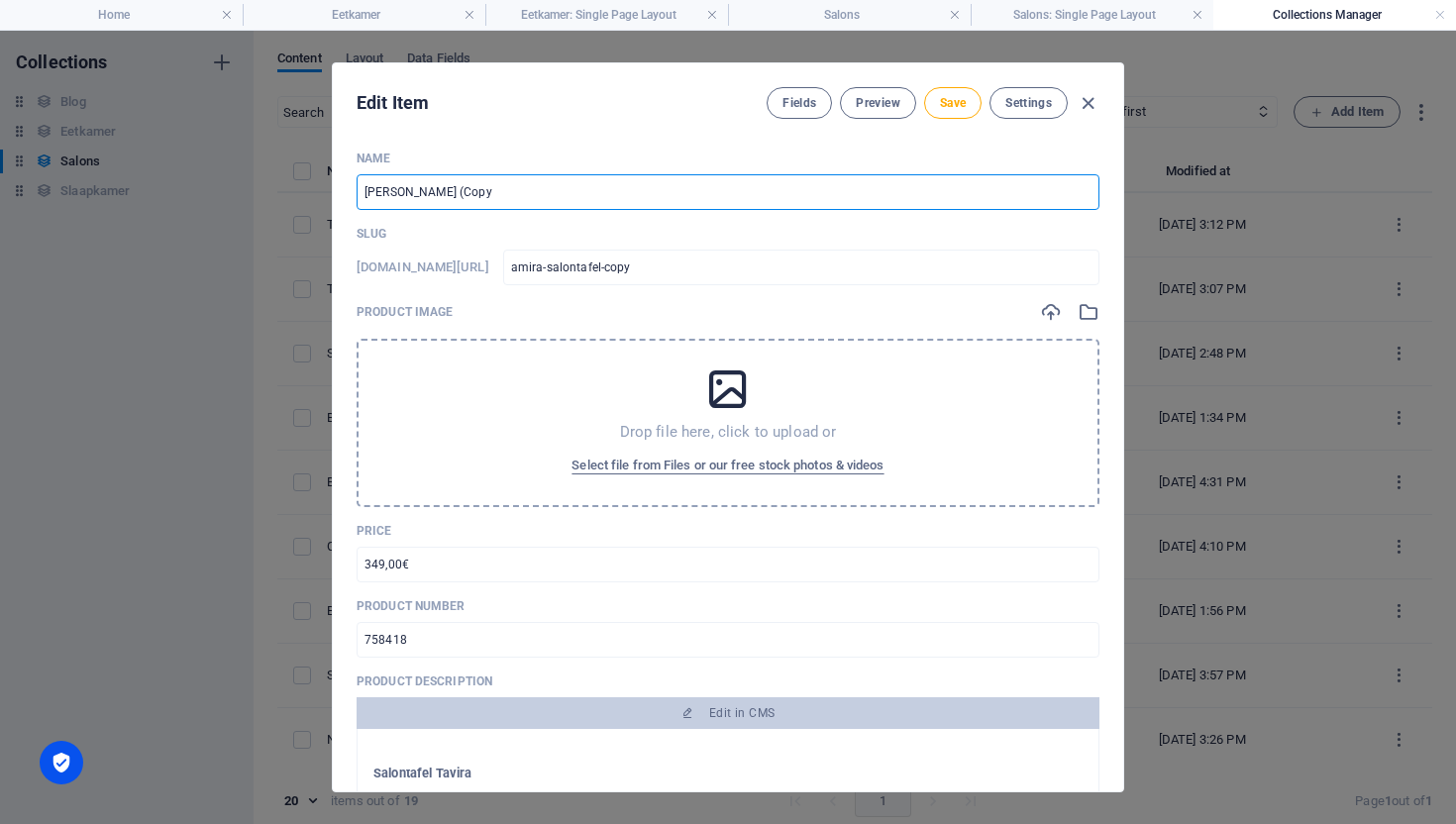 type on "[PERSON_NAME] (Cop" 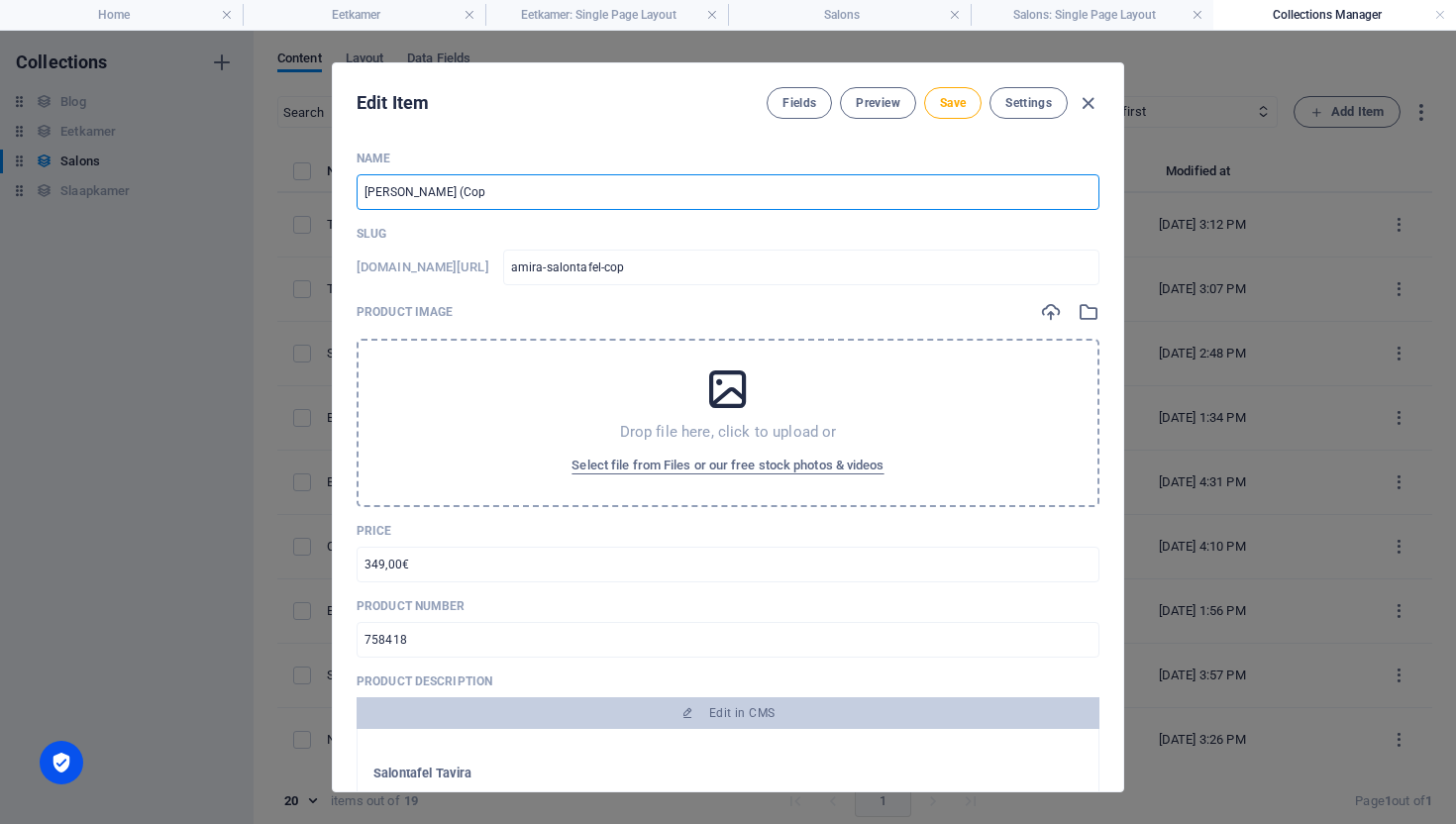 type on "[PERSON_NAME] (Co" 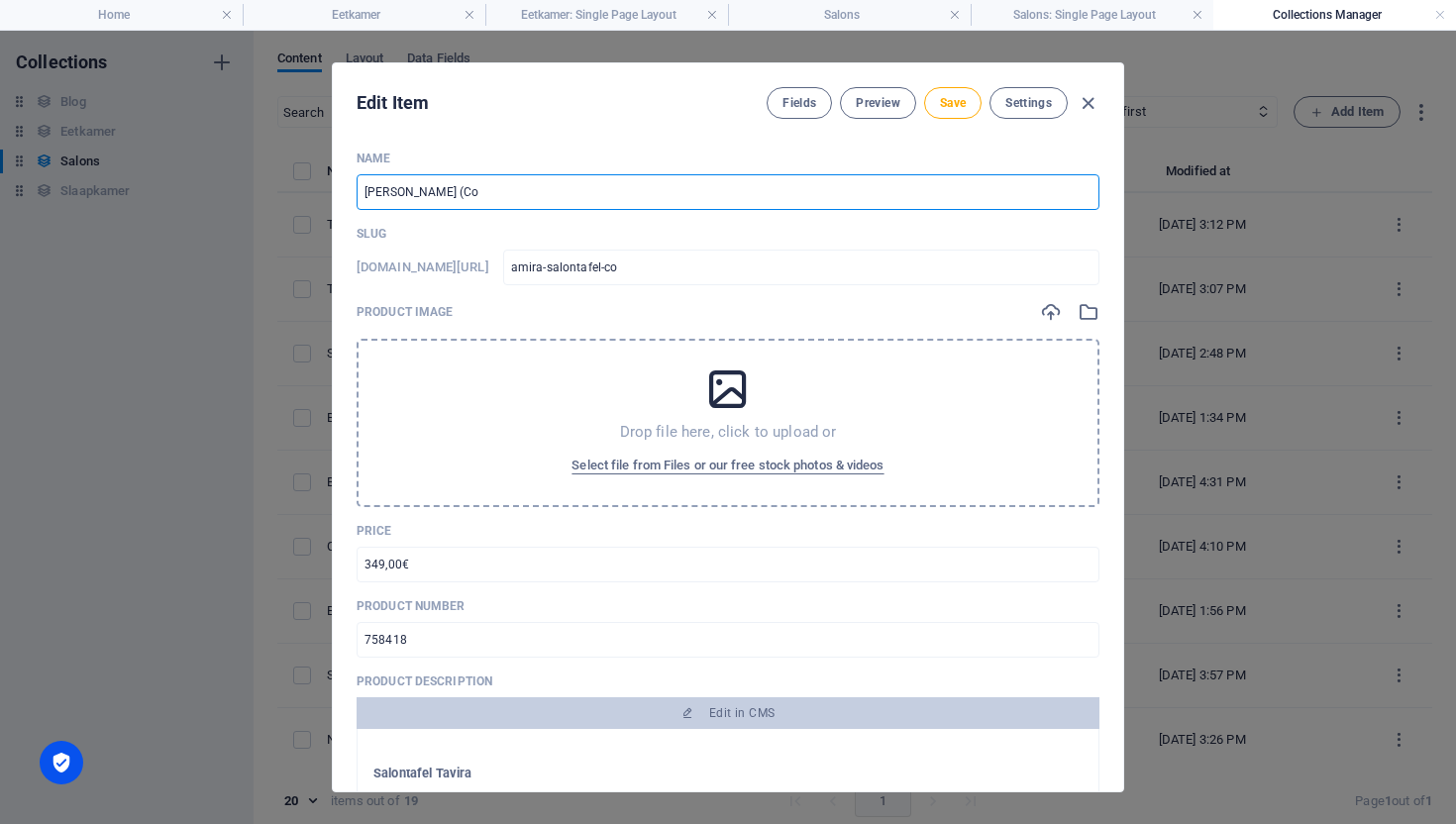 type on "[PERSON_NAME] (C" 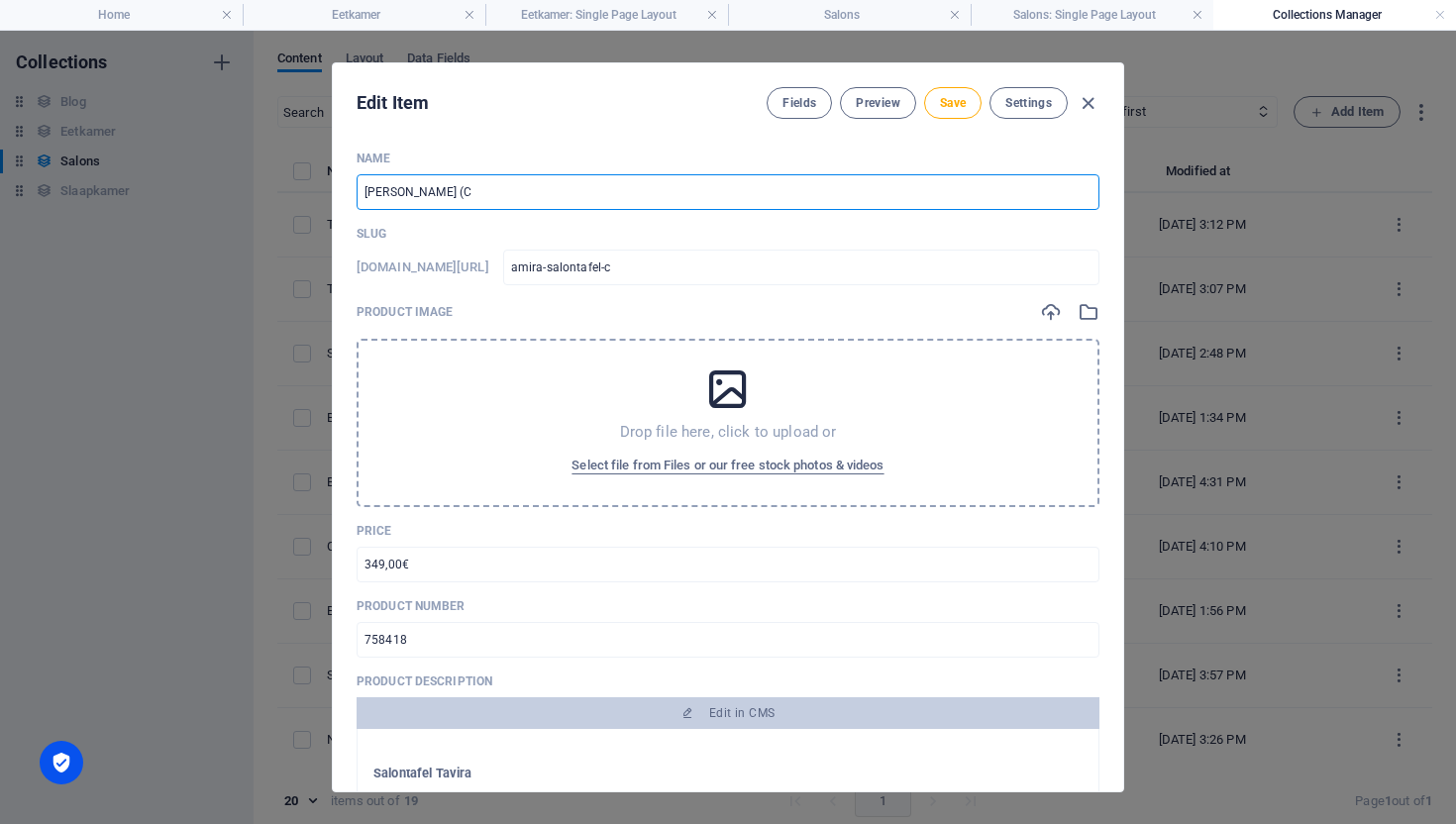 type on "[PERSON_NAME] (" 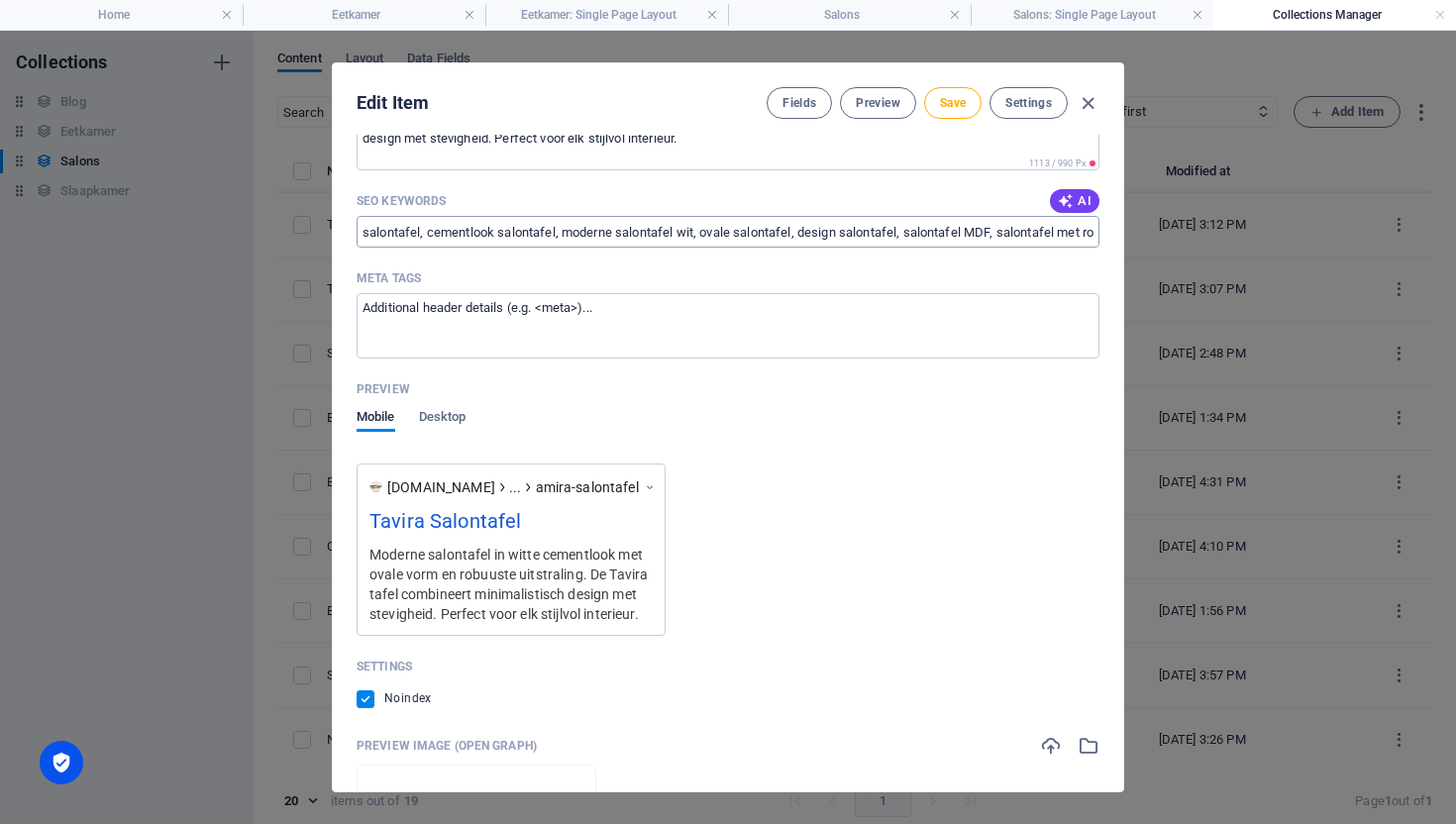 scroll, scrollTop: 1257, scrollLeft: 0, axis: vertical 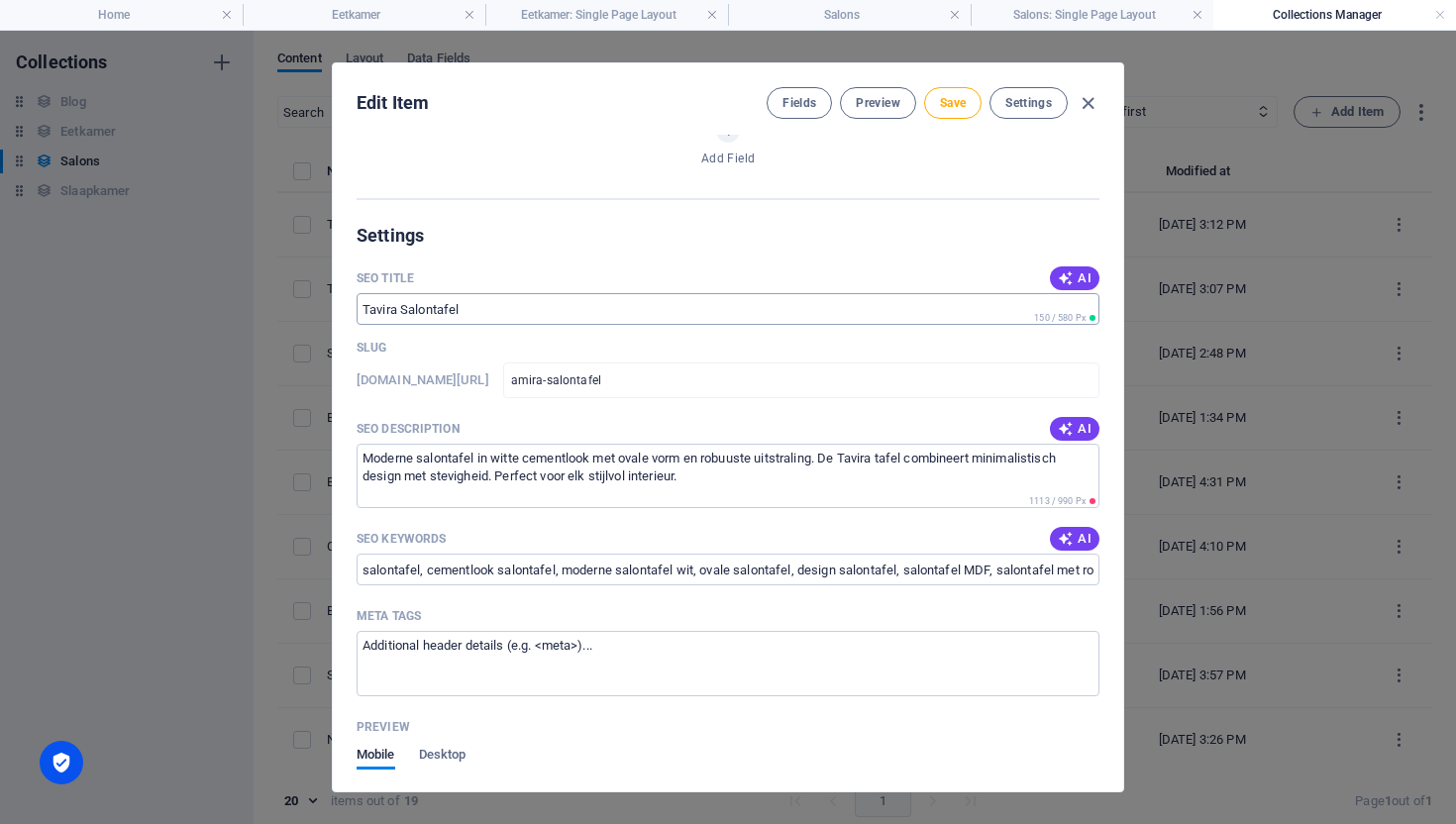 type on "[PERSON_NAME]" 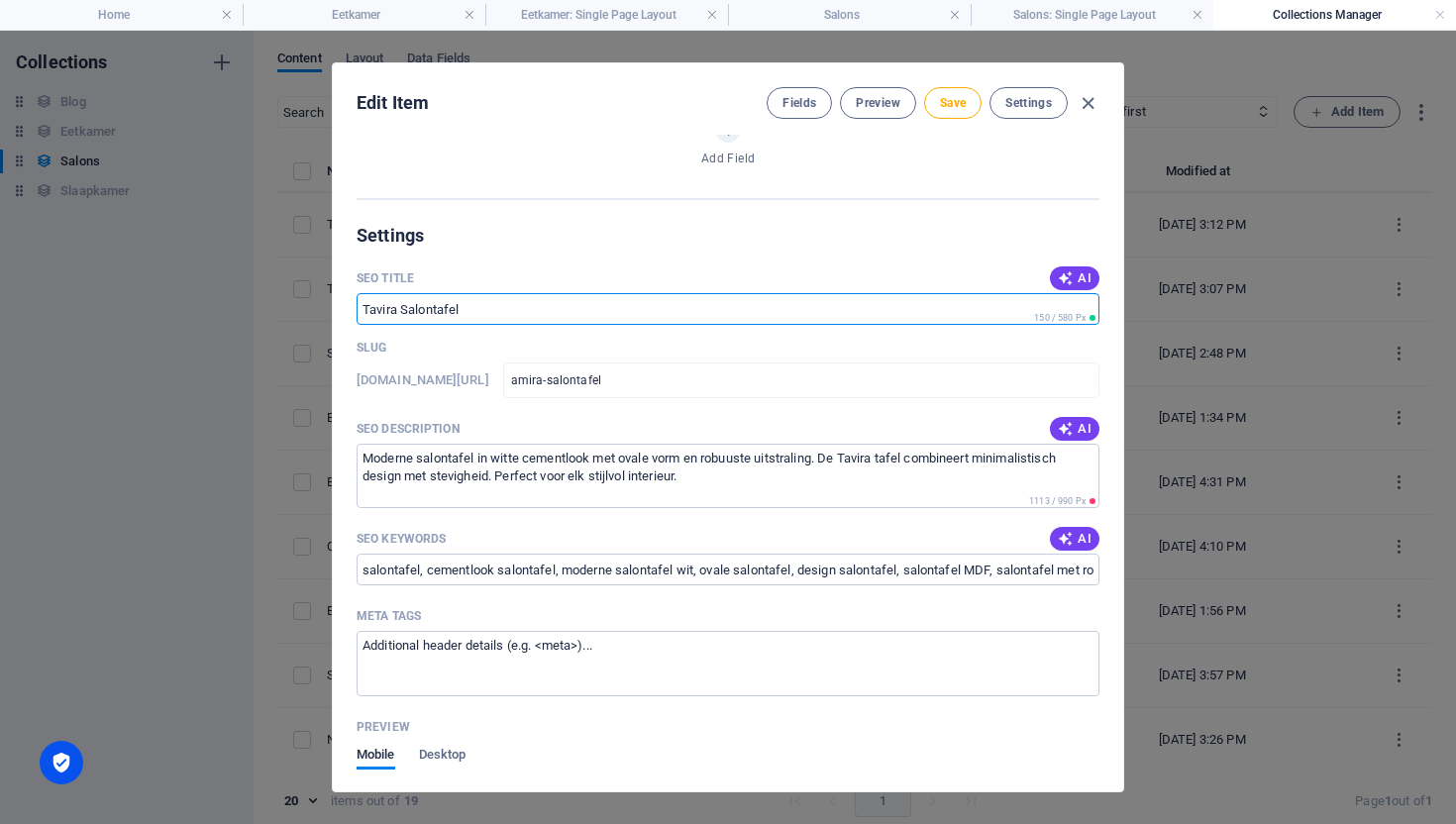 click on "Tavira Salontafel" at bounding box center [728, 309] 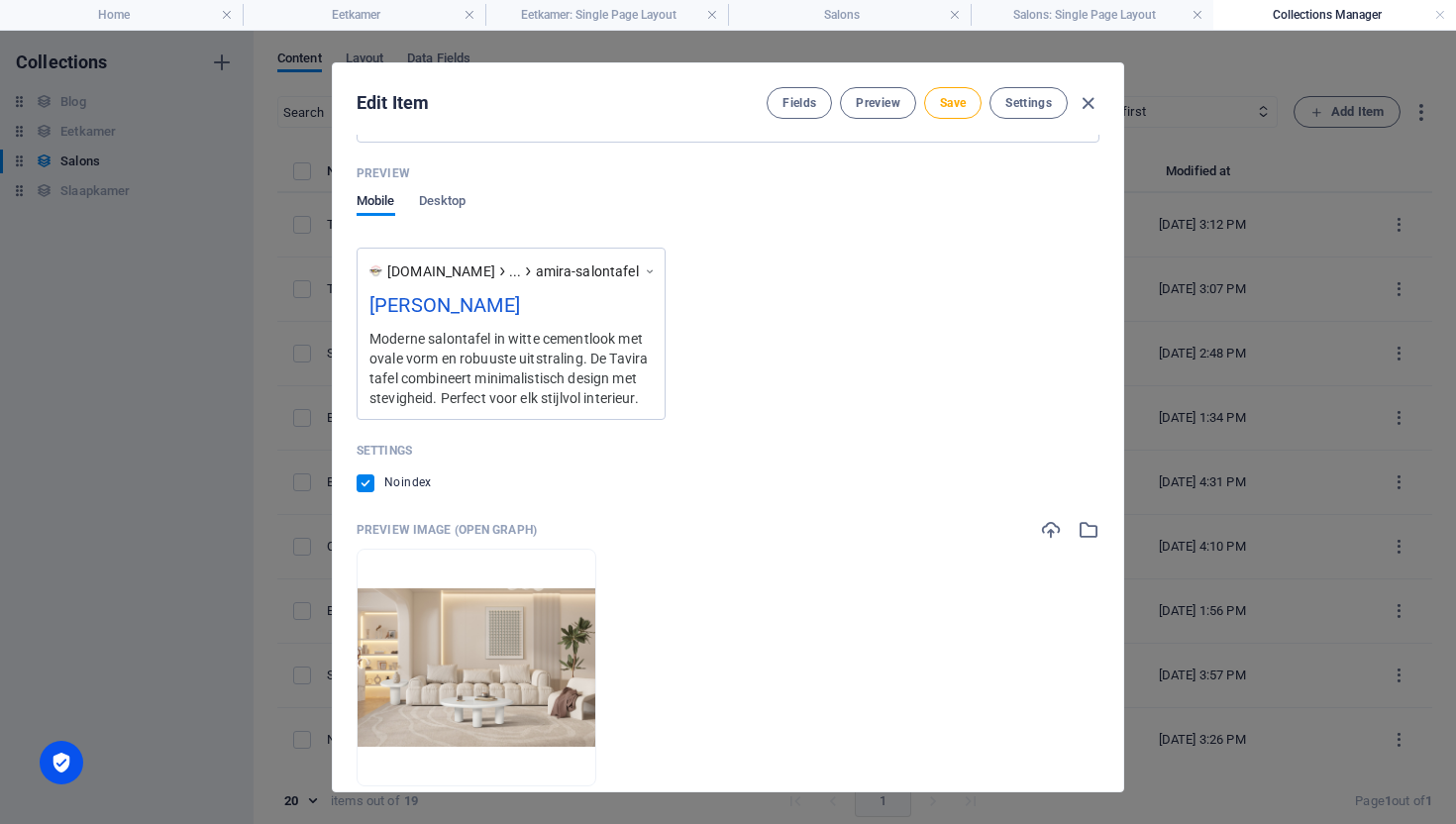 scroll, scrollTop: 1937, scrollLeft: 0, axis: vertical 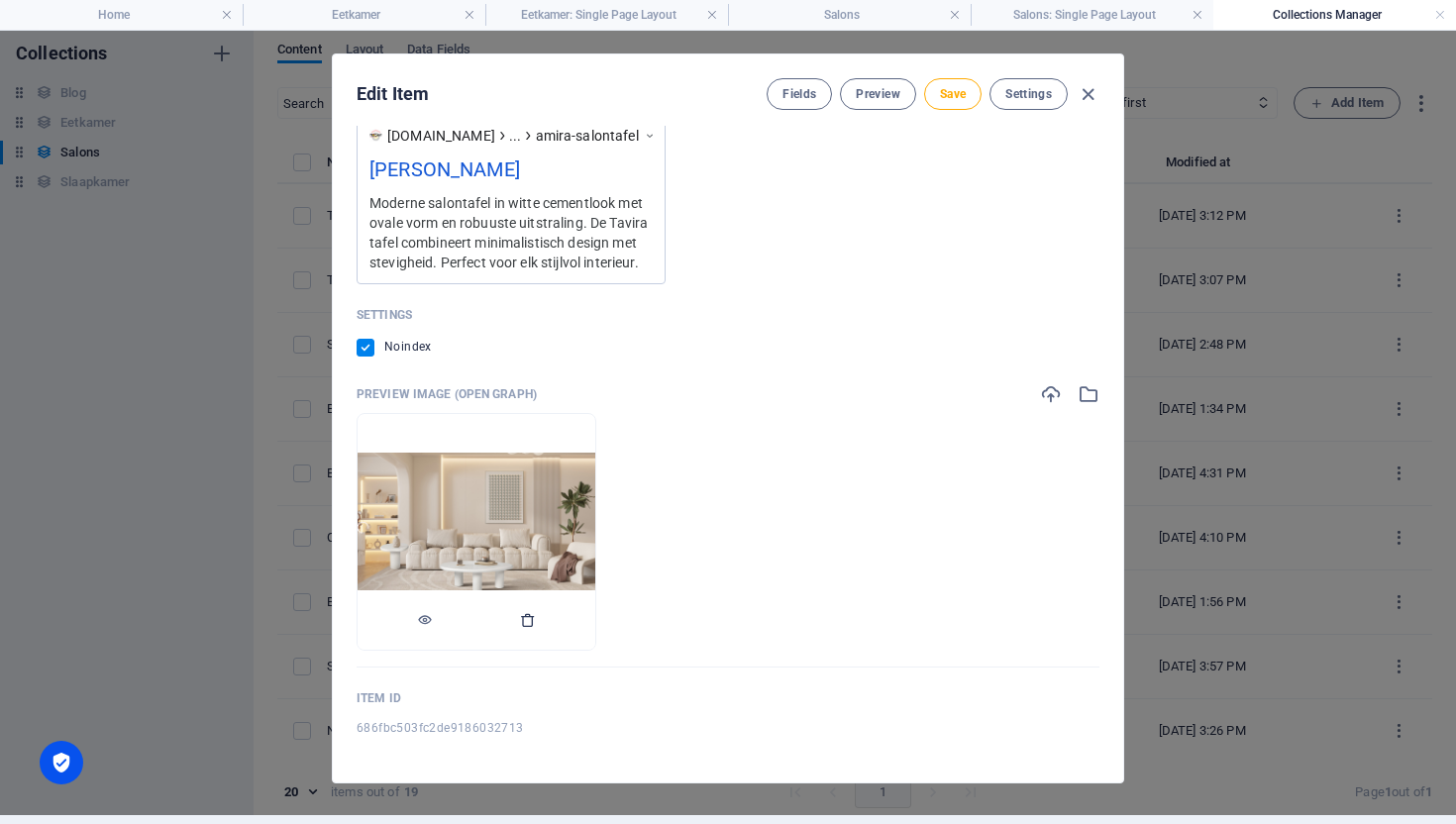 type on "[PERSON_NAME]" 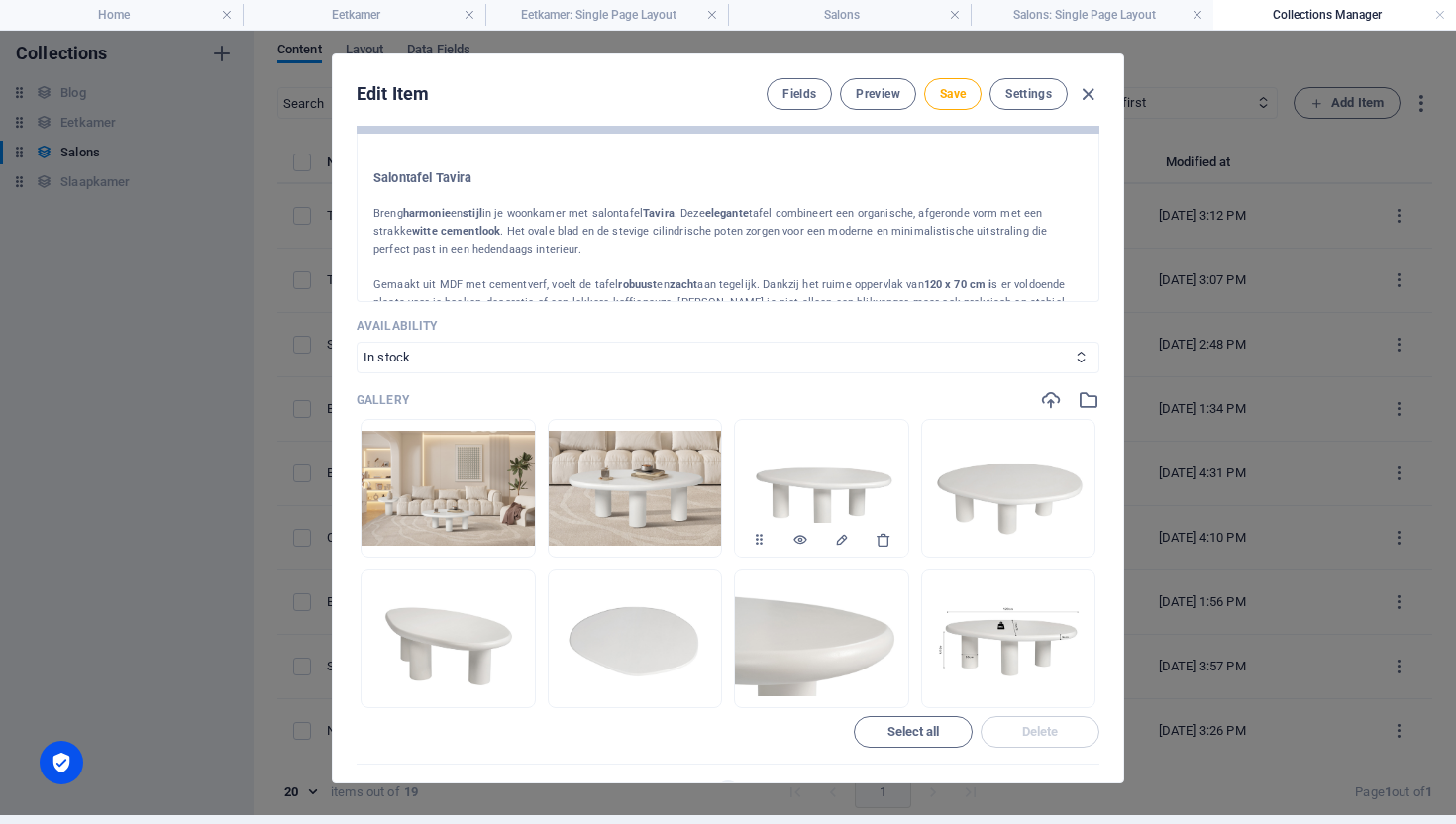 scroll, scrollTop: 585, scrollLeft: 0, axis: vertical 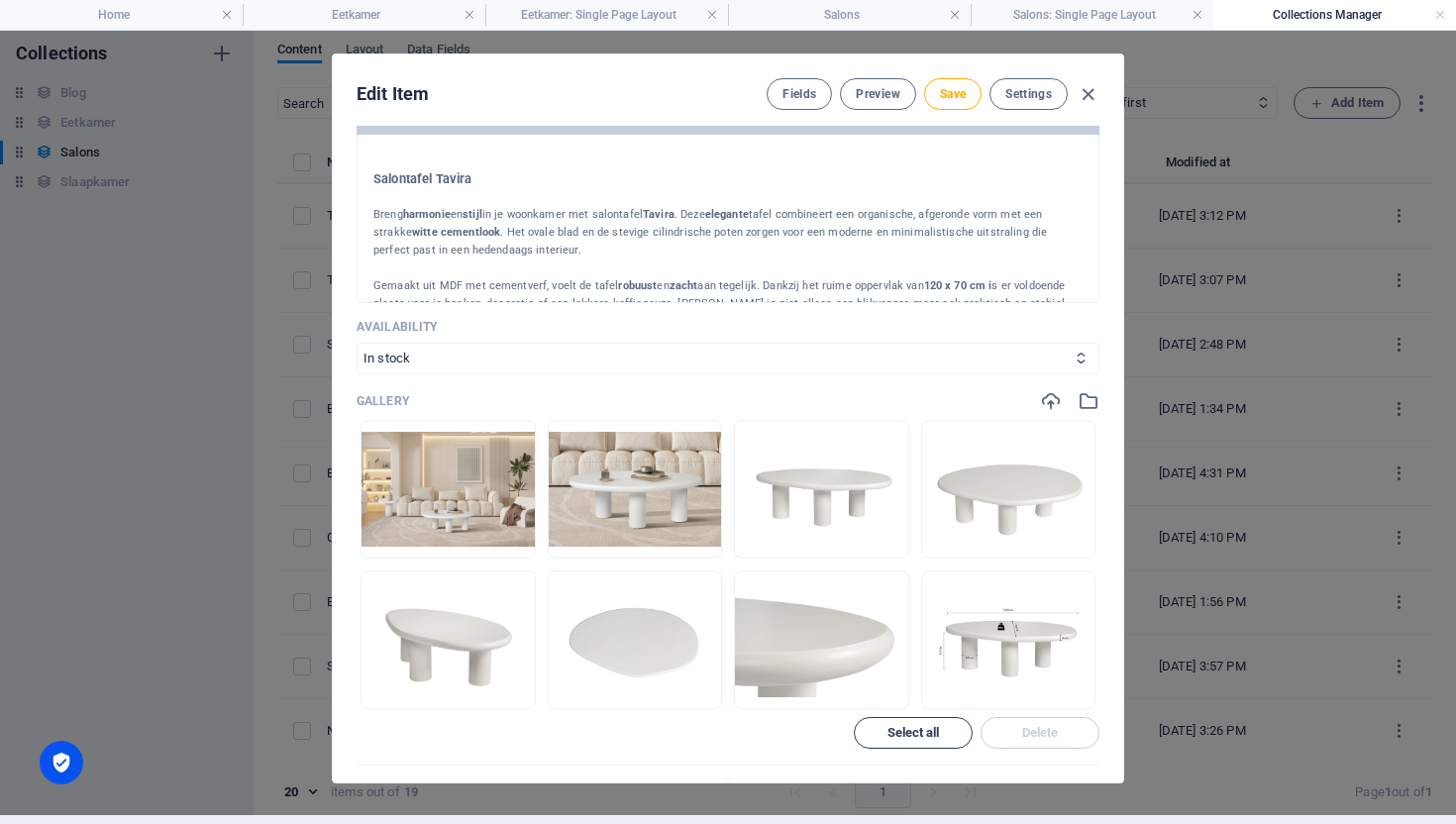 click on "Select all" at bounding box center [913, 733] 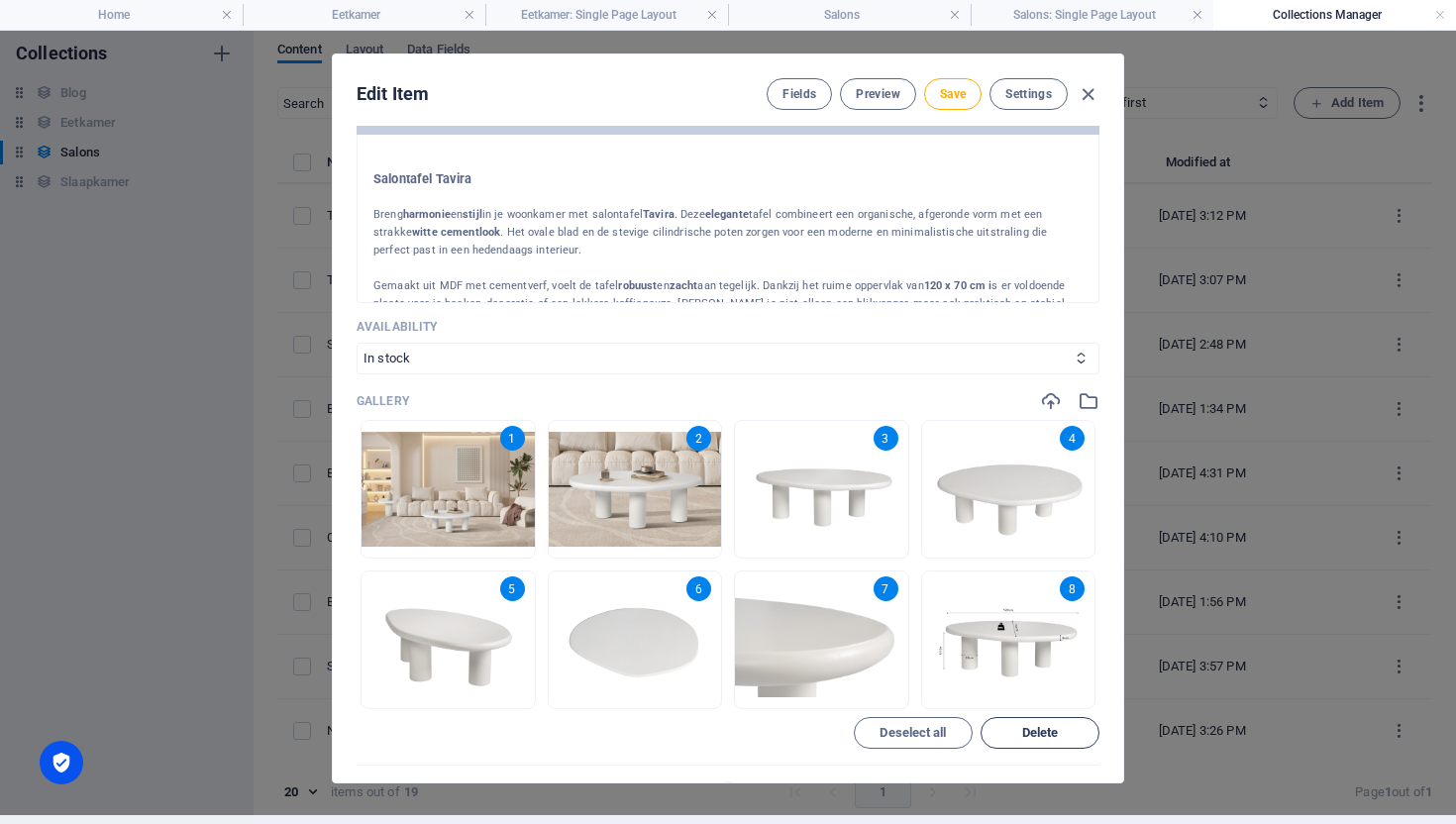 click on "Delete" at bounding box center (1040, 733) 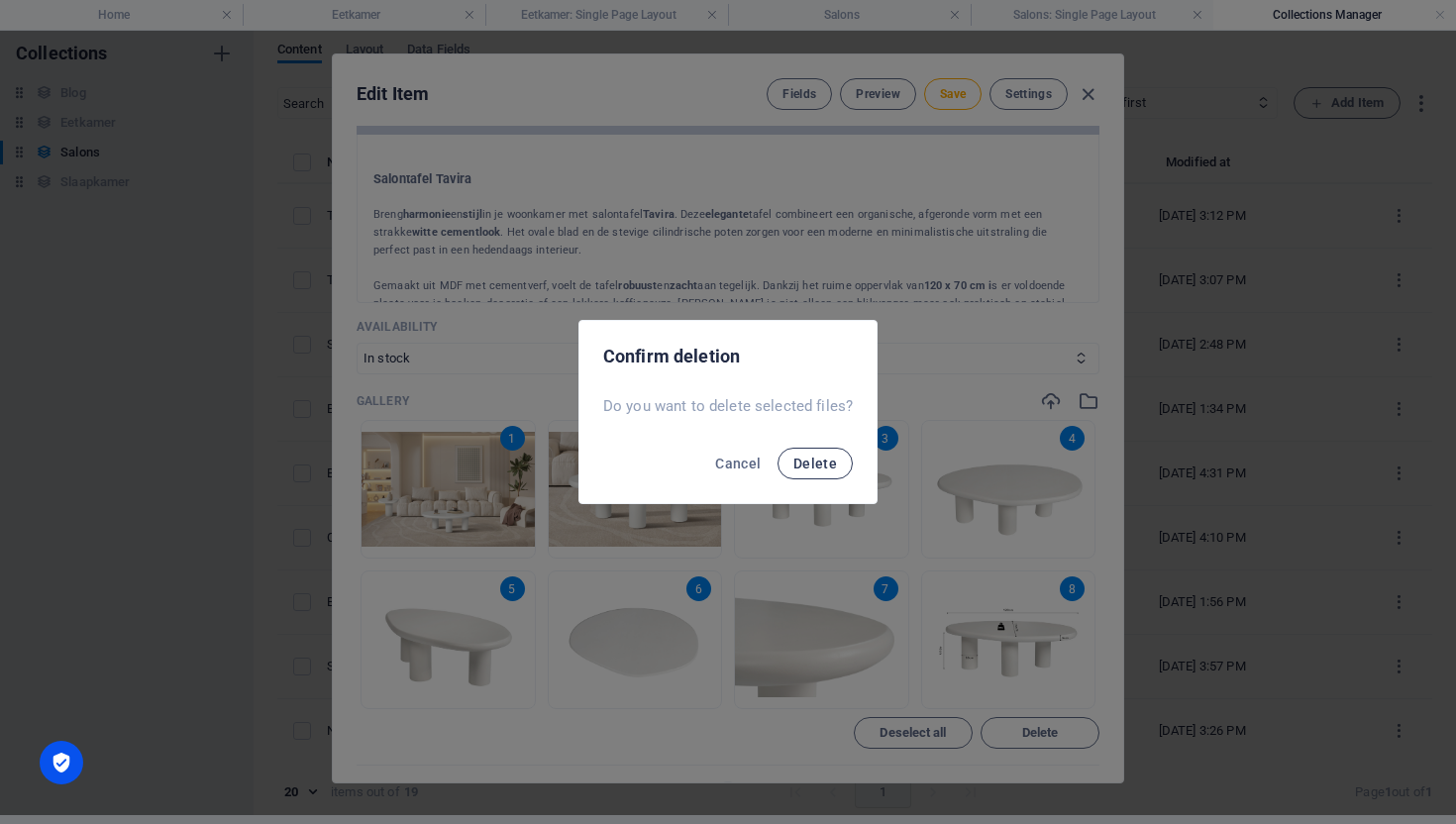 click on "Delete" at bounding box center [815, 464] 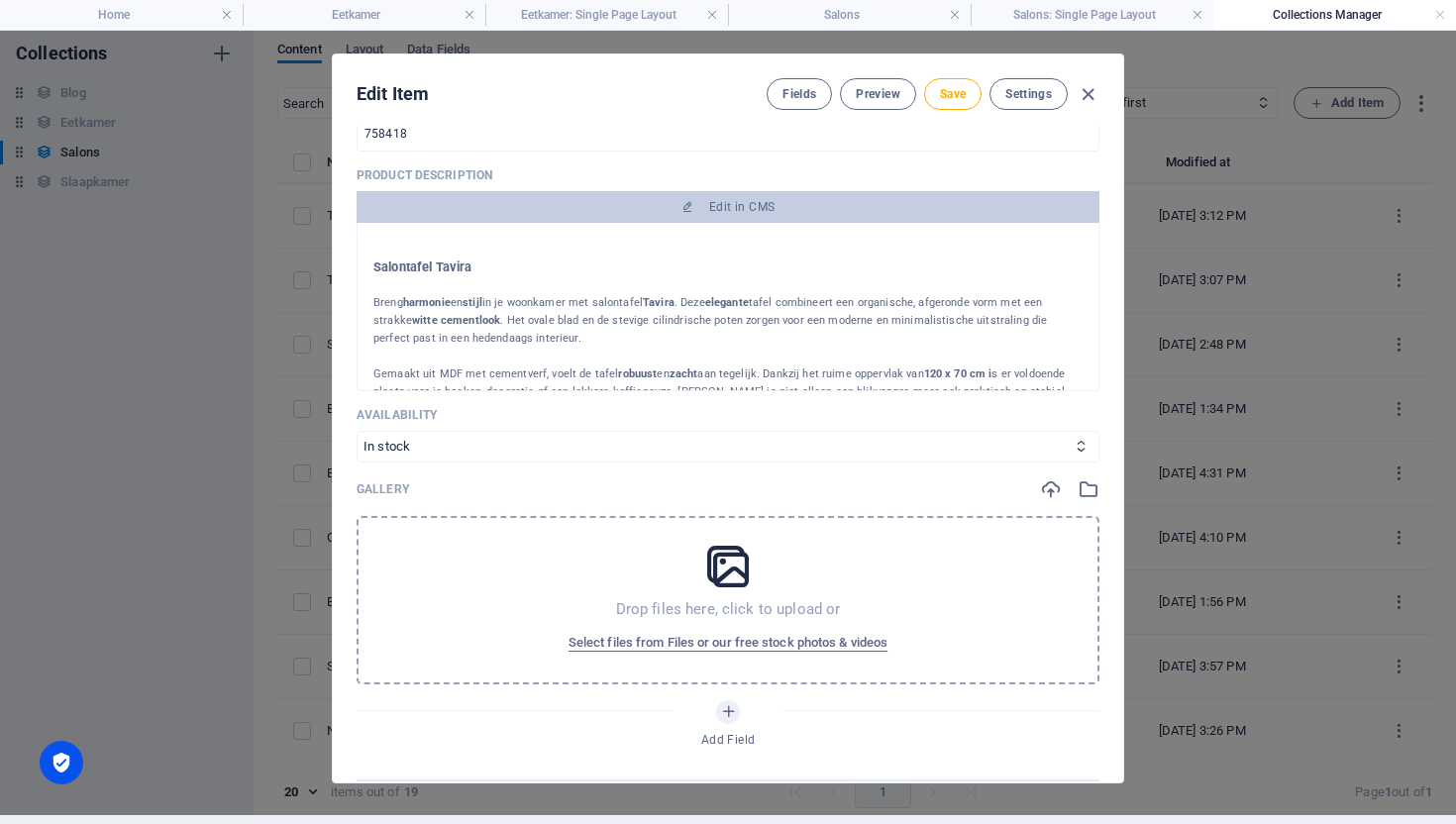 scroll, scrollTop: 460, scrollLeft: 0, axis: vertical 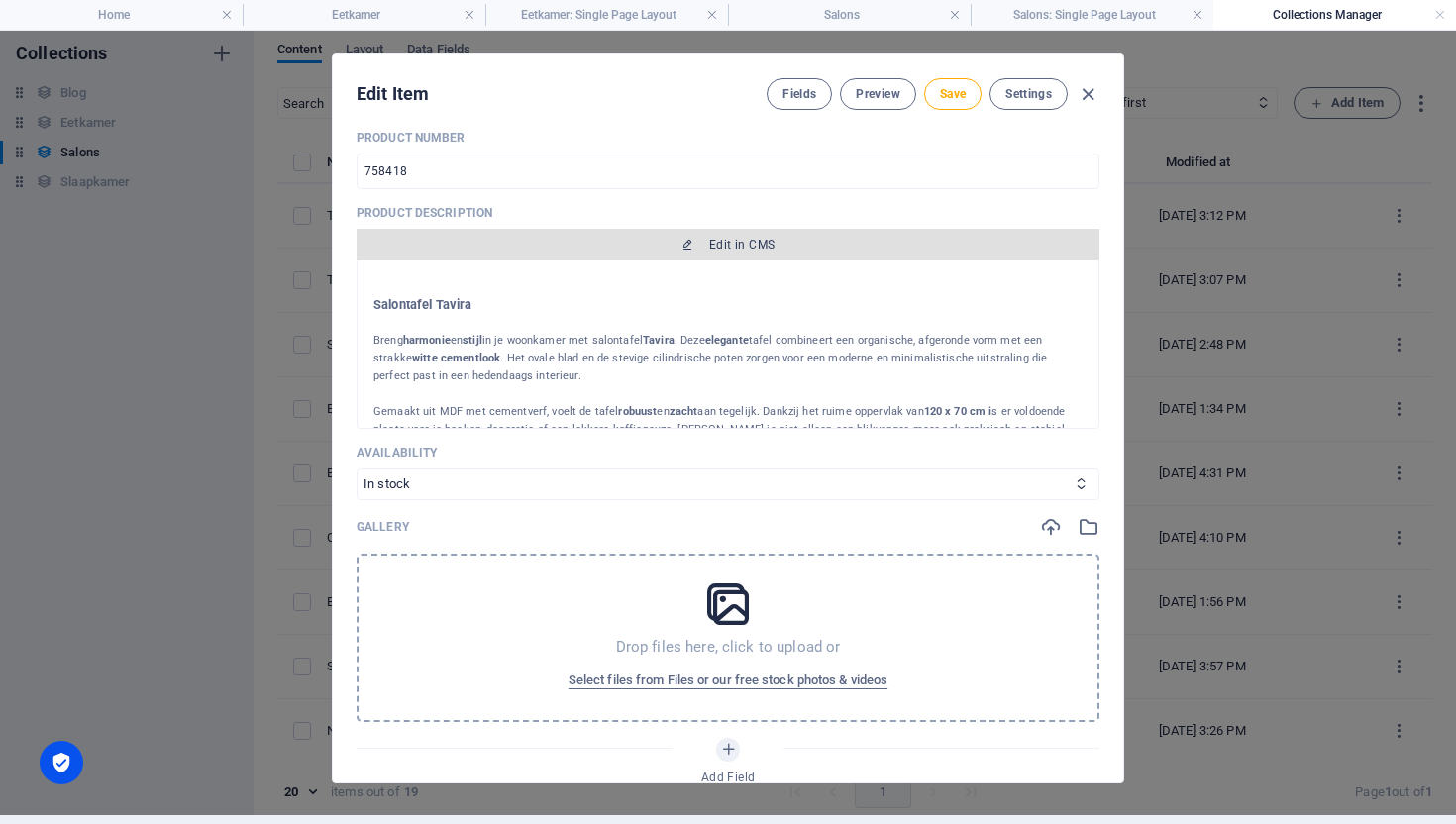 click on "Edit in CMS" at bounding box center (742, 245) 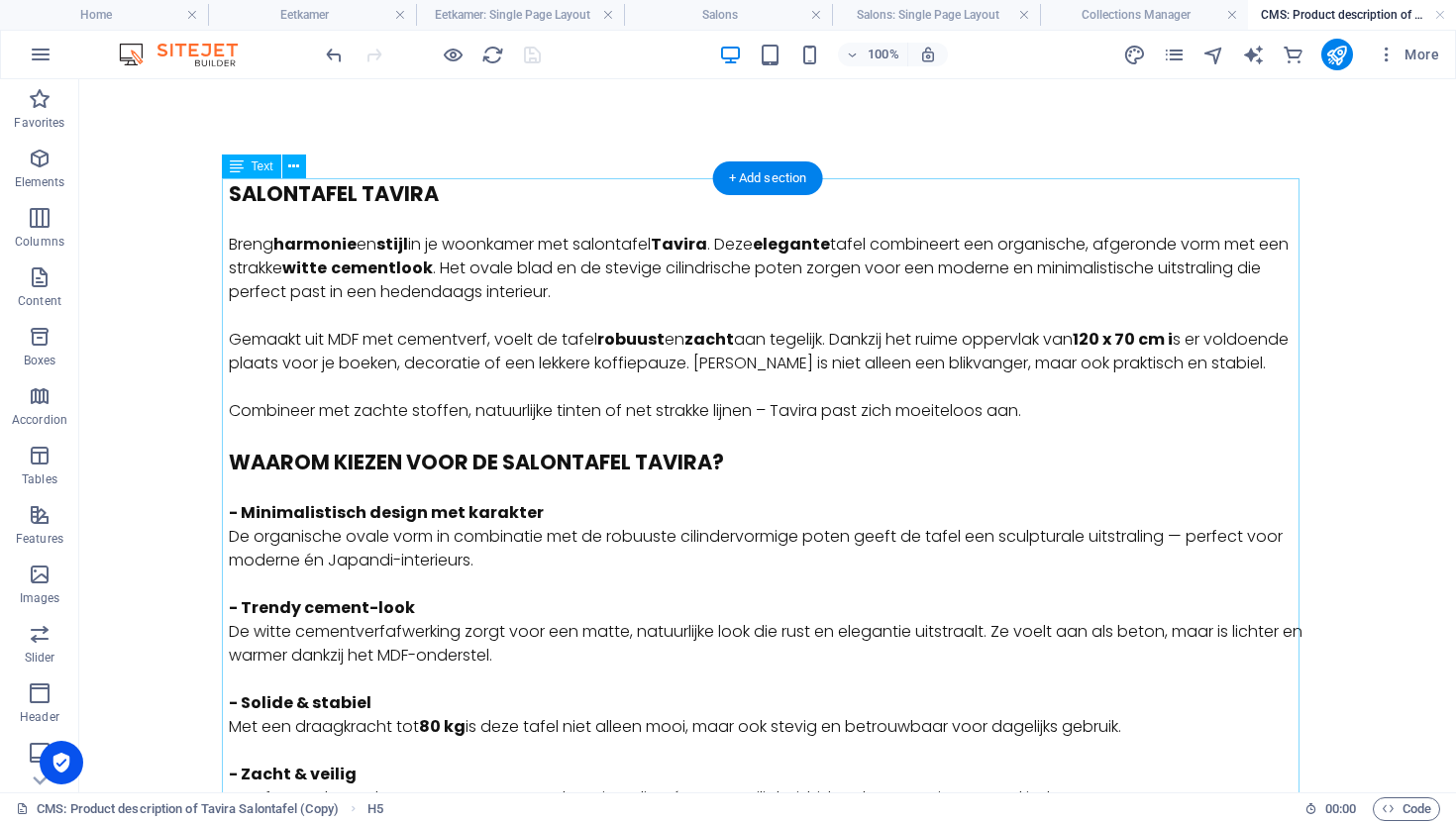 scroll, scrollTop: 0, scrollLeft: 0, axis: both 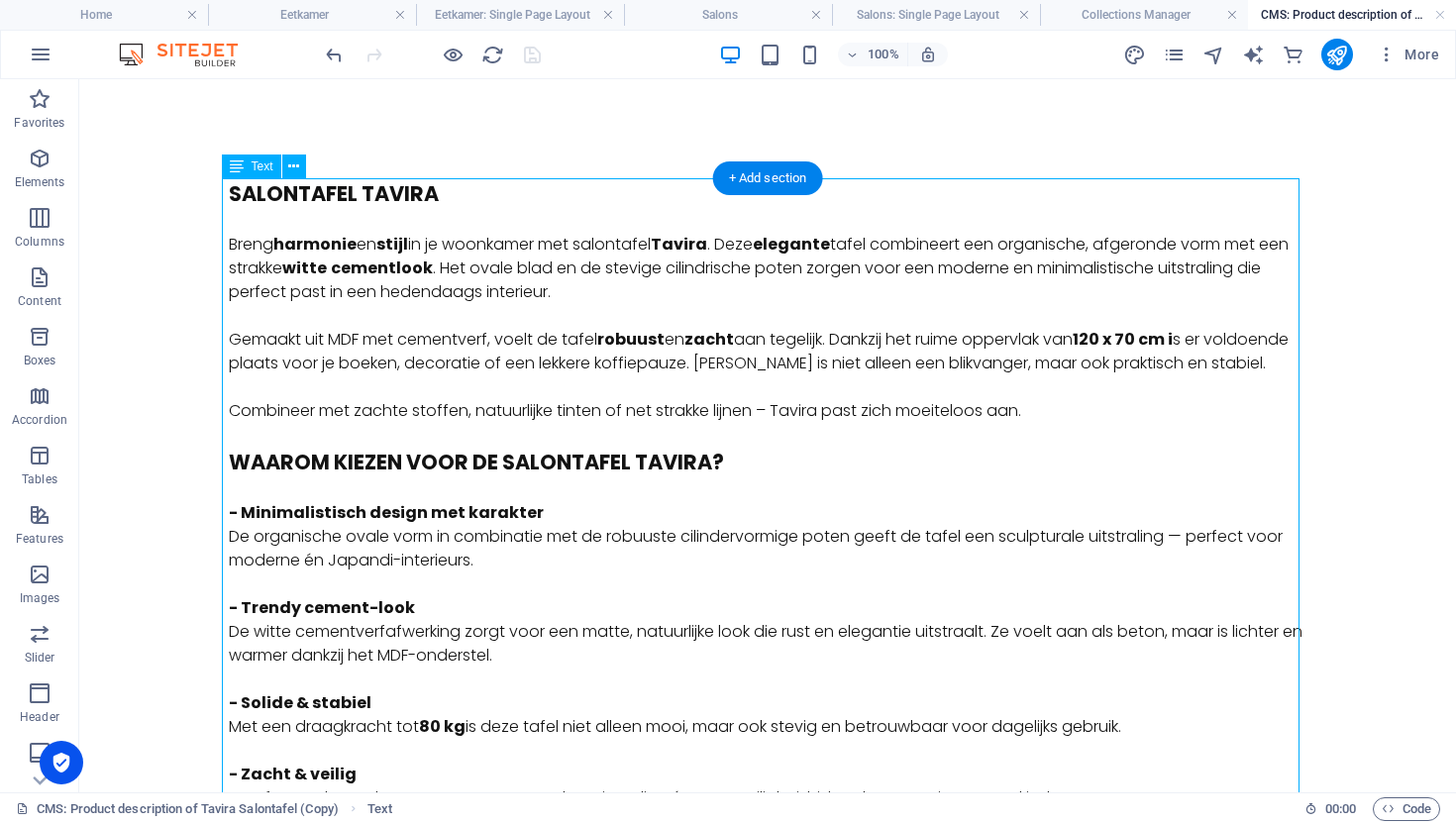 click on "Salontafel [PERSON_NAME]  harmonie  en  stijl  in je woonkamer met [PERSON_NAME] . Deze  elegante  tafel combineert een organische, afgeronde vorm met een strakke  witte   cementlook . Het ovale blad en de stevige cilindrische poten zorgen voor een moderne en minimalistische uitstraling die perfect past in een hedendaags interieur. Gemaakt uit MDF met cementverf, voelt de tafel  robuust  en  zacht  aan tegelijk. Dankzij het ruime oppervlak van  120 x 70 cm i s er voldoende plaats voor je boeken, decoratie of een lekkere koffiepauze. [PERSON_NAME] is niet alleen een blikvanger, maar ook praktisch en stabiel. Combineer met zachte stoffen, natuurlijke tinten of net strakke lijnen – Tavira past zich moeiteloos aan. Waarom kiezen voor de salontafel Tavira?   - Minimalistisch design met karakter De organische ovale vorm in combinatie met de robuuste cilindervormige poten geeft de tafel een sculpturale uitstraling — perfect voor moderne én Japandi-interieurs.   - Trendy cement-look   - Solide & stabiel 80 kg" at bounding box center [768, 629] 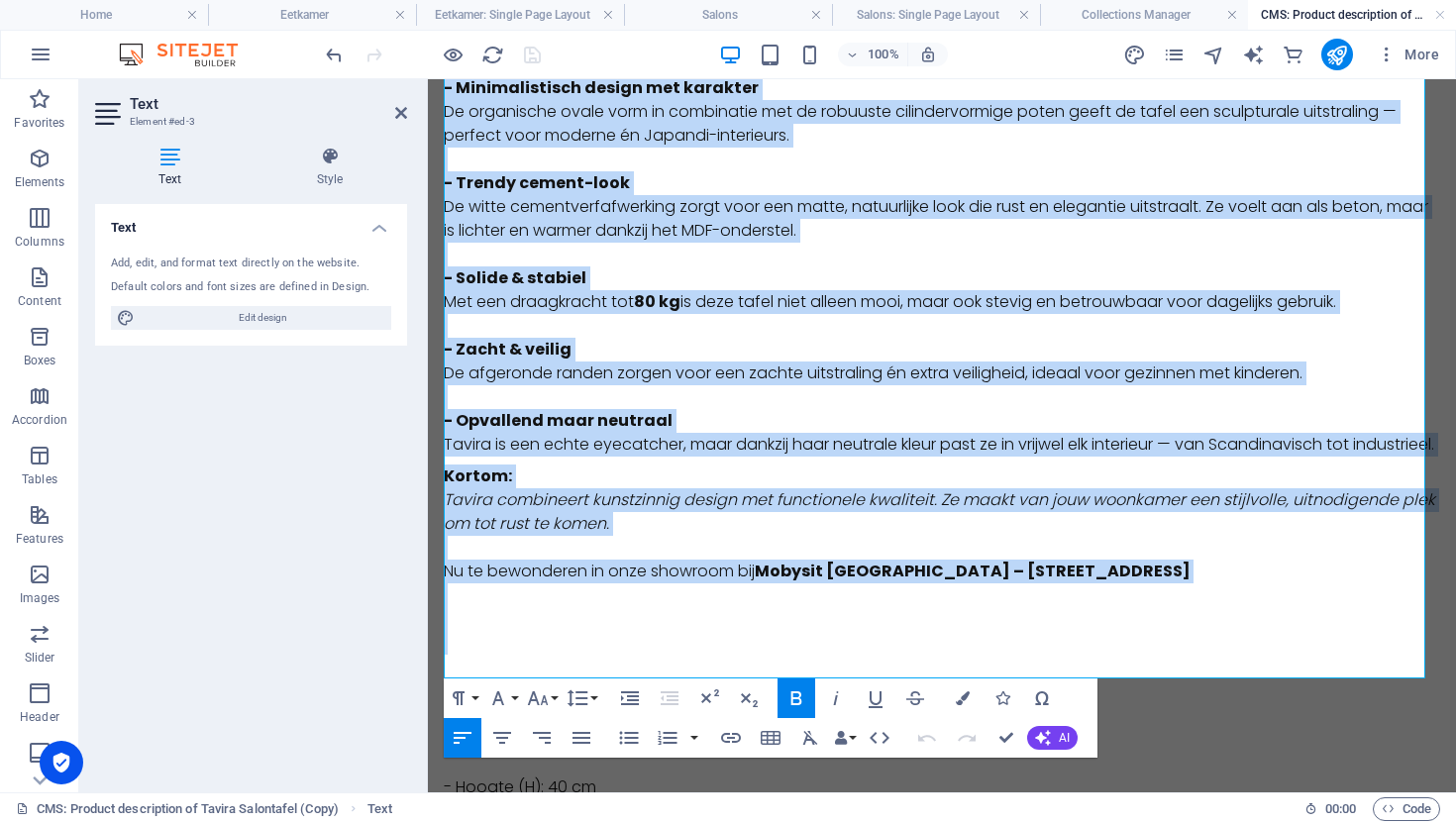 scroll, scrollTop: 832, scrollLeft: 0, axis: vertical 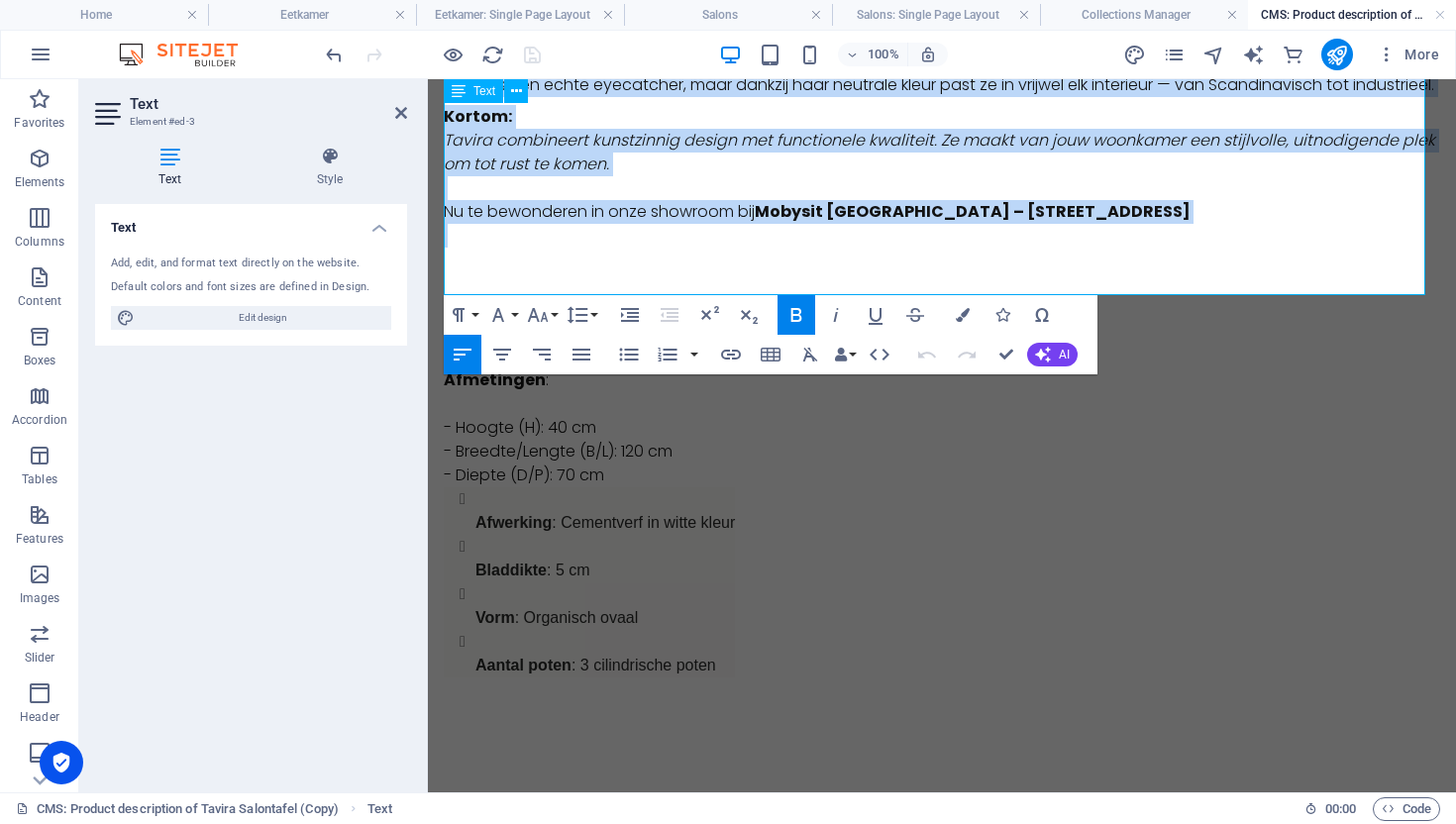 drag, startPoint x: 448, startPoint y: 195, endPoint x: 1130, endPoint y: 237, distance: 683.29203 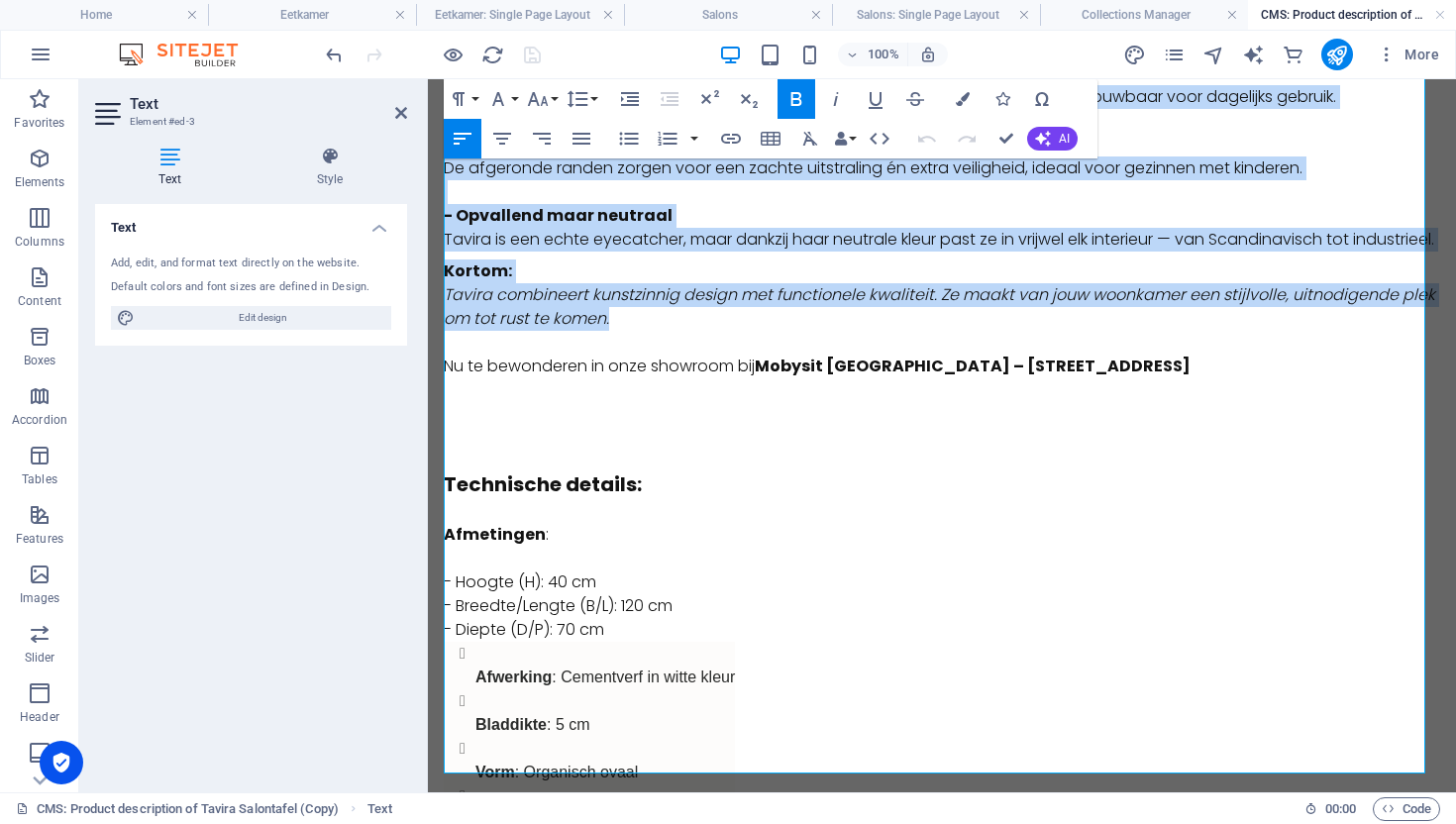 scroll, scrollTop: 0, scrollLeft: 0, axis: both 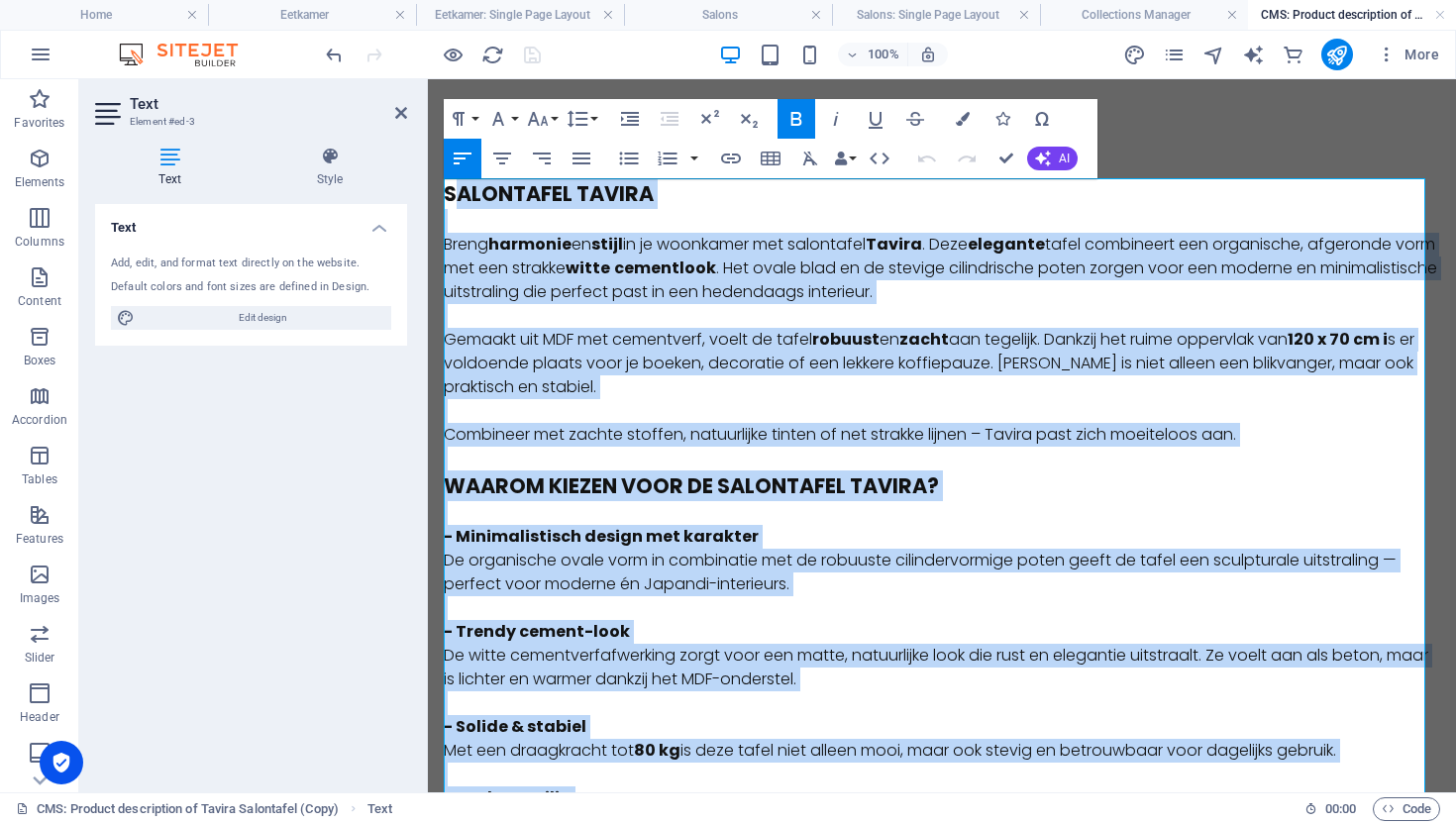 drag, startPoint x: 659, startPoint y: 169, endPoint x: 516, endPoint y: -102, distance: 306.41475 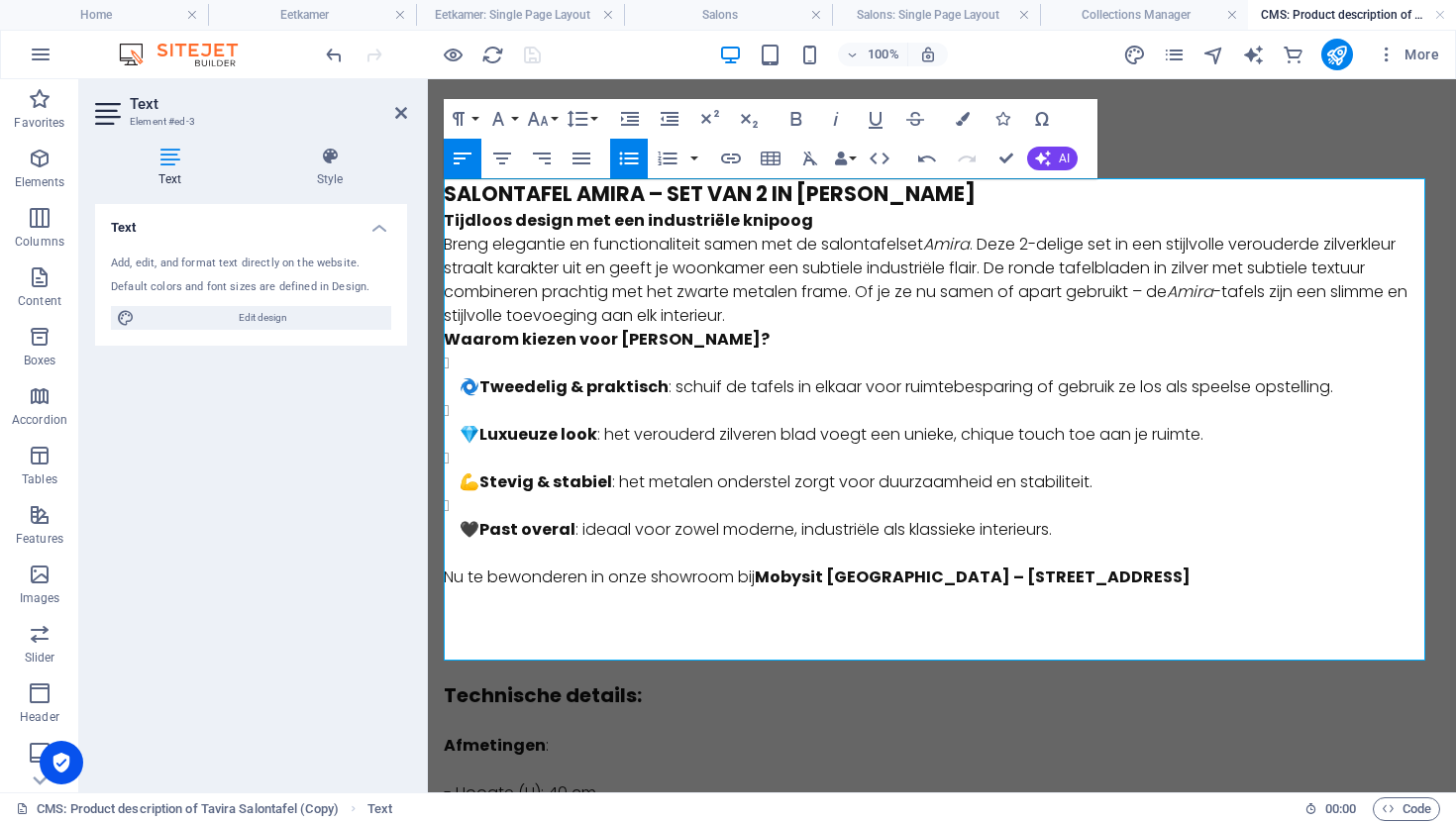 click on "Salontafel Amira – Set van 2 in [PERSON_NAME]" at bounding box center [709, 193] 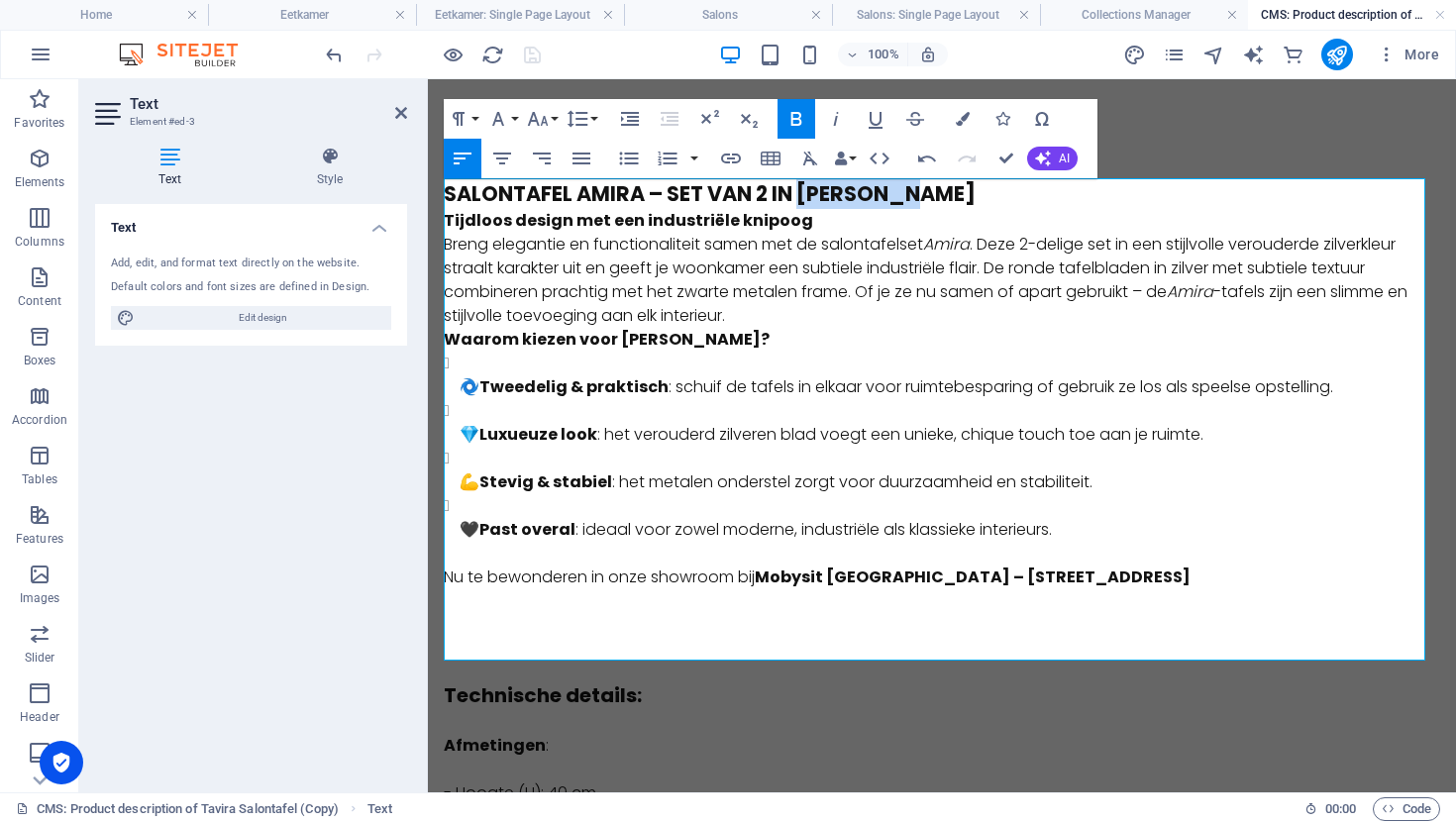 click on "Salontafel Amira – Set van 2 in [PERSON_NAME]" at bounding box center [709, 193] 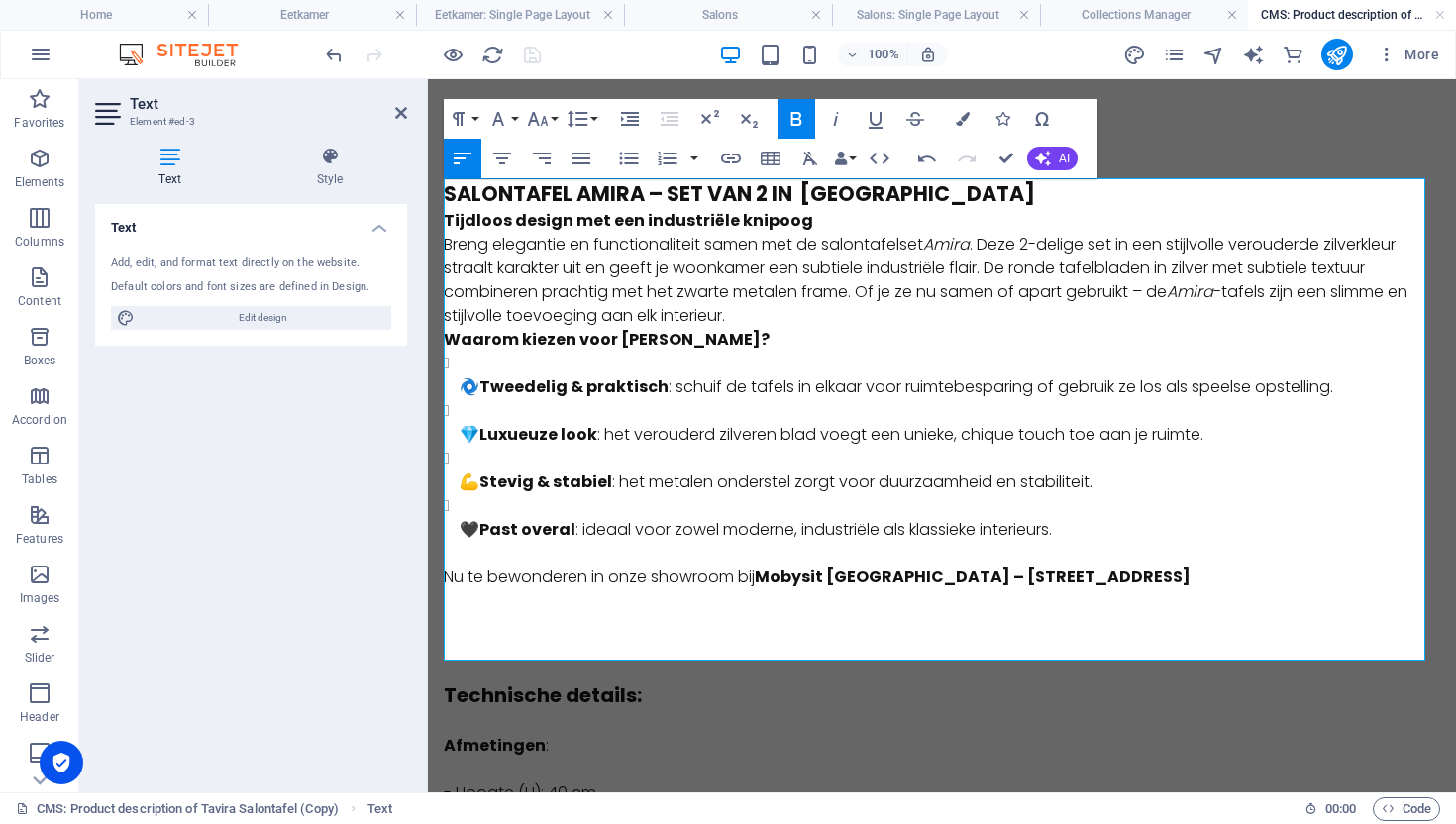 click on "Salontafel Amira – Set van 2 in  [GEOGRAPHIC_DATA]" at bounding box center (942, 193) 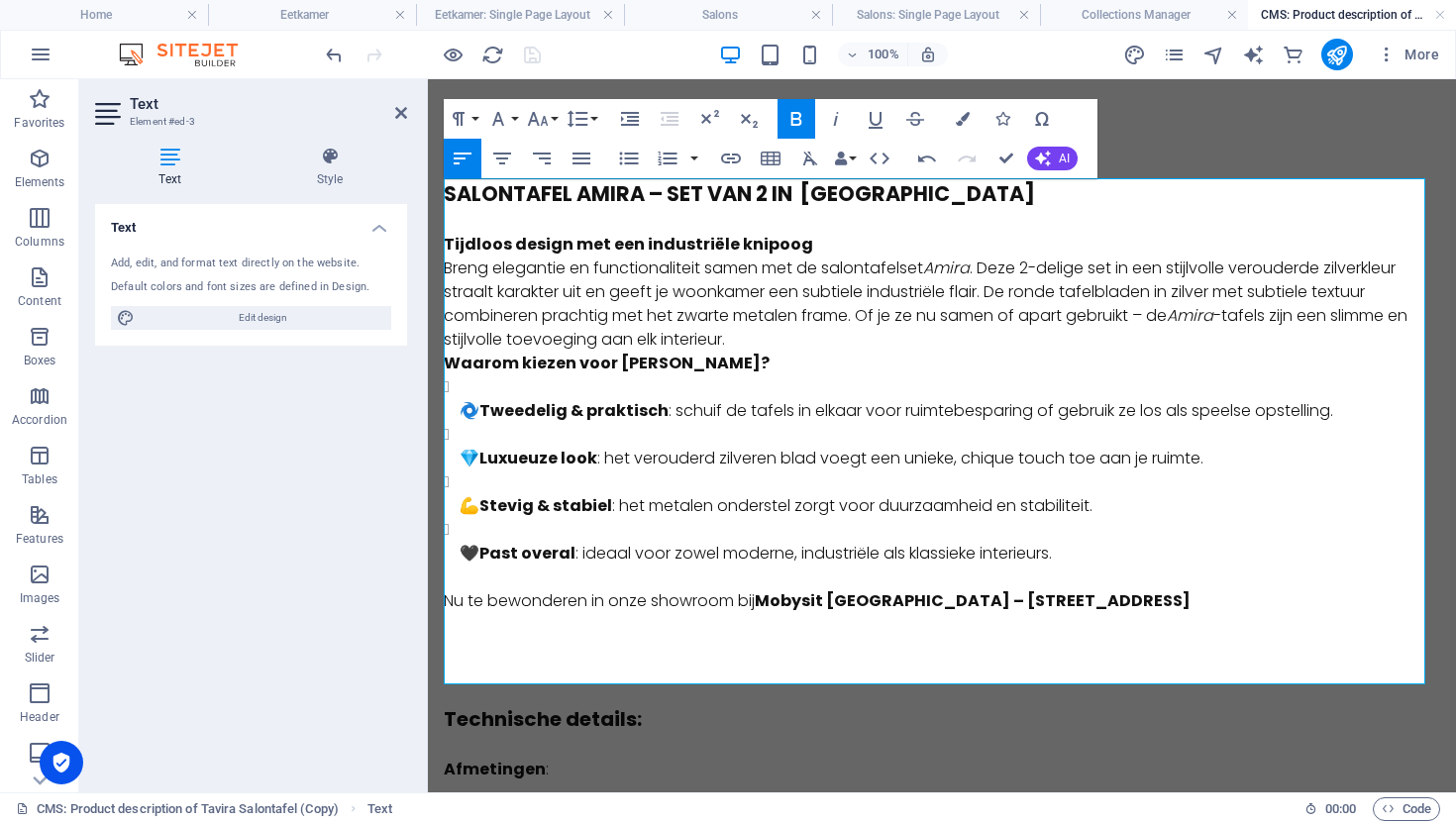click on "Tijdloos design met een industriële knipoog" at bounding box center [942, 245] 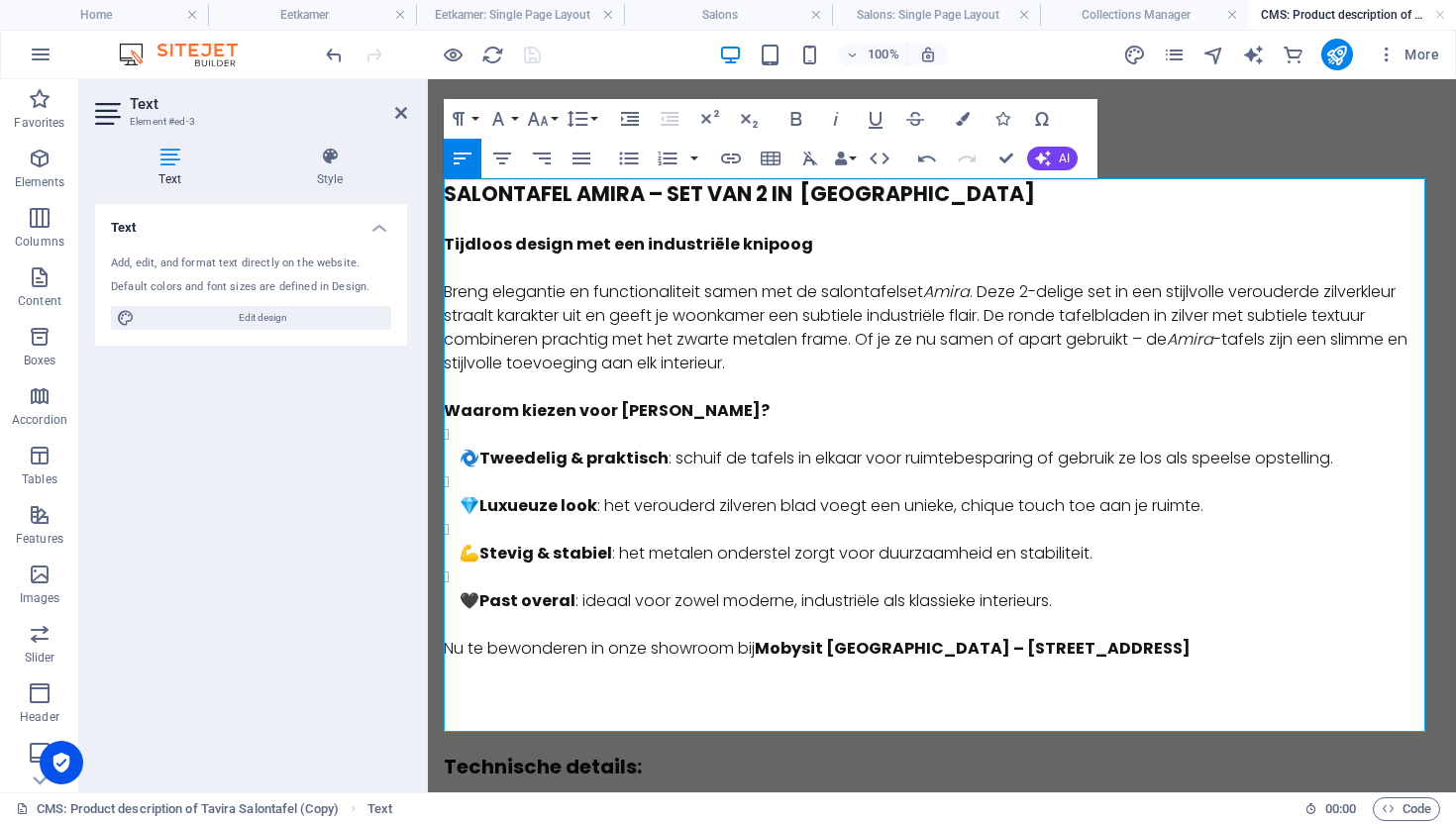 click on "🌀  Tweedelig & praktisch : schuif de tafels in elkaar voor ruimtebesparing of gebruik ze los als speelse opstelling." at bounding box center (950, 459) 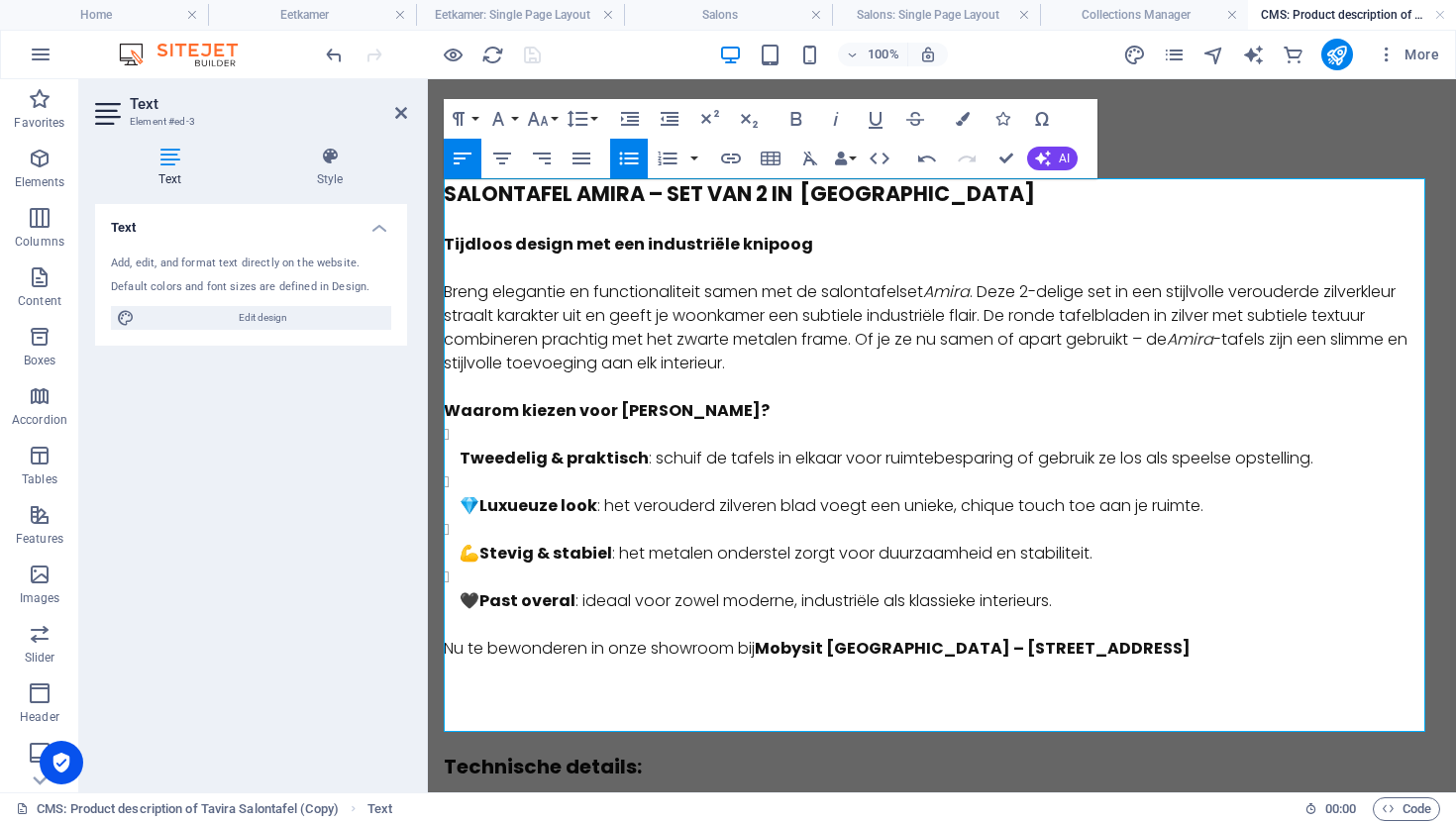 click on "Luxueuze look" at bounding box center (538, 505) 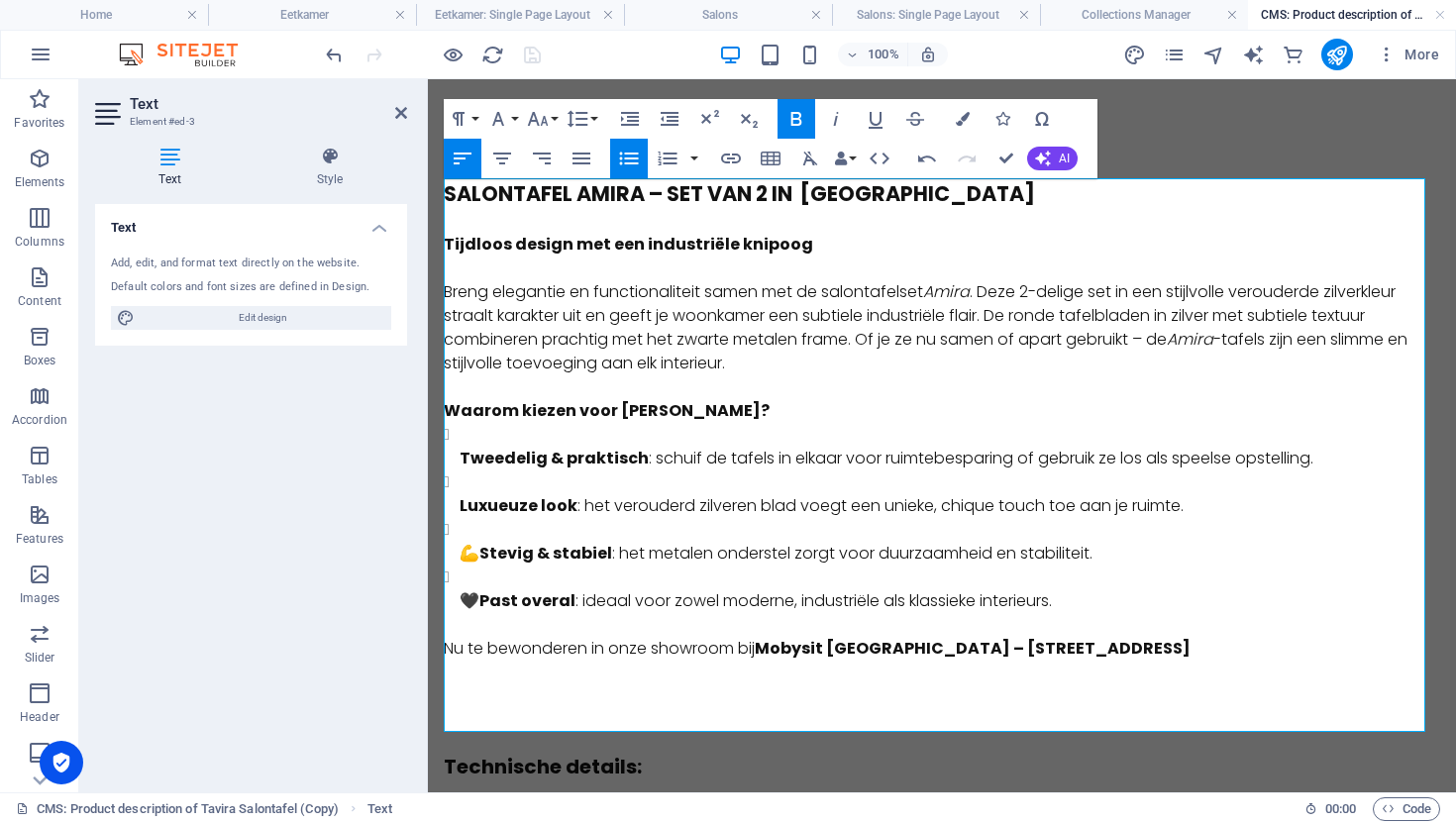 click on "Stevig & stabiel" at bounding box center [546, 553] 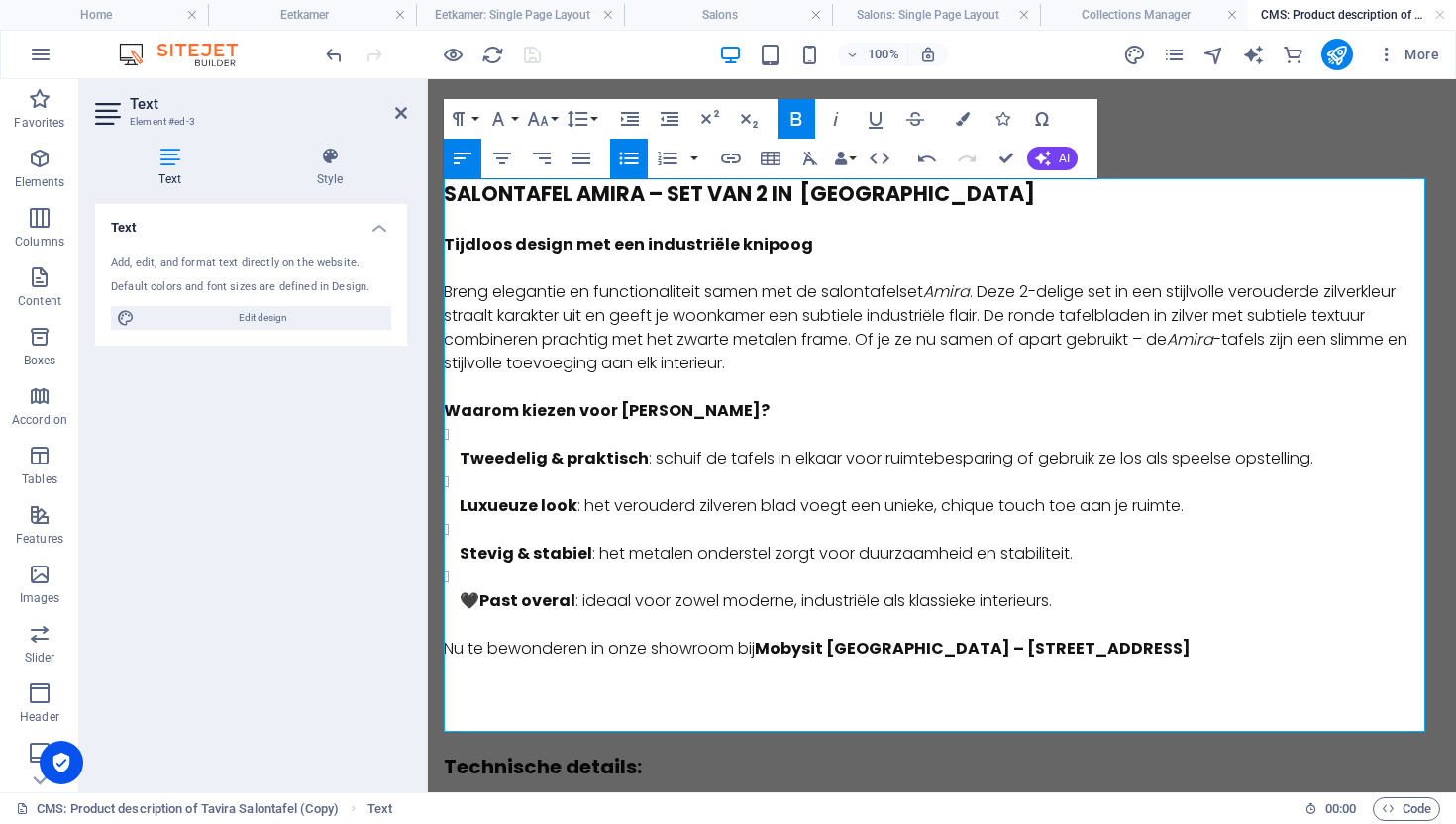 click on "Past overal" at bounding box center [527, 600] 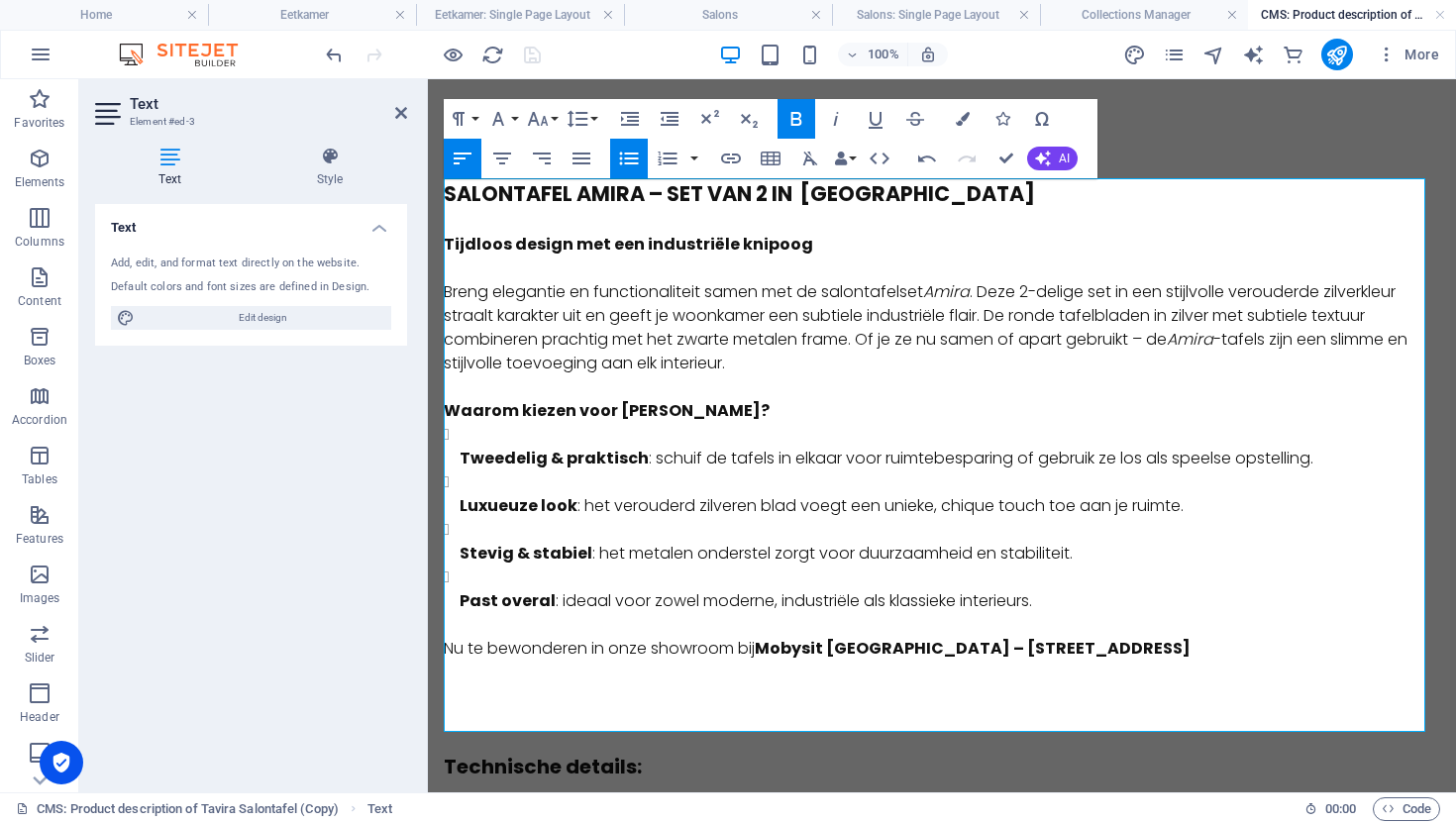 scroll, scrollTop: 437, scrollLeft: 0, axis: vertical 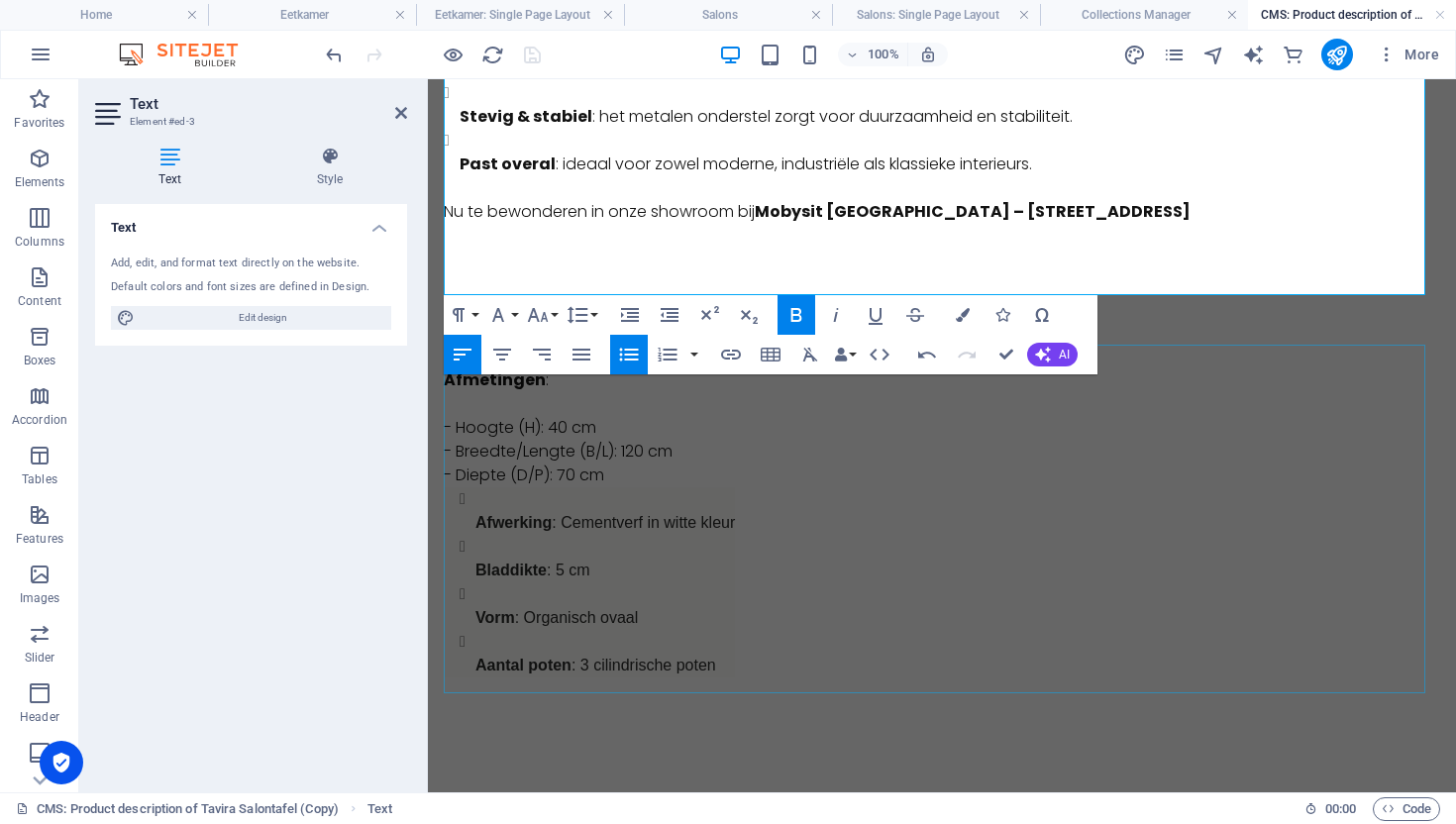 drag, startPoint x: 1056, startPoint y: 525, endPoint x: 1407, endPoint y: 519, distance: 351.0513 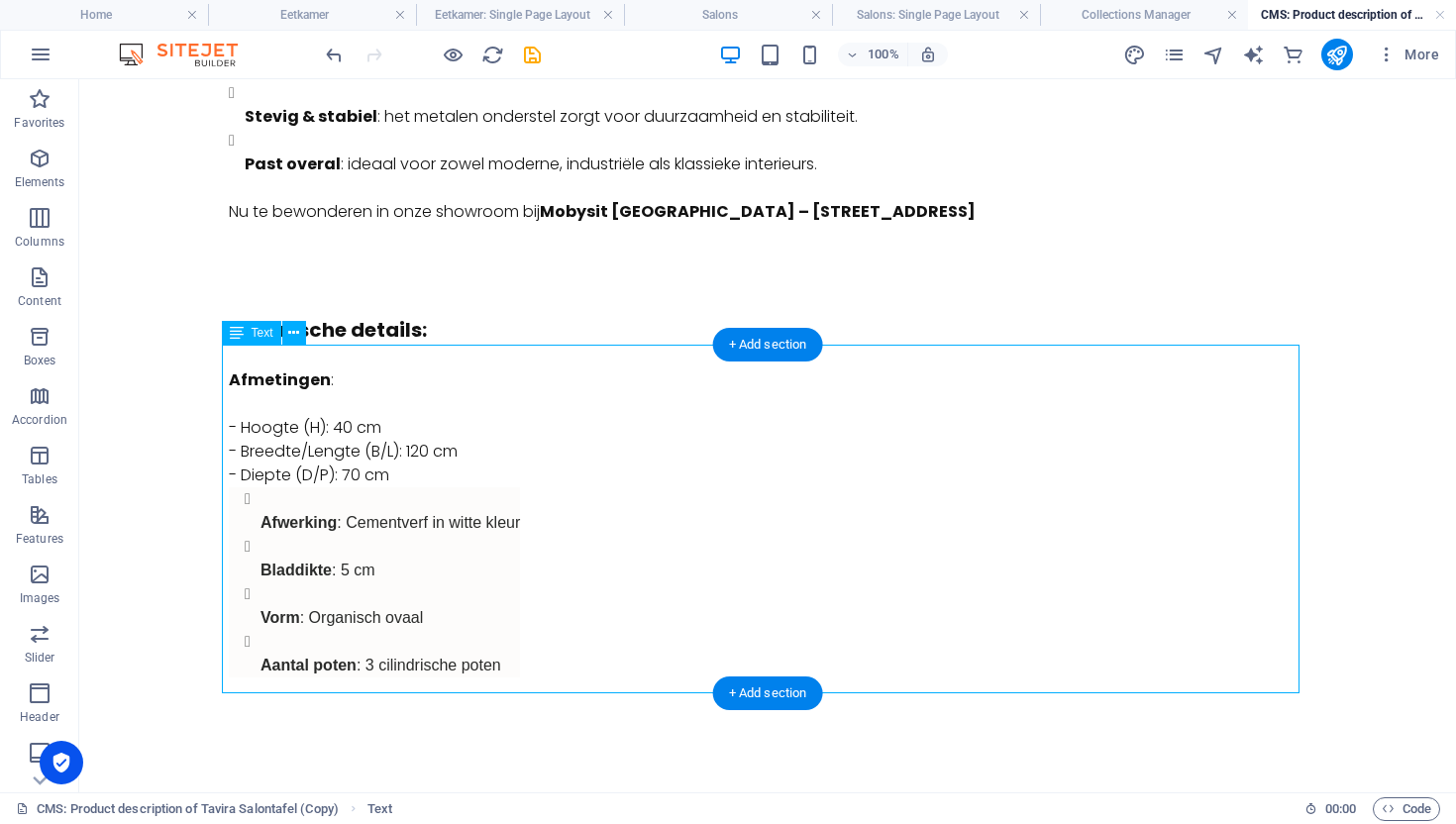 drag, startPoint x: 310, startPoint y: 381, endPoint x: 231, endPoint y: 378, distance: 79.05694 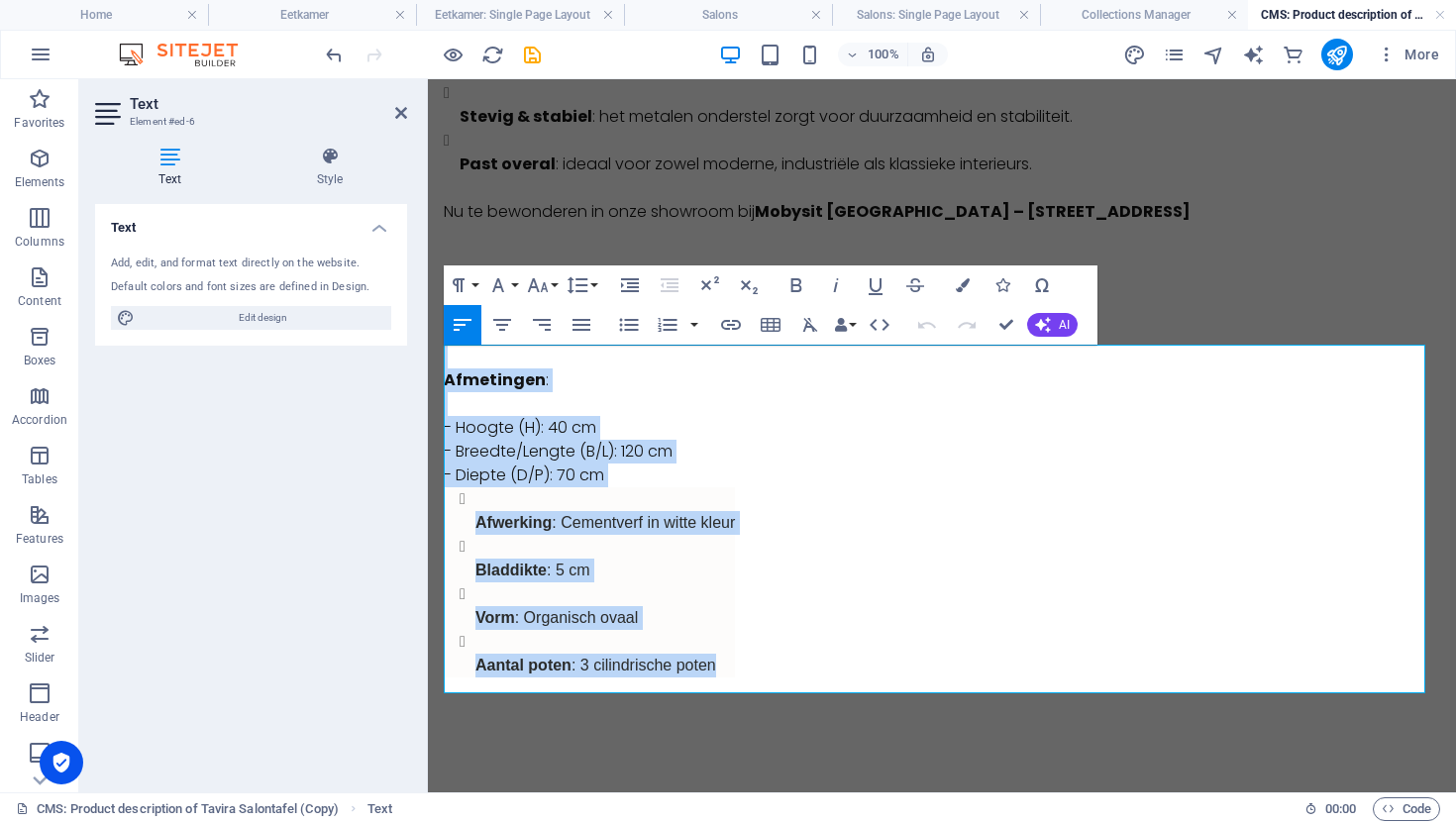 drag, startPoint x: 729, startPoint y: 679, endPoint x: 485, endPoint y: 339, distance: 418.49253 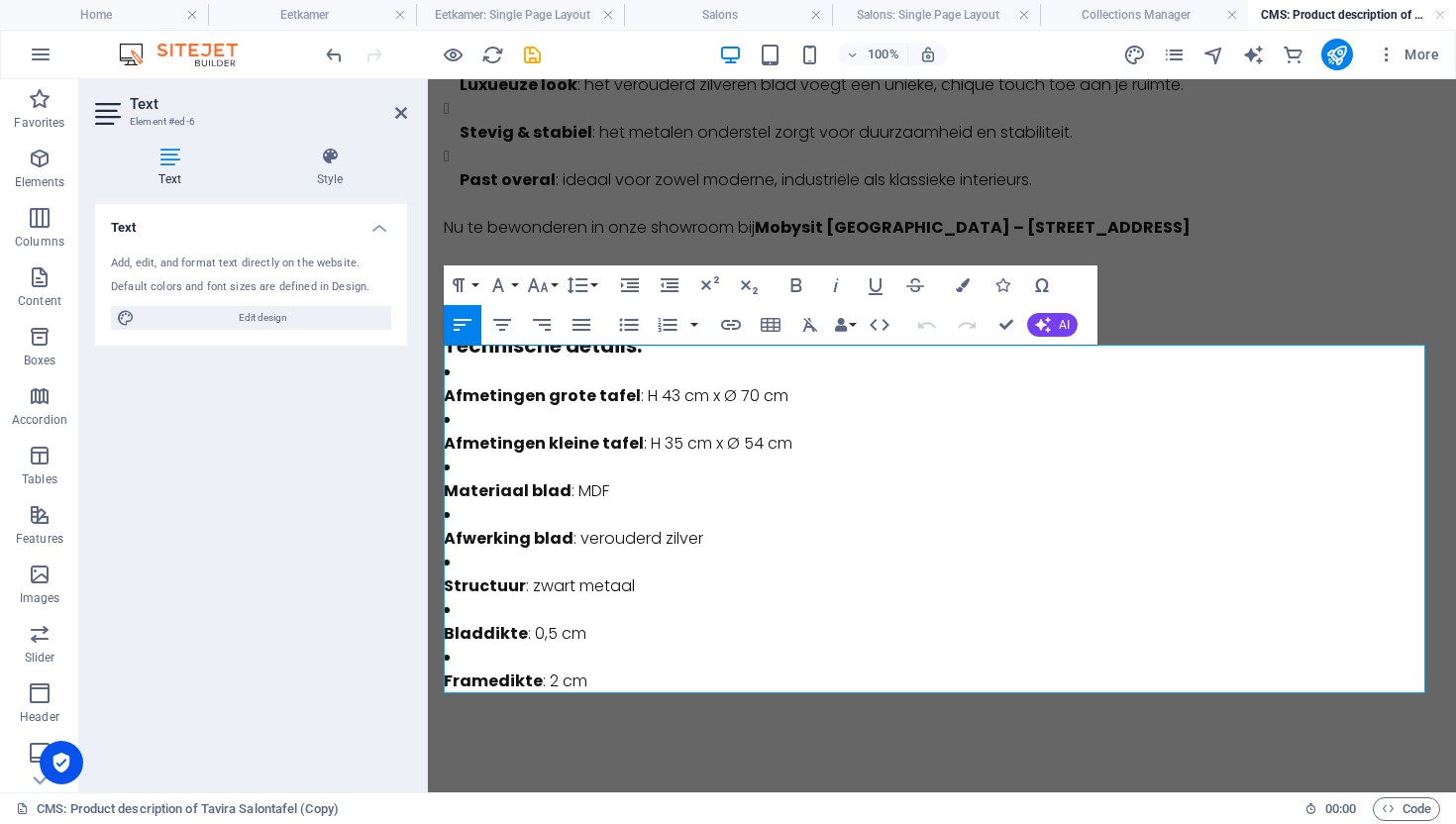 scroll, scrollTop: 421, scrollLeft: 0, axis: vertical 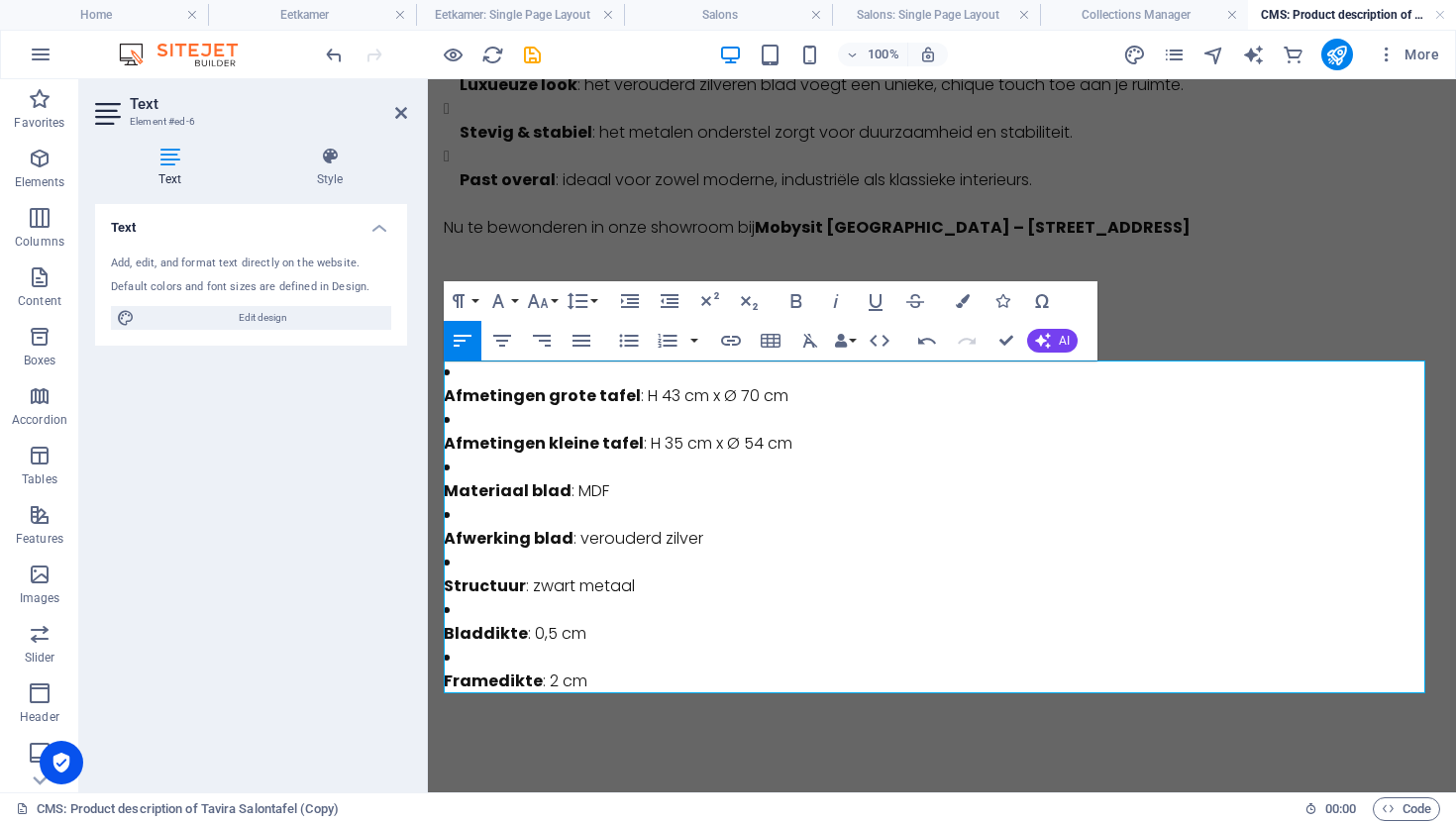 click on "Afmetingen grote tafel : H 43 cm x Ø 70 cm" at bounding box center [942, 396] 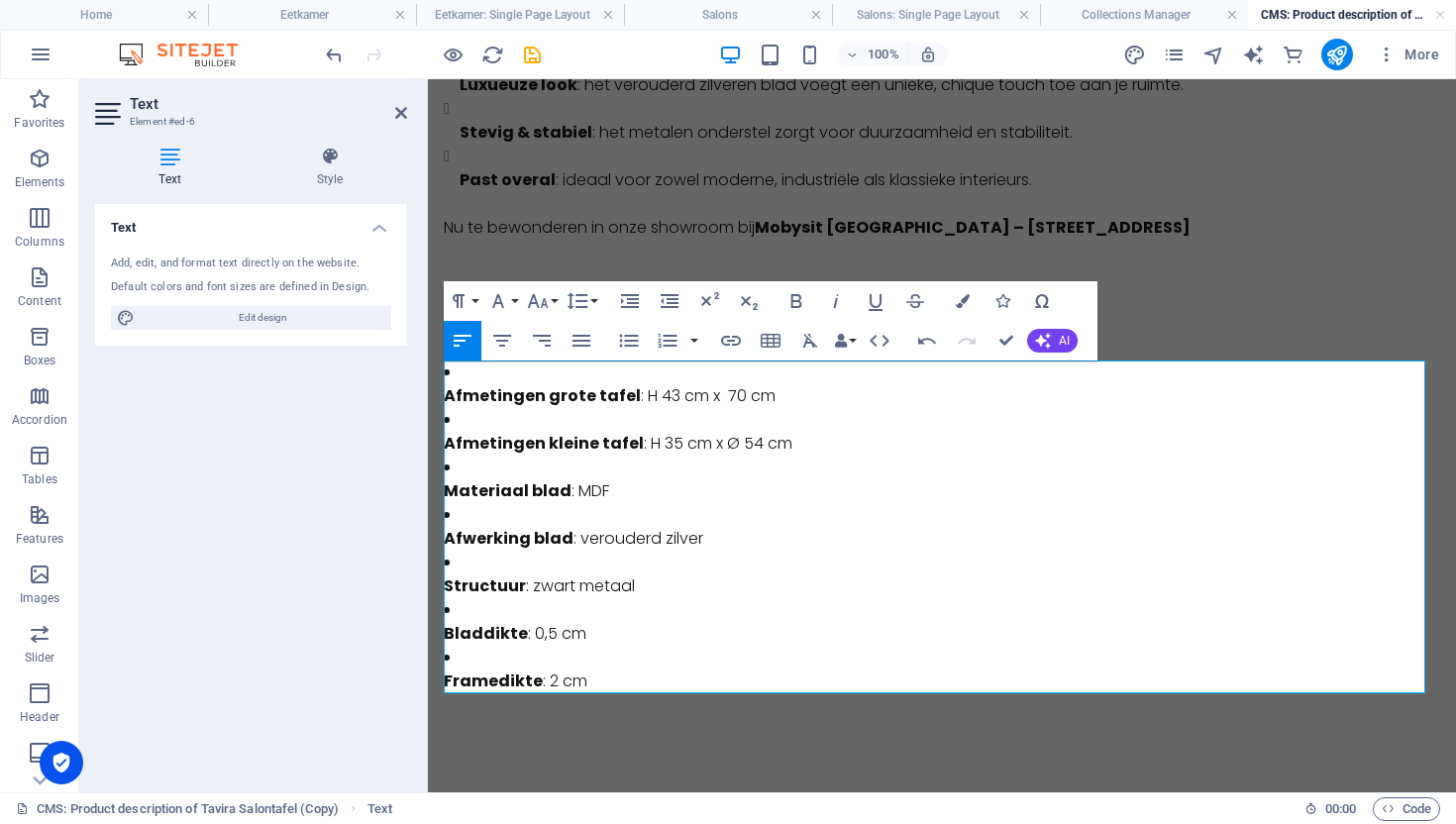 type 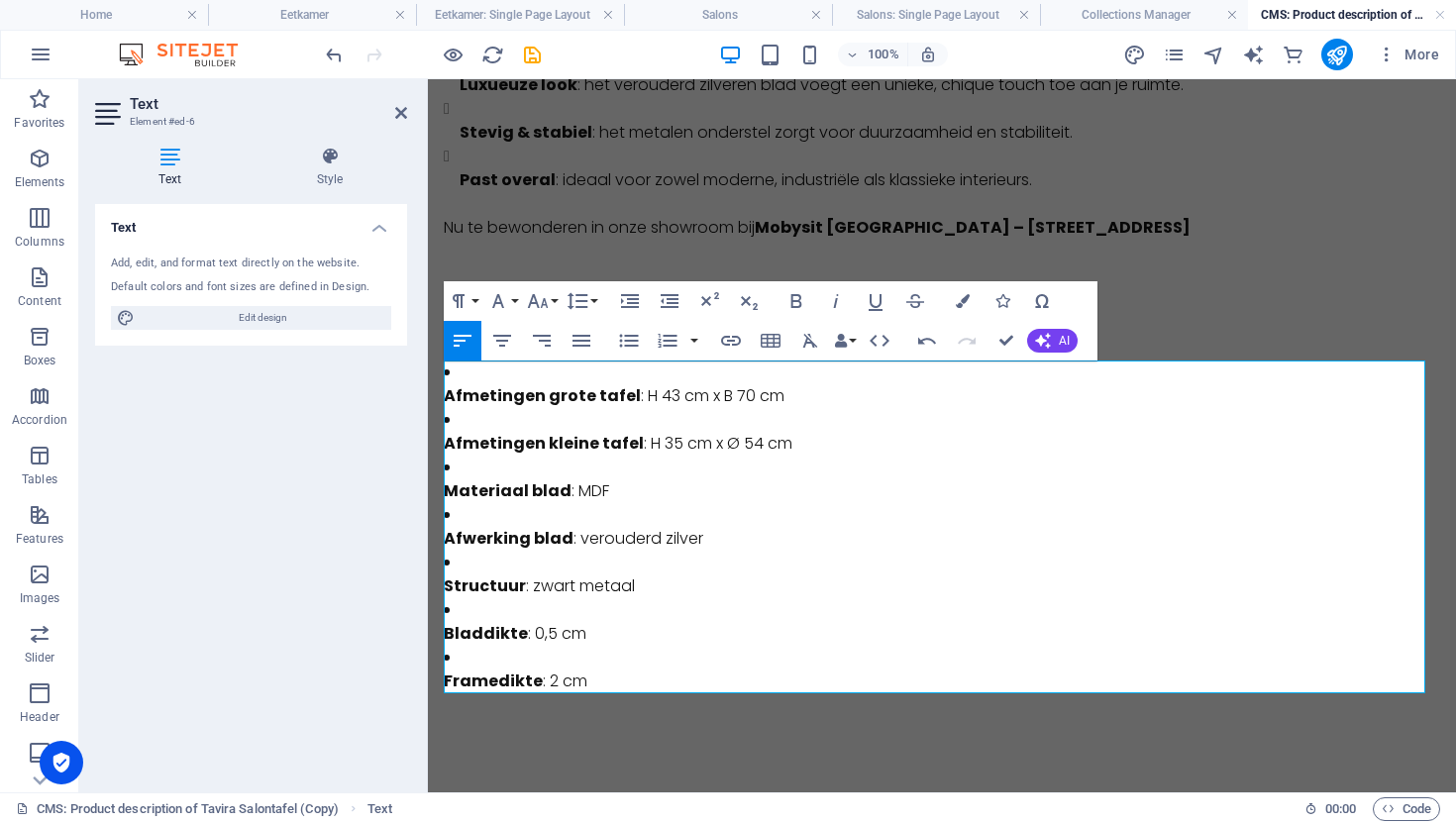 click on "Afmetingen kleine tafel : H 35 cm x Ø 54 cm" at bounding box center [942, 444] 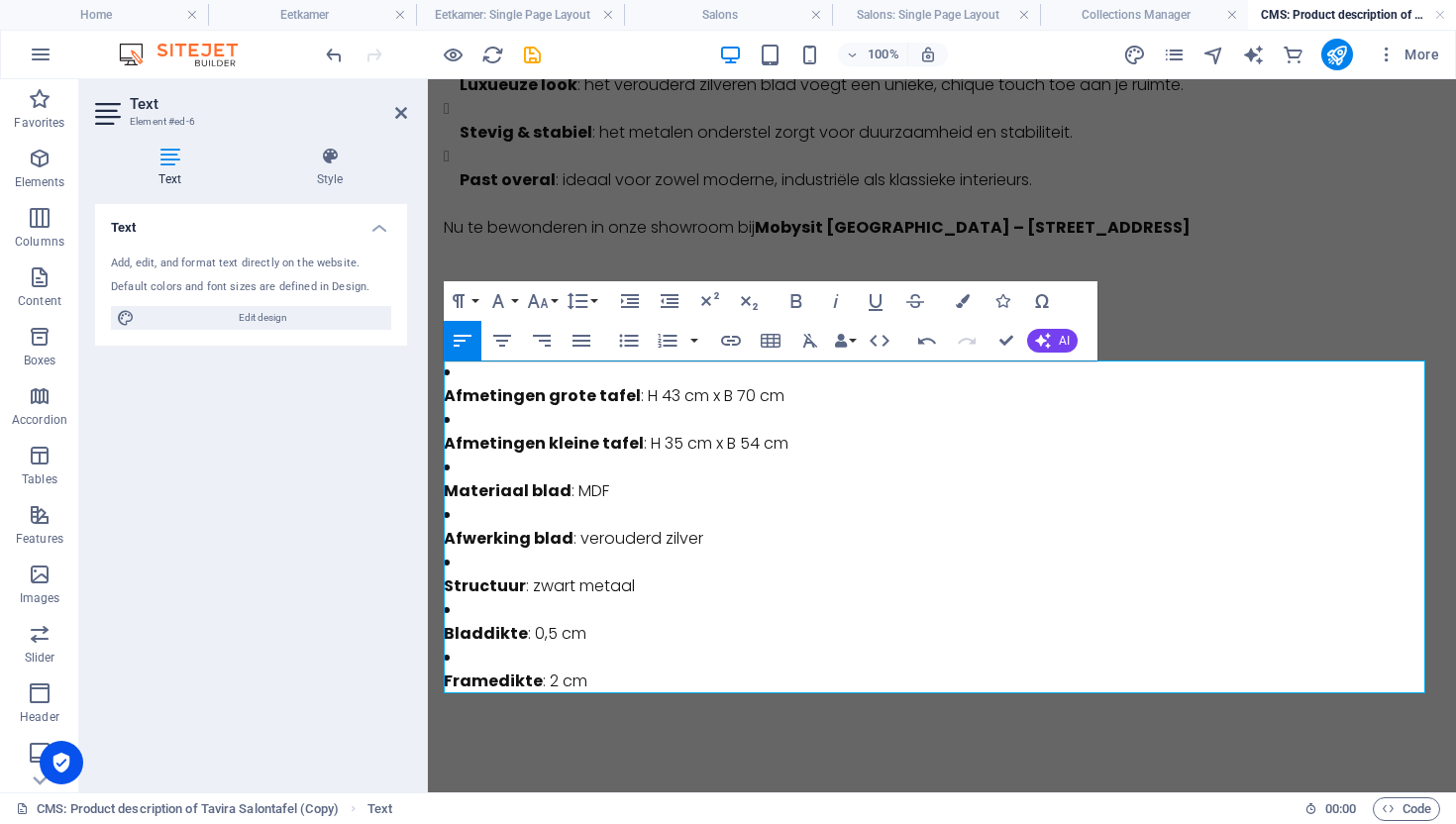 click on "Materiaal blad : MDF" at bounding box center (942, 491) 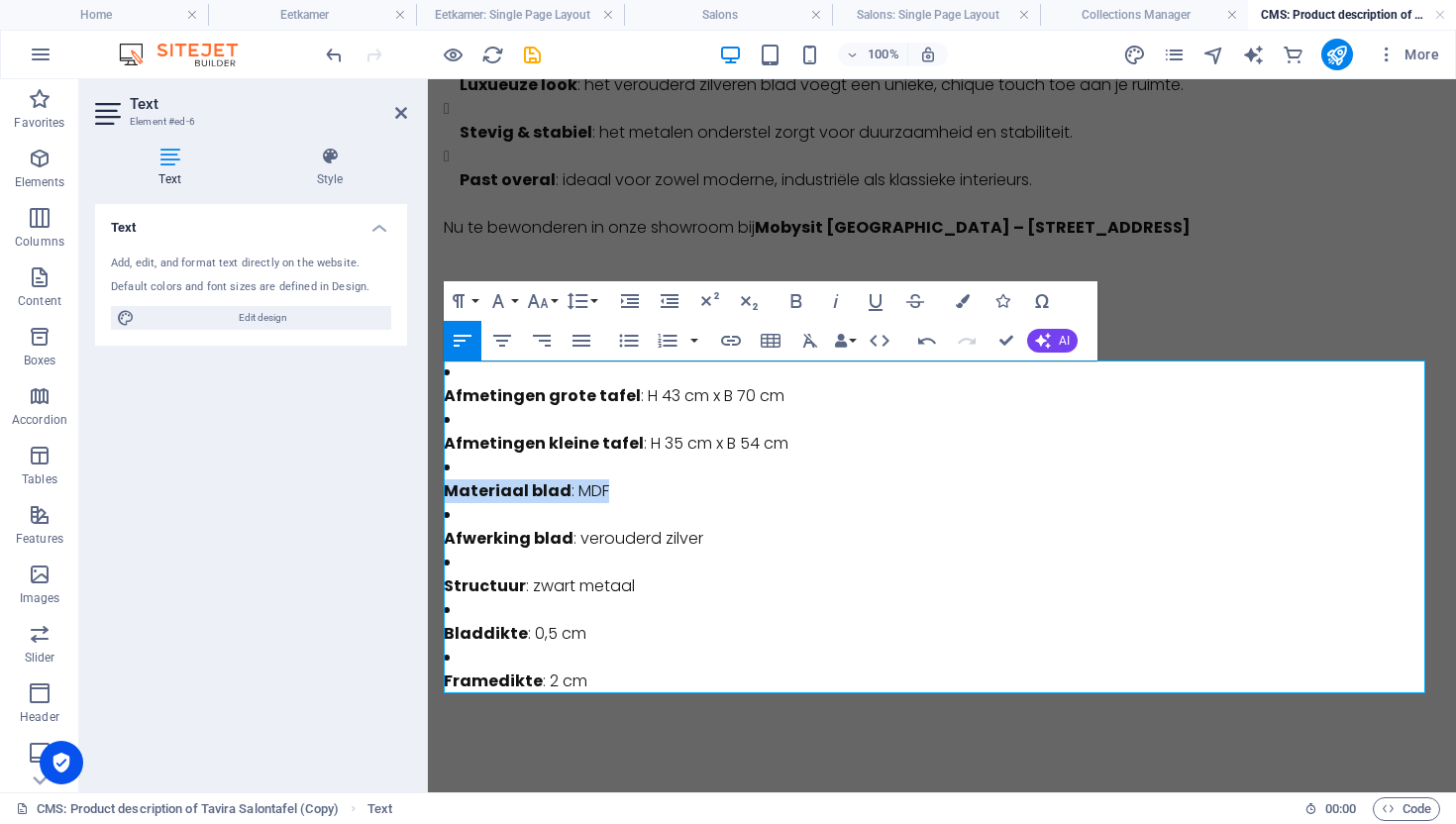 drag, startPoint x: 602, startPoint y: 488, endPoint x: 433, endPoint y: 494, distance: 169.10648 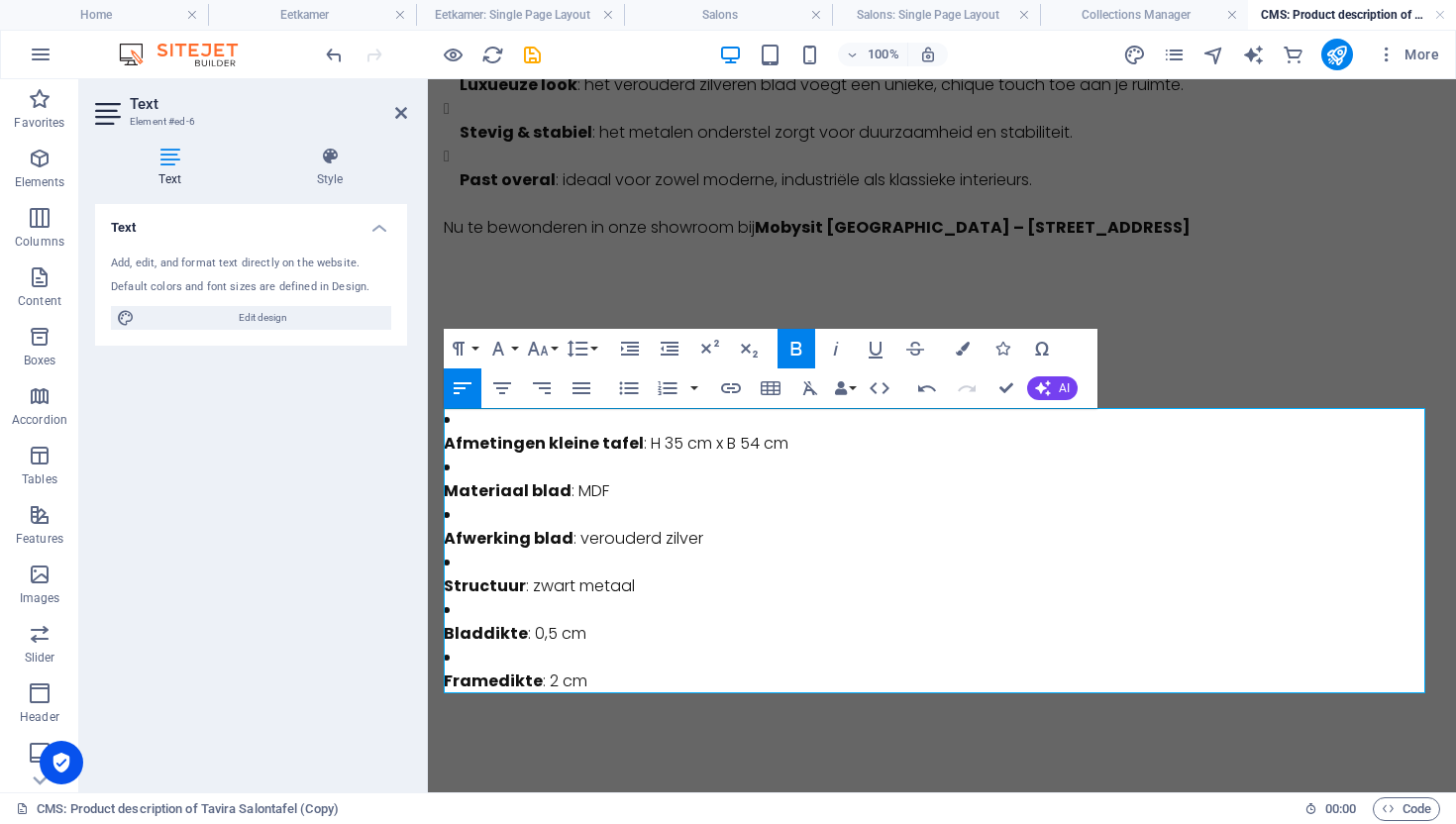 scroll, scrollTop: 373, scrollLeft: 0, axis: vertical 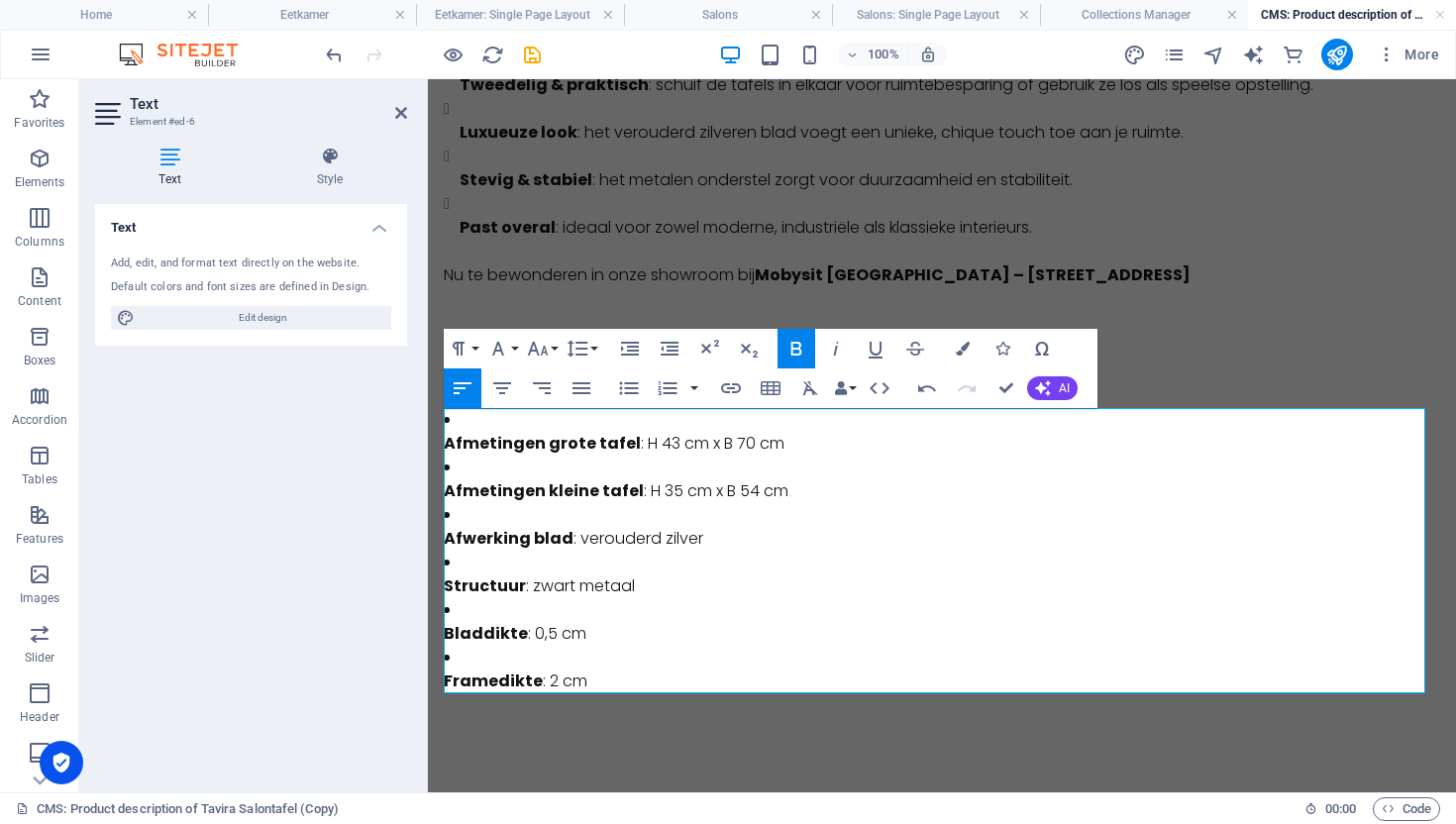 click on "Afwerking blad : verouderd zilver" at bounding box center [942, 539] 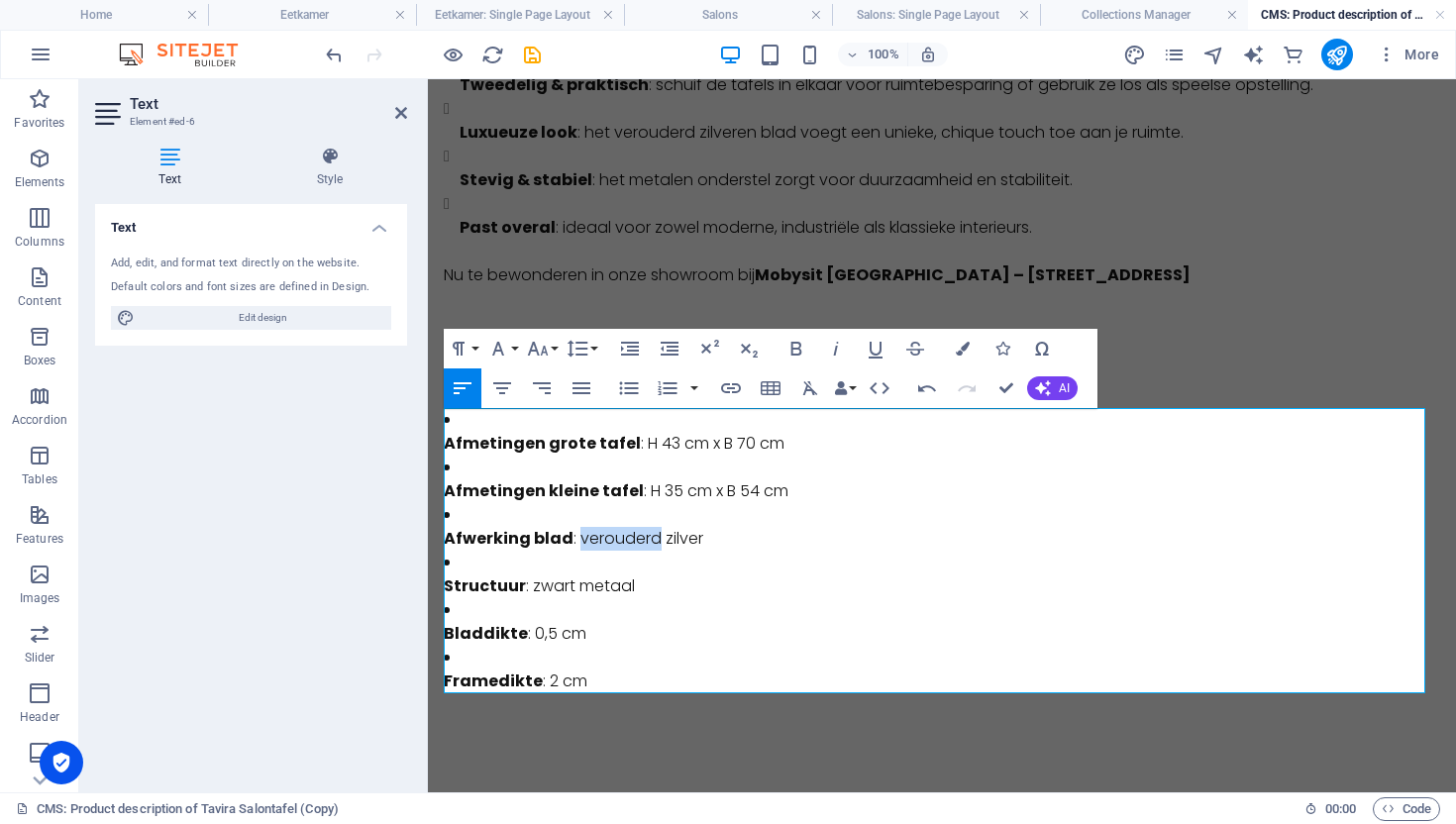 click on "Afwerking blad : verouderd zilver" at bounding box center (942, 539) 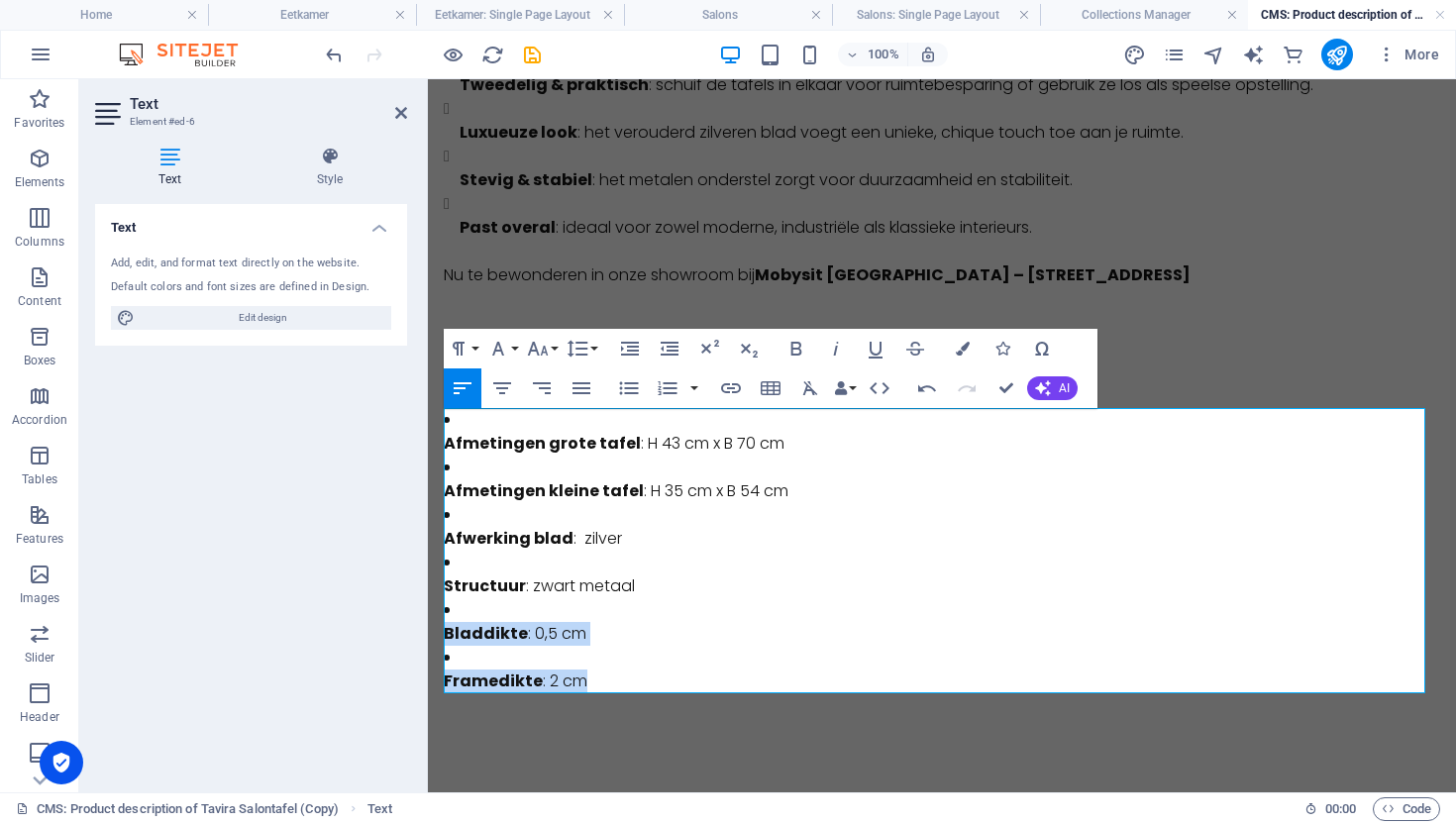 drag, startPoint x: 590, startPoint y: 679, endPoint x: 452, endPoint y: 612, distance: 153.40469 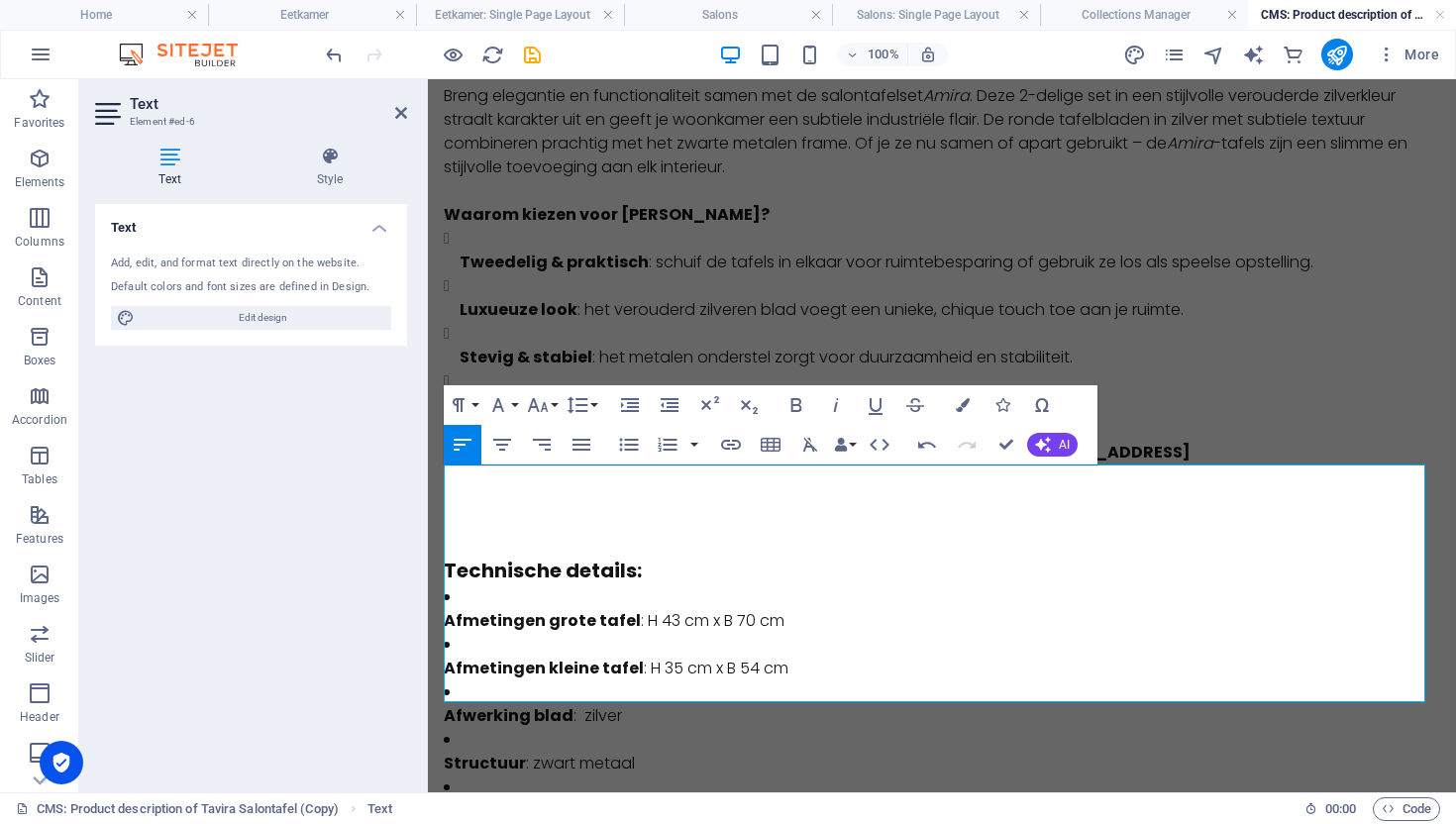 scroll, scrollTop: 326, scrollLeft: 0, axis: vertical 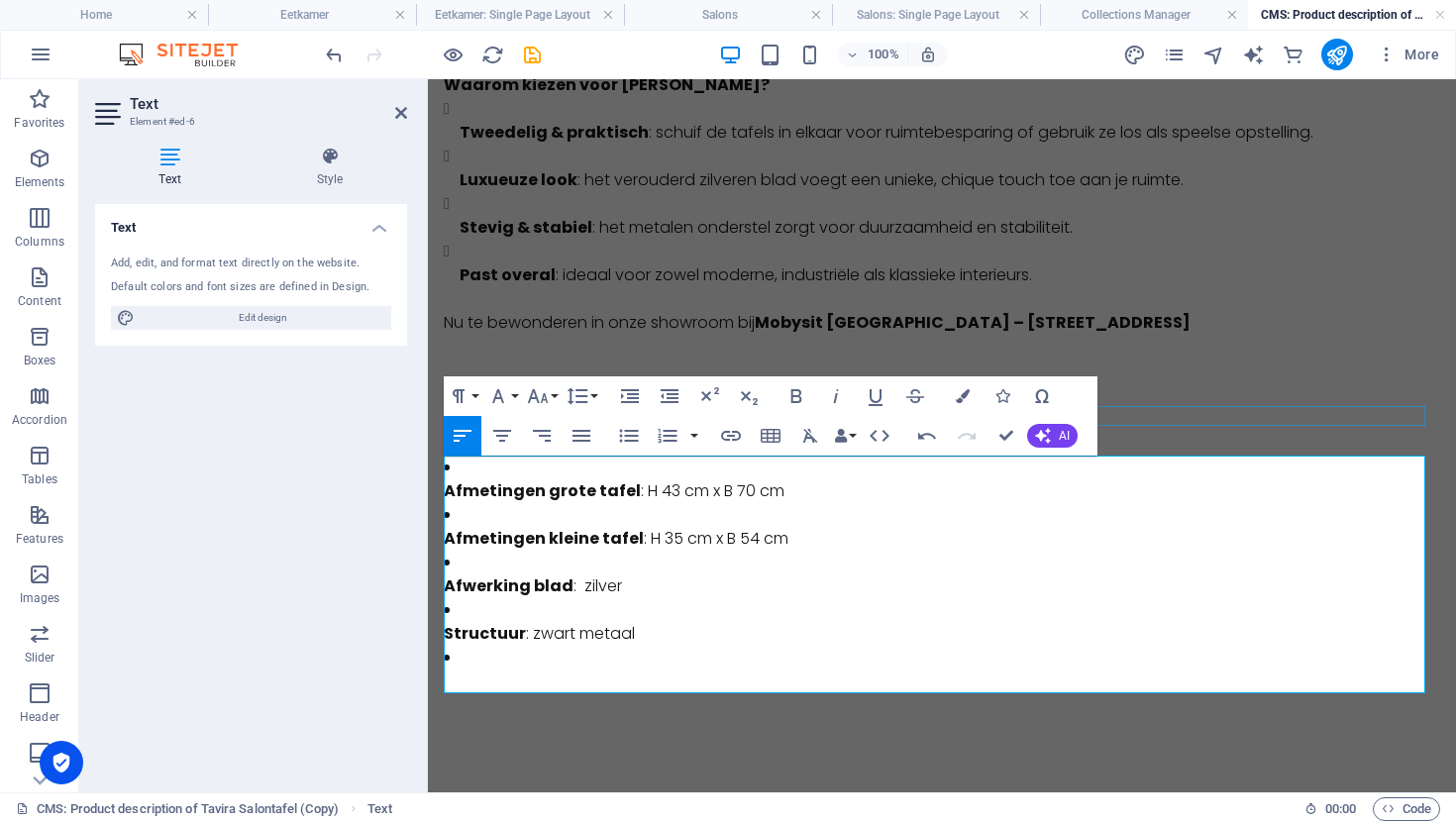click at bounding box center (942, 416) 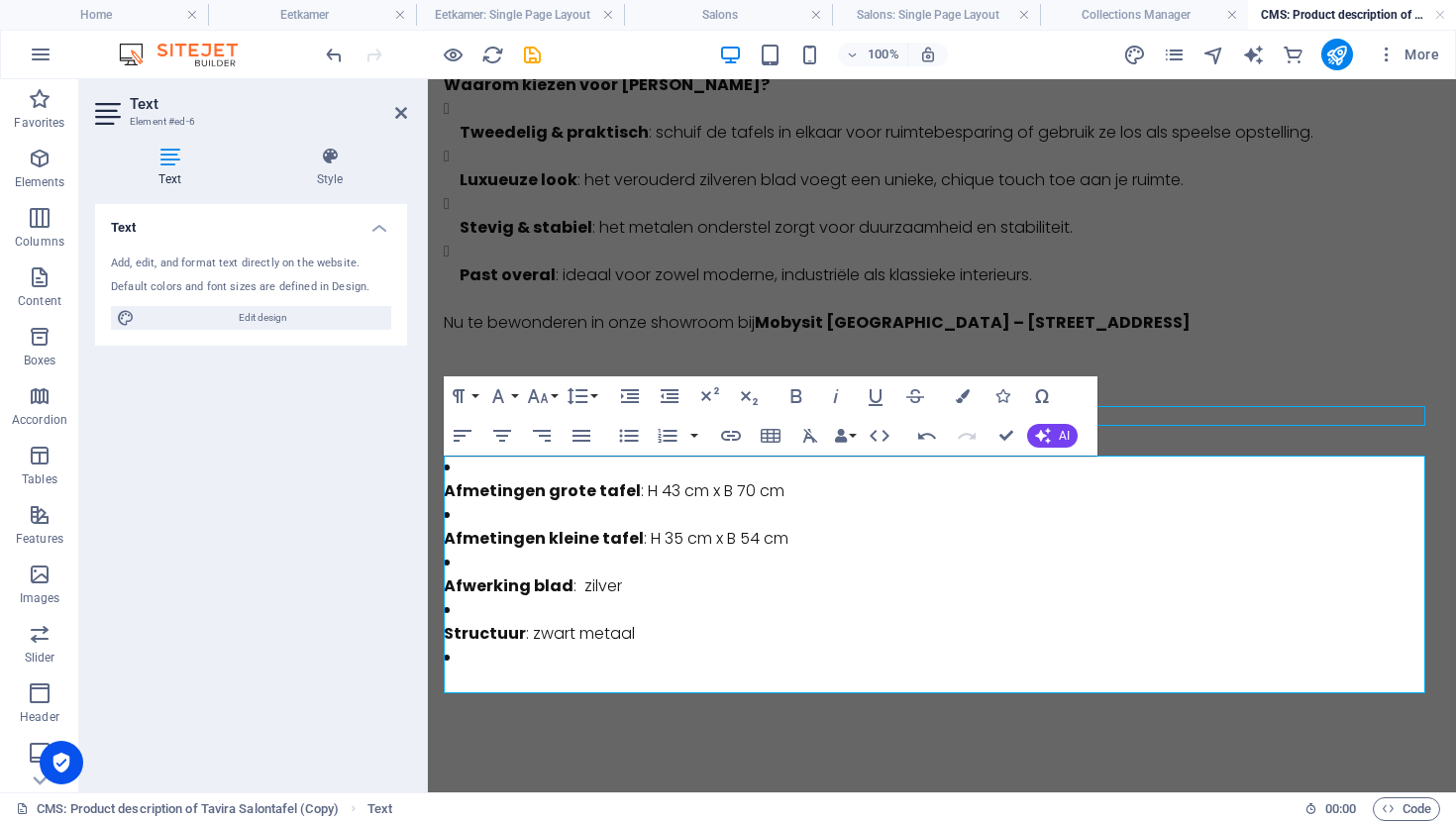 click at bounding box center (942, 416) 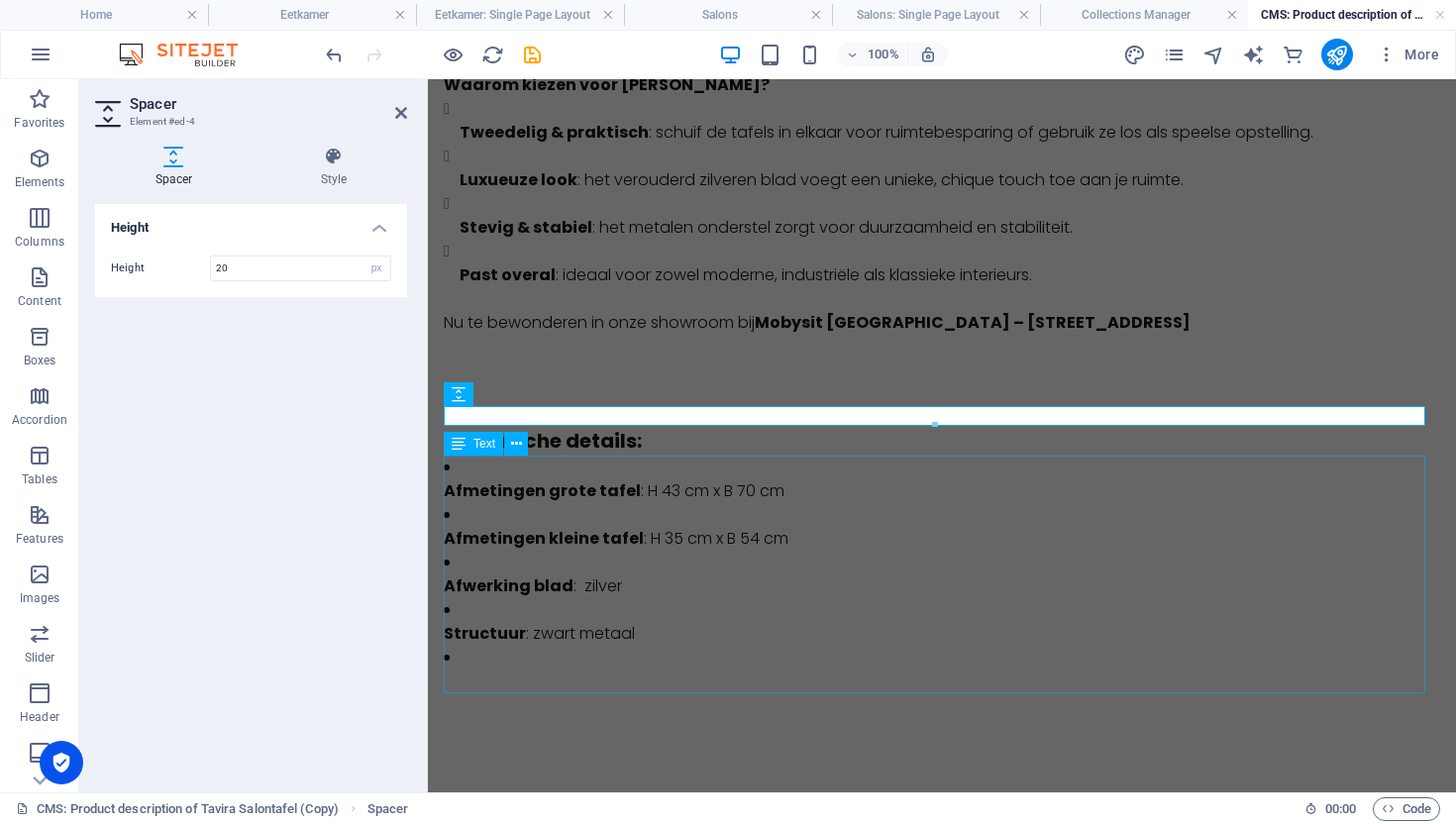 click on "Afmetingen grote tafel : H 43 cm x B 70 cm Afmetingen kleine tafel : H 35 cm x B 54 cm Afwerking blad :  zilver Structuur : zwart metaal" at bounding box center (942, 574) 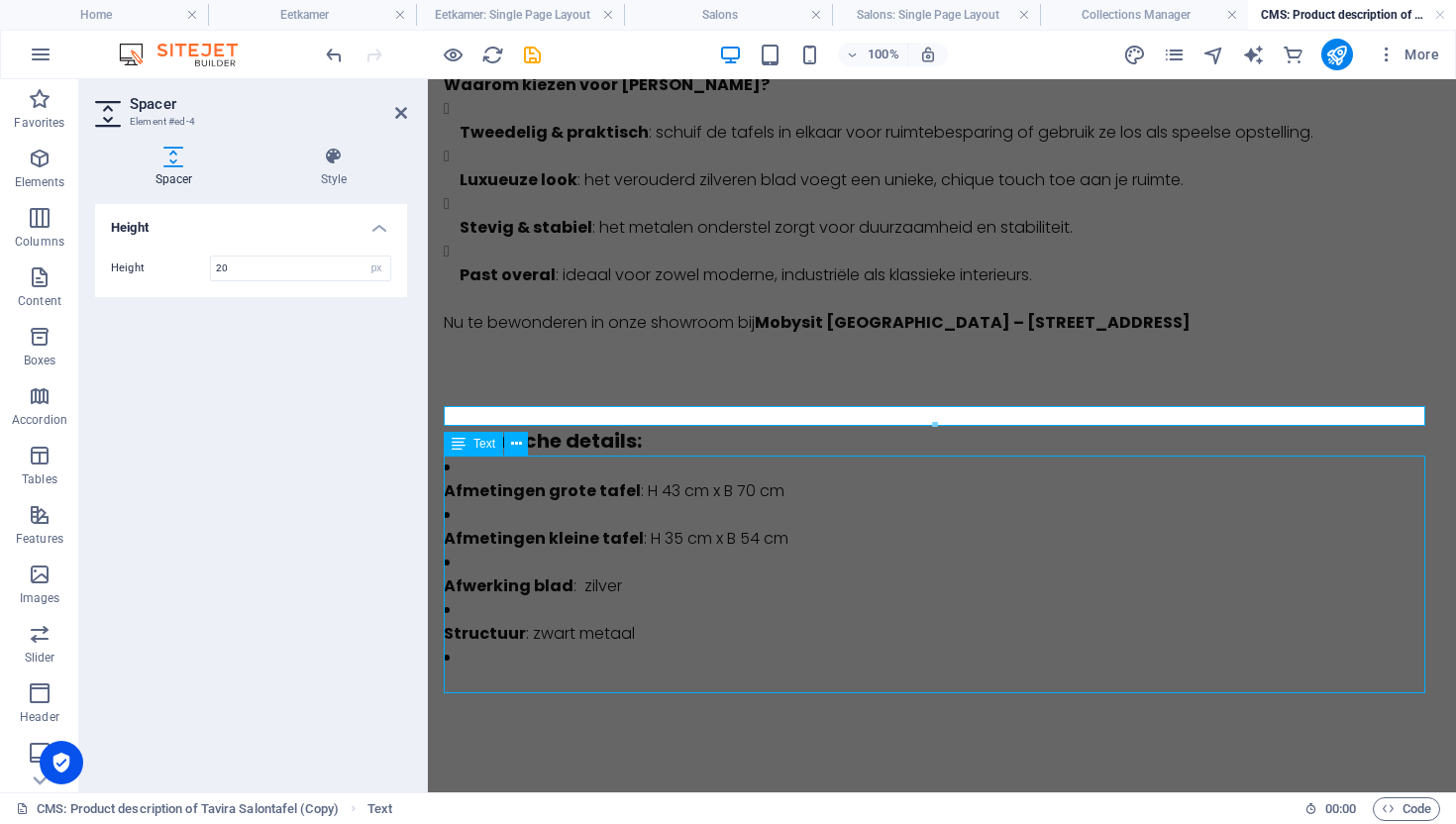 click on "Afmetingen grote tafel : H 43 cm x B 70 cm Afmetingen kleine tafel : H 35 cm x B 54 cm Afwerking blad :  zilver Structuur : zwart metaal" at bounding box center [942, 574] 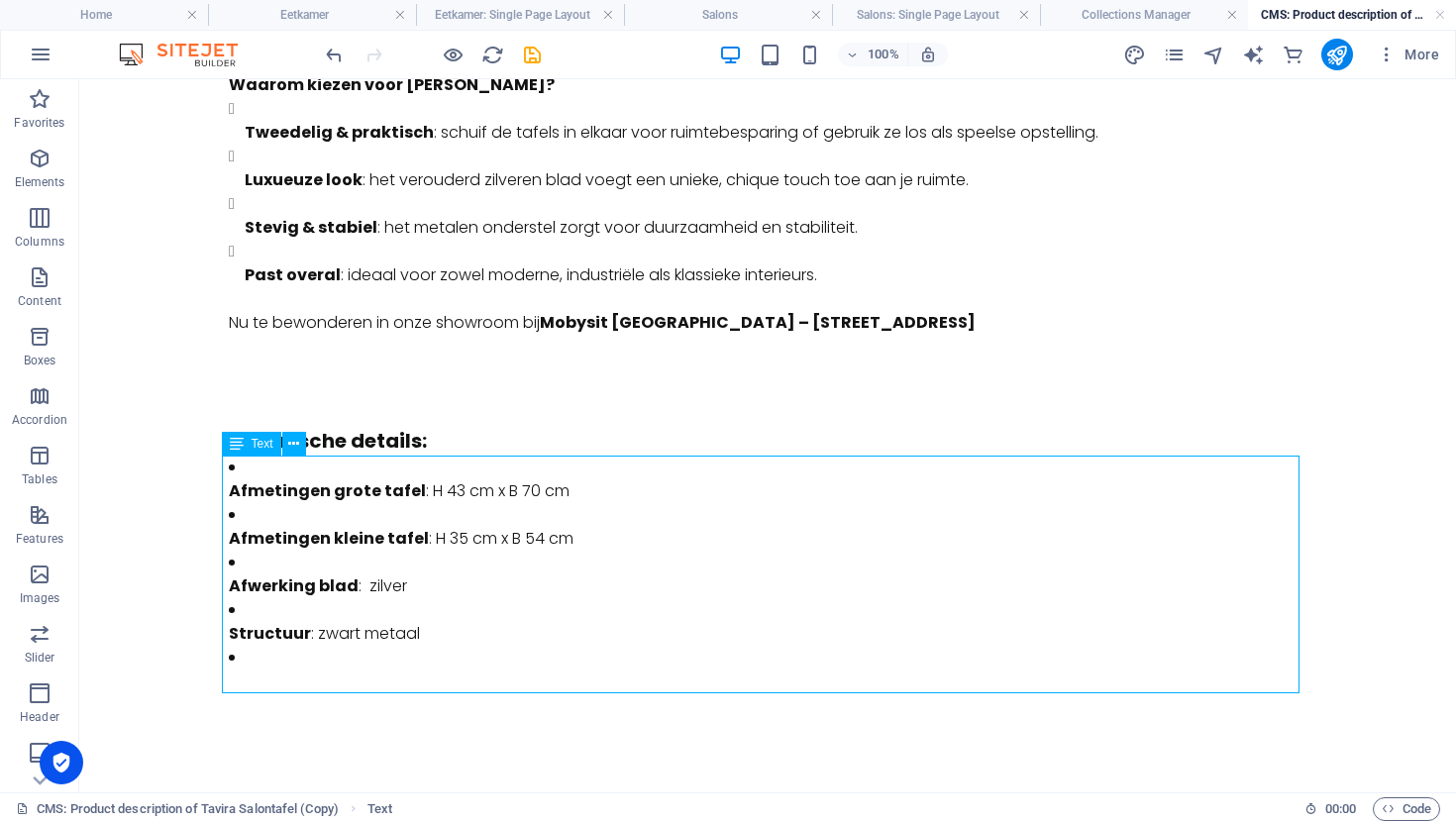 click on "Afmetingen grote tafel : H 43 cm x B 70 cm Afmetingen kleine tafel : H 35 cm x B 54 cm Afwerking blad :  zilver Structuur : zwart metaal" at bounding box center (768, 574) 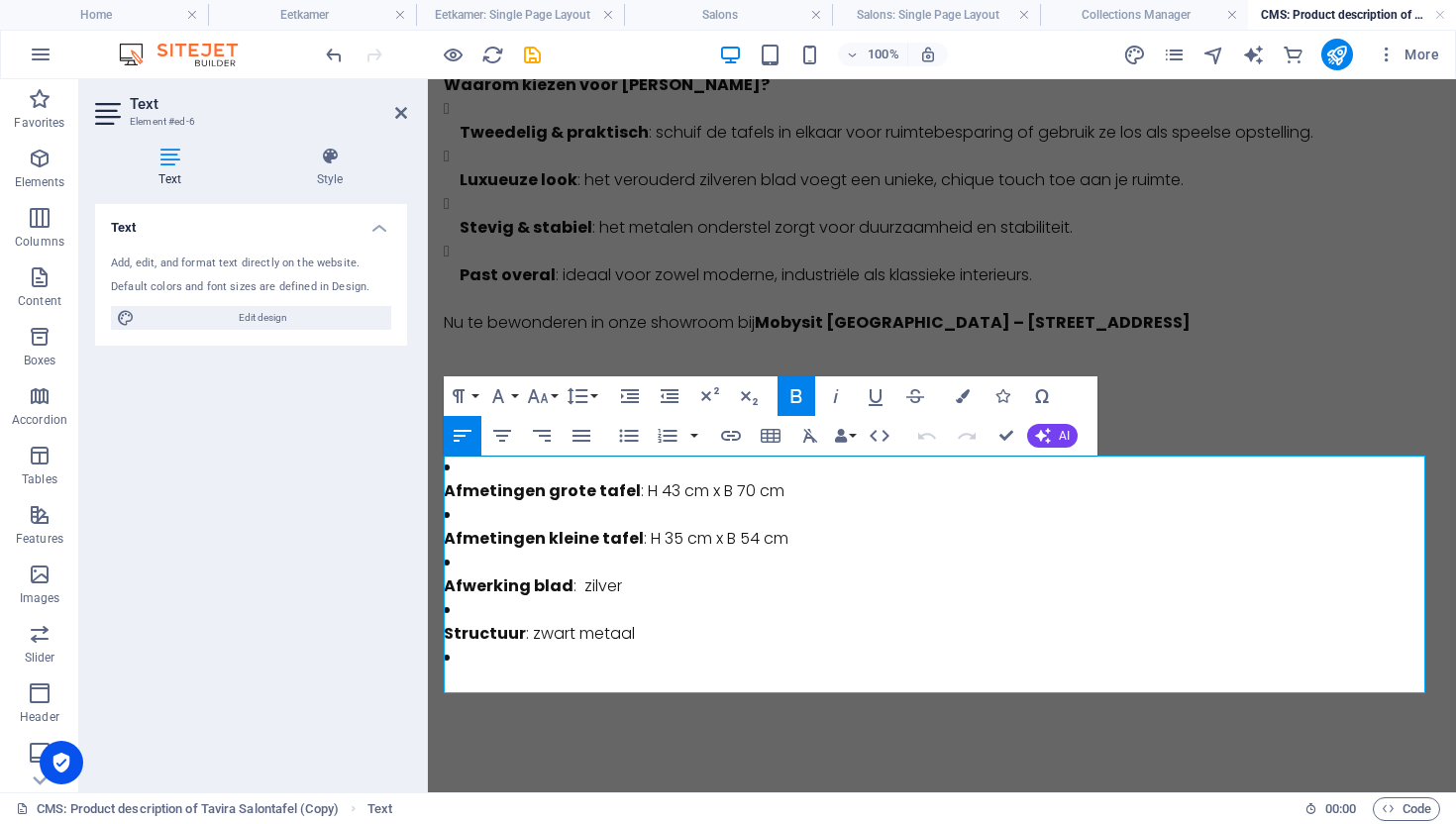 click at bounding box center [942, 670] 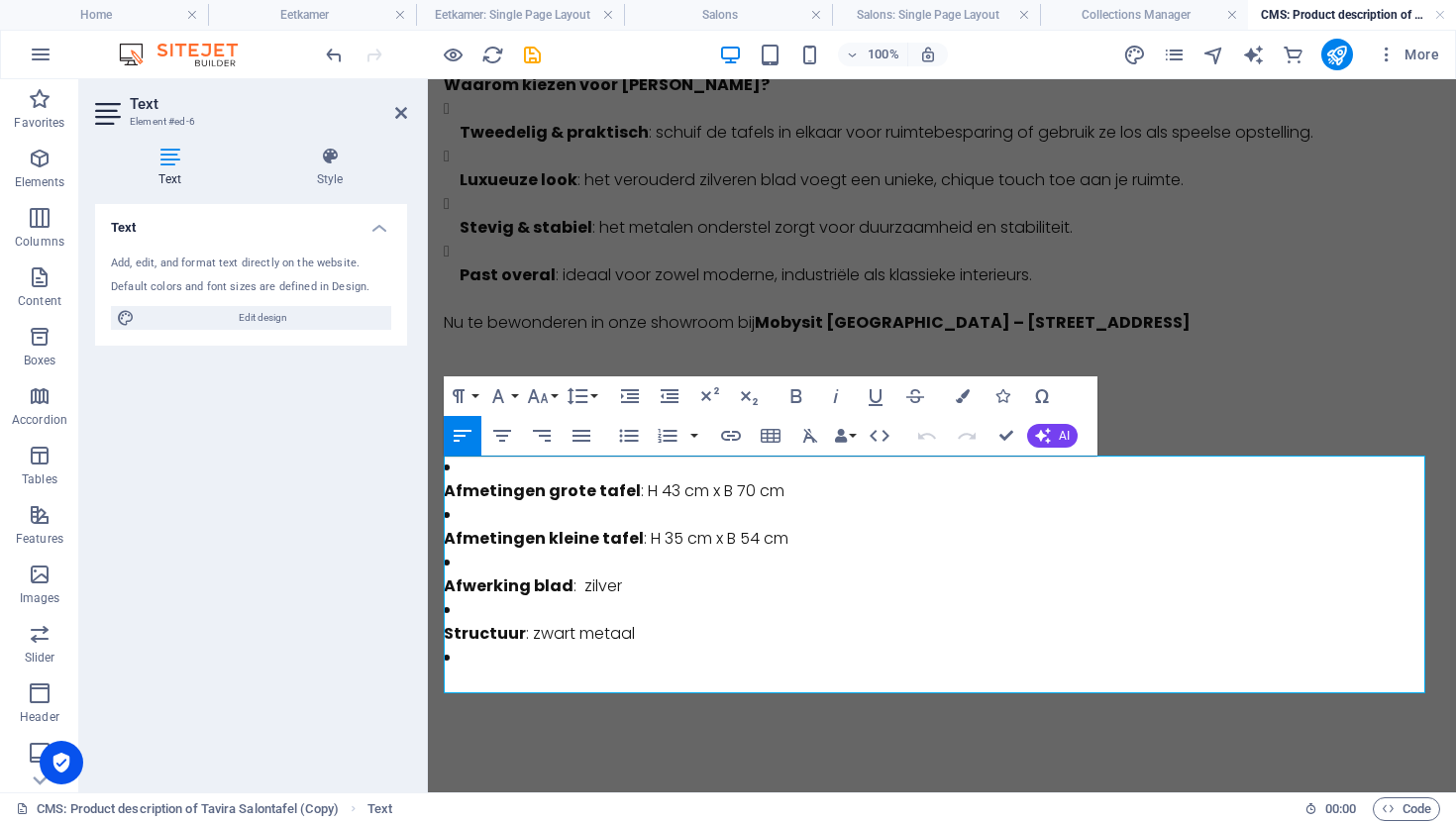 click at bounding box center (942, 670) 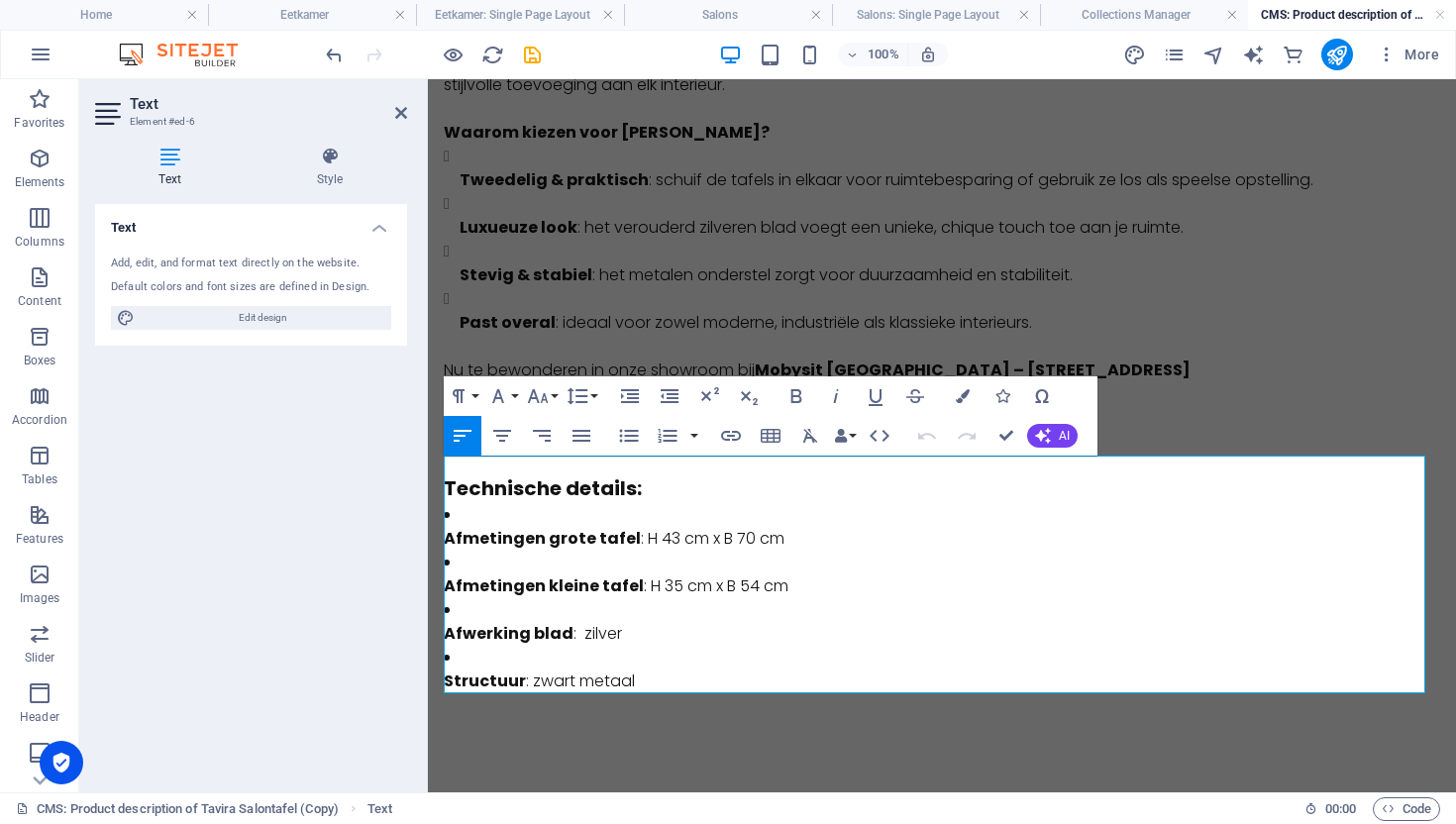 scroll, scrollTop: 278, scrollLeft: 0, axis: vertical 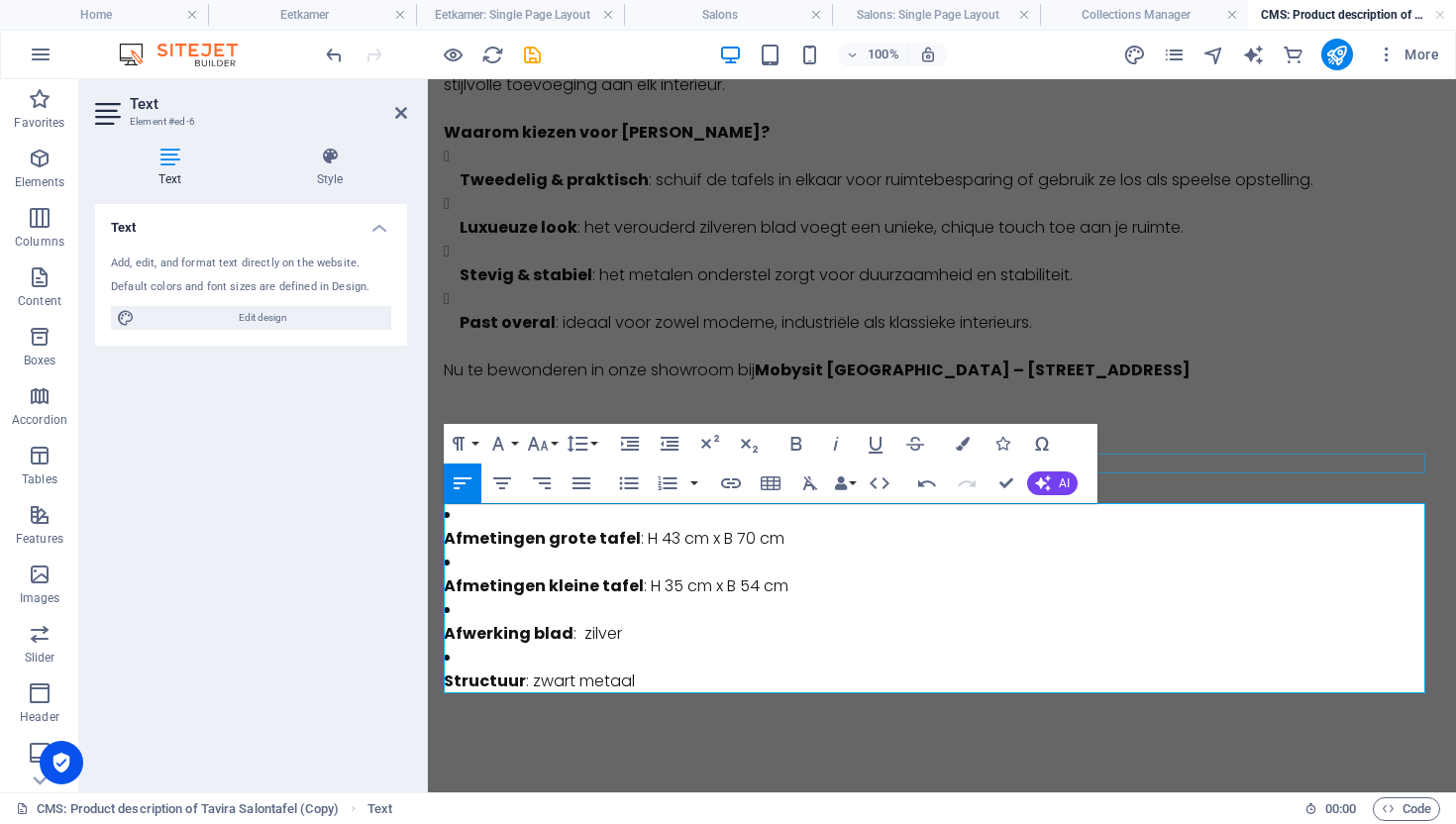 click at bounding box center (942, 464) 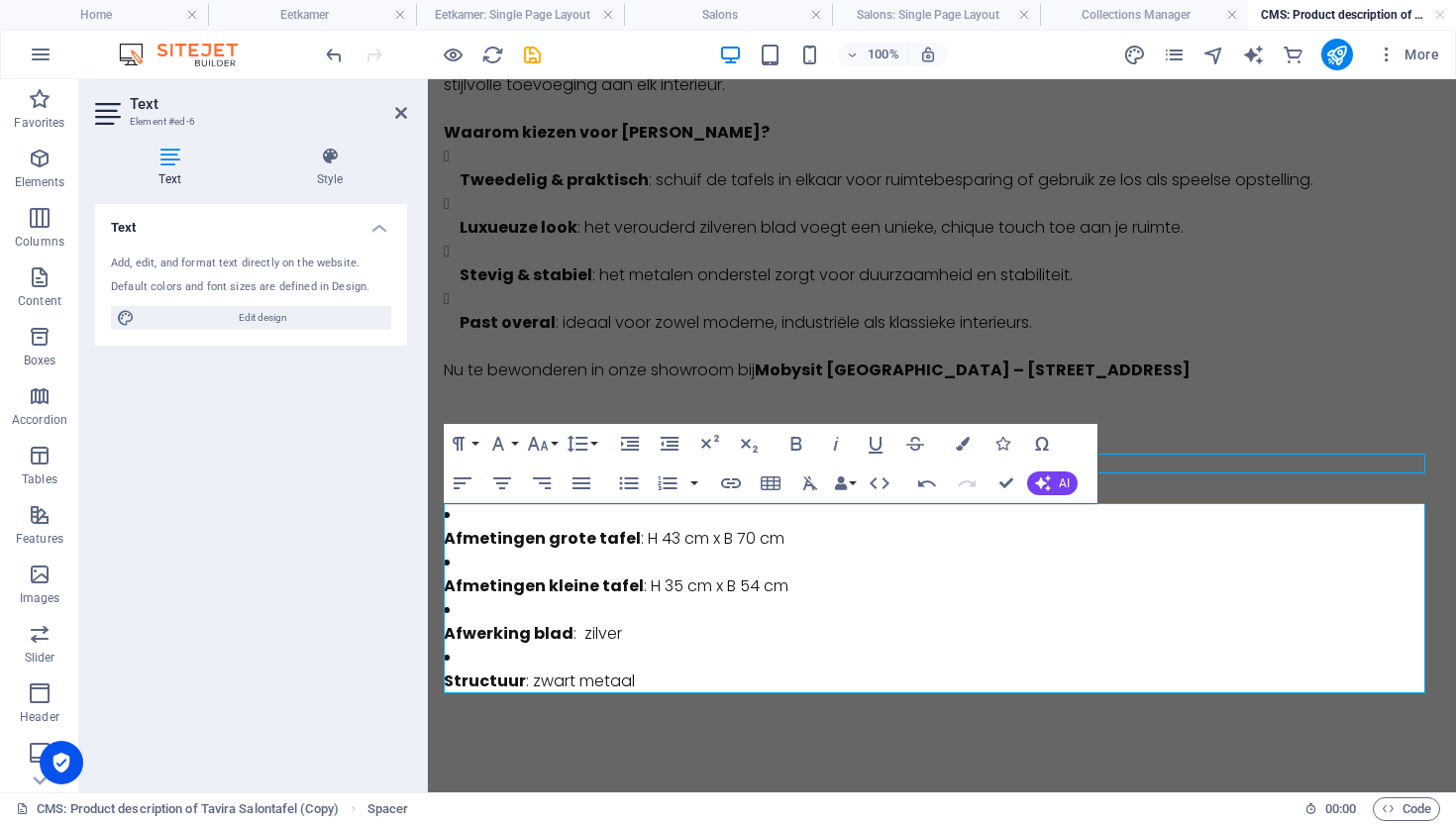 click at bounding box center [942, 464] 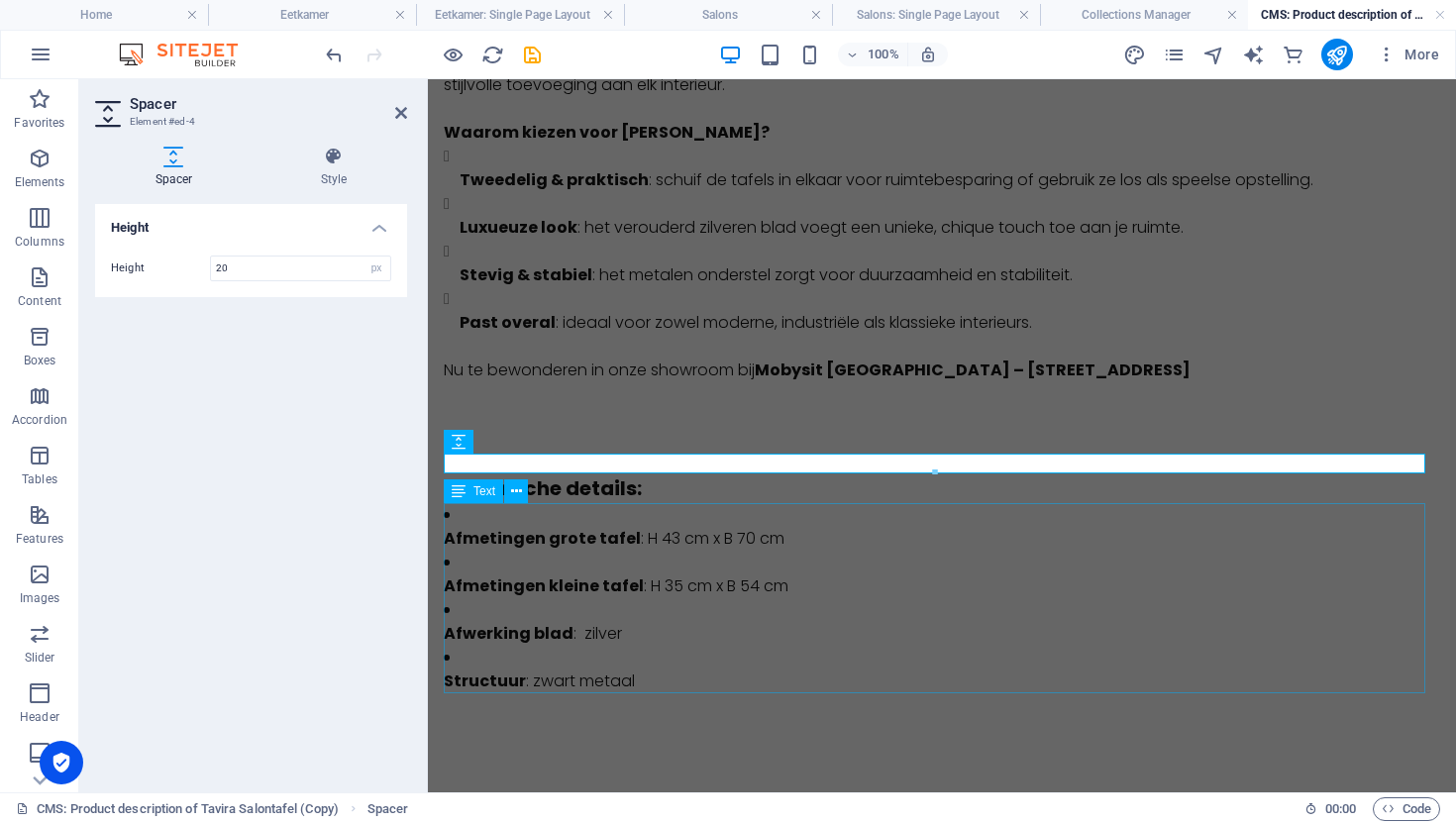 scroll, scrollTop: 140, scrollLeft: 0, axis: vertical 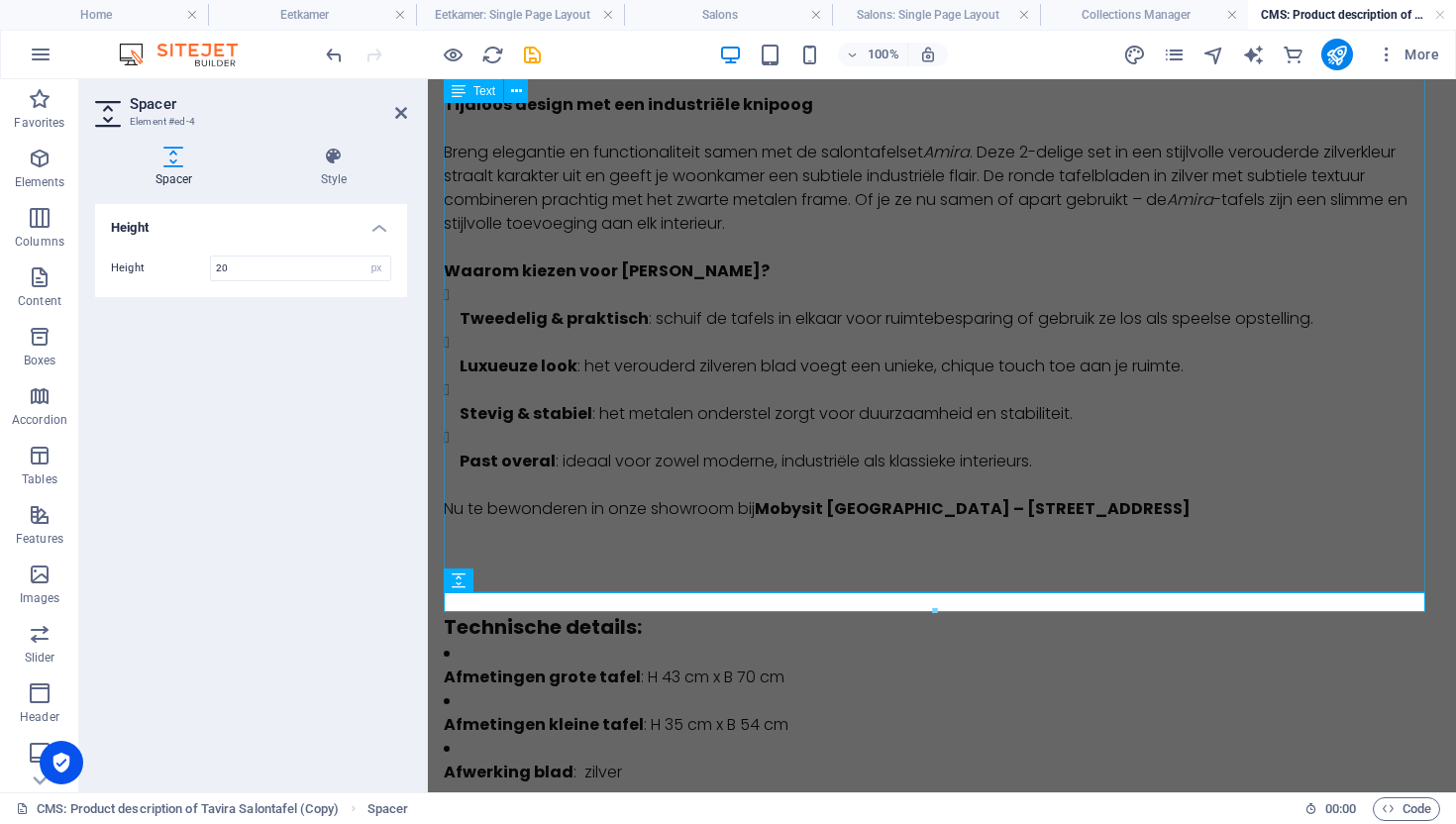 click on "Salontafel Amira – Set van 2 in  Zilver Tijdloos design met een industriële knipoog Breng elegantie en functionaliteit samen met de salontafelset  Amira . Deze 2-delige set in een stijlvolle verouderde zilverkleur straalt karakter uit en geeft je woonkamer een subtiele industriële flair. De ronde tafelbladen in zilver met subtiele textuur combineren prachtig met het zwarte metalen frame. Of je ze nu samen of apart gebruikt – de  Amira -tafels zijn een slimme en stijlvolle toevoeging aan elk interieur. Waarom kiezen voor [PERSON_NAME]?   Tweedelig & praktisch : schuif de tafels in elkaar voor ruimtebesparing of gebruik ze los als speelse opstelling. Luxueuze look : het verouderd zilveren blad voegt een unieke, chique touch toe aan je ruimte. Stevig & stabiel : het metalen onderstel zorgt voor duurzaamheid en stabiliteit. Past overal : ideaal voor zowel moderne, industriële als klassieke interieurs.   Nu te bewonderen in onze showroom bij  [GEOGRAPHIC_DATA] – [STREET_ADDRESS]" at bounding box center [942, 315] 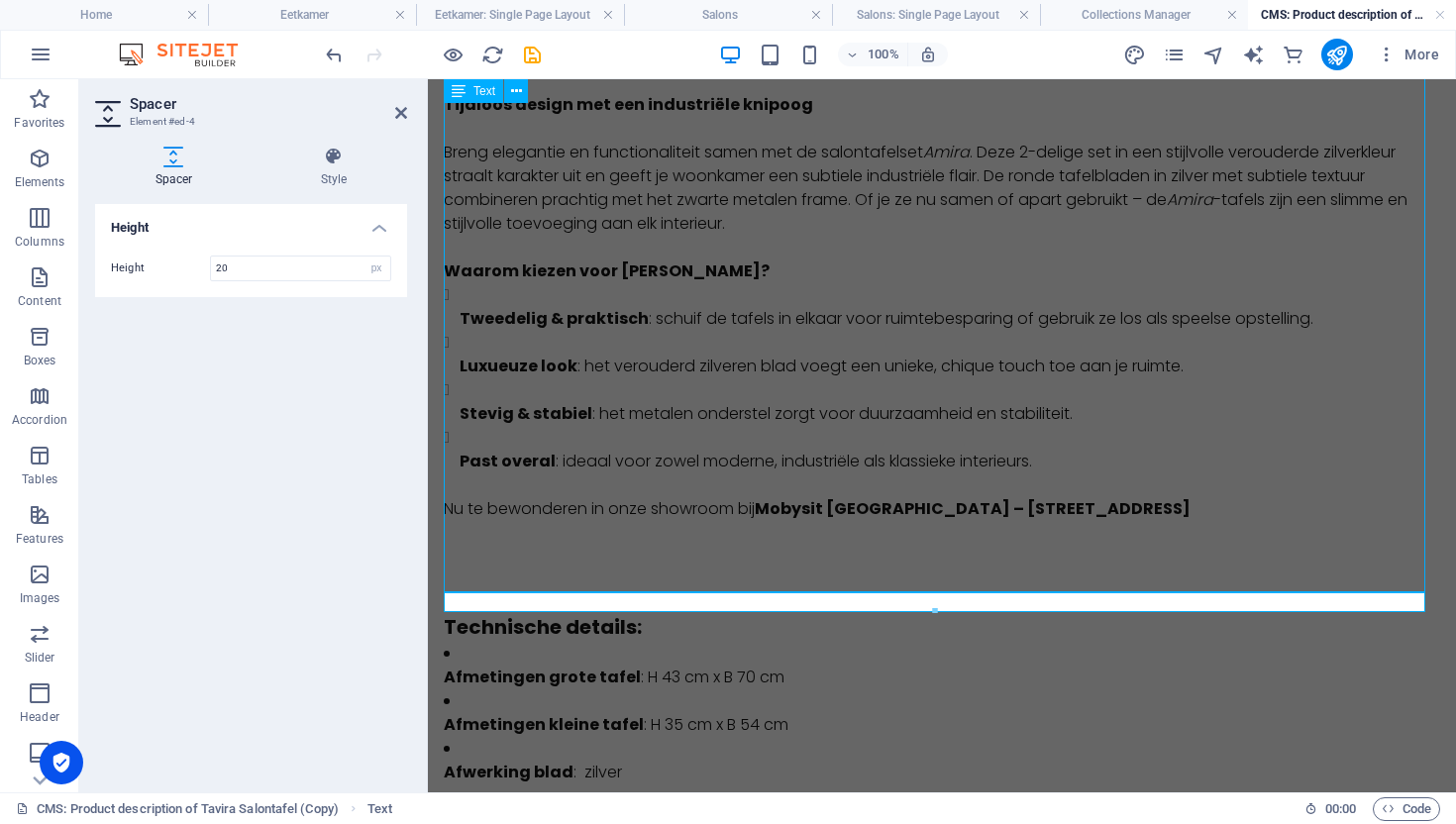 click on "Salontafel Amira – Set van 2 in  Zilver Tijdloos design met een industriële knipoog Breng elegantie en functionaliteit samen met de salontafelset  Amira . Deze 2-delige set in een stijlvolle verouderde zilverkleur straalt karakter uit en geeft je woonkamer een subtiele industriële flair. De ronde tafelbladen in zilver met subtiele textuur combineren prachtig met het zwarte metalen frame. Of je ze nu samen of apart gebruikt – de  Amira -tafels zijn een slimme en stijlvolle toevoeging aan elk interieur. Waarom kiezen voor [PERSON_NAME]?   Tweedelig & praktisch : schuif de tafels in elkaar voor ruimtebesparing of gebruik ze los als speelse opstelling. Luxueuze look : het verouderd zilveren blad voegt een unieke, chique touch toe aan je ruimte. Stevig & stabiel : het metalen onderstel zorgt voor duurzaamheid en stabiliteit. Past overal : ideaal voor zowel moderne, industriële als klassieke interieurs.   Nu te bewonderen in onze showroom bij  [GEOGRAPHIC_DATA] – [STREET_ADDRESS]" at bounding box center [942, 315] 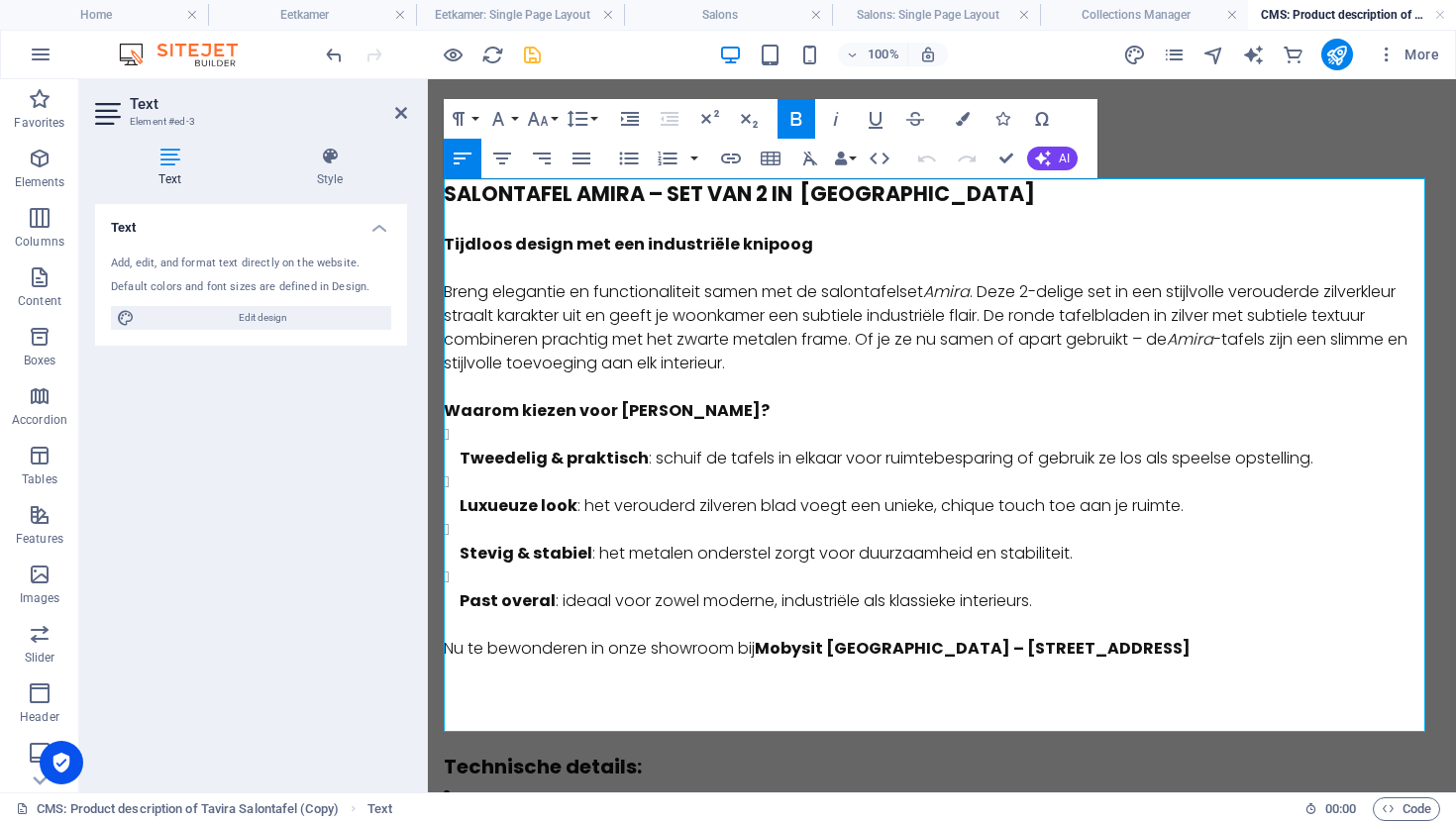 click at bounding box center [532, 54] 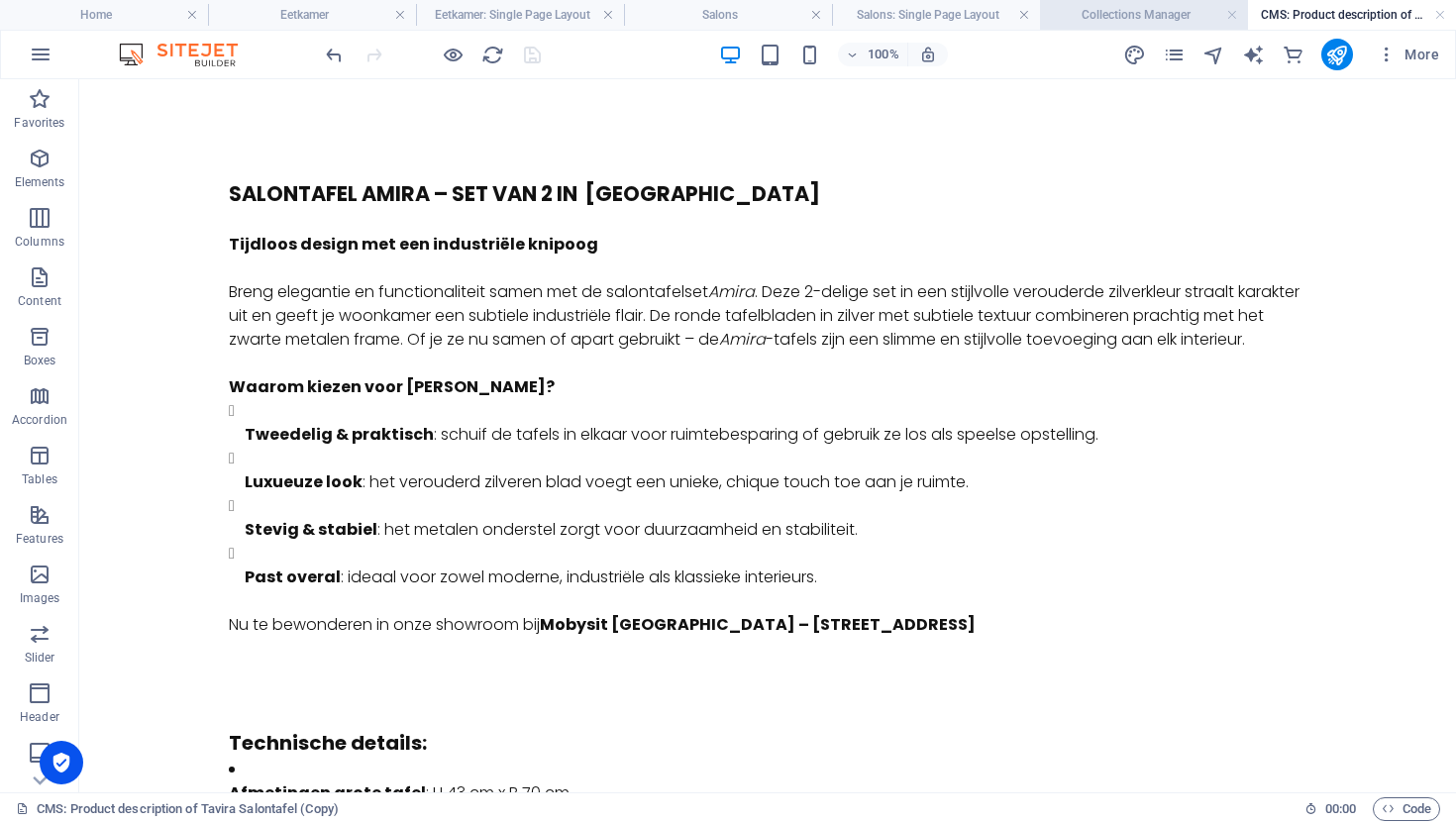 type on "amira-salontafel" 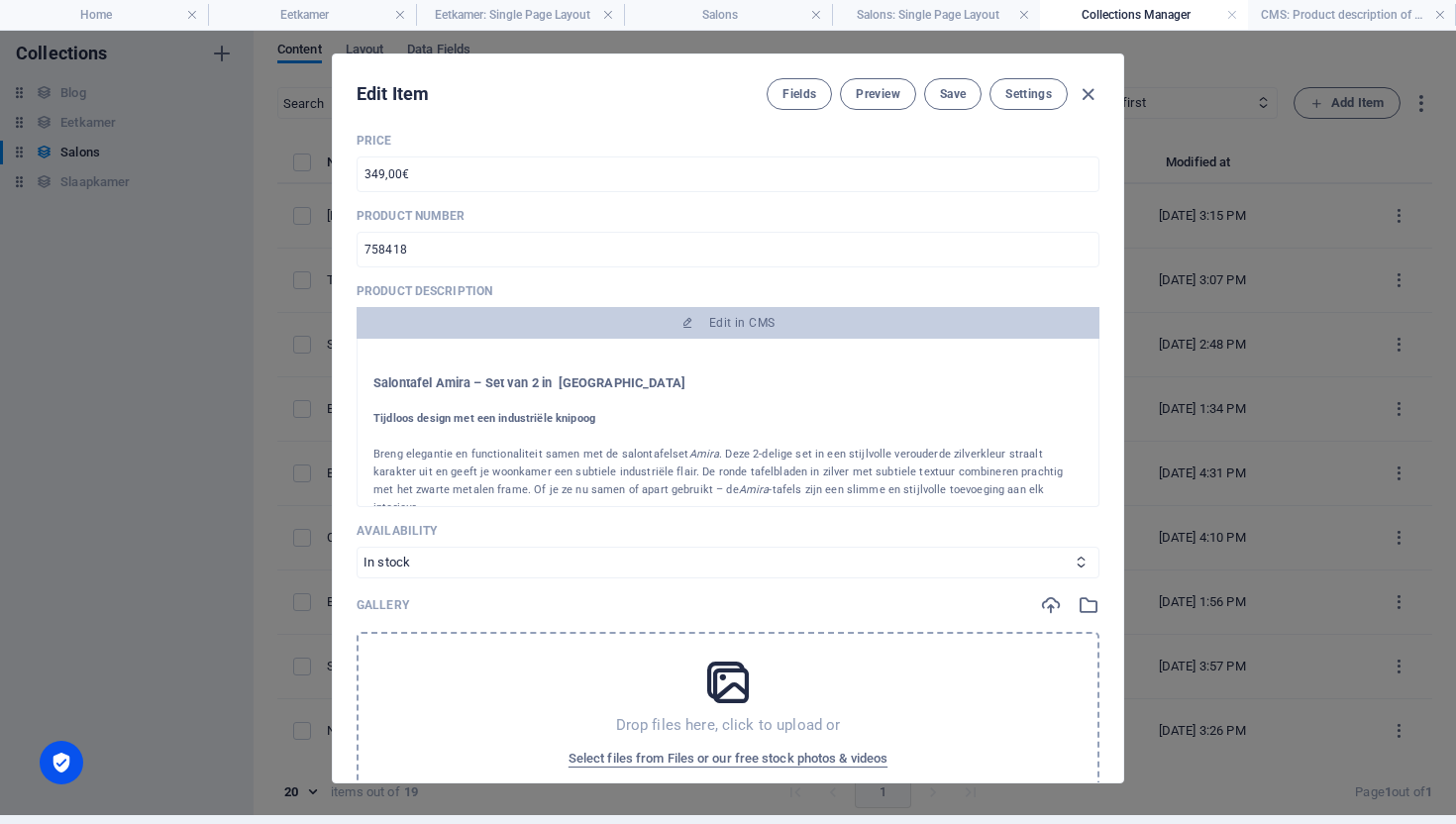 type on "[PERSON_NAME]" 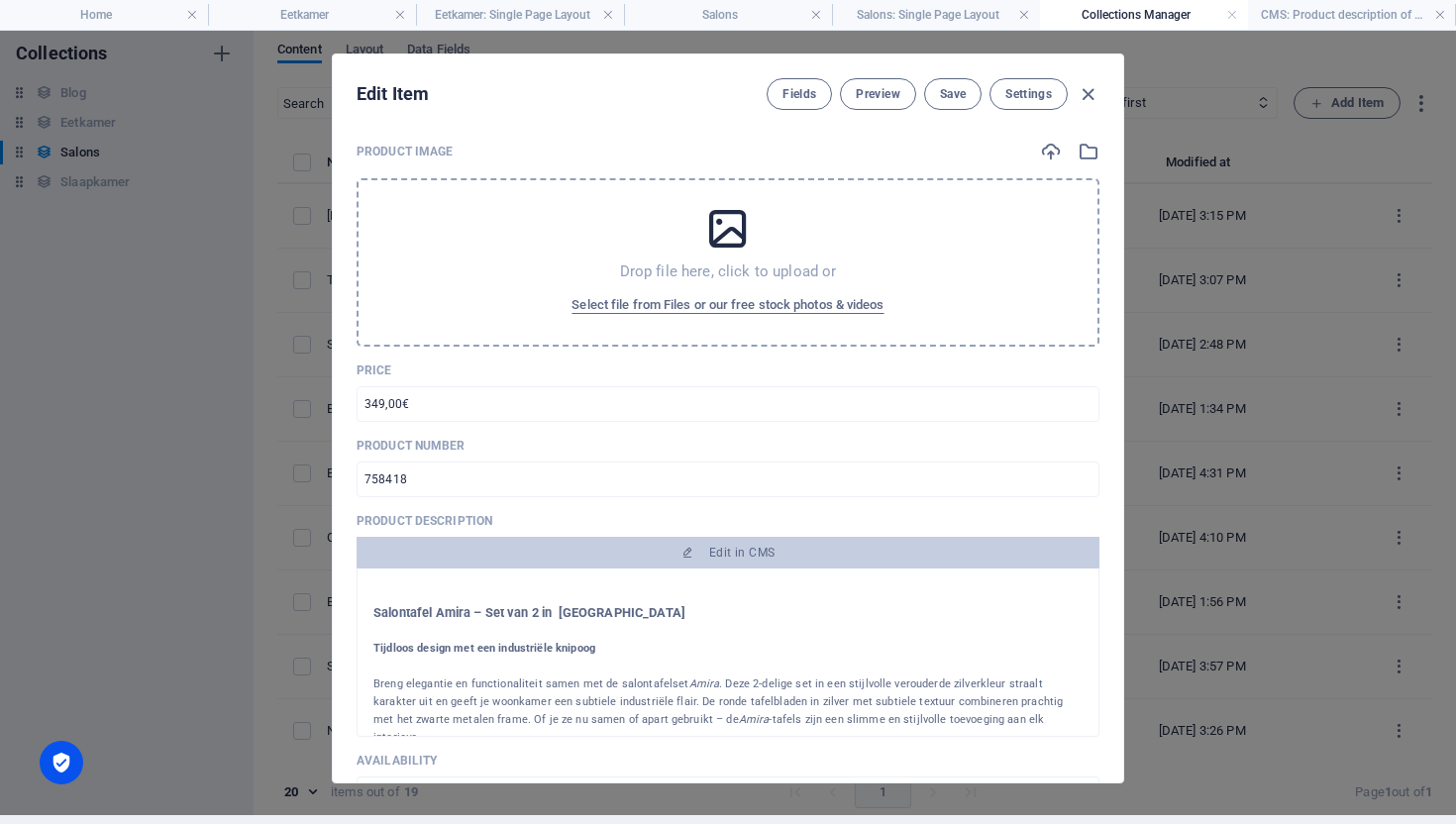 scroll, scrollTop: 0, scrollLeft: 0, axis: both 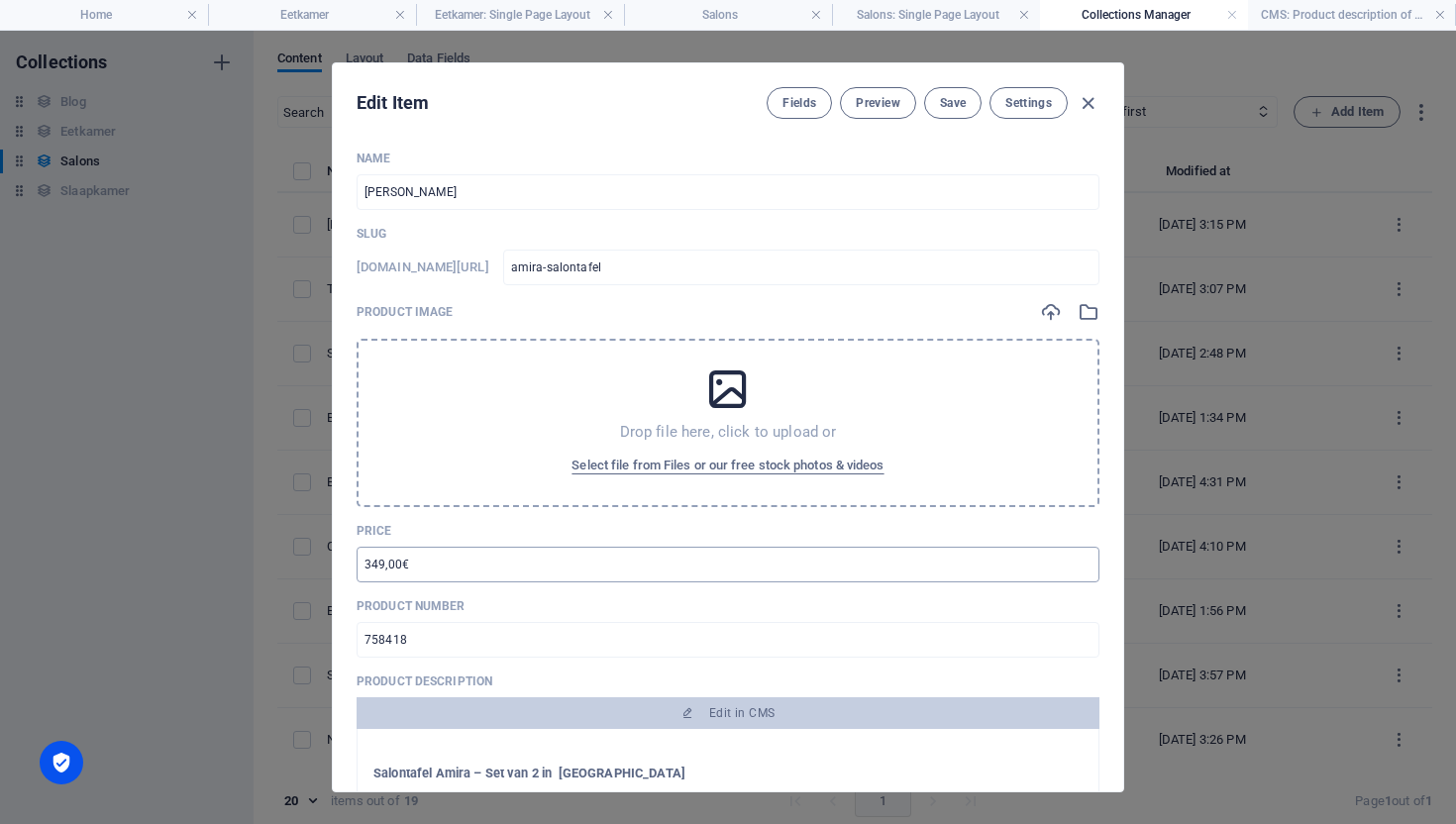 click on "349,00€" at bounding box center (728, 565) 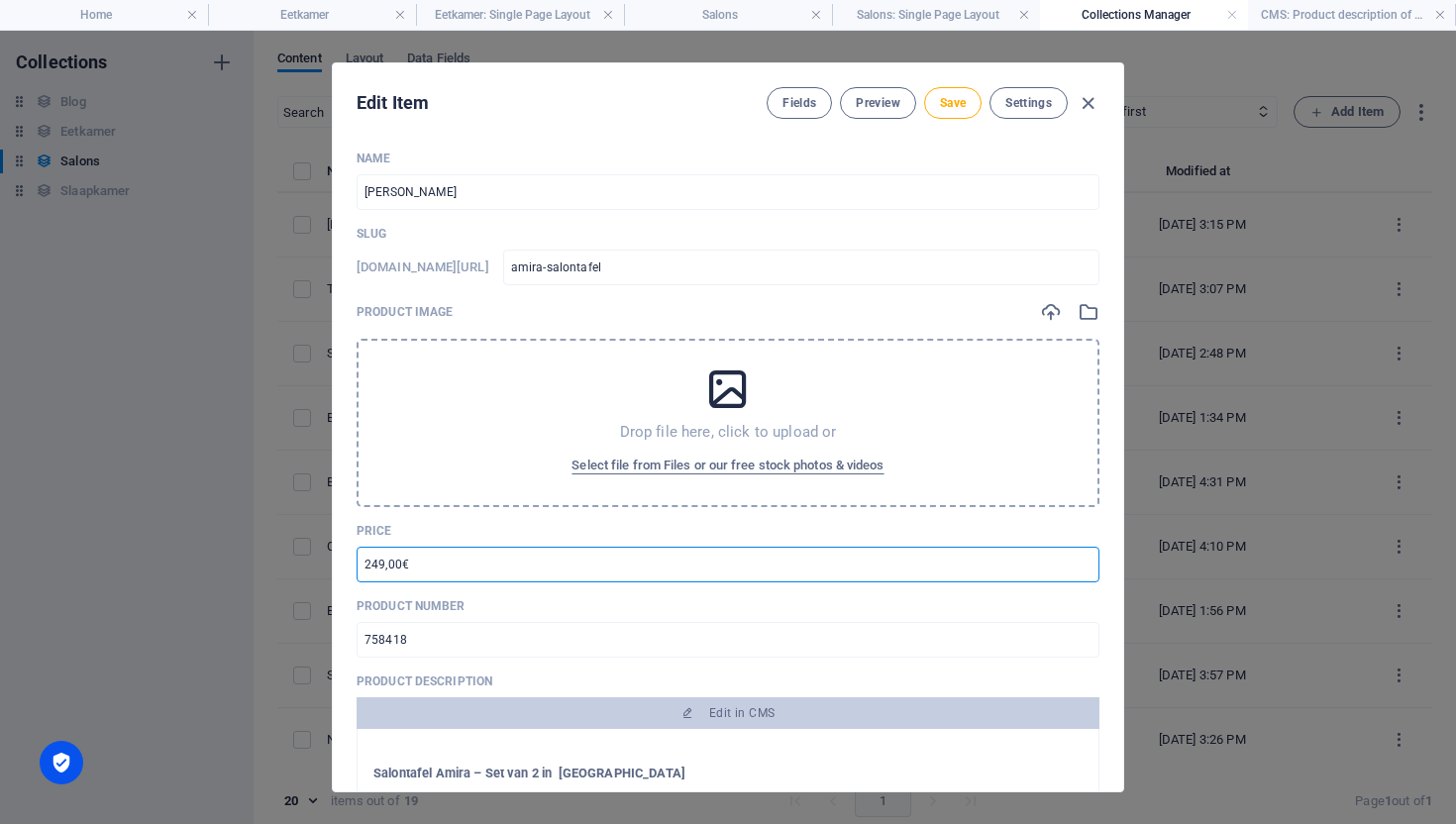 click on "249,00€" at bounding box center (728, 565) 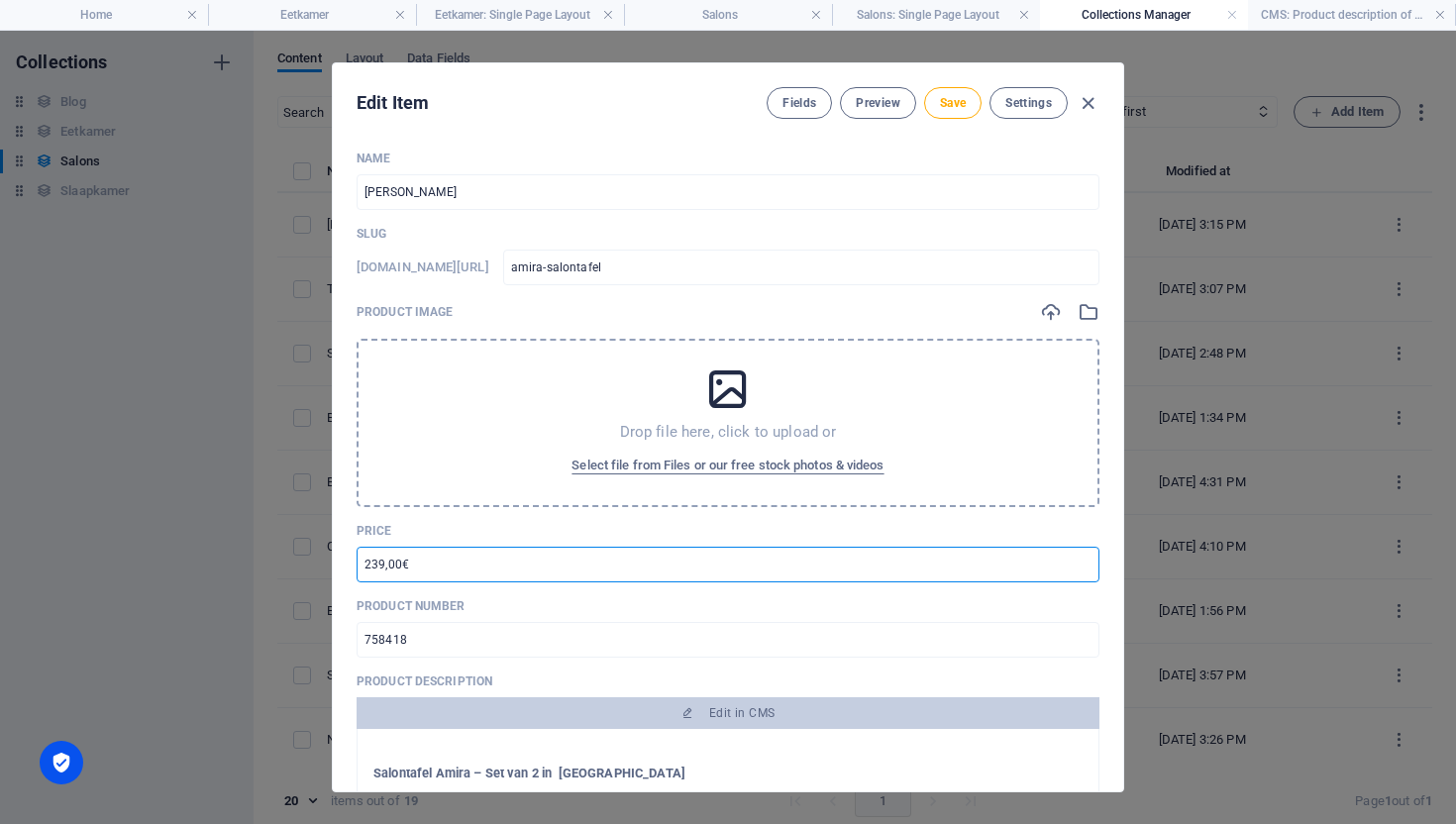 type on "239,00€" 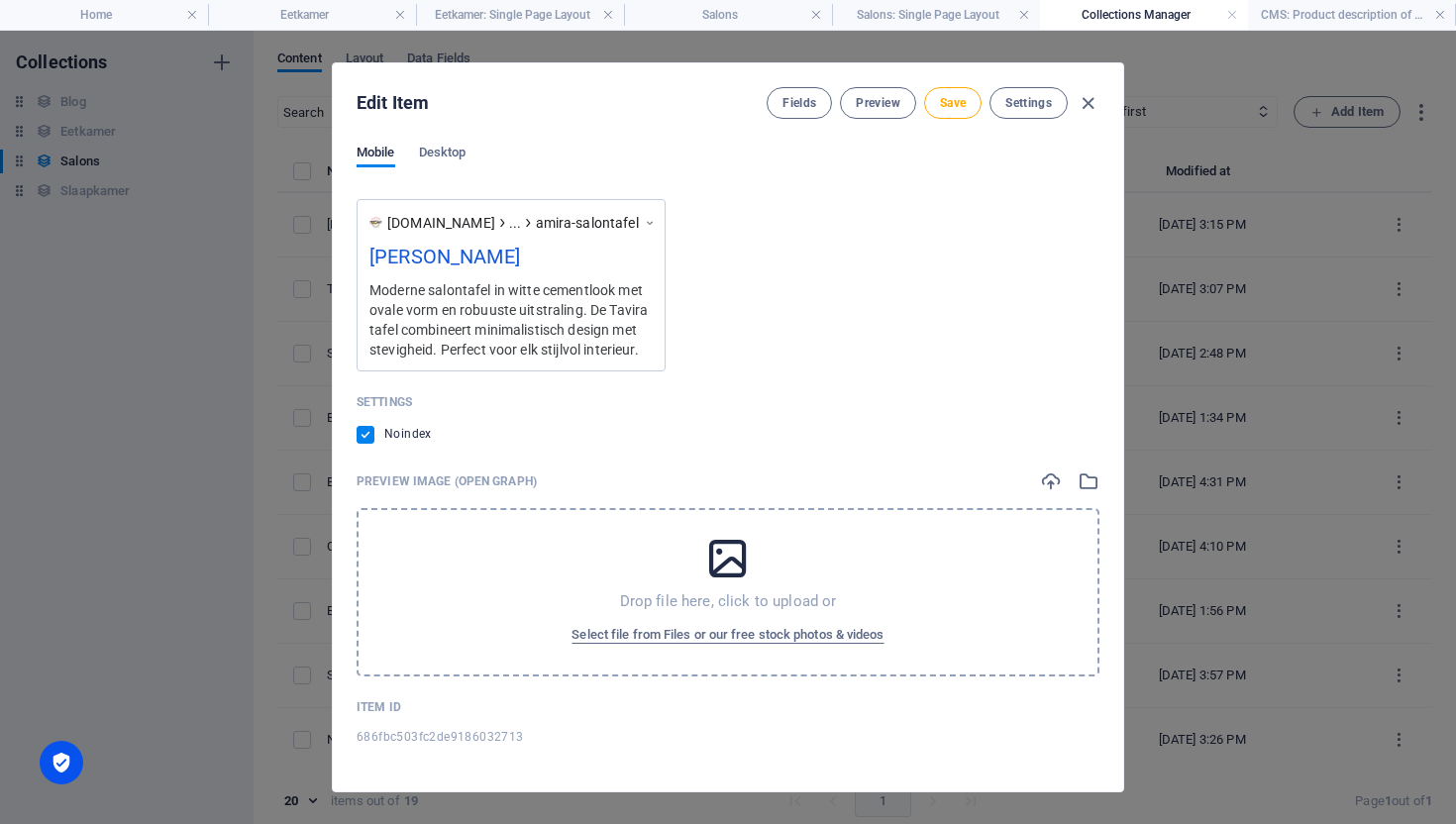 scroll, scrollTop: 1768, scrollLeft: 0, axis: vertical 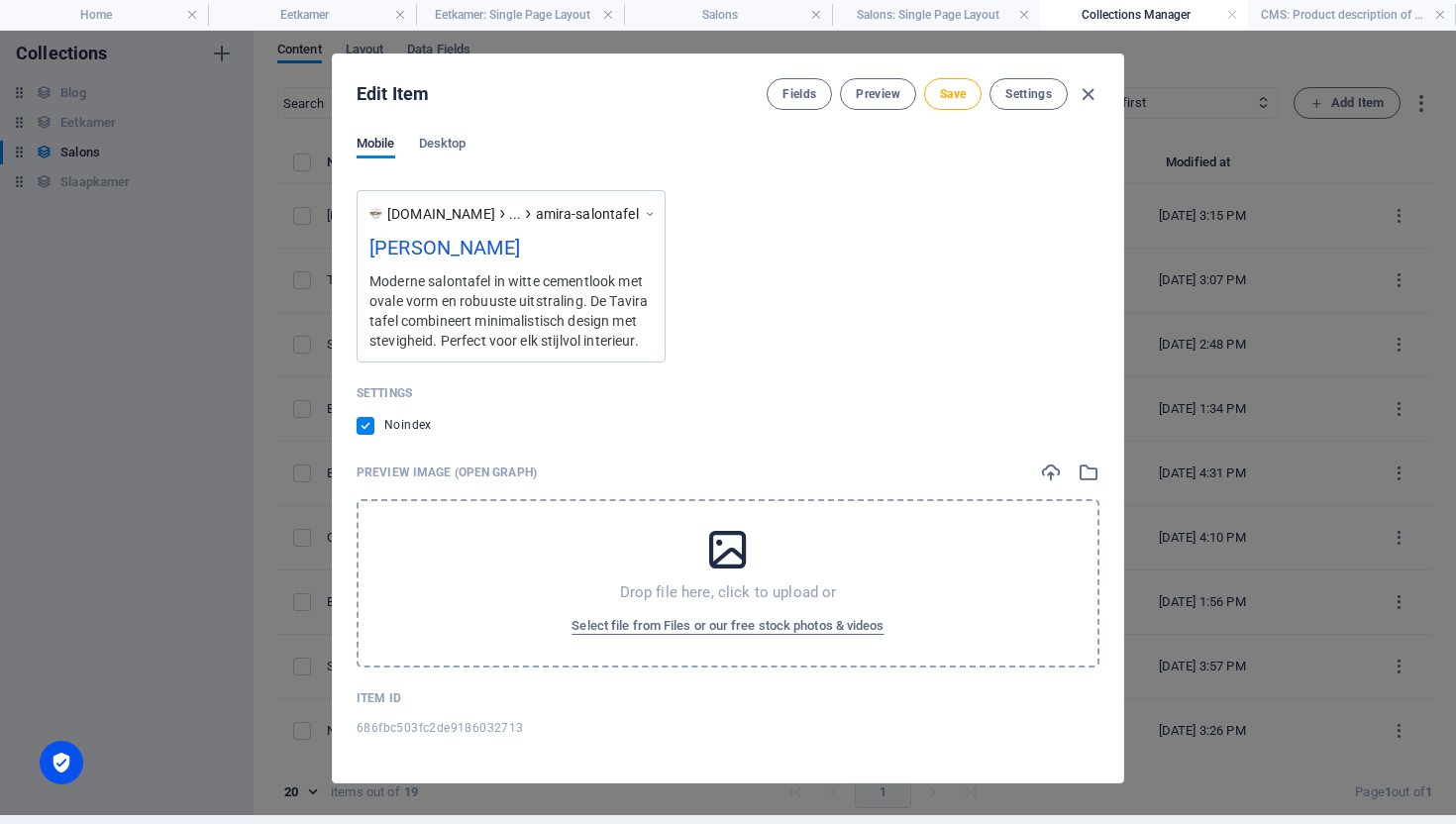 click at bounding box center [728, 550] 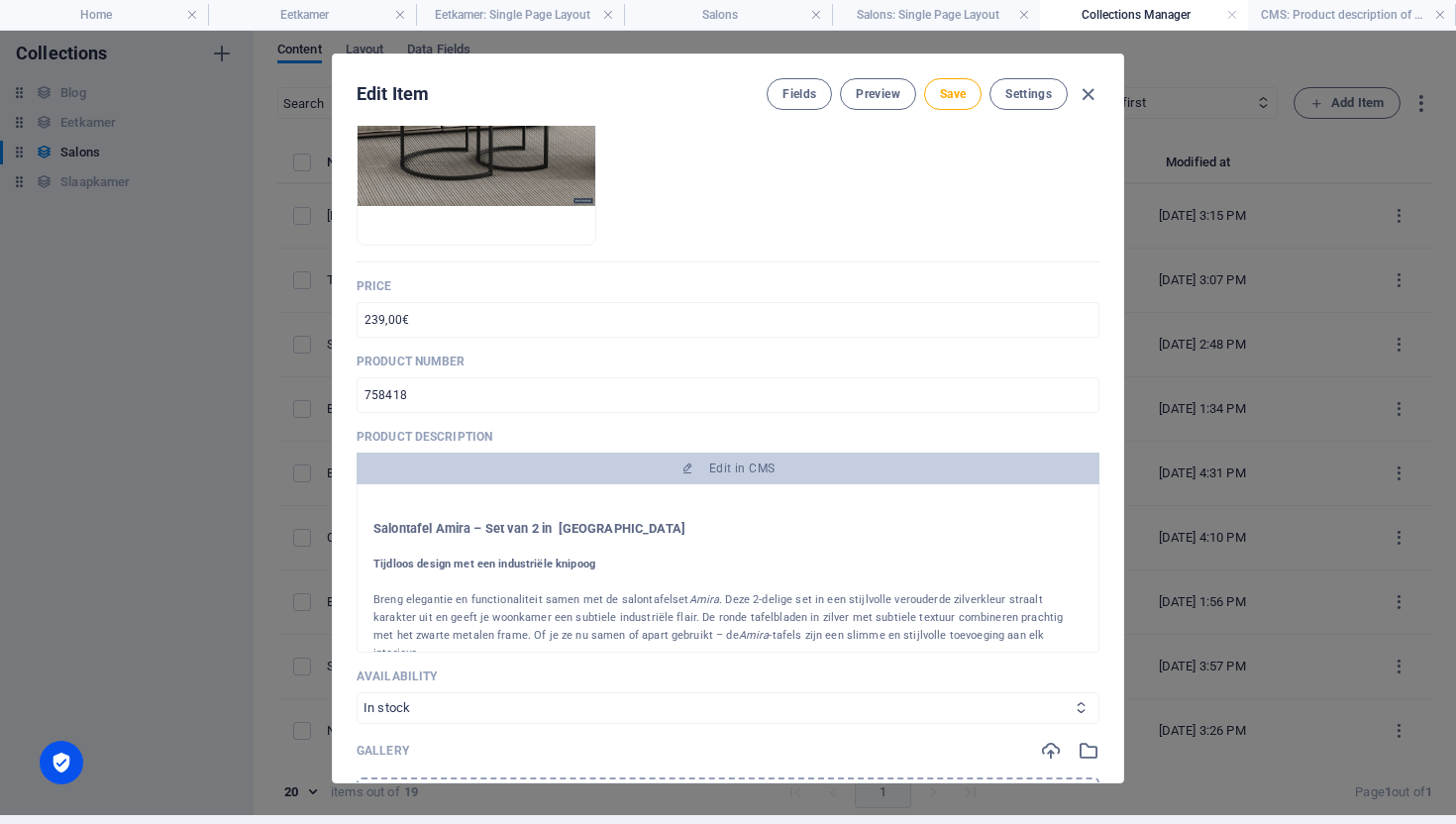 scroll, scrollTop: 675, scrollLeft: 0, axis: vertical 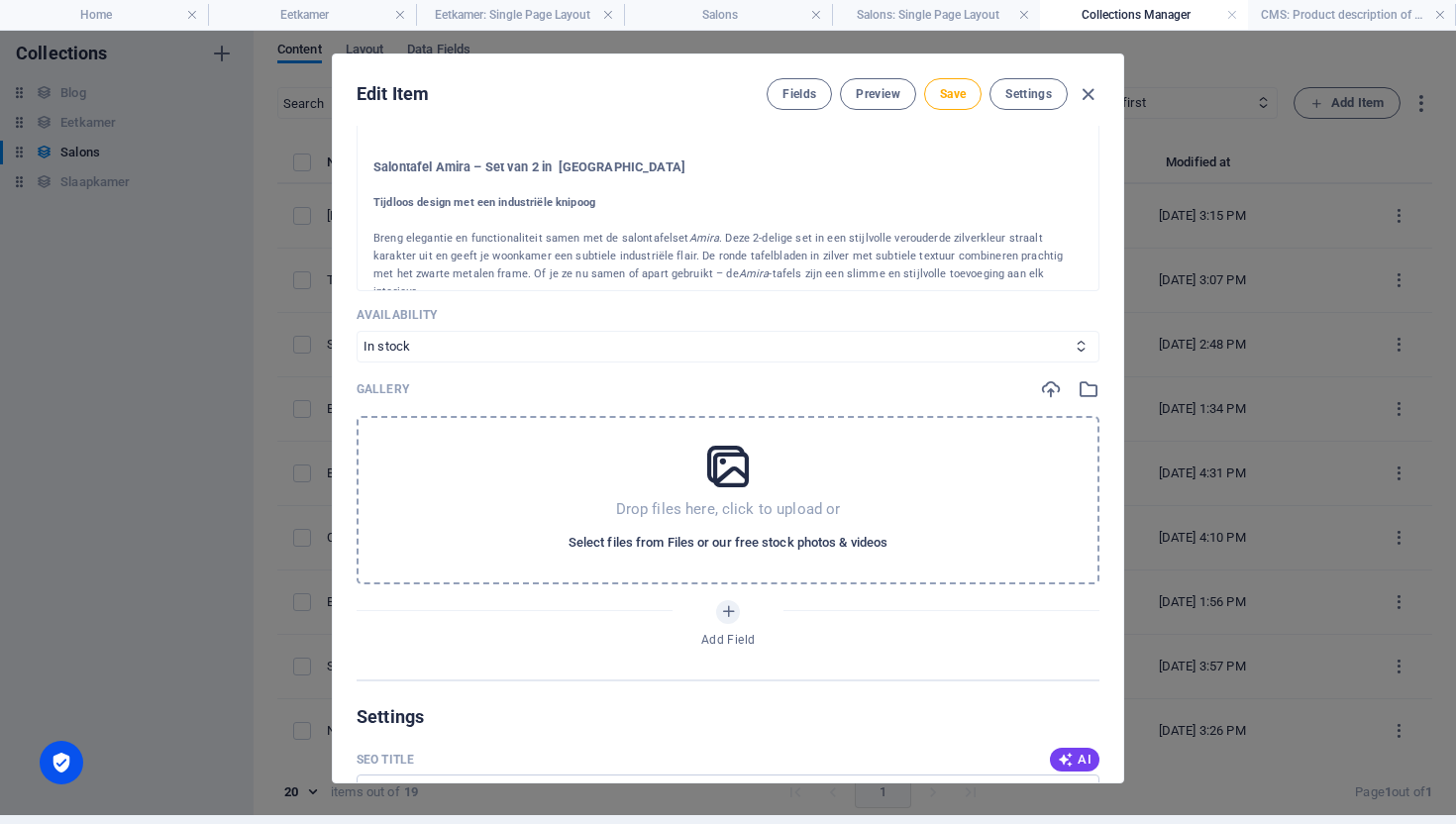 click on "Select files from Files or our free stock photos & videos" at bounding box center [728, 543] 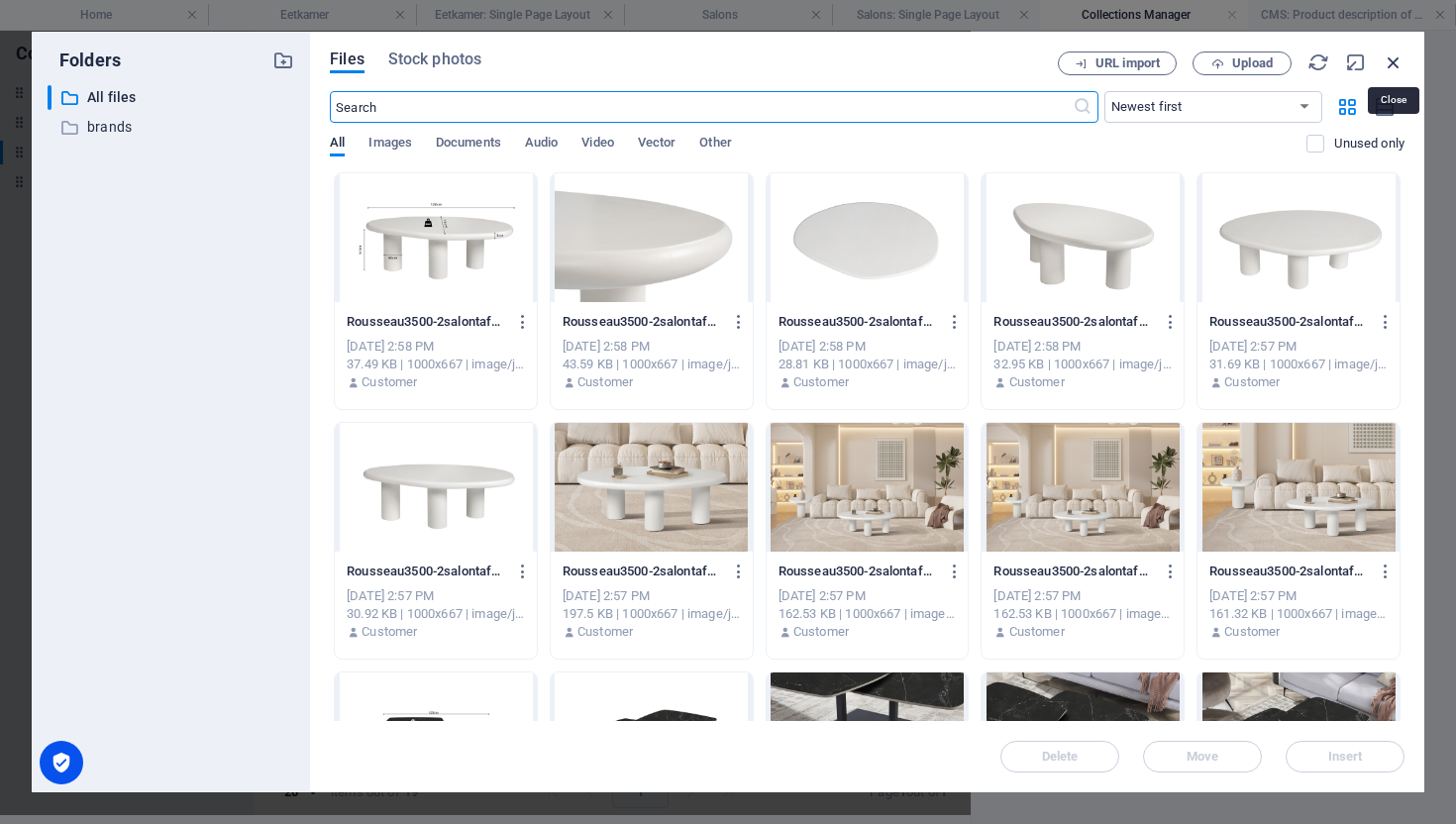 click at bounding box center [1394, 62] 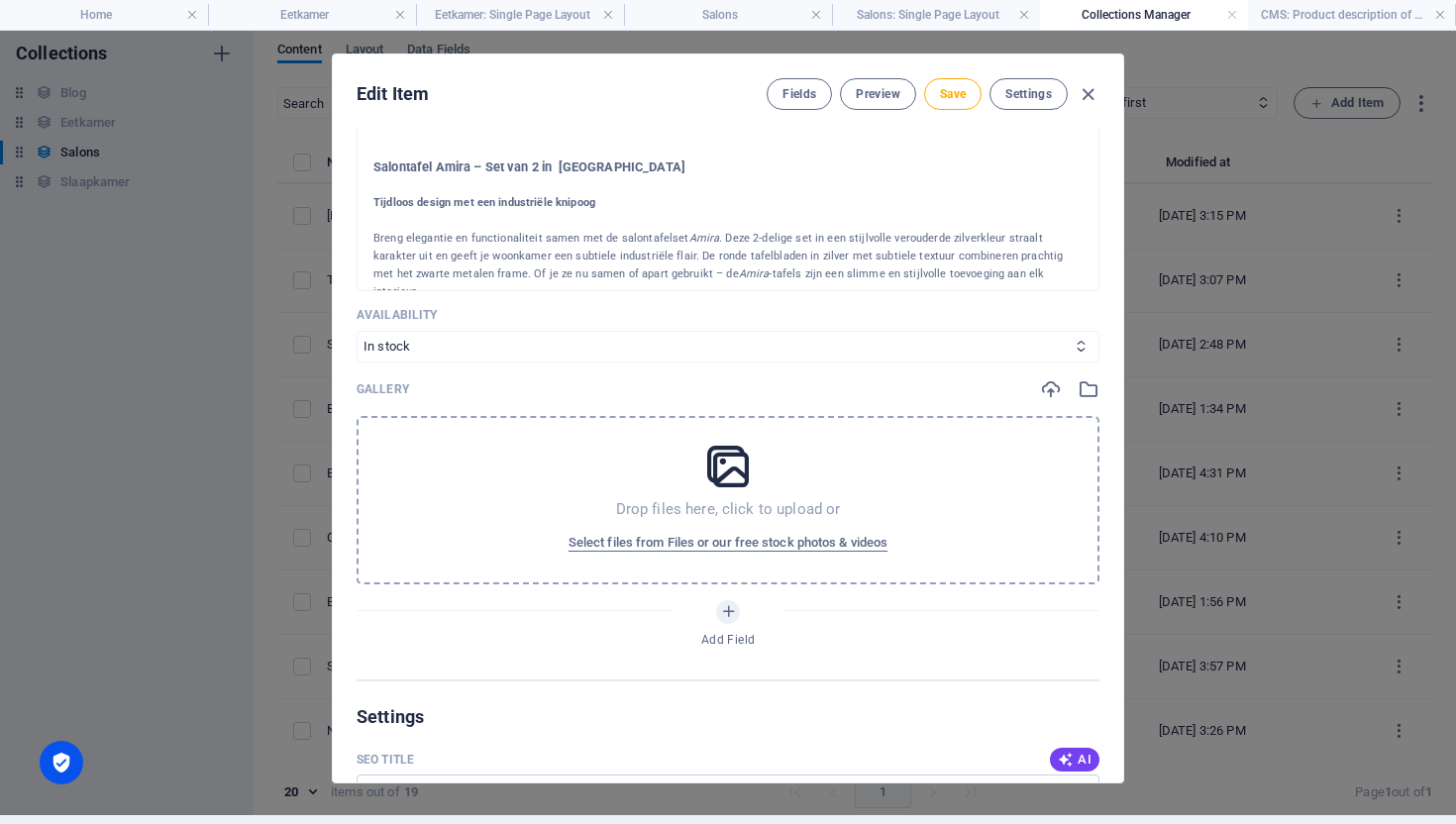 click on "Drop files here, click to upload or Select files from Files or our free stock photos & videos" at bounding box center (728, 500) 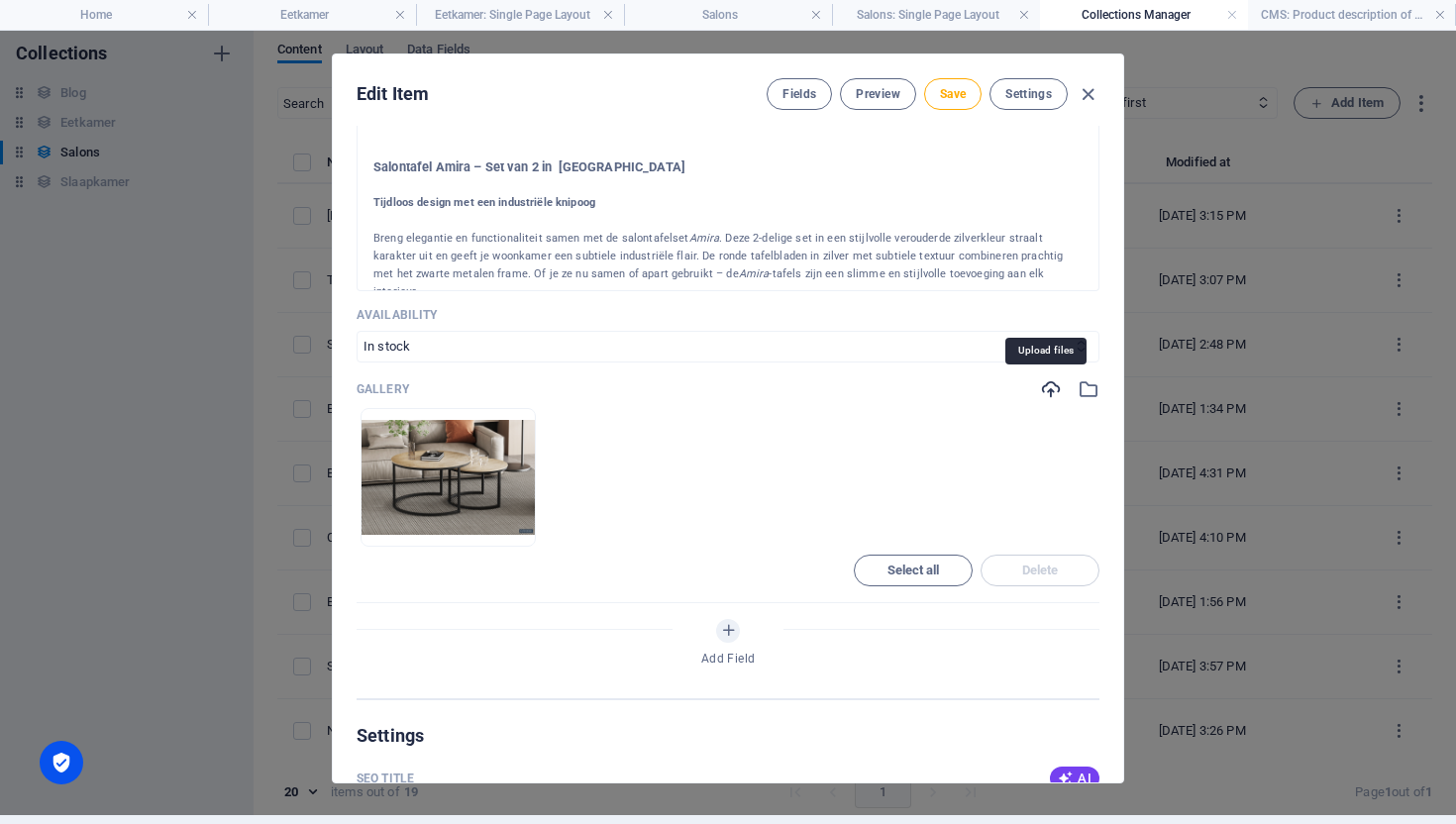 click at bounding box center (1051, 389) 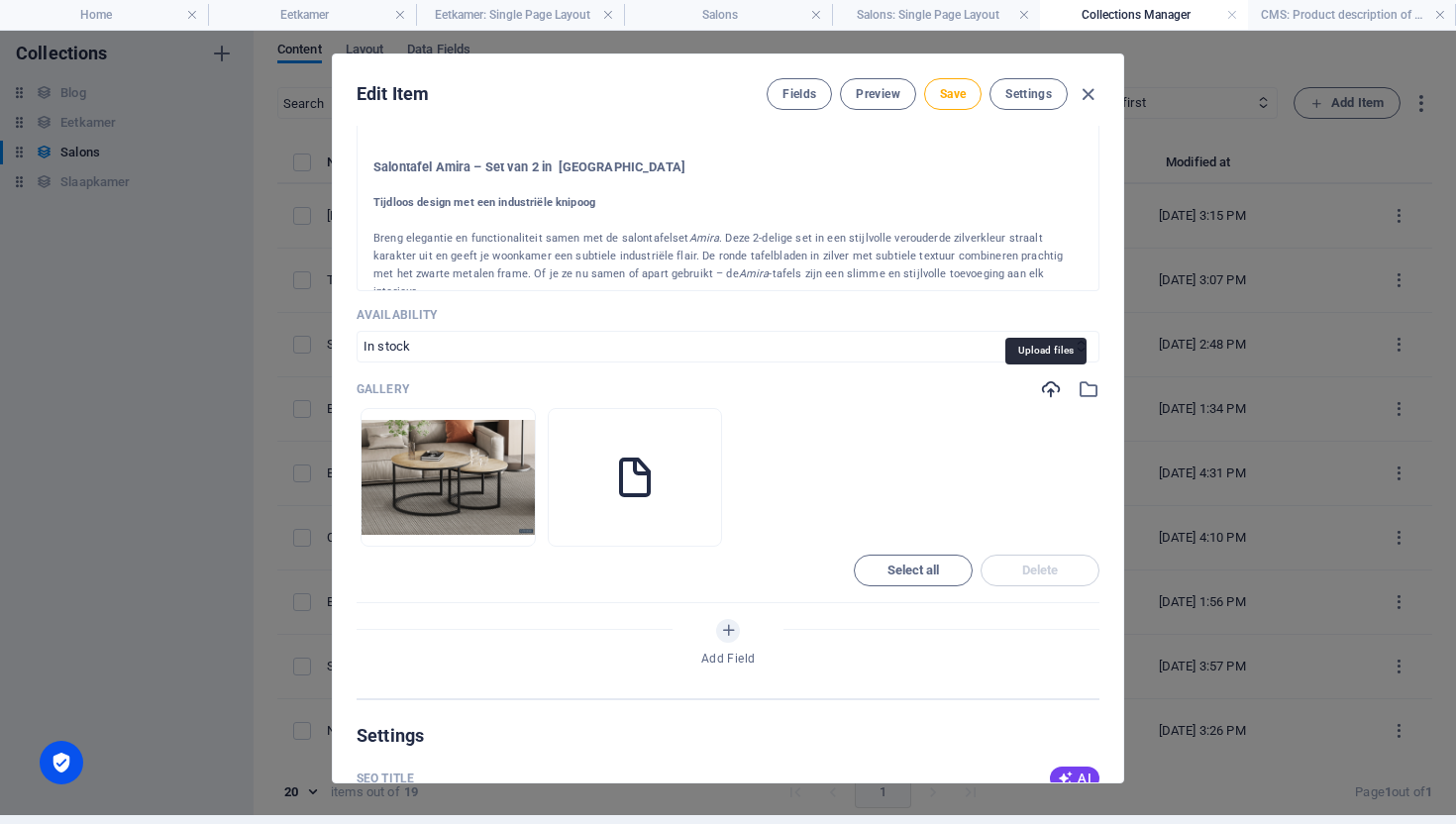 click at bounding box center [1051, 389] 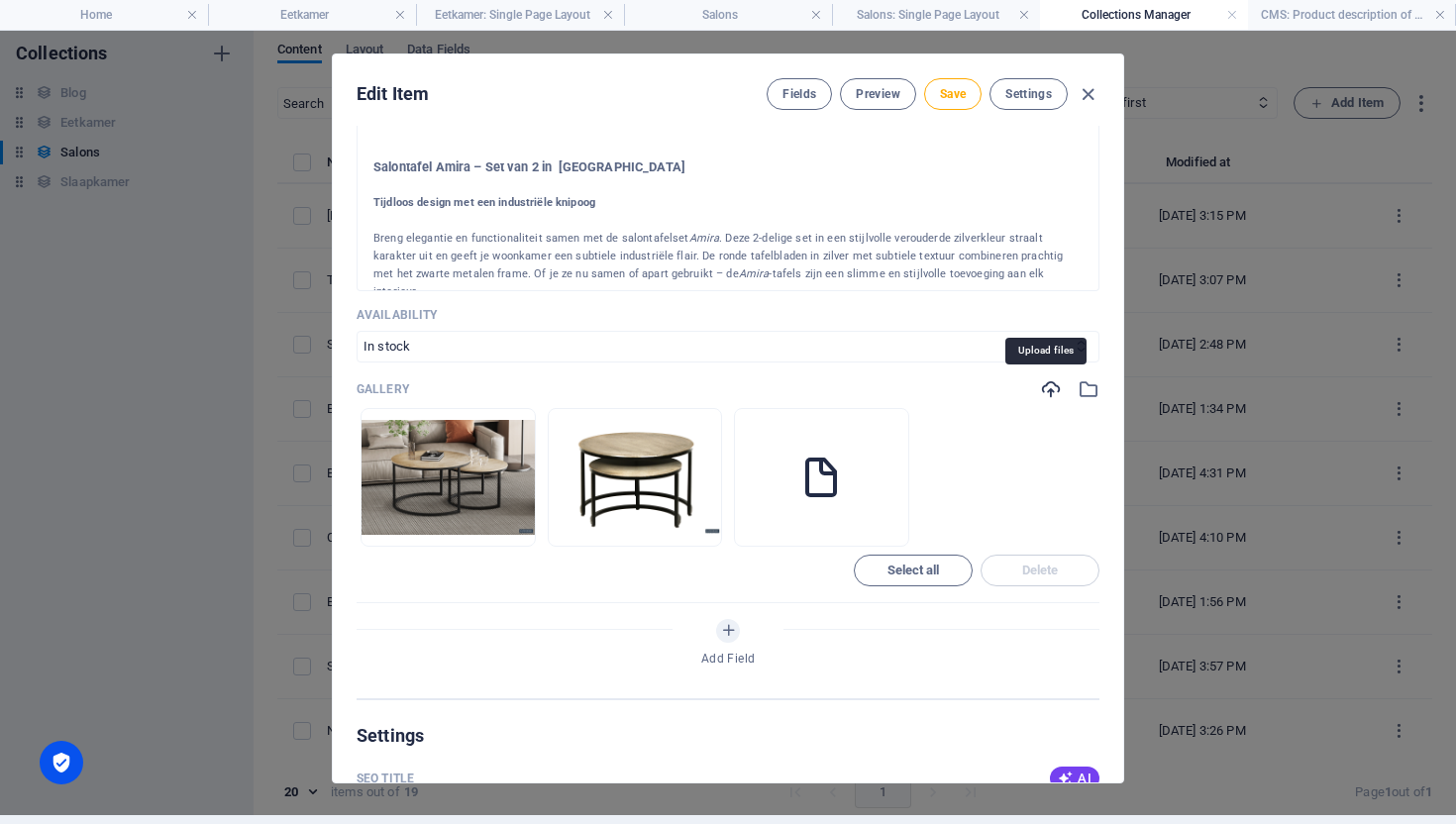 click at bounding box center [1051, 389] 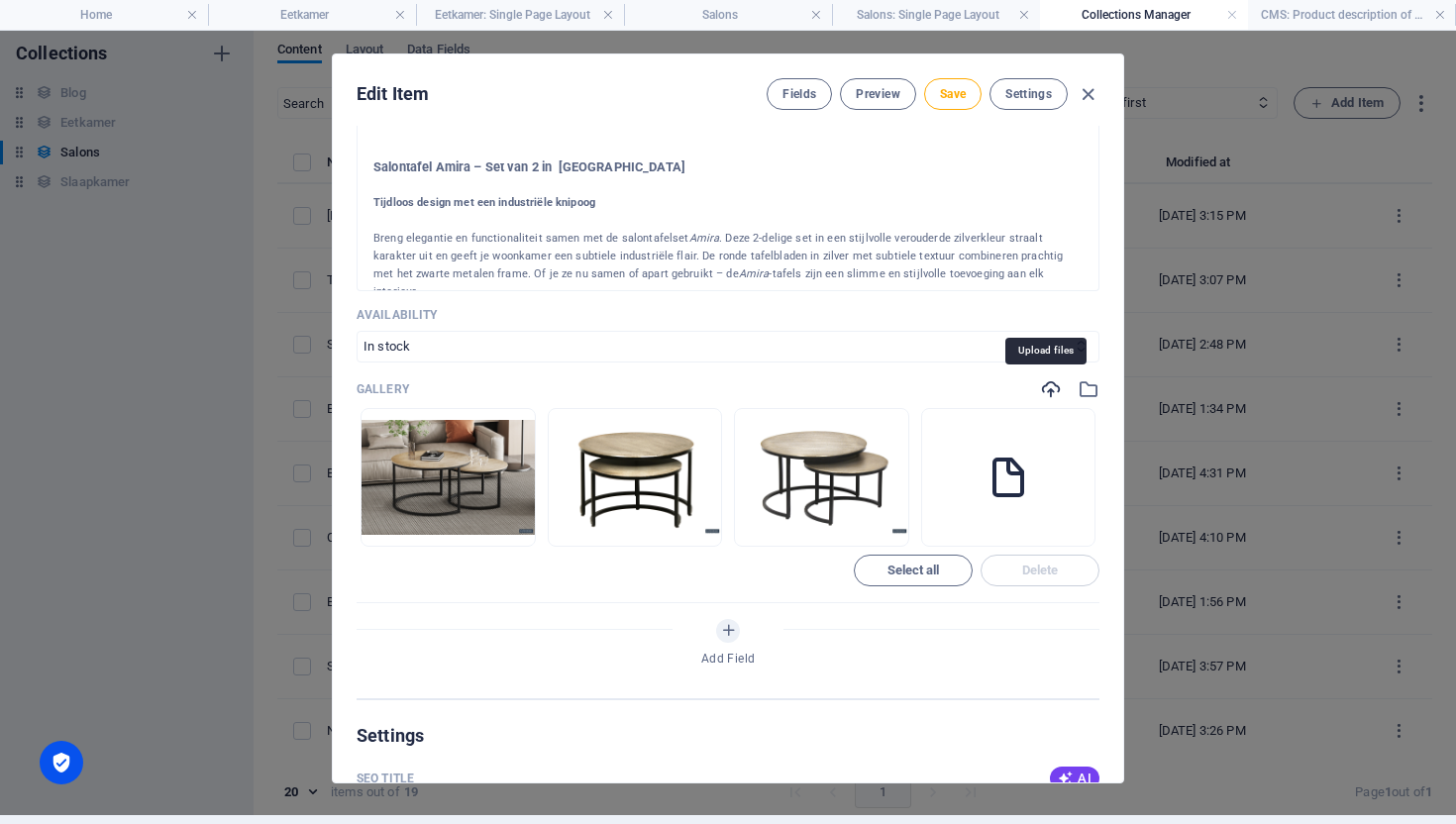 click at bounding box center (1051, 389) 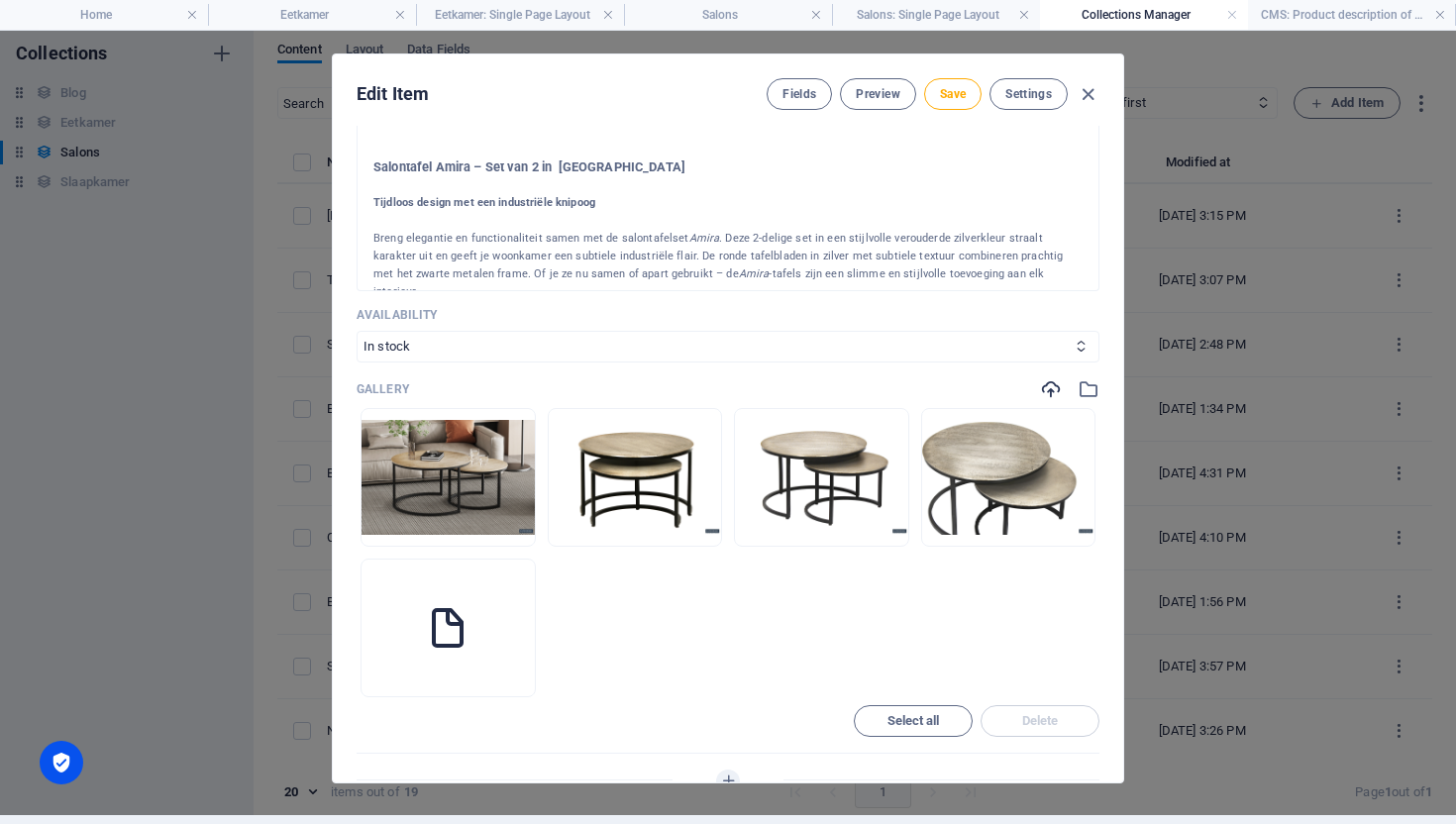 click at bounding box center [1070, 389] 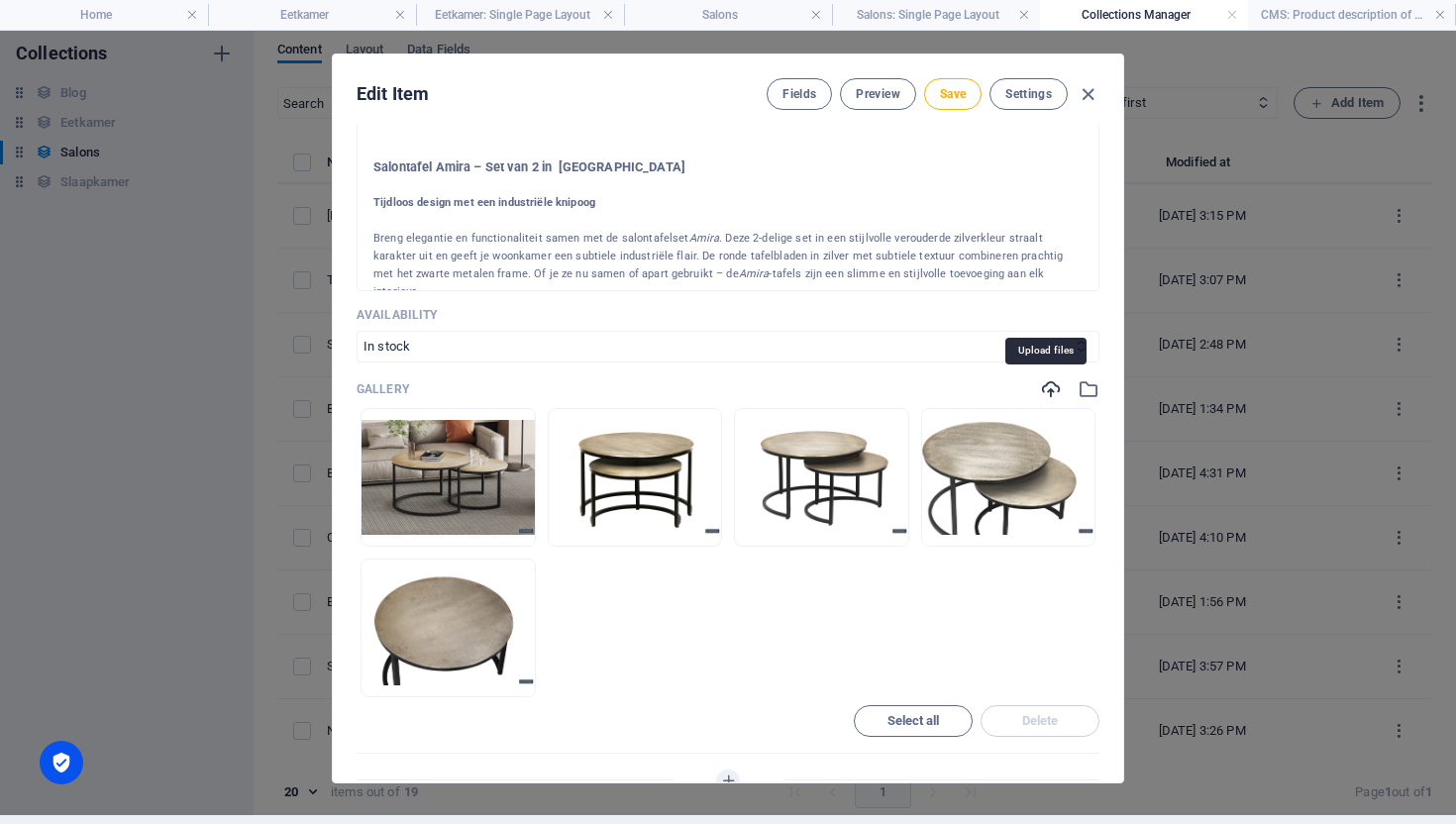 click at bounding box center [1051, 389] 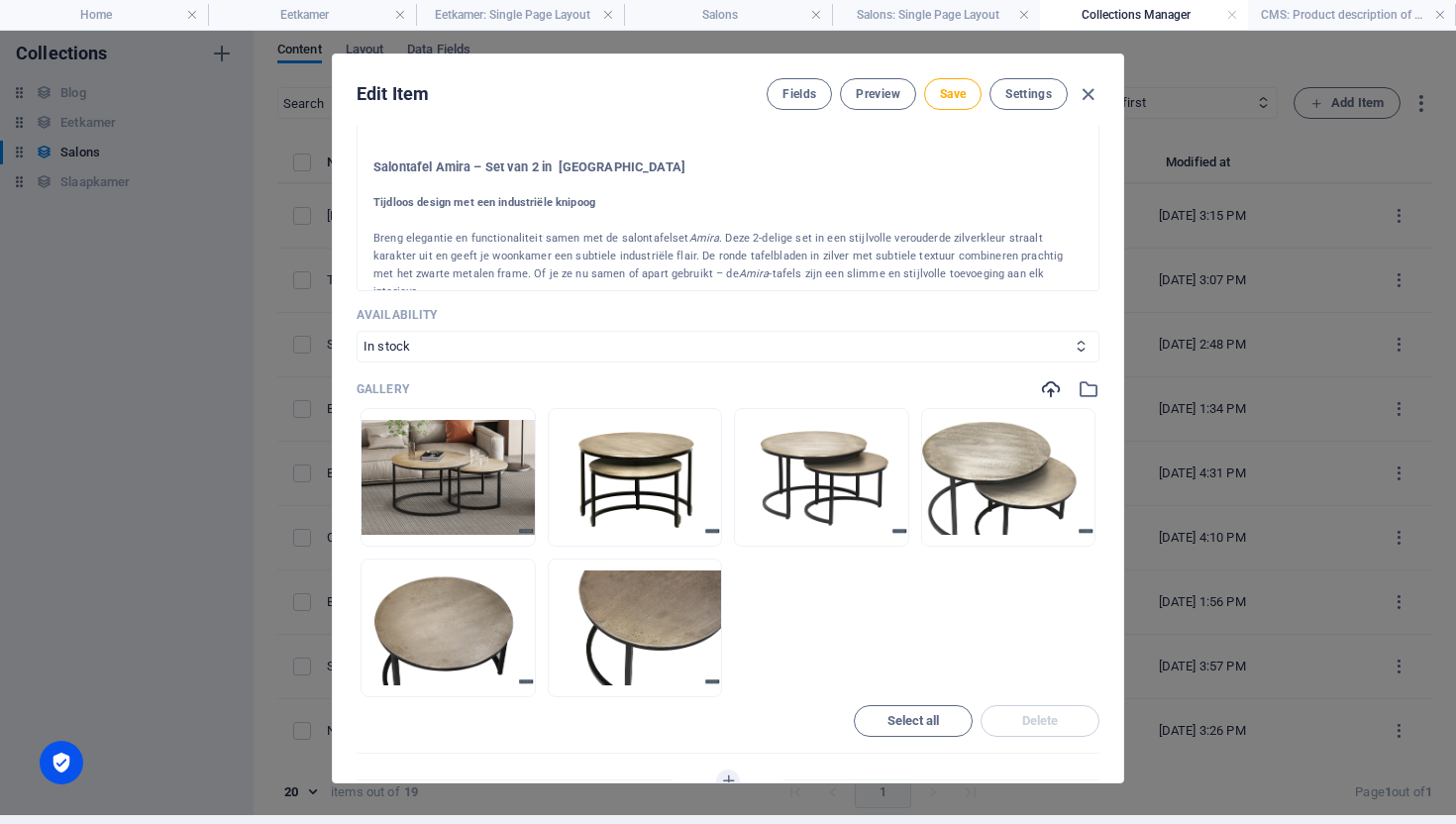 click at bounding box center (1051, 389) 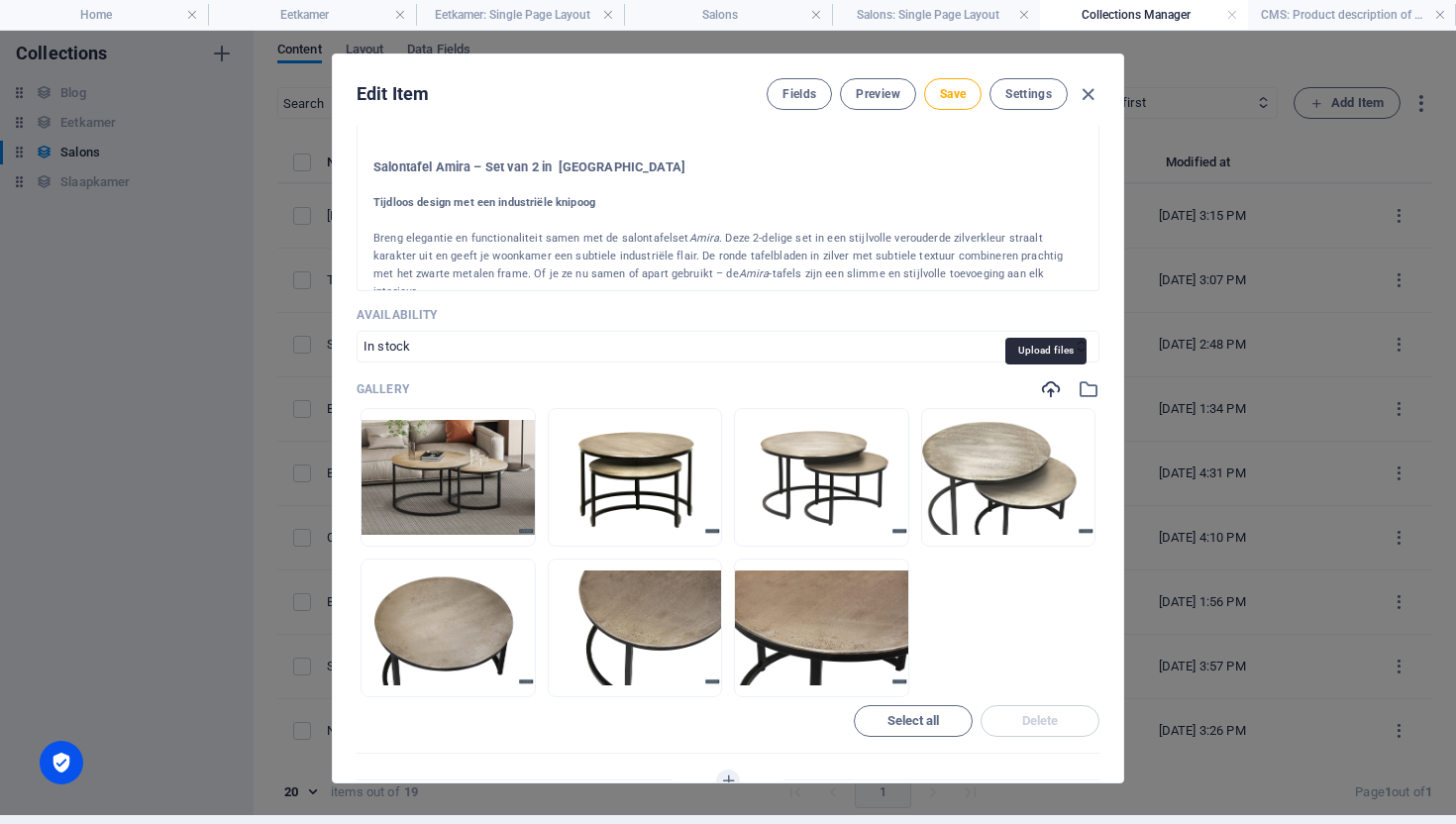 click at bounding box center (1051, 389) 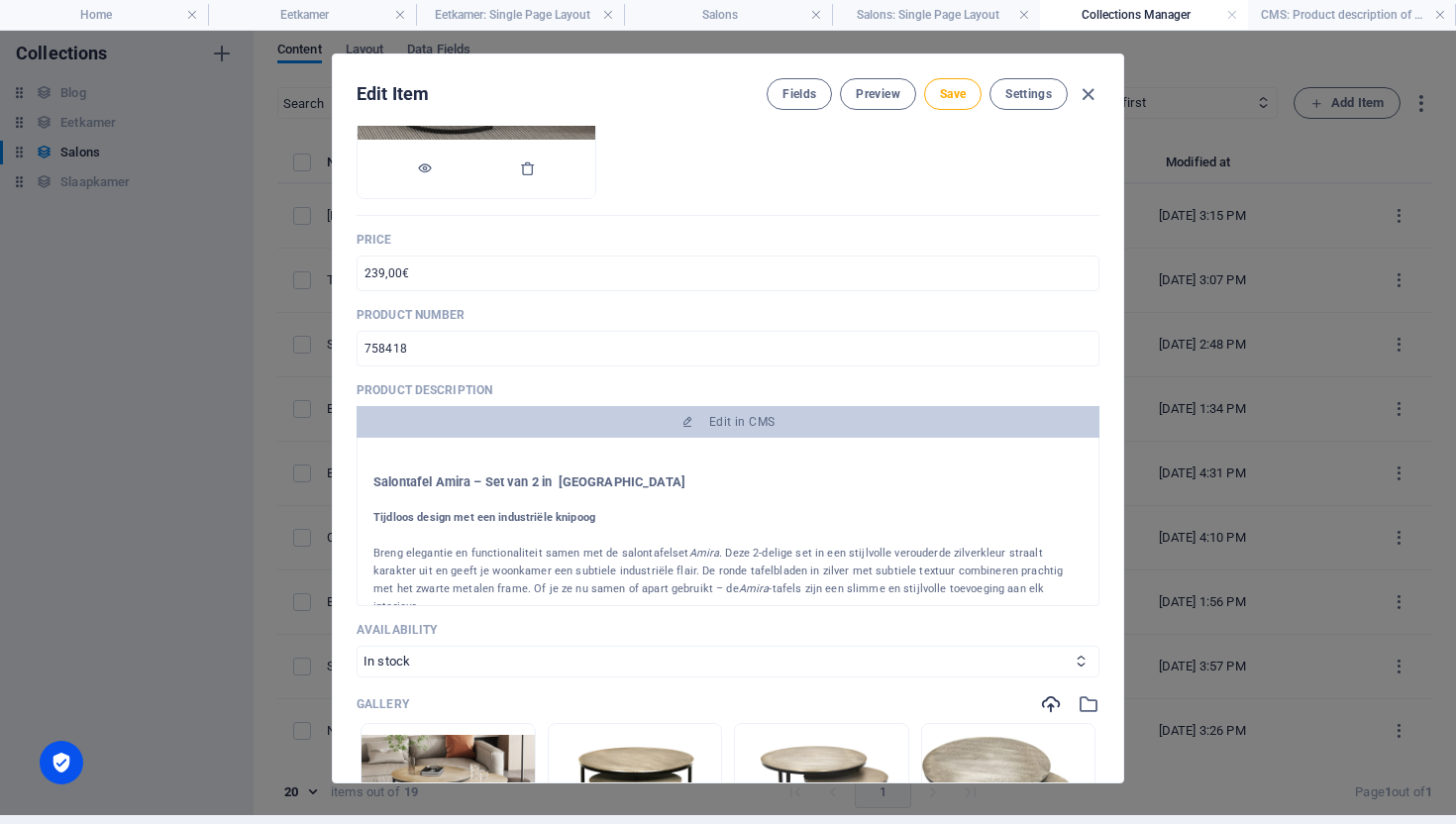 scroll, scrollTop: 441, scrollLeft: 0, axis: vertical 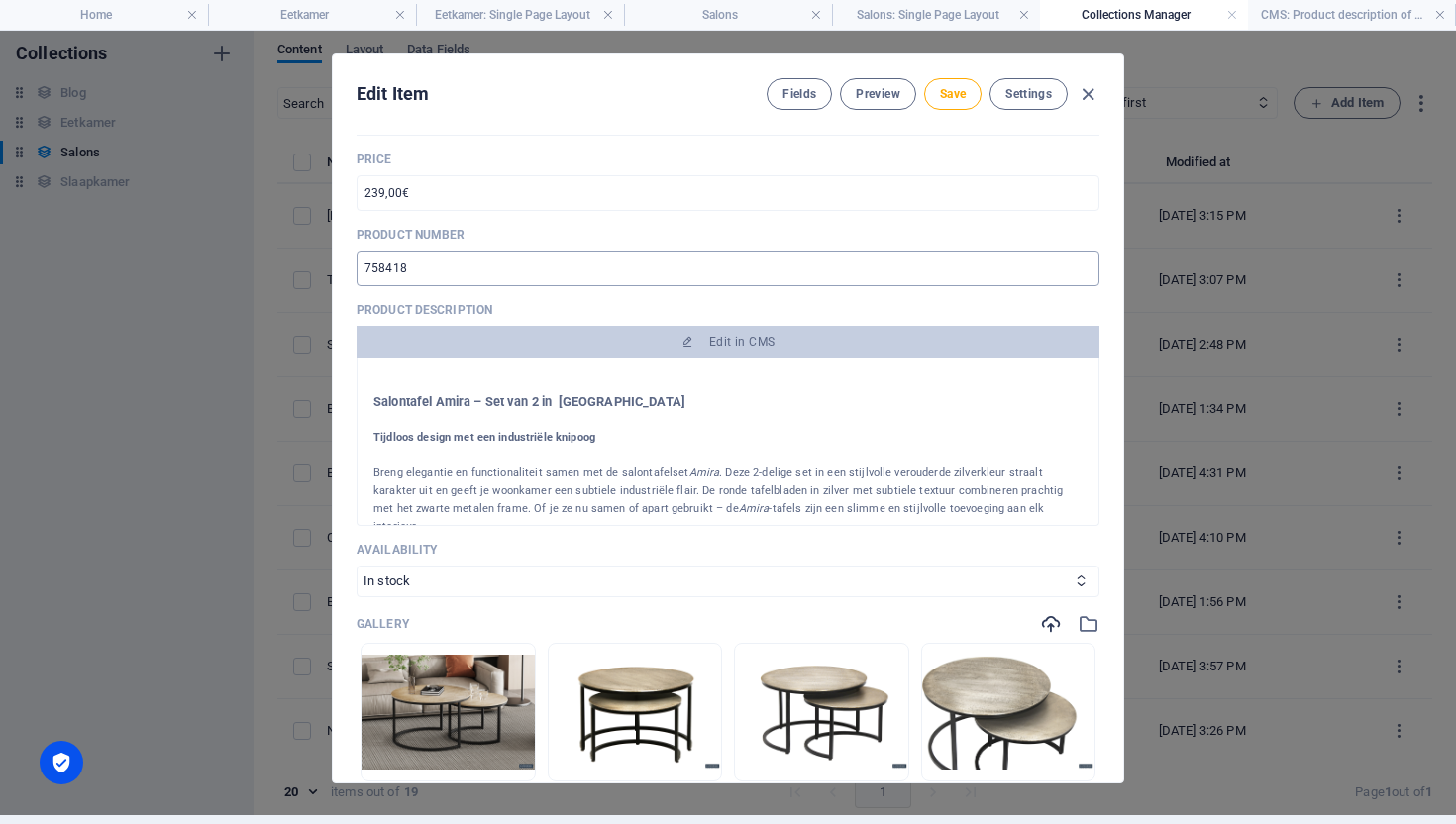 click on "758418" at bounding box center (728, 268) 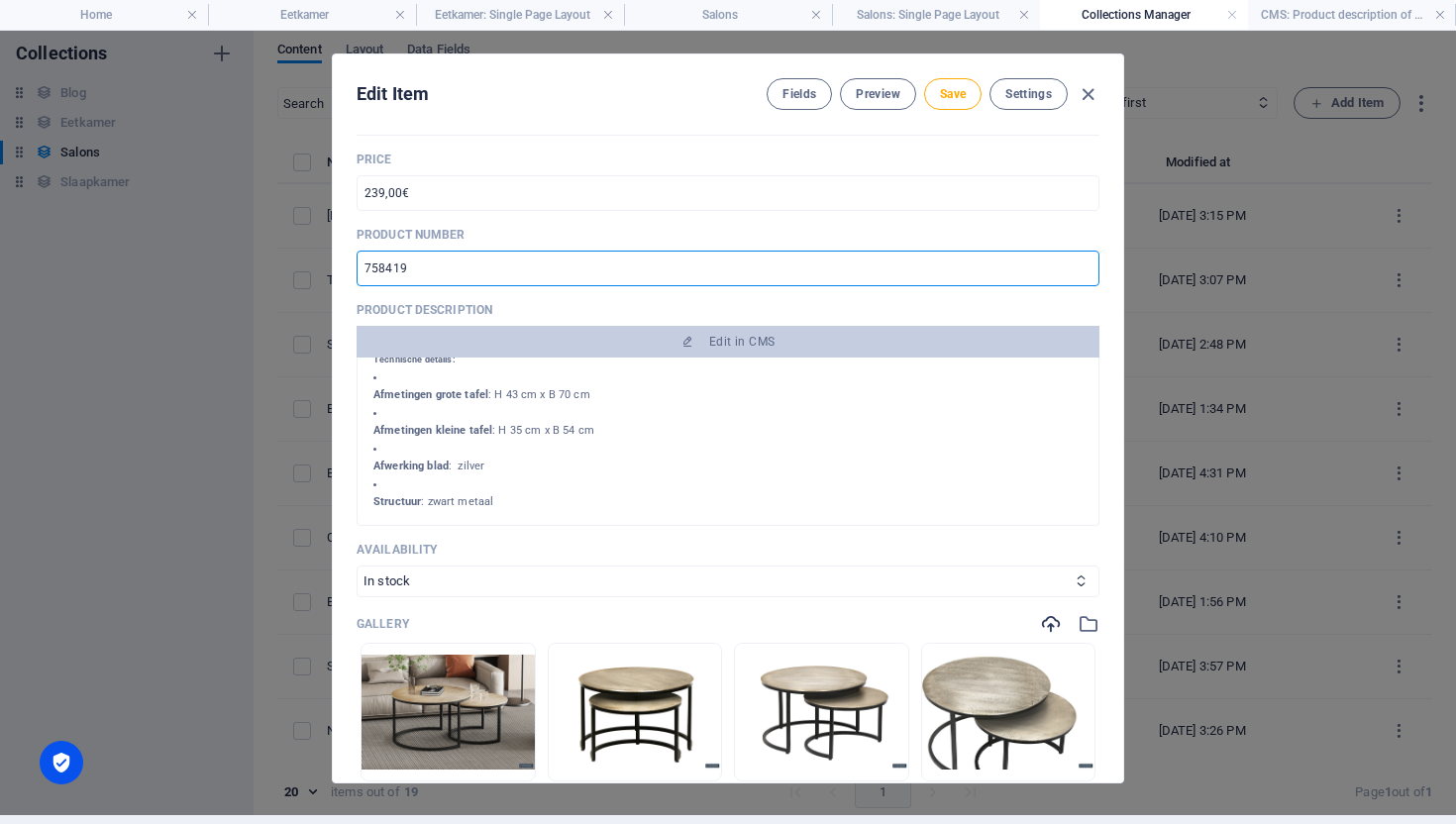 scroll, scrollTop: 405, scrollLeft: 0, axis: vertical 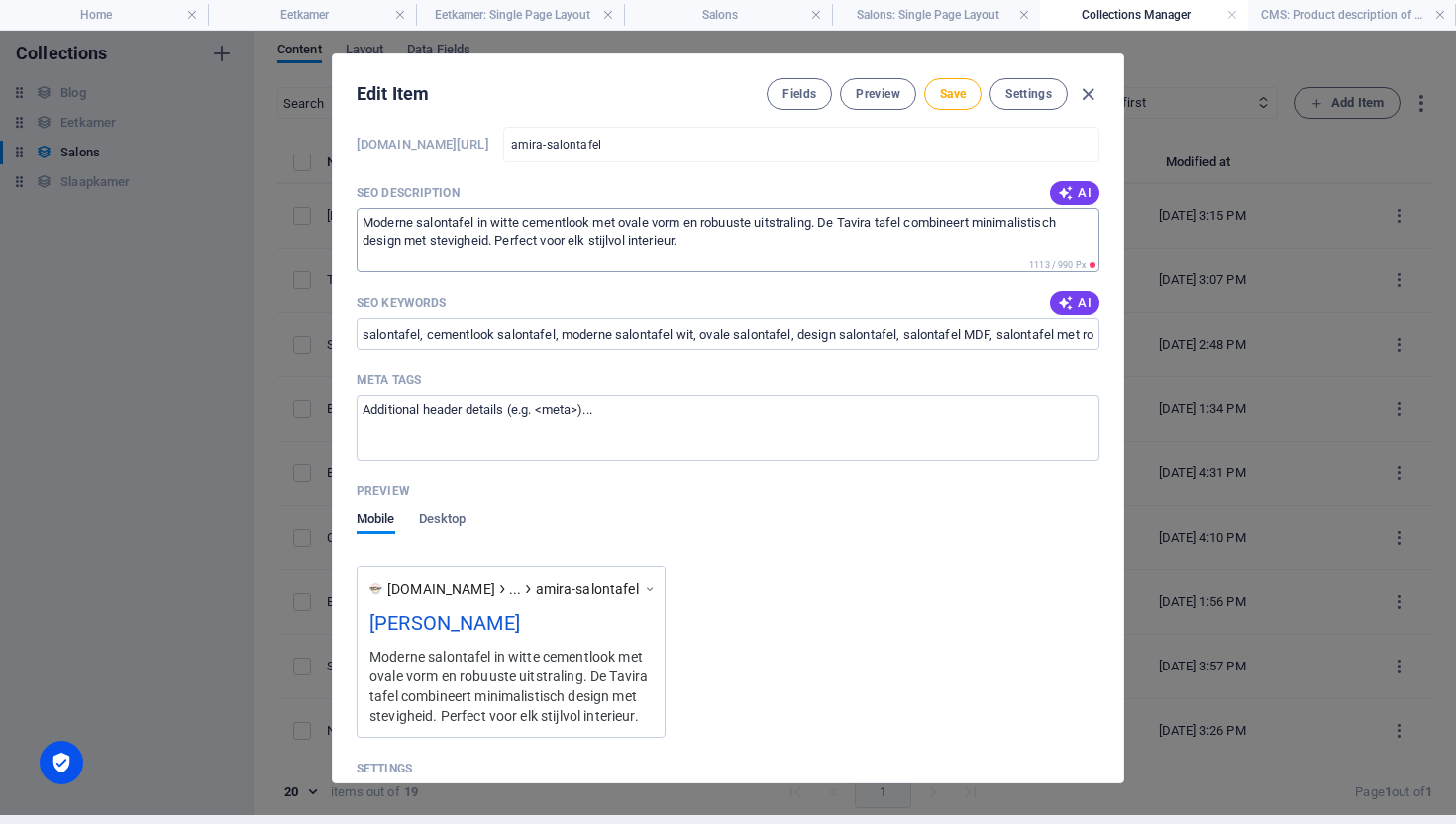 type on "758419" 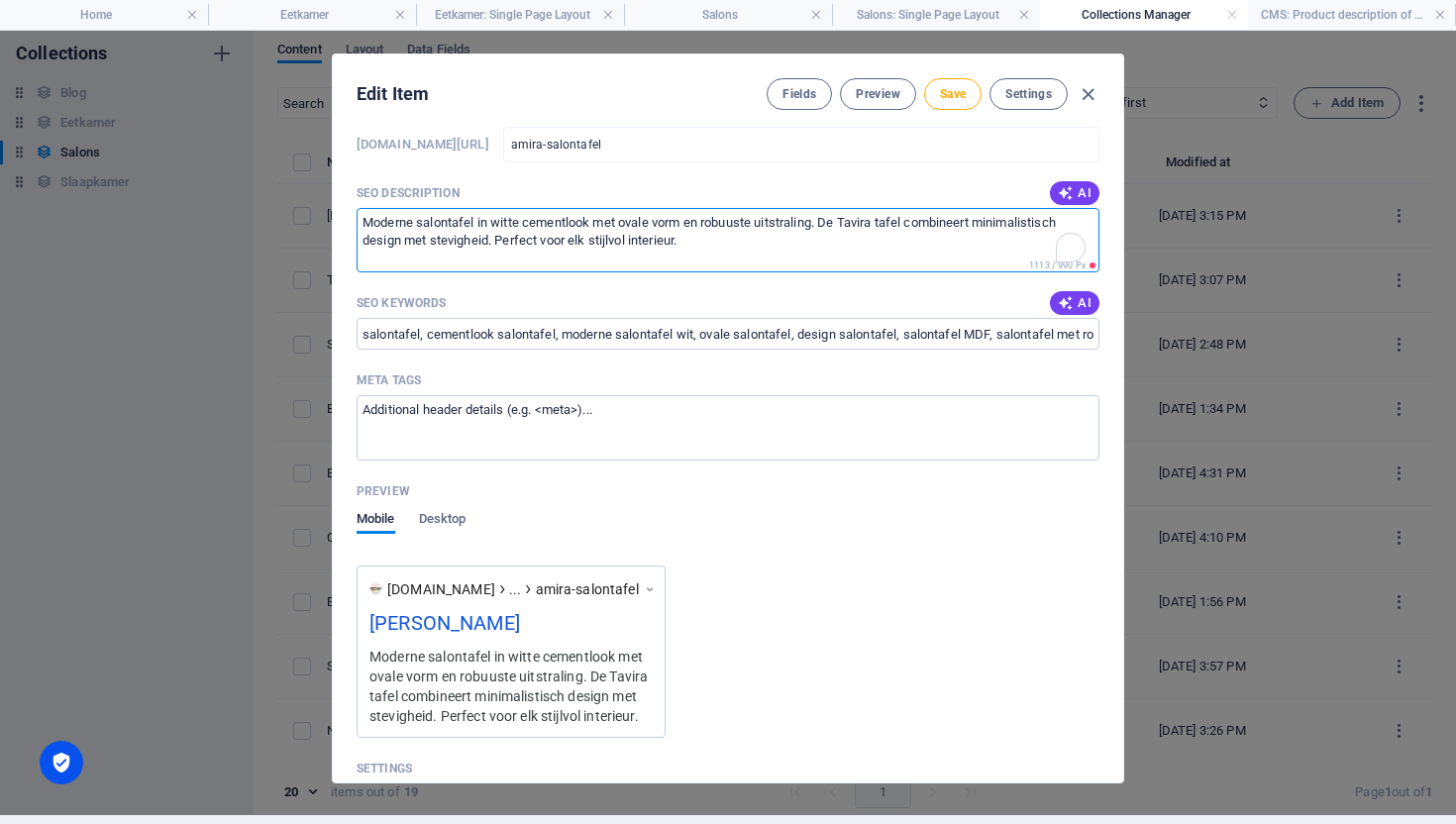 click on "Moderne salontafel in witte cementlook met ovale vorm en robuuste uitstraling. De Tavira tafel combineert minimalistisch design met stevigheid. Perfect voor elk stijlvol interieur." at bounding box center (728, 240) 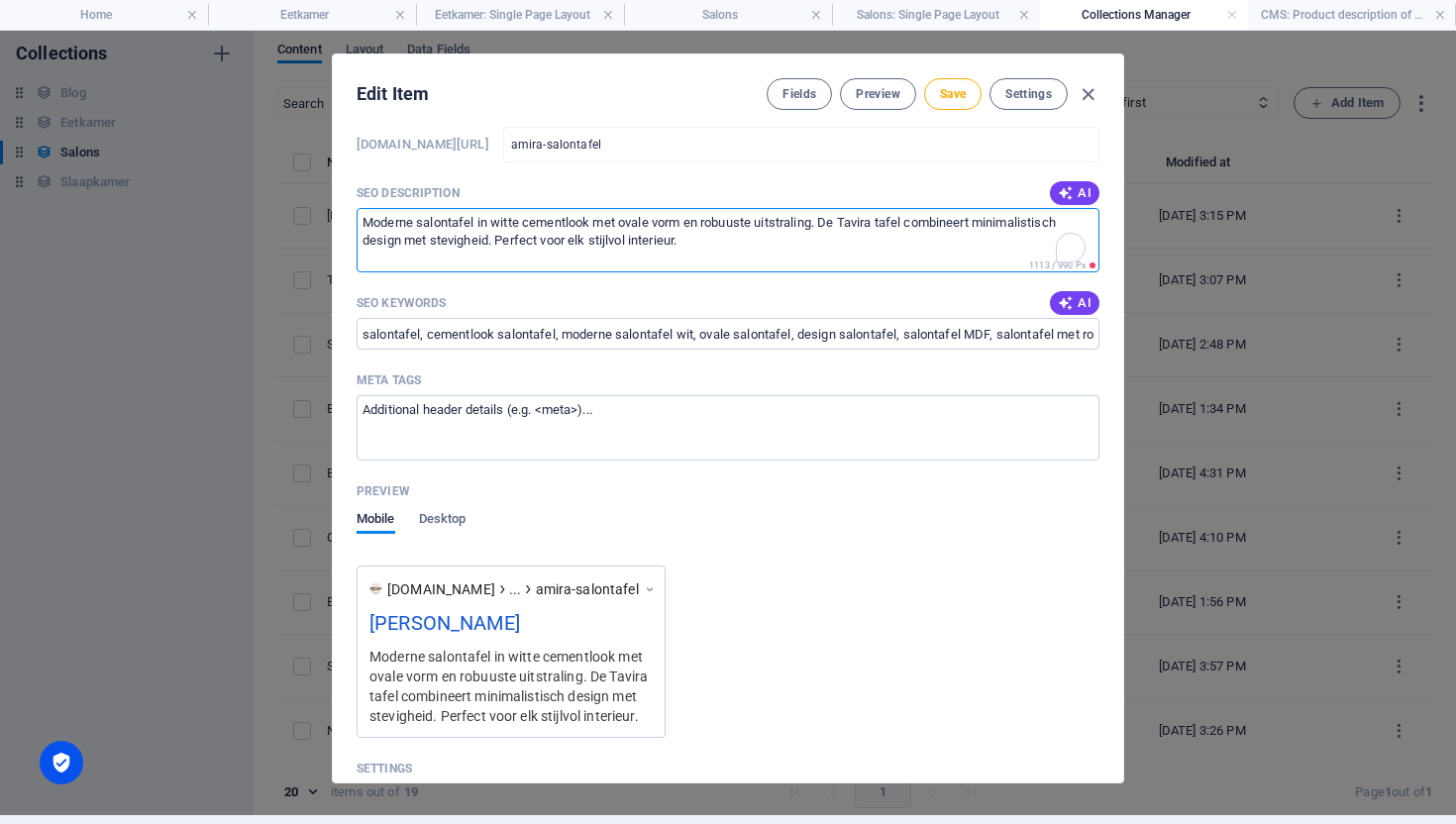 paste on "salontafel, salontafelset, 2-delig, industrieel design, verouderd zilver, ronde salontafel, metalen frame, MDF blad, woonkamer tafels, tafels Rousseau, moderne salontafel, ruimtebesparend, Amira" 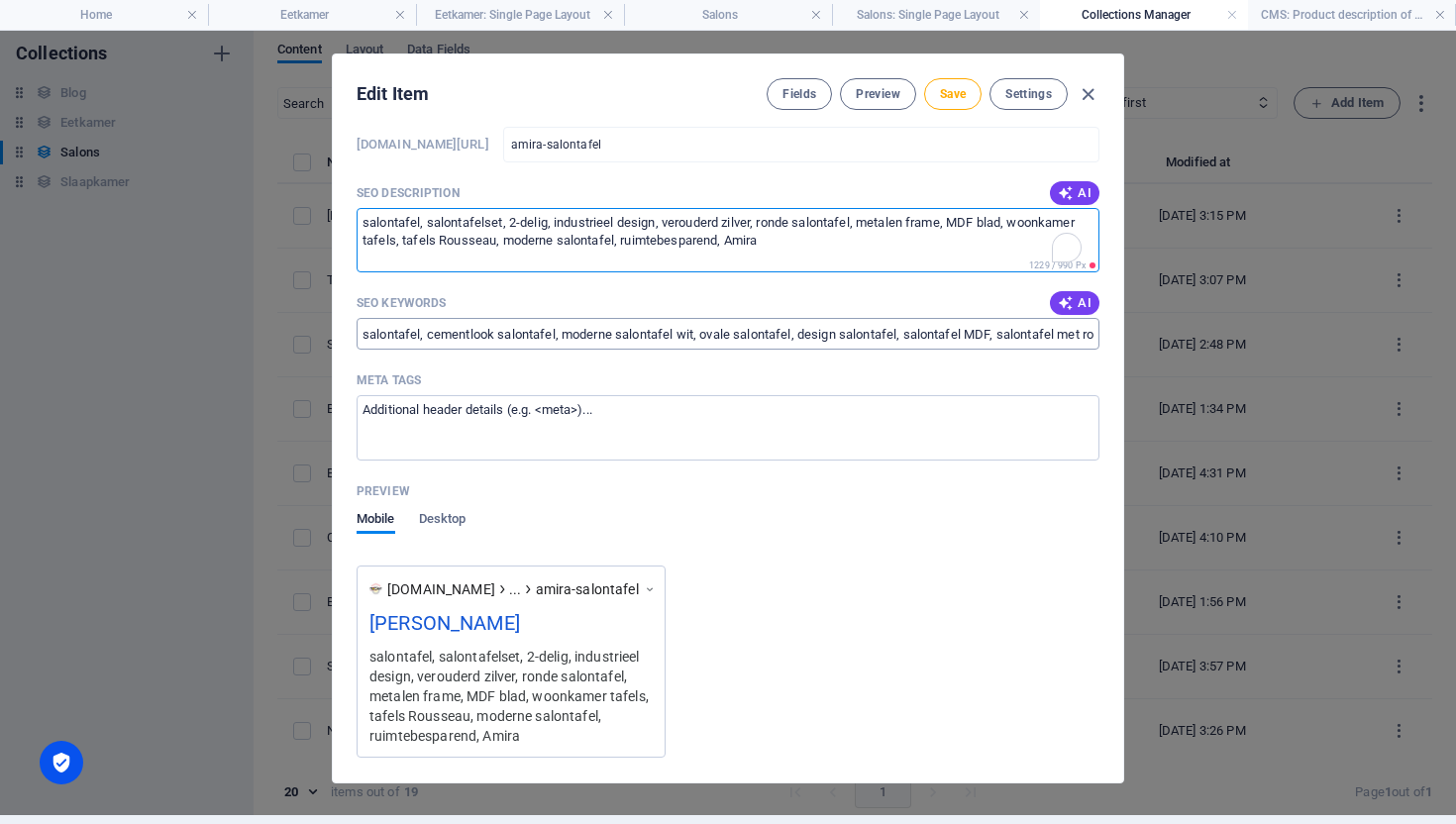 type on "salontafel, salontafelset, 2-delig, industrieel design, verouderd zilver, ronde salontafel, metalen frame, MDF blad, woonkamer tafels, tafels Rousseau, moderne salontafel, ruimtebesparend, Amira" 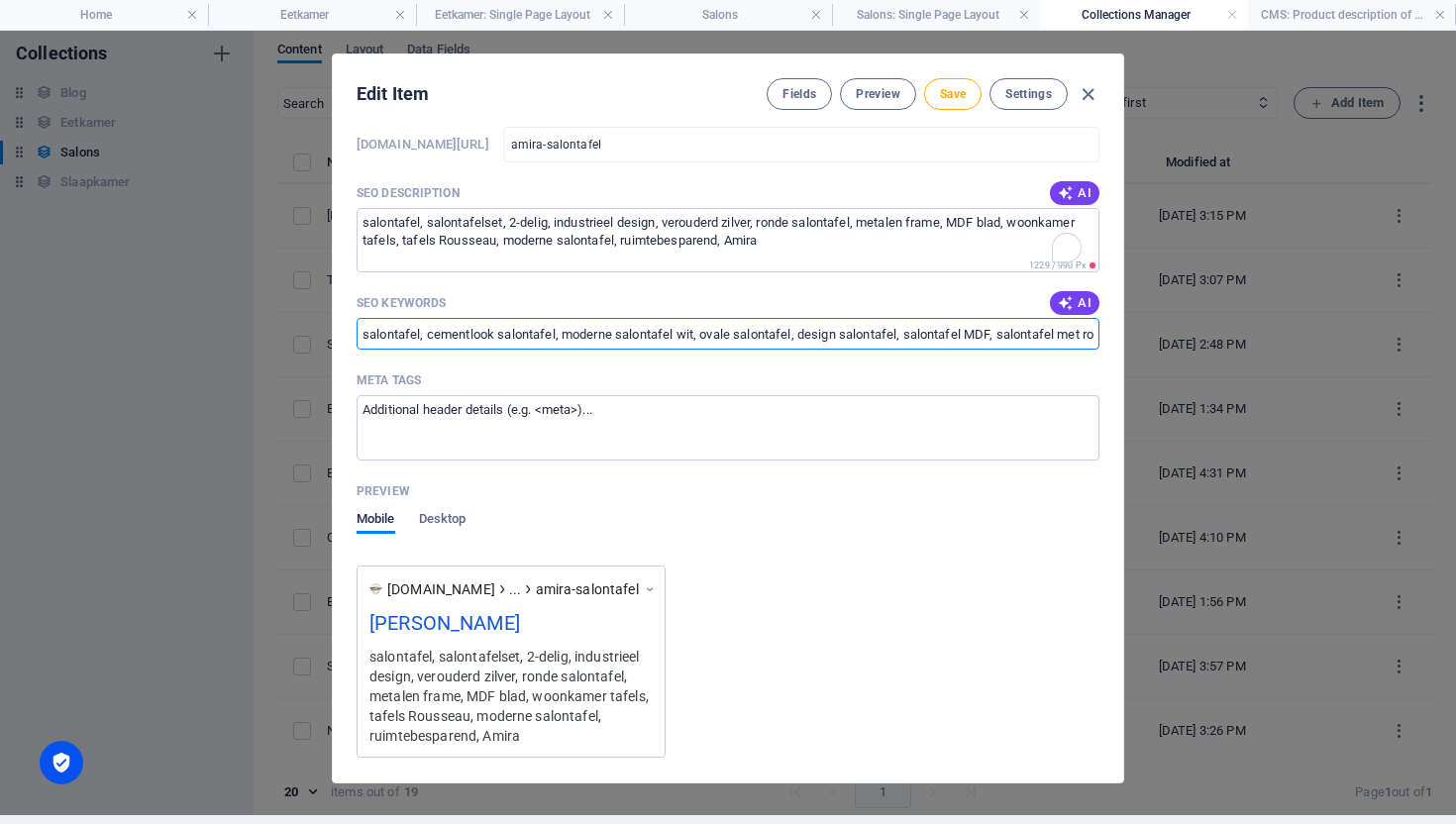 click on "salontafel, cementlook salontafel, moderne salontafel wit, ovale salontafel, design salontafel, salontafel MDF, salontafel met ronde poten, salontafel minimalistisch, [GEOGRAPHIC_DATA] wit, Tavira salontafel, [GEOGRAPHIC_DATA], [GEOGRAPHIC_DATA] [GEOGRAPHIC_DATA]" at bounding box center (728, 334) 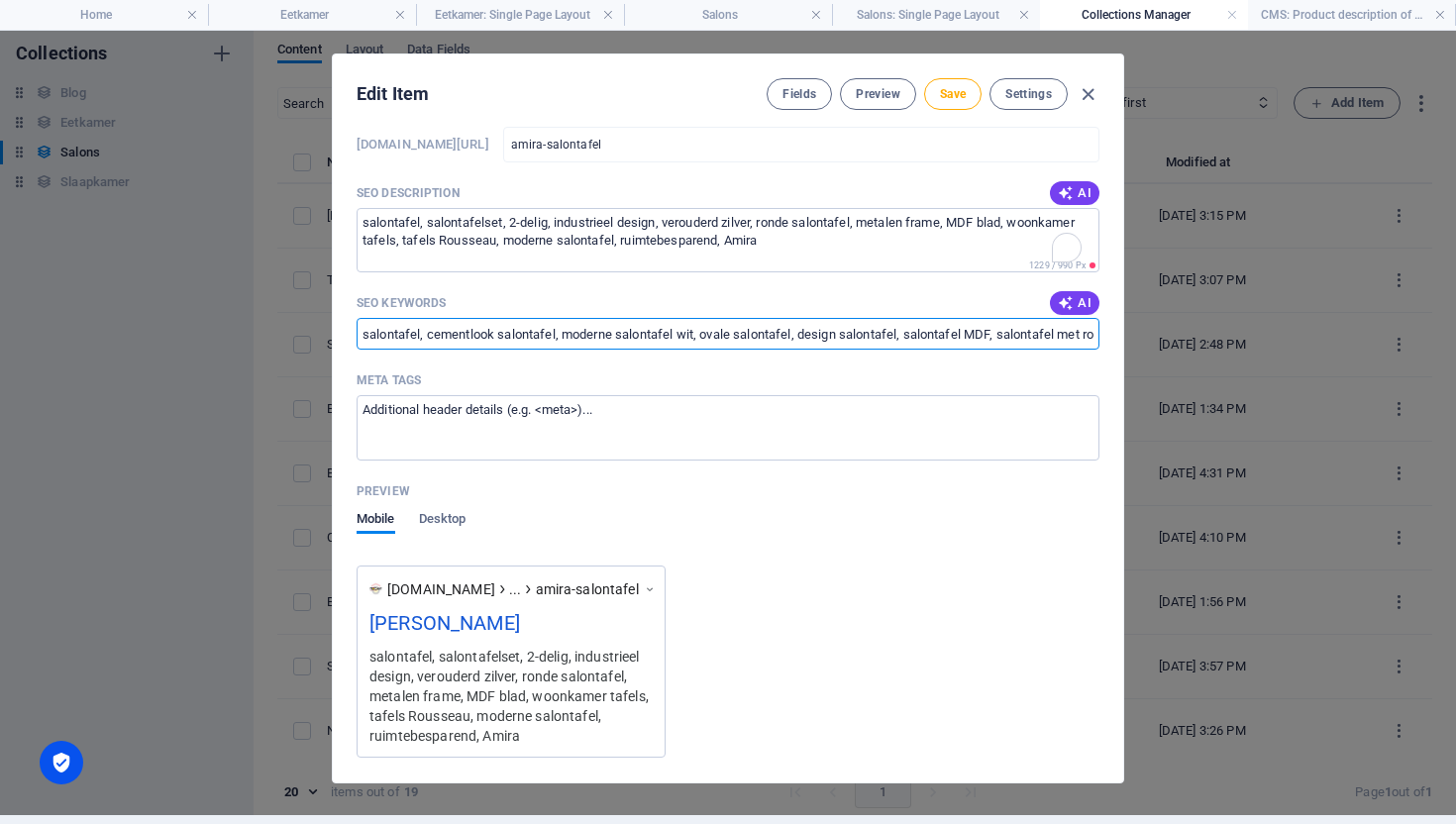 paste on "Amira, ronde salontafel, salontafel set 2-delig, salontafel verouderd zilver, metalen salontafel, MDF salontafel, salontafel industrieel, [GEOGRAPHIC_DATA] set, salontafel met metalen frame, salontafelset modern, [GEOGRAPHIC_DATA], [GEOGRAPHIC_DATA] [GEOGRAPHIC_DATA], industriële salontafel, design [GEOGRAPHIC_DATA] rond, salontafel zwart onderstel" 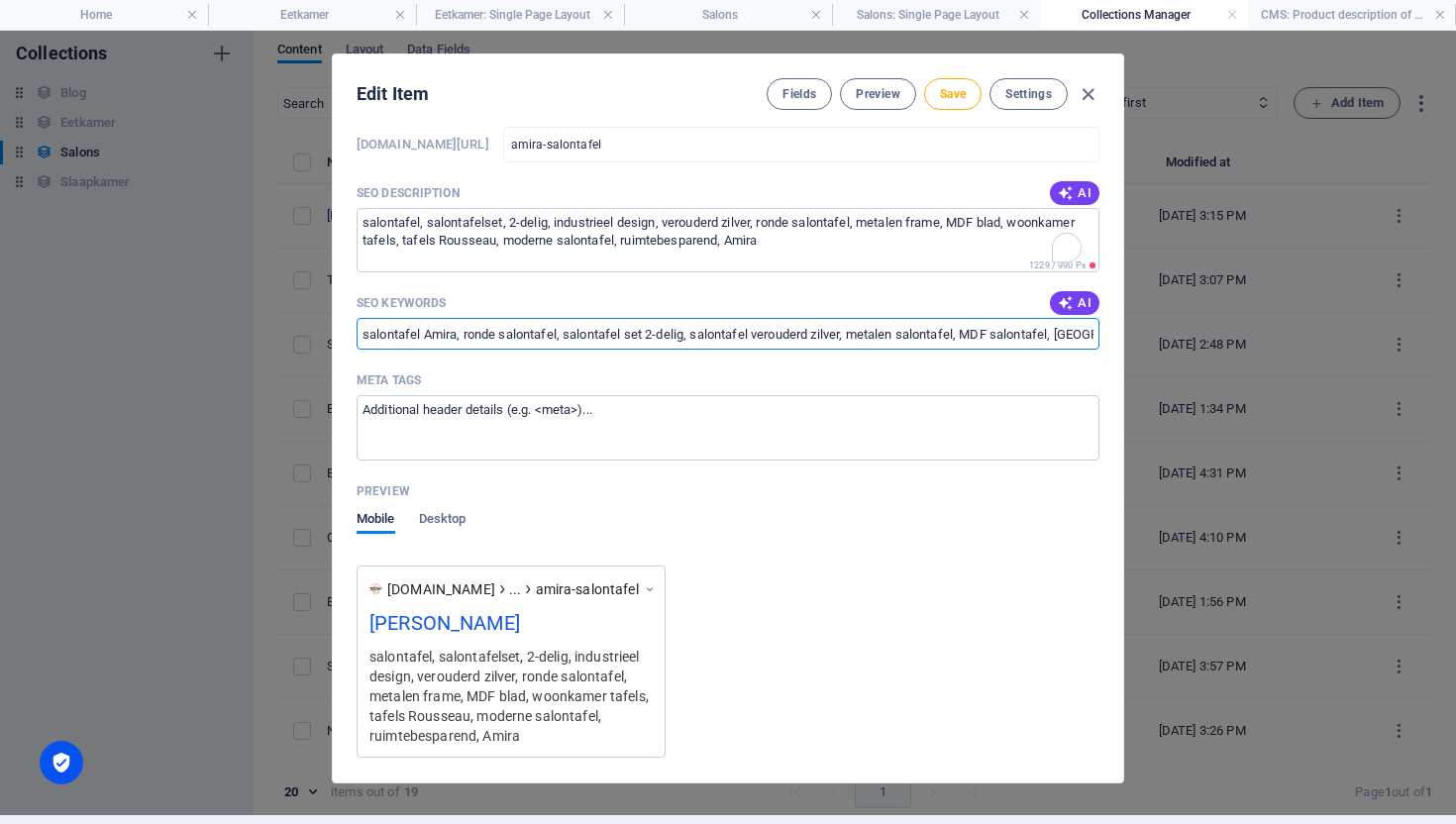 scroll, scrollTop: 0, scrollLeft: 1196, axis: horizontal 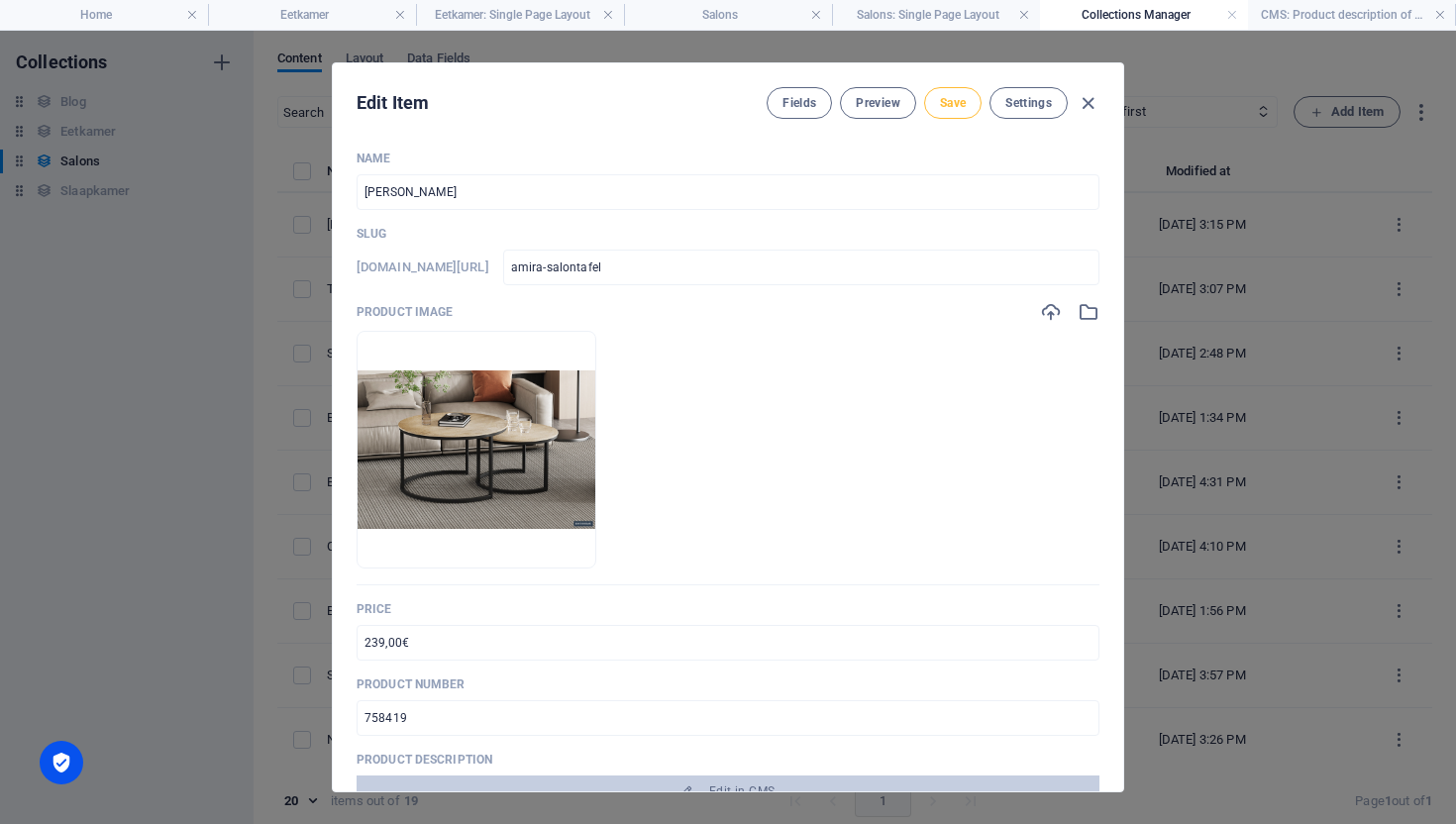 type on "salontafel Amira, ronde salontafel, salontafel set 2-delig, salontafel verouderd zilver, metalen salontafel, MDF salontafel, [GEOGRAPHIC_DATA] industrieel, [GEOGRAPHIC_DATA] set, salontafel met metalen frame, salontafelset modern, [GEOGRAPHIC_DATA], [GEOGRAPHIC_DATA] [GEOGRAPHIC_DATA], [GEOGRAPHIC_DATA], design [GEOGRAPHIC_DATA] rond, salontafel zwart onderstel" 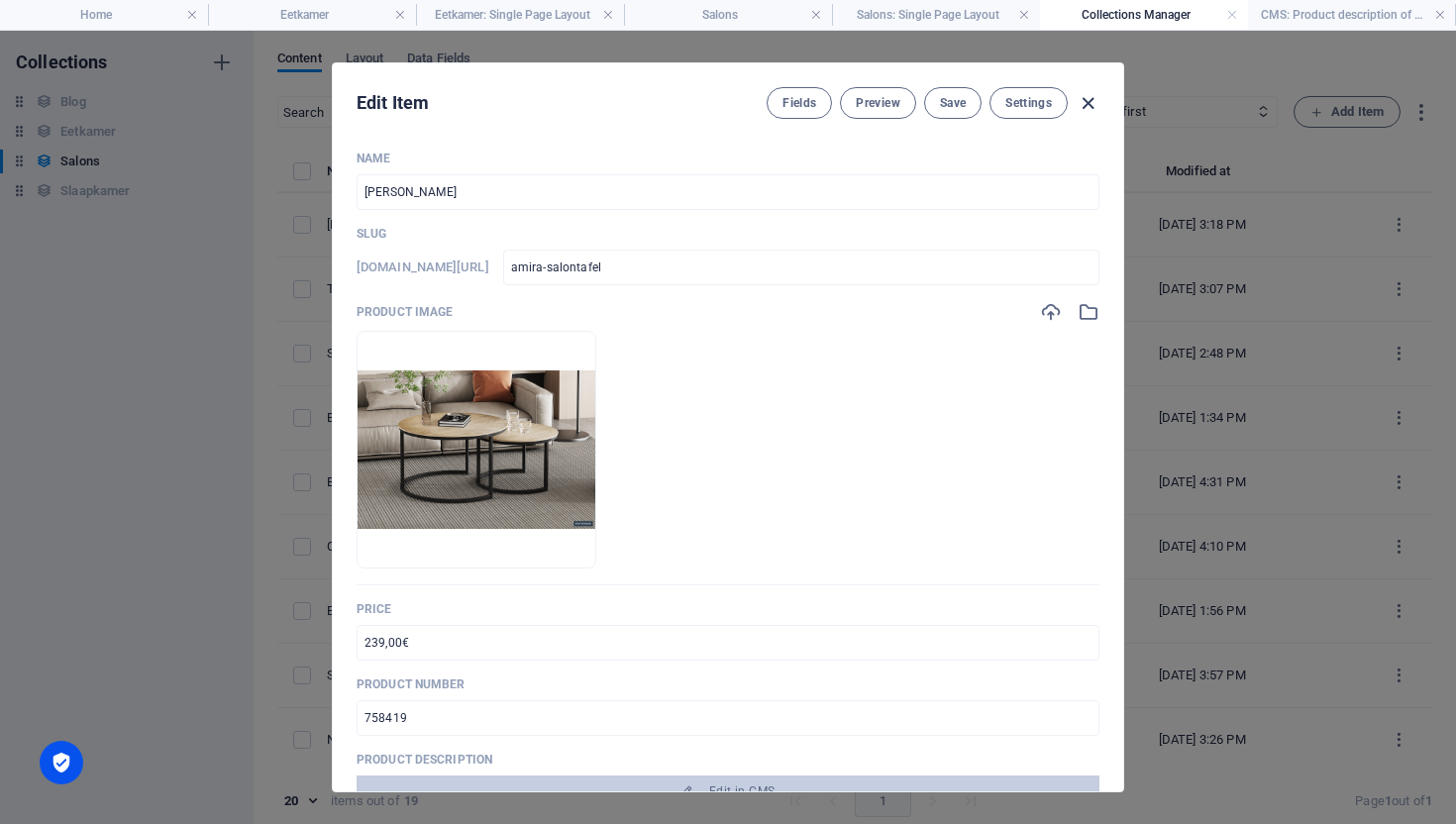 click at bounding box center [1088, 103] 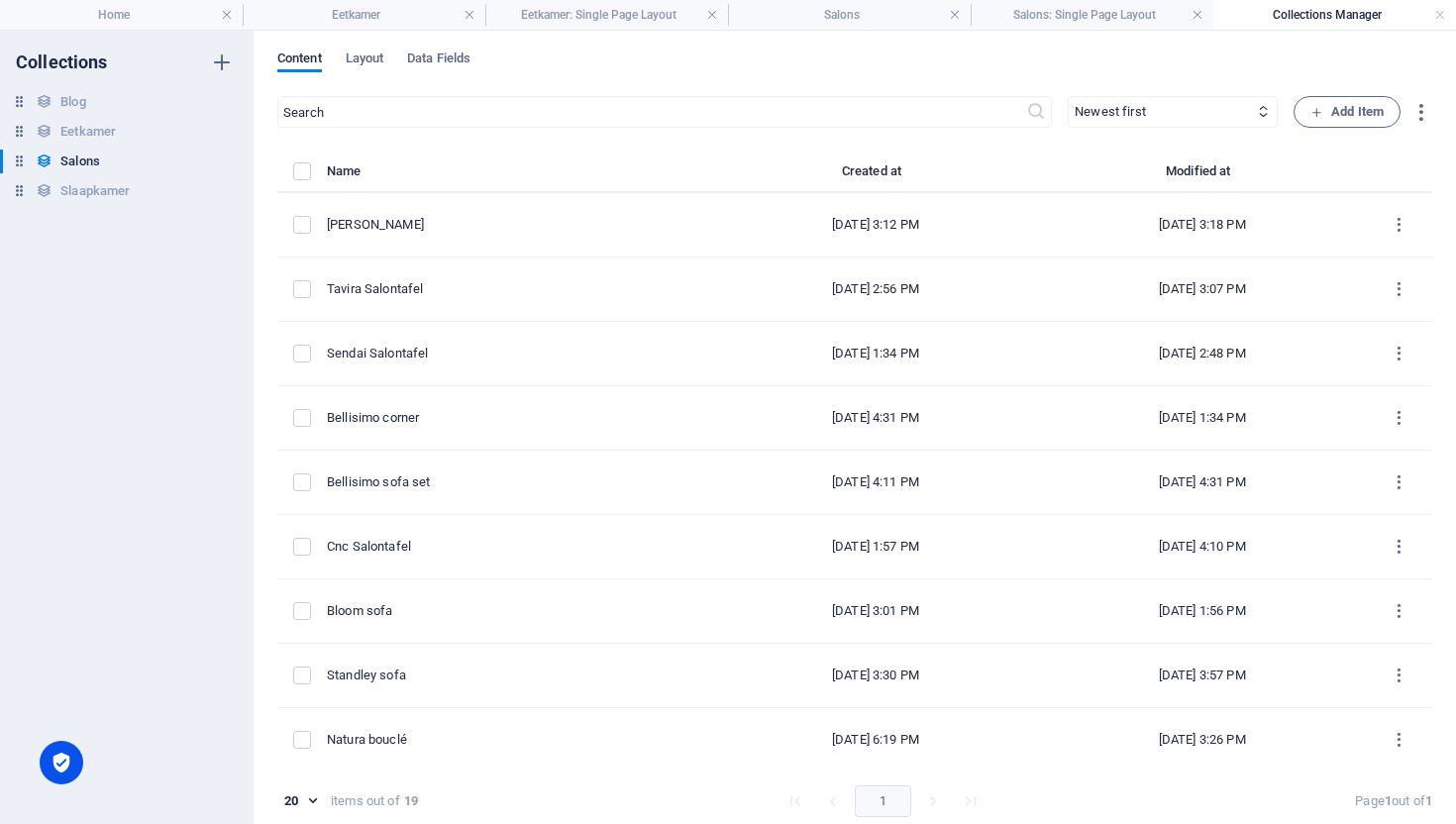 scroll, scrollTop: 0, scrollLeft: 0, axis: both 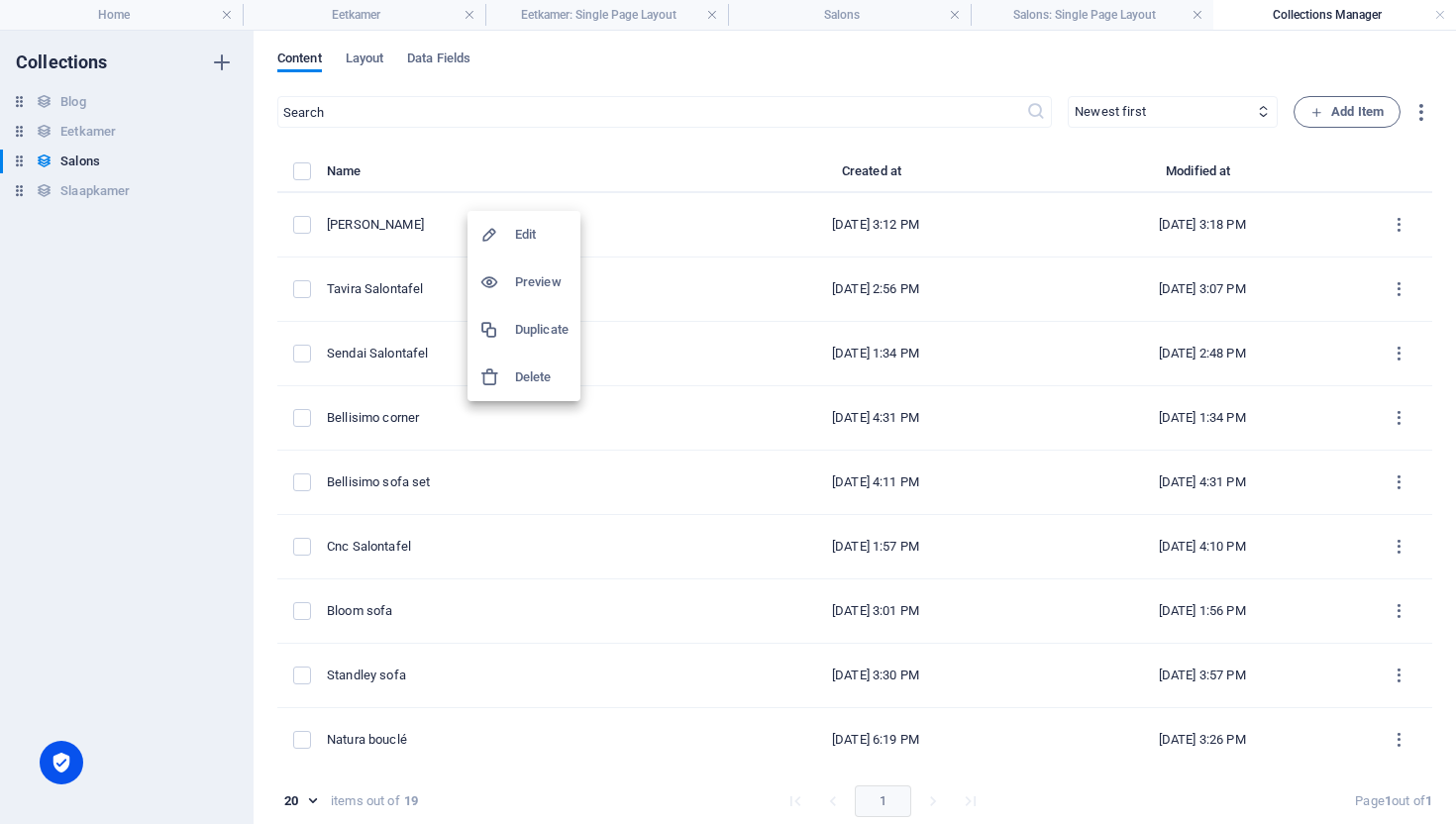 click on "Duplicate" at bounding box center [542, 330] 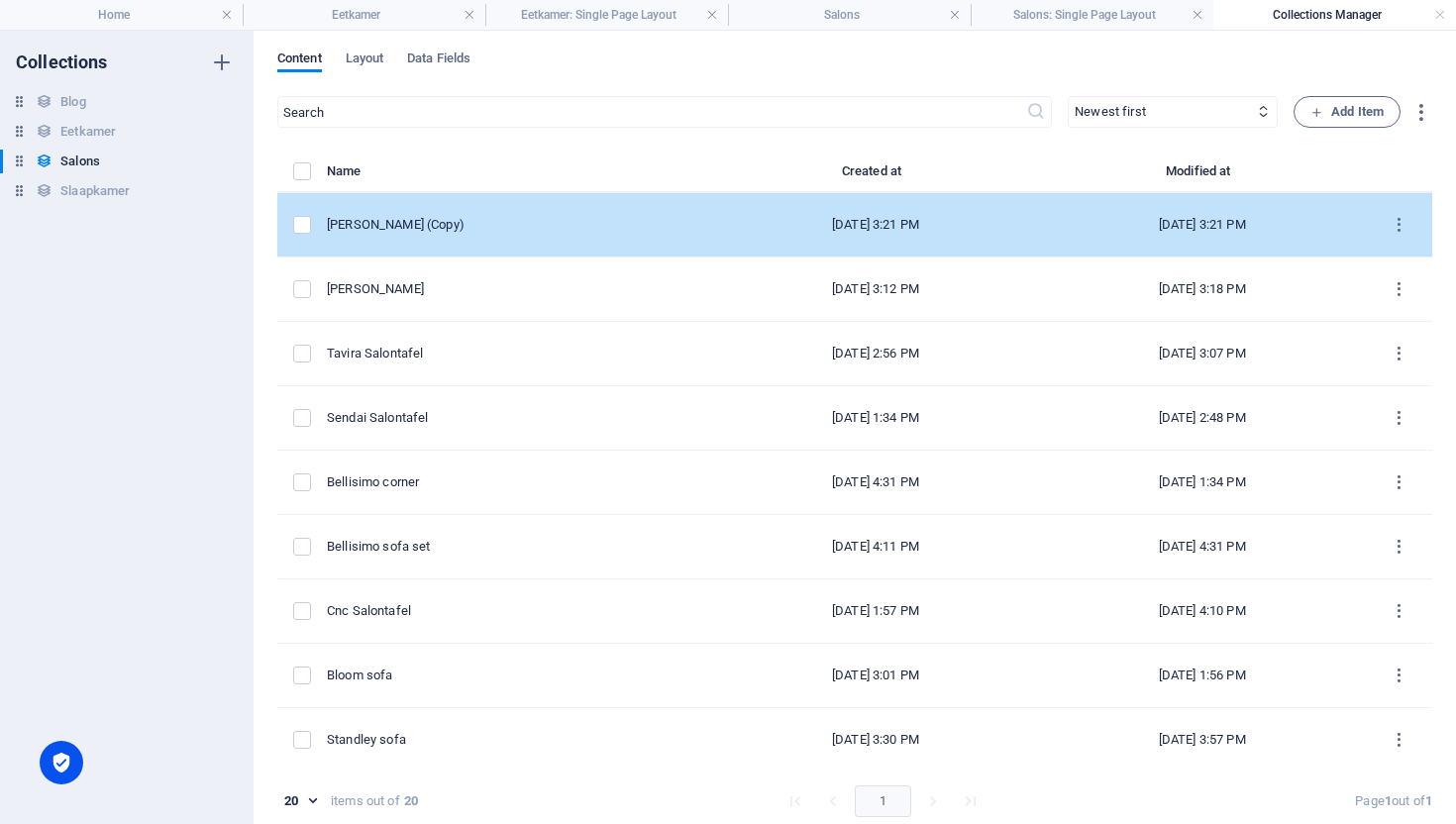 click on "[PERSON_NAME] (Copy)" at bounding box center (511, 225) 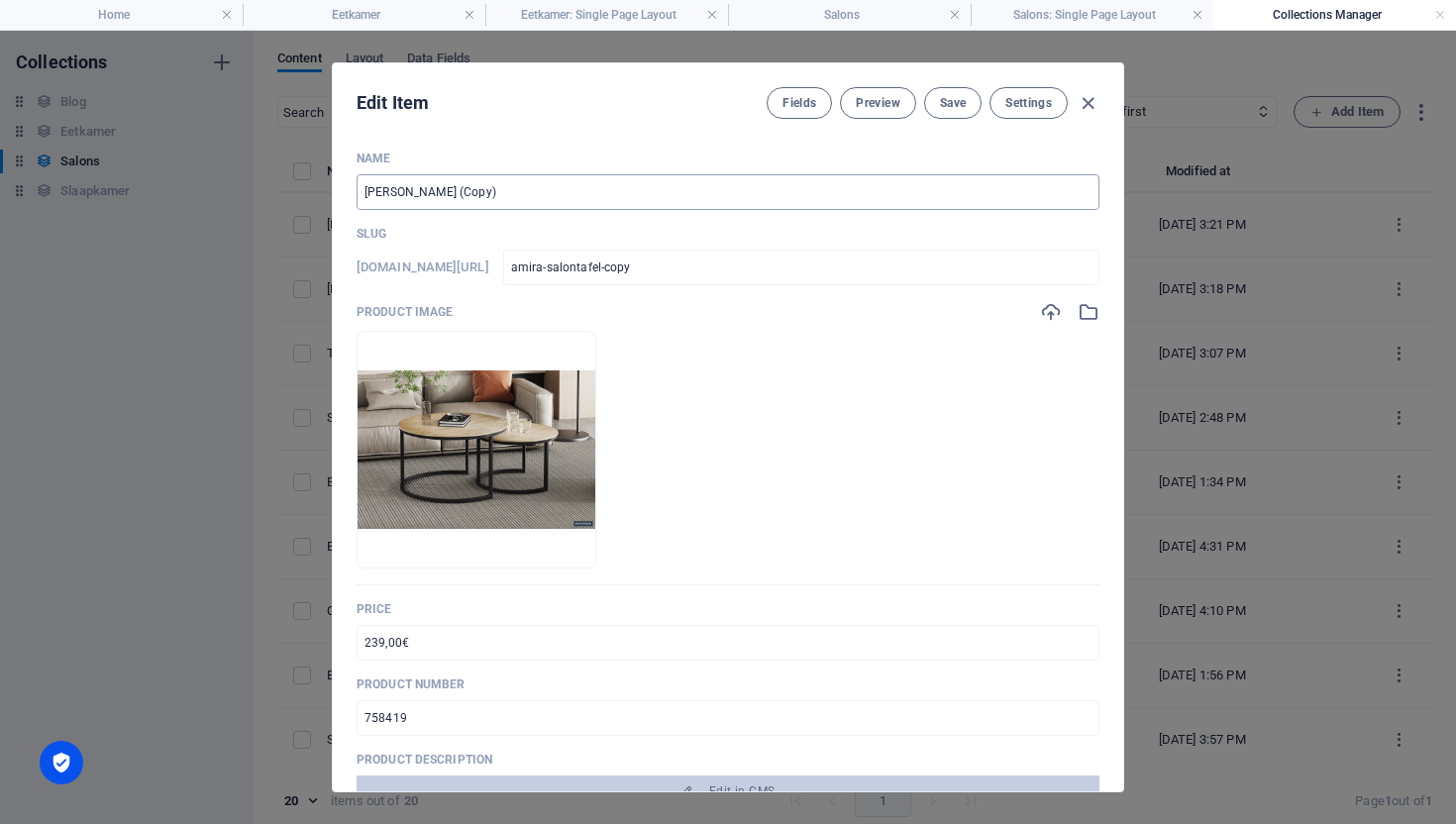 click on "[PERSON_NAME] (Copy)" at bounding box center [728, 192] 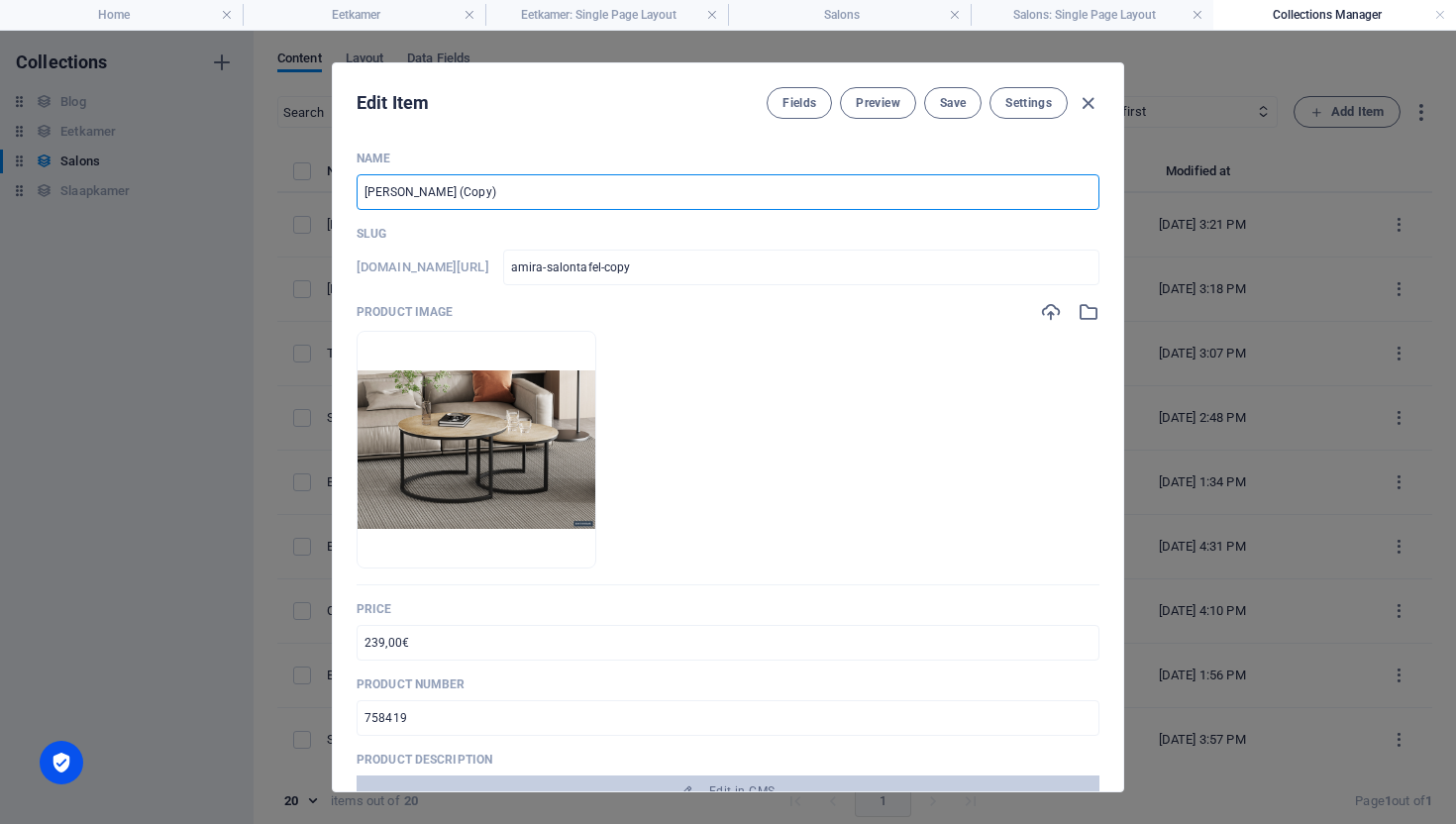 click on "[PERSON_NAME] (Copy)" at bounding box center [728, 192] 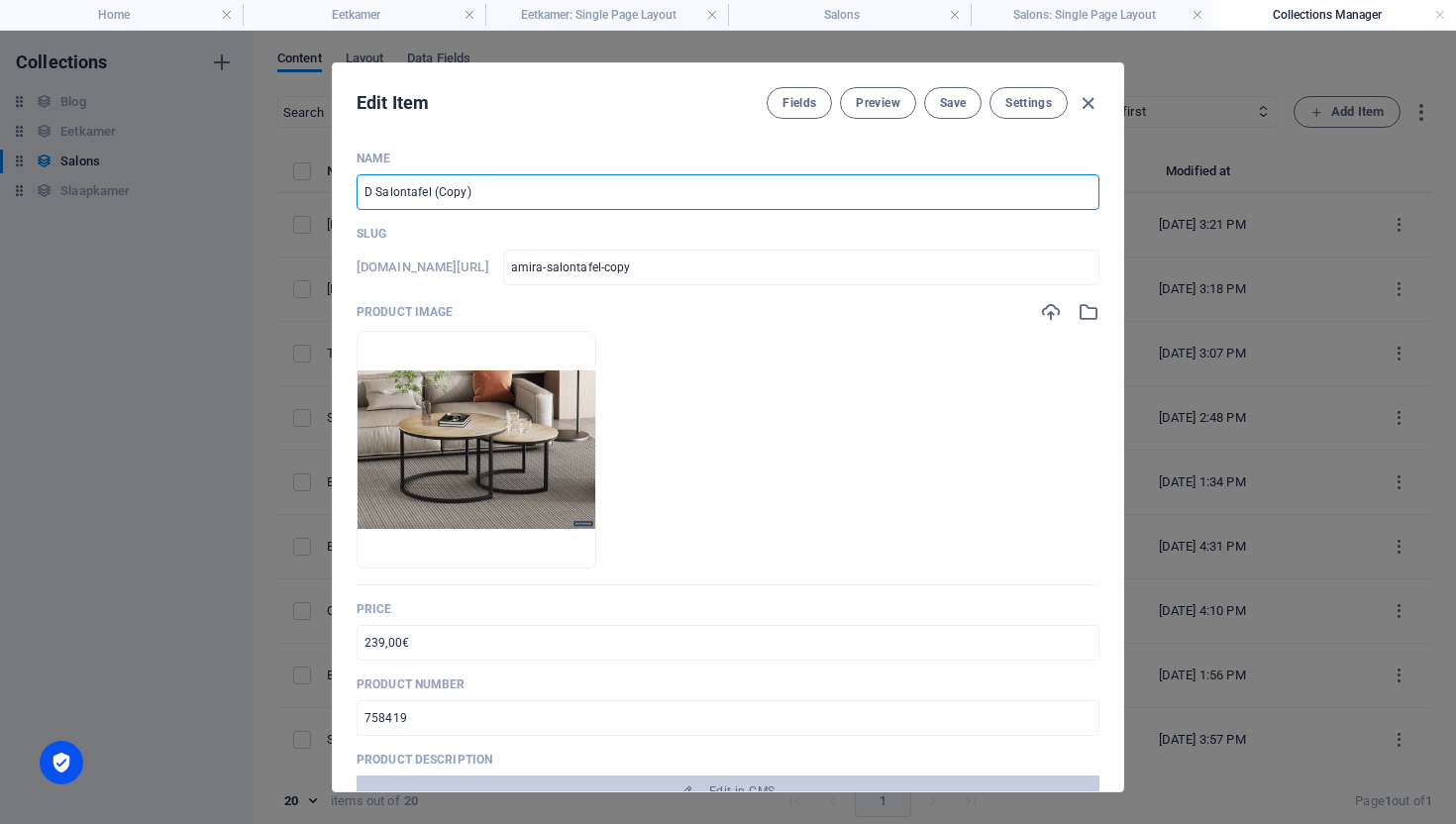 type on "d-salontafel-copy" 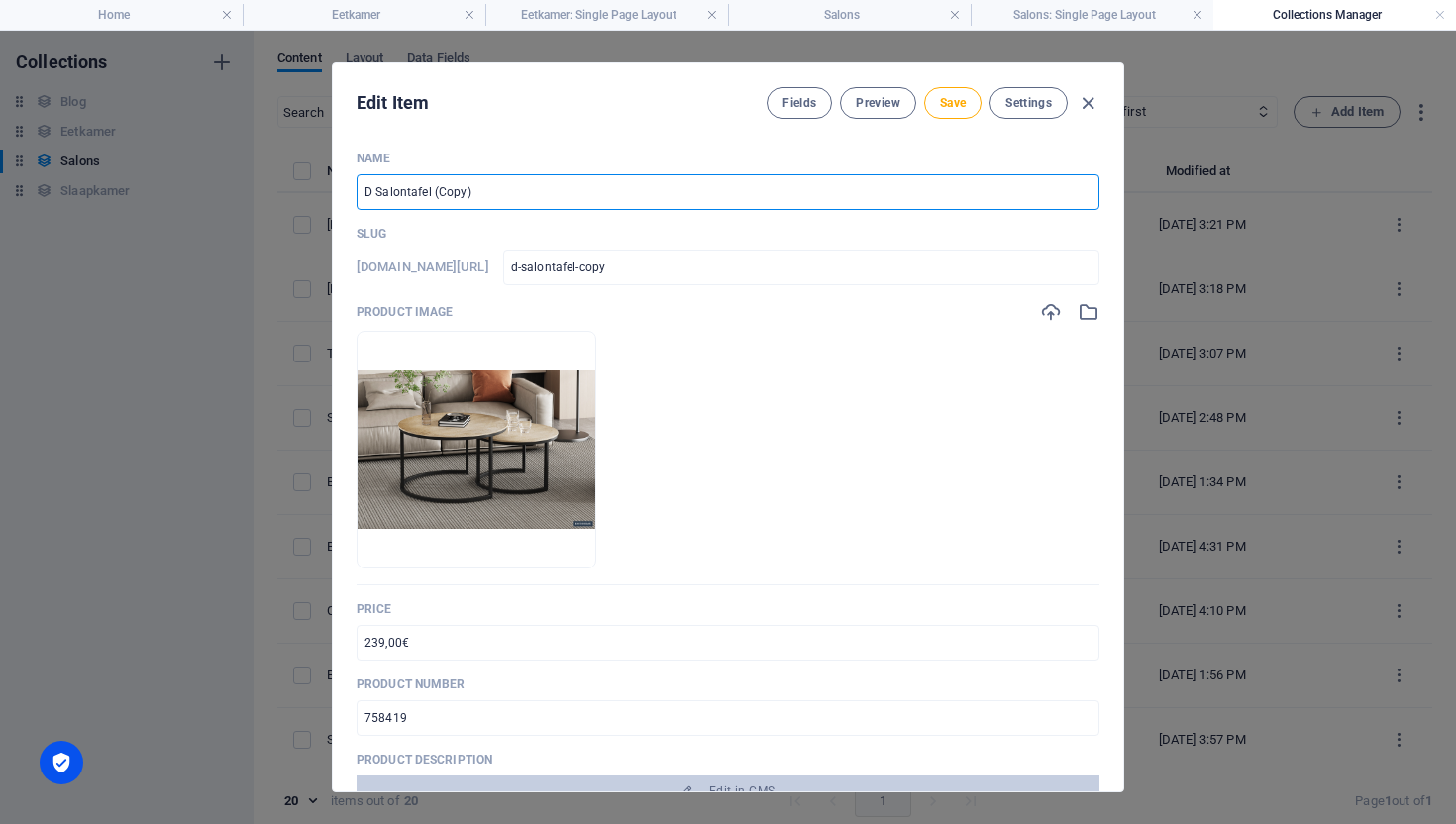 type on "Da Salontafel (Copy)" 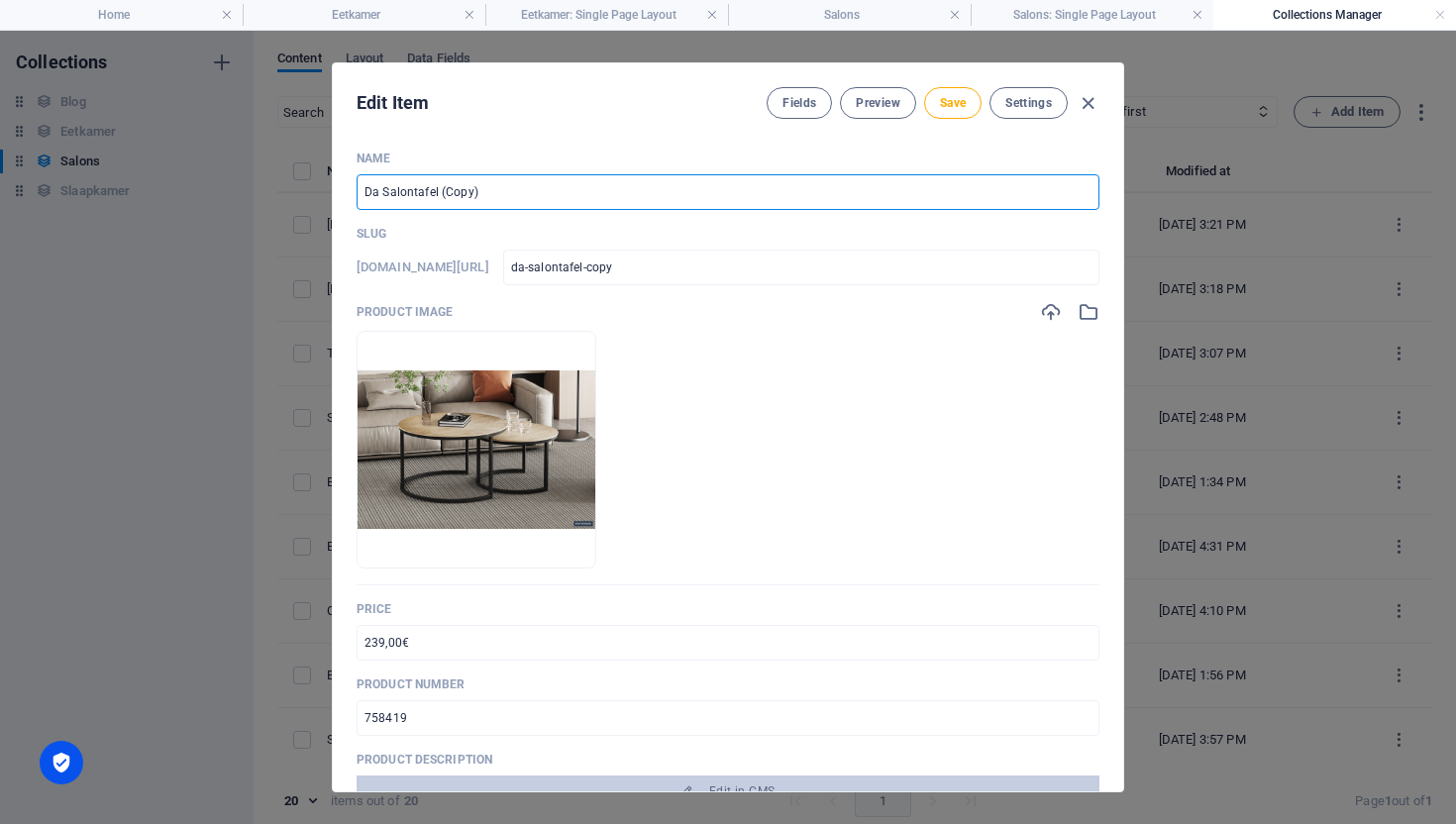 type on "Dal Salontafel (Copy)" 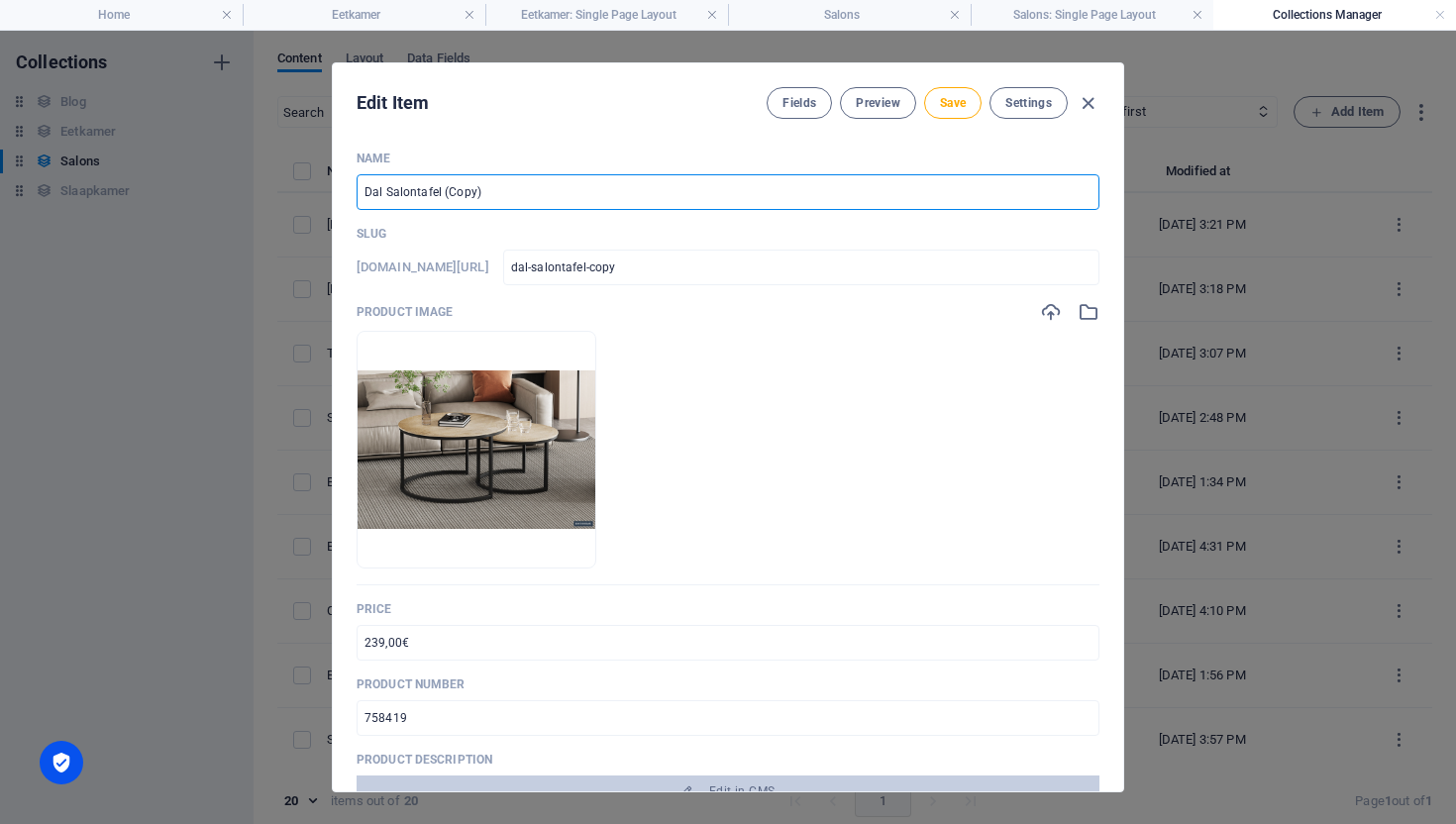 type on "Dali Salontafel (Copy)" 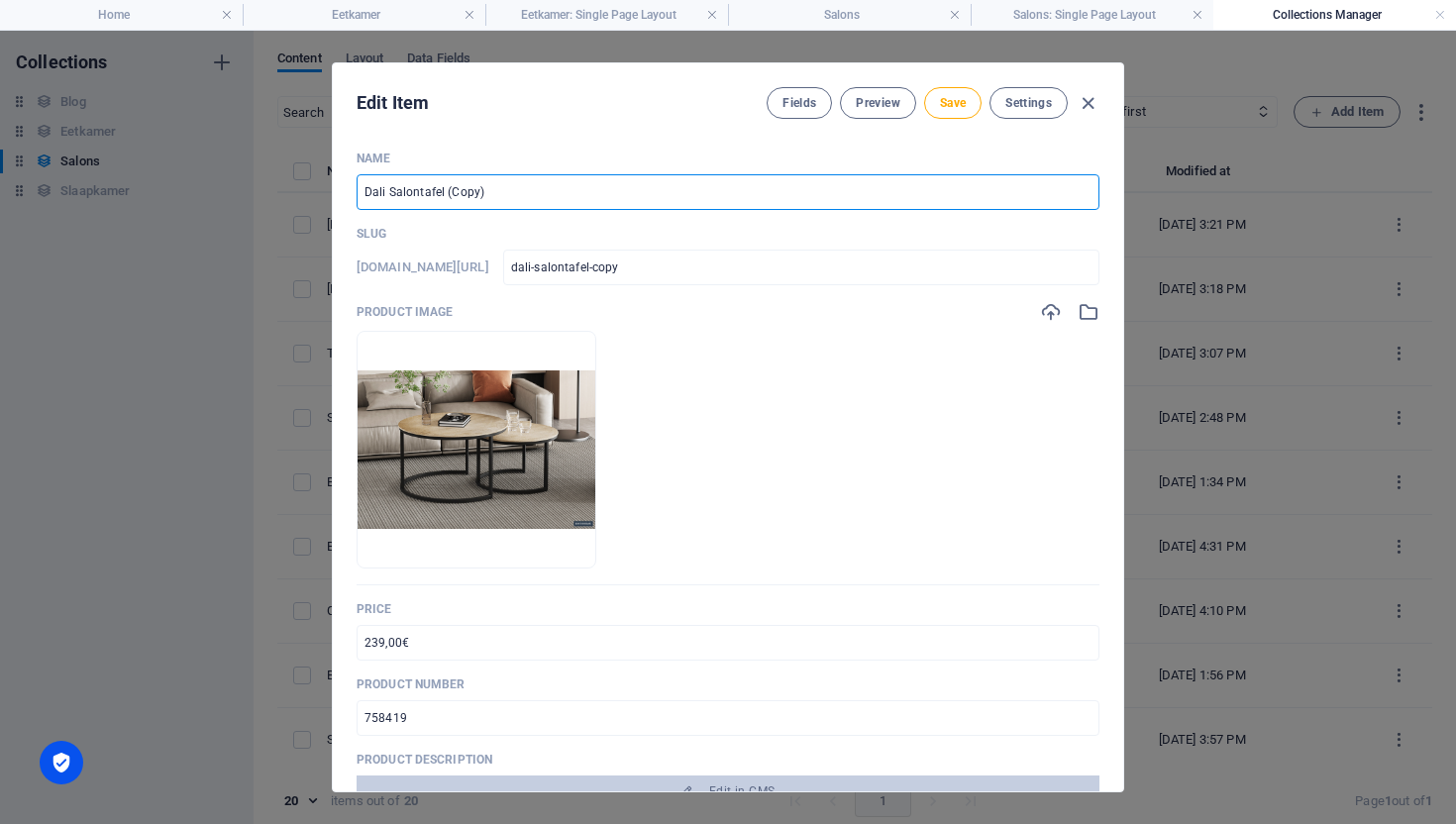 type on "Dalin Salontafel (Copy)" 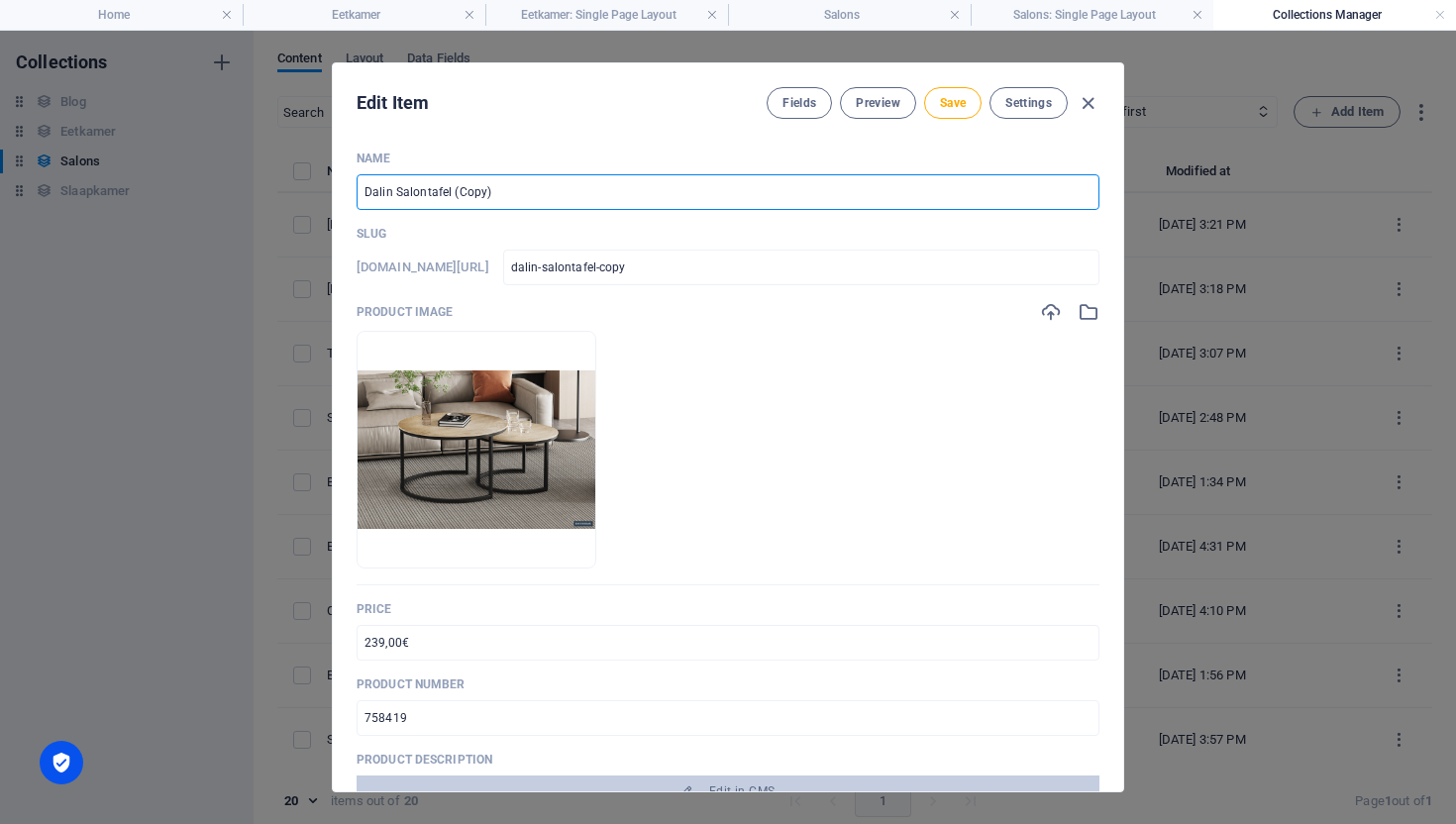type on "[PERSON_NAME] (Copy)" 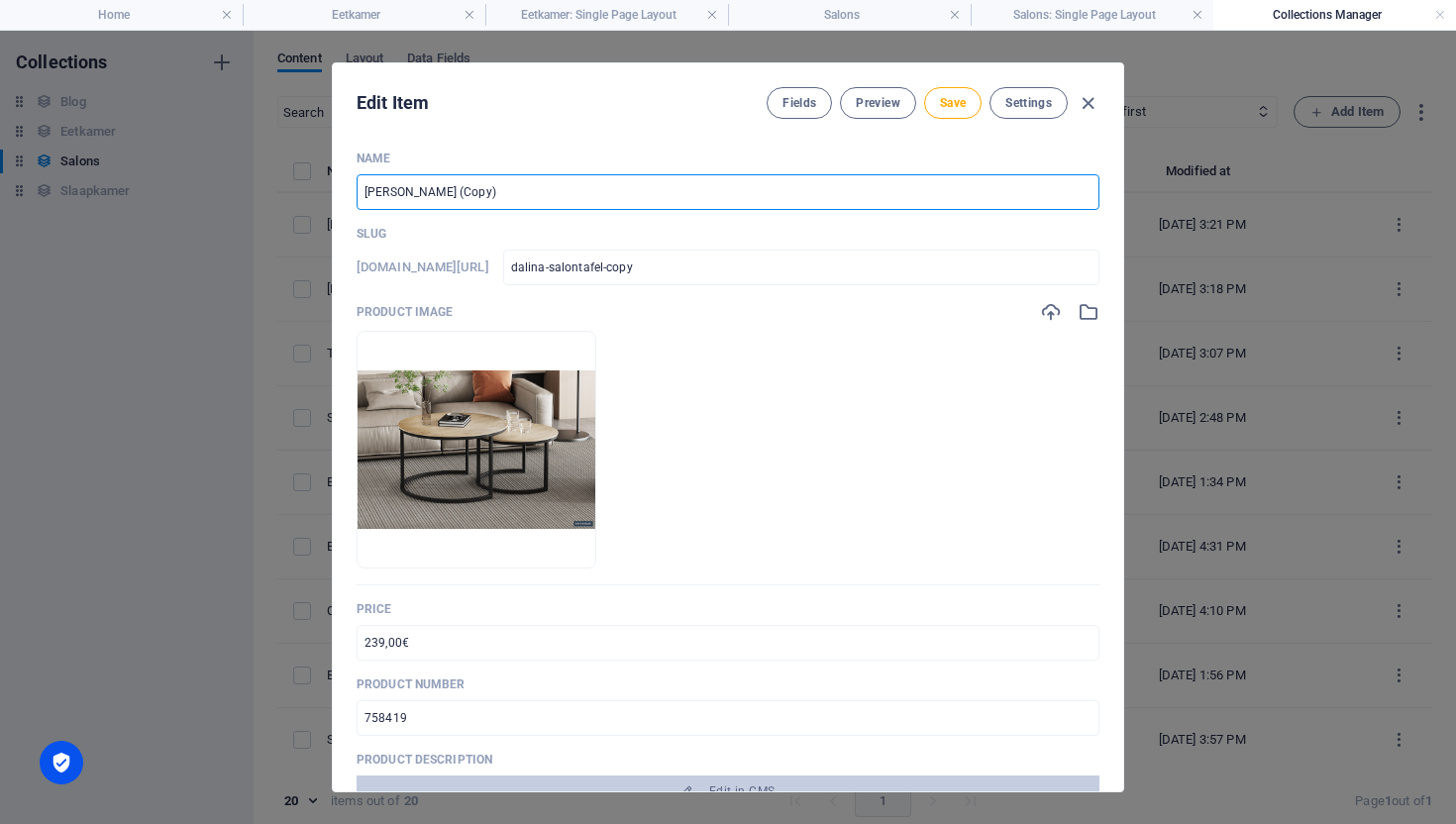 click on "[PERSON_NAME] (Copy)" at bounding box center (728, 192) 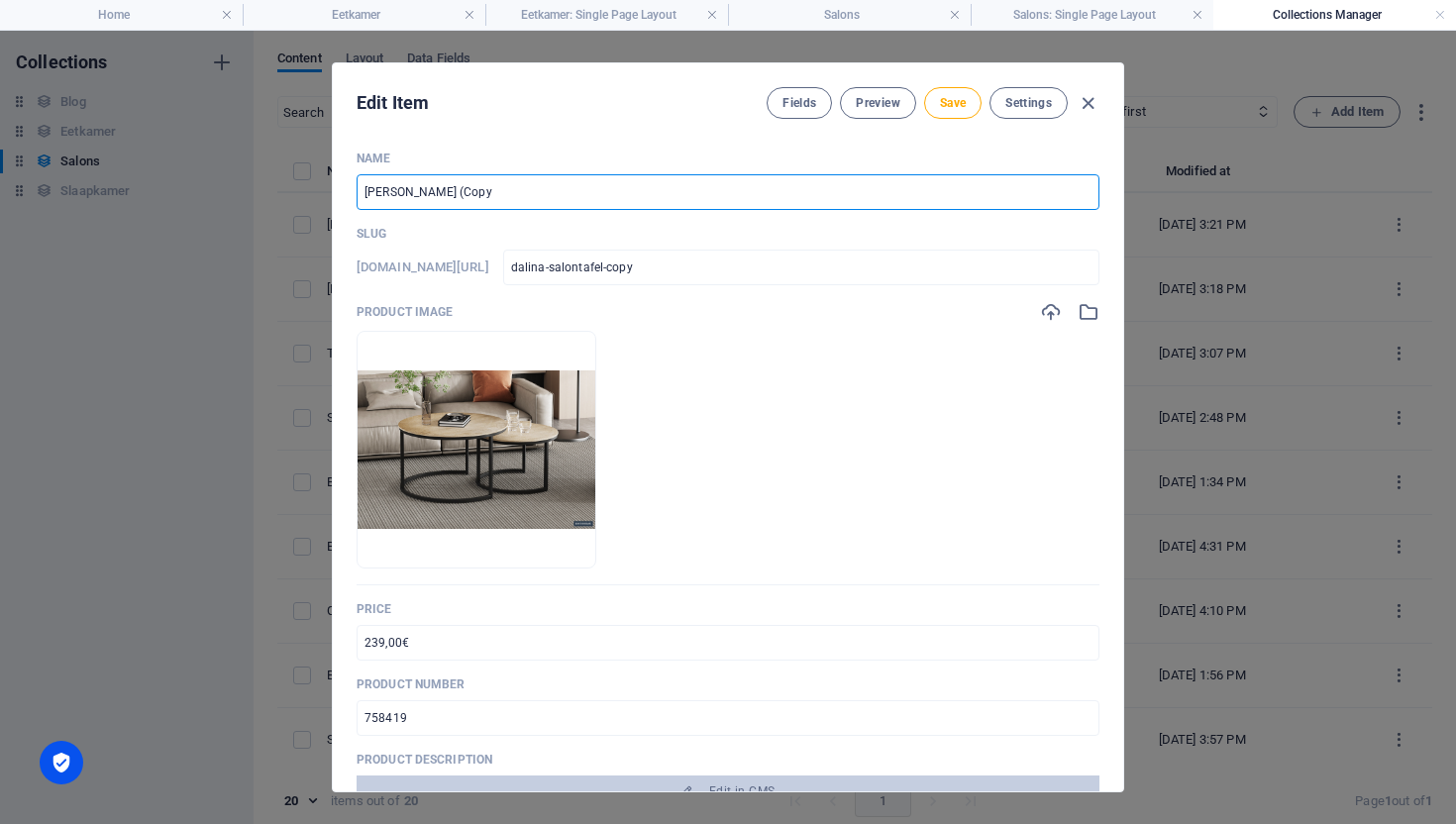 type on "[PERSON_NAME] (Cop" 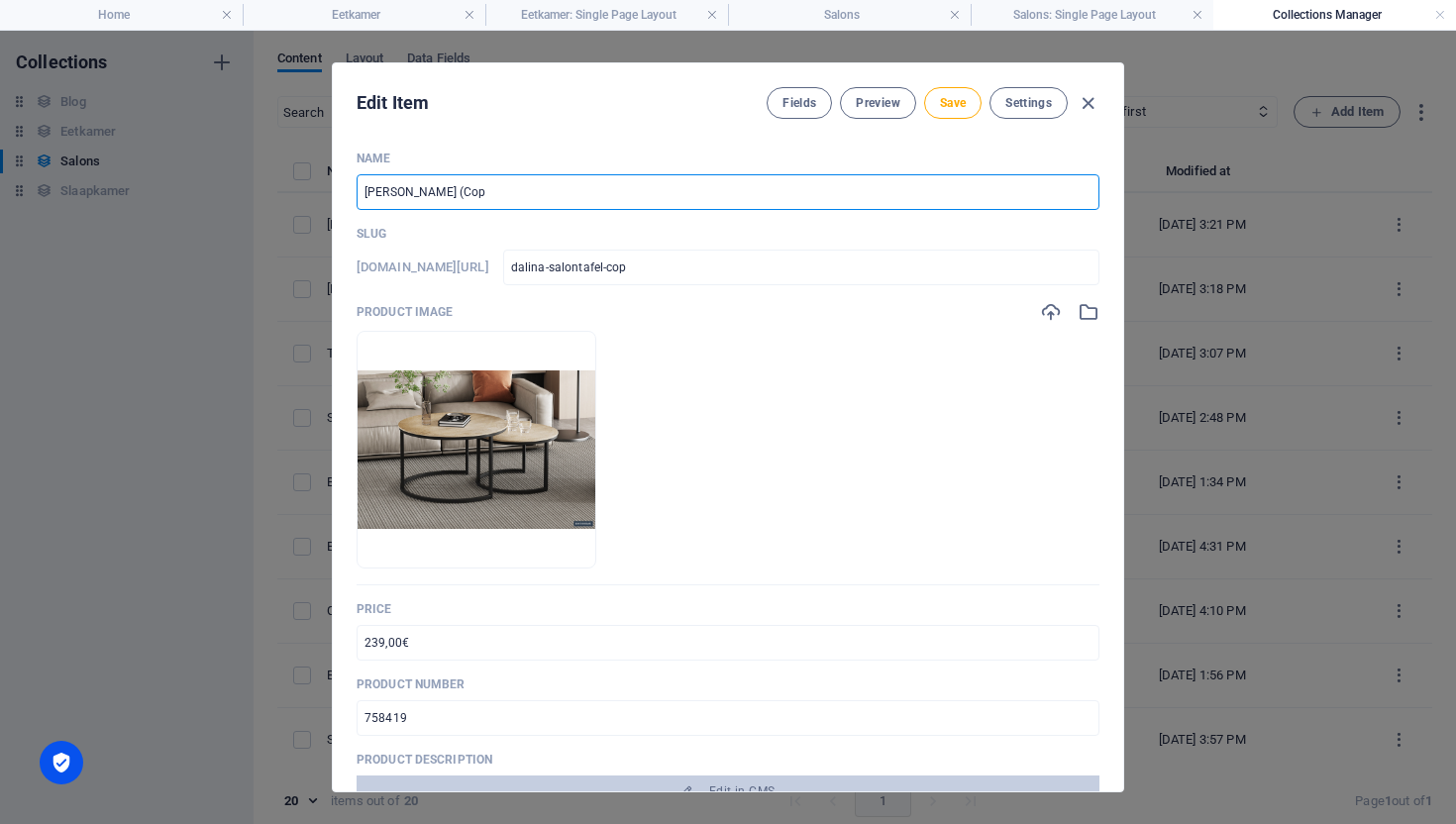 type on "[PERSON_NAME] (Co" 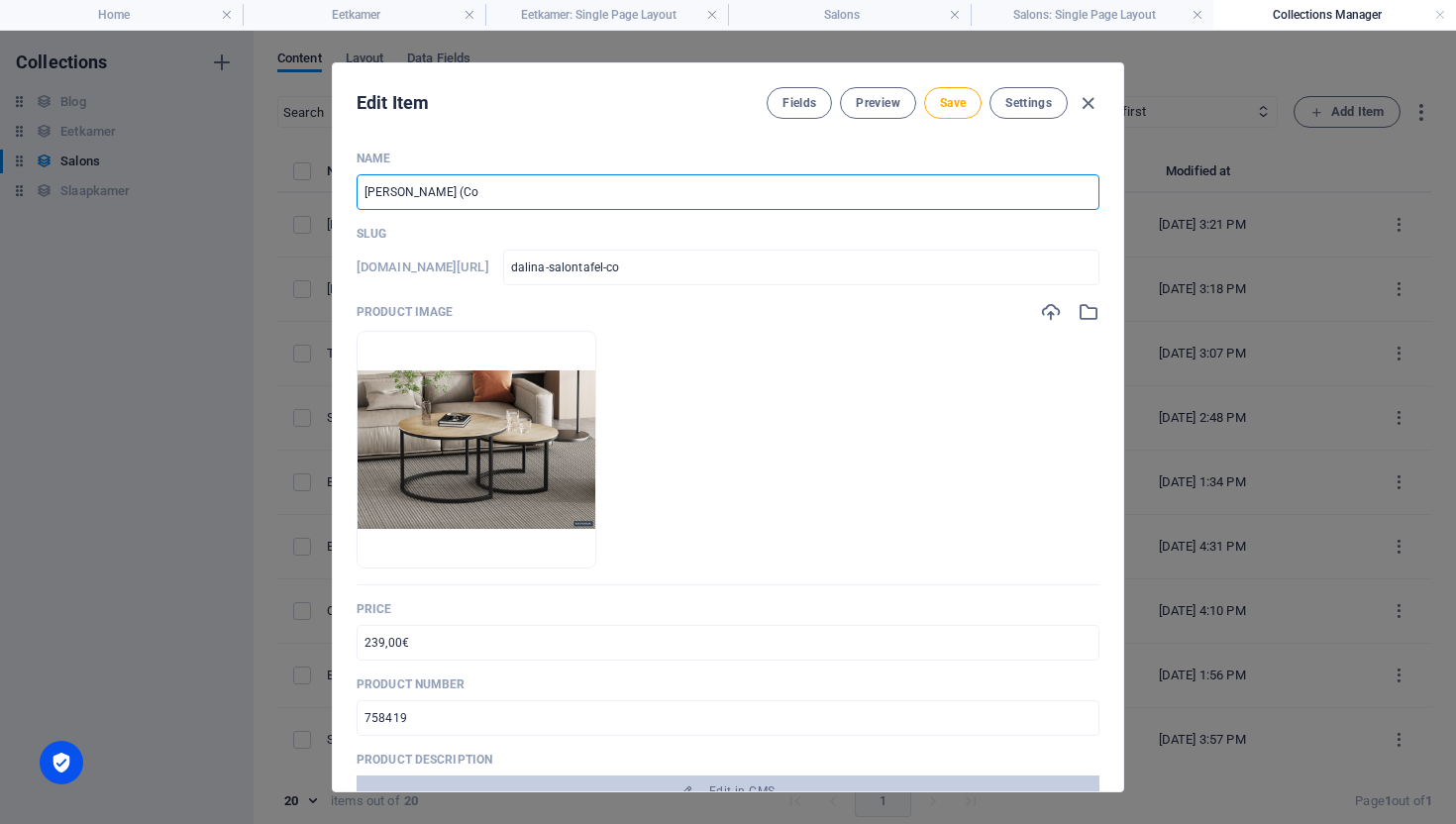 type on "[PERSON_NAME] (C" 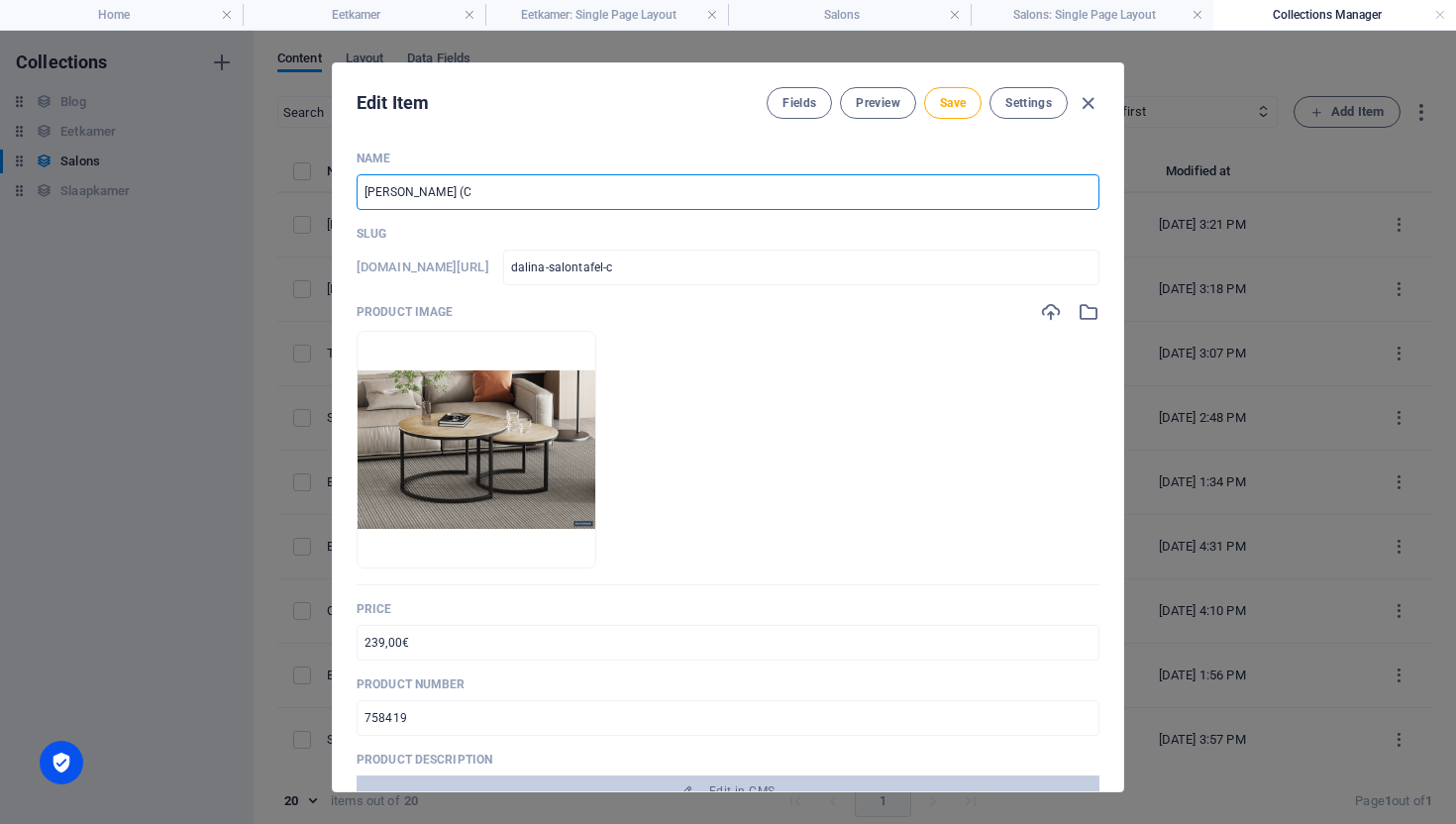 type on "[PERSON_NAME] (" 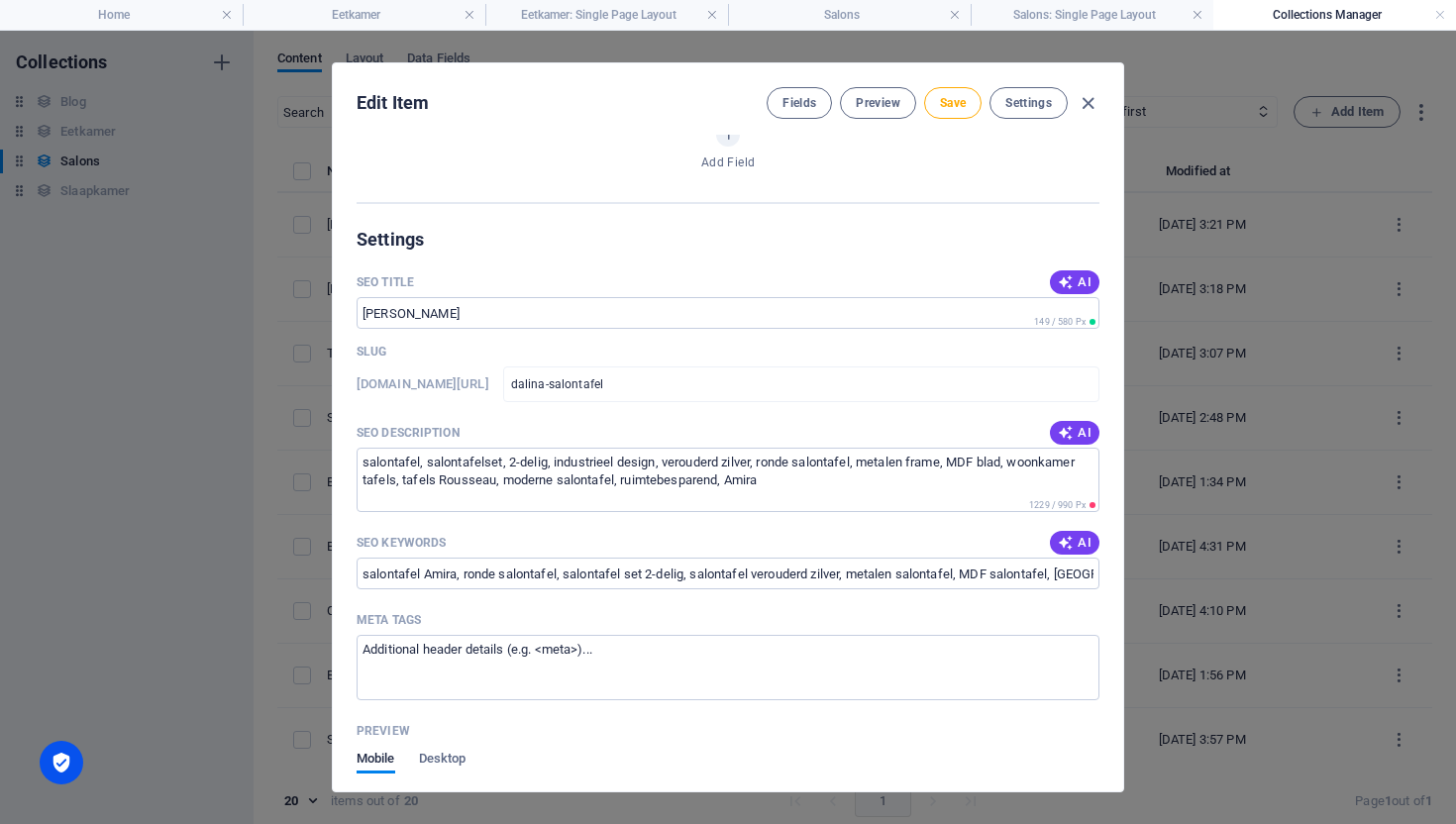 scroll, scrollTop: 1277, scrollLeft: 0, axis: vertical 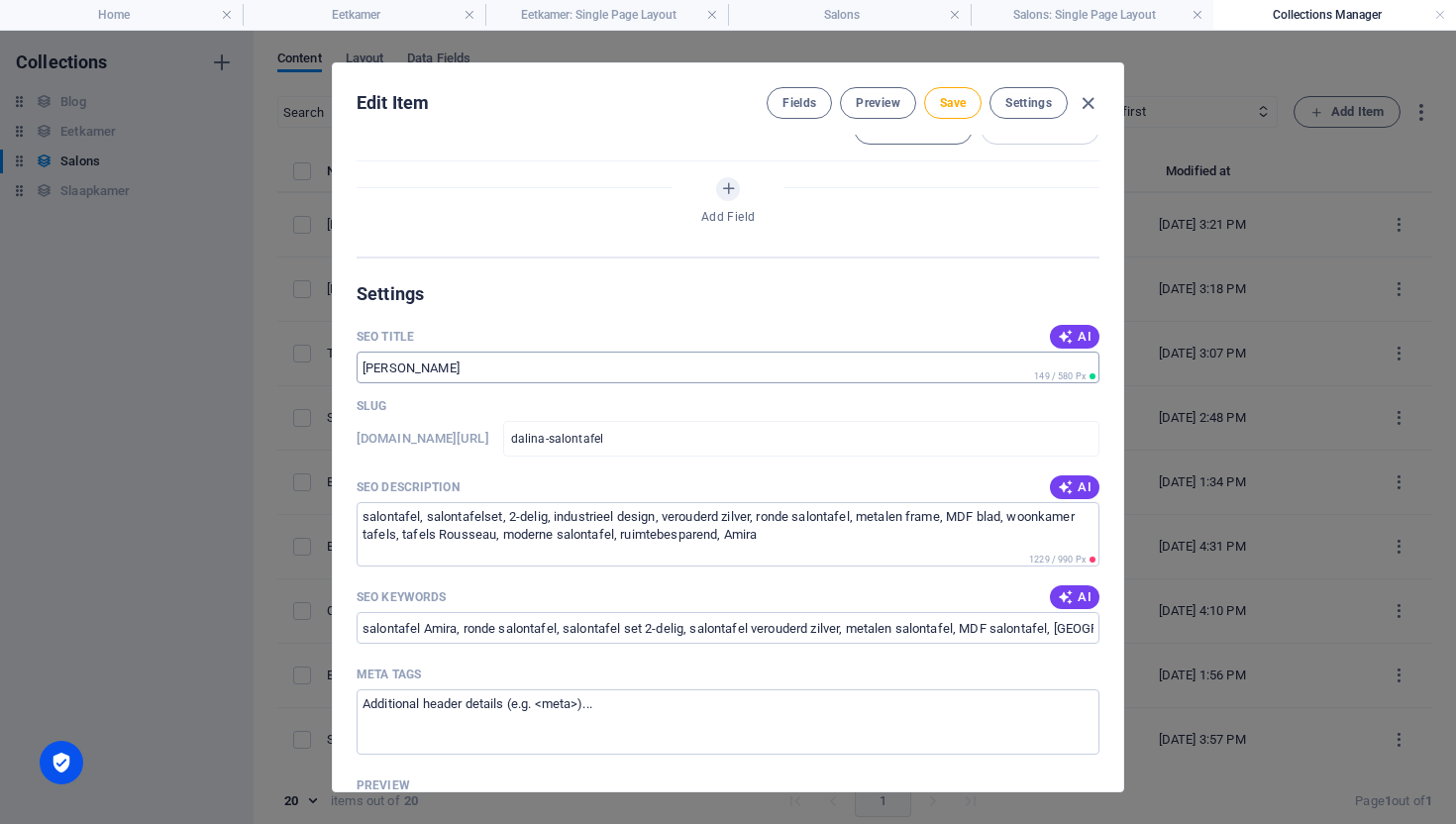type on "Dalina Salontafel" 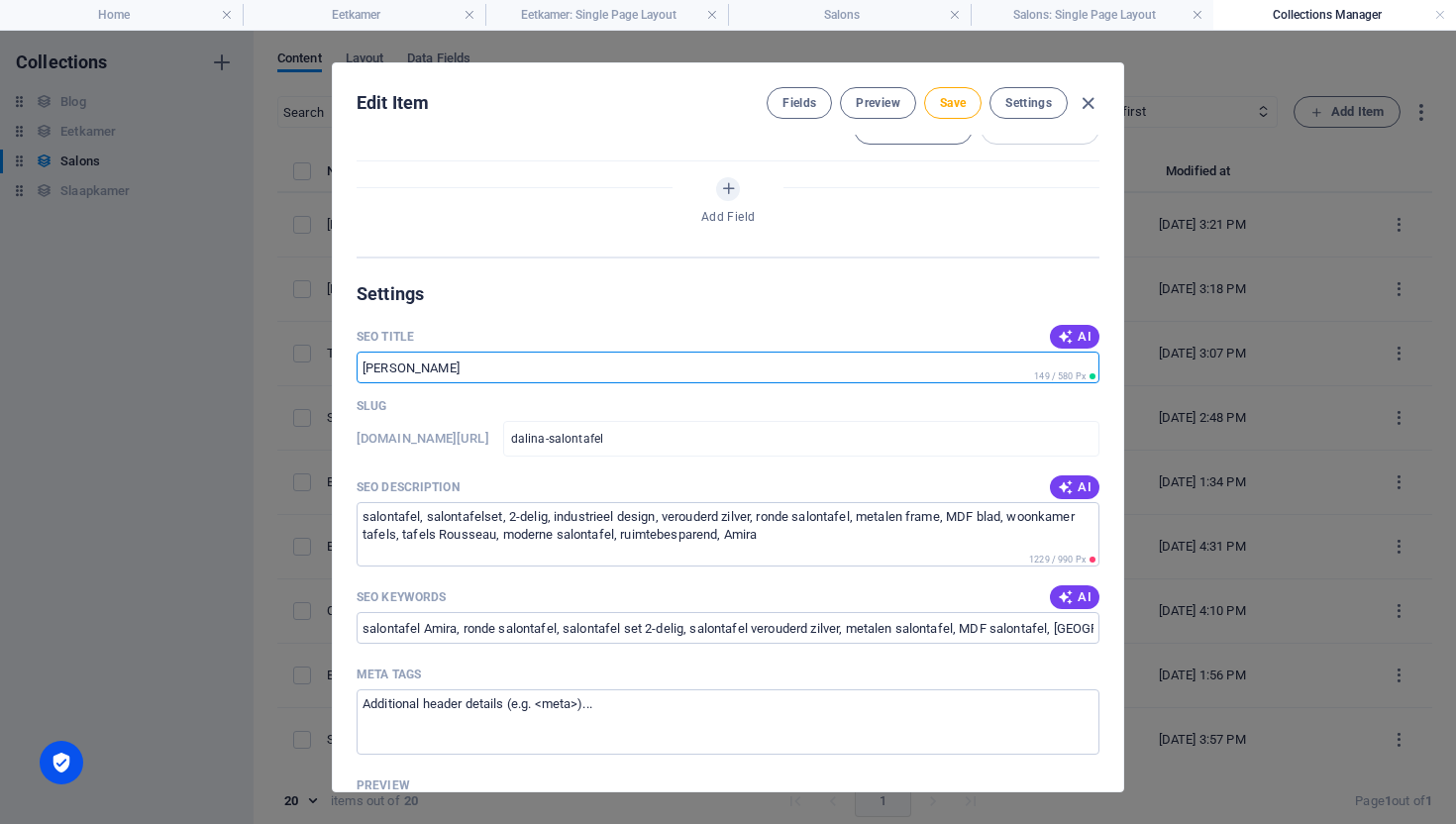 click on "[PERSON_NAME]" at bounding box center (728, 367) 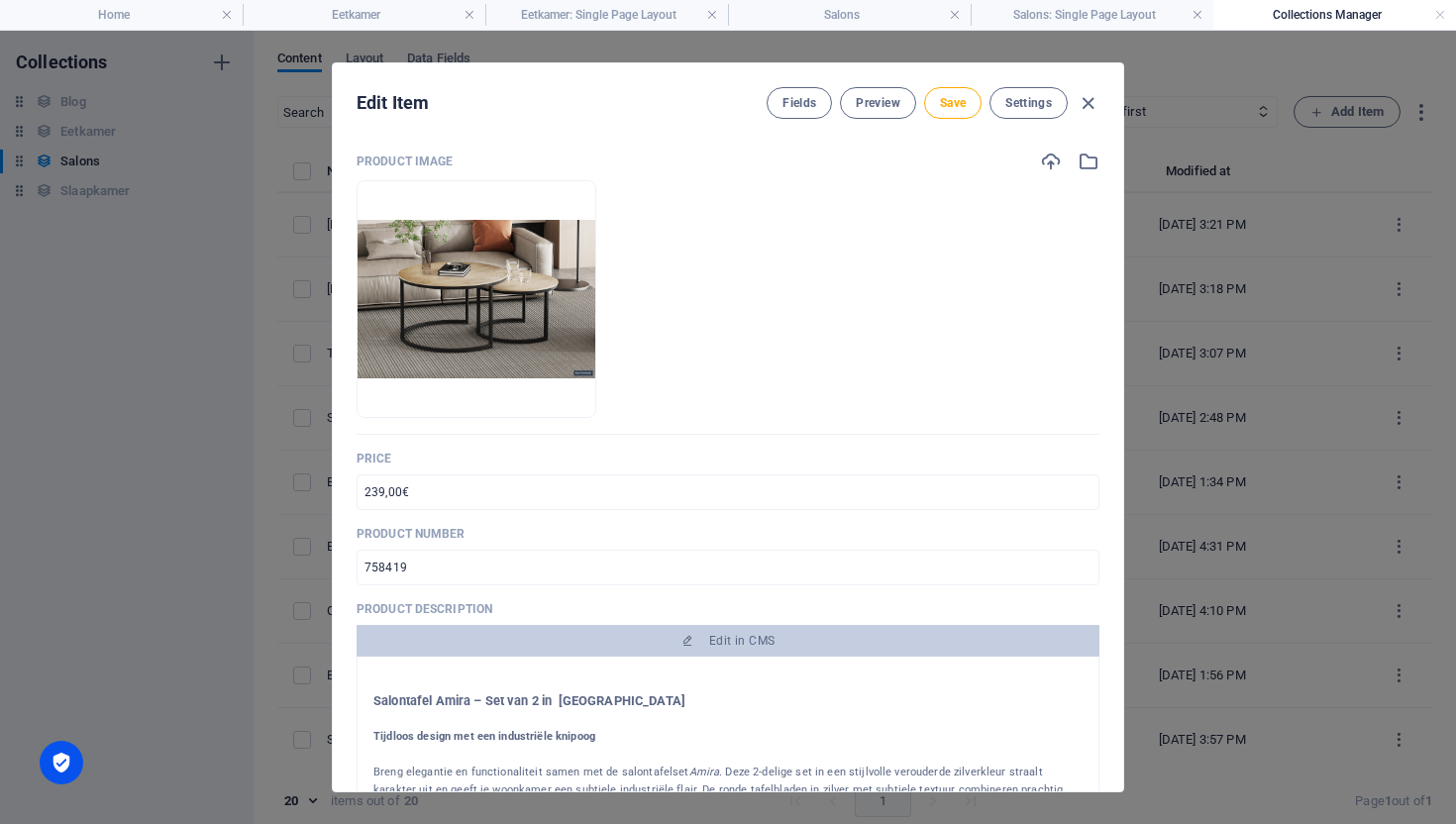 scroll, scrollTop: 0, scrollLeft: 0, axis: both 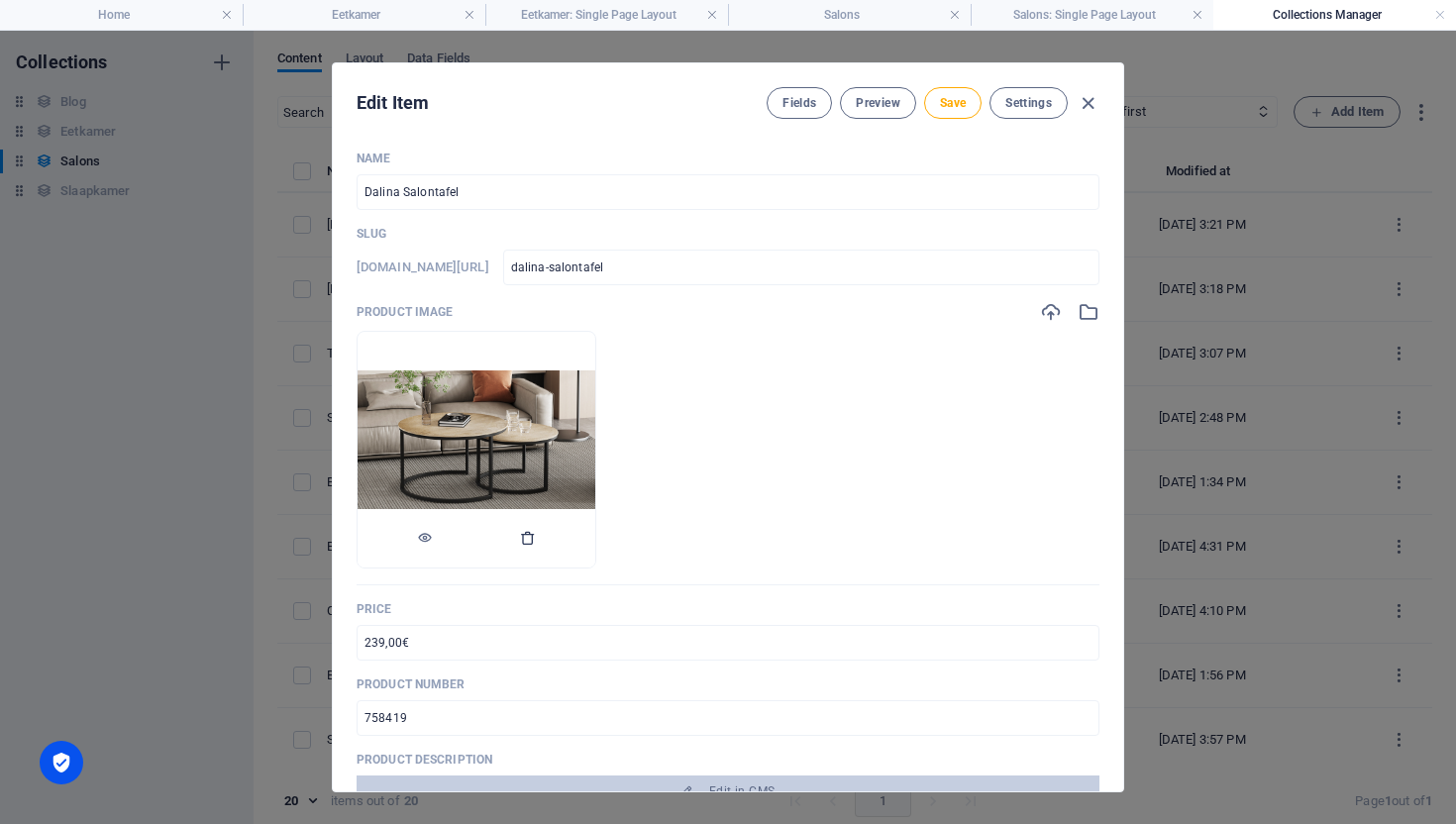 type on "Dalina Salontafel" 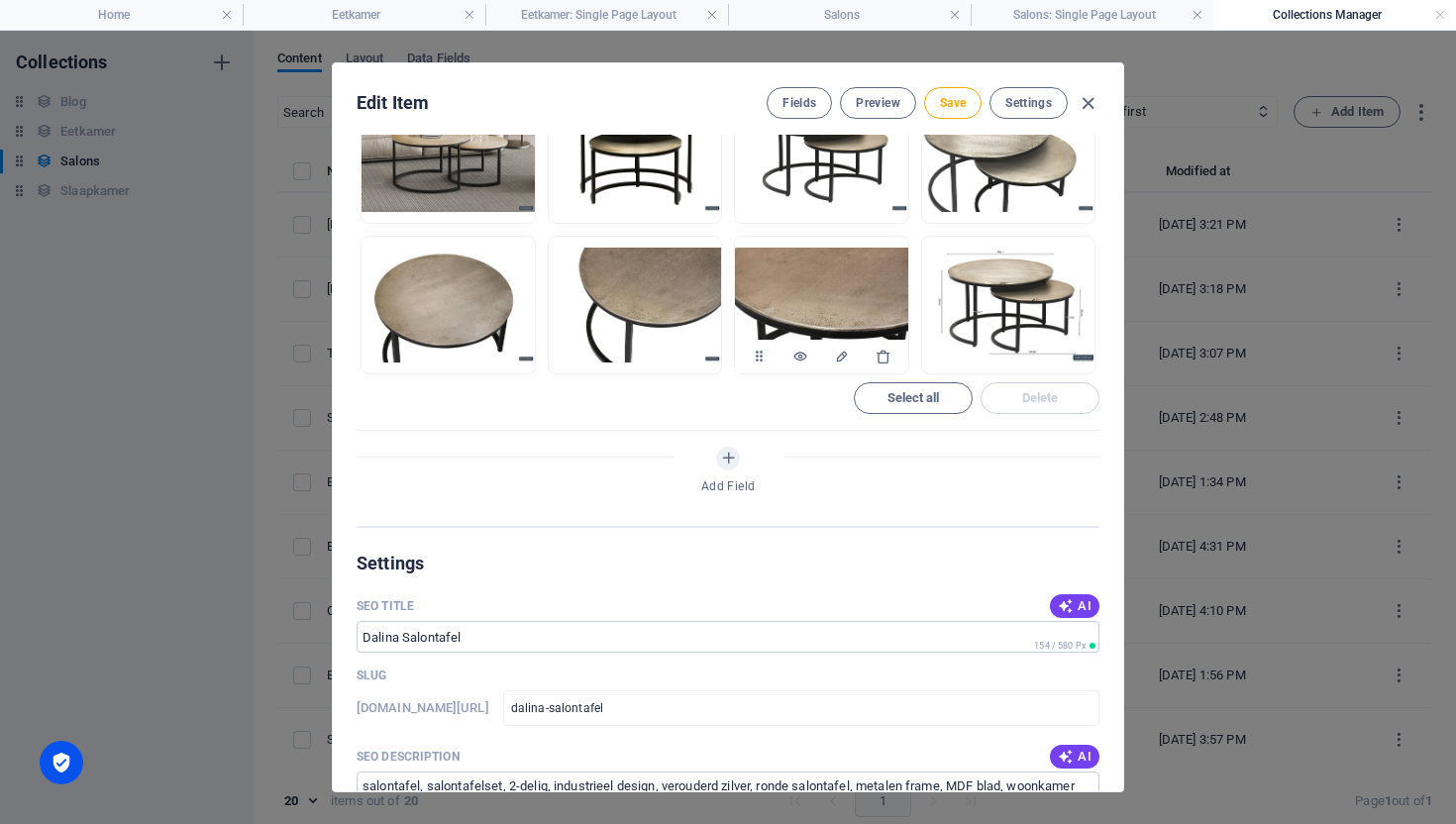 scroll, scrollTop: 1079, scrollLeft: 0, axis: vertical 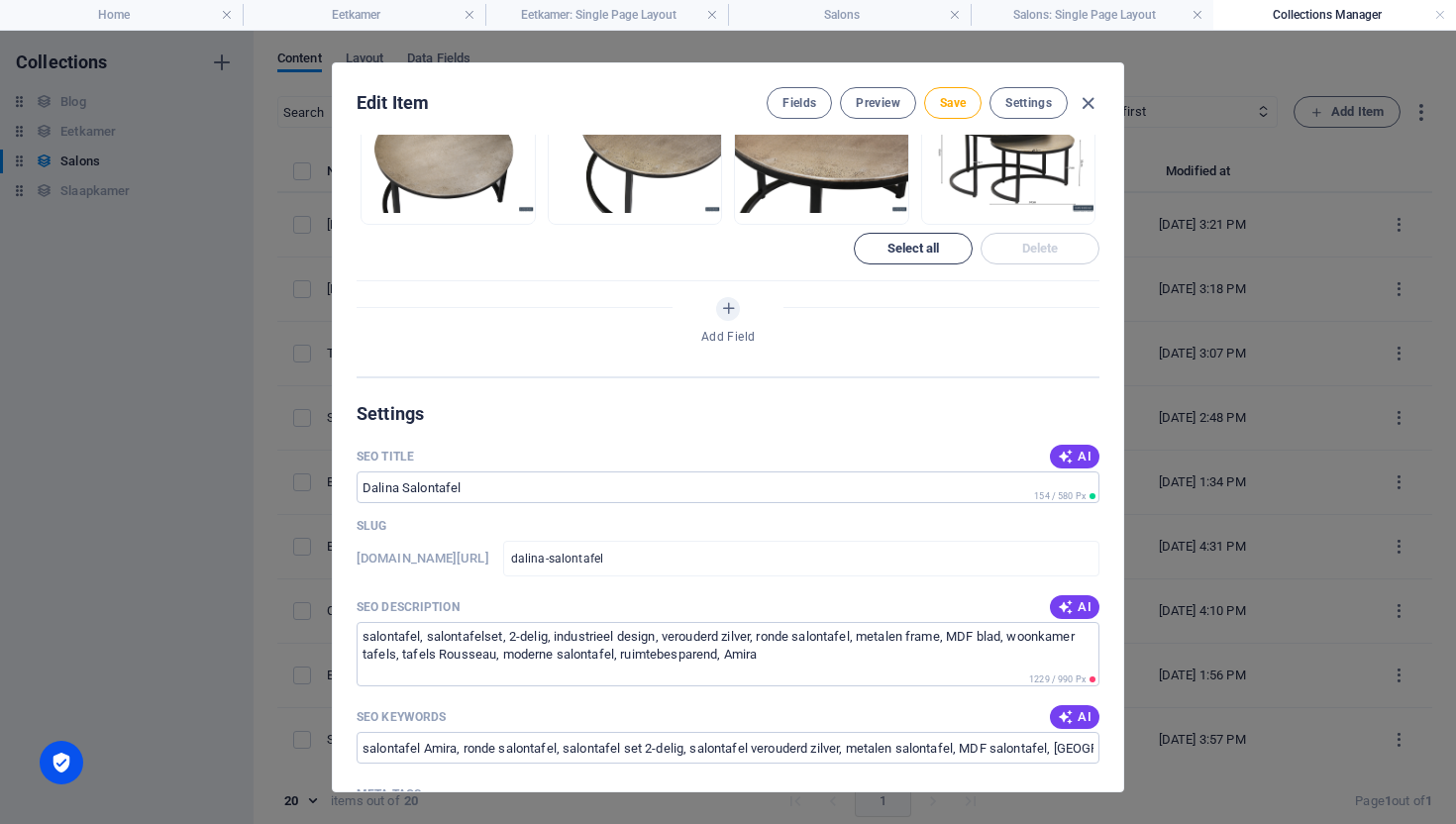 click on "Select all" at bounding box center (913, 249) 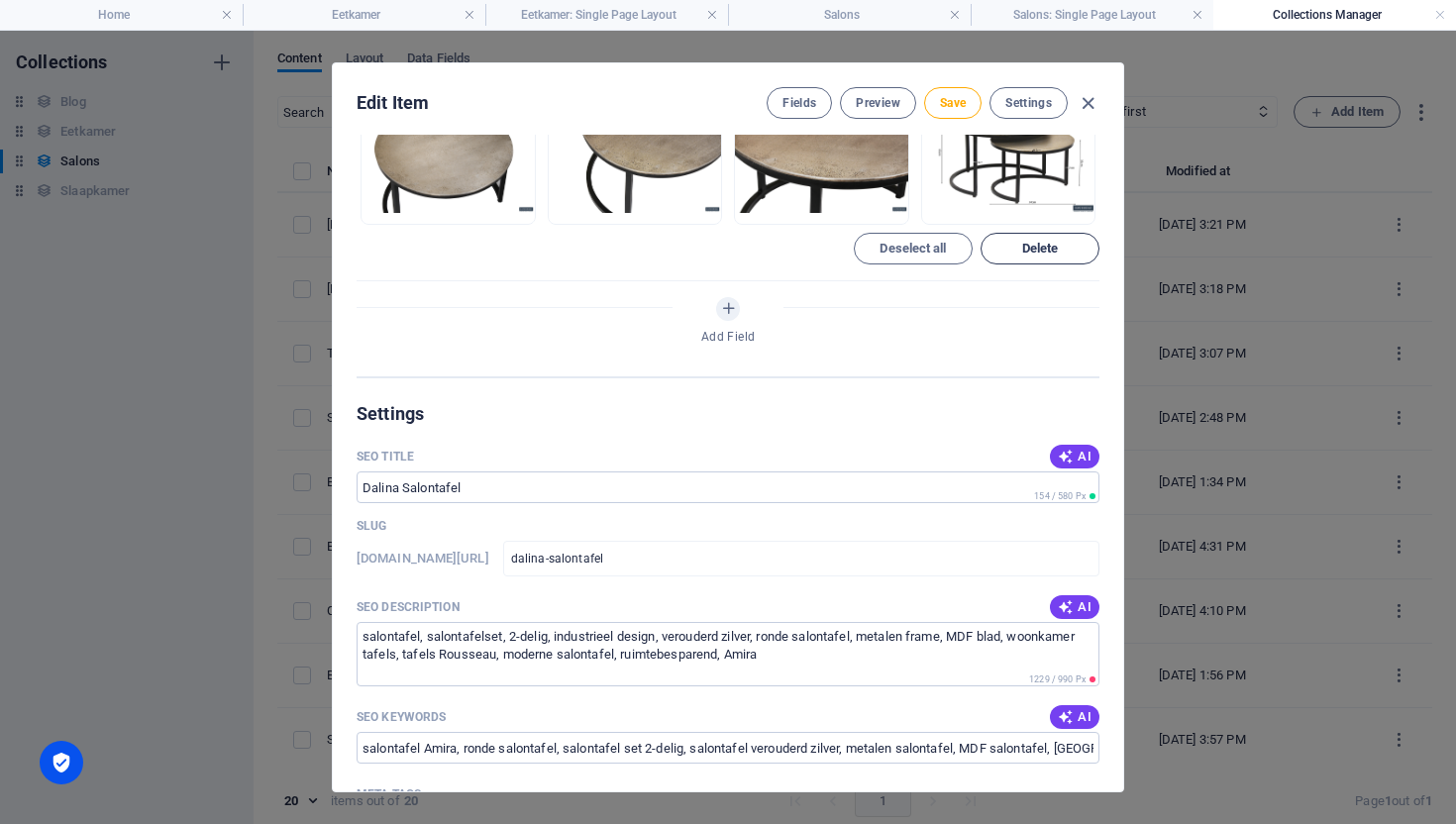 click on "Delete" at bounding box center (1040, 249) 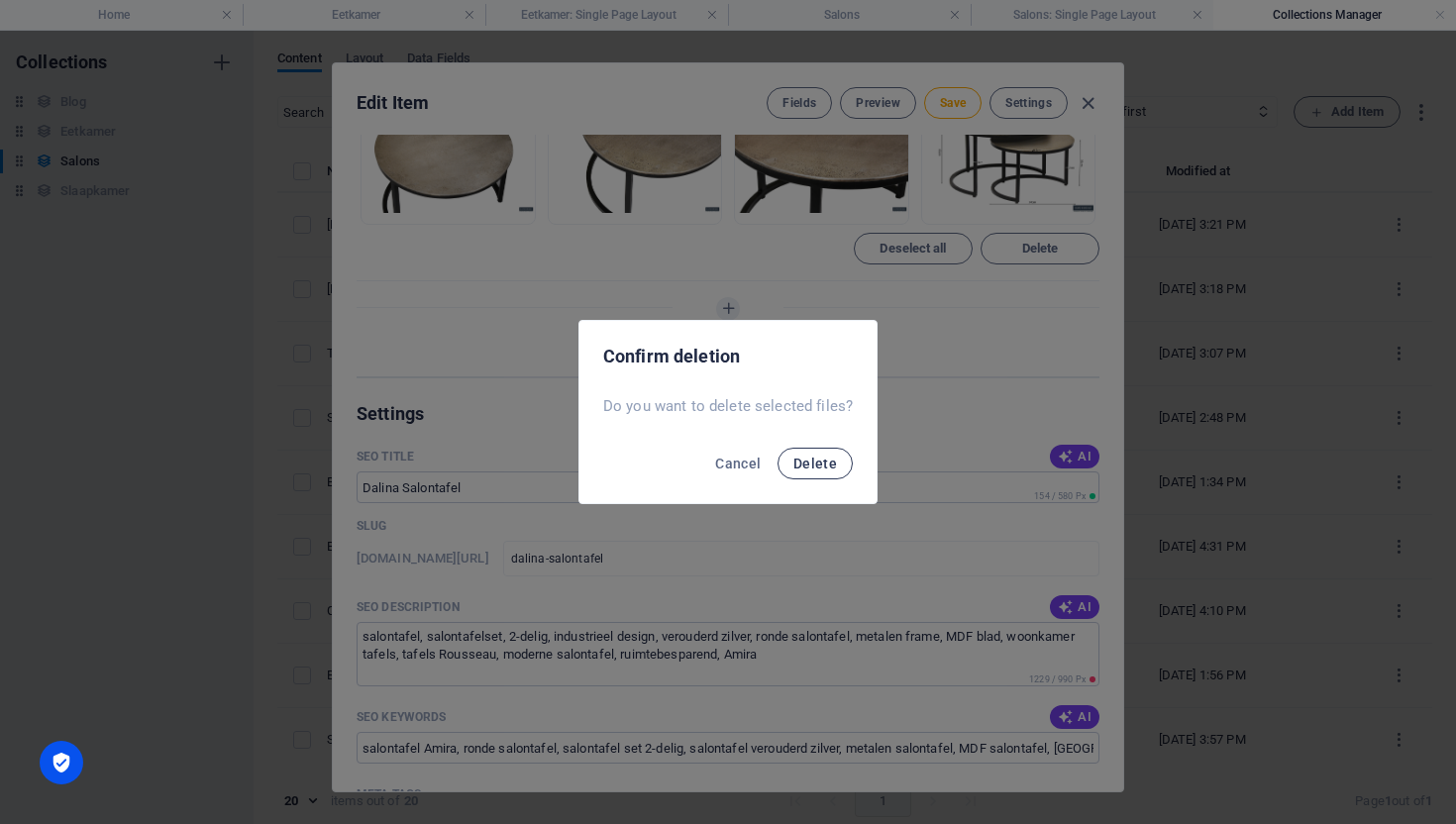click on "Delete" at bounding box center (815, 464) 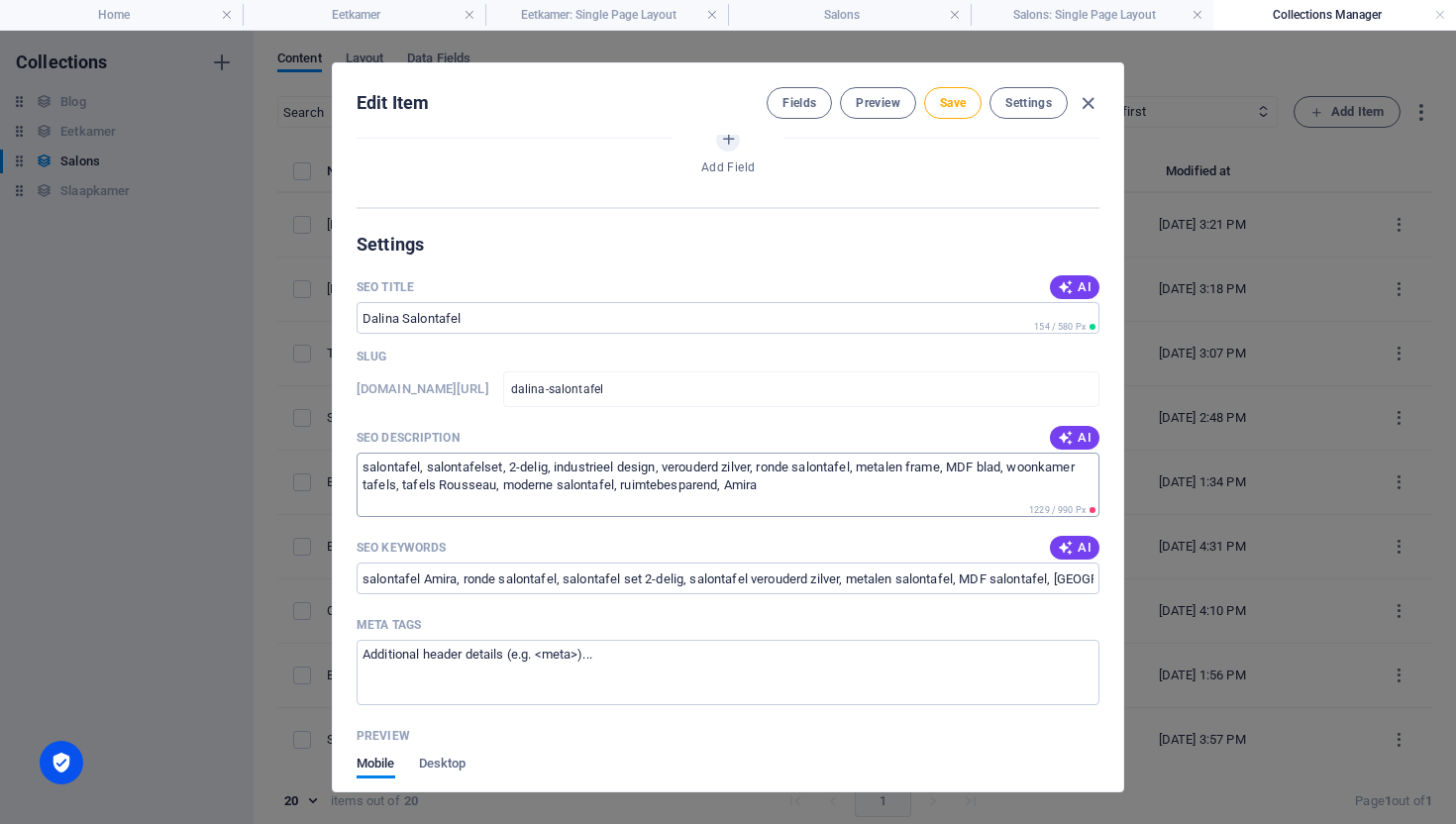 scroll, scrollTop: 18, scrollLeft: 0, axis: vertical 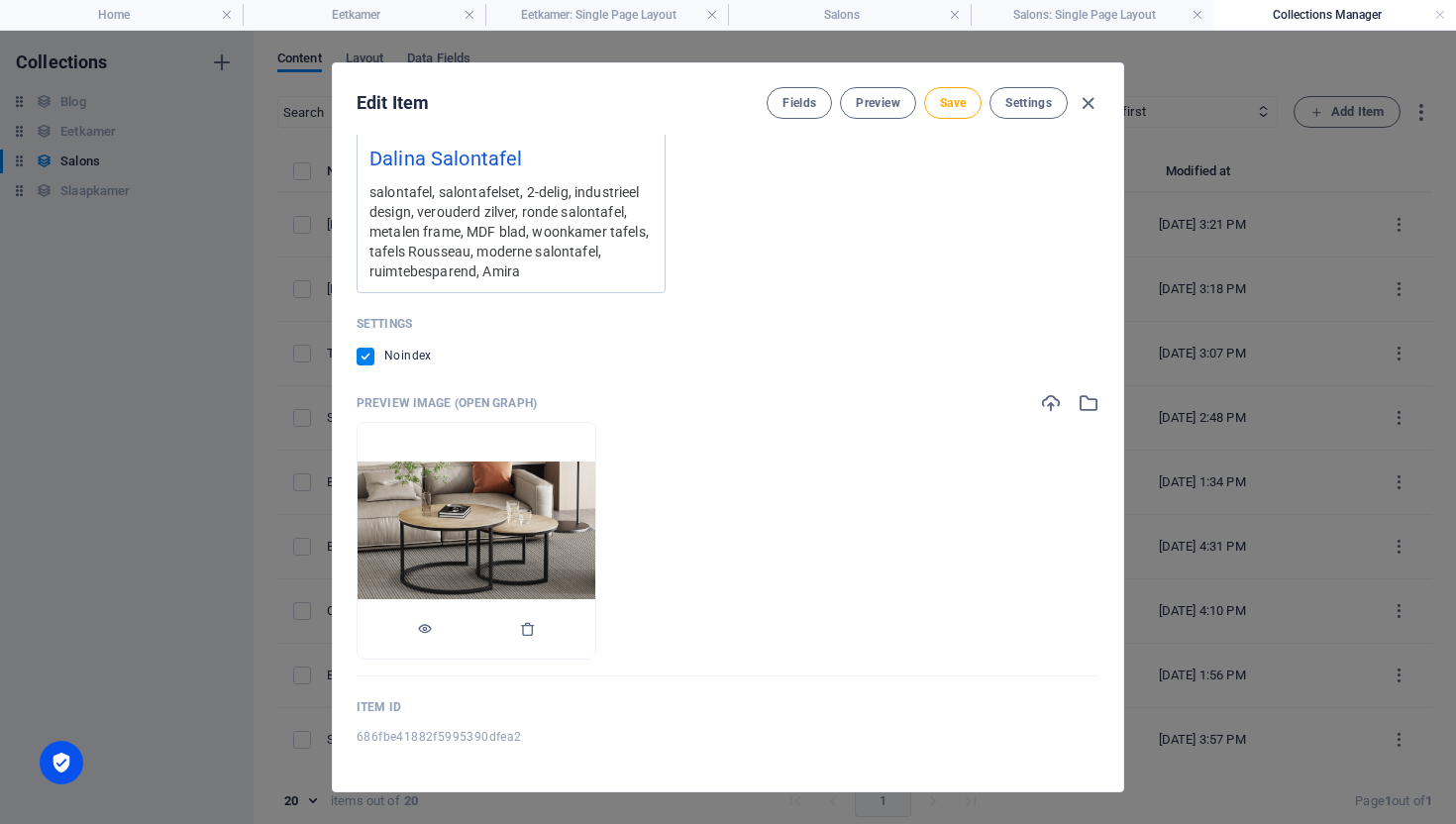 click at bounding box center [476, 629] 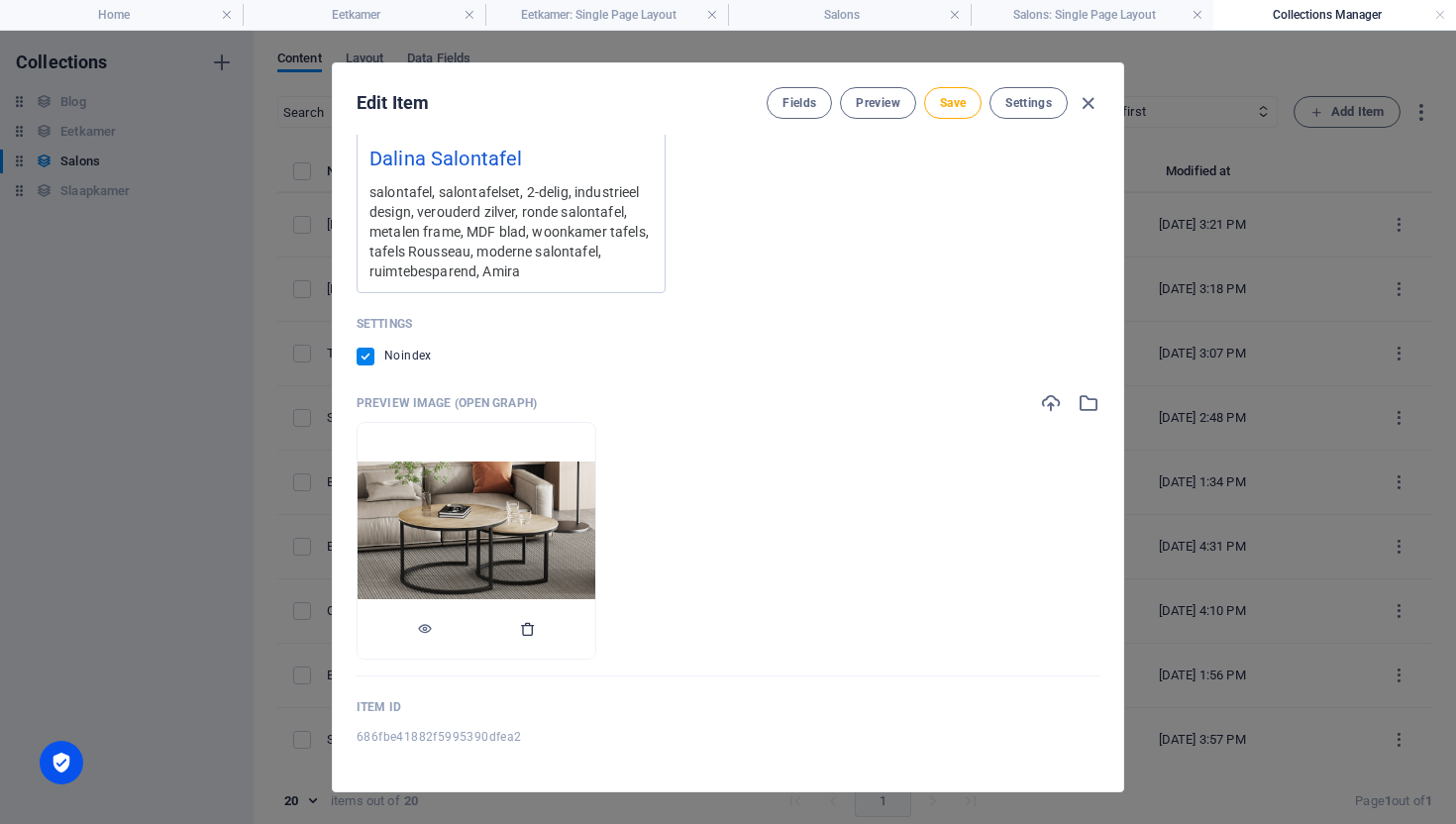 click at bounding box center (528, 629) 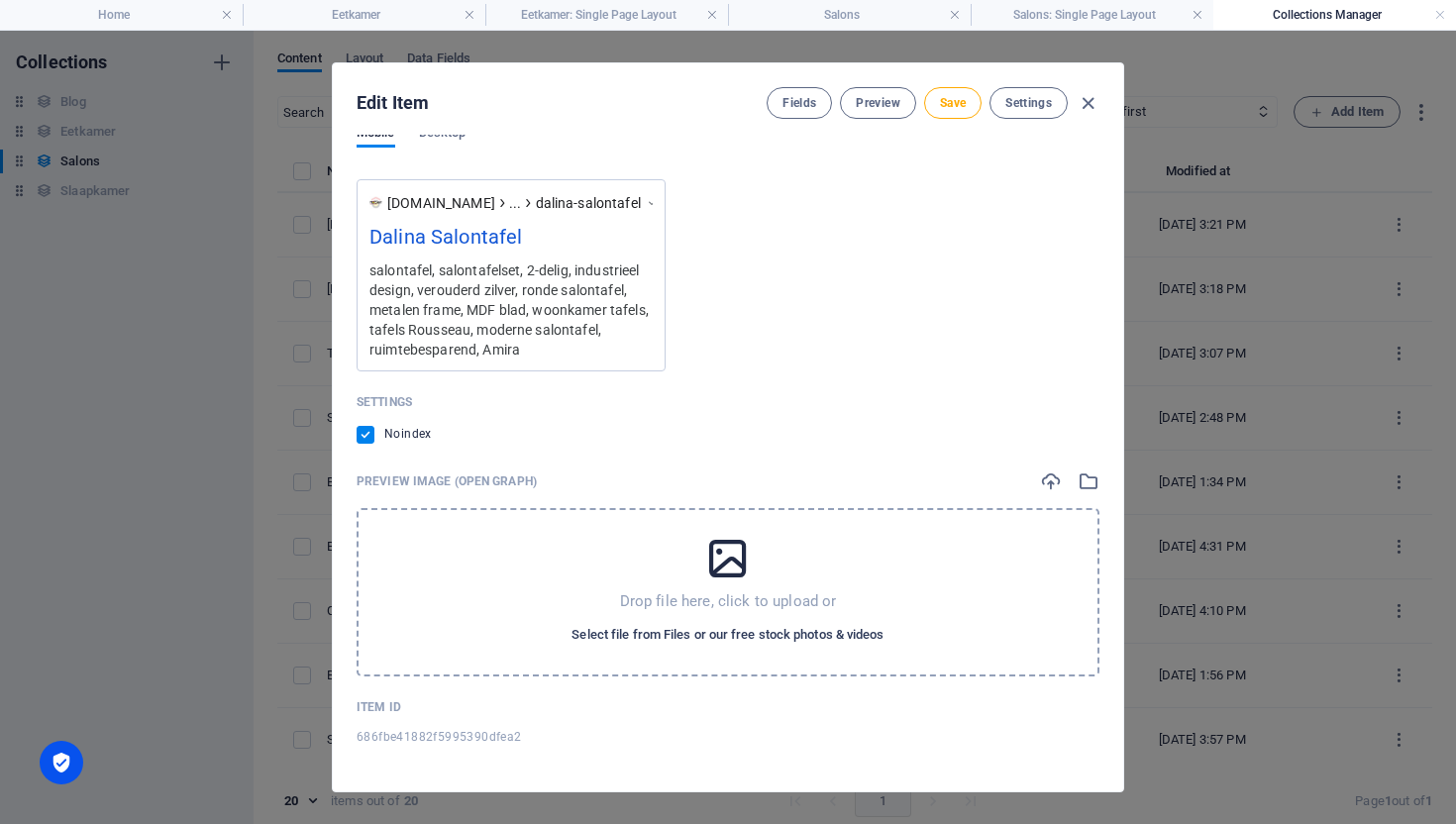 scroll, scrollTop: 1709, scrollLeft: 0, axis: vertical 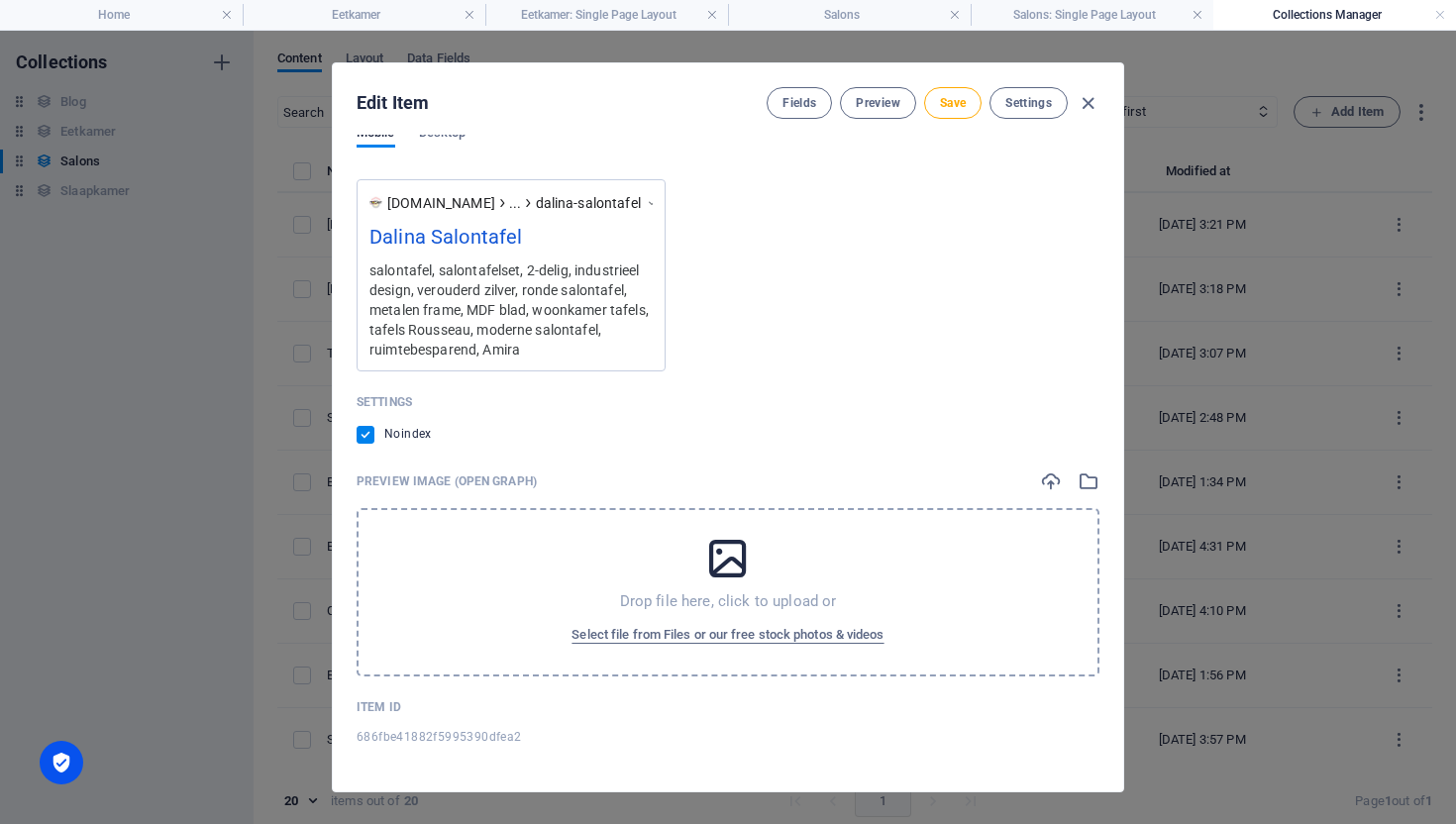 click on "Drop file here, click to upload or Select file from Files or our free stock photos & videos" at bounding box center (728, 592) 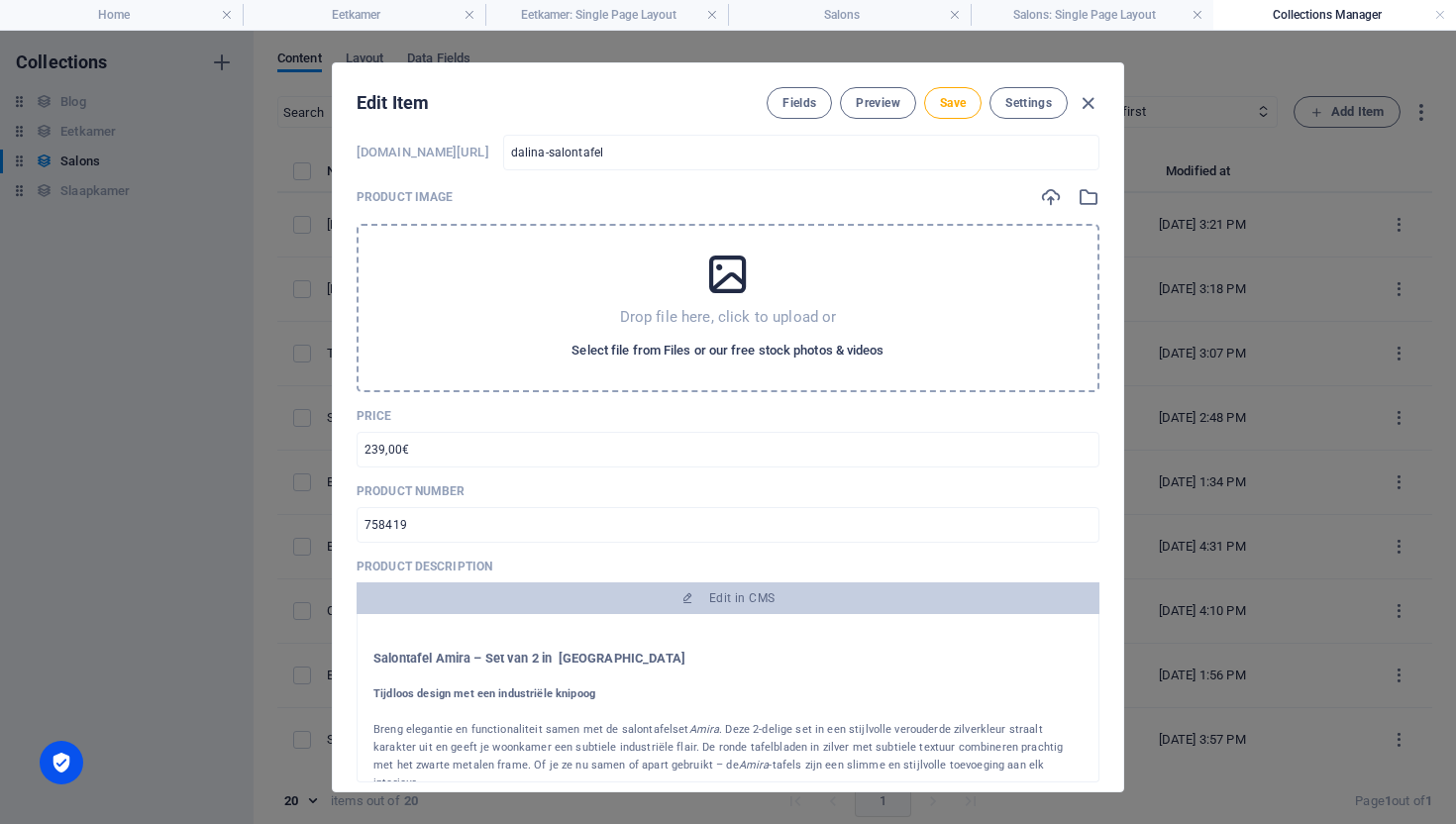 scroll, scrollTop: 0, scrollLeft: 0, axis: both 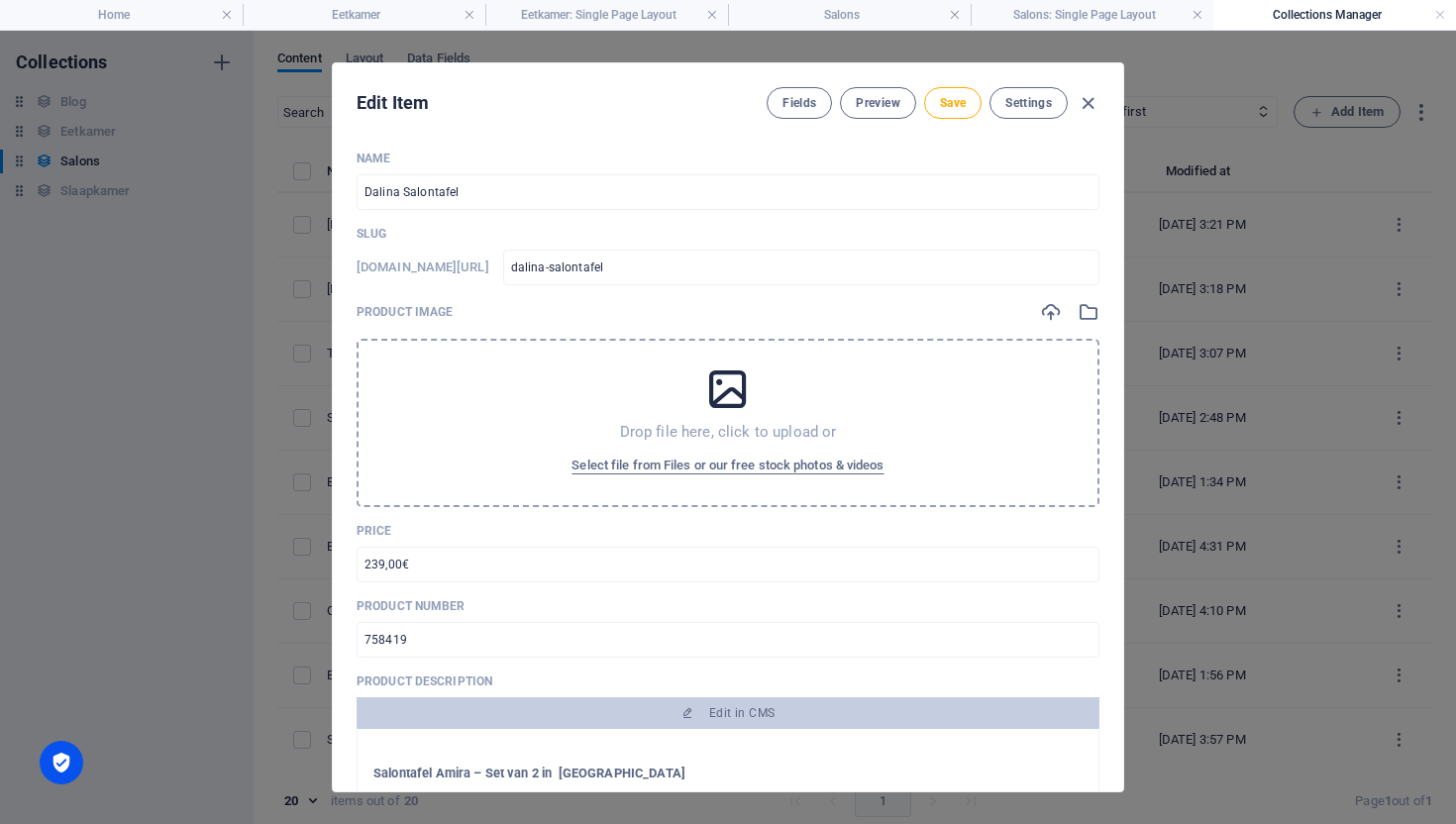 click at bounding box center (728, 389) 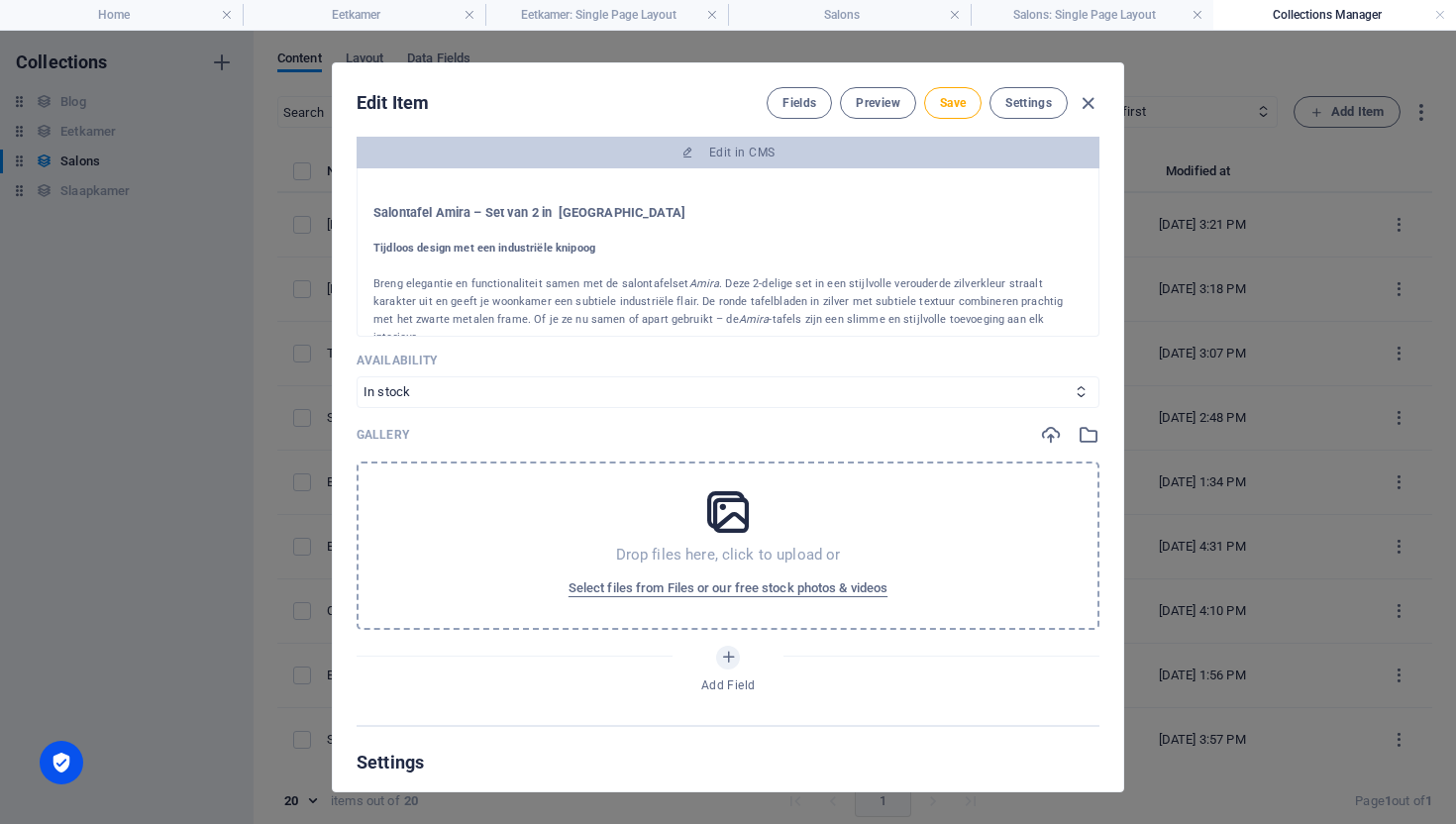 scroll, scrollTop: 640, scrollLeft: 0, axis: vertical 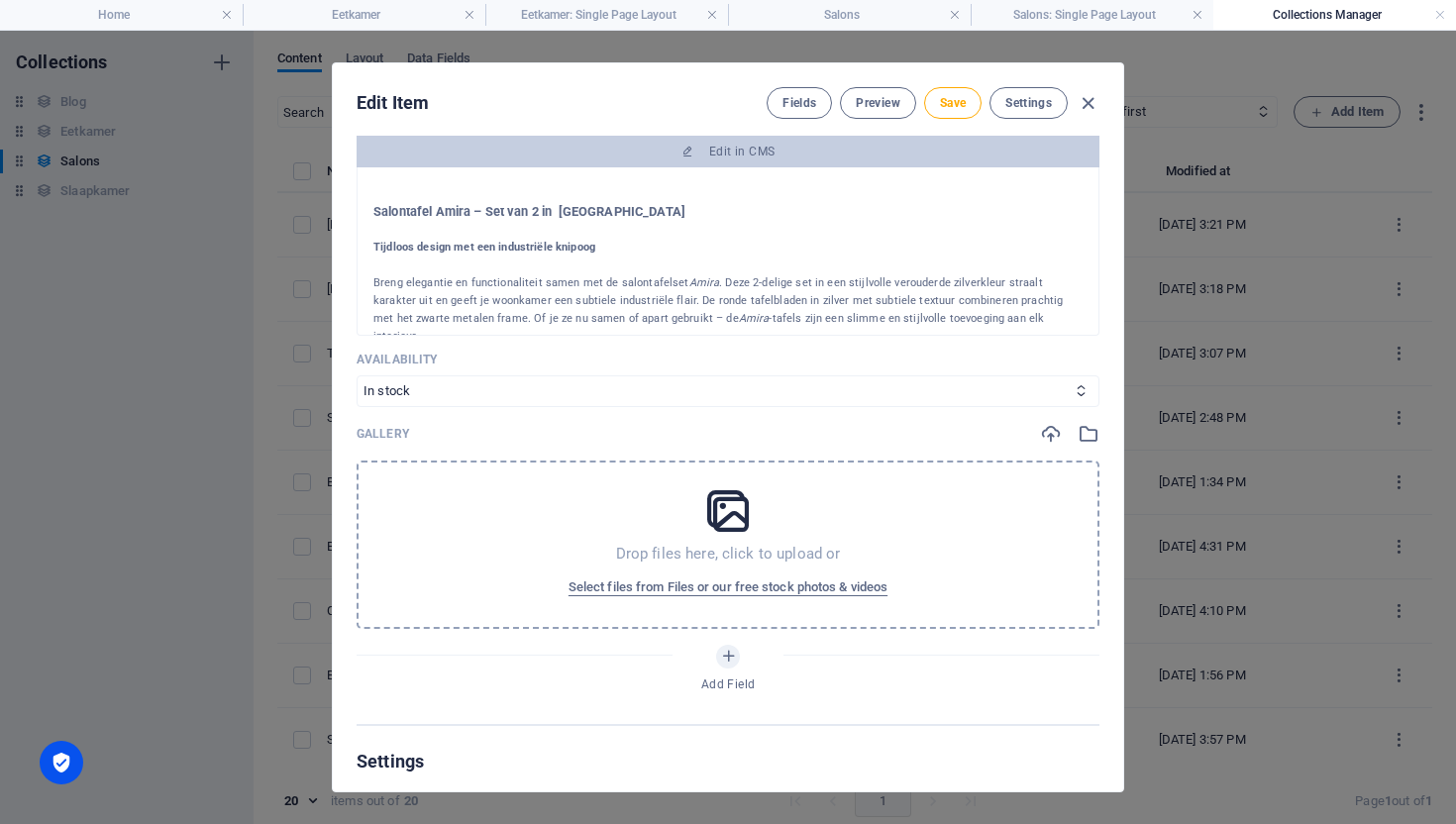 click at bounding box center [728, 511] 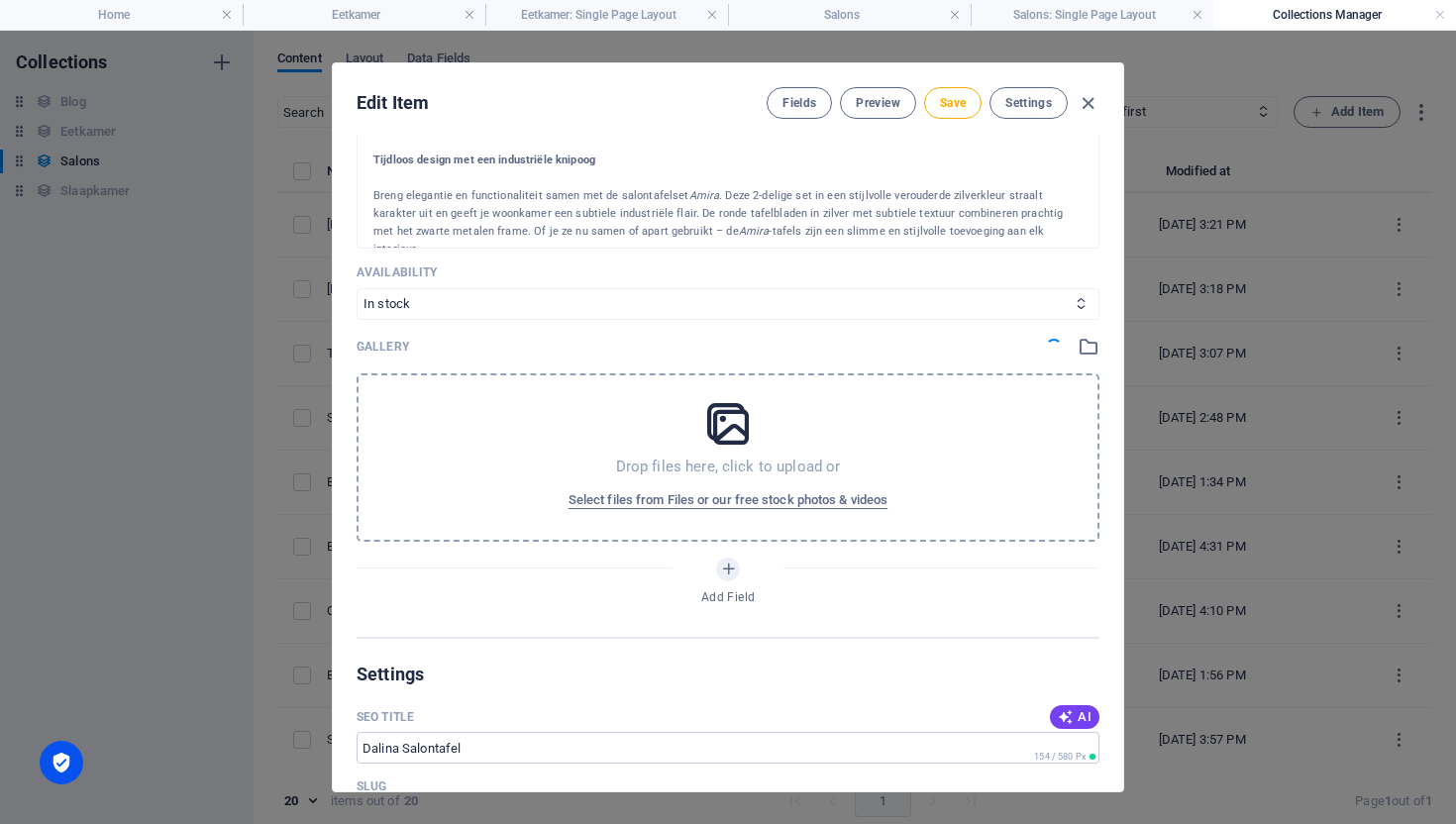 scroll, scrollTop: 726, scrollLeft: 0, axis: vertical 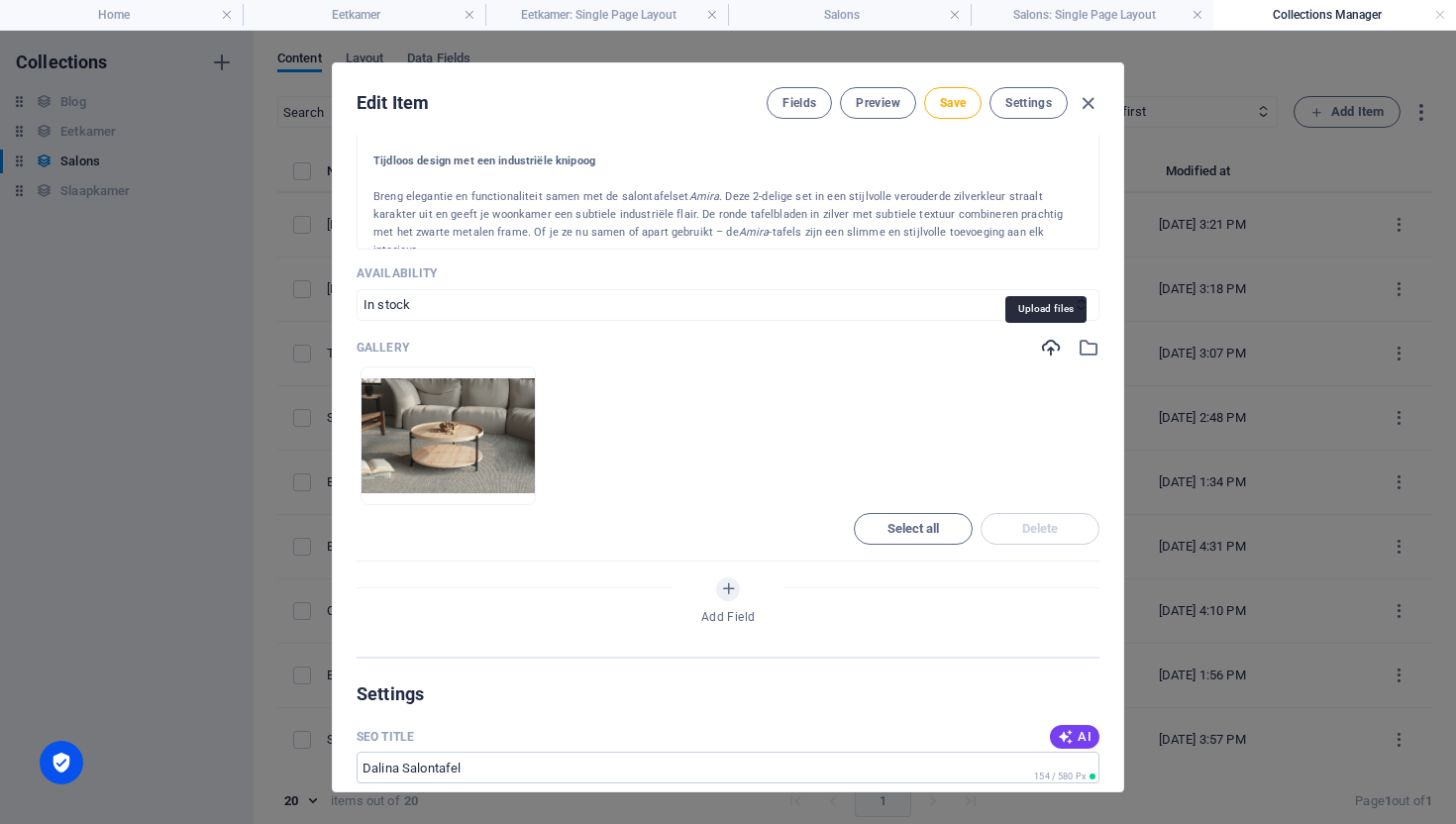 click at bounding box center (1051, 348) 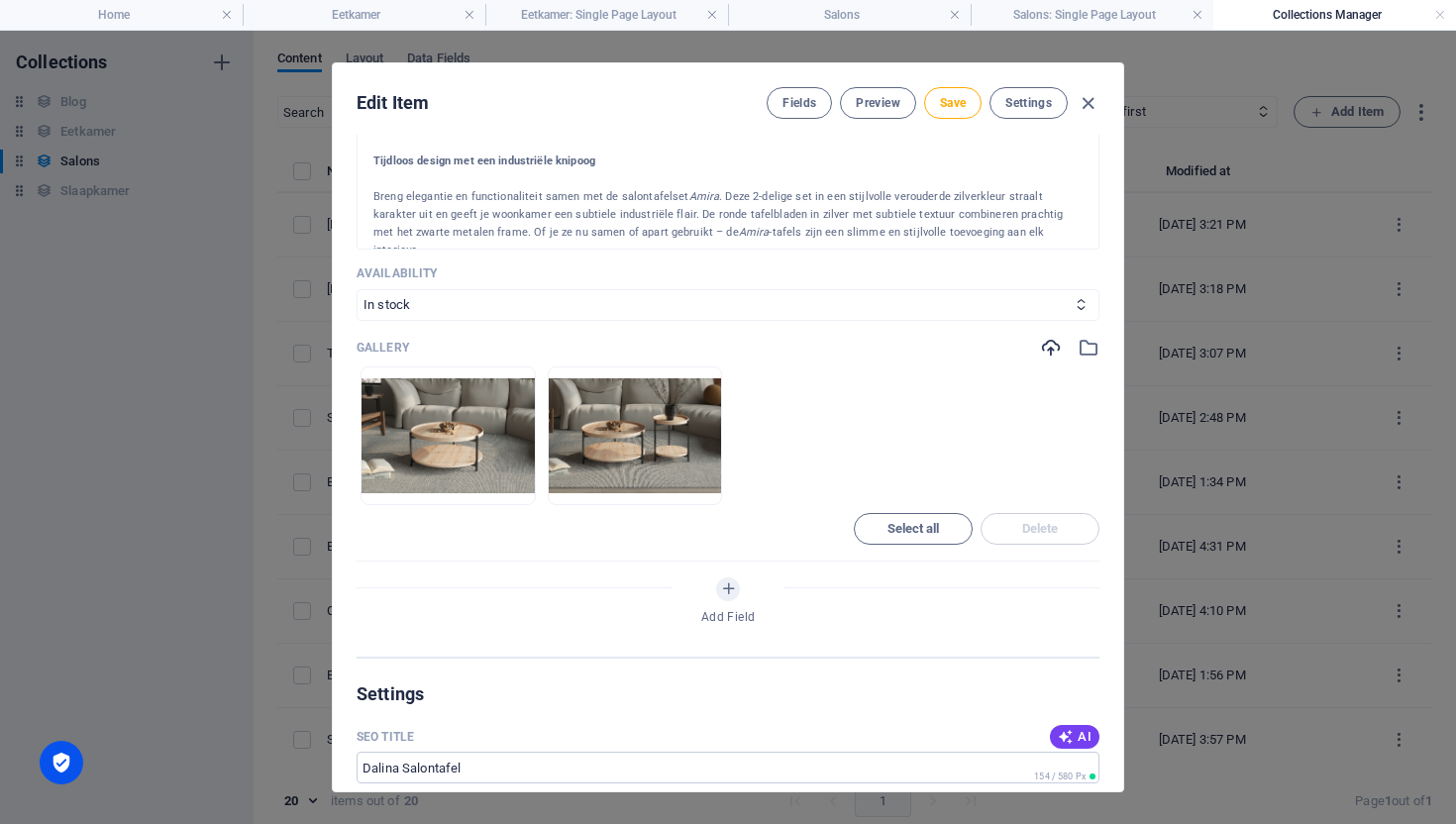 click at bounding box center [1051, 348] 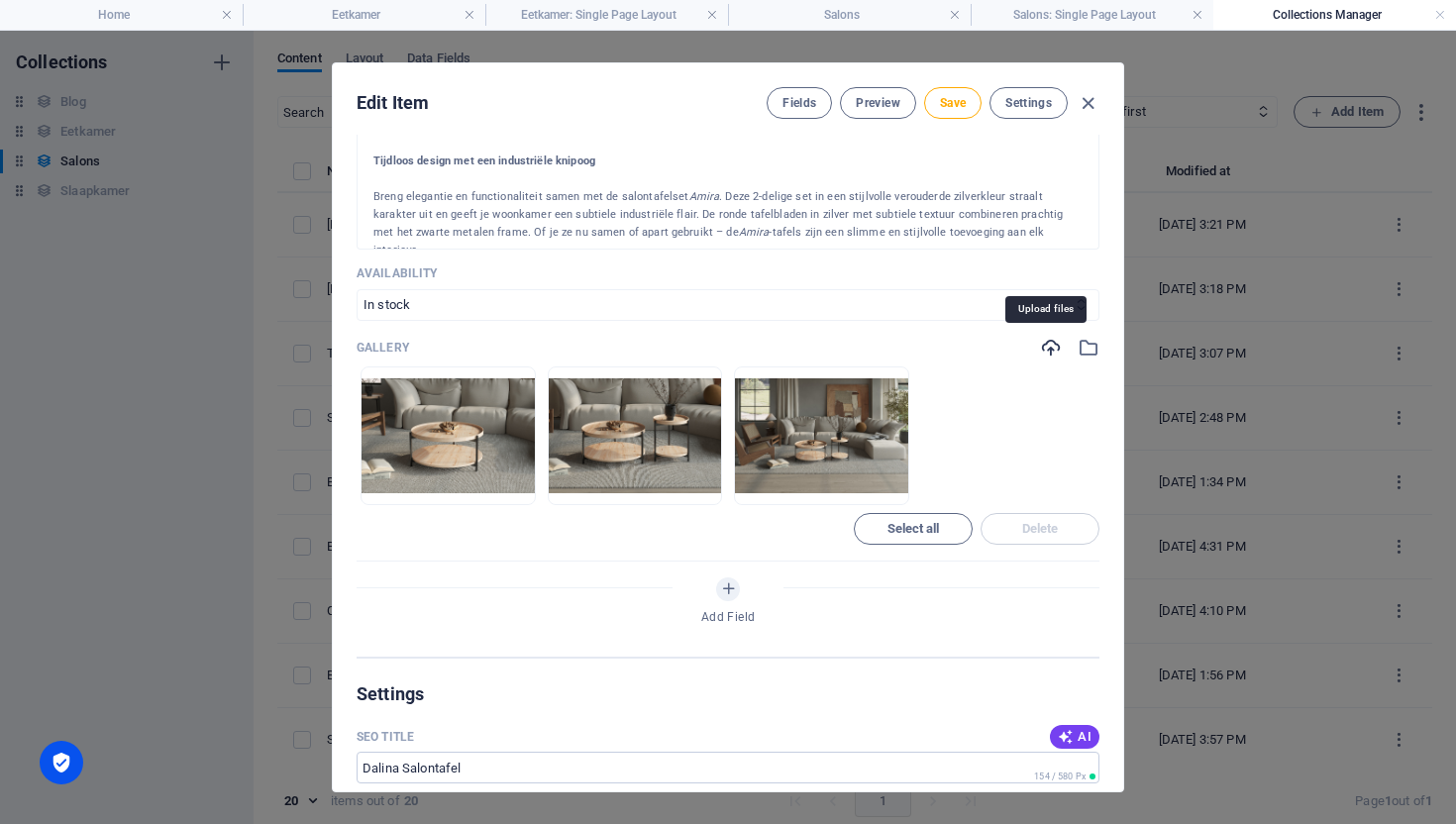 click at bounding box center [1051, 348] 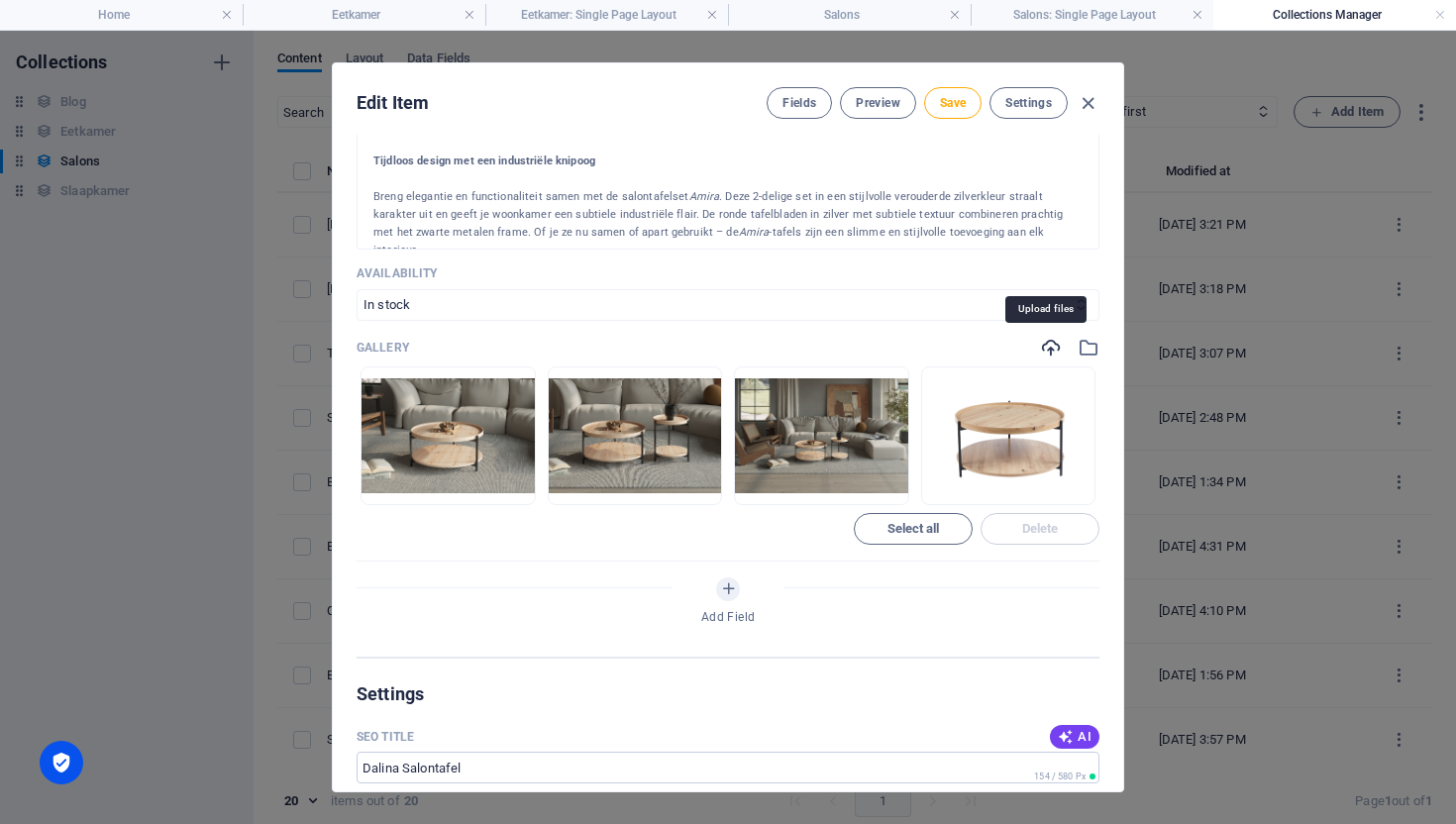 click at bounding box center [1051, 348] 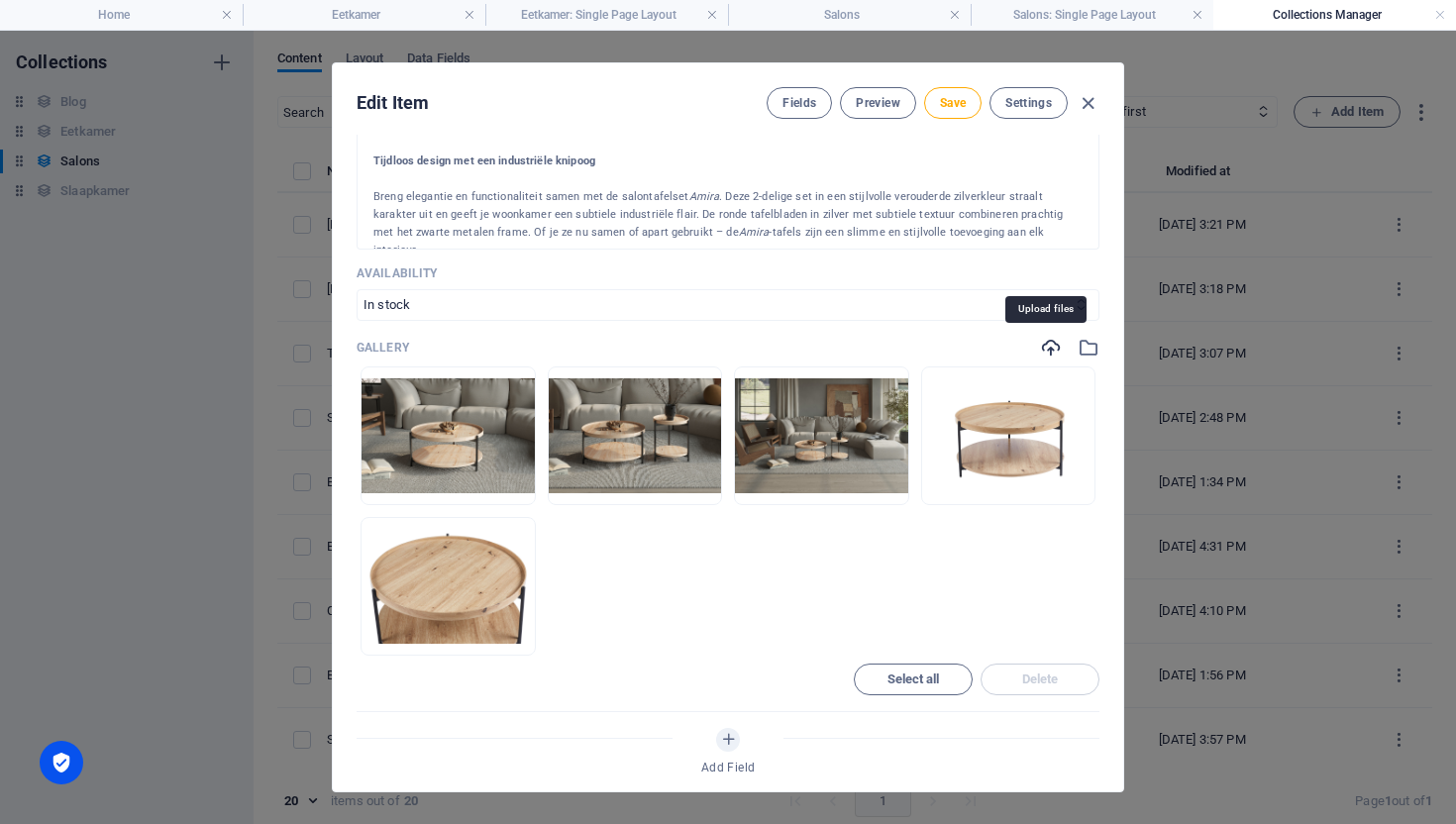 click at bounding box center [1051, 348] 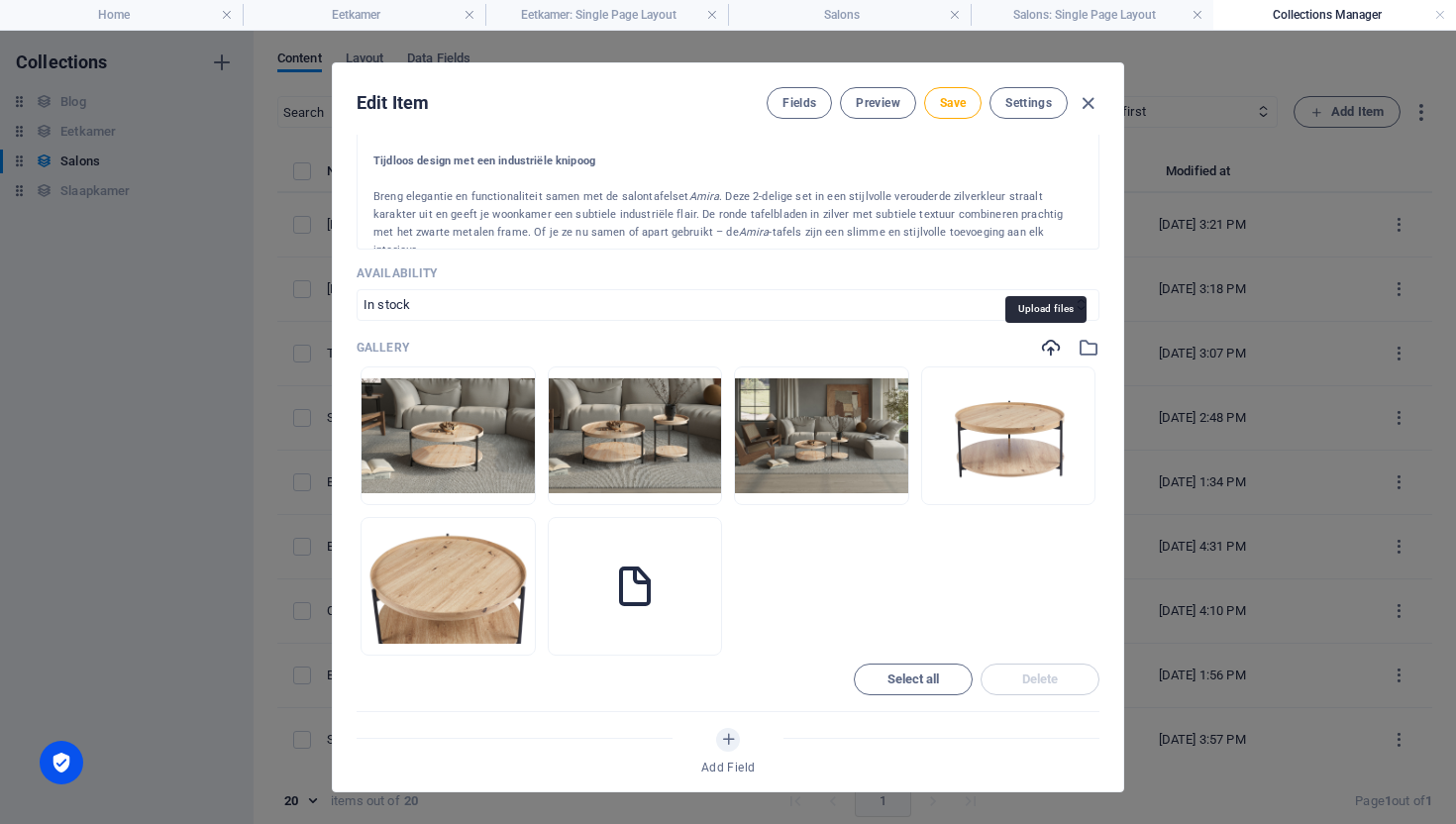 click at bounding box center (1051, 348) 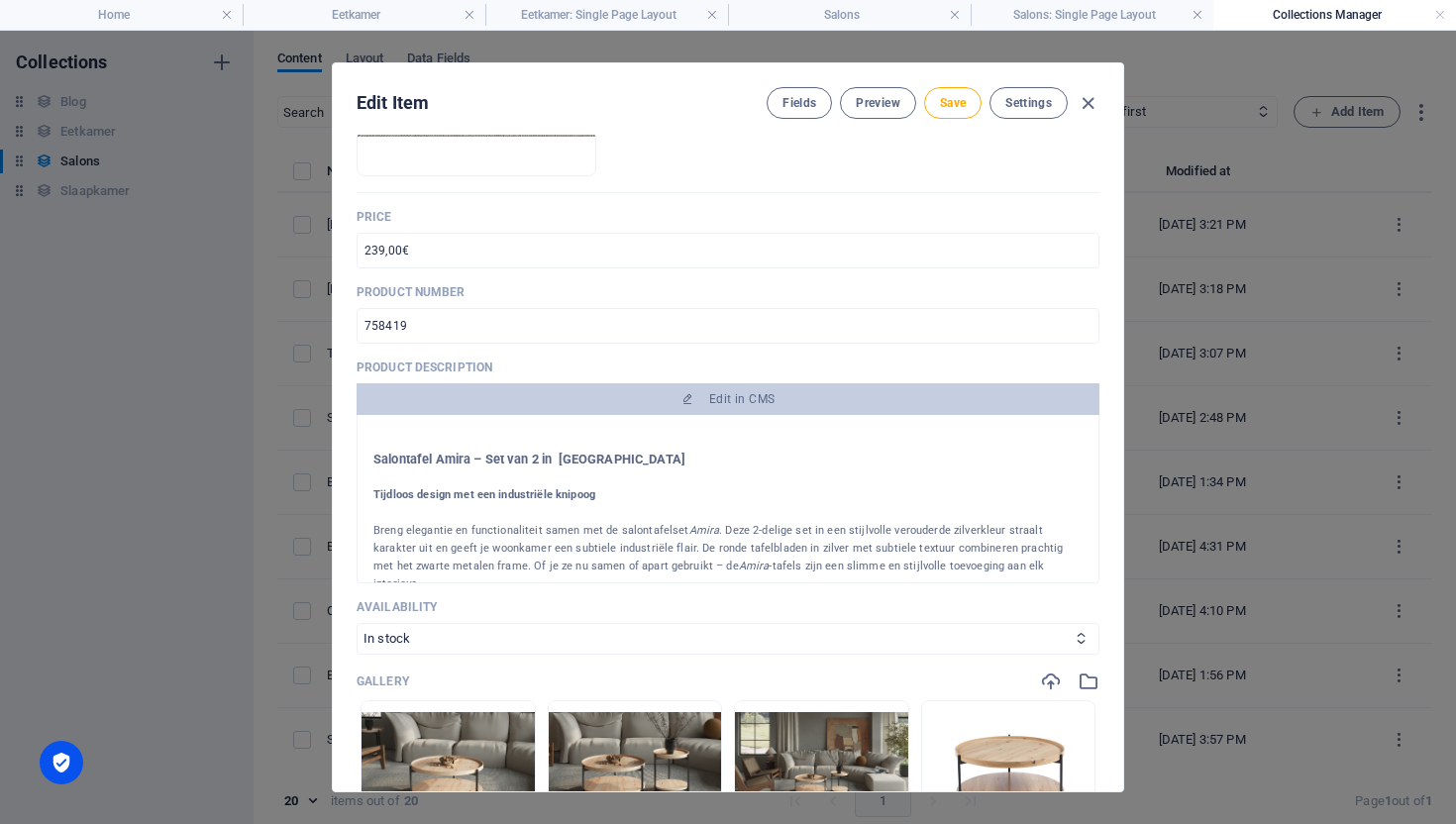 scroll, scrollTop: 381, scrollLeft: 0, axis: vertical 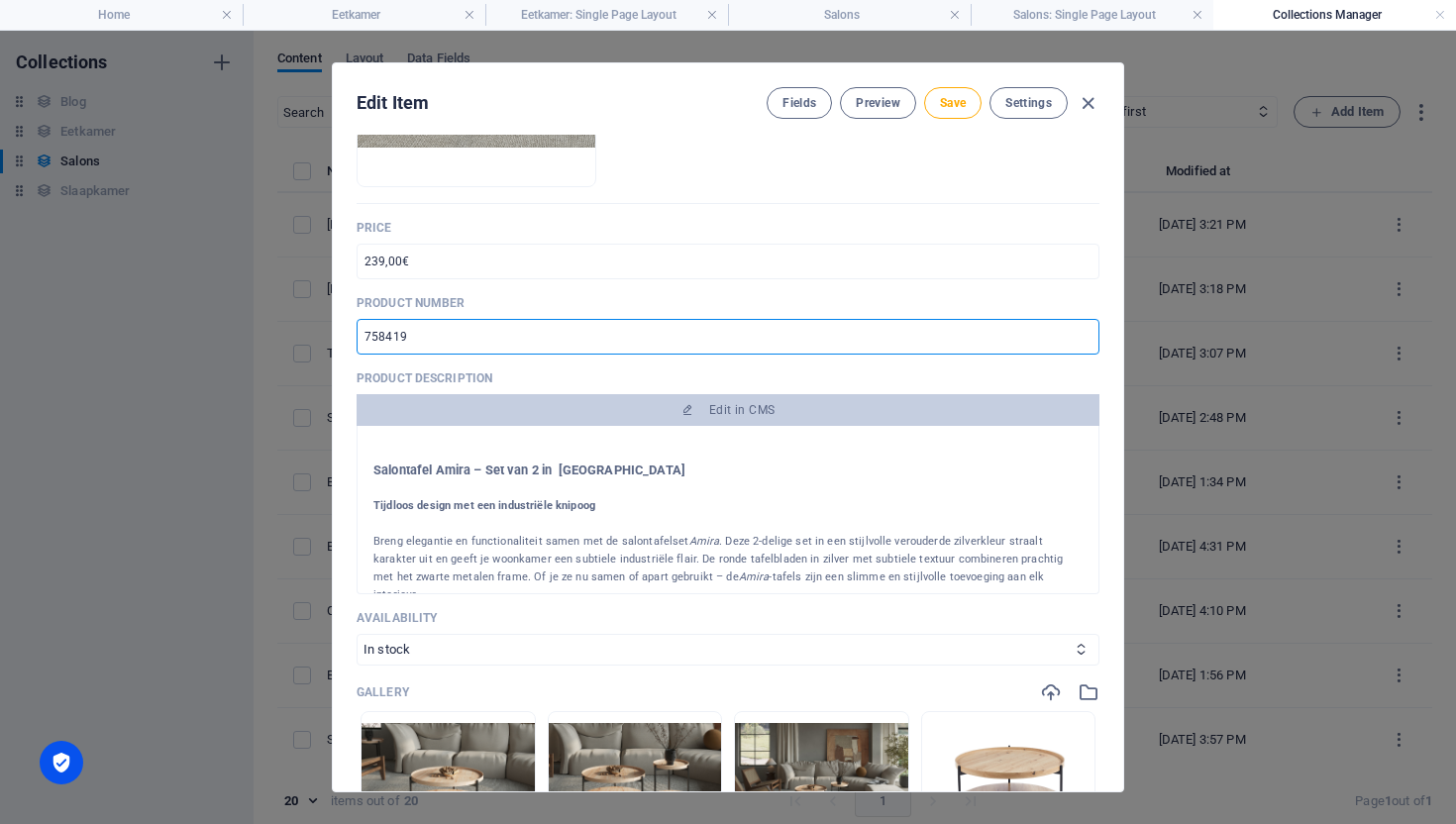 click on "758419" at bounding box center [728, 337] 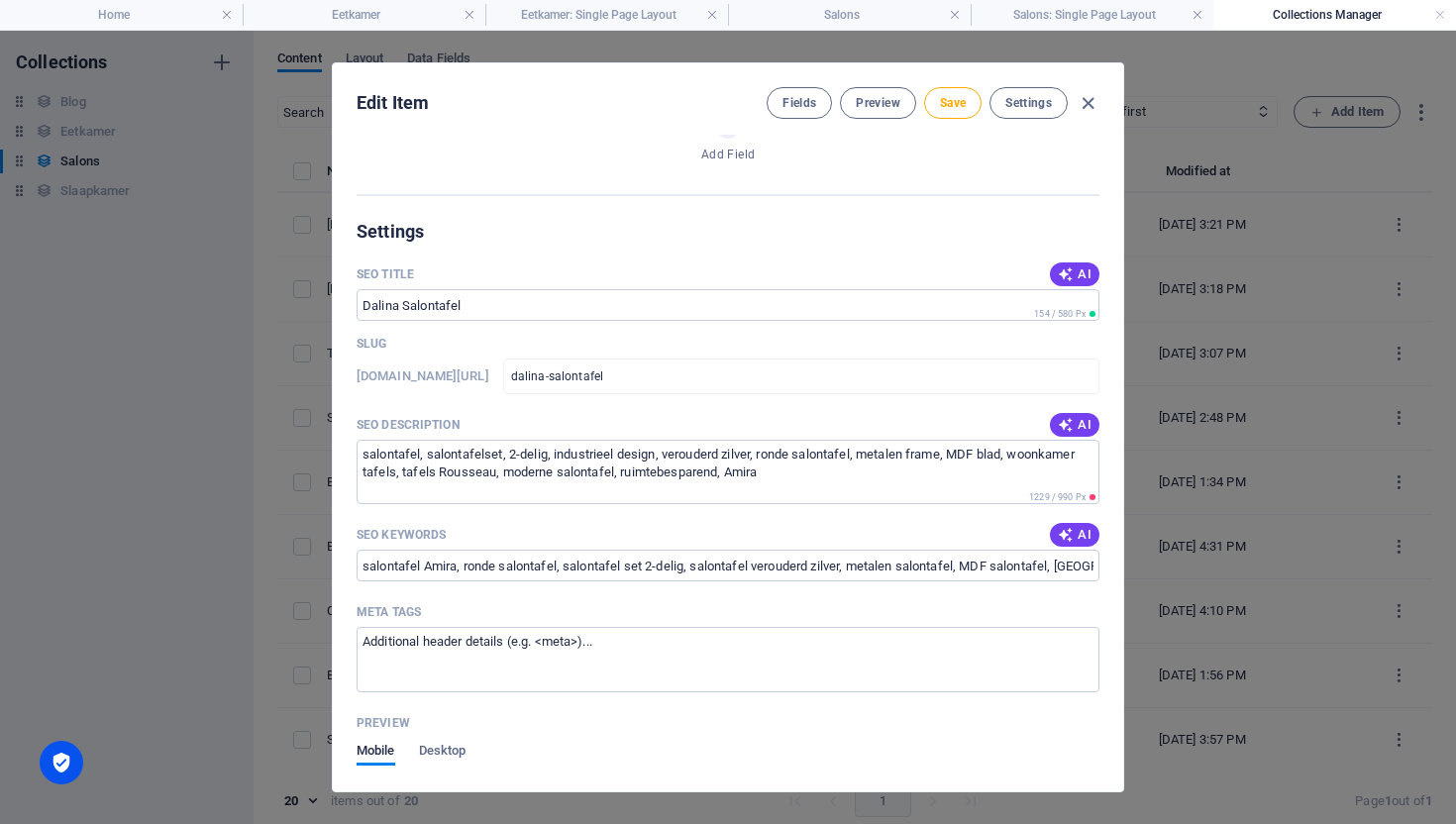 scroll, scrollTop: 1277, scrollLeft: 0, axis: vertical 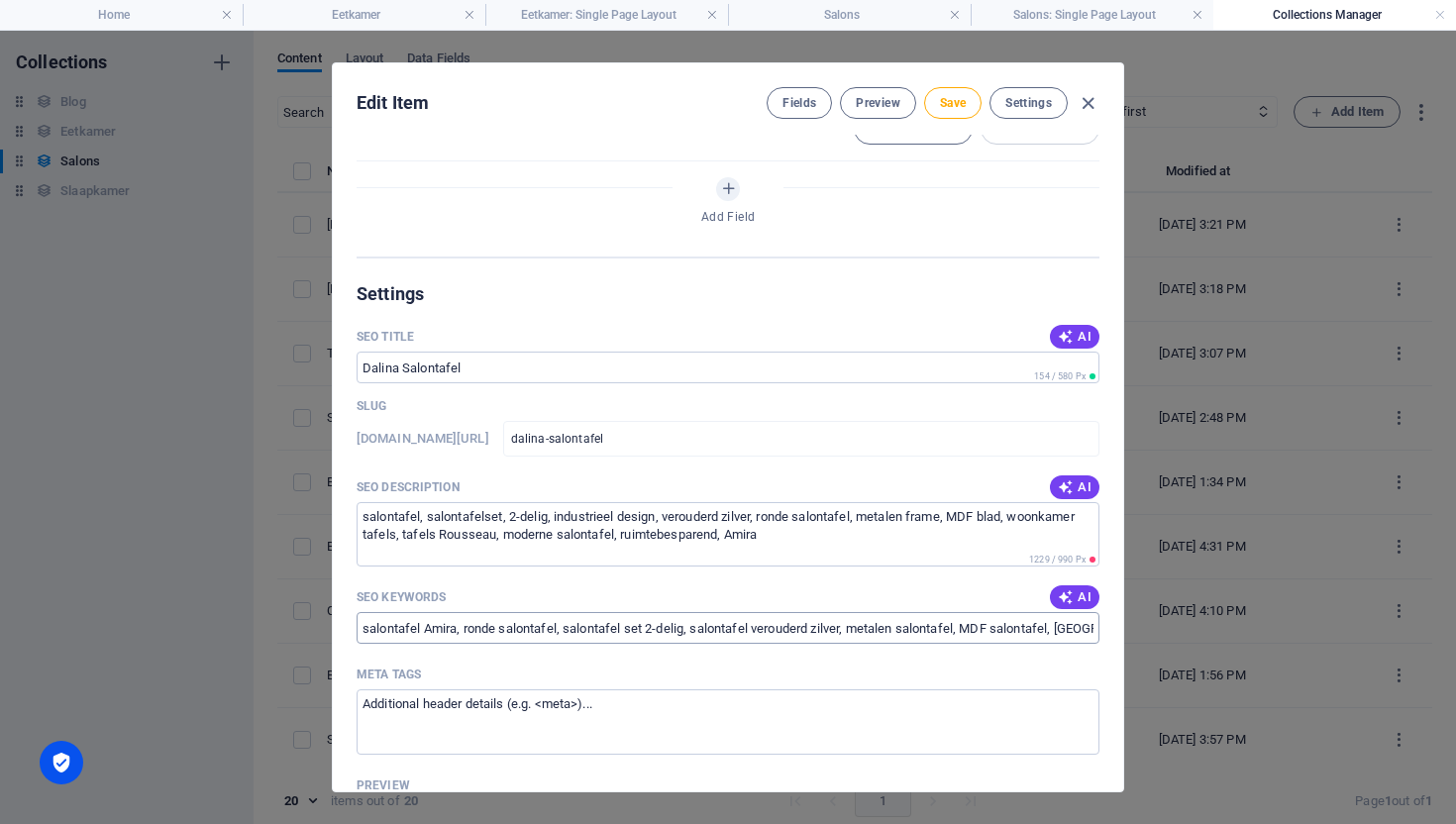 type on "758420" 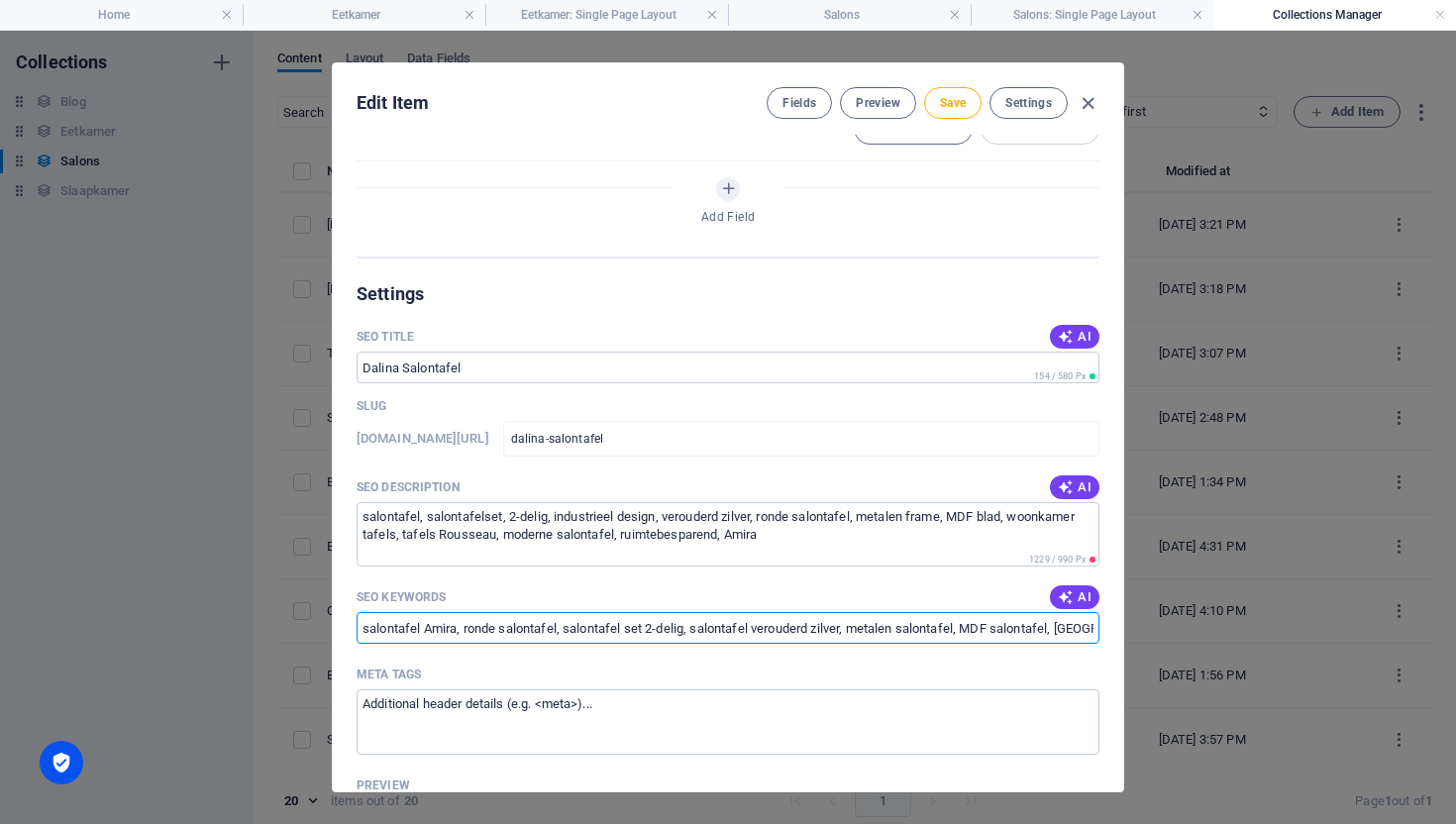 click on "salontafel Amira, ronde salontafel, salontafel set 2-delig, salontafel verouderd zilver, metalen salontafel, MDF salontafel, [GEOGRAPHIC_DATA] industrieel, [GEOGRAPHIC_DATA] set, salontafel met metalen frame, salontafelset modern, [GEOGRAPHIC_DATA], [GEOGRAPHIC_DATA] [GEOGRAPHIC_DATA], [GEOGRAPHIC_DATA], design [GEOGRAPHIC_DATA] rond, salontafel zwart onderstel" at bounding box center [728, 628] 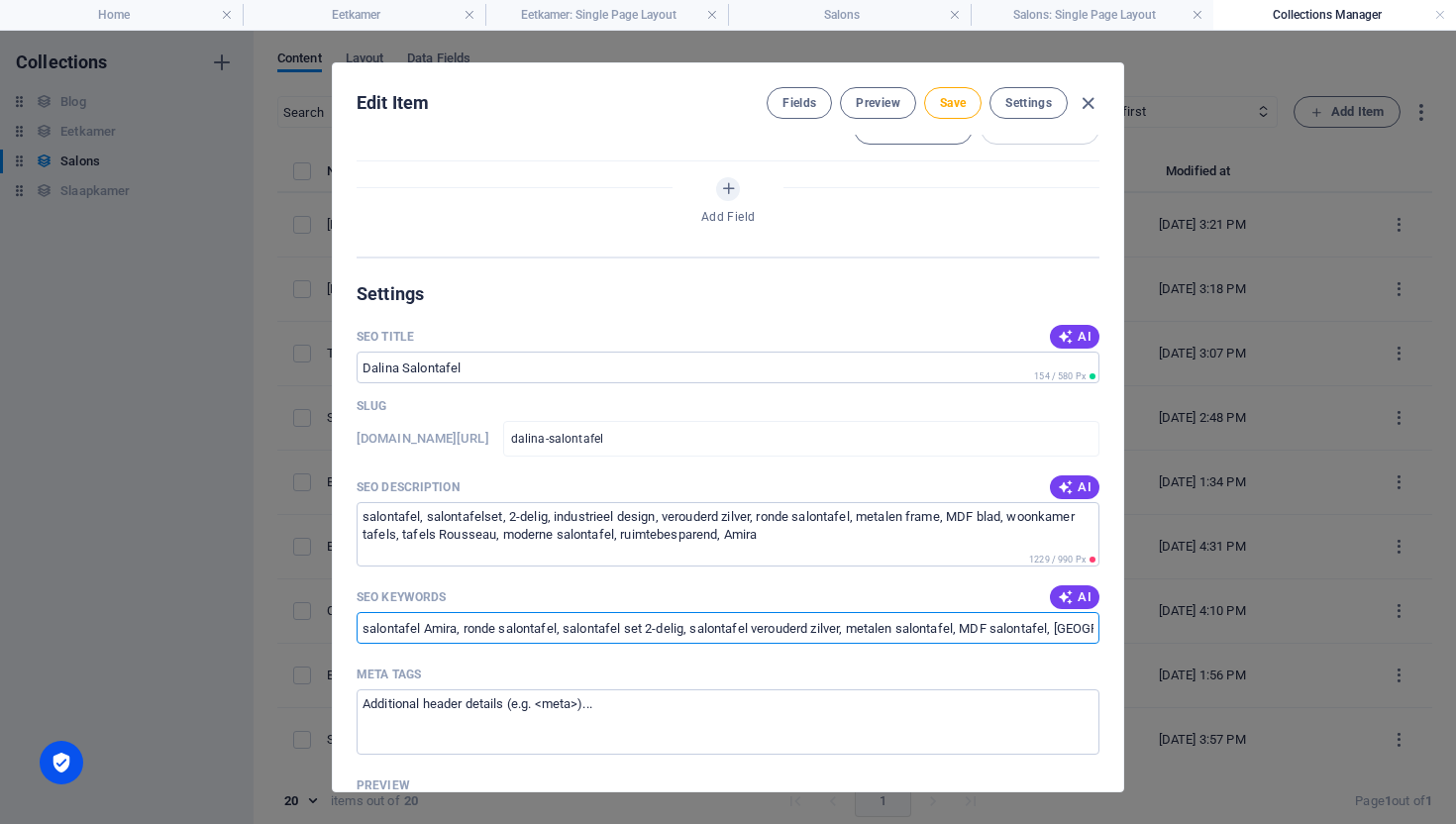 paste on "dalina, ronde salontafel hout, [GEOGRAPHIC_DATA] met opbergruimte, moderne [GEOGRAPHIC_DATA], scandinavische salontafel, industriële salontafel, ronde bijzettafel, houten salontafel, salontafel zwart frame, design salontafel, meubelzaak [GEOGRAPHIC_DATA], mobysit" 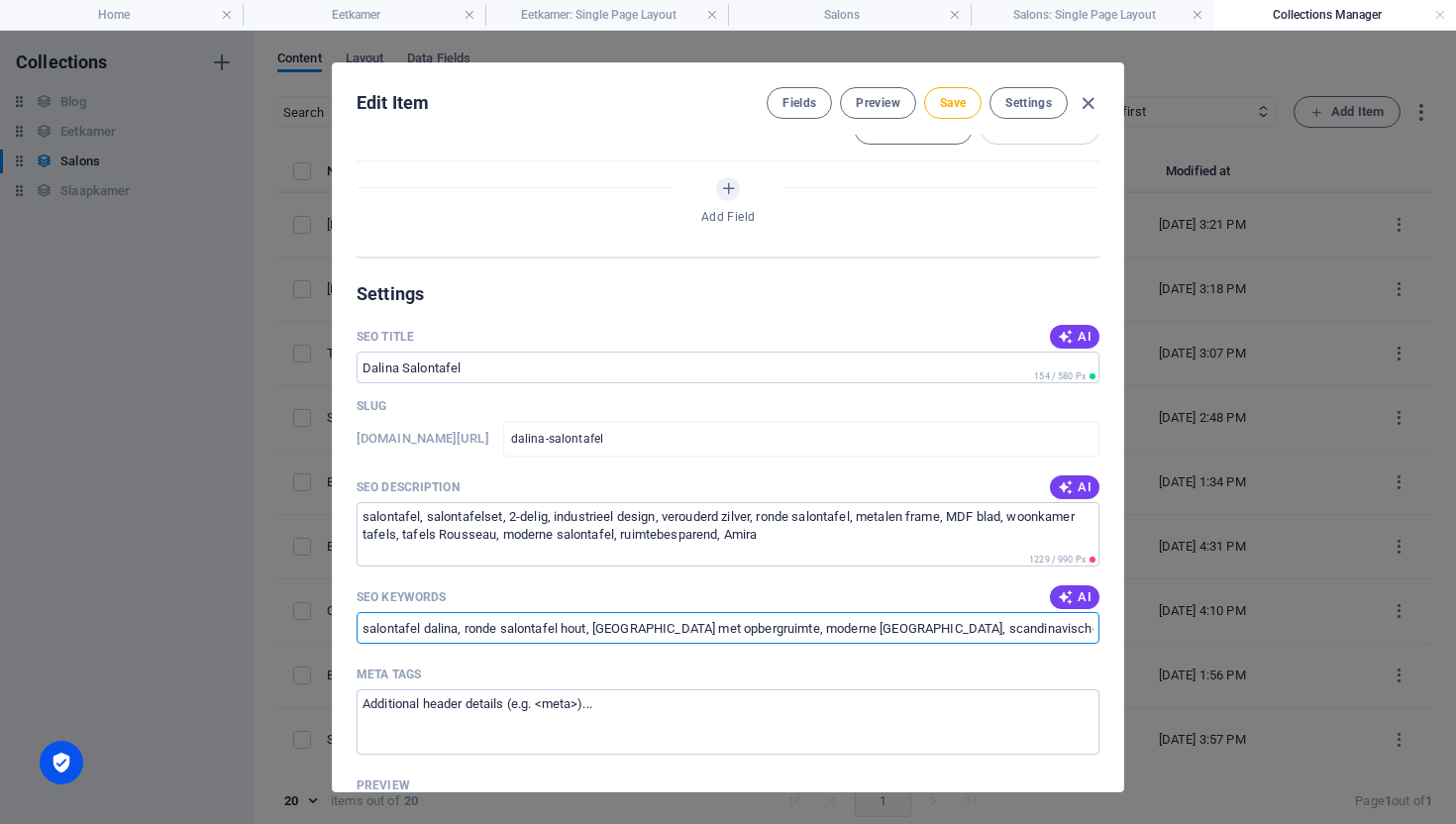scroll, scrollTop: 0, scrollLeft: 726, axis: horizontal 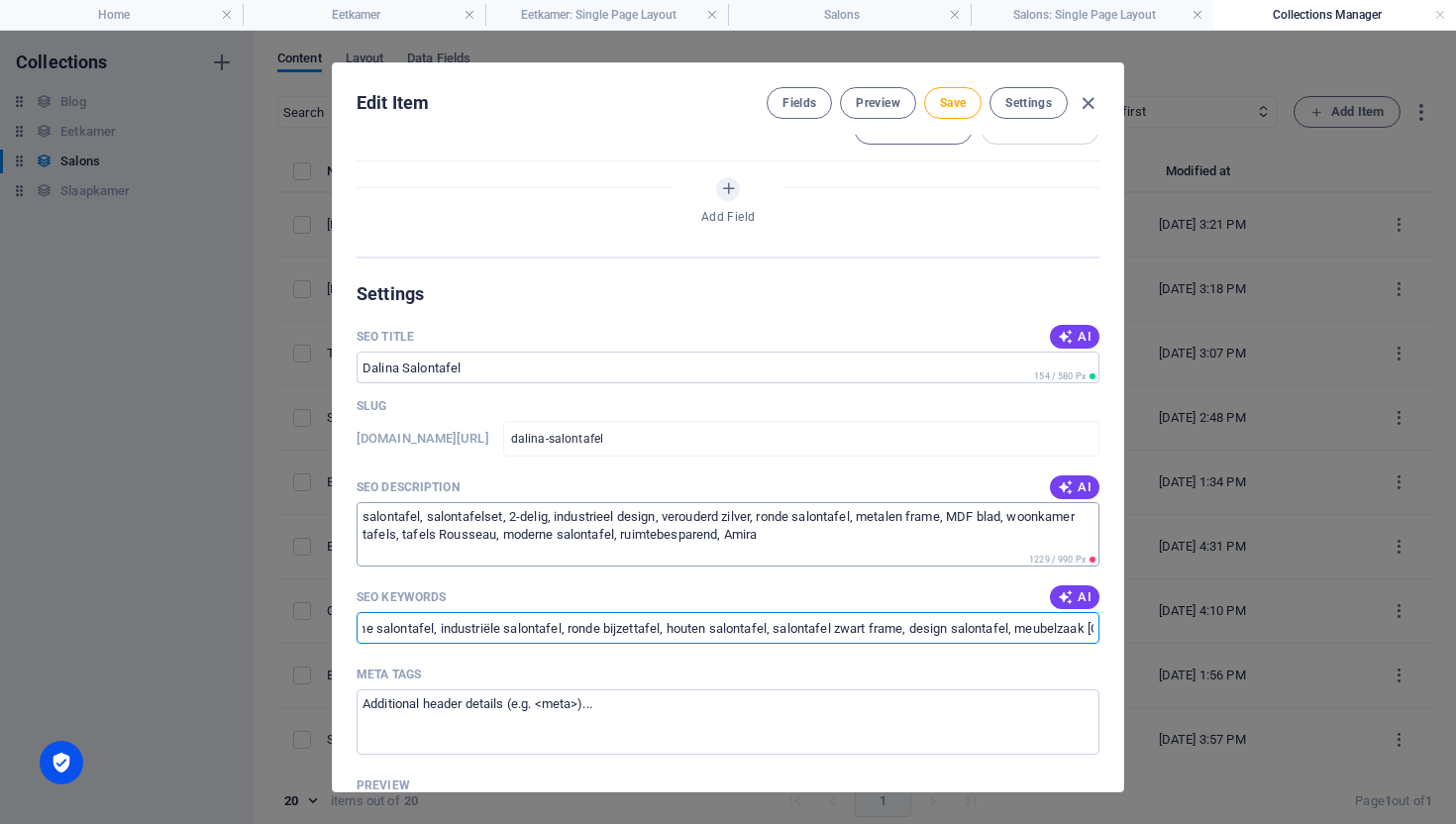 type on "salontafel dalina, ronde salontafel hout, [GEOGRAPHIC_DATA] met opbergruimte, moderne [GEOGRAPHIC_DATA], scandinavische salontafel, industriële salontafel, ronde bijzettafel, houten salontafel, salontafel zwart frame, design salontafel, meubelzaak [GEOGRAPHIC_DATA], mobysit" 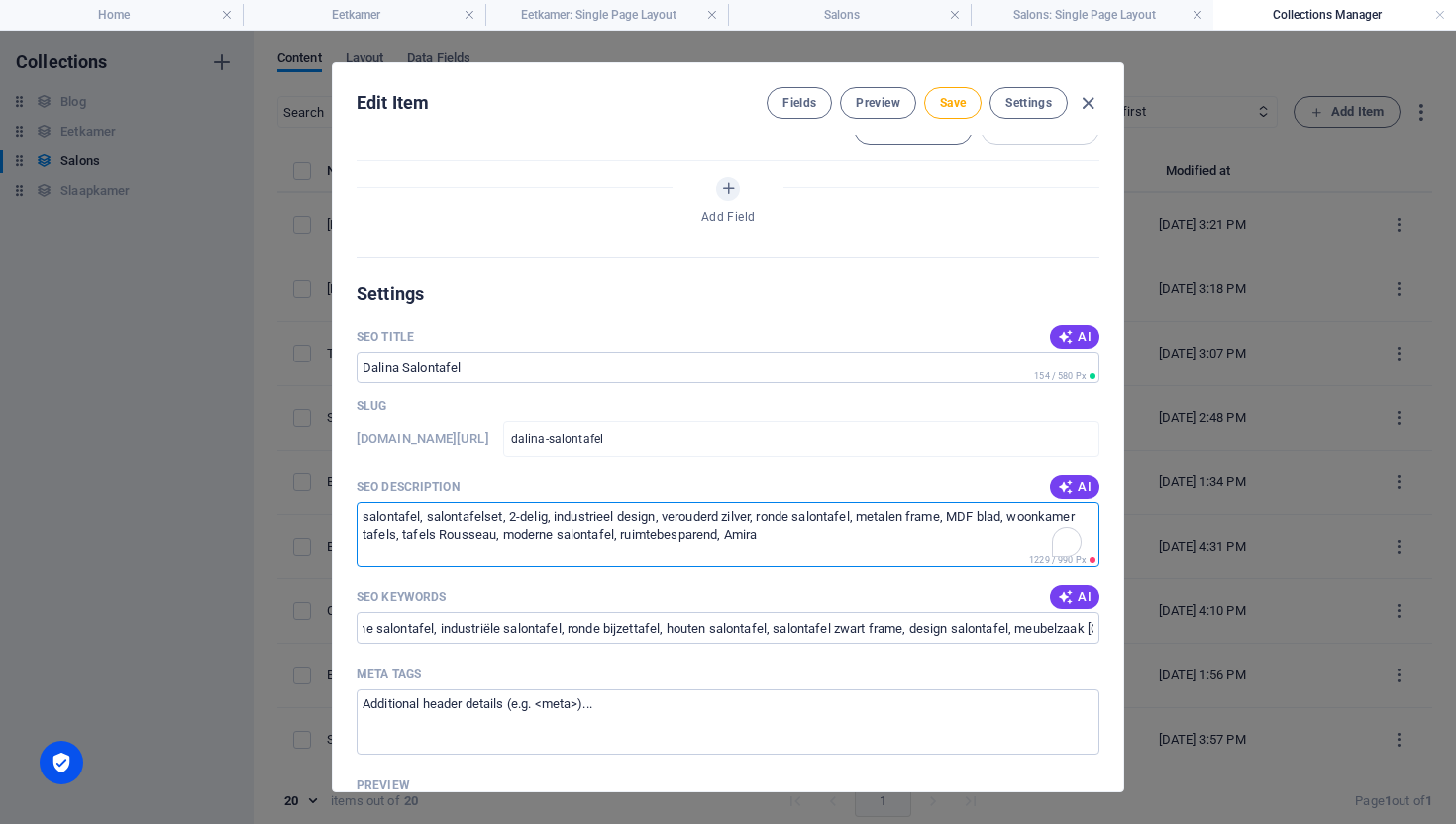 scroll, scrollTop: 0, scrollLeft: 0, axis: both 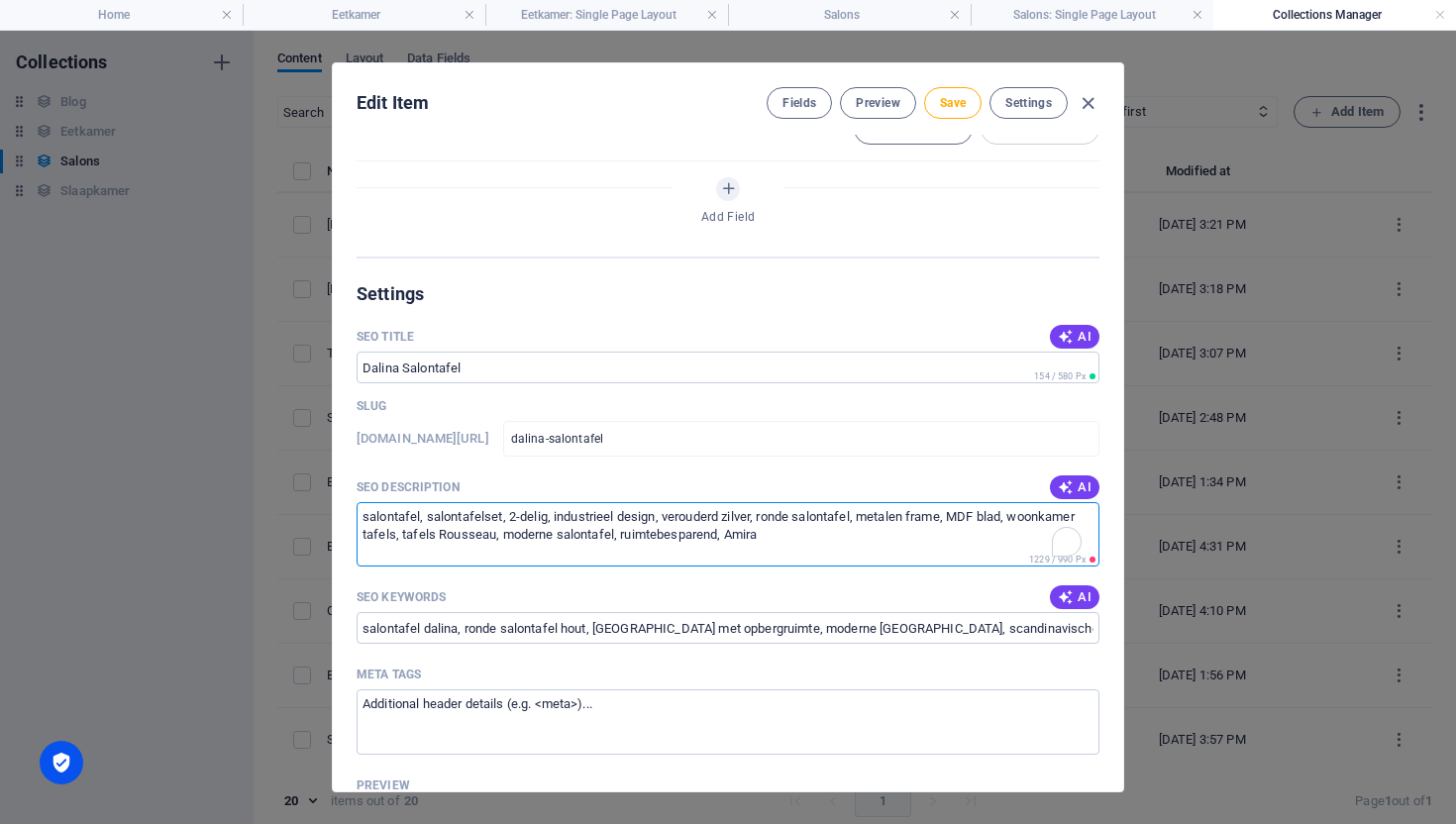 click on "salontafel, salontafelset, 2-delig, industrieel design, verouderd zilver, ronde salontafel, metalen frame, MDF blad, woonkamer tafels, tafels Rousseau, moderne salontafel, ruimtebesparend, Amira" at bounding box center [728, 534] 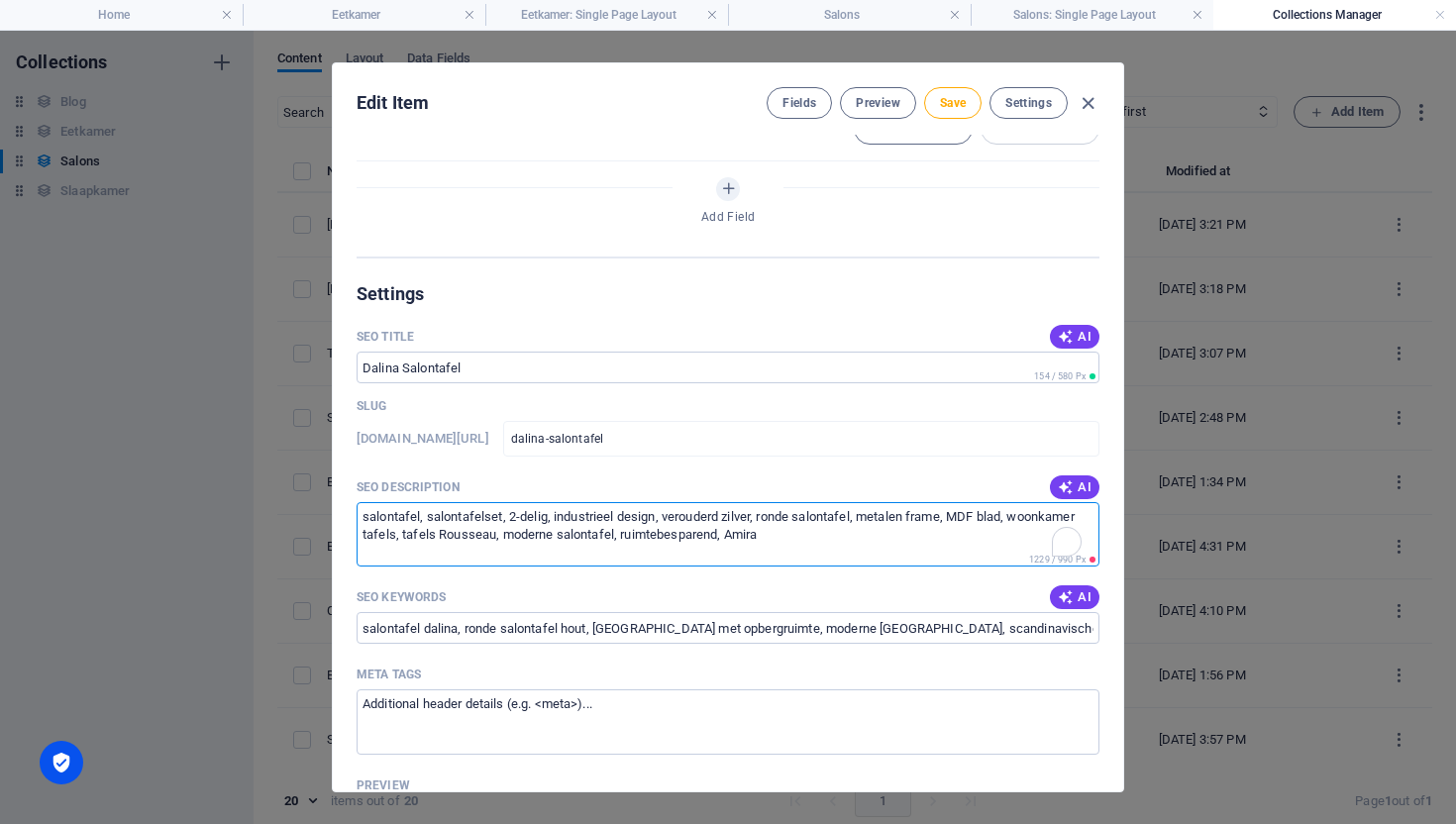 click on "salontafel, salontafelset, 2-delig, industrieel design, verouderd zilver, ronde salontafel, metalen frame, MDF blad, woonkamer tafels, tafels Rousseau, moderne salontafel, ruimtebesparend, Amira" at bounding box center [728, 534] 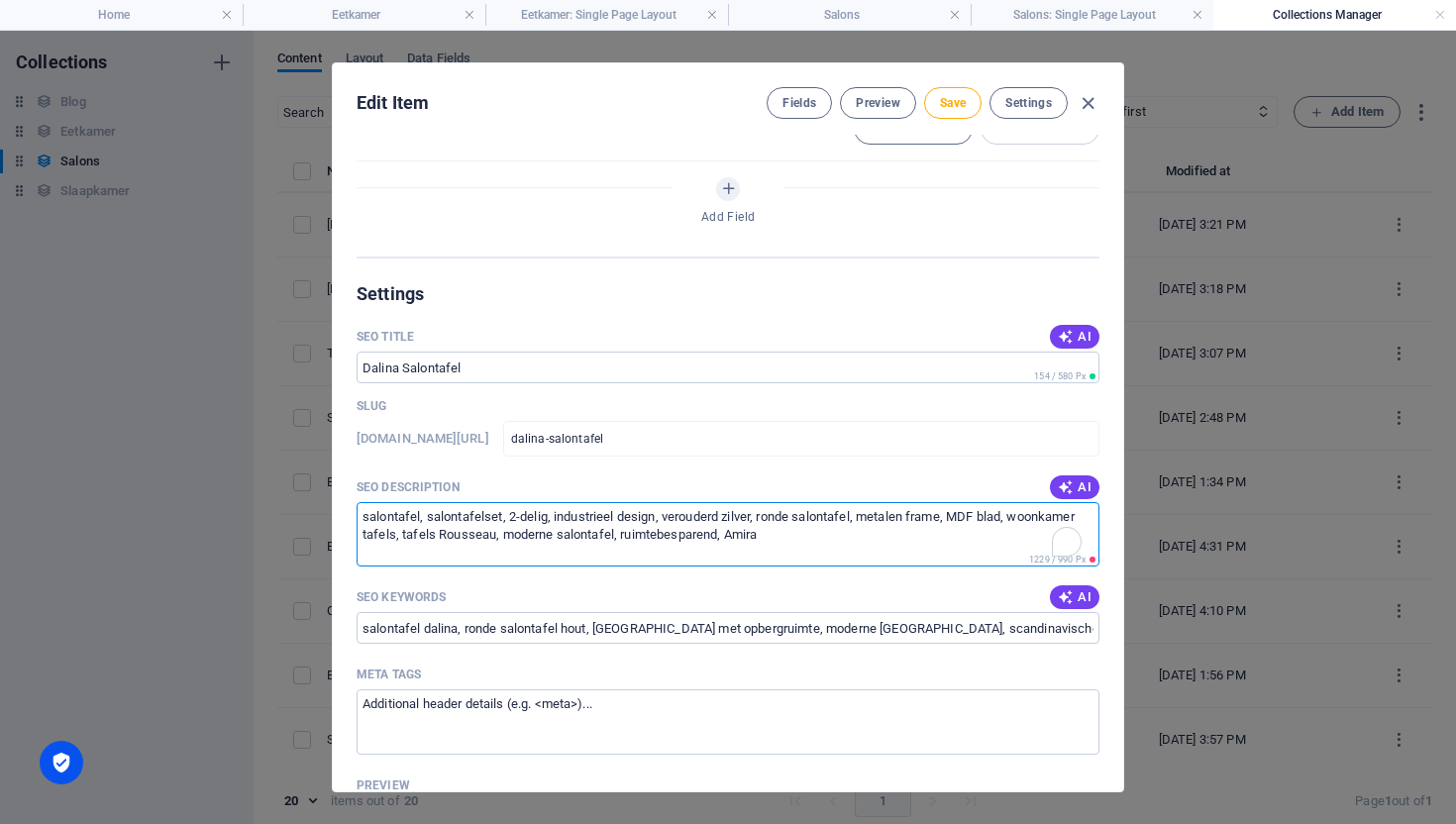 paste on "Salontafel Dalina is een moderne ronde tafel met natuurlijk houtlook en zwart metalen frame. Voorzien van een extra legplank voor handige opbergruimte. Perfect voor elk interieur: van landelijk tot industrieel. Een tijdloze keuze voor jouw woonkamer." 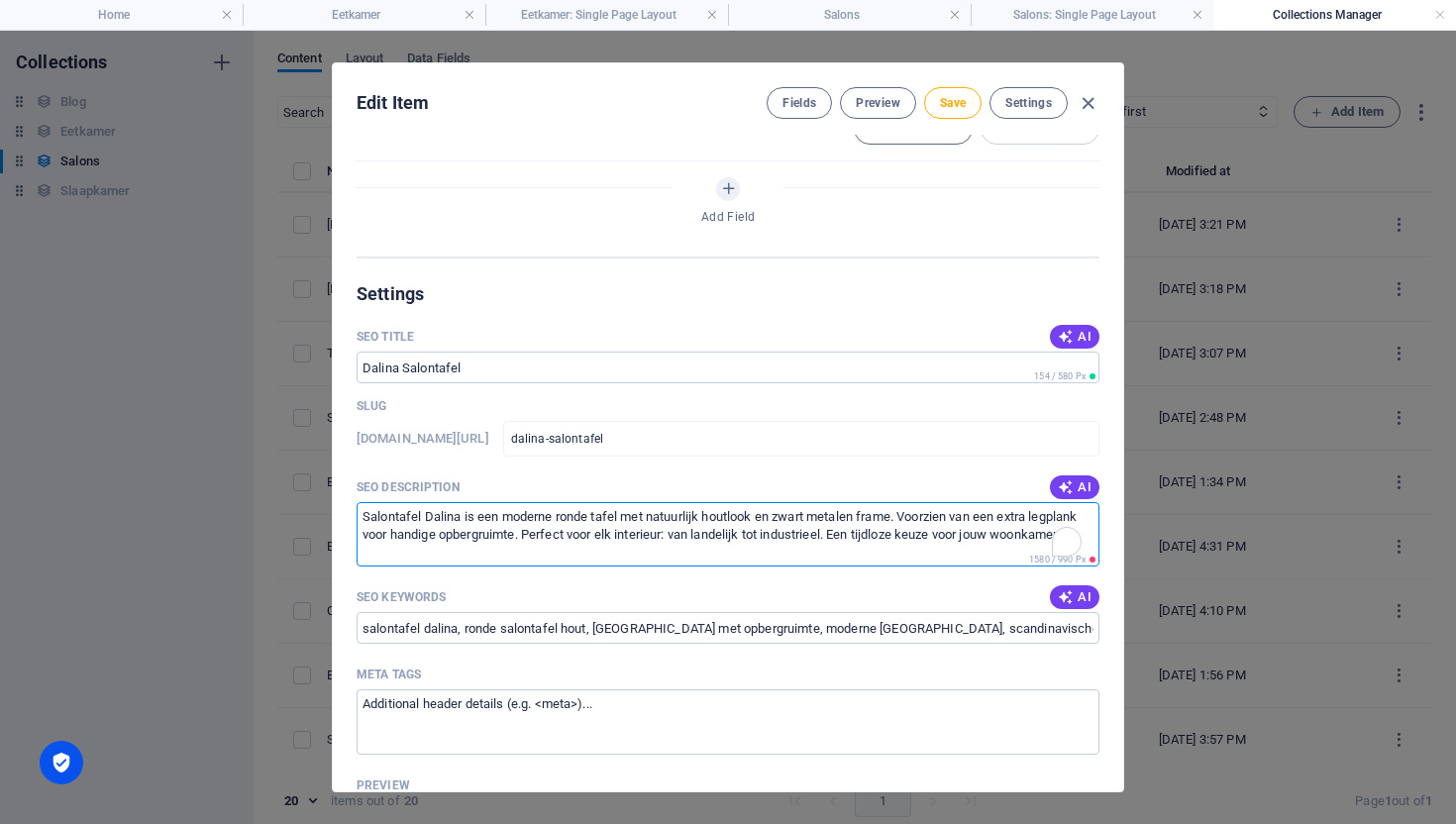 scroll, scrollTop: 28, scrollLeft: 0, axis: vertical 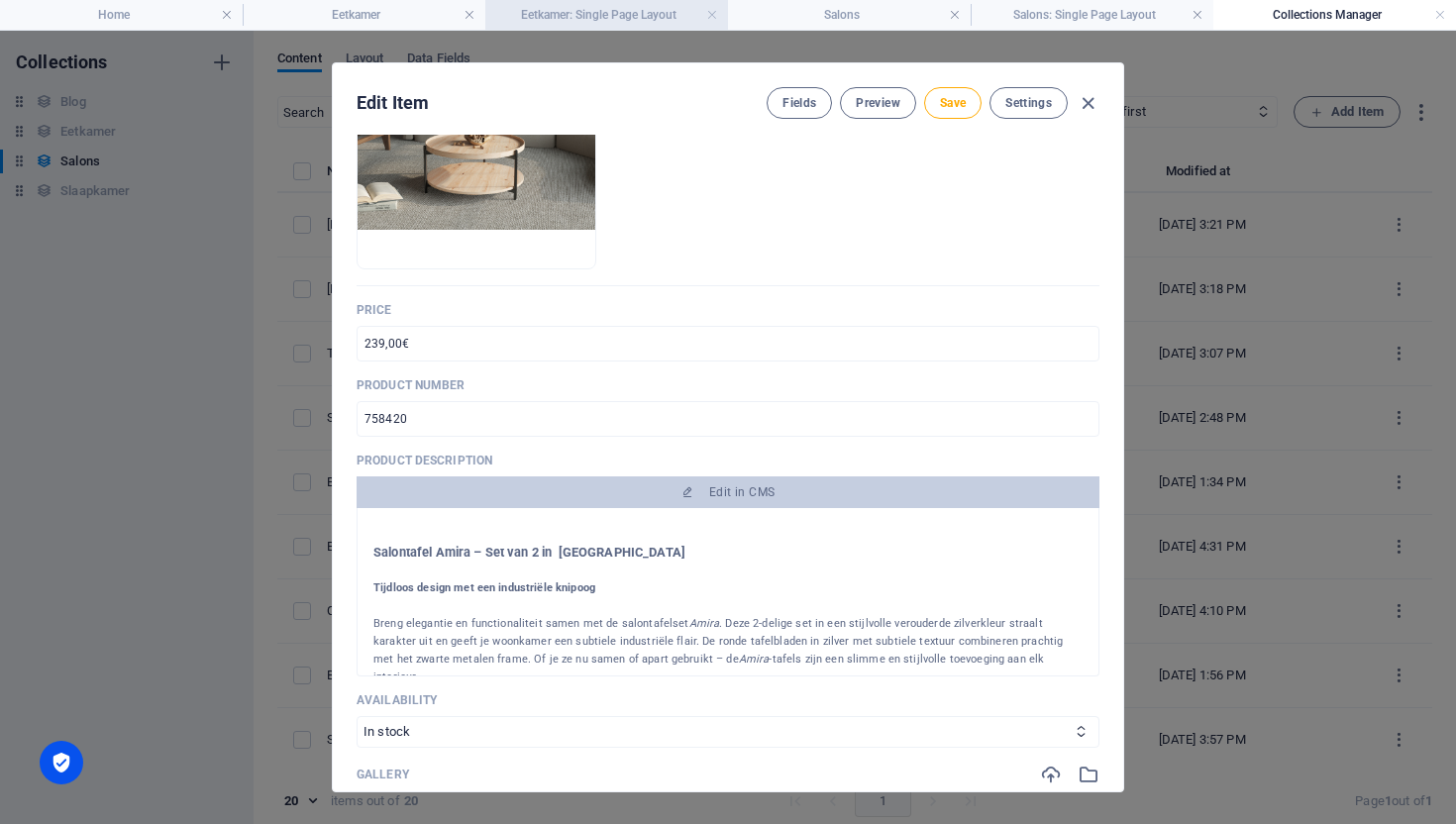 type on "Salontafel Dalina is een moderne ronde tafel met natuurlijk houtlook en zwart metalen frame. Voorzien van een extra legplank voor handige opbergruimte. Perfect voor elk interieur: van landelijk tot industrieel. Een tijdloze keuze voor jouw woonkamer." 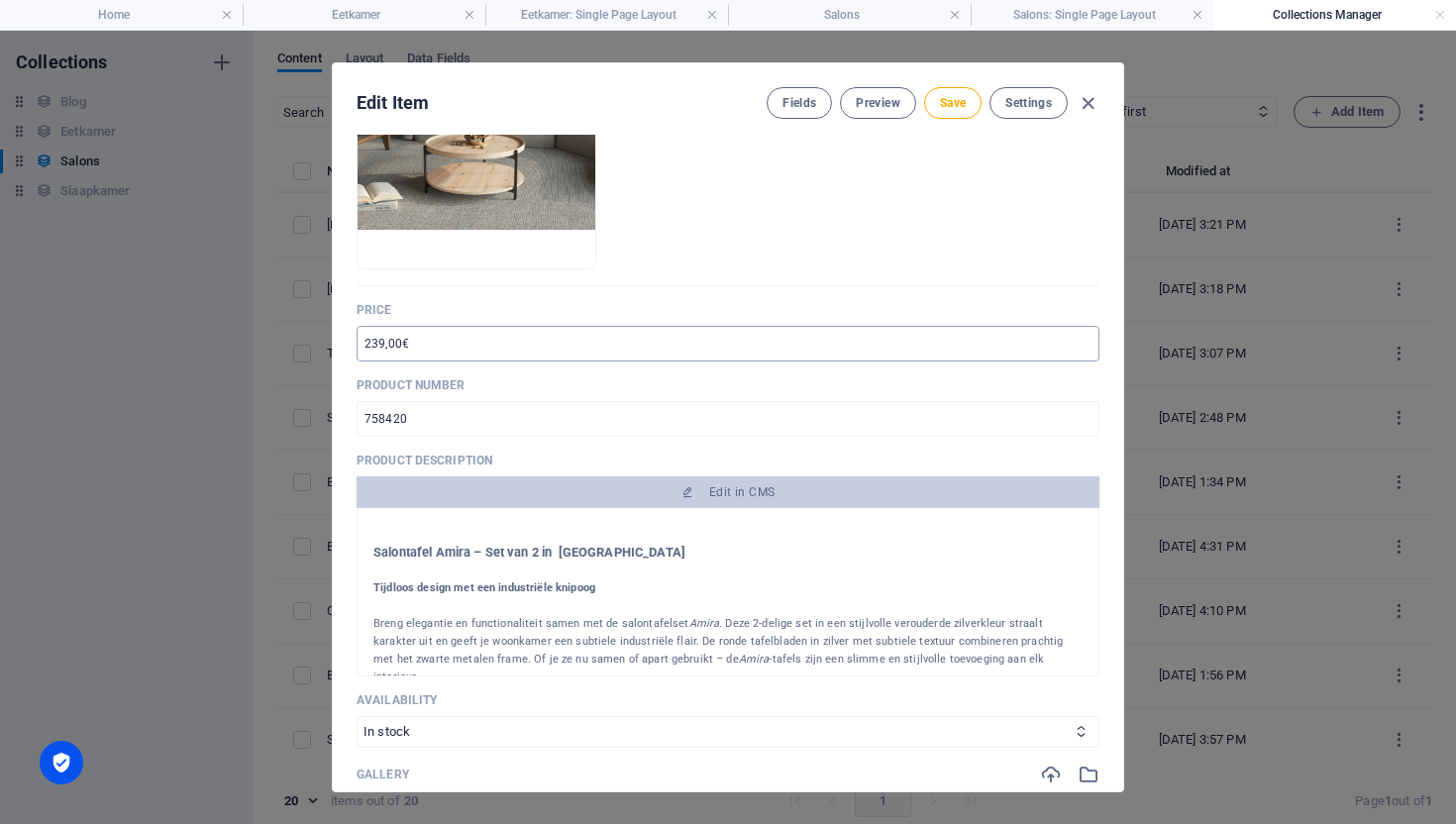 click on "239,00€" at bounding box center [728, 344] 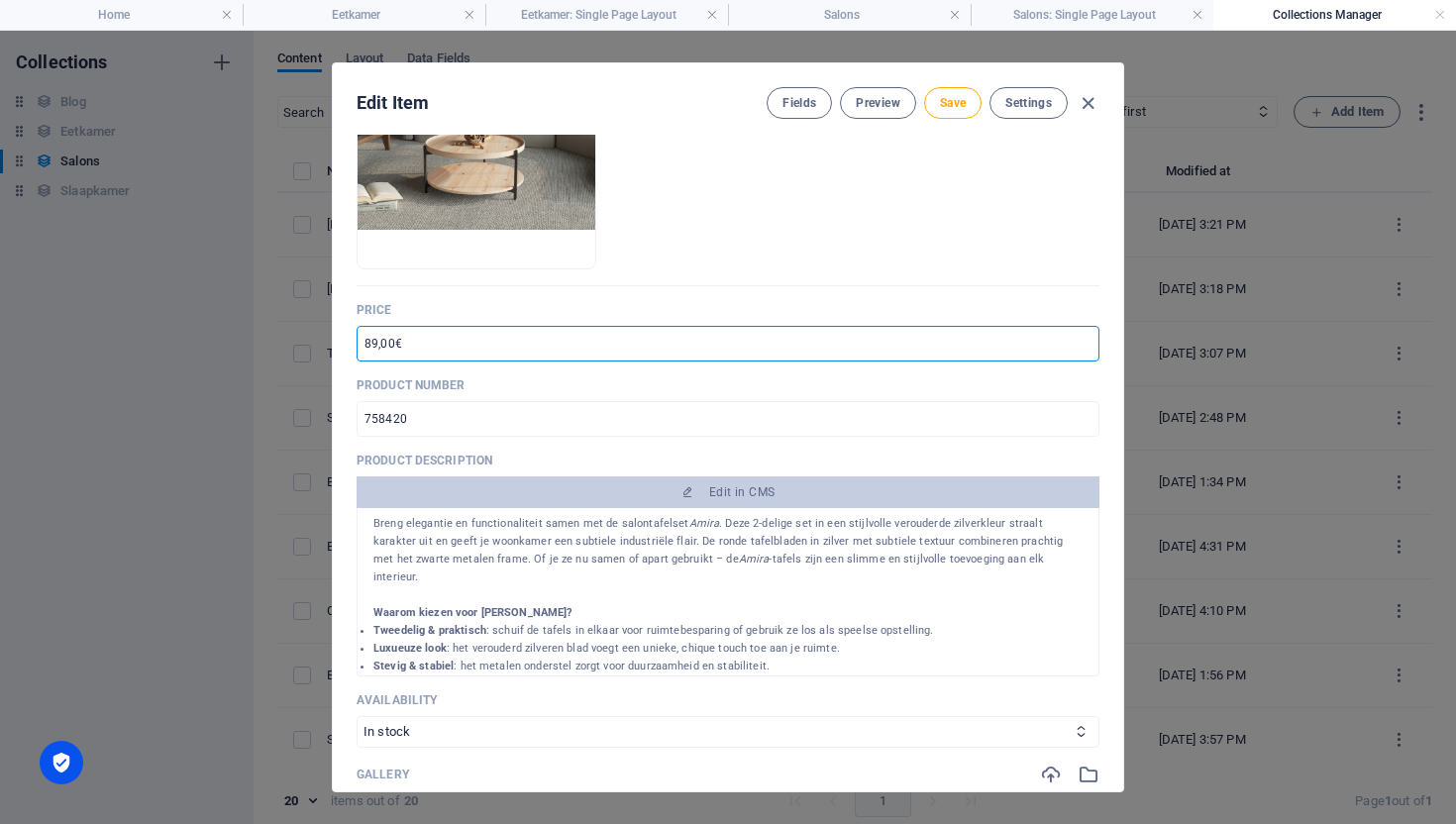 scroll, scrollTop: 405, scrollLeft: 0, axis: vertical 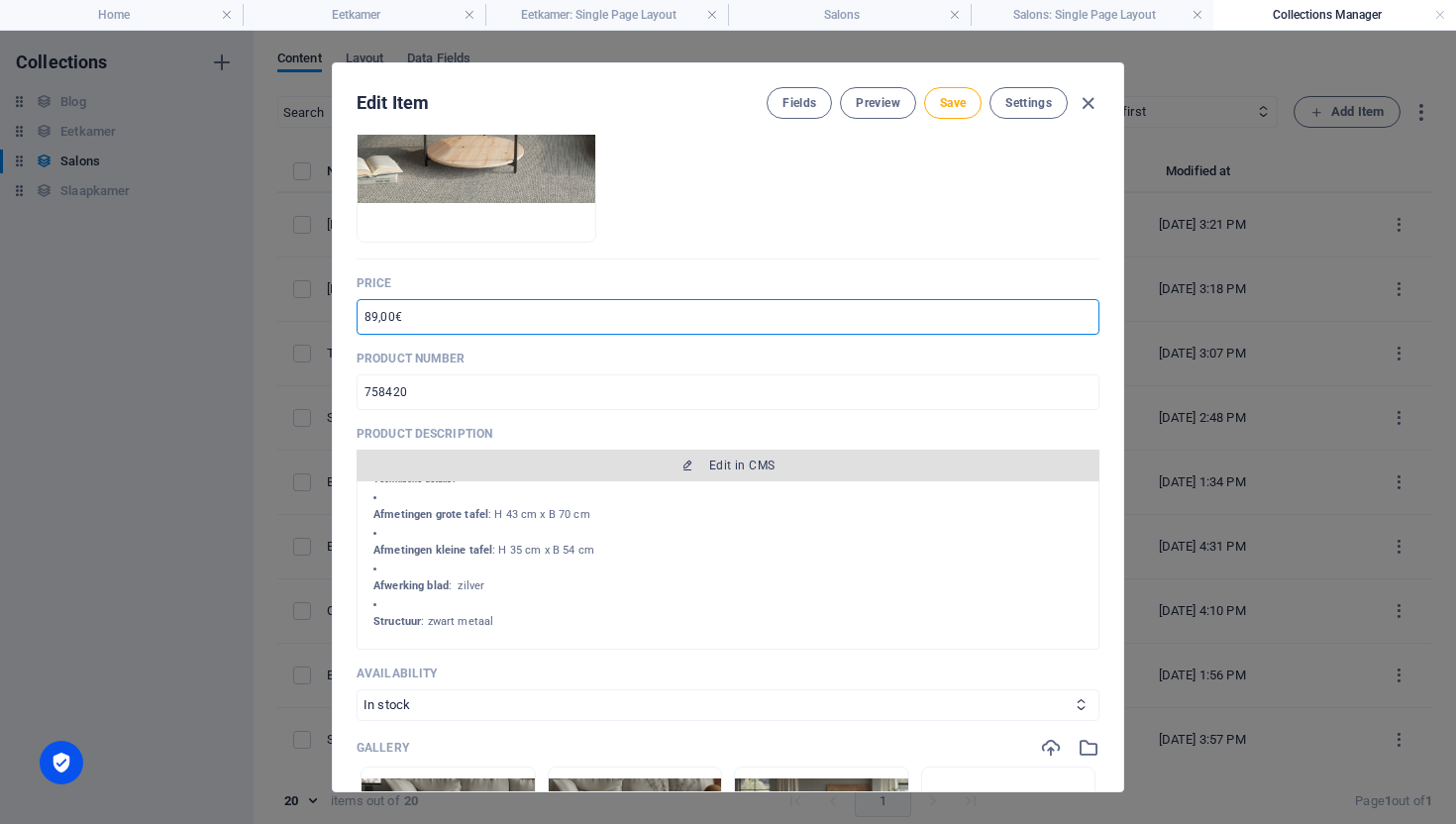 type on "89,00€" 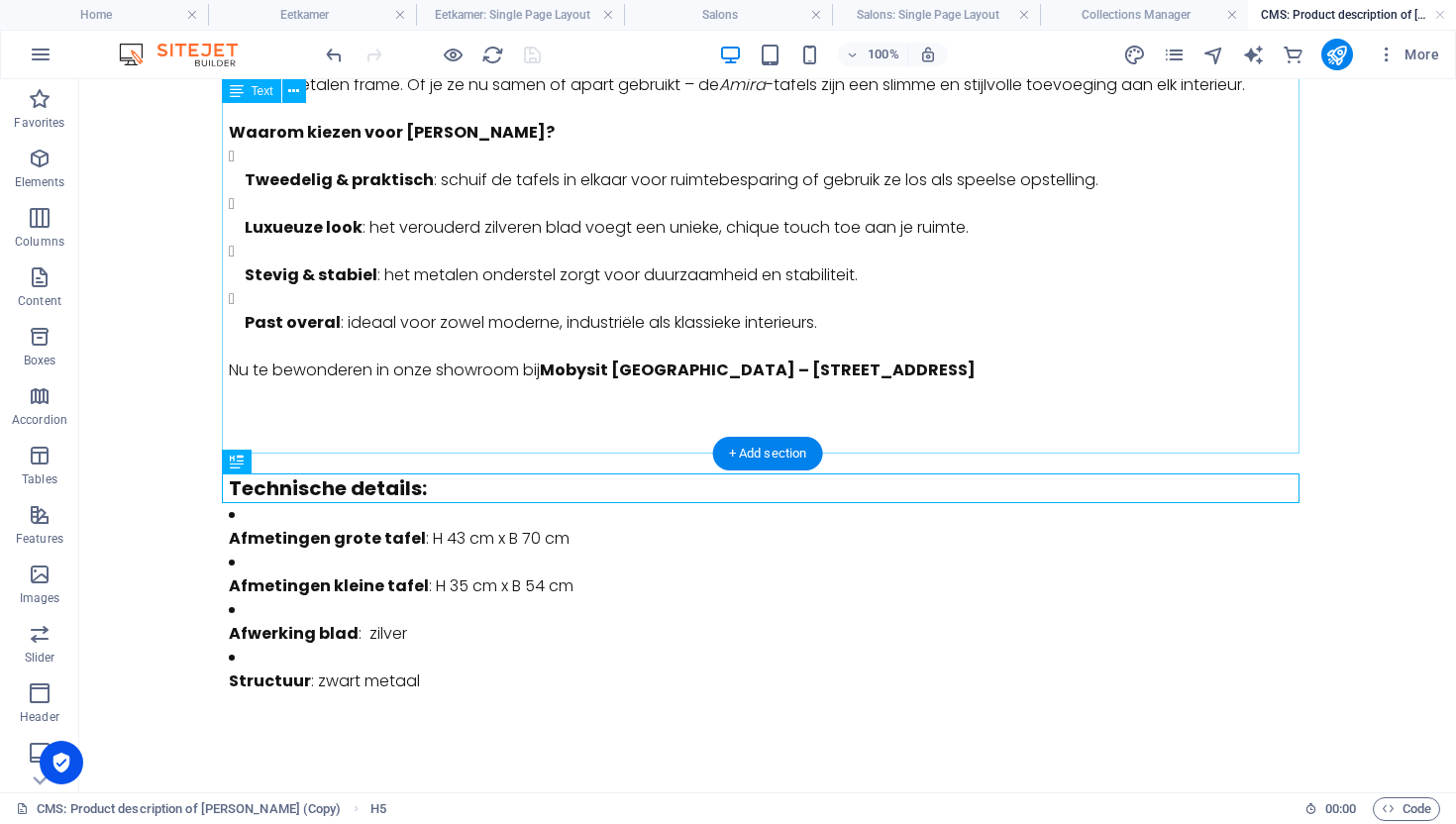 scroll, scrollTop: 0, scrollLeft: 0, axis: both 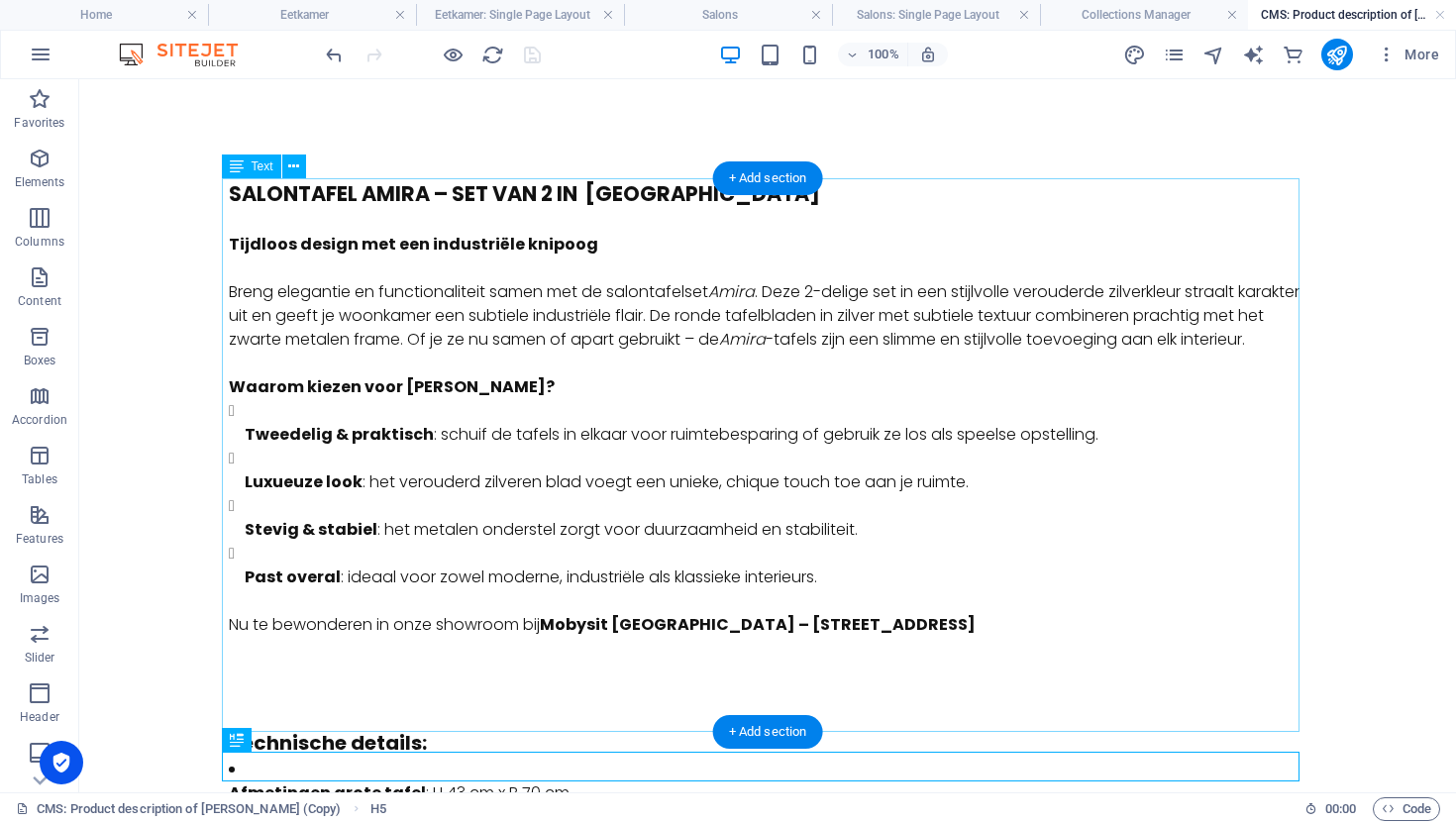 click on "Salontafel Amira – Set van 2 in  Zilver Tijdloos design met een industriële knipoog Breng elegantie en functionaliteit samen met de salontafelset  Amira . Deze 2-delige set in een stijlvolle verouderde zilverkleur straalt karakter uit en geeft je woonkamer een subtiele industriële flair. De ronde tafelbladen in zilver met subtiele textuur combineren prachtig met het zwarte metalen frame. Of je ze nu samen of apart gebruikt – de  Amira -tafels zijn een slimme en stijlvolle toevoeging aan elk interieur. Waarom kiezen voor [PERSON_NAME]?   Tweedelig & praktisch : schuif de tafels in elkaar voor ruimtebesparing of gebruik ze los als speelse opstelling. Luxueuze look : het verouderd zilveren blad voegt een unieke, chique touch toe aan je ruimte. Stevig & stabiel : het metalen onderstel zorgt voor duurzaamheid en stabiliteit. Past overal : ideaal voor zowel moderne, industriële als klassieke interieurs.   Nu te bewonderen in onze showroom bij  [GEOGRAPHIC_DATA] – [STREET_ADDRESS]" at bounding box center (768, 443) 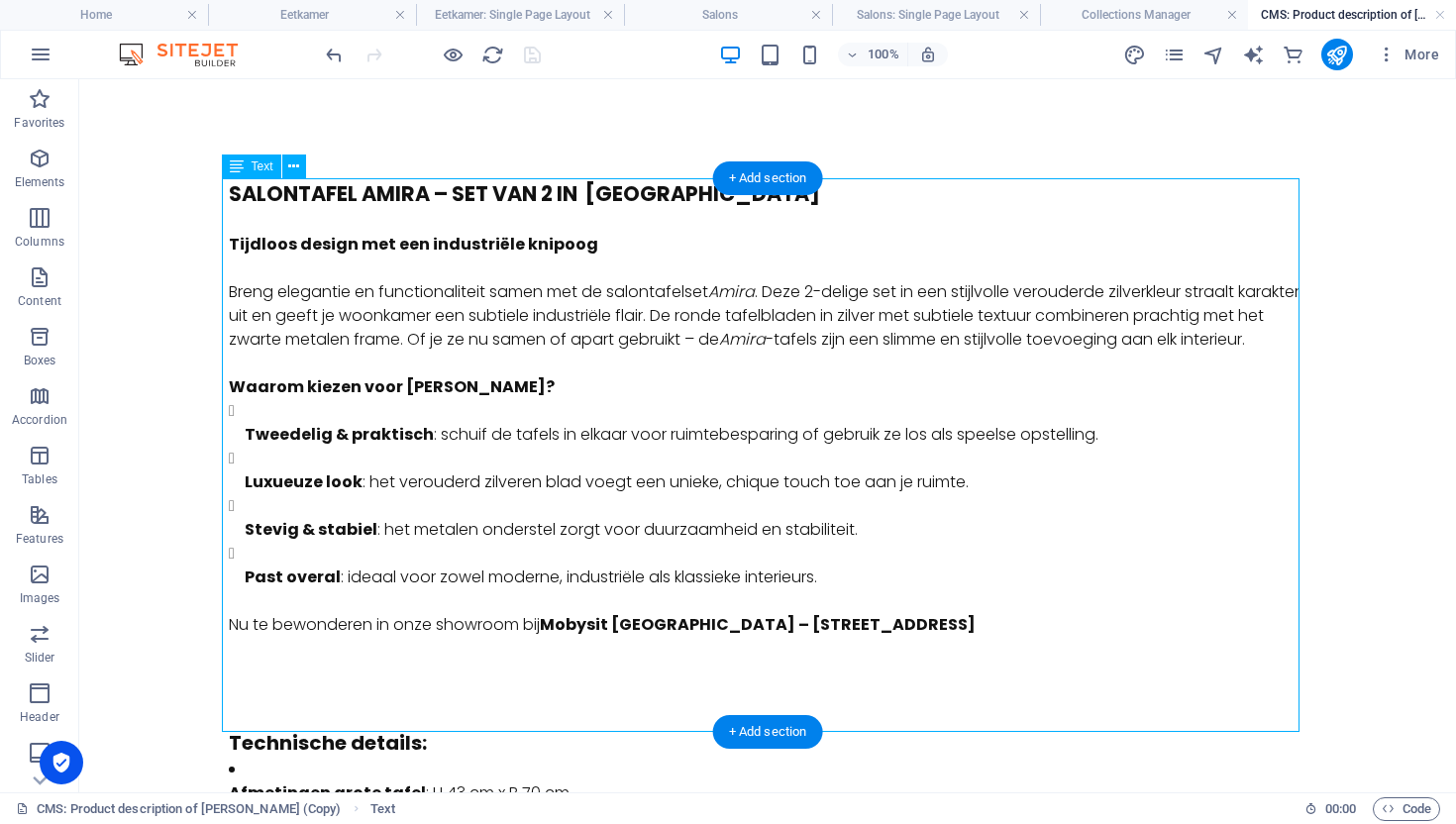 click on "Salontafel Amira – Set van 2 in  Zilver Tijdloos design met een industriële knipoog Breng elegantie en functionaliteit samen met de salontafelset  Amira . Deze 2-delige set in een stijlvolle verouderde zilverkleur straalt karakter uit en geeft je woonkamer een subtiele industriële flair. De ronde tafelbladen in zilver met subtiele textuur combineren prachtig met het zwarte metalen frame. Of je ze nu samen of apart gebruikt – de  Amira -tafels zijn een slimme en stijlvolle toevoeging aan elk interieur. Waarom kiezen voor [PERSON_NAME]?   Tweedelig & praktisch : schuif de tafels in elkaar voor ruimtebesparing of gebruik ze los als speelse opstelling. Luxueuze look : het verouderd zilveren blad voegt een unieke, chique touch toe aan je ruimte. Stevig & stabiel : het metalen onderstel zorgt voor duurzaamheid en stabiliteit. Past overal : ideaal voor zowel moderne, industriële als klassieke interieurs.   Nu te bewonderen in onze showroom bij  [GEOGRAPHIC_DATA] – [STREET_ADDRESS]" at bounding box center (768, 443) 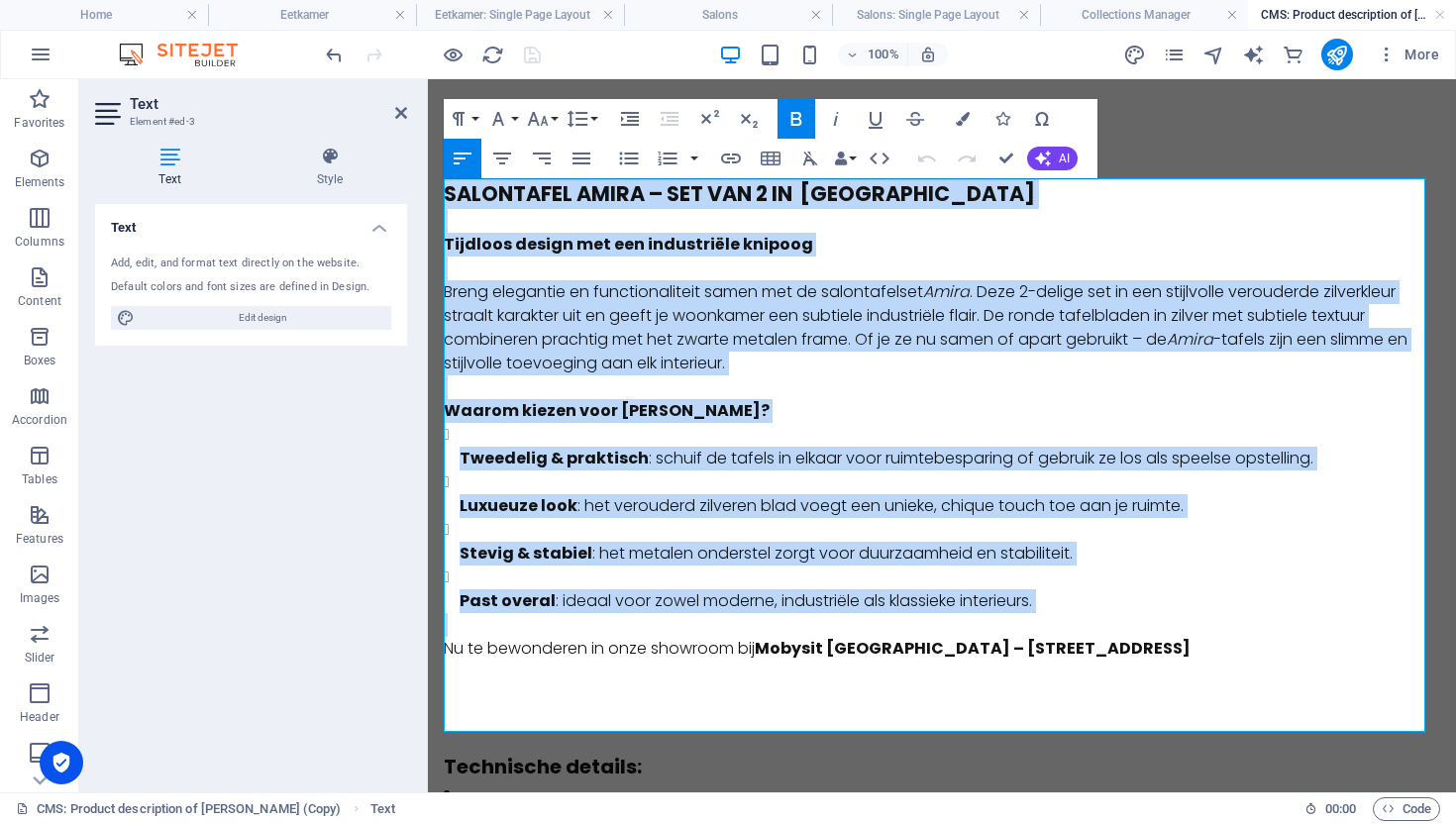 drag, startPoint x: 447, startPoint y: 196, endPoint x: 1123, endPoint y: 626, distance: 801.1716 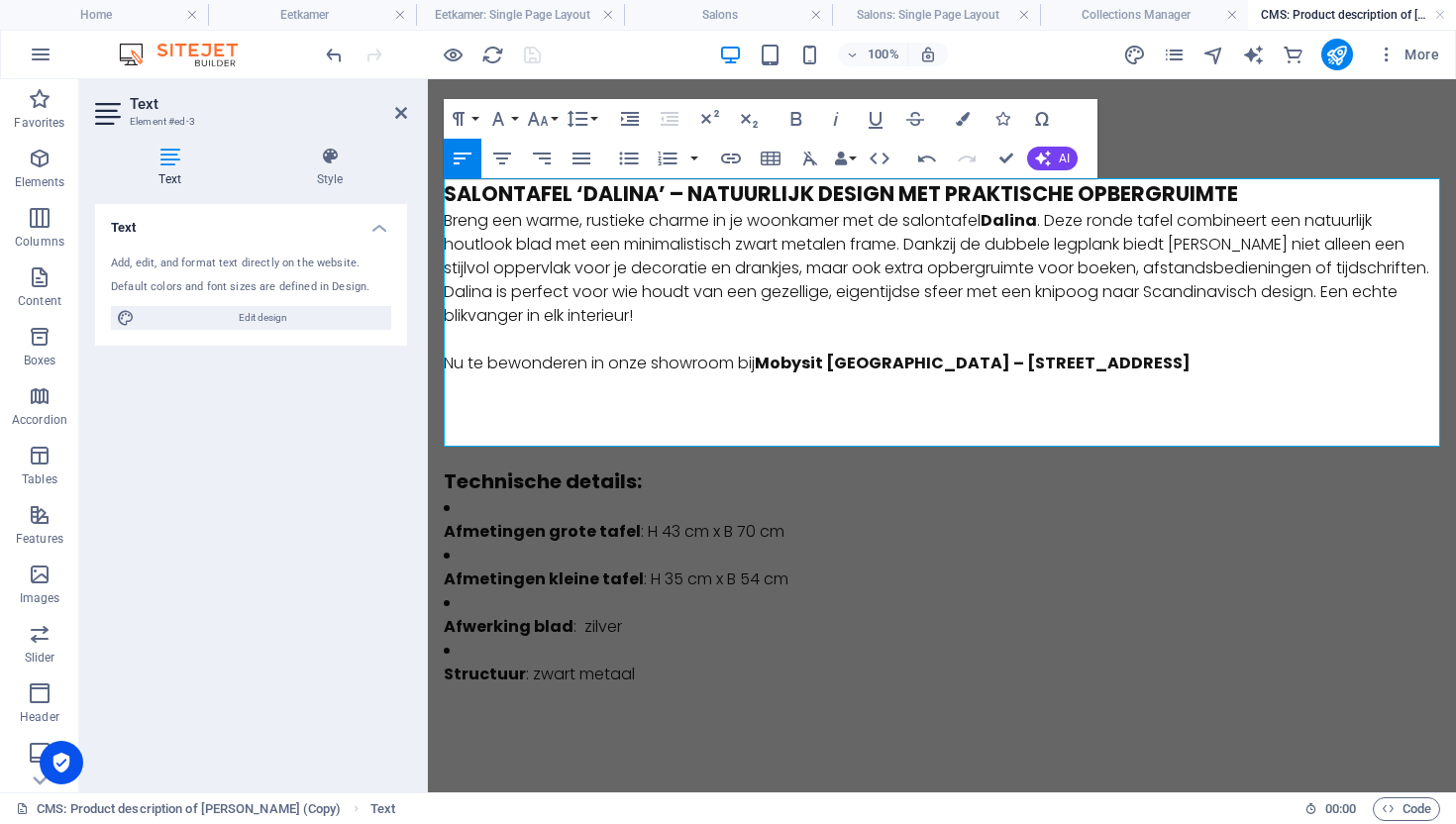 click on "Salontafel ‘Dalina’ – Natuurlijk Design met Praktische Opbergruimte" at bounding box center [942, 193] 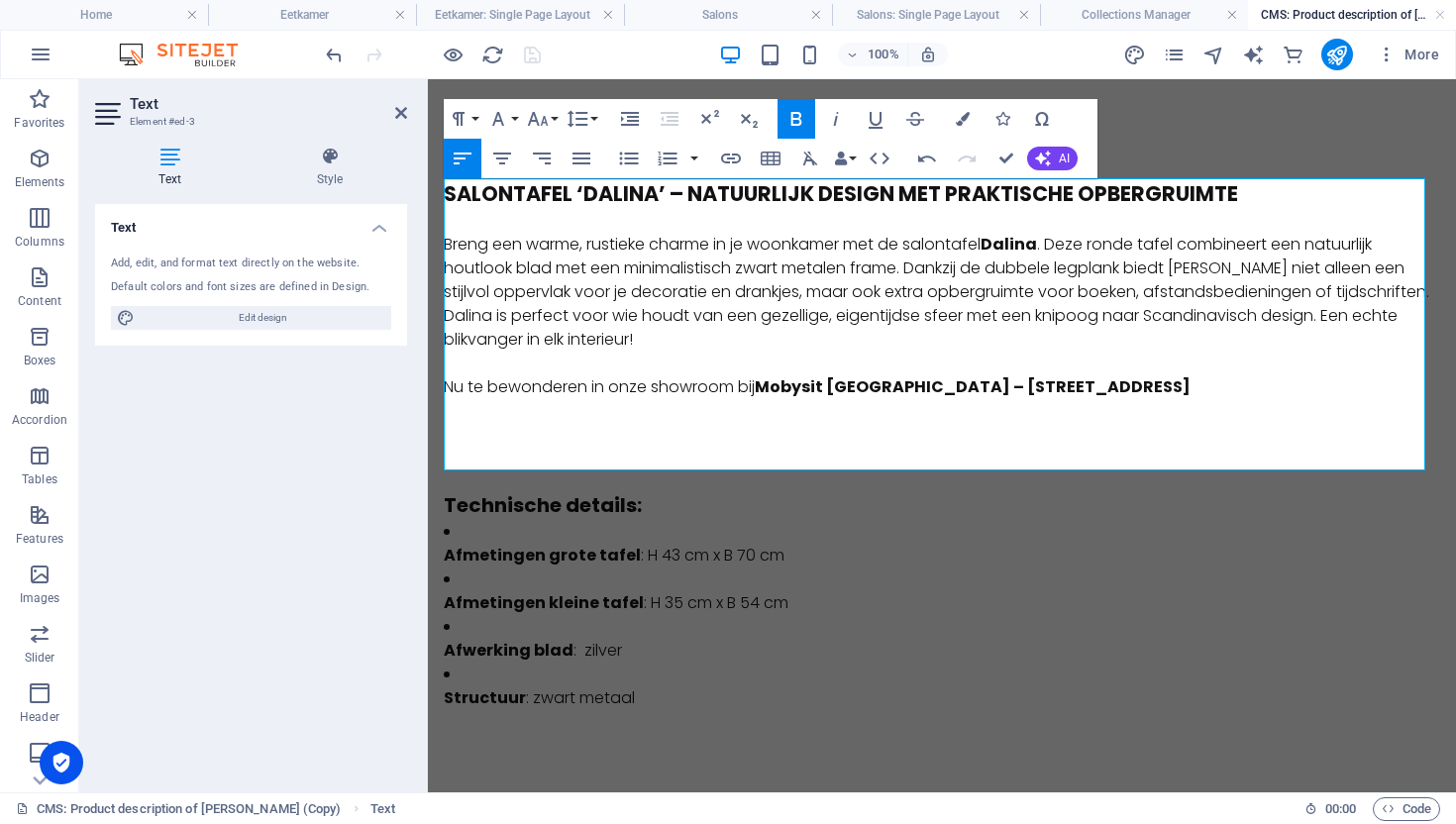 click on "Salontafel ‘Dalina’ – Natuurlijk Design met Praktische Opbergruimte" at bounding box center [841, 193] 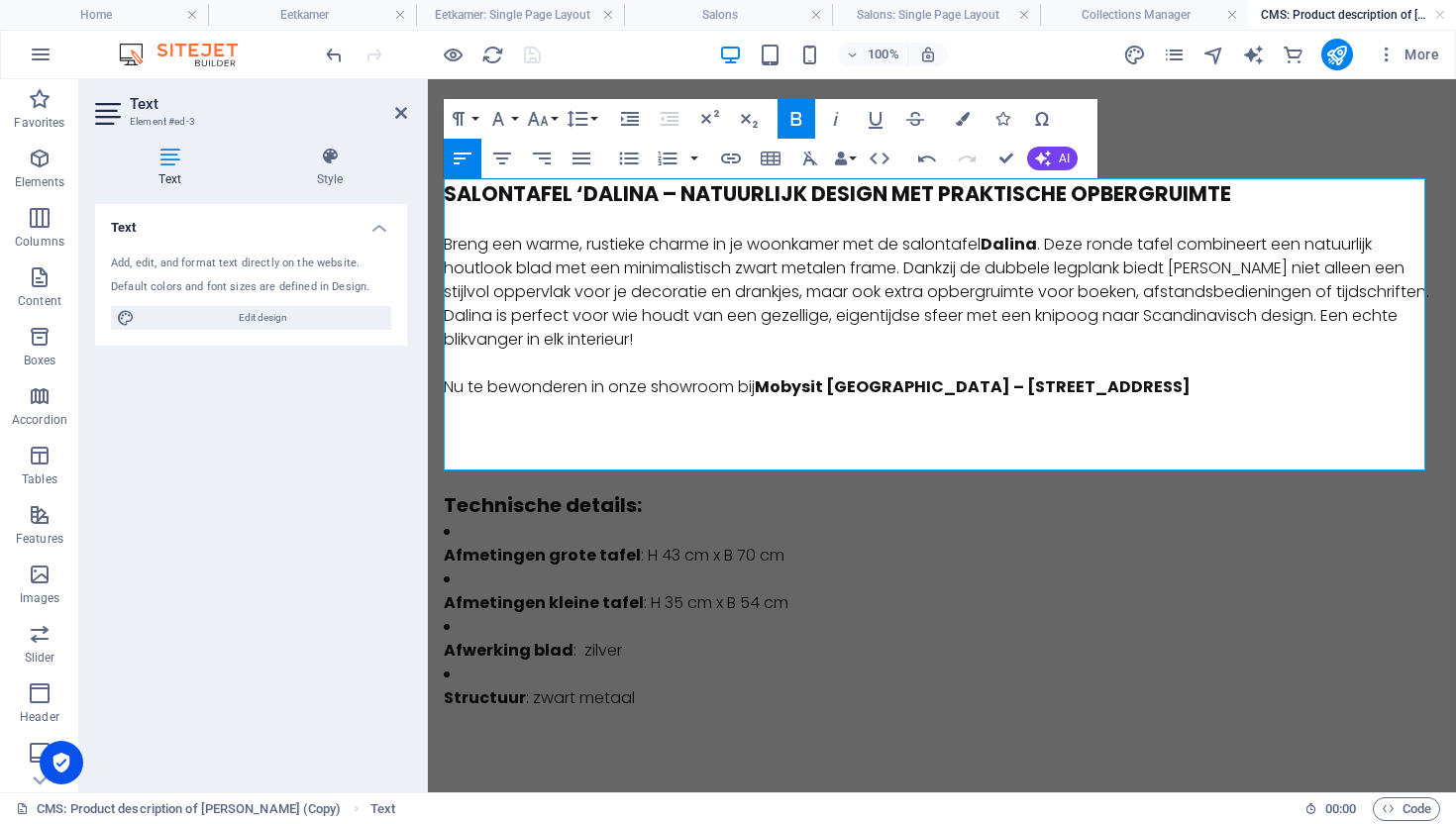 click on "Salontafel ‘Dalina – Natuurlijk Design met Praktische Opbergruimte" at bounding box center [837, 193] 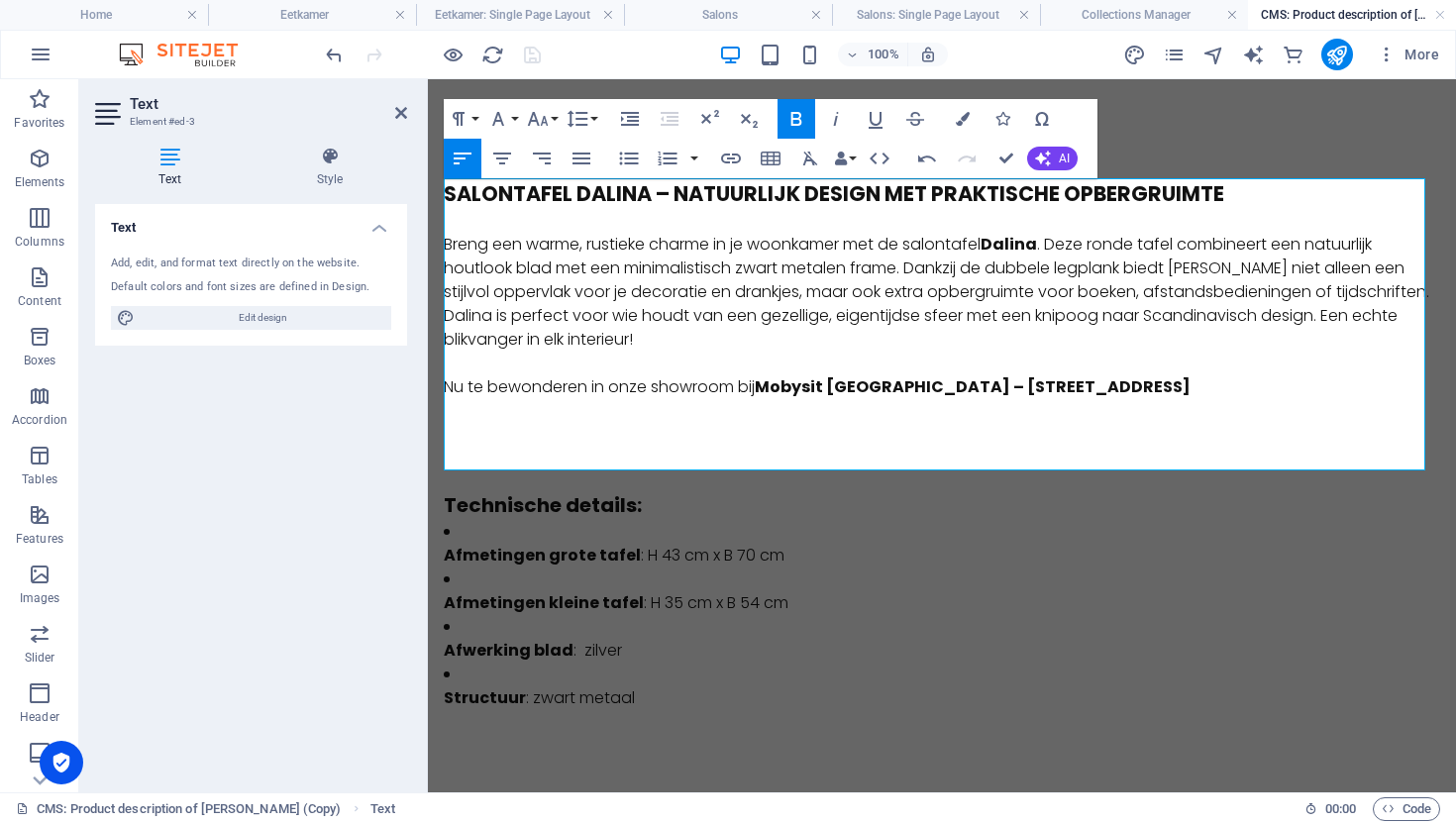 click on "Breng een warme, rustieke charme in je woonkamer met de salontafel  Dalina . Deze ronde tafel combineert een natuurlijk houtlook blad met een minimalistisch zwart metalen frame. Dankzij de dubbele legplank biedt [PERSON_NAME] niet alleen een stijlvol oppervlak voor je decoratie en drankjes, maar ook extra opbergruimte voor boeken, afstandsbedieningen of tijdschriften." at bounding box center [942, 268] 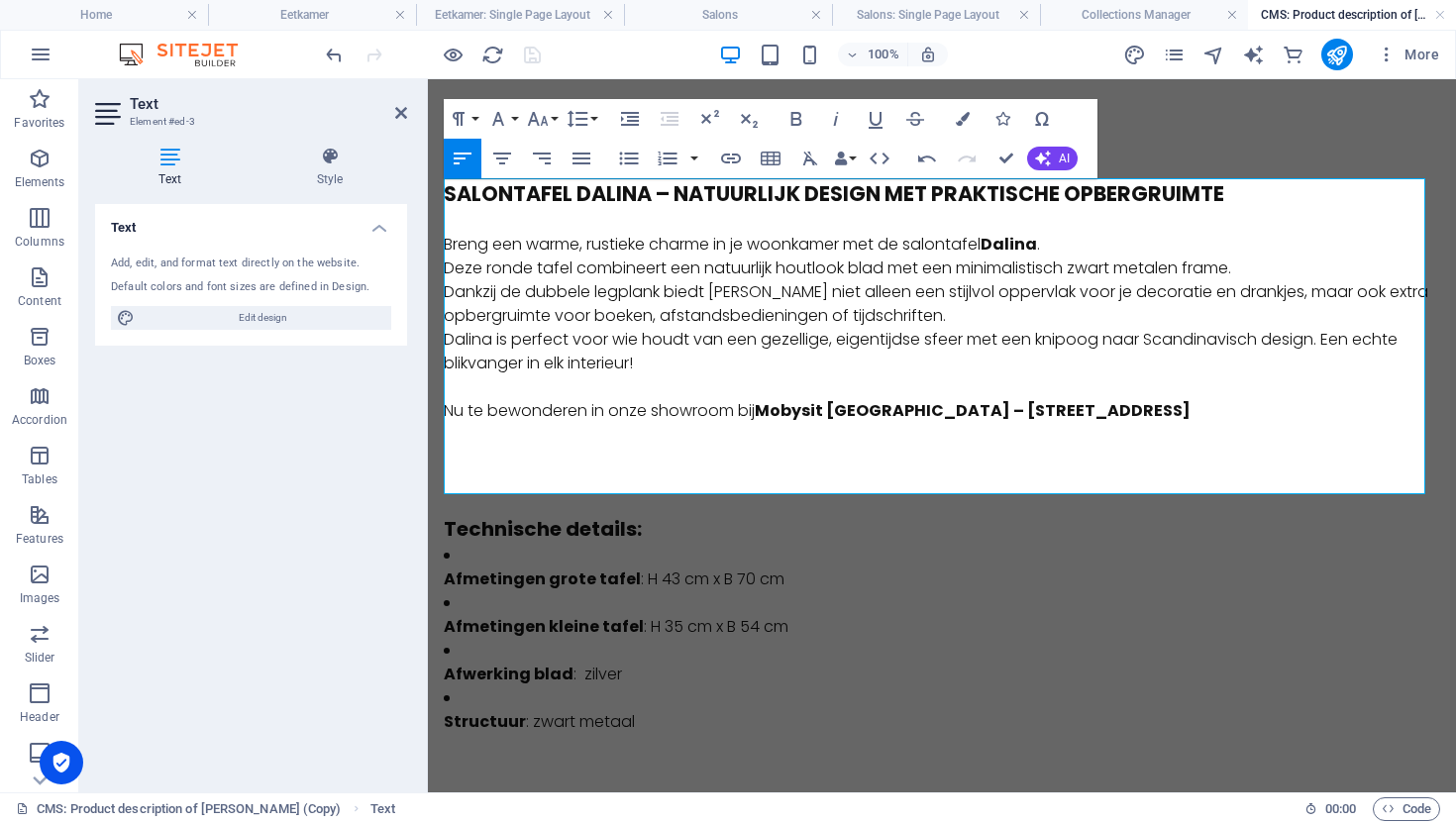 click on "Dankzij de dubbele legplank biedt [PERSON_NAME] niet alleen een stijlvol oppervlak voor je decoratie en drankjes, maar ook extra opbergruimte voor boeken, afstandsbedieningen of tijdschriften." at bounding box center [942, 304] 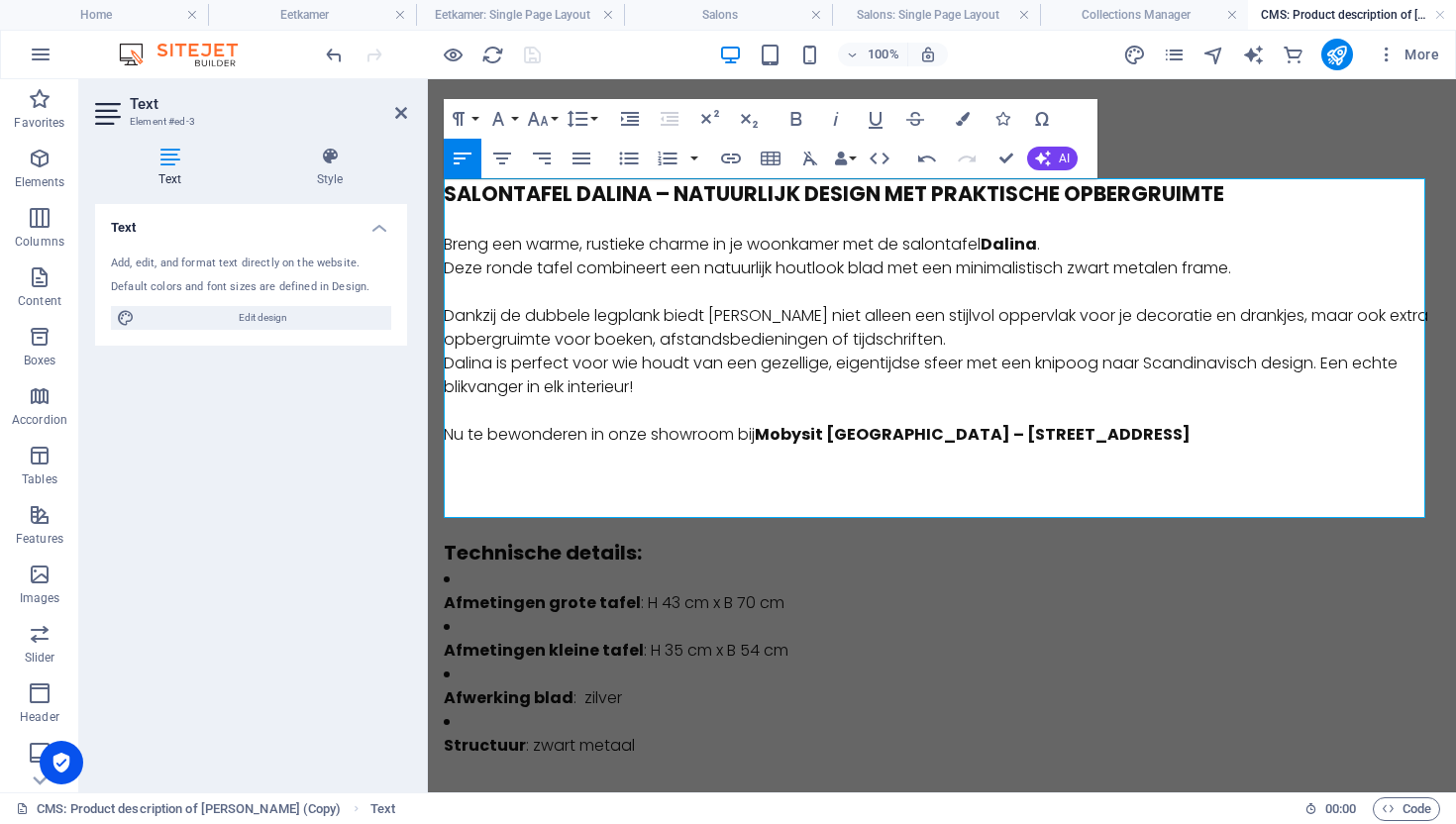 click on "Deze ronde tafel combineert een natuurlijk houtlook blad met een minimalistisch zwart metalen frame." at bounding box center [942, 268] 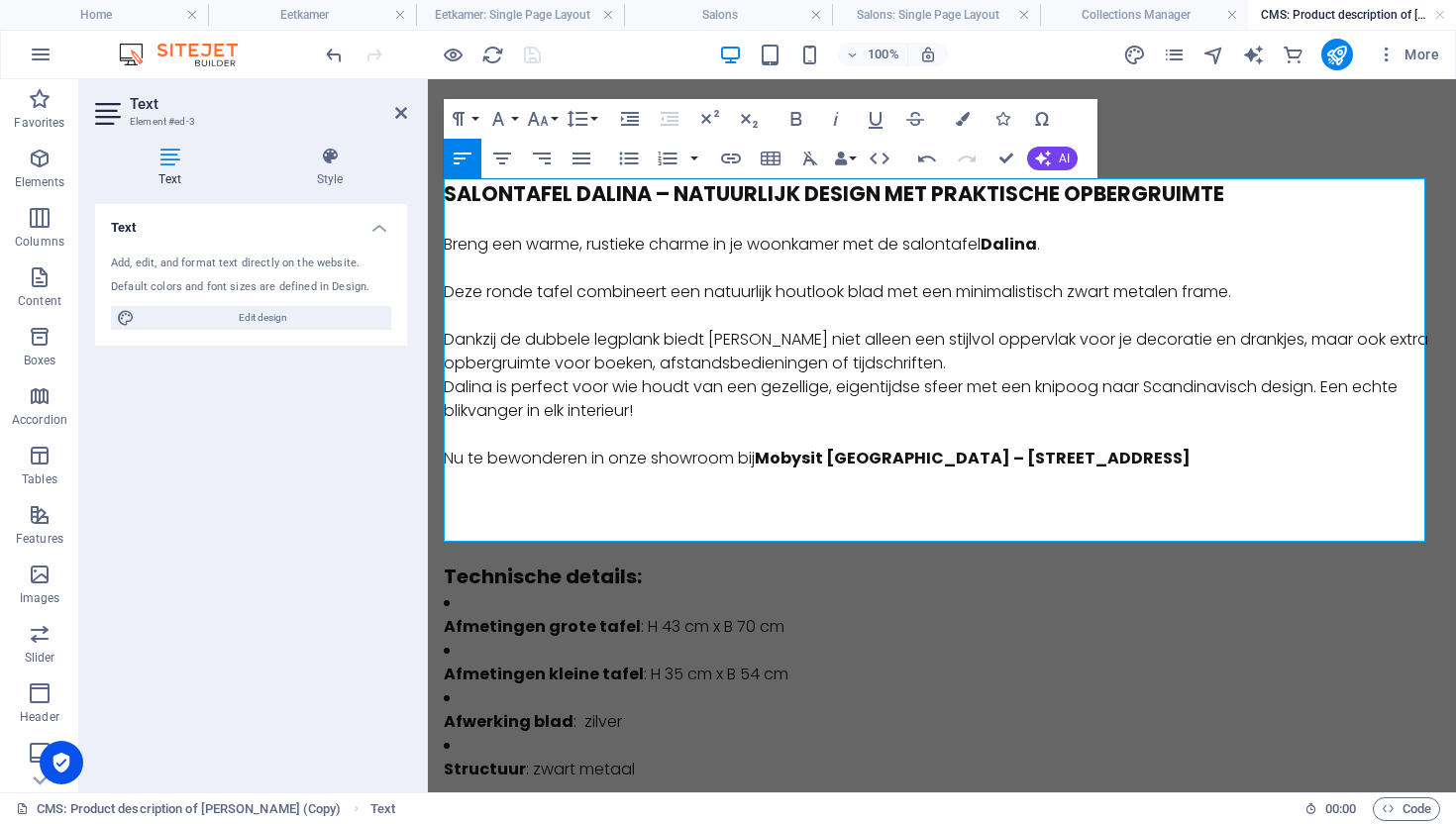 click on "Dalina is perfect voor wie houdt van een gezellige, eigentijdse sfeer met een knipoog naar Scandinavisch design. Een echte blikvanger in elk interieur!" at bounding box center [942, 399] 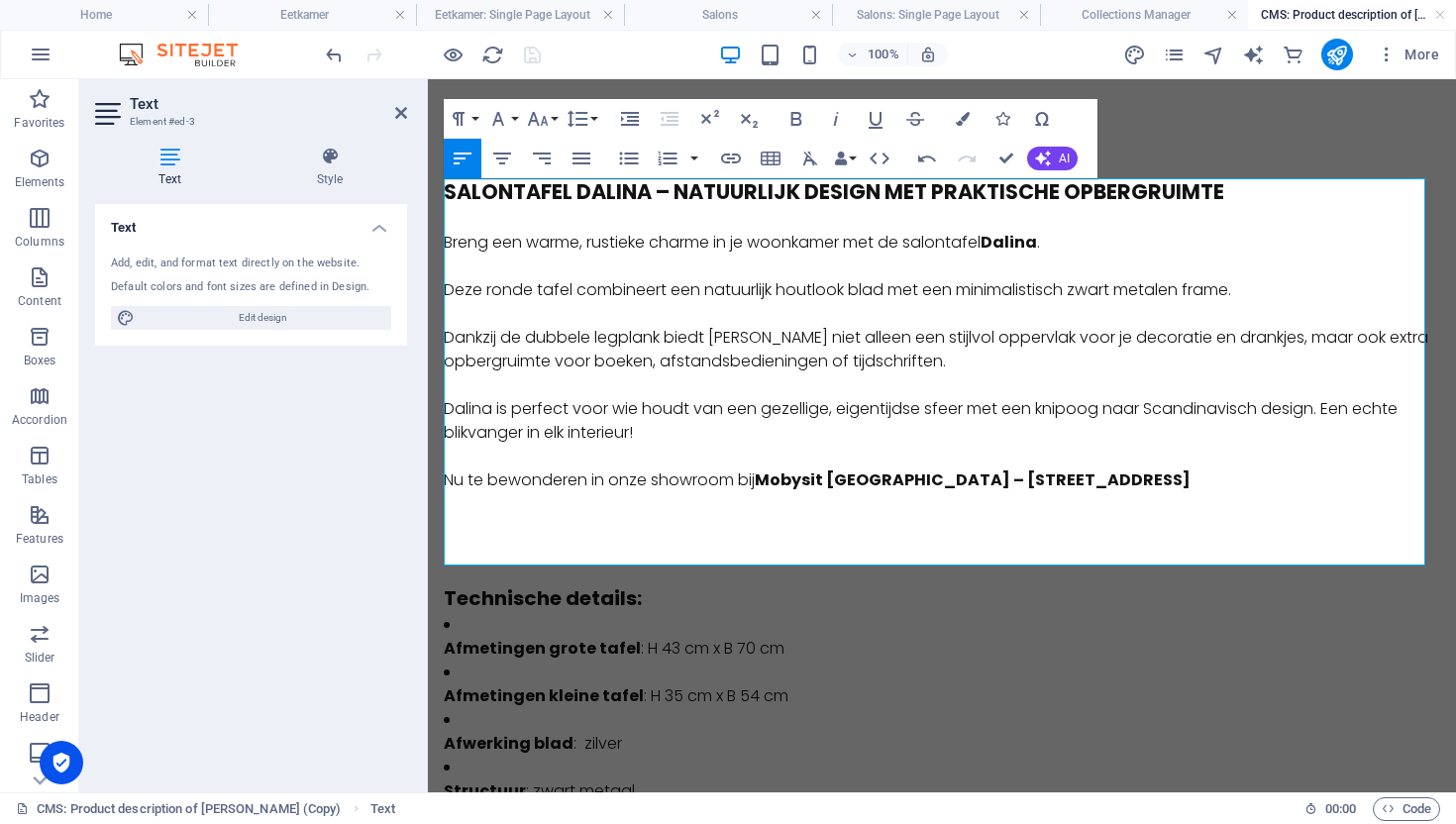 scroll, scrollTop: 4, scrollLeft: 0, axis: vertical 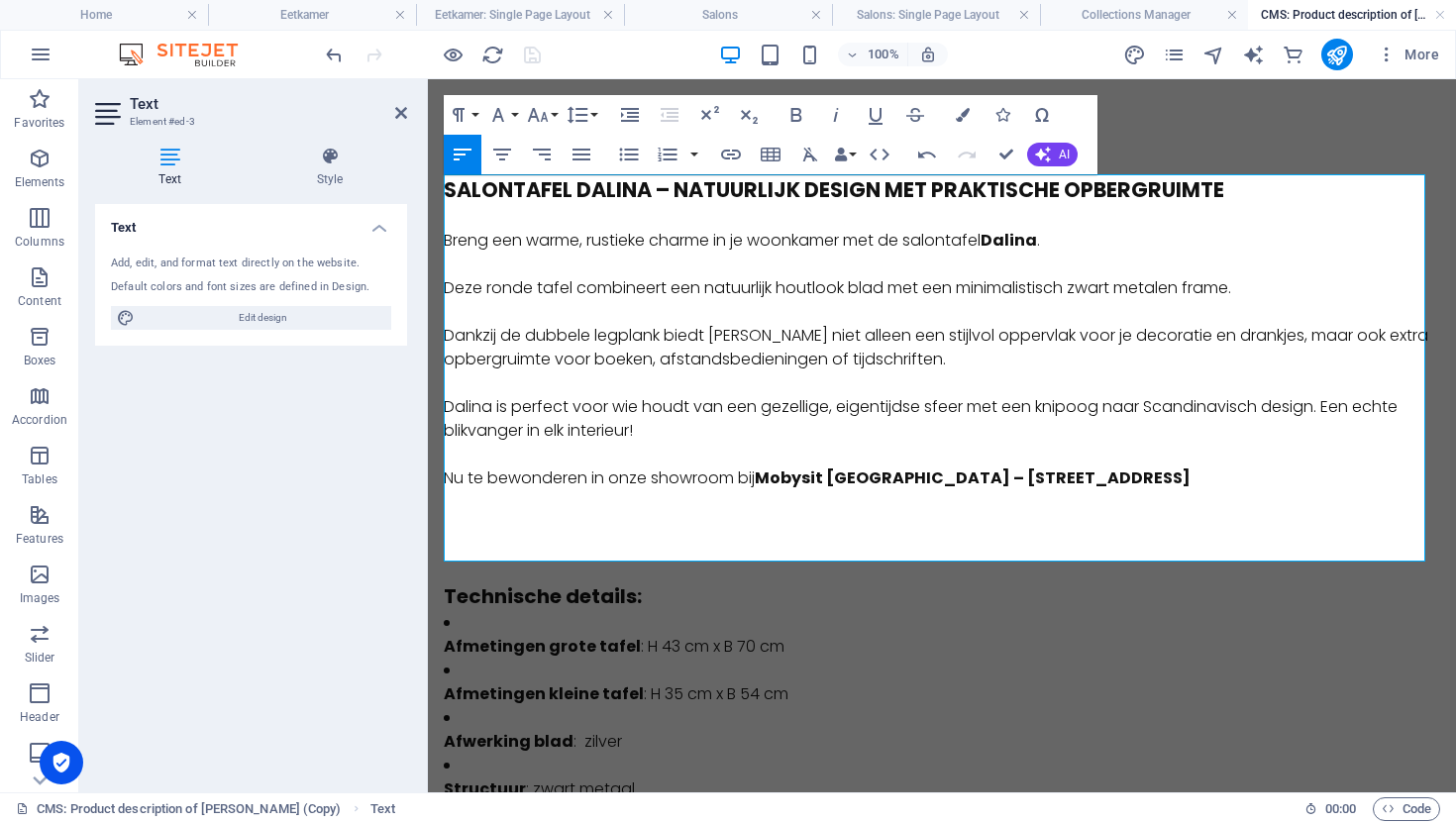 click on "Deze ronde tafel combineert een natuurlijk houtlook blad met een minimalistisch zwart metalen frame." at bounding box center [942, 288] 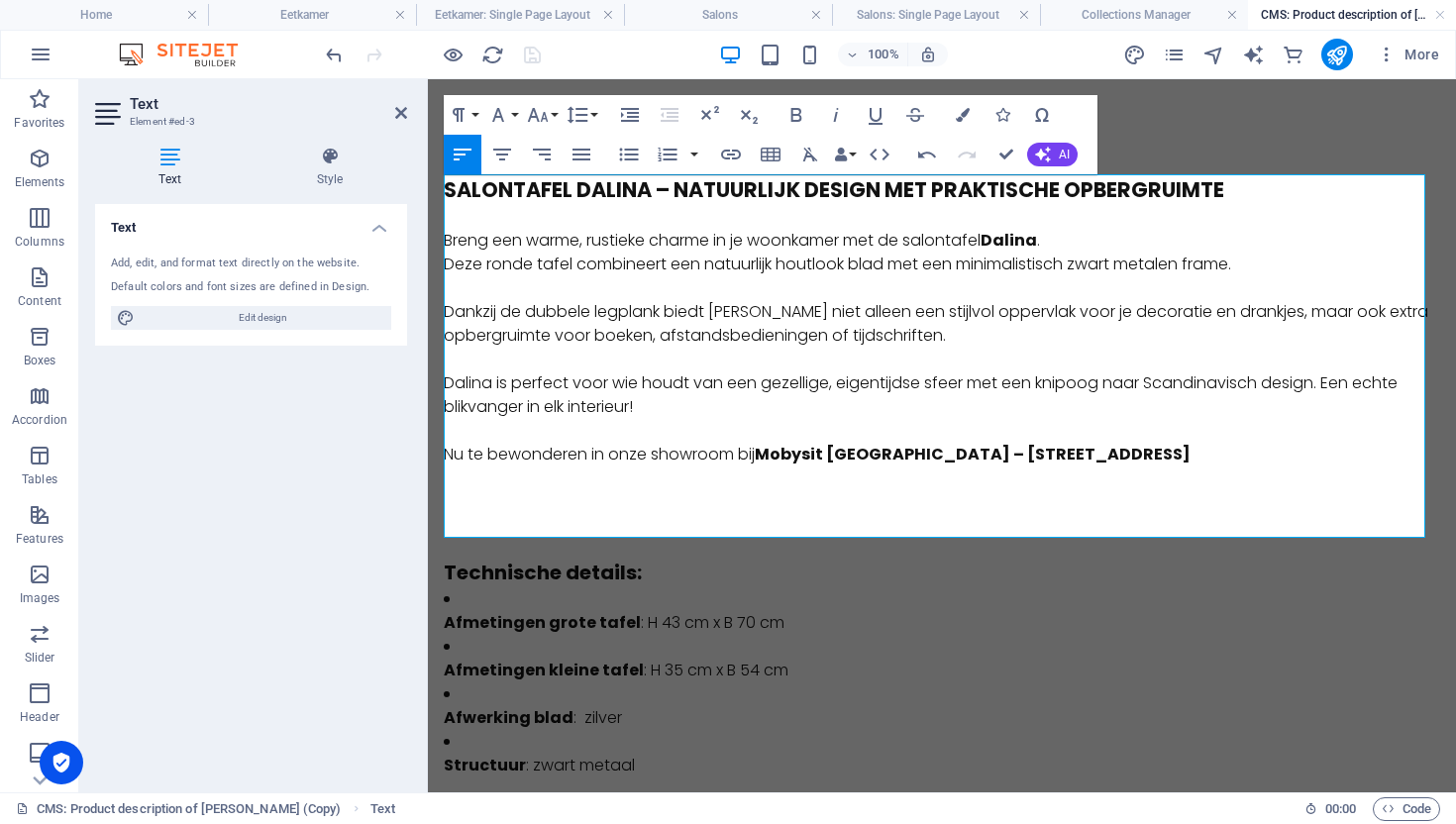 click on "Dankzij de dubbele legplank biedt [PERSON_NAME] niet alleen een stijlvol oppervlak voor je decoratie en drankjes, maar ook extra opbergruimte voor boeken, afstandsbedieningen of tijdschriften." at bounding box center (942, 324) 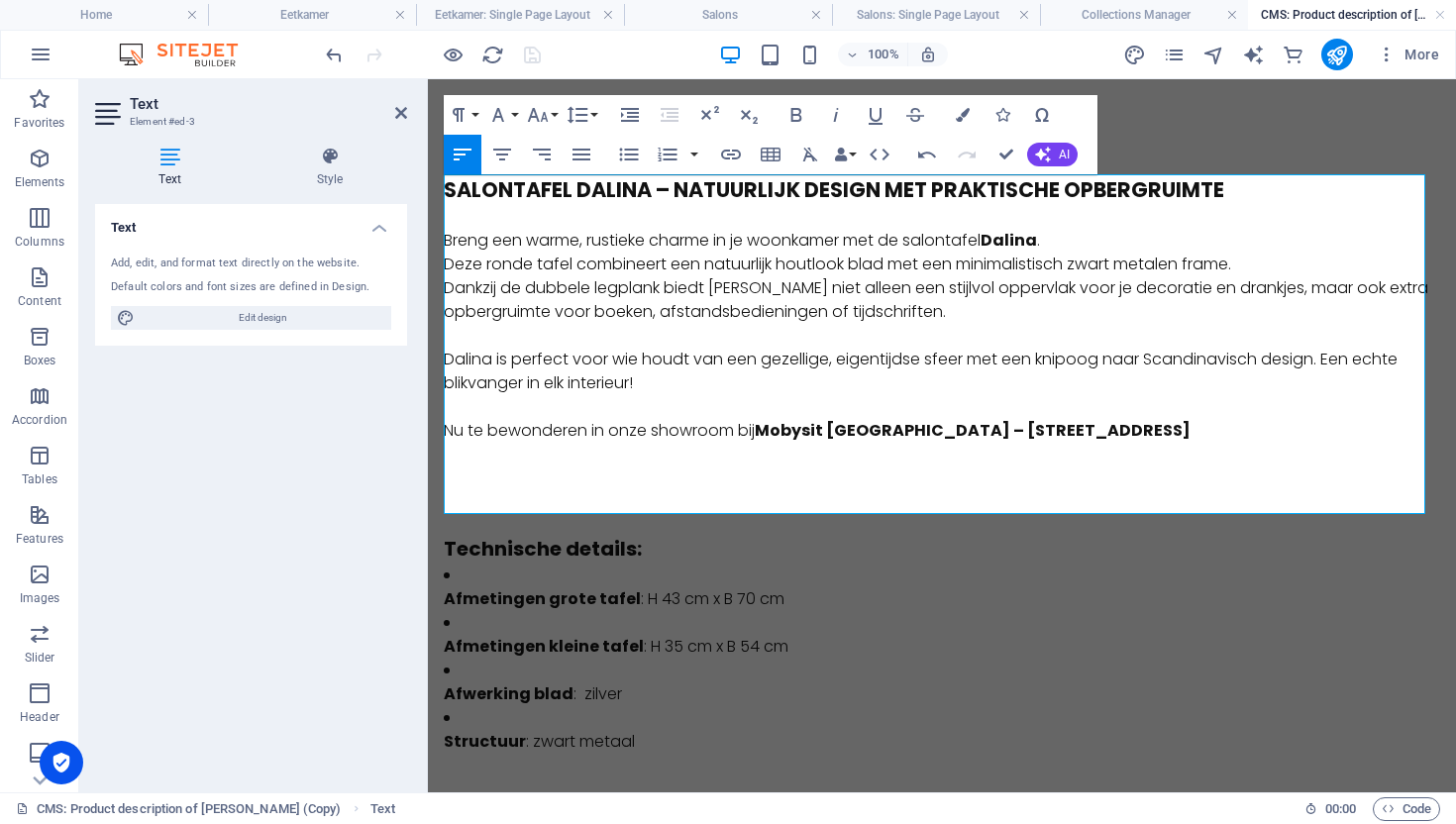 click on "Dalina is perfect voor wie houdt van een gezellige, eigentijdse sfeer met een knipoog naar Scandinavisch design. Een echte blikvanger in elk interieur!" at bounding box center [942, 371] 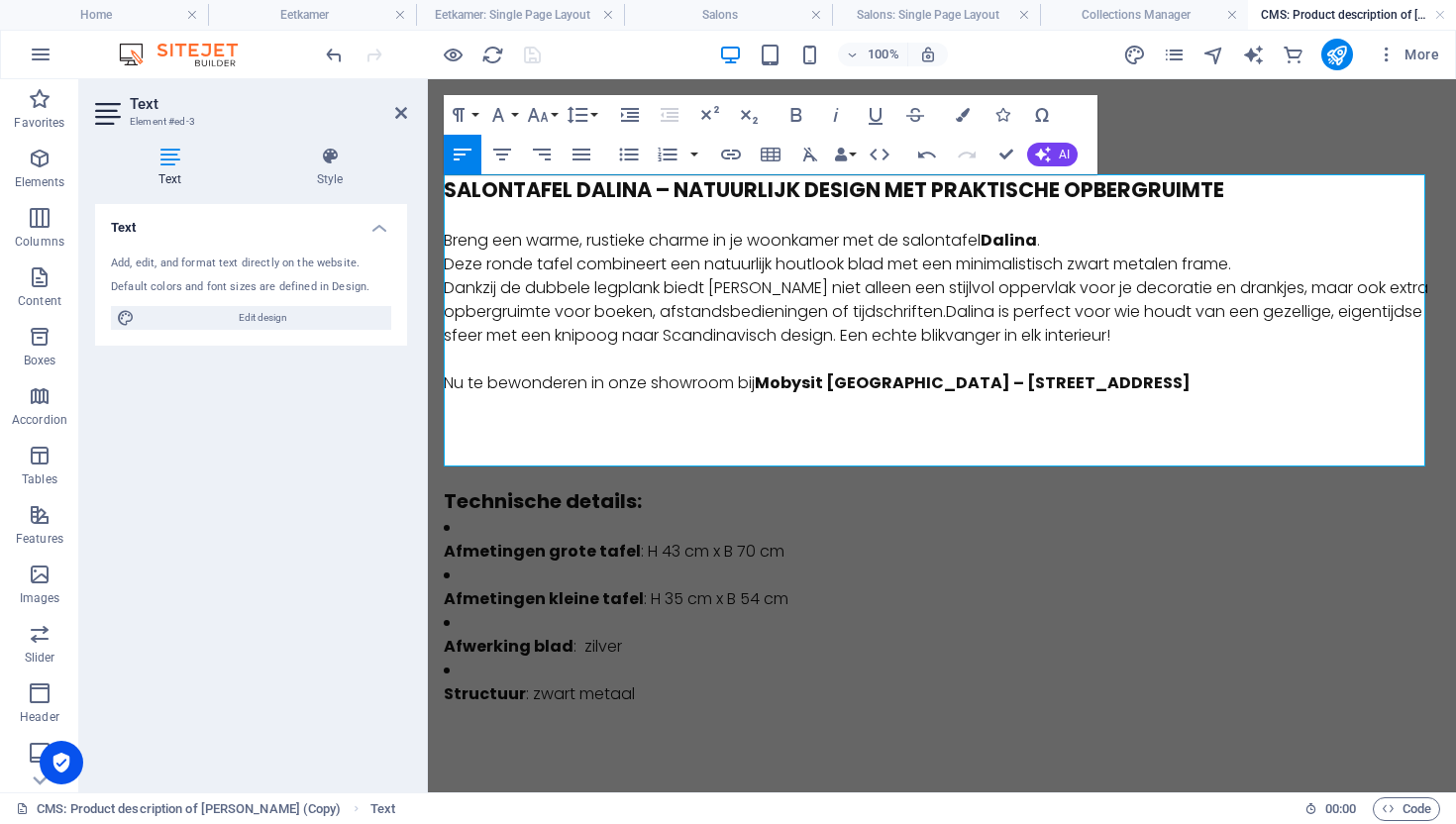 type 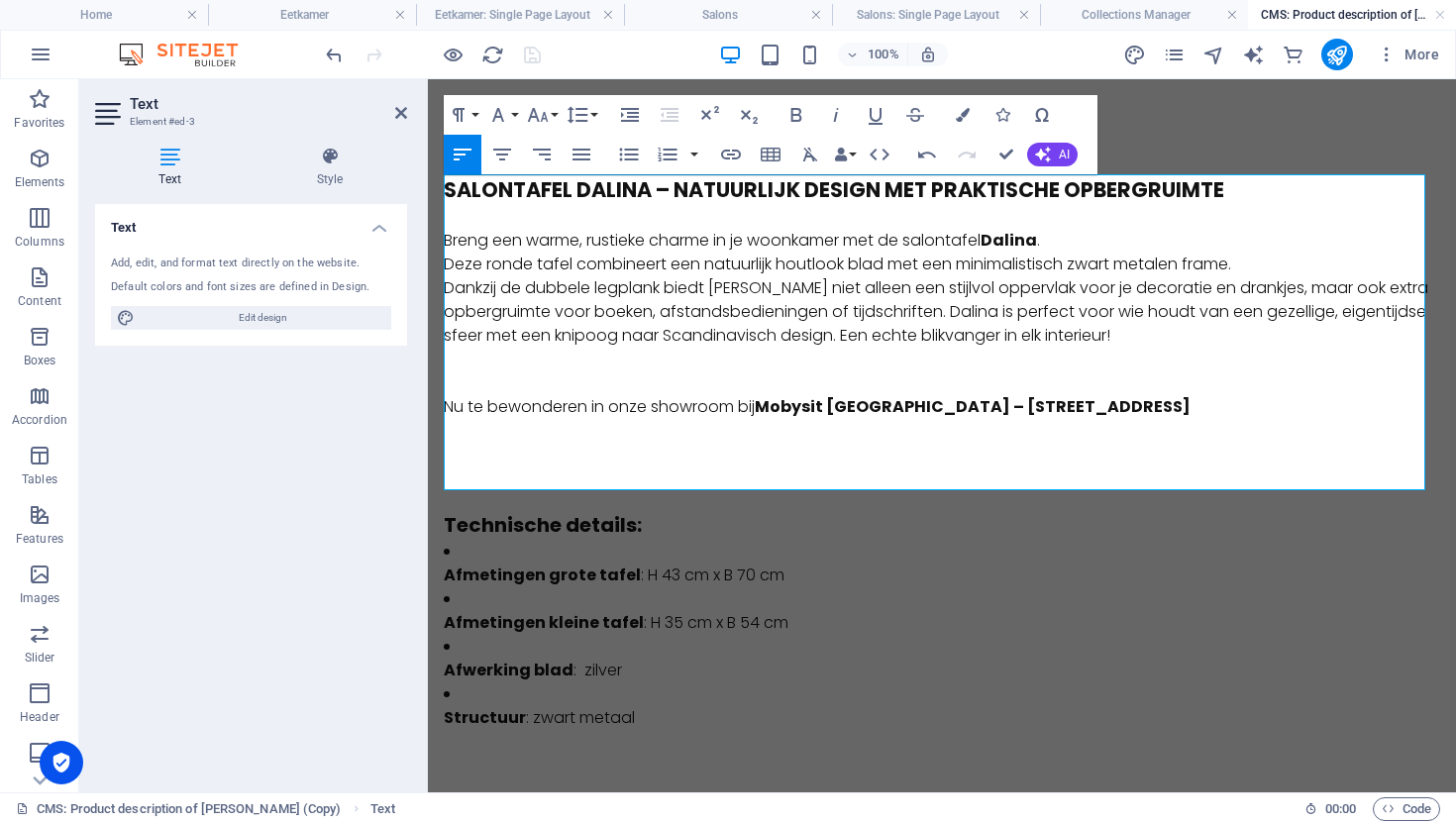 click at bounding box center (942, 360) 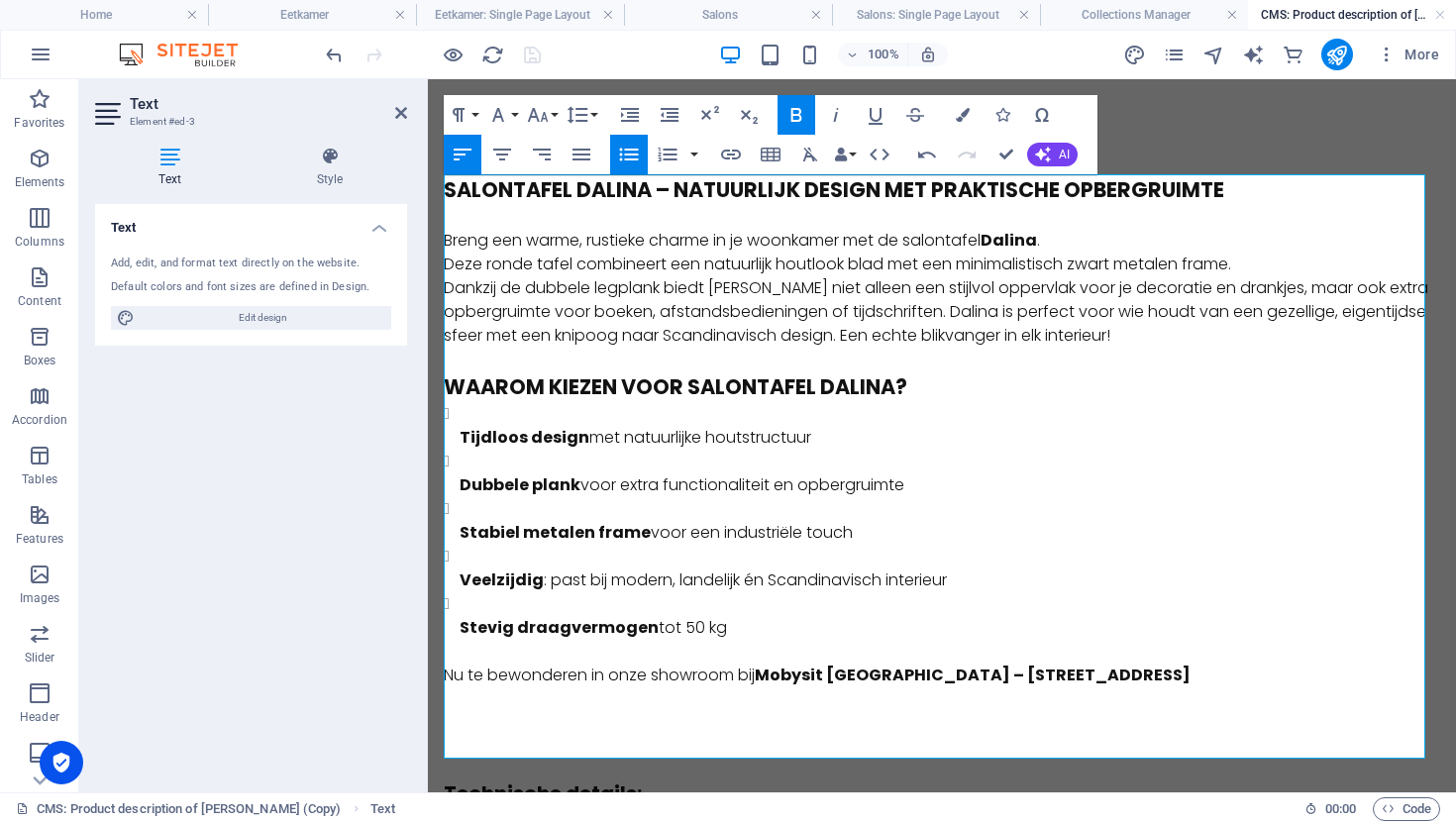 click on "Deze ronde tafel combineert een natuurlijk houtlook blad met een minimalistisch zwart metalen frame." at bounding box center [942, 264] 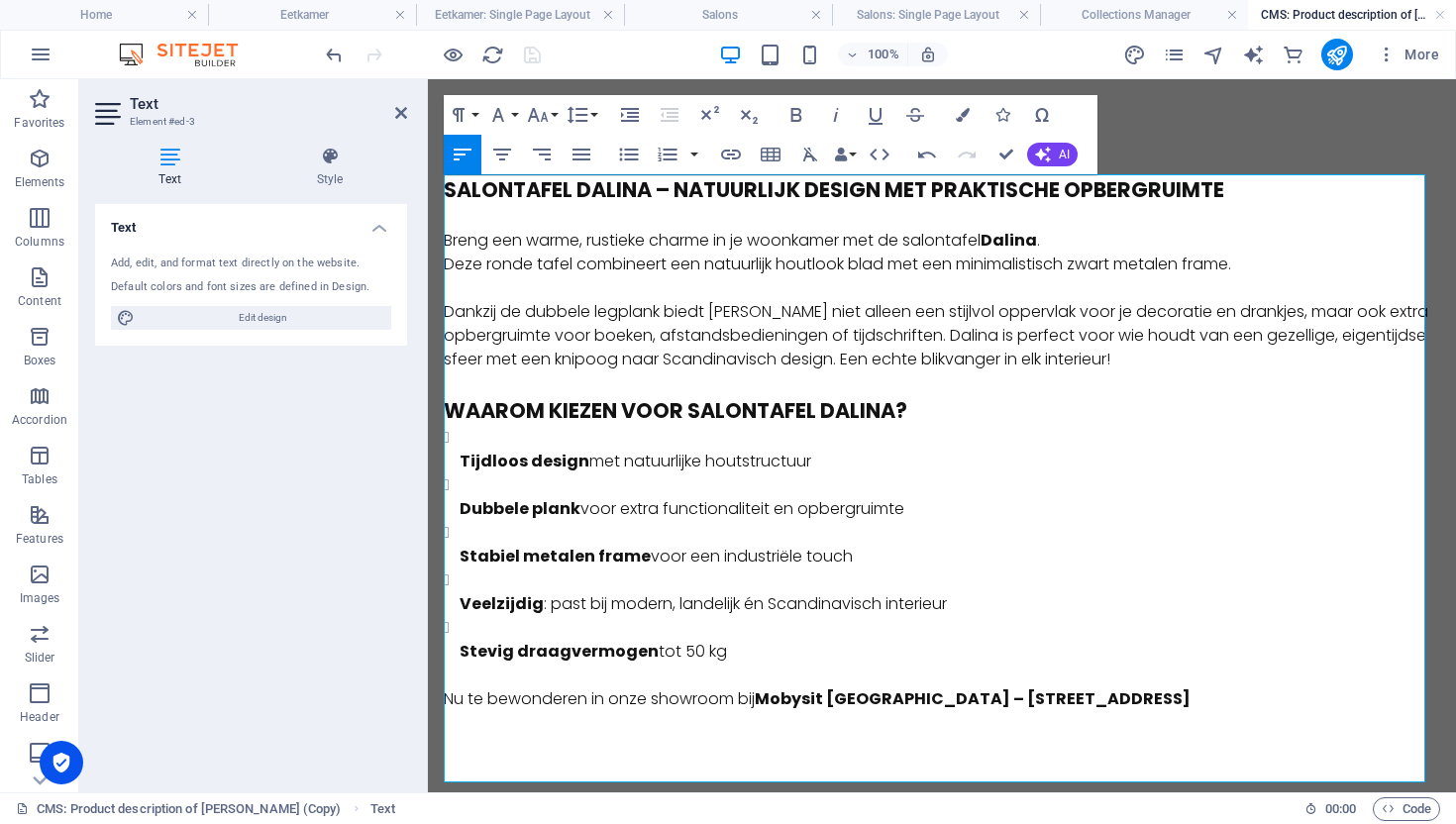 click on "Breng een warme, rustieke charme in je woonkamer met de salontafel  Dalina ." at bounding box center (942, 241) 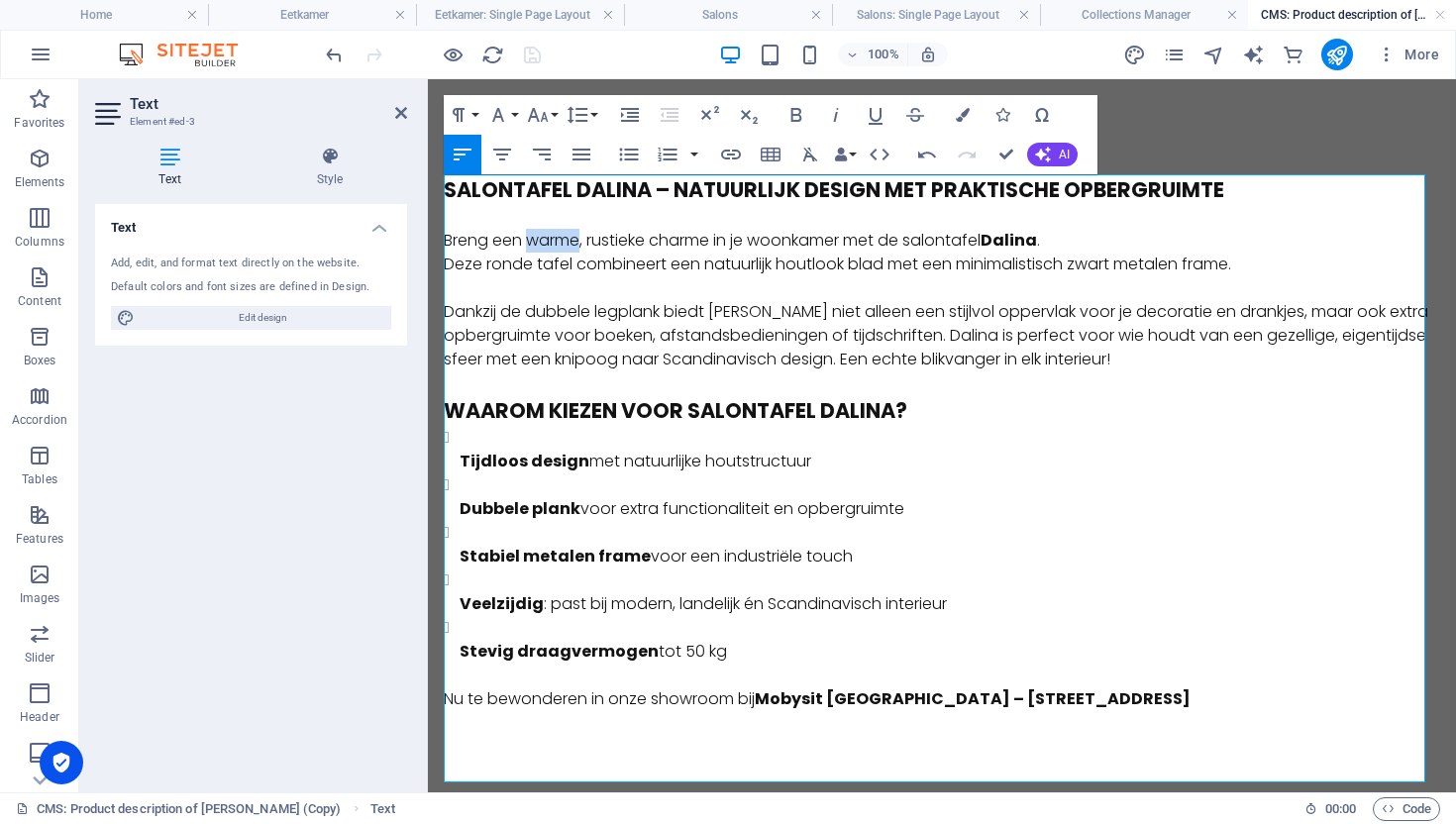 click on "Breng een warme, rustieke charme in je woonkamer met de salontafel  Dalina ." at bounding box center (942, 241) 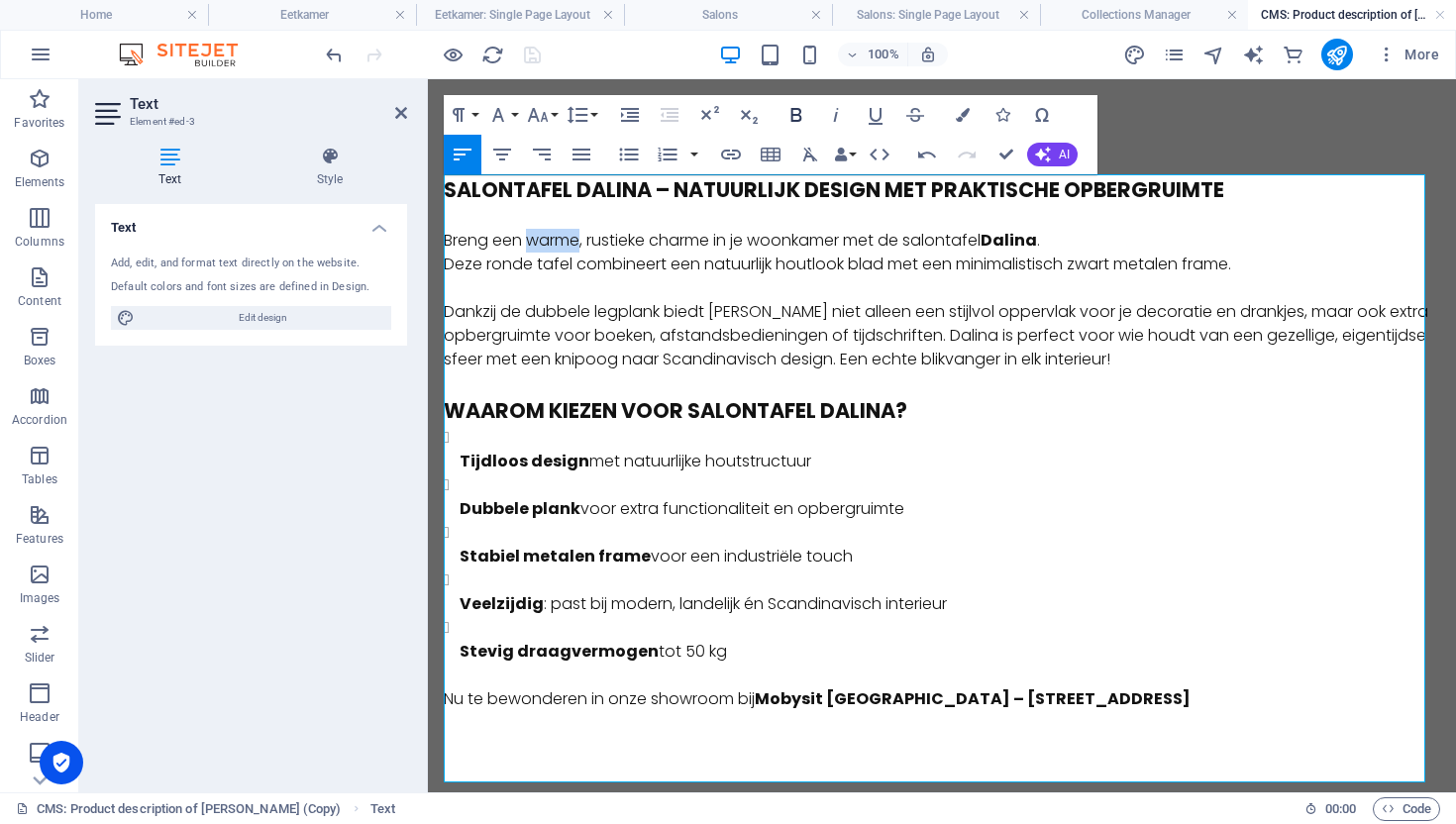 click on "Bold" at bounding box center (796, 115) 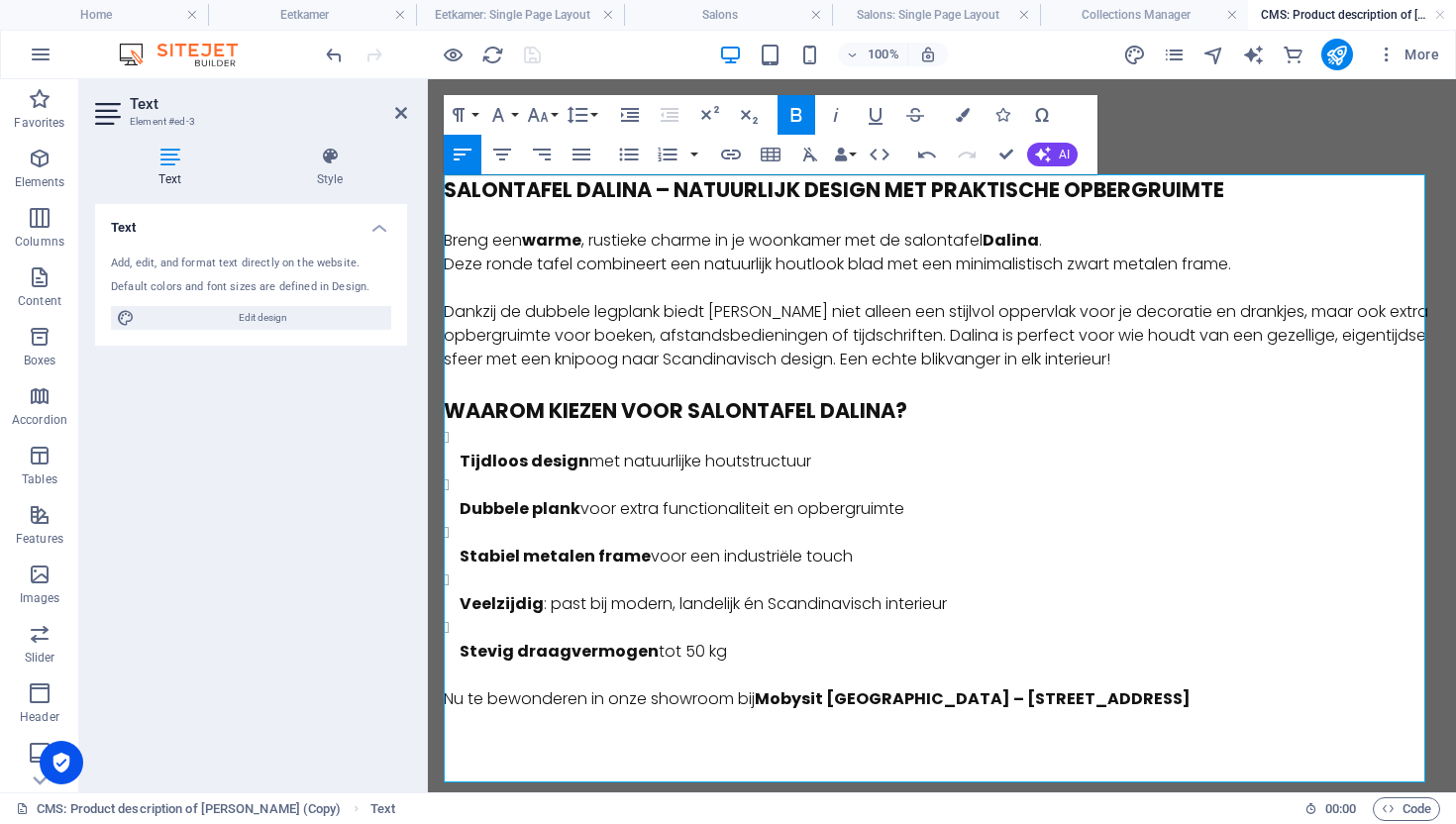 click on "Breng een  warme , rustieke charme in je woonkamer met de salontafel  Dalina ." at bounding box center [942, 241] 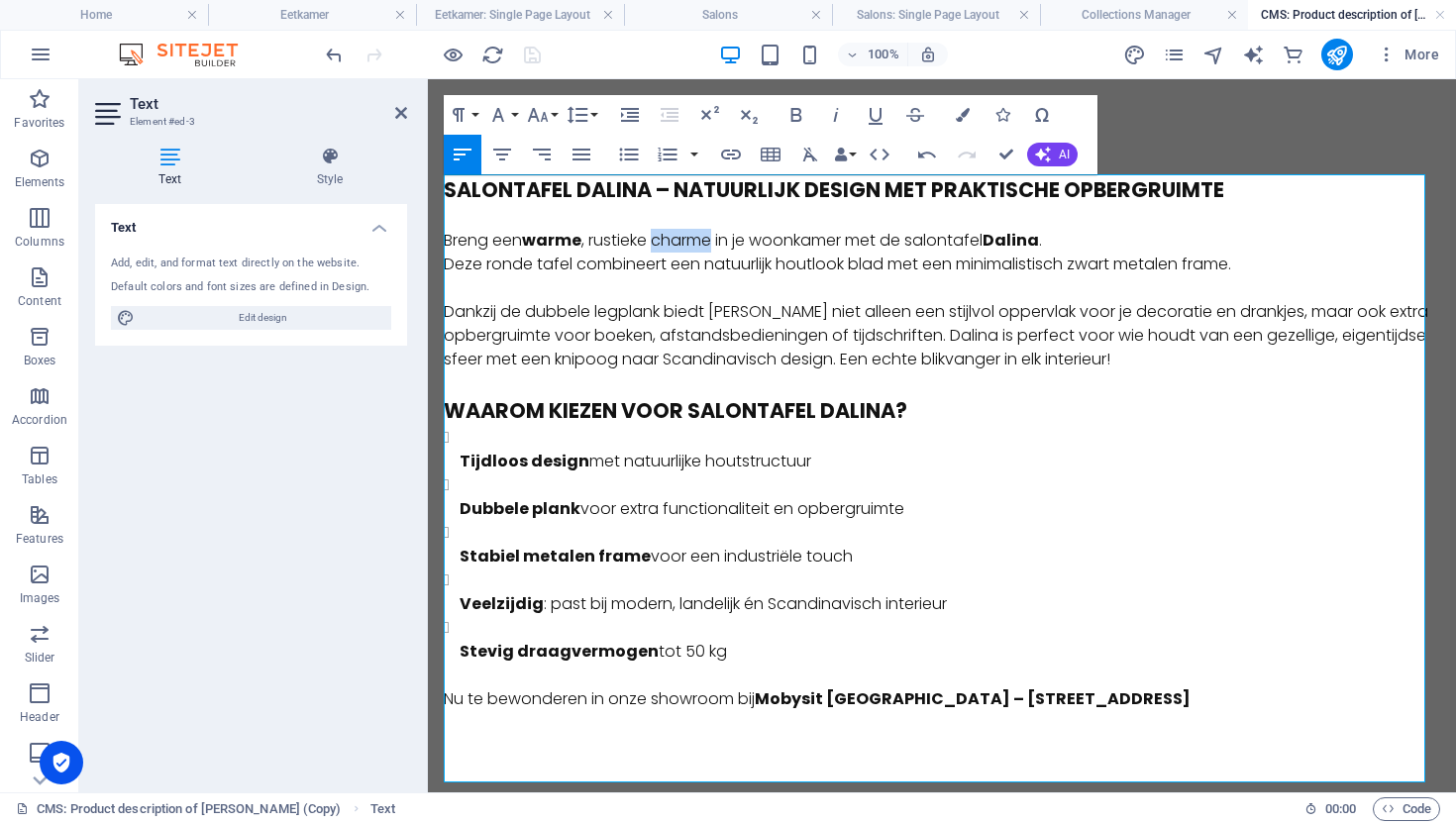 drag, startPoint x: 700, startPoint y: 244, endPoint x: 761, endPoint y: 180, distance: 88.4138 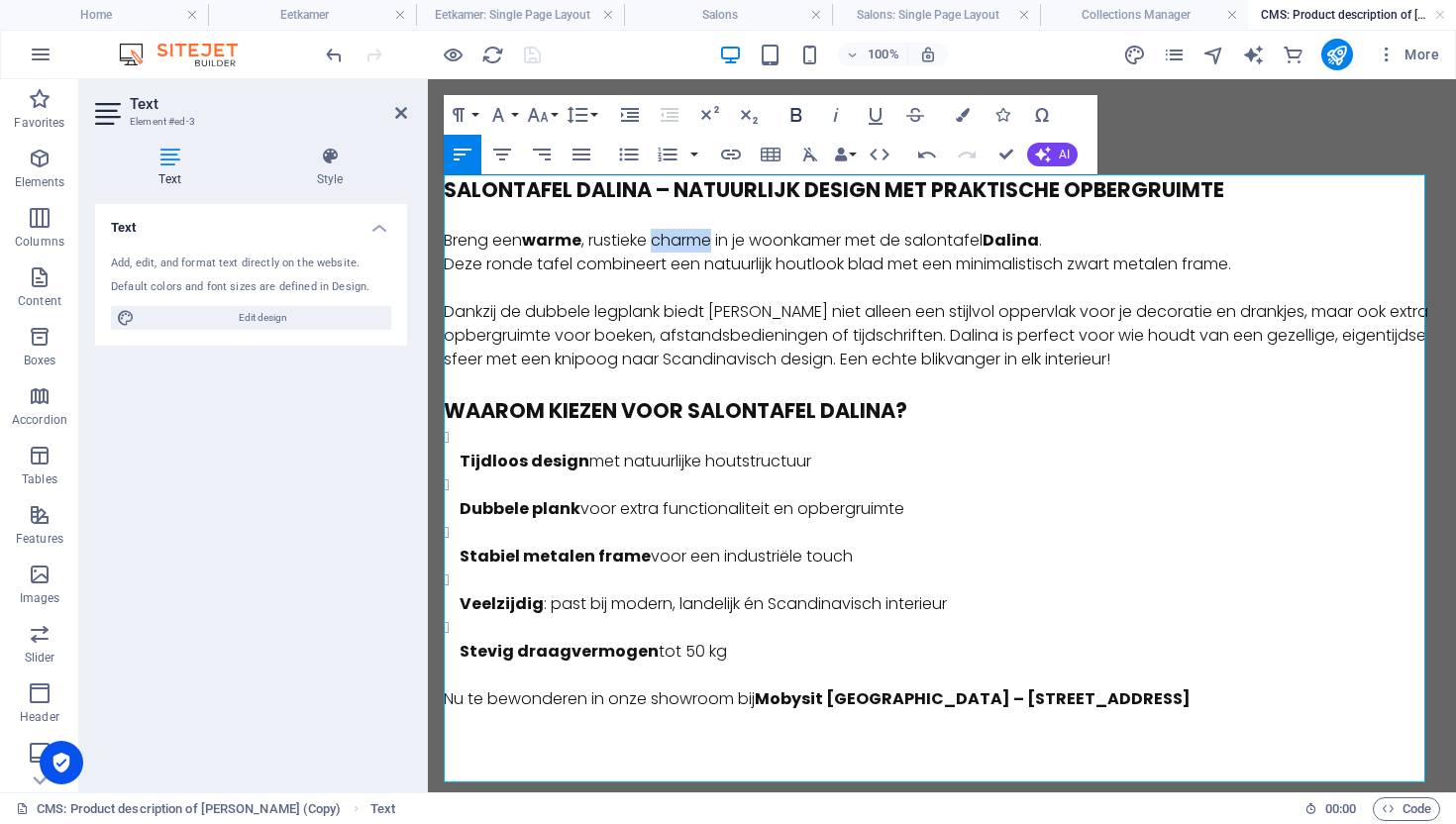 click 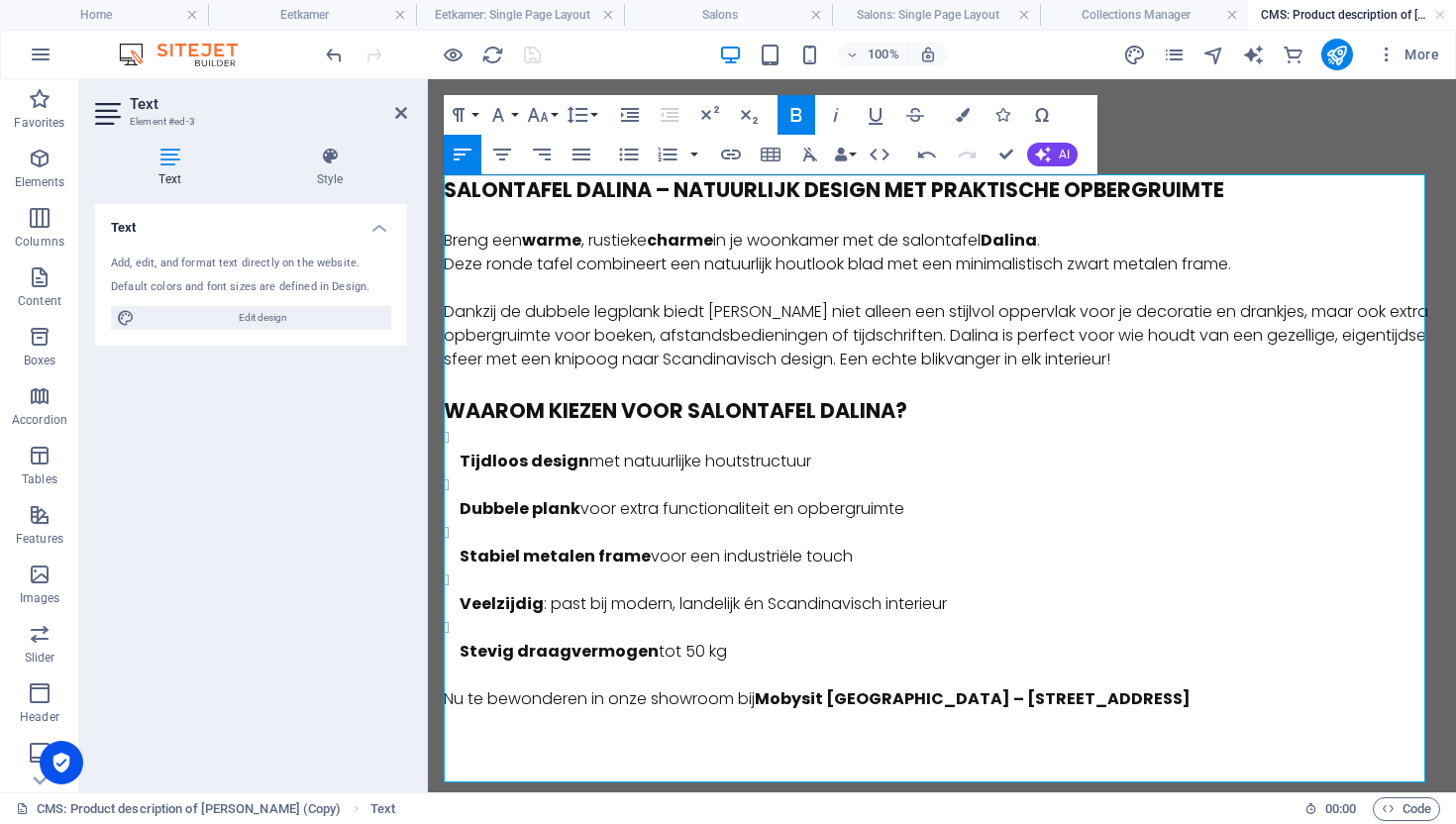 click on "Deze ronde tafel combineert een natuurlijk houtlook blad met een minimalistisch zwart metalen frame." at bounding box center [942, 264] 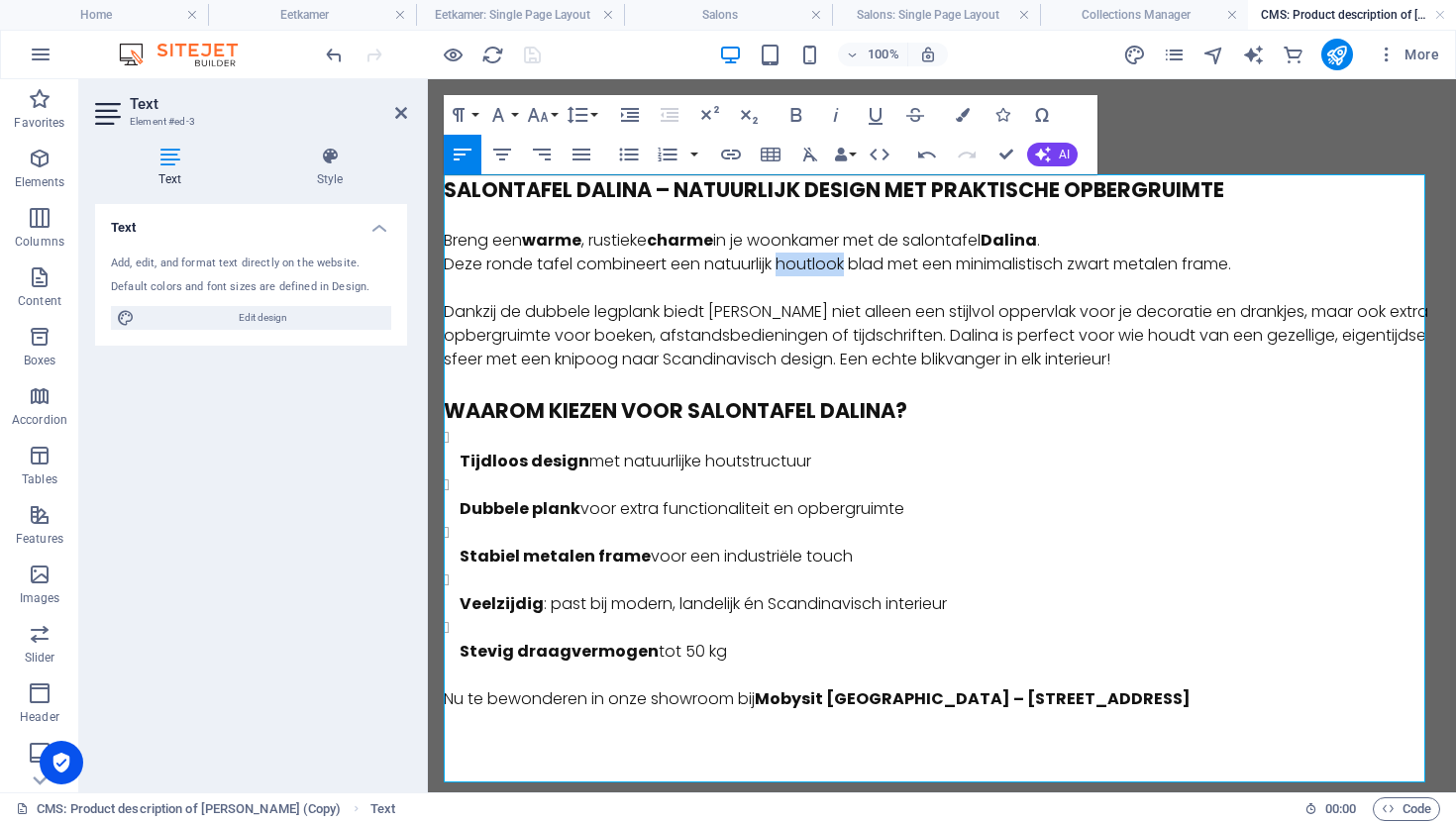 click on "Deze ronde tafel combineert een natuurlijk houtlook blad met een minimalistisch zwart metalen frame." at bounding box center (942, 264) 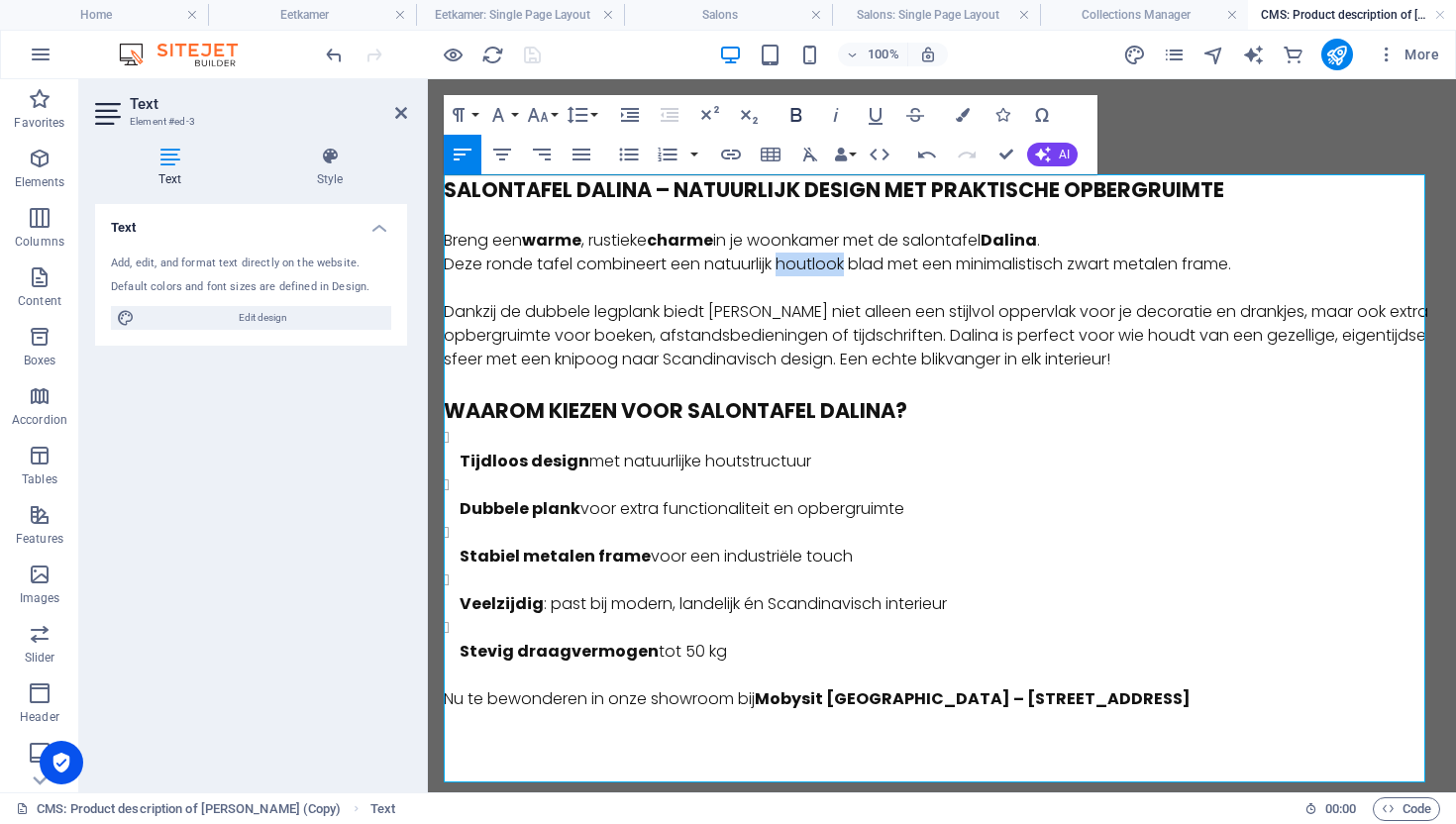 click 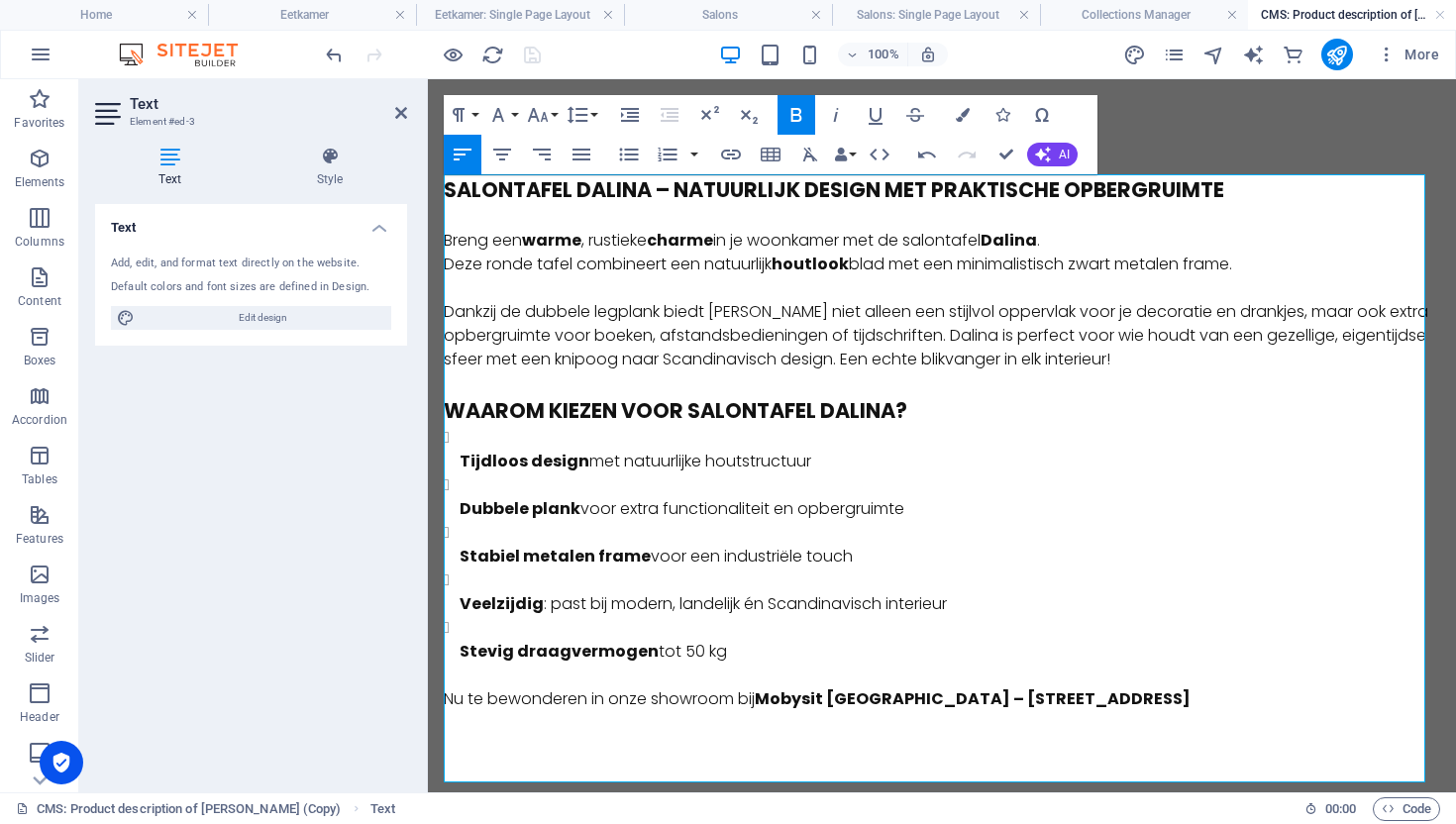 click on "Deze ronde tafel combineert een natuurlijk  houtlook  blad met een minimalistisch zwart metalen frame." at bounding box center (942, 264) 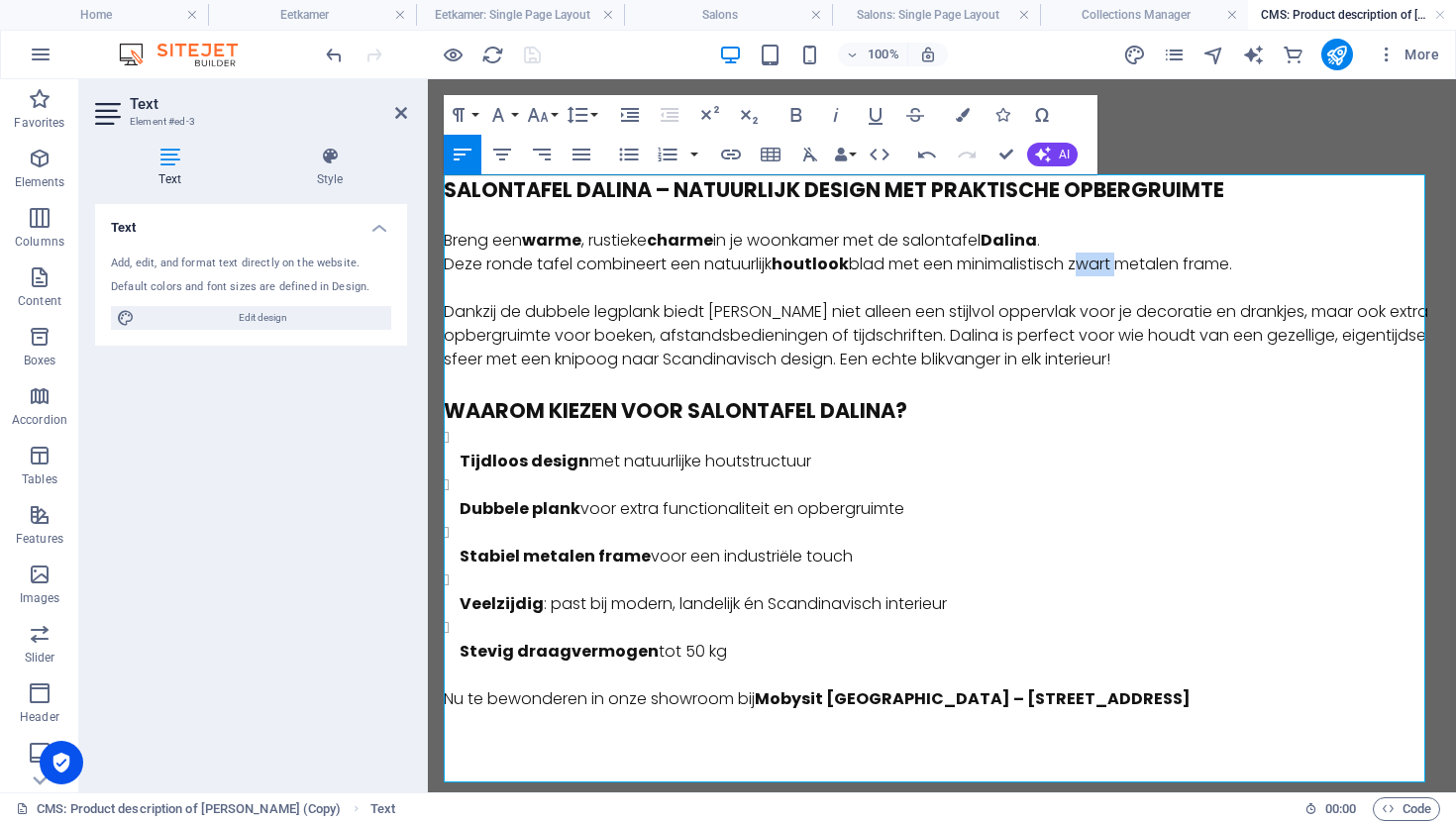 click on "Deze ronde tafel combineert een natuurlijk  houtlook  blad met een minimalistisch zwart metalen frame." at bounding box center [942, 264] 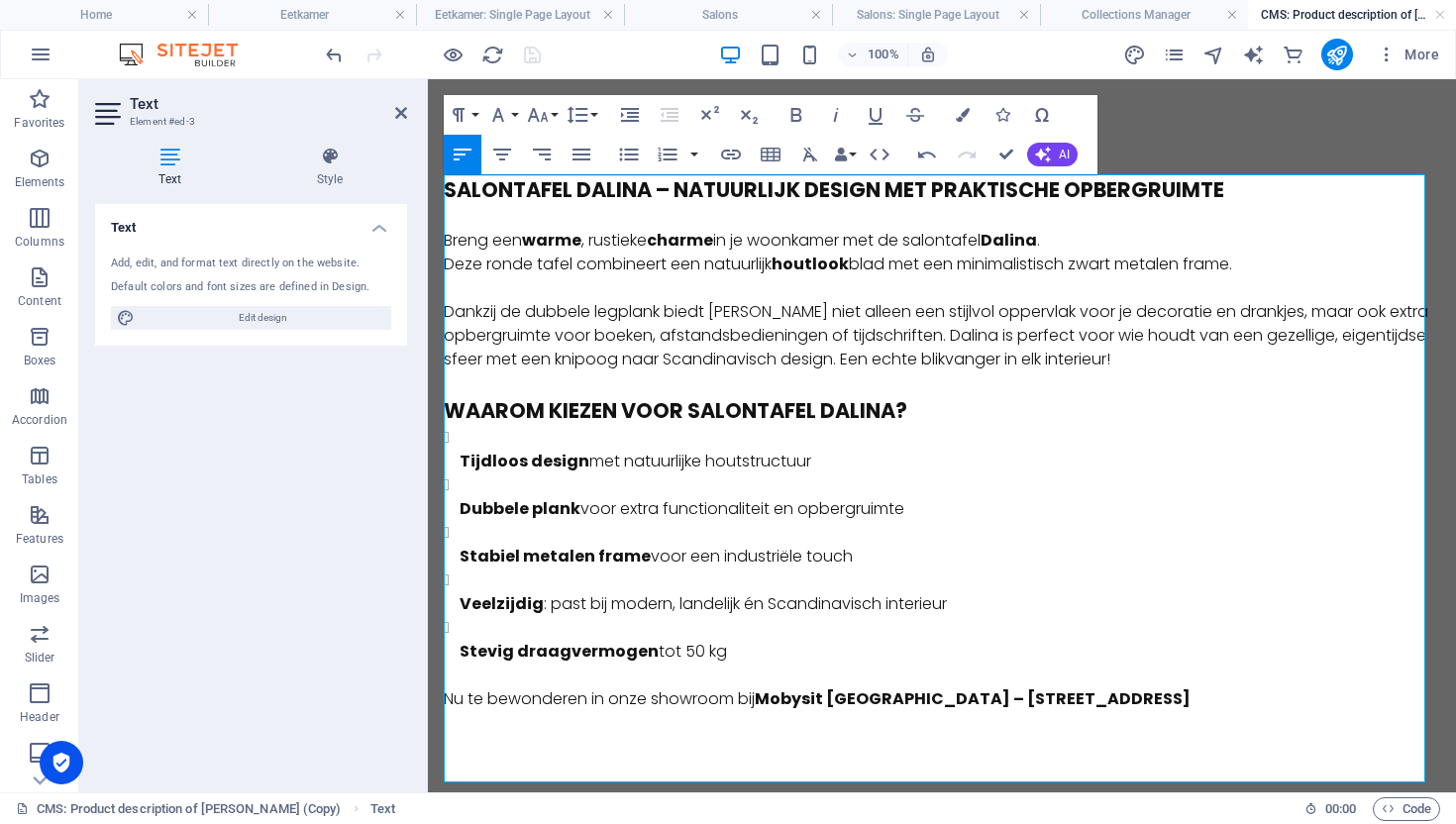 click on "Deze ronde tafel combineert een natuurlijk  houtlook  blad met een minimalistisch zwart metalen frame." at bounding box center (942, 264) 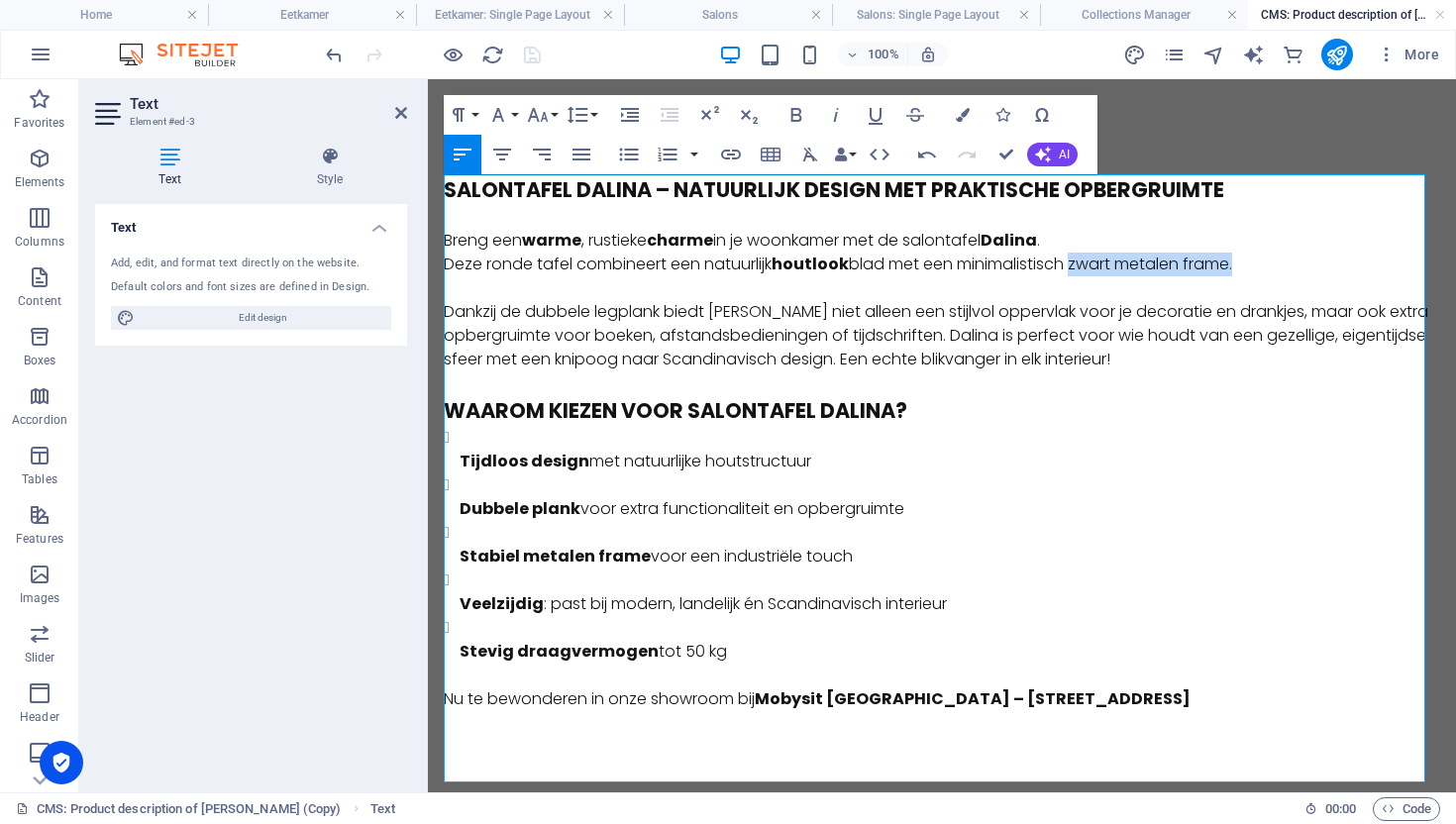 drag, startPoint x: 1249, startPoint y: 266, endPoint x: 1083, endPoint y: 266, distance: 166 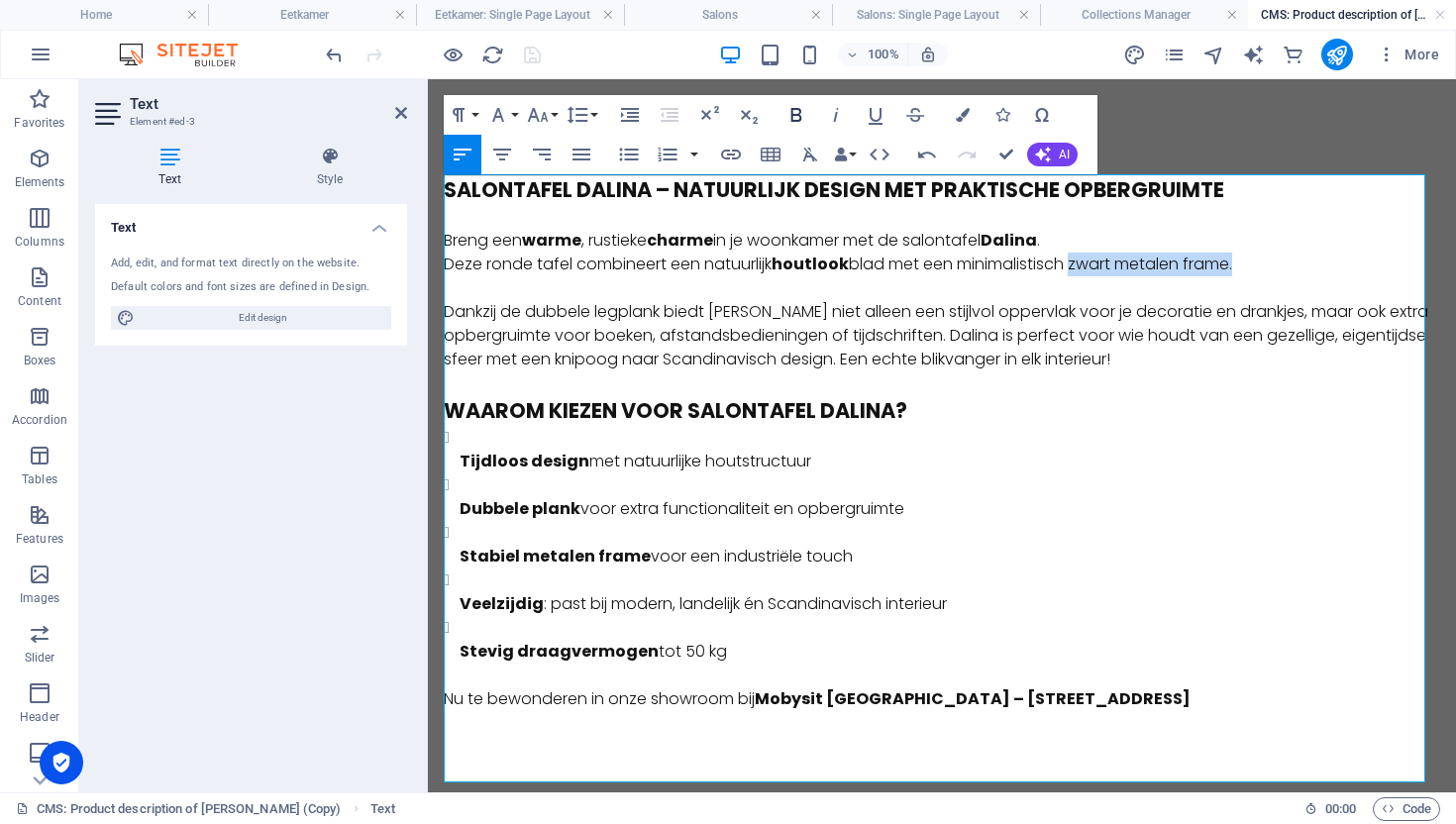 click 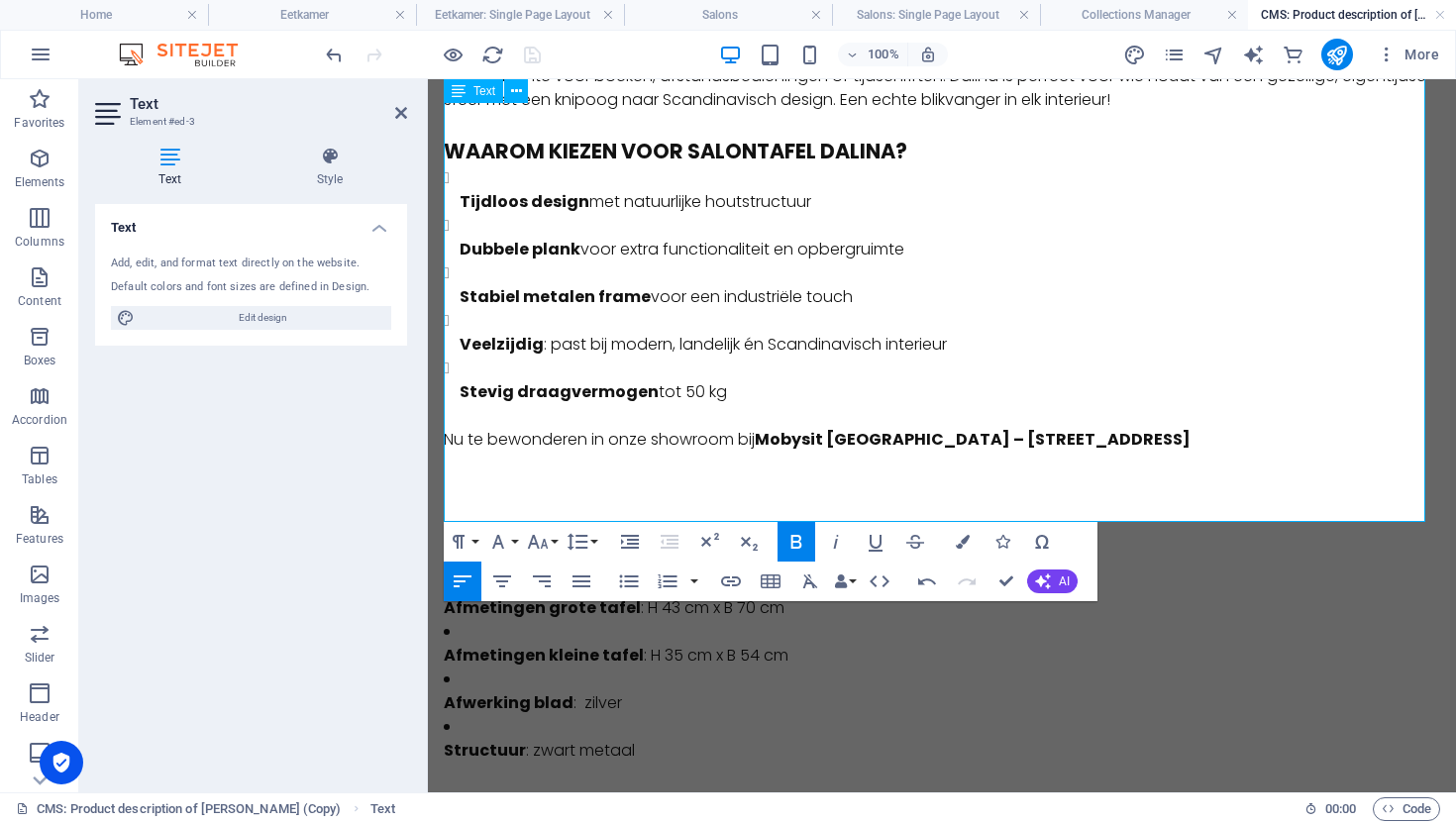 scroll, scrollTop: 267, scrollLeft: 0, axis: vertical 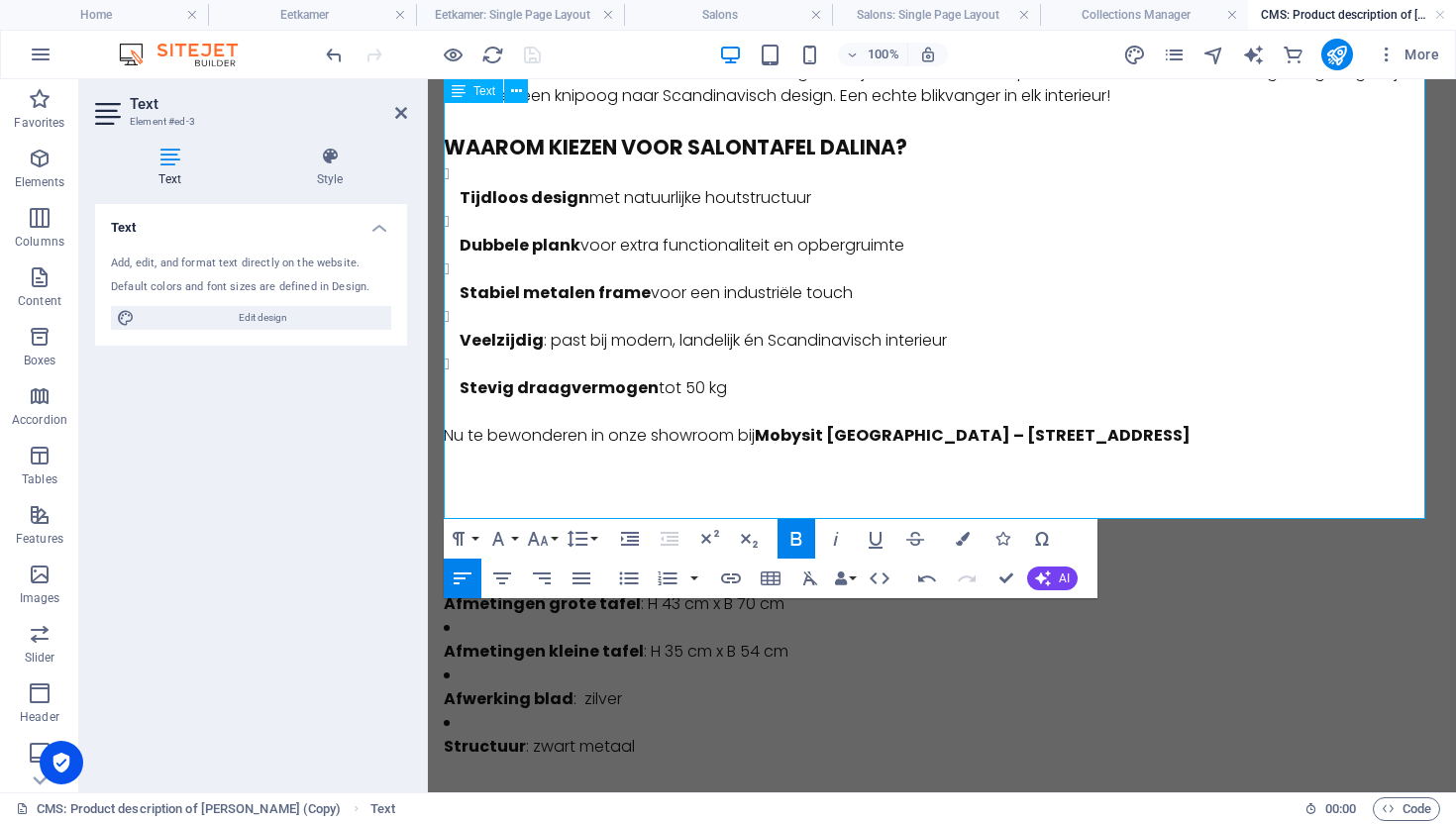 drag, startPoint x: 732, startPoint y: 392, endPoint x: 444, endPoint y: 397, distance: 288.0434 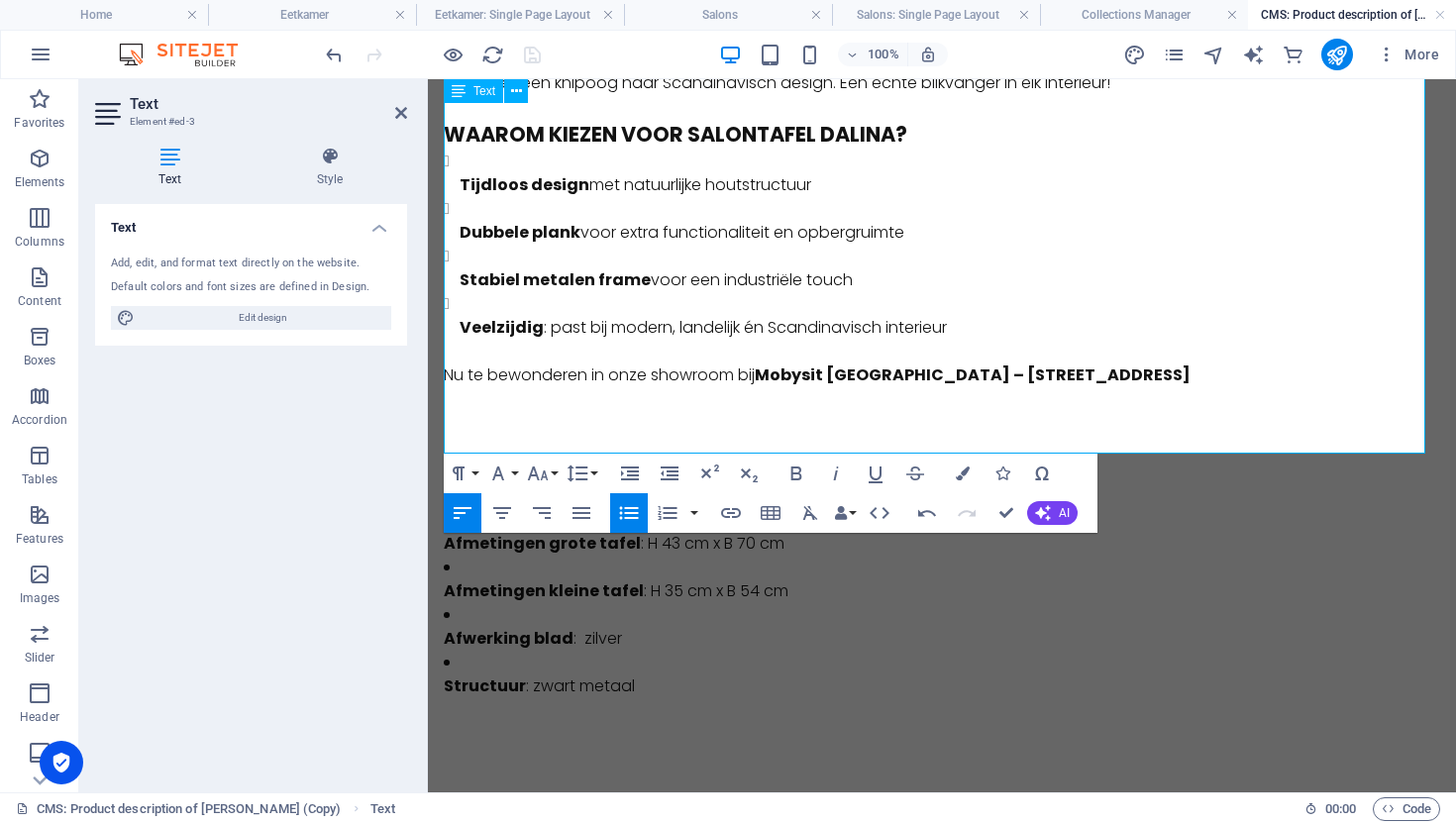 scroll, scrollTop: 285, scrollLeft: 0, axis: vertical 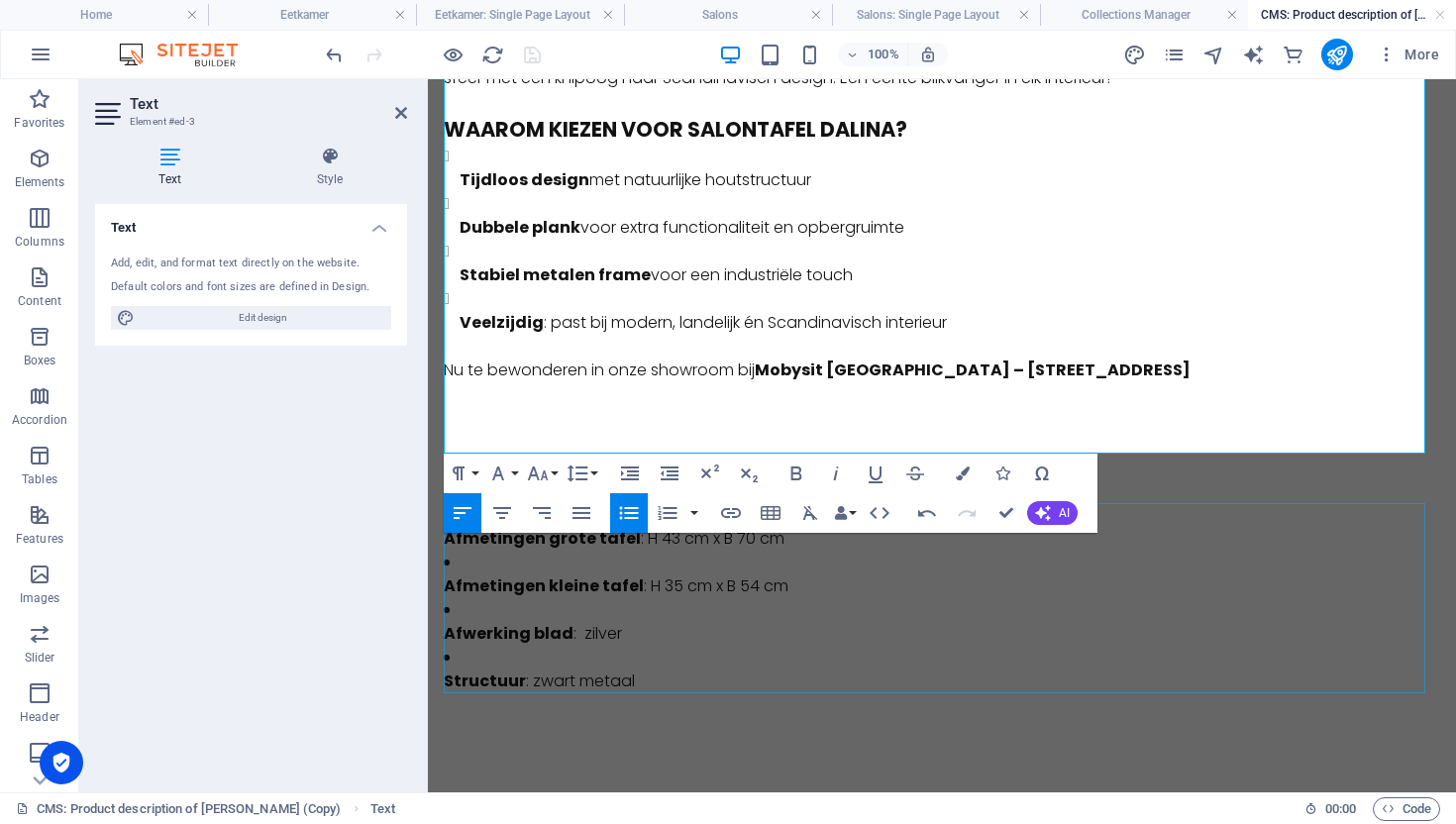 click on "Afmetingen grote tafel : H 43 cm x B 70 cm Afmetingen kleine tafel : H 35 cm x B 54 cm Afwerking blad :  zilver Structuur : zwart metaal" at bounding box center (942, 598) 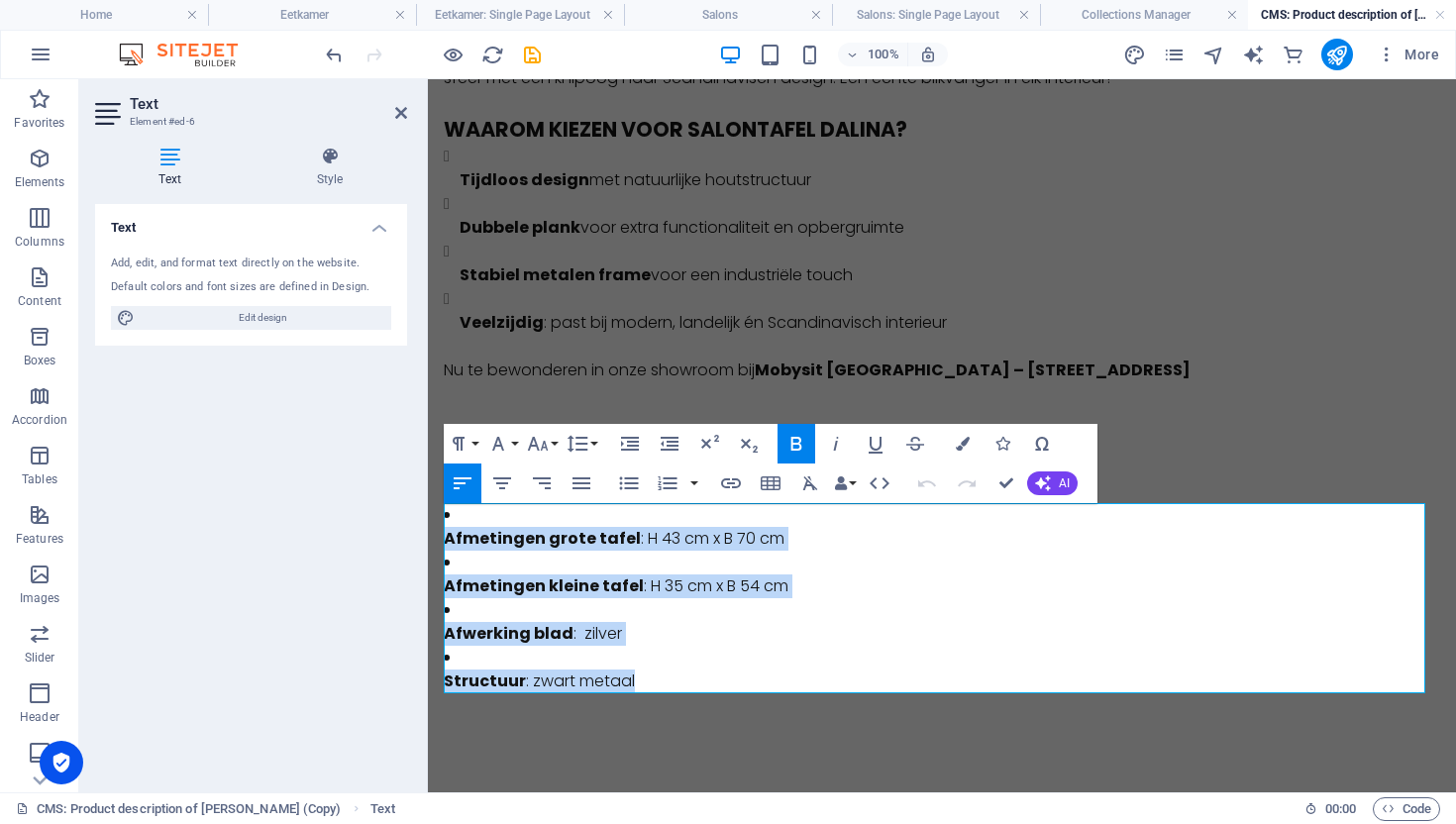 drag, startPoint x: 643, startPoint y: 687, endPoint x: 465, endPoint y: 507, distance: 253.14818 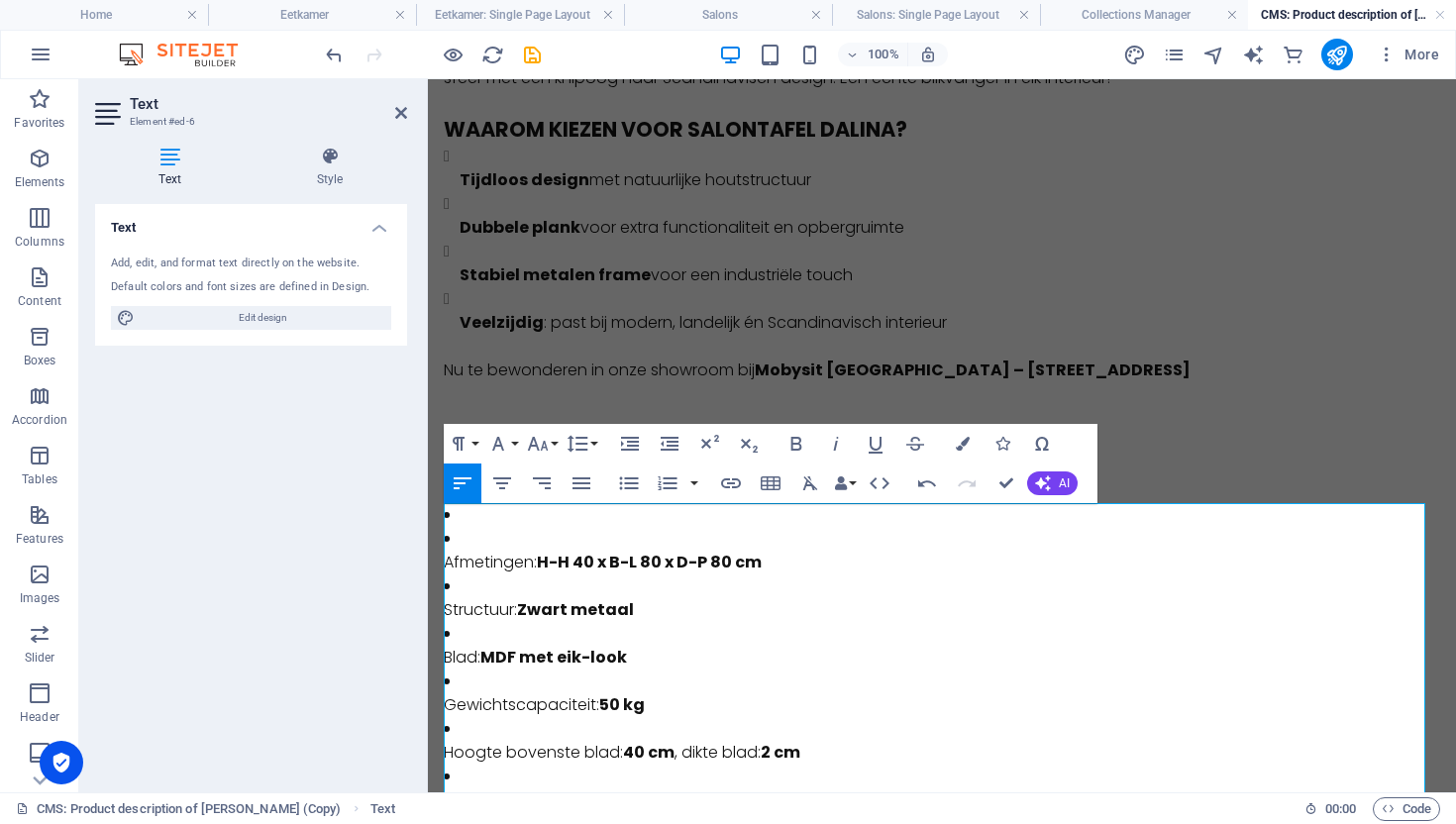 click on "Afmetingen:  H-H 40 x B-L 80 x D-P 80 cm" at bounding box center (942, 551) 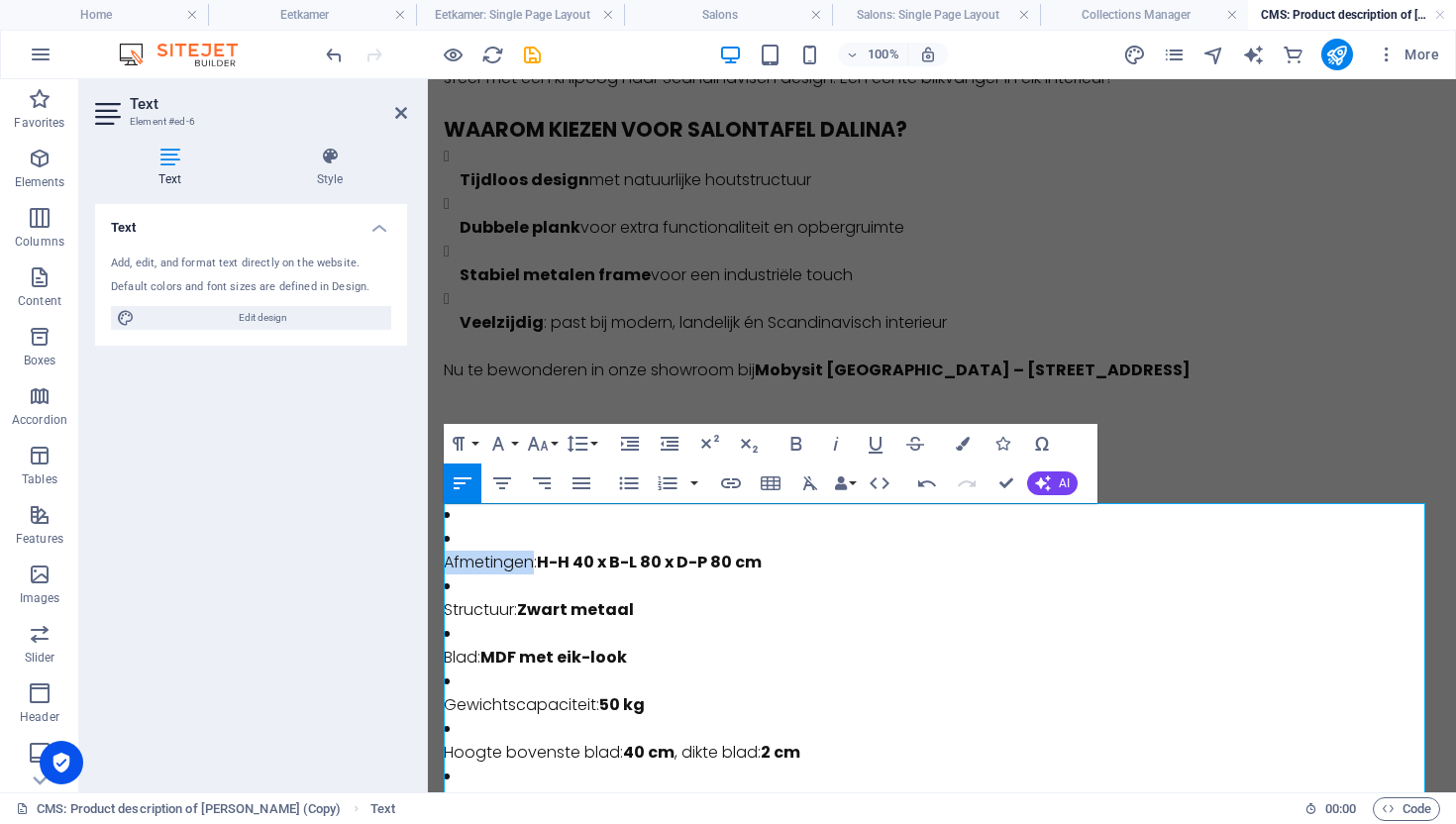 click on "​ ​ ​ ​ ​ Afmetingen:  H-H 40 x B-L 80 x D-P 80 cm Structuur:  Zwart metaal Blad:  MDF met eik-look Gewichtscapaciteit:  50 kg Hoogte bovenste blad:  40 cm , dikte blad:  2 cm Hoogte onderste plank:  ongeveer 20 cm  ruimte" at bounding box center (942, 658) 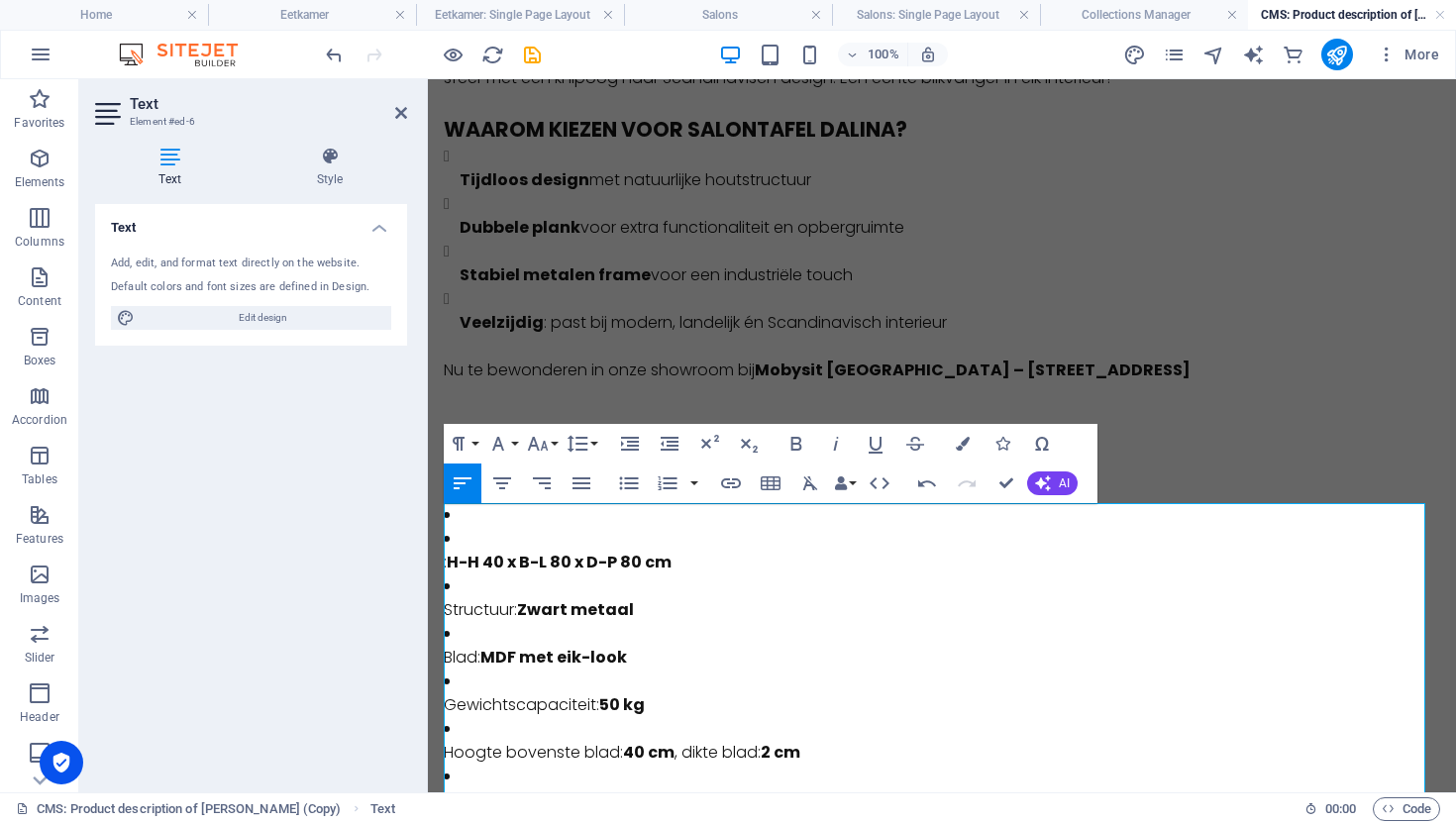 click on ":  H-H 40 x B-L 80 x D-P 80 cm" at bounding box center [942, 563] 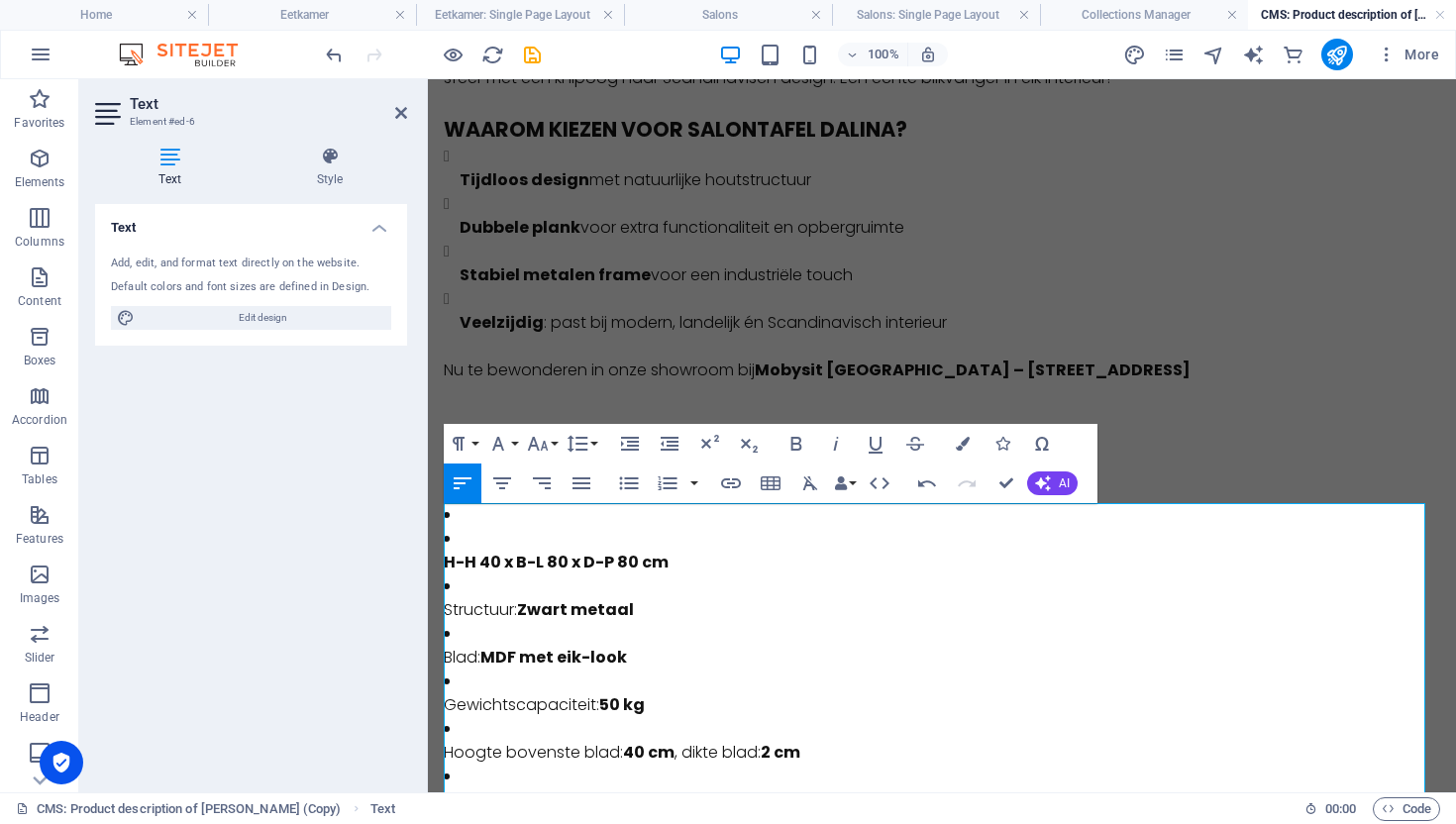 click on "​ ​ ​ ​ H-H 40 x B-L 80 x D-P 80 cm" at bounding box center [942, 551] 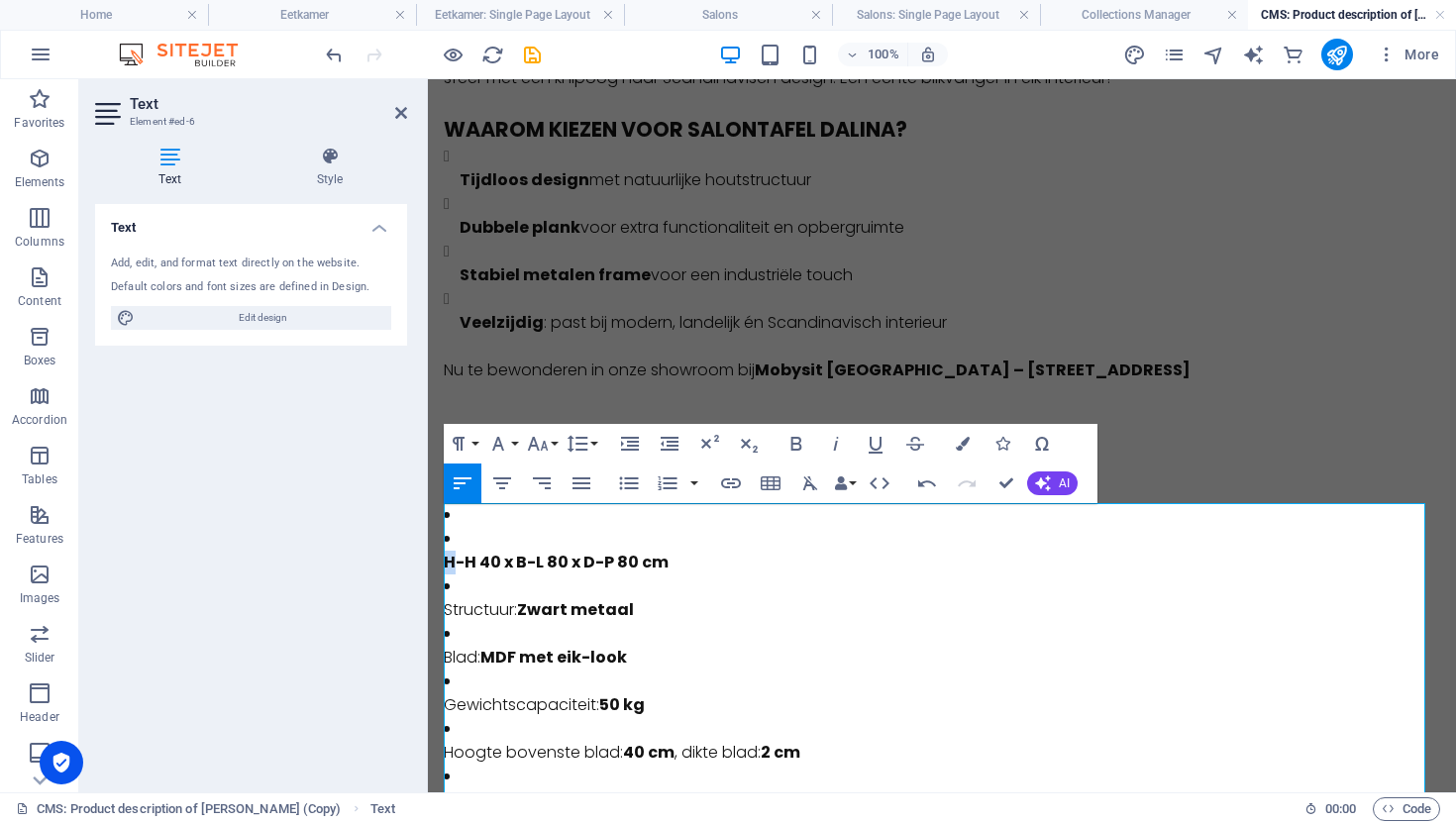 click on "​ ​ ​ ​ H-H 40 x B-L 80 x D-P 80 cm" at bounding box center [942, 551] 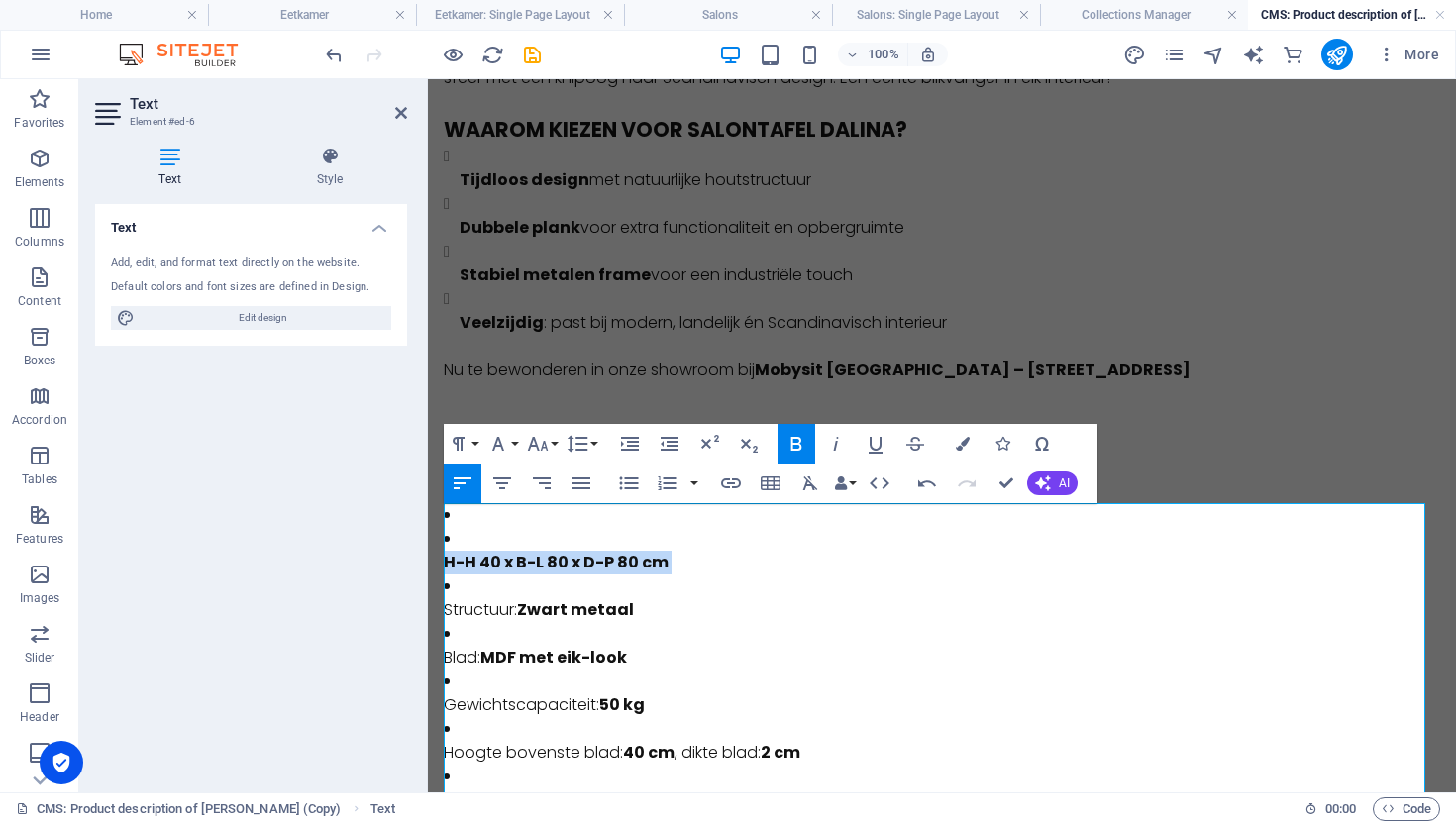 click on "​ ​ ​ ​ H-H 40 x B-L 80 x D-P 80 cm" at bounding box center [942, 551] 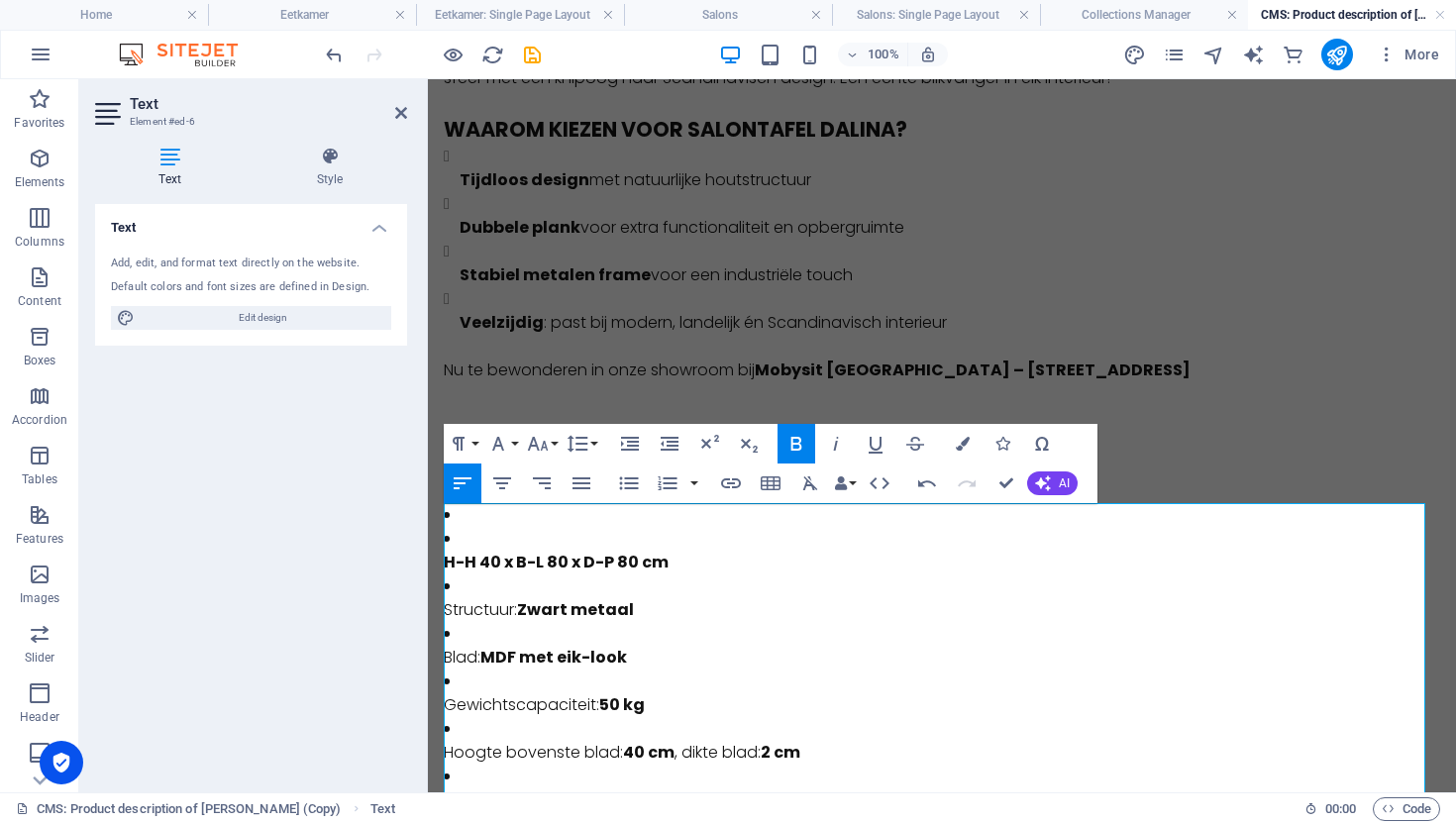 click on "​ ​ ​ ​ H-H 40 x B-L 80 x D-P 80 cm" at bounding box center (942, 551) 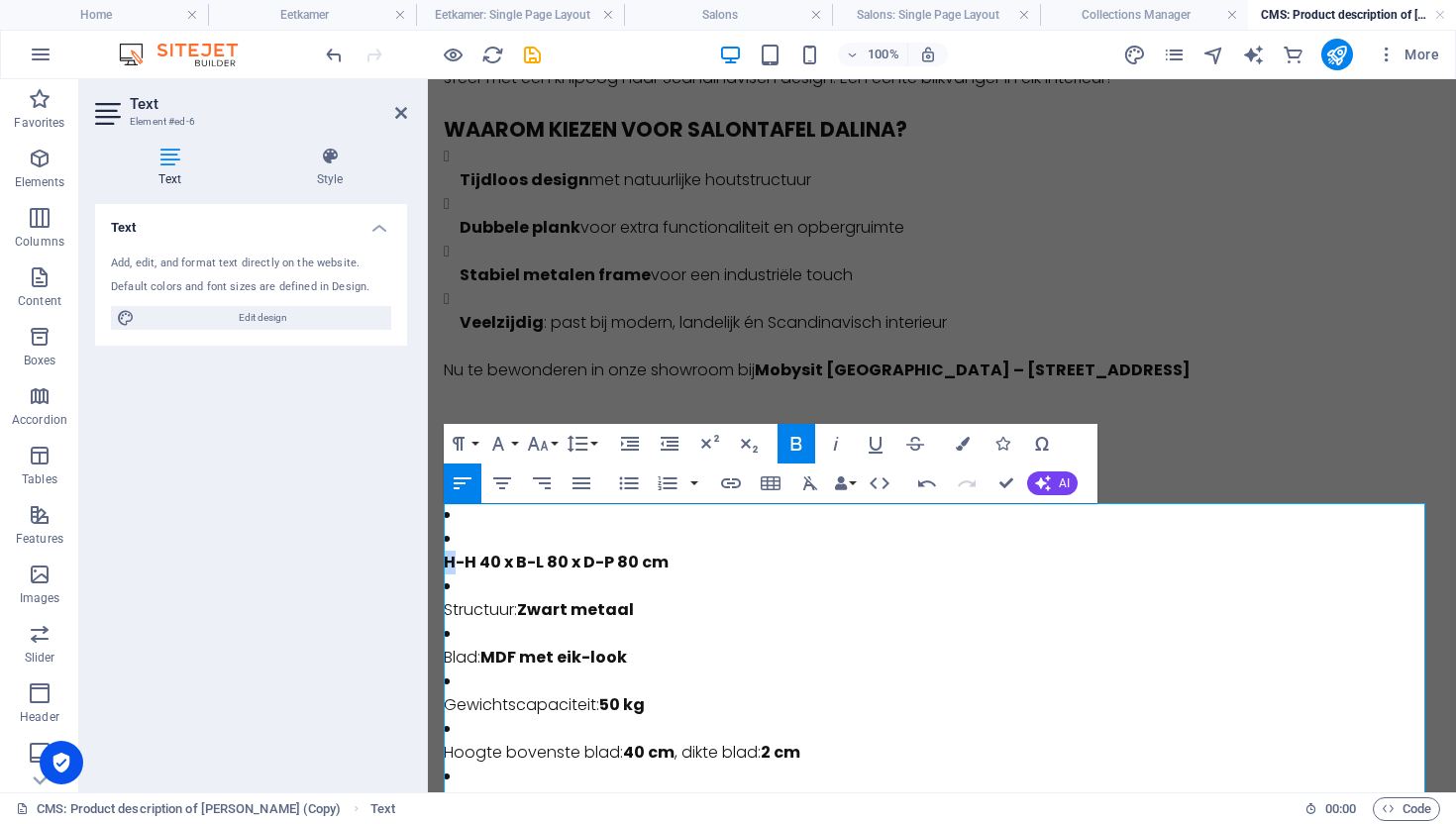 click on "​ ​ ​ ​ ​ H-H 40 x B-L 80 x D-P 80 cm" at bounding box center (942, 551) 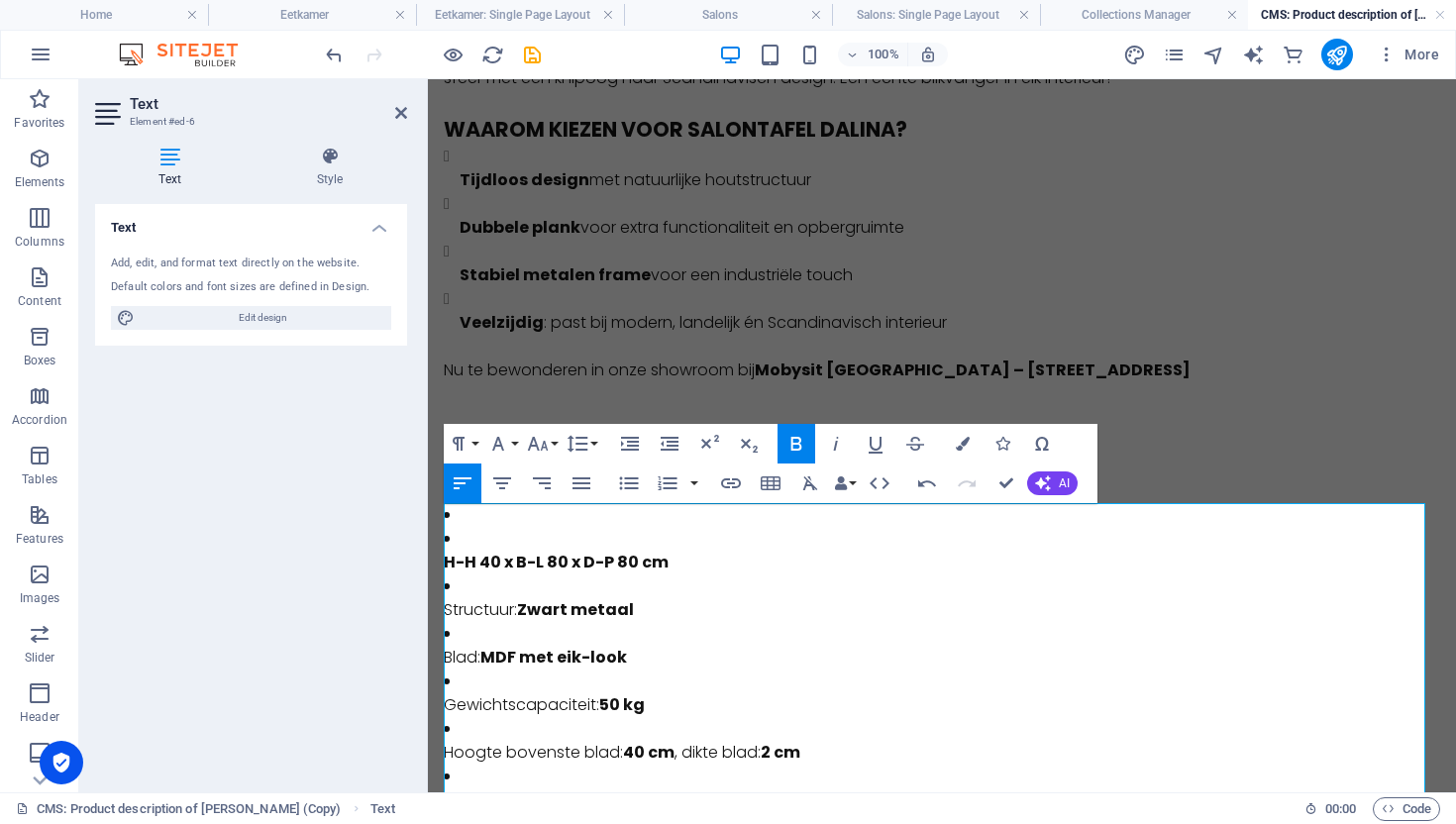 click on "Structuur:  Zwart metaal" at bounding box center [942, 610] 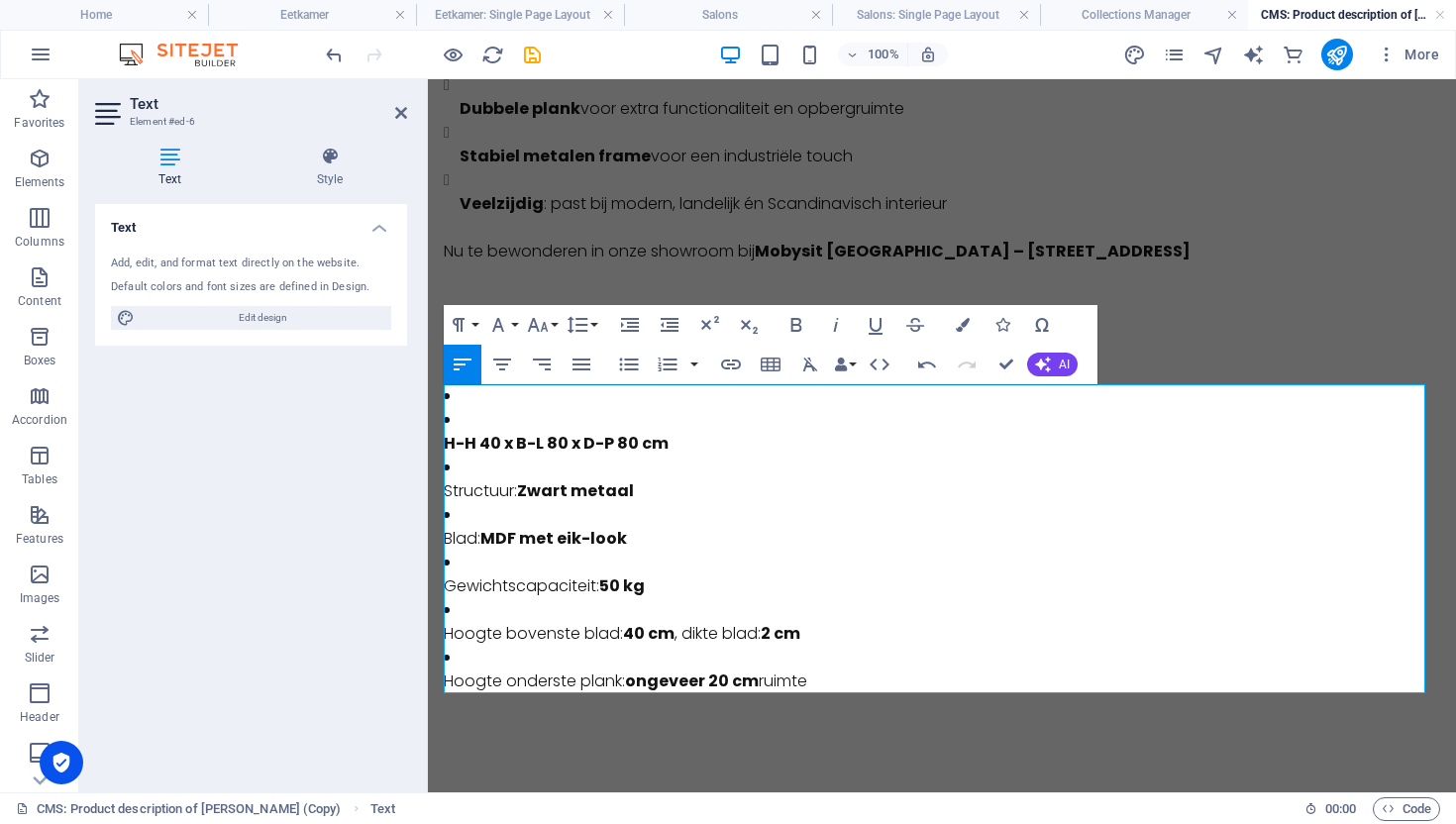 scroll, scrollTop: 373, scrollLeft: 0, axis: vertical 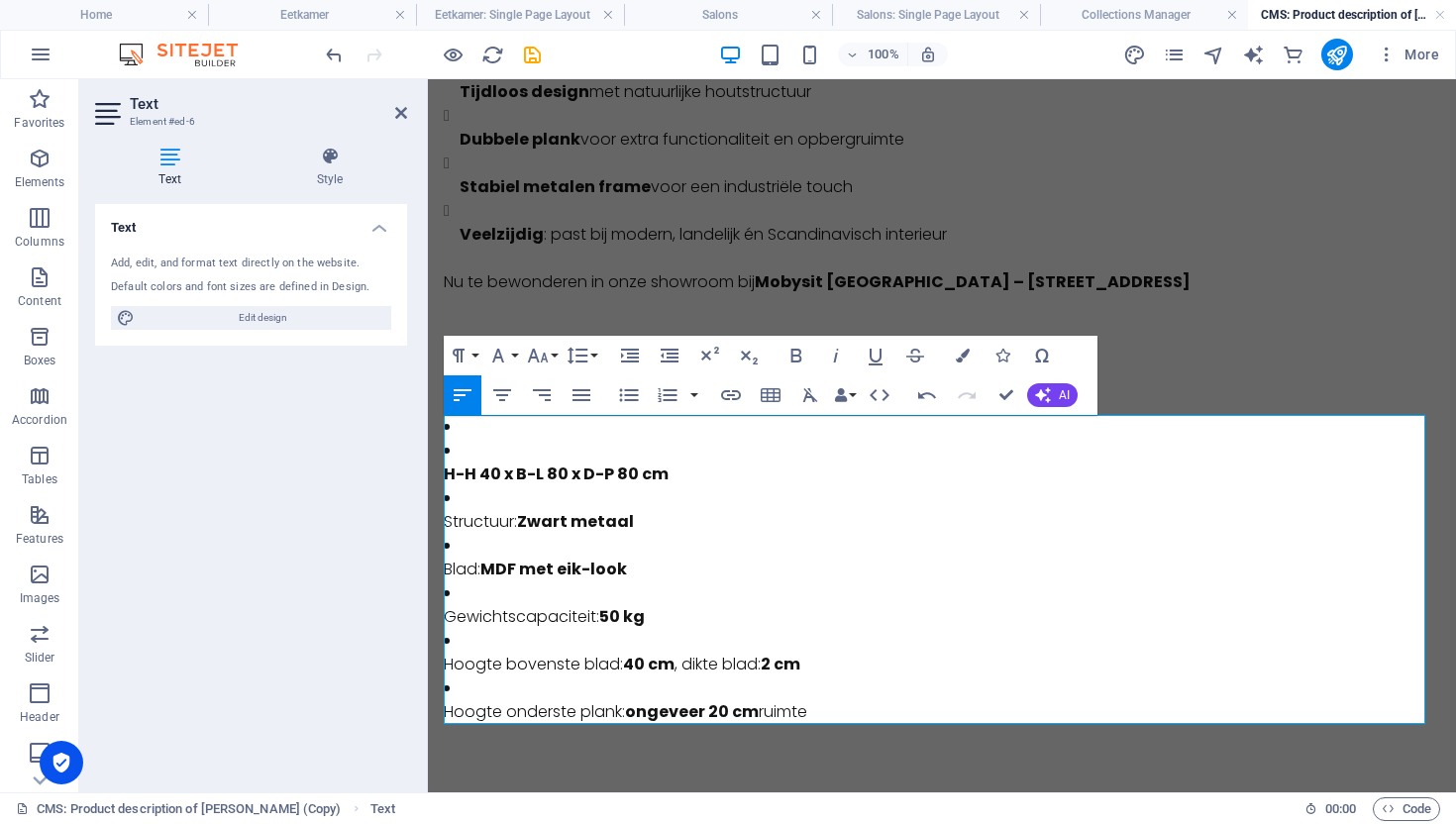 click on "​ ​ ​ ​ ​ H-H 40 x B-L 80 x D-P 80 cm" at bounding box center [942, 463] 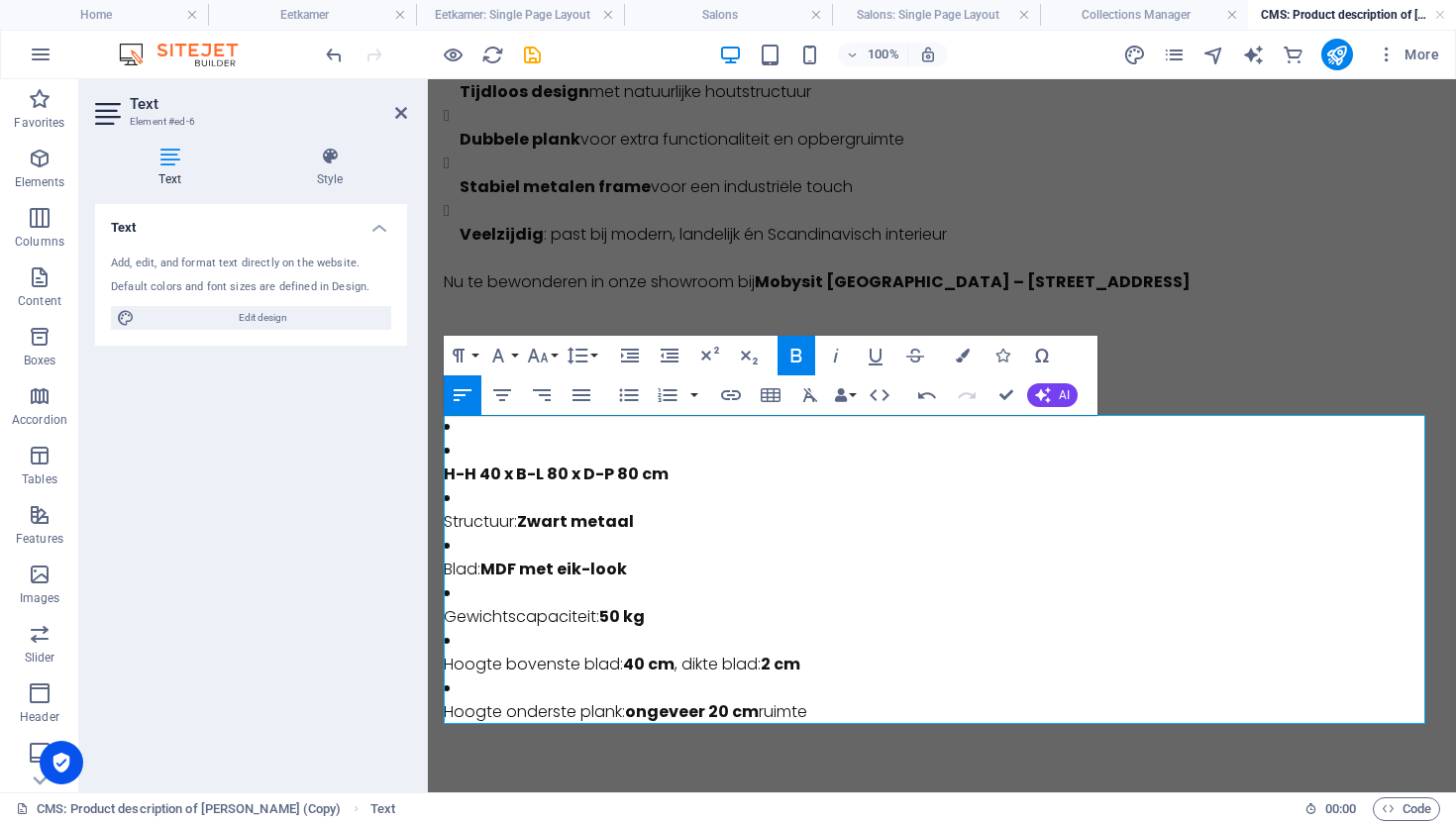 click on "​ ​ ​ ​ ​ ​ ​ H-H 40 x B-L 80 x D-P 80 cm" at bounding box center [942, 463] 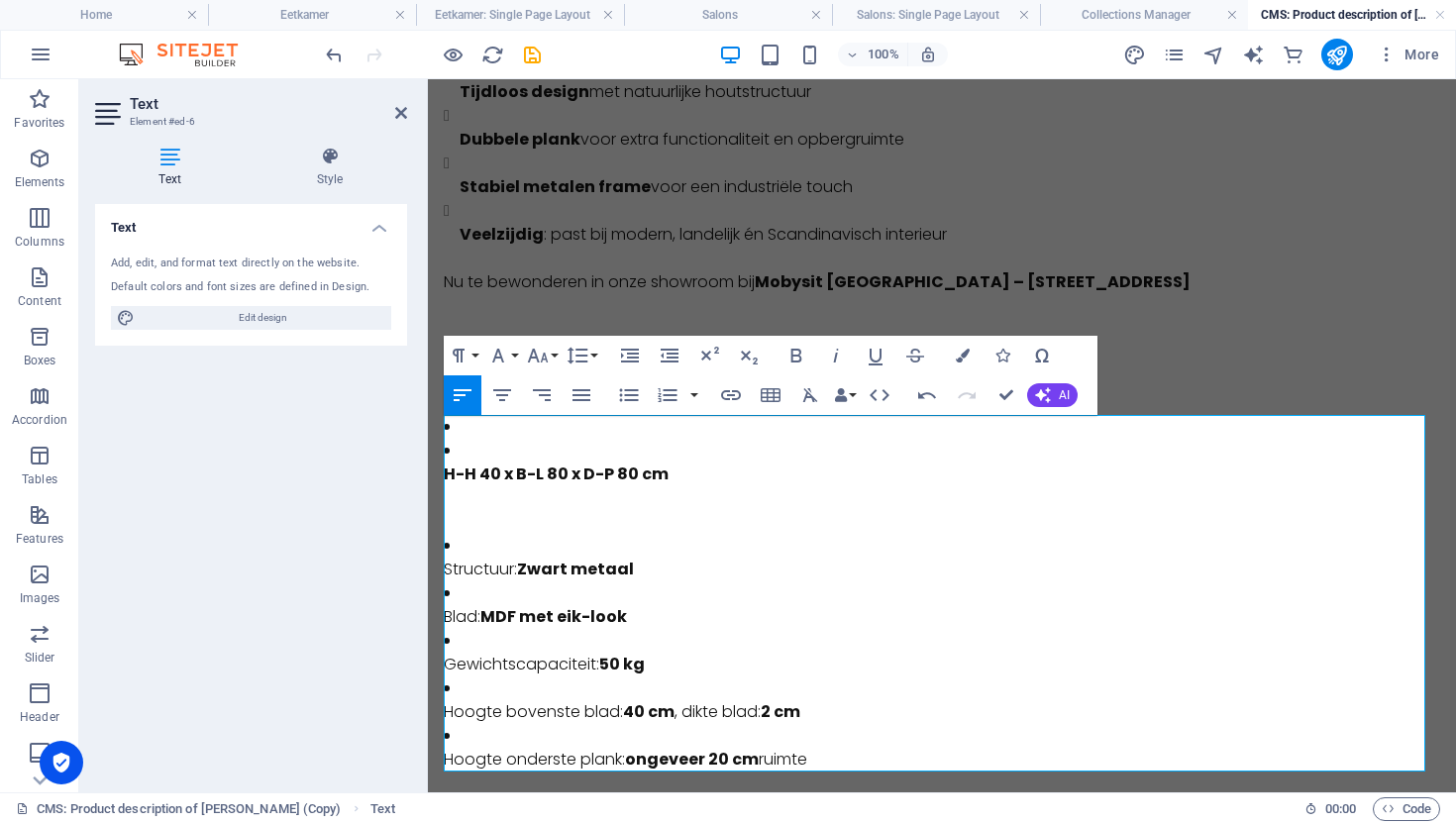 click on "Structuur:  Zwart metaal" at bounding box center (942, 558) 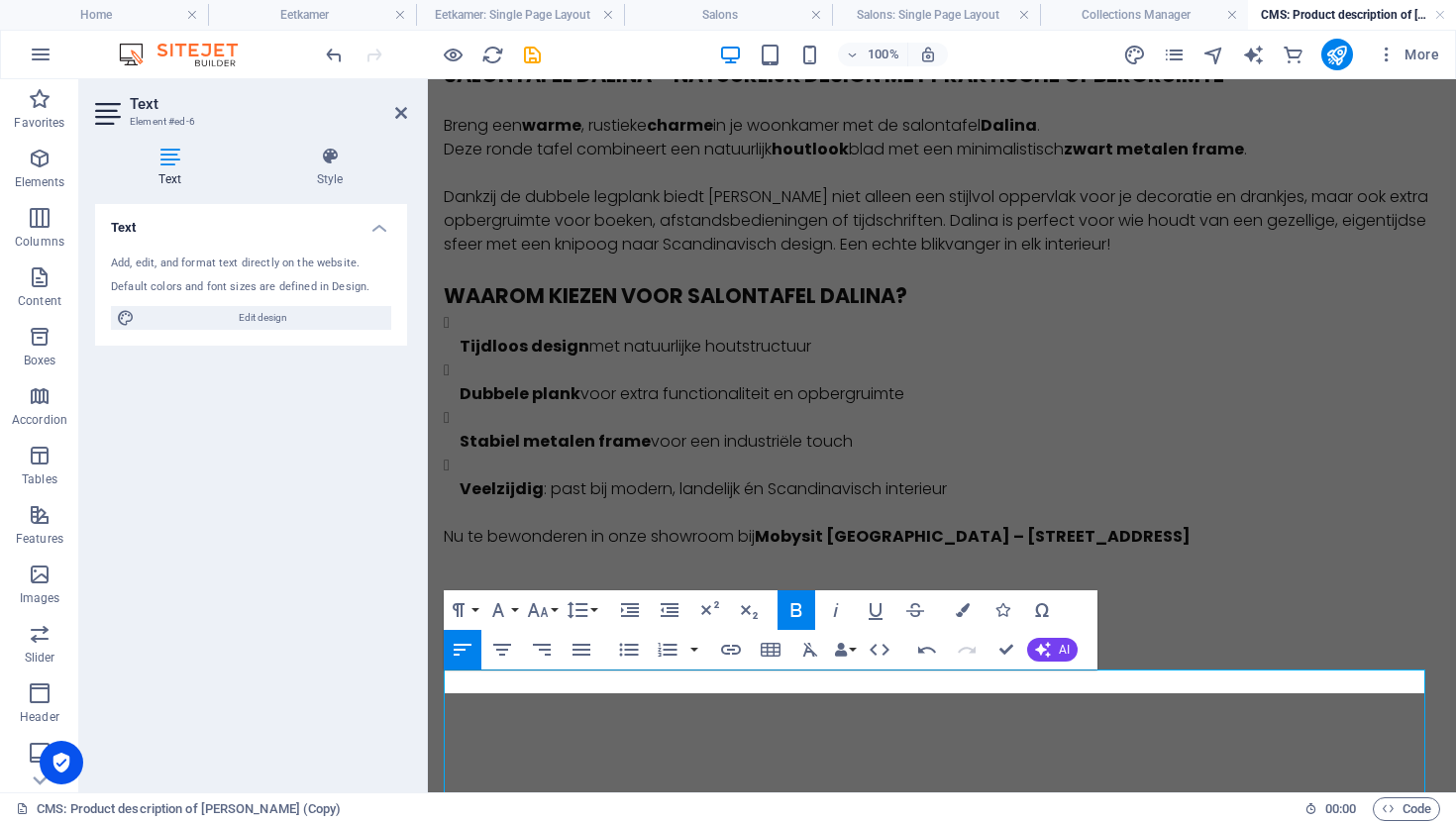 scroll, scrollTop: 119, scrollLeft: 0, axis: vertical 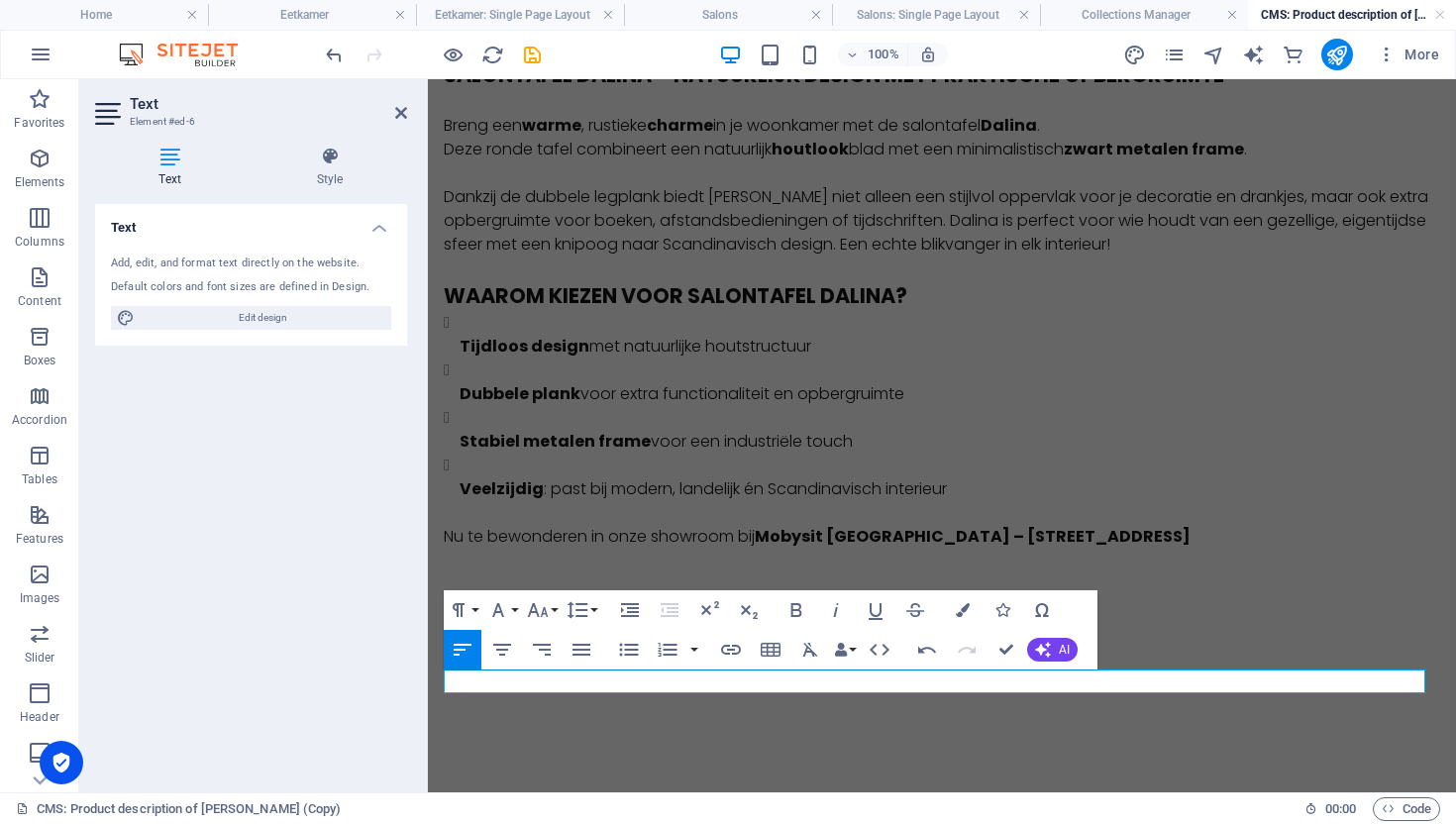 click at bounding box center [942, 681] 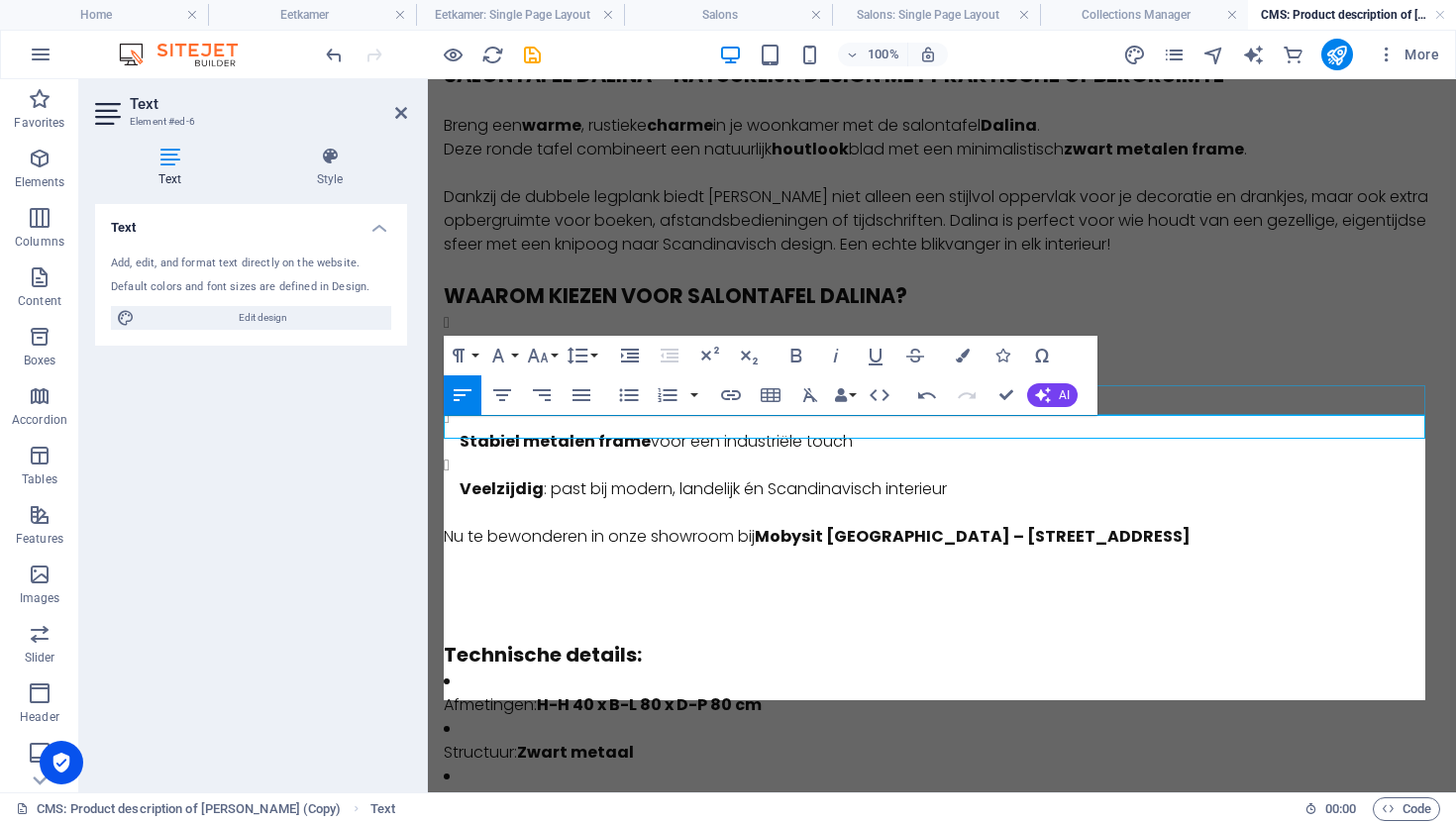 scroll, scrollTop: 373, scrollLeft: 0, axis: vertical 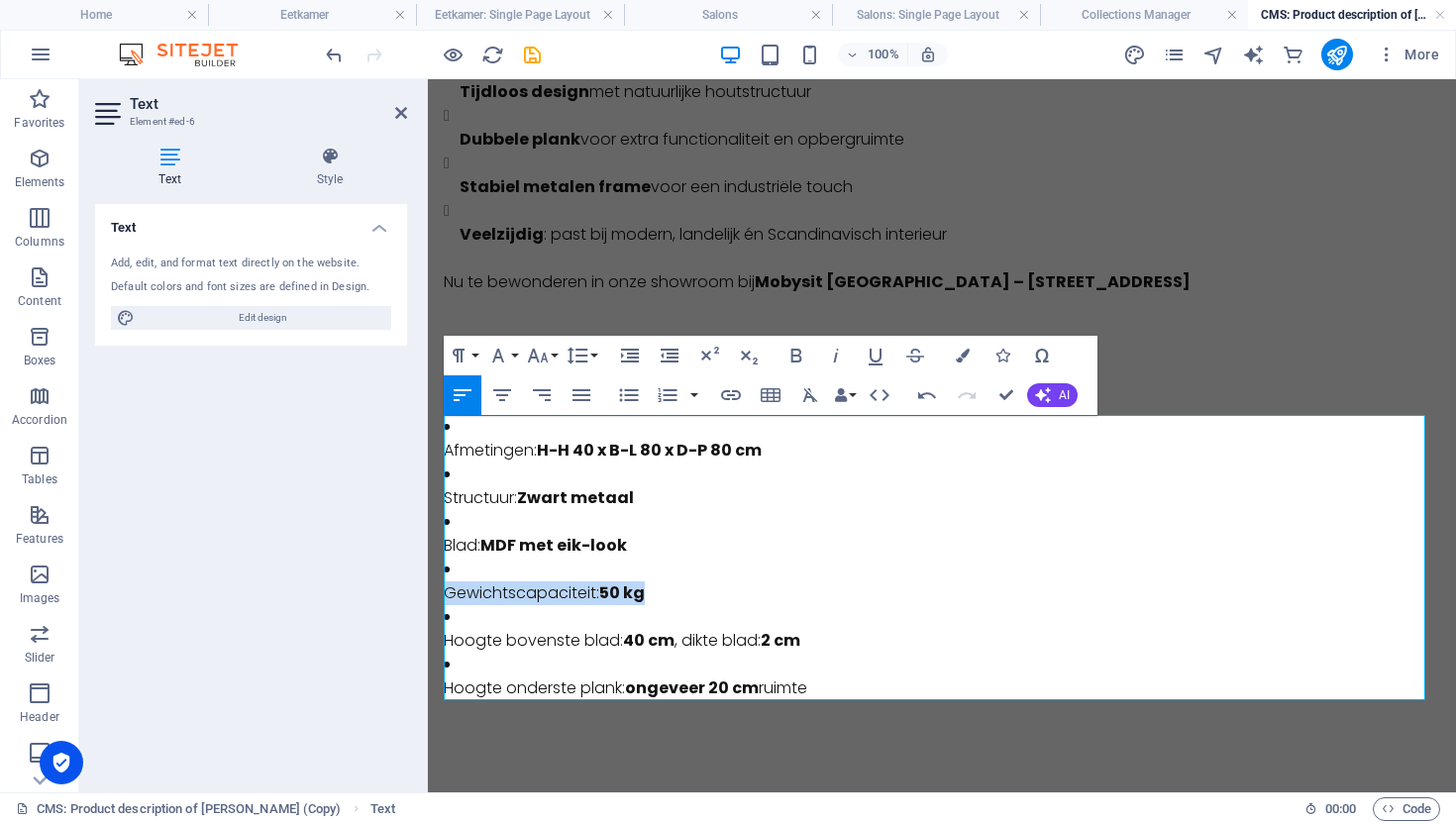 drag, startPoint x: 661, startPoint y: 598, endPoint x: 426, endPoint y: 603, distance: 235.05319 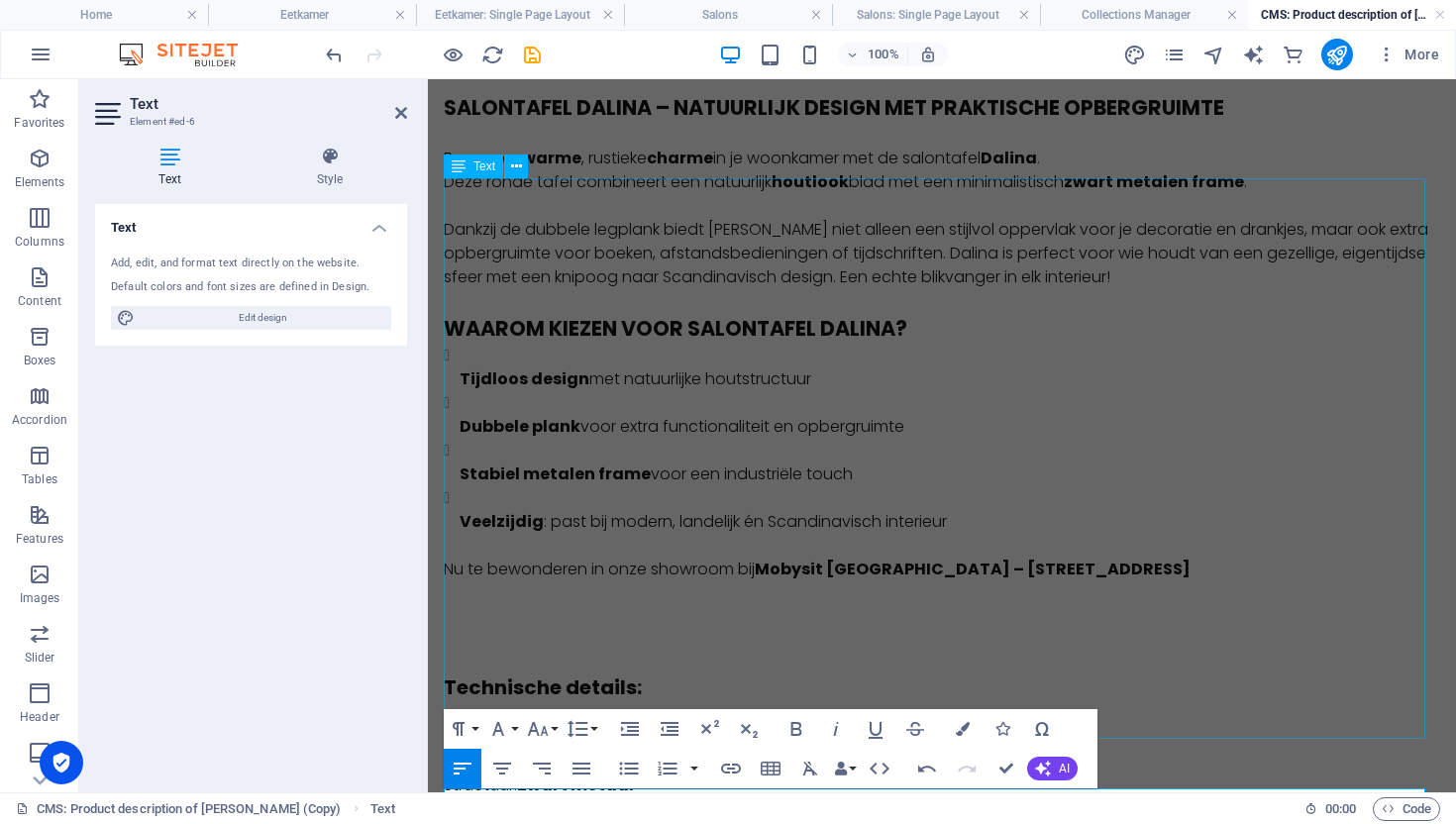 scroll, scrollTop: 0, scrollLeft: 0, axis: both 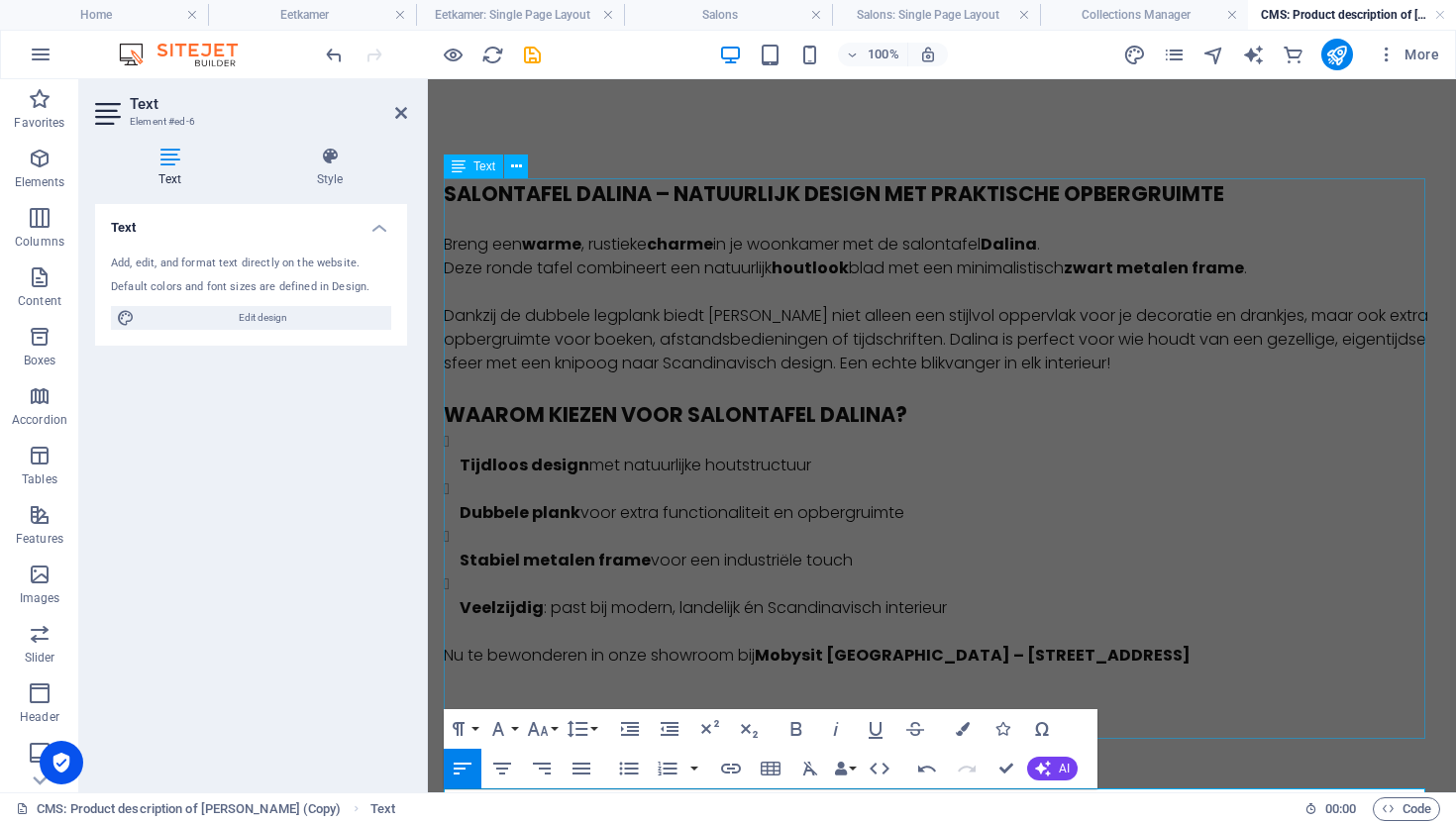 click on "Salontafel Dalina – Natuurlijk Design met Praktische Opbergruimte Breng een  warme , rustieke  charme  in je woonkamer met de salontafel  Dalina .  Deze ronde tafel combineert een natuurlijk  houtlook  blad met een minimalistisch  zwart metalen frame . Dankzij de dubbele legplank biedt [PERSON_NAME] niet alleen een stijlvol oppervlak voor je decoratie en drankjes, maar ook extra opbergruimte voor boeken, afstandsbedieningen of tijdschriften. Dalina is perfect voor wie houdt van een gezellige, eigentijdse sfeer met een knipoog naar Scandinavisch design. Een echte blikvanger in elk interieur! Waarom kiezen voor salontafel Dalina? Tijdloos design  met natuurlijke houtstructuur Dubbele plank  voor extra functionaliteit en opbergruimte Stabiel metalen frame  voor een industriële touch Veelzijdig : past bij modern, landelijk én Scandinavisch interieur Nu te bewonderen in onze showroom bij  [GEOGRAPHIC_DATA] – [STREET_ADDRESS]" at bounding box center (942, 459) 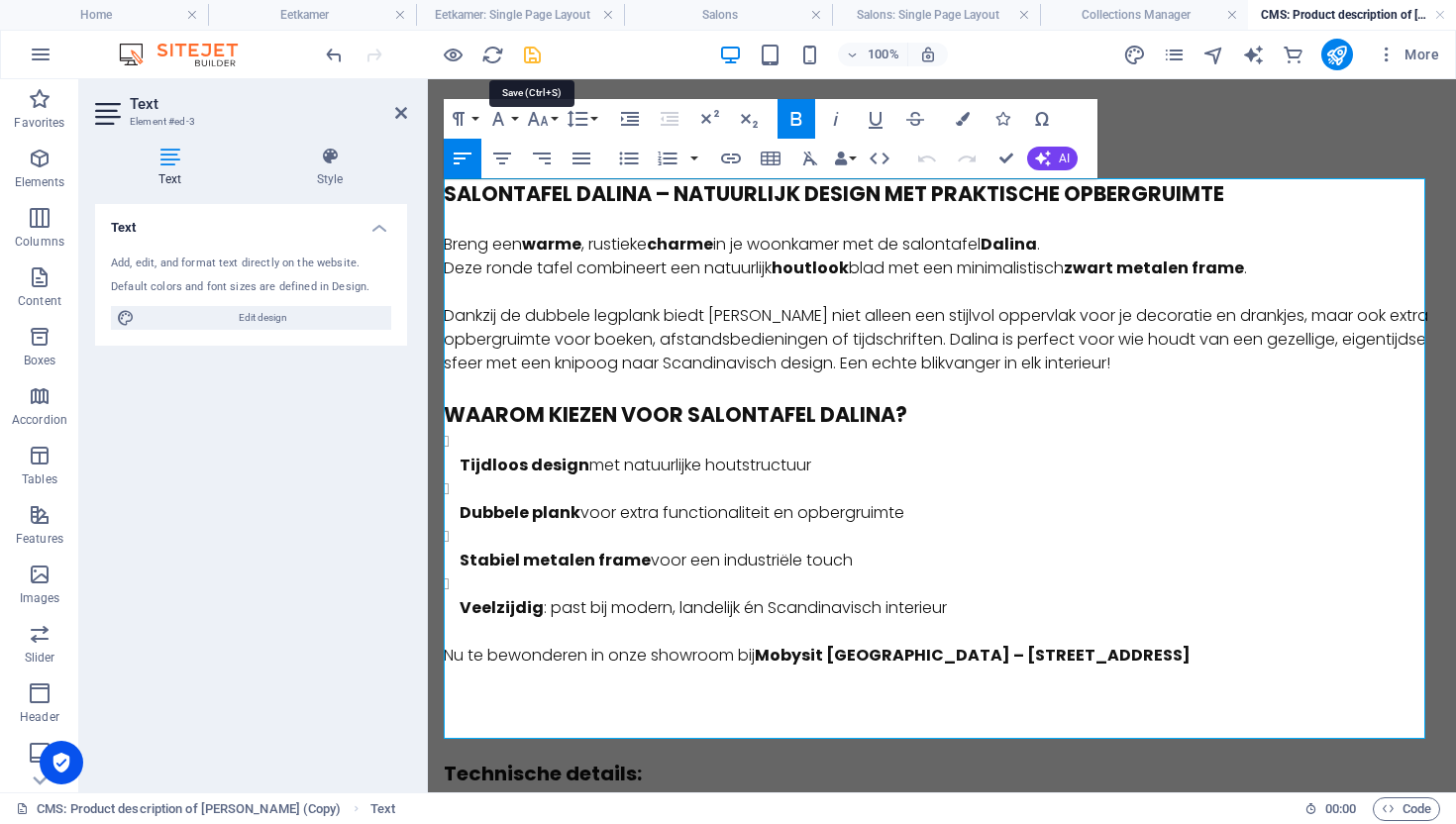 click at bounding box center [532, 54] 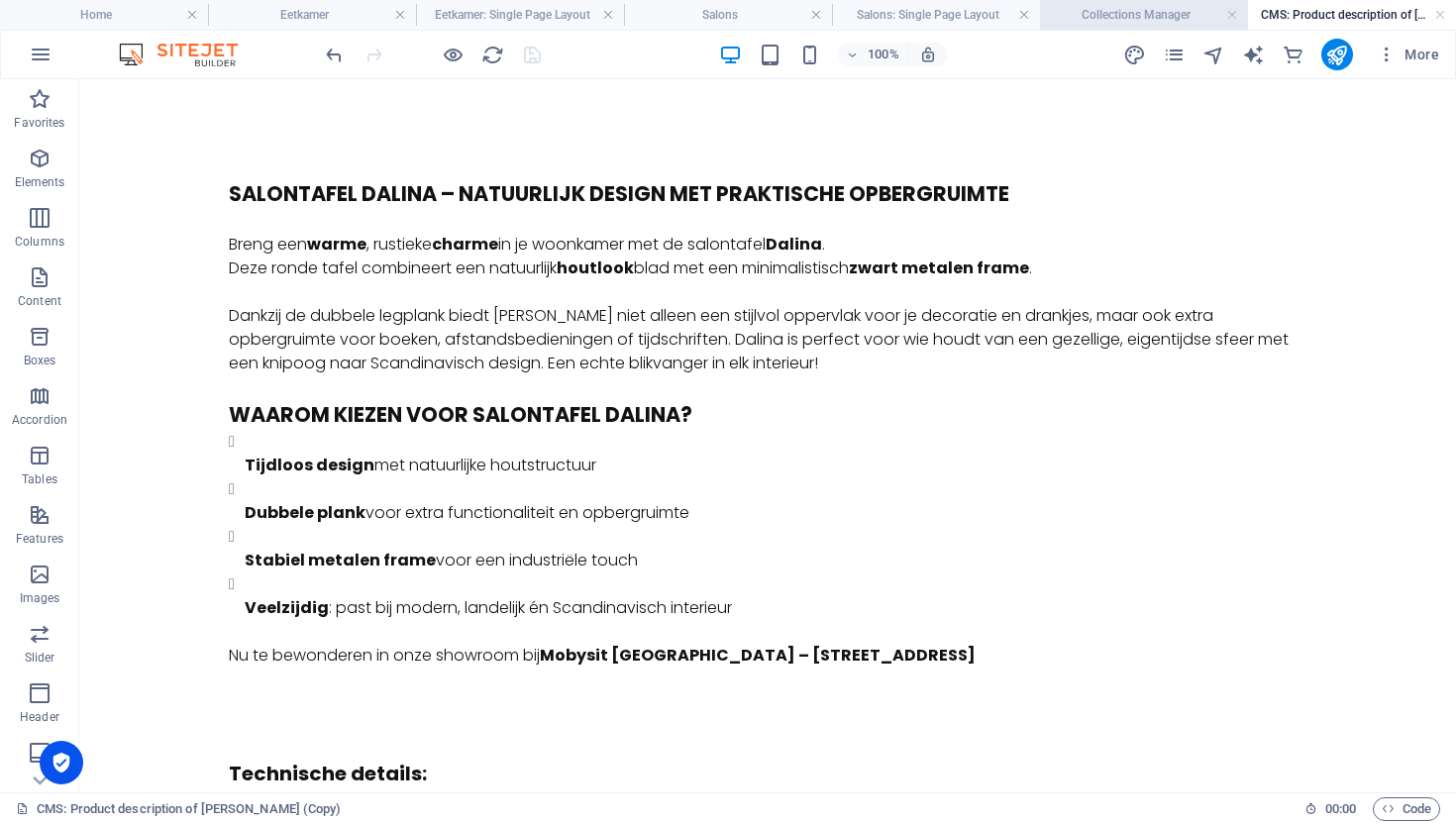 type on "dalina-salontafel" 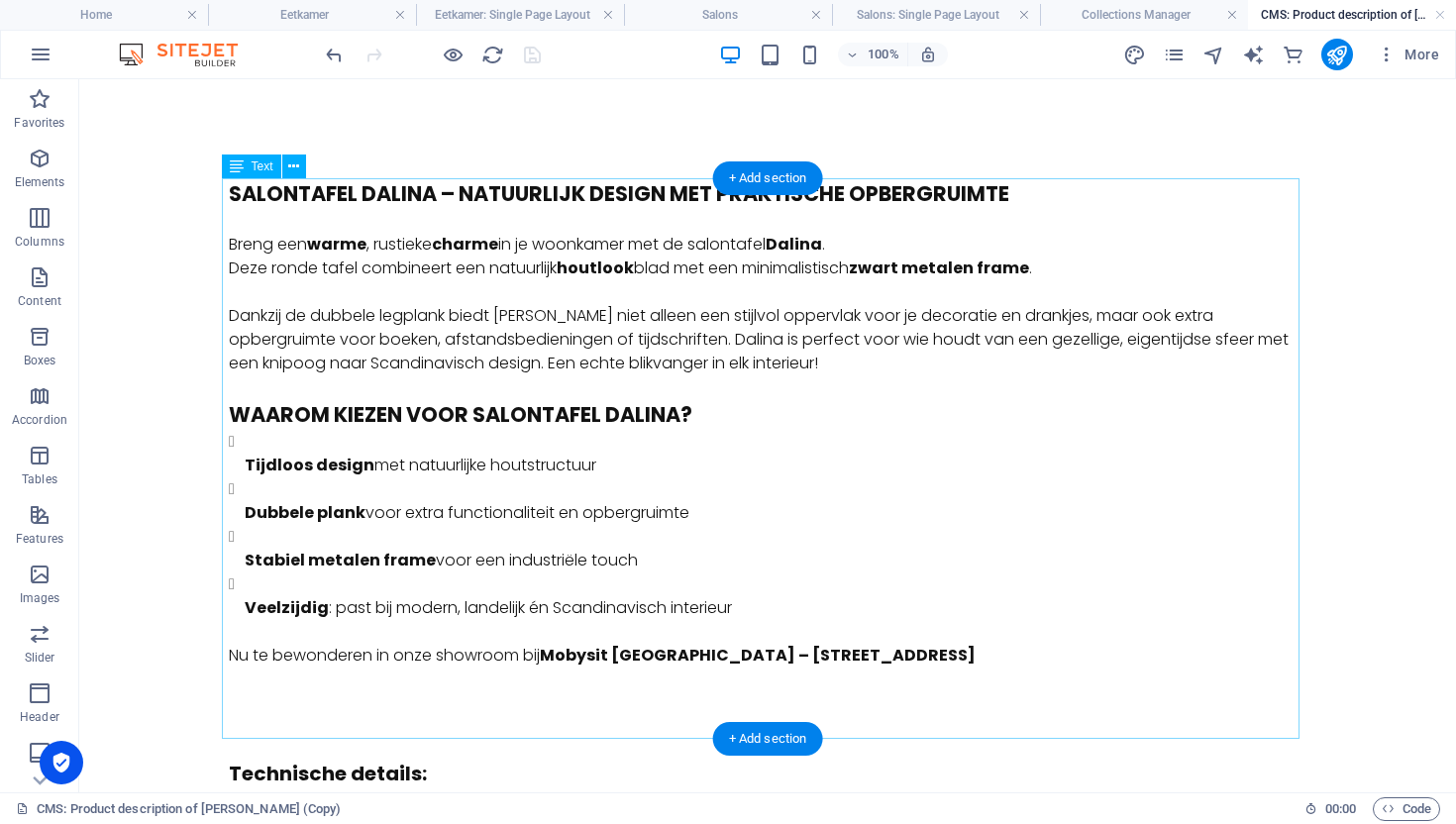 type on "Dalina Salontafel" 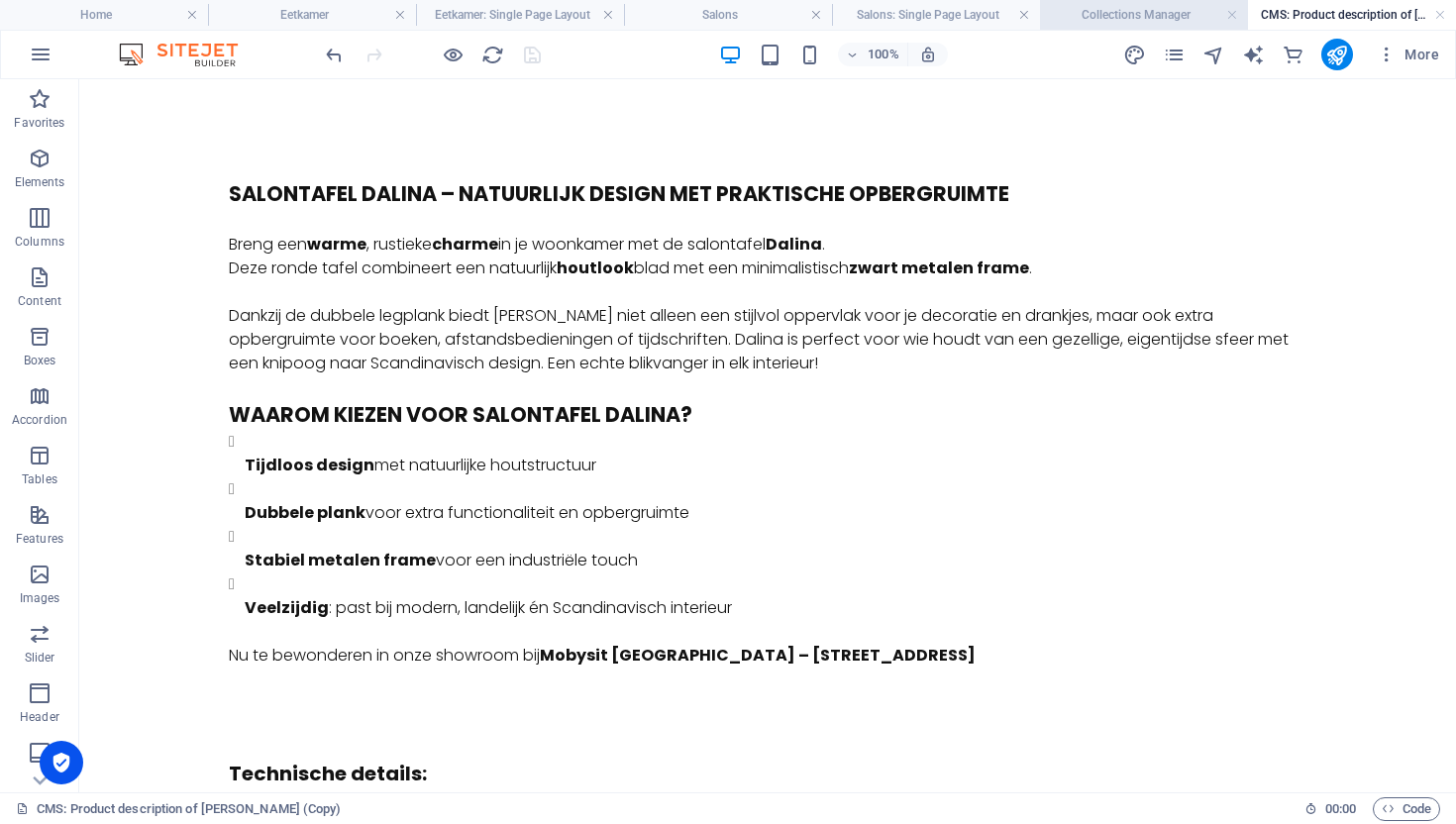 click on "Collections Manager" at bounding box center [1144, 15] 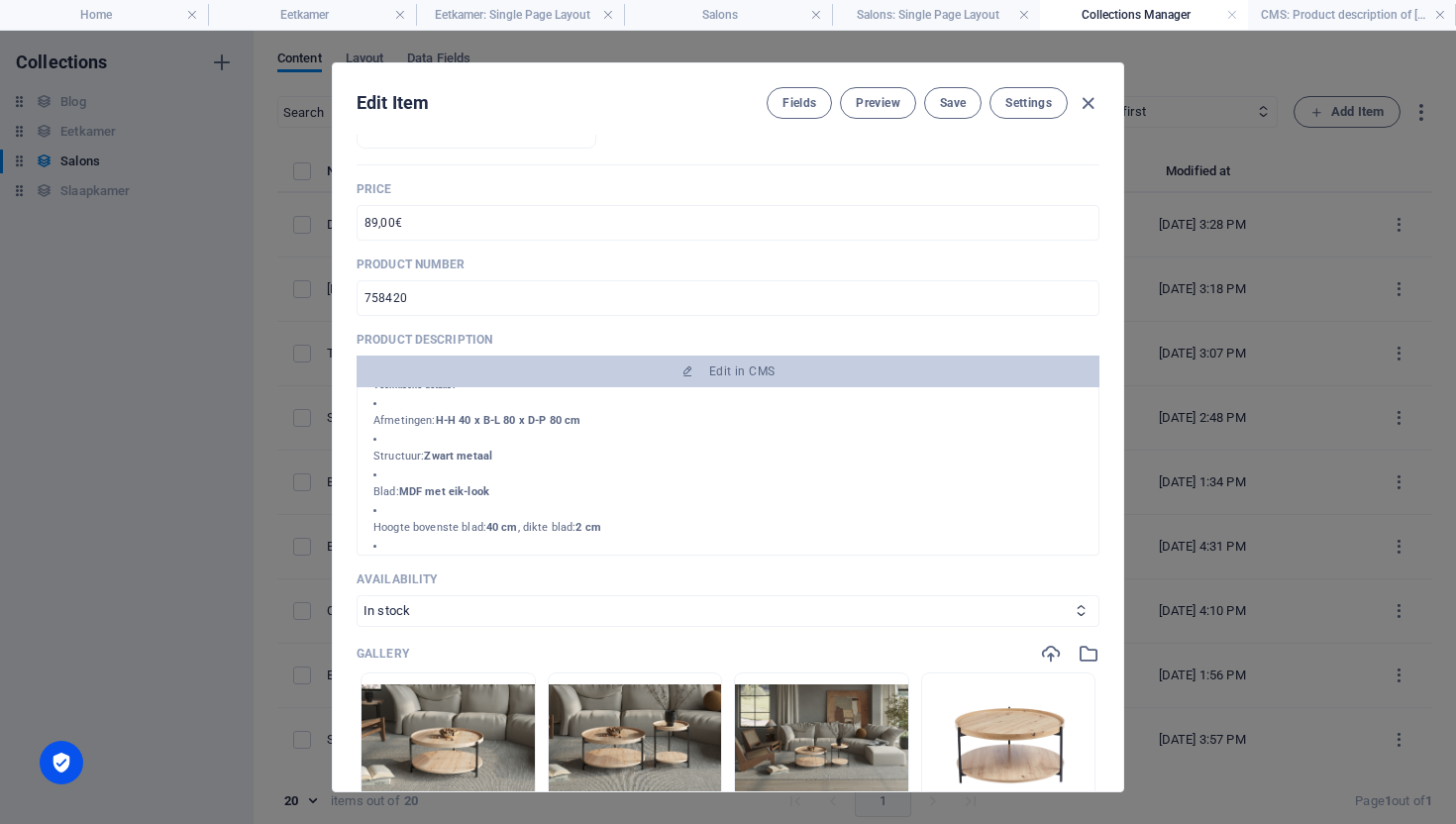 scroll, scrollTop: 432, scrollLeft: 0, axis: vertical 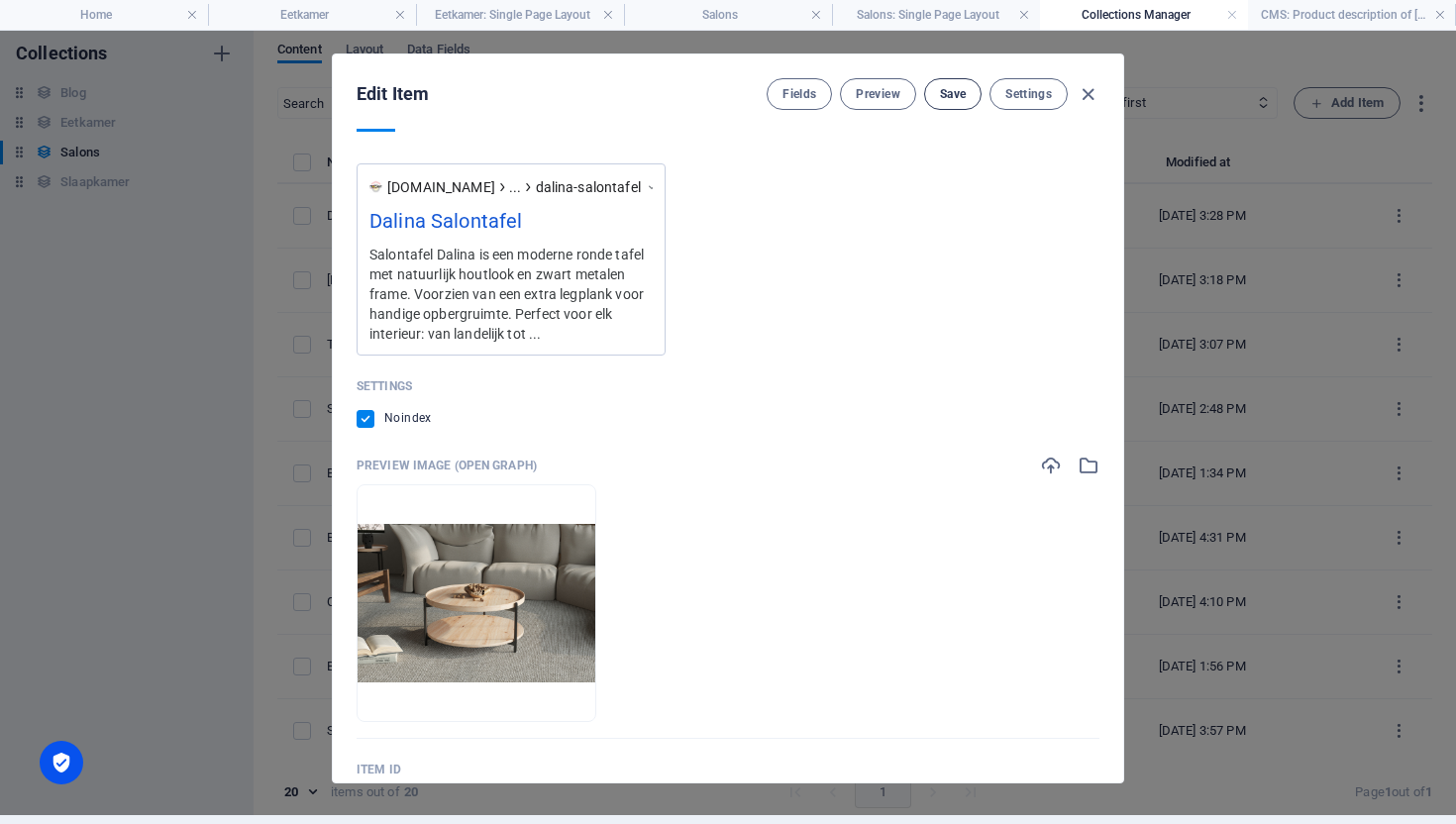 click on "Save" at bounding box center (953, 94) 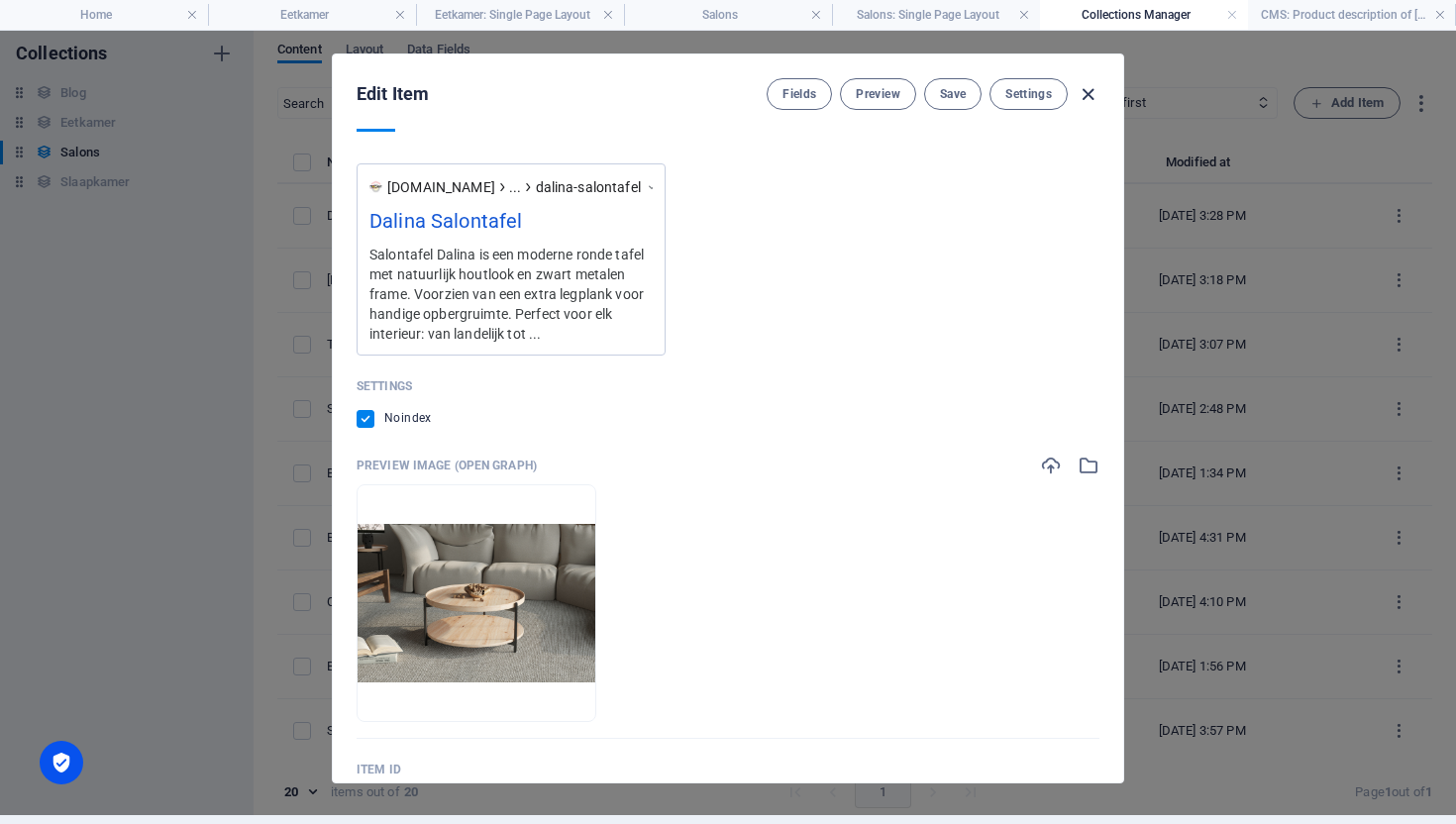 click at bounding box center [1088, 94] 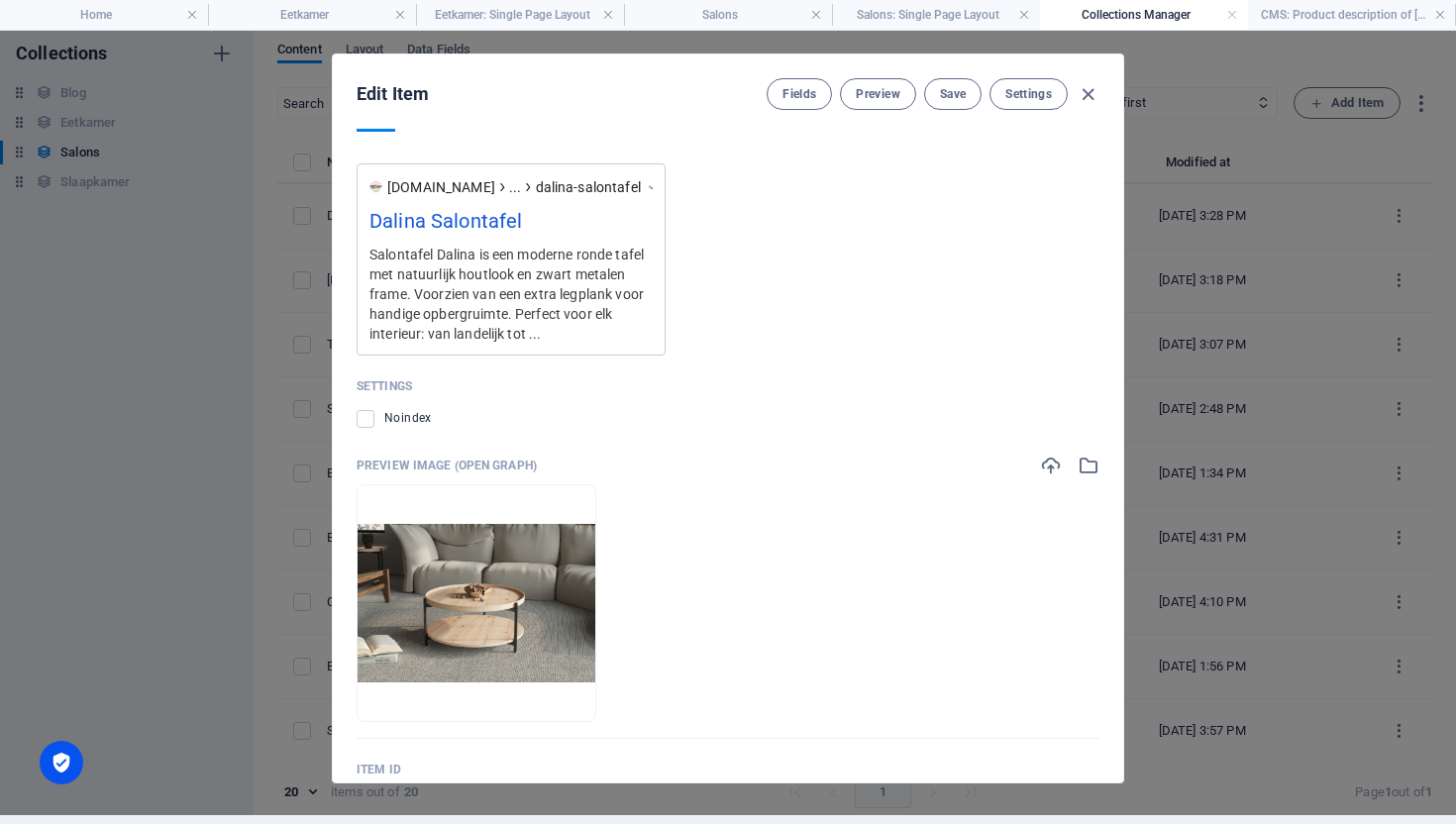 type 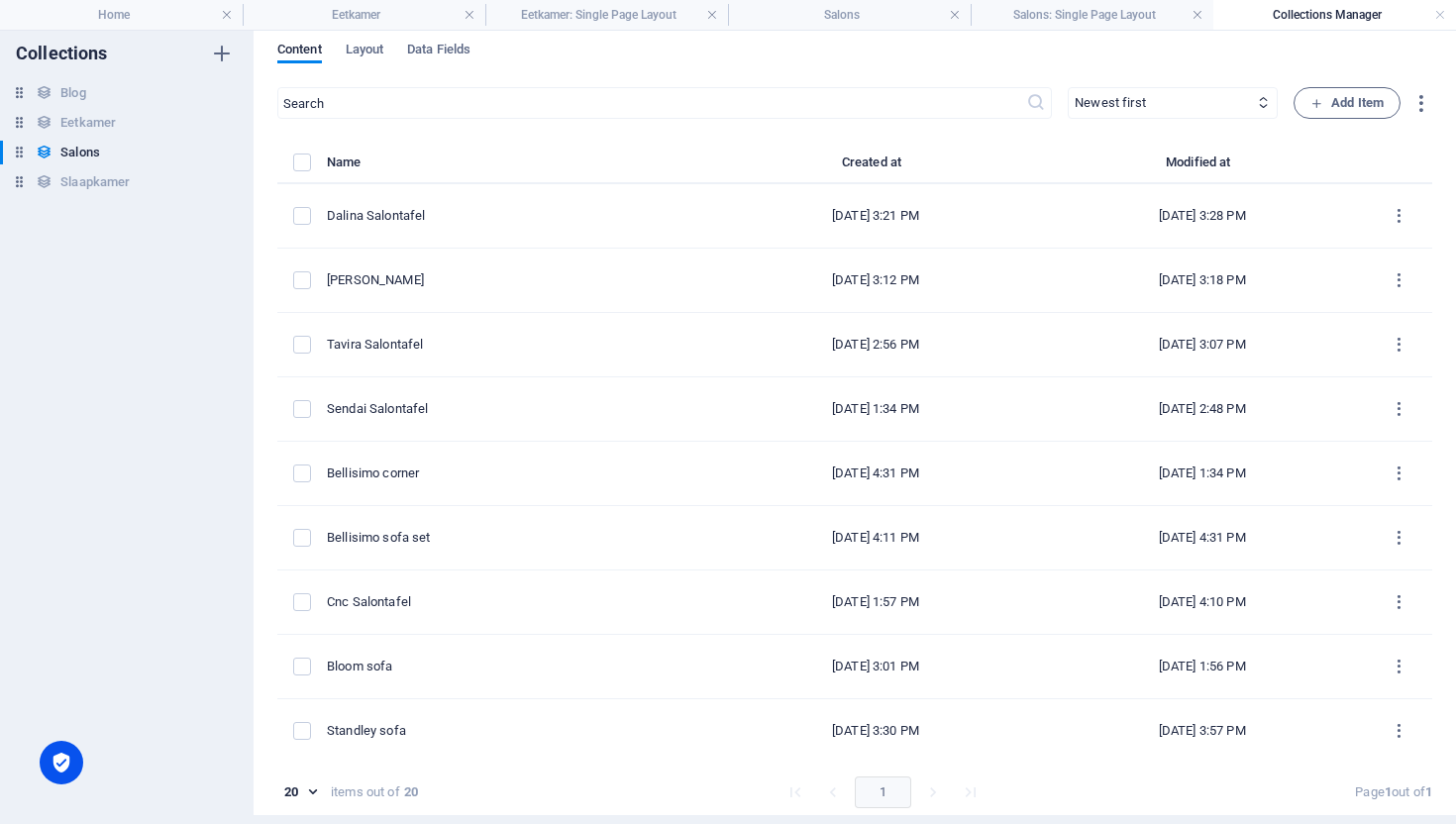 scroll, scrollTop: 0, scrollLeft: 0, axis: both 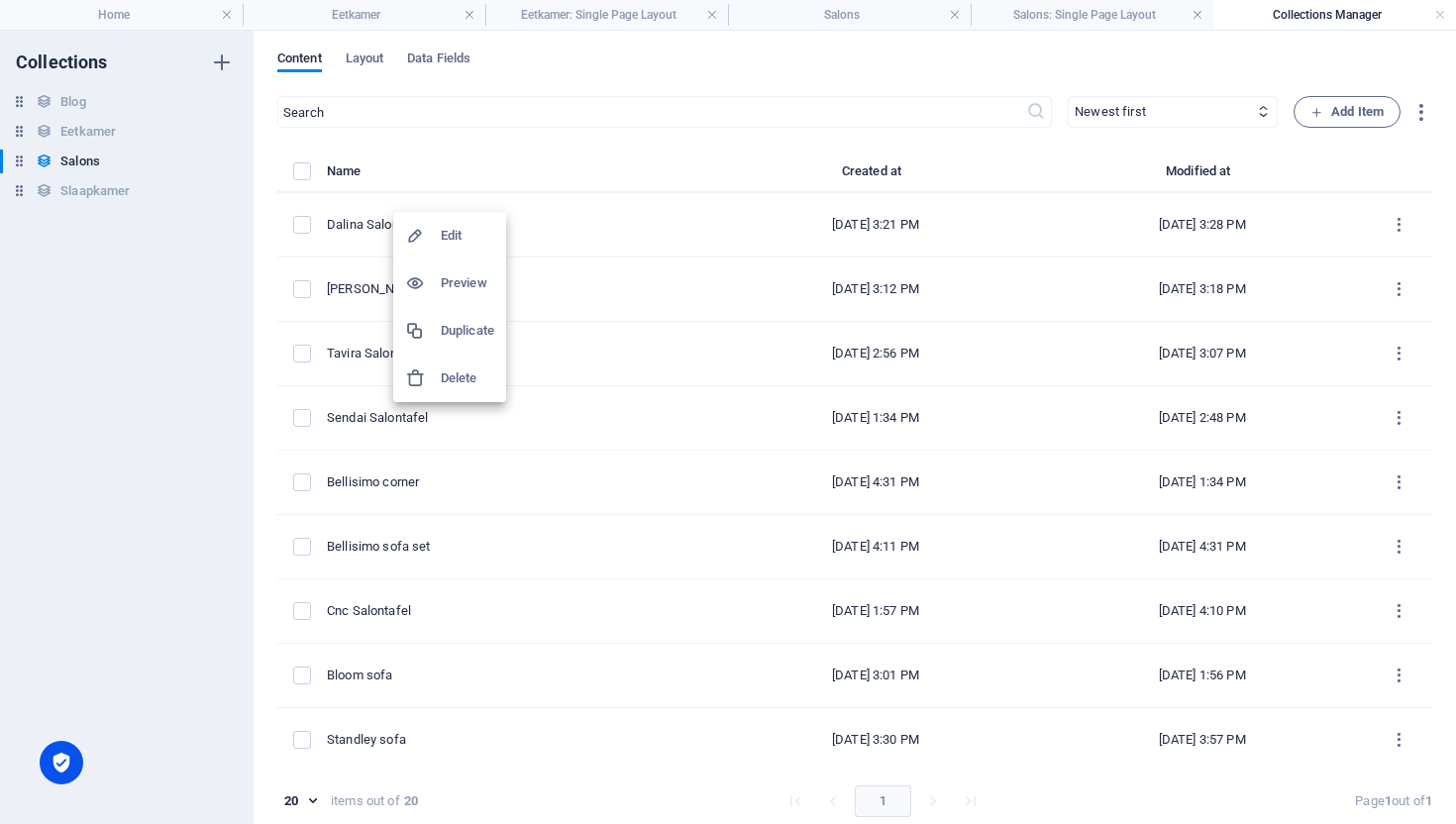 click on "Duplicate" at bounding box center [468, 331] 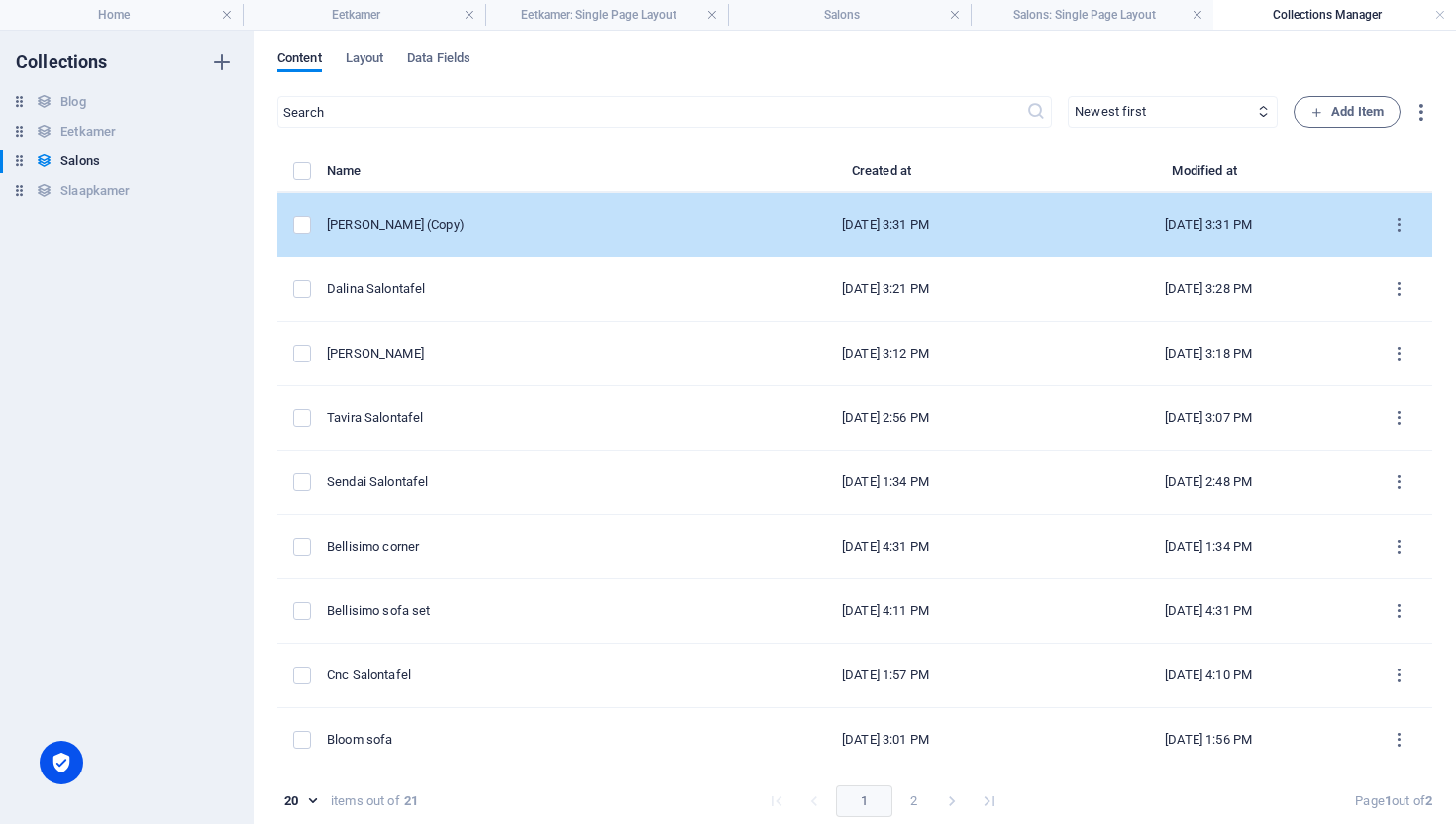 click on "[PERSON_NAME] (Copy)" at bounding box center [515, 225] 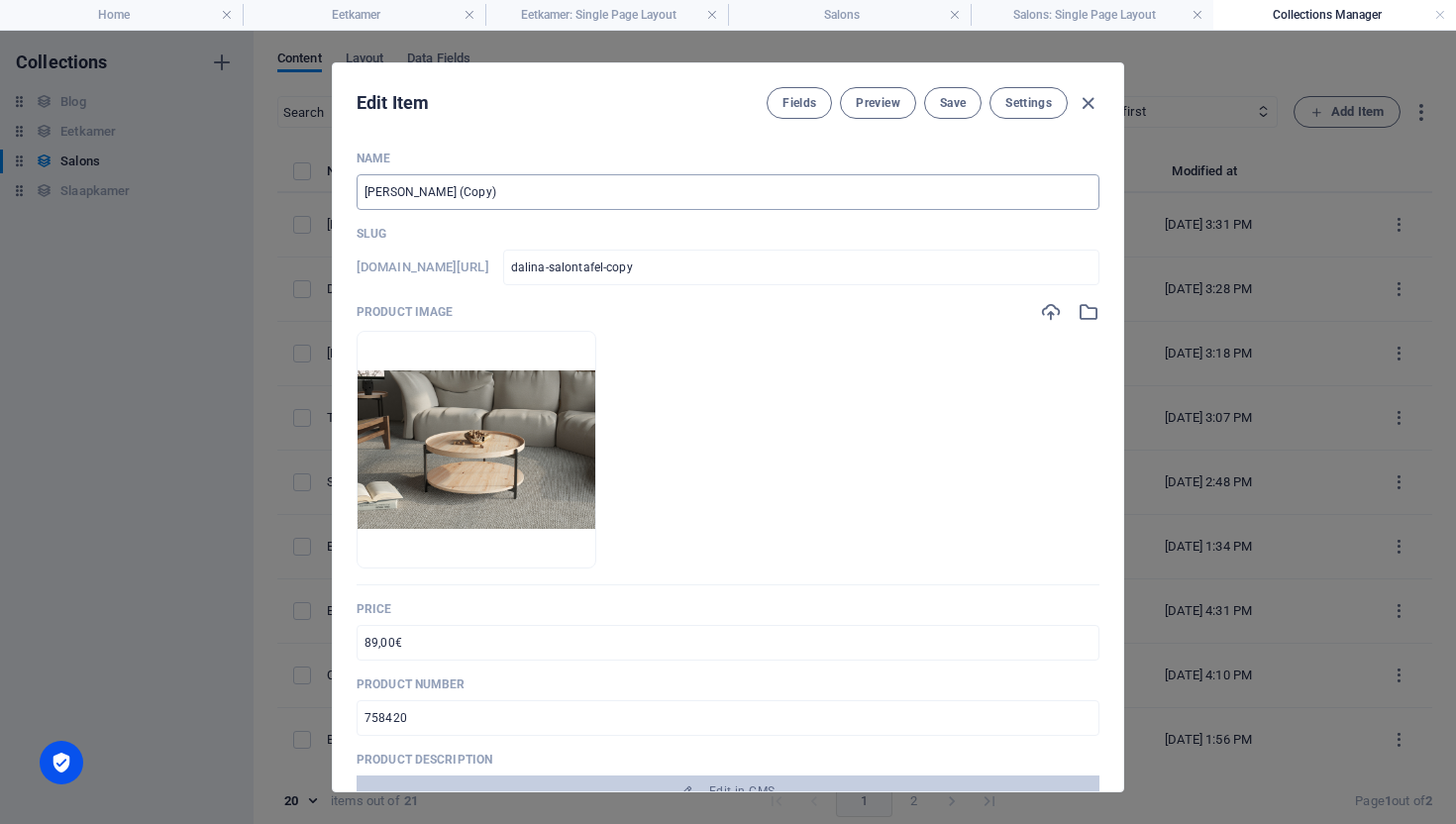 click on "[PERSON_NAME] (Copy)" at bounding box center (728, 192) 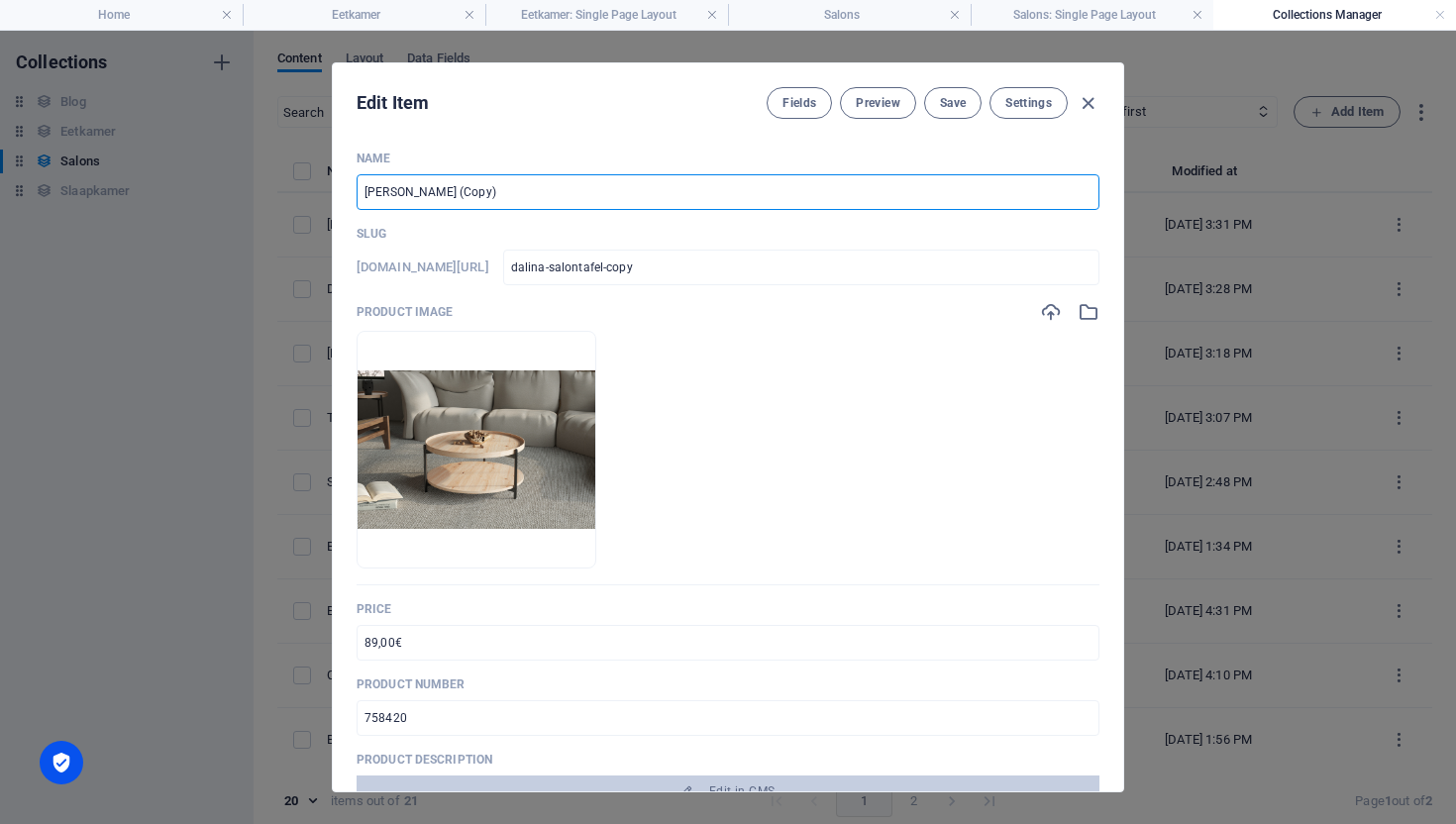 click on "[PERSON_NAME] (Copy)" at bounding box center (728, 192) 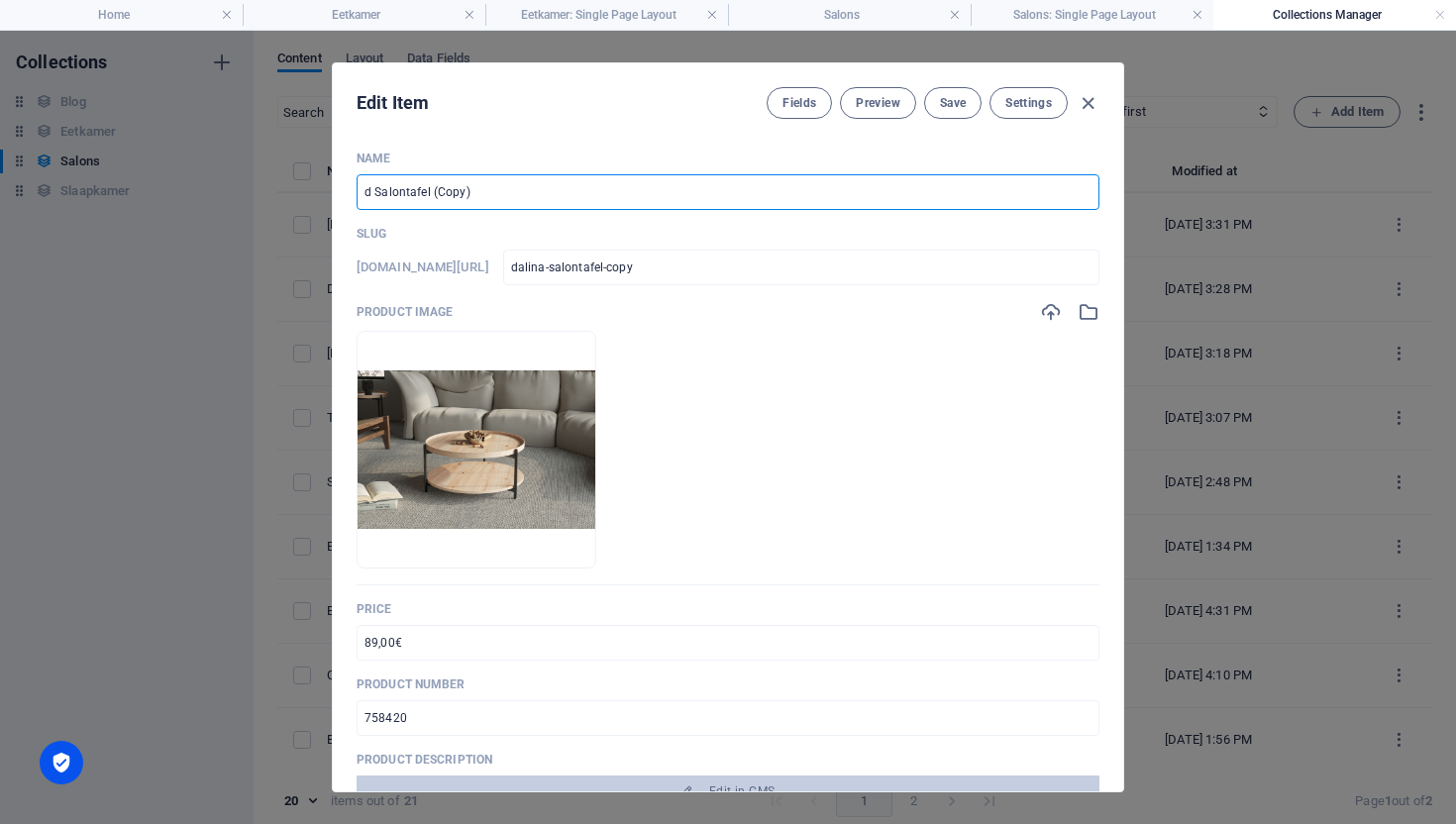 type on "d-salontafel-copy" 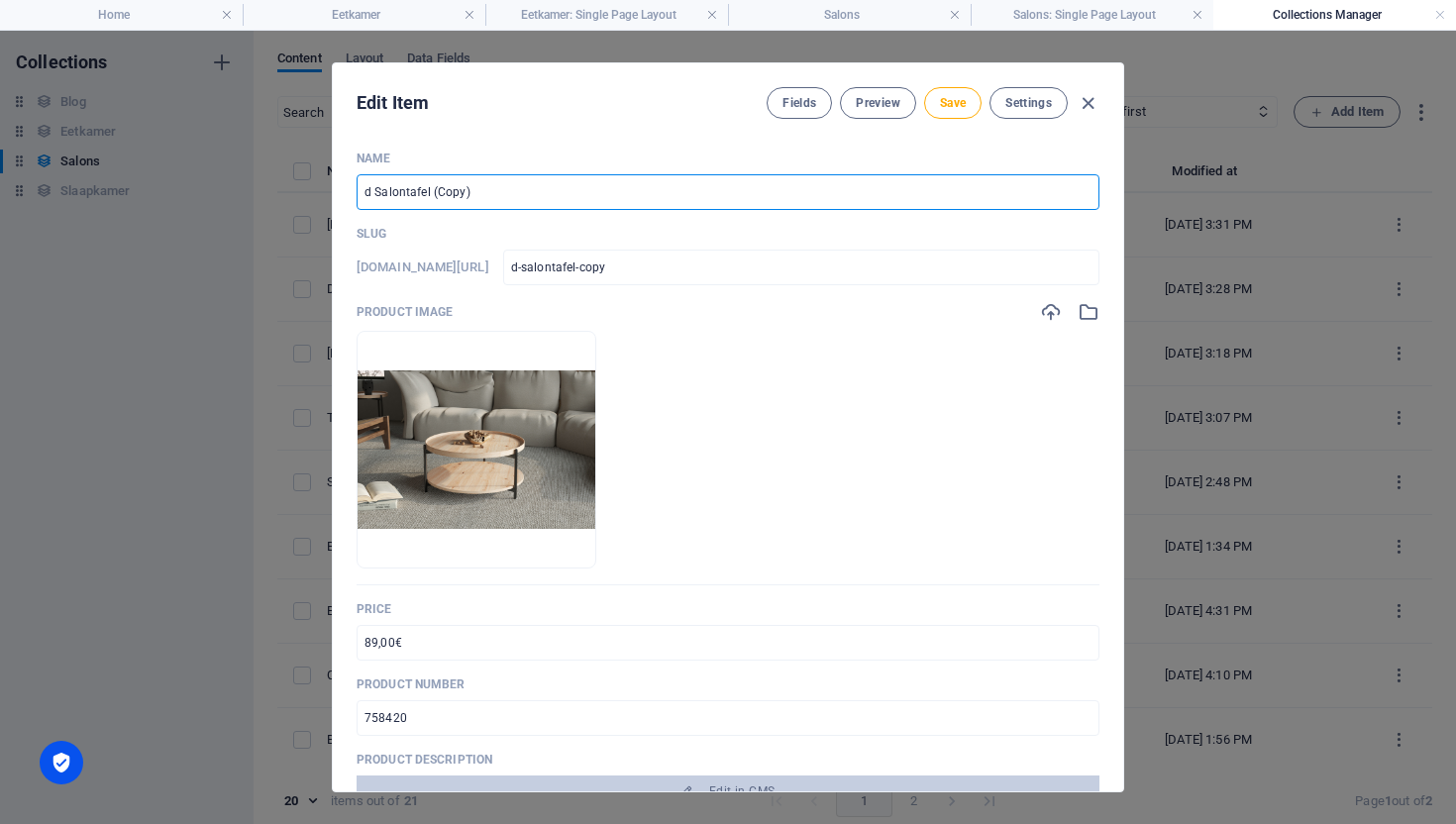 type on "dA Salontafel (Copy)" 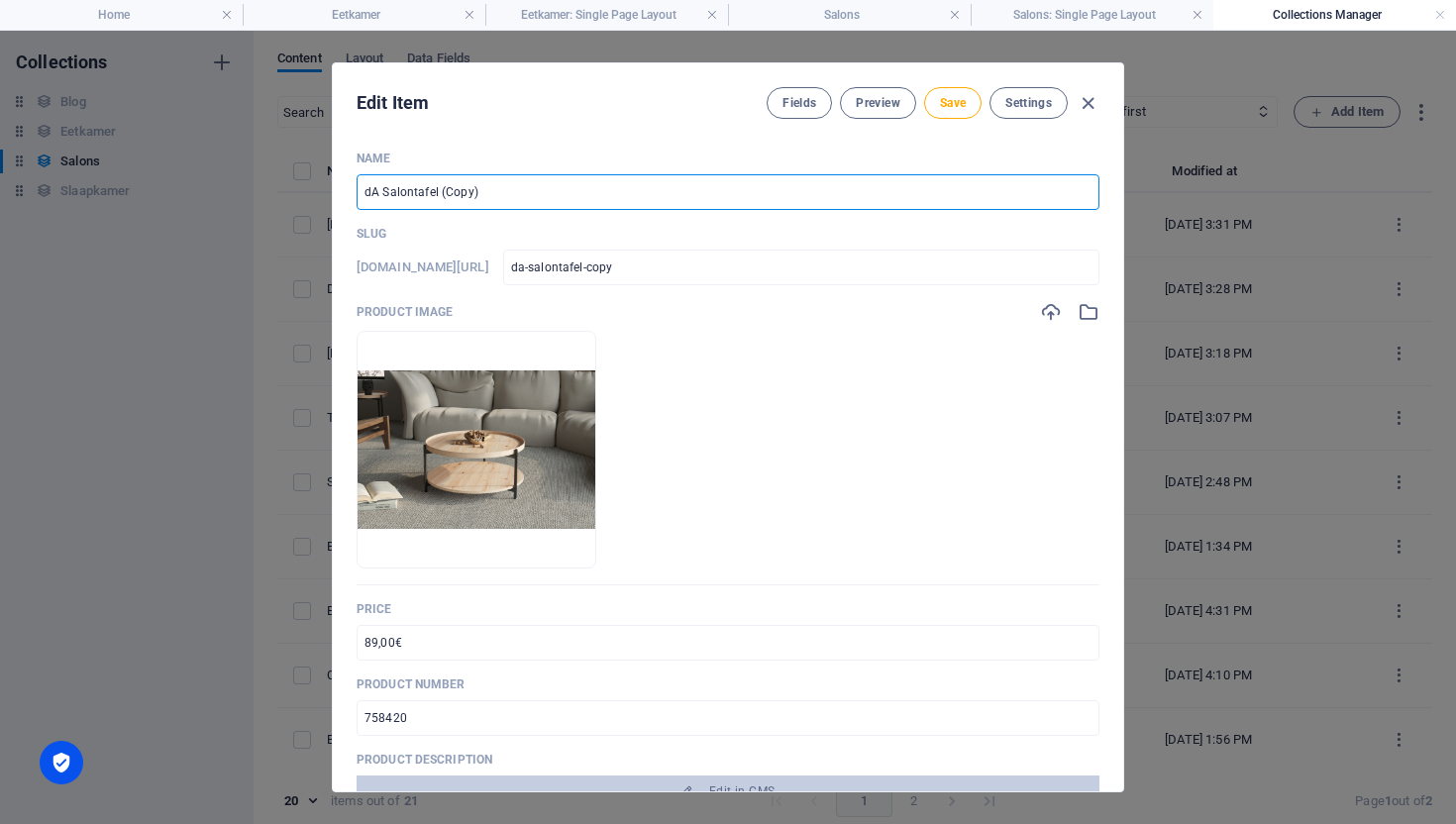 type on "d Salontafel (Copy)" 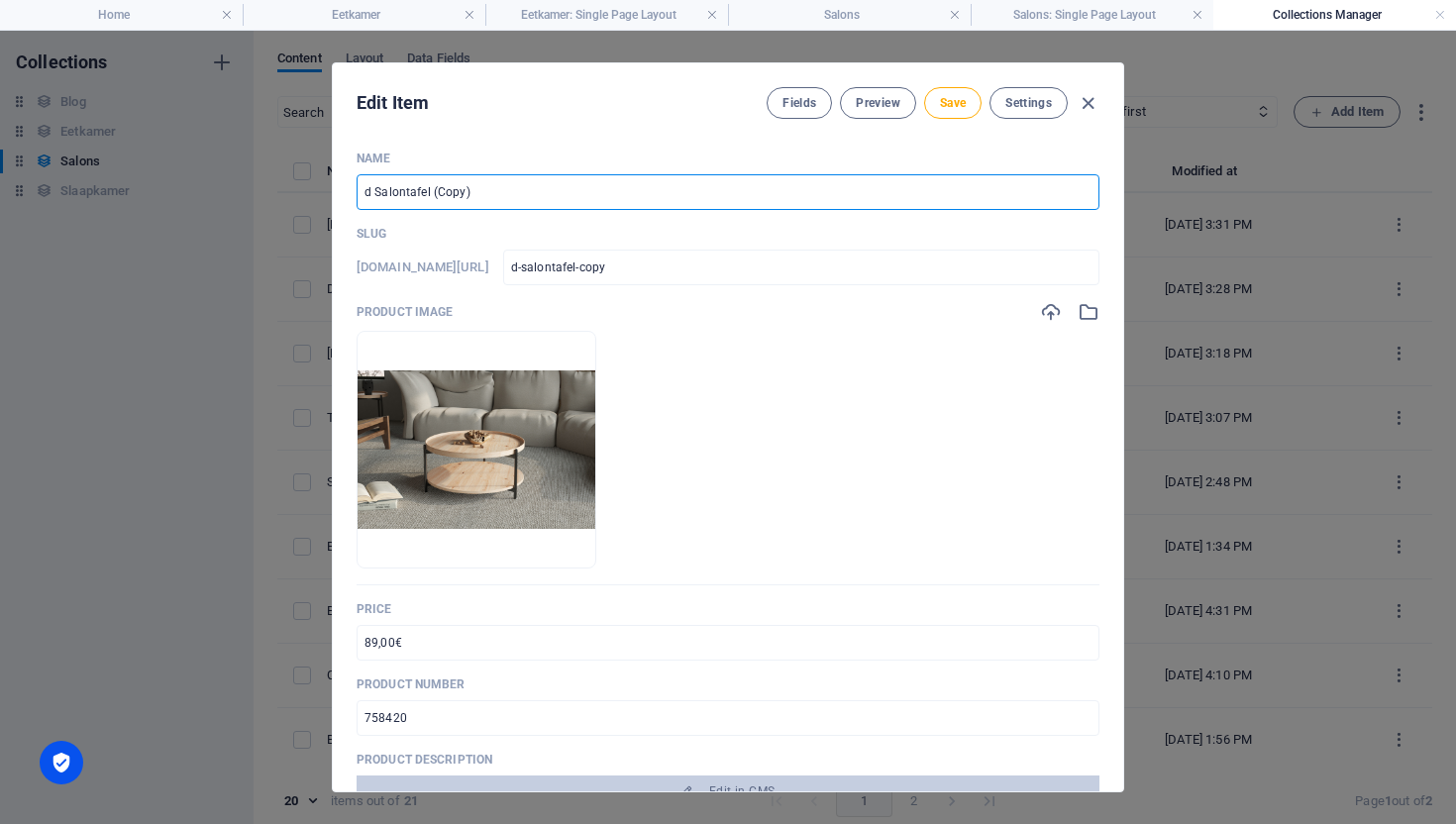 type on "Salontafel (Copy)" 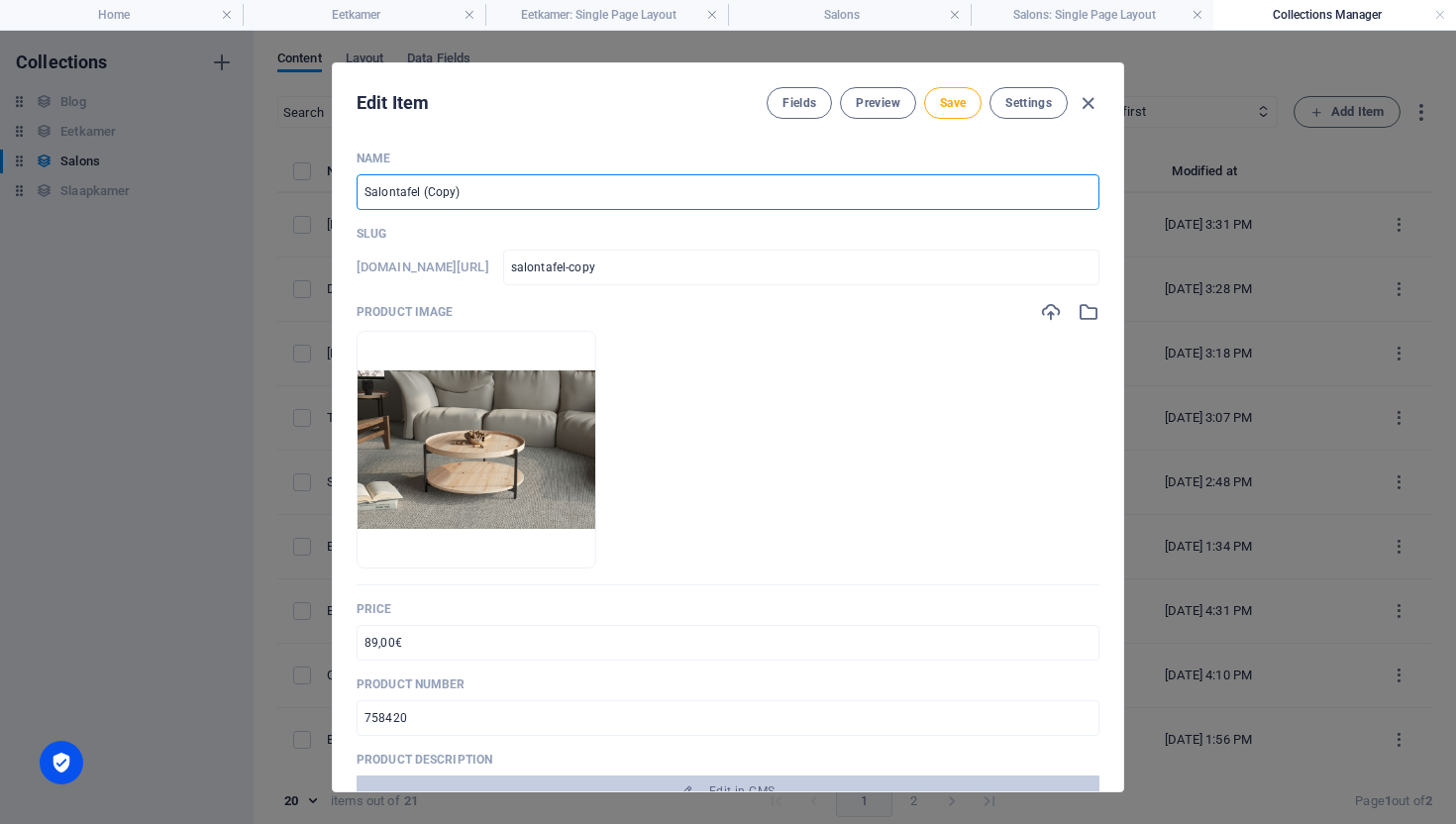 type on "D Salontafel (Copy)" 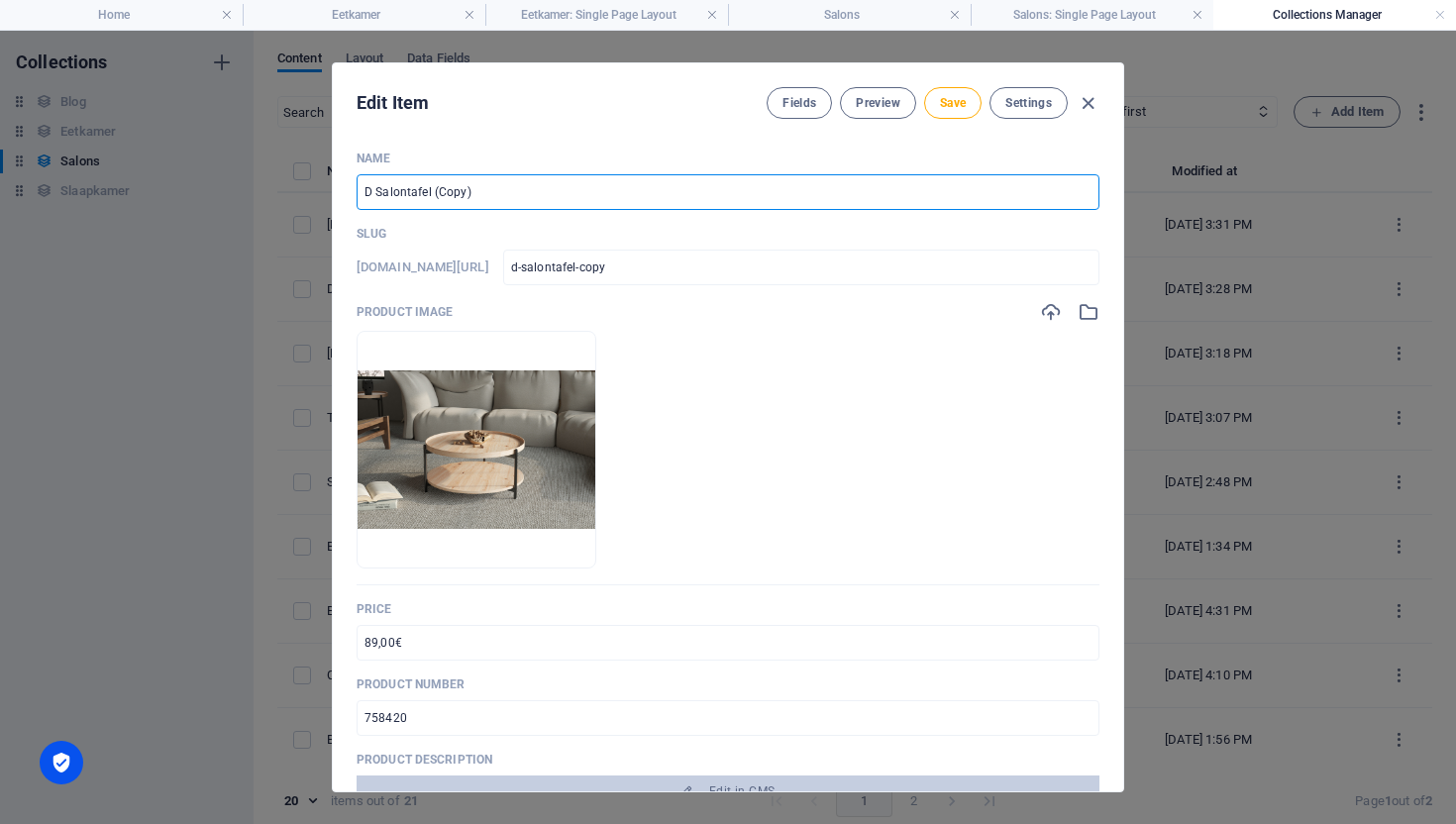 type on "Da Salontafel (Copy)" 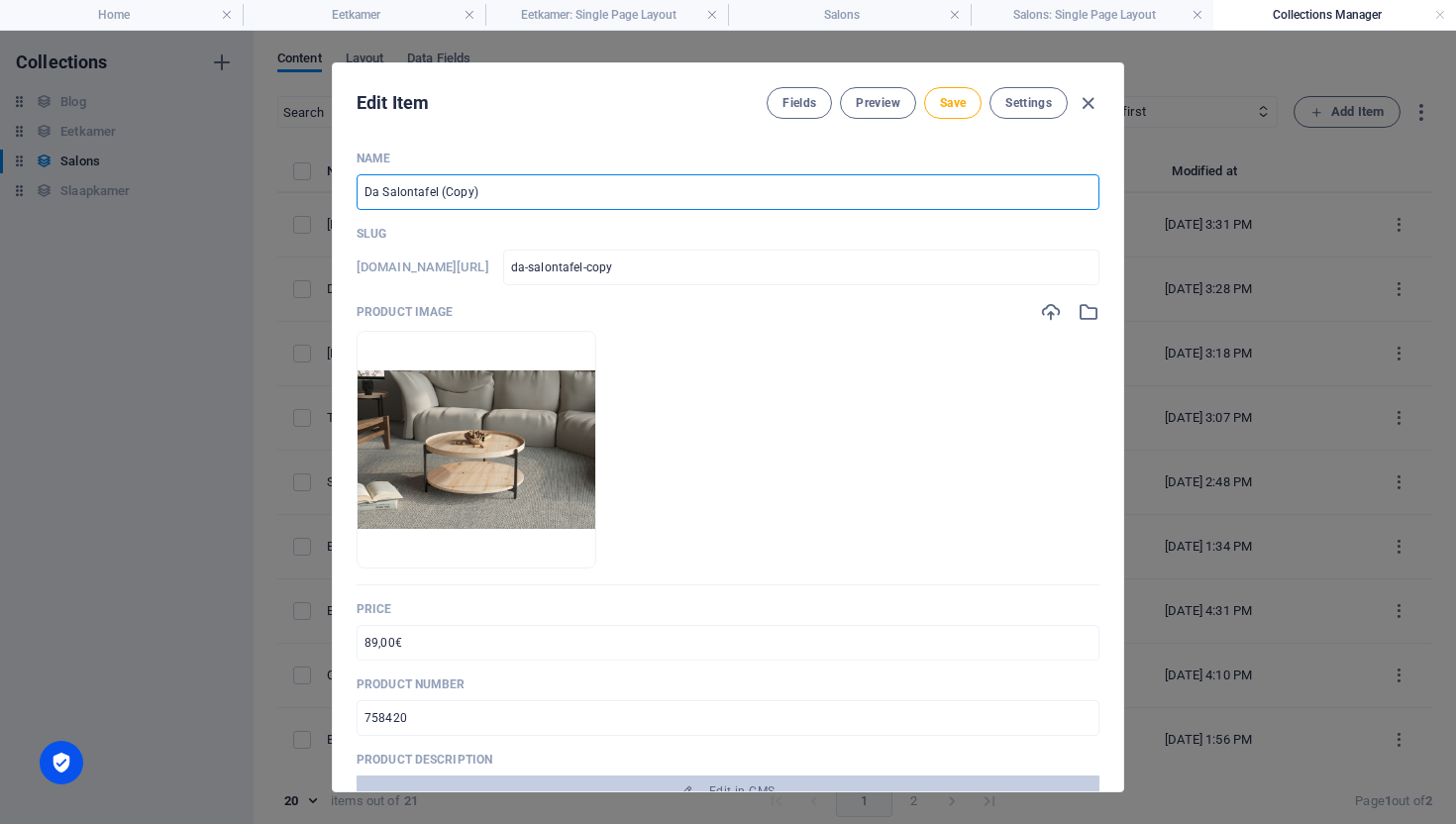 type on "Dal Salontafel (Copy)" 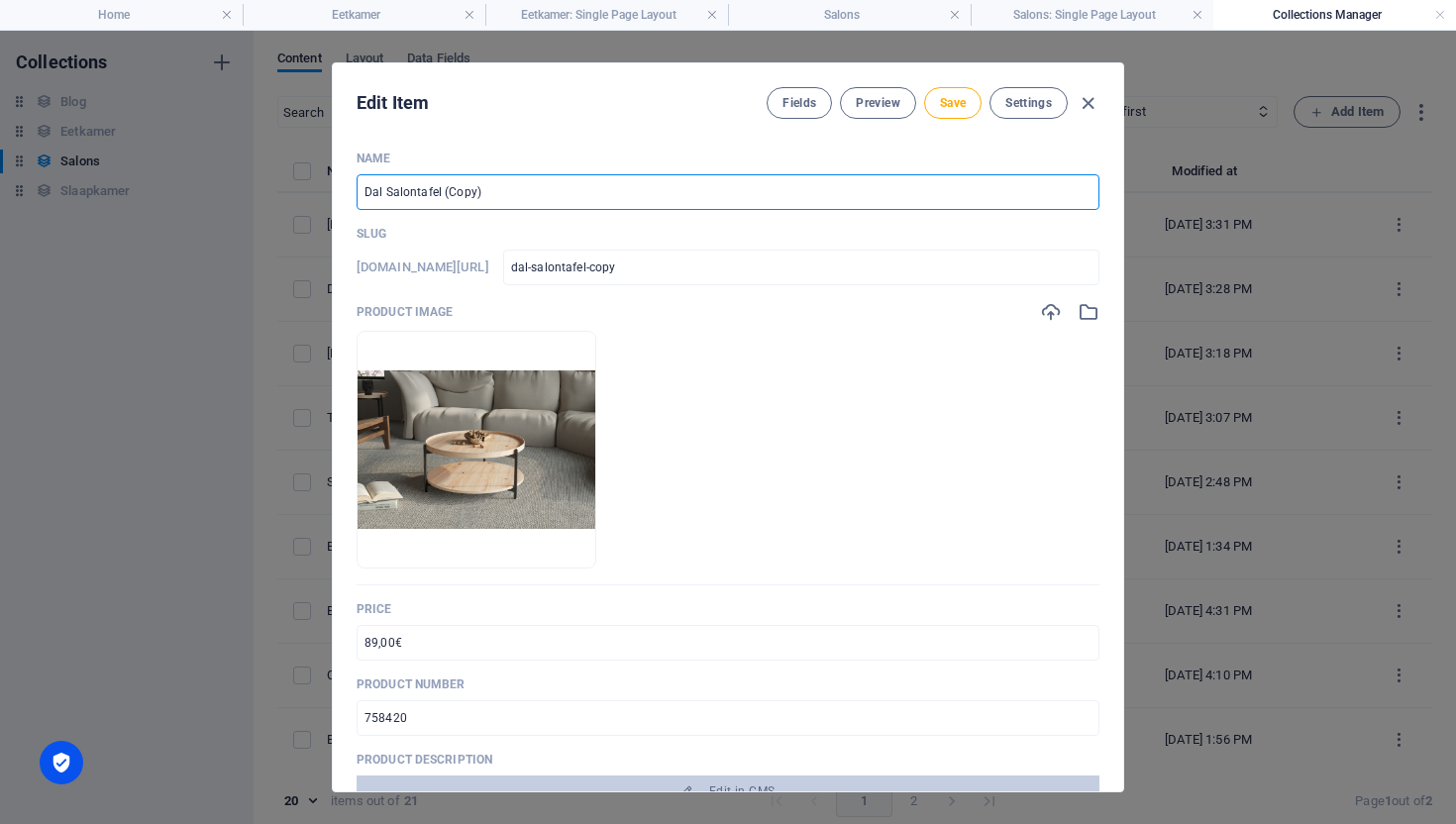 type on "Dall Salontafel (Copy)" 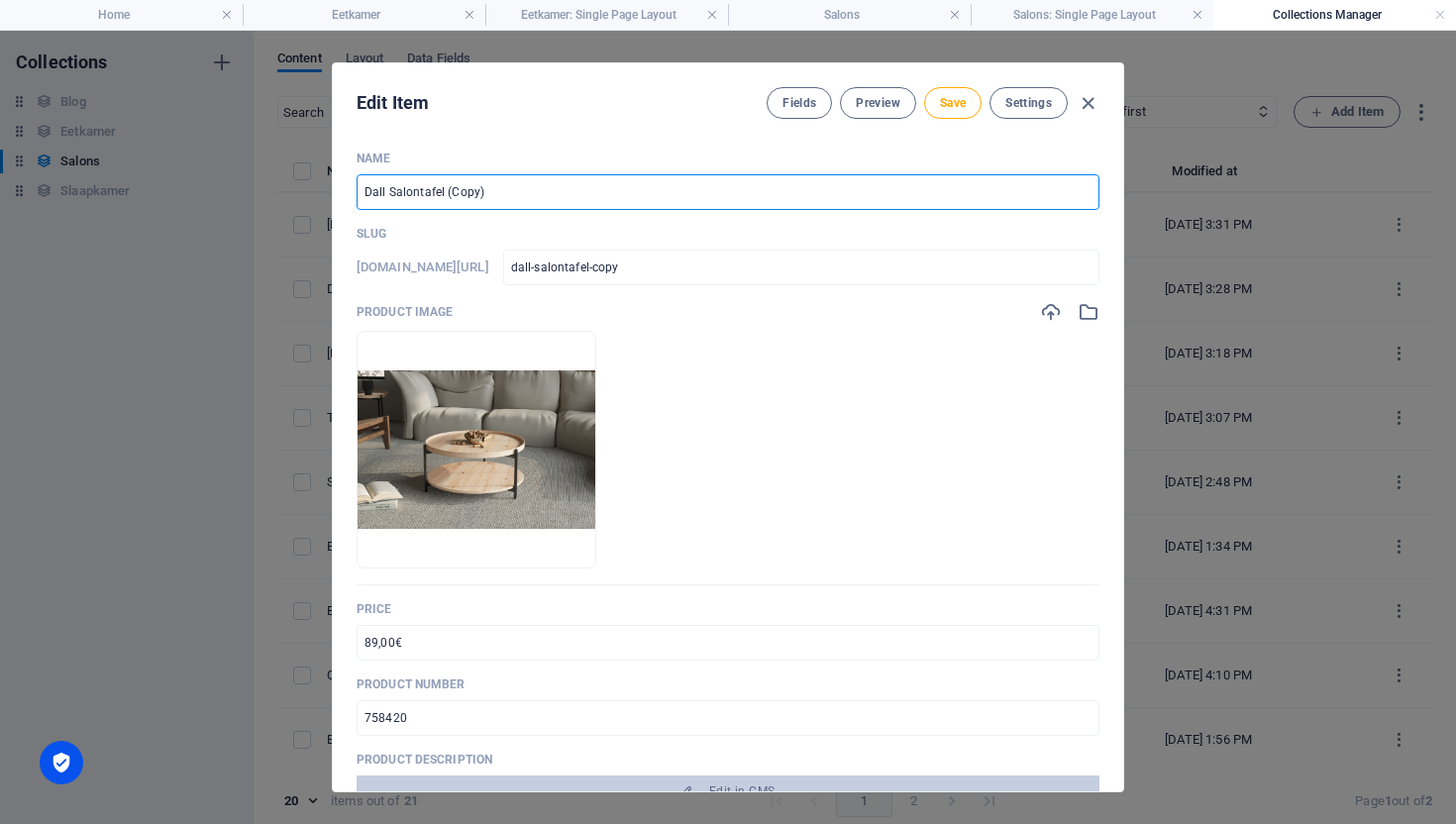 type on "Dalla Salontafel (Copy)" 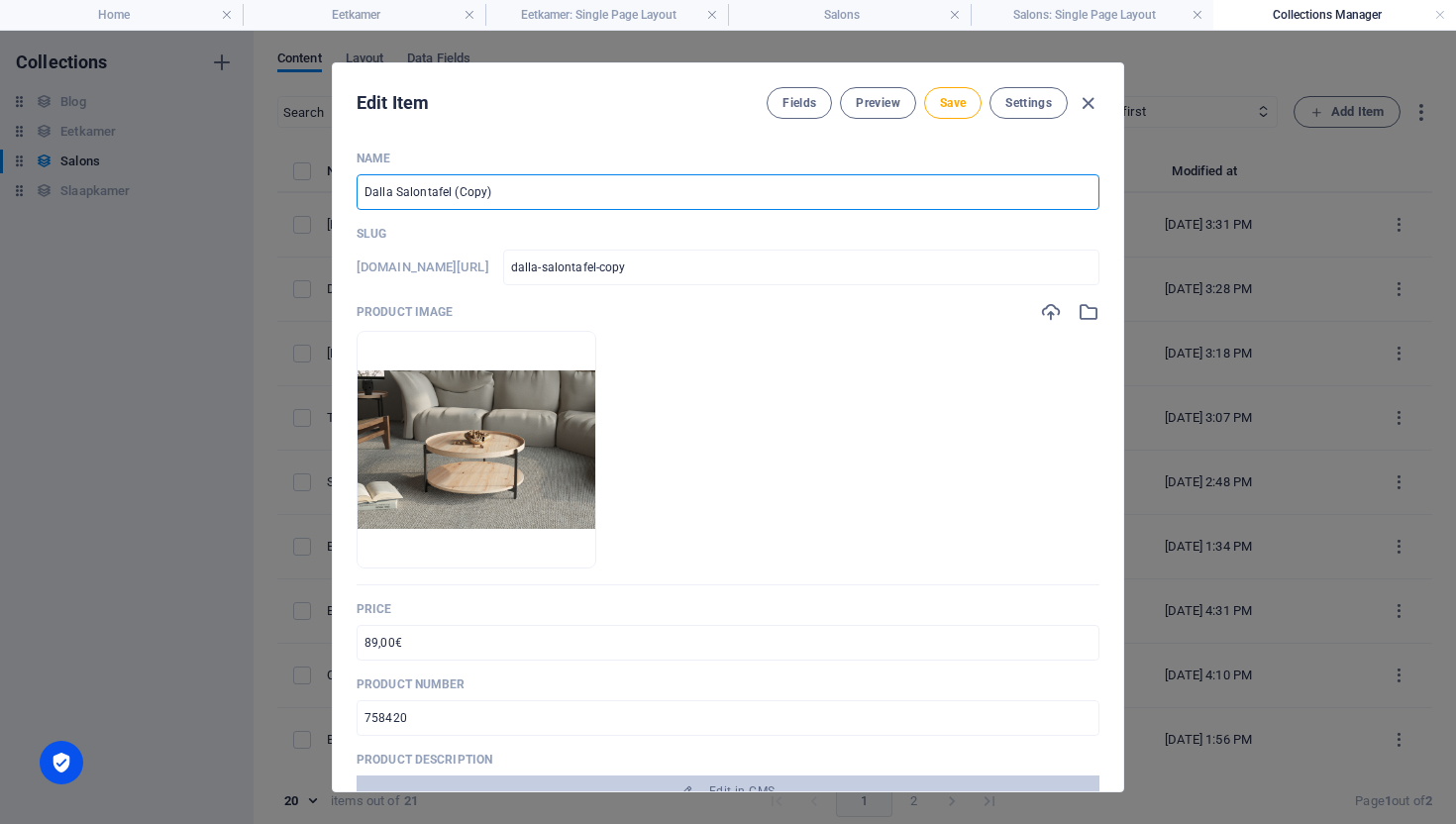 type on "Dallas Salontafel (Copy)" 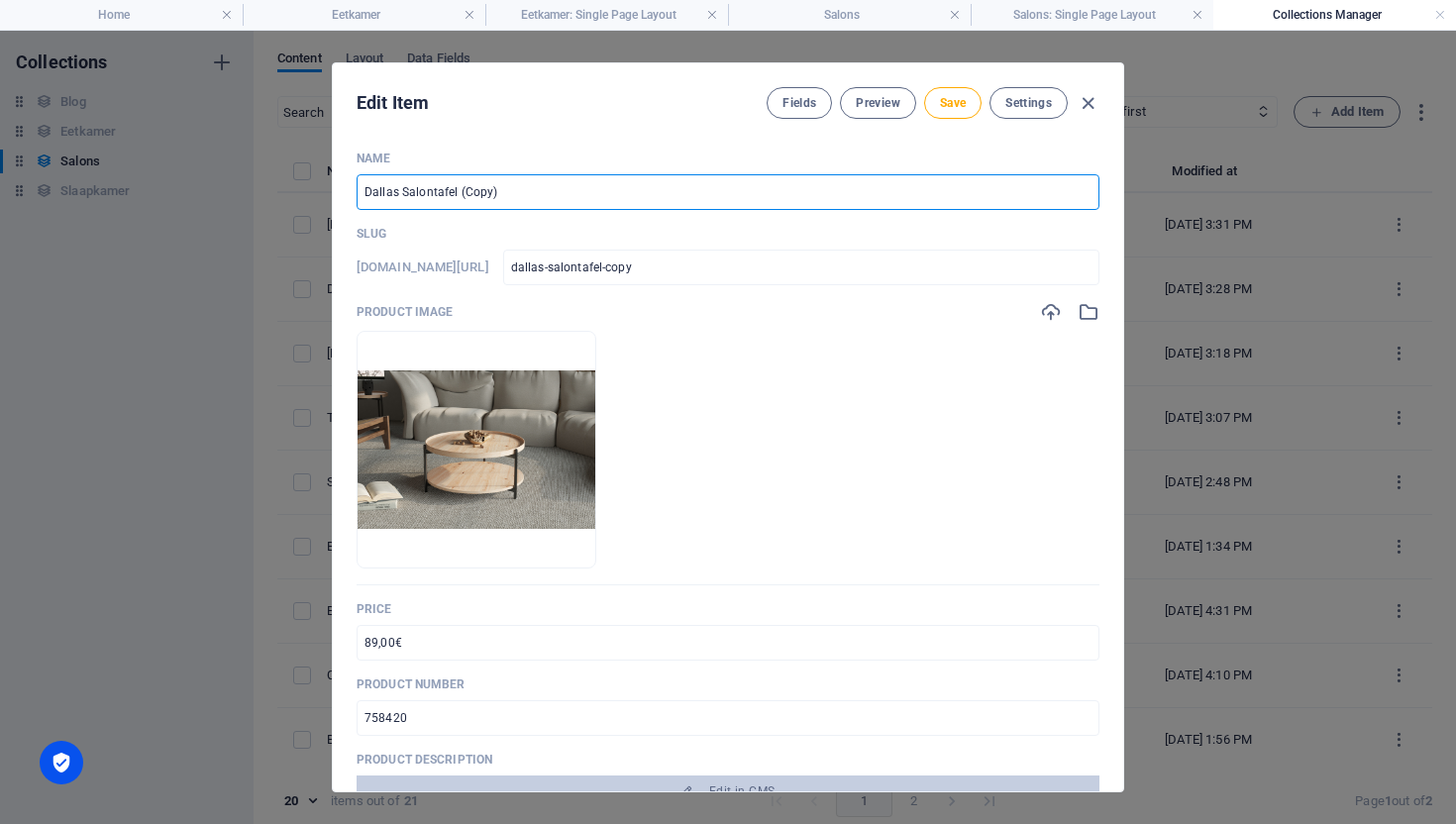 click on "Dallas Salontafel (Copy)" at bounding box center [728, 192] 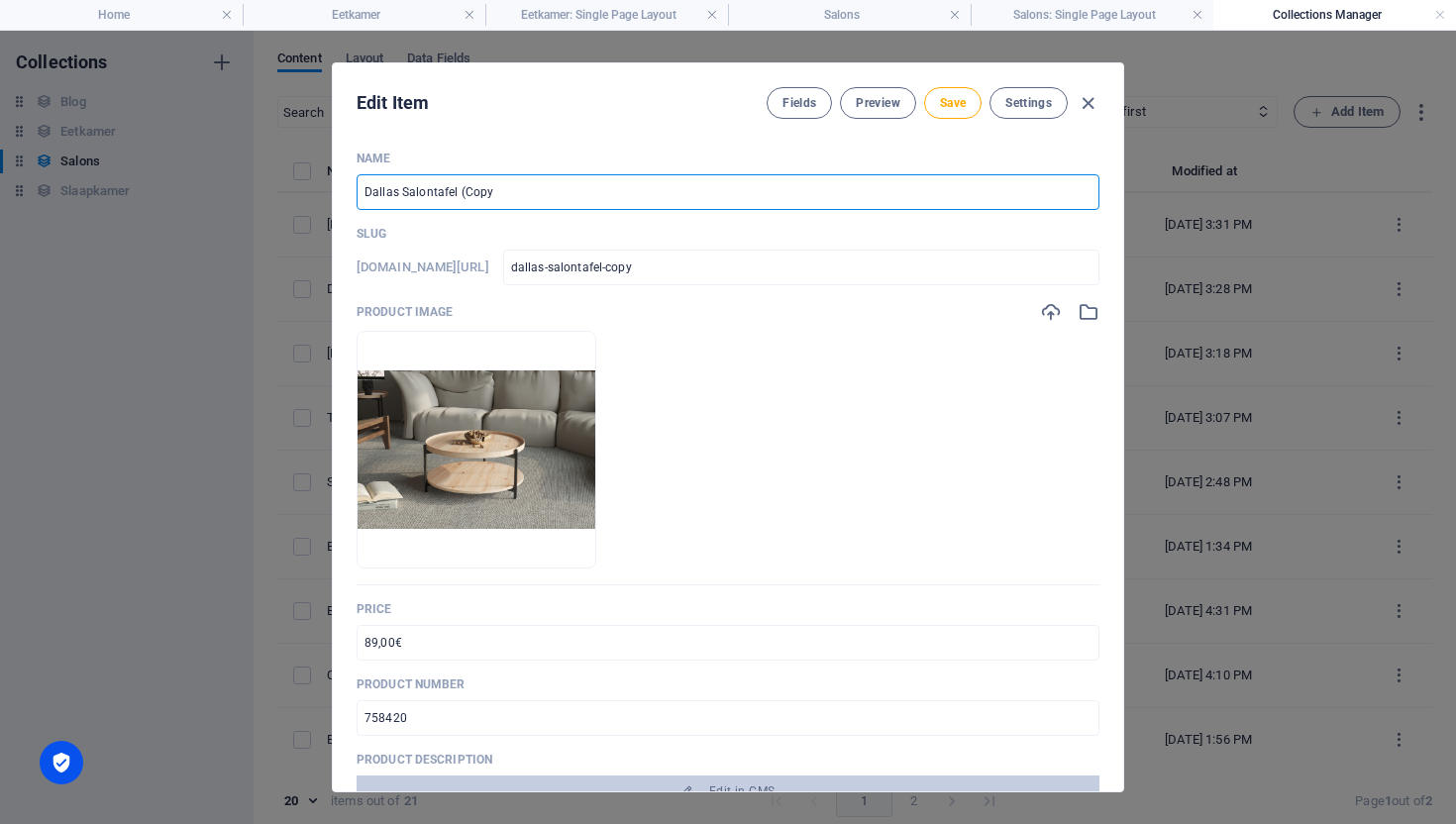 type on "Dallas Salontafel (Cop" 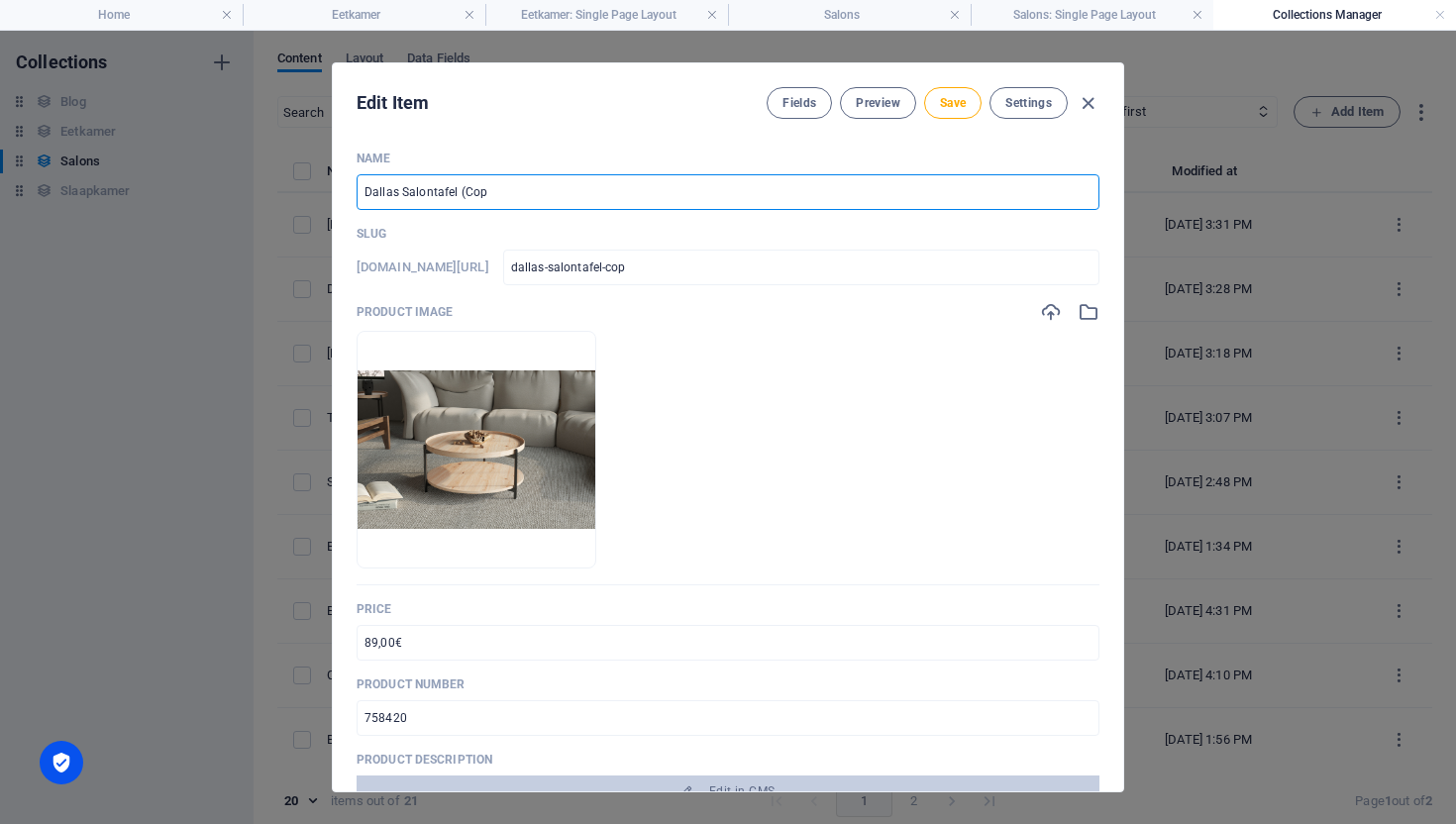 type on "Dallas Salontafel (Co" 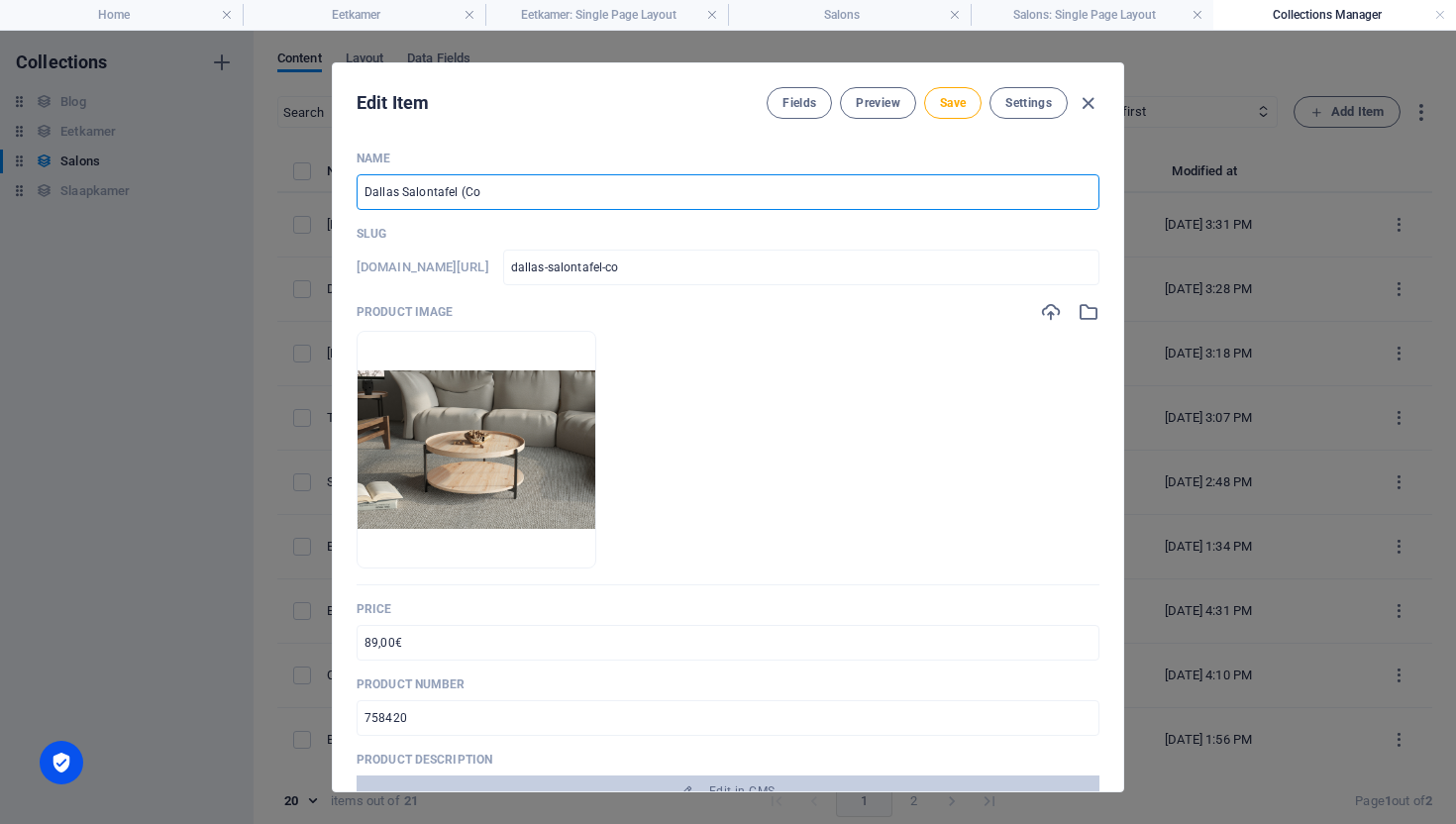 type on "dallas-salontafel-co" 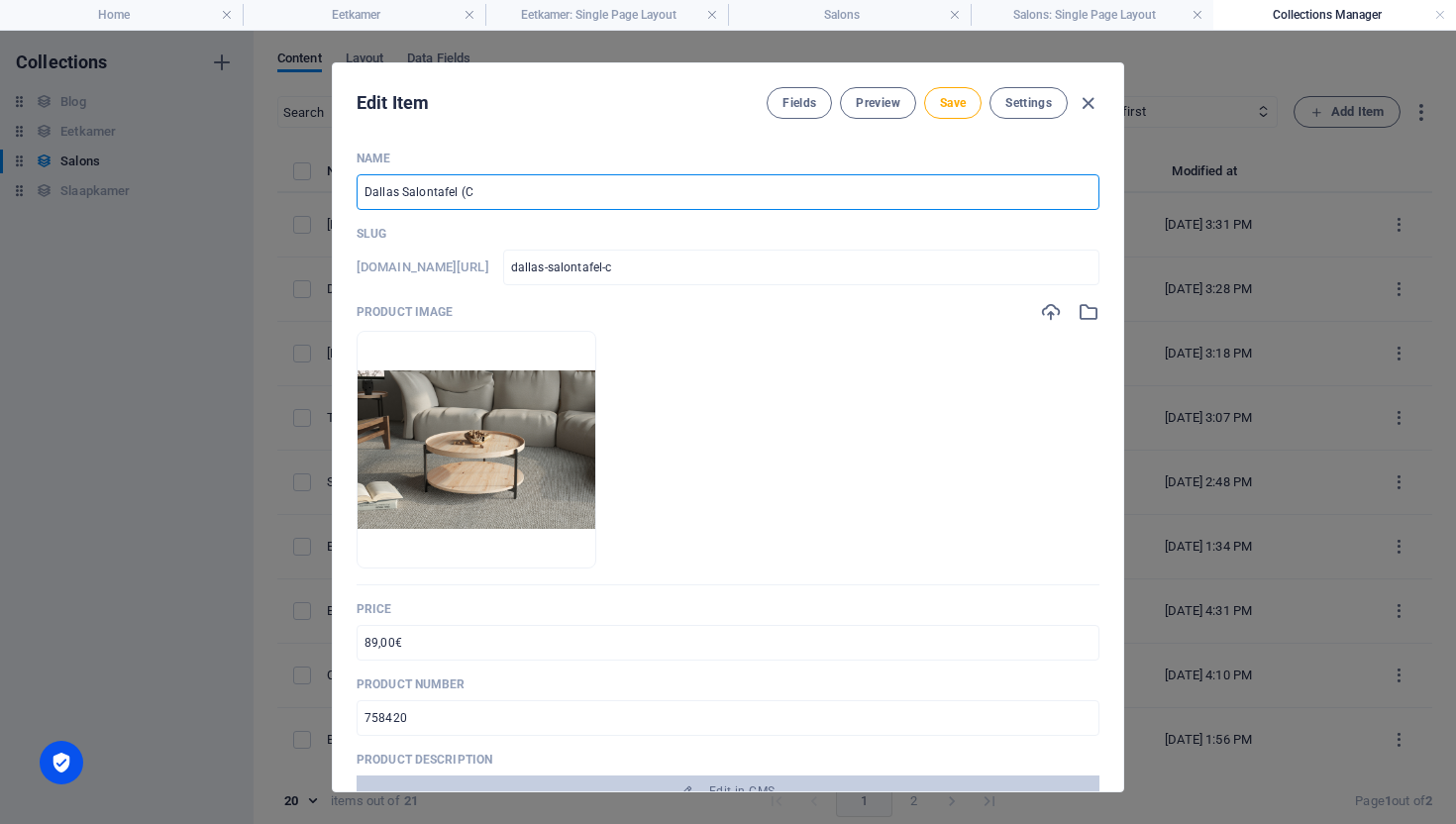 type on "Dallas Salontafel (" 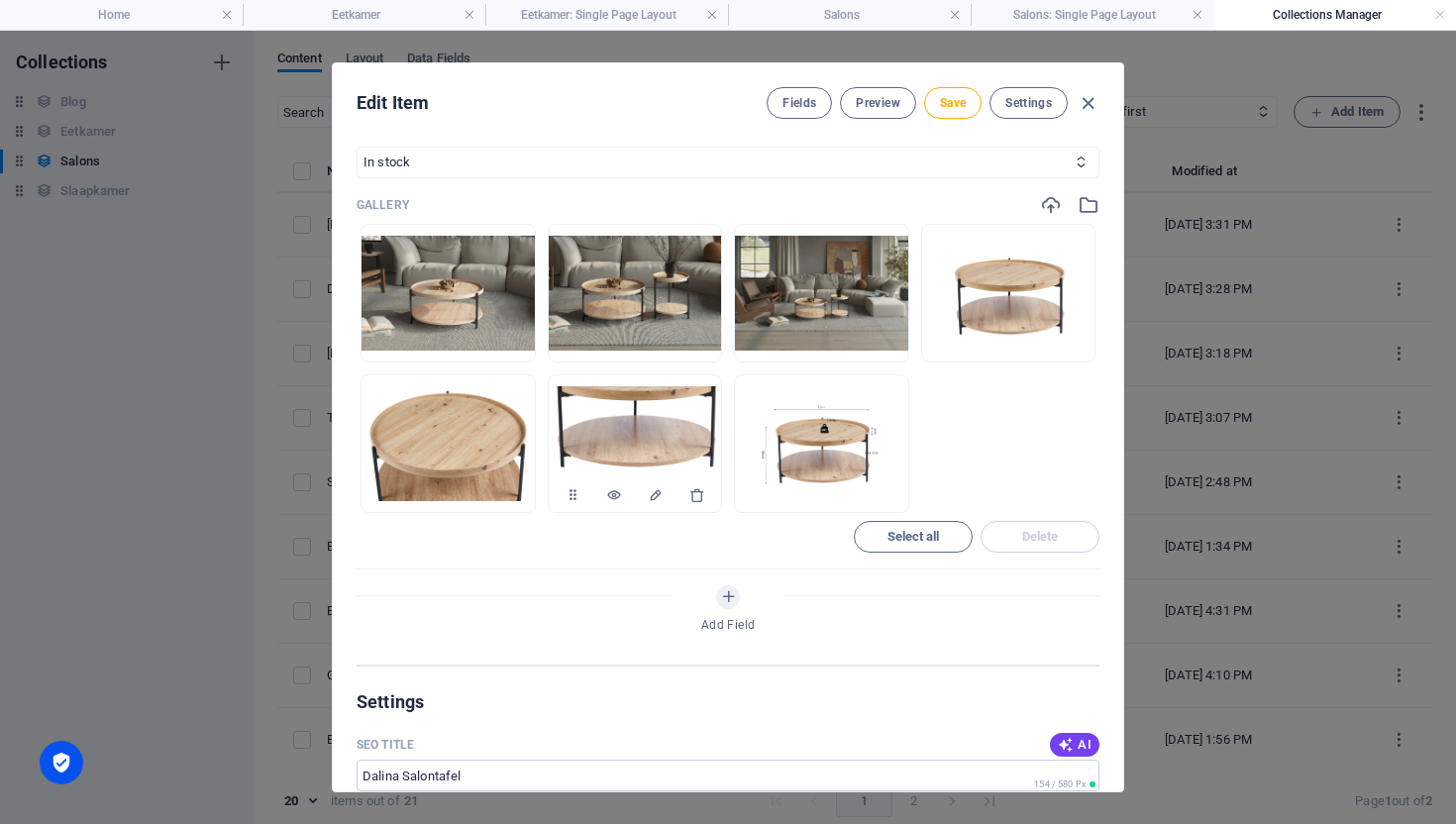 scroll, scrollTop: 1265, scrollLeft: 0, axis: vertical 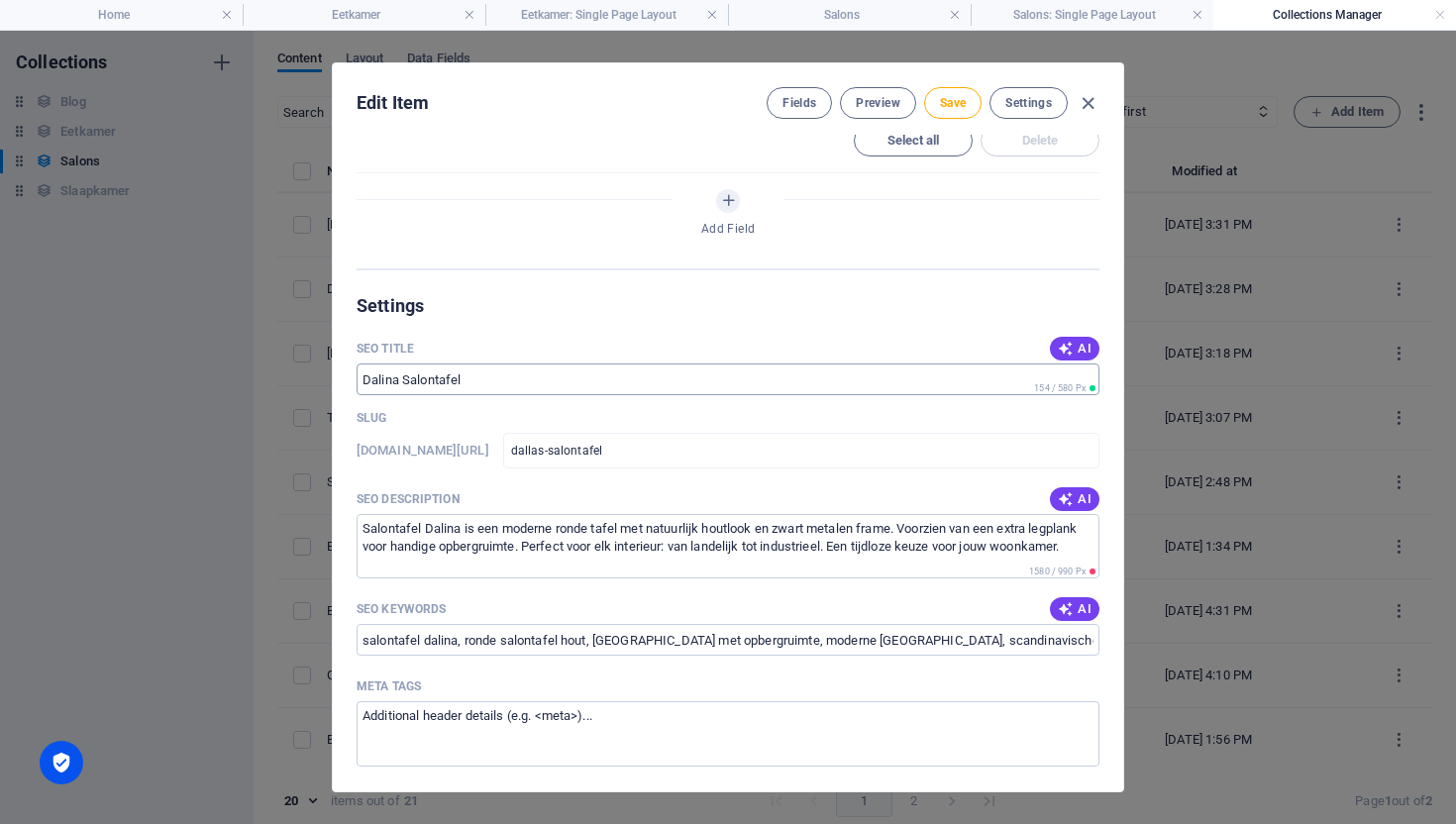 type on "Dallas Salontafel" 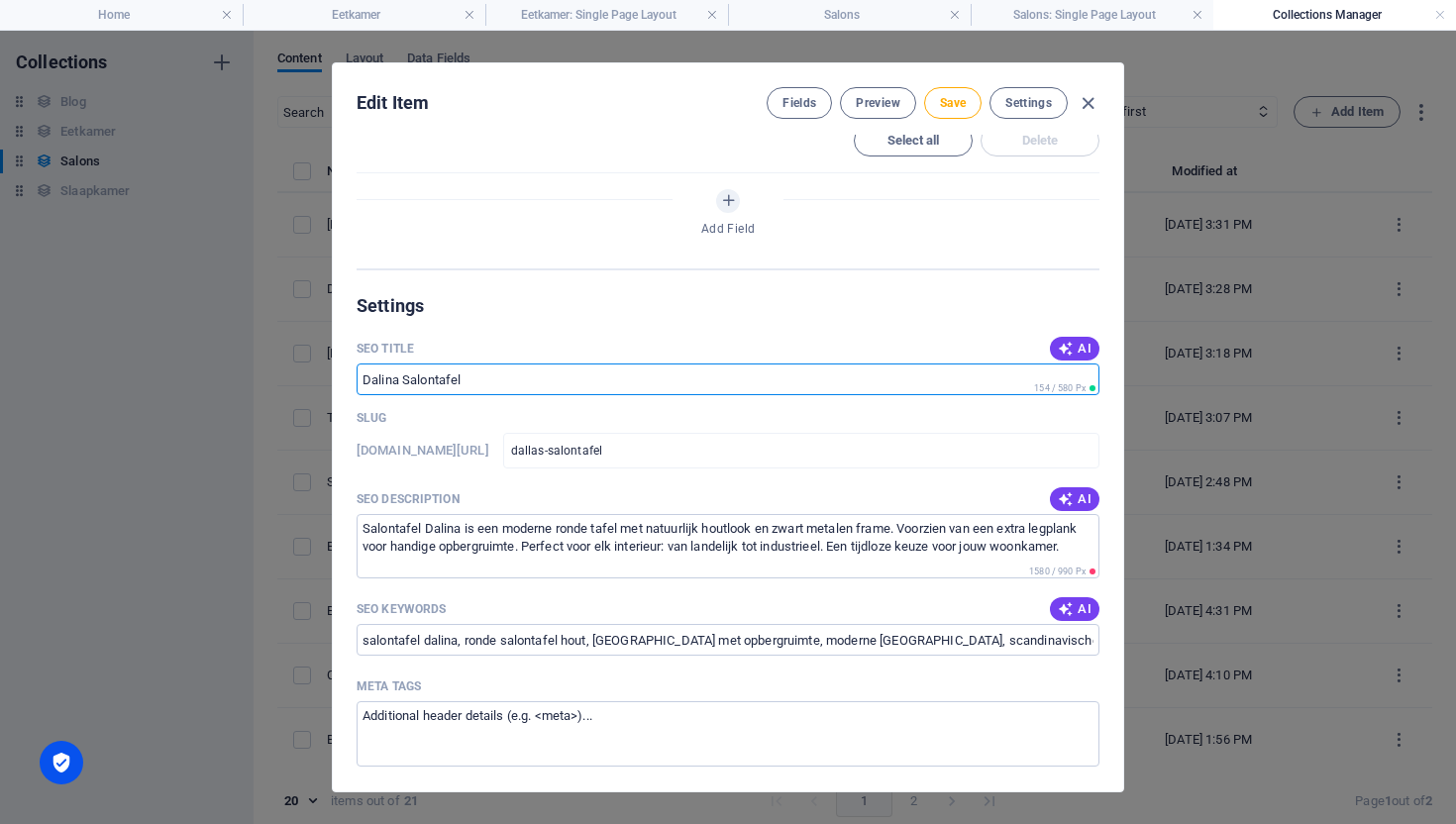 click on "Dalina Salontafel" at bounding box center [728, 379] 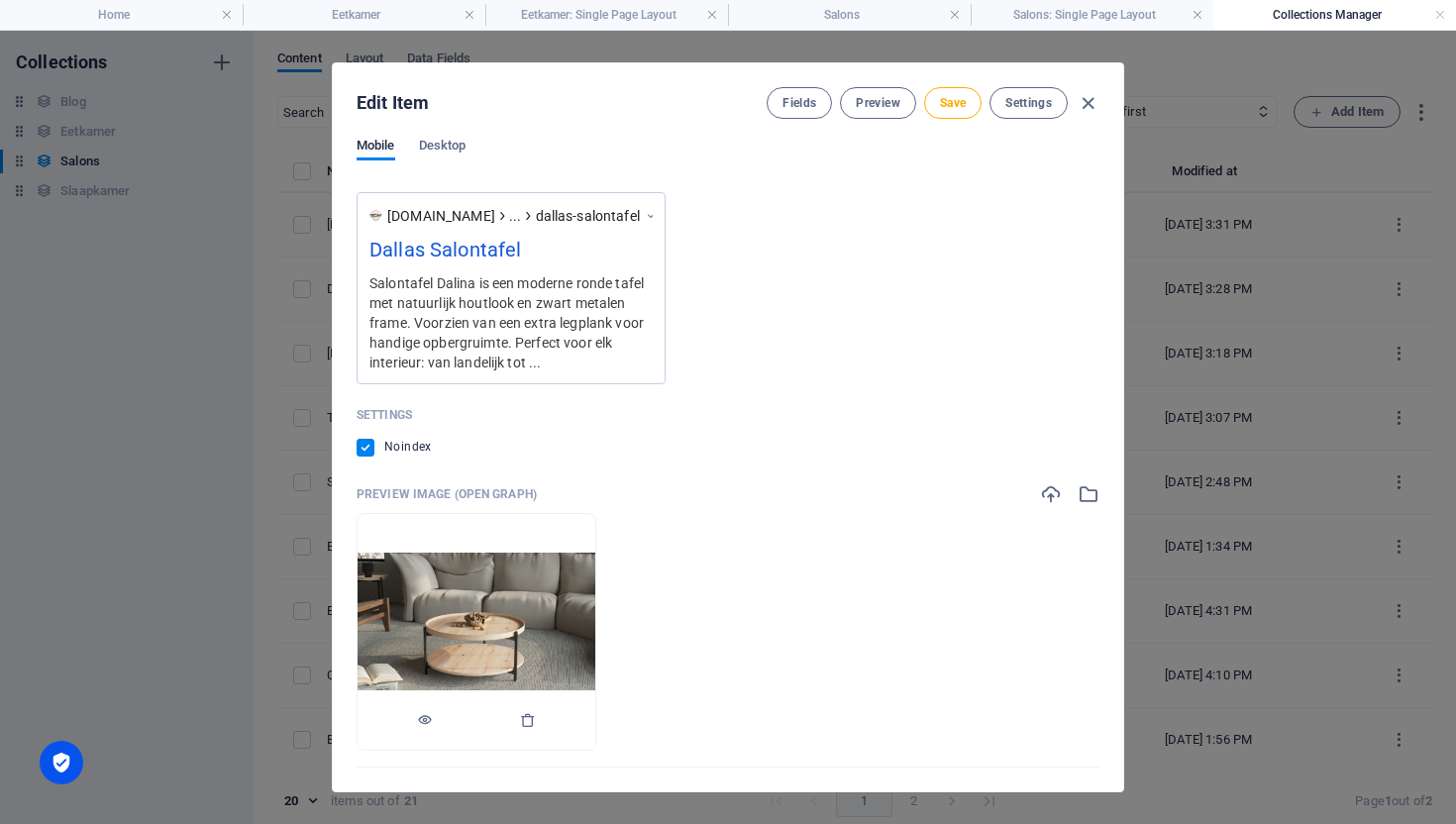 scroll, scrollTop: 2035, scrollLeft: 0, axis: vertical 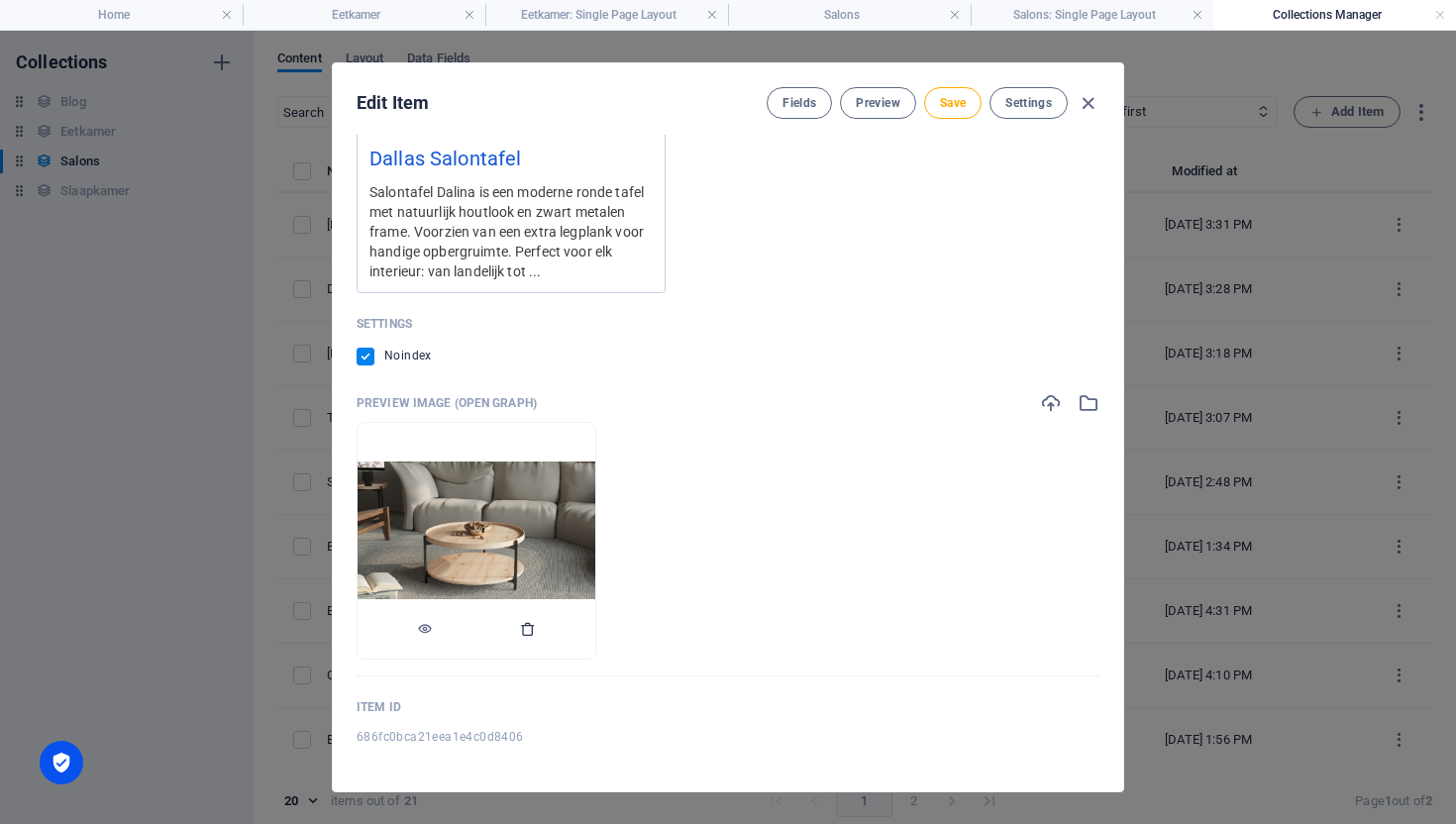 type on "Dallas Salontafel" 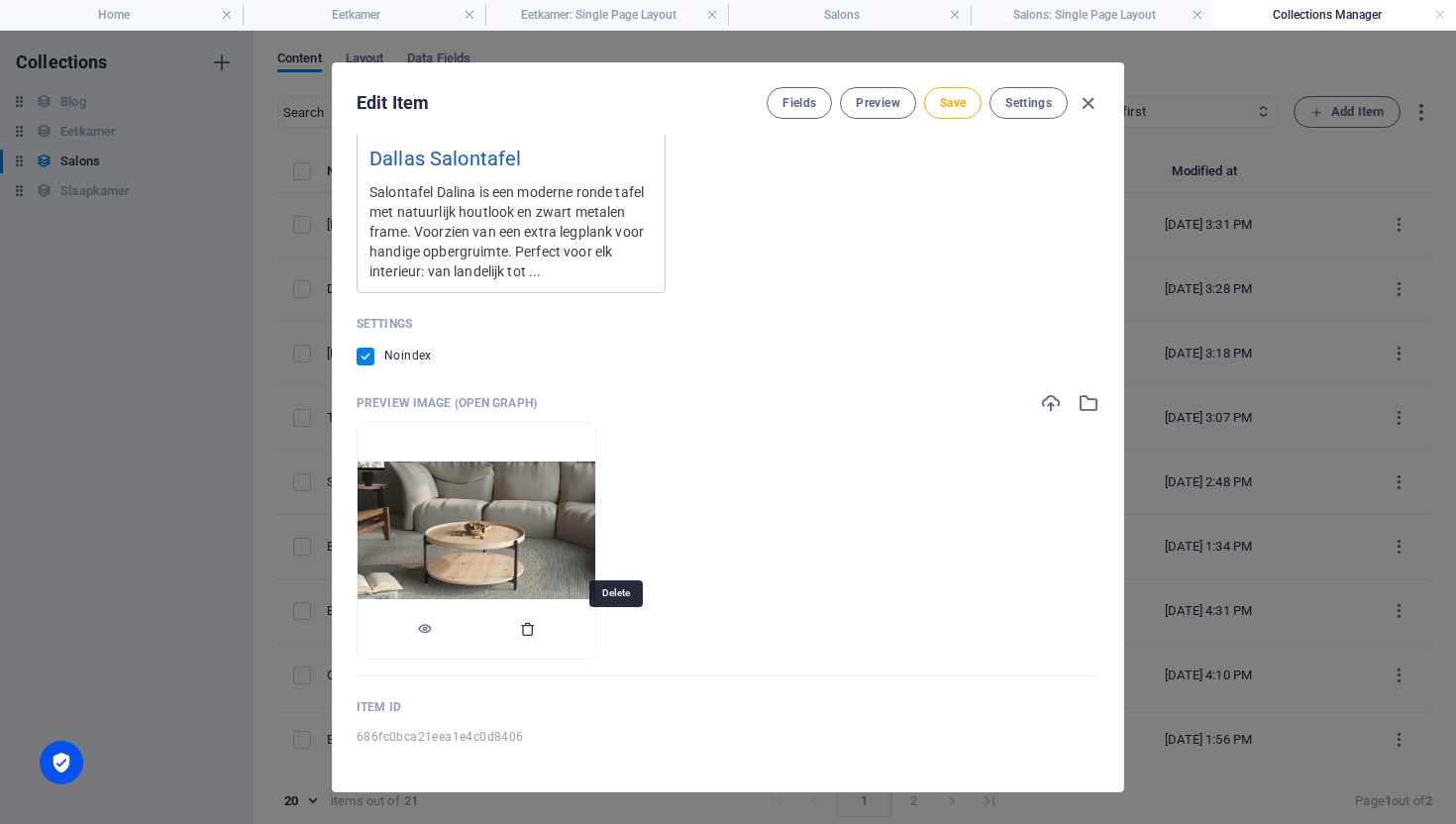click at bounding box center (528, 629) 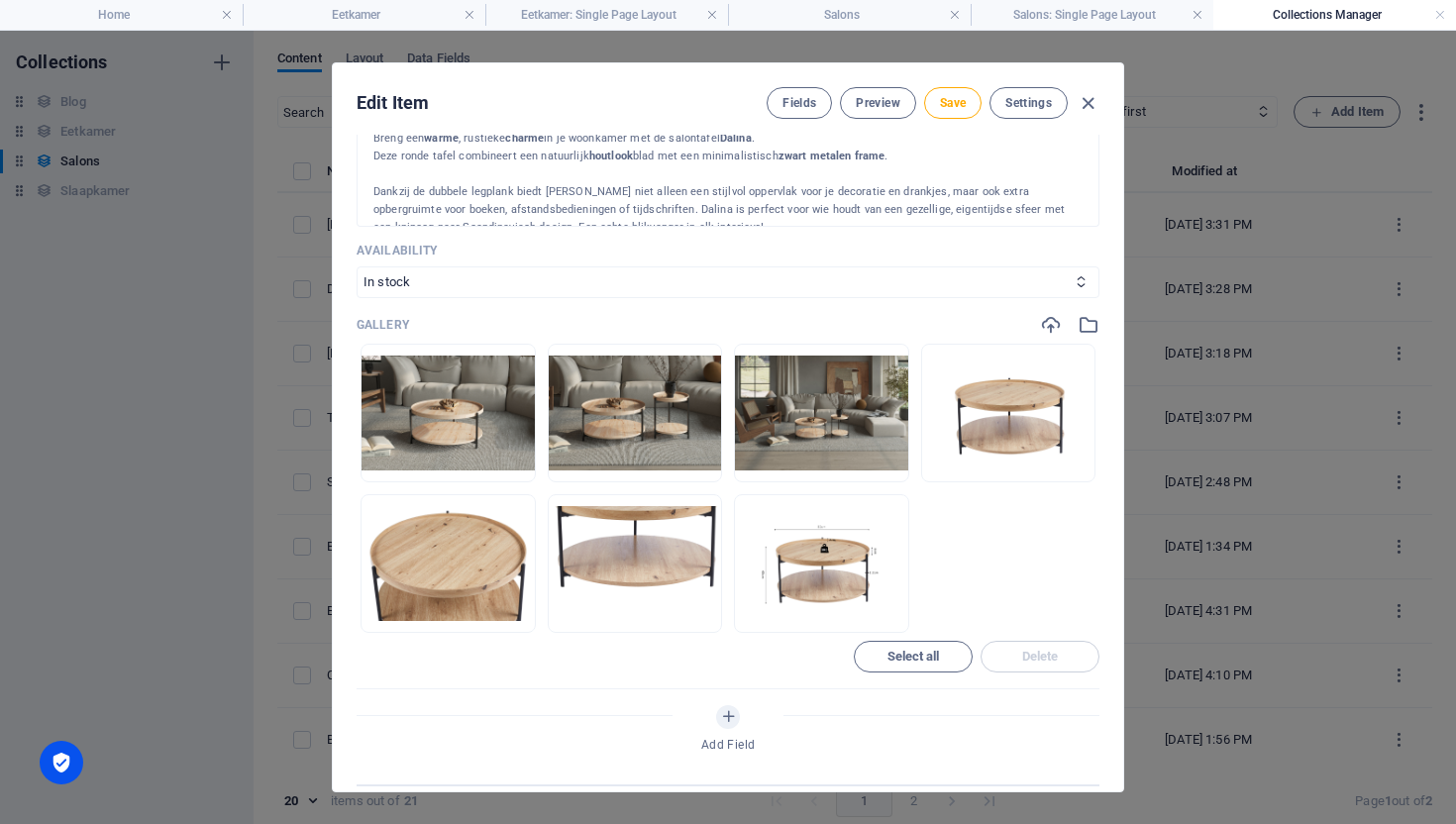 scroll, scrollTop: 1008, scrollLeft: 0, axis: vertical 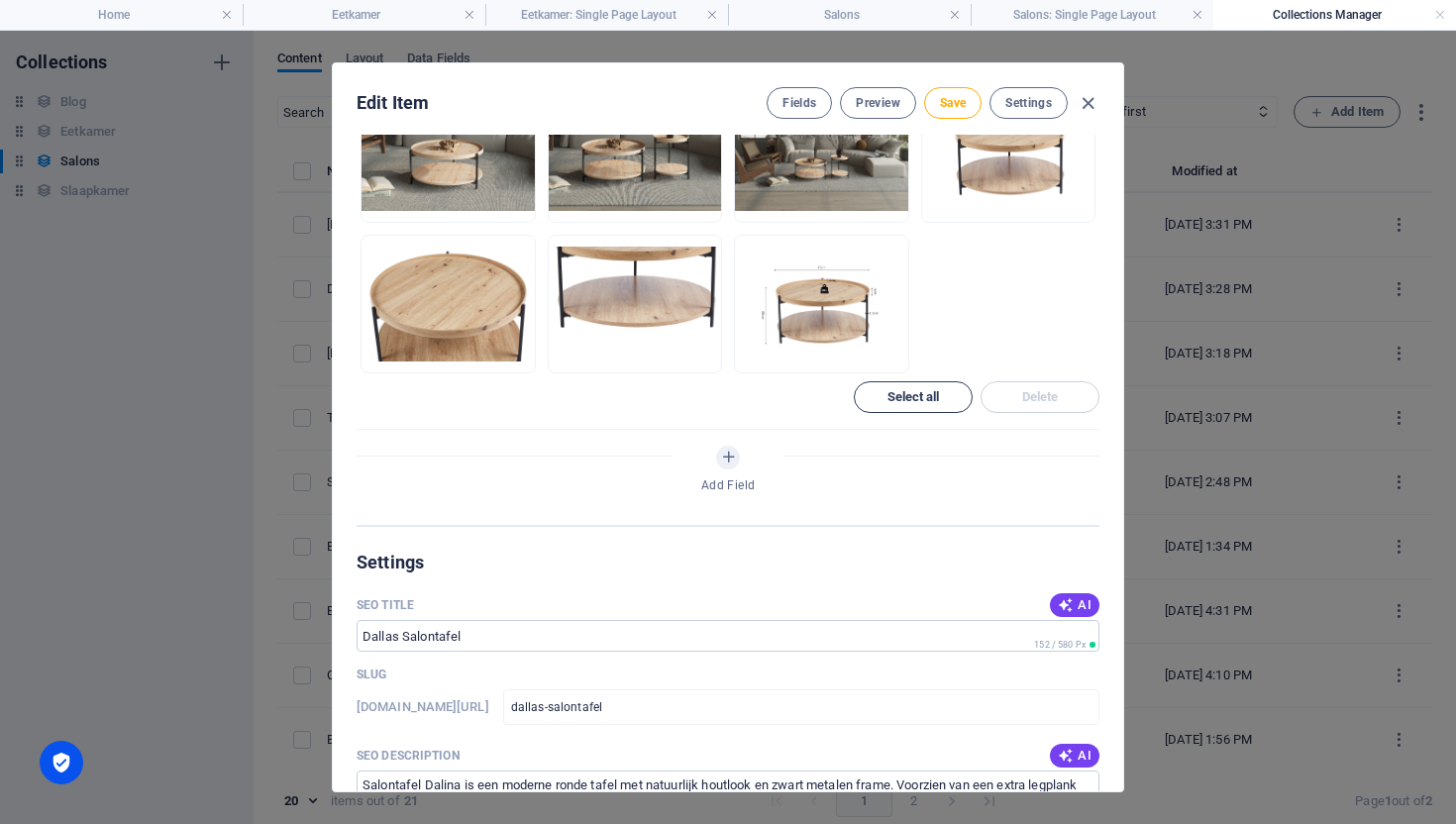 click on "Select all" at bounding box center [913, 397] 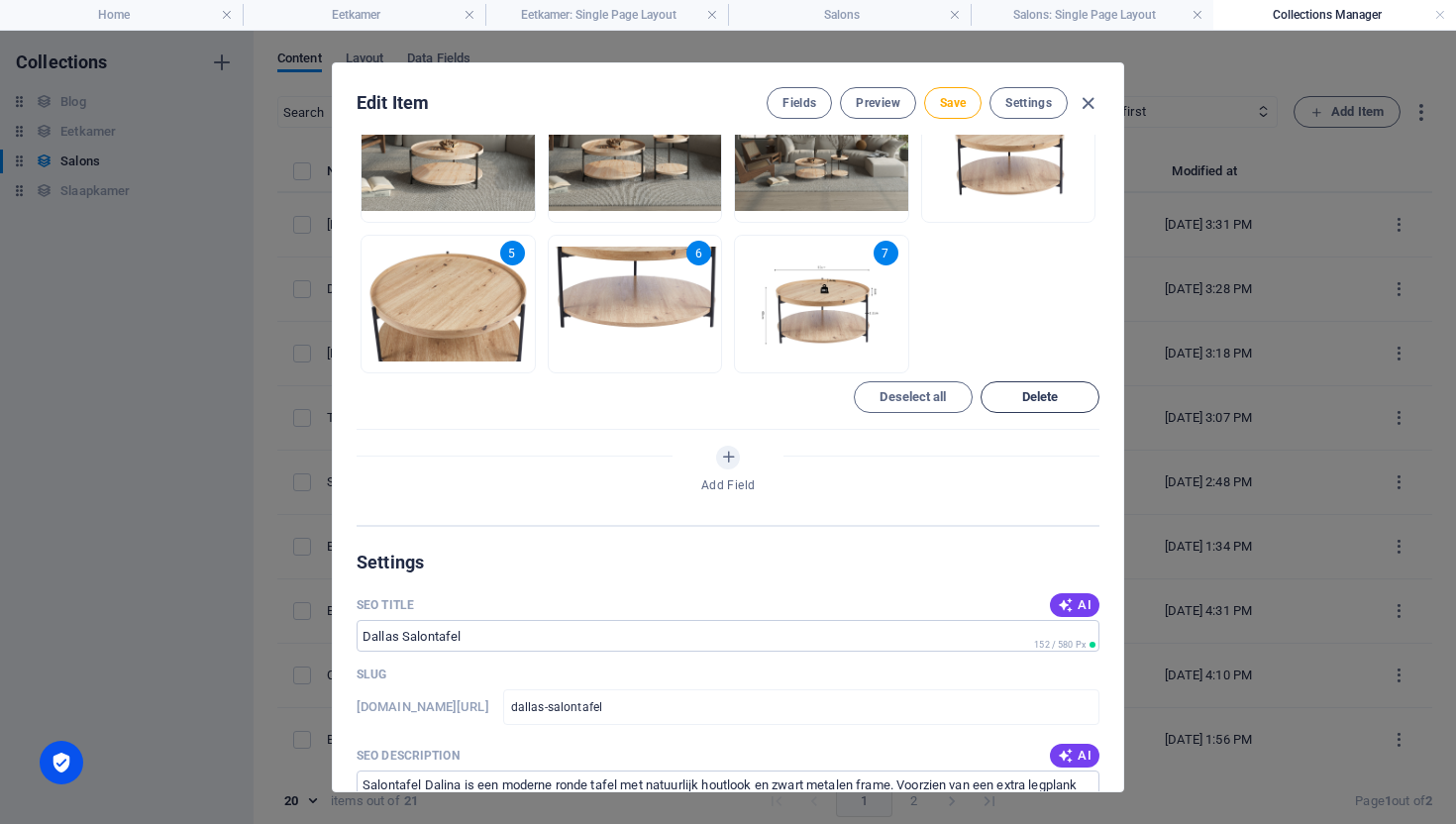 click on "Delete" at bounding box center (1040, 397) 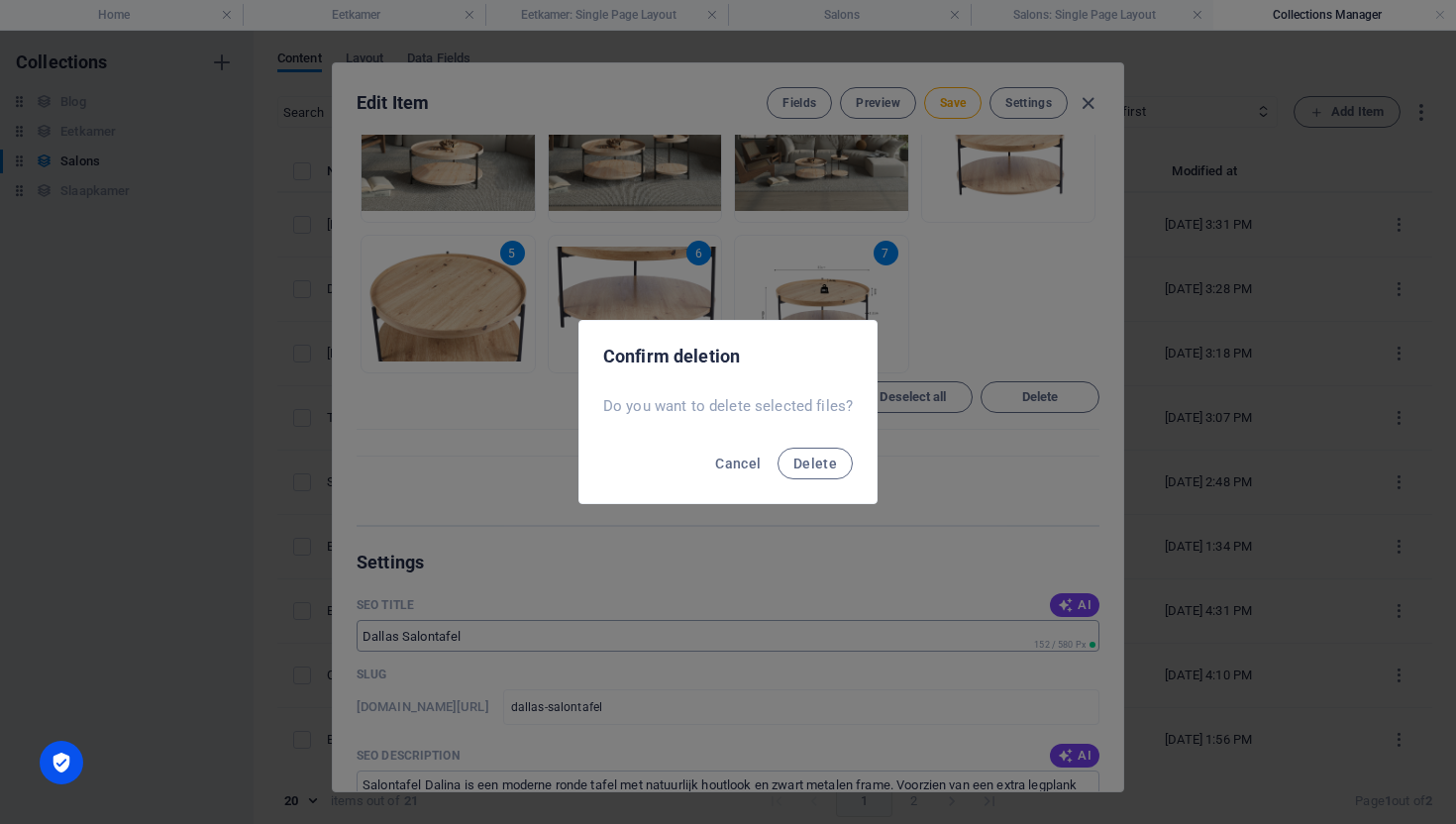 click on "Delete" at bounding box center [815, 464] 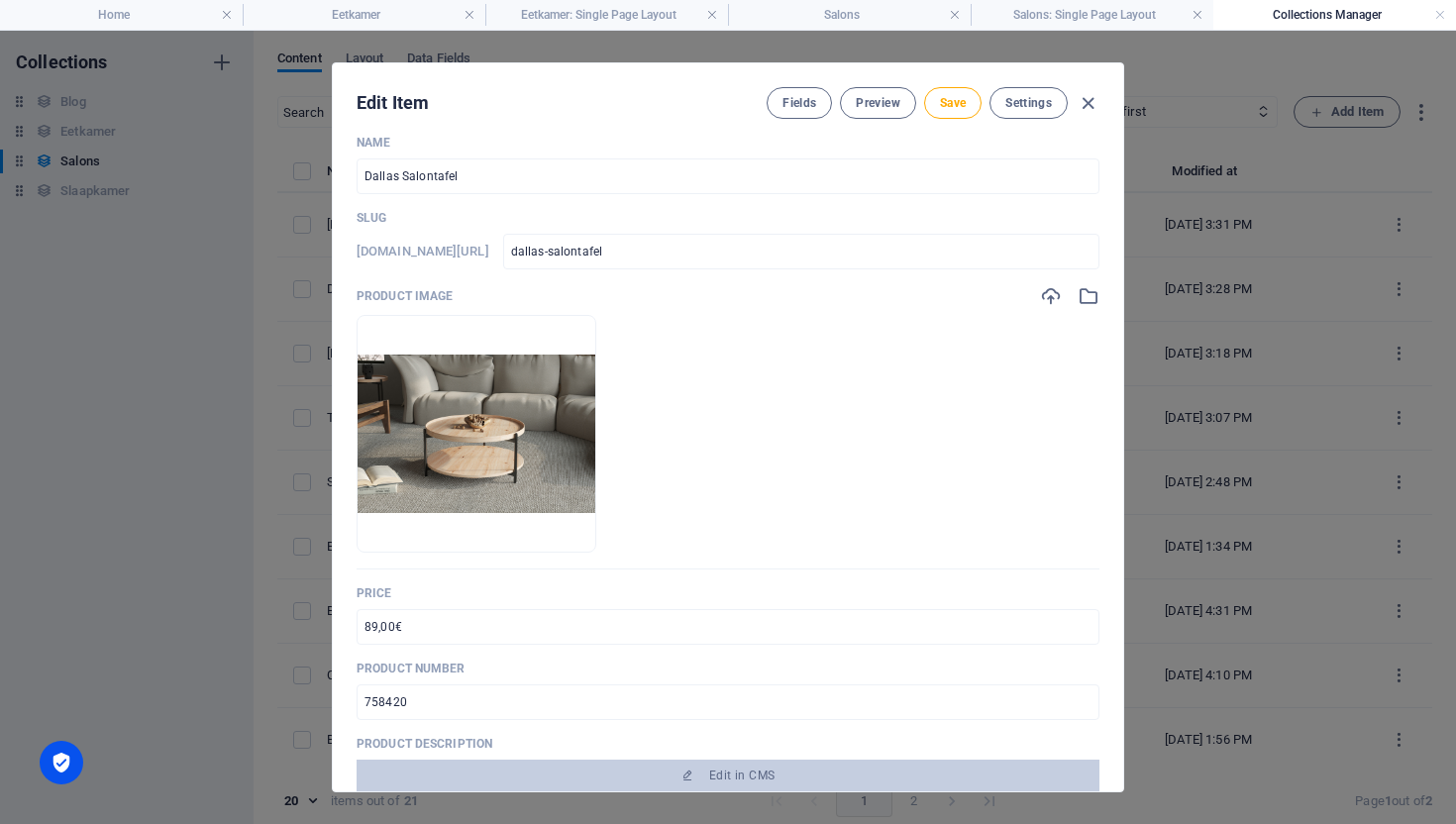 scroll, scrollTop: 0, scrollLeft: 0, axis: both 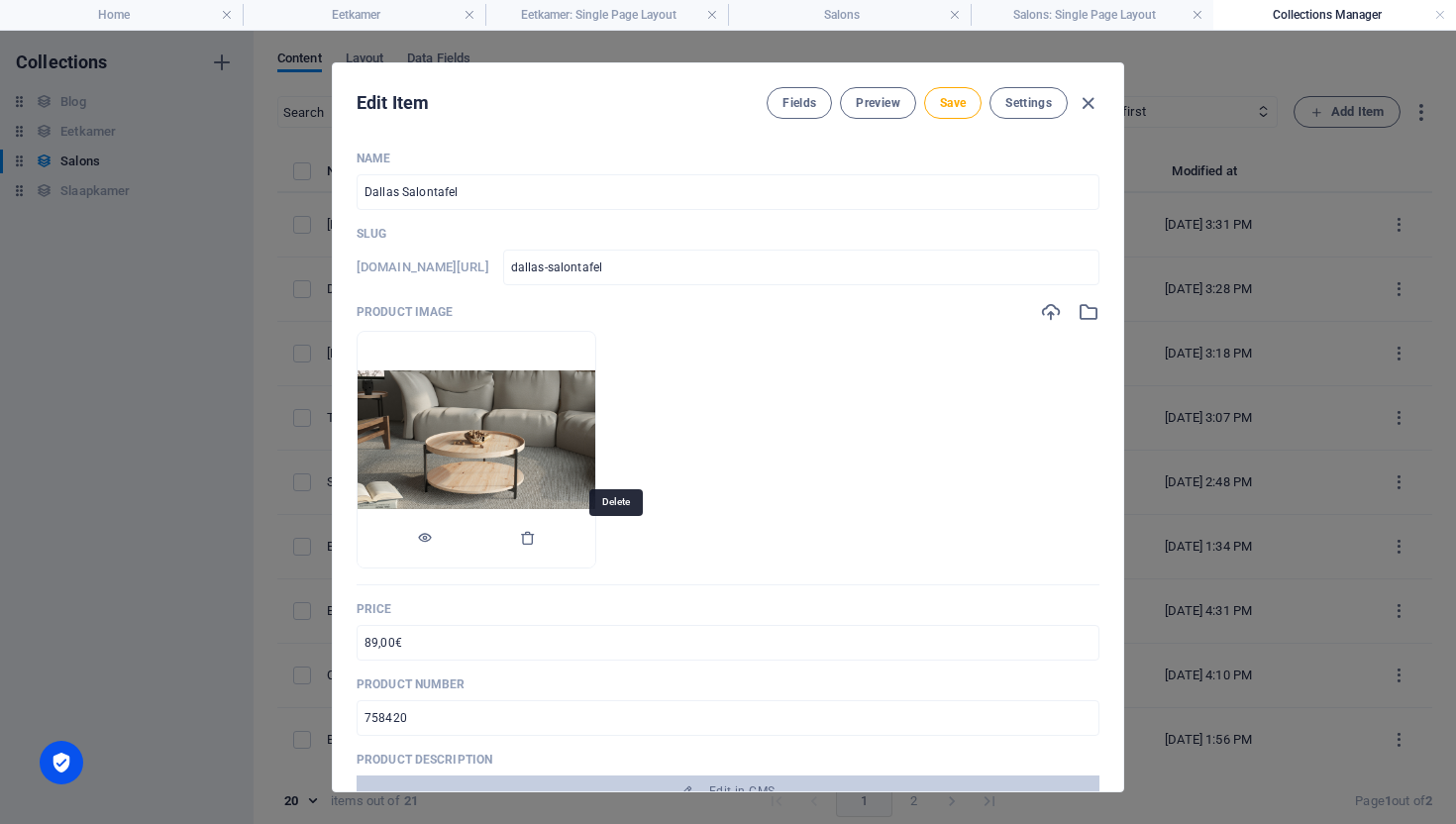 click at bounding box center (476, 539) 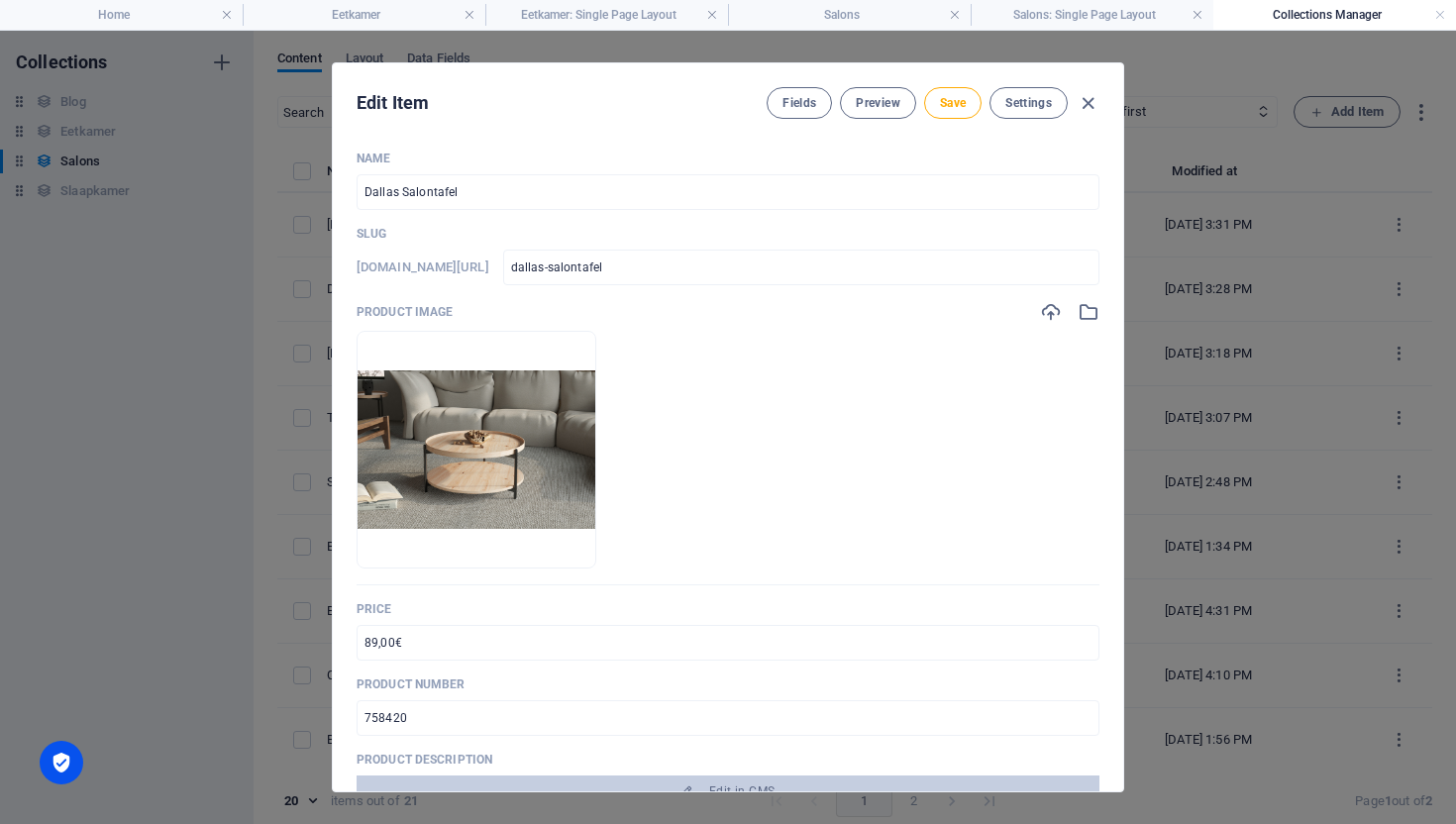 click at bounding box center (528, 538) 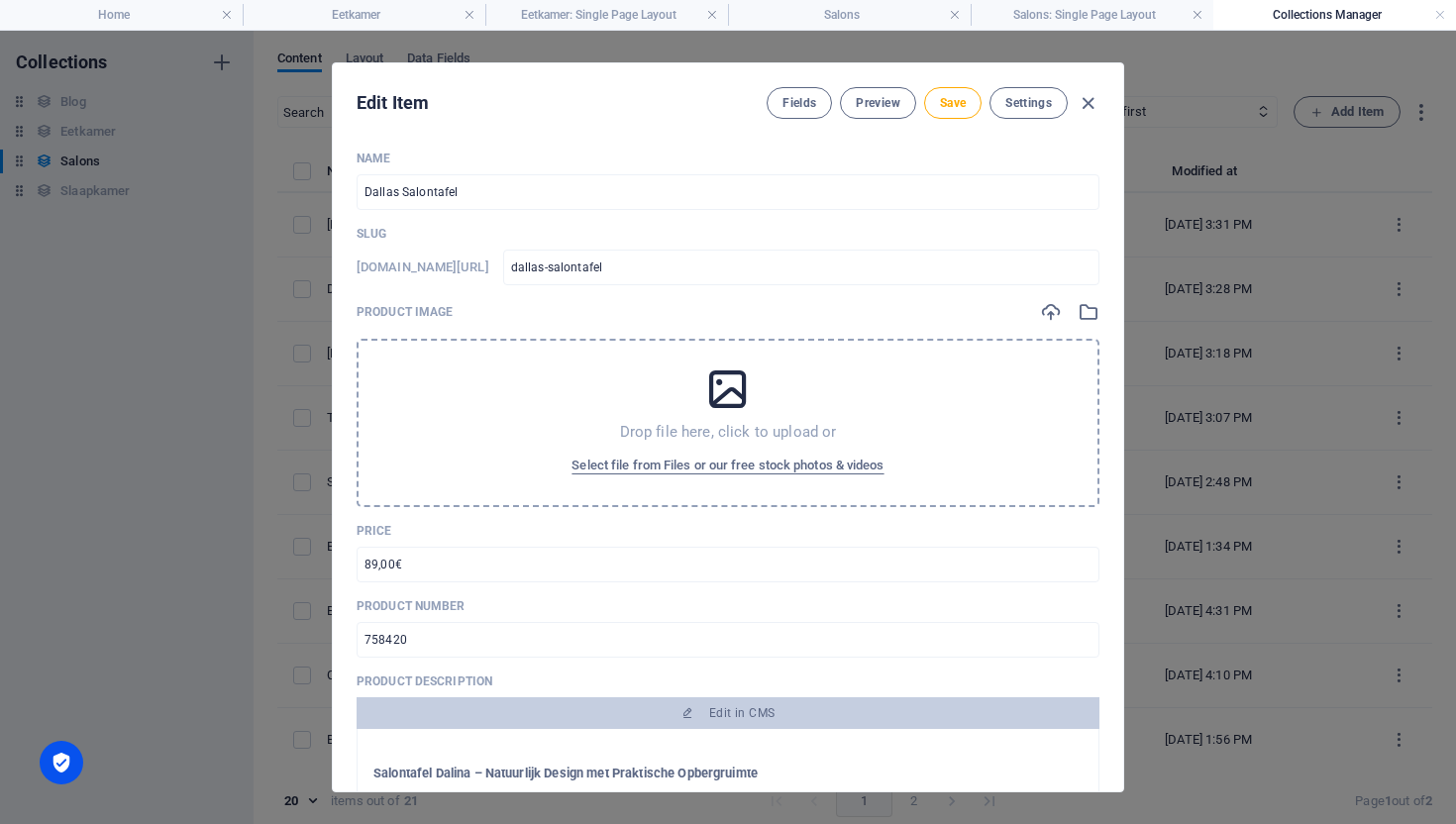 click on "Drop file here, click to upload or Select file from Files or our free stock photos & videos" at bounding box center [728, 423] 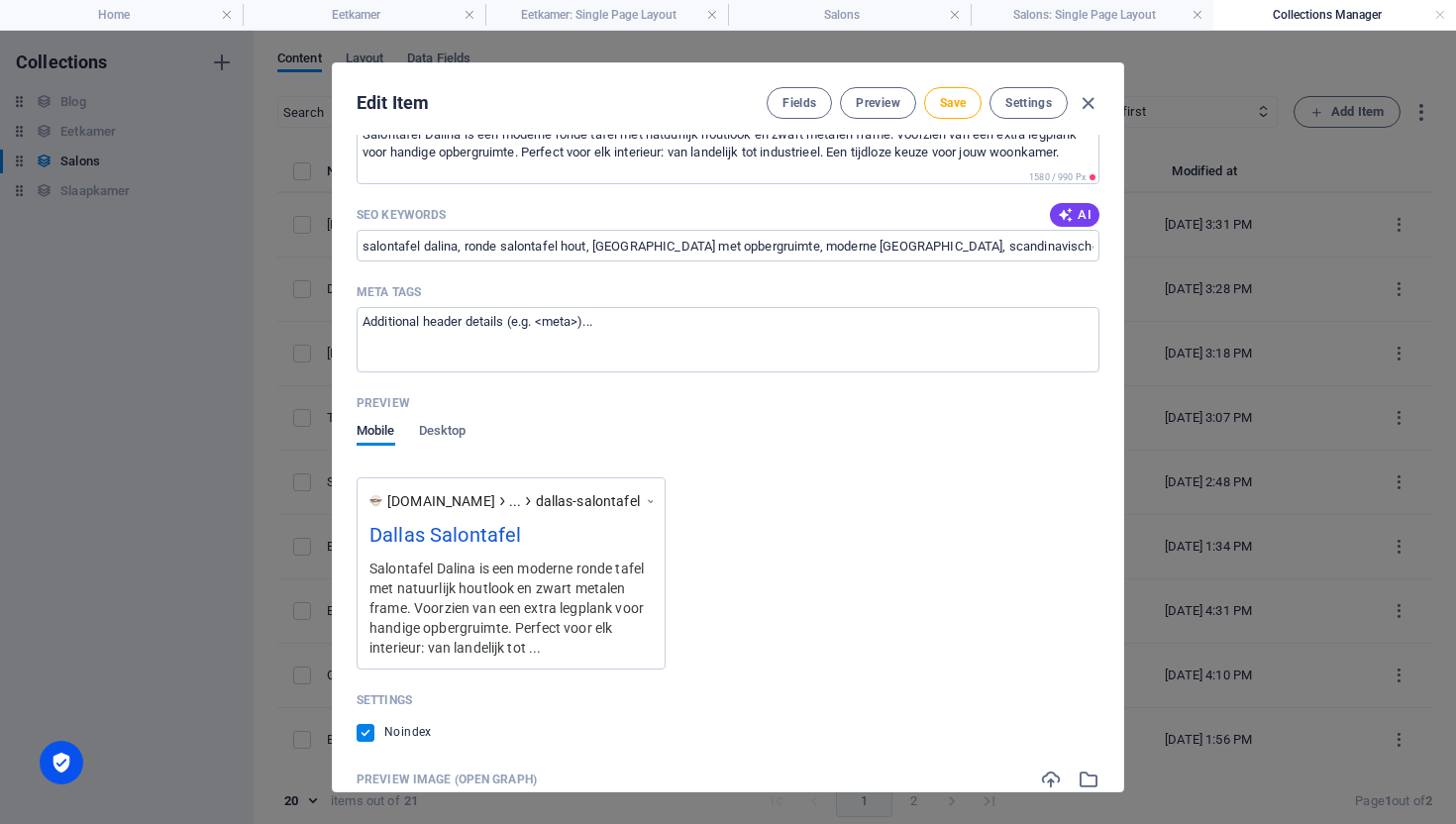 scroll, scrollTop: 1709, scrollLeft: 0, axis: vertical 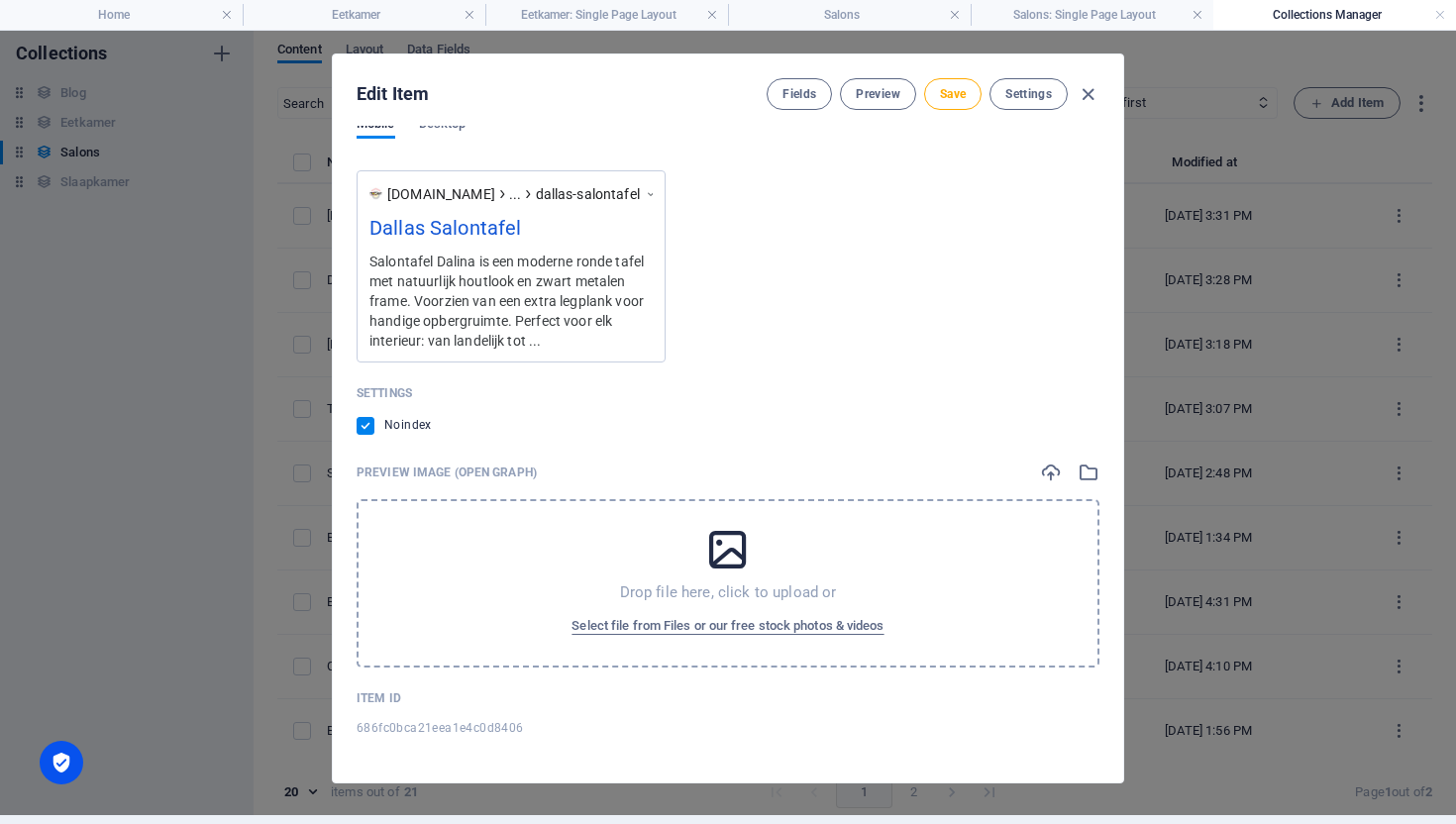 click at bounding box center (728, 550) 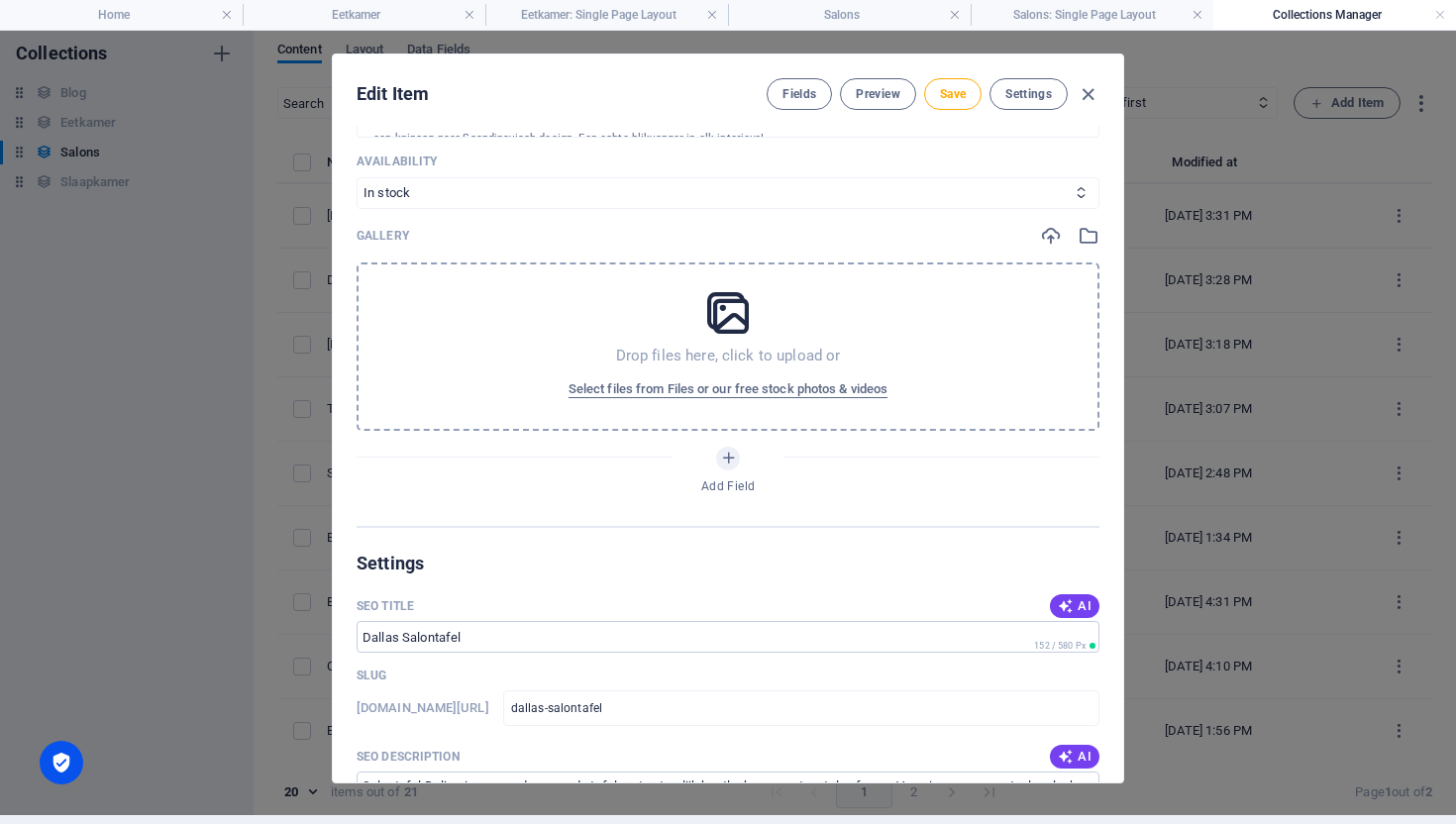 scroll, scrollTop: 829, scrollLeft: 0, axis: vertical 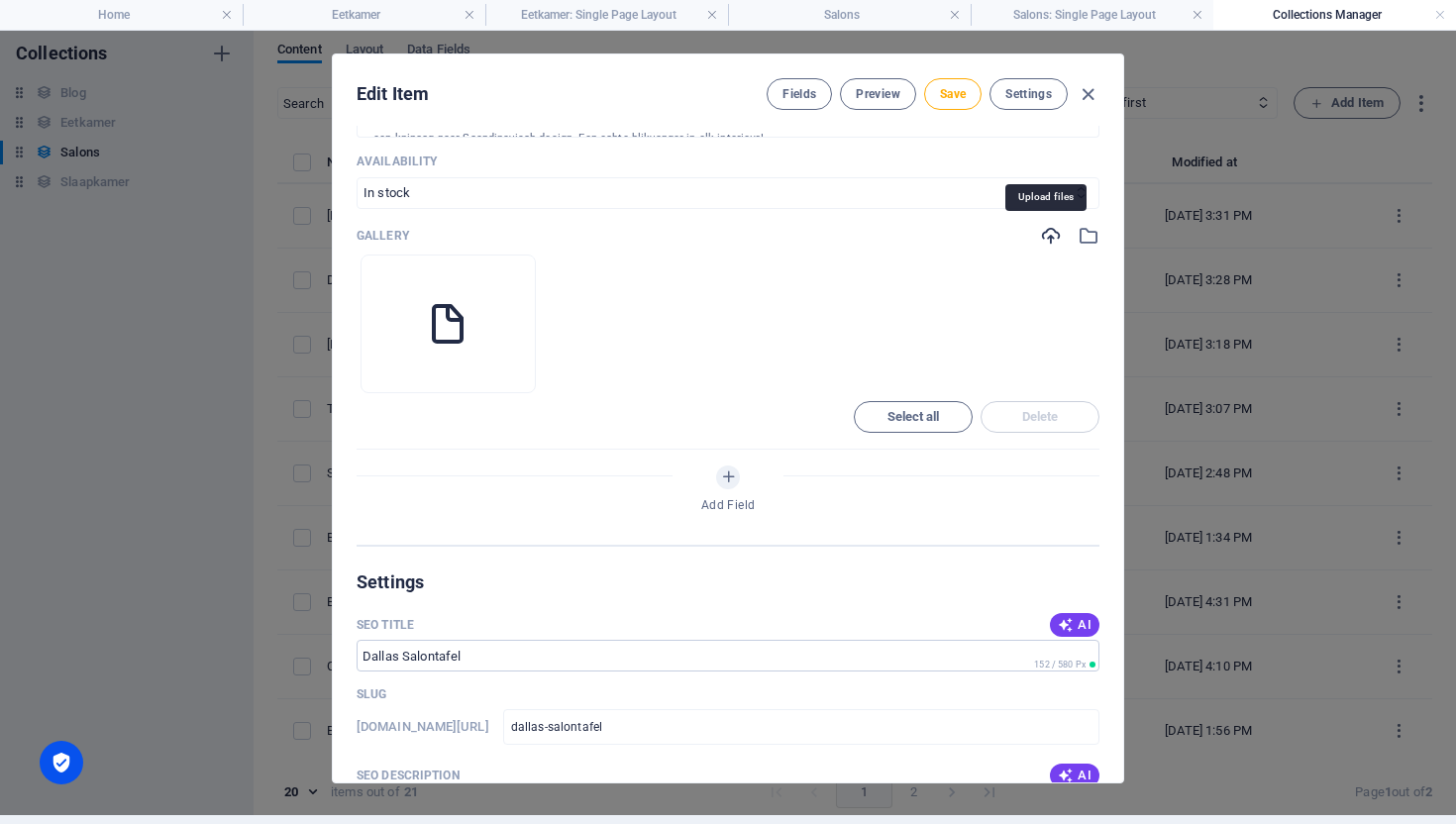 click at bounding box center (1051, 236) 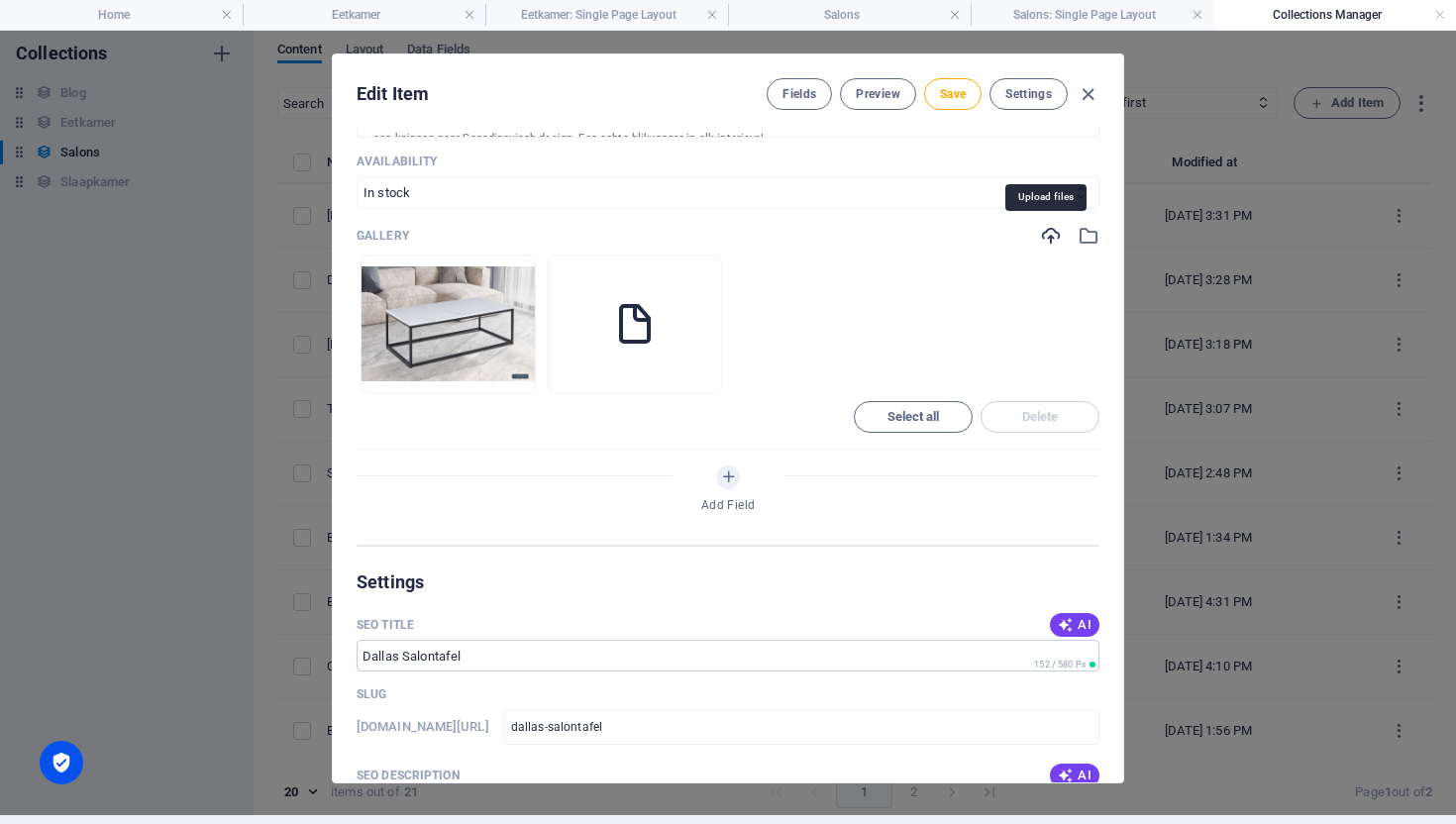 click at bounding box center [1051, 236] 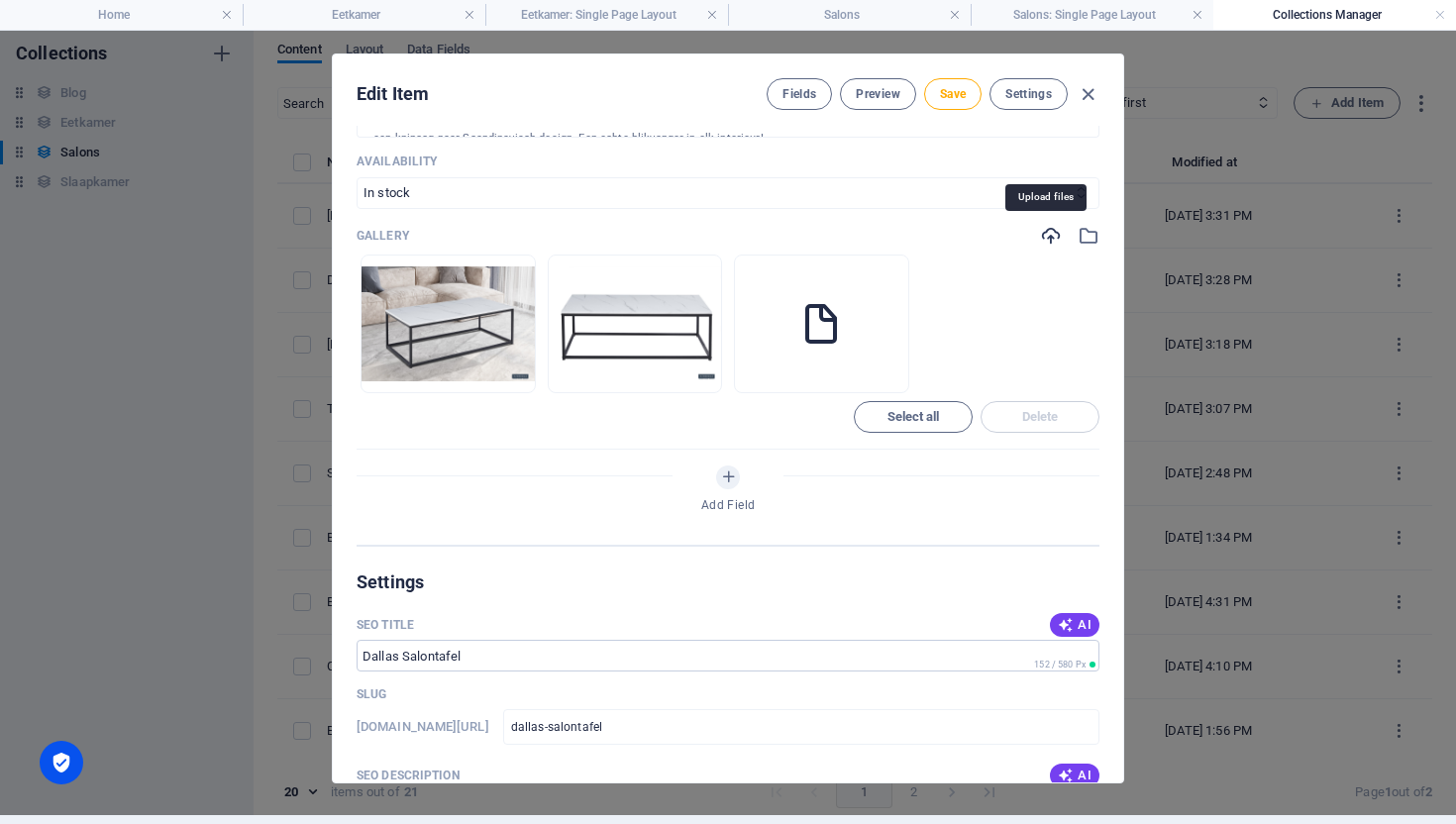 click at bounding box center (1051, 236) 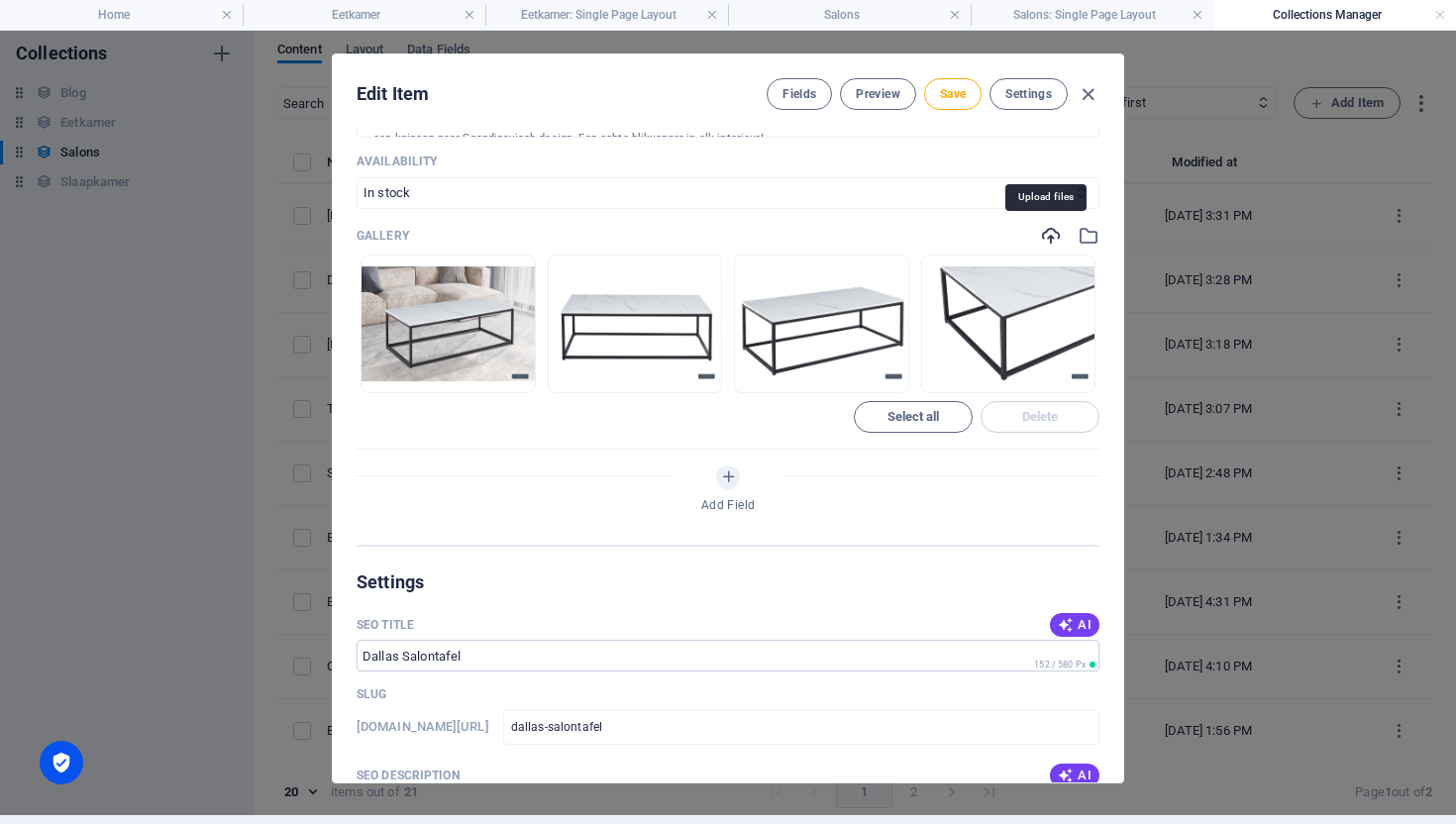 click at bounding box center (1051, 236) 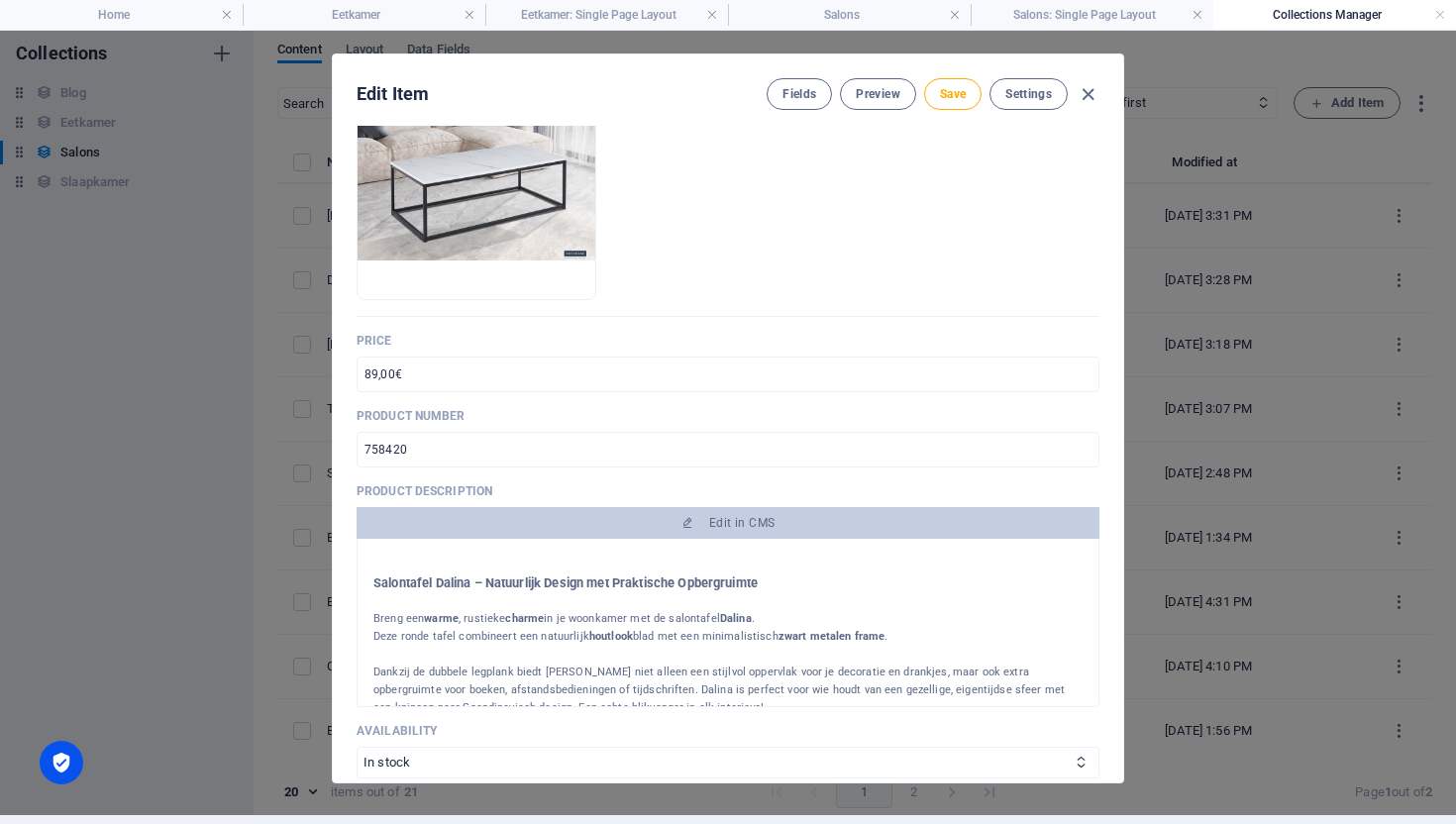 scroll, scrollTop: 382, scrollLeft: 0, axis: vertical 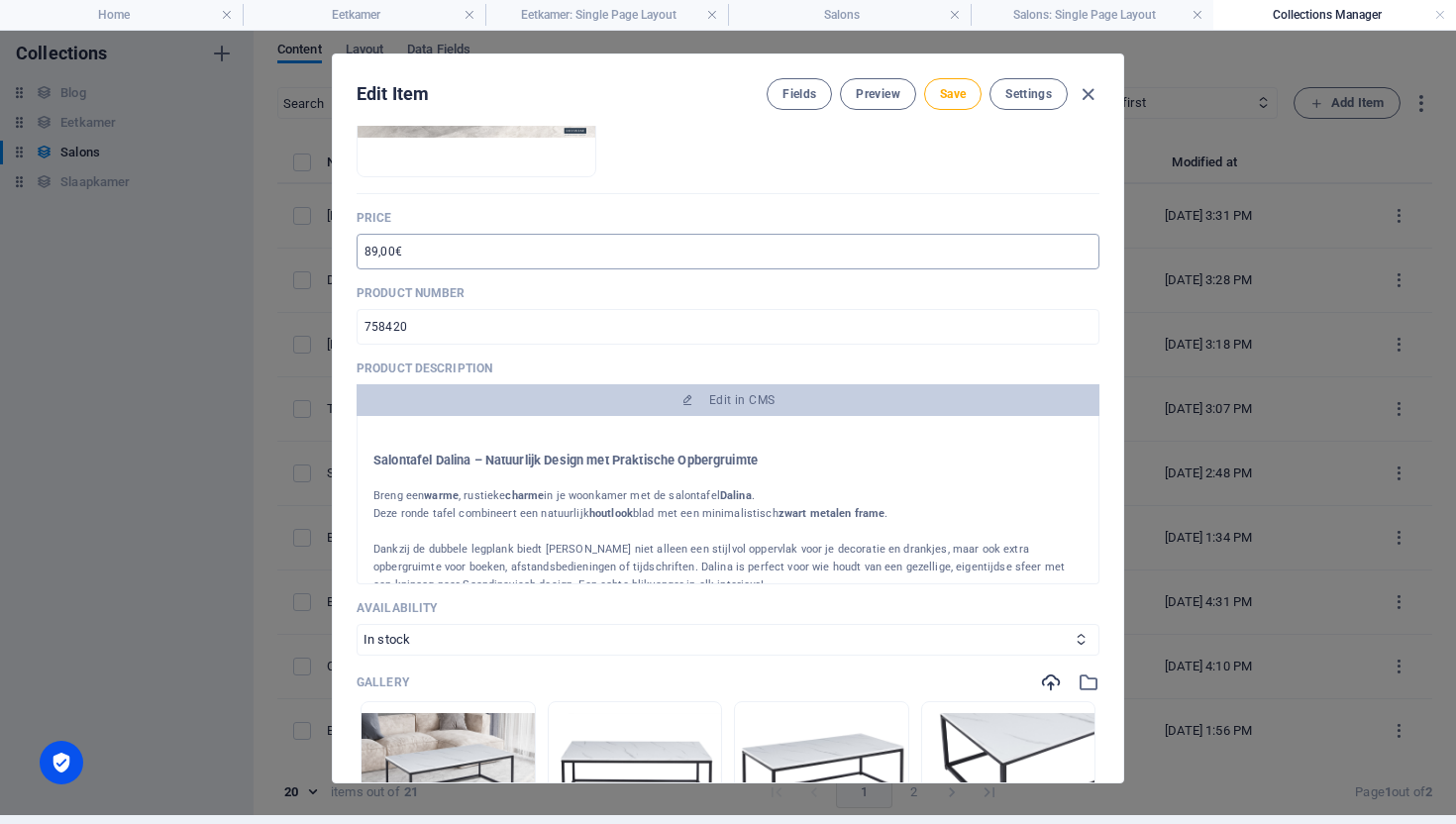 click on "89,00€" at bounding box center (728, 252) 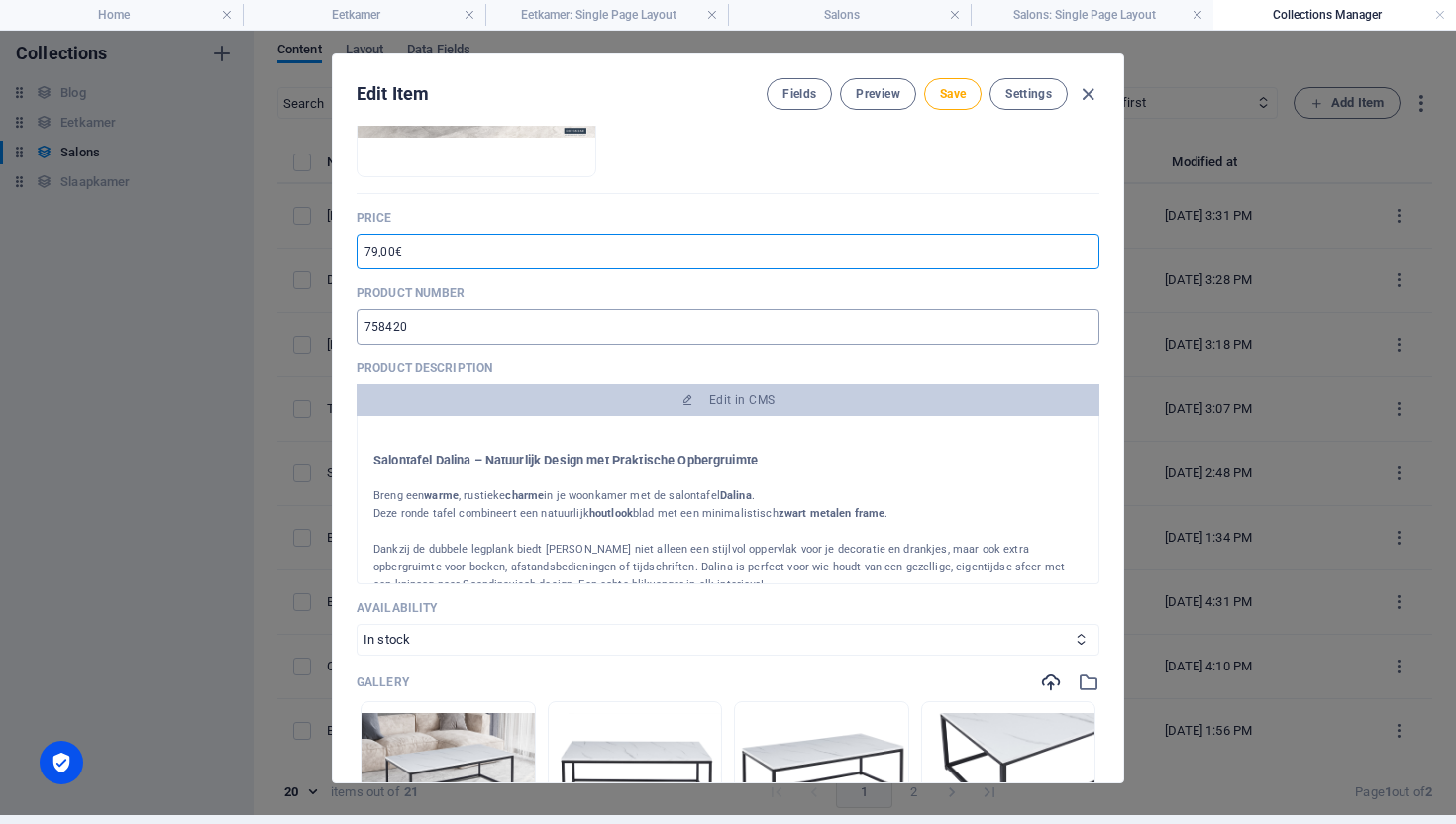 type on "79,00€" 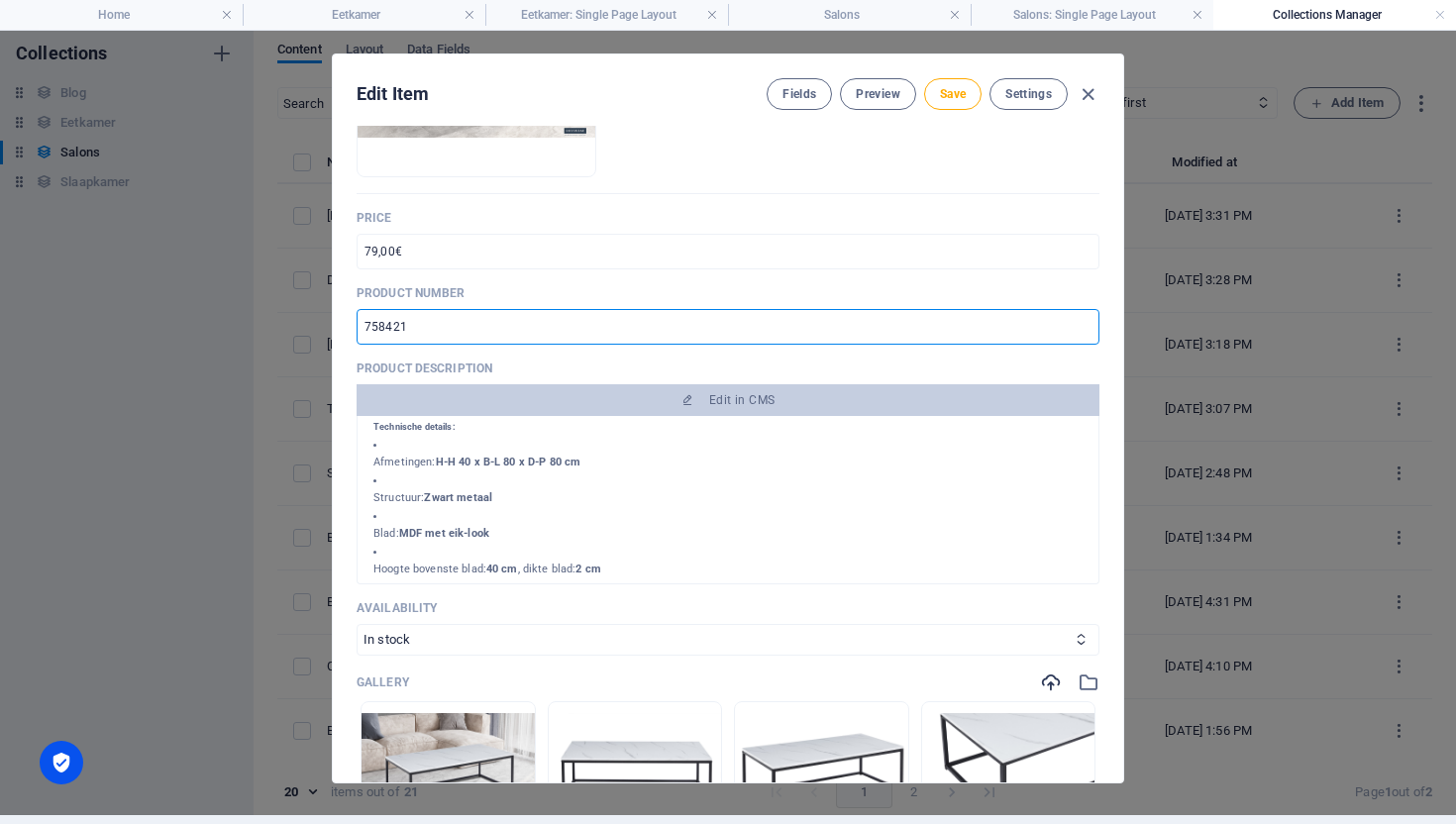 scroll, scrollTop: 459, scrollLeft: 0, axis: vertical 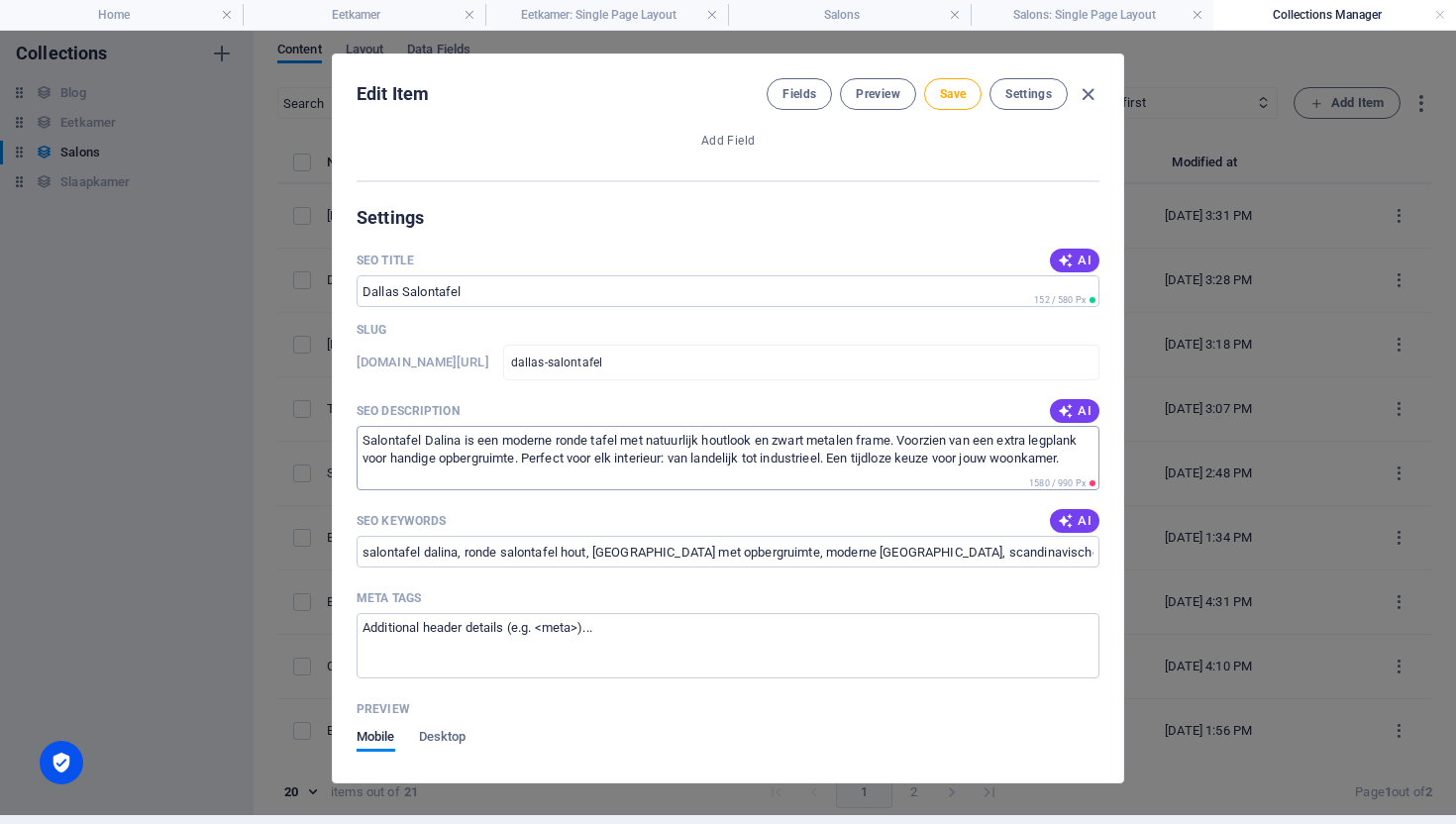 type on "758421" 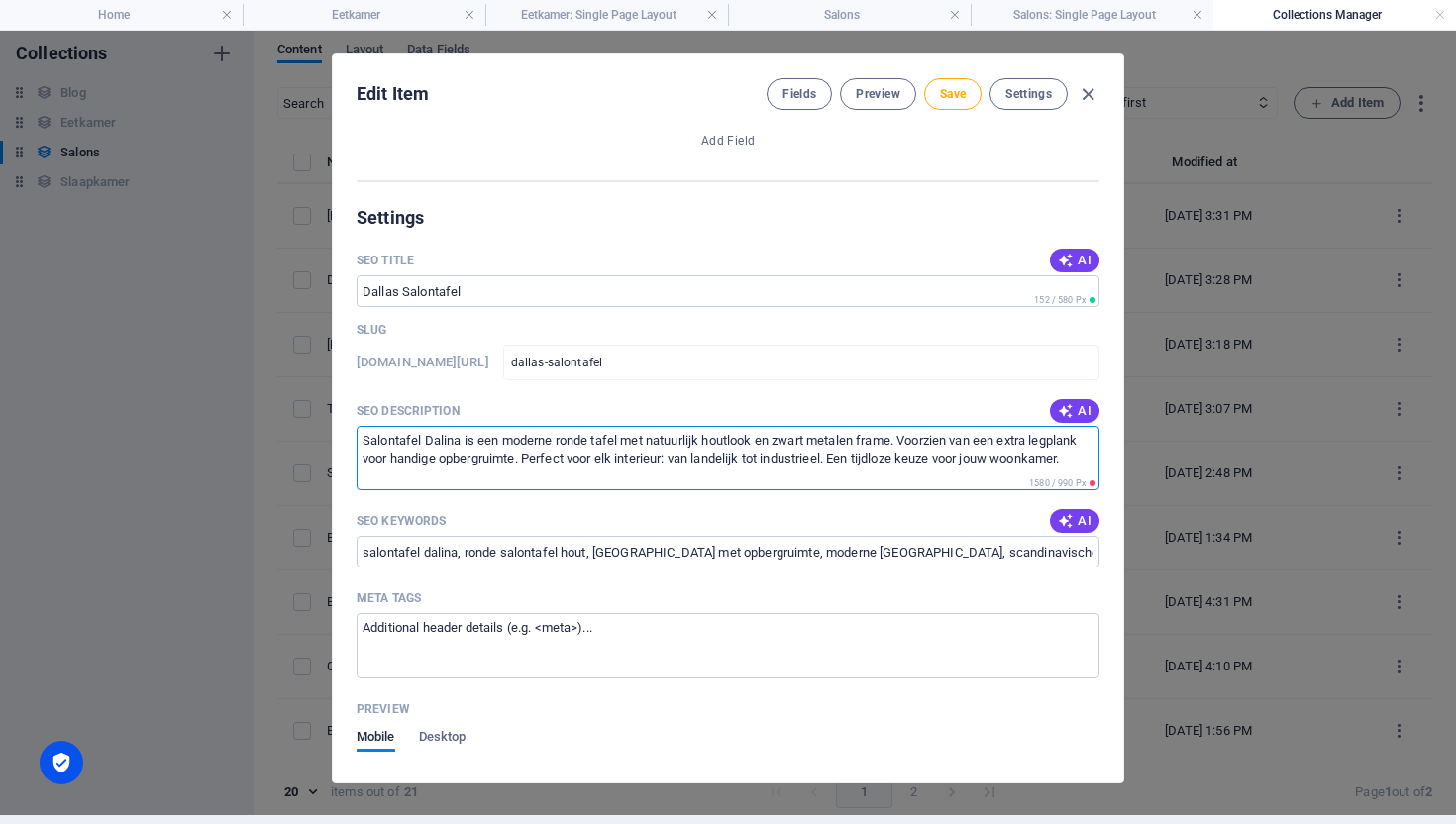 click on "Salontafel Dalina is een moderne ronde tafel met natuurlijk houtlook en zwart metalen frame. Voorzien van een extra legplank voor handige opbergruimte. Perfect voor elk interieur: van landelijk tot industrieel. Een tijdloze keuze voor jouw woonkamer." at bounding box center (728, 458) 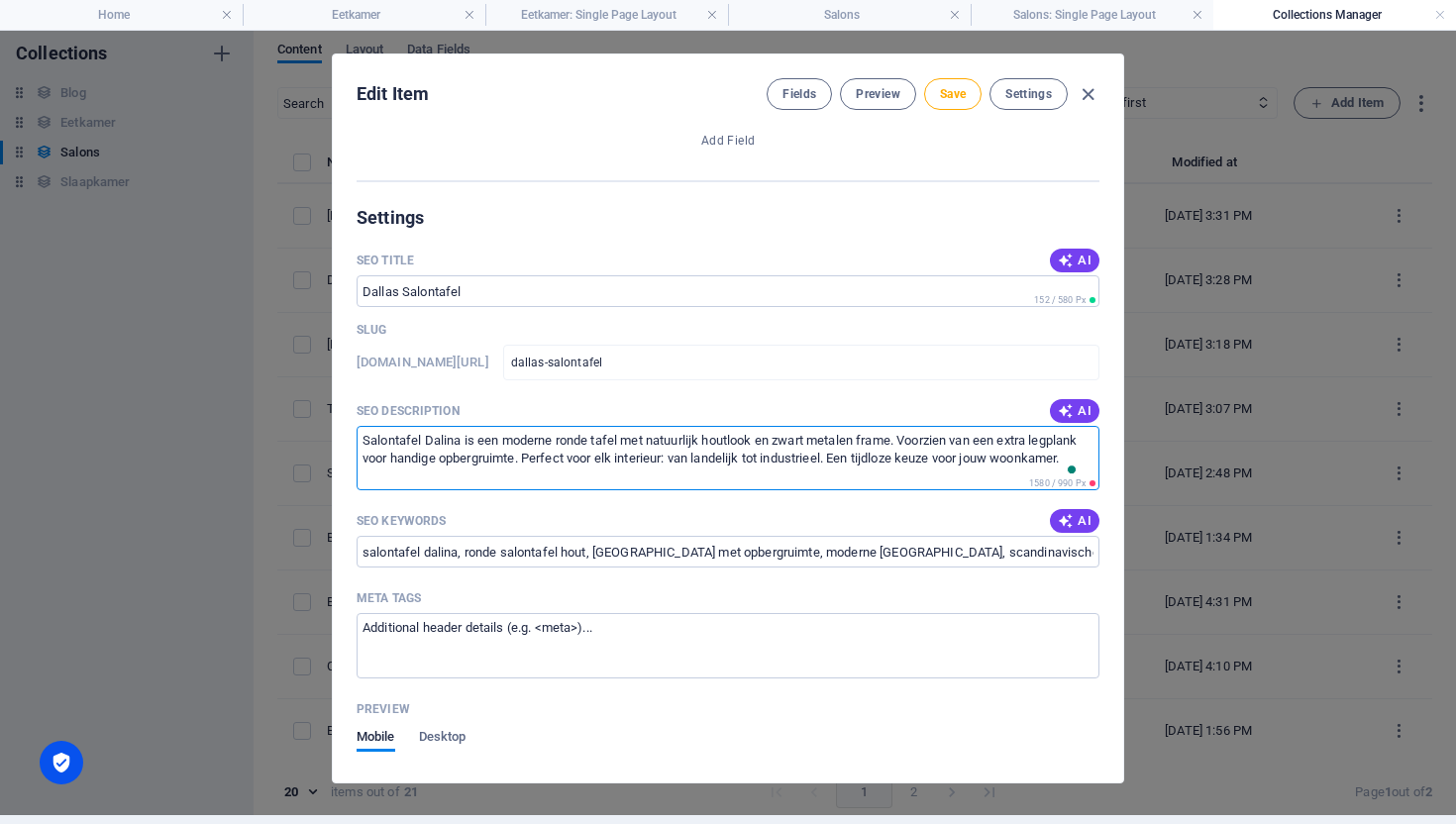 click on "Salontafel Dalina is een moderne ronde tafel met natuurlijk houtlook en zwart metalen frame. Voorzien van een extra legplank voor handige opbergruimte. Perfect voor elk interieur: van landelijk tot industrieel. Een tijdloze keuze voor jouw woonkamer." at bounding box center [728, 458] 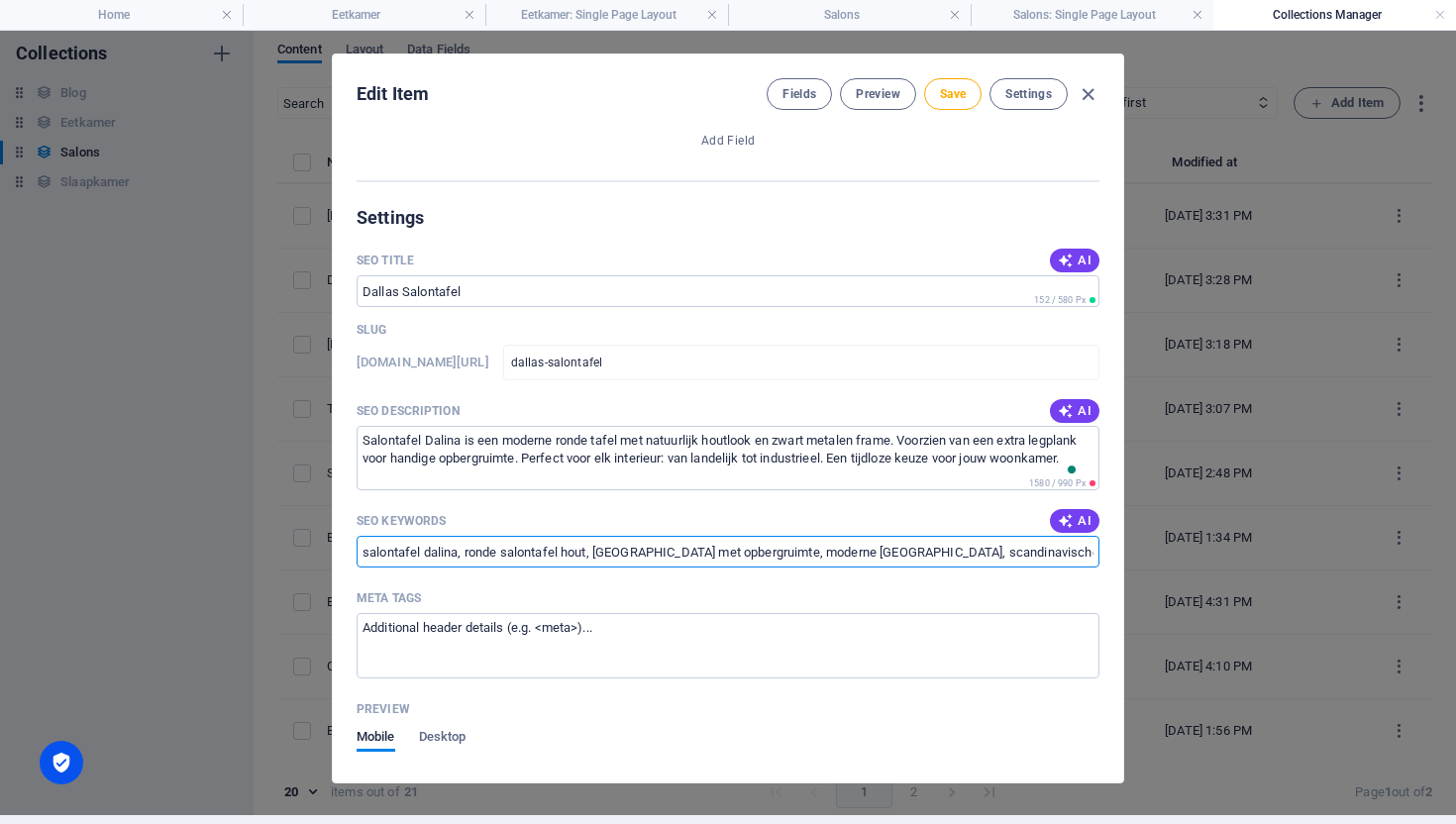click on "salontafel dalina, ronde salontafel hout, [GEOGRAPHIC_DATA] met opbergruimte, moderne [GEOGRAPHIC_DATA], scandinavische salontafel, industriële salontafel, ronde bijzettafel, houten salontafel, salontafel zwart frame, design salontafel, meubelzaak [GEOGRAPHIC_DATA], mobysit" at bounding box center [728, 552] 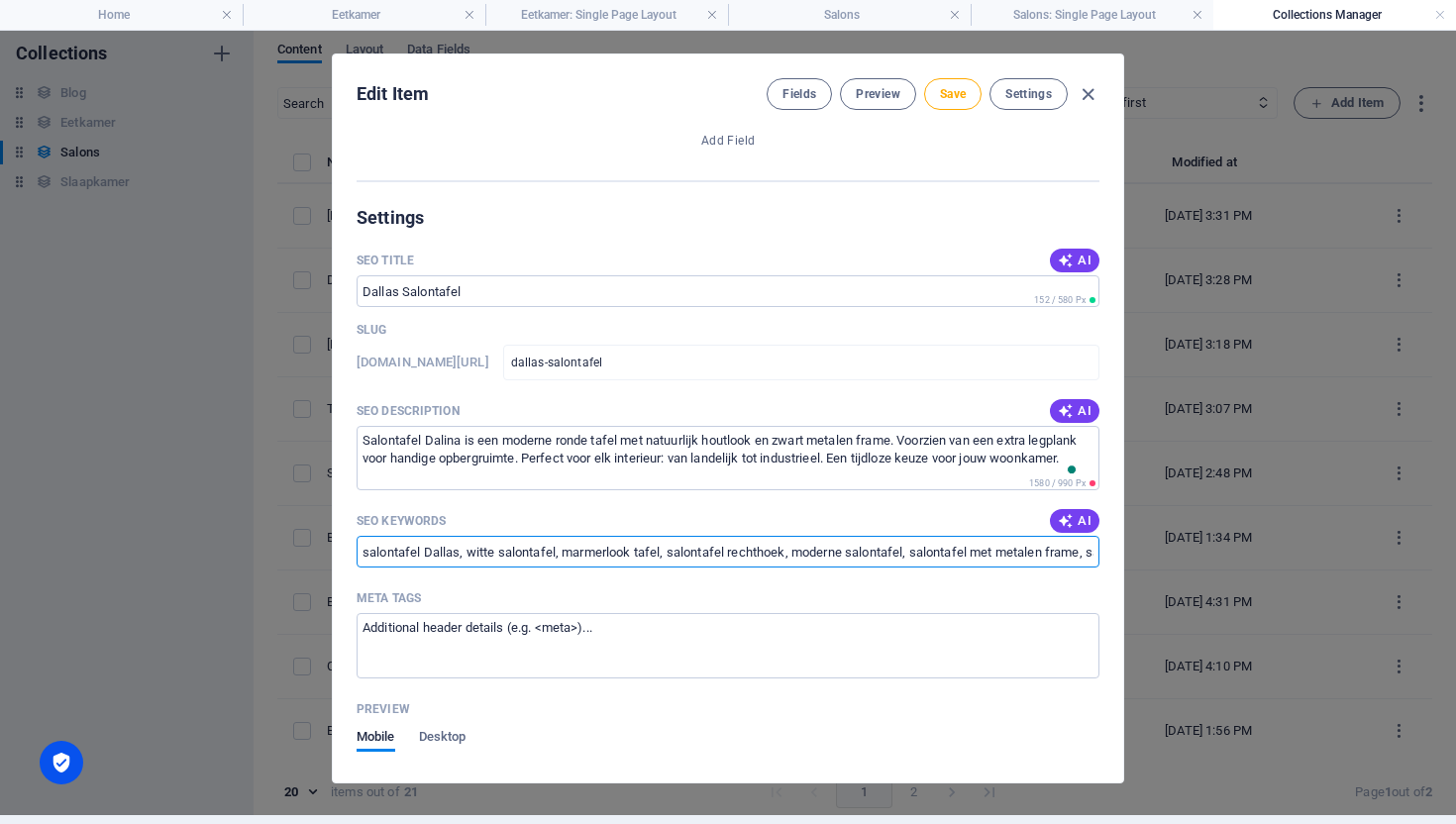 scroll, scrollTop: 0, scrollLeft: 1195, axis: horizontal 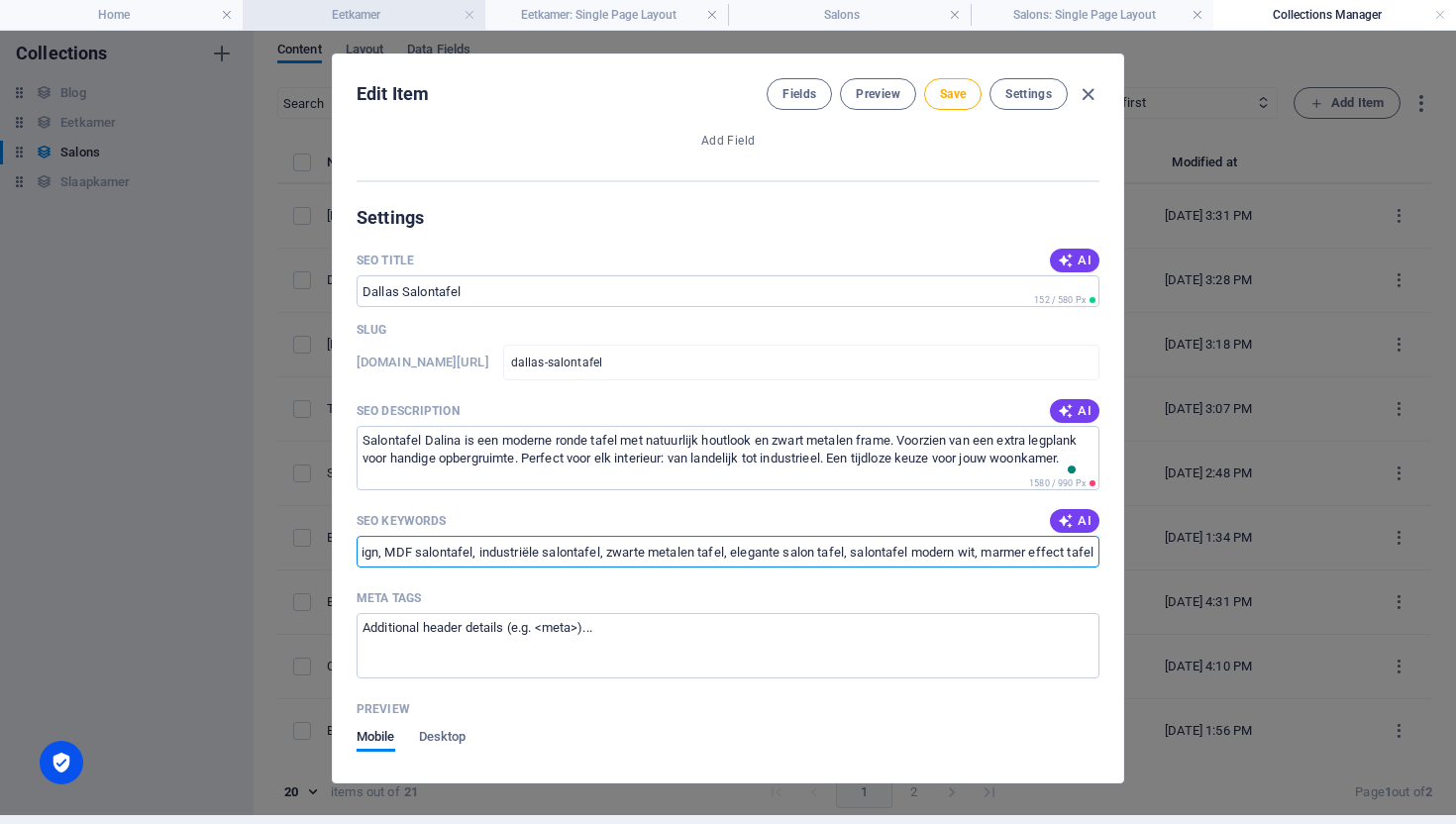 type on "salontafel Dallas, witte salontafel, marmerlook tafel, salontafel rechthoek, moderne salontafel, salontafel met metalen frame, salon bijzettafel, salontafel 120x60, marmer decor tafel, woonkamer tafel design, MDF salontafel, industriële salontafel, zwarte metalen tafel, elegante salon tafel, salontafel modern wit, marmer effect tafel" 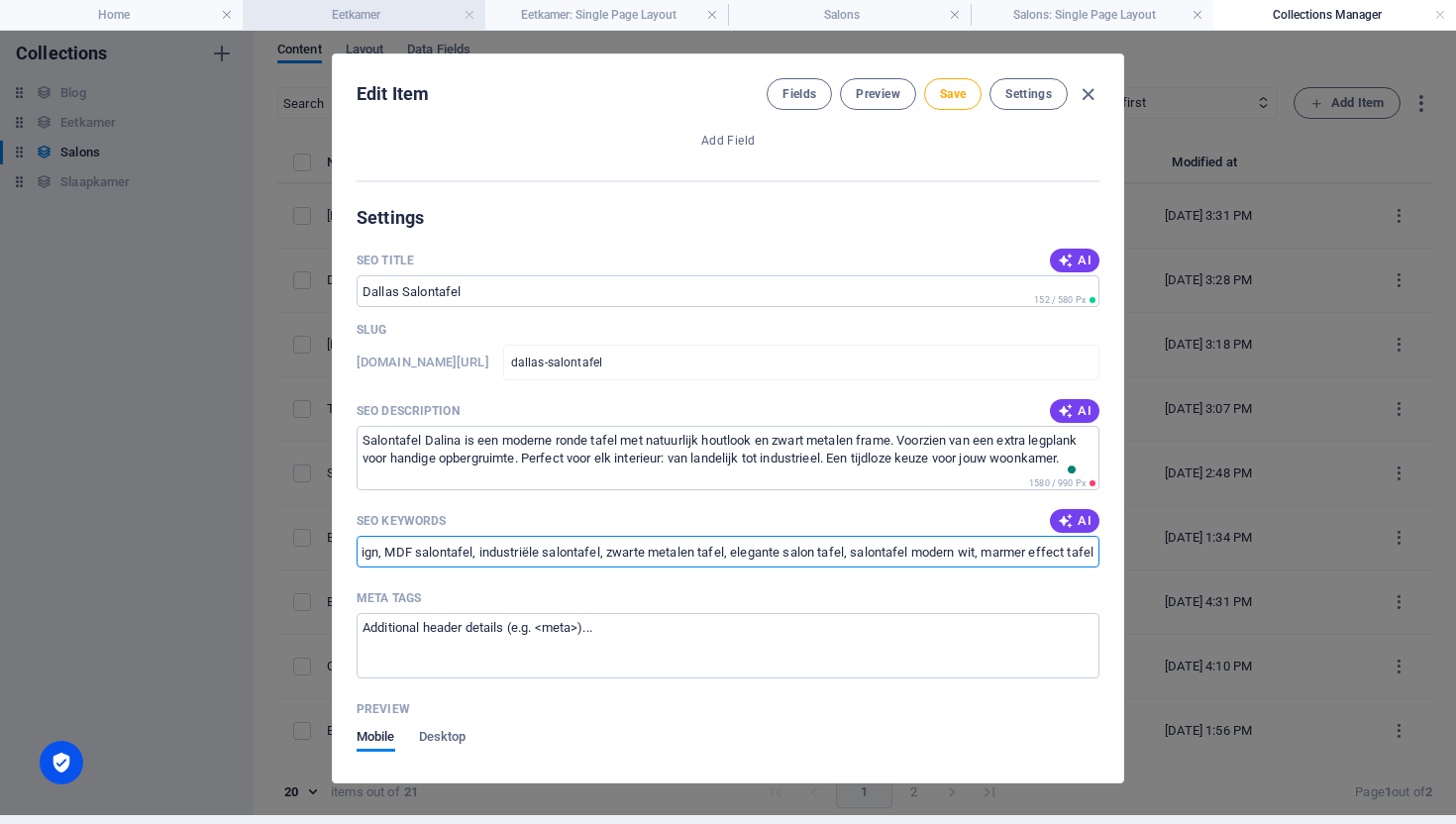 scroll, scrollTop: 0, scrollLeft: 0, axis: both 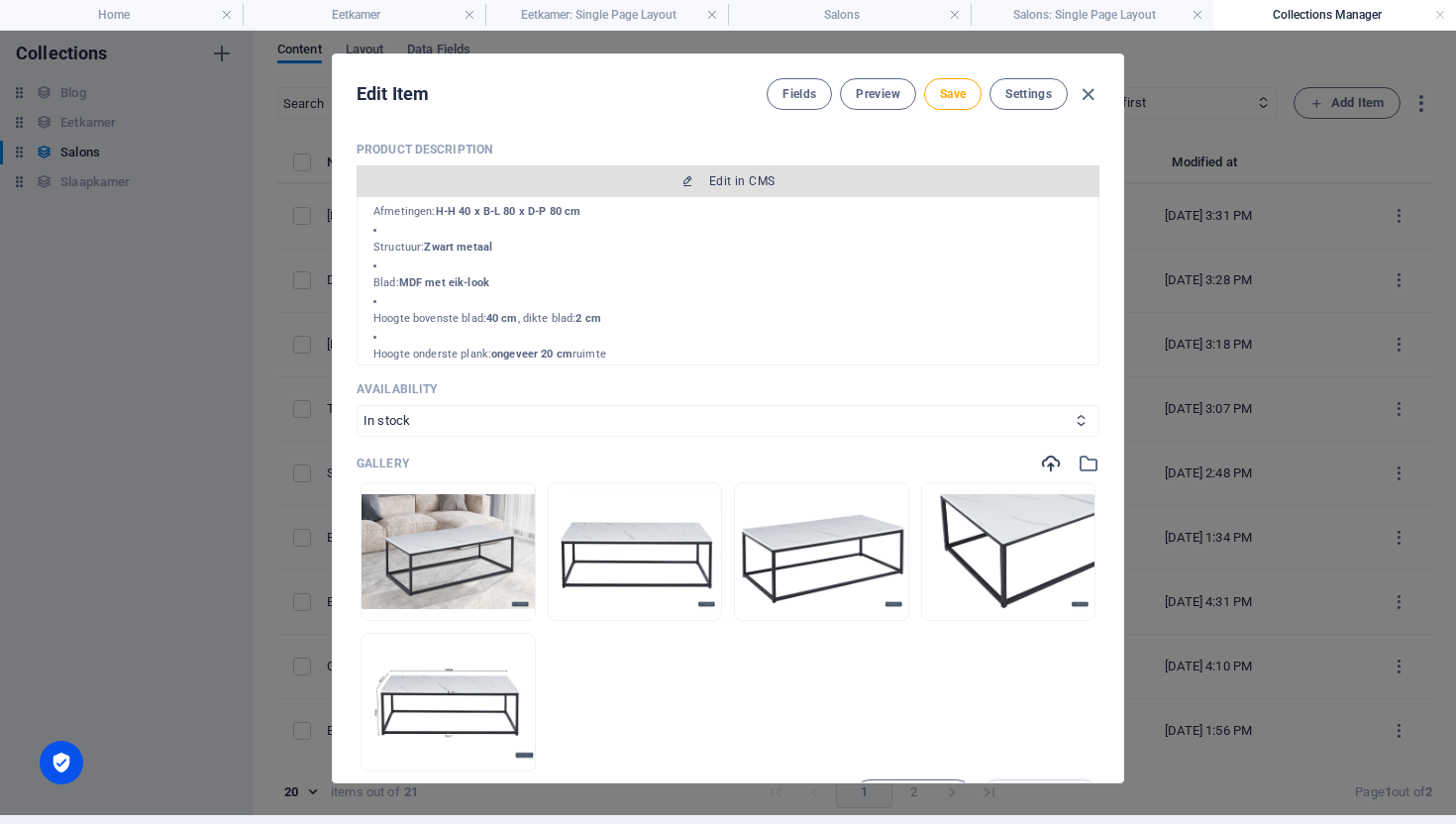 click on "Edit in CMS" at bounding box center (728, 181) 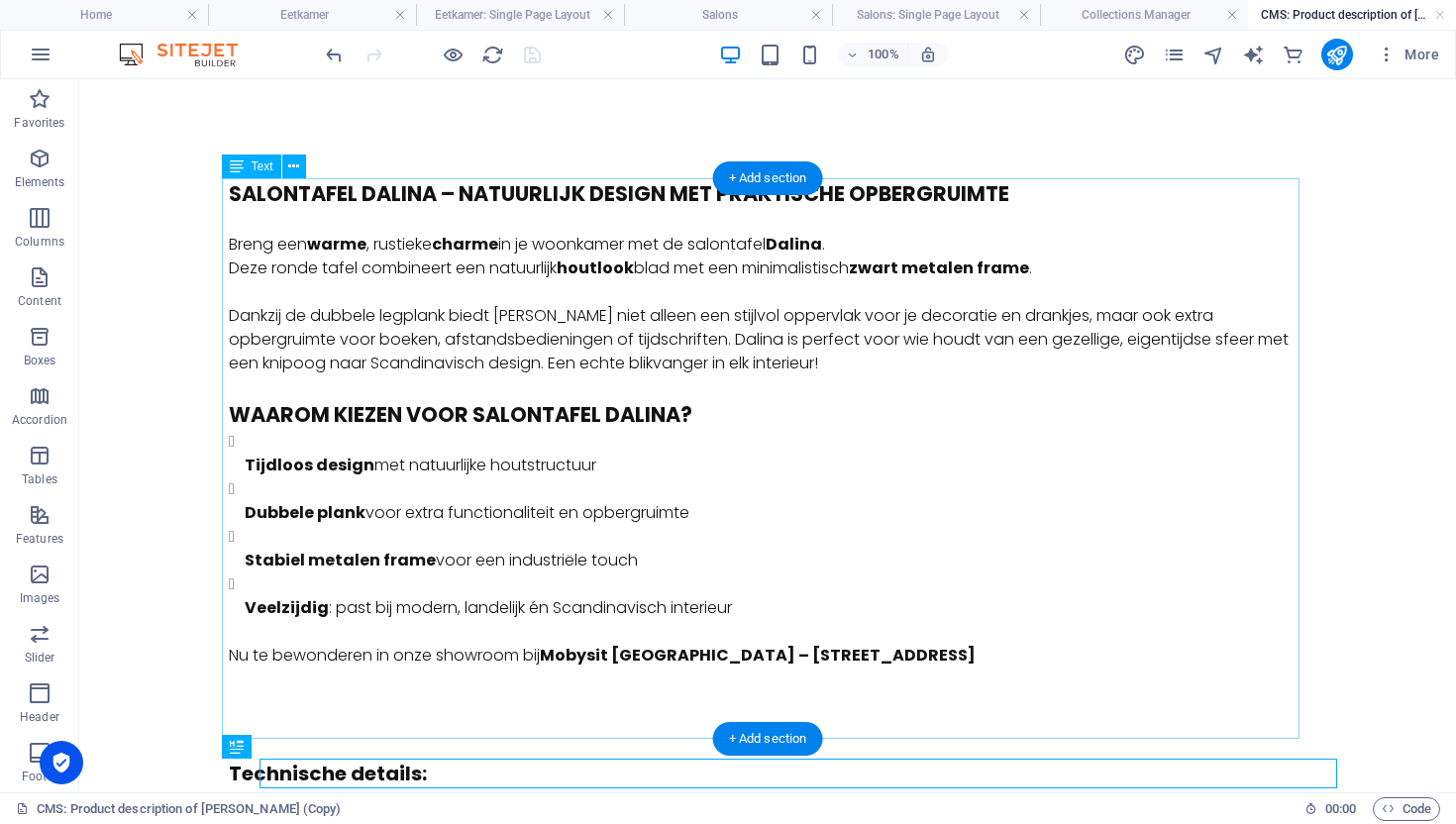 scroll, scrollTop: 0, scrollLeft: 0, axis: both 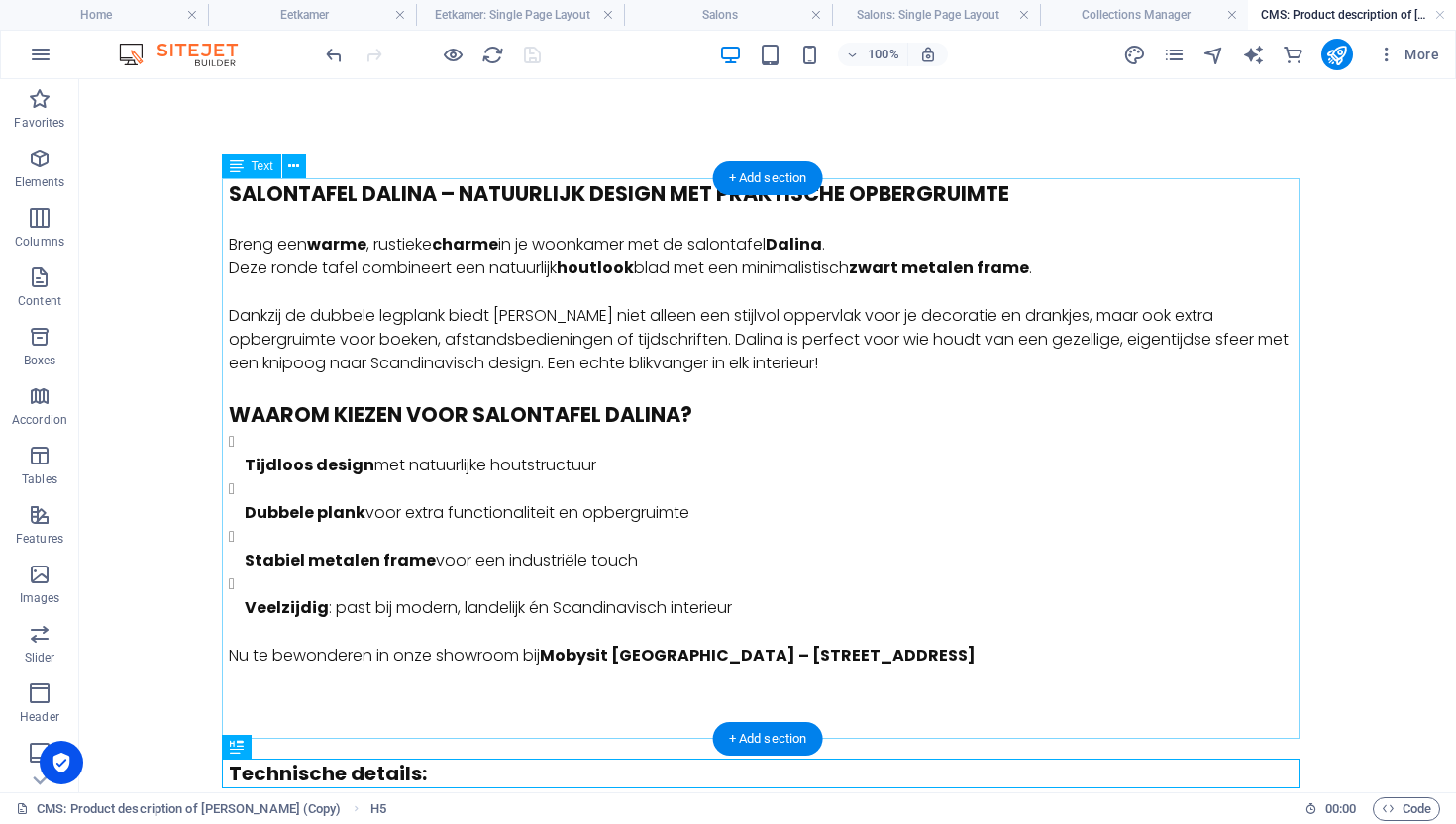 click on "Salontafel Dalina – Natuurlijk Design met Praktische Opbergruimte Breng een  warme , rustieke  charme  in je woonkamer met de salontafel  Dalina .  Deze ronde tafel combineert een natuurlijk  houtlook  blad met een minimalistisch  zwart metalen frame . Dankzij de dubbele legplank biedt [PERSON_NAME] niet alleen een stijlvol oppervlak voor je decoratie en drankjes, maar ook extra opbergruimte voor boeken, afstandsbedieningen of tijdschriften. Dalina is perfect voor wie houdt van een gezellige, eigentijdse sfeer met een knipoog naar Scandinavisch design. Een echte blikvanger in elk interieur! Waarom kiezen voor salontafel Dalina? Tijdloos design  met natuurlijke houtstructuur Dubbele plank  voor extra functionaliteit en opbergruimte Stabiel metalen frame  voor een industriële touch Veelzijdig : past bij modern, landelijk én Scandinavisch interieur Nu te bewonderen in onze showroom bij  [GEOGRAPHIC_DATA] – [STREET_ADDRESS]" at bounding box center [768, 459] 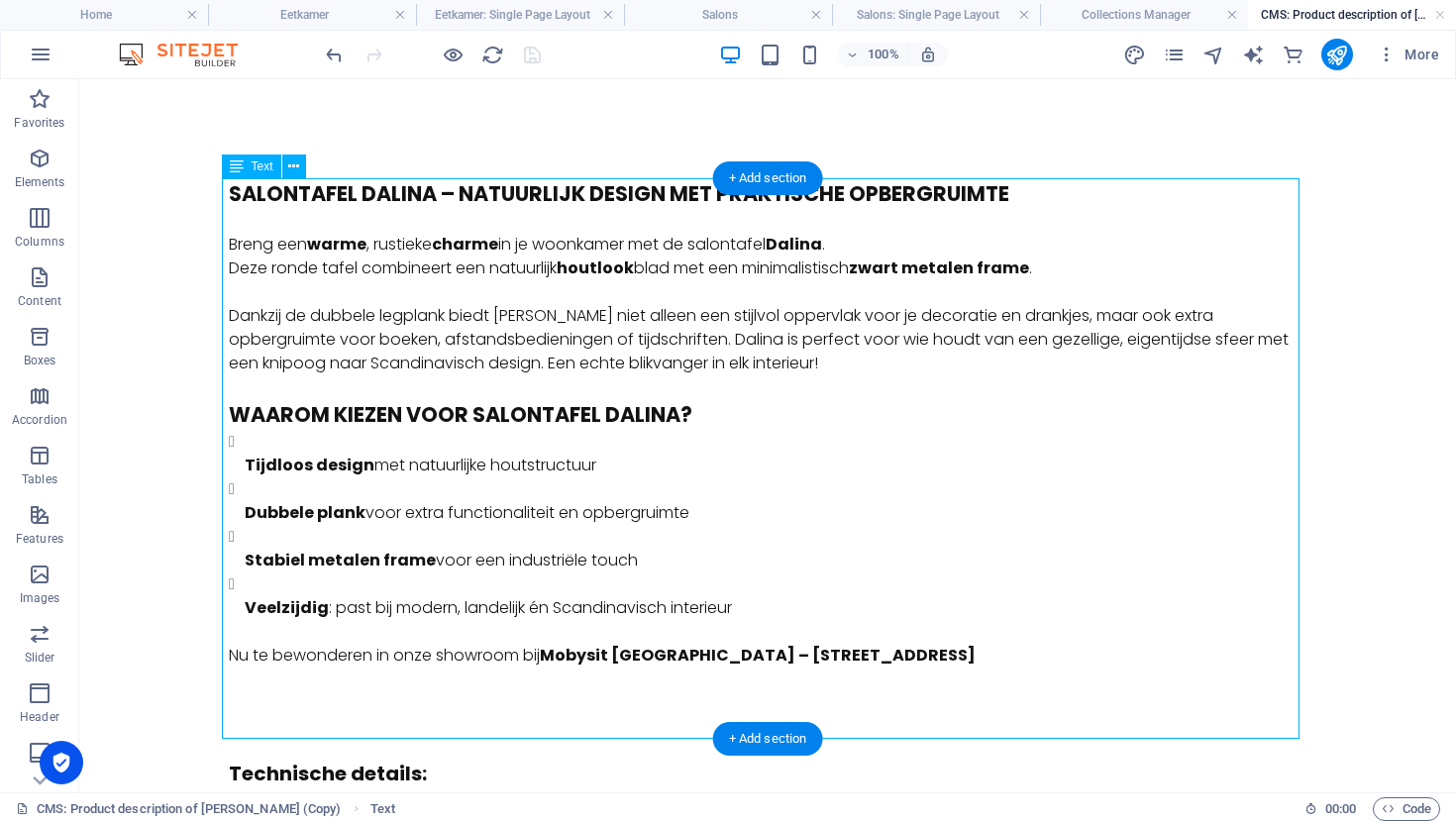 click on "Salontafel Dalina – Natuurlijk Design met Praktische Opbergruimte Breng een  warme , rustieke  charme  in je woonkamer met de salontafel  Dalina .  Deze ronde tafel combineert een natuurlijk  houtlook  blad met een minimalistisch  zwart metalen frame . Dankzij de dubbele legplank biedt [PERSON_NAME] niet alleen een stijlvol oppervlak voor je decoratie en drankjes, maar ook extra opbergruimte voor boeken, afstandsbedieningen of tijdschriften. Dalina is perfect voor wie houdt van een gezellige, eigentijdse sfeer met een knipoog naar Scandinavisch design. Een echte blikvanger in elk interieur! Waarom kiezen voor salontafel Dalina? Tijdloos design  met natuurlijke houtstructuur Dubbele plank  voor extra functionaliteit en opbergruimte Stabiel metalen frame  voor een industriële touch Veelzijdig : past bij modern, landelijk én Scandinavisch interieur Nu te bewonderen in onze showroom bij  [GEOGRAPHIC_DATA] – [STREET_ADDRESS]" at bounding box center [768, 459] 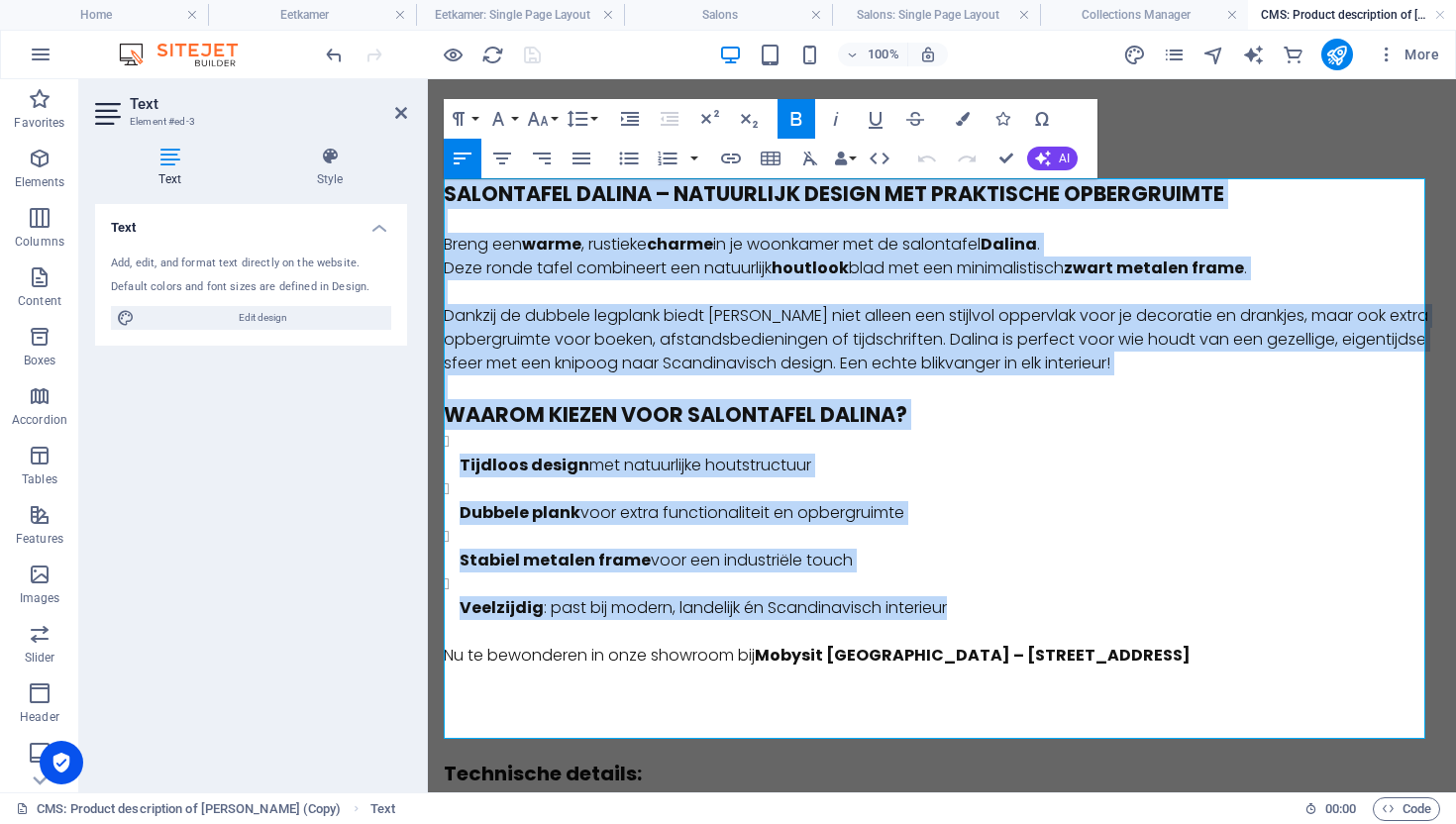 drag, startPoint x: 448, startPoint y: 196, endPoint x: 1151, endPoint y: 591, distance: 806.3709 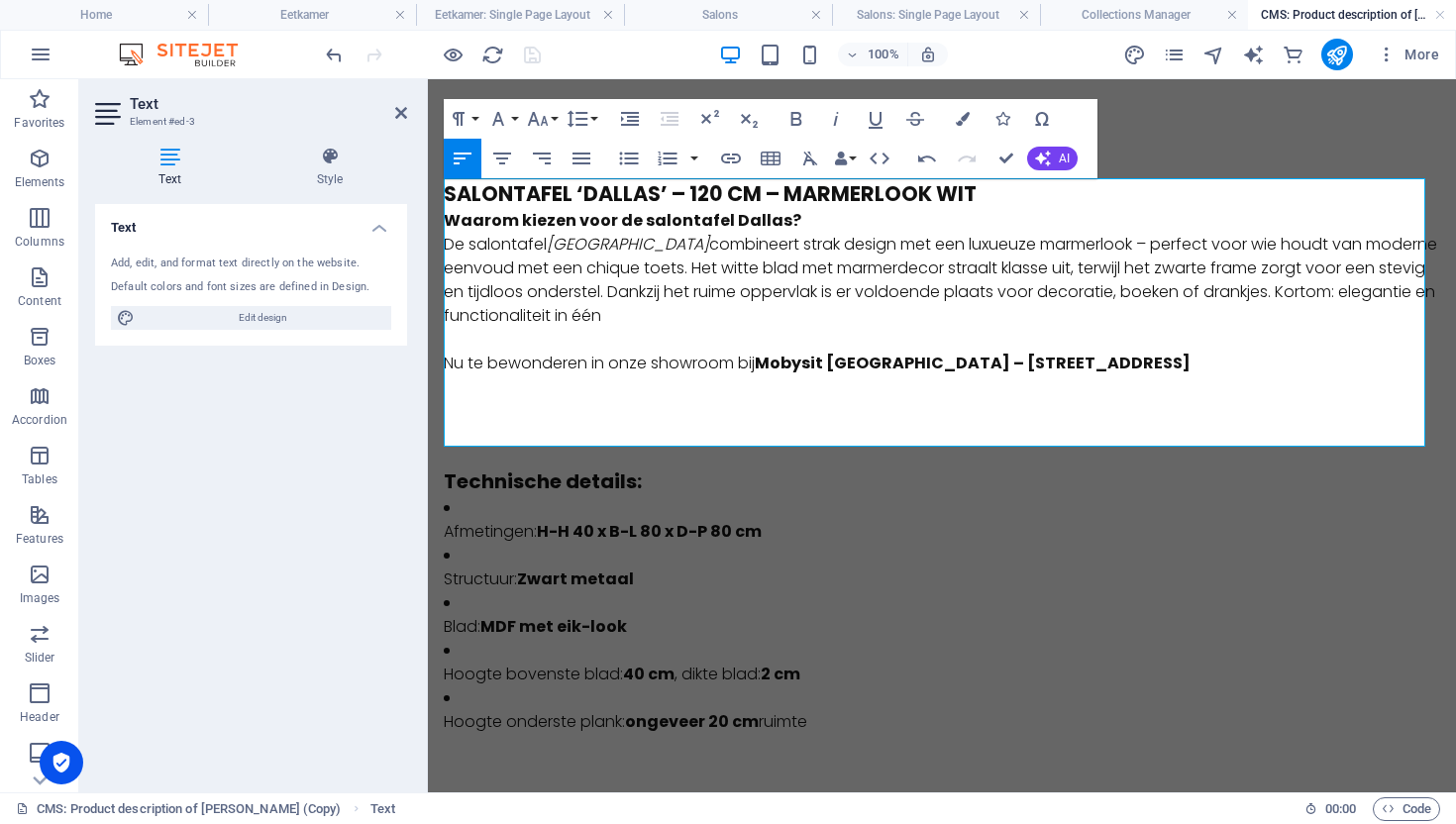 click on "Salontafel ‘Dallas’ – 120 cm – Marmerlook wit" at bounding box center (942, 193) 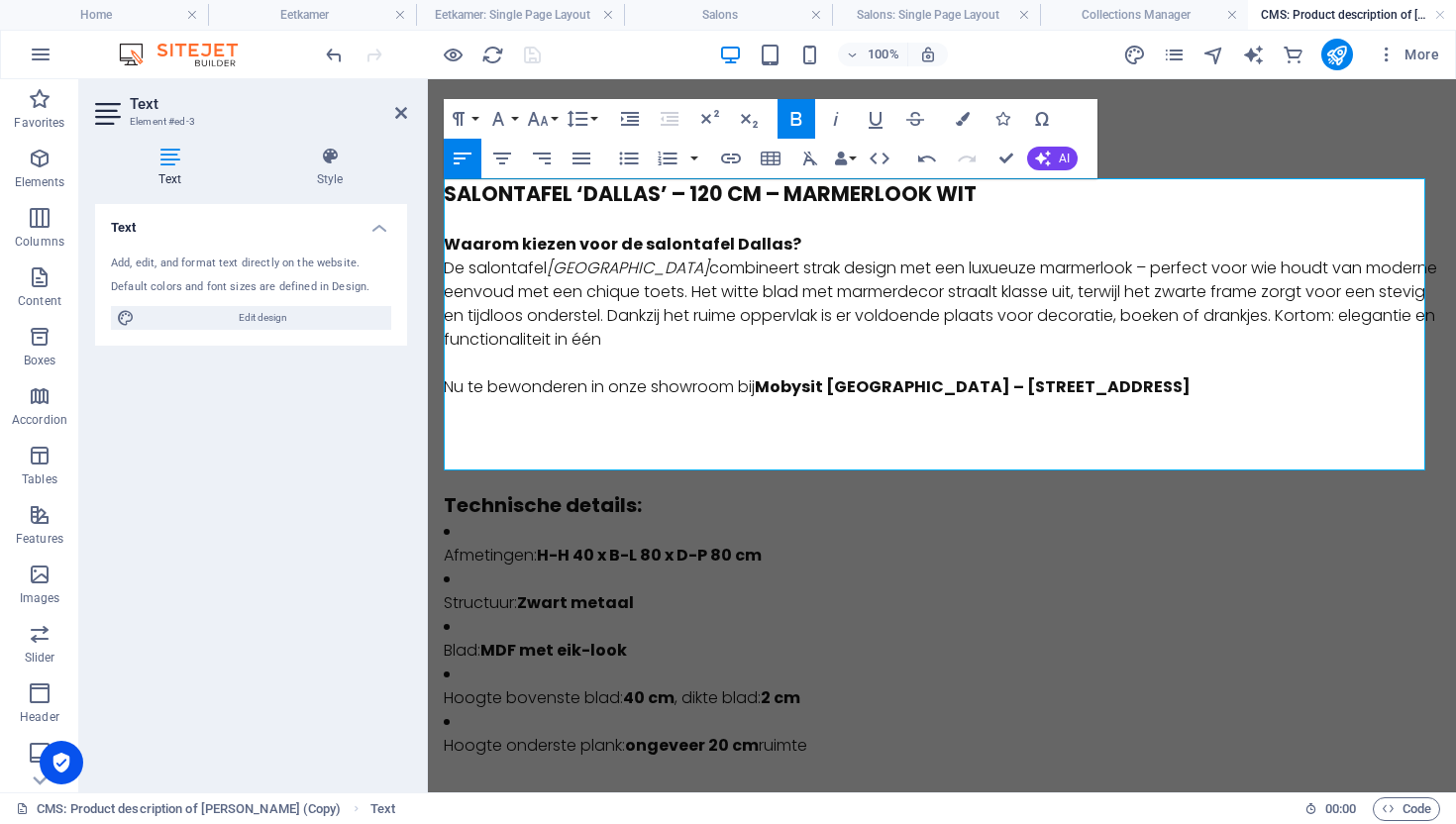 click on "​" at bounding box center (942, 221) 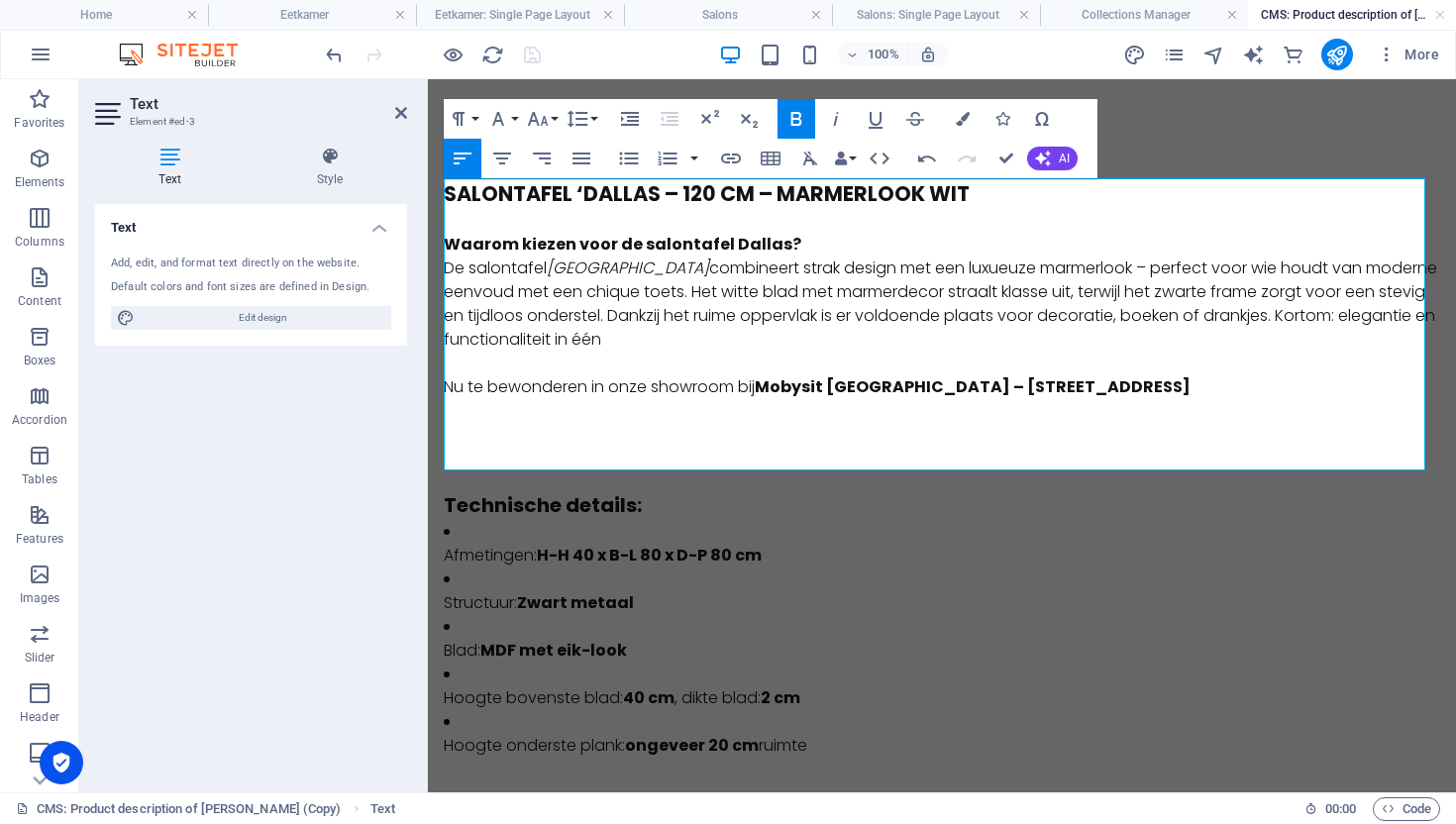 click on "Salontafel ‘Dallas – 120 cm – Marmerlook wit" at bounding box center (706, 193) 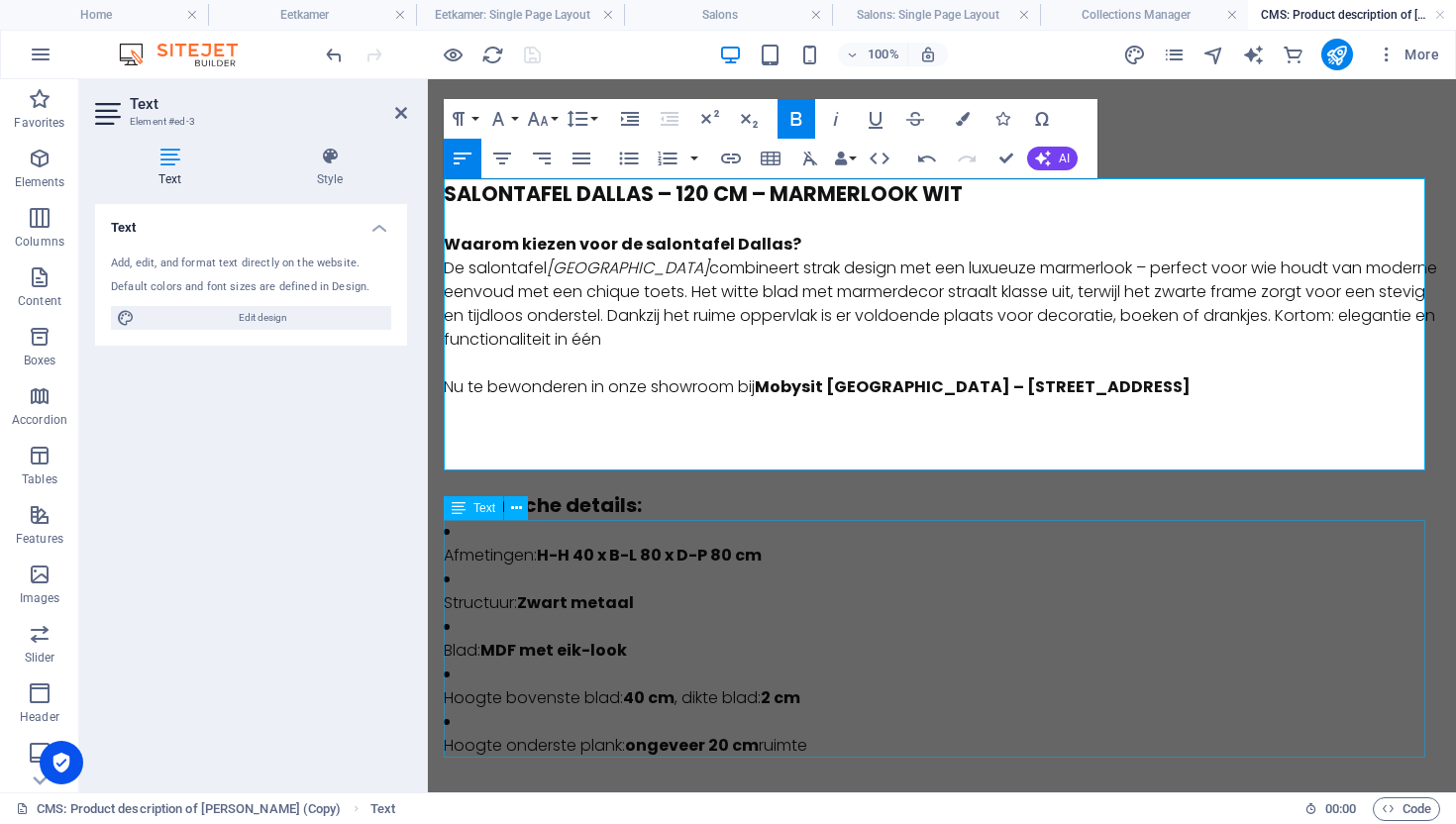 click on "Afmetingen:  H-H 40 x B-L 80 x D-P 80 cm Structuur:  Zwart metaal Blad:  MDF met eik-look Hoogte bovenste blad:  40 cm , dikte blad:  2 cm Hoogte onderste plank:  ongeveer 20 cm  ruimte" at bounding box center (942, 639) 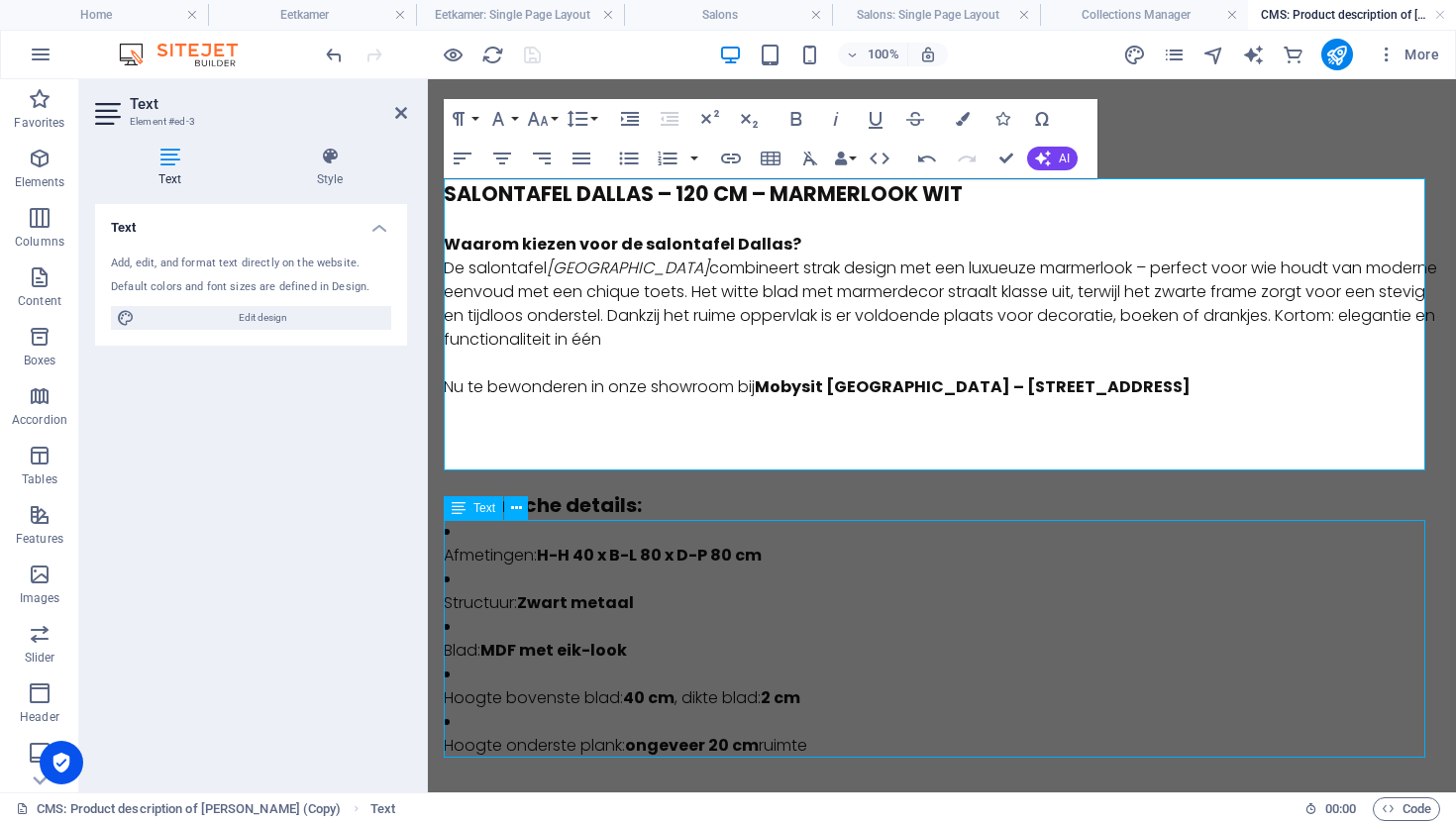 click on "Afmetingen:  H-H 40 x B-L 80 x D-P 80 cm Structuur:  Zwart metaal Blad:  MDF met eik-look Hoogte bovenste blad:  40 cm , dikte blad:  2 cm Hoogte onderste plank:  ongeveer 20 cm  ruimte" at bounding box center [942, 639] 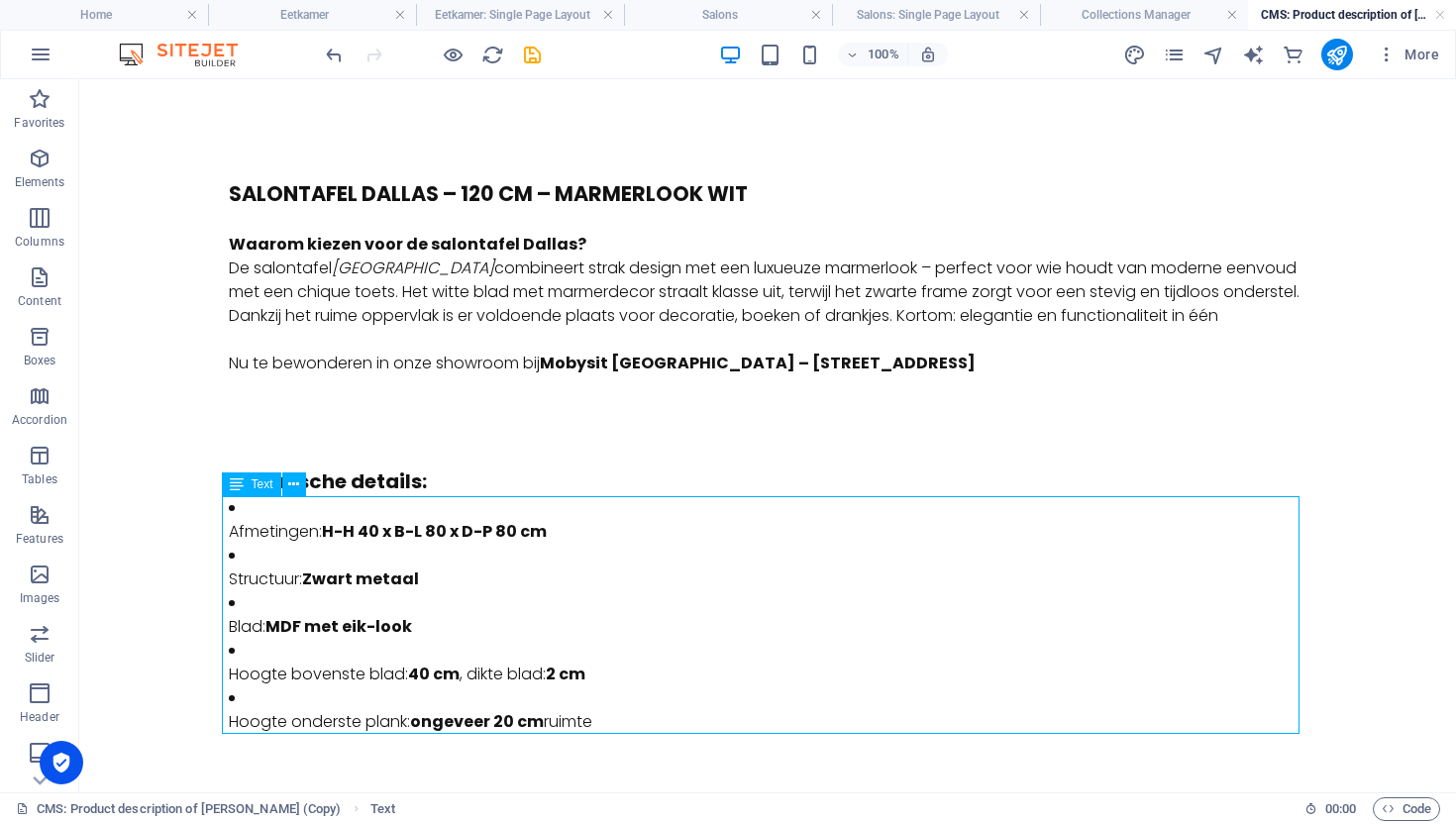 scroll, scrollTop: 27, scrollLeft: 0, axis: vertical 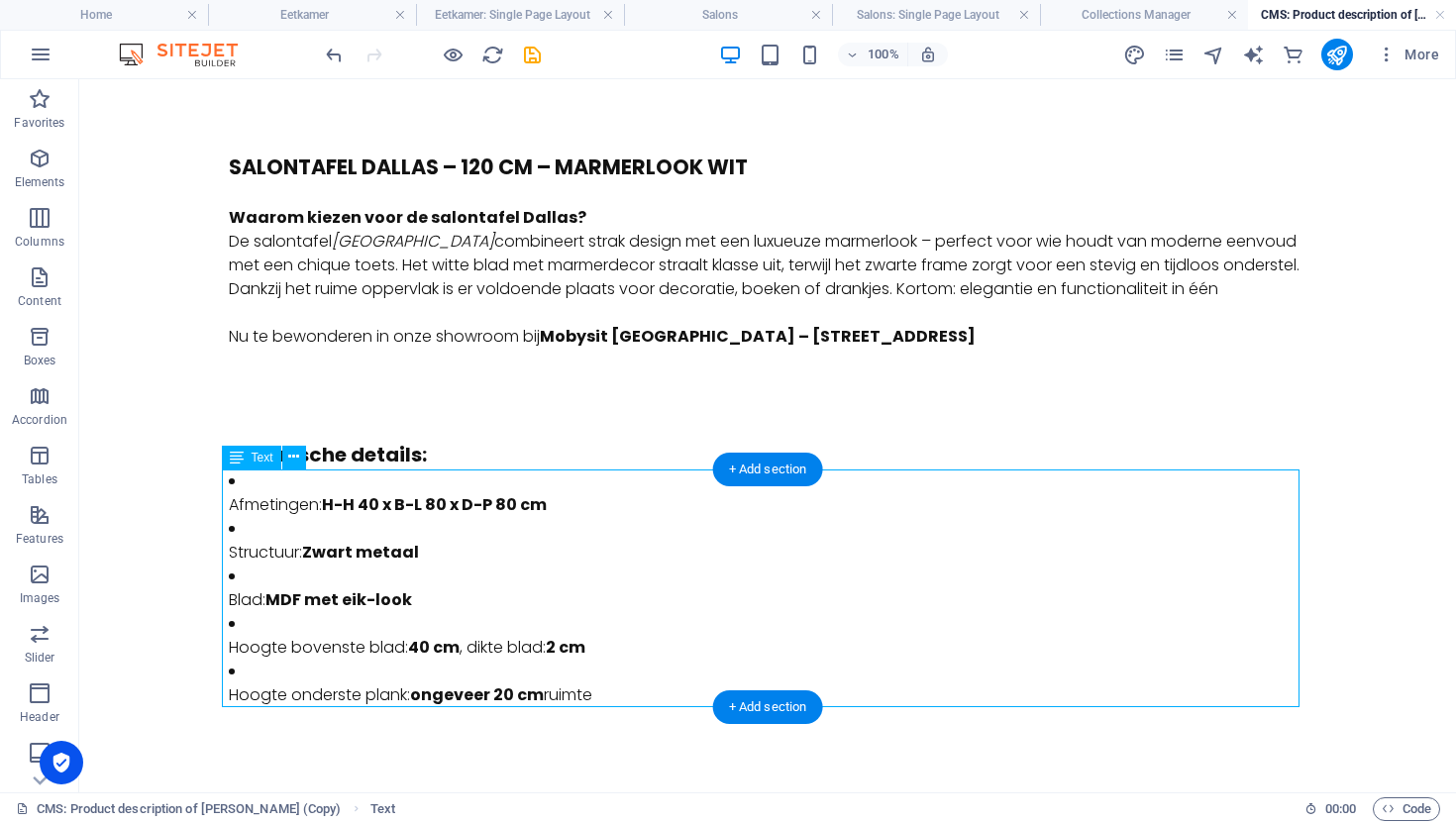 click on "Afmetingen:  H-H 40 x B-L 80 x D-P 80 cm Structuur:  Zwart metaal Blad:  MDF met eik-look Hoogte bovenste blad:  40 cm , dikte blad:  2 cm Hoogte onderste plank:  ongeveer 20 cm  ruimte" at bounding box center [768, 588] 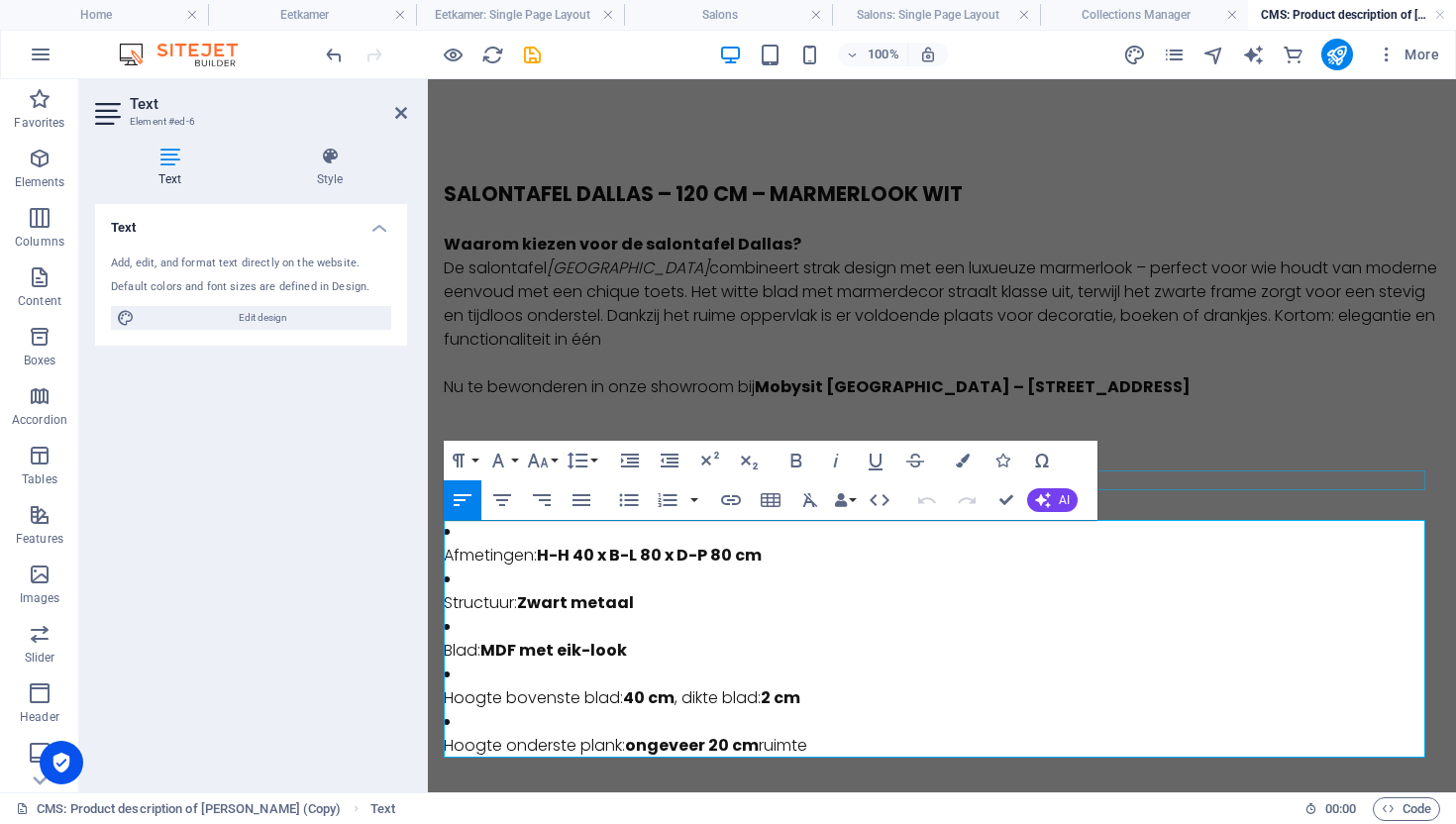 drag, startPoint x: 814, startPoint y: 750, endPoint x: 483, endPoint y: 471, distance: 432.89953 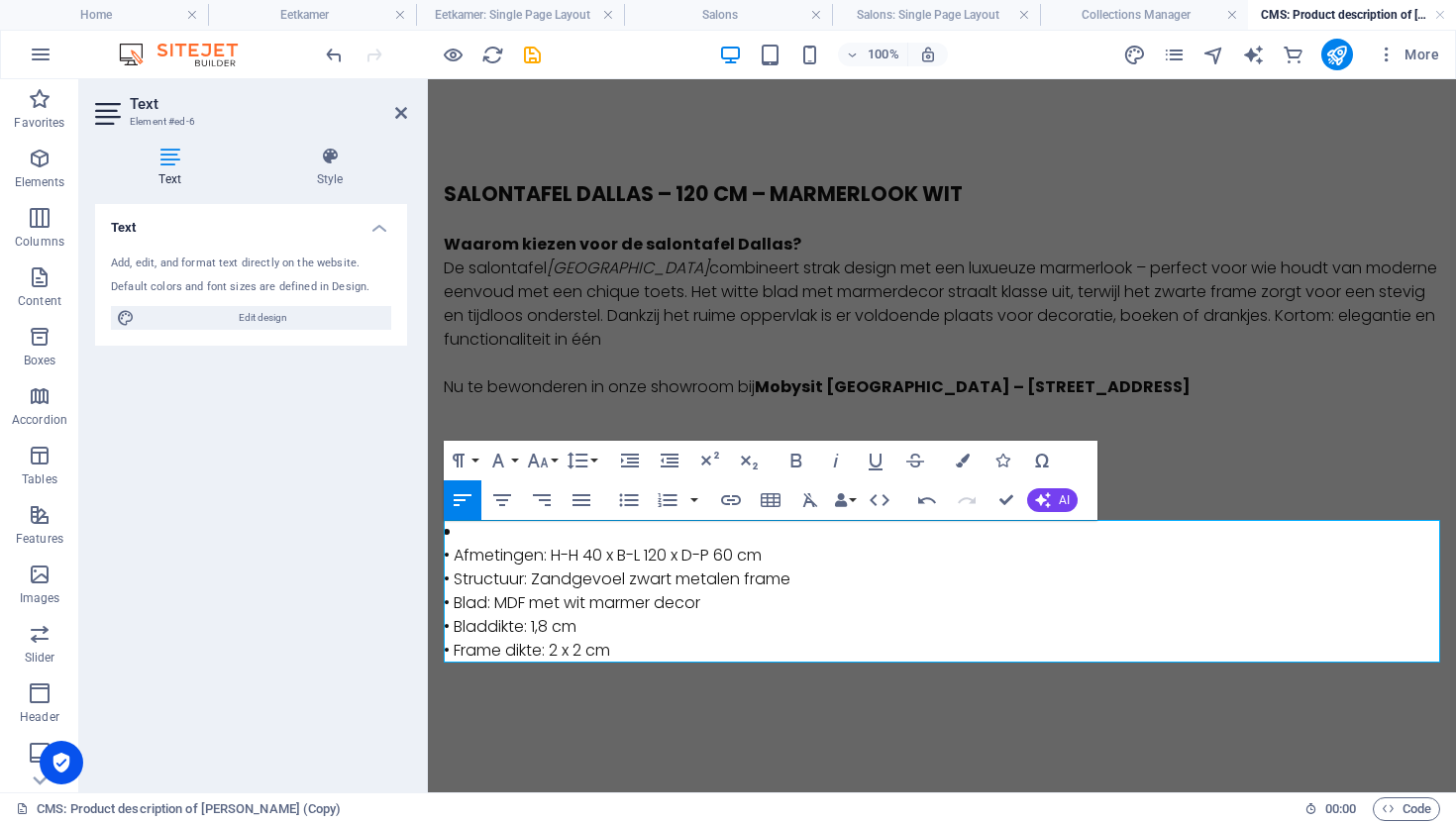 click on "• Afmetingen: H-H 40 x B-L 120 x D-P 60 cm • Structuur: Zandgevoel zwart metalen frame • Blad: MDF met wit marmer decor • Bladdikte: 1,8 cm • Frame dikte: 2 x 2 cm" at bounding box center [942, 603] 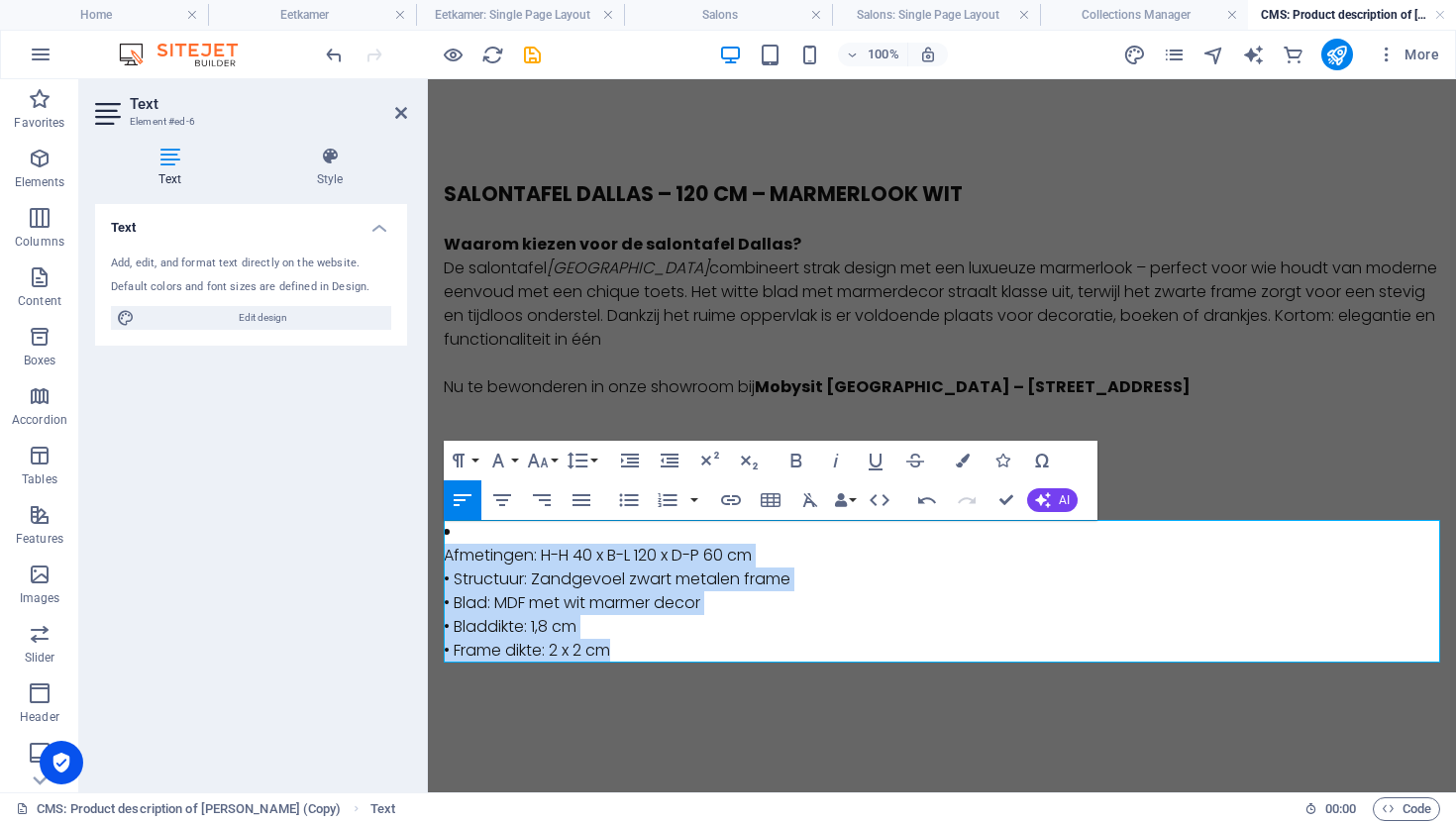 drag, startPoint x: 624, startPoint y: 654, endPoint x: 448, endPoint y: 526, distance: 217.62353 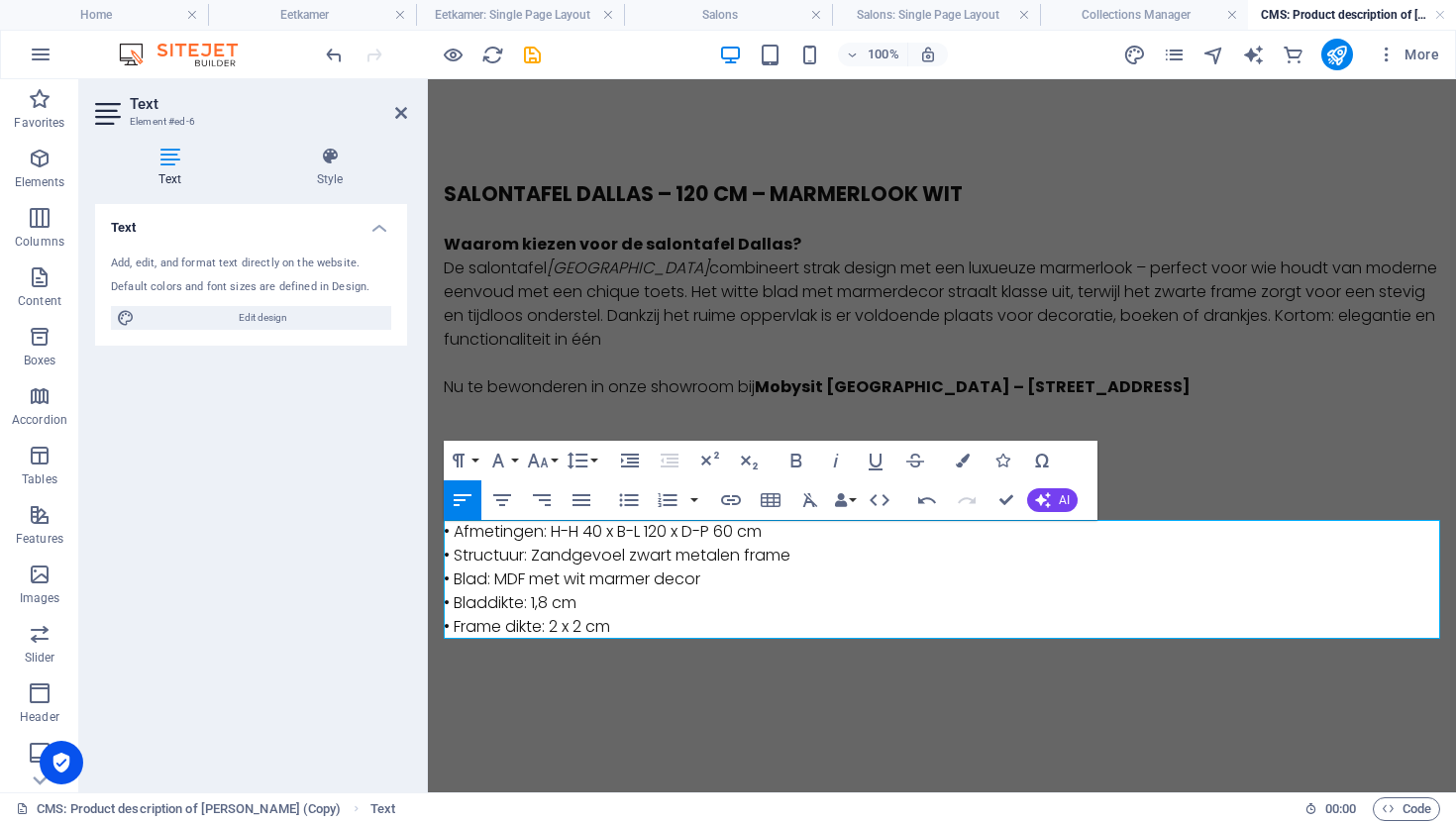 click on "• Afmetingen: H-H 40 x B-L 120 x D-P 60 cm • Structuur: Zandgevoel zwart metalen frame • Blad: MDF met wit marmer decor • Bladdikte: 1,8 cm • Frame dikte: 2 x 2 cm" at bounding box center (942, 579) 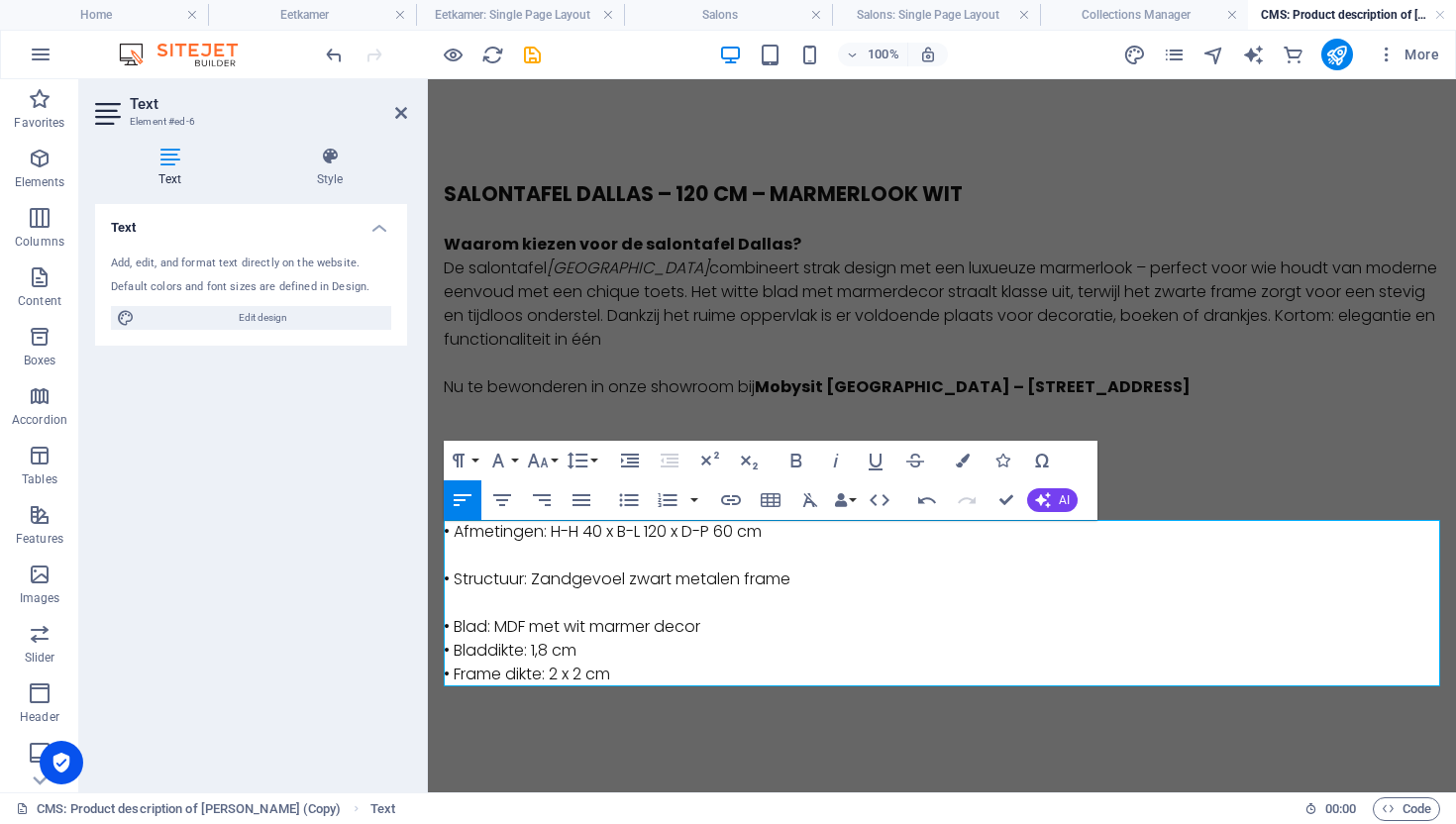 click on "• Blad: MDF met wit marmer decor • Bladdikte: 1,8 cm • Frame dikte: 2 x 2 cm" at bounding box center [942, 639] 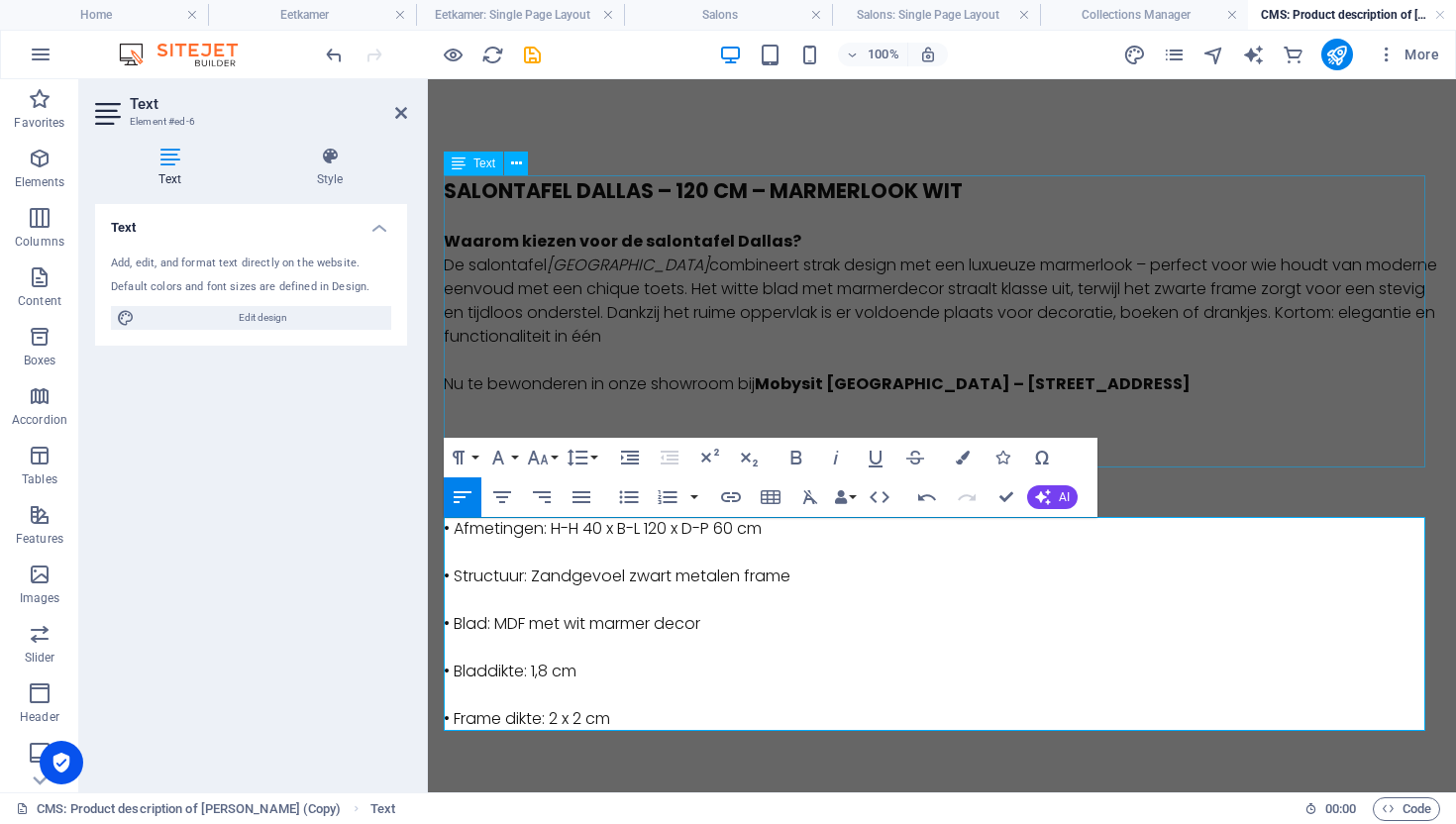 scroll, scrollTop: 4, scrollLeft: 0, axis: vertical 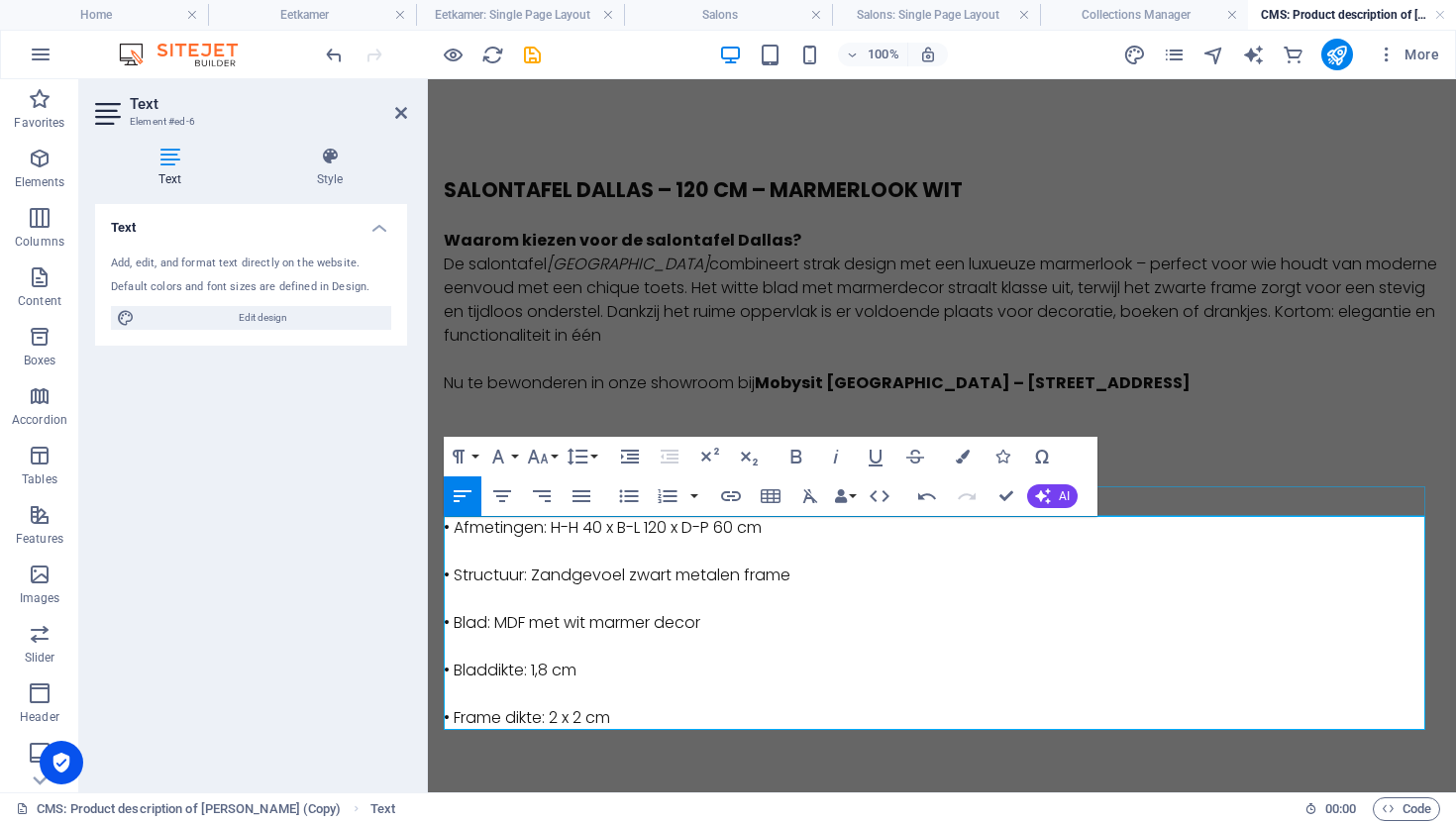 click on "Technische details:" at bounding box center (942, 501) 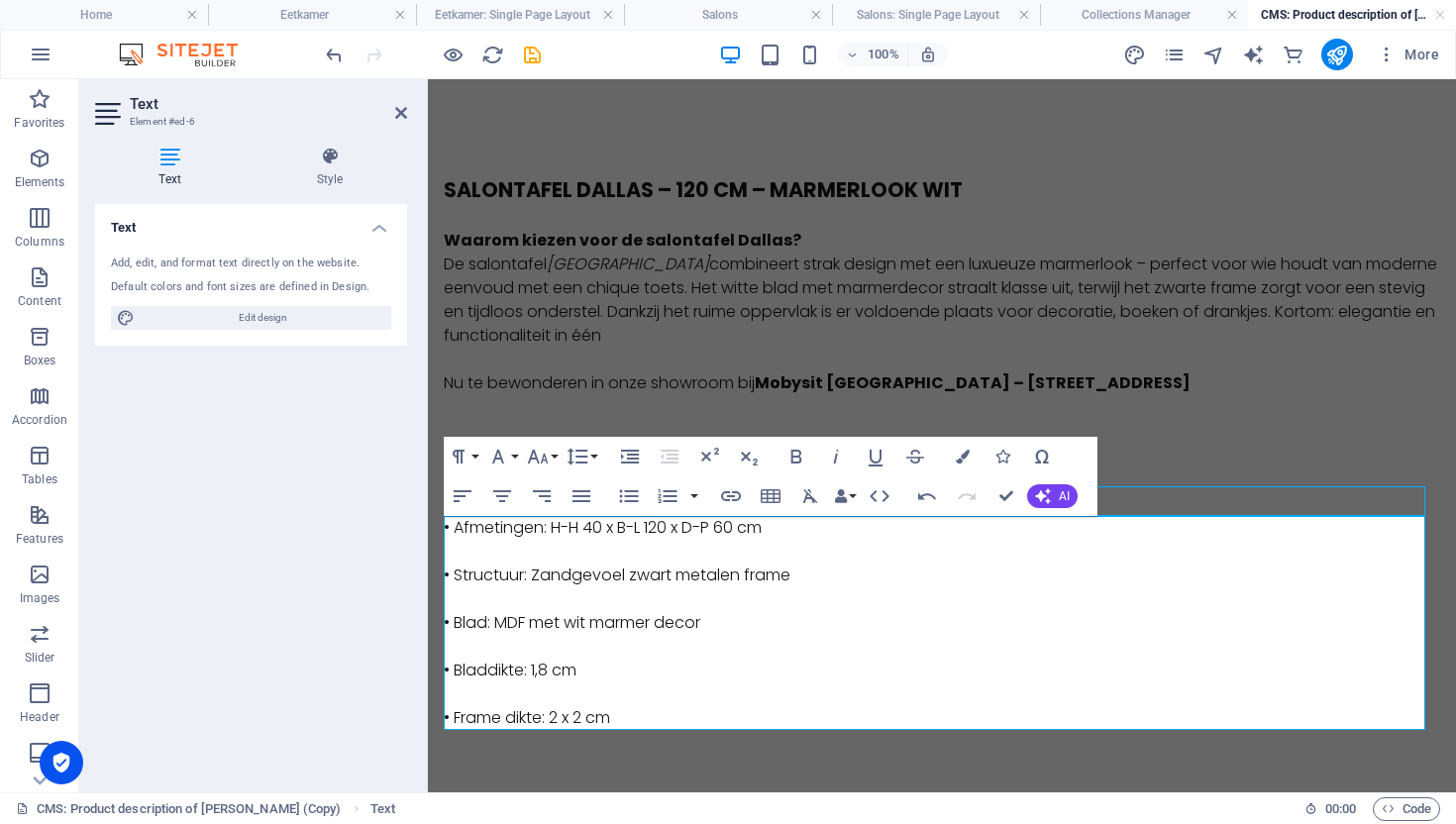 click on "Technische details:" at bounding box center (942, 501) 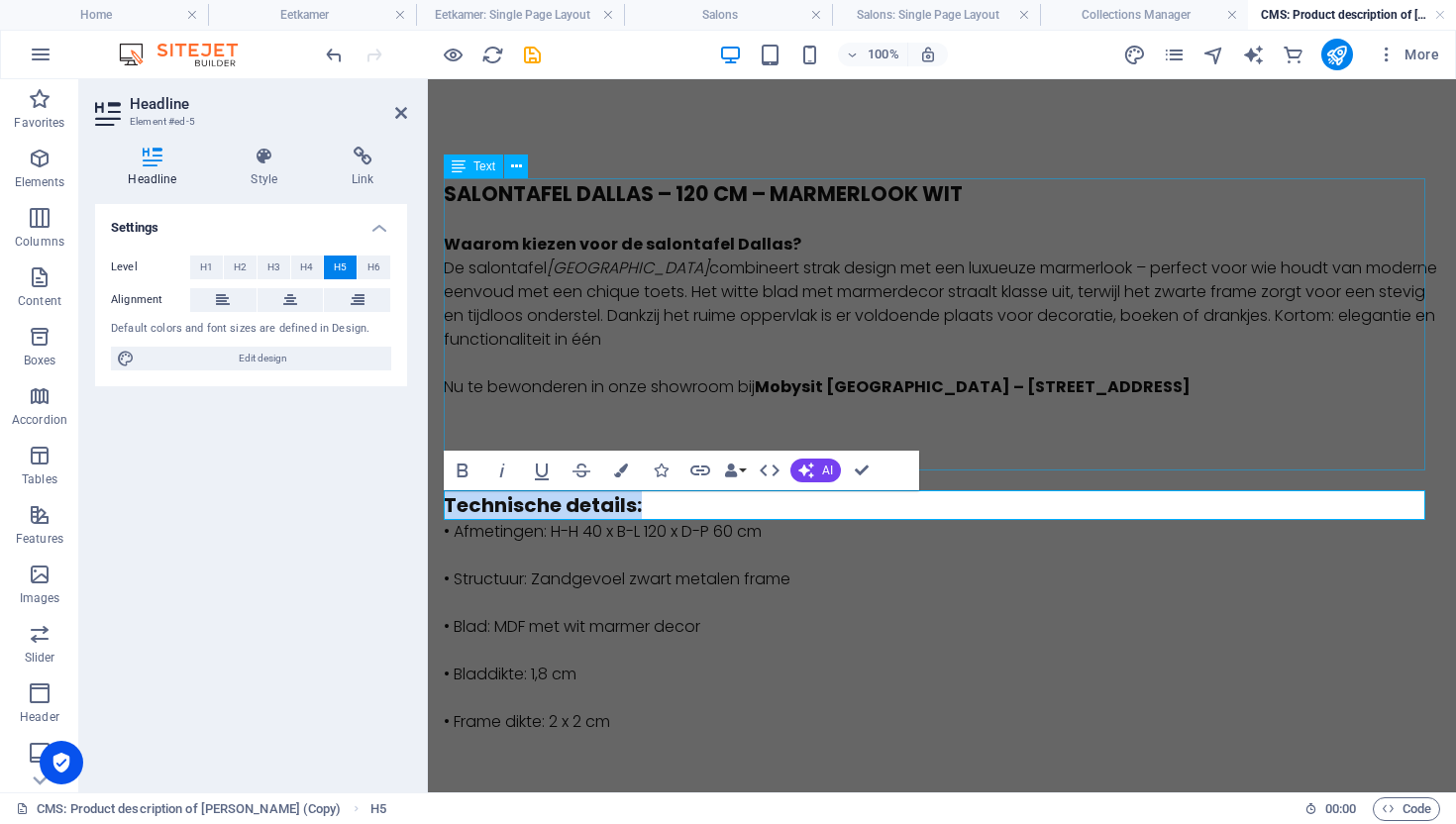 click on "Salontafel Dallas – 120 cm – Marmerlook wit Waarom kiezen voor de salontafel Dallas? De salontafel  Dallas  combineert strak design met een luxueuze marmerlook – perfect voor wie houdt van moderne eenvoud met een chique toets. Het witte blad met marmerdecor straalt klasse uit, terwijl het zwarte frame zorgt voor een stevig en tijdloos onderstel. Dankzij het ruime oppervlak is er voldoende plaats voor decoratie, boeken of drankjes. Kortom: elegantie en functionaliteit in één Nu te bewonderen in onze showroom bij  [GEOGRAPHIC_DATA] – [STREET_ADDRESS]" at bounding box center (942, 324) 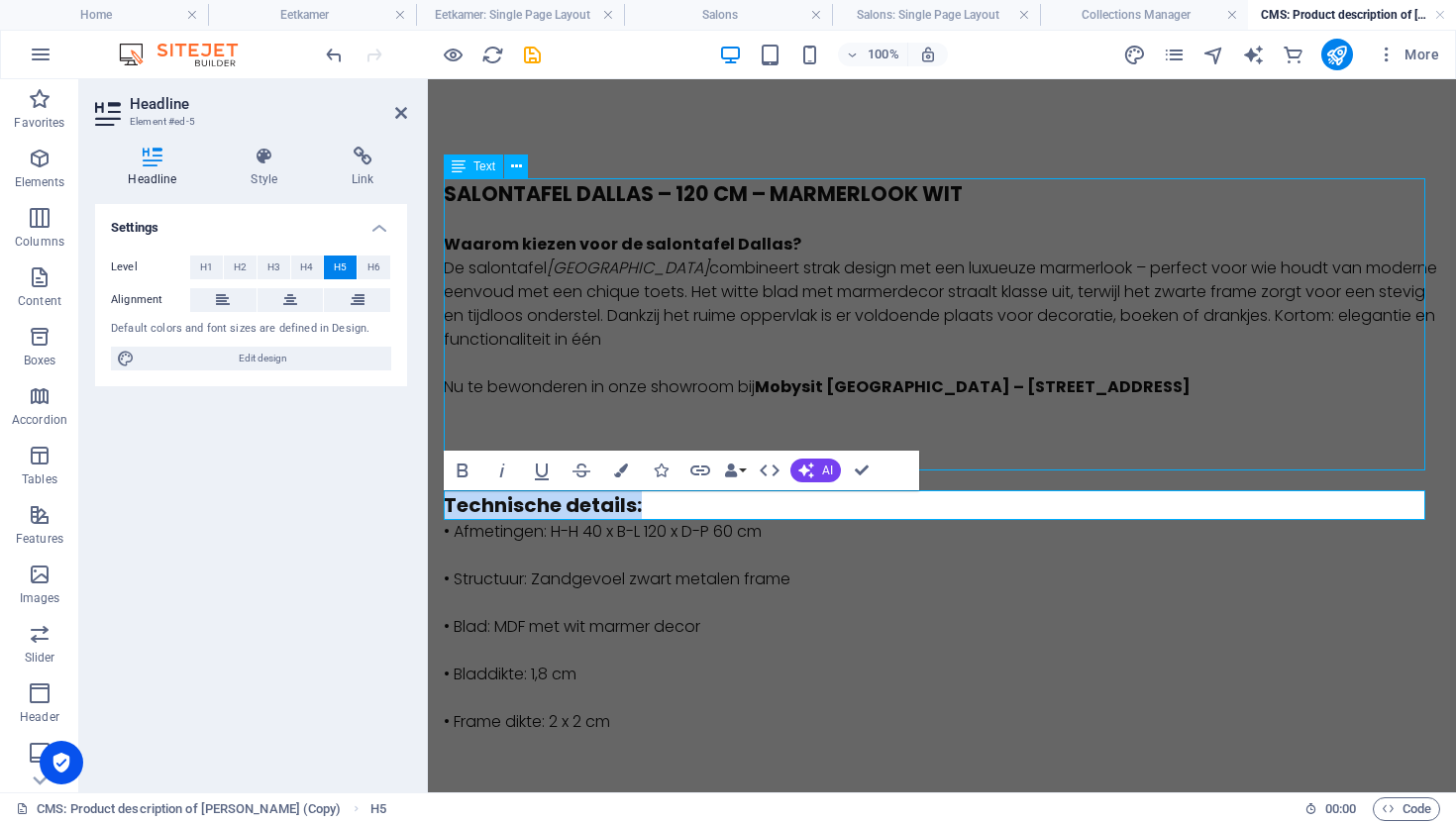 click on "Salontafel Dallas – 120 cm – Marmerlook wit Waarom kiezen voor de salontafel Dallas? De salontafel  Dallas  combineert strak design met een luxueuze marmerlook – perfect voor wie houdt van moderne eenvoud met een chique toets. Het witte blad met marmerdecor straalt klasse uit, terwijl het zwarte frame zorgt voor een stevig en tijdloos onderstel. Dankzij het ruime oppervlak is er voldoende plaats voor decoratie, boeken of drankjes. Kortom: elegantie en functionaliteit in één Nu te bewonderen in onze showroom bij  [GEOGRAPHIC_DATA] – [STREET_ADDRESS]" at bounding box center (942, 324) 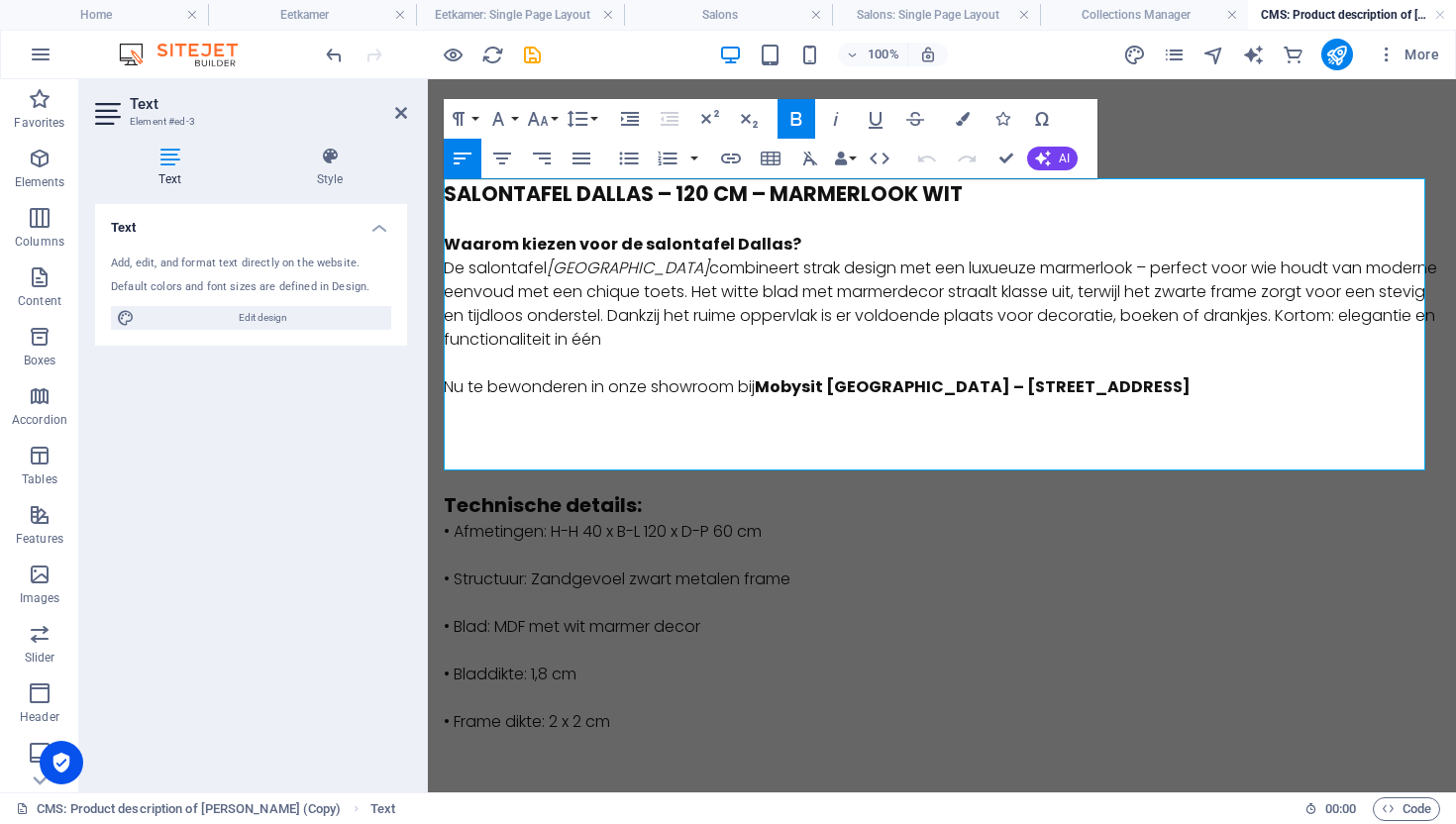 click on "• Afmetingen: H-H 40 x B-L 120 x D-P 60 cm • Structuur: Zandgevoel zwart metalen frame • Blad: MDF met wit marmer decor • Bladdikte: 1,8 cm • Frame dikte: 2 x 2 cm" at bounding box center (942, 627) 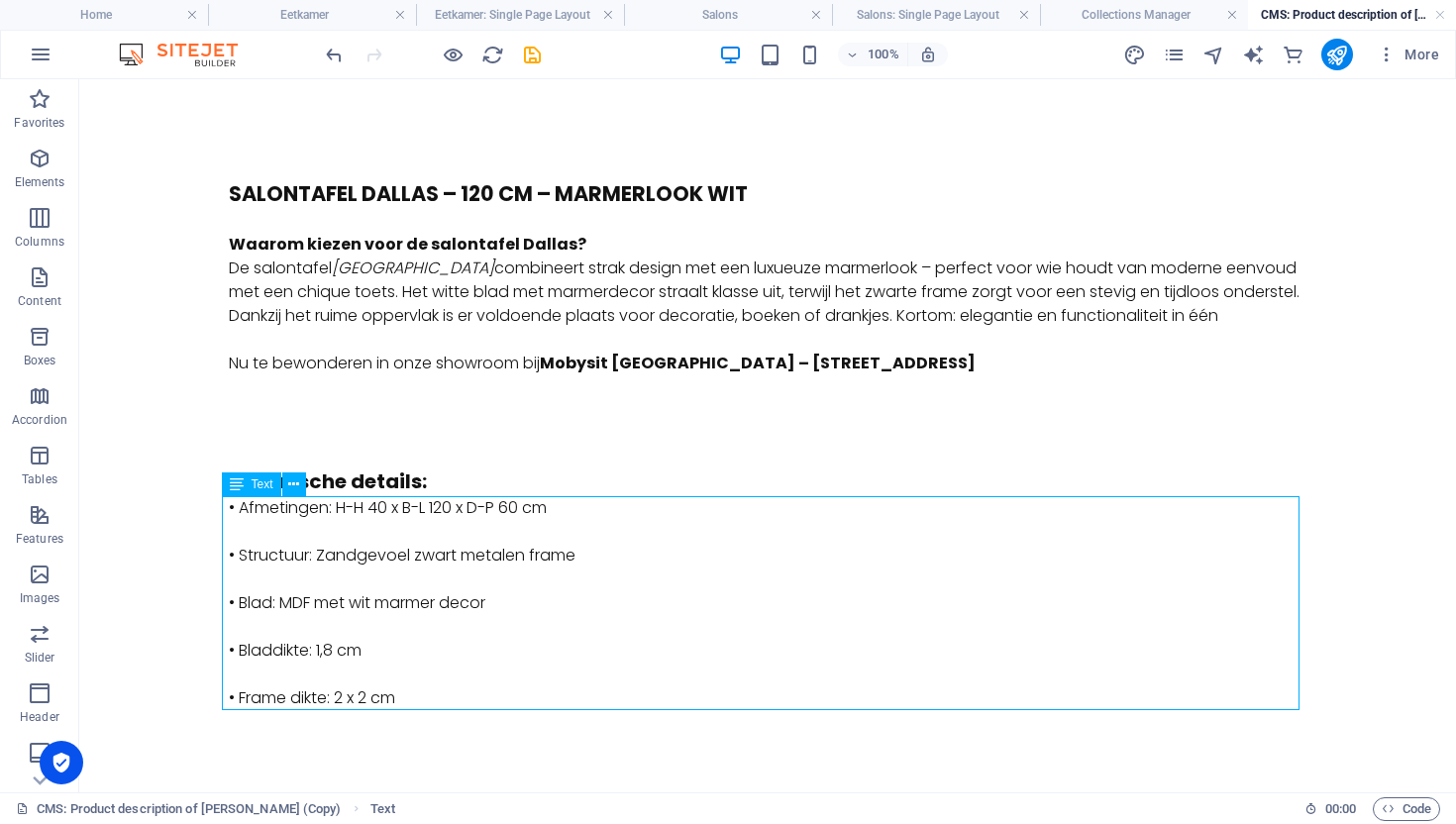 click on "• Afmetingen: H-H 40 x B-L 120 x D-P 60 cm • Structuur: Zandgevoel zwart metalen frame • Blad: MDF met wit marmer decor • Bladdikte: 1,8 cm • Frame dikte: 2 x 2 cm" at bounding box center (768, 603) 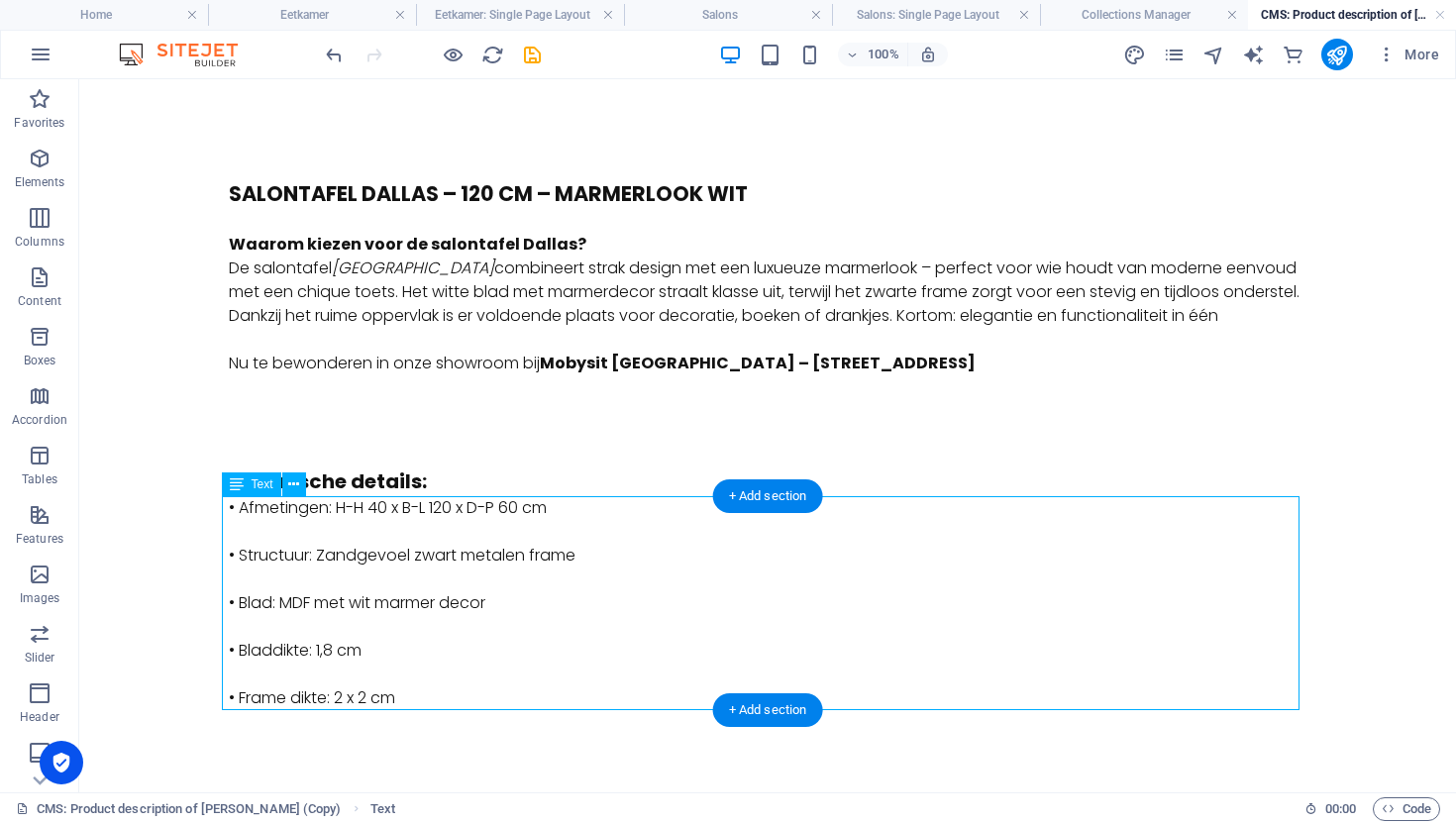 click on "• Afmetingen: H-H 40 x B-L 120 x D-P 60 cm • Structuur: Zandgevoel zwart metalen frame • Blad: MDF met wit marmer decor • Bladdikte: 1,8 cm • Frame dikte: 2 x 2 cm" at bounding box center [768, 603] 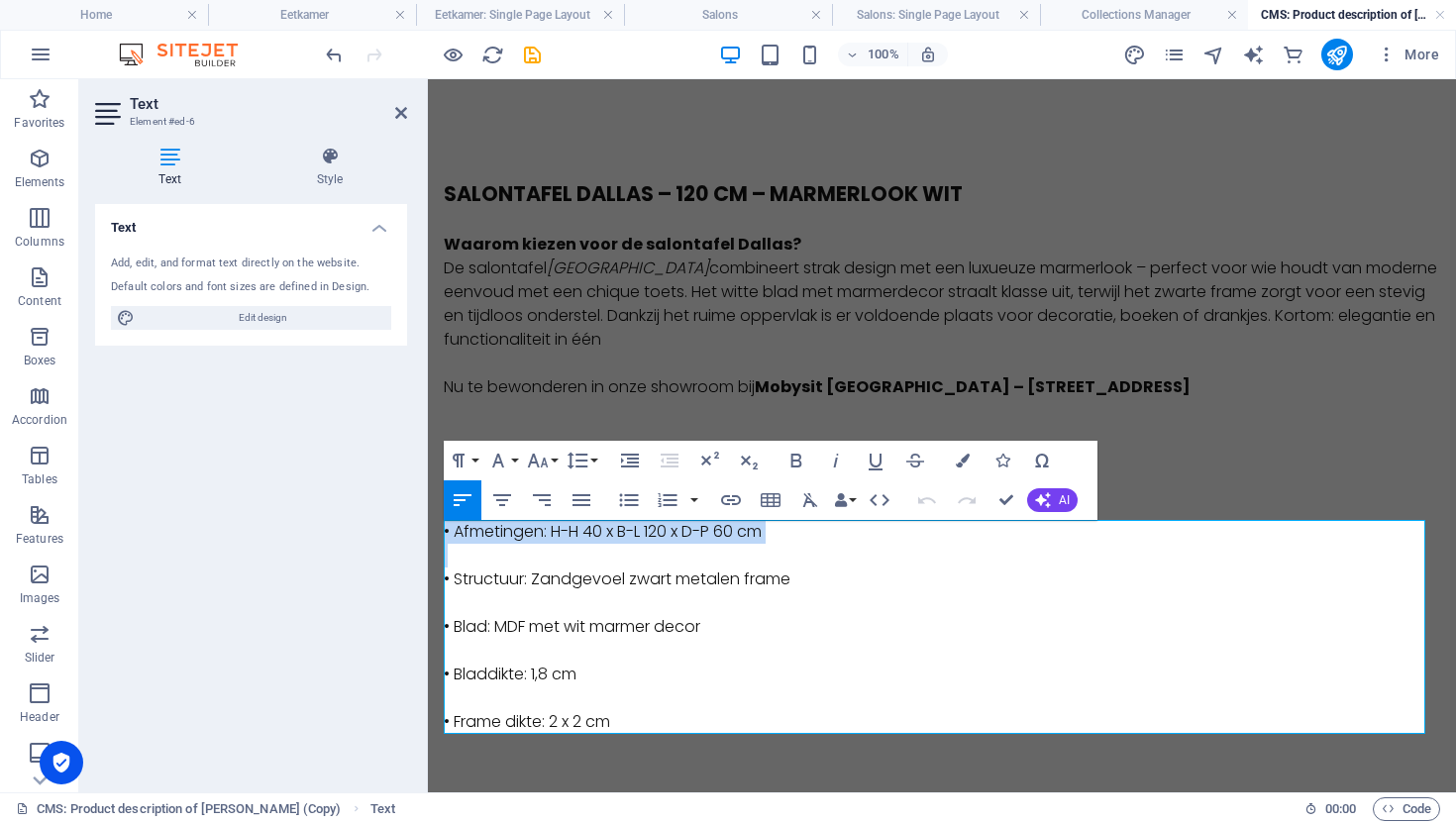 drag, startPoint x: 790, startPoint y: 545, endPoint x: 855, endPoint y: 607, distance: 89.82761 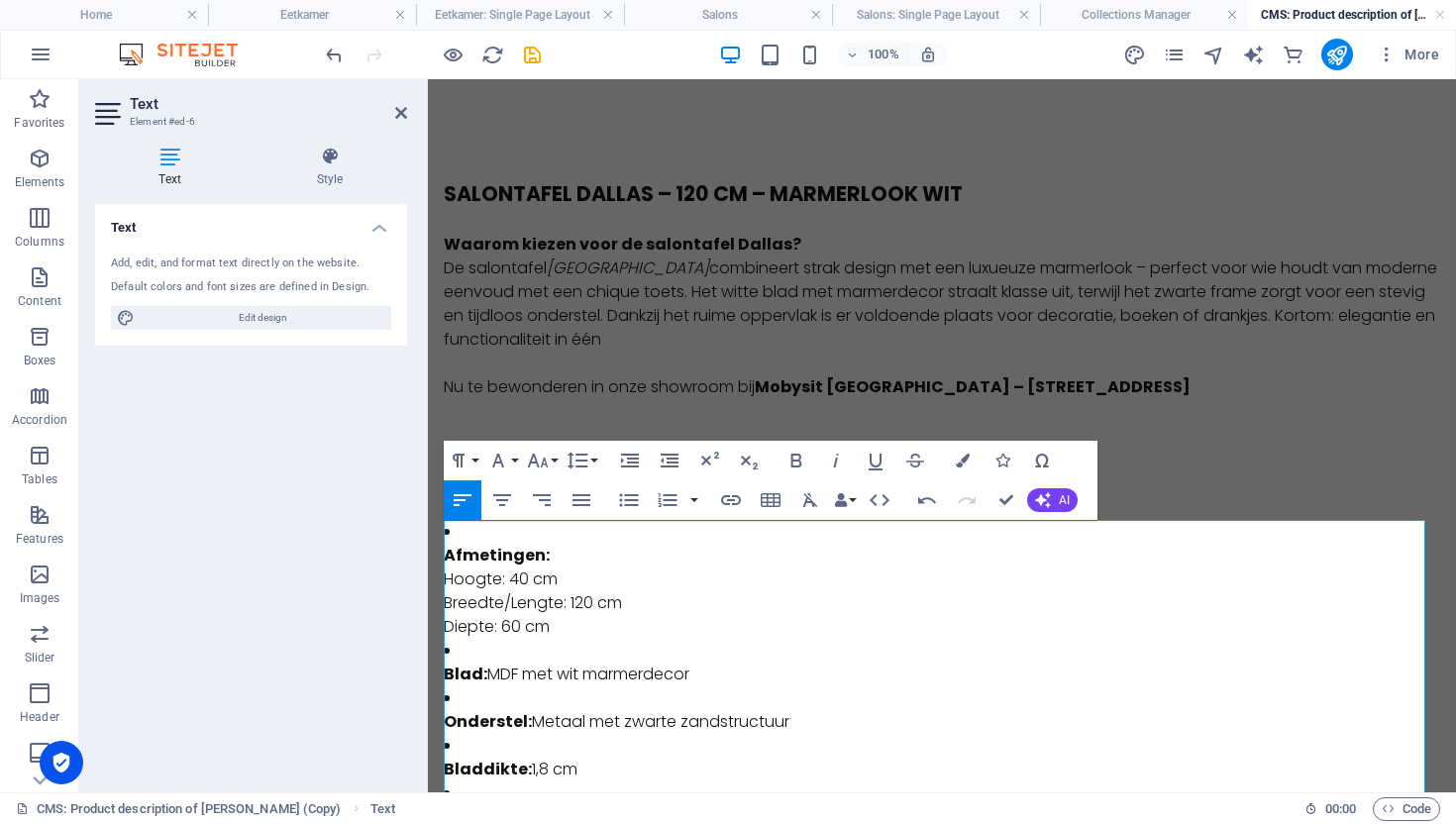 click on "Afmetingen: Hoogte: 40 cm Breedte/Lengte: 120 cm Diepte: 60 cm" at bounding box center [942, 579] 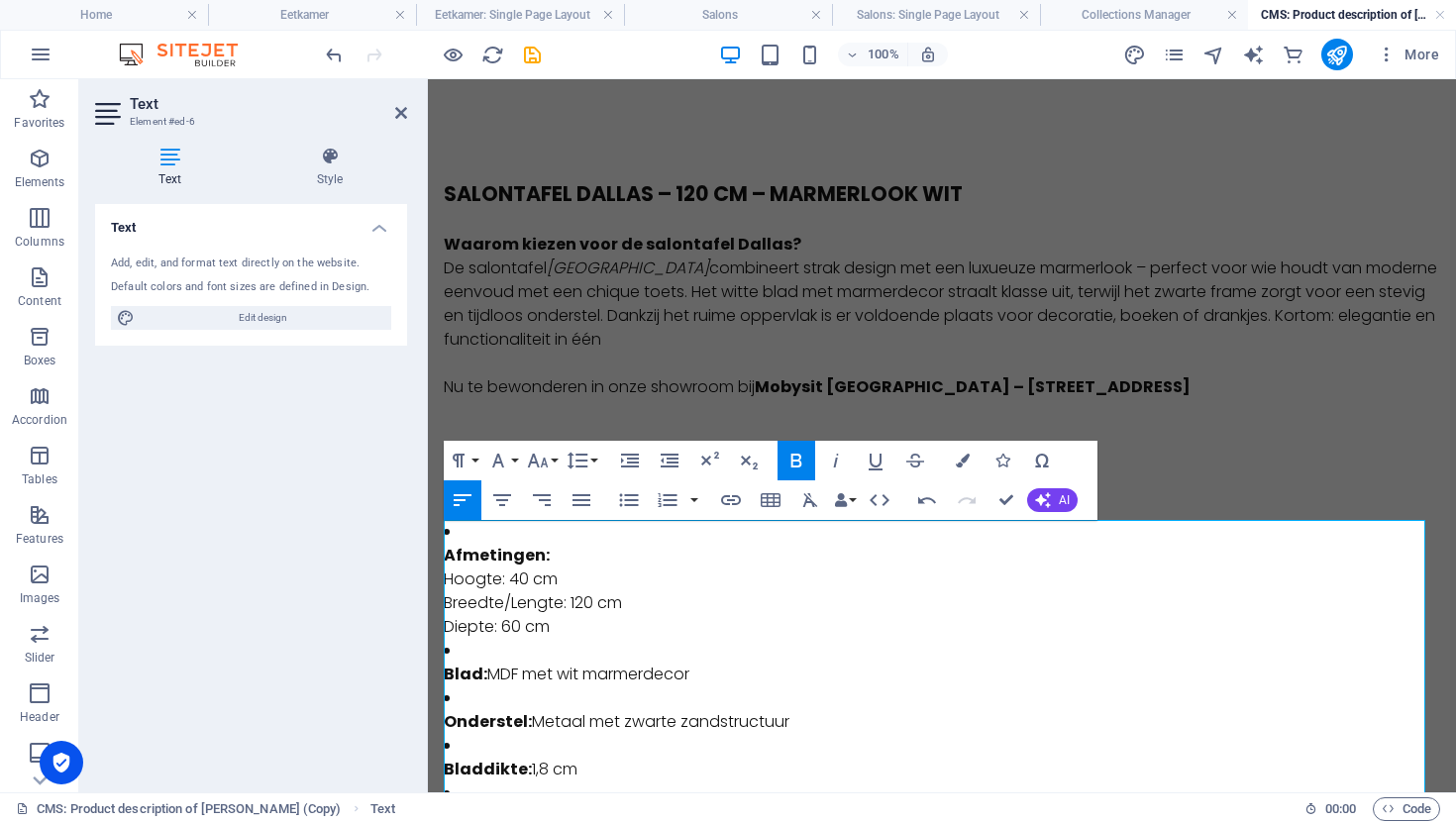 click on "Afmetingen: Hoogte: 40 cm Breedte/Lengte: 120 cm Diepte: 60 cm" at bounding box center [942, 579] 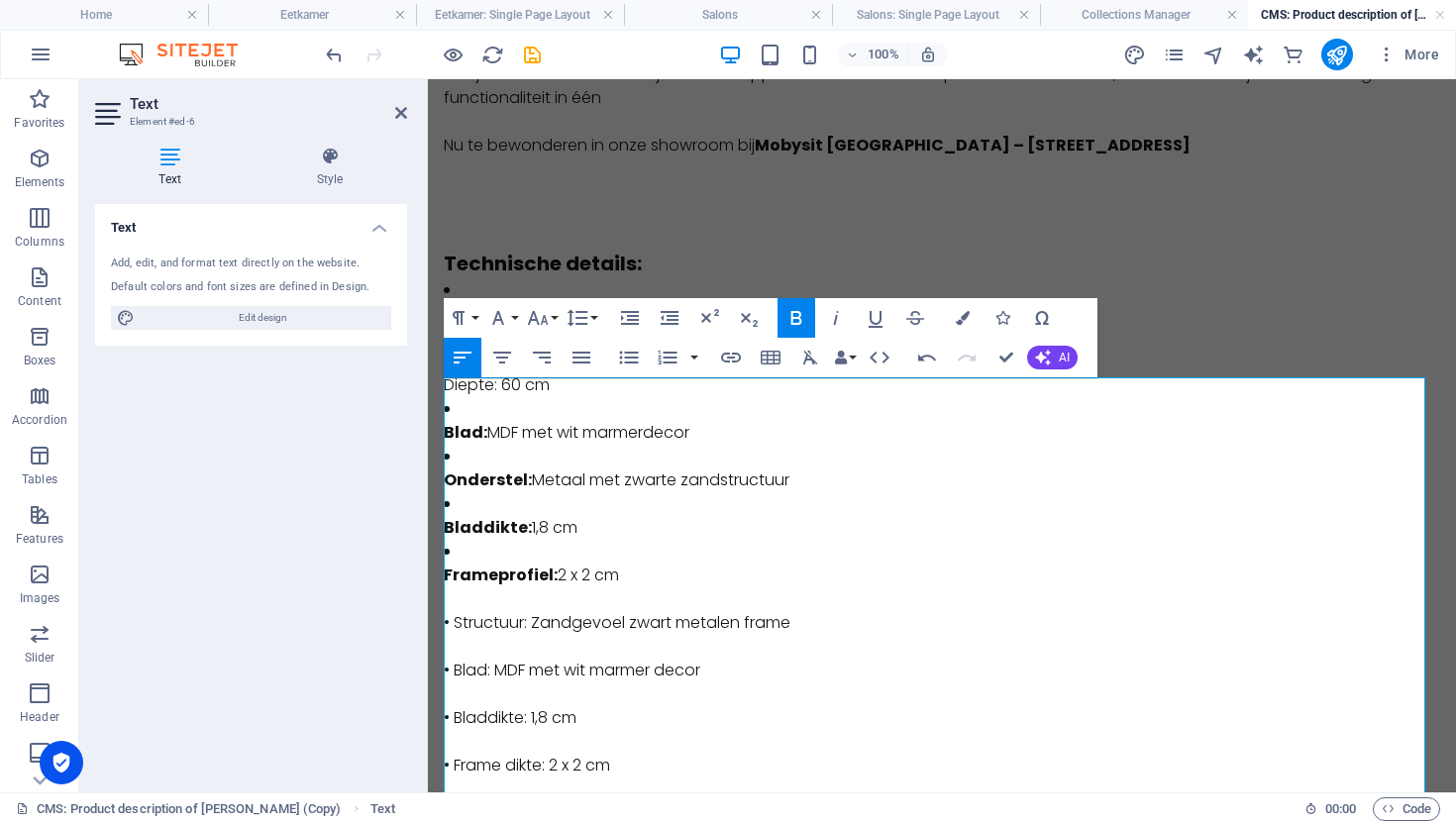 scroll, scrollTop: 293, scrollLeft: 0, axis: vertical 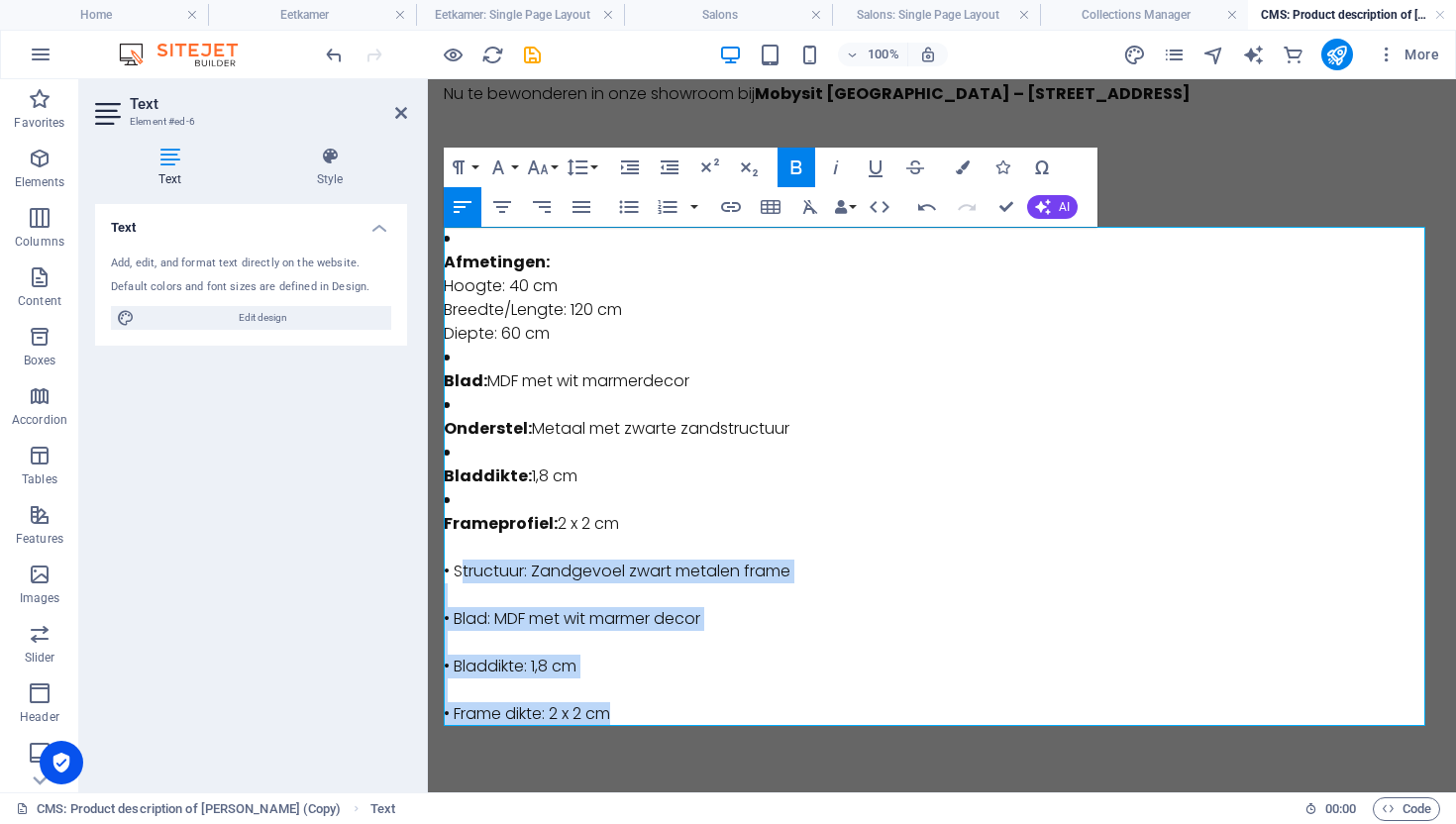 drag, startPoint x: 659, startPoint y: 711, endPoint x: 466, endPoint y: 560, distance: 245.05102 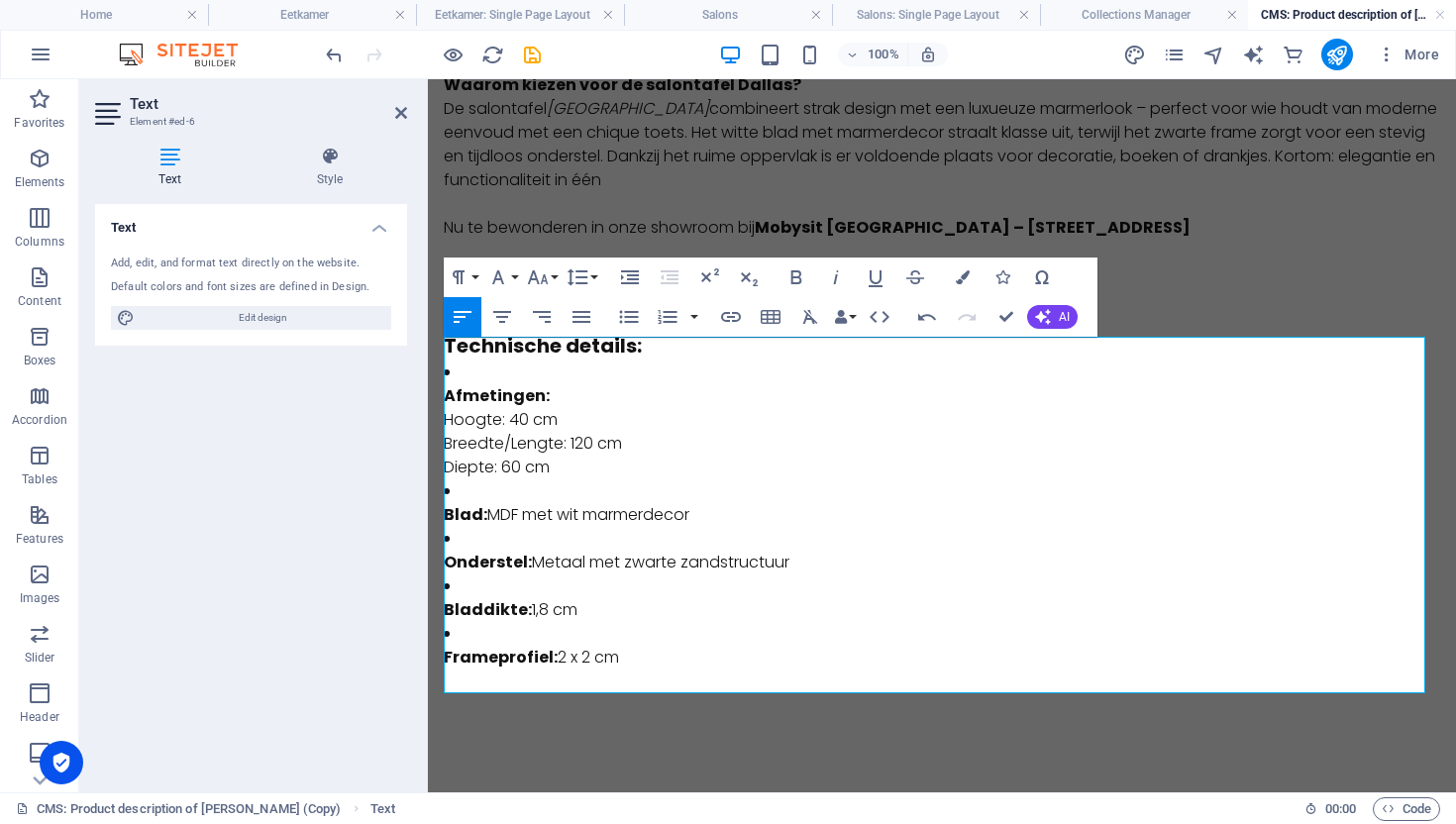 scroll, scrollTop: 159, scrollLeft: 0, axis: vertical 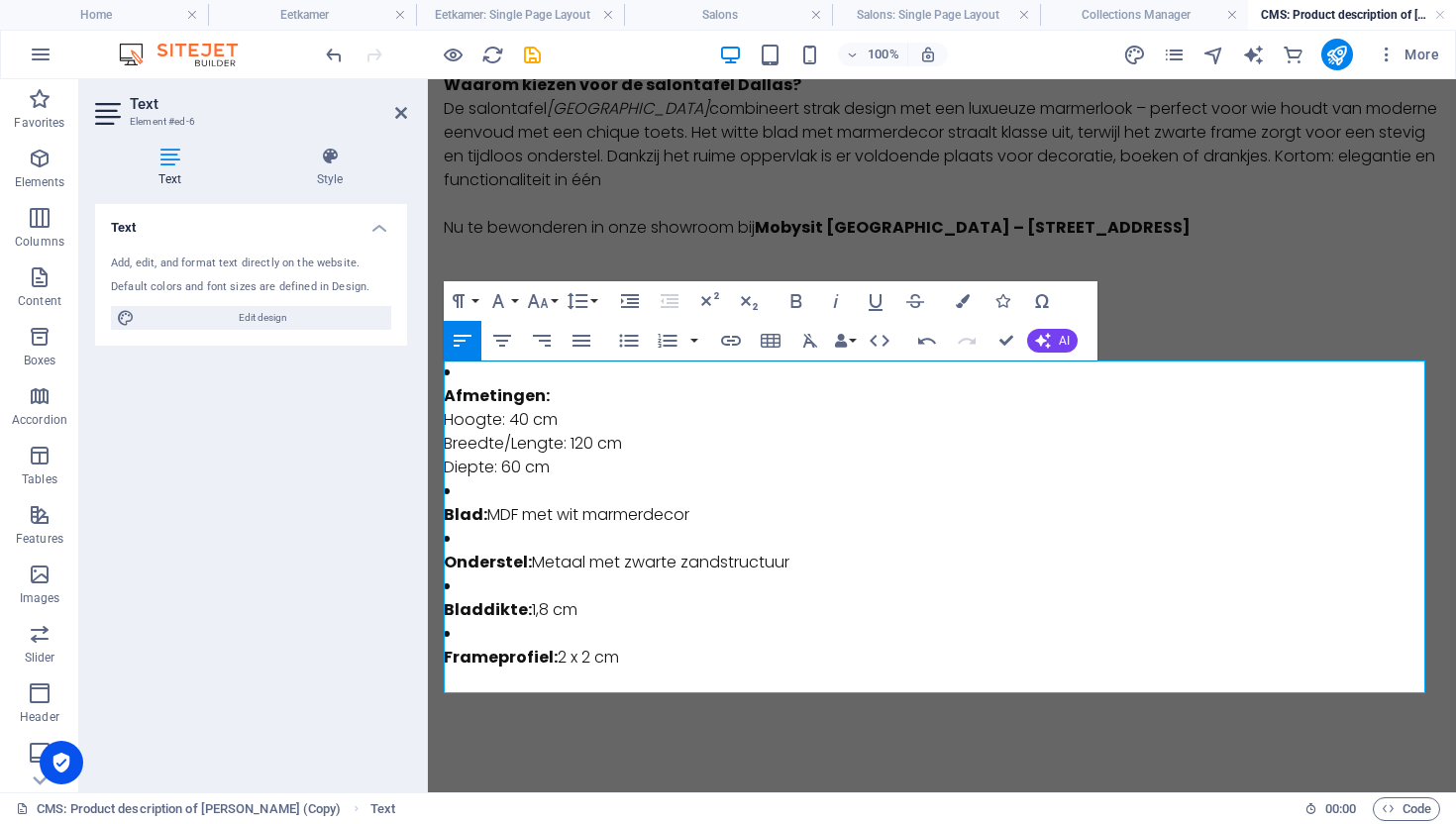 click on "Afmetingen: Hoogte: 40 cm Breedte/Lengte: 120 cm Diepte: 60 cm" at bounding box center (942, 432) 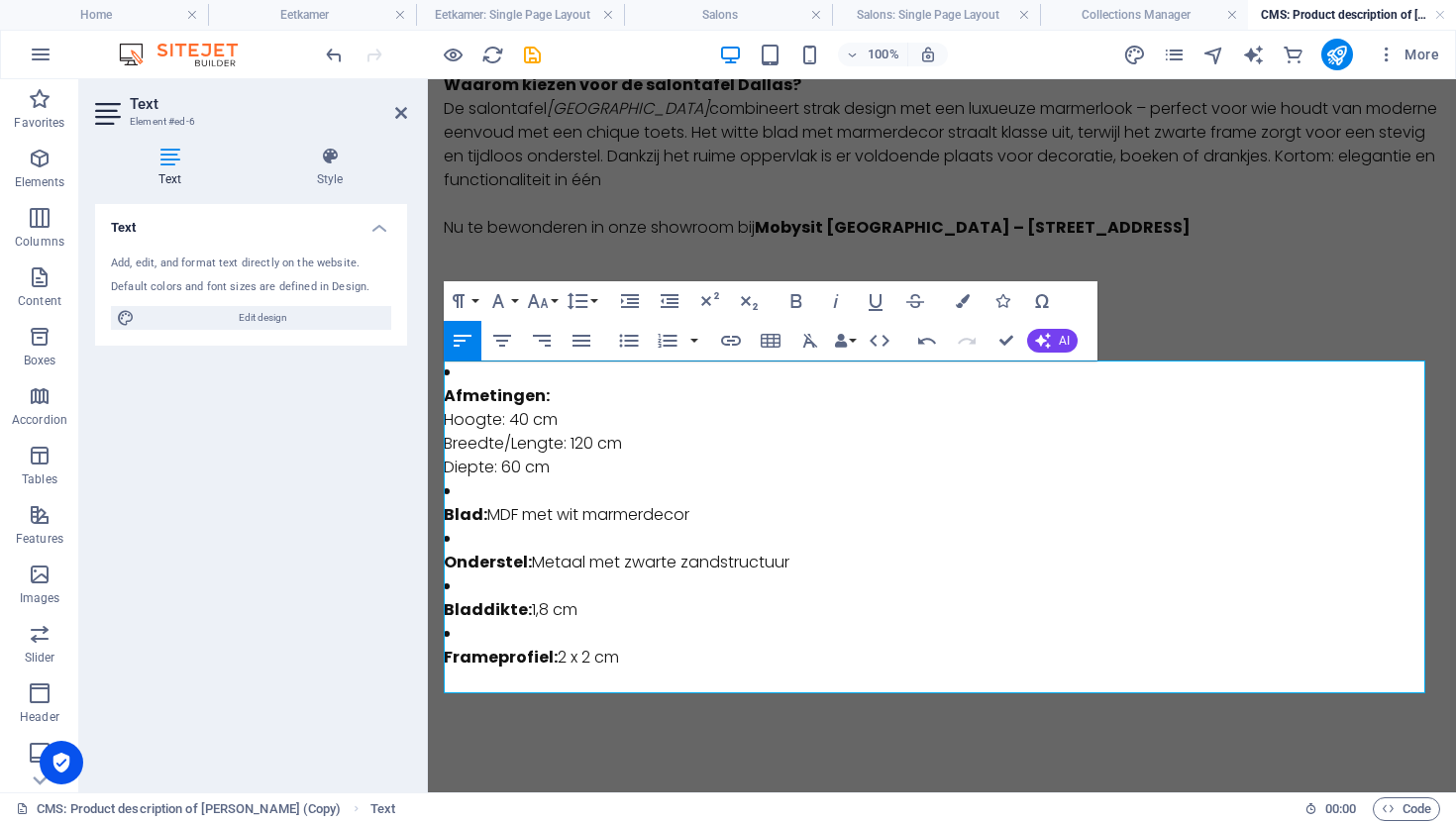 type 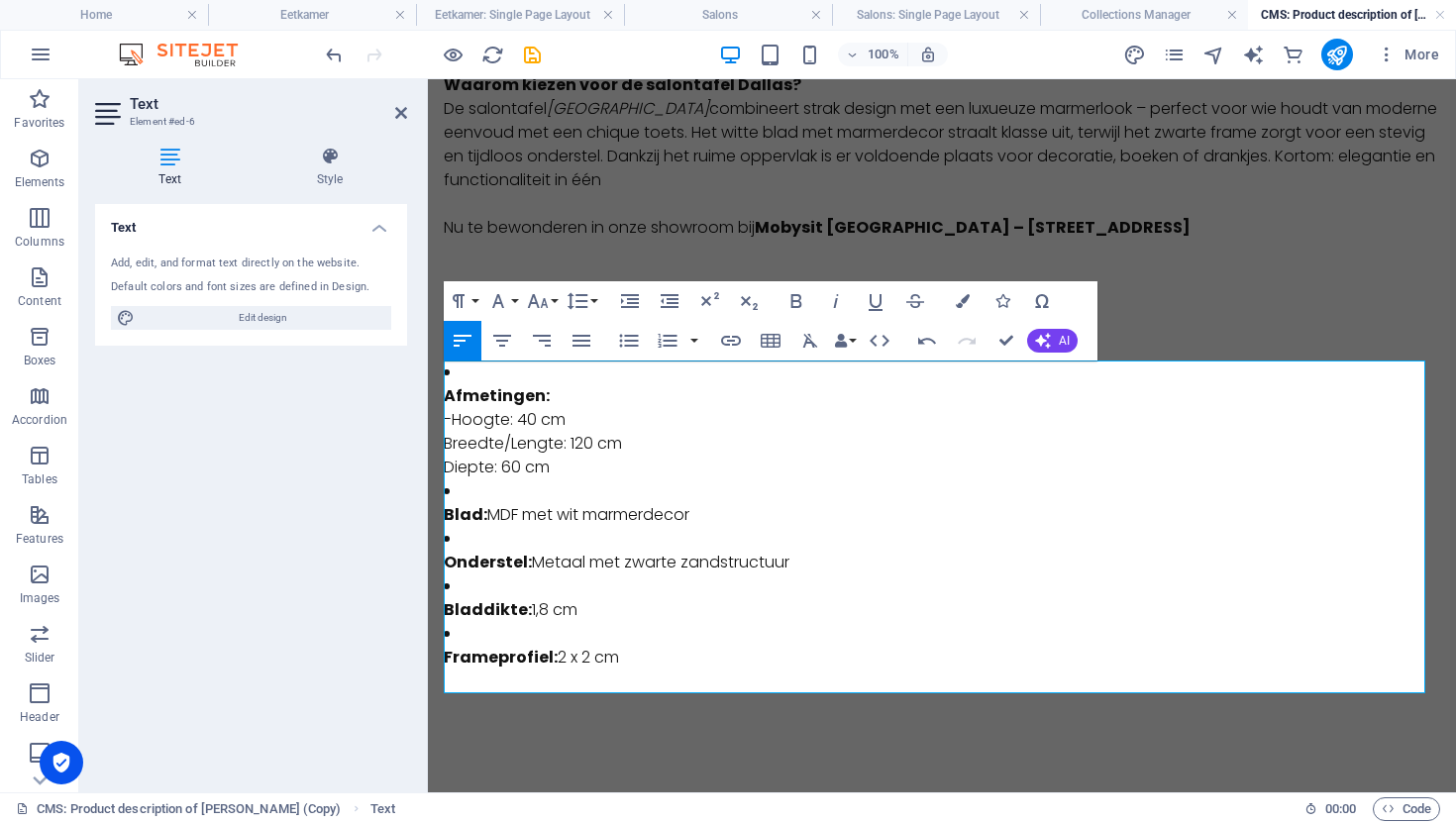 click on "Afmetingen: -  Hoogte: 40 cm Breedte/Lengte: 120 cm Diepte: 60 cm" at bounding box center [942, 432] 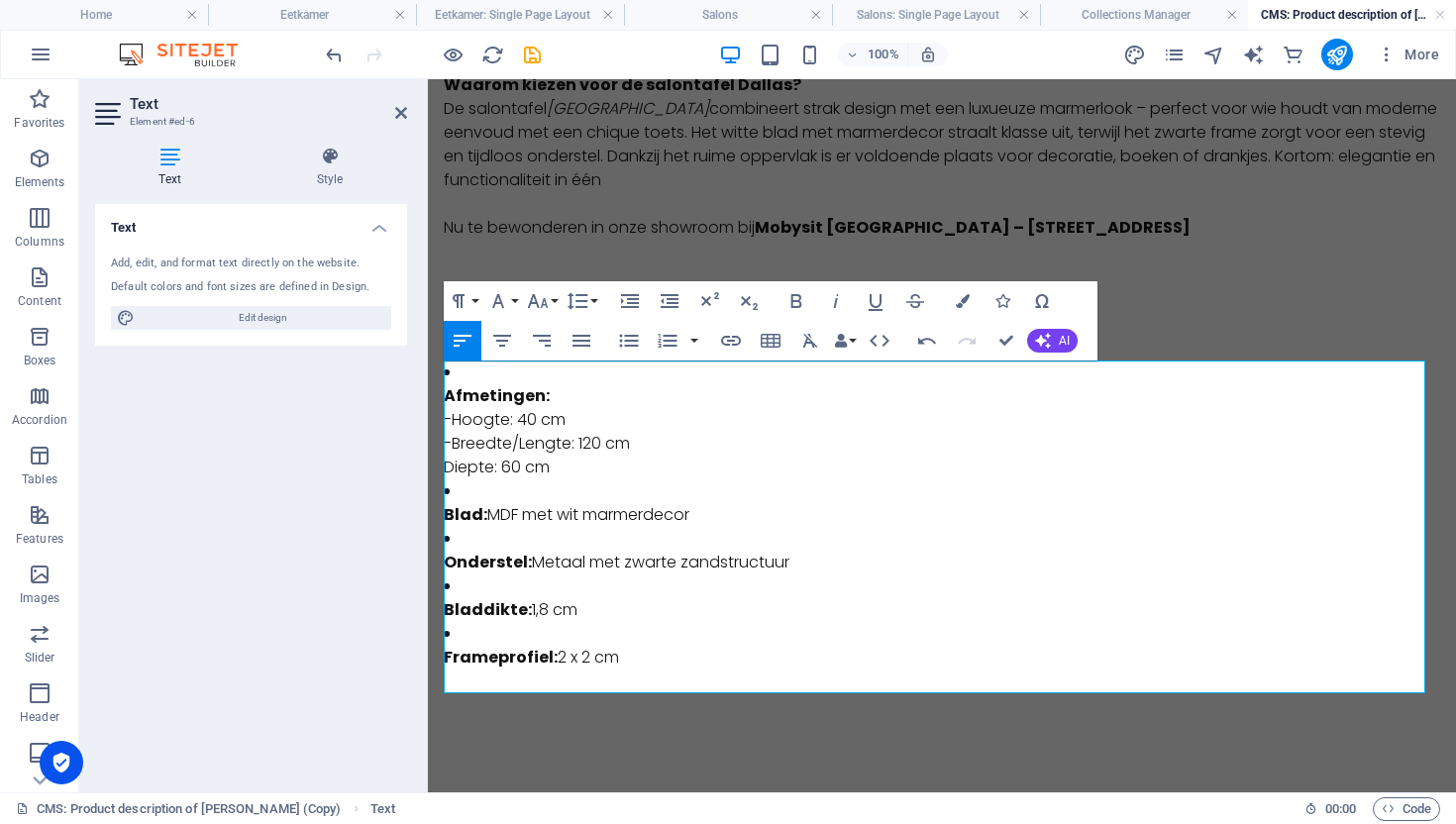click on "Afmetingen: -  Hoogte: 40 cm -  Breedte/Lengte: 120 cm Diepte: 60 cm" at bounding box center [942, 432] 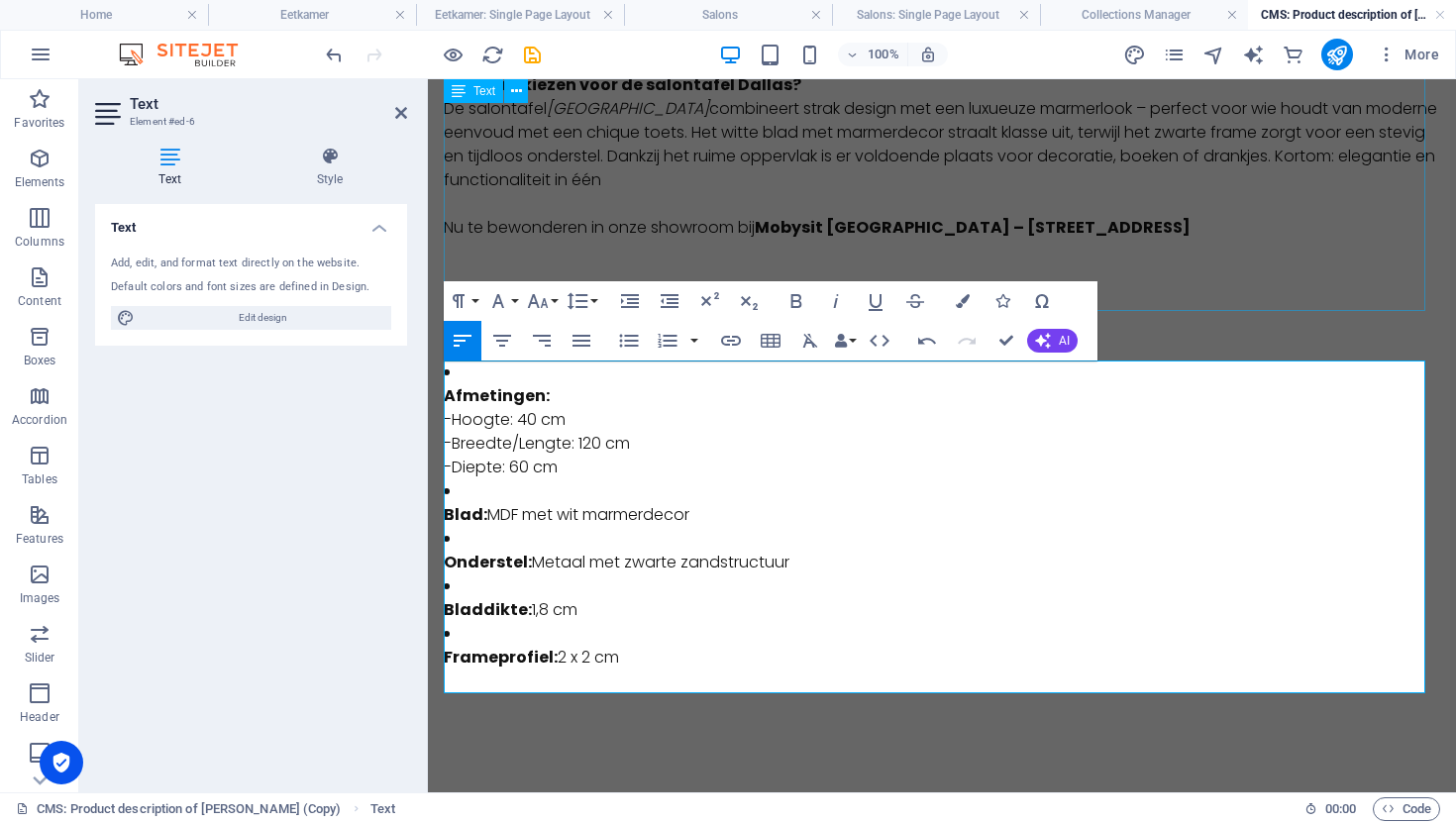 click on "Salontafel Dallas – 120 cm – Marmerlook wit Waarom kiezen voor de salontafel Dallas? De salontafel  Dallas  combineert strak design met een luxueuze marmerlook – perfect voor wie houdt van moderne eenvoud met een chique toets. Het witte blad met marmerdecor straalt klasse uit, terwijl het zwarte frame zorgt voor een stevig en tijdloos onderstel. Dankzij het ruime oppervlak is er voldoende plaats voor decoratie, boeken of drankjes. Kortom: elegantie en functionaliteit in één Nu te bewonderen in onze showroom bij  [GEOGRAPHIC_DATA] – [STREET_ADDRESS]" at bounding box center [942, 164] 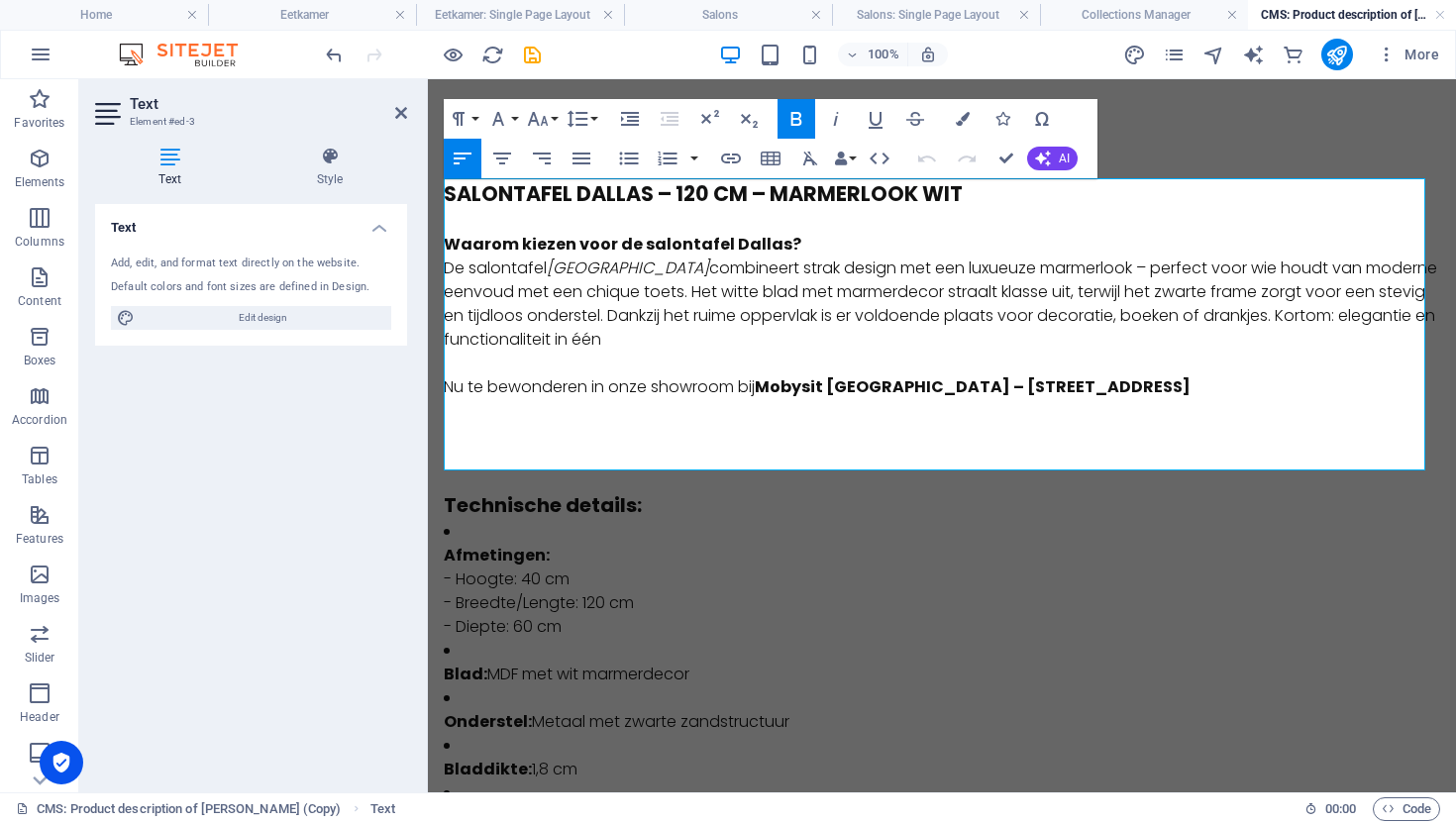 click at bounding box center (942, 363) 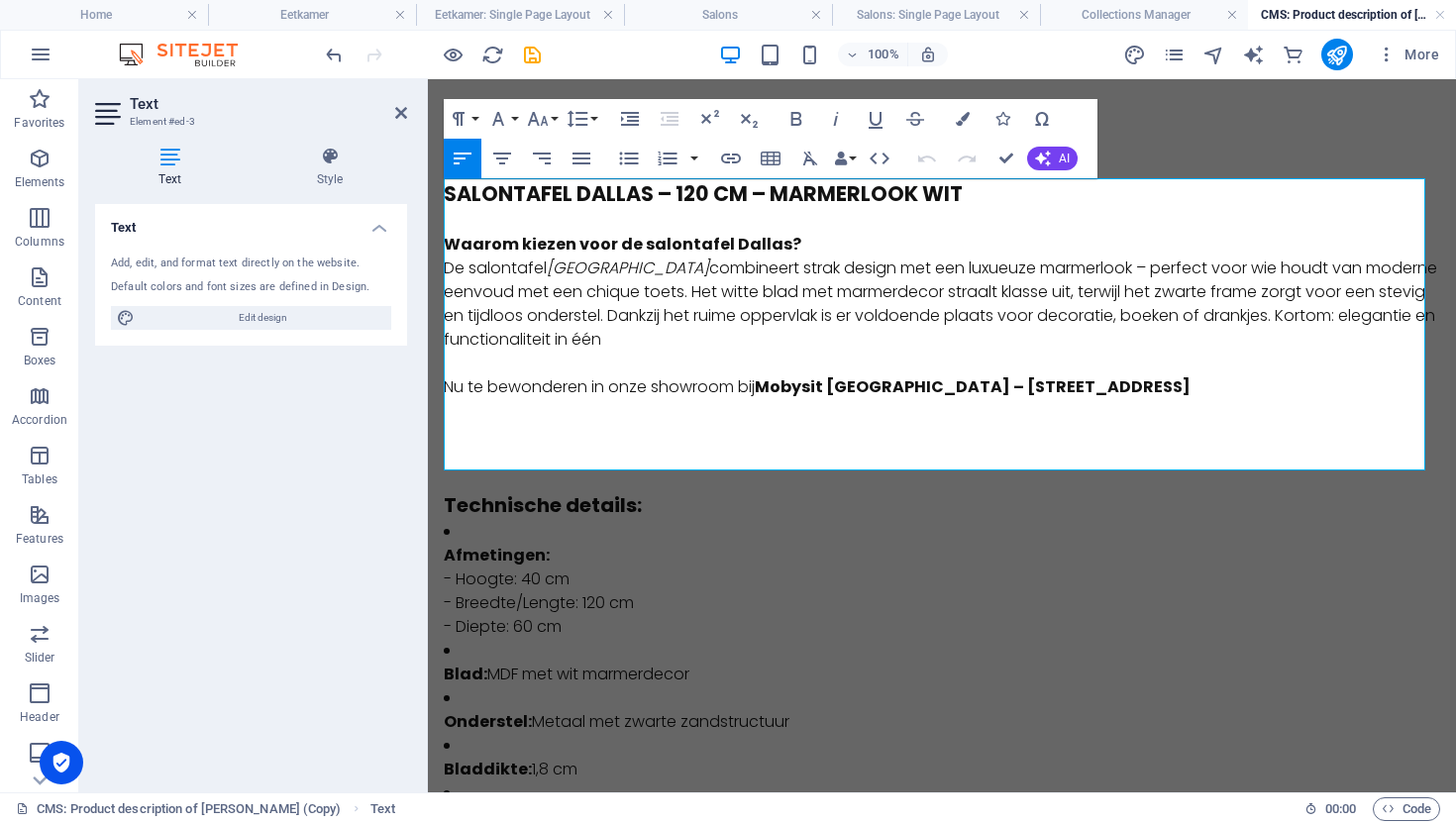 click at bounding box center [942, 221] 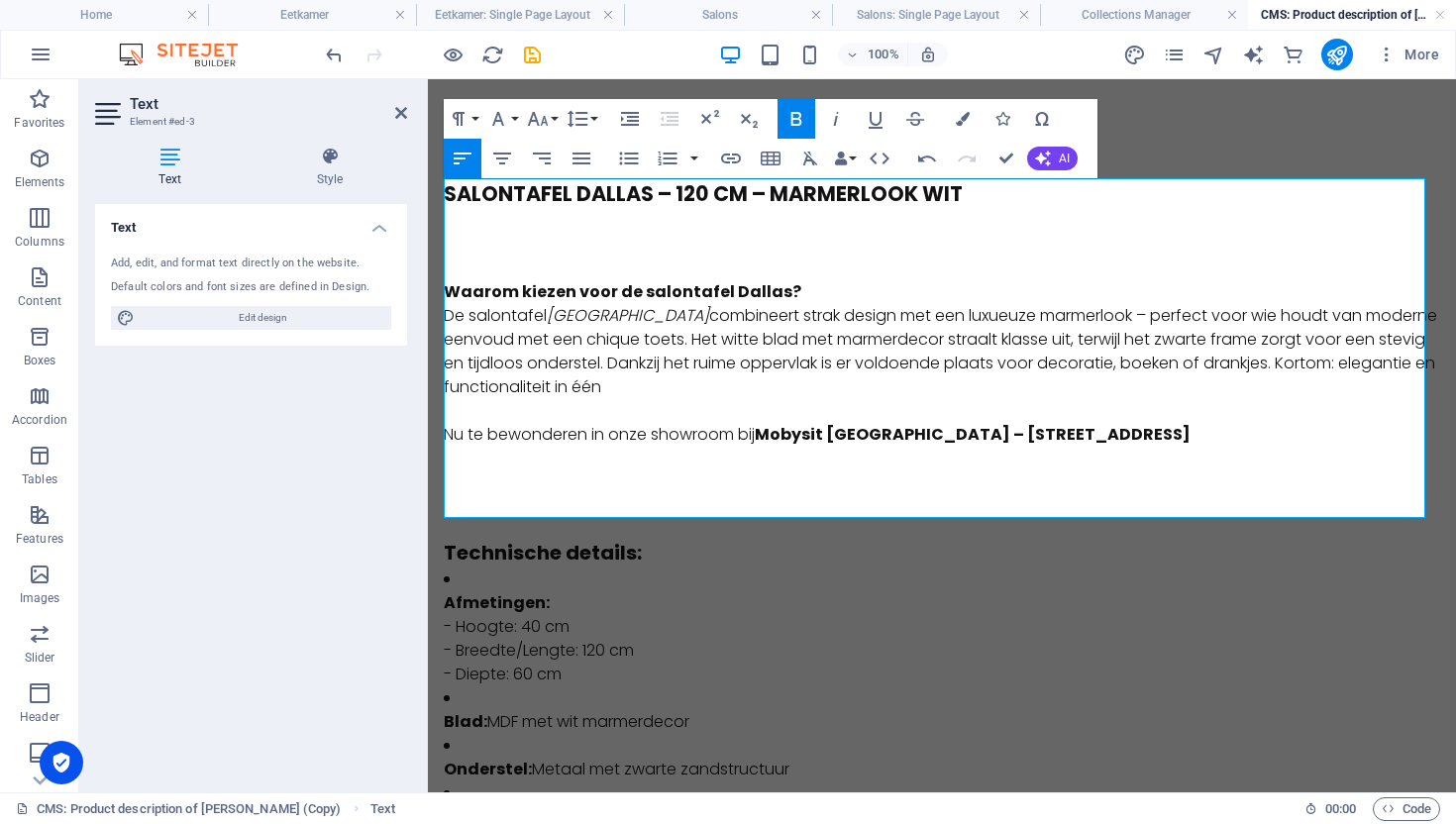 click on "​" at bounding box center [942, 245] 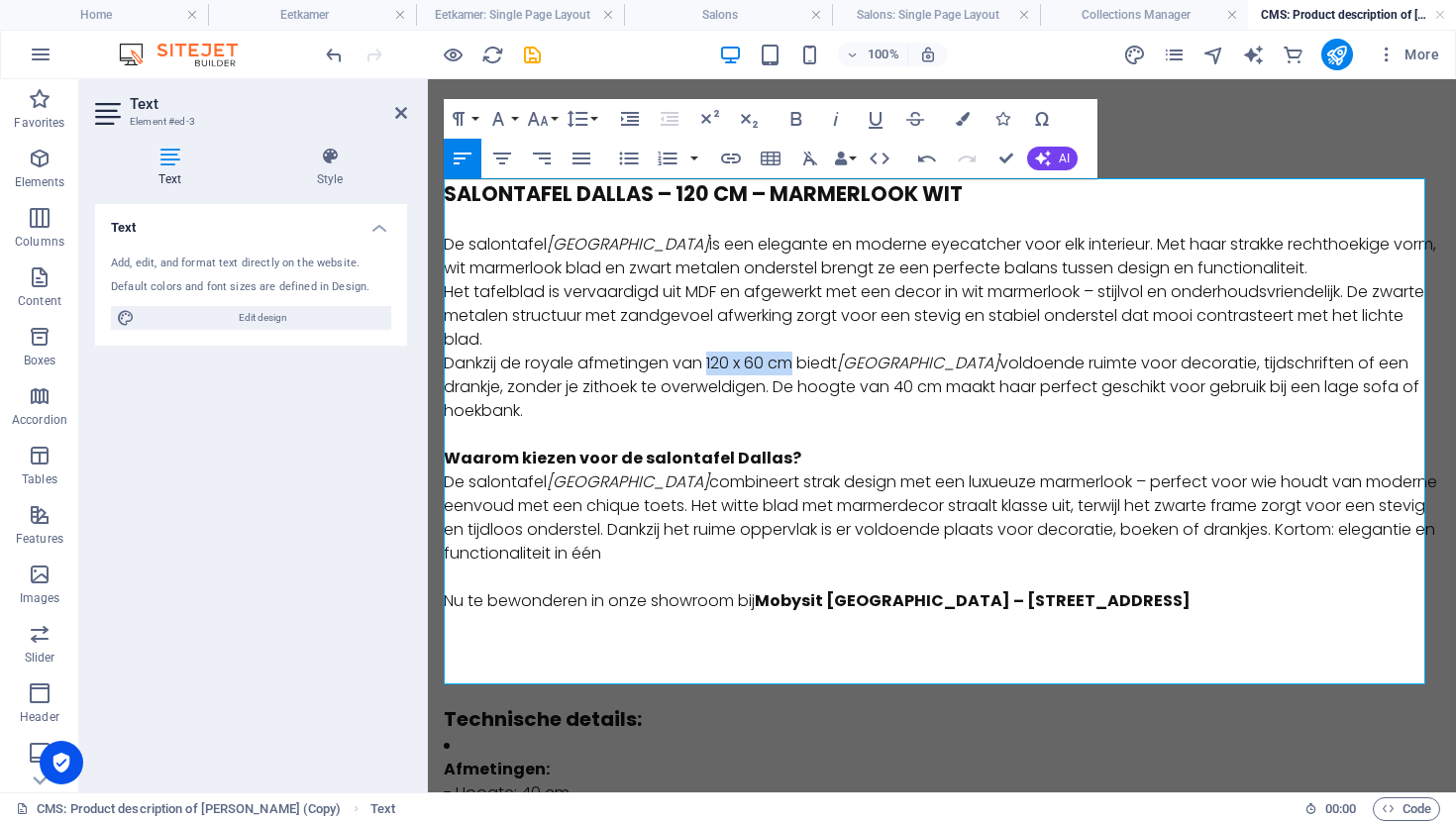 drag, startPoint x: 801, startPoint y: 365, endPoint x: 710, endPoint y: 364, distance: 91.00549 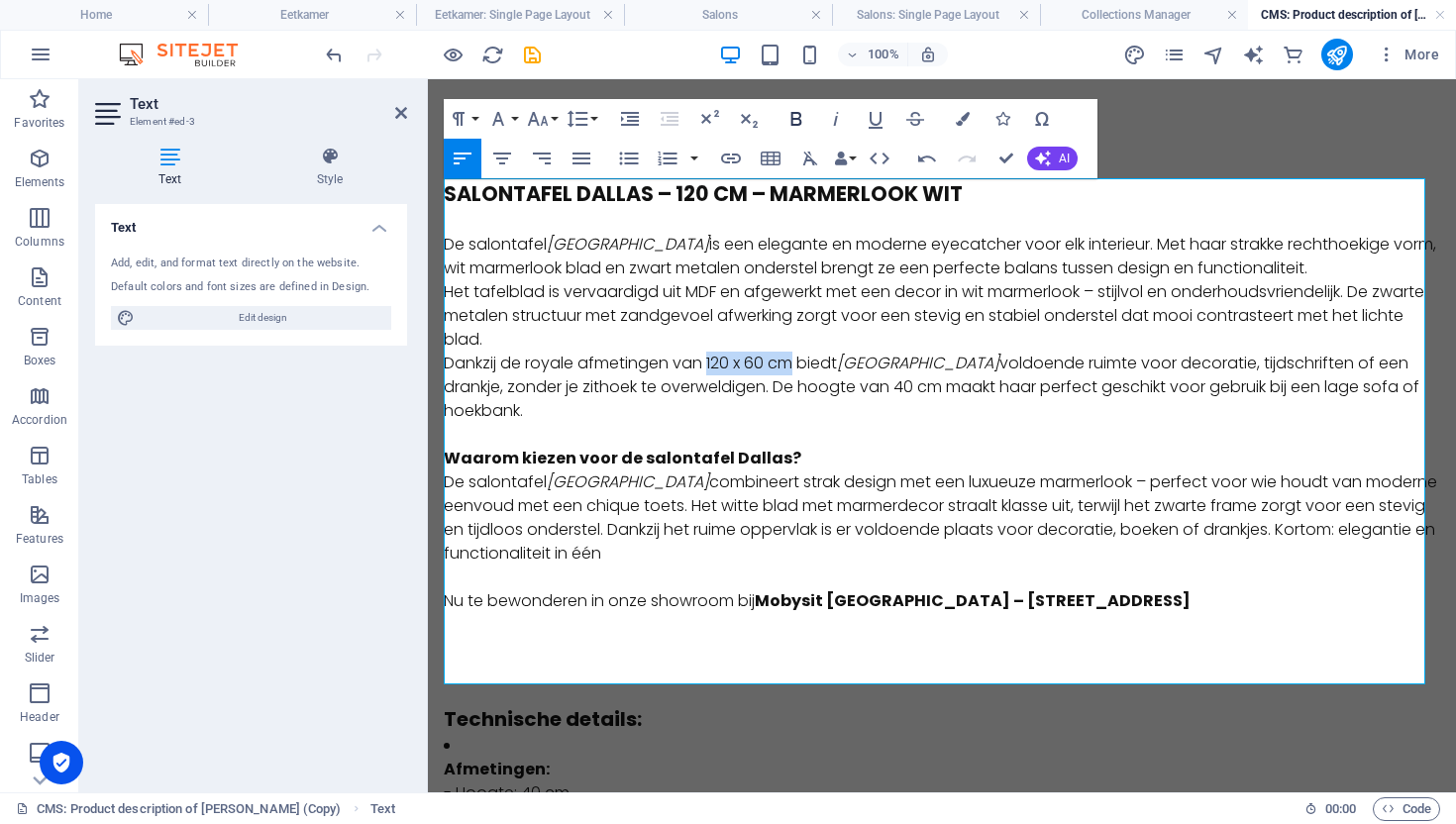 click 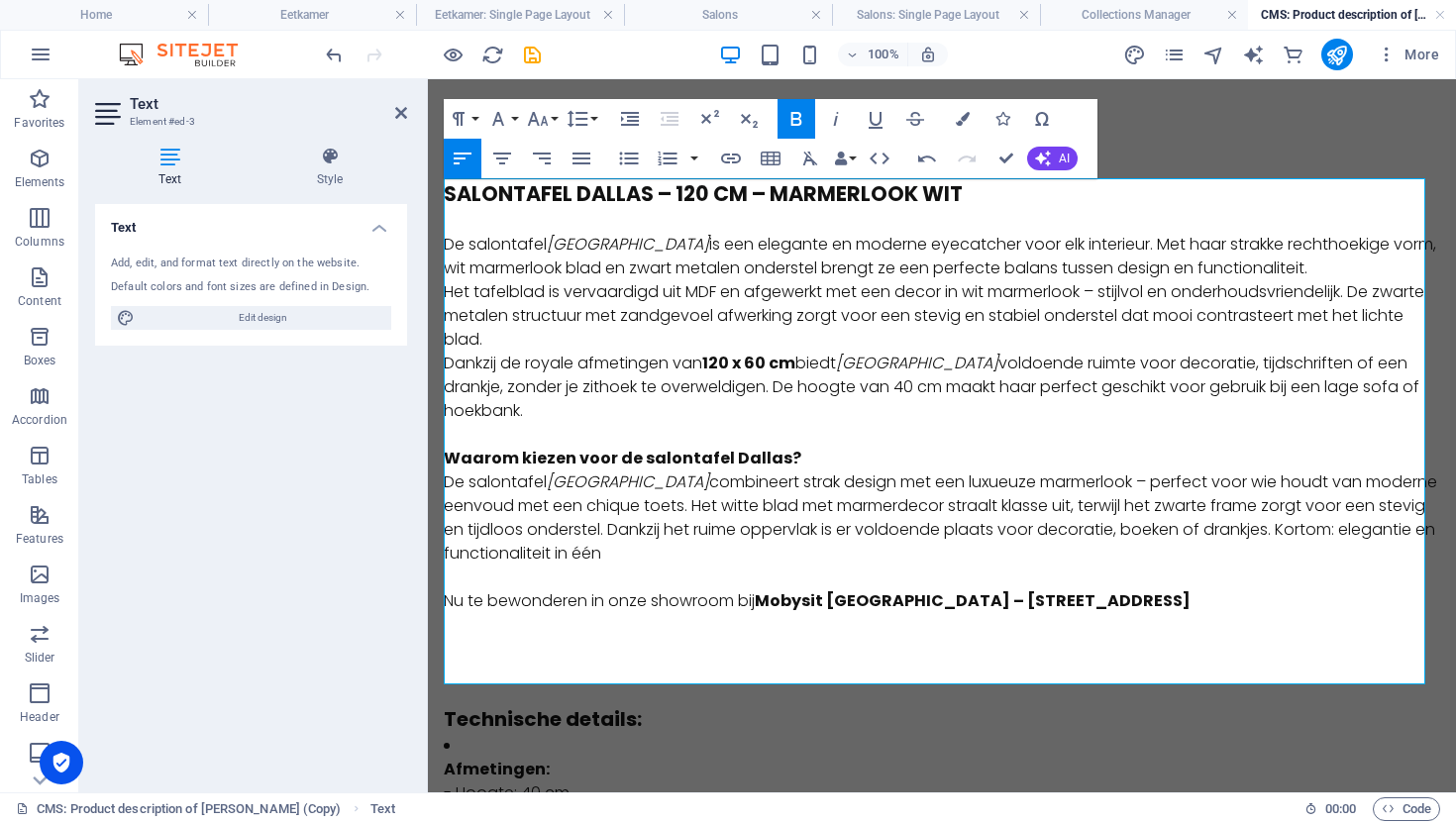 click on "Het tafelblad is vervaardigd uit MDF en afgewerkt met een decor in wit marmerlook – stijlvol en onderhoudsvriendelijk. De zwarte metalen structuur met zandgevoel afwerking zorgt voor een stevig en stabiel onderstel dat mooi contrasteert met het lichte blad." at bounding box center [942, 316] 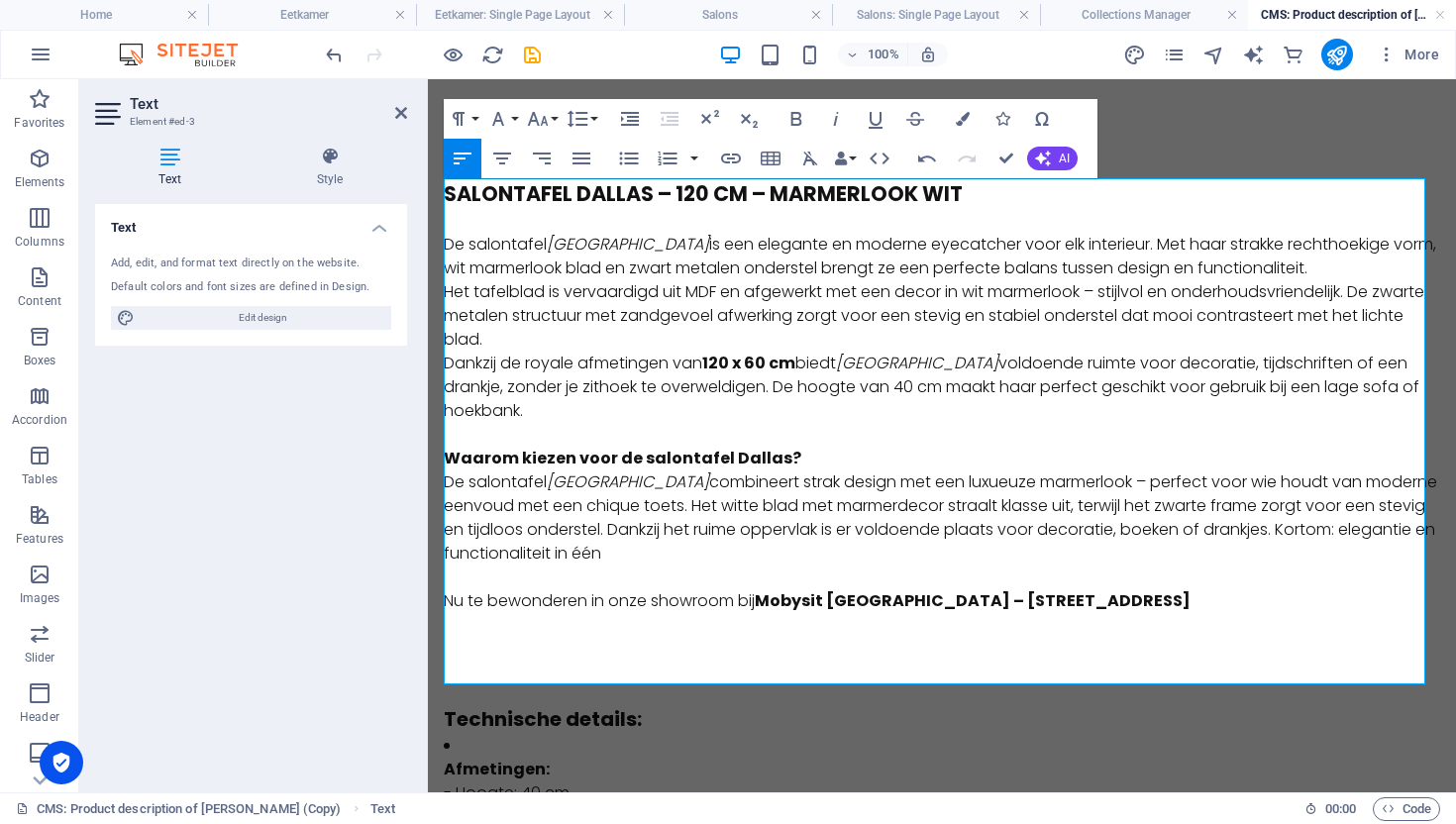 click on "[GEOGRAPHIC_DATA]" at bounding box center [628, 244] 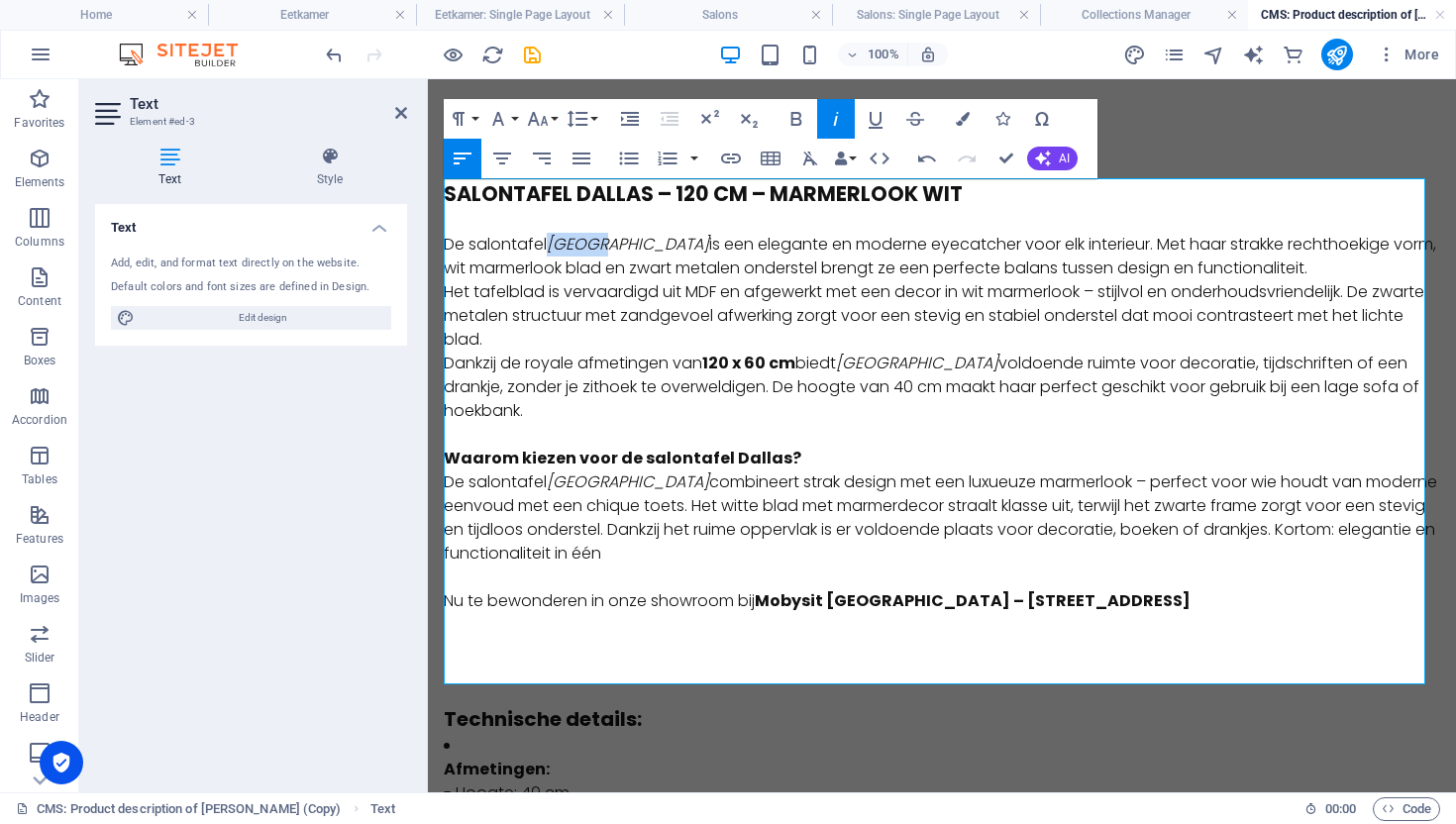 click on "[GEOGRAPHIC_DATA]" at bounding box center [628, 244] 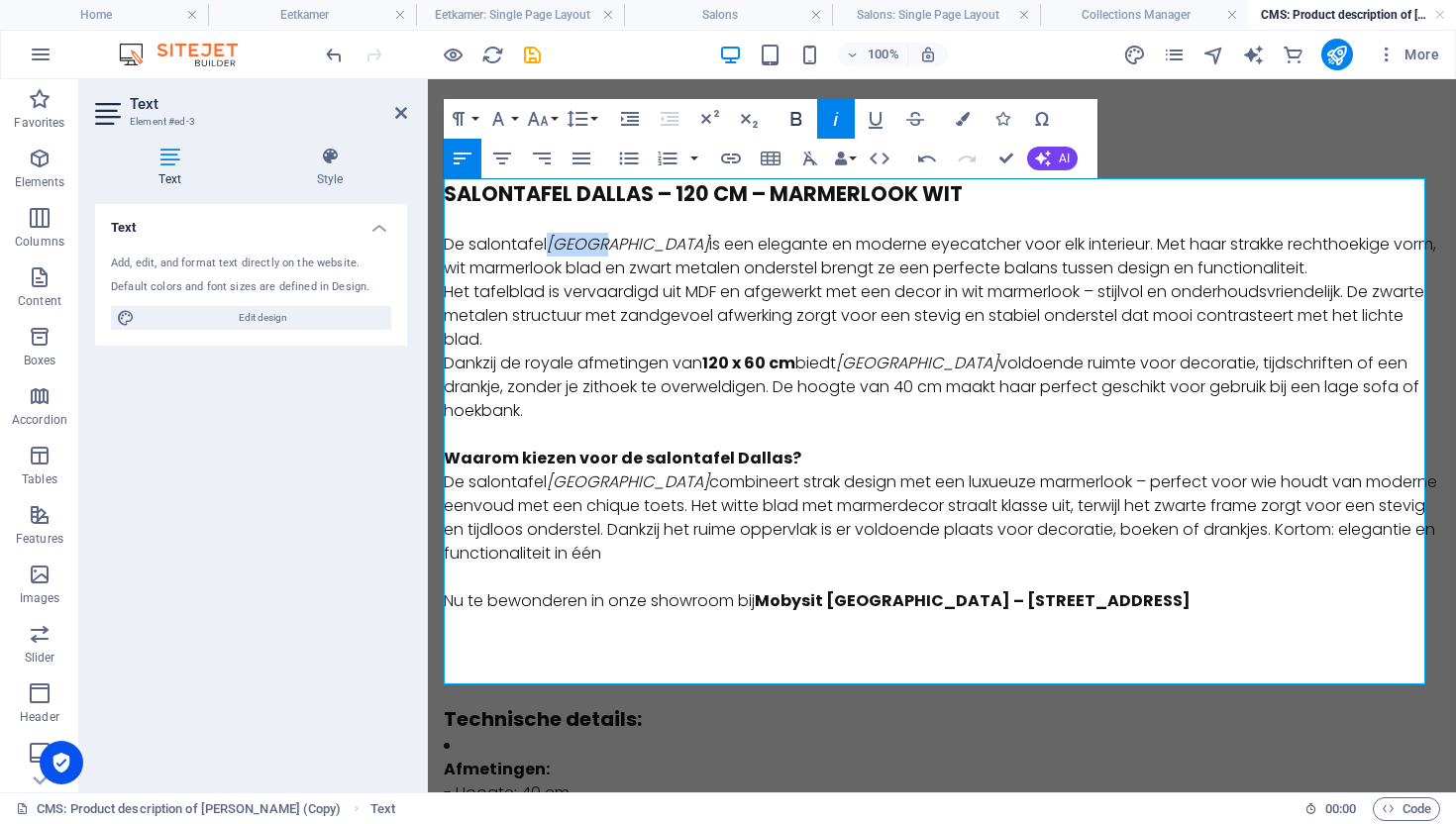 click 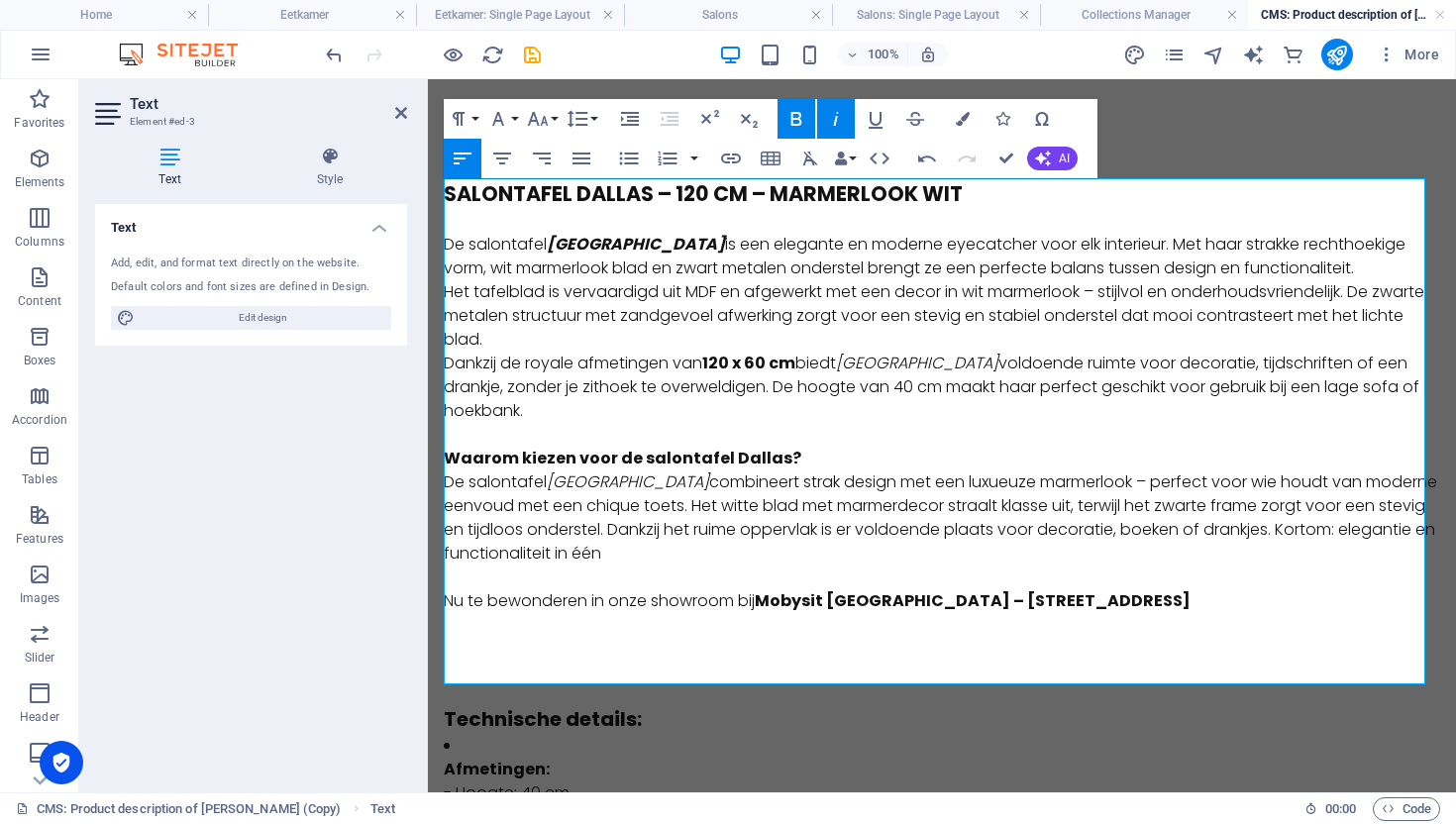 click on "De salontafel  Dallas  is een elegante en moderne eyecatcher voor elk interieur. Met haar strakke rechthoekige vorm, wit marmerlook blad en zwart metalen onderstel brengt ze een perfecte balans tussen design en functionaliteit." at bounding box center (942, 257) 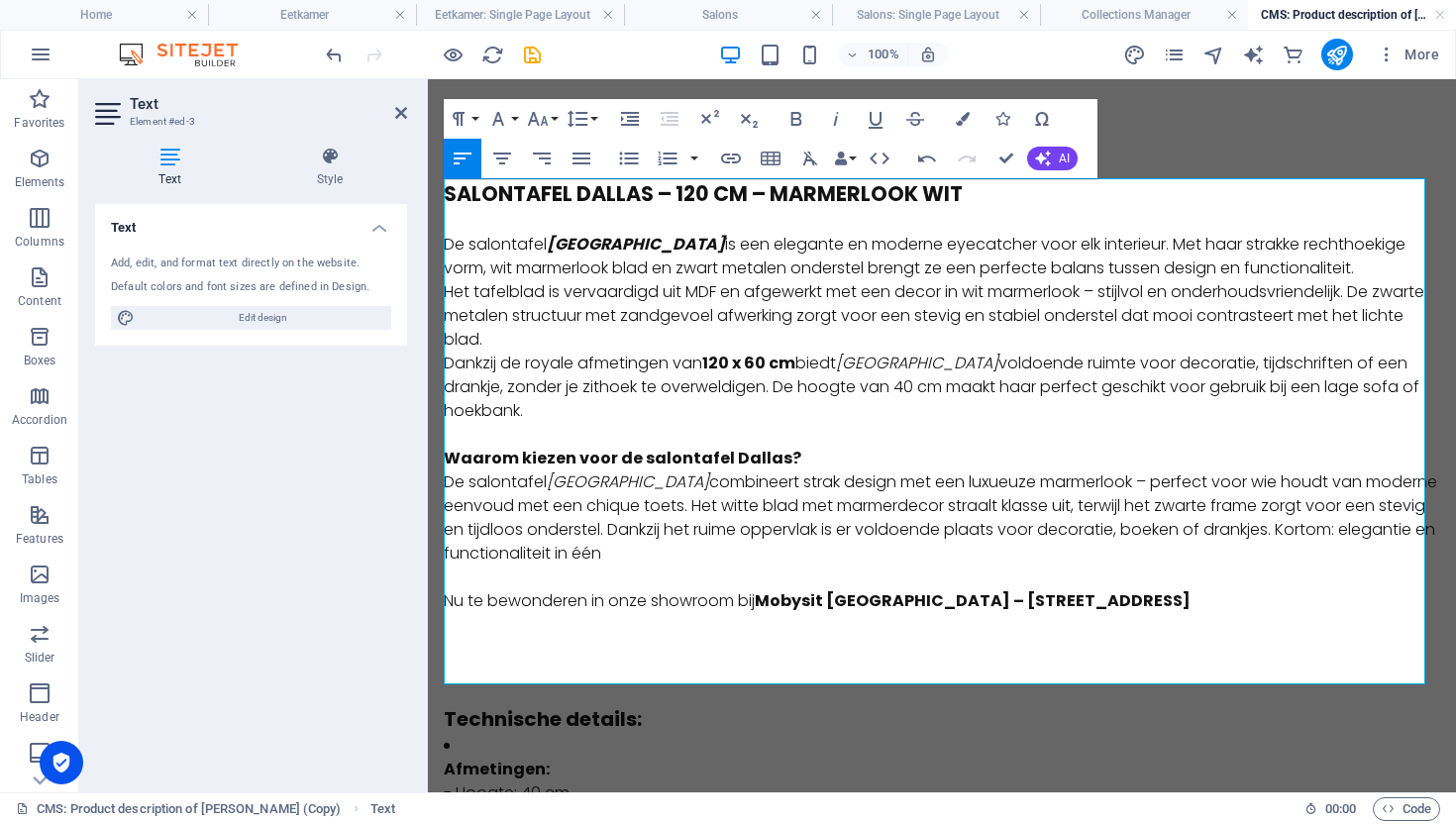 click on "De salontafel  Dallas  is een elegante en moderne eyecatcher voor elk interieur. Met haar strakke rechthoekige vorm, wit marmerlook blad en zwart metalen onderstel brengt ze een perfecte balans tussen design en functionaliteit." at bounding box center (942, 257) 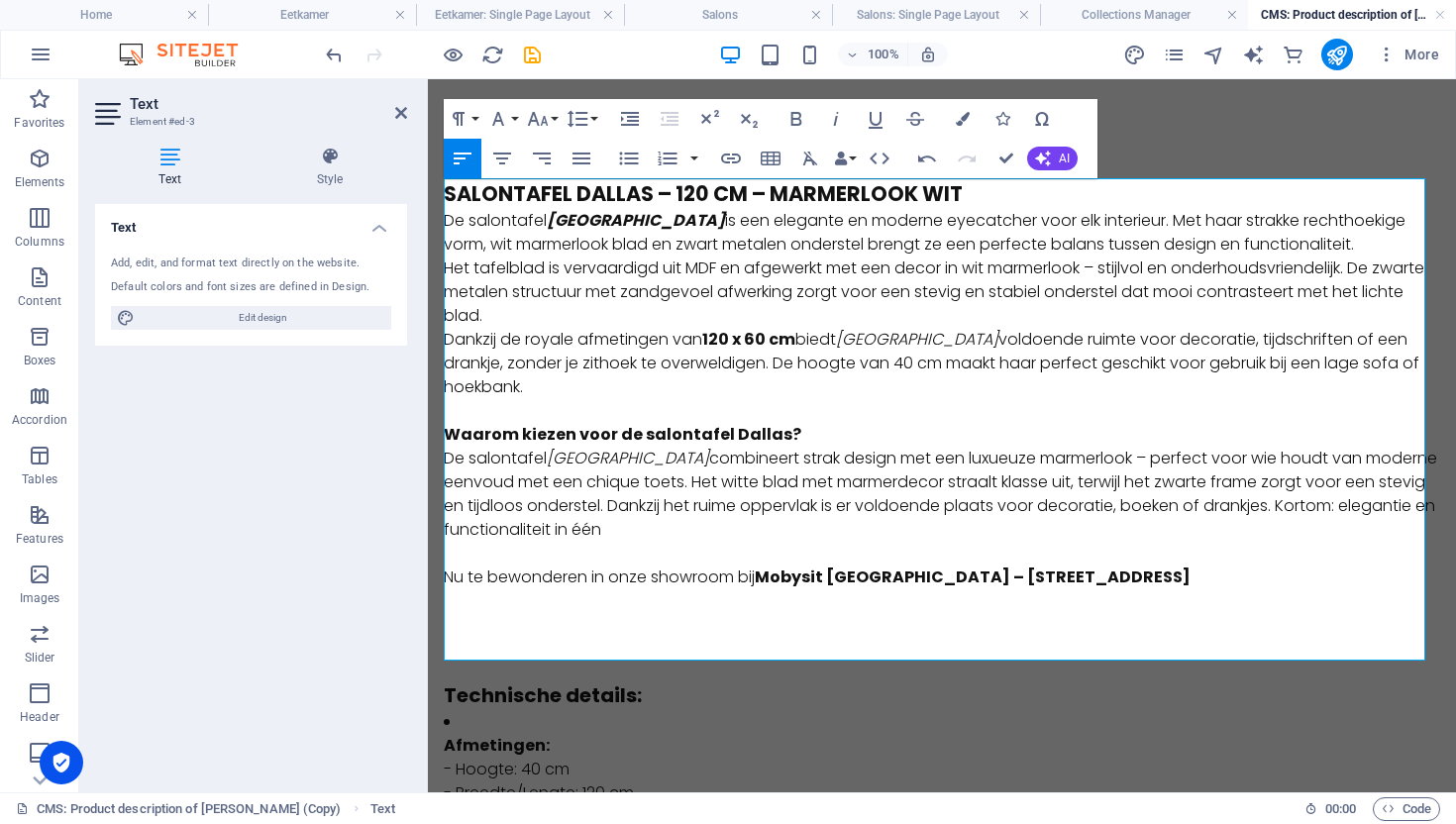 click on "Het tafelblad is vervaardigd uit MDF en afgewerkt met een decor in wit marmerlook – stijlvol en onderhoudsvriendelijk. De zwarte metalen structuur met zandgevoel afwerking zorgt voor een stevig en stabiel onderstel dat mooi contrasteert met het lichte blad." at bounding box center (942, 292) 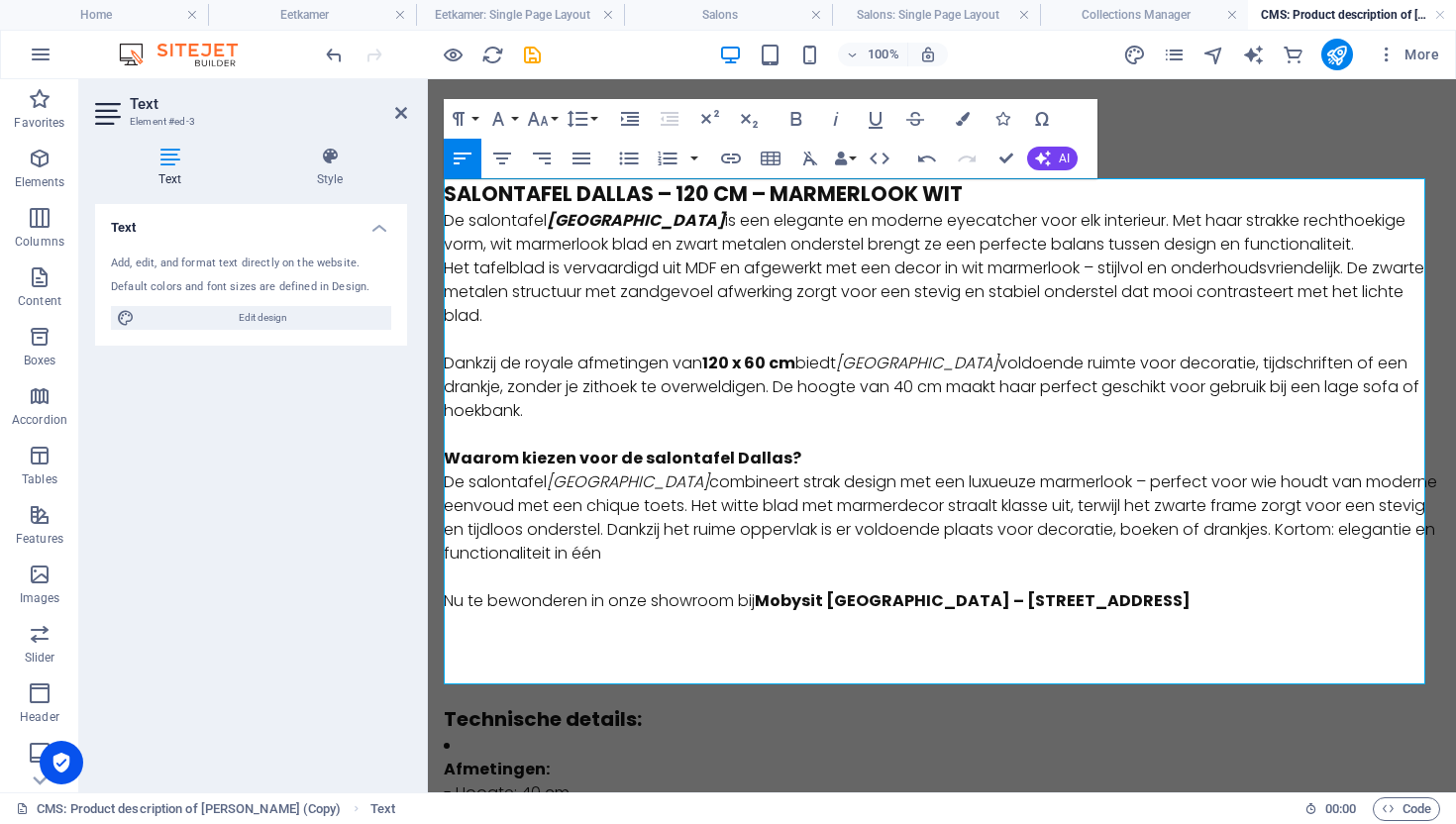click on "De salontafel  Dallas  is een elegante en moderne eyecatcher voor elk interieur. Met haar strakke rechthoekige vorm, wit marmerlook blad en zwart metalen onderstel brengt ze een perfecte balans tussen design en functionaliteit." at bounding box center (942, 233) 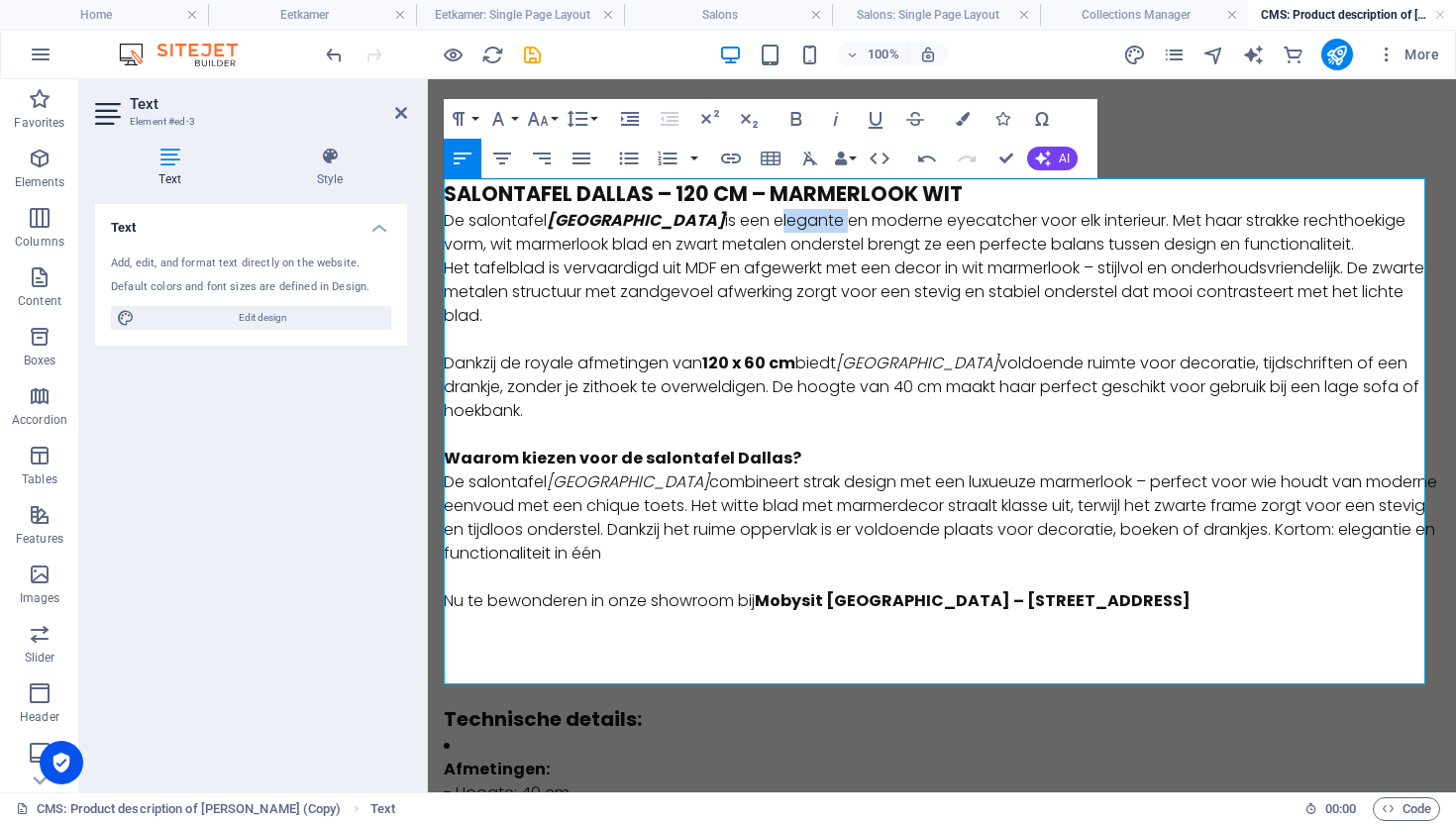 click on "De salontafel  Dallas  is een elegante en moderne eyecatcher voor elk interieur. Met haar strakke rechthoekige vorm, wit marmerlook blad en zwart metalen onderstel brengt ze een perfecte balans tussen design en functionaliteit." at bounding box center [942, 233] 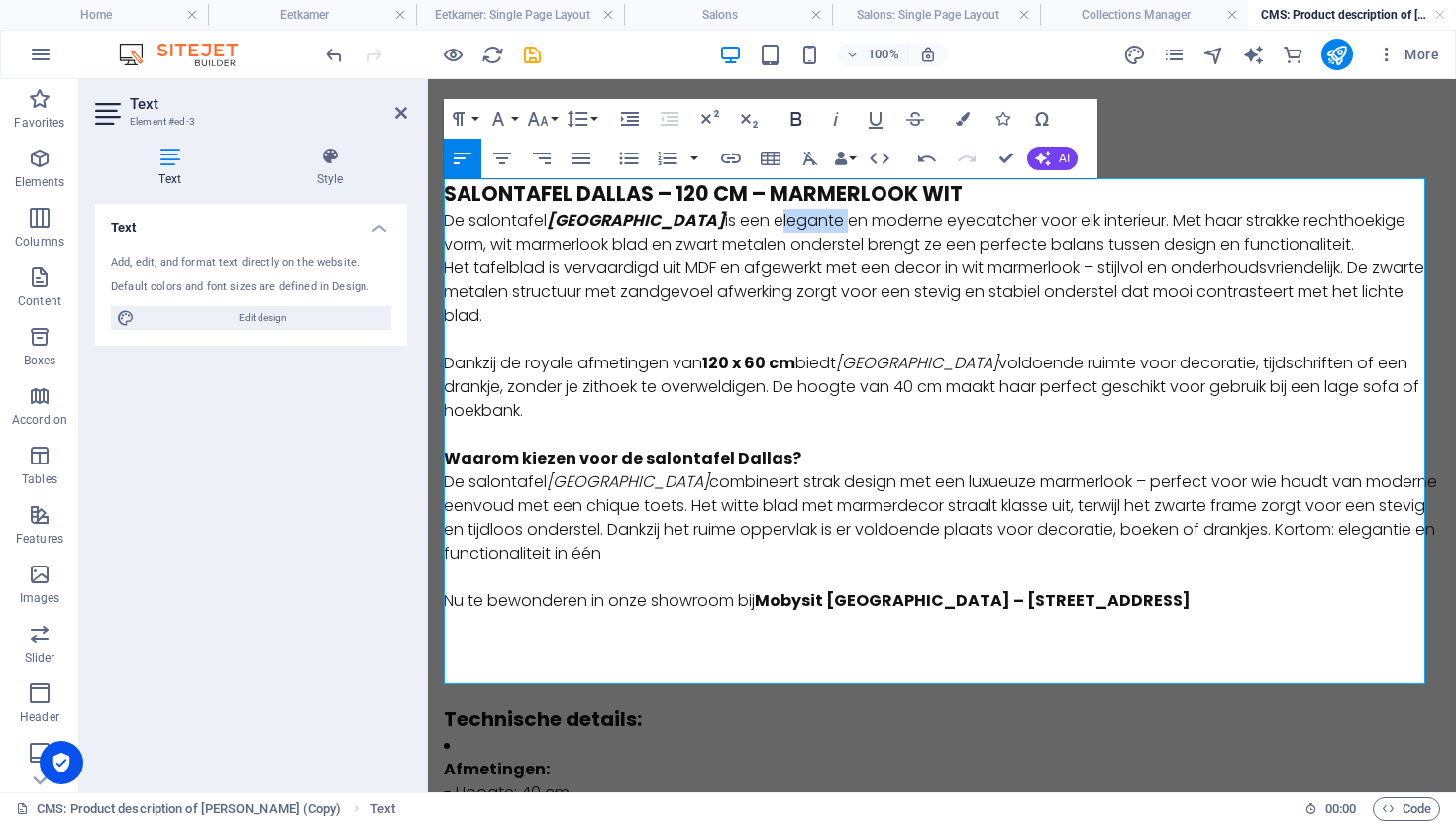 click 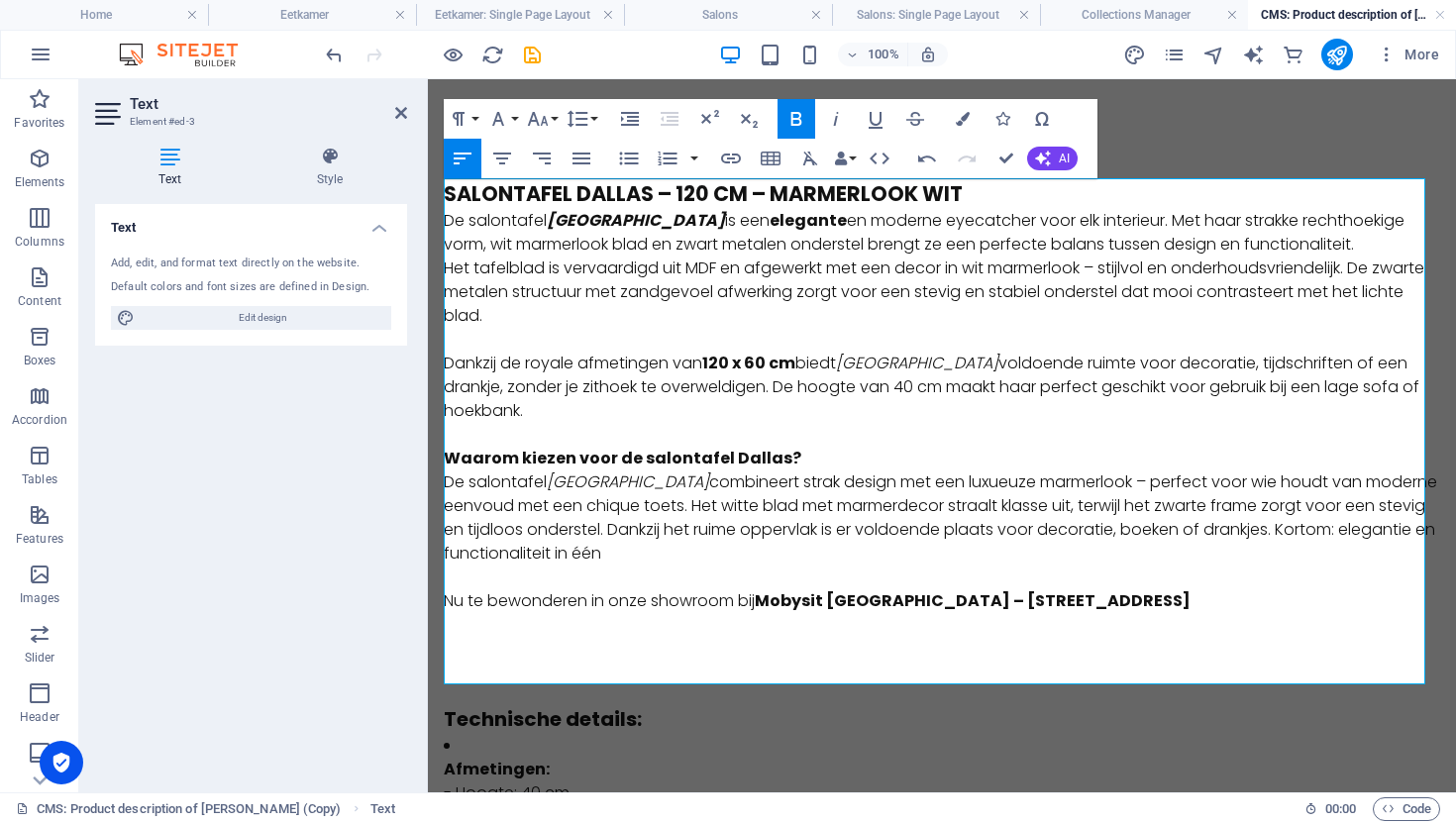 click on "De salontafel  Dallas  is een  elegante  en moderne eyecatcher voor elk interieur. Met haar strakke rechthoekige vorm, wit marmerlook blad en zwart metalen onderstel brengt ze een perfecte balans tussen design en functionaliteit." at bounding box center [942, 233] 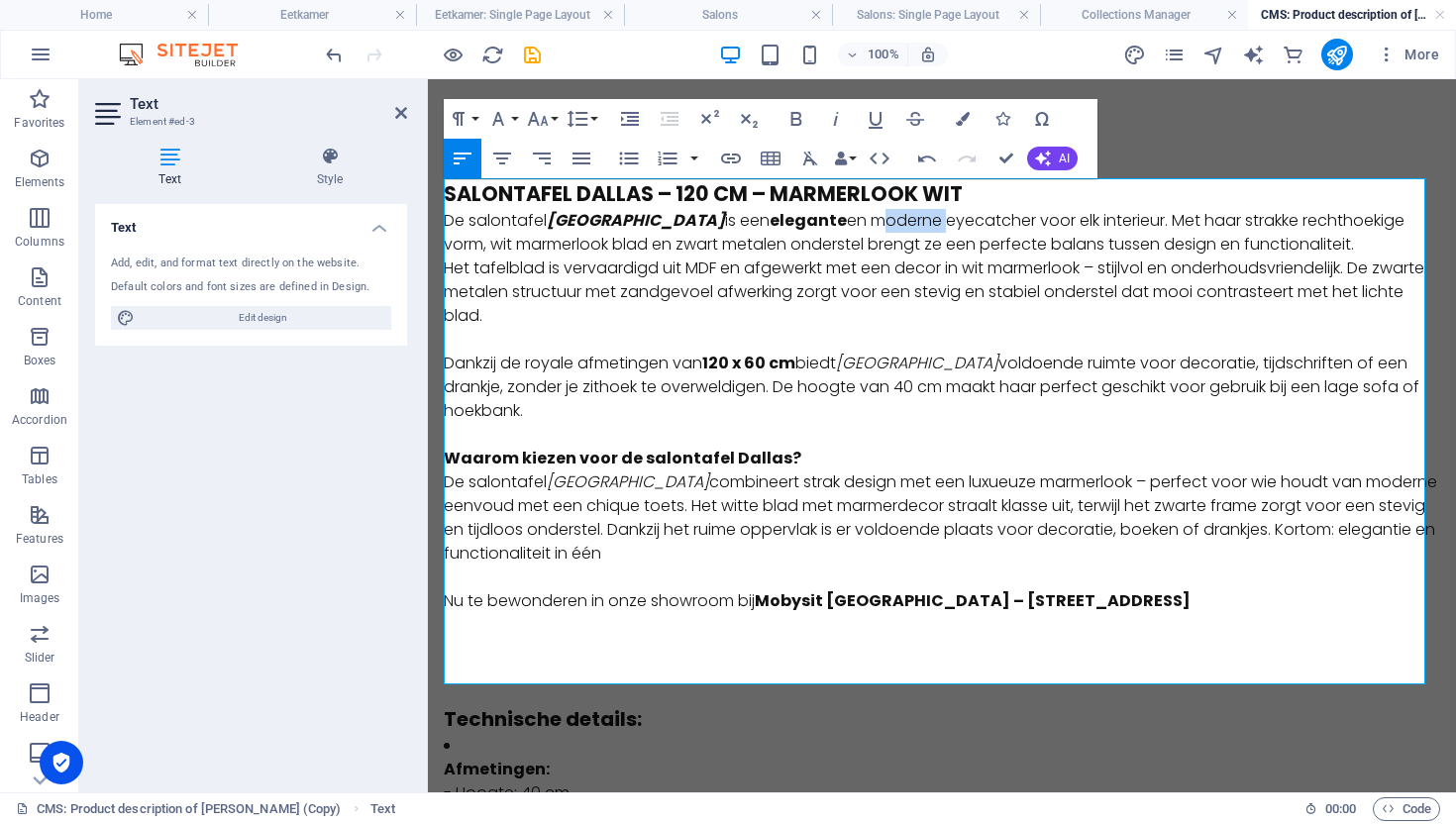 click on "De salontafel  Dallas  is een  elegante  en moderne eyecatcher voor elk interieur. Met haar strakke rechthoekige vorm, wit marmerlook blad en zwart metalen onderstel brengt ze een perfecte balans tussen design en functionaliteit." at bounding box center [942, 233] 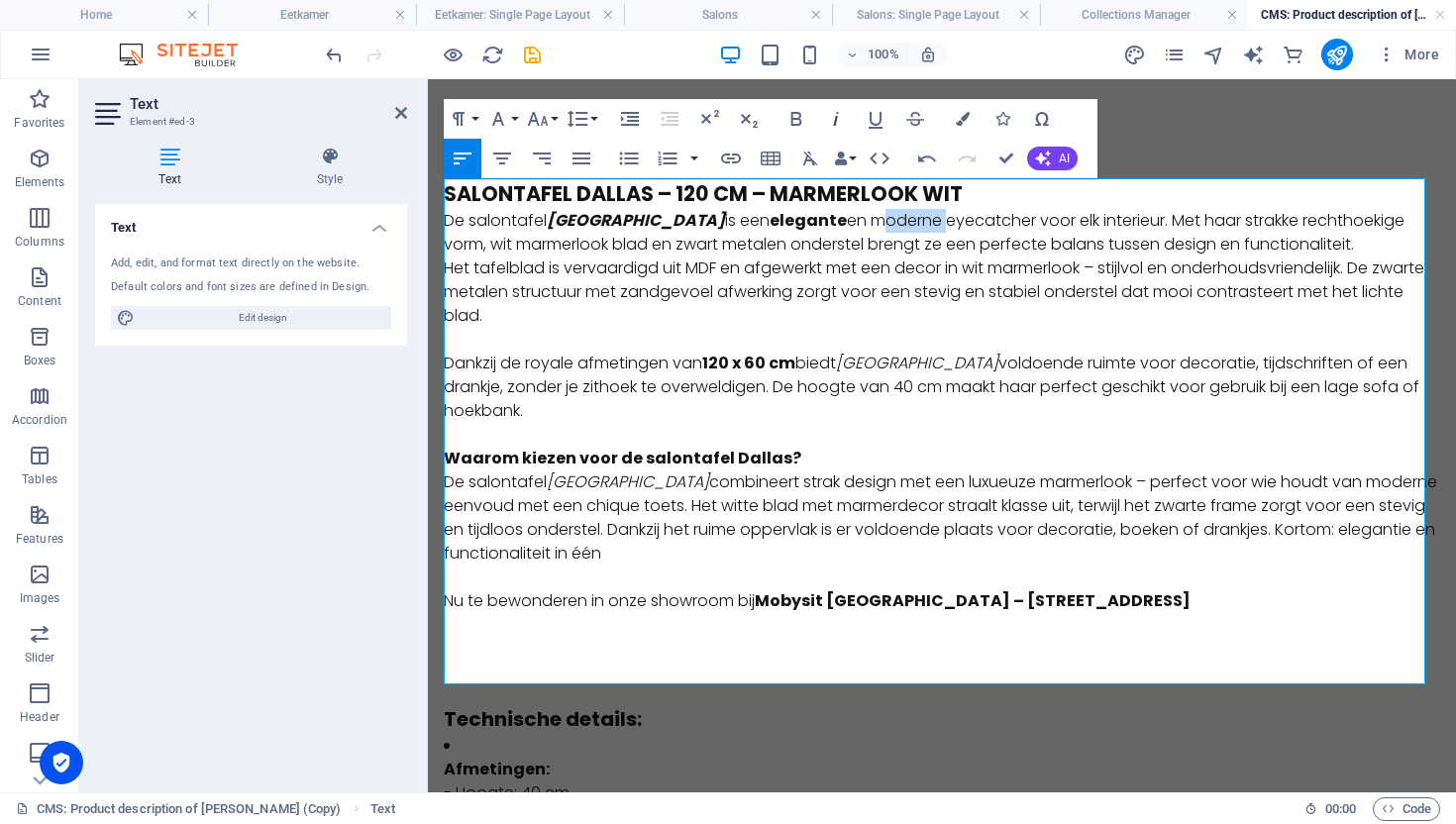 drag, startPoint x: 820, startPoint y: 118, endPoint x: 825, endPoint y: 129, distance: 12.083046 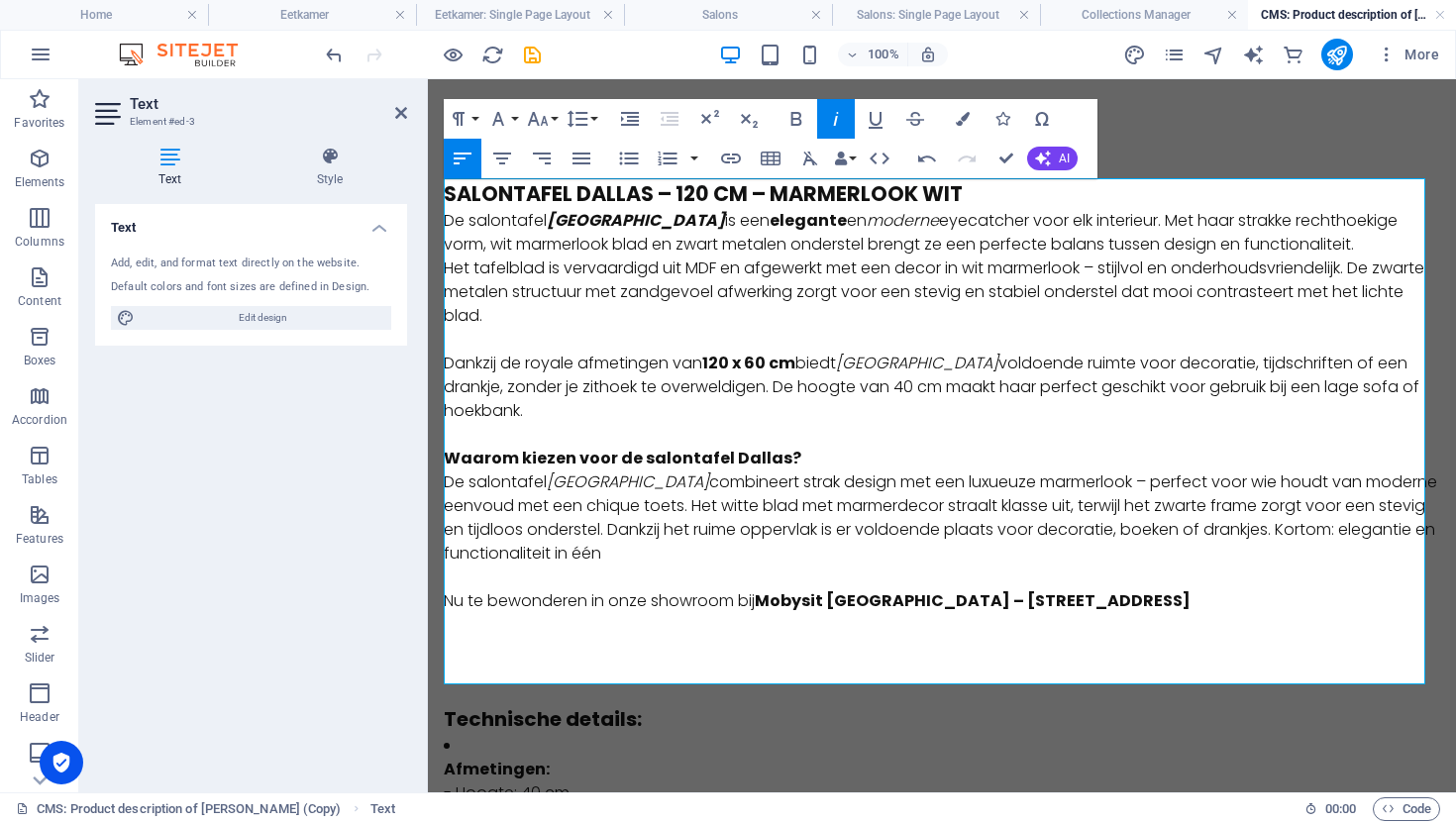 click on "De salontafel  Dallas  is een  elegante  en  moderne  eyecatcher voor elk interieur. Met haar strakke rechthoekige vorm, wit marmerlook blad en zwart metalen onderstel brengt ze een perfecte balans tussen design en functionaliteit." at bounding box center (942, 233) 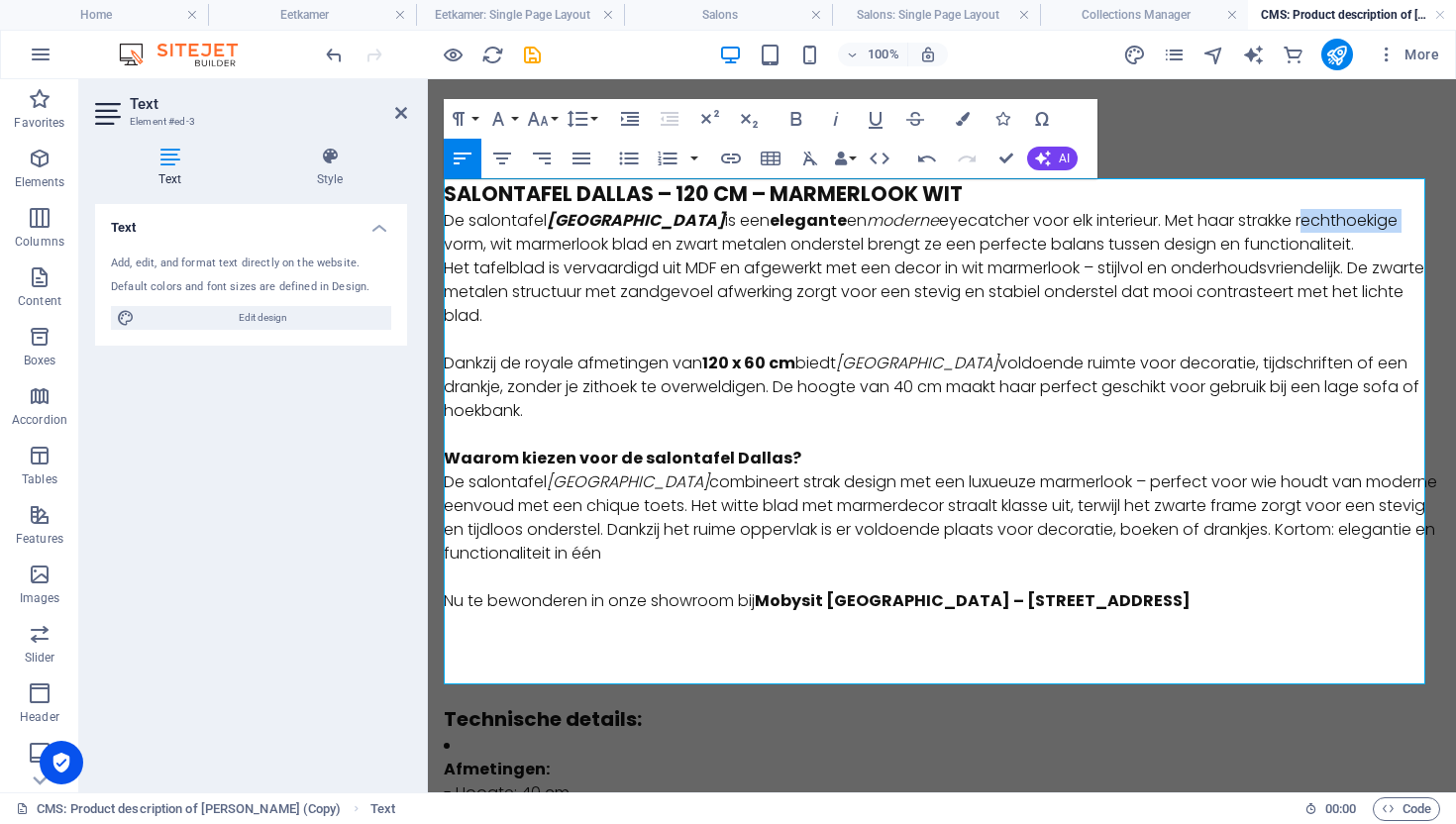 click on "De salontafel  Dallas  is een  elegante  en  moderne  eyecatcher voor elk interieur. Met haar strakke rechthoekige vorm, wit marmerlook blad en zwart metalen onderstel brengt ze een perfecte balans tussen design en functionaliteit." at bounding box center (942, 233) 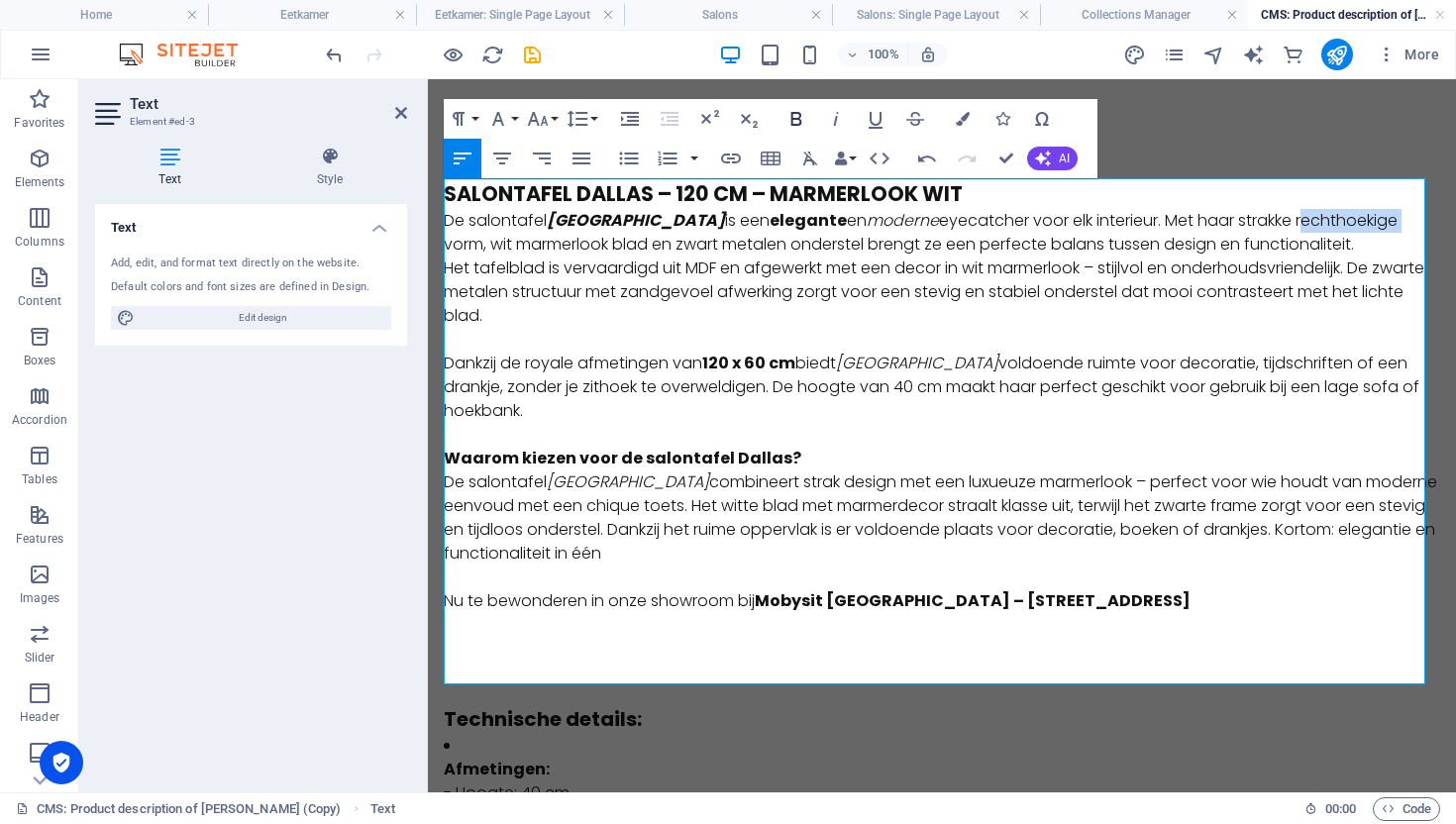 click 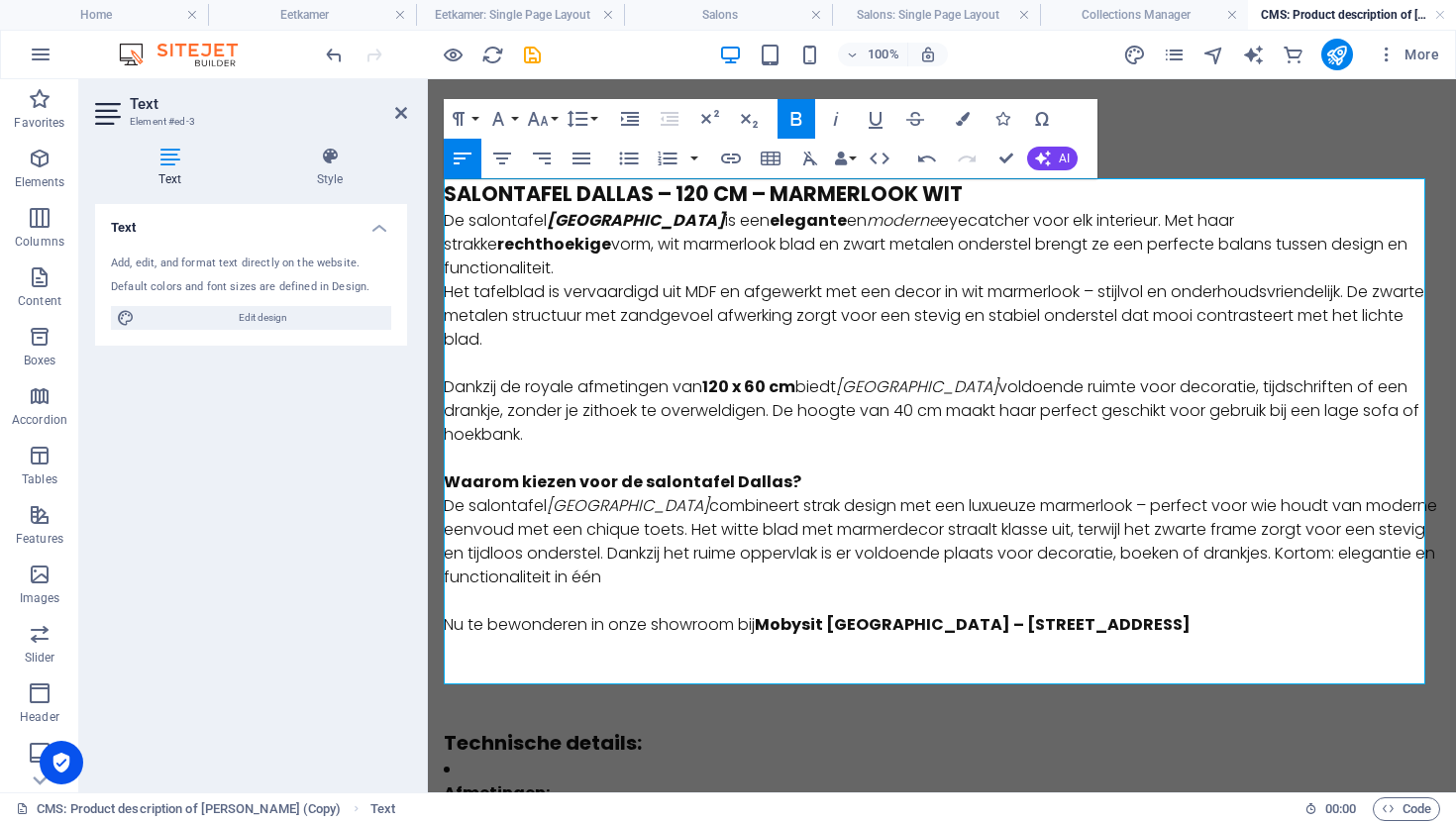 click on "De salontafel  Dallas  is een  elegante  en  moderne  eyecatcher voor elk interieur. Met haar strakke  rechthoekige  vorm, wit marmerlook blad en zwart metalen onderstel brengt ze een perfecte balans tussen design en functionaliteit." at bounding box center (942, 245) 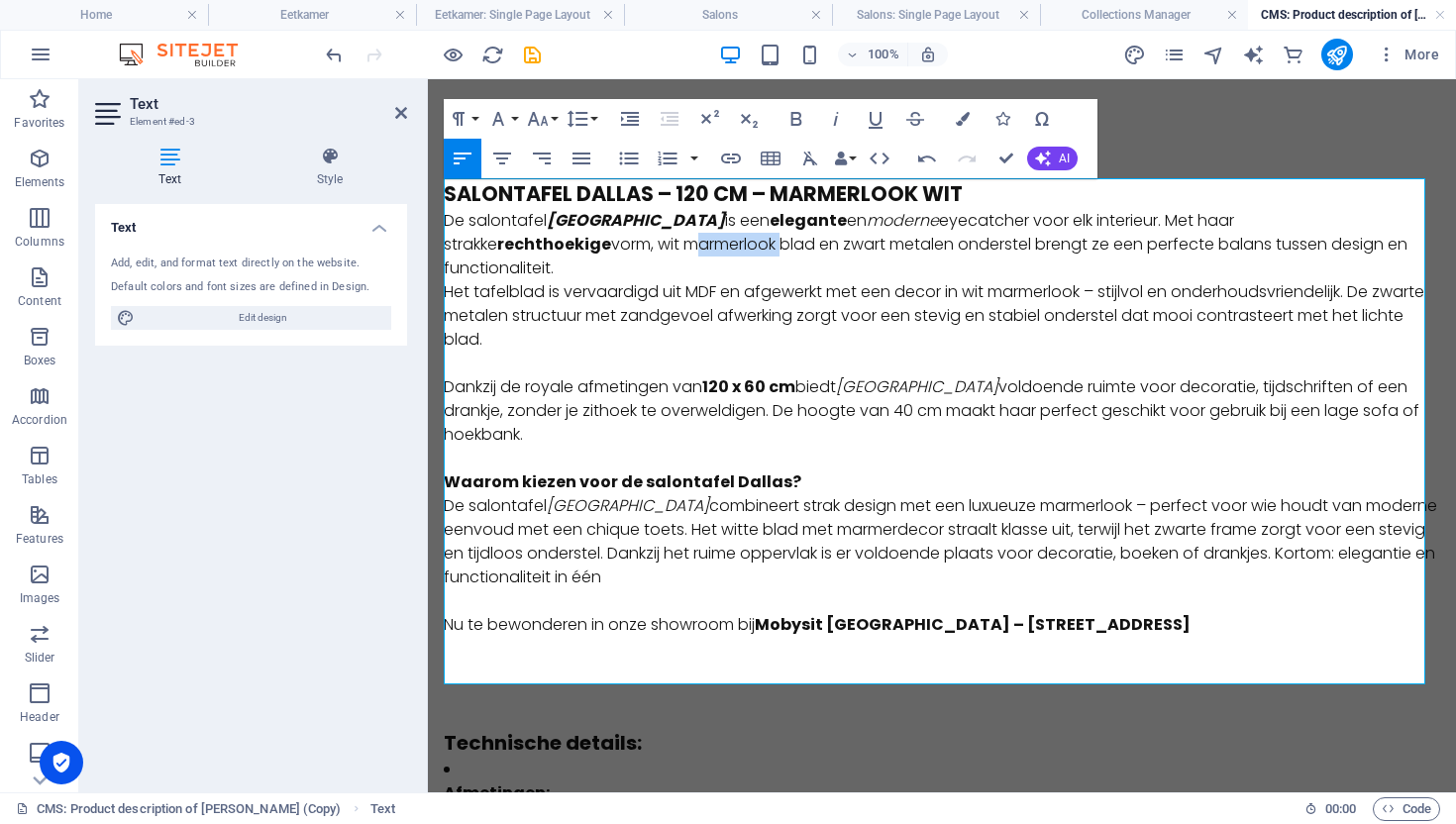 click on "De salontafel  Dallas  is een  elegante  en  moderne  eyecatcher voor elk interieur. Met haar strakke  rechthoekige  vorm, wit marmerlook blad en zwart metalen onderstel brengt ze een perfecte balans tussen design en functionaliteit." at bounding box center (942, 245) 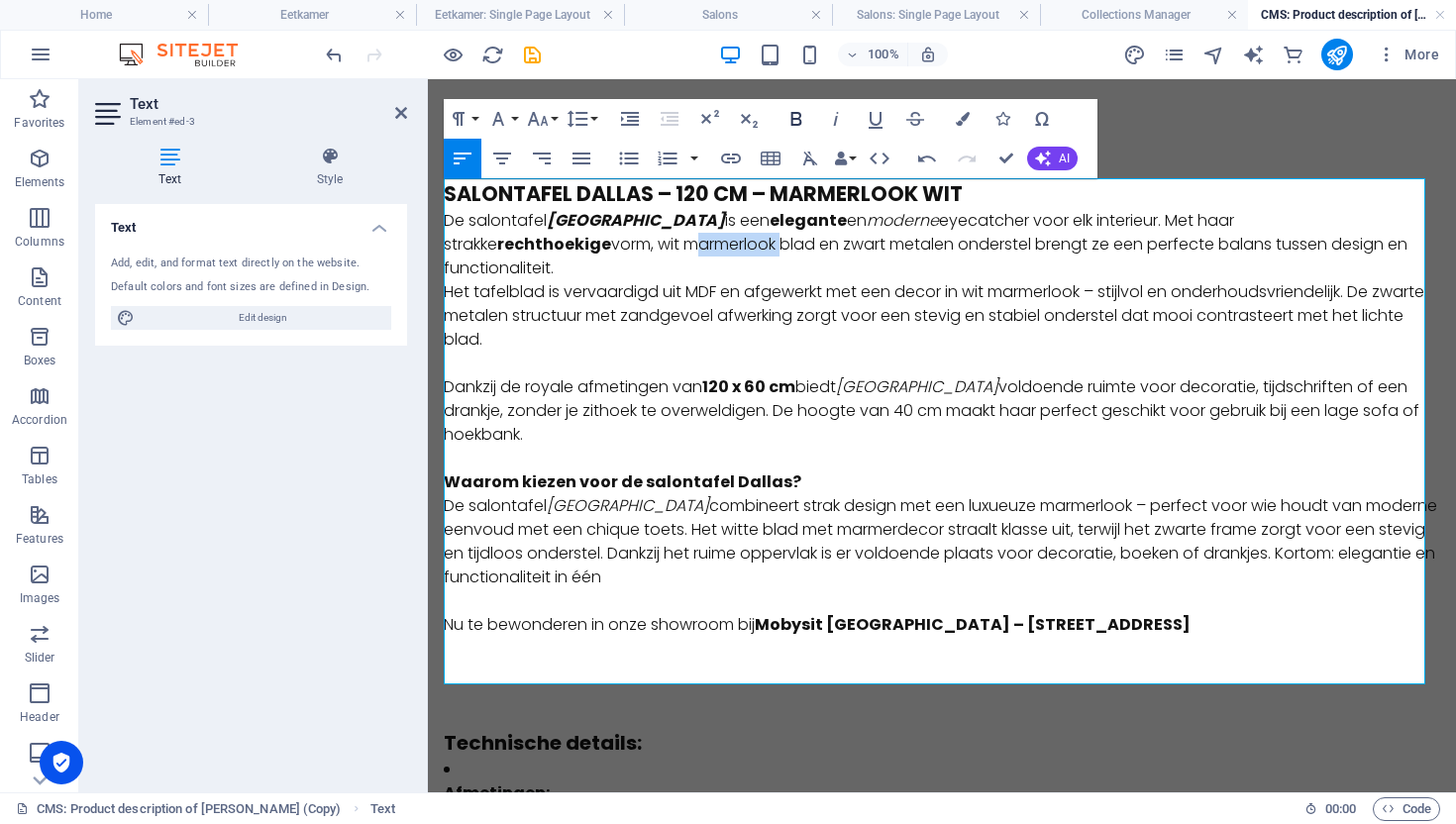 click 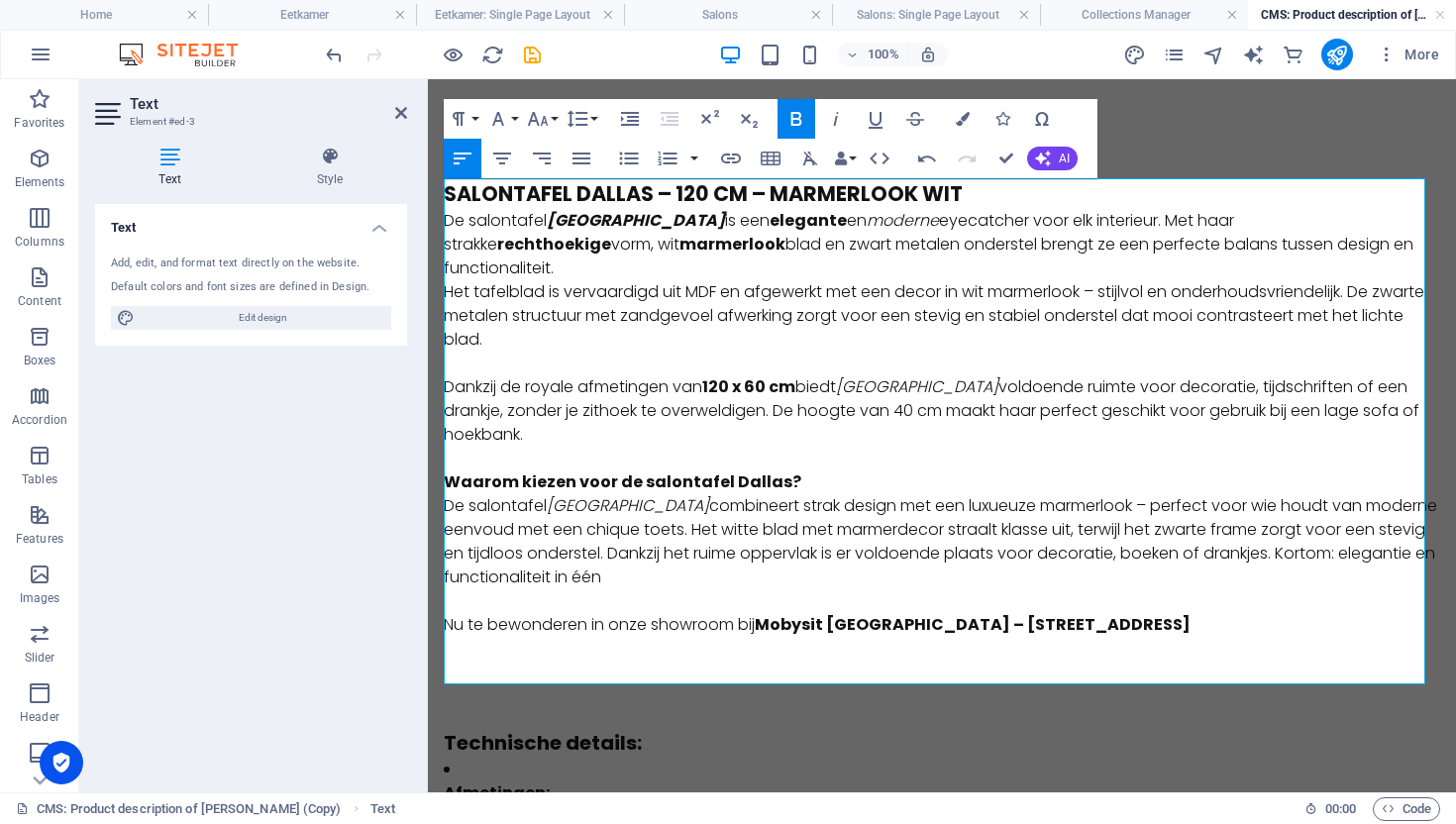 click on "De salontafel  Dallas  is een  elegante  en  moderne  eyecatcher voor elk interieur. Met haar strakke  rechthoekige  vorm, wit  marmerlook  blad en zwart metalen onderstel brengt ze een perfecte balans tussen design en functionaliteit." at bounding box center [942, 245] 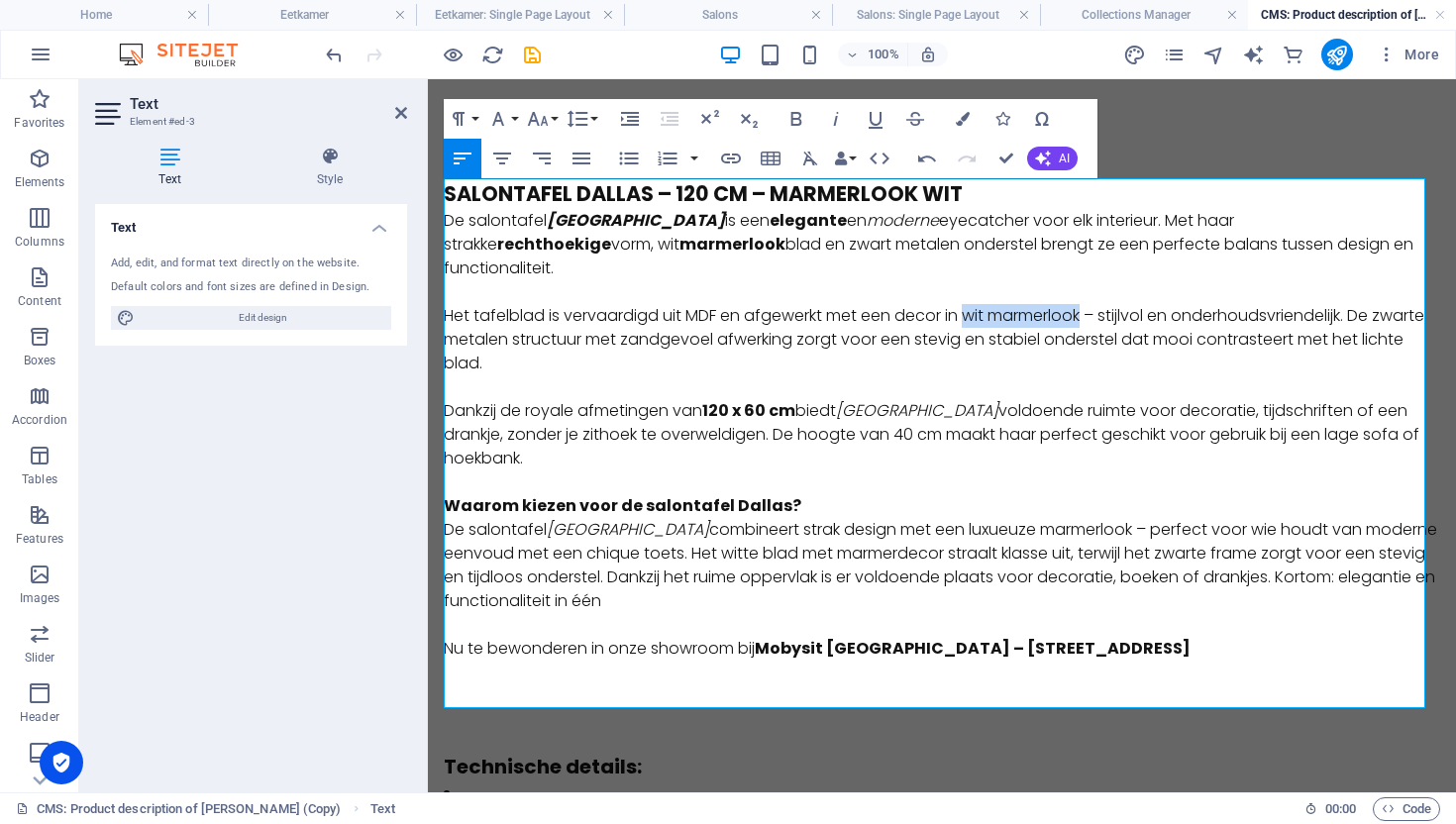 drag, startPoint x: 1092, startPoint y: 290, endPoint x: 975, endPoint y: 293, distance: 117.03846 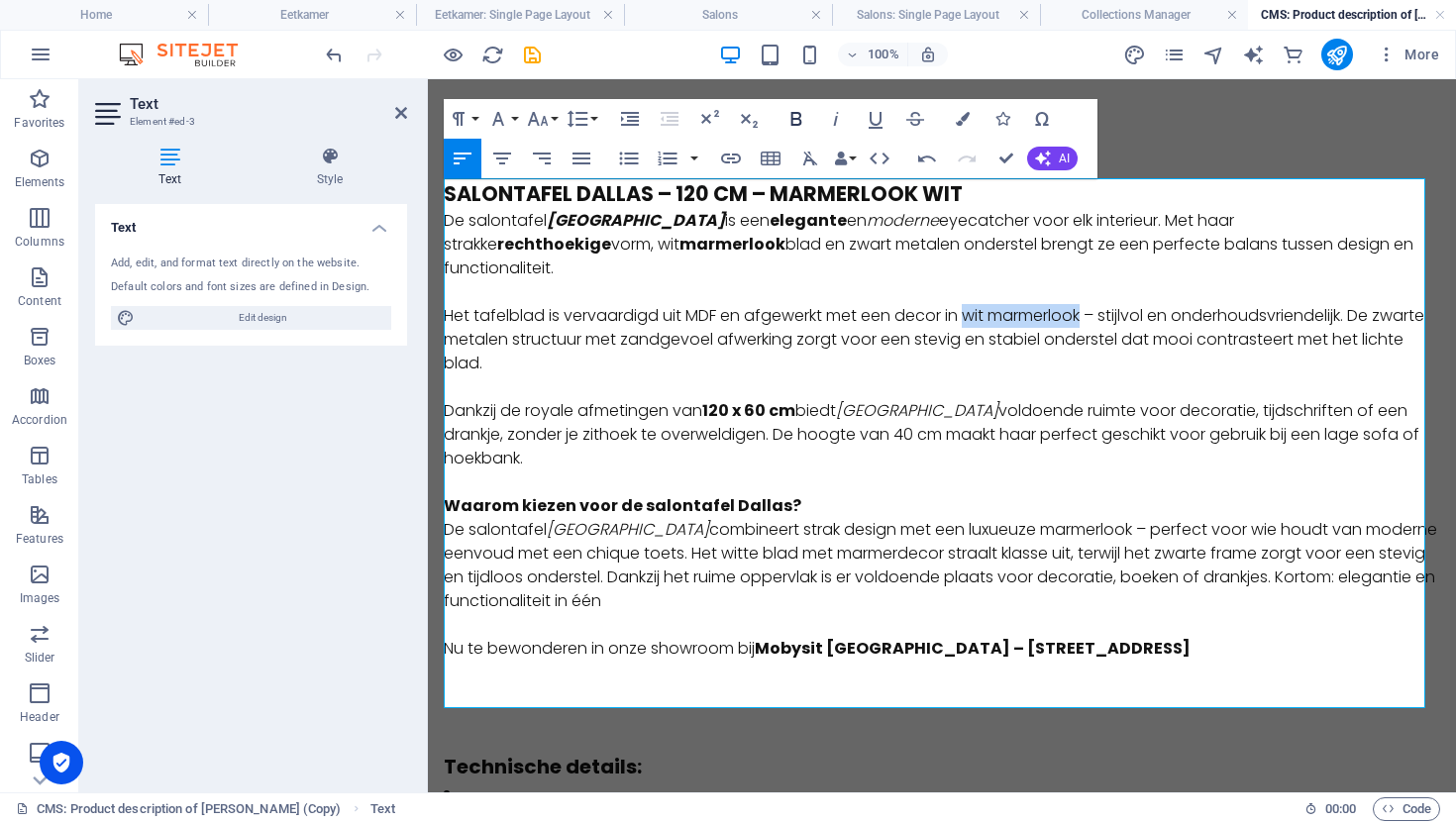 drag, startPoint x: 799, startPoint y: 116, endPoint x: 809, endPoint y: 118, distance: 10.198039 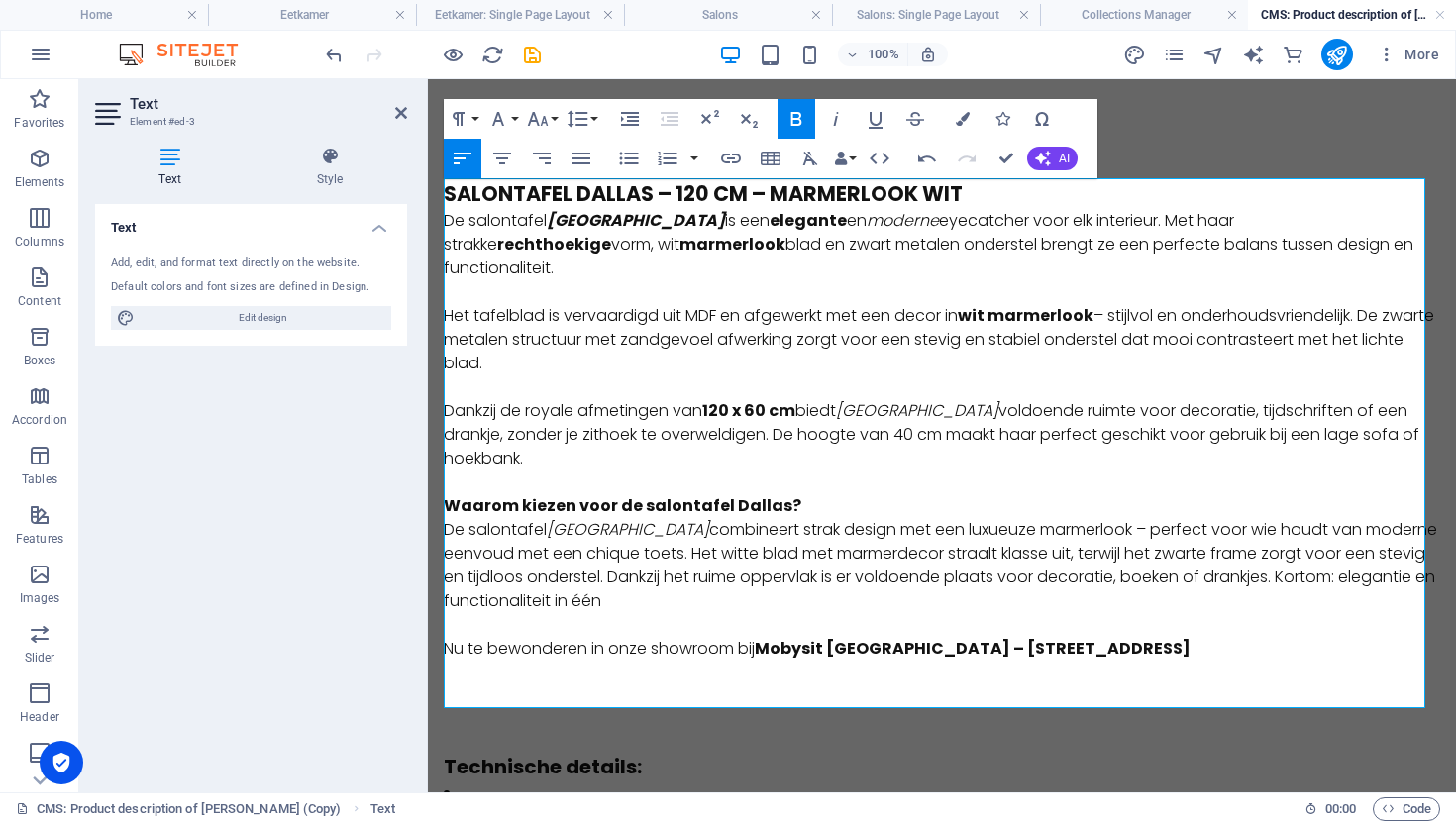 click on "marmerlook" at bounding box center (732, 244) 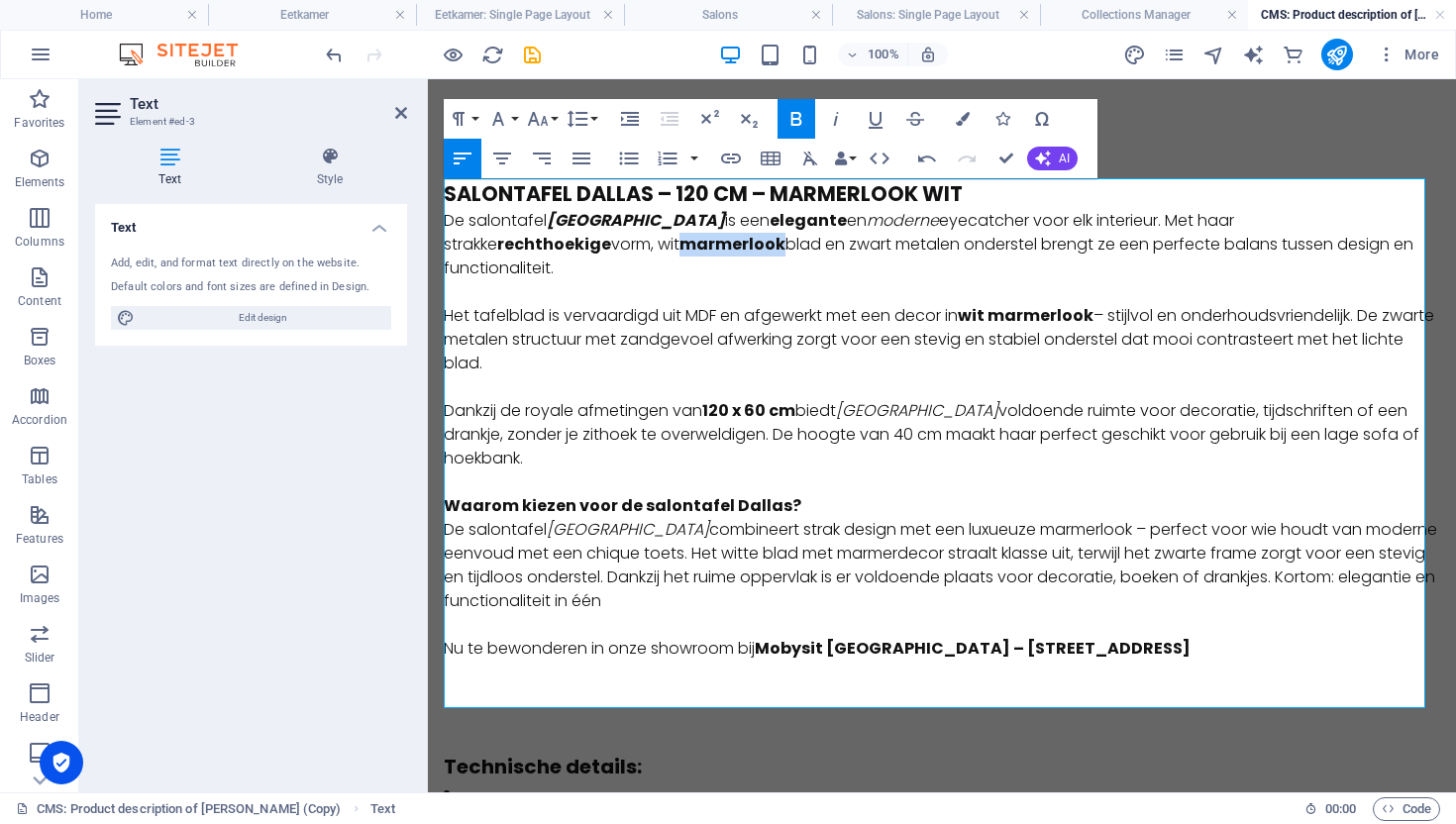 drag, startPoint x: 499, startPoint y: 246, endPoint x: 659, endPoint y: 187, distance: 170.53152 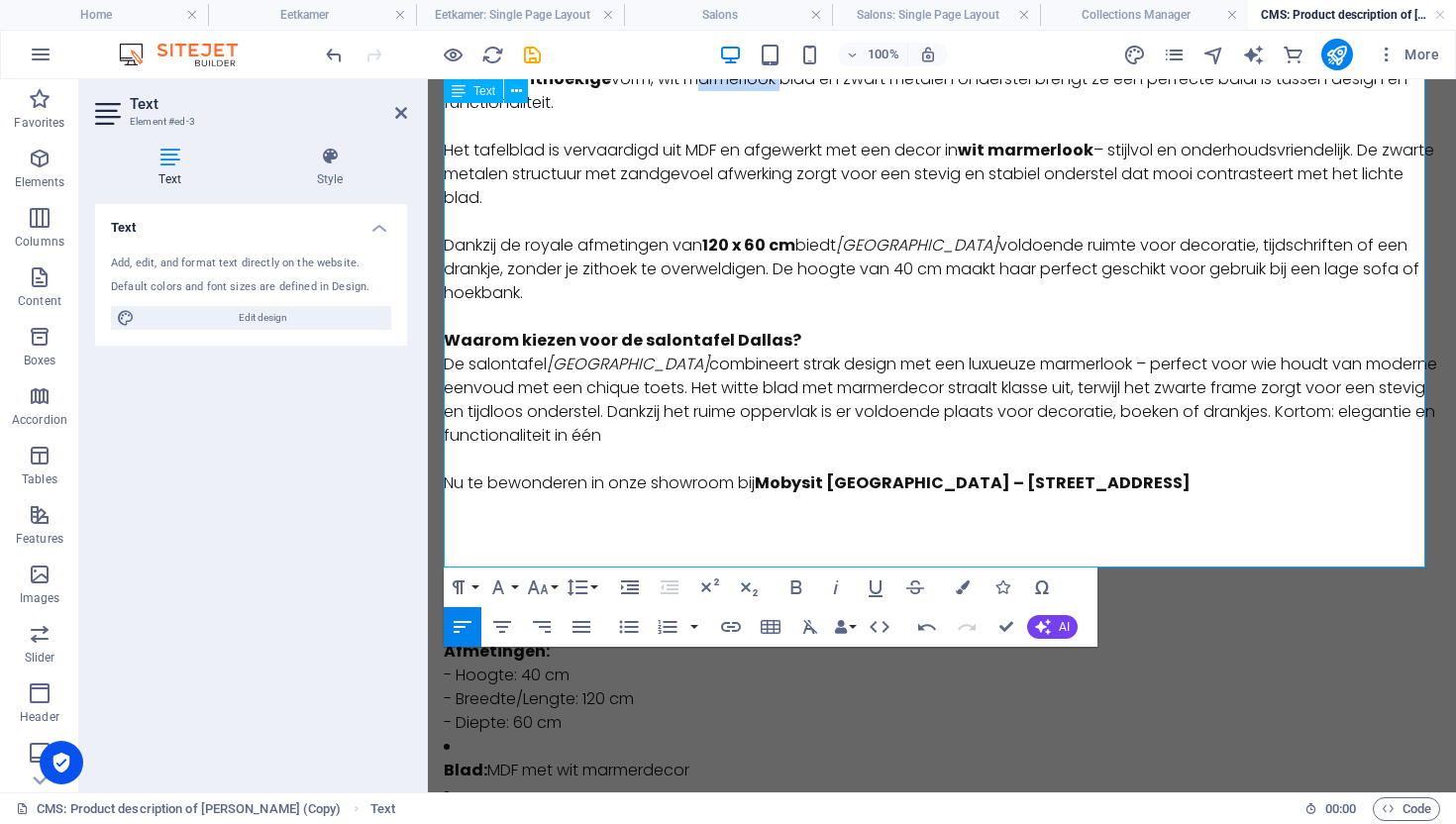scroll, scrollTop: 166, scrollLeft: 0, axis: vertical 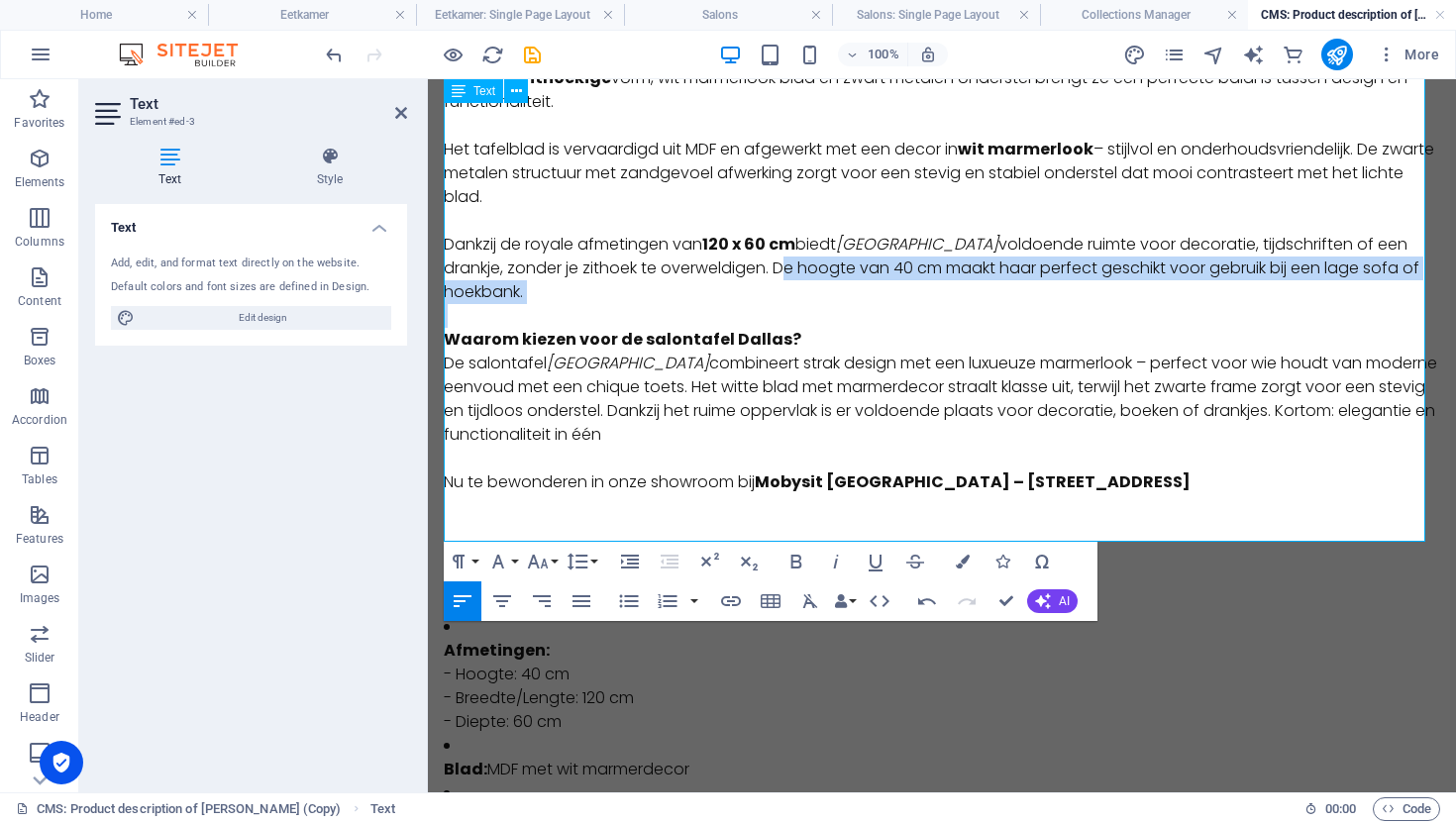 drag, startPoint x: 712, startPoint y: 278, endPoint x: 716, endPoint y: 304, distance: 26.305893 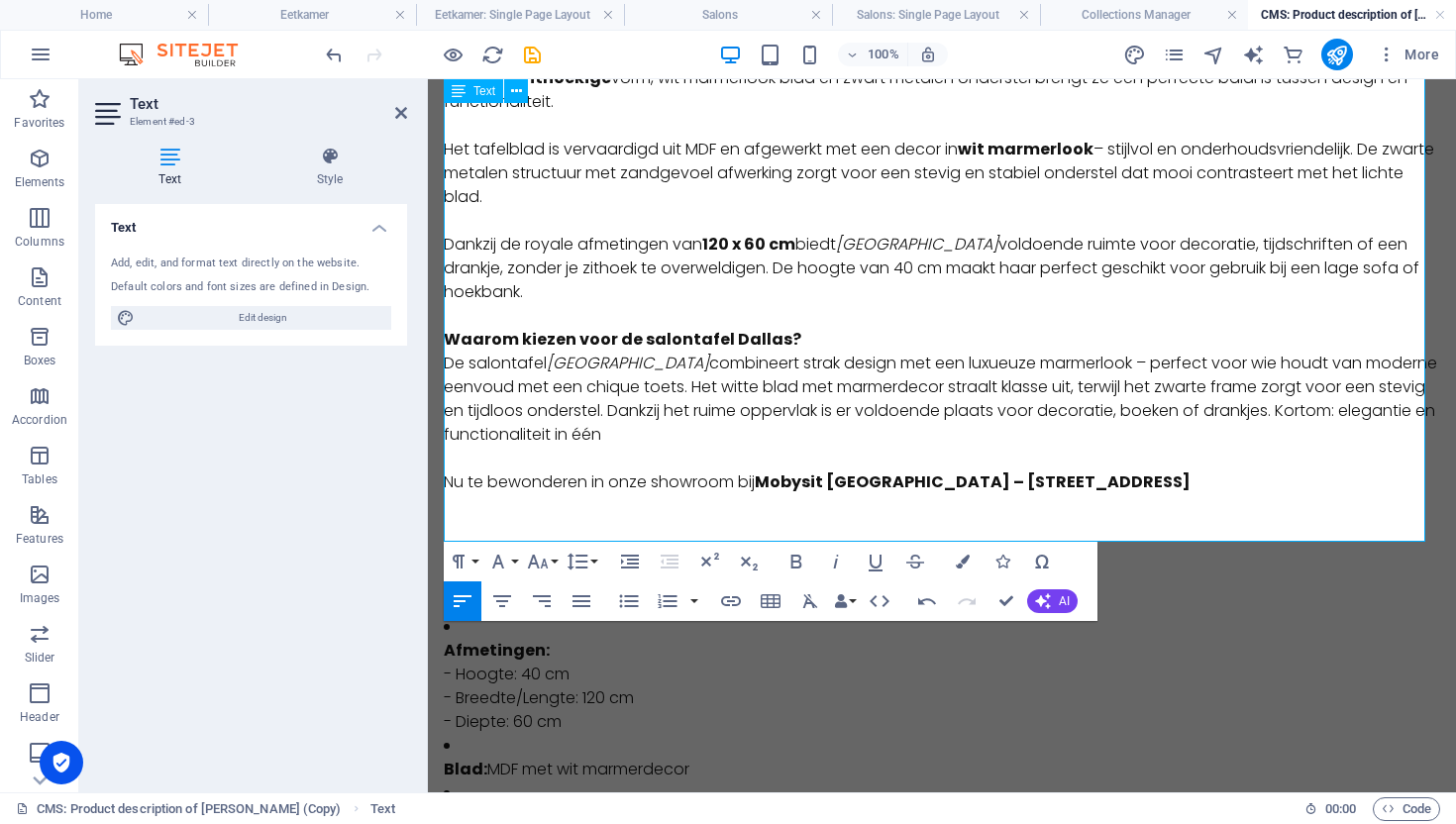 click on "Waarom kiezen voor de salontafel Dallas? De salontafel  Dallas  combineert strak design met een luxueuze marmerlook – perfect voor wie houdt van moderne eenvoud met een chique toets. Het witte blad met marmerdecor straalt klasse uit, terwijl het zwarte frame zorgt voor een stevig en tijdloos onderstel. Dankzij het ruime oppervlak is er voldoende plaats voor decoratie, boeken of drankjes. Kortom: elegantie en functionaliteit in één" at bounding box center [942, 387] 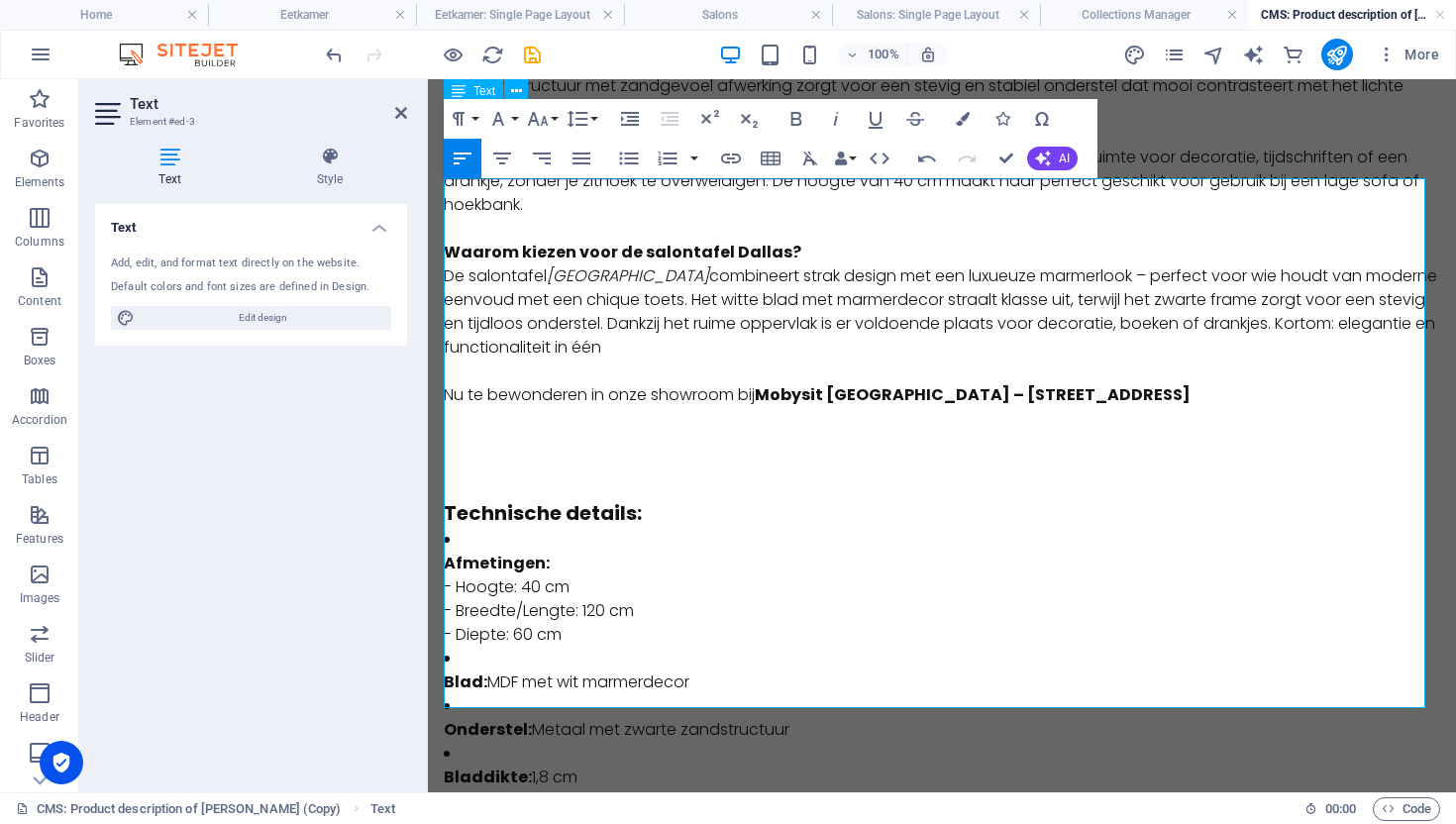 scroll, scrollTop: 397, scrollLeft: 0, axis: vertical 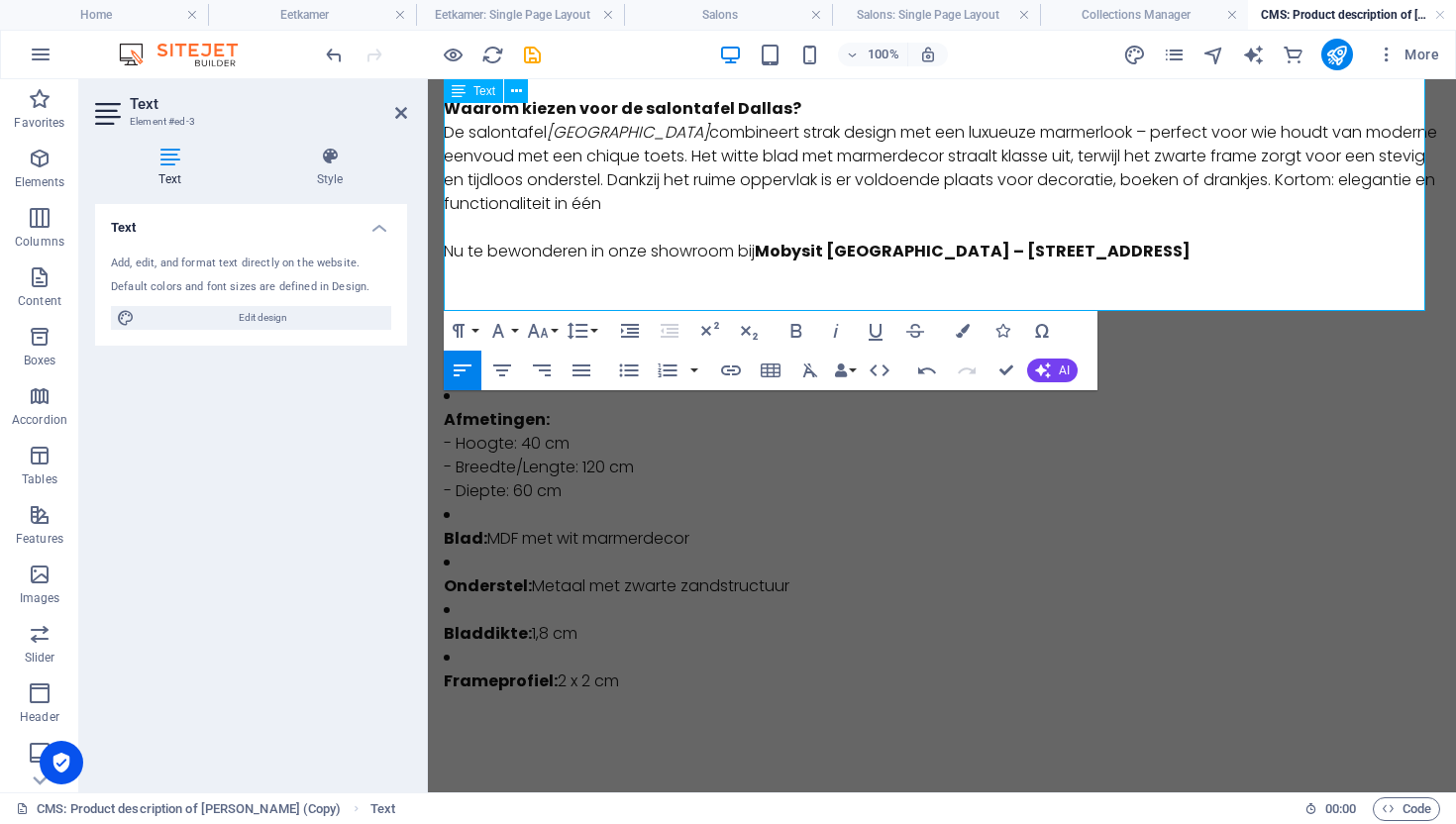 click at bounding box center (942, 323) 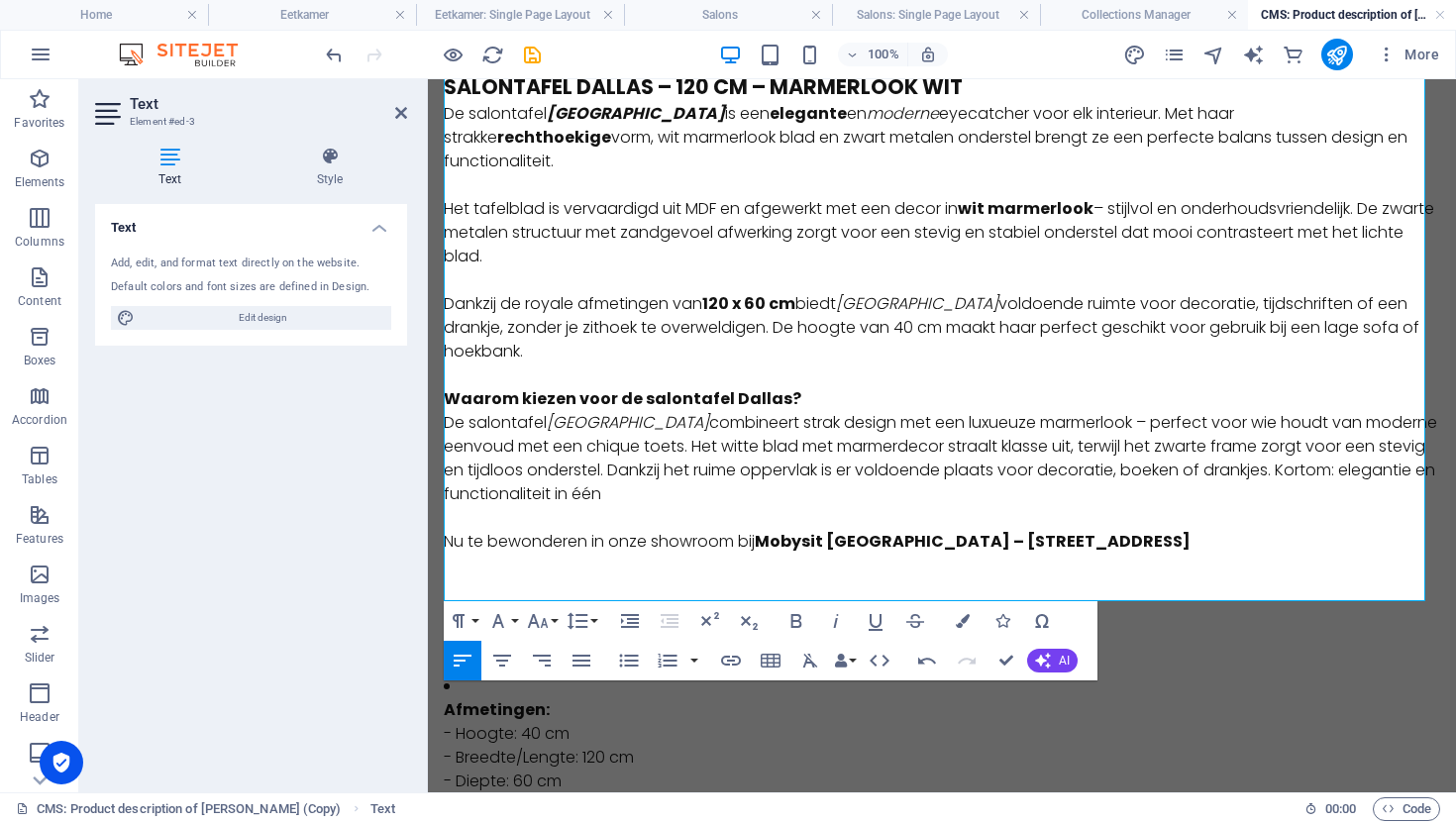scroll, scrollTop: 0, scrollLeft: 0, axis: both 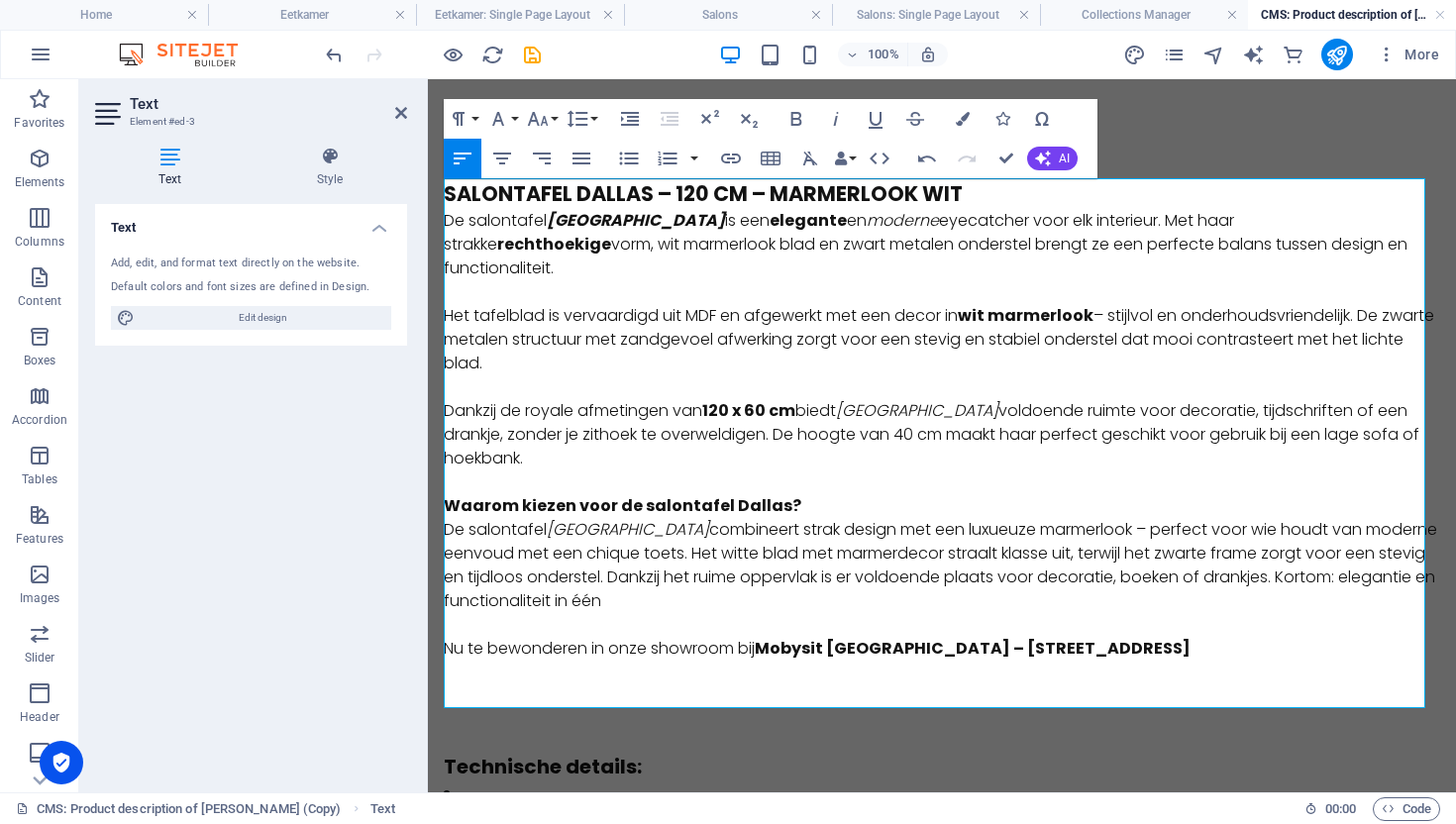 click on "Salontafel Dallas – 120 cm – Marmerlook wit De salontafel  Dallas  is een  elegante  en  moderne  eyecatcher voor elk interieur. Met haar strakke  rechthoekige  vorm, wit marmerlook blad en zwart metalen onderstel brengt ze een perfecte balans tussen design en functionaliteit. Het tafelblad is vervaardigd uit MDF en afgewerkt met een decor in  wit marmerlook  – stijlvol en onderhoudsvriendelijk. De zwarte metalen structuur met zandgevoel afwerking zorgt voor een stevig en stabiel onderstel dat mooi contrasteert met het lichte blad. Dankzij de royale afmetingen van  120 x 60 cm  biedt  Dallas  voldoende ruimte voor decoratie, tijdschriften of een drankje, zonder je zithoek te overweldigen. De hoogte van 40 cm maakt haar perfect geschikt voor gebruik bij een lage sofa of hoekbank. Waarom kiezen voor de salontafel Dallas? De salontafel  [GEOGRAPHIC_DATA] te bewonderen in onze showroom bij  [GEOGRAPHIC_DATA] – [STREET_ADDRESS][GEOGRAPHIC_DATA] details: [GEOGRAPHIC_DATA]: - [GEOGRAPHIC_DATA]: 40 cm - Breedte/Lengte: 120 cm Blad:" at bounding box center (942, 646) 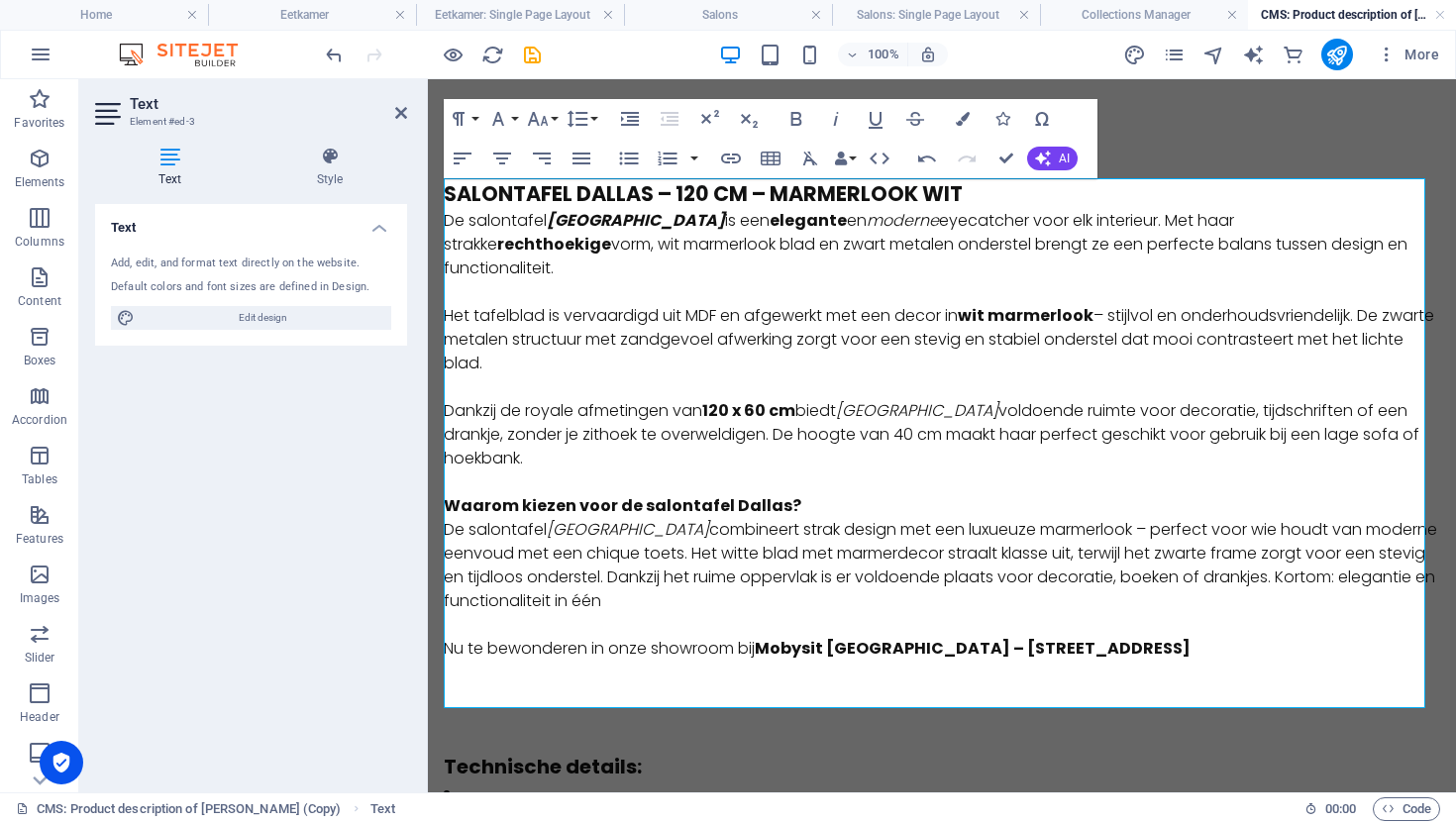 click on "Salontafel Dallas – 120 cm – Marmerlook wit De salontafel  Dallas  is een  elegante  en  moderne  eyecatcher voor elk interieur. Met haar strakke  rechthoekige  vorm, wit marmerlook blad en zwart metalen onderstel brengt ze een perfecte balans tussen design en functionaliteit. Het tafelblad is vervaardigd uit MDF en afgewerkt met een decor in  wit marmerlook  – stijlvol en onderhoudsvriendelijk. De zwarte metalen structuur met zandgevoel afwerking zorgt voor een stevig en stabiel onderstel dat mooi contrasteert met het lichte blad. Dankzij de royale afmetingen van  120 x 60 cm  biedt  Dallas  voldoende ruimte voor decoratie, tijdschriften of een drankje, zonder je zithoek te overweldigen. De hoogte van 40 cm maakt haar perfect geschikt voor gebruik bij een lage sofa of hoekbank. Waarom kiezen voor de salontafel Dallas? De salontafel  [GEOGRAPHIC_DATA] te bewonderen in onze showroom bij  [GEOGRAPHIC_DATA] – [STREET_ADDRESS][GEOGRAPHIC_DATA] details: [GEOGRAPHIC_DATA]: - [GEOGRAPHIC_DATA]: 40 cm - Breedte/Lengte: 120 cm Blad:" at bounding box center (942, 646) 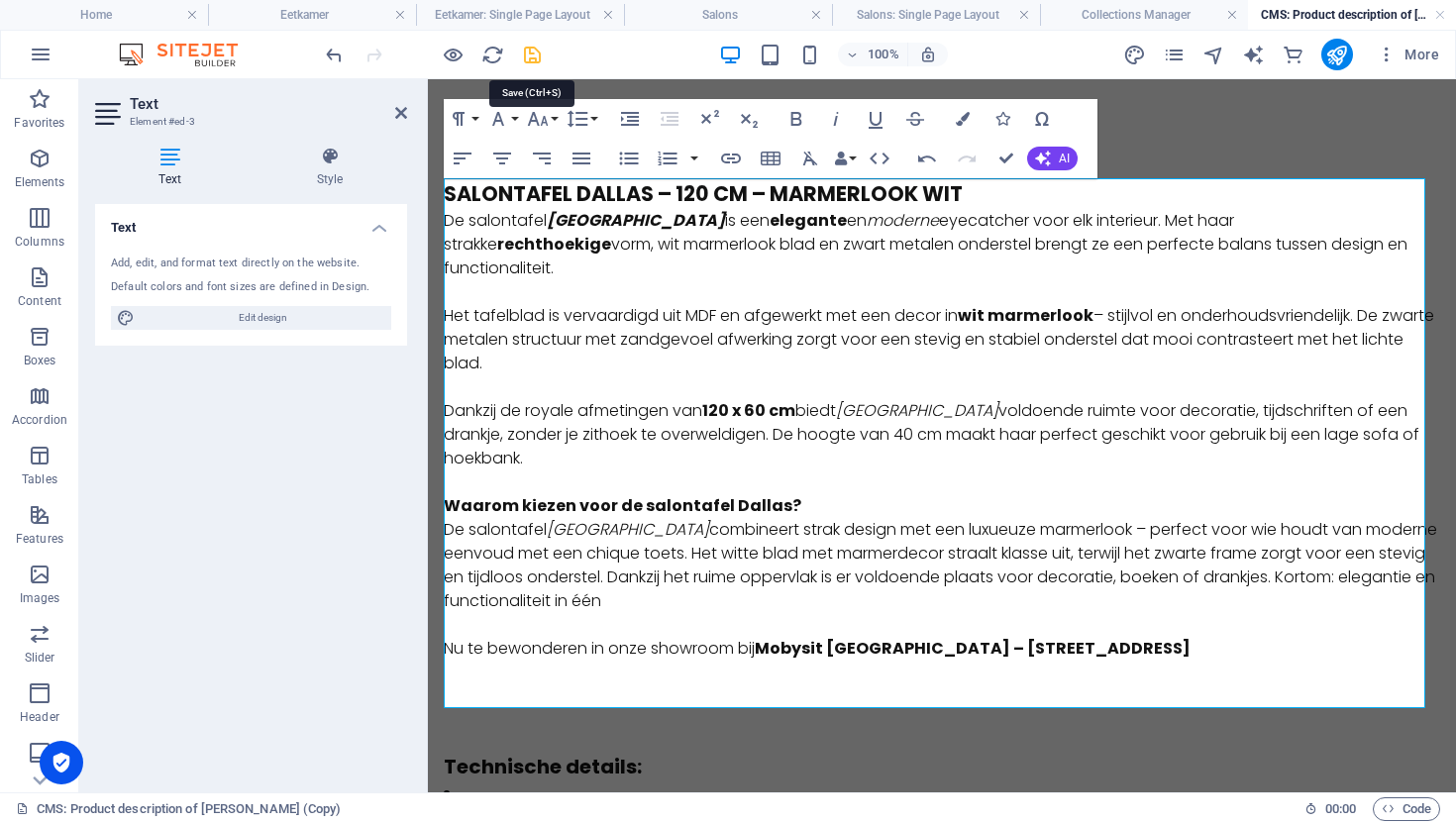 click at bounding box center (532, 54) 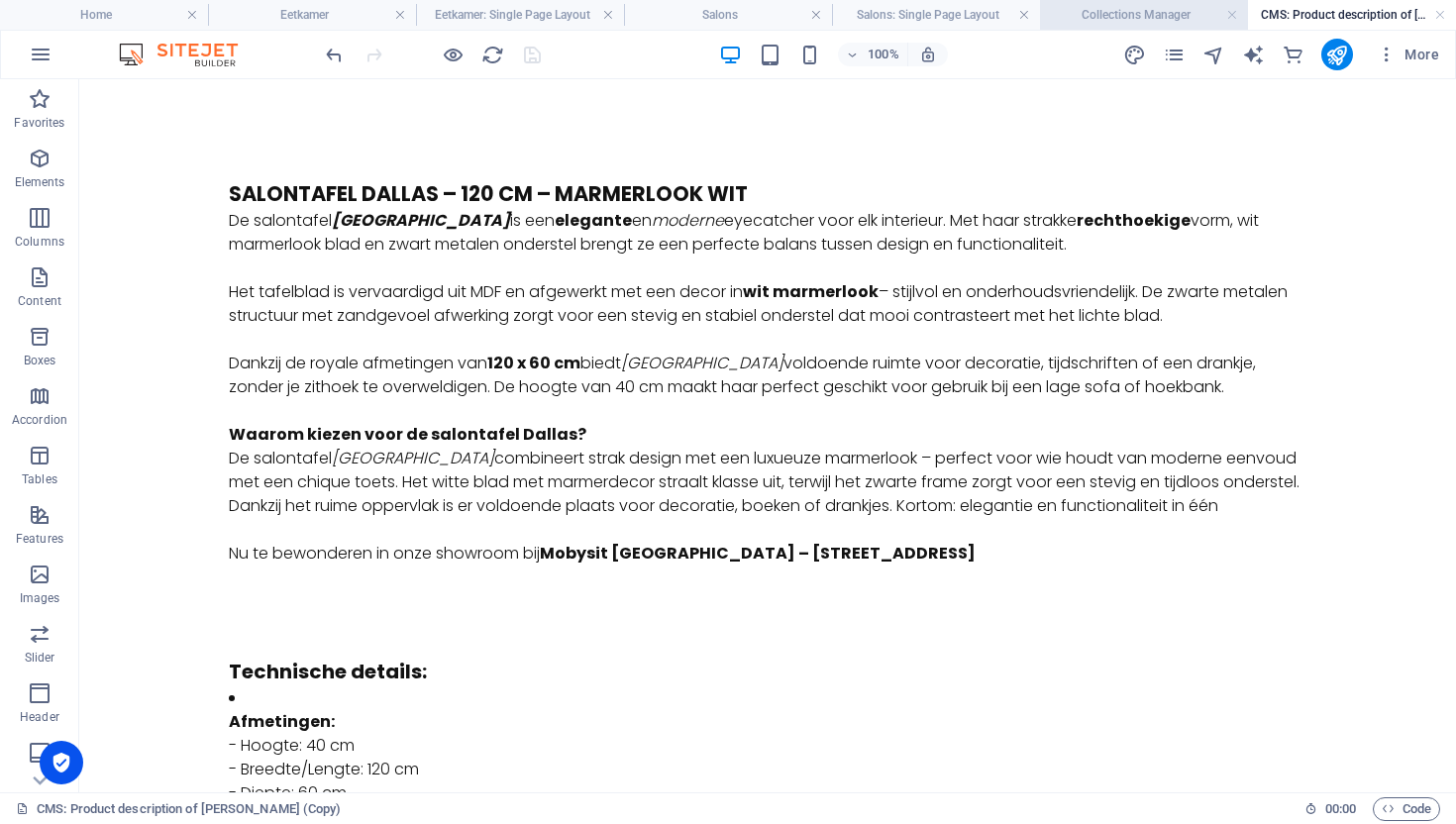 click on "Collections Manager" at bounding box center (1144, 15) 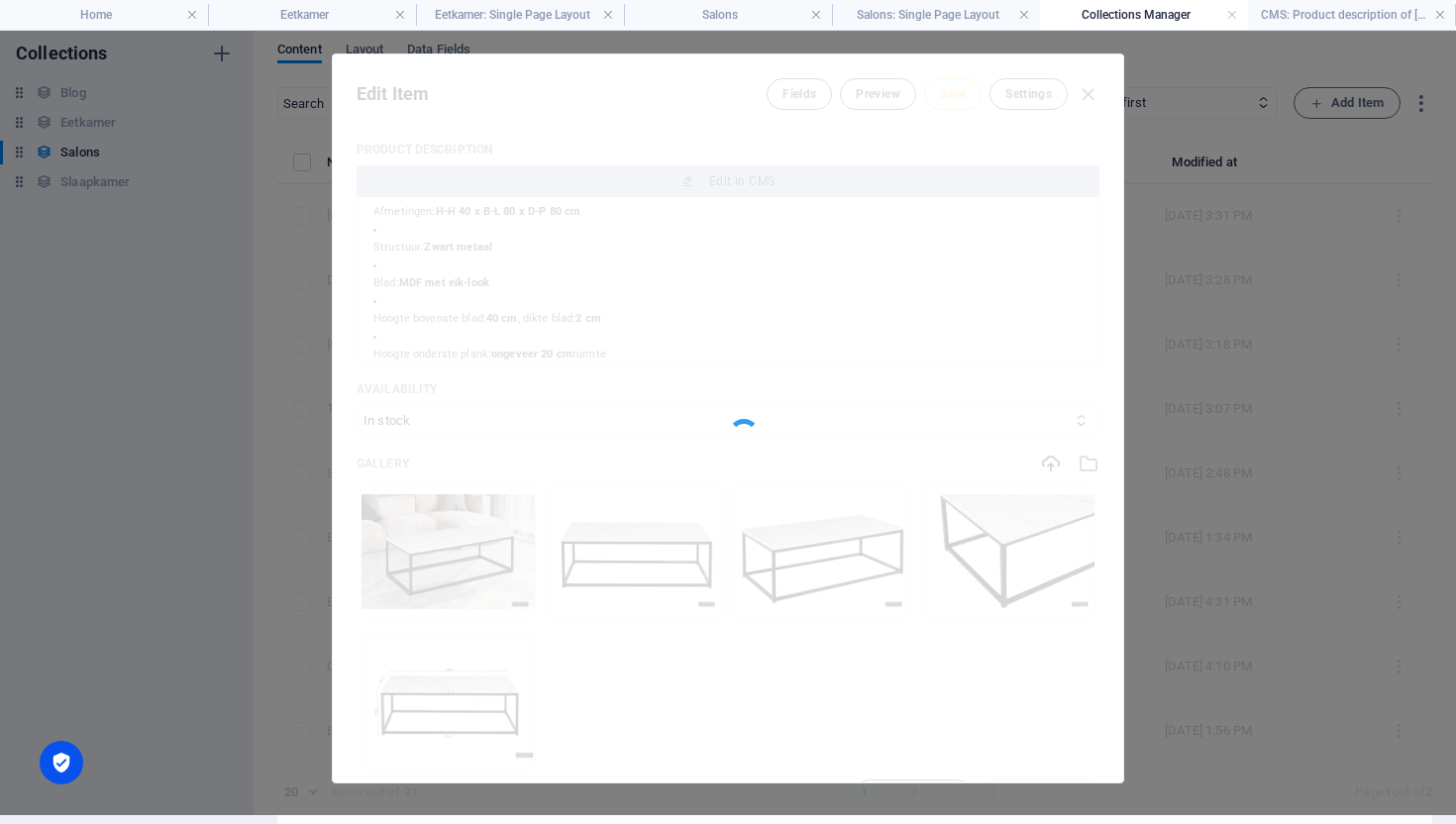 type on "dallas-salontafel" 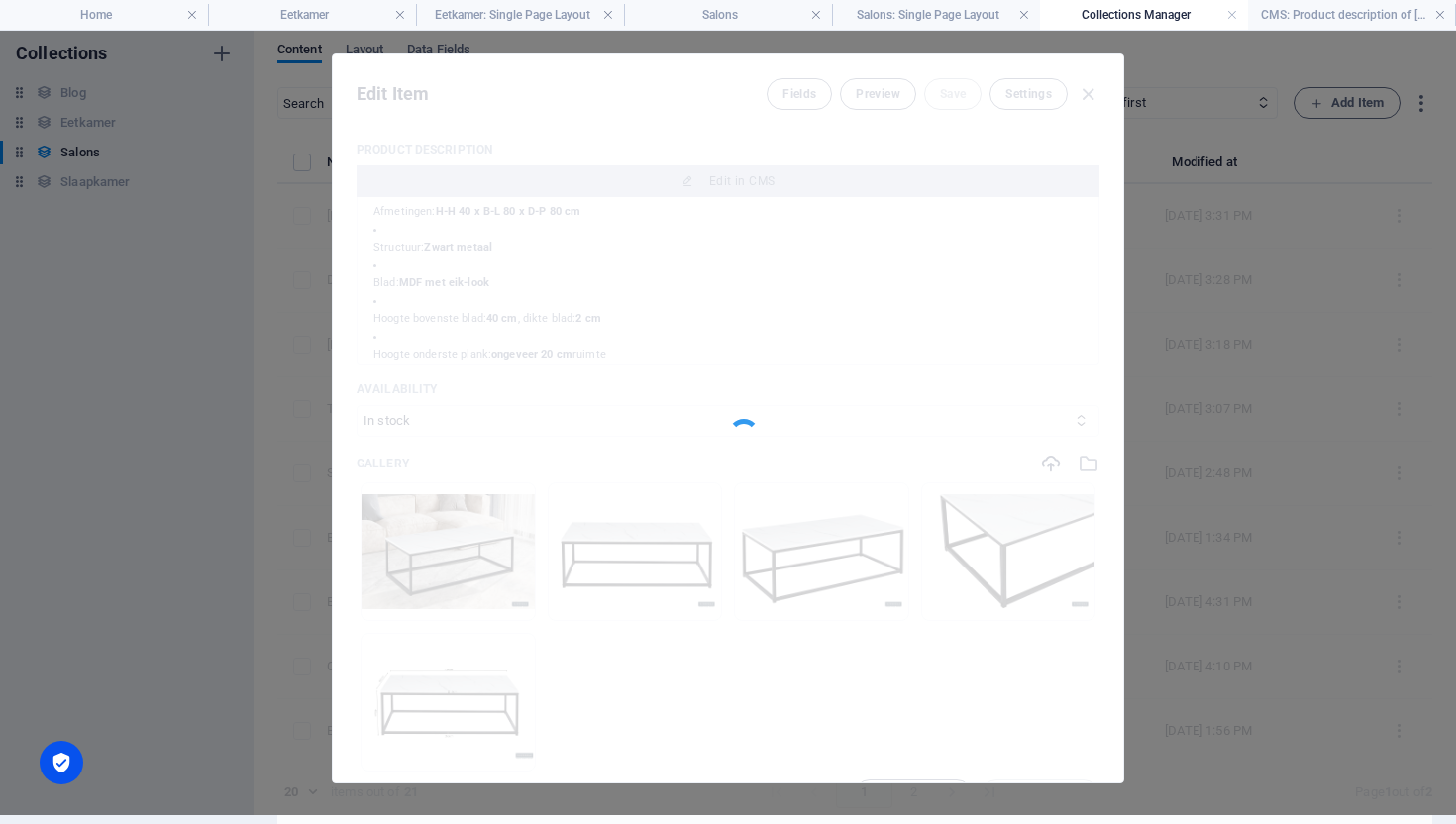type on "Dallas Salontafel" 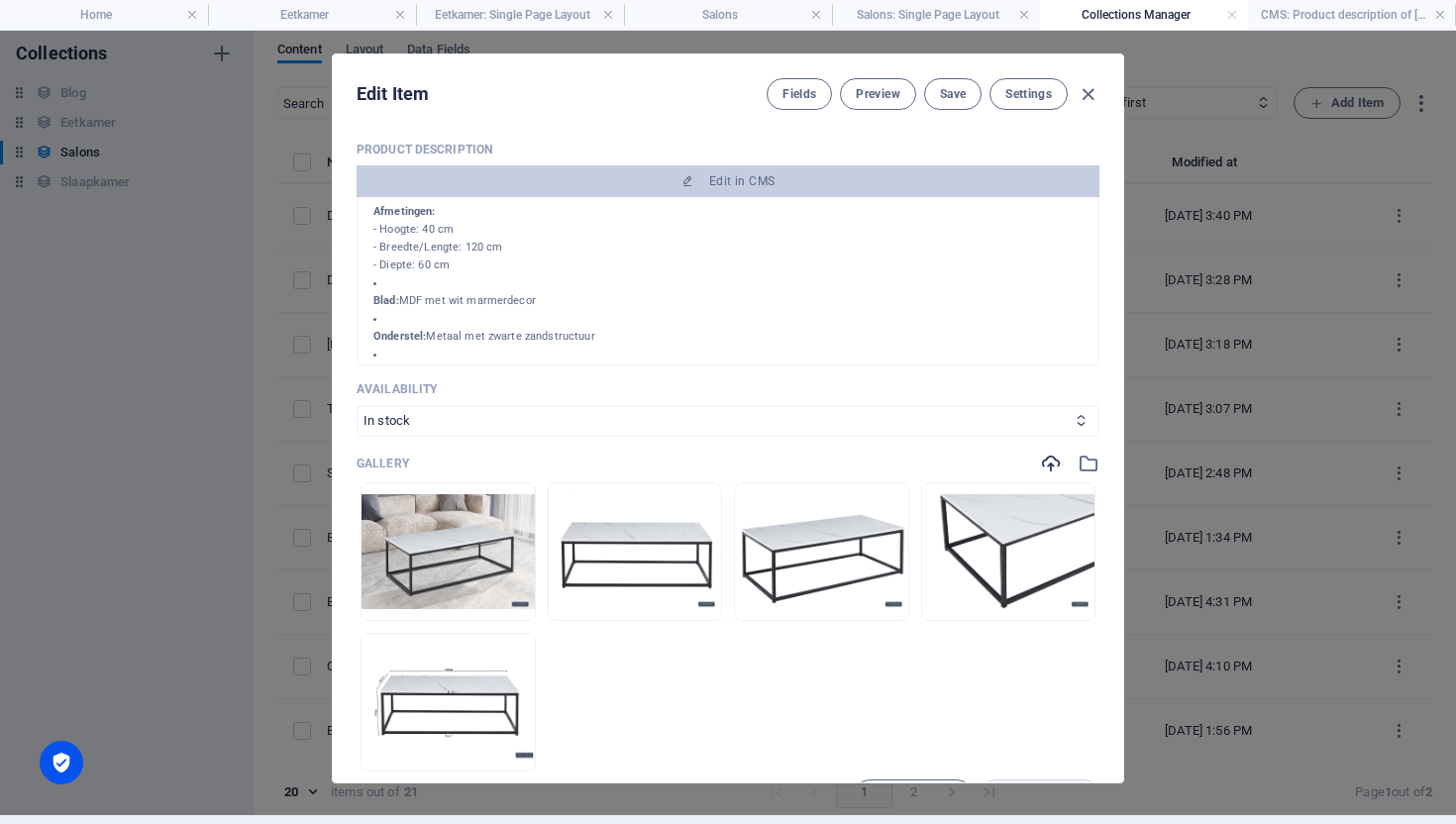 scroll, scrollTop: 0, scrollLeft: 0, axis: both 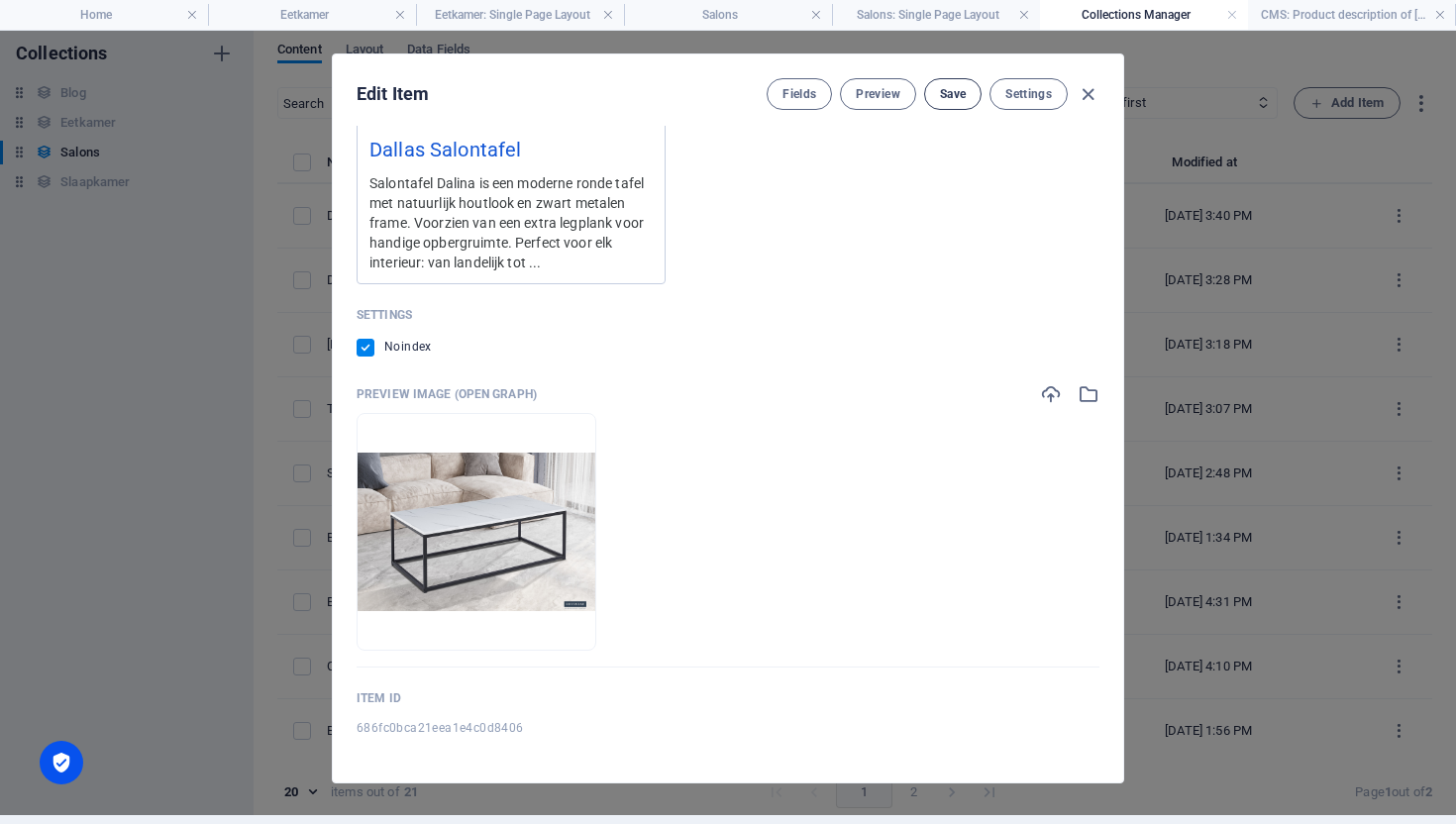 click on "Save" at bounding box center (953, 94) 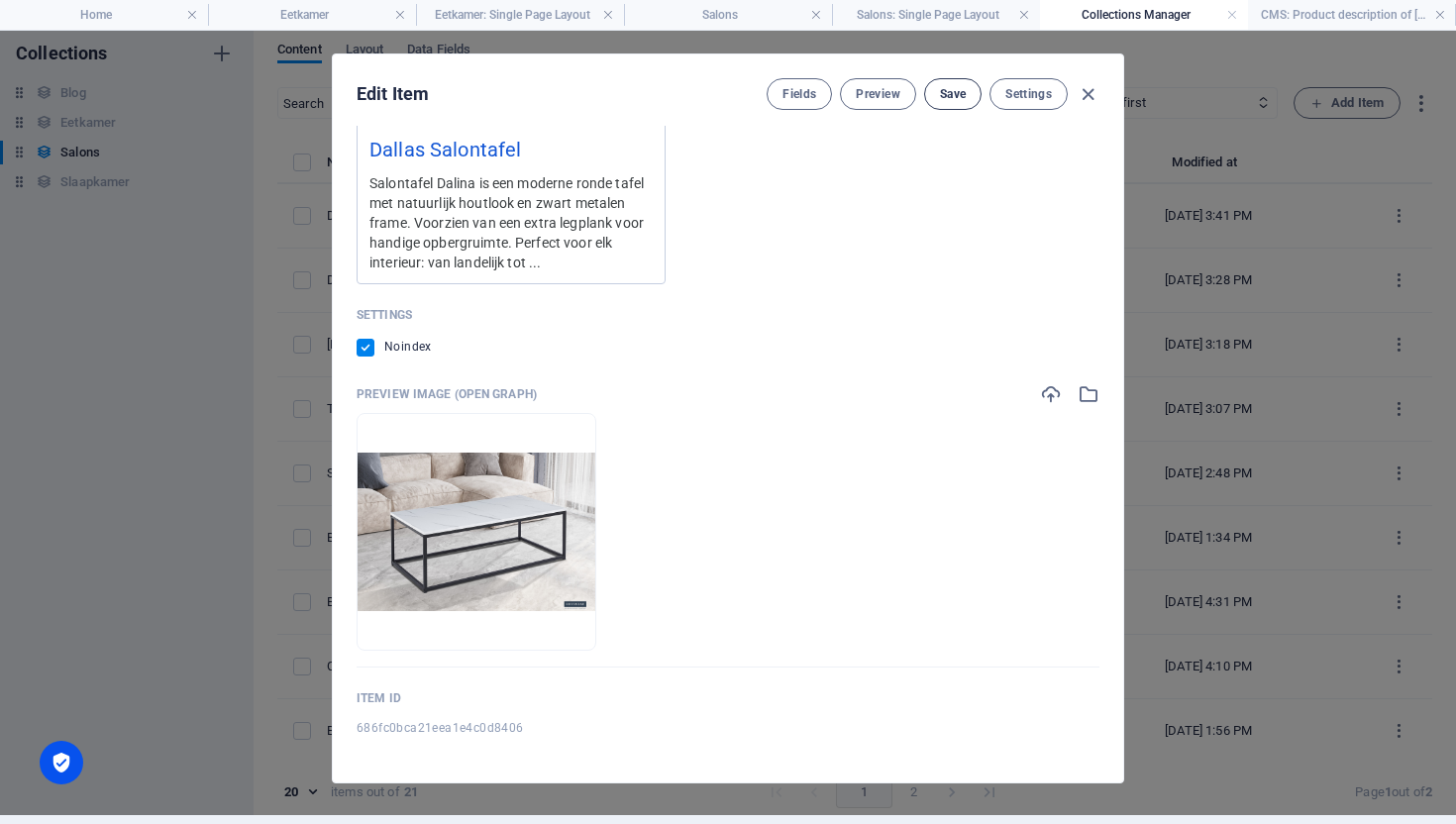 click on "Save" at bounding box center [953, 94] 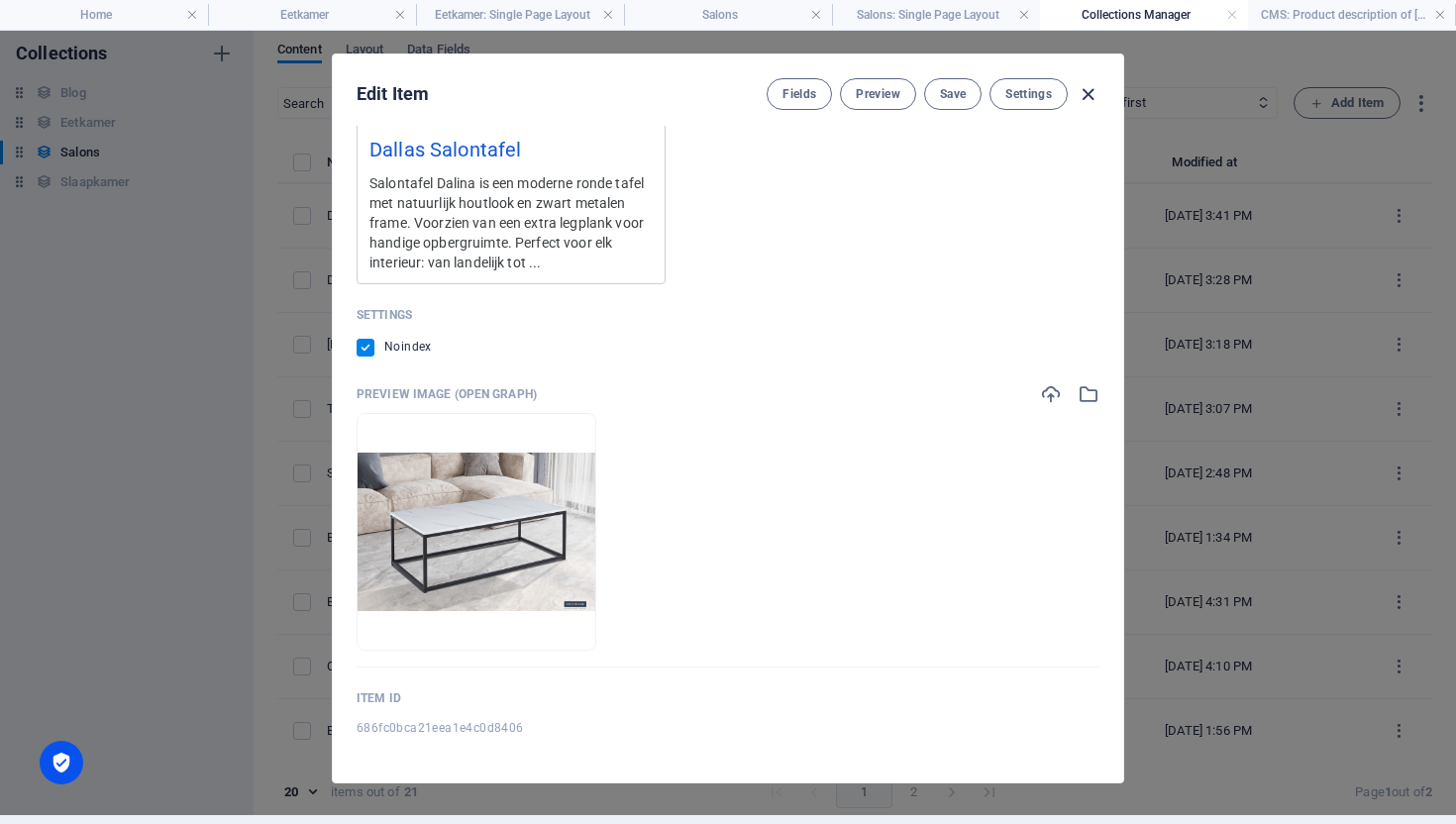 click at bounding box center (1088, 94) 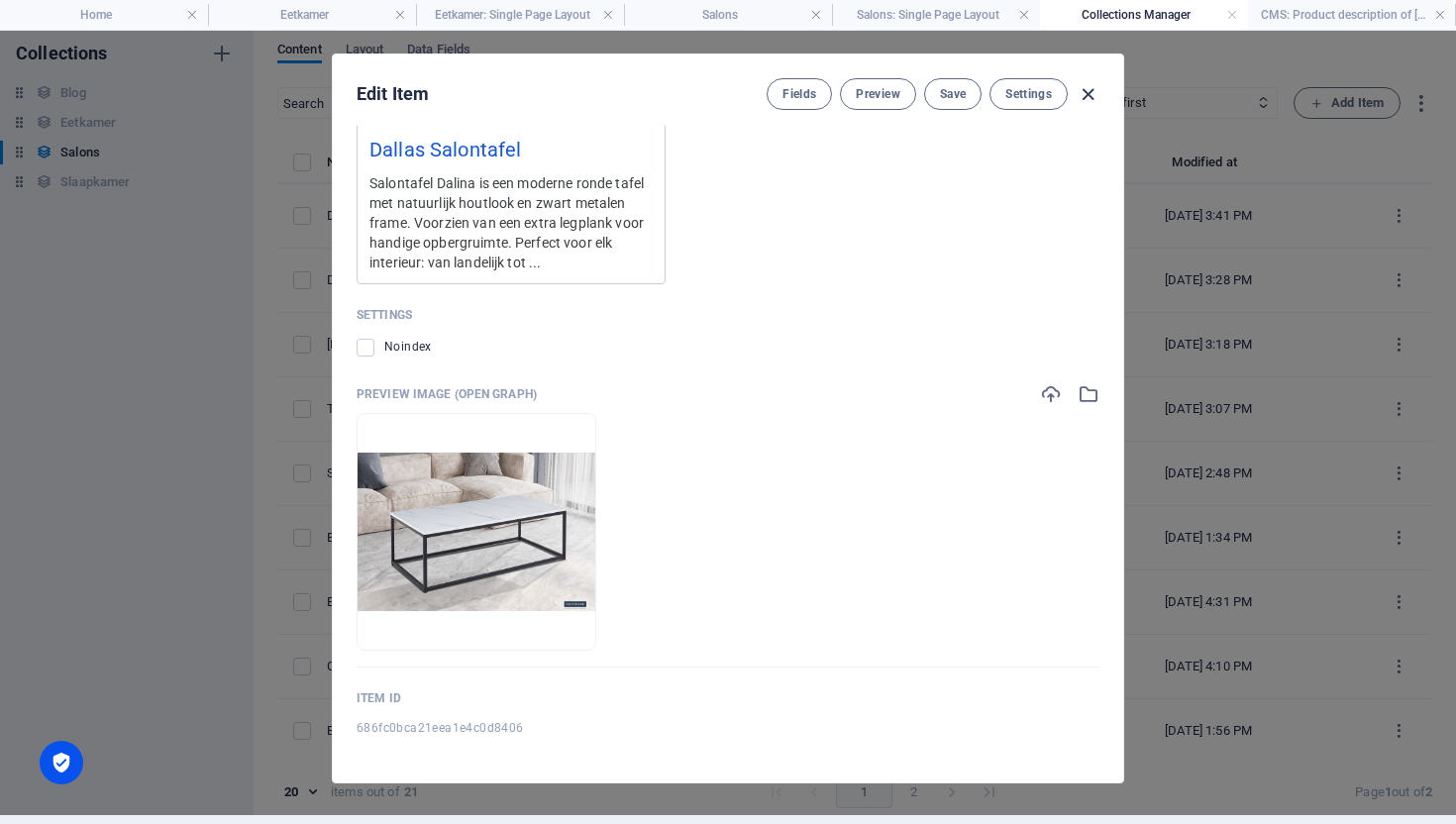 type 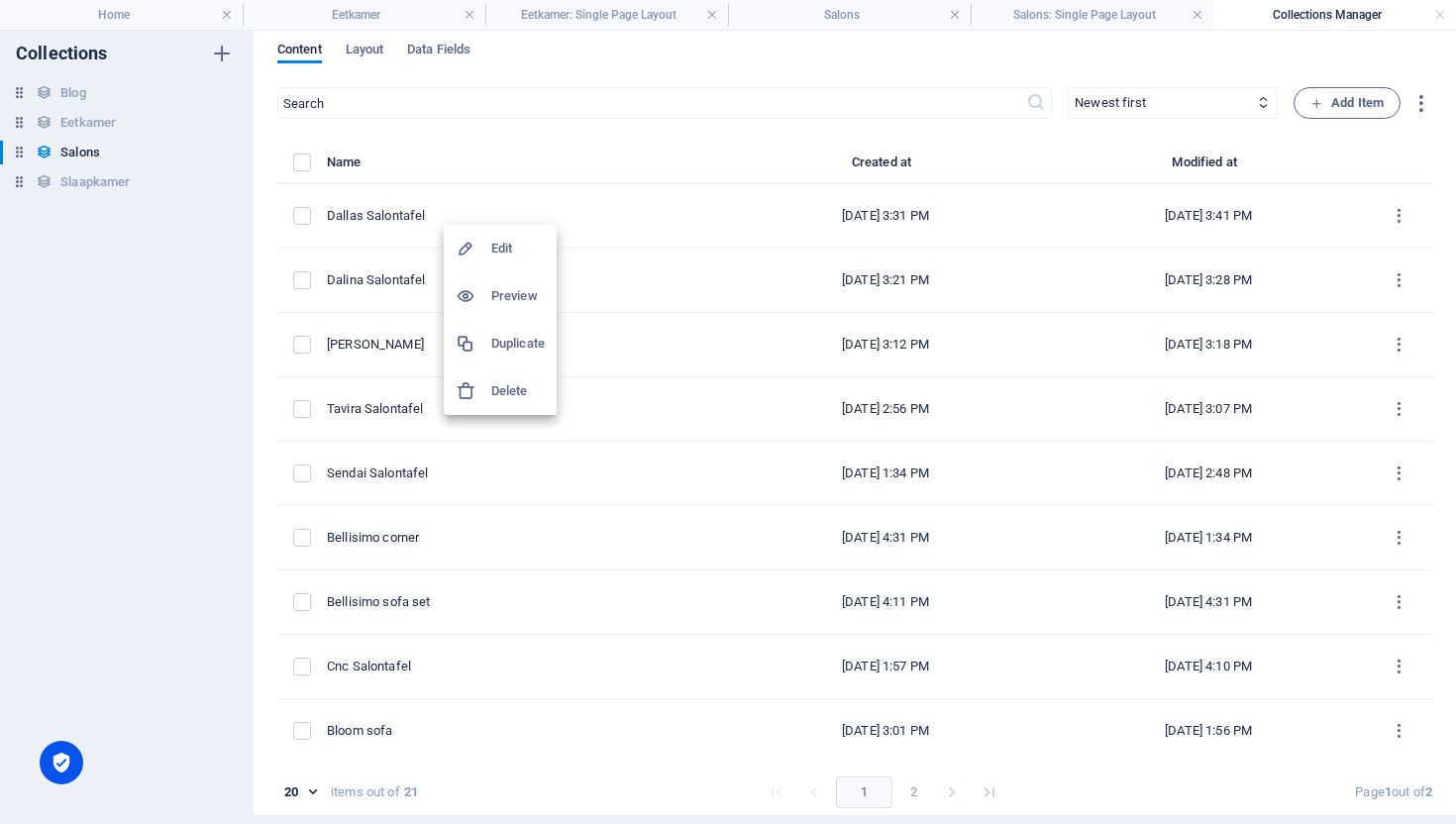 click on "Duplicate" at bounding box center [518, 344] 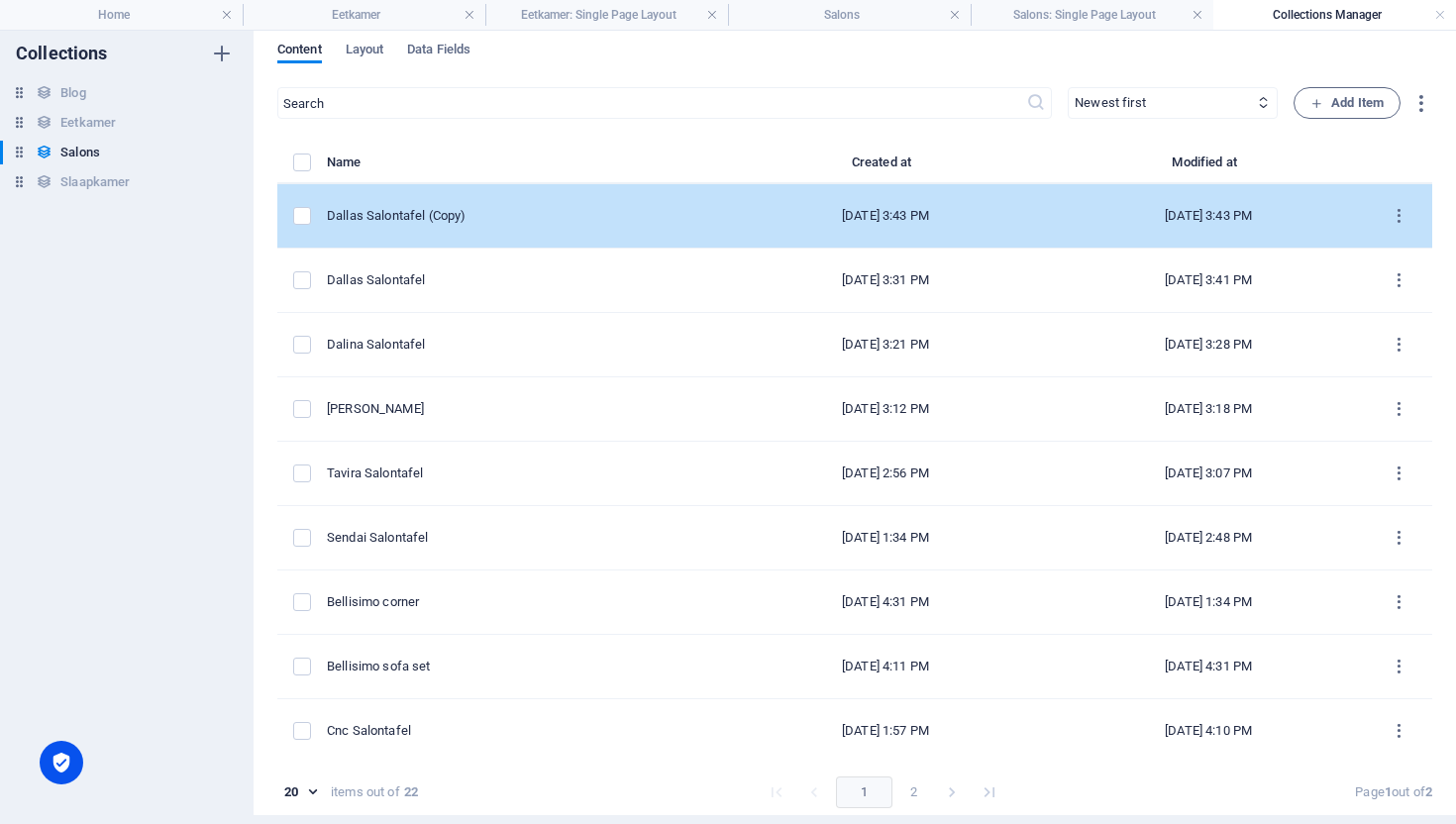 click on "Dallas Salontafel (Copy)" at bounding box center (515, 216) 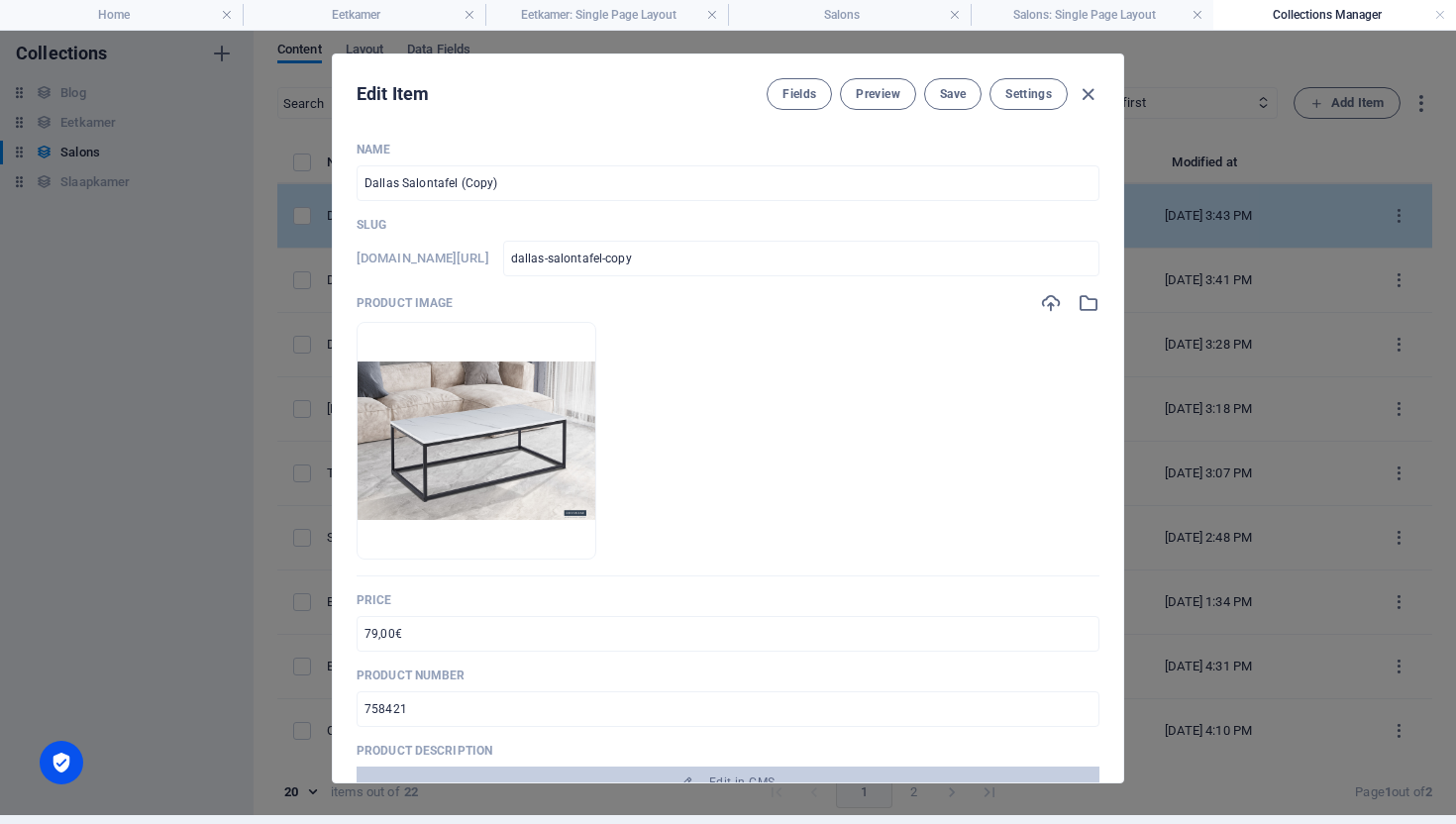 scroll, scrollTop: 0, scrollLeft: 0, axis: both 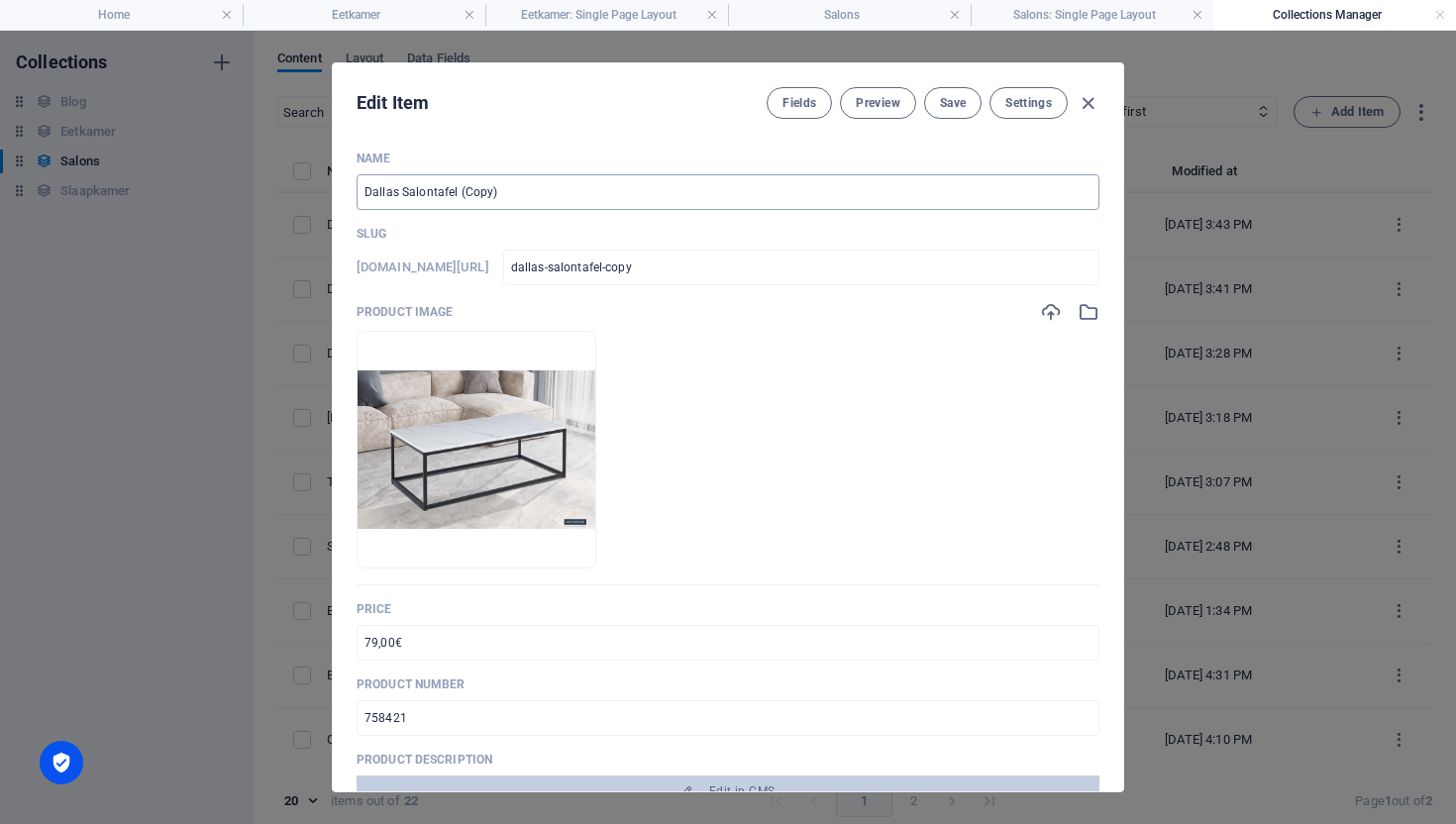 click on "Dallas Salontafel (Copy)" at bounding box center [728, 192] 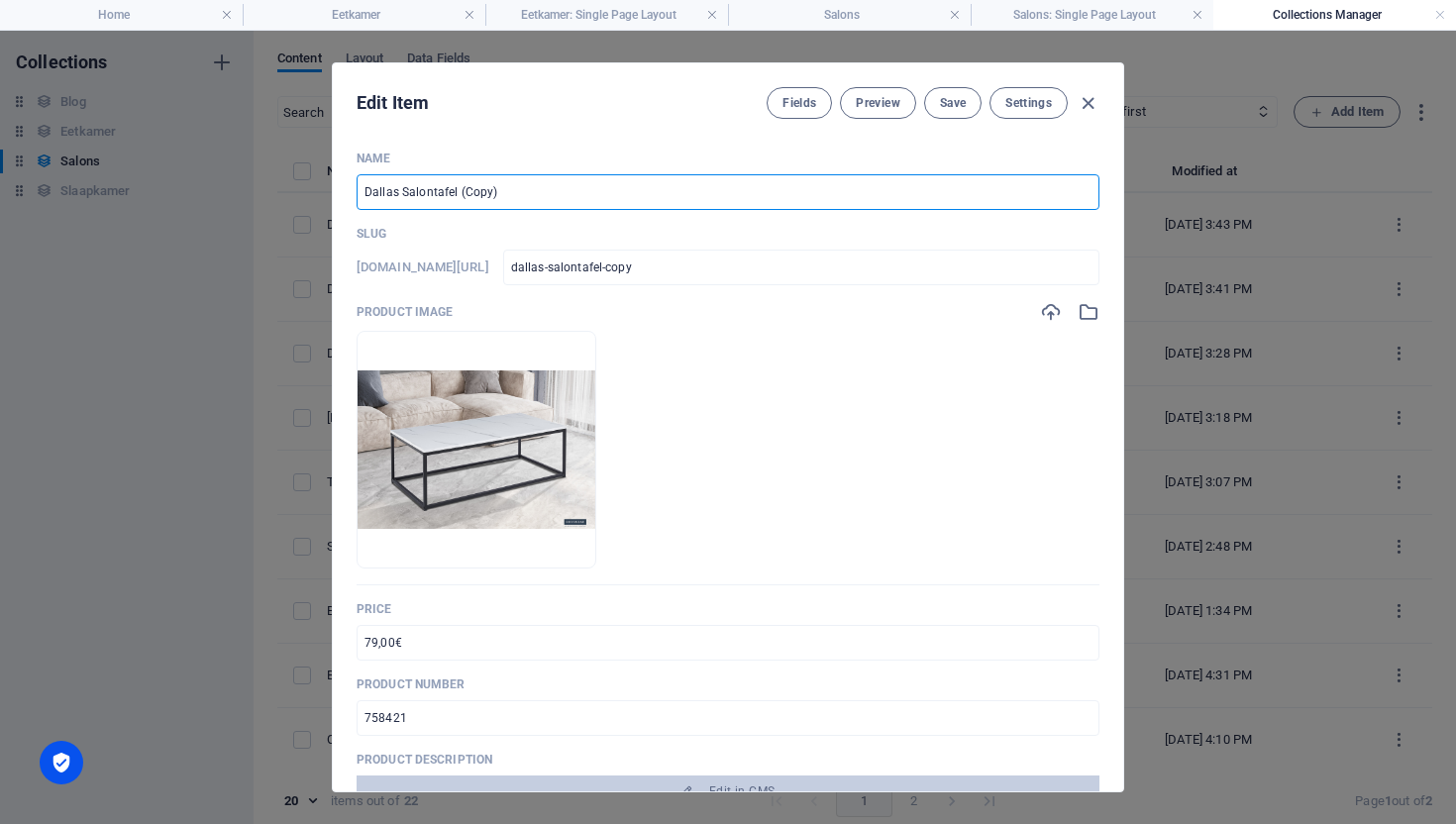 click on "Dallas Salontafel (Copy)" at bounding box center [728, 192] 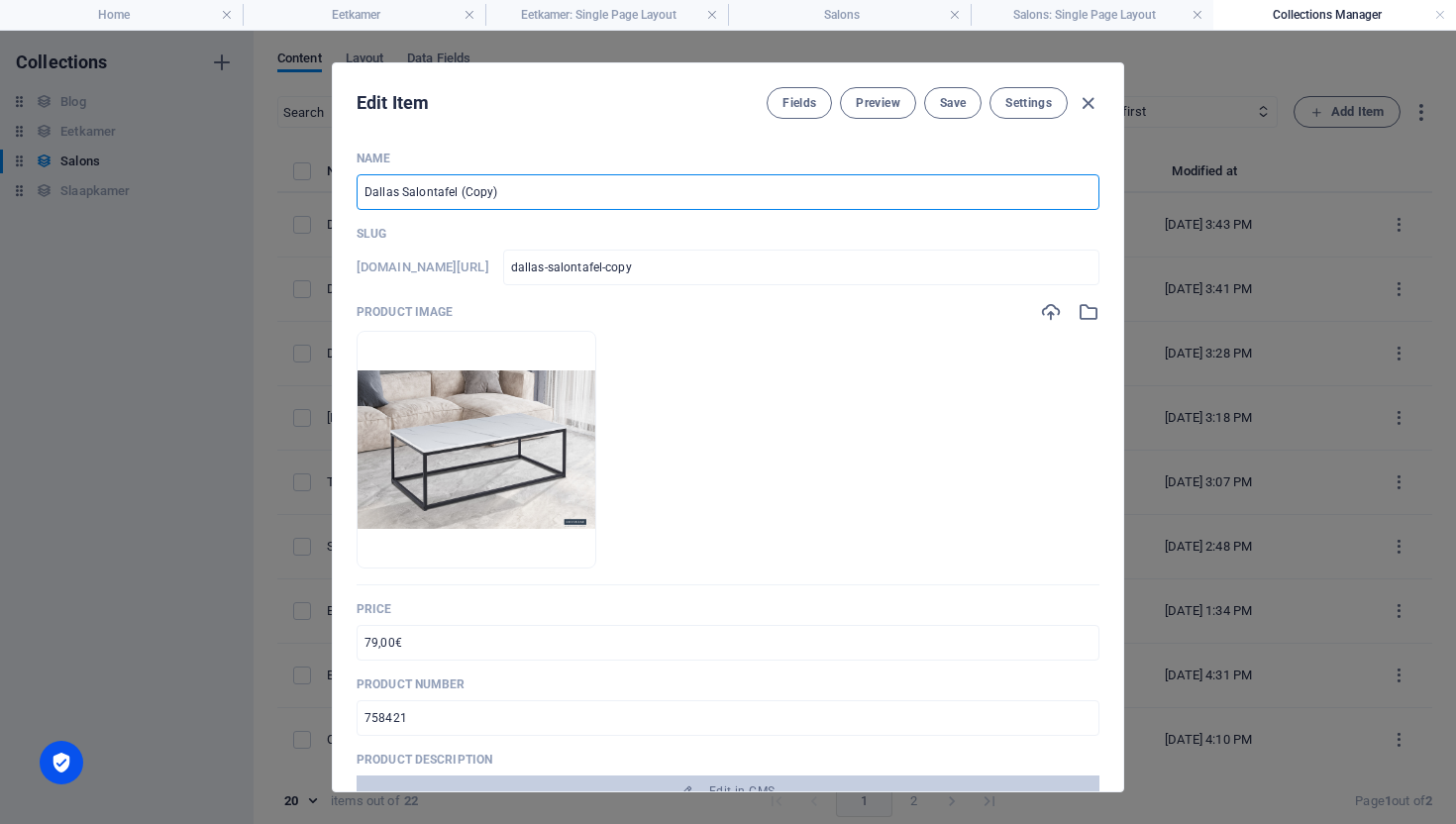 type on "S Salontafel (Copy)" 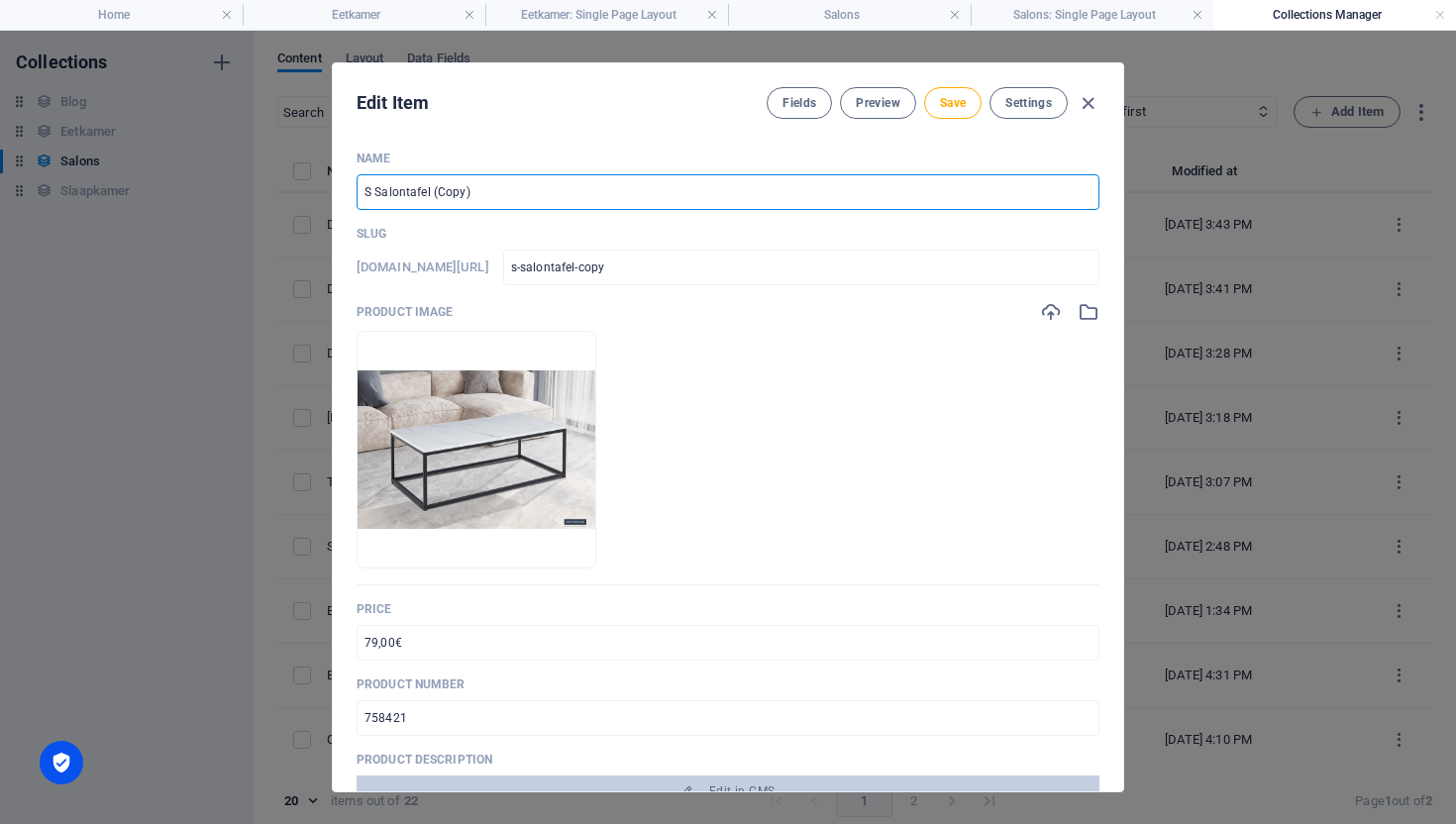 type on "Sh Salontafel (Copy)" 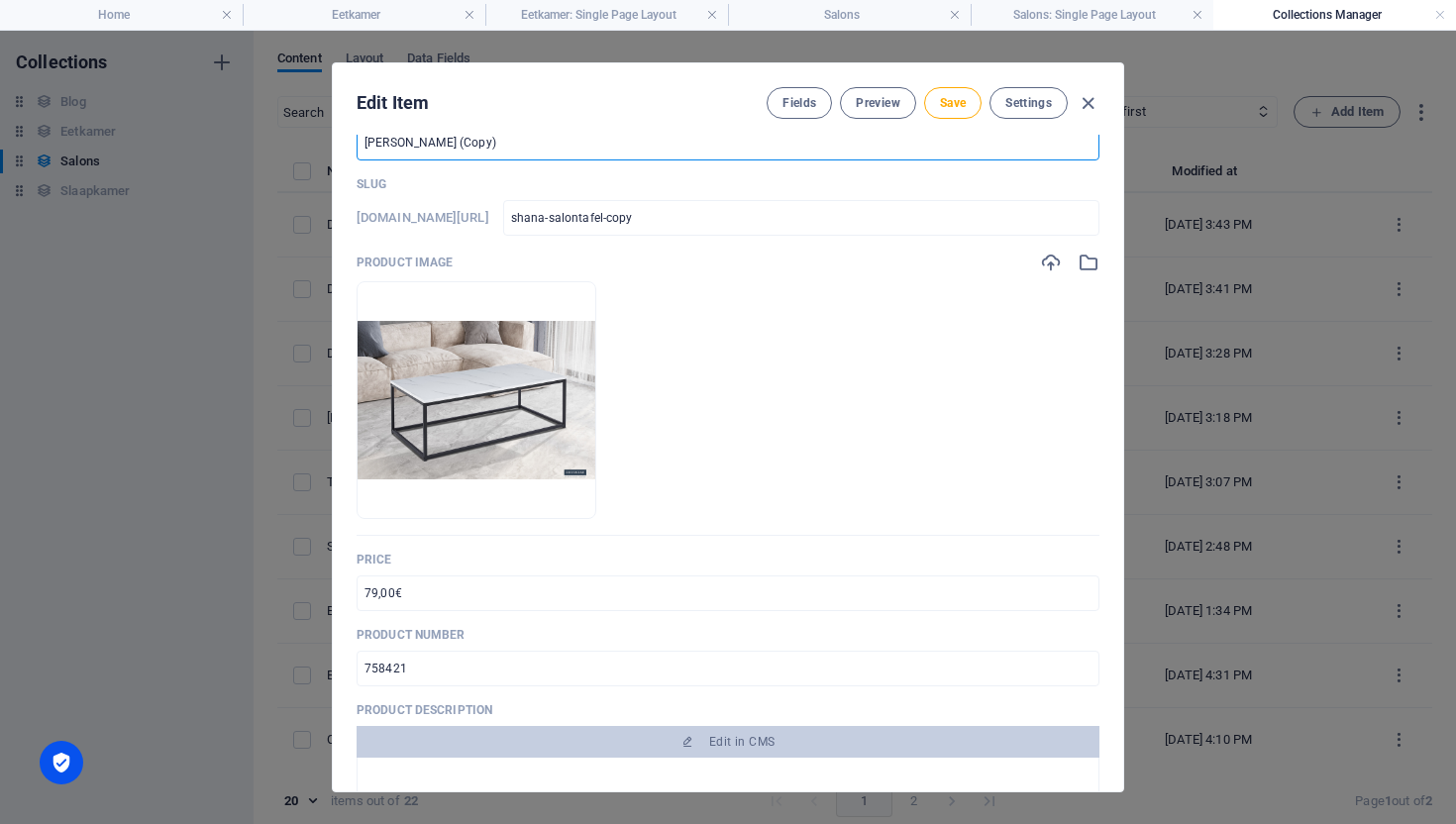 scroll, scrollTop: 31, scrollLeft: 0, axis: vertical 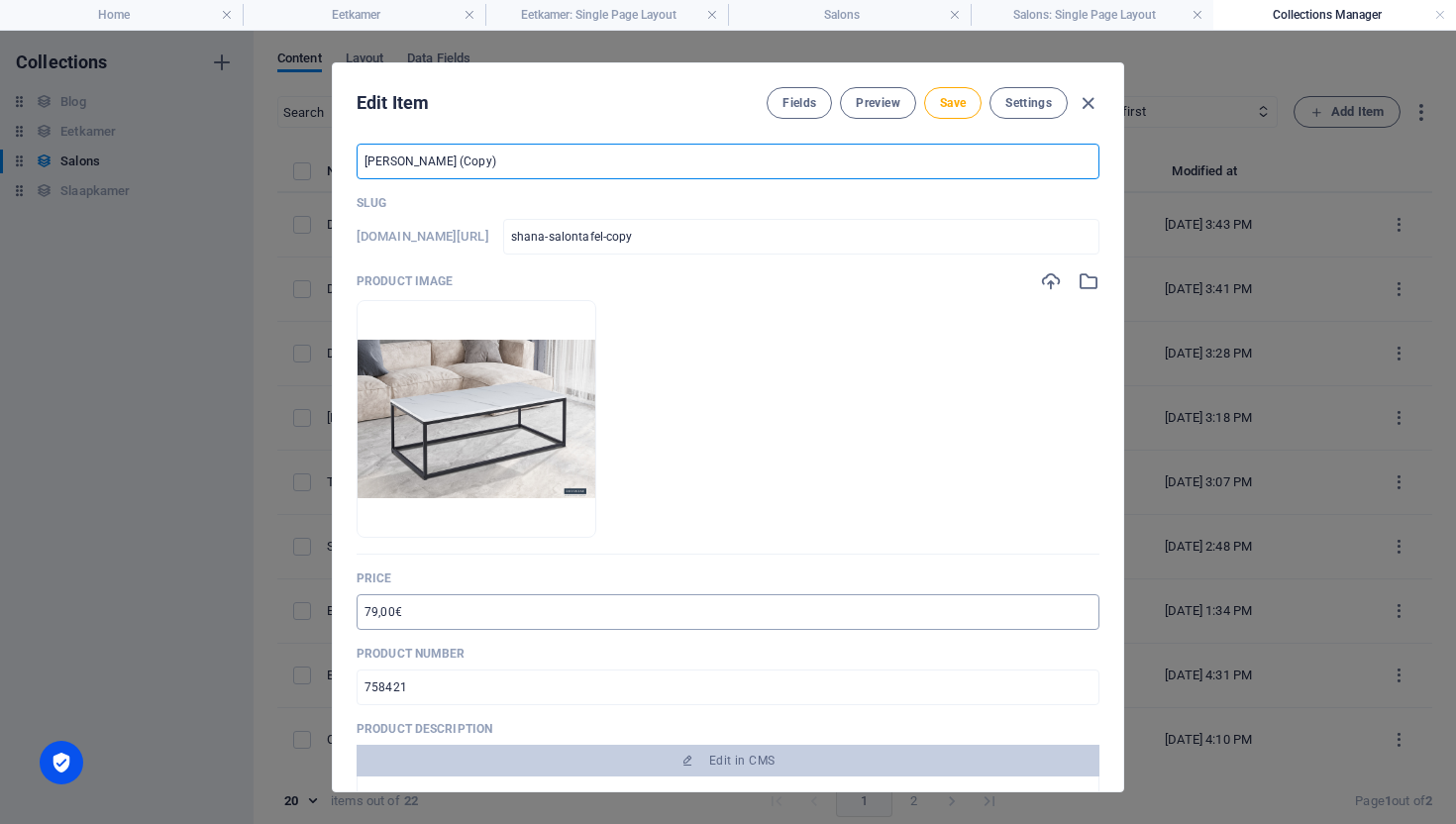 click on "79,00€" at bounding box center [728, 612] 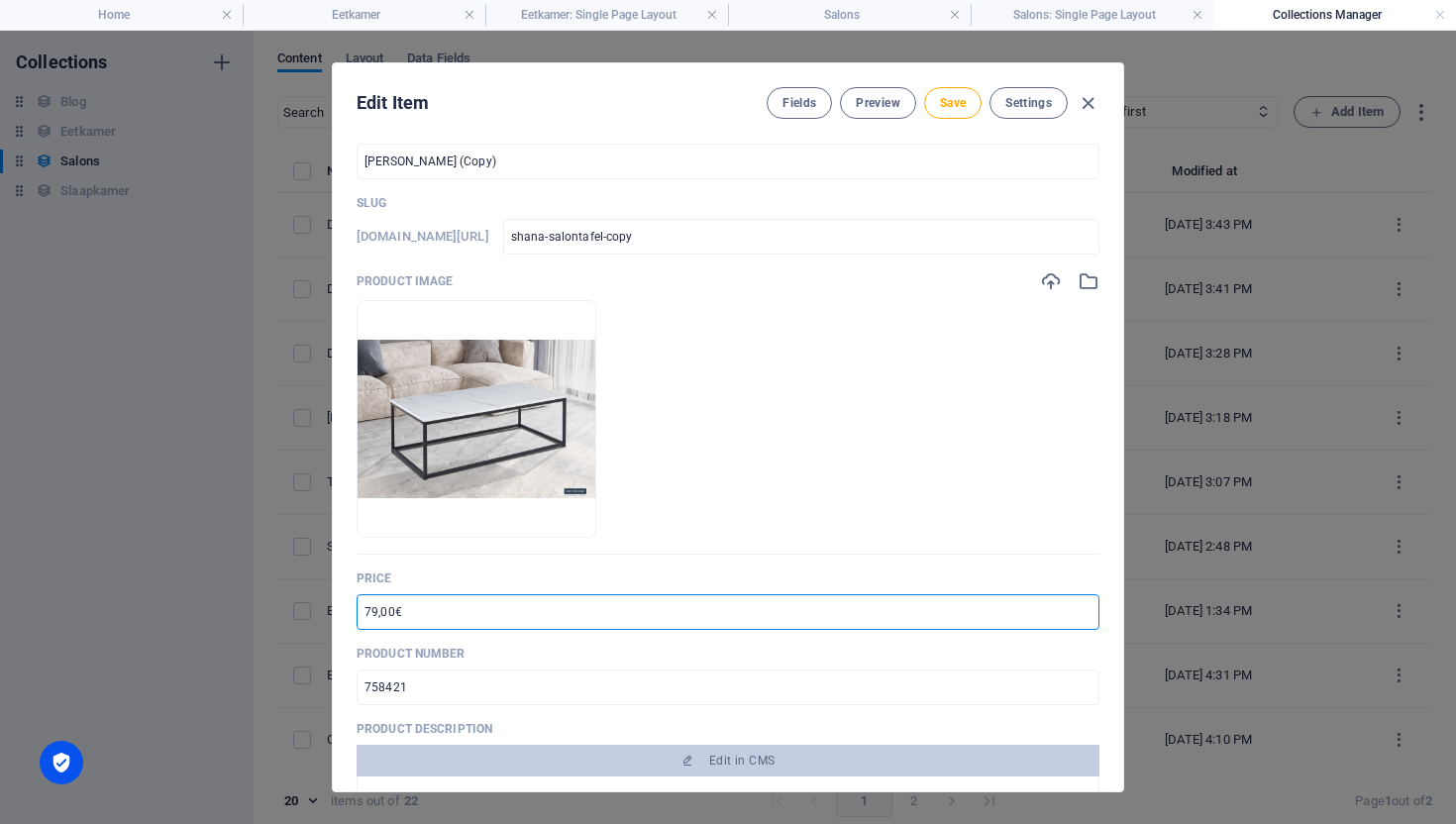 click on "79,00€" at bounding box center (728, 612) 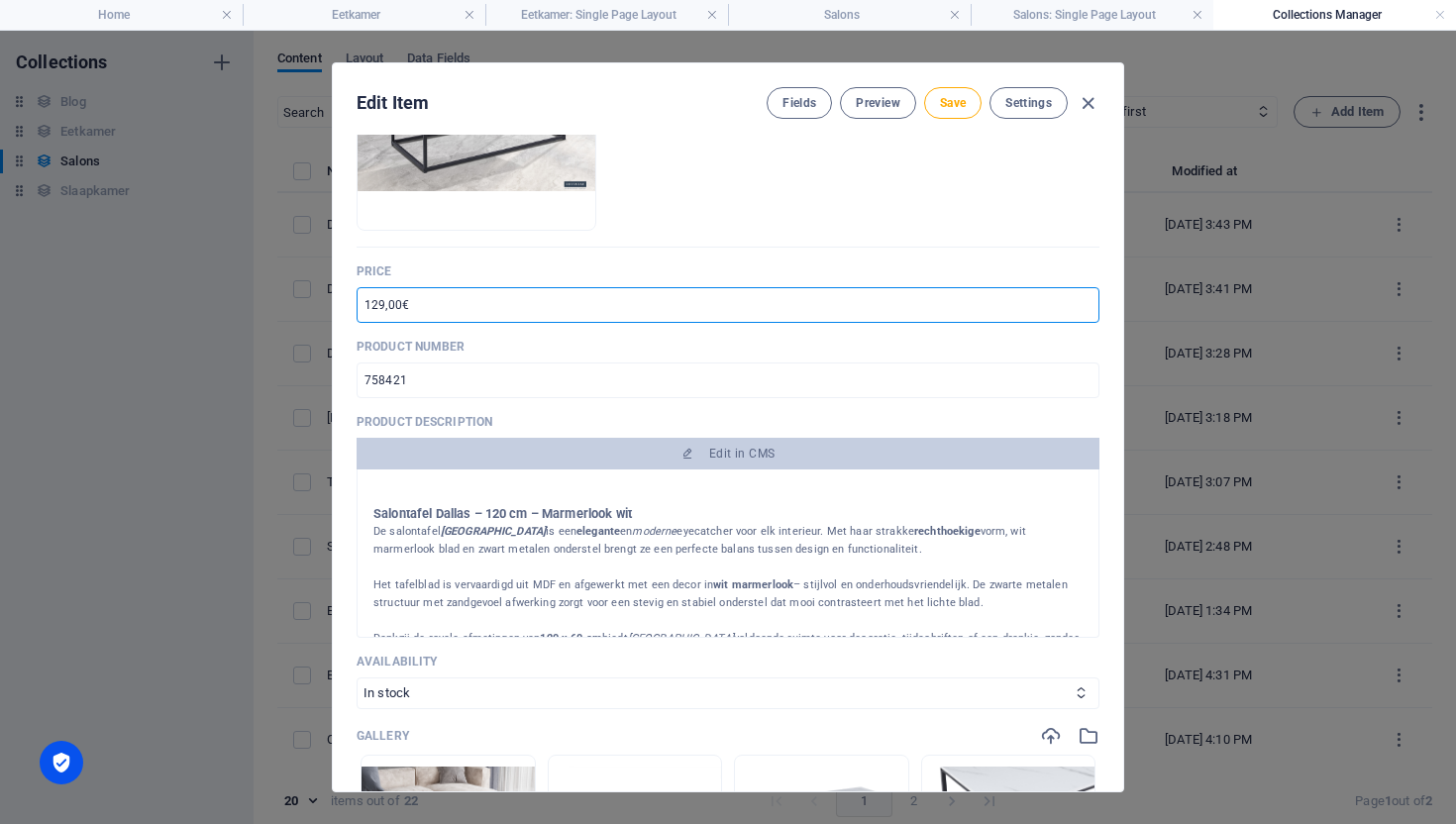 scroll, scrollTop: 365, scrollLeft: 0, axis: vertical 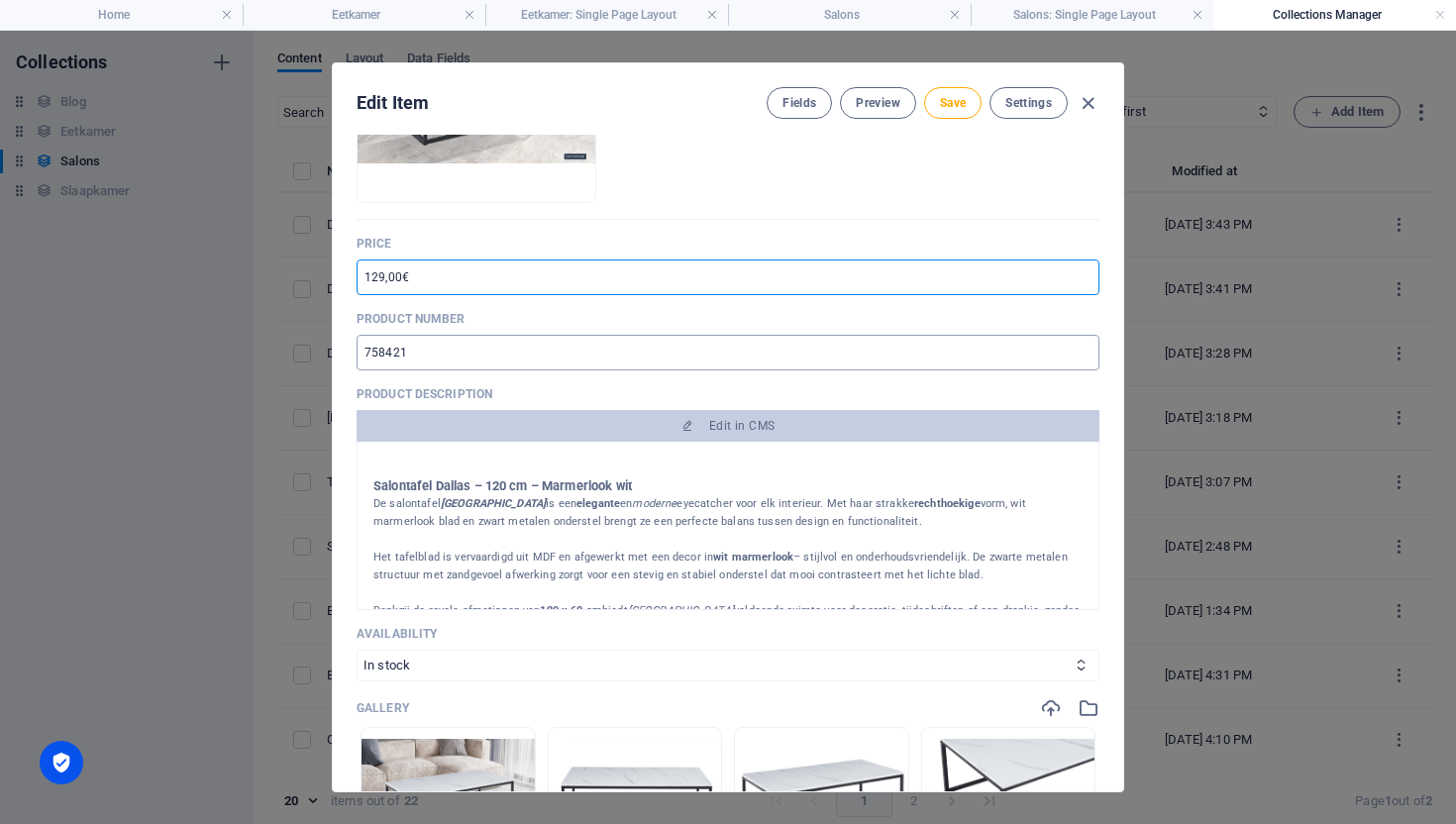 click on "758421" at bounding box center (728, 353) 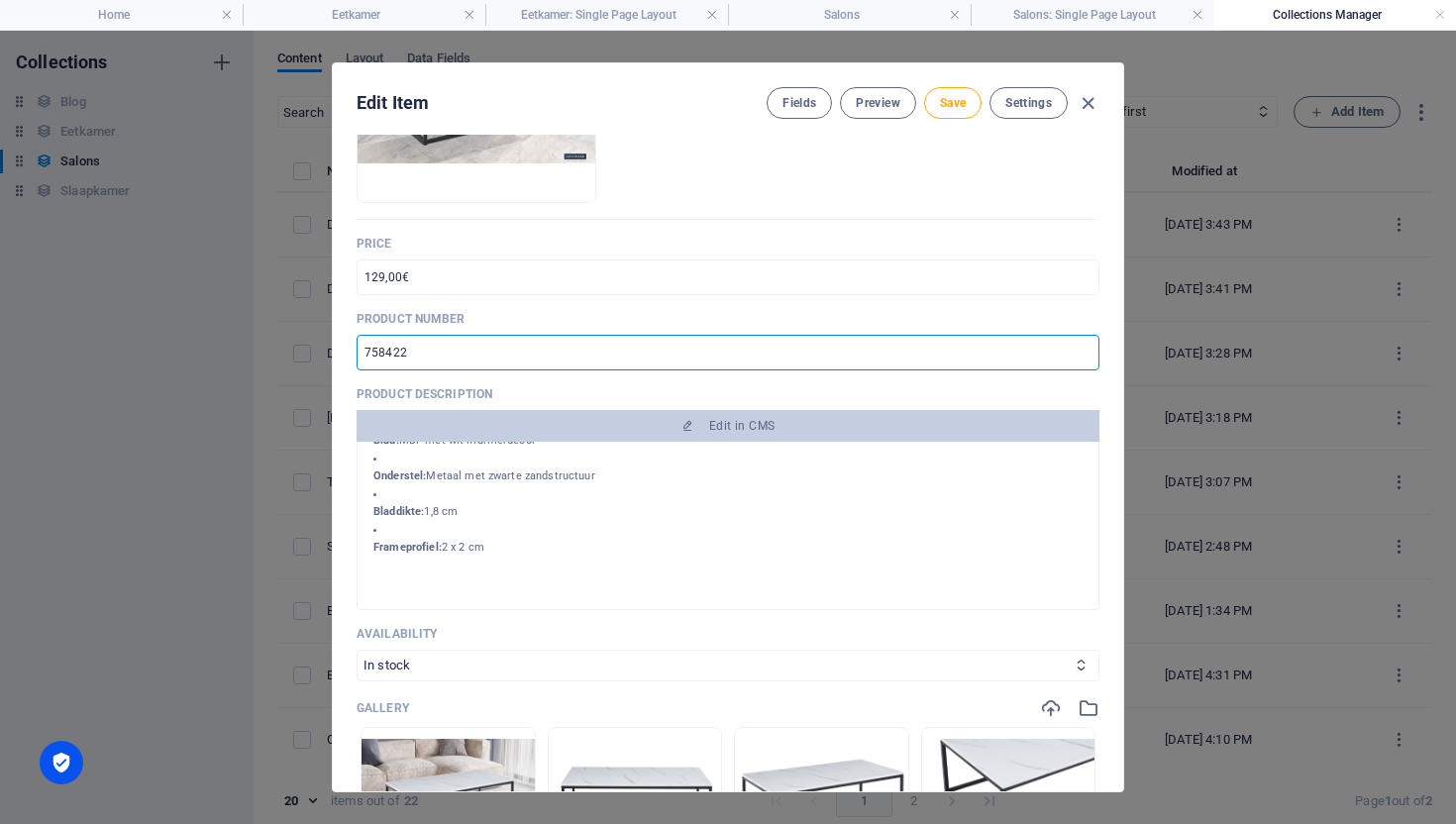scroll, scrollTop: 530, scrollLeft: 0, axis: vertical 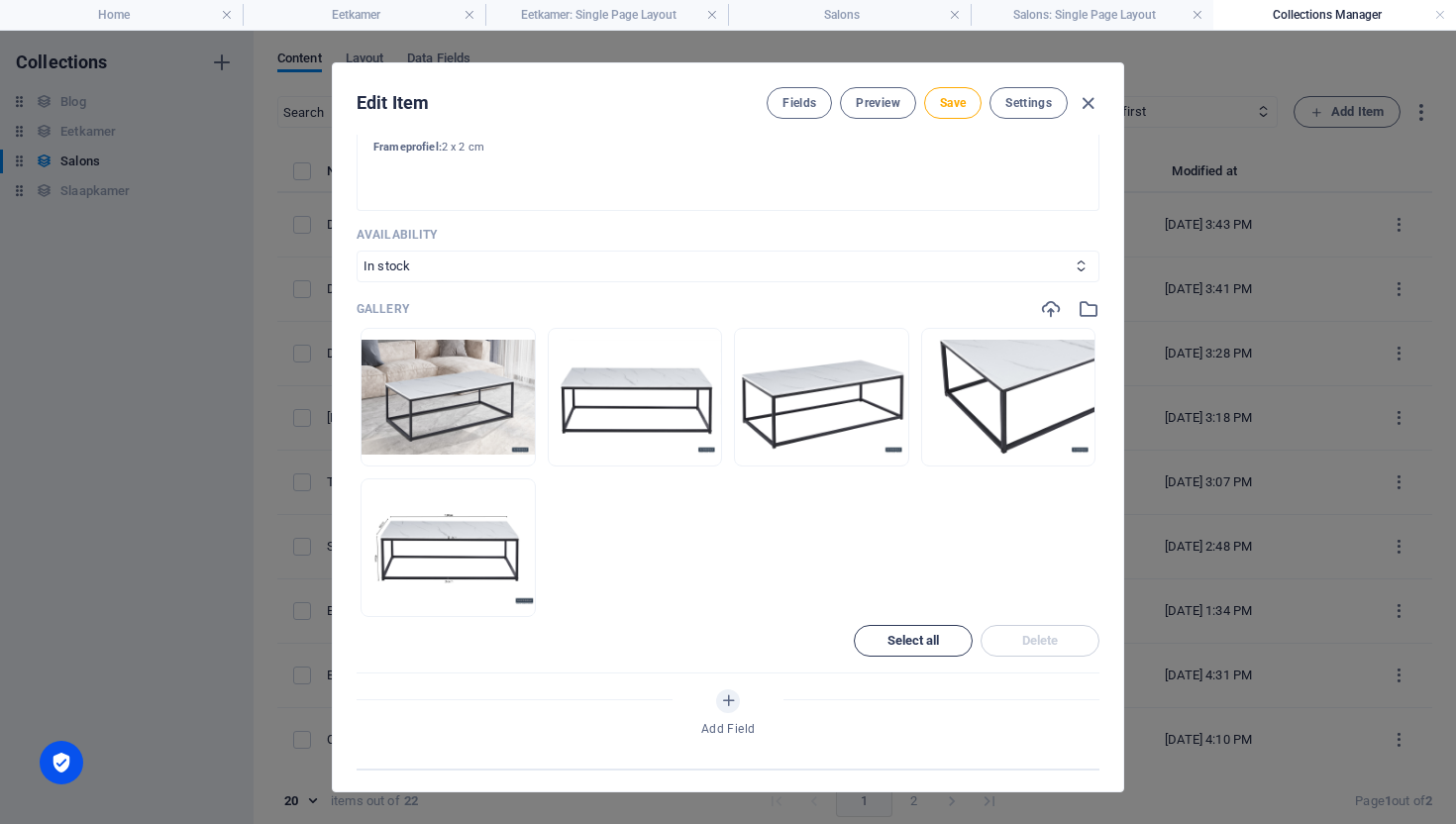 drag, startPoint x: 868, startPoint y: 631, endPoint x: 933, endPoint y: 634, distance: 65.069194 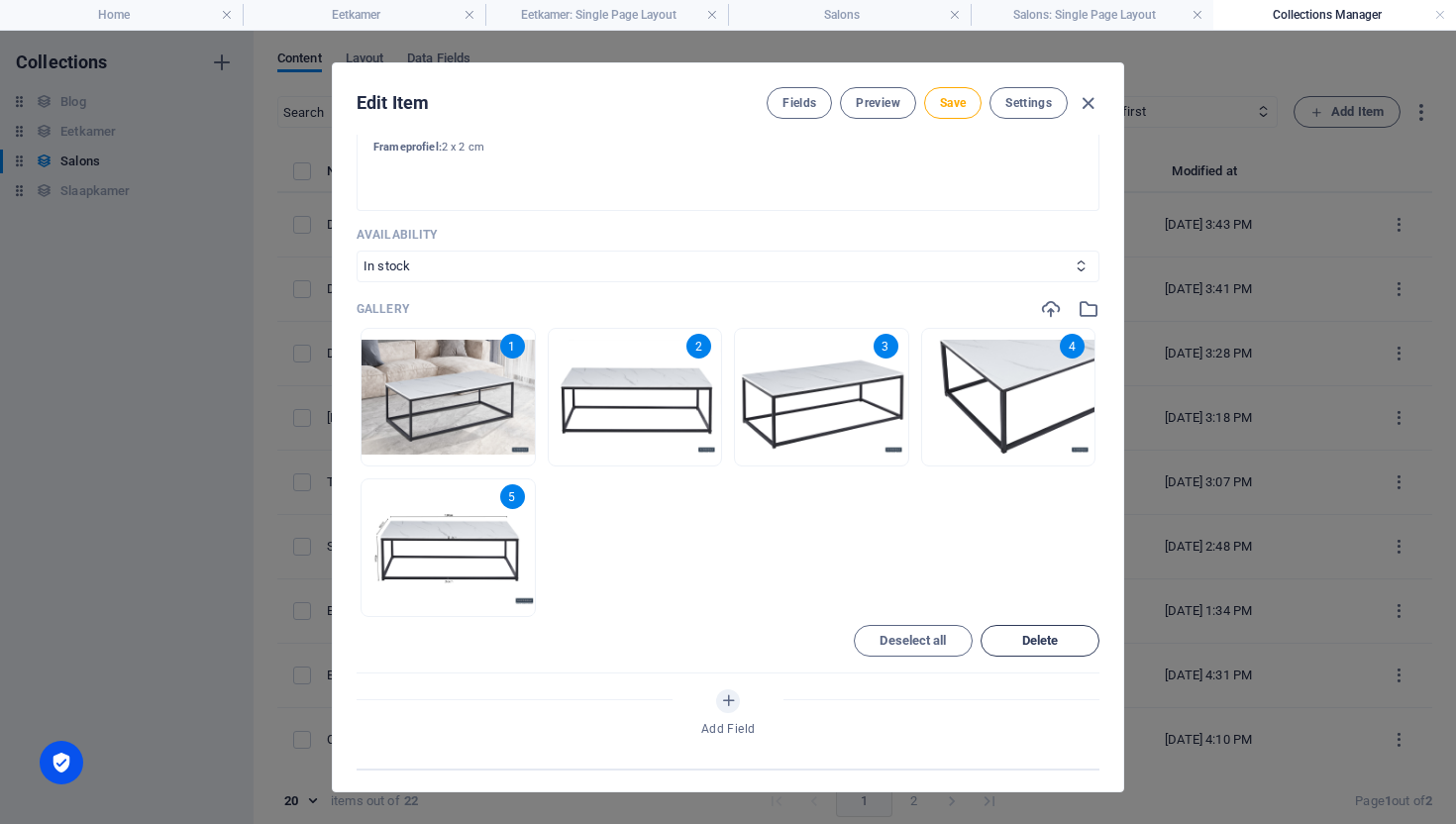 click on "Delete" at bounding box center (1040, 641) 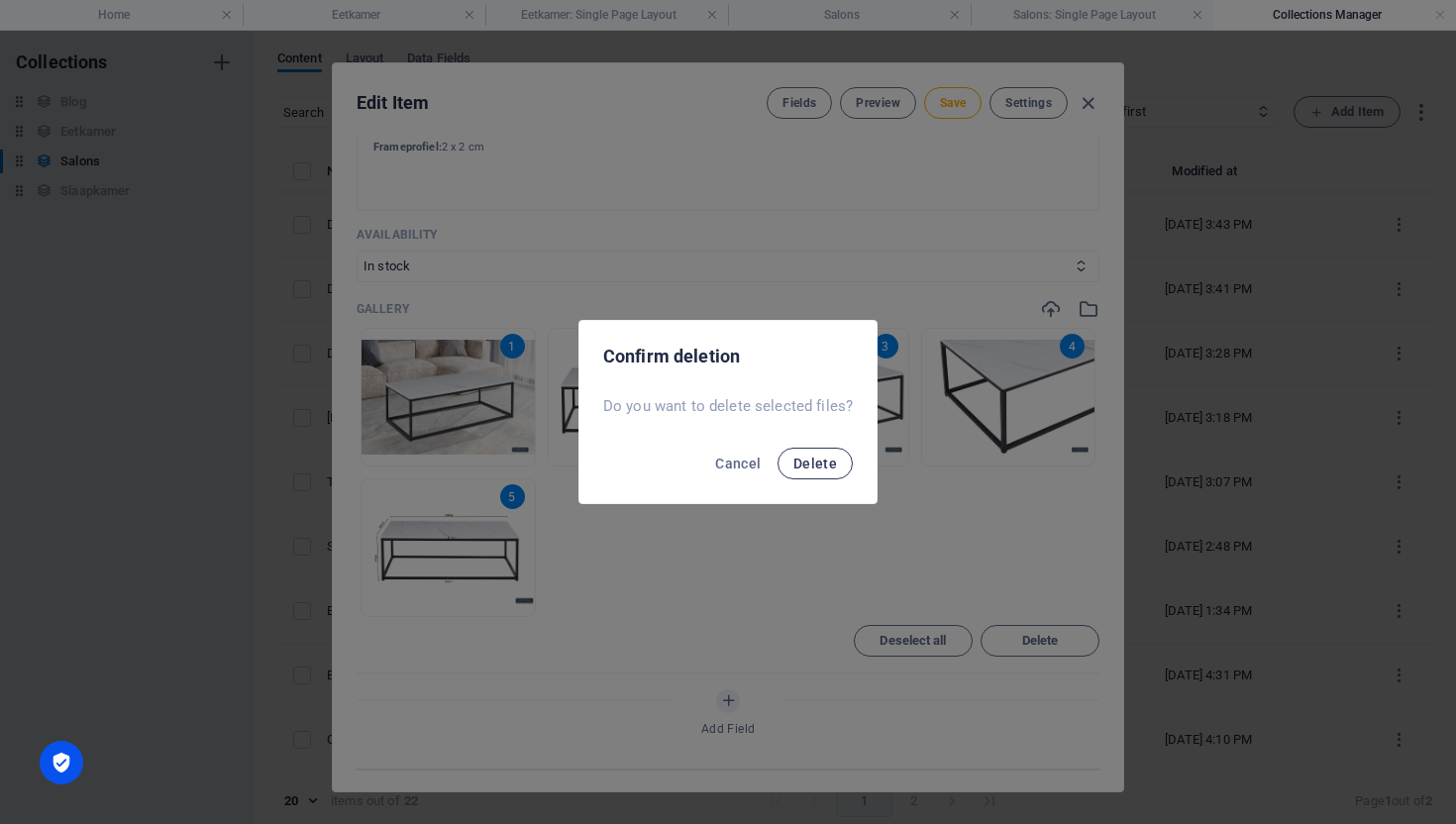 click on "Delete" at bounding box center (815, 464) 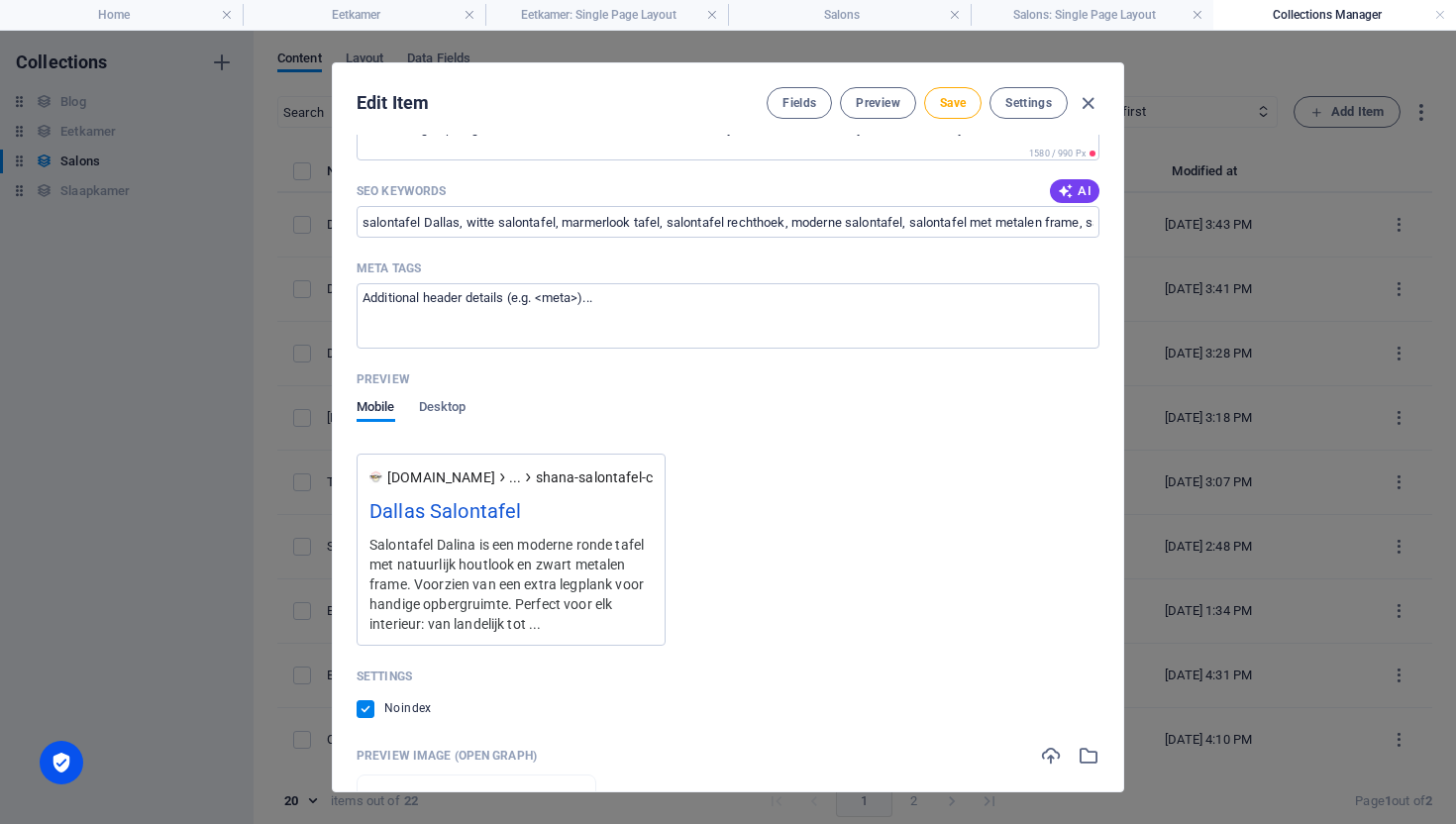 scroll, scrollTop: 1866, scrollLeft: 0, axis: vertical 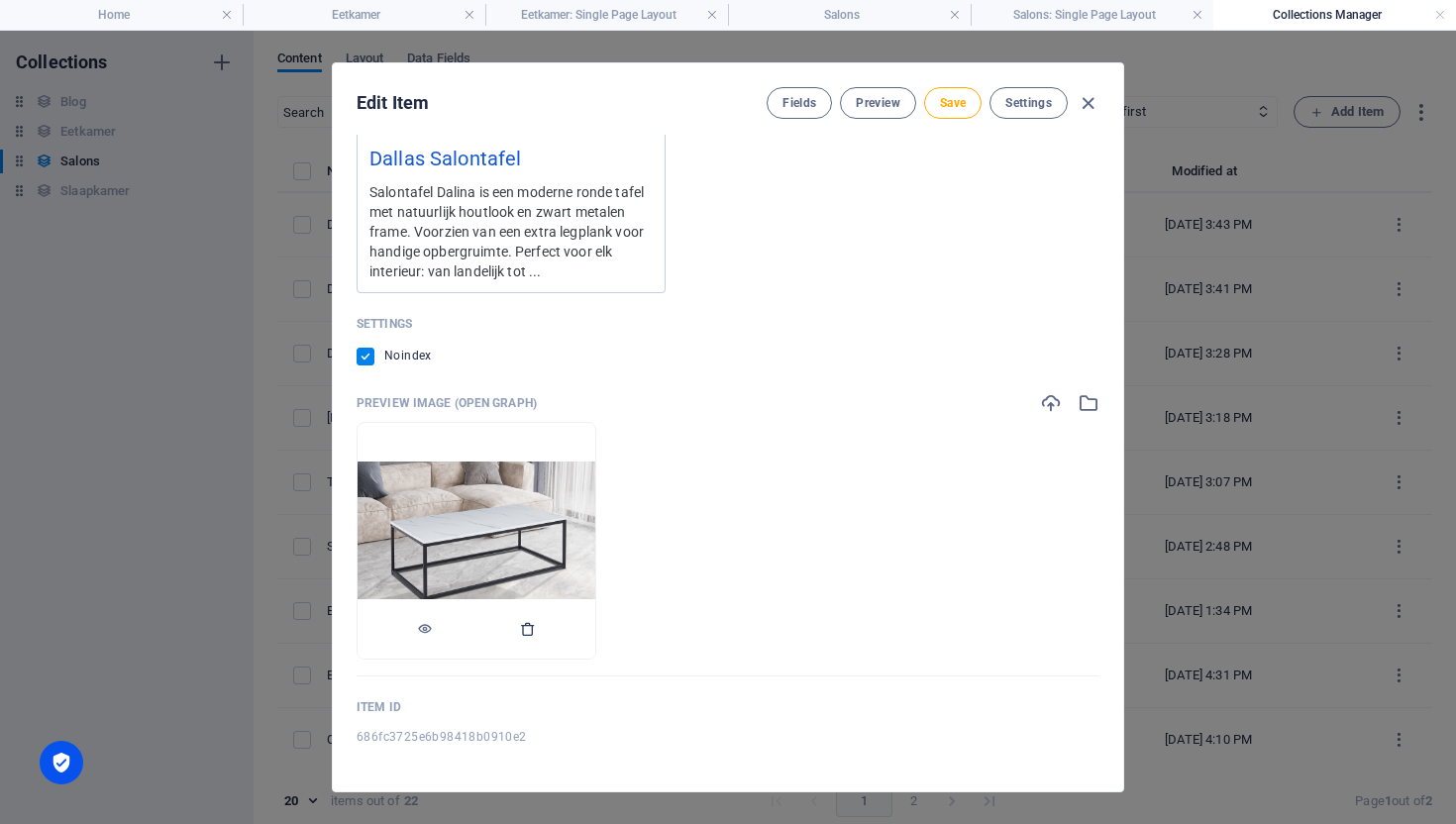 click at bounding box center [528, 629] 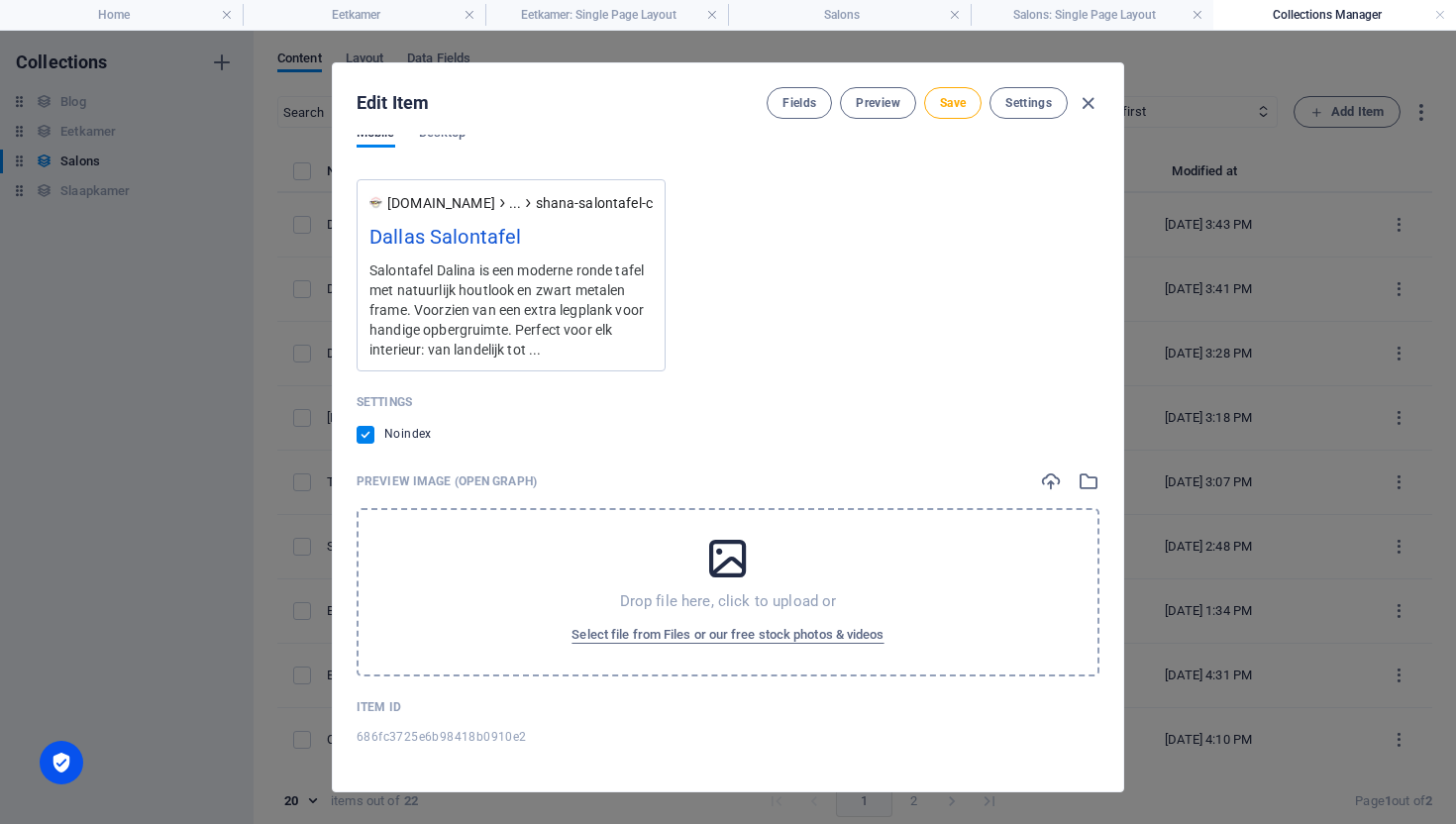 scroll, scrollTop: 1788, scrollLeft: 0, axis: vertical 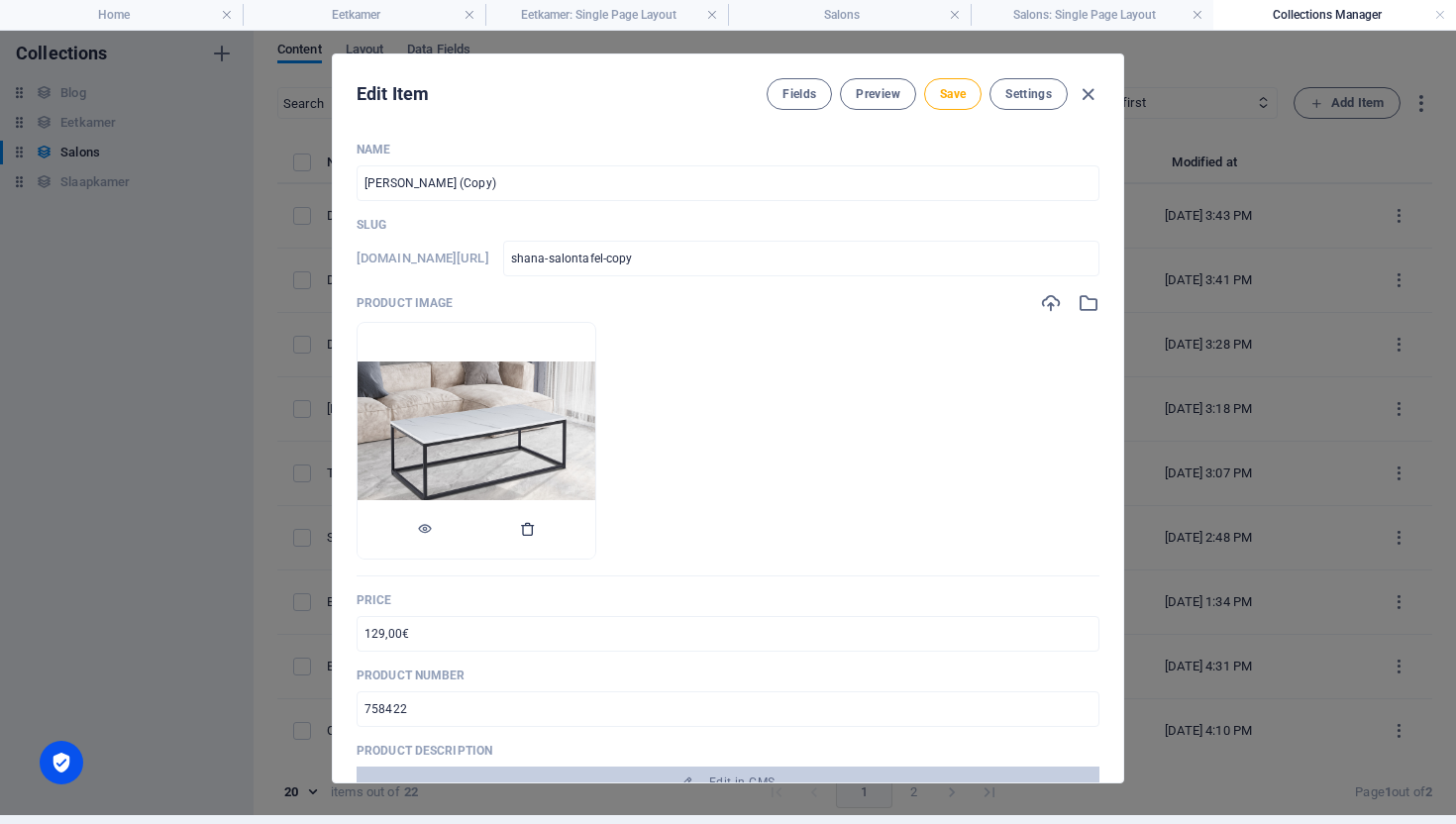 drag, startPoint x: 607, startPoint y: 530, endPoint x: 617, endPoint y: 531, distance: 10.049876 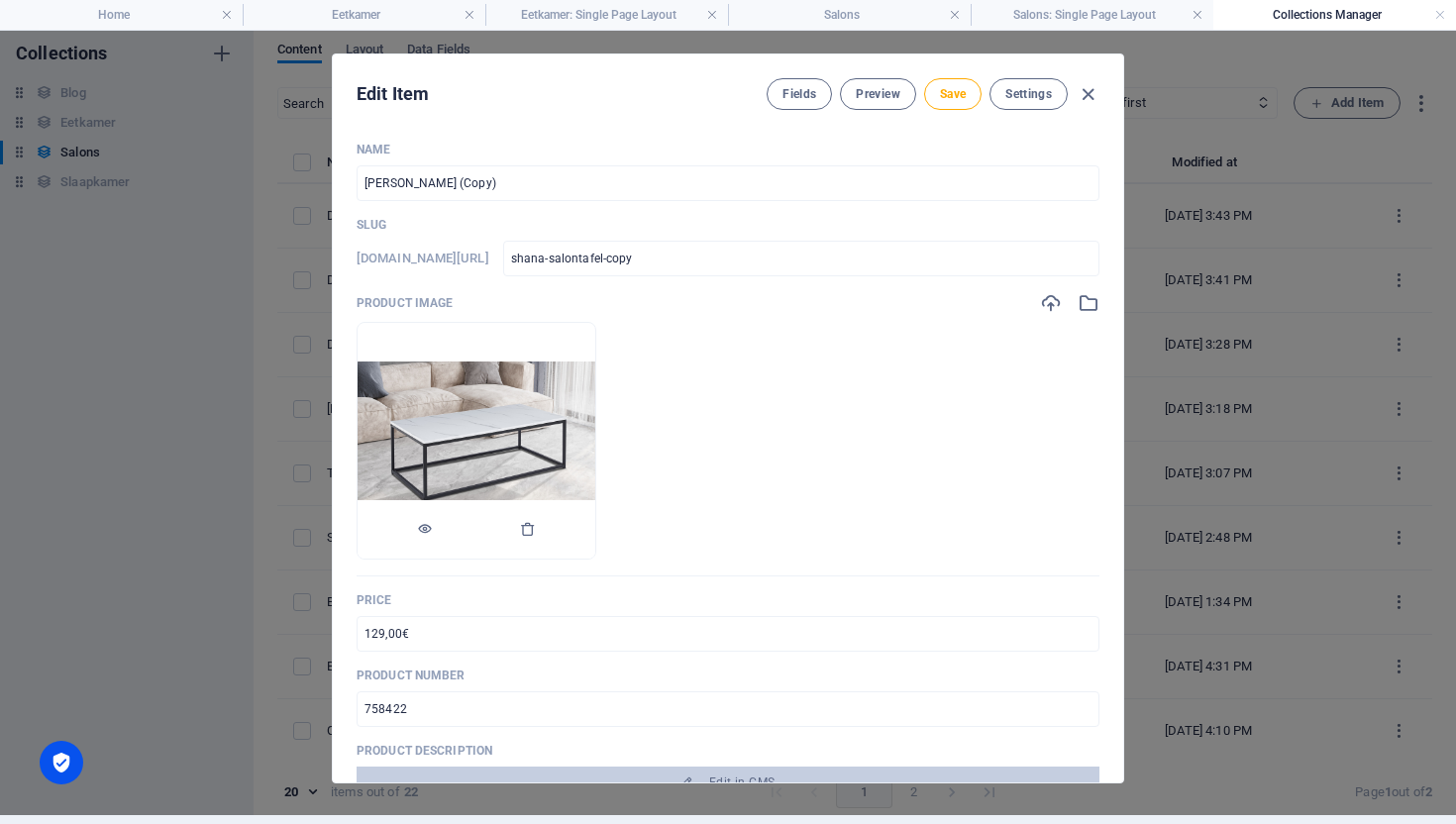 click at bounding box center (476, 530) 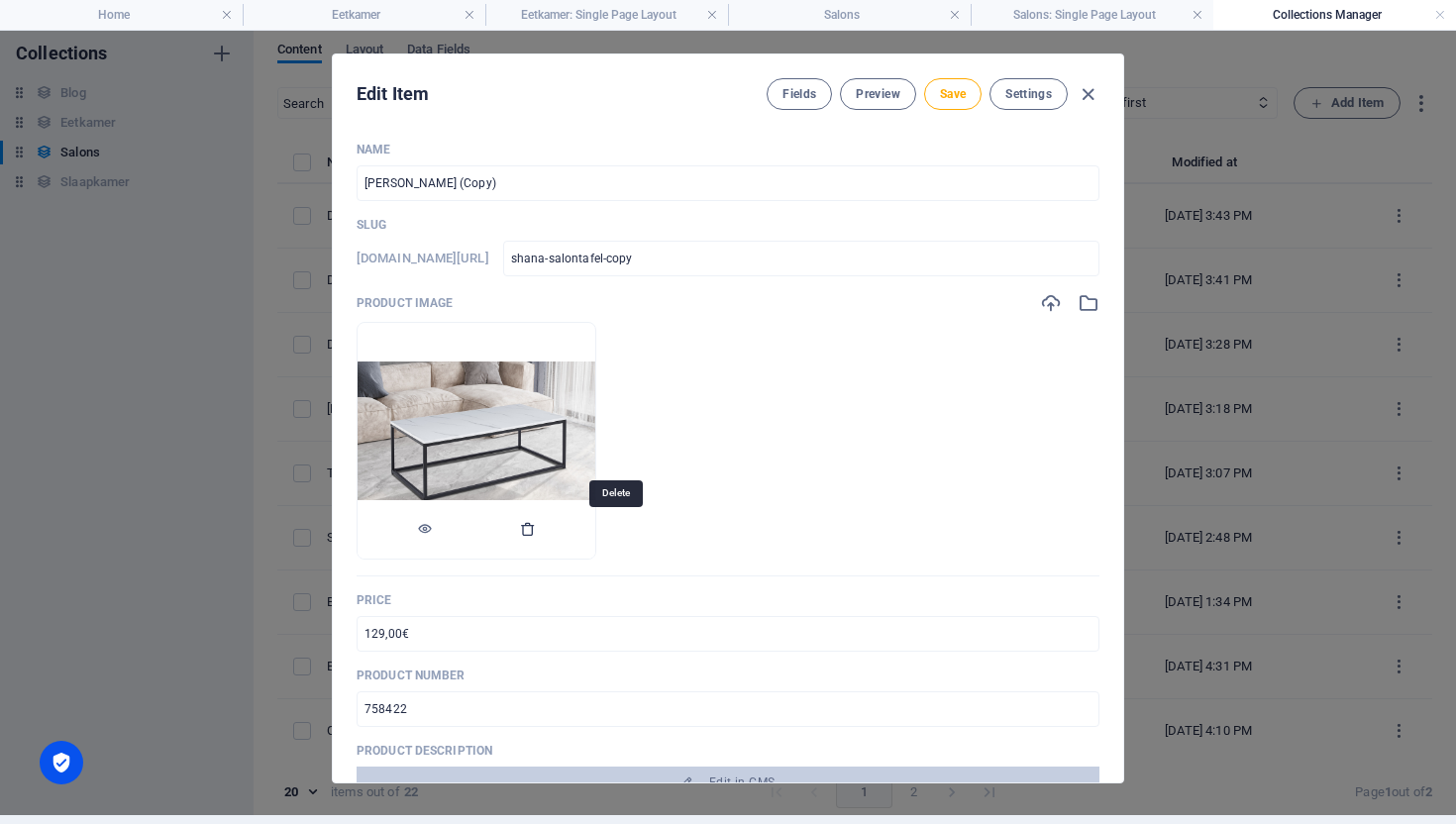 click at bounding box center [528, 529] 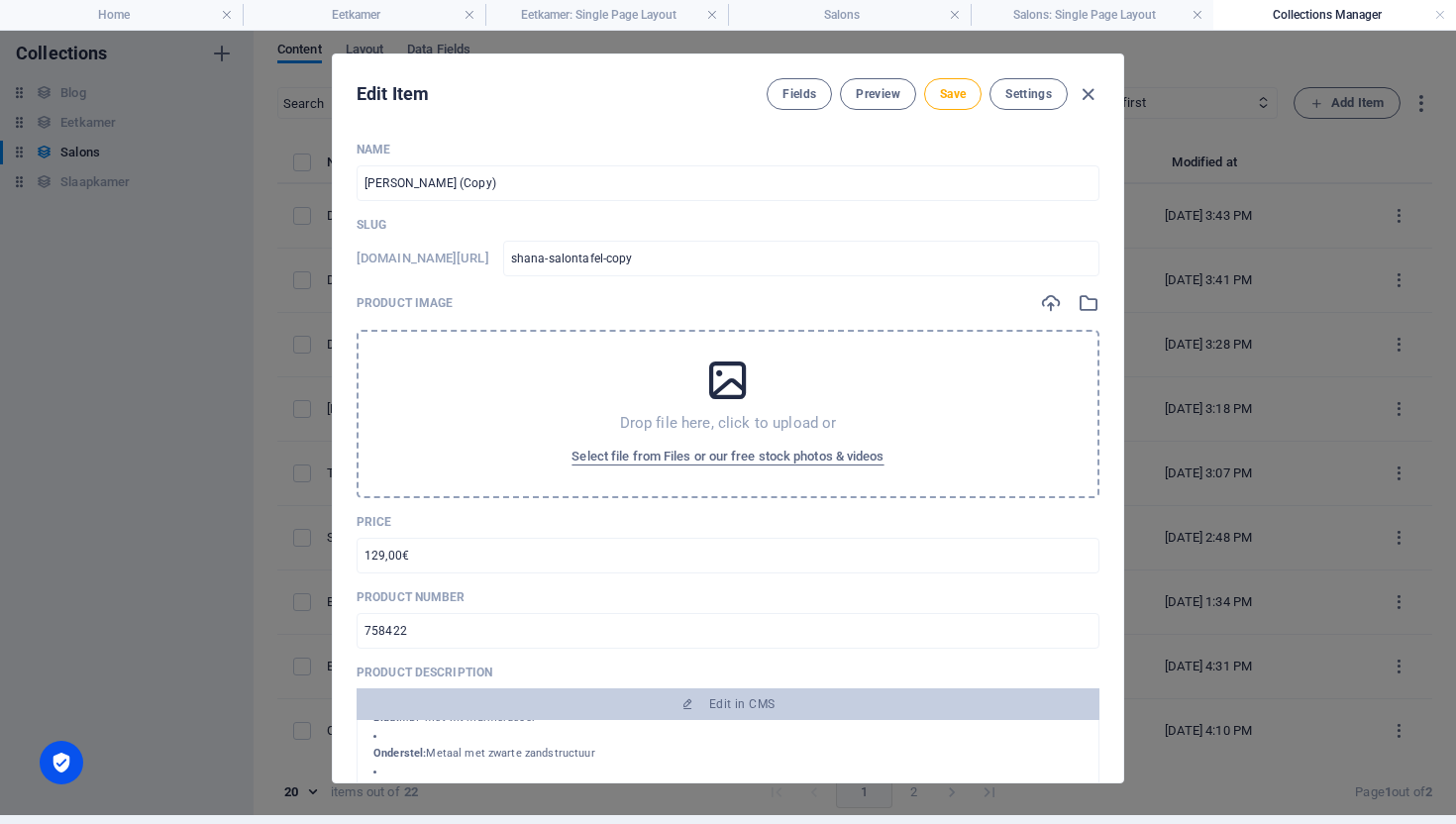 click at bounding box center [728, 380] 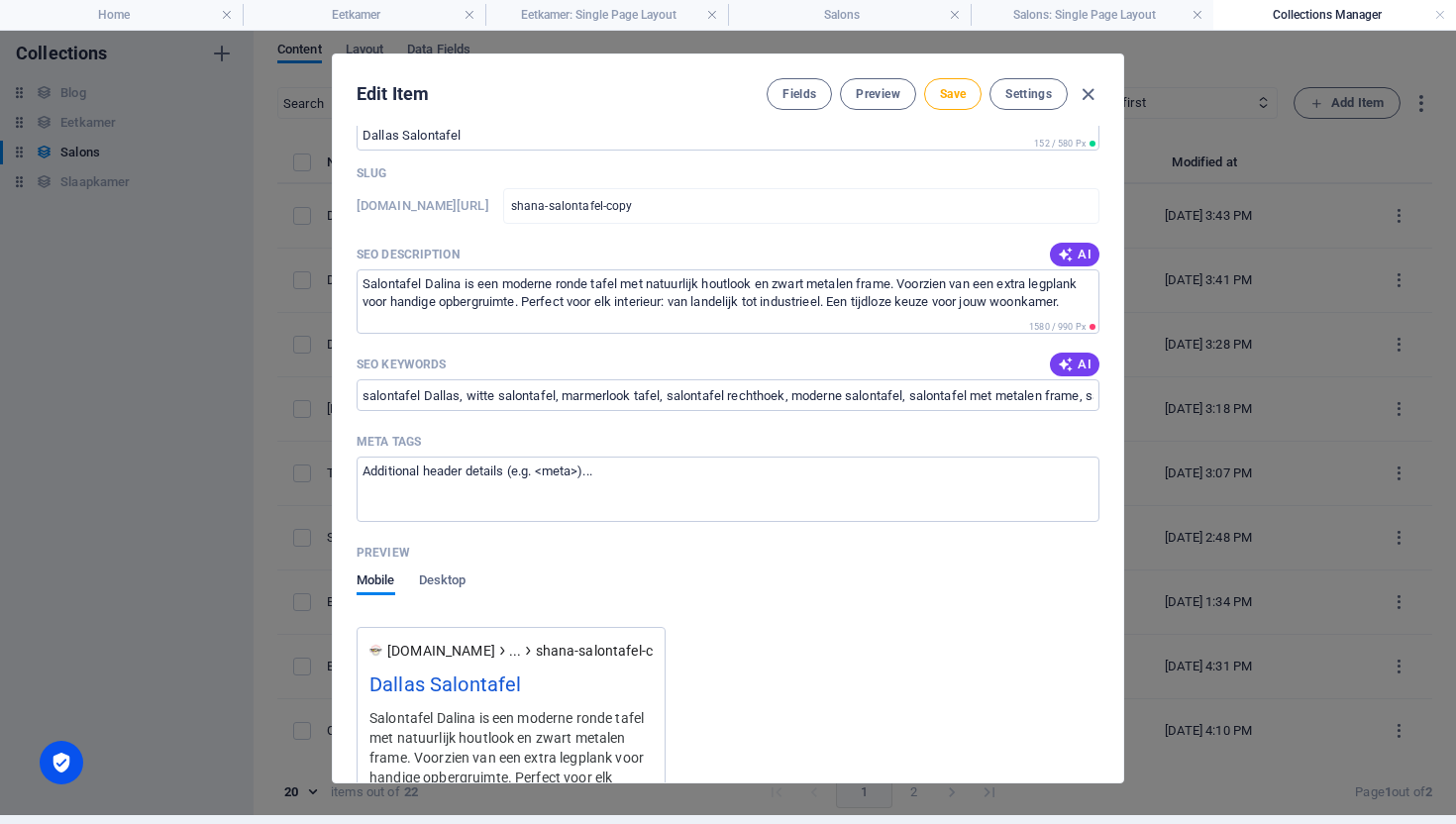 scroll, scrollTop: 1709, scrollLeft: 0, axis: vertical 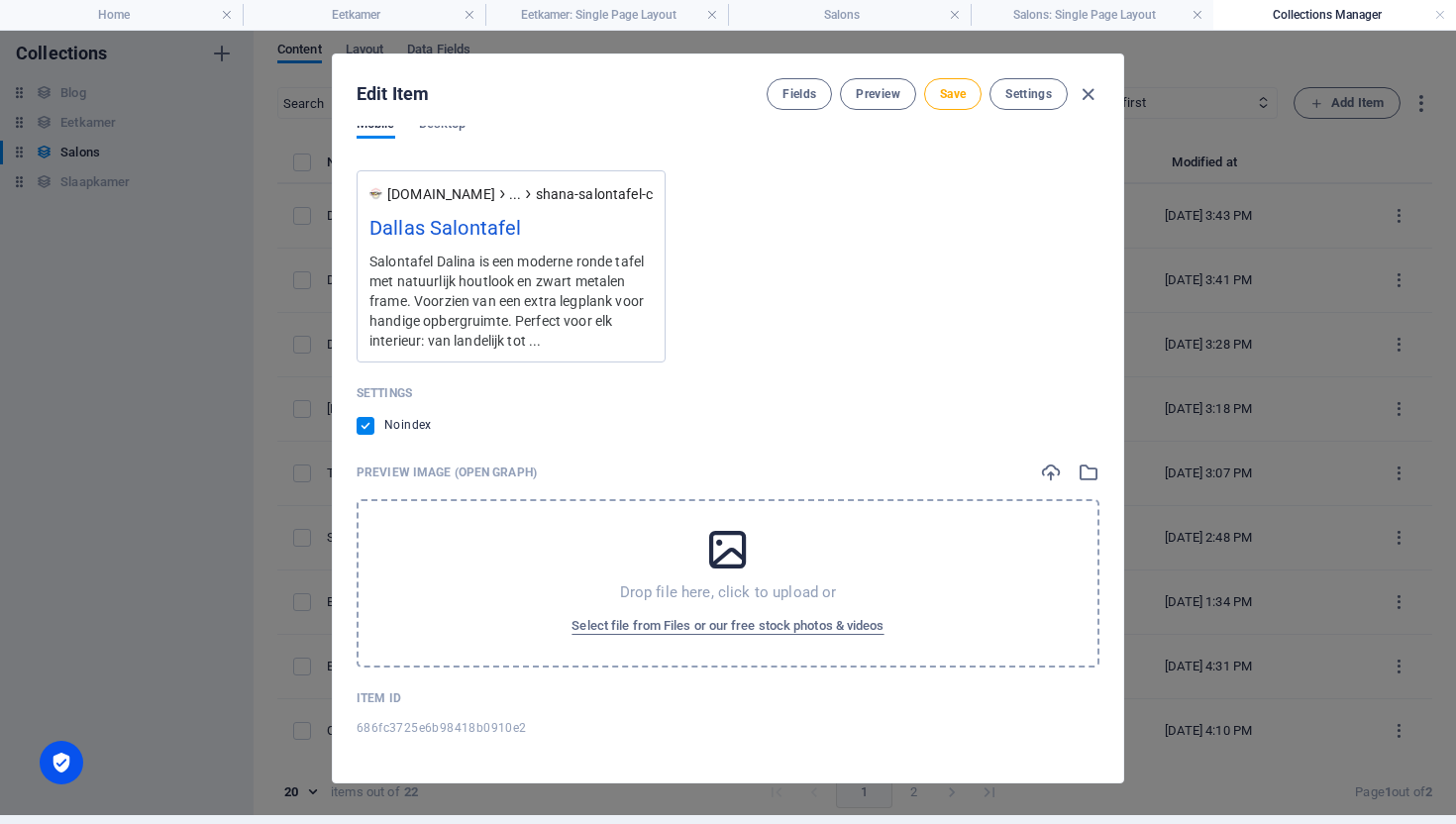 click at bounding box center [728, 550] 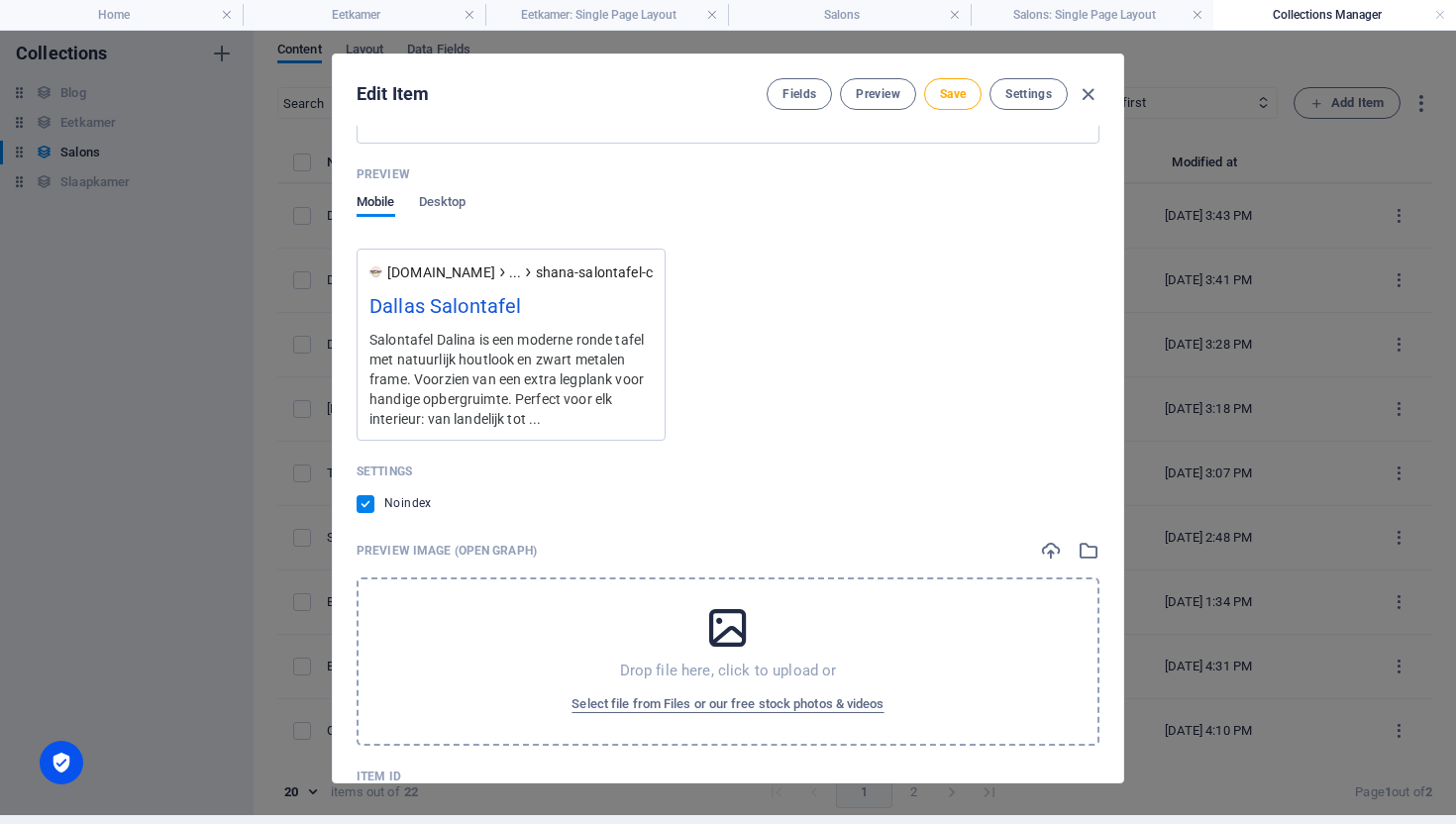 scroll, scrollTop: 1788, scrollLeft: 0, axis: vertical 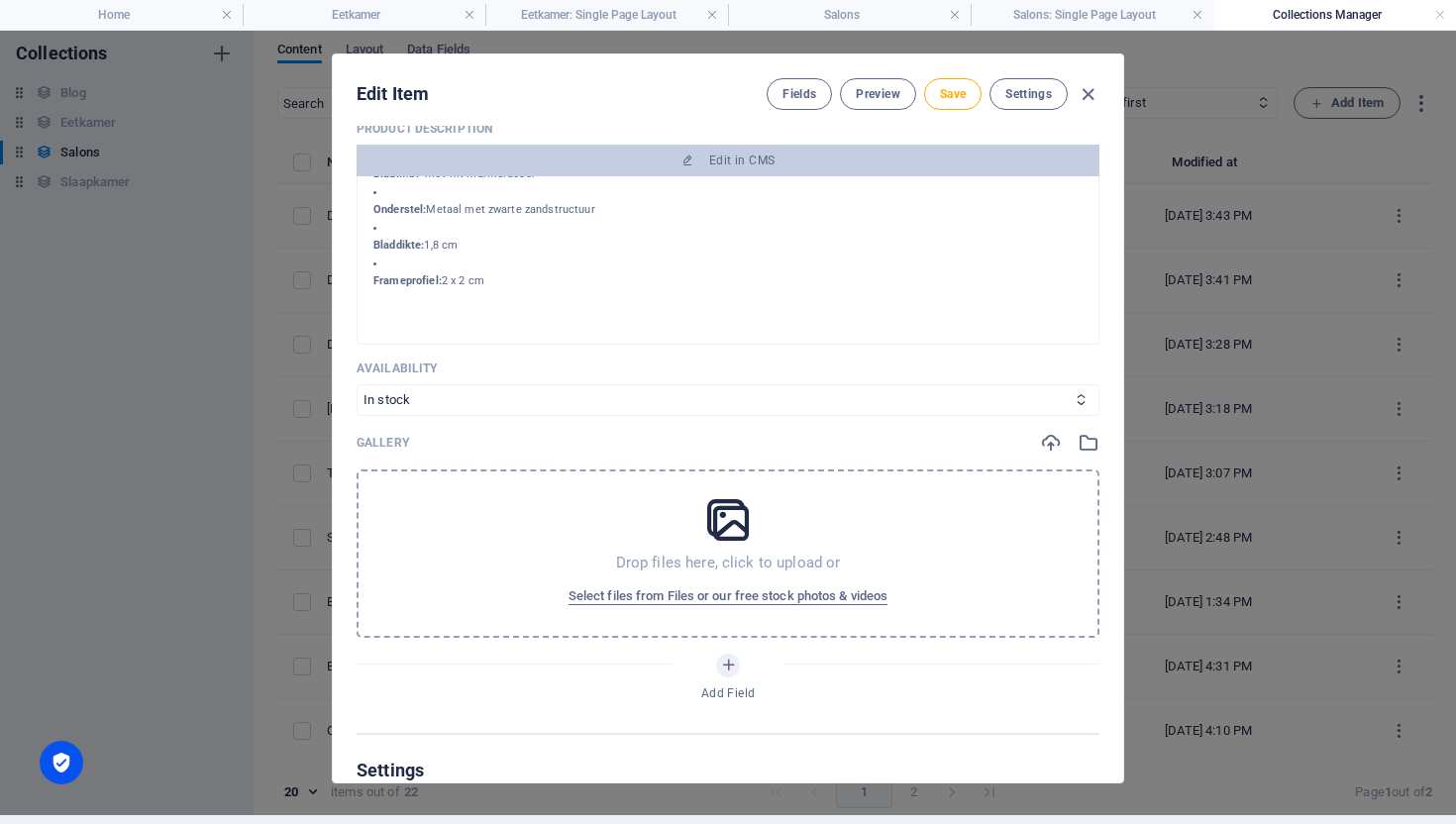 click at bounding box center [728, 520] 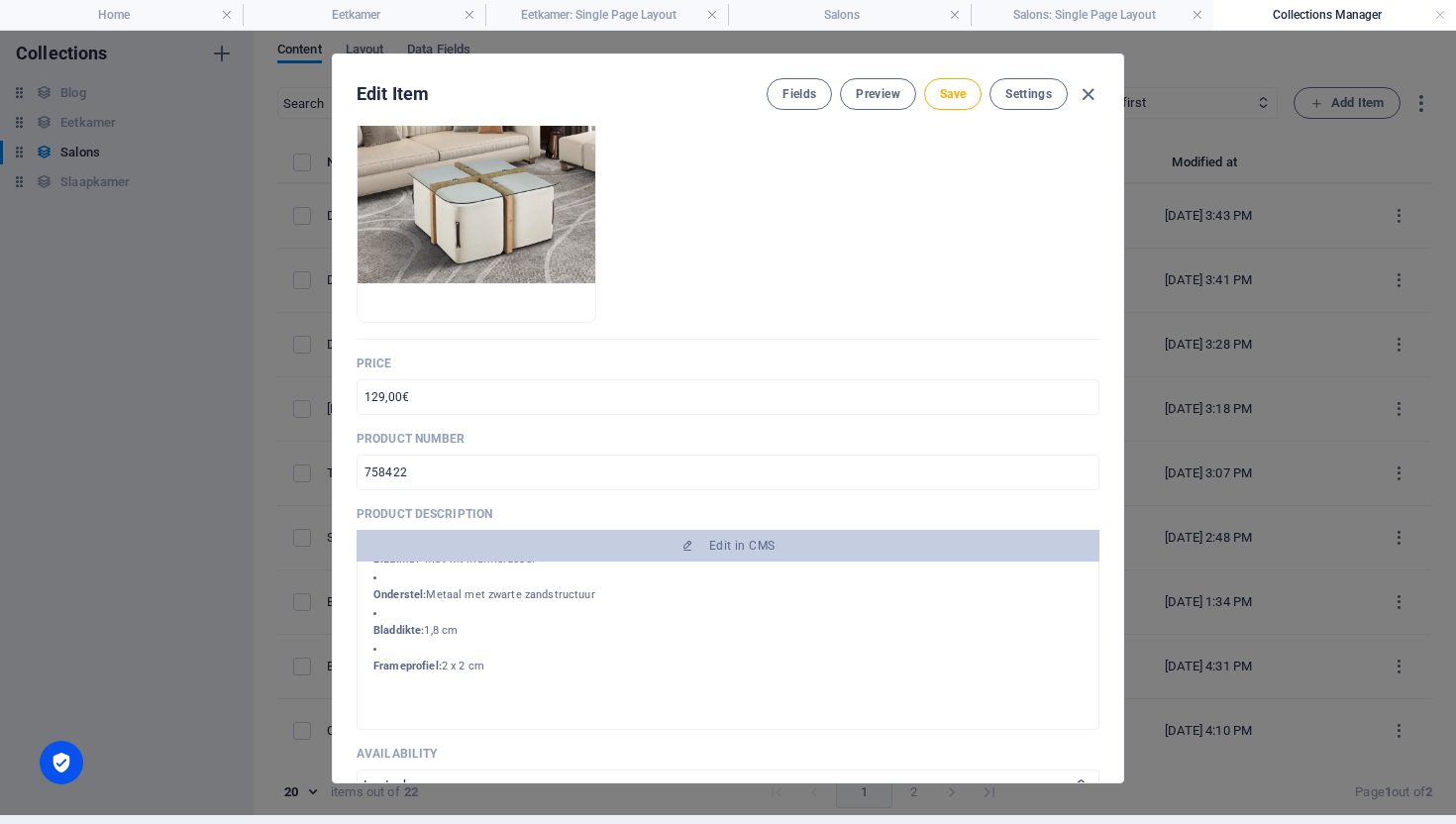 scroll, scrollTop: 0, scrollLeft: 0, axis: both 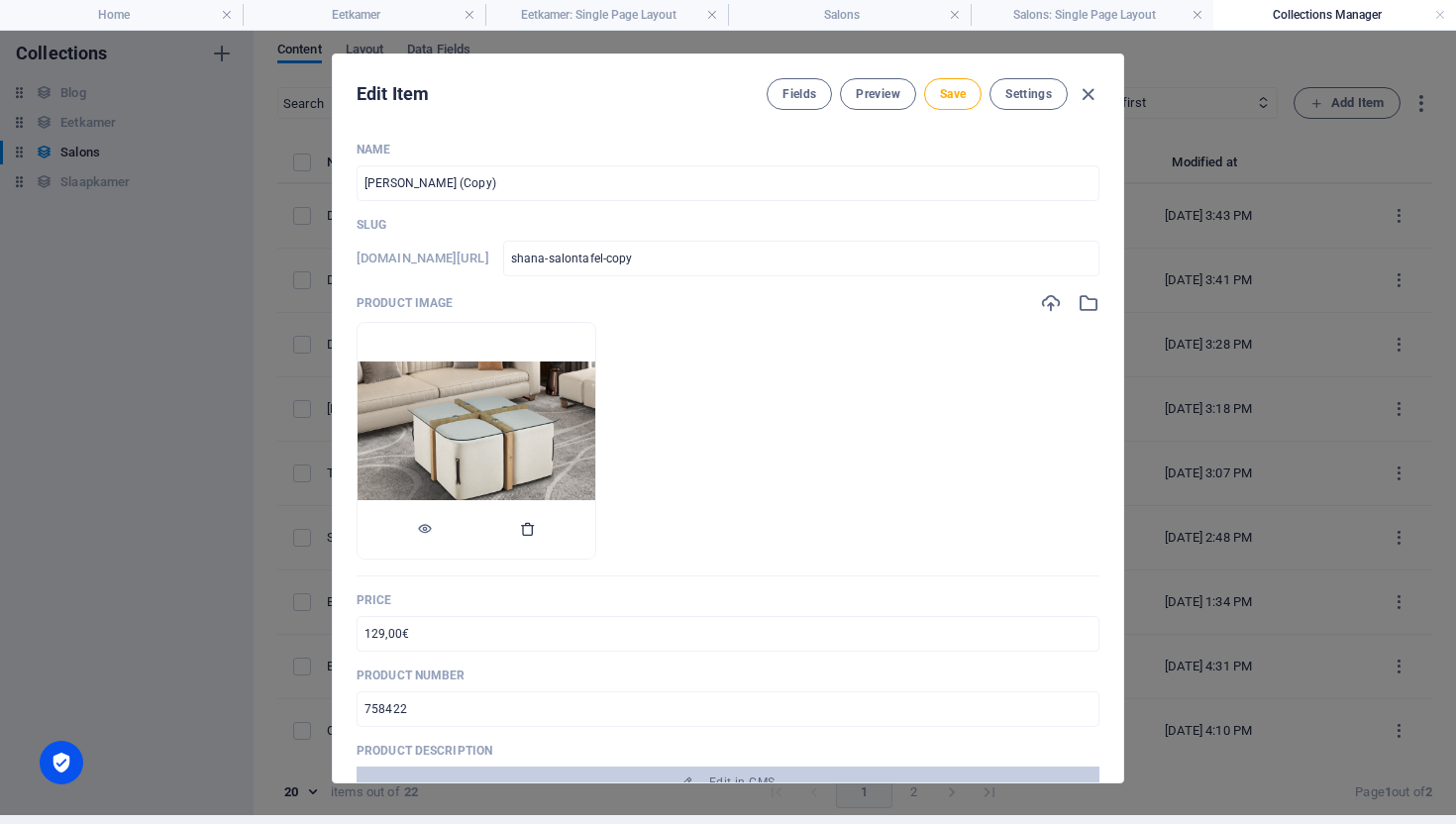 click at bounding box center (528, 529) 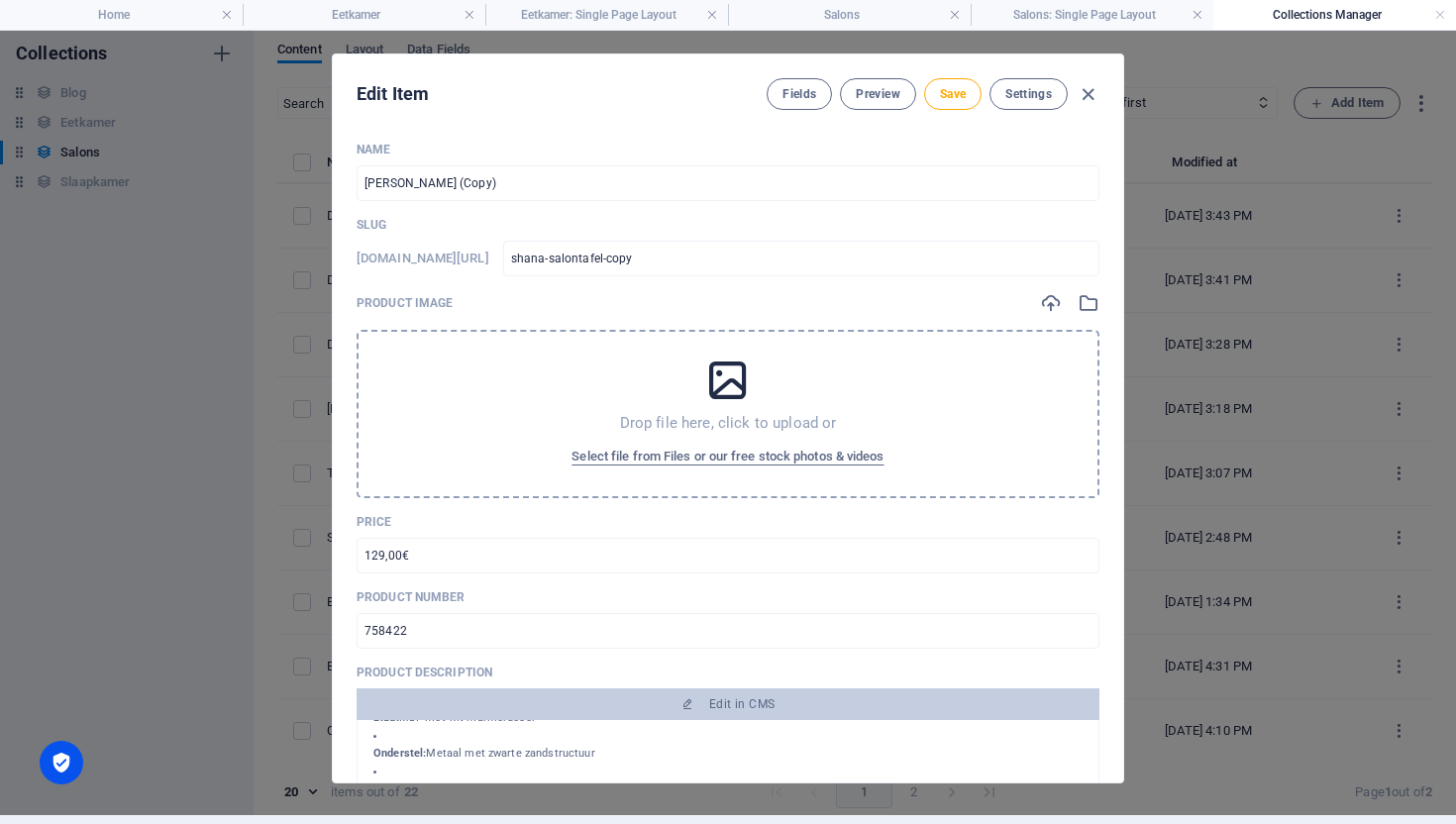 click on "Drop file here, click to upload or Select file from Files or our free stock photos & videos" at bounding box center (728, 414) 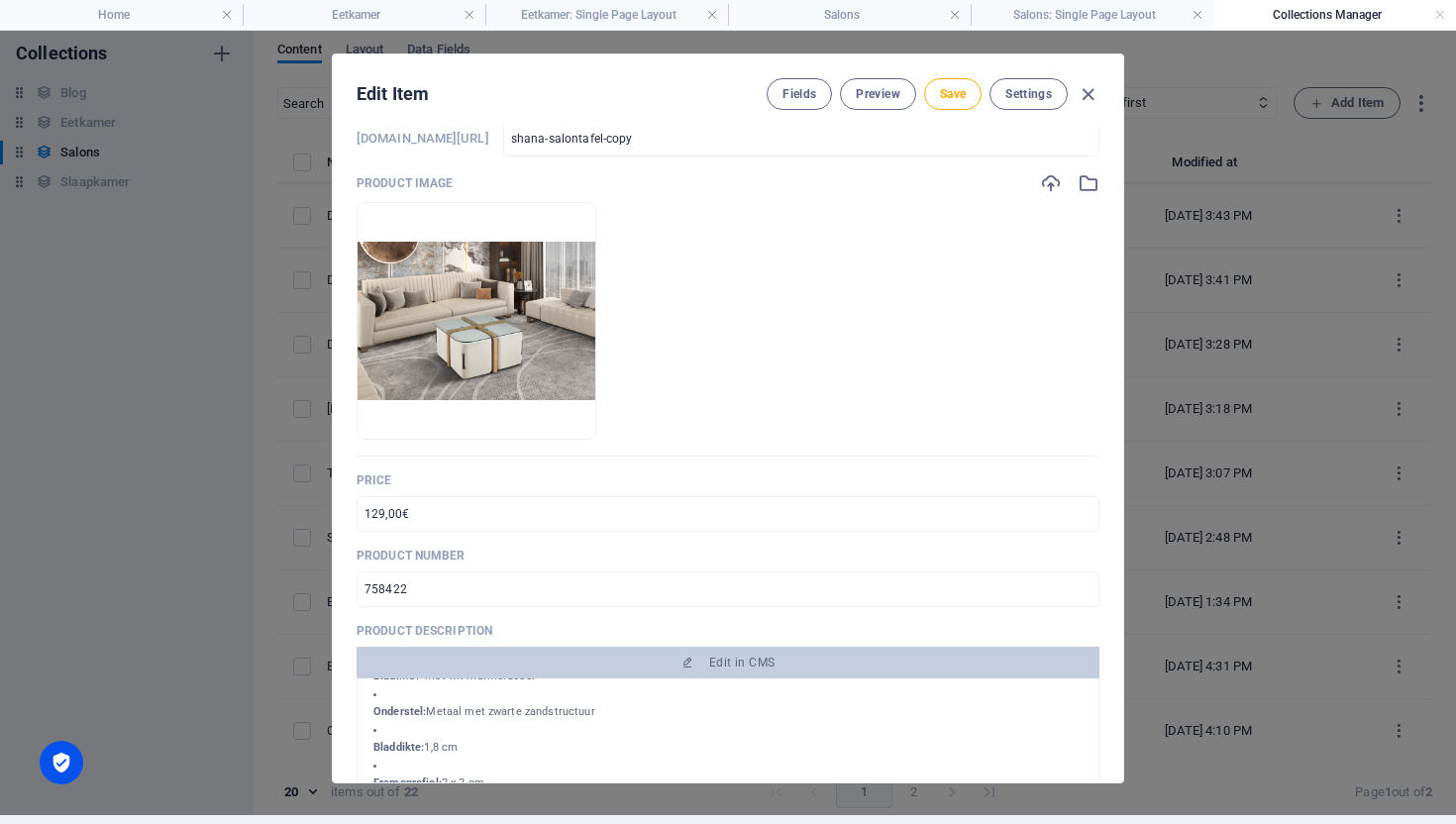 scroll, scrollTop: 0, scrollLeft: 0, axis: both 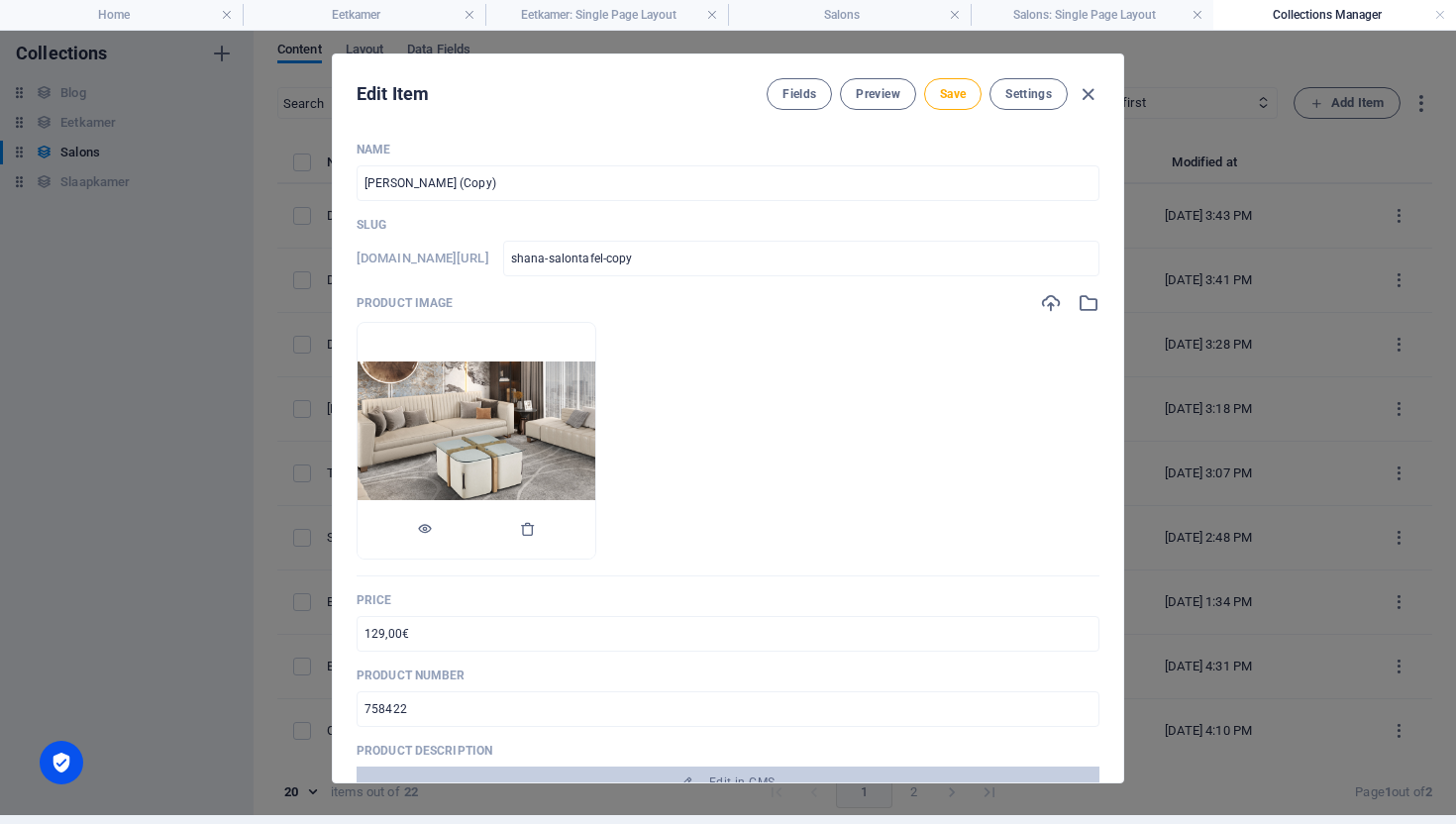 click at bounding box center (476, 530) 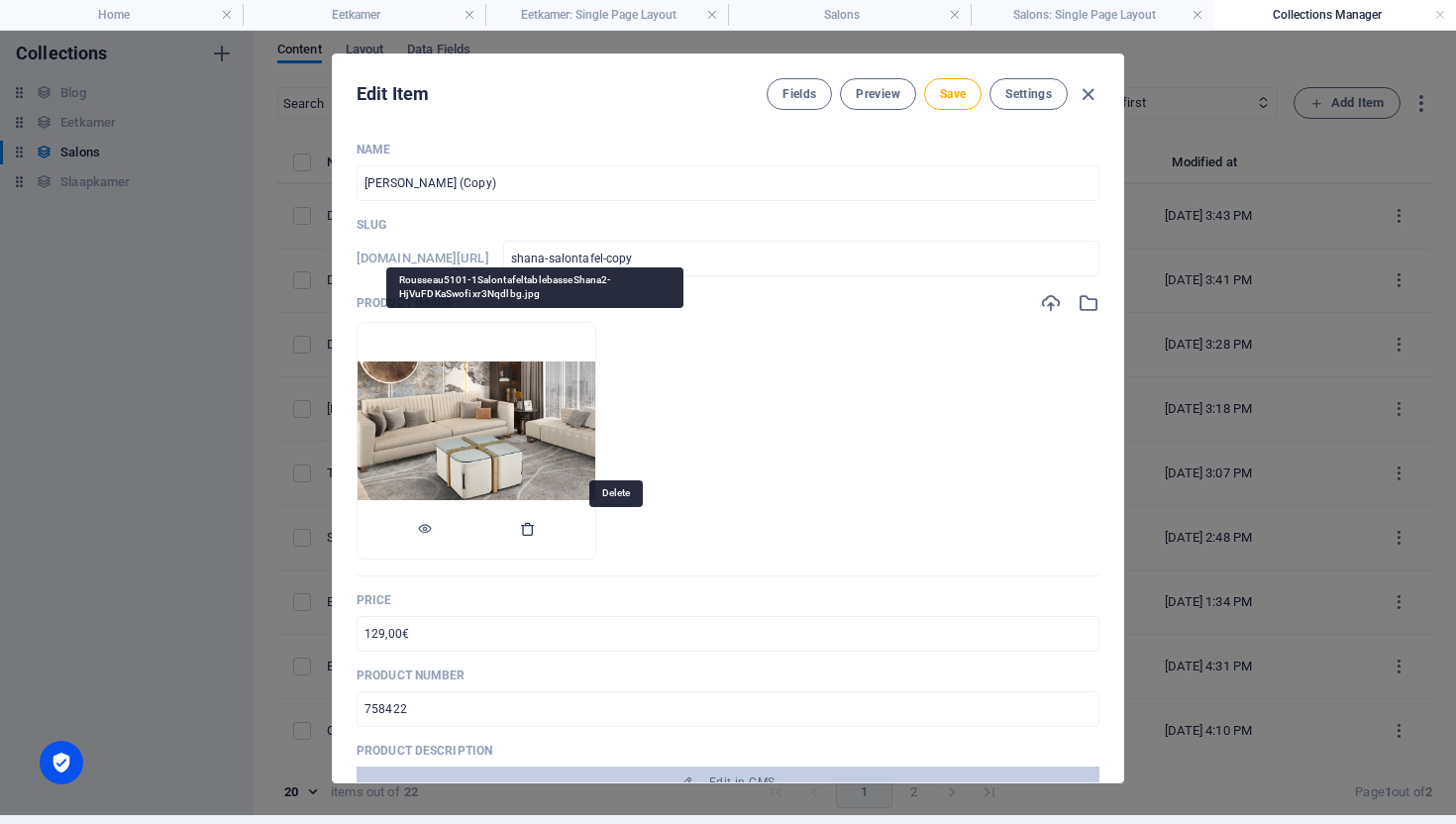 click at bounding box center (528, 529) 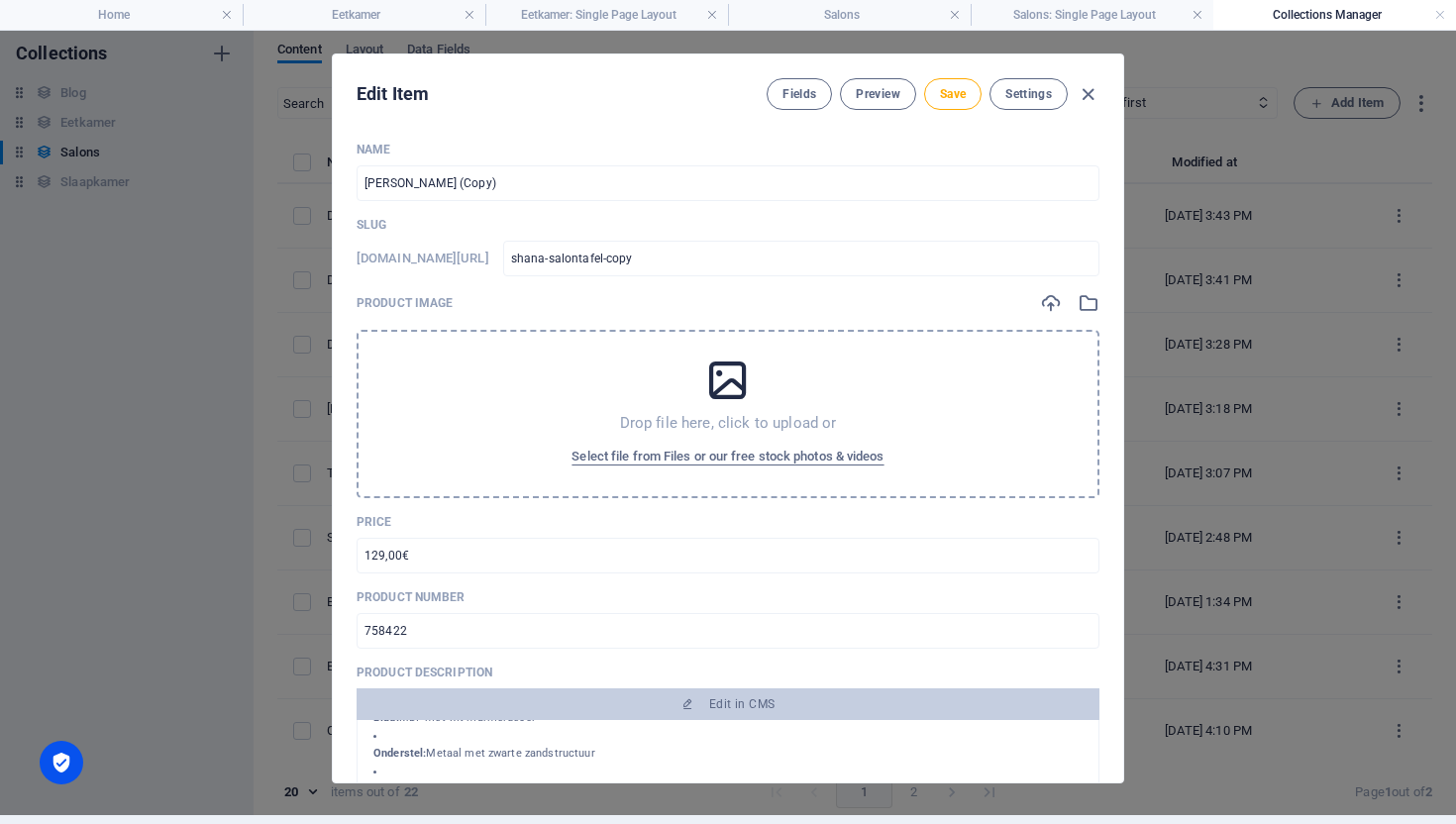 click at bounding box center [728, 380] 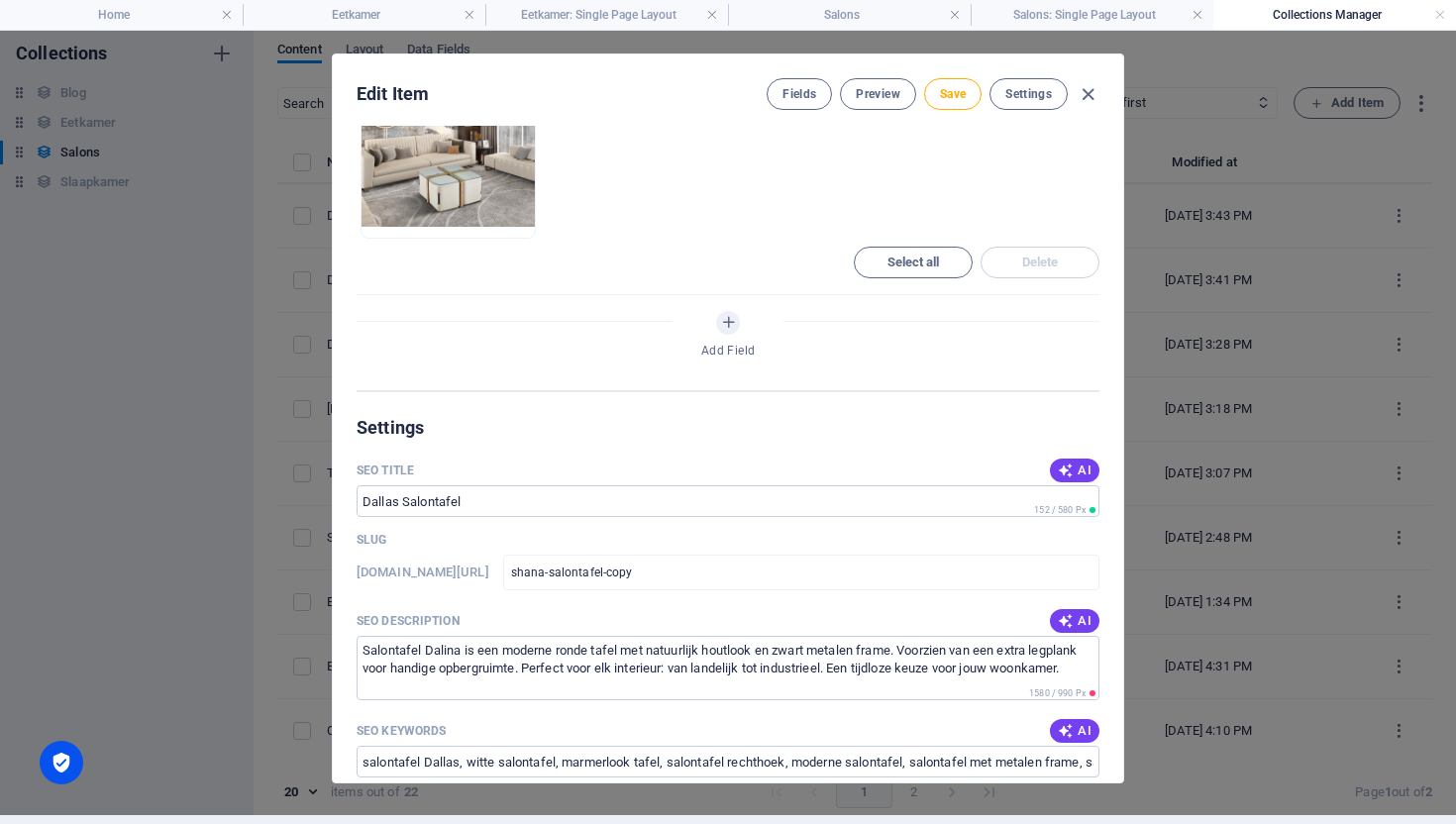 scroll, scrollTop: 576, scrollLeft: 0, axis: vertical 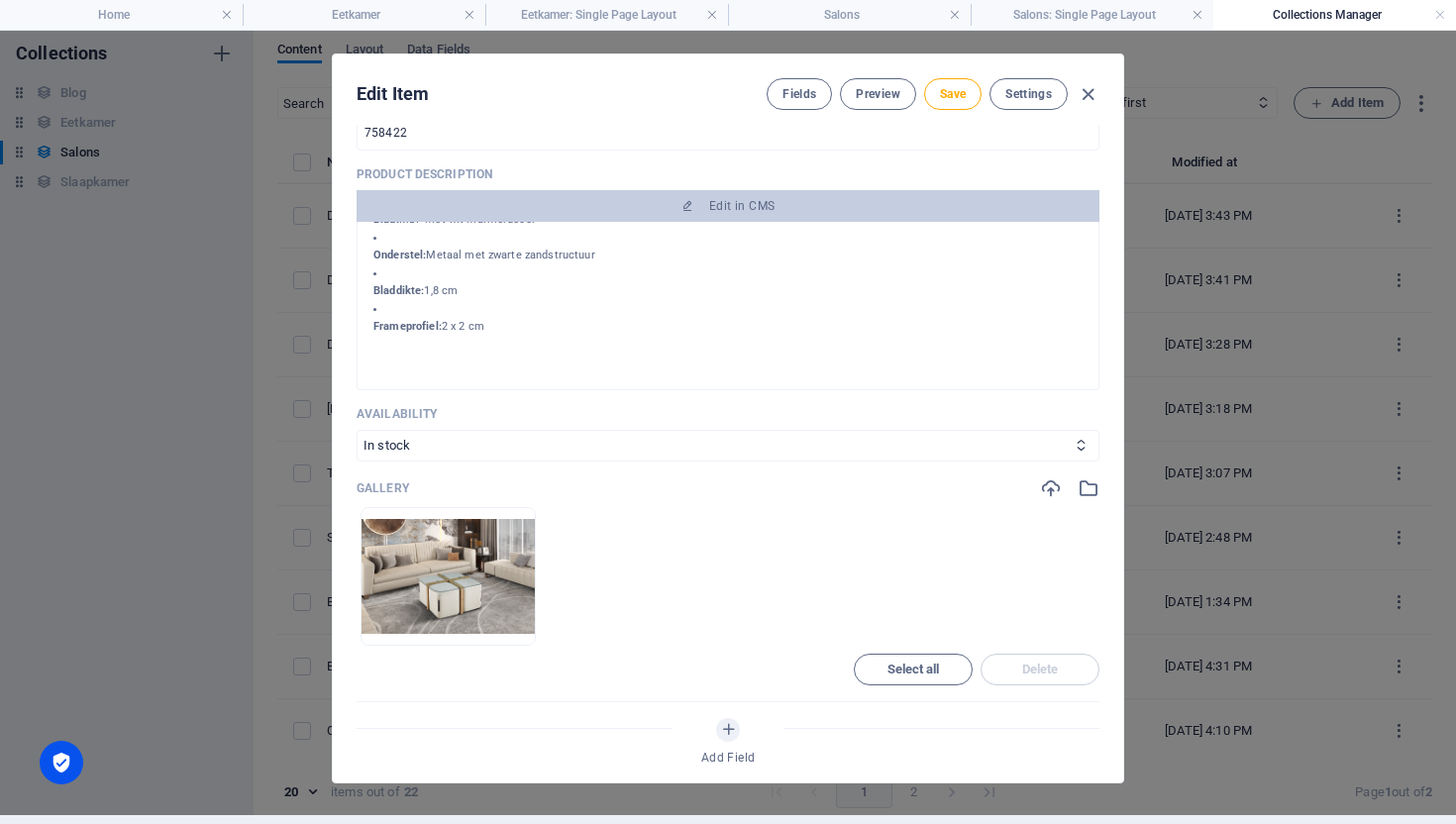 click on "Gallery" at bounding box center [728, 488] 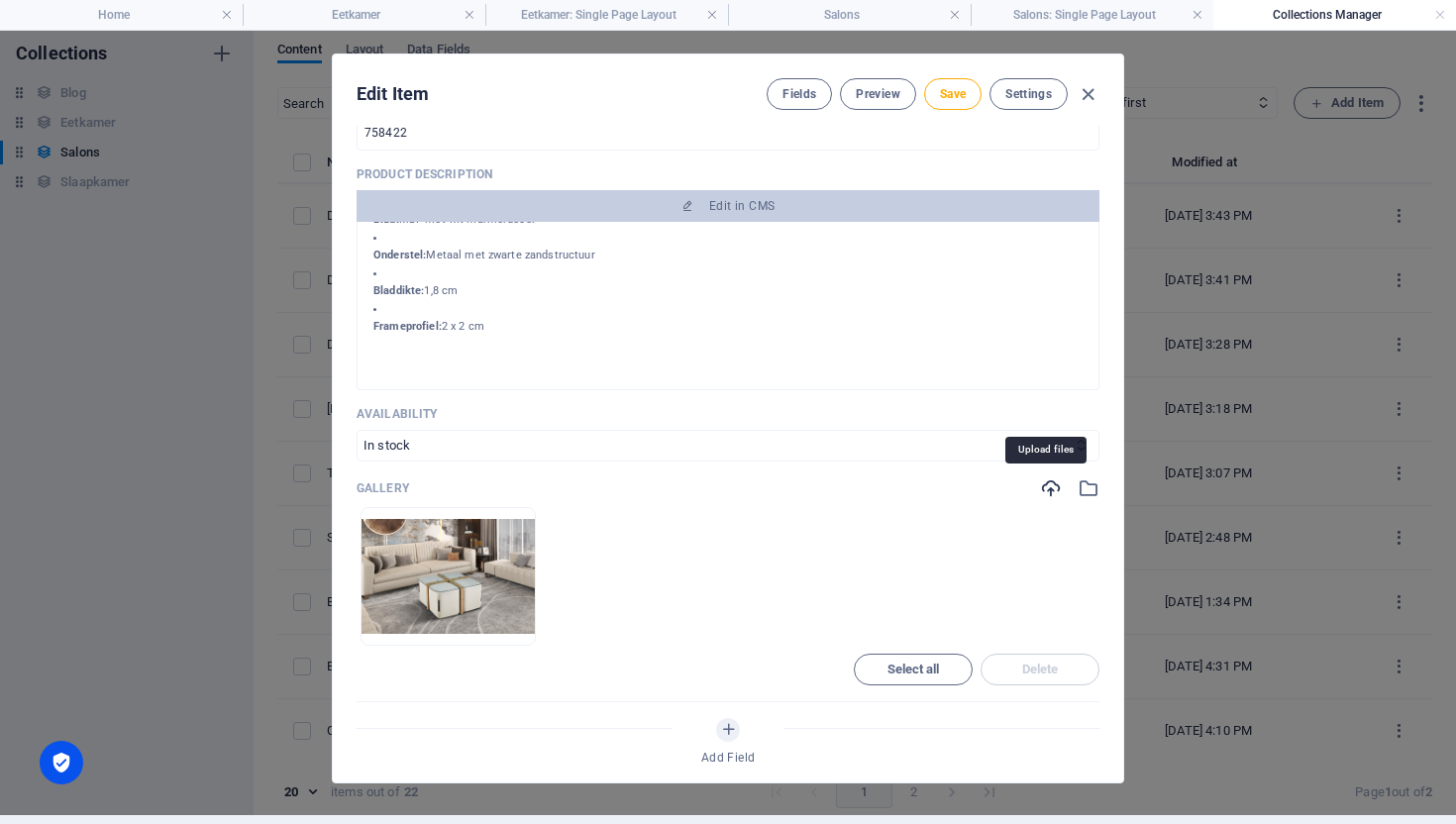 click at bounding box center [1051, 488] 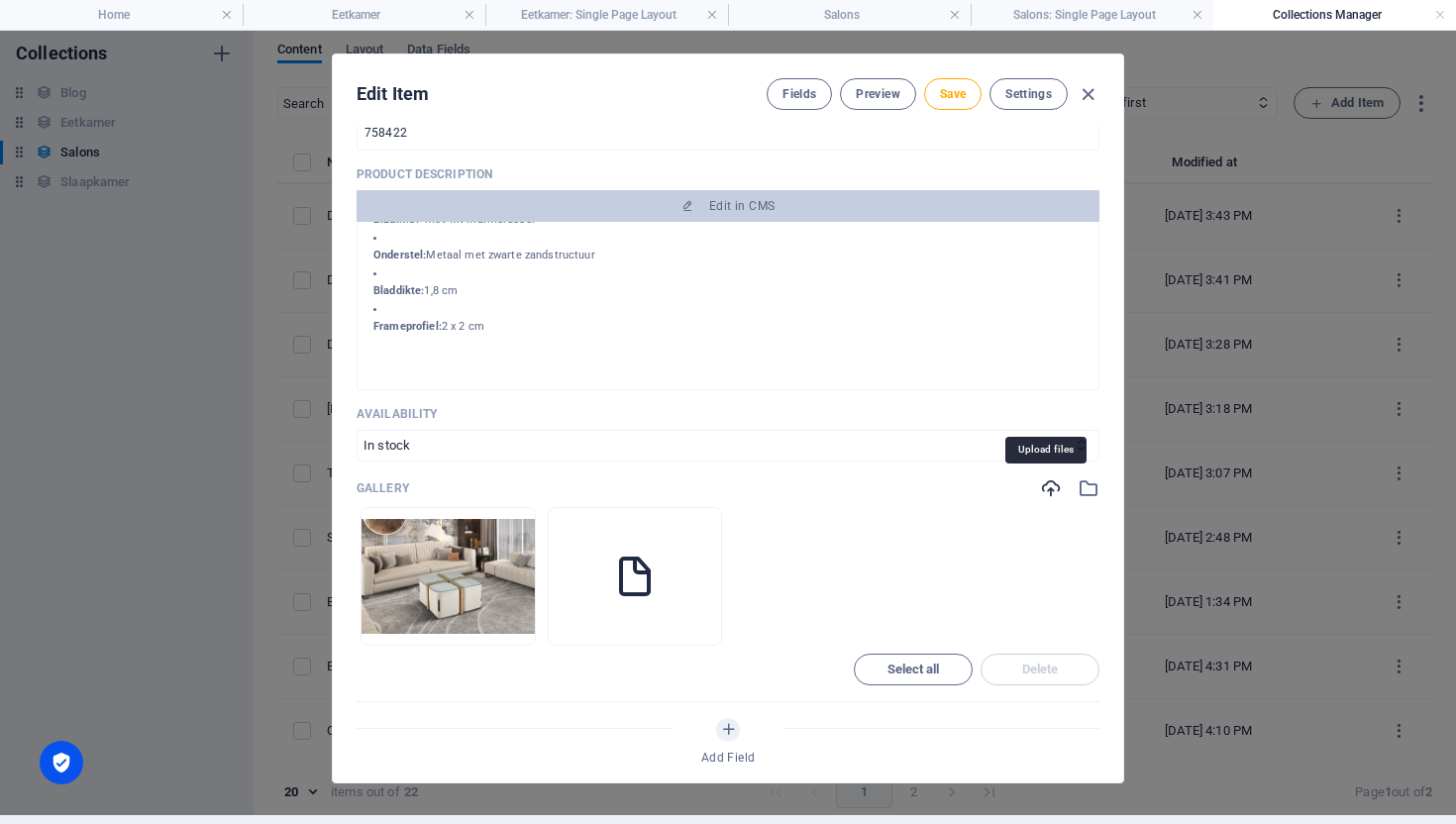 click at bounding box center [1051, 488] 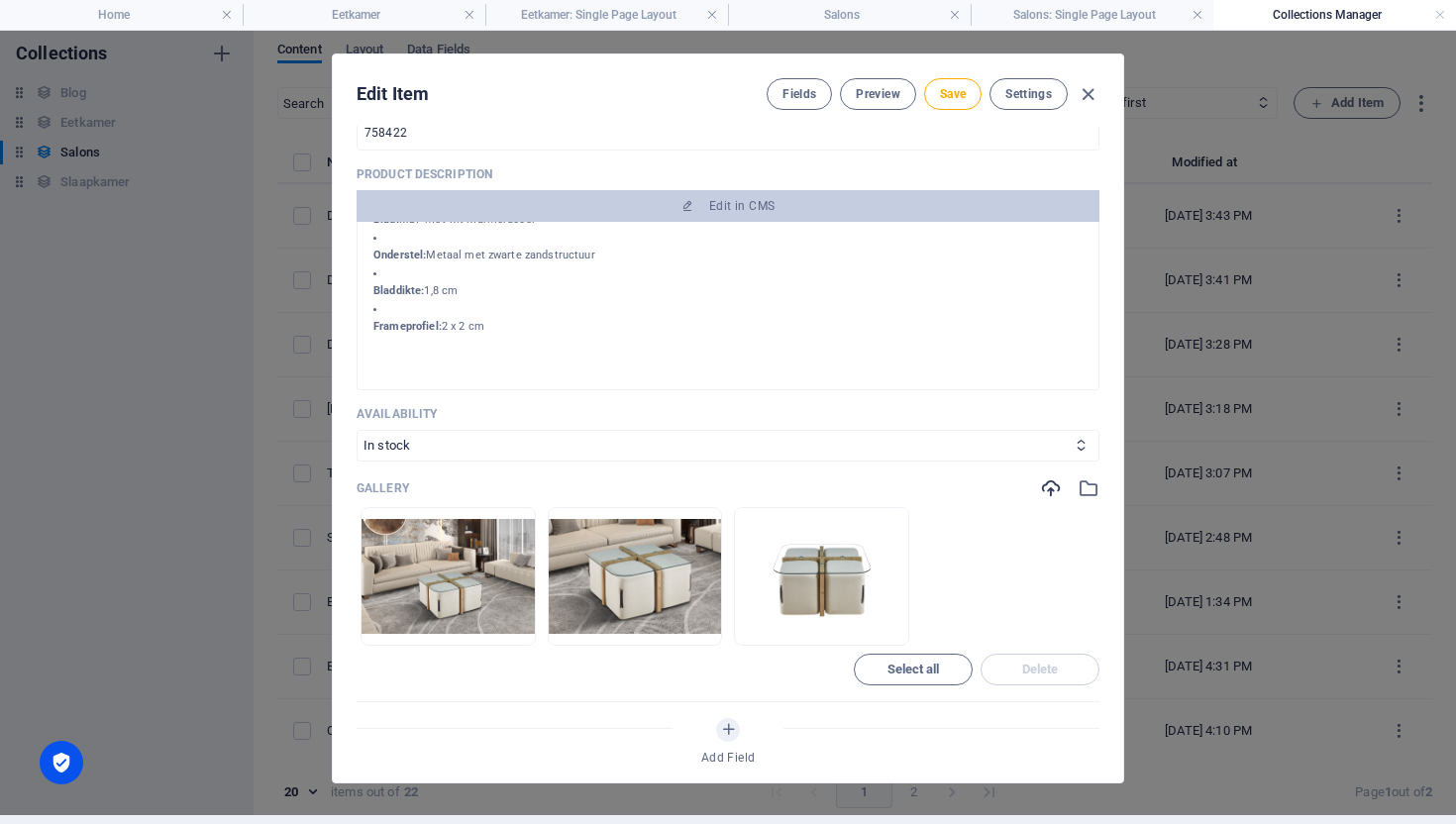 click at bounding box center [1051, 488] 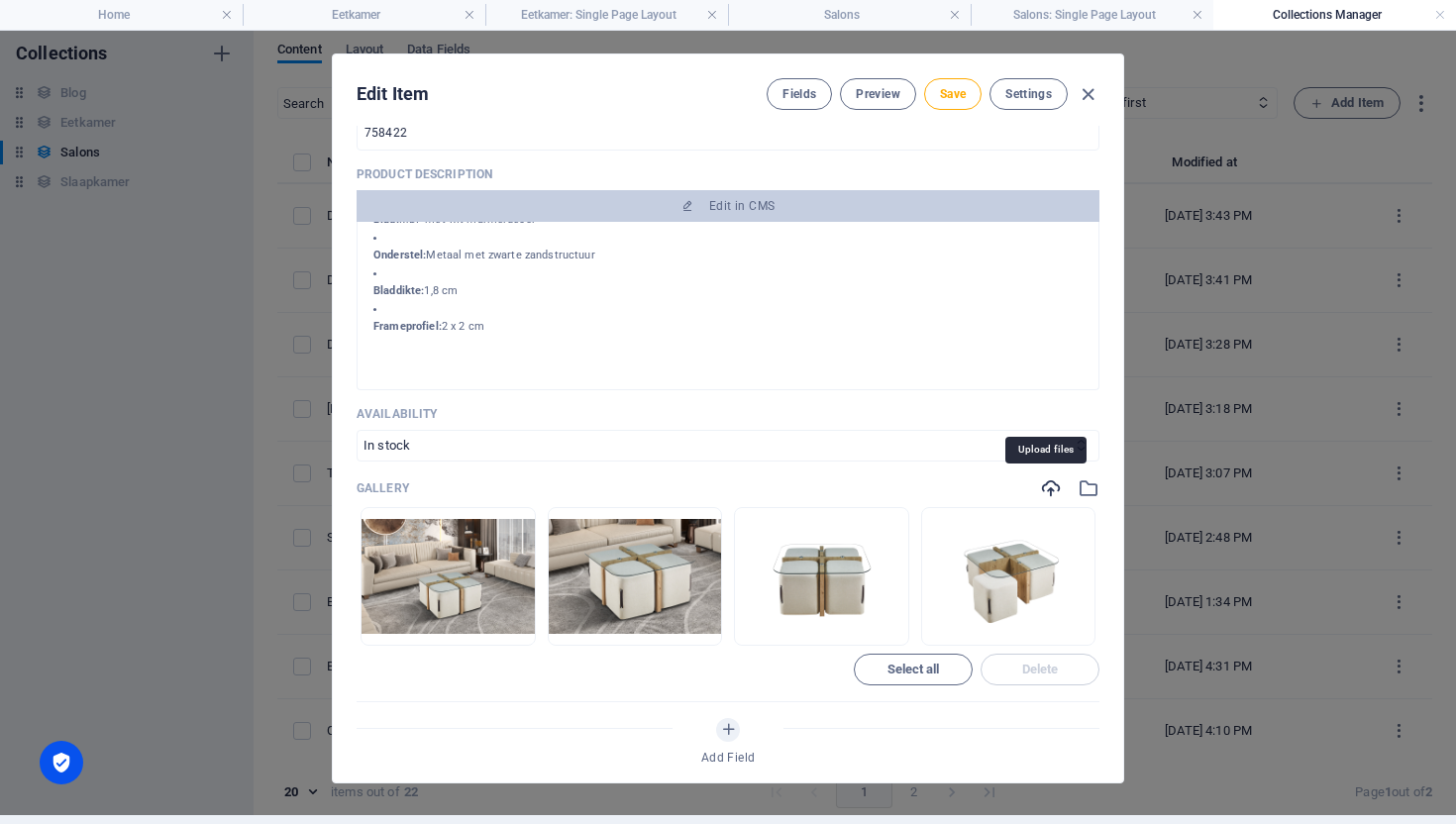 click at bounding box center (1051, 488) 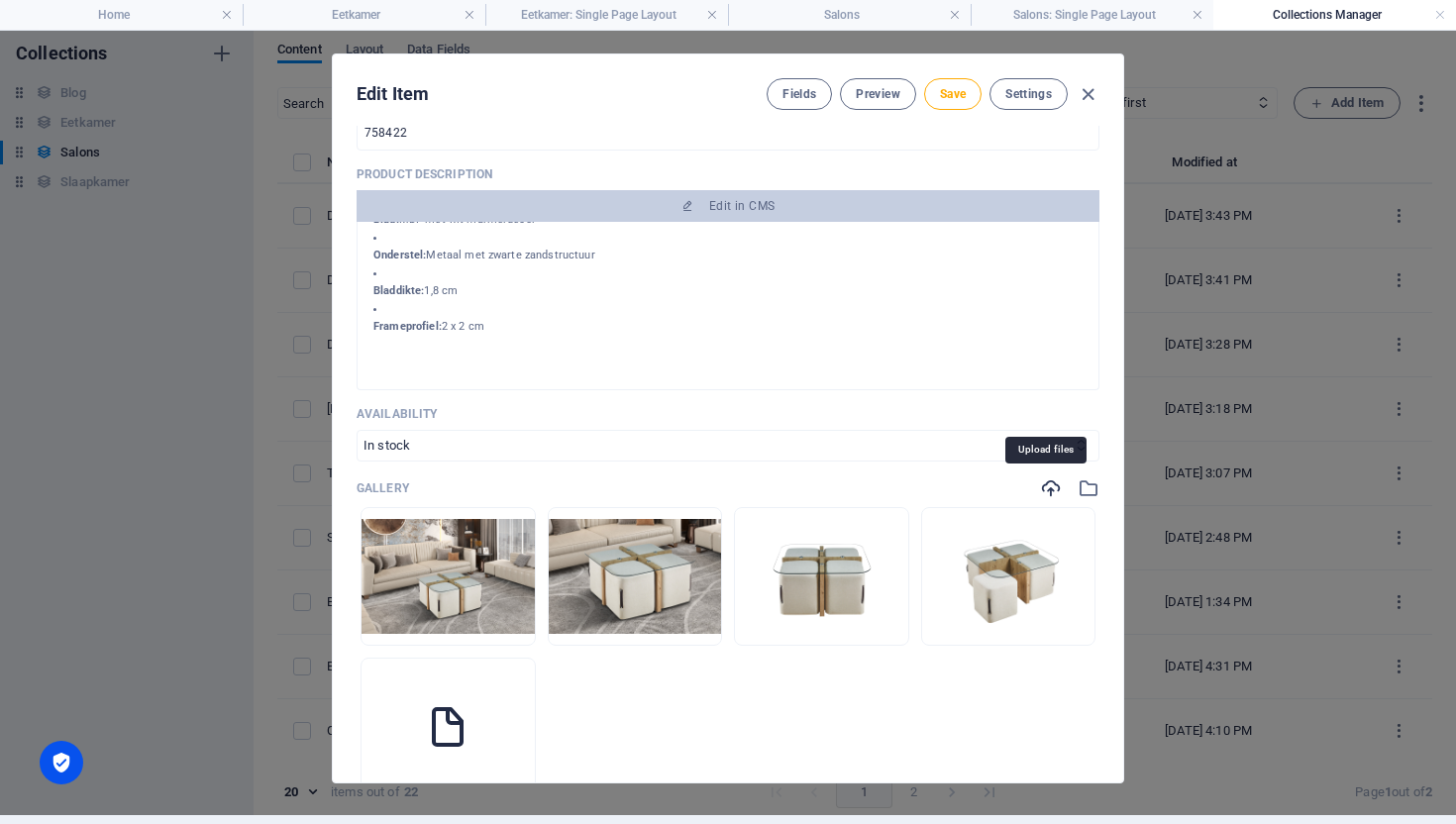 click at bounding box center [1051, 488] 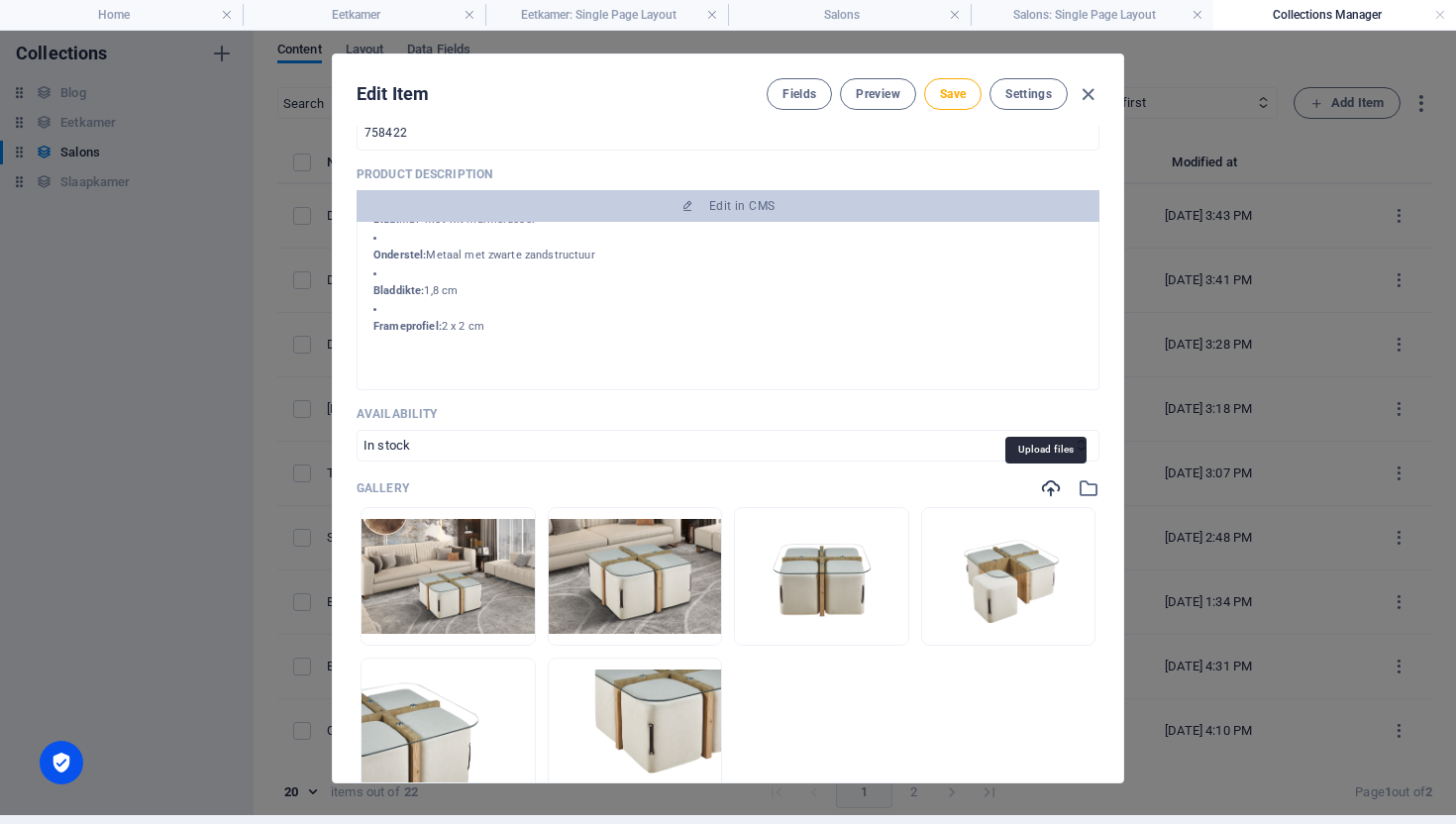 click at bounding box center [1051, 488] 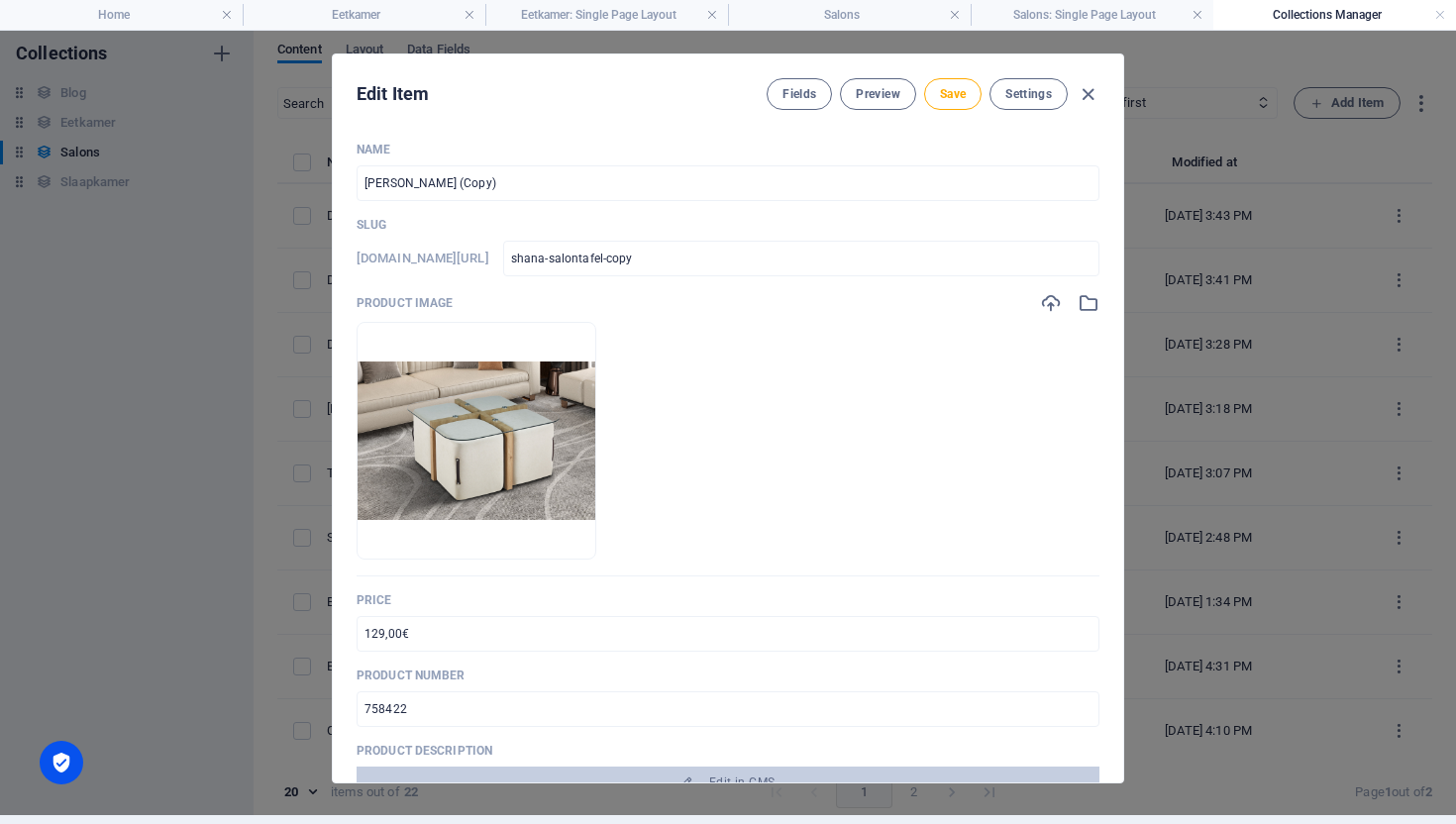 scroll, scrollTop: 0, scrollLeft: 0, axis: both 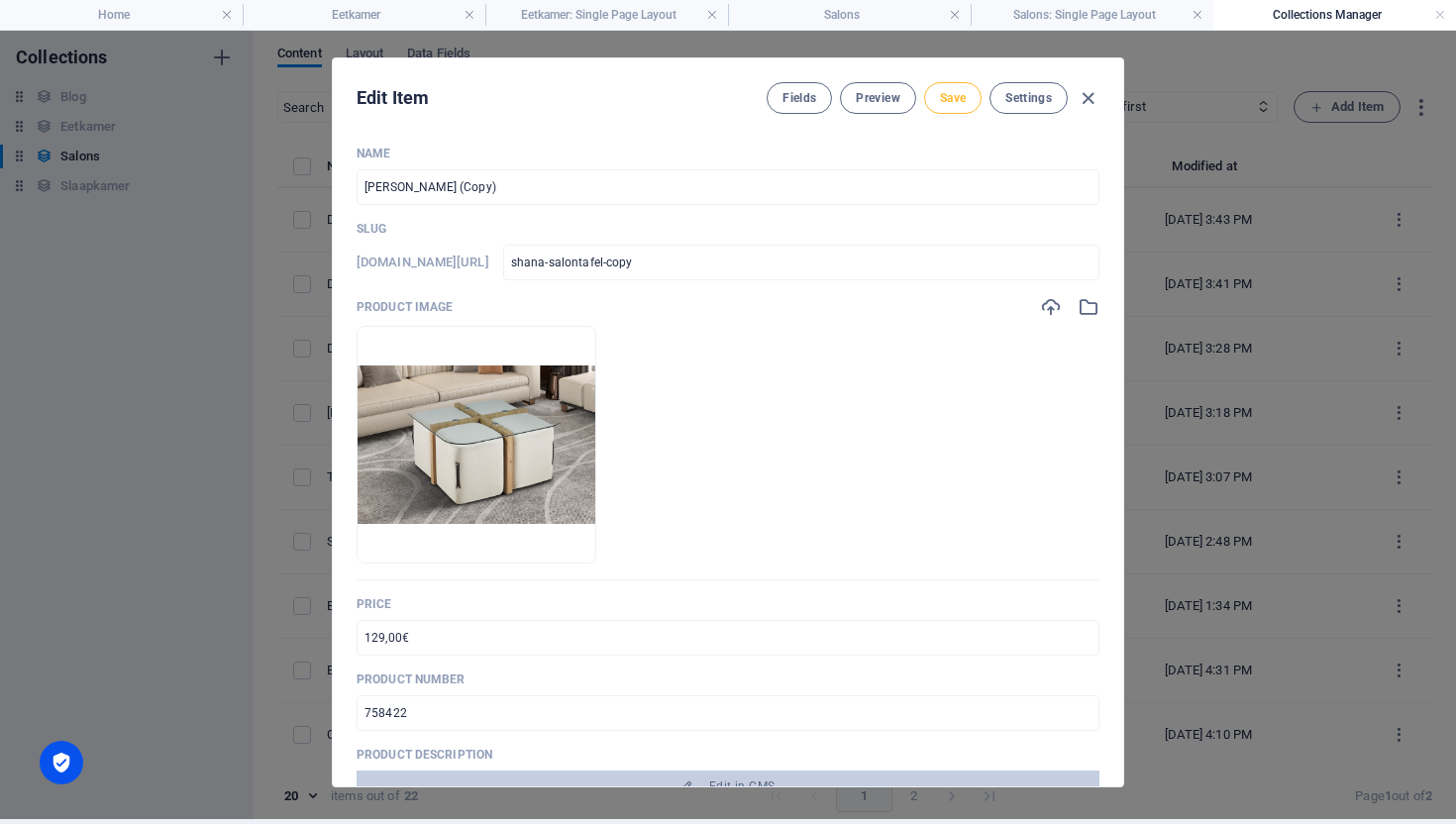 click on "Save" at bounding box center [953, 98] 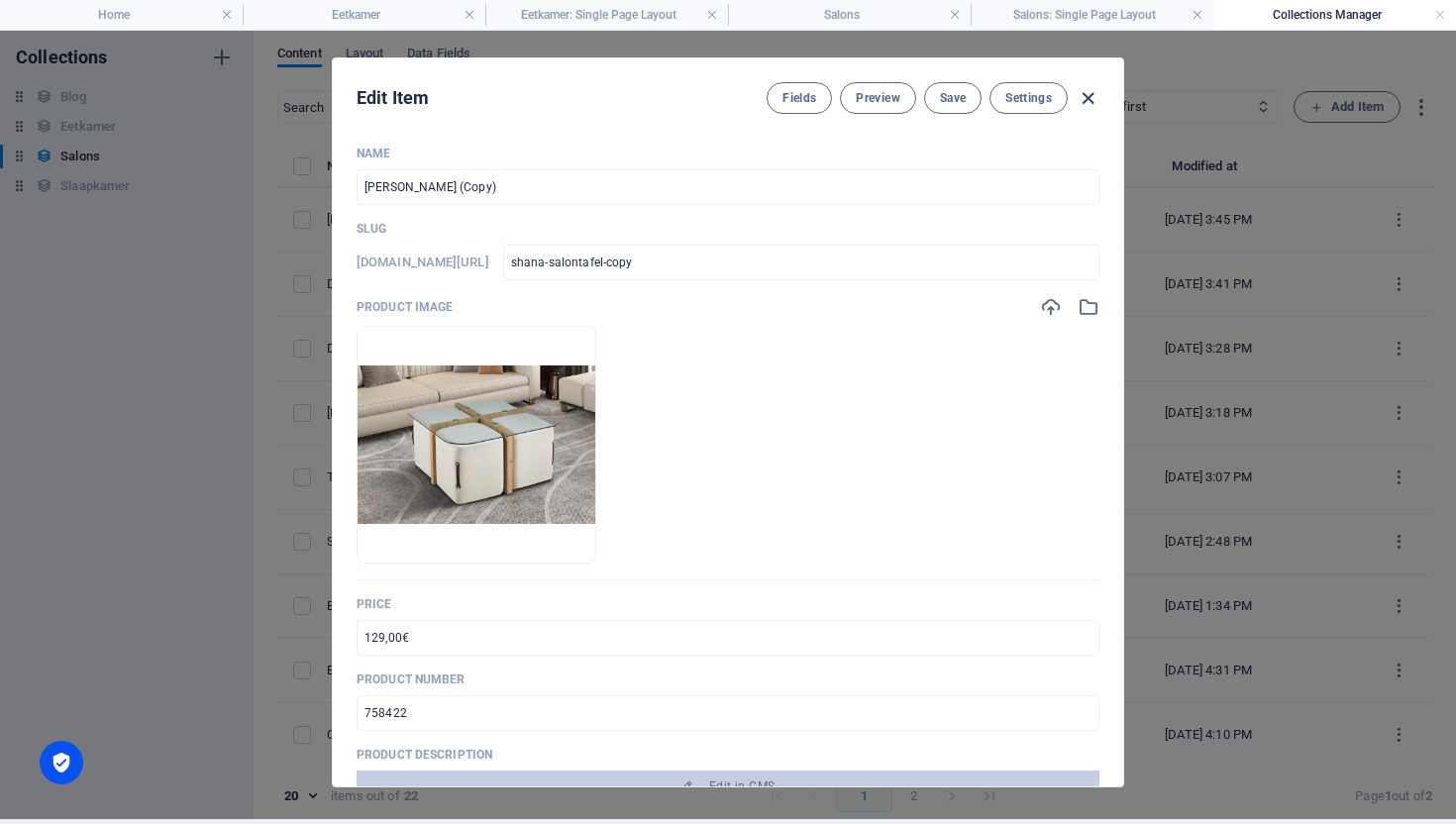 click at bounding box center (1088, 98) 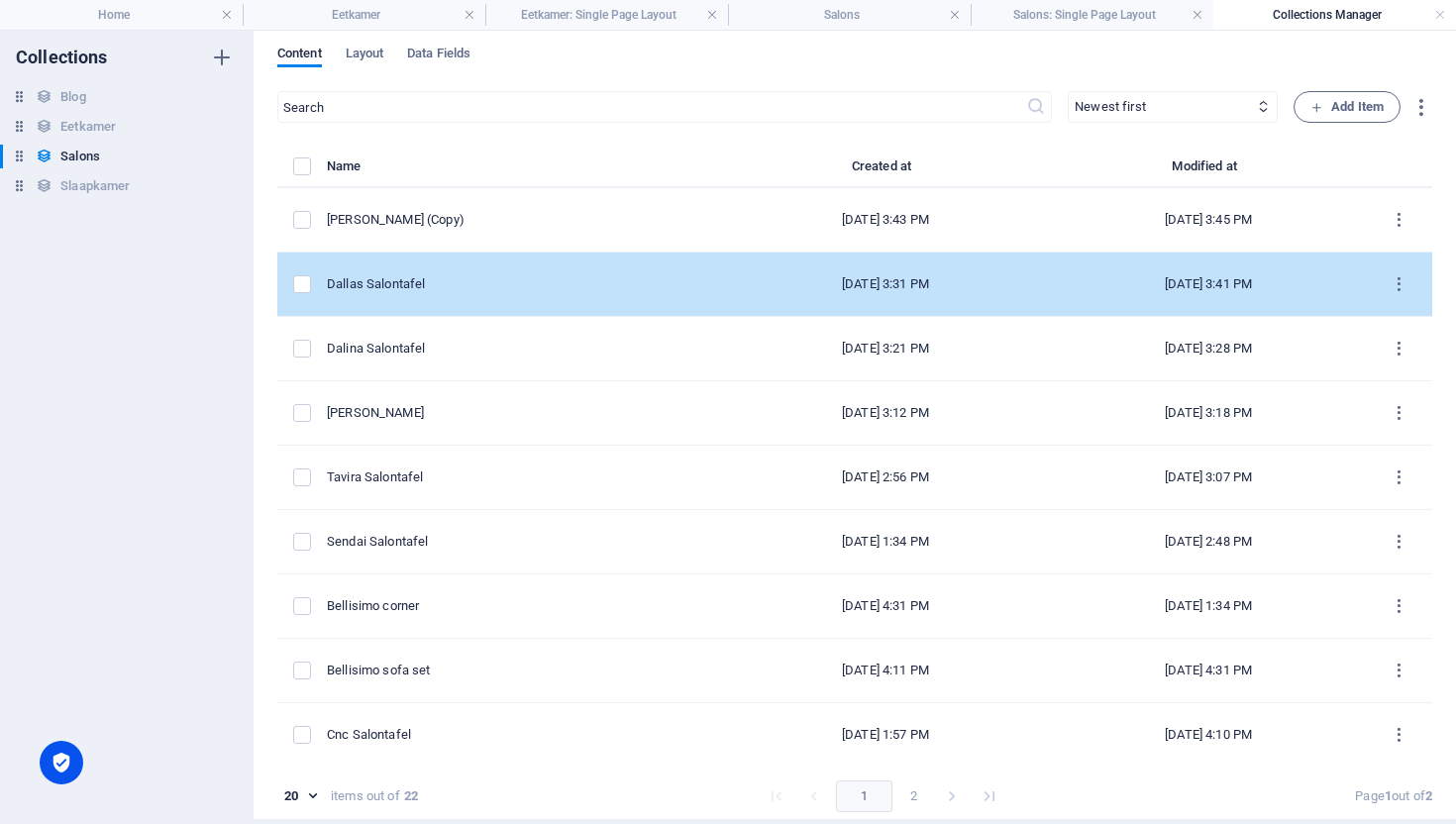 click on "Dallas Salontafel" at bounding box center (515, 284) 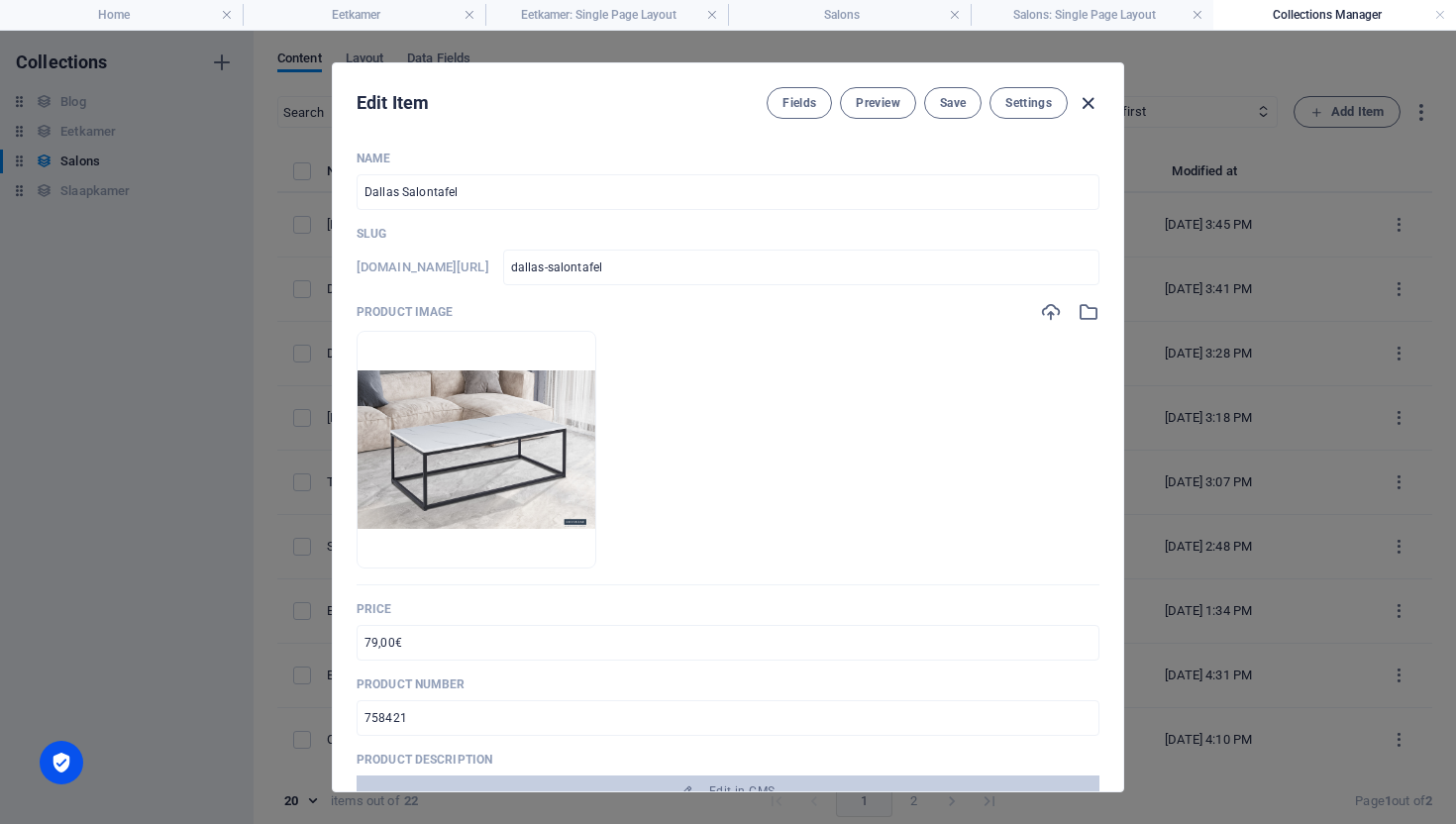 click at bounding box center [1088, 103] 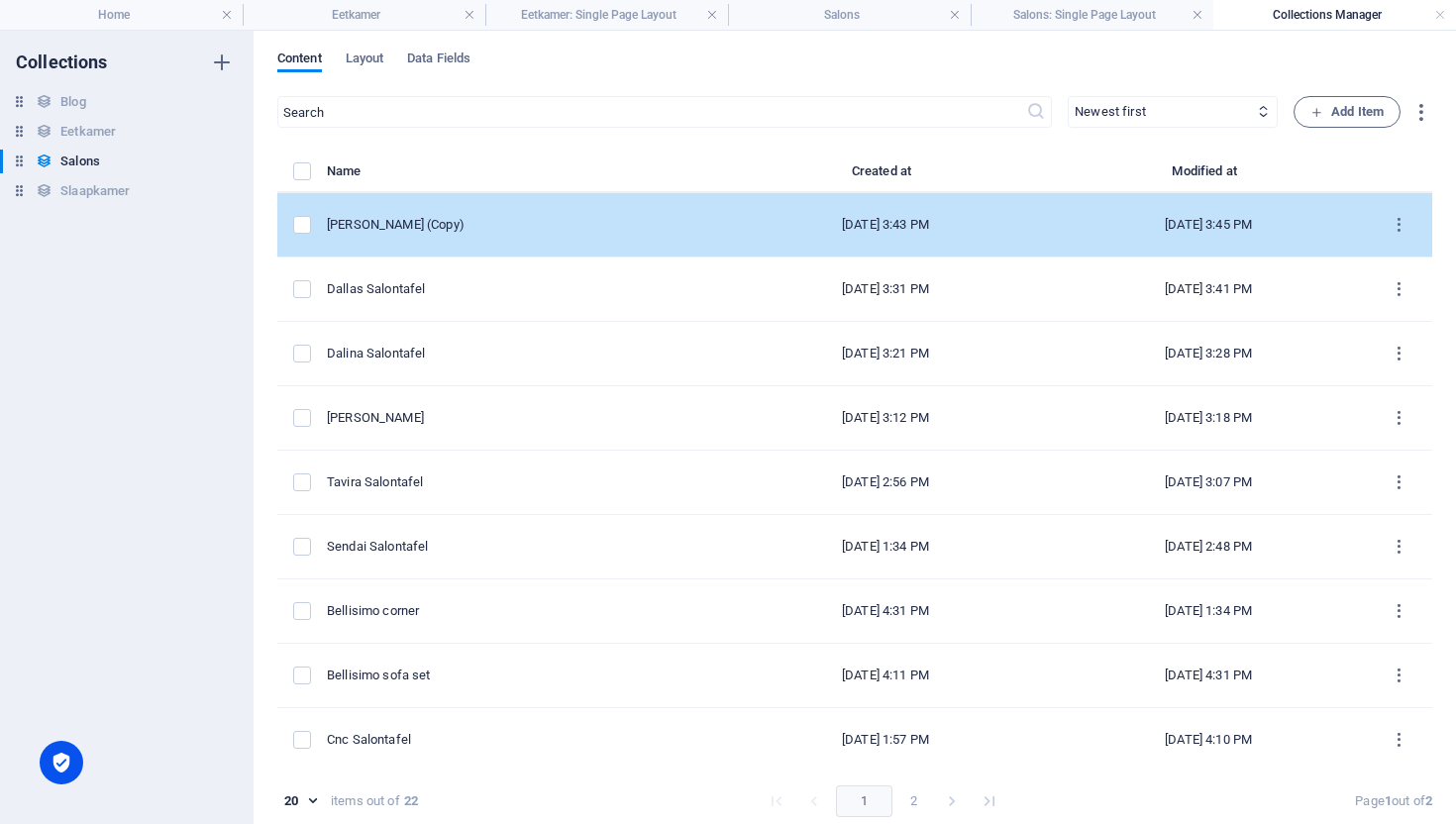 click on "[DATE] 3:43 PM" at bounding box center (885, 225) 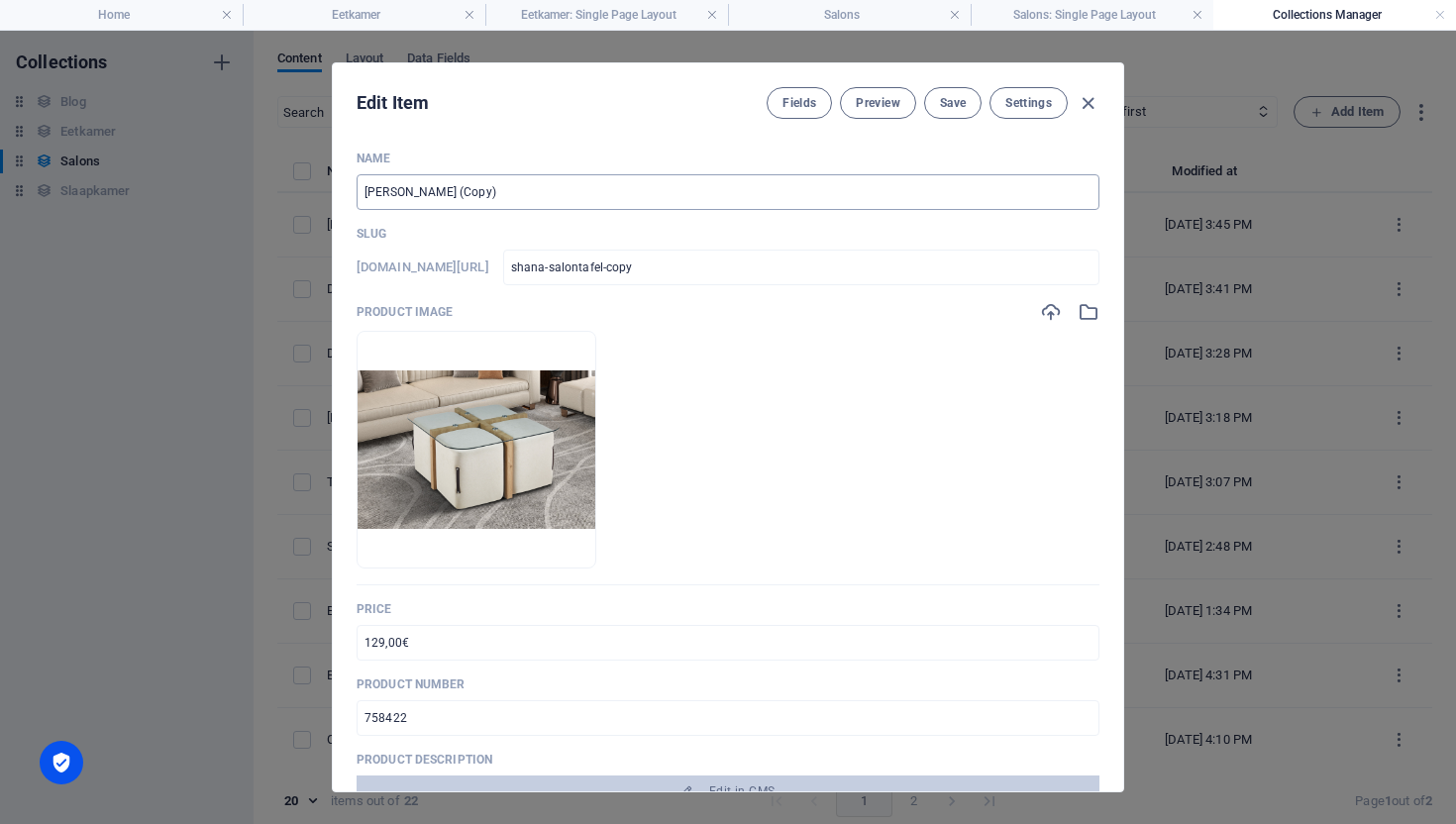 click on "[PERSON_NAME] (Copy)" at bounding box center [728, 192] 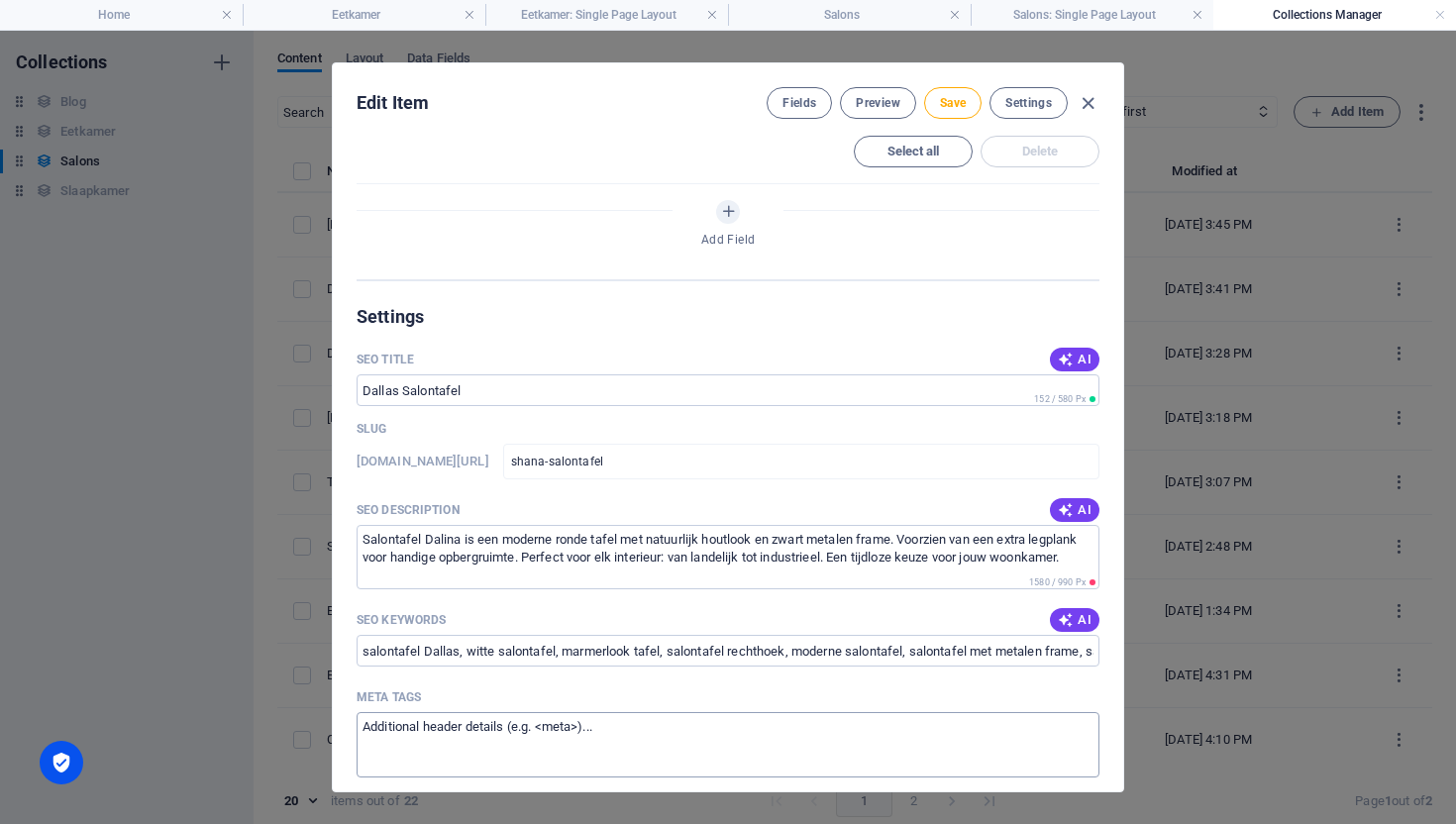 scroll, scrollTop: 1444, scrollLeft: 0, axis: vertical 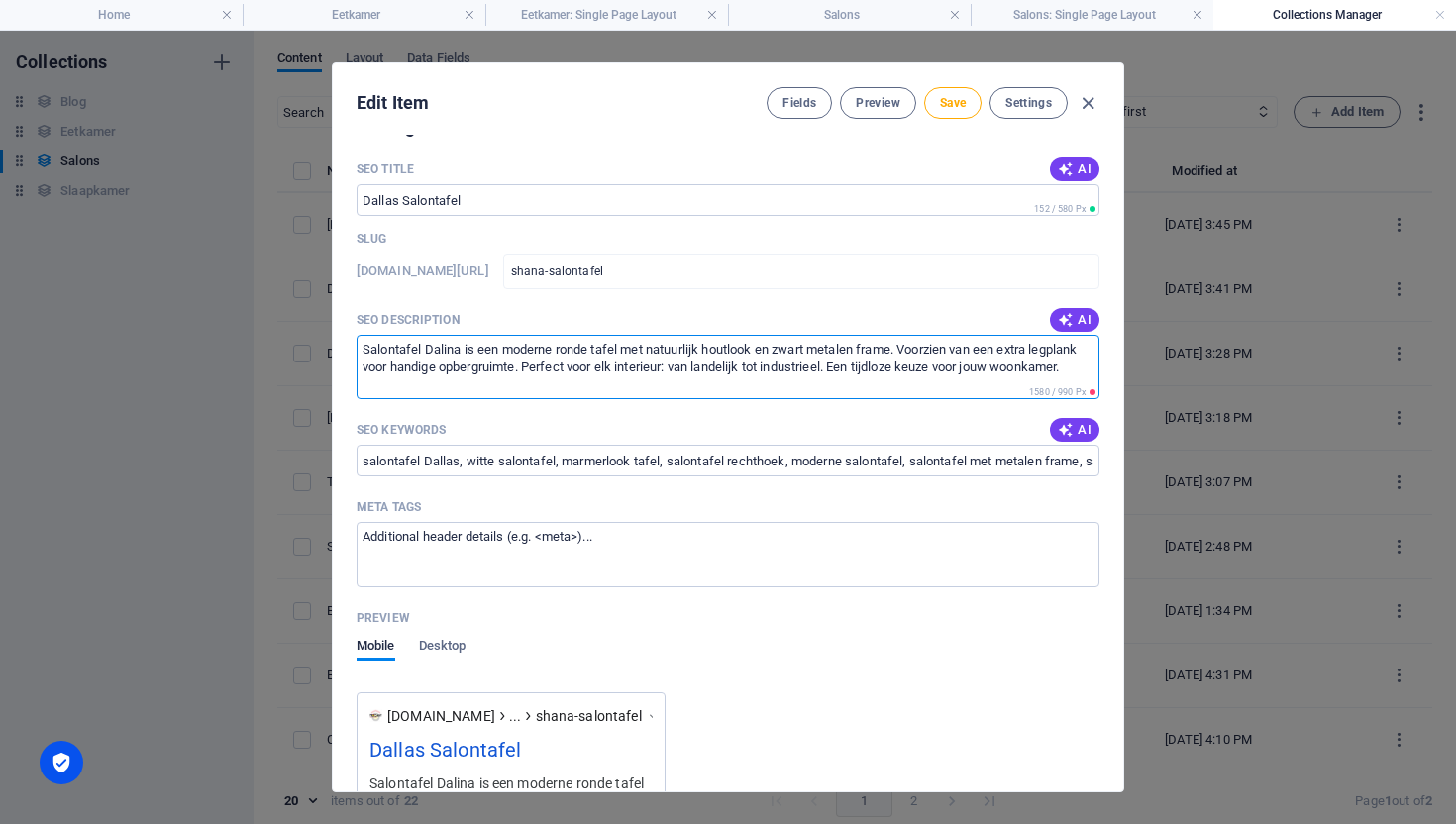 click on "Salontafel Dalina is een moderne ronde tafel met natuurlijk houtlook en zwart metalen frame. Voorzien van een extra legplank voor handige opbergruimte. Perfect voor elk interieur: van landelijk tot industrieel. Een tijdloze keuze voor jouw woonkamer." at bounding box center [728, 366] 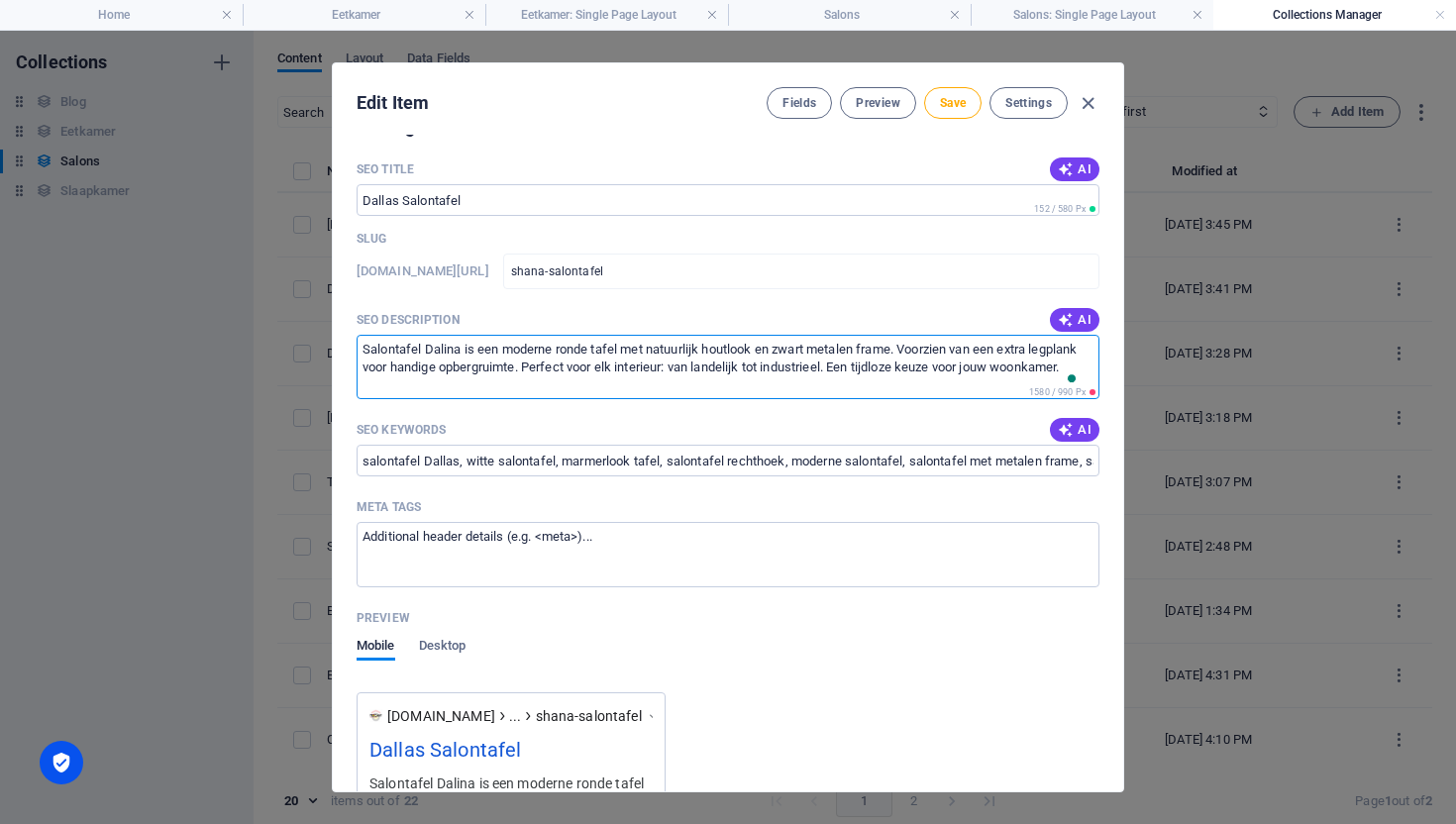 click on "Salontafel Dalina is een moderne ronde tafel met natuurlijk houtlook en zwart metalen frame. Voorzien van een extra legplank voor handige opbergruimte. Perfect voor elk interieur: van landelijk tot industrieel. Een tijdloze keuze voor jouw woonkamer." at bounding box center (728, 366) 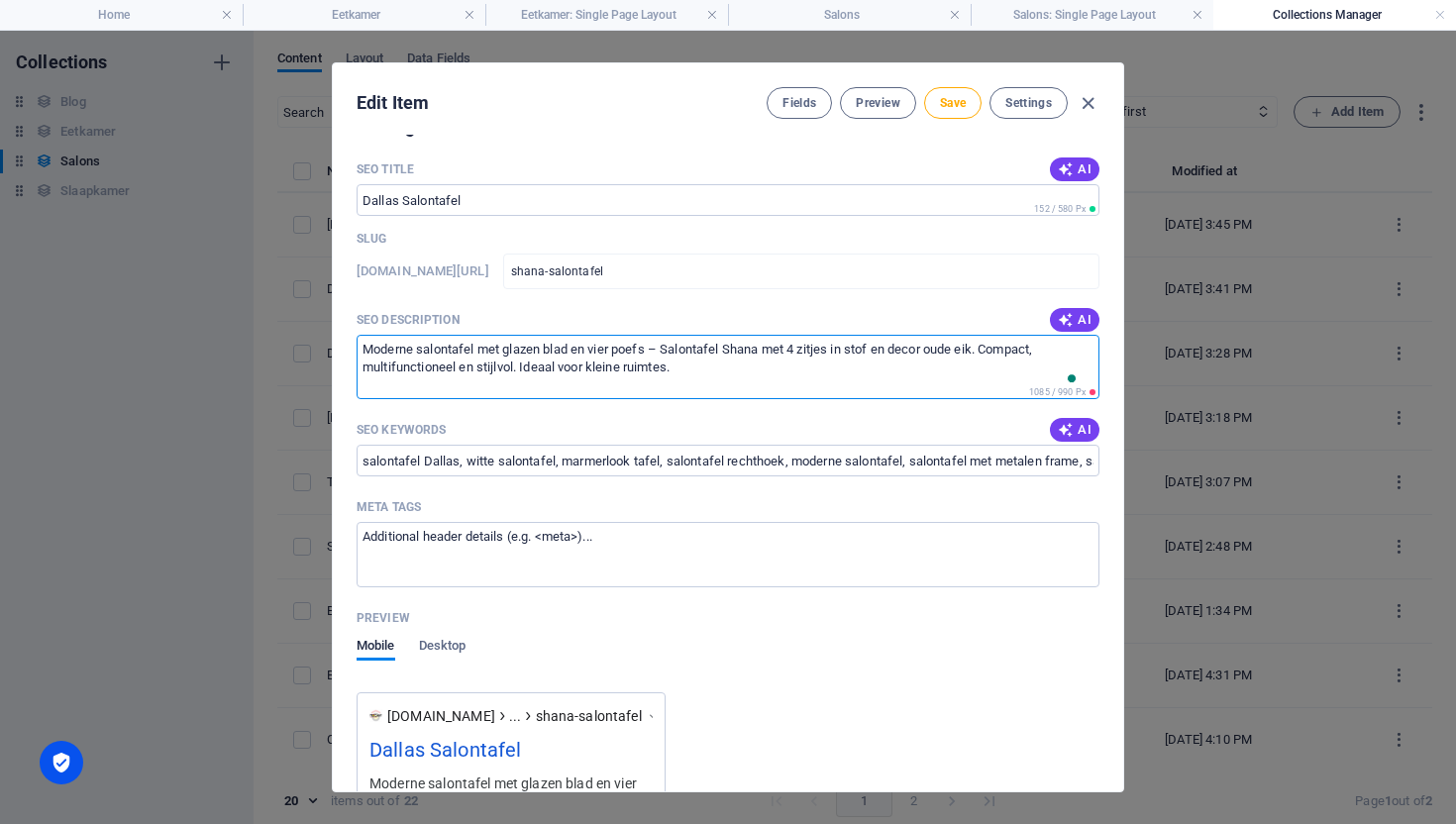 scroll, scrollTop: 4, scrollLeft: 0, axis: vertical 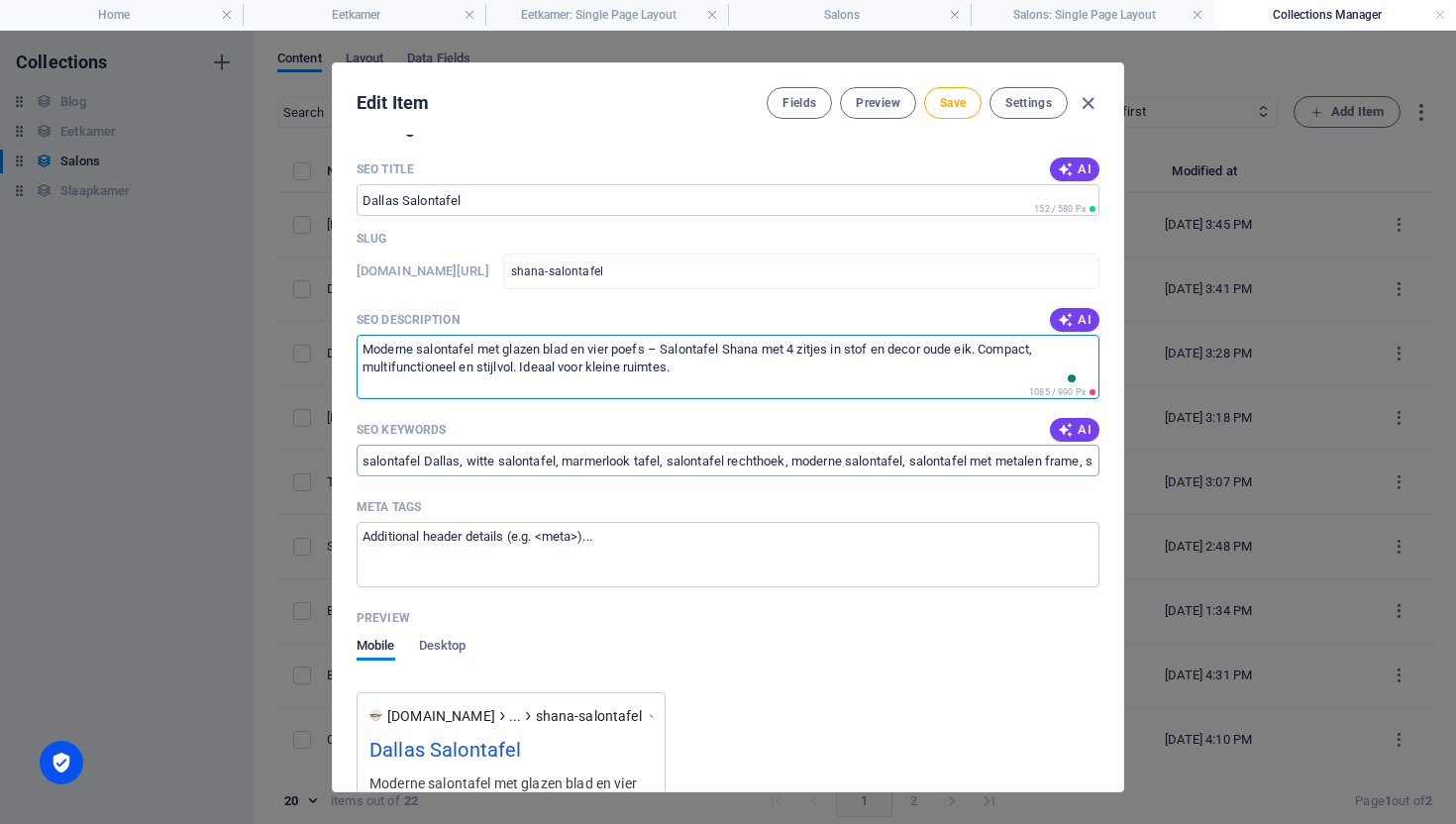 click on "salontafel Dallas, witte salontafel, marmerlook tafel, salontafel rechthoek, moderne salontafel, salontafel met metalen frame, salon bijzettafel, salontafel 120x60, marmer decor tafel, woonkamer tafel design, MDF salontafel, industriële salontafel, zwarte metalen tafel, elegante salon tafel, salontafel modern wit, marmer effect tafel" at bounding box center [728, 461] 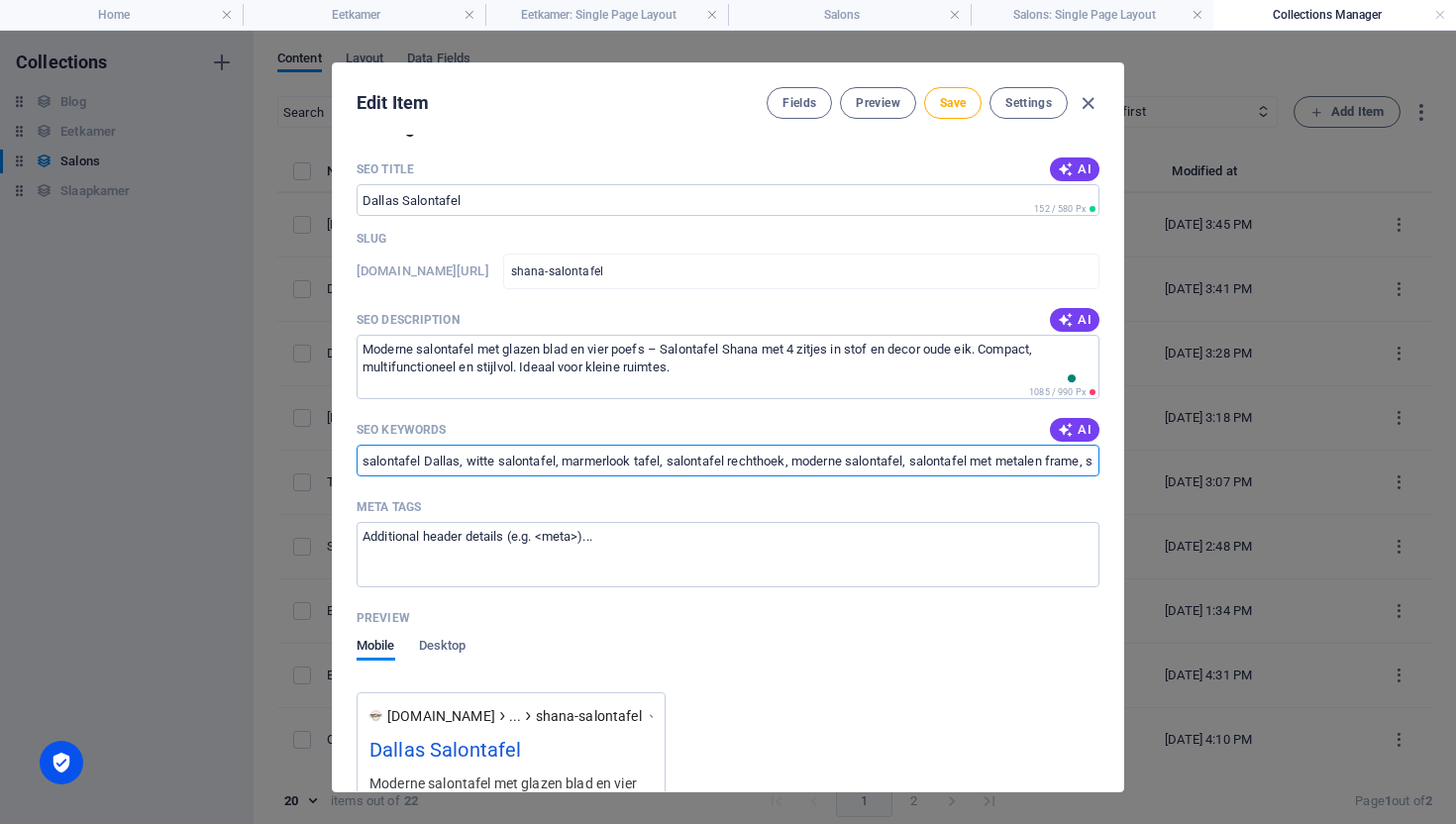 click on "salontafel Dallas, witte salontafel, marmerlook tafel, salontafel rechthoek, moderne salontafel, salontafel met metalen frame, salon bijzettafel, salontafel 120x60, marmer decor tafel, woonkamer tafel design, MDF salontafel, industriële salontafel, zwarte metalen tafel, elegante salon tafel, salontafel modern wit, marmer effect tafel" at bounding box center (728, 461) 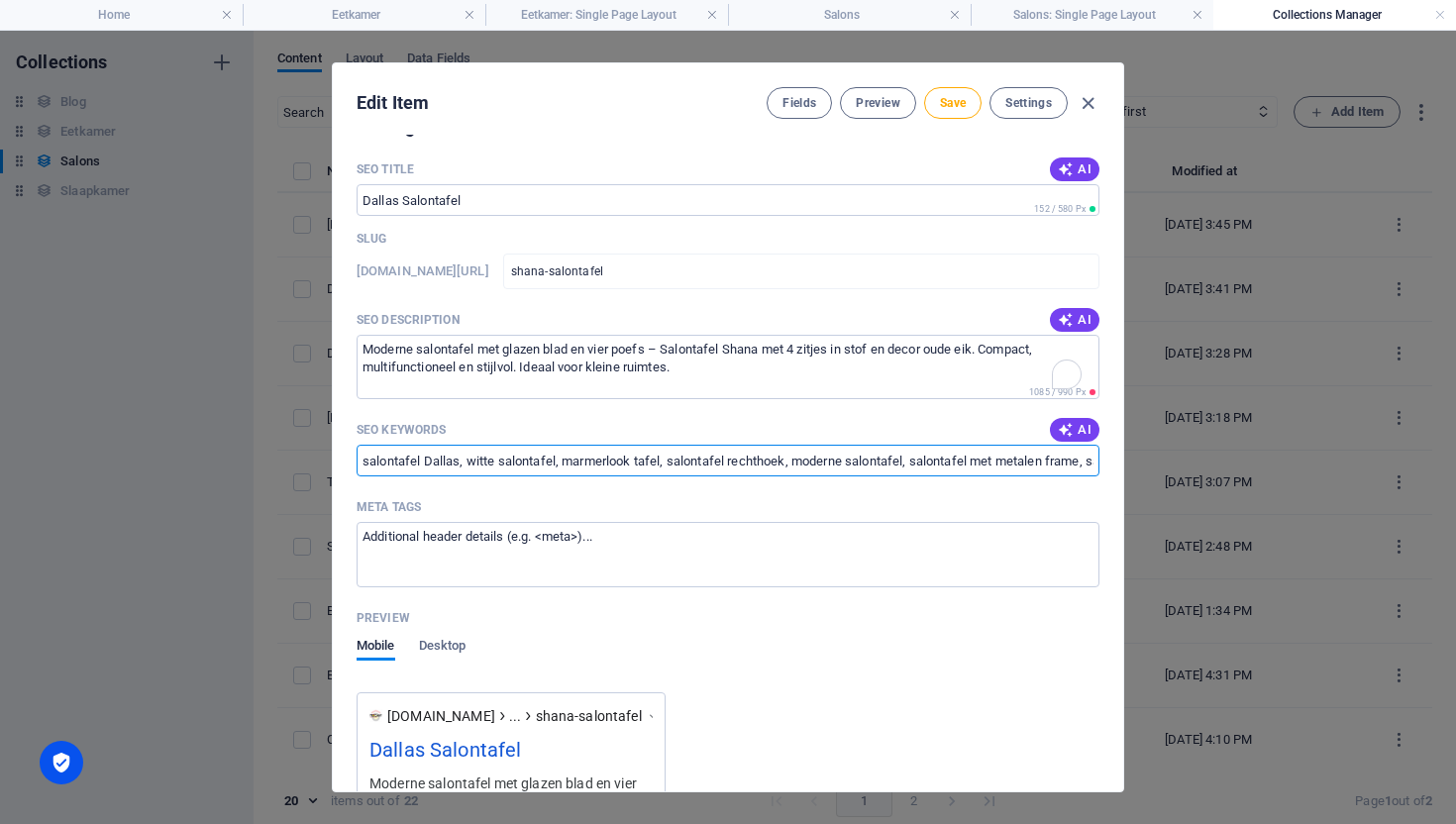 click on "salontafel Dallas, witte salontafel, marmerlook tafel, salontafel rechthoek, moderne salontafel, salontafel met metalen frame, salon bijzettafel, salontafel 120x60, marmer decor tafel, woonkamer tafel design, MDF salontafel, industriële salontafel, zwarte metalen tafel, elegante salon tafel, salontafel modern wit, marmer effect tafel" at bounding box center [728, 461] 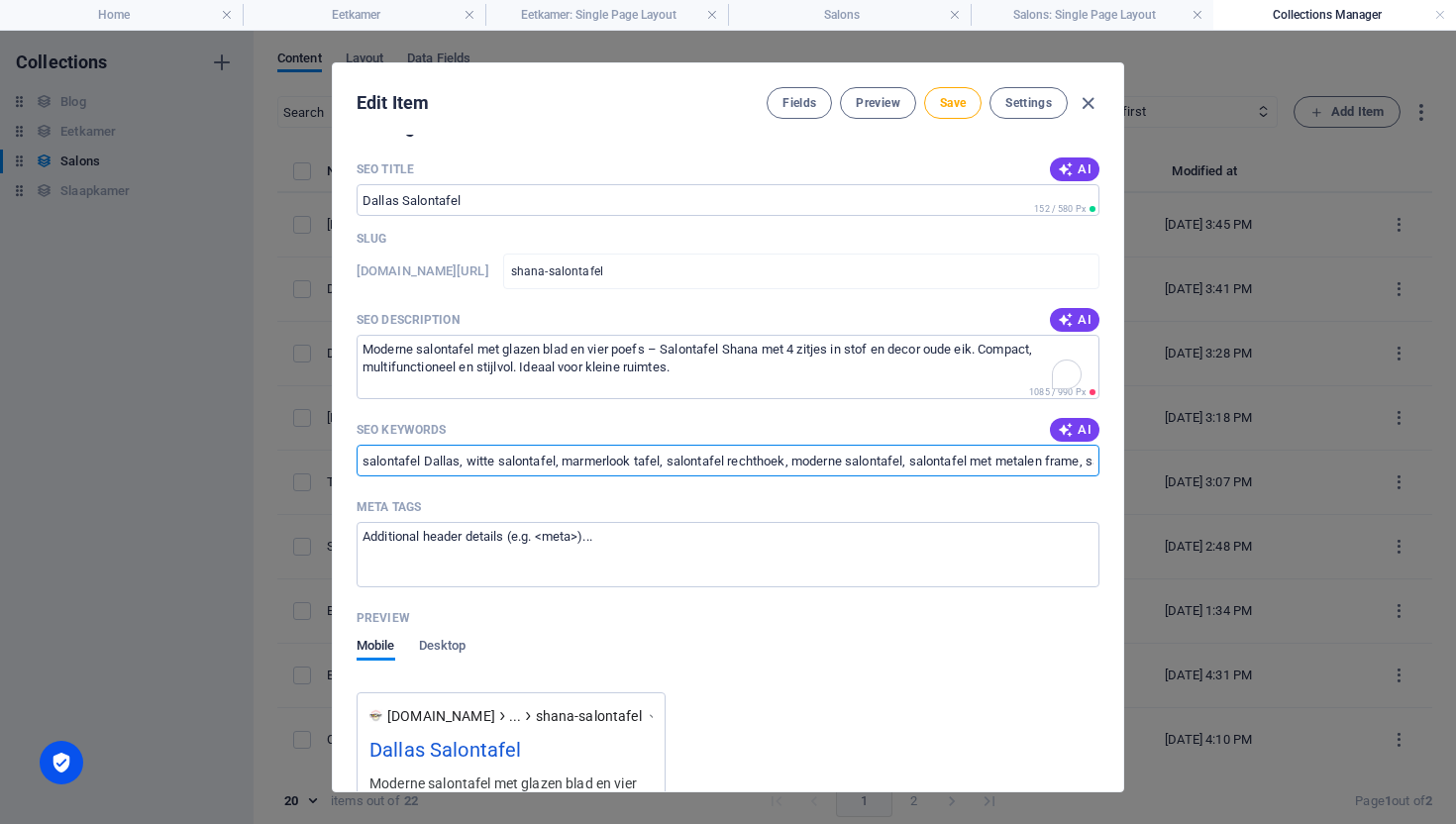 paste on "met poefs, salontafel vierkant glas, multifunctionele salontafel, salontafel met zitjes, moderne salontafel hout en glas, compacte salontafel, design salontafel met opbergruimte, [GEOGRAPHIC_DATA], salontafel decor oude eik, salontafel met 4 krukjes" 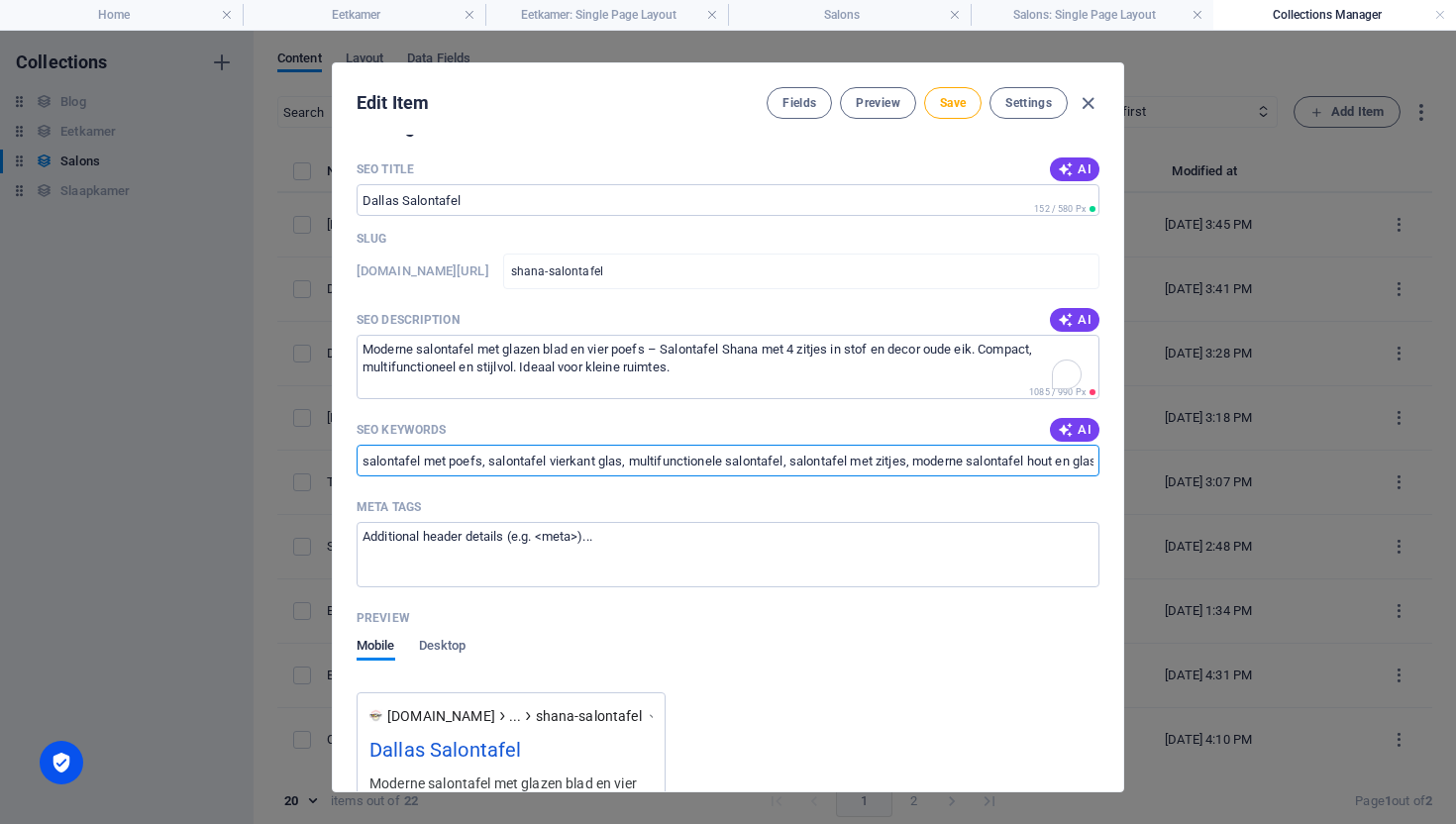 scroll, scrollTop: 0, scrollLeft: 762, axis: horizontal 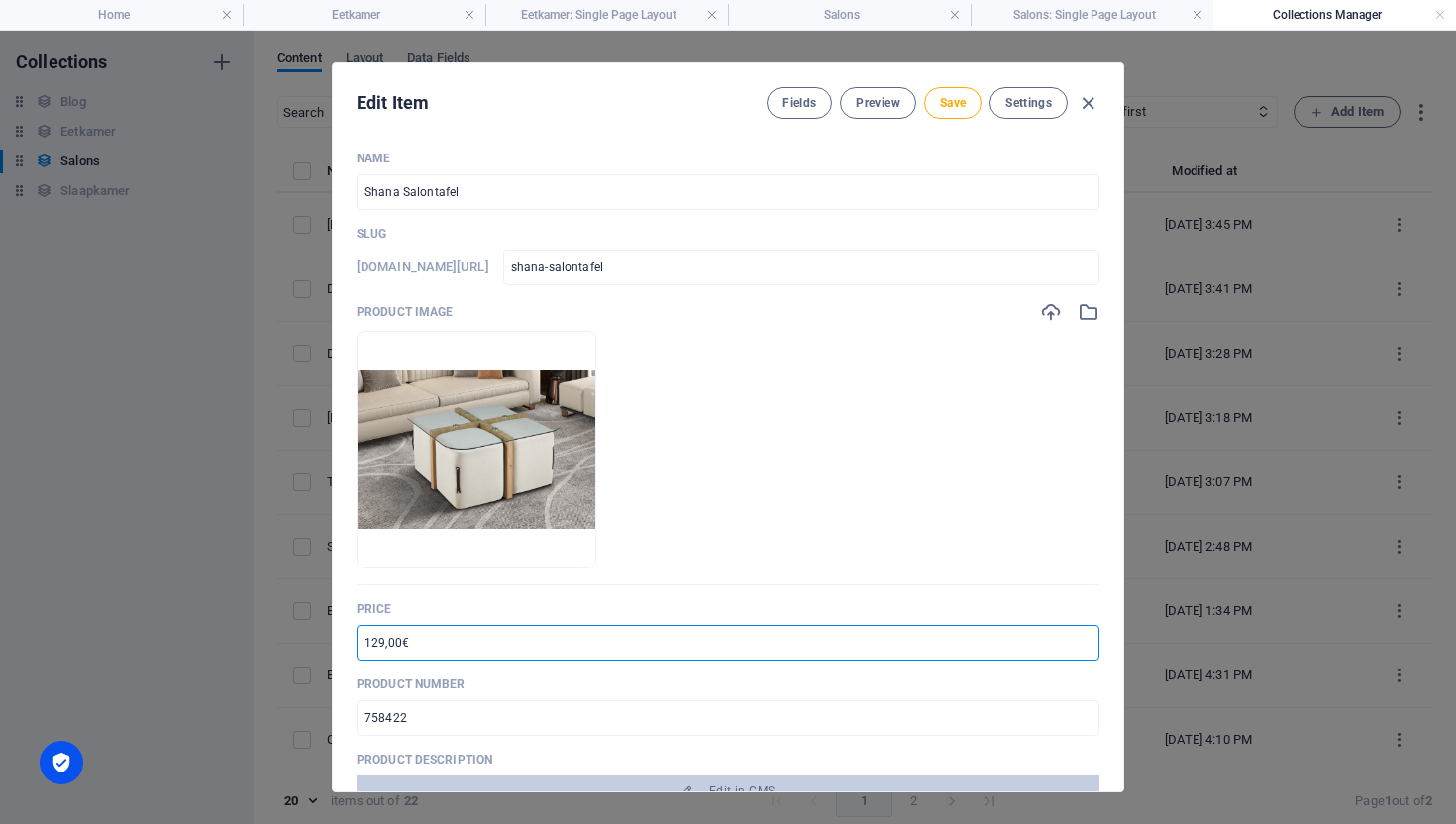click on "129,00€" at bounding box center [728, 643] 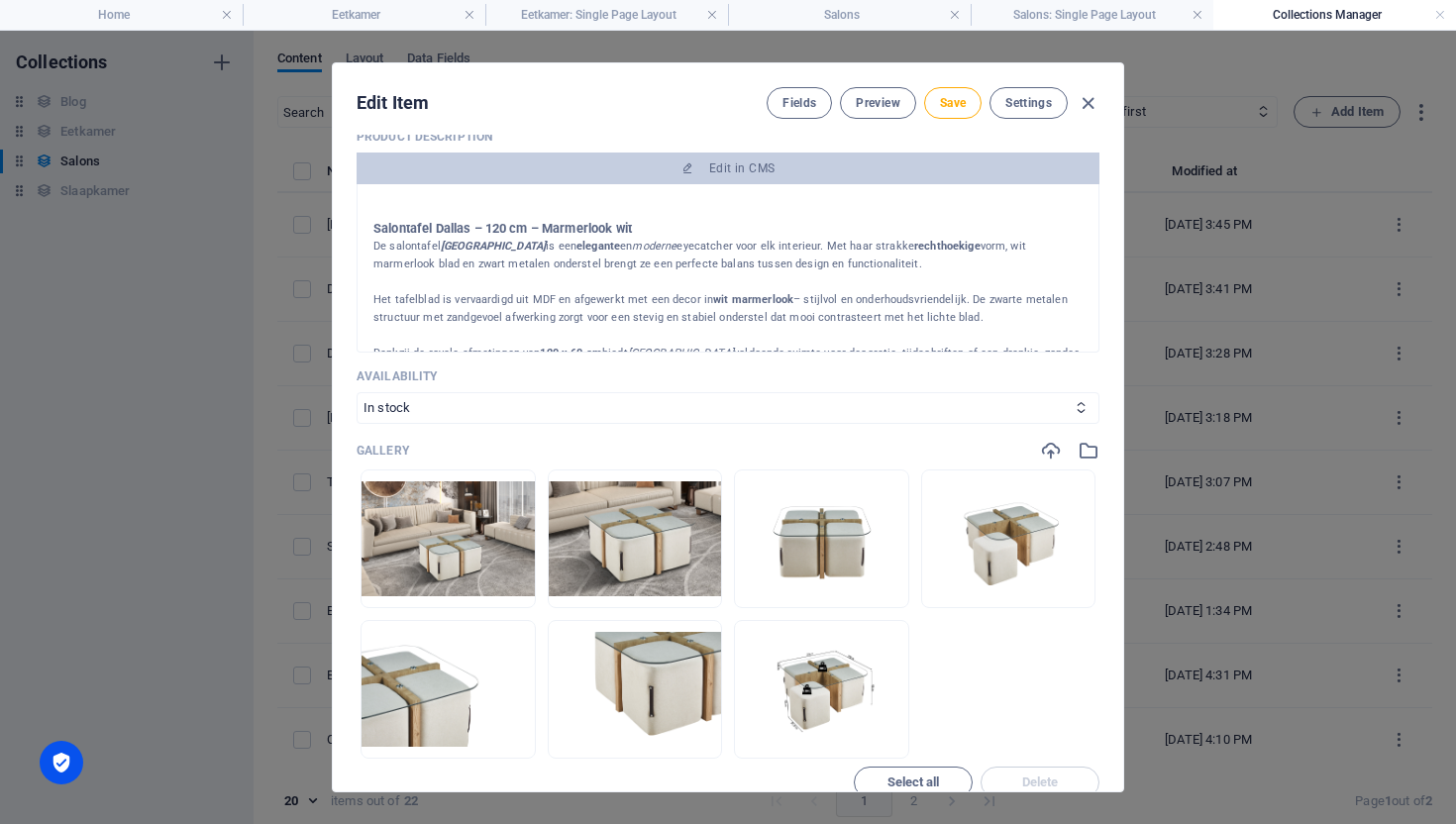 scroll, scrollTop: 623, scrollLeft: 0, axis: vertical 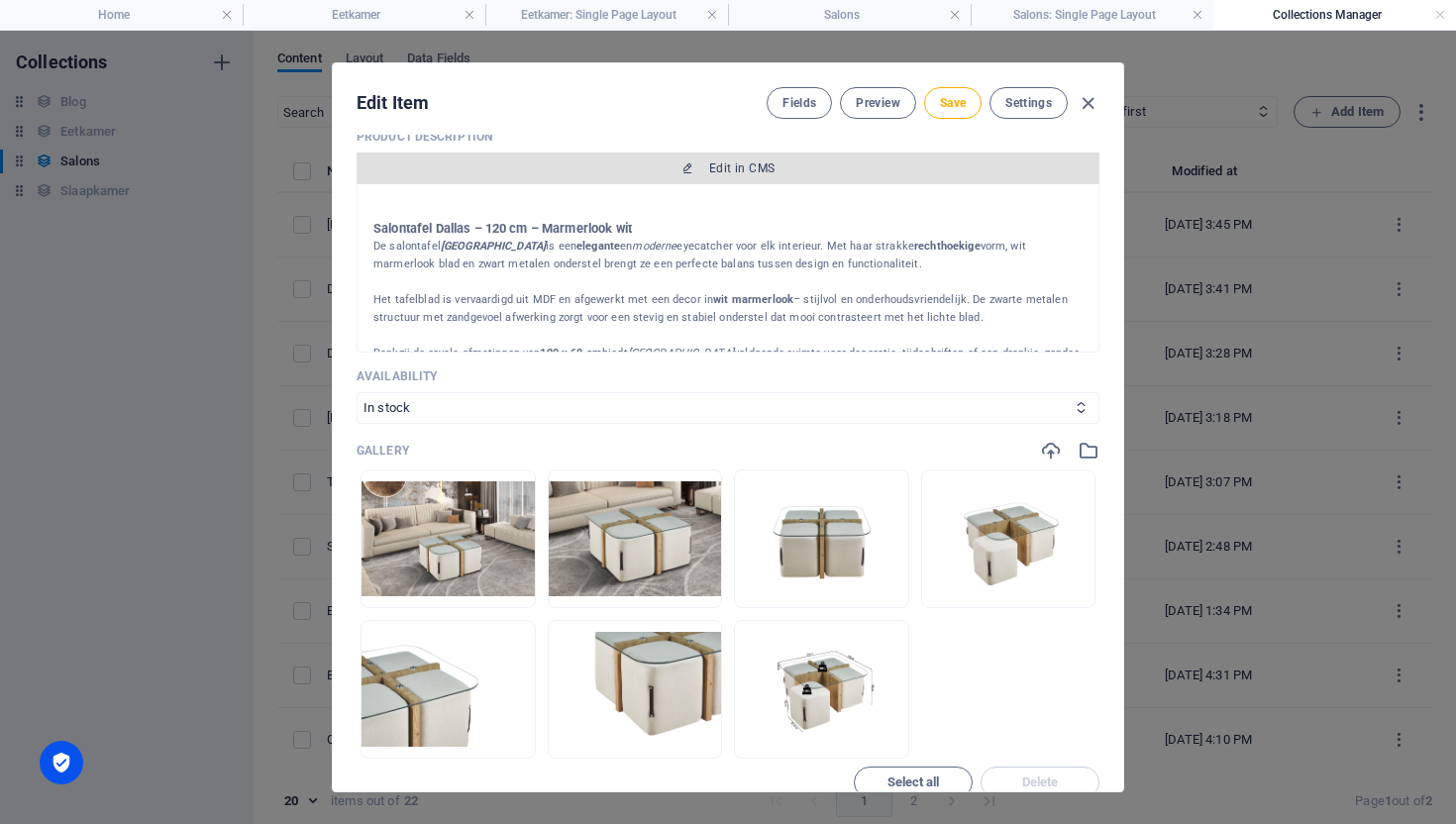 click on "Edit in CMS" at bounding box center [742, 168] 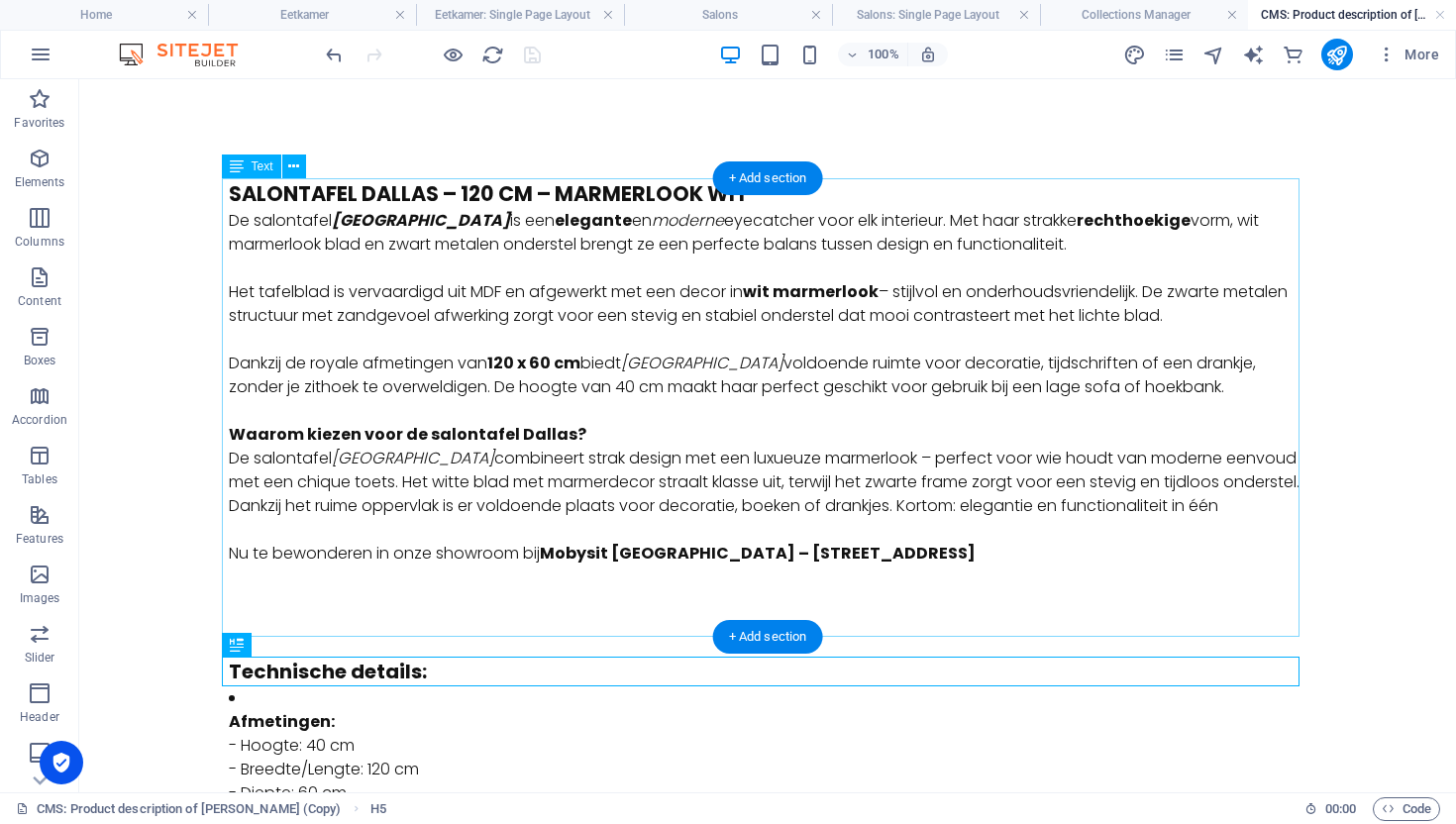 scroll, scrollTop: 0, scrollLeft: 0, axis: both 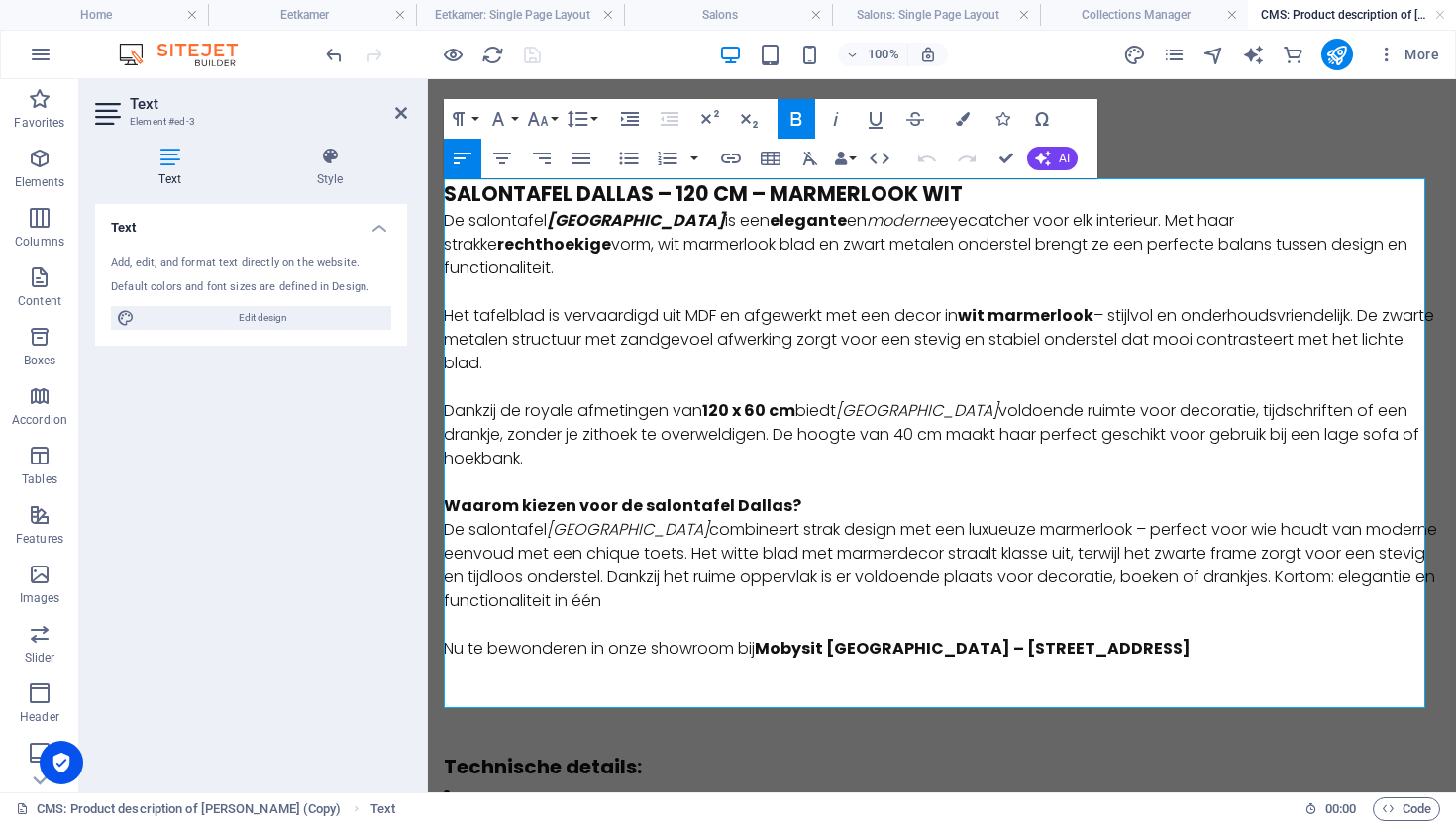 drag, startPoint x: 448, startPoint y: 196, endPoint x: 877, endPoint y: 492, distance: 521.20725 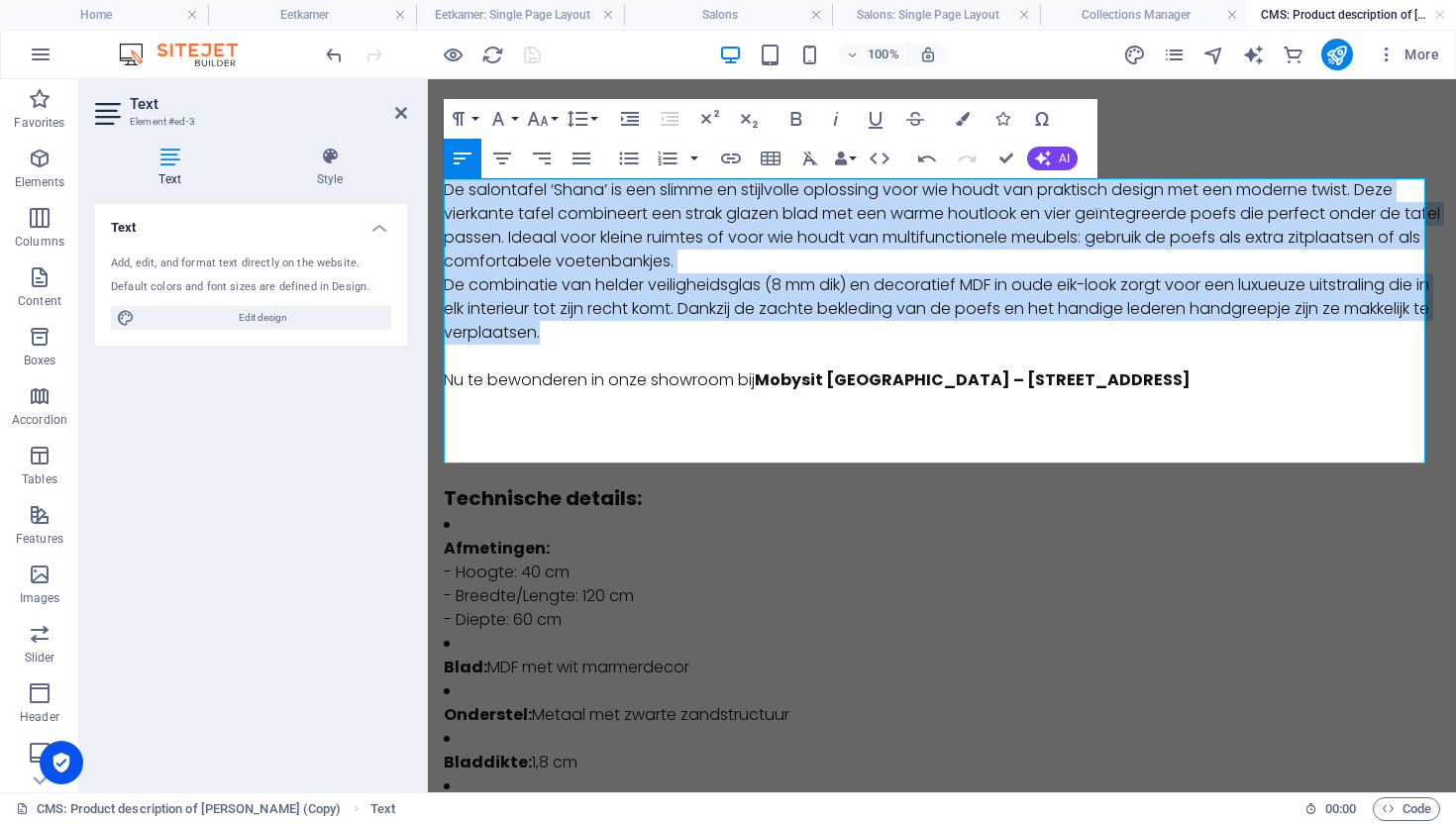 drag, startPoint x: 649, startPoint y: 330, endPoint x: 470, endPoint y: 215, distance: 212.75808 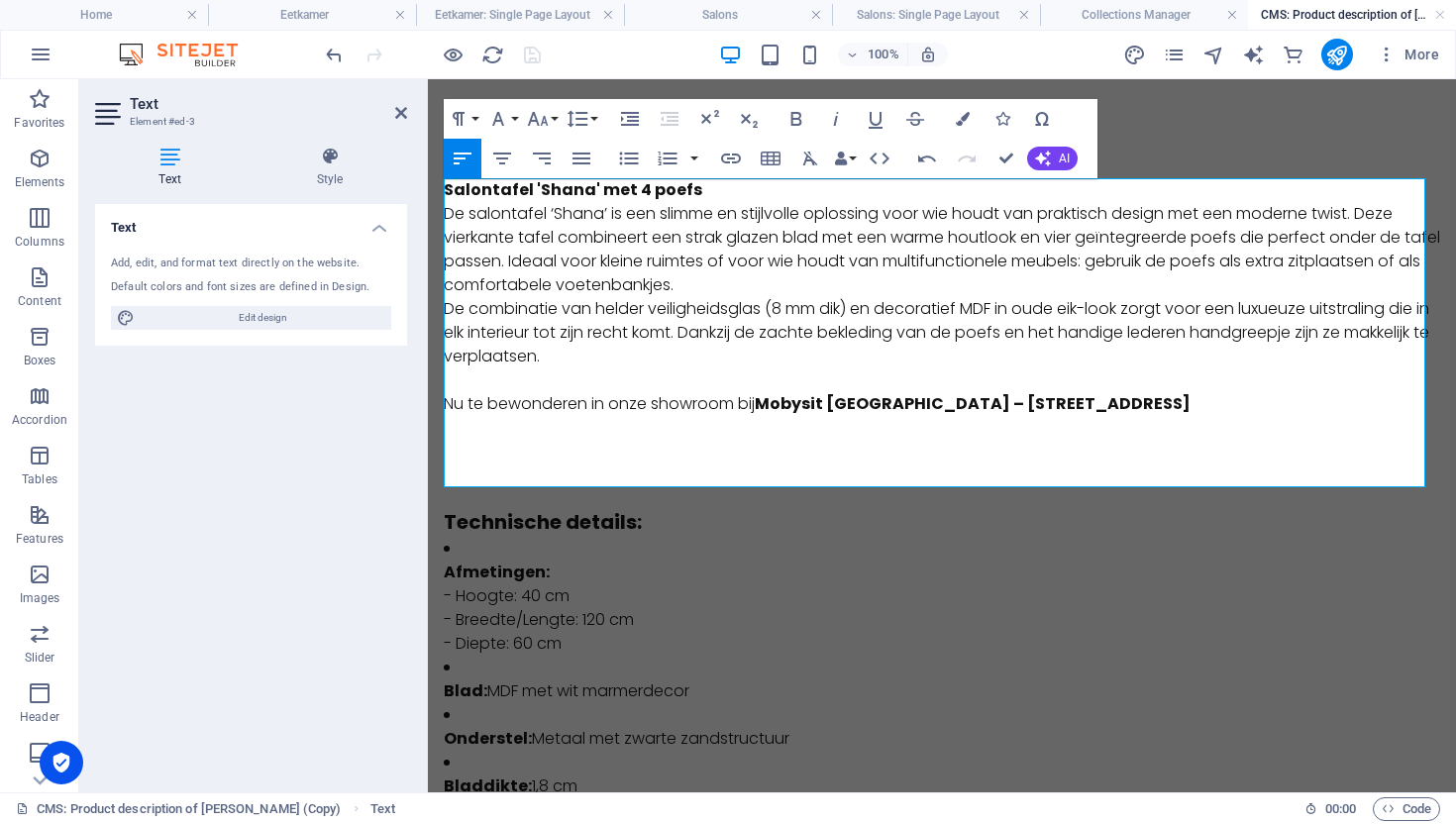 click on "De salontafel ‘Shana’ is een slimme en stijlvolle oplossing voor wie houdt van praktisch design met een moderne twist. Deze vierkante tafel combineert een strak glazen blad met een warme houtlook en vier geïntegreerde poefs die perfect onder de tafel passen. Ideaal voor kleine ruimtes of voor wie houdt van multifunctionele meubels: gebruik de poefs als extra zitplaatsen of als comfortabele voetenbankjes." at bounding box center [942, 250] 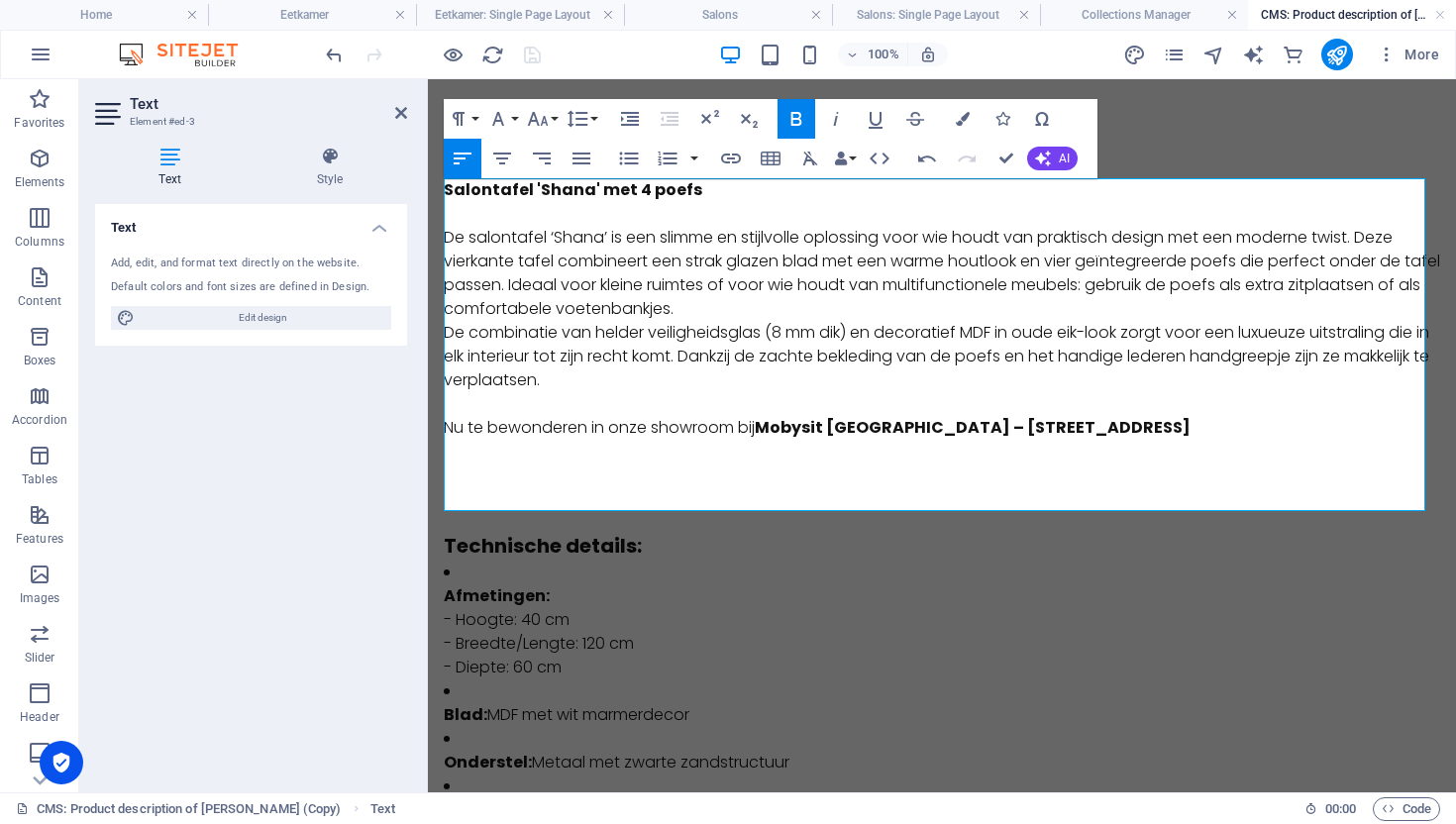 click on "Salontafel 'Shana' met 4 poefs" at bounding box center (572, 189) 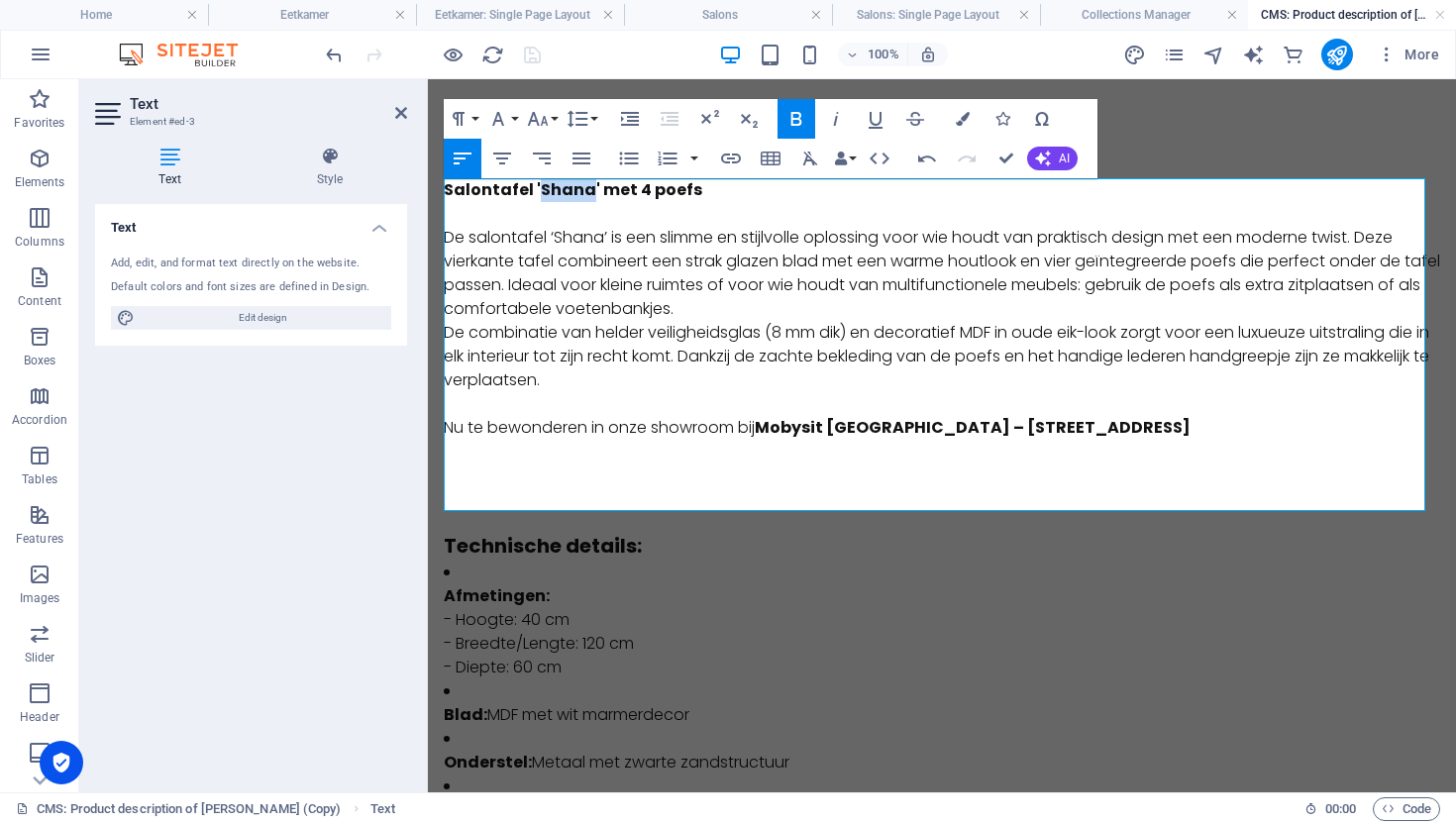 click on "Salontafel 'Shana' met 4 poefs" at bounding box center (572, 189) 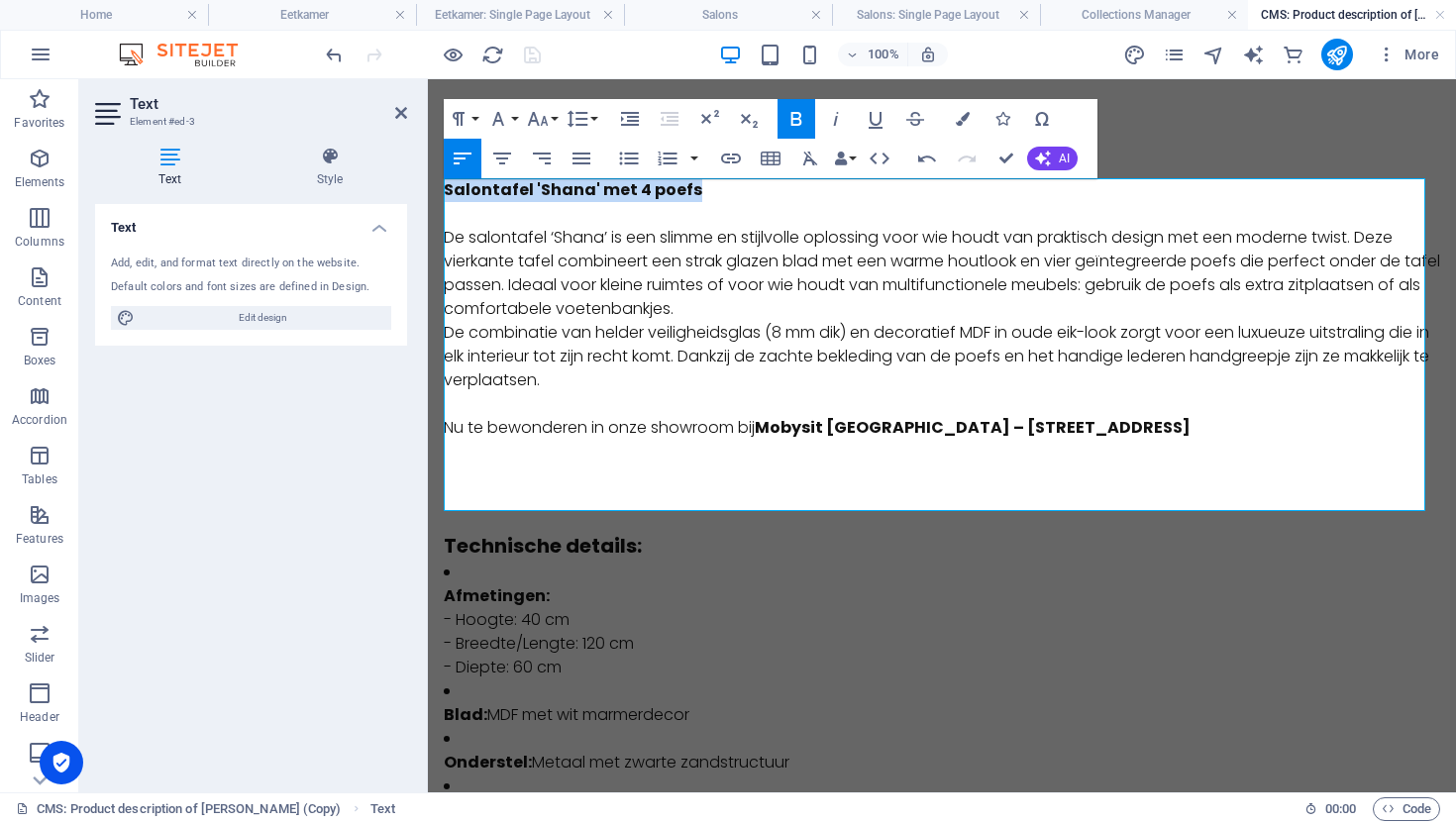 click on "Salontafel 'Shana' met 4 poefs" at bounding box center (572, 189) 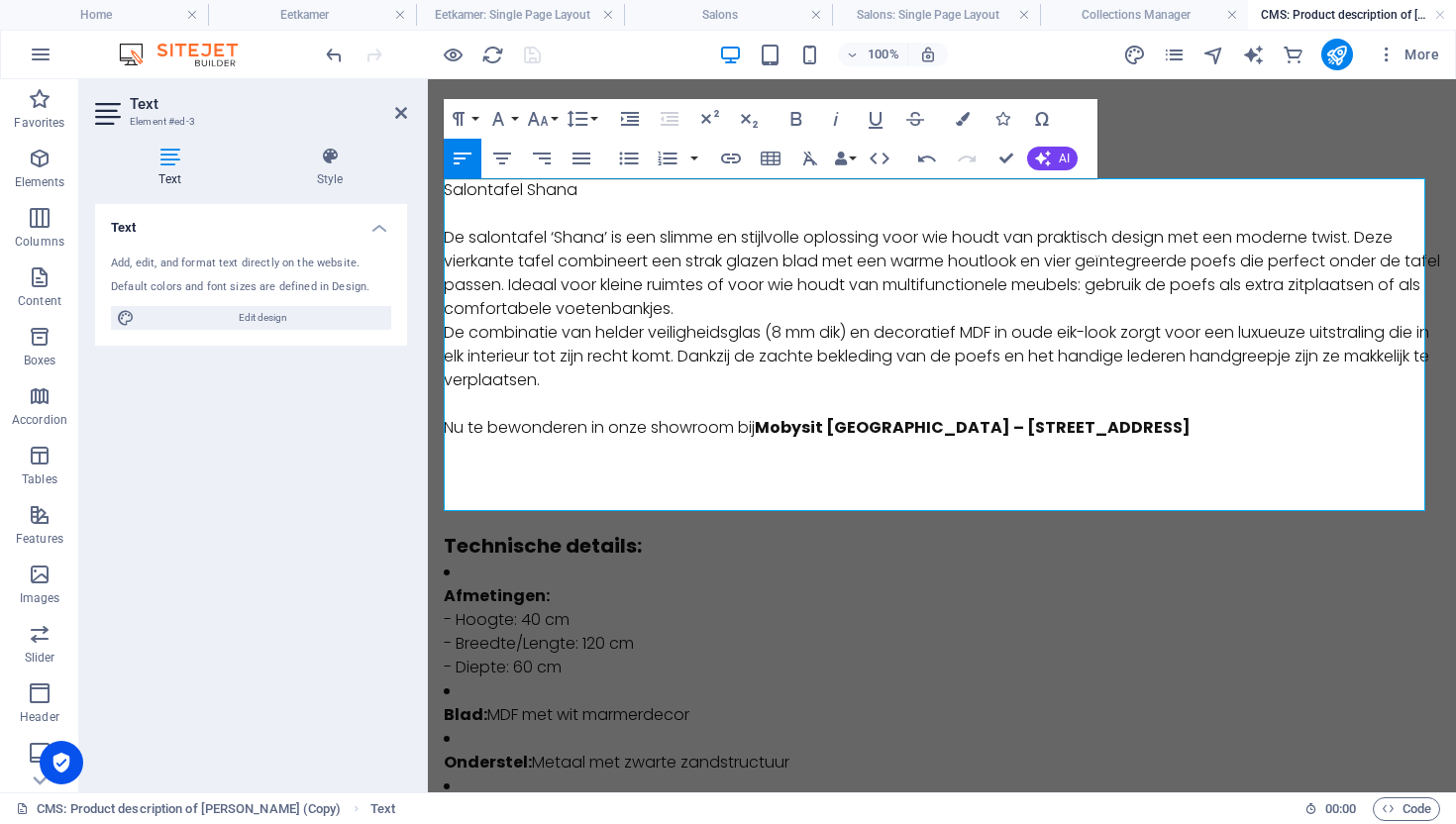 click on "Salontafel Shana" at bounding box center (942, 190) 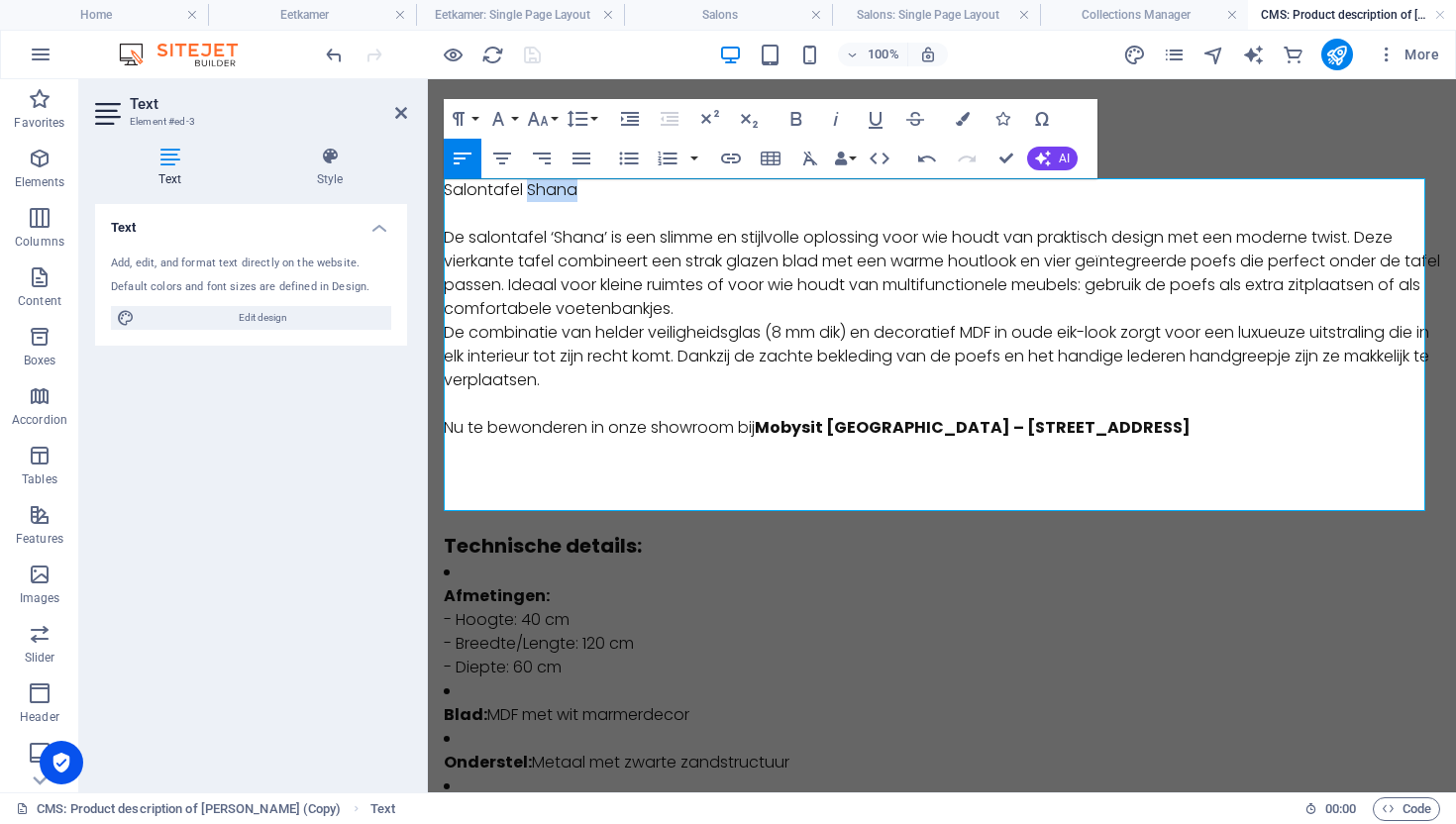 click on "Salontafel Shana" at bounding box center (942, 190) 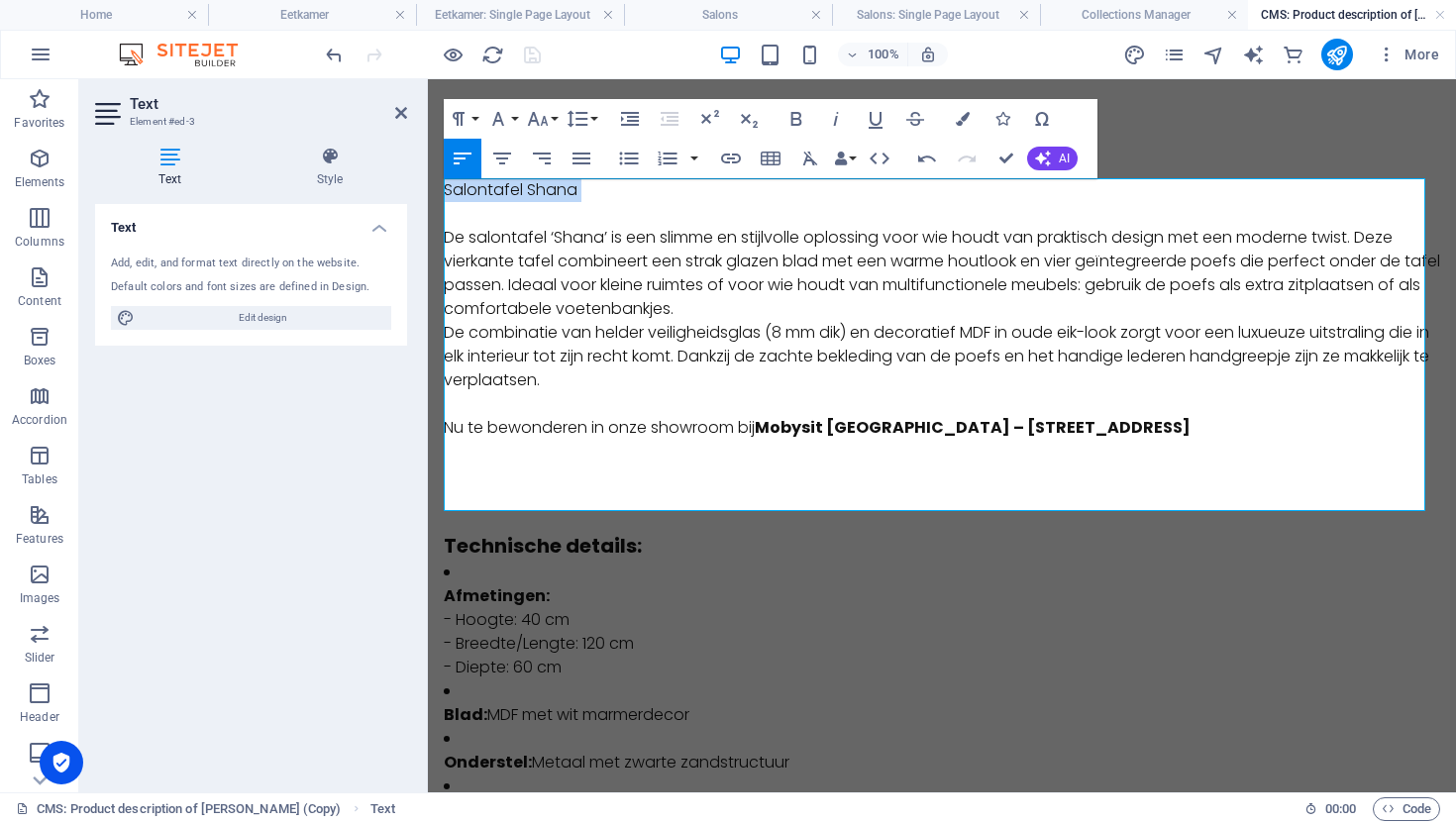 click on "Salontafel Shana" at bounding box center [942, 190] 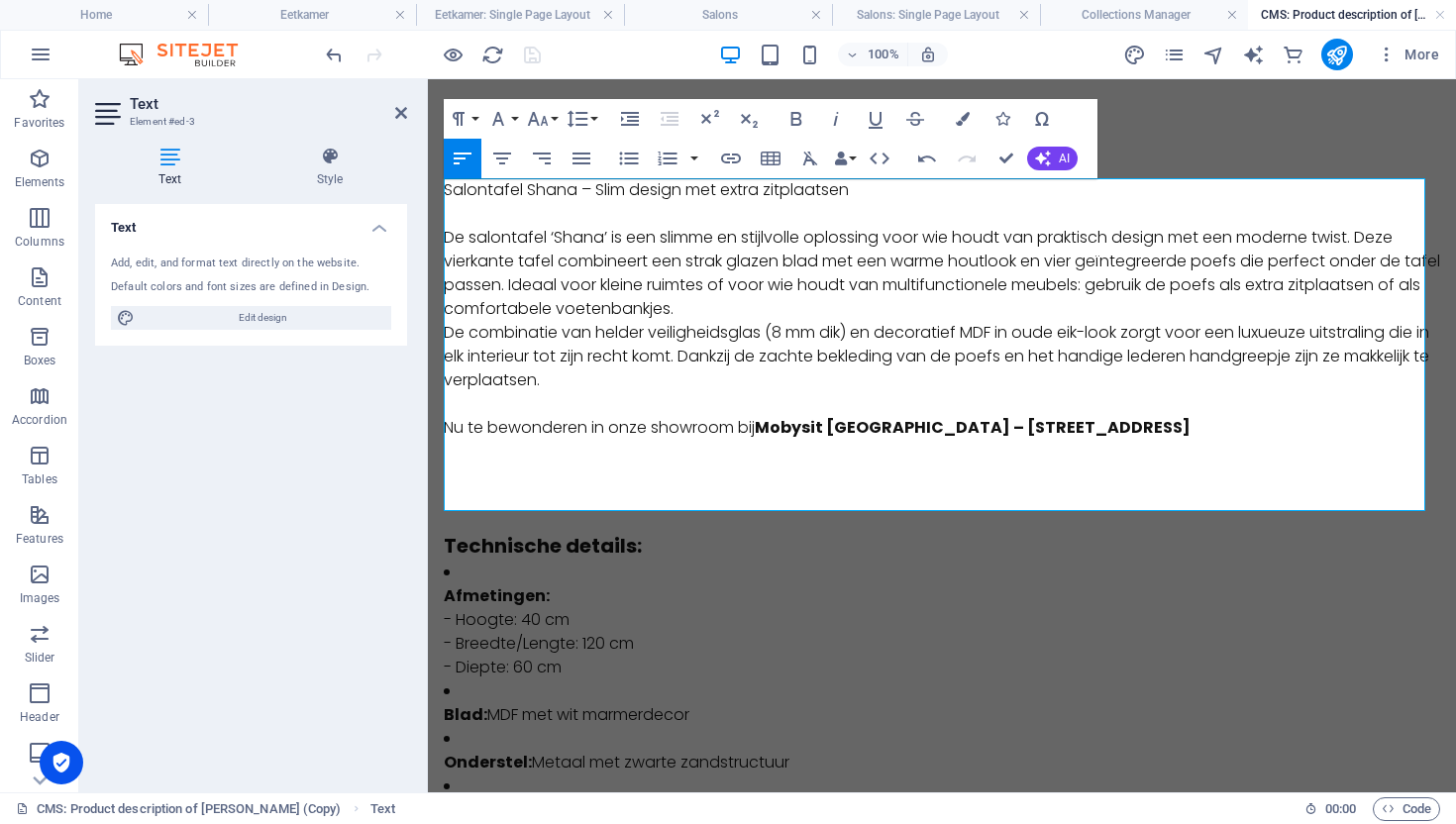 click on "​" at bounding box center [942, 214] 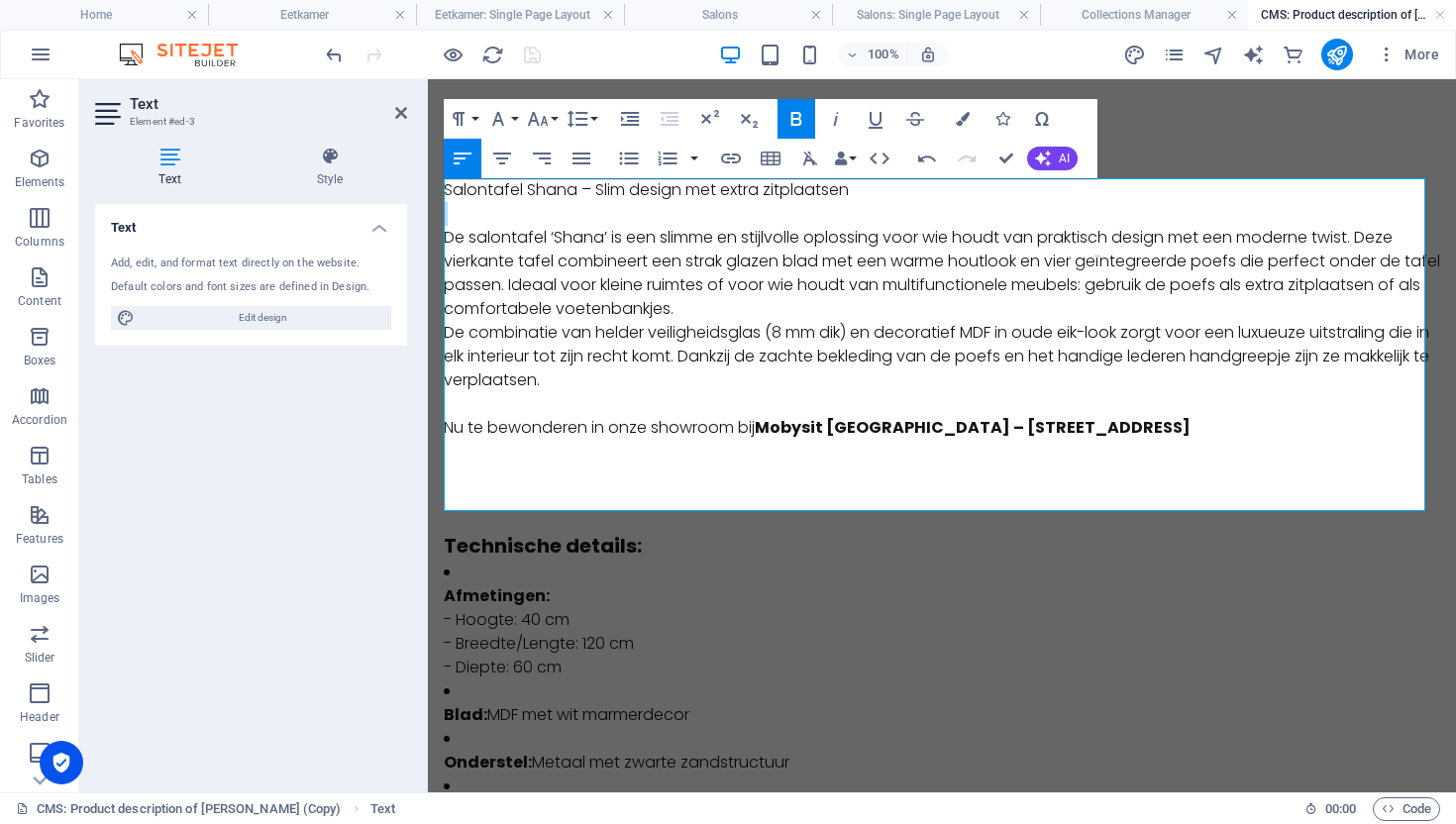 click on "​" at bounding box center (942, 214) 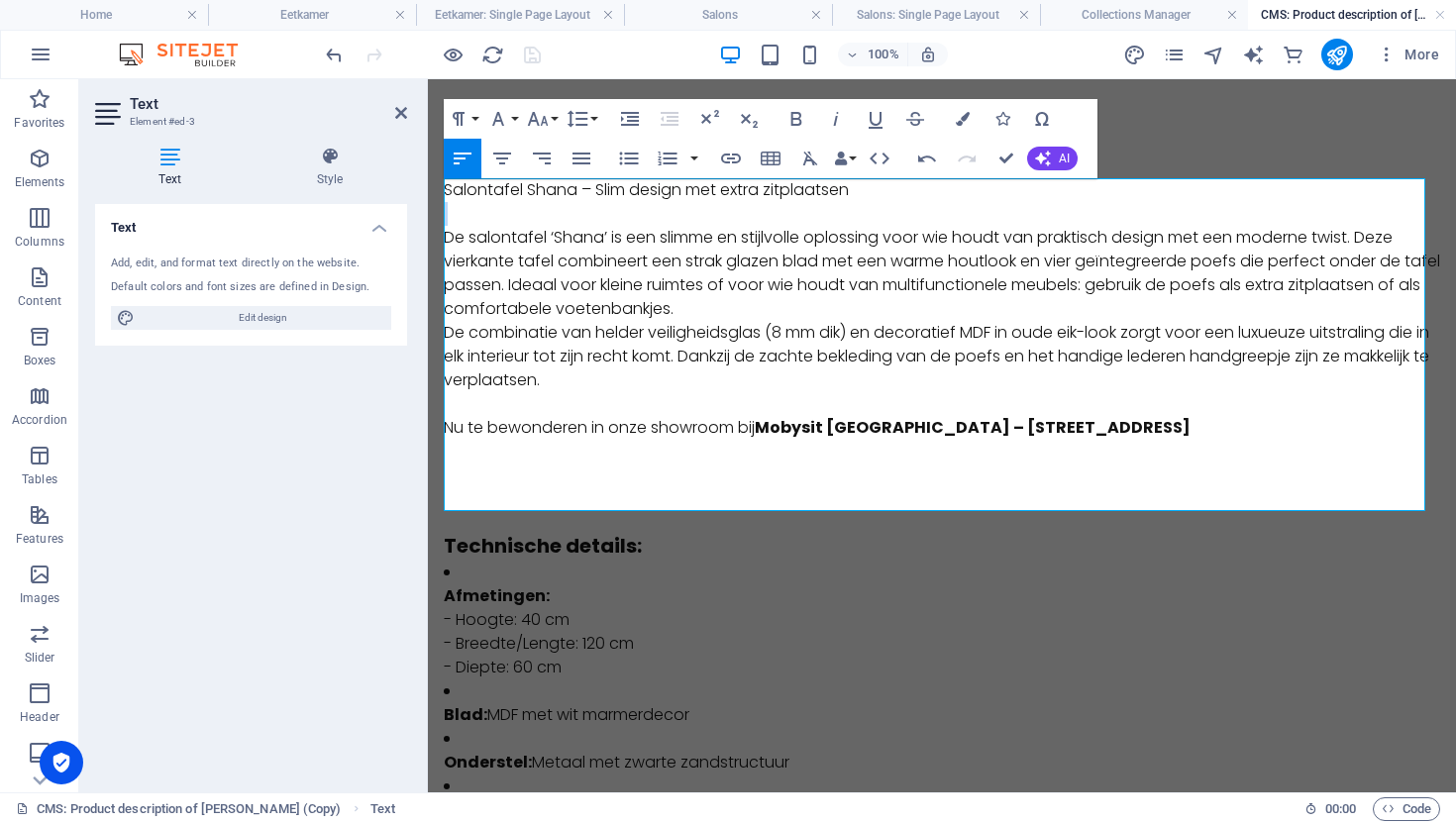 click on "​" at bounding box center (942, 214) 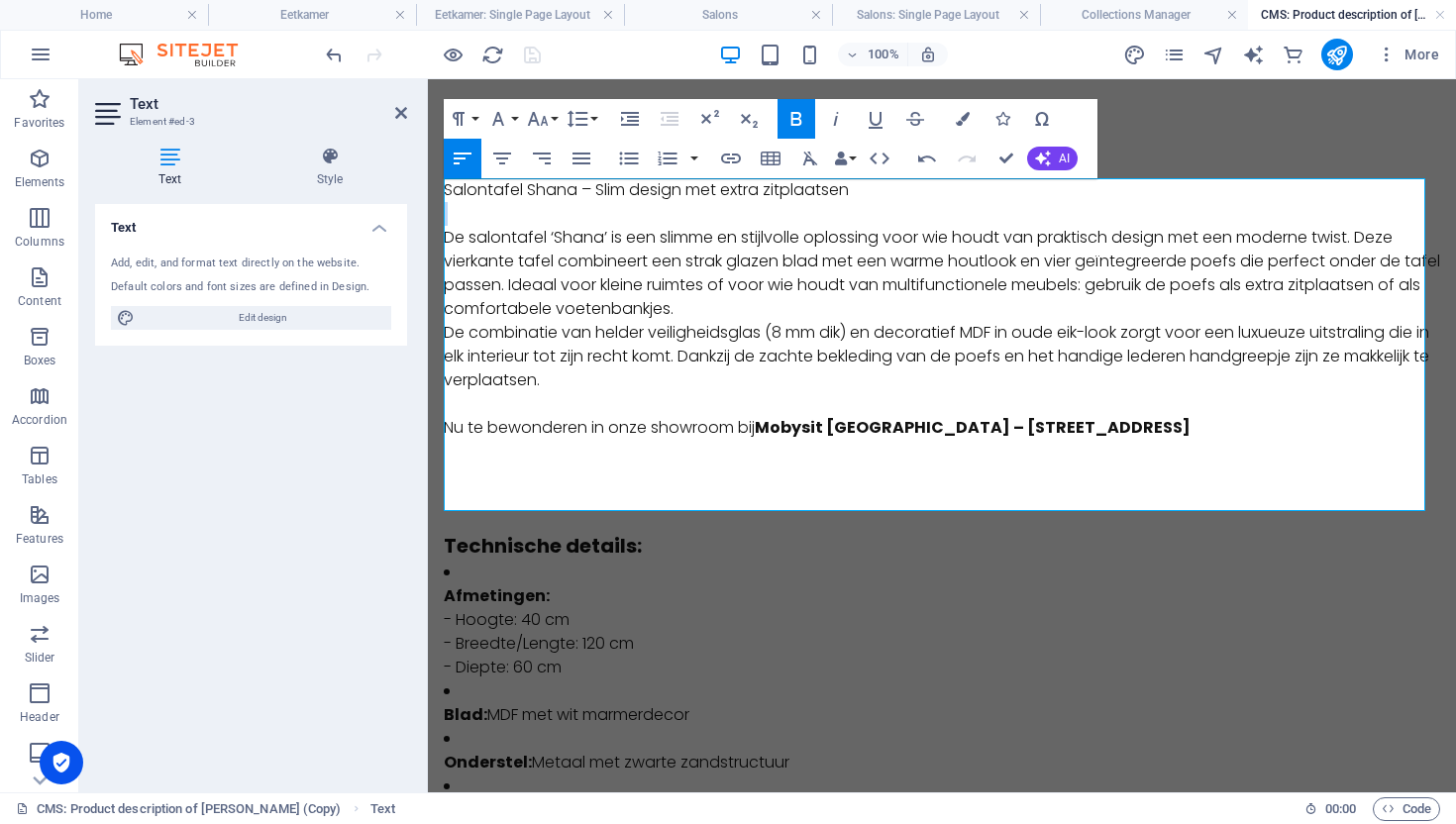 click on "​" at bounding box center [942, 214] 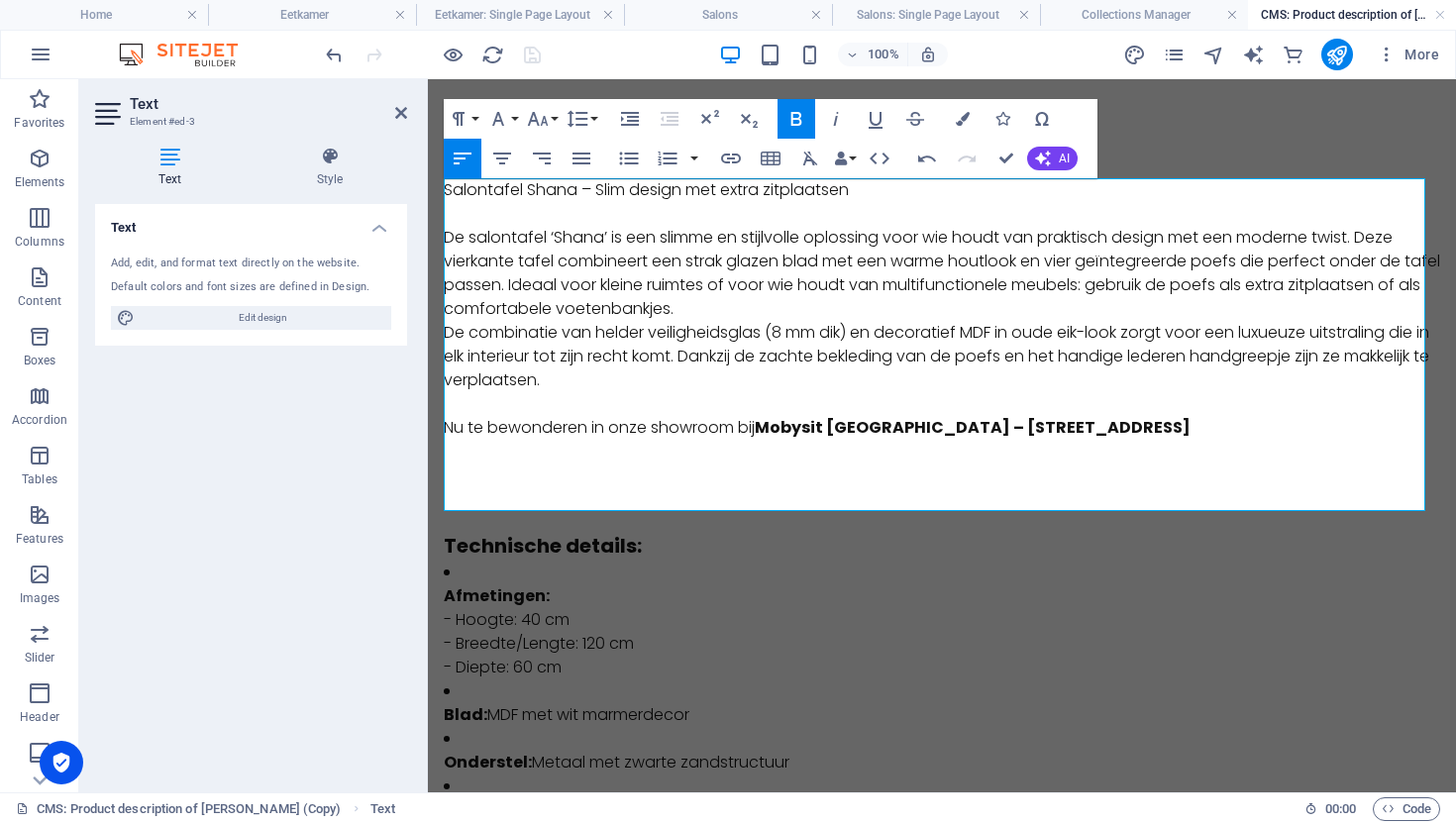 click on "Salontafel Shana – Slim design met extra zitplaatsen" at bounding box center [942, 190] 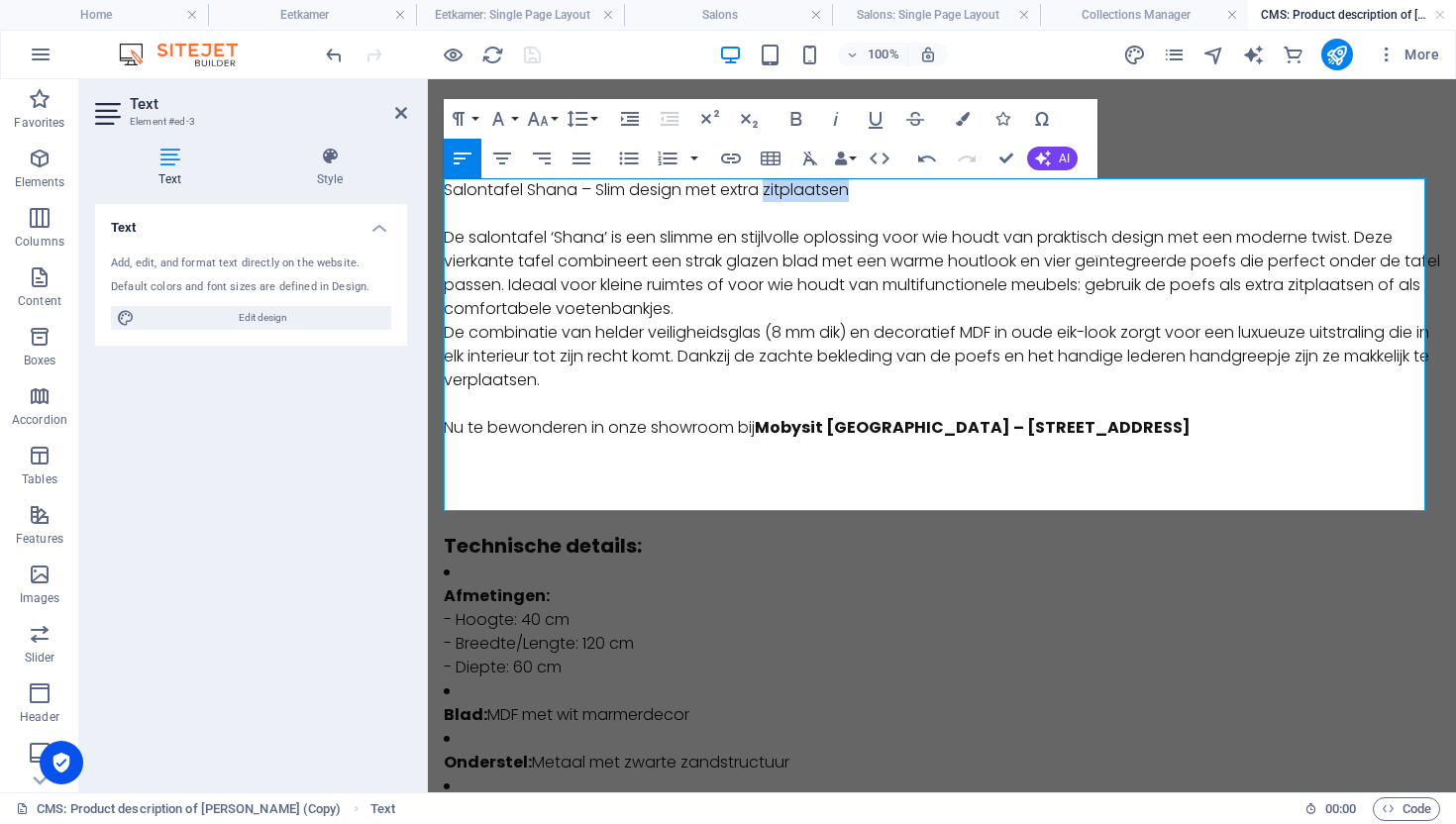 click on "Salontafel Shana – Slim design met extra zitplaatsen" at bounding box center [942, 190] 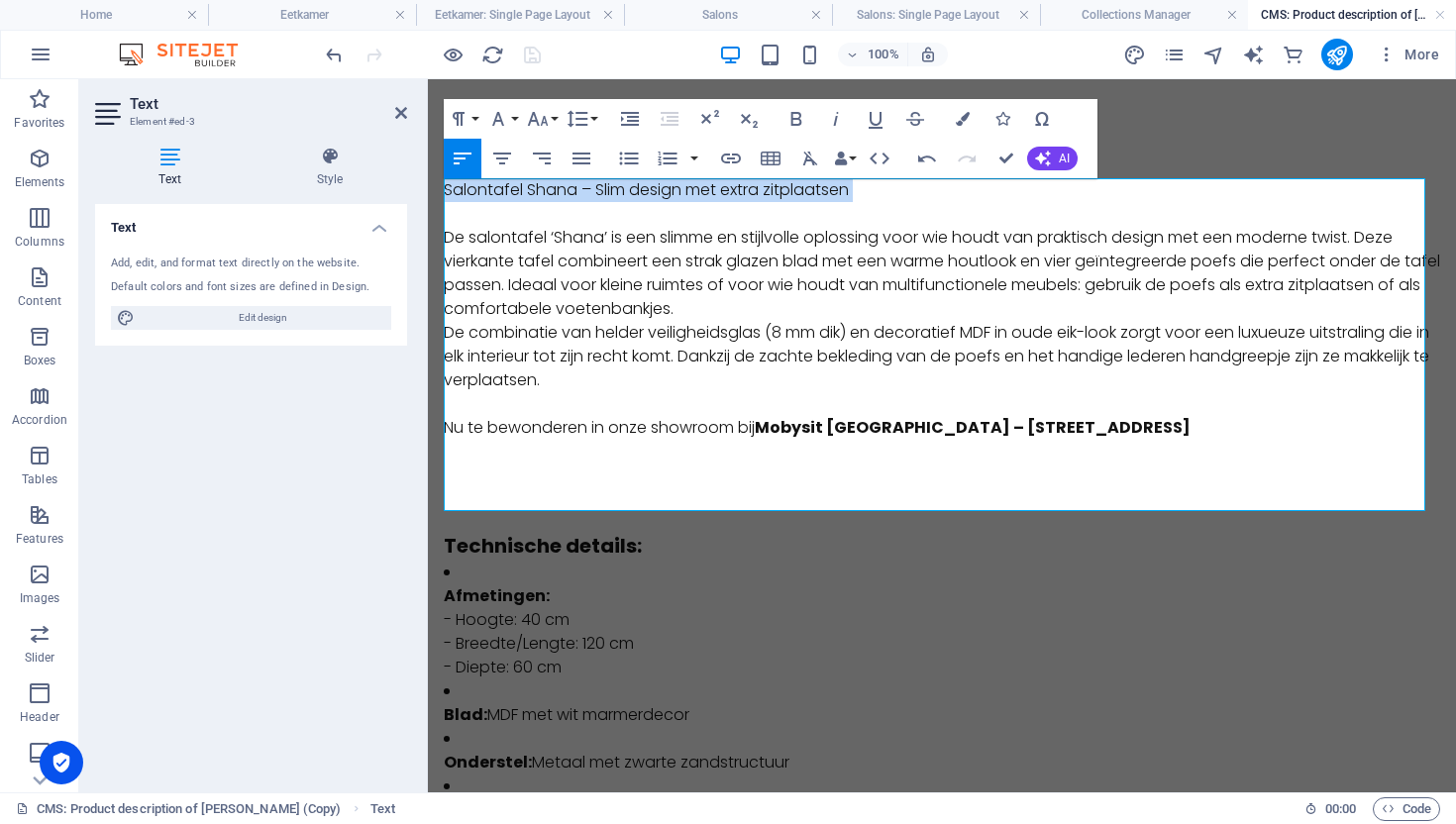 click on "Salontafel Shana – Slim design met extra zitplaatsen" at bounding box center [942, 190] 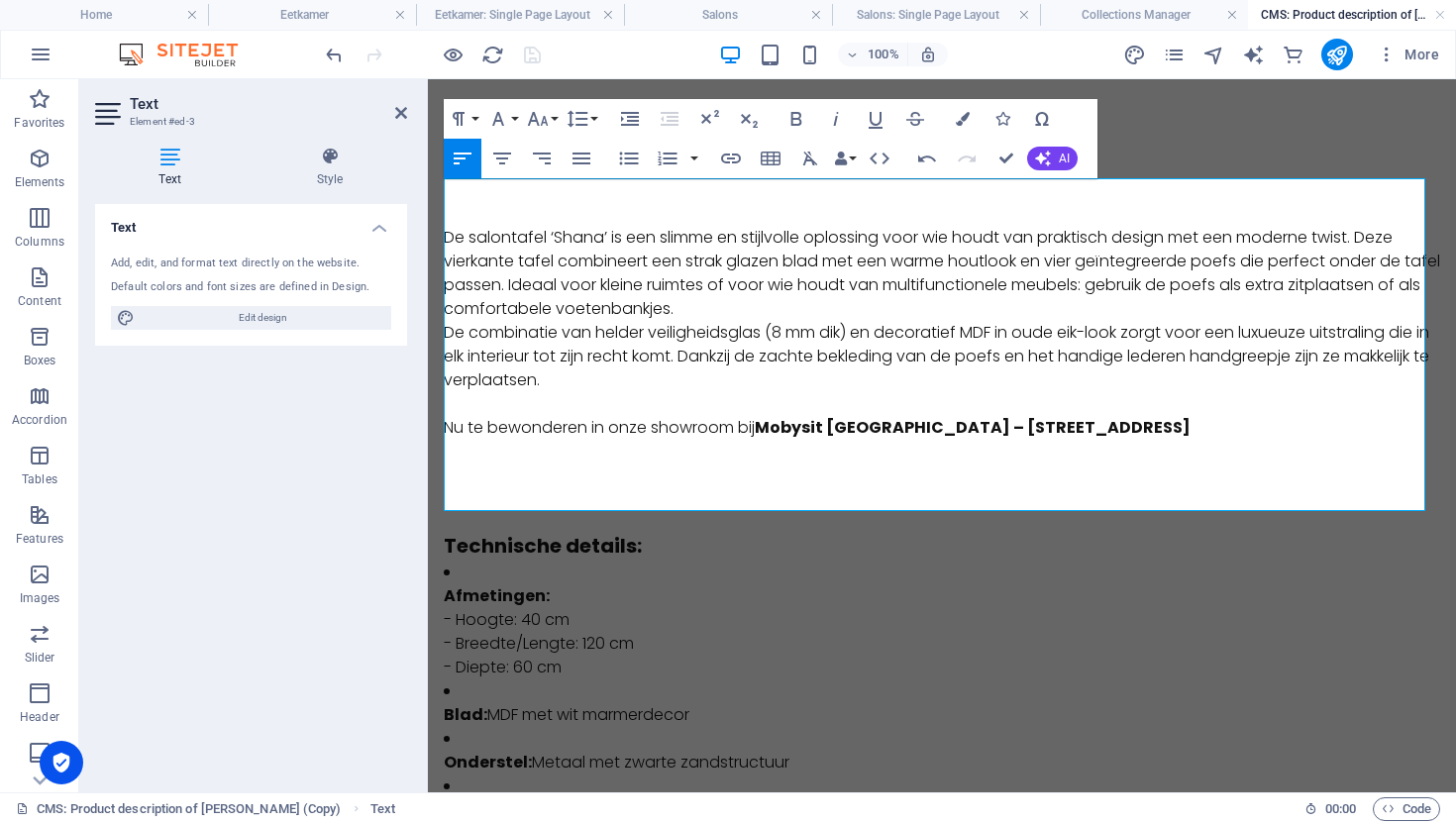 click on "De salontafel ‘Shana’ is een slimme en stijlvolle oplossing voor wie houdt van praktisch design met een moderne twist. Deze vierkante tafel combineert een strak glazen blad met een warme houtlook en vier geïntegreerde poefs die perfect onder de tafel passen. Ideaal voor kleine ruimtes of voor wie houdt van multifunctionele meubels: gebruik de poefs als extra zitplaatsen of als comfortabele voetenbankjes." at bounding box center [942, 273] 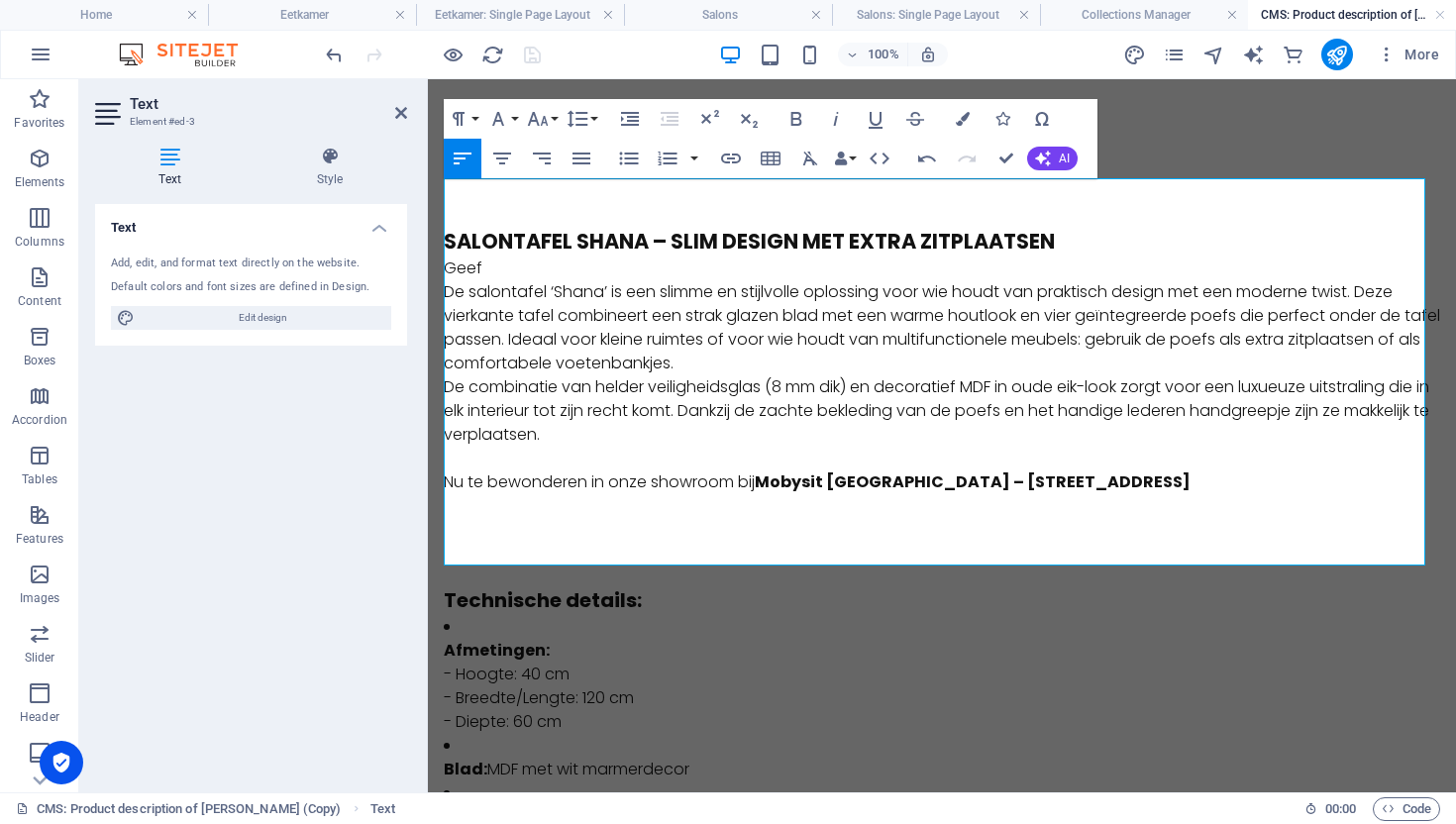 click on "Salontafel Shana – Slim design met extra zitplaatsen" at bounding box center (749, 241) 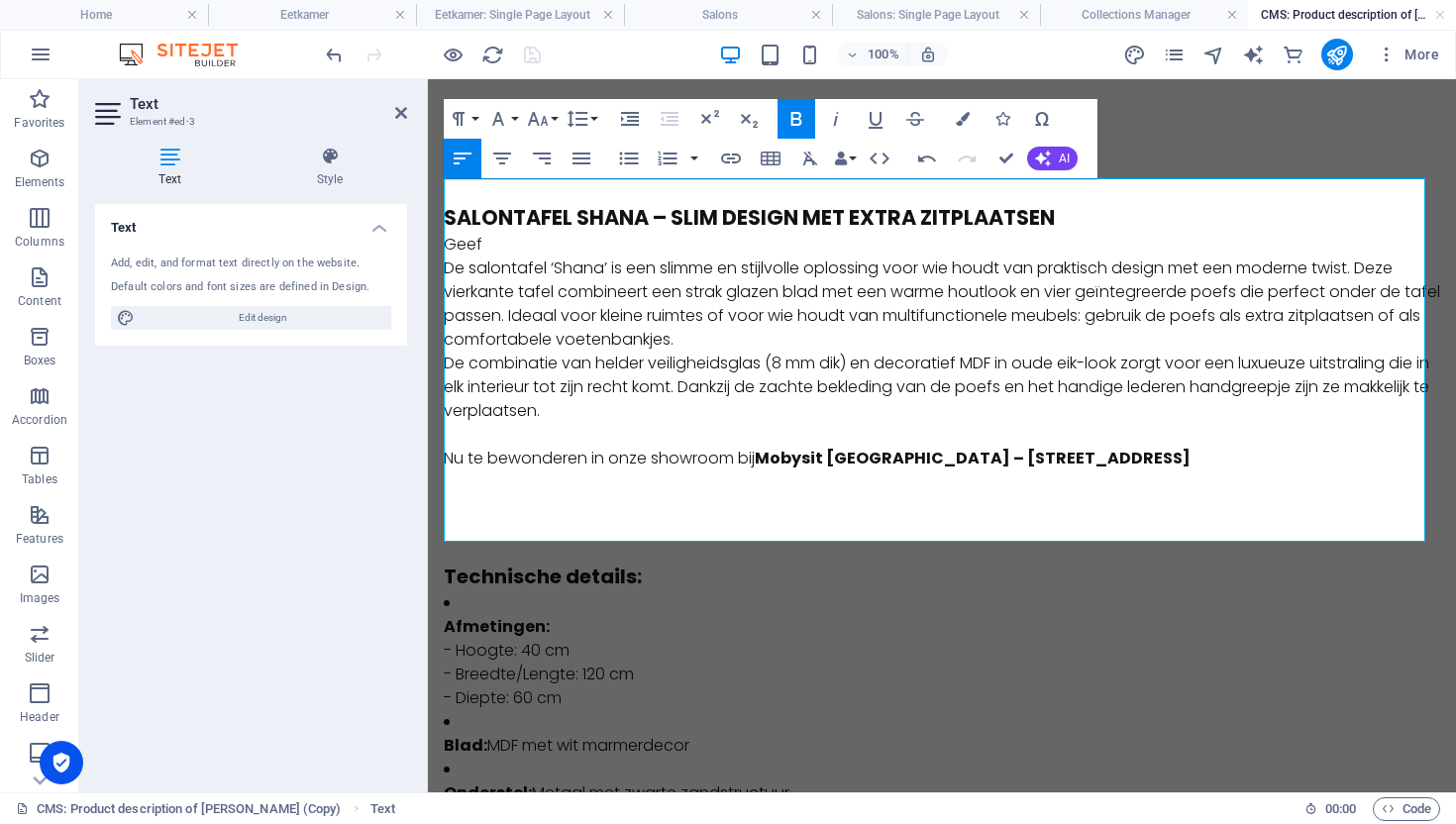 drag, startPoint x: 498, startPoint y: 259, endPoint x: 471, endPoint y: 252, distance: 27.892651 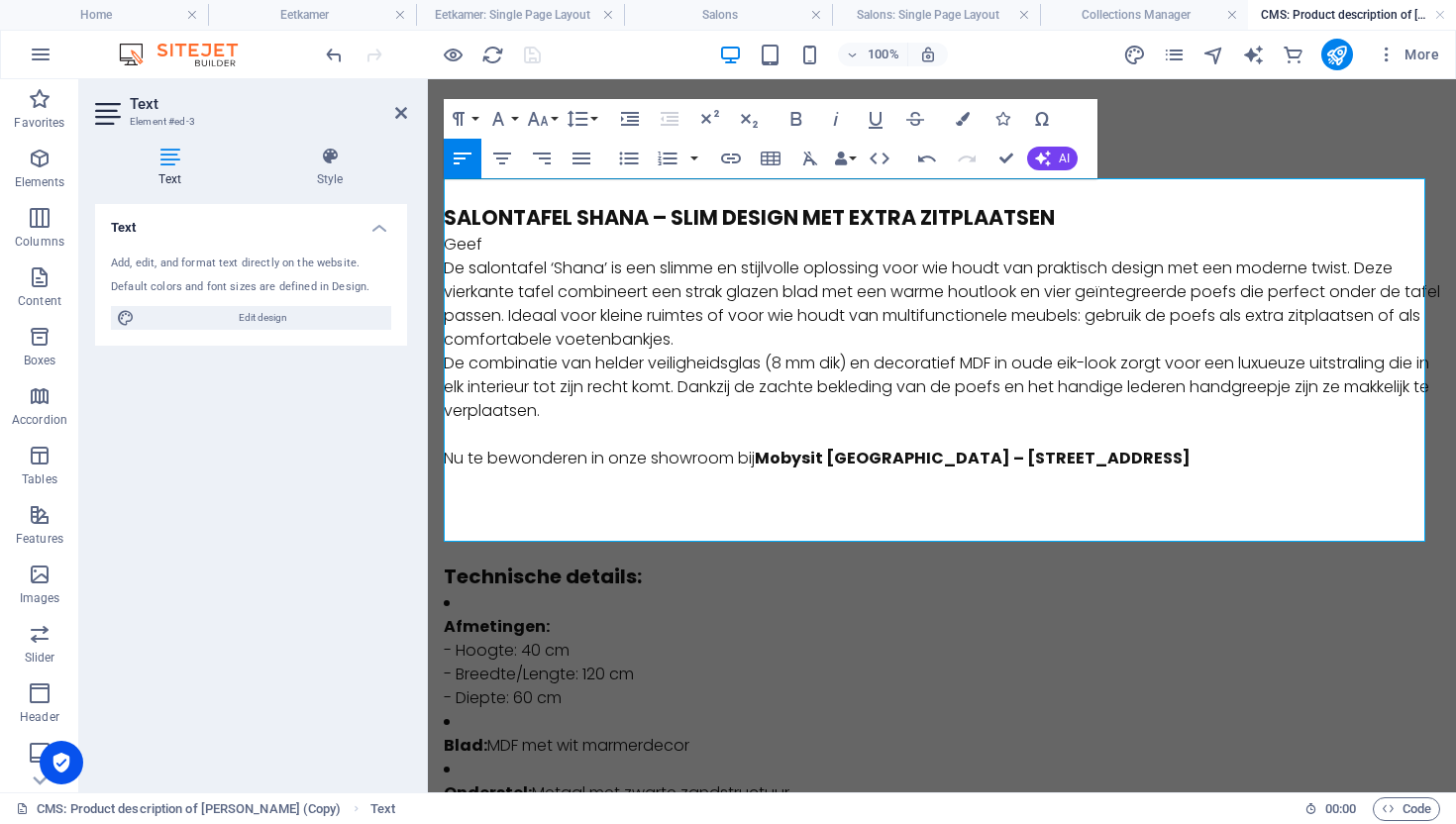 click on "Geef" at bounding box center [942, 245] 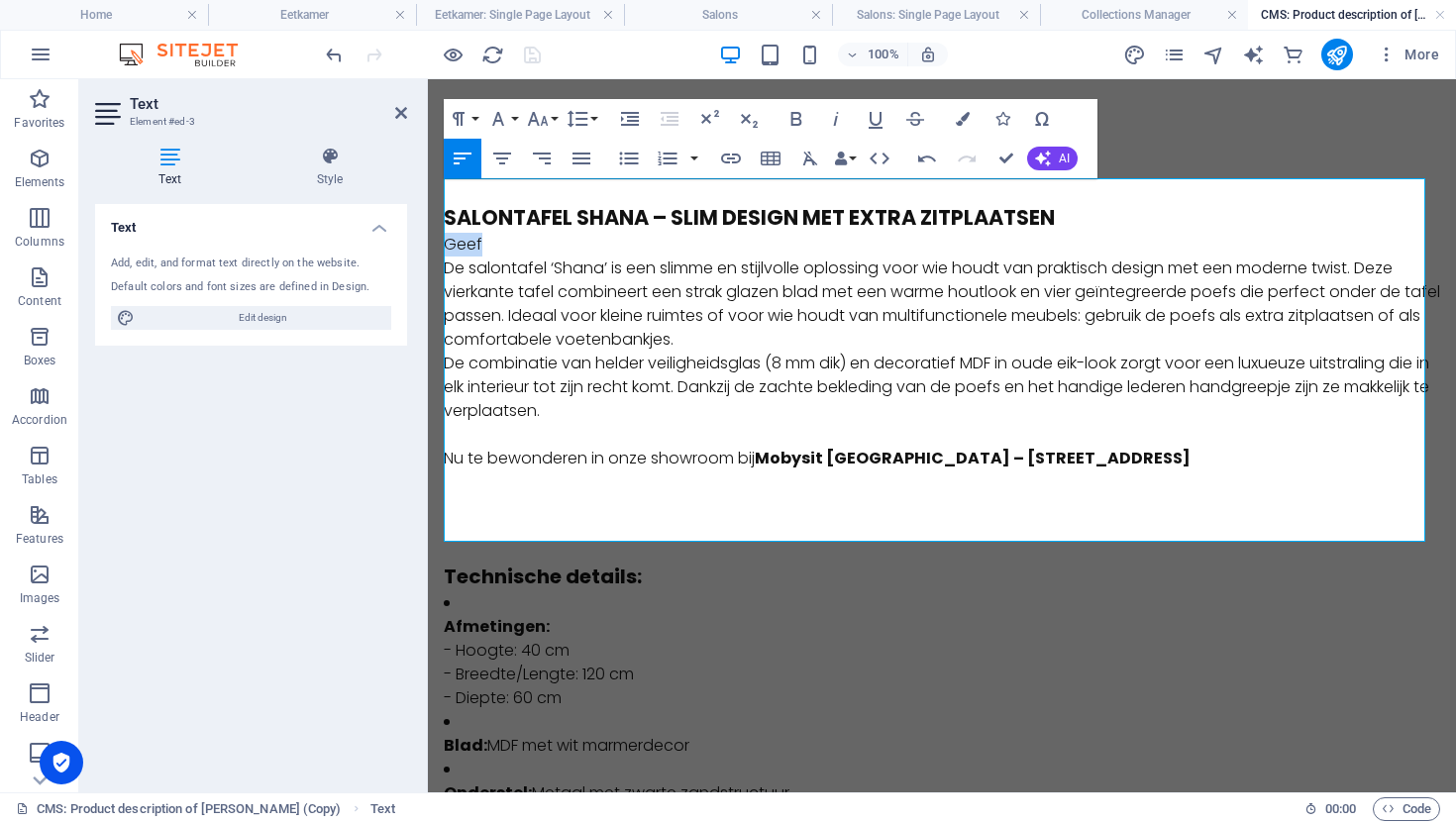 click on "Geef" at bounding box center [942, 245] 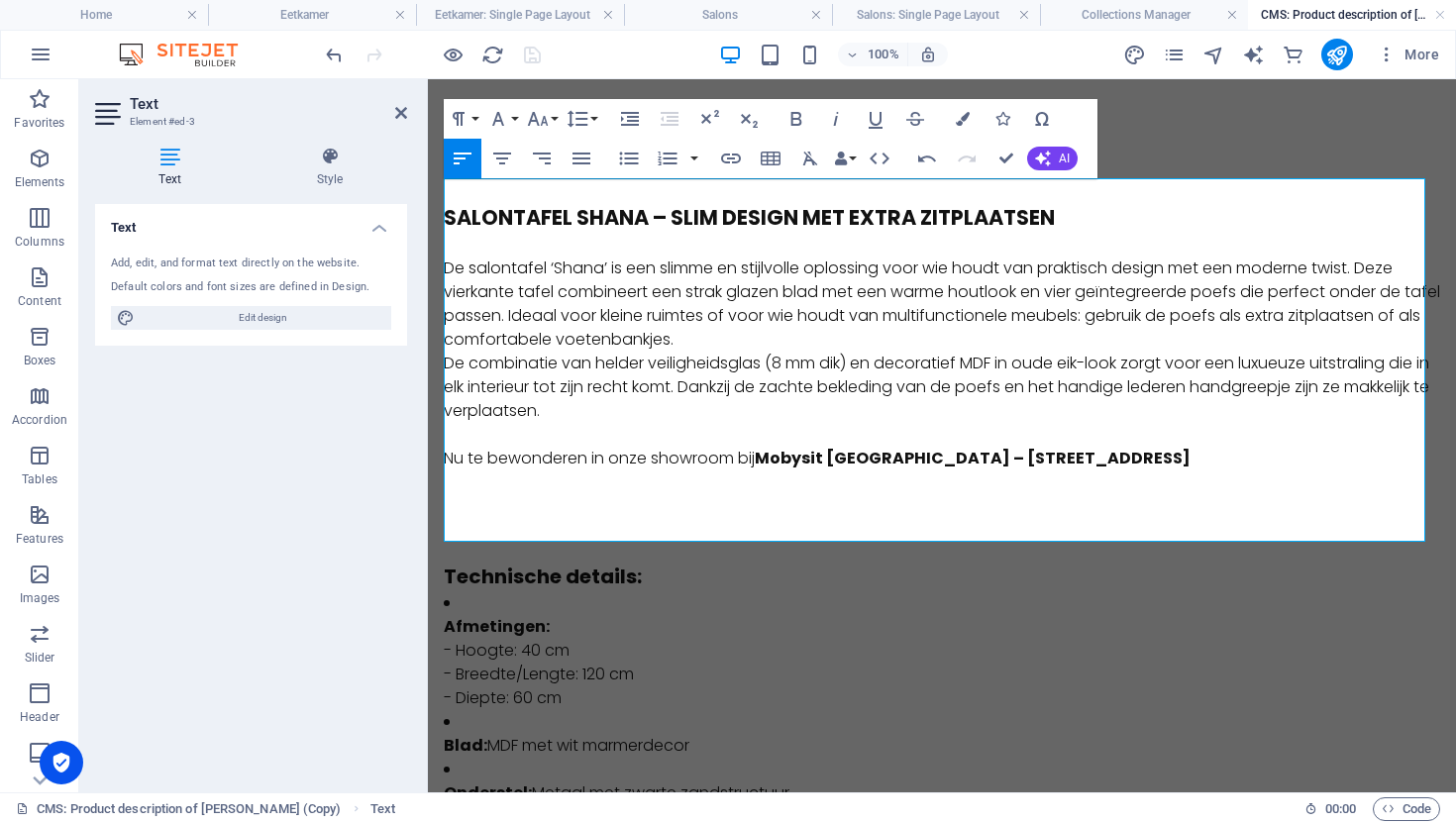 click on "Salontafel Shana – Slim design met extra zitplaatsen" at bounding box center [942, 217] 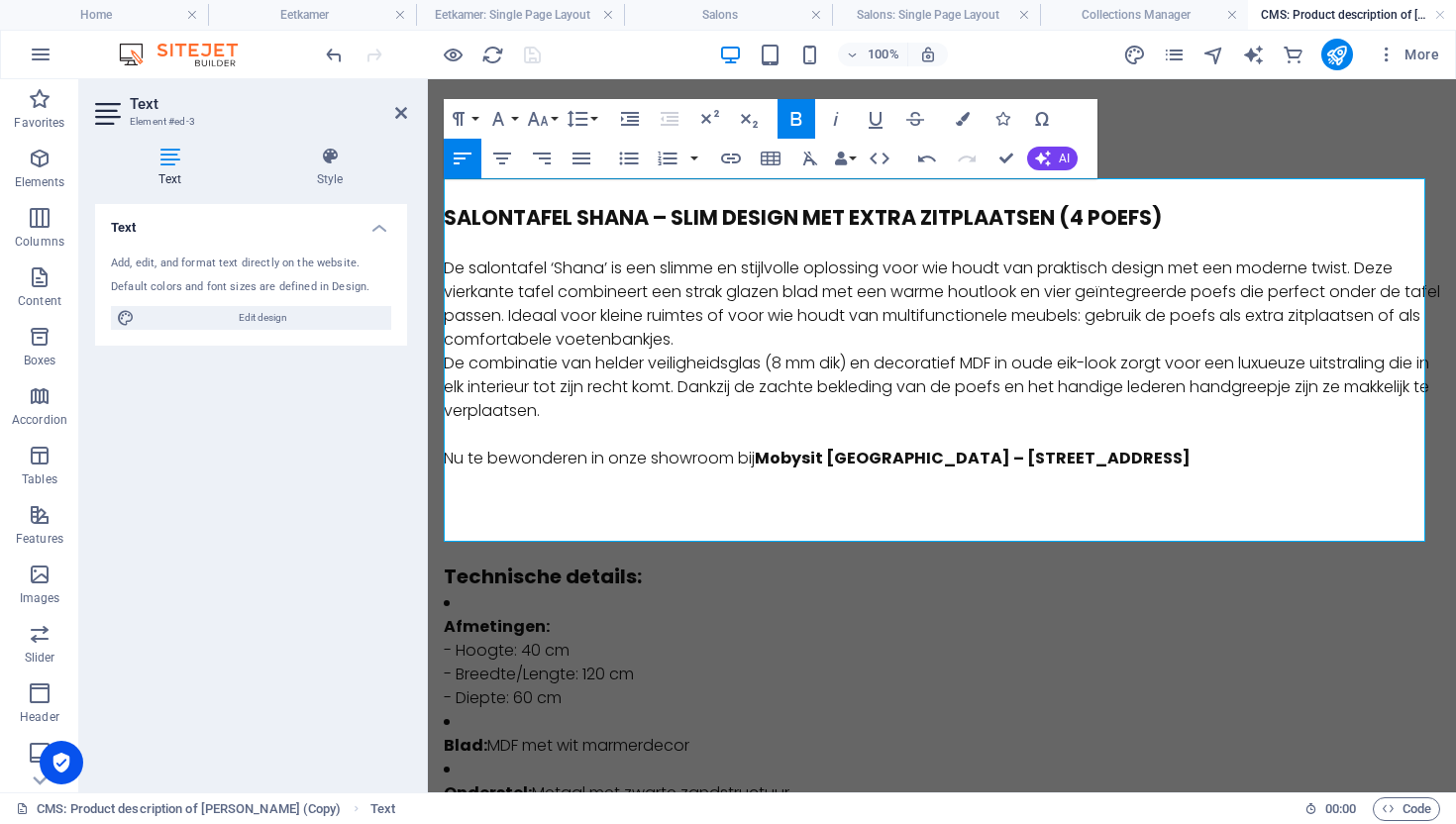 click on "De salontafel ‘Shana’ is een slimme en stijlvolle oplossing voor wie houdt van praktisch design met een moderne twist. Deze vierkante tafel combineert een strak glazen blad met een warme houtlook en vier geïntegreerde poefs die perfect onder de tafel passen. Ideaal voor kleine ruimtes of voor wie houdt van multifunctionele meubels: gebruik de poefs als extra zitplaatsen of als comfortabele voetenbankjes." at bounding box center (942, 304) 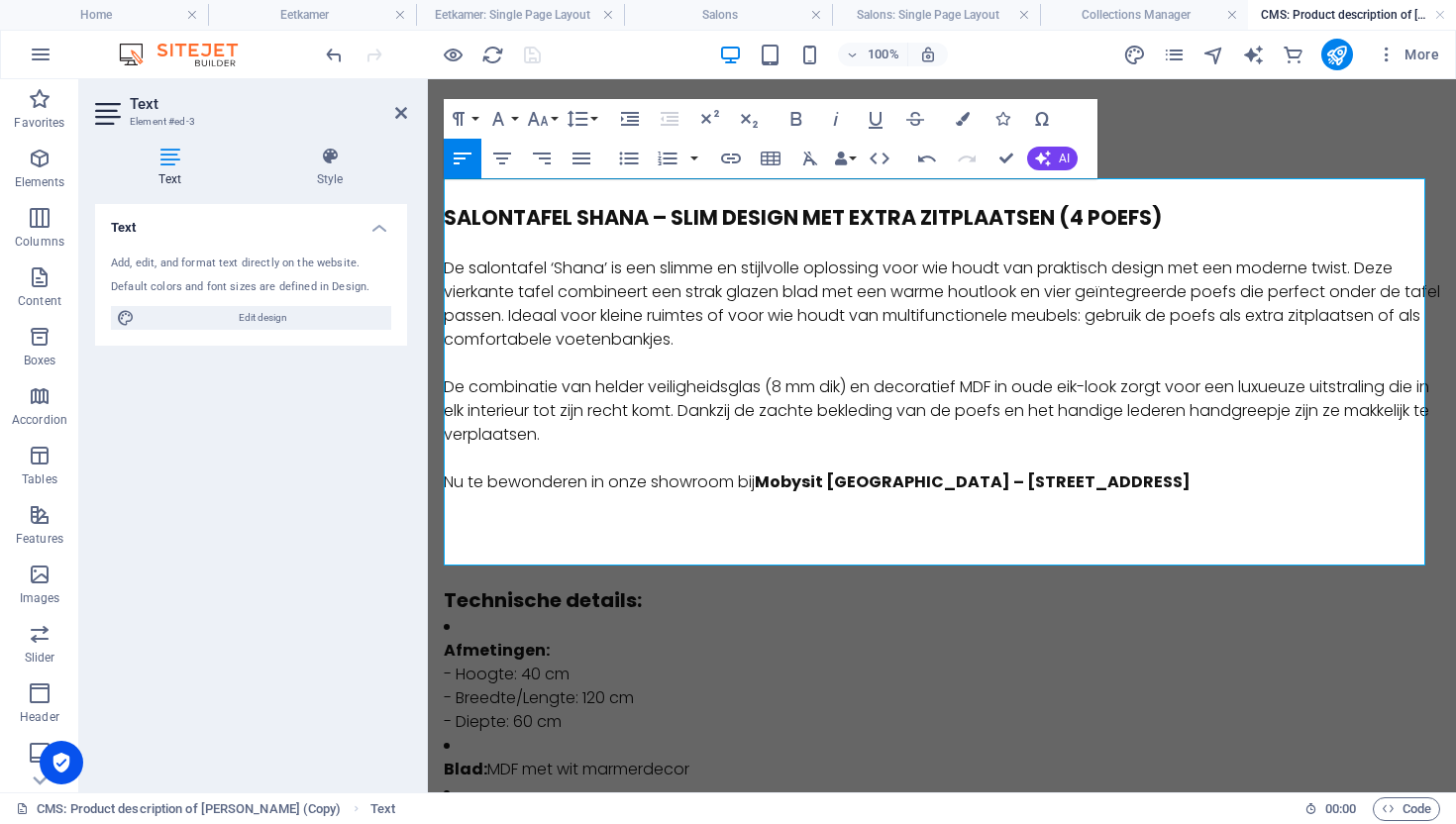 click on "De salontafel ‘Shana’ is een slimme en stijlvolle oplossing voor wie houdt van praktisch design met een moderne twist. Deze vierkante tafel combineert een strak glazen blad met een warme houtlook en vier geïntegreerde poefs die perfect onder de tafel passen. Ideaal voor kleine ruimtes of voor wie houdt van multifunctionele meubels: gebruik de poefs als extra zitplaatsen of als comfortabele voetenbankjes." at bounding box center [942, 304] 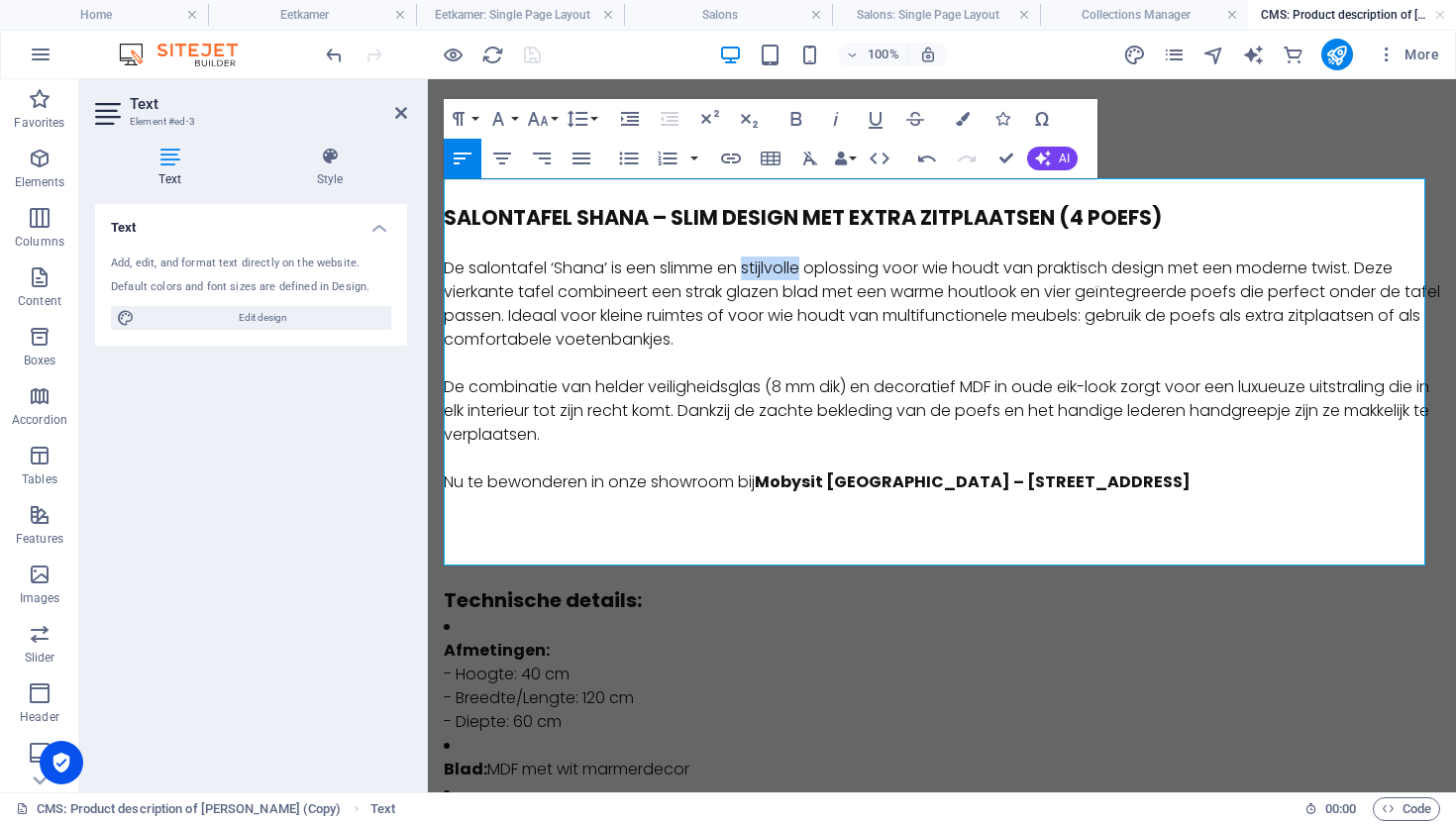 click on "De salontafel ‘Shana’ is een slimme en stijlvolle oplossing voor wie houdt van praktisch design met een moderne twist. Deze vierkante tafel combineert een strak glazen blad met een warme houtlook en vier geïntegreerde poefs die perfect onder de tafel passen. Ideaal voor kleine ruimtes of voor wie houdt van multifunctionele meubels: gebruik de poefs als extra zitplaatsen of als comfortabele voetenbankjes." at bounding box center [942, 304] 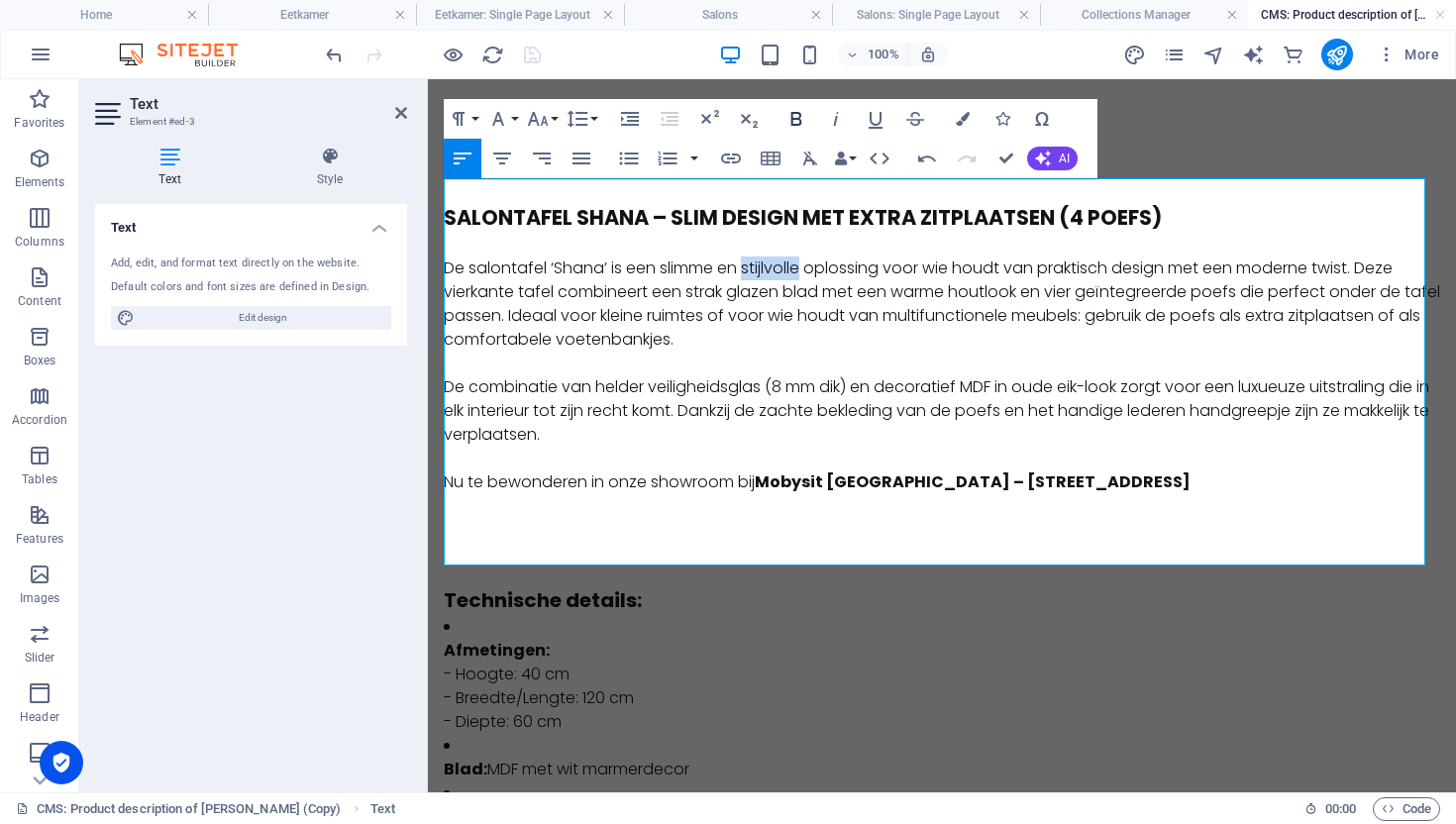 click 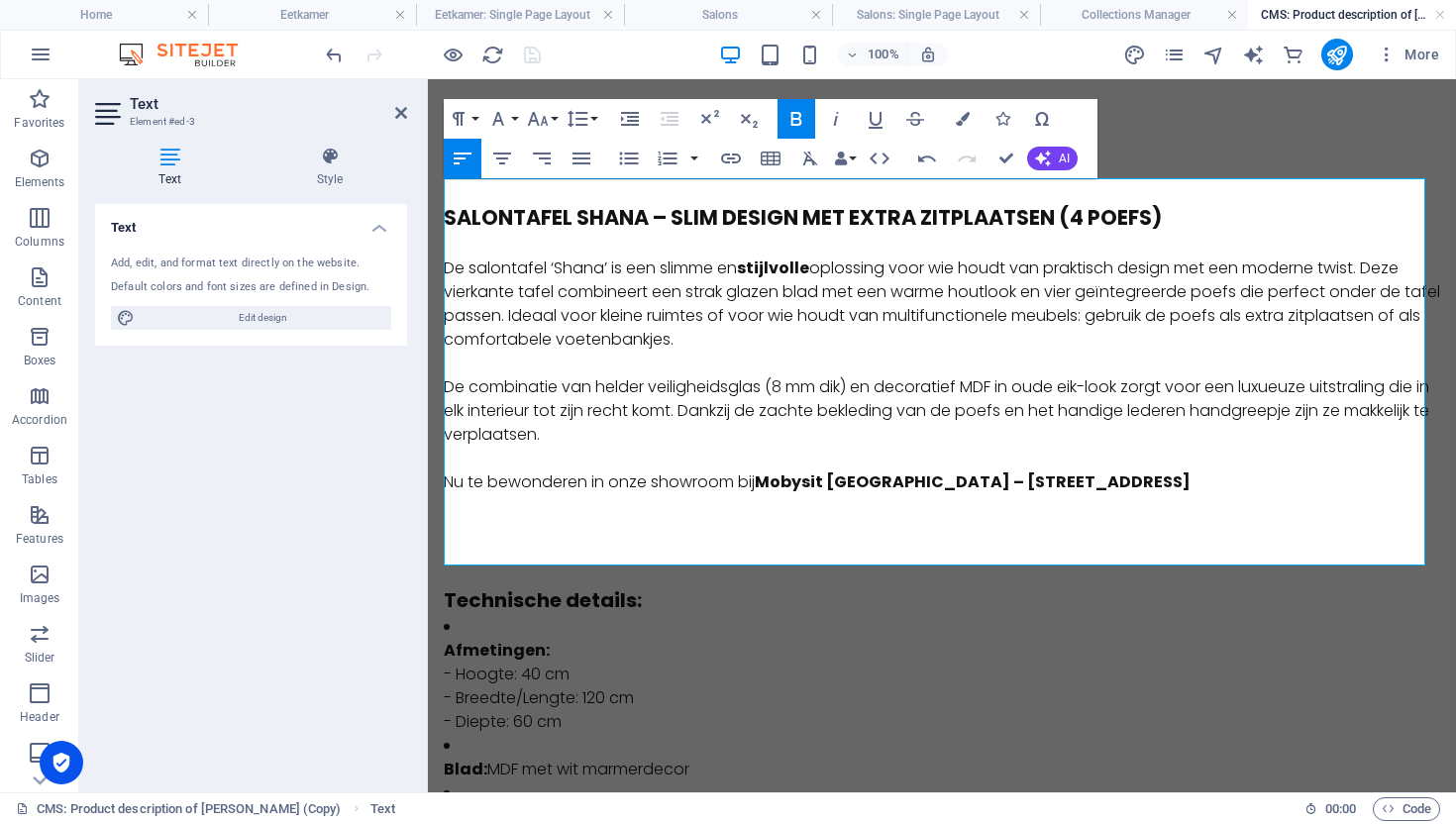 click on "De salontafel ‘Shana’ is een slimme en  stijlvolle  oplossing voor wie houdt van praktisch design met een moderne twist. Deze vierkante tafel combineert een strak glazen blad met een warme houtlook en vier geïntegreerde poefs die perfect onder de tafel passen. Ideaal voor kleine ruimtes of voor wie houdt van multifunctionele meubels: gebruik de poefs als extra zitplaatsen of als comfortabele voetenbankjes." at bounding box center [942, 304] 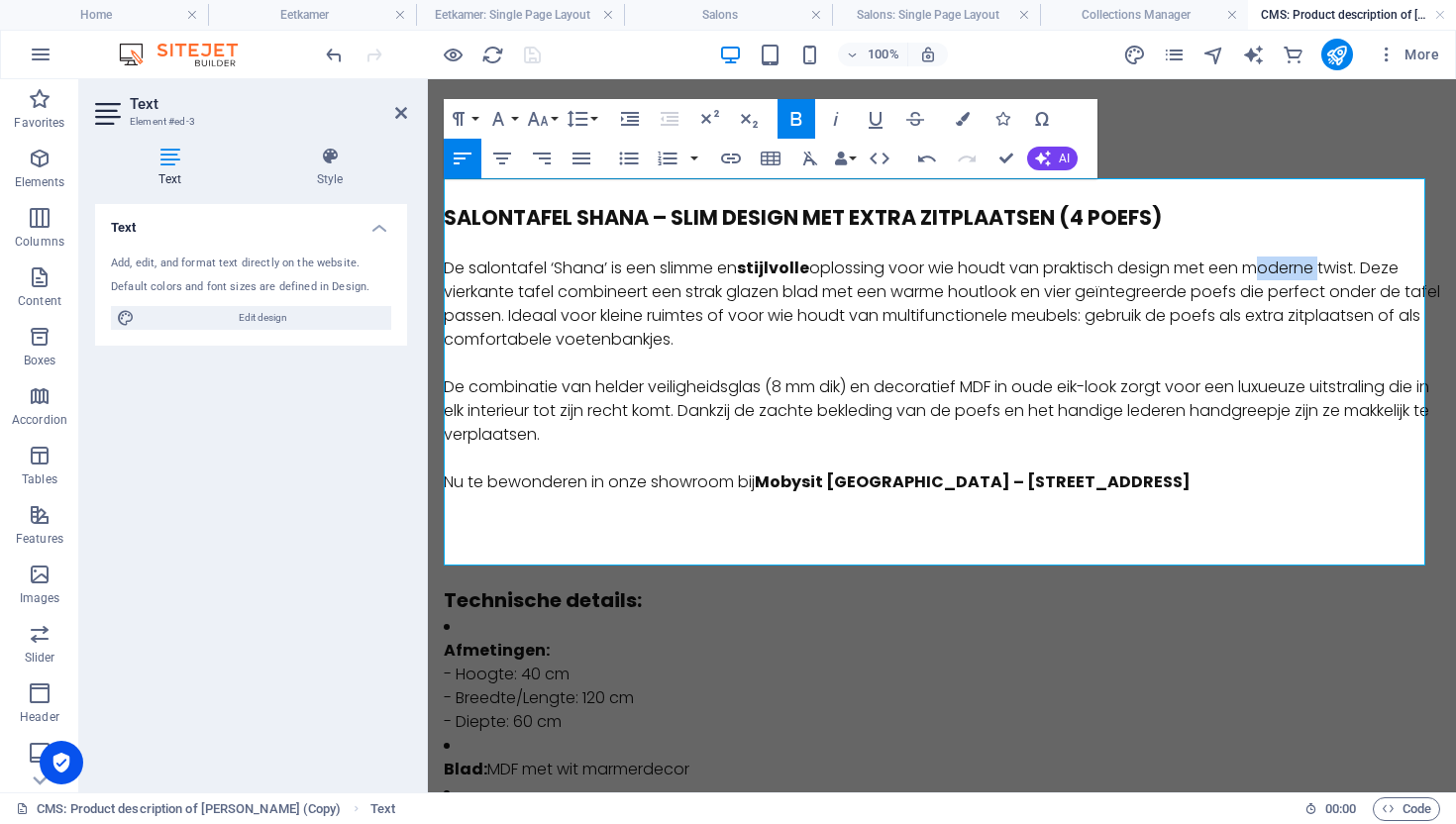 click on "De salontafel ‘Shana’ is een slimme en  stijlvolle  oplossing voor wie houdt van praktisch design met een moderne twist. Deze vierkante tafel combineert een strak glazen blad met een warme houtlook en vier geïntegreerde poefs die perfect onder de tafel passen. Ideaal voor kleine ruimtes of voor wie houdt van multifunctionele meubels: gebruik de poefs als extra zitplaatsen of als comfortabele voetenbankjes." at bounding box center (942, 304) 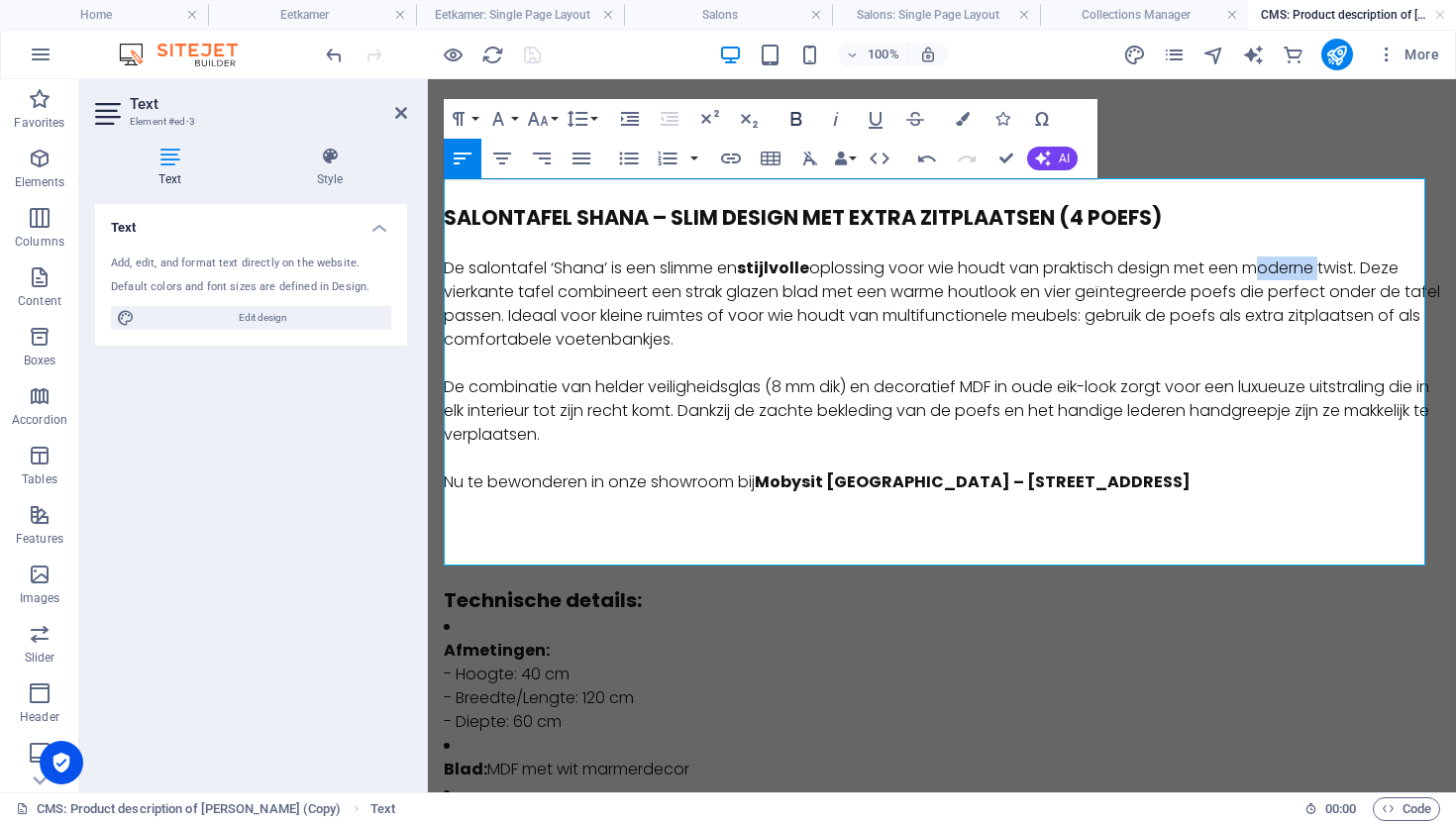 click 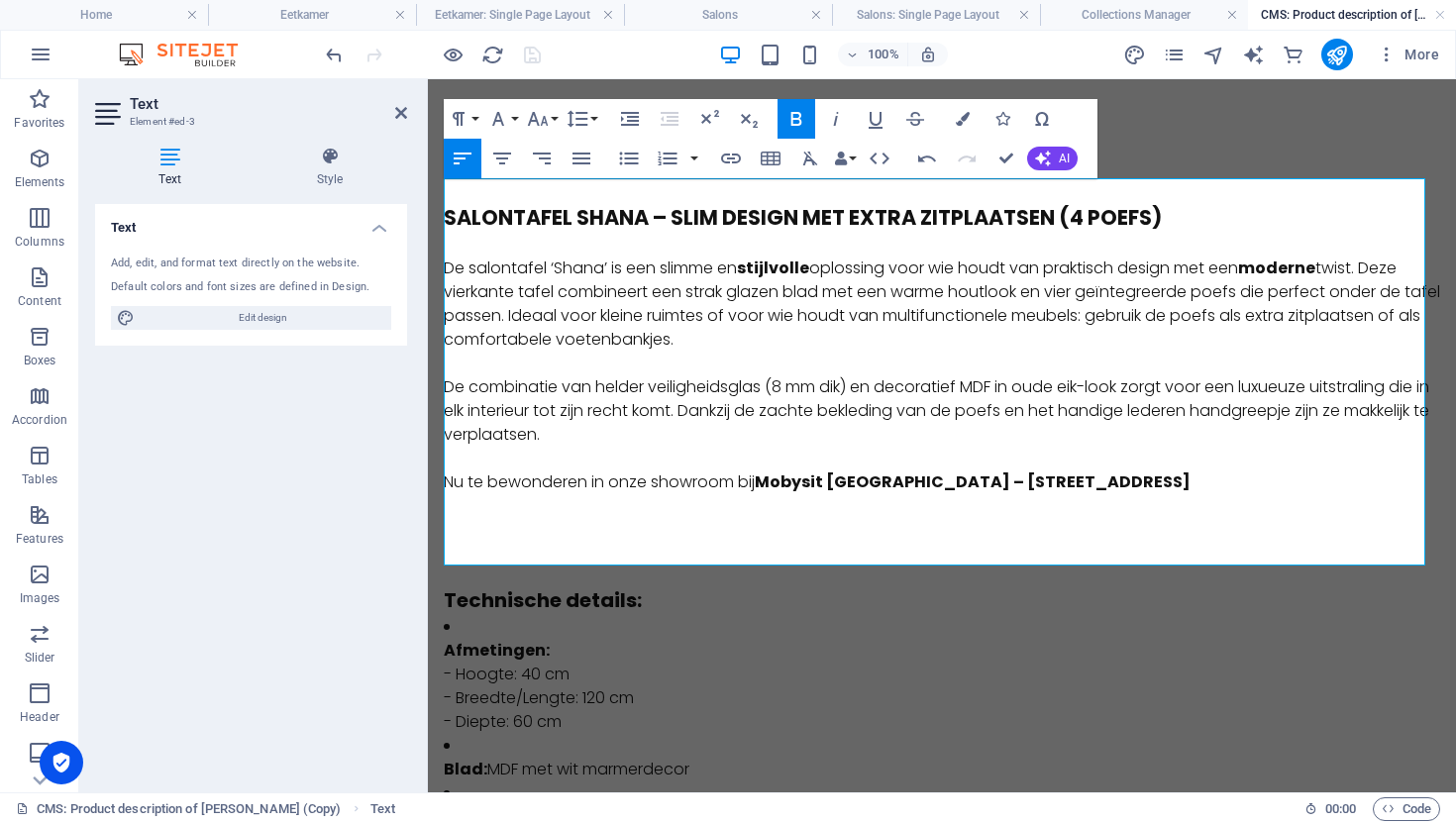 click on "De salontafel ‘Shana’ is een slimme en  stijlvolle  oplossing voor wie houdt van praktisch design met een  moderne  twist. Deze vierkante tafel combineert een strak glazen blad met een warme houtlook en vier geïntegreerde poefs die perfect onder de tafel passen. Ideaal voor kleine ruimtes of voor wie houdt van multifunctionele meubels: gebruik de poefs als extra zitplaatsen of als comfortabele voetenbankjes." at bounding box center (942, 304) 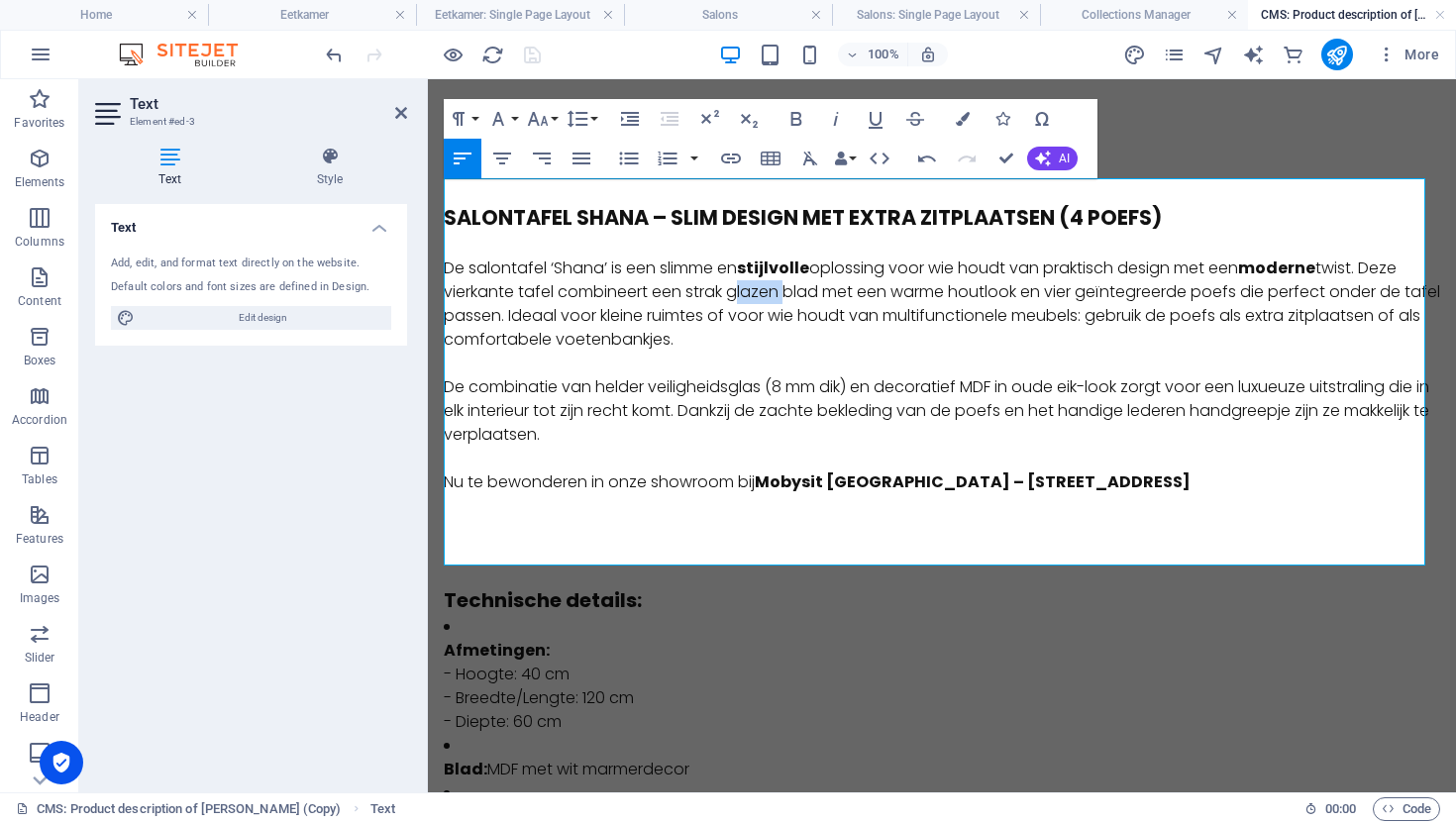 click on "De salontafel ‘Shana’ is een slimme en  stijlvolle  oplossing voor wie houdt van praktisch design met een  moderne  twist. Deze vierkante tafel combineert een strak glazen blad met een warme houtlook en vier geïntegreerde poefs die perfect onder de tafel passen. Ideaal voor kleine ruimtes of voor wie houdt van multifunctionele meubels: gebruik de poefs als extra zitplaatsen of als comfortabele voetenbankjes." at bounding box center (942, 304) 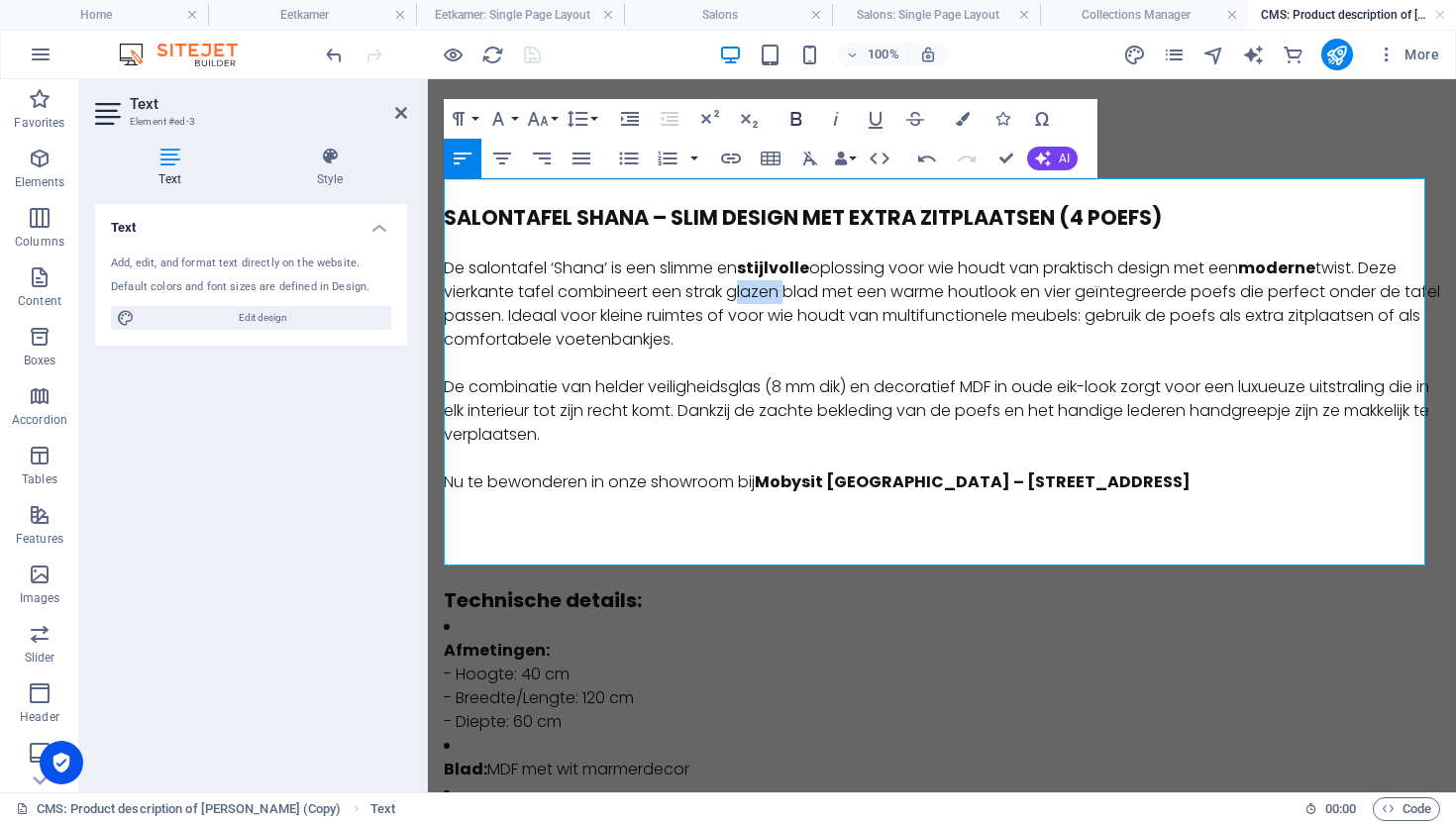 click 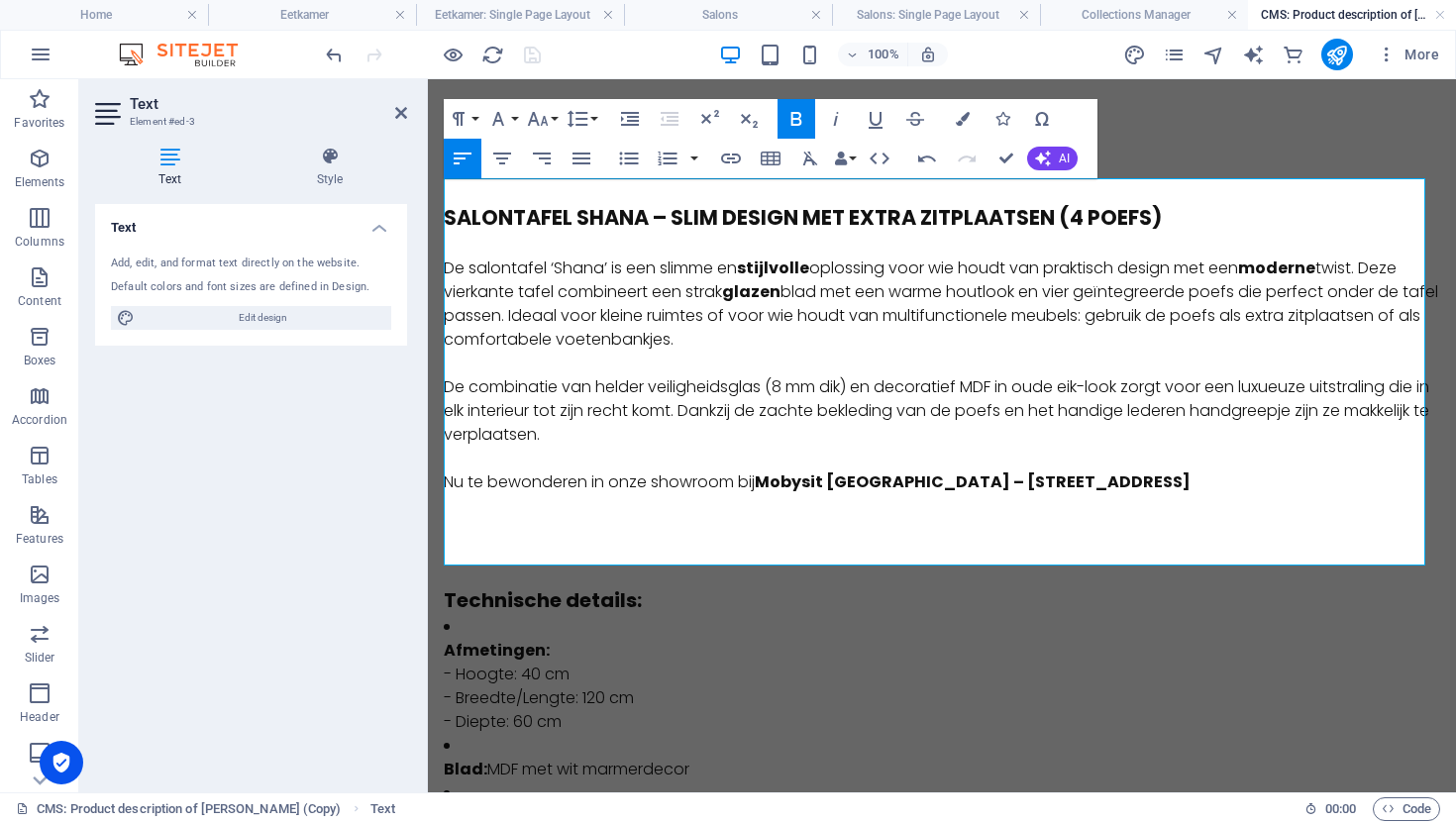 click on "De salontafel ‘Shana’ is een slimme en  stijlvolle  oplossing voor wie houdt van praktisch design met een  moderne  twist. Deze vierkante tafel combineert een strak  glazen  blad met een warme houtlook en vier geïntegreerde poefs die perfect onder de tafel passen. Ideaal voor kleine ruimtes of voor wie houdt van multifunctionele meubels: gebruik de poefs als extra zitplaatsen of als comfortabele voetenbankjes." at bounding box center [942, 304] 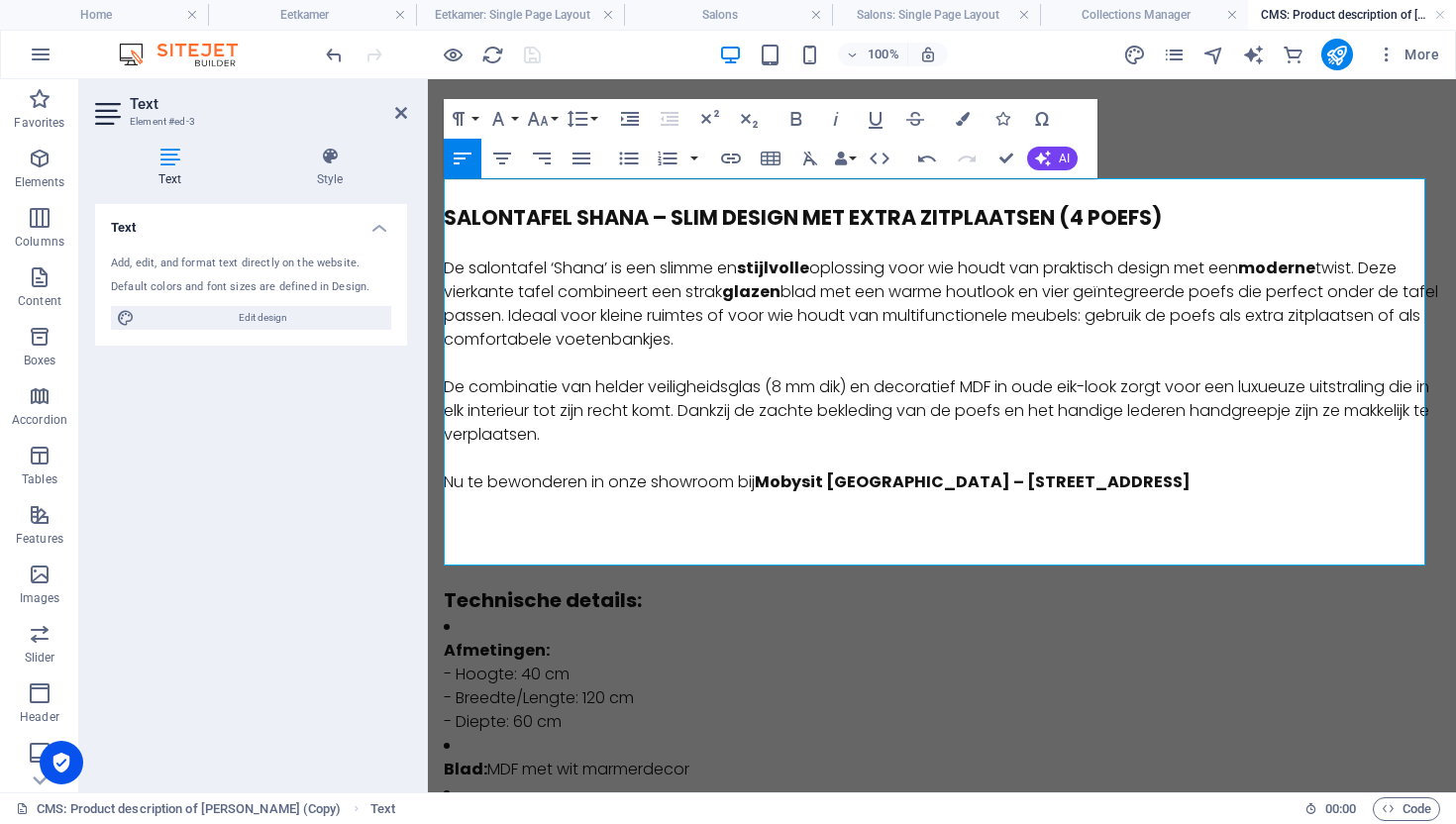 click on "De salontafel ‘Shana’ is een slimme en  stijlvolle  oplossing voor wie houdt van praktisch design met een  moderne  twist. Deze vierkante tafel combineert een strak  glazen  blad met een warme houtlook en vier geïntegreerde poefs die perfect onder de tafel passen. Ideaal voor kleine ruimtes of voor wie houdt van multifunctionele meubels: gebruik de poefs als extra zitplaatsen of als comfortabele voetenbankjes." at bounding box center (942, 304) 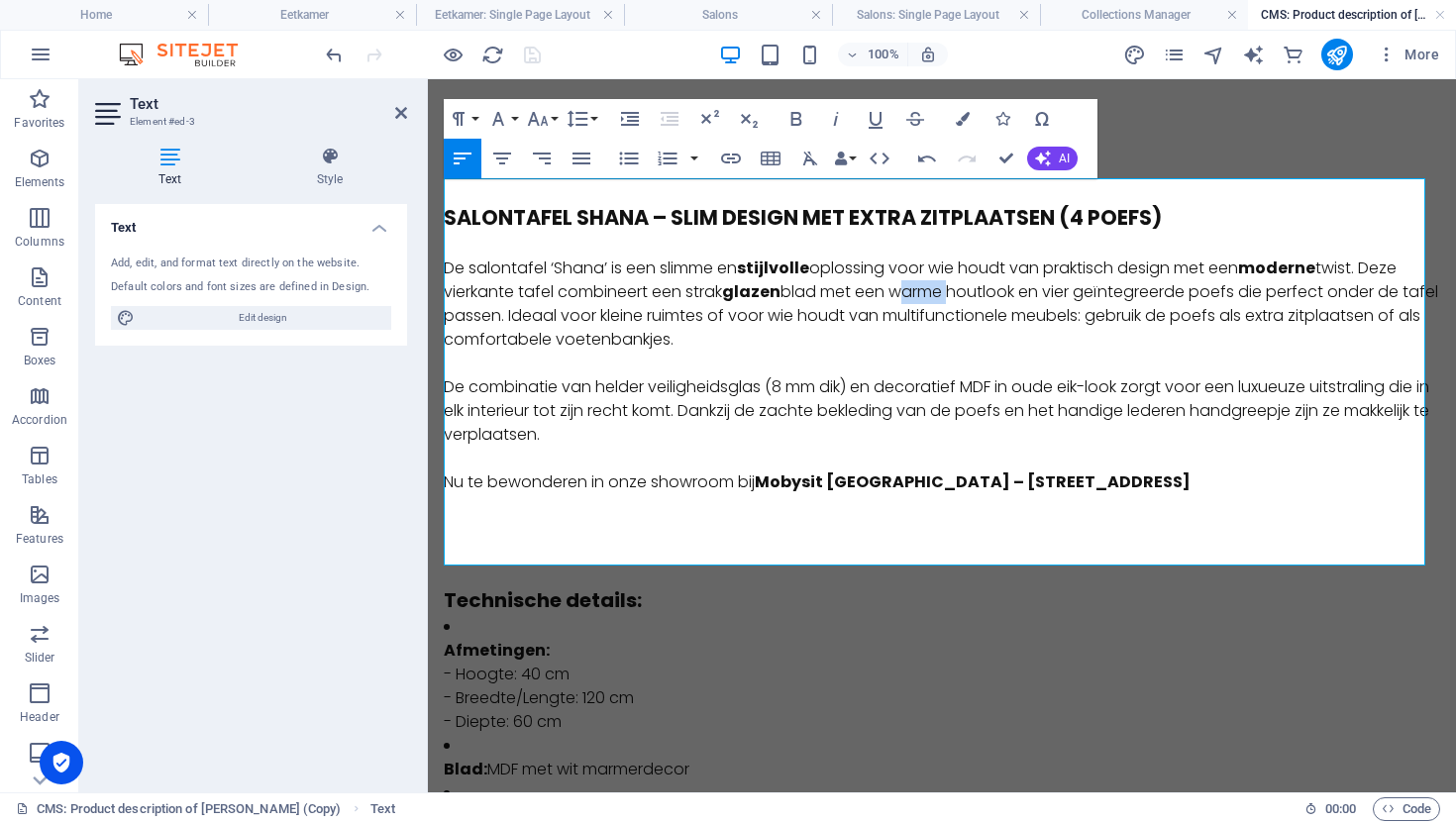 click on "De salontafel ‘Shana’ is een slimme en  stijlvolle  oplossing voor wie houdt van praktisch design met een  moderne  twist. Deze vierkante tafel combineert een strak  glazen  blad met een warme houtlook en vier geïntegreerde poefs die perfect onder de tafel passen. Ideaal voor kleine ruimtes of voor wie houdt van multifunctionele meubels: gebruik de poefs als extra zitplaatsen of als comfortabele voetenbankjes." at bounding box center [942, 304] 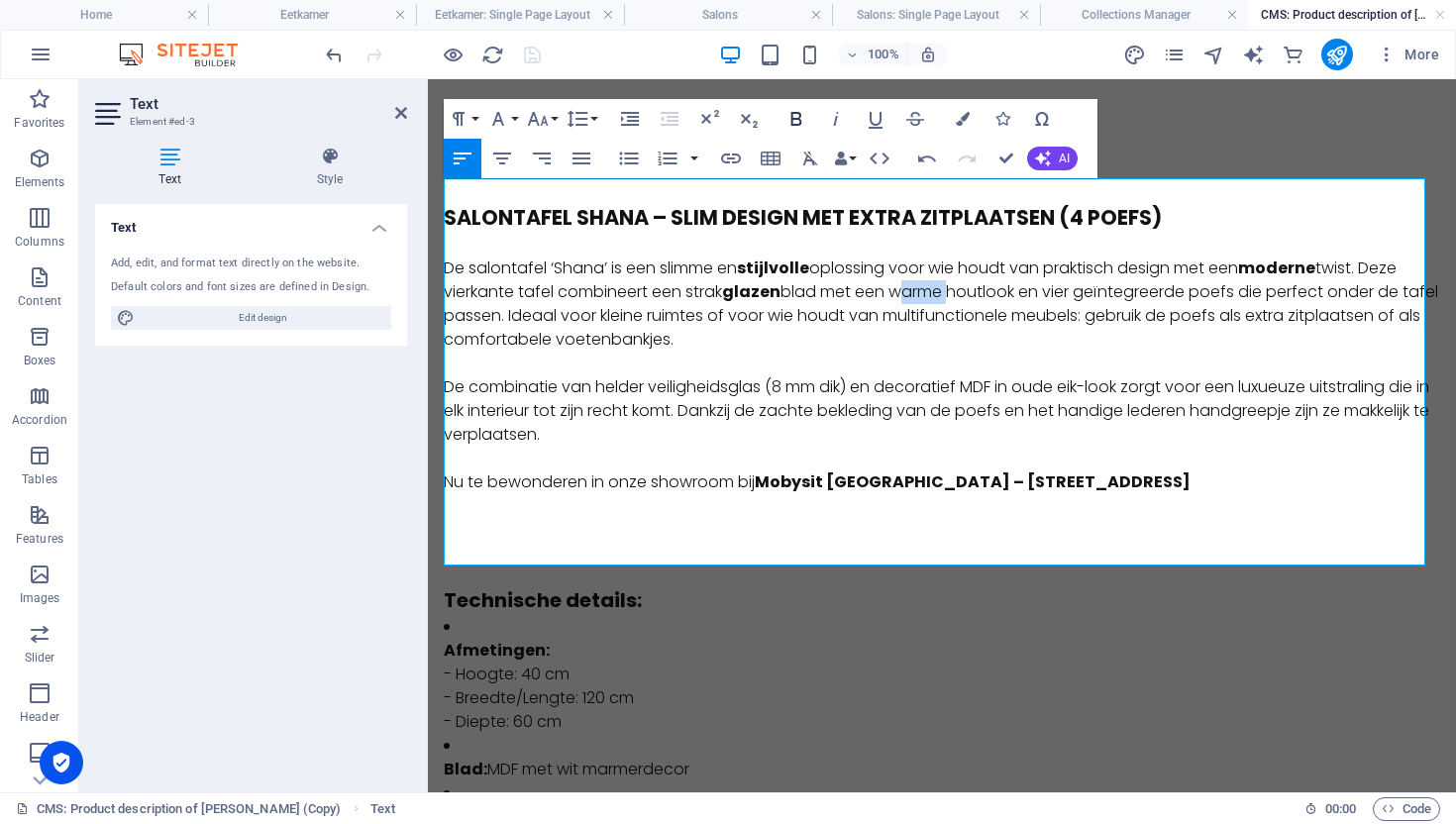 drag, startPoint x: 781, startPoint y: 118, endPoint x: 859, endPoint y: 140, distance: 81.0432 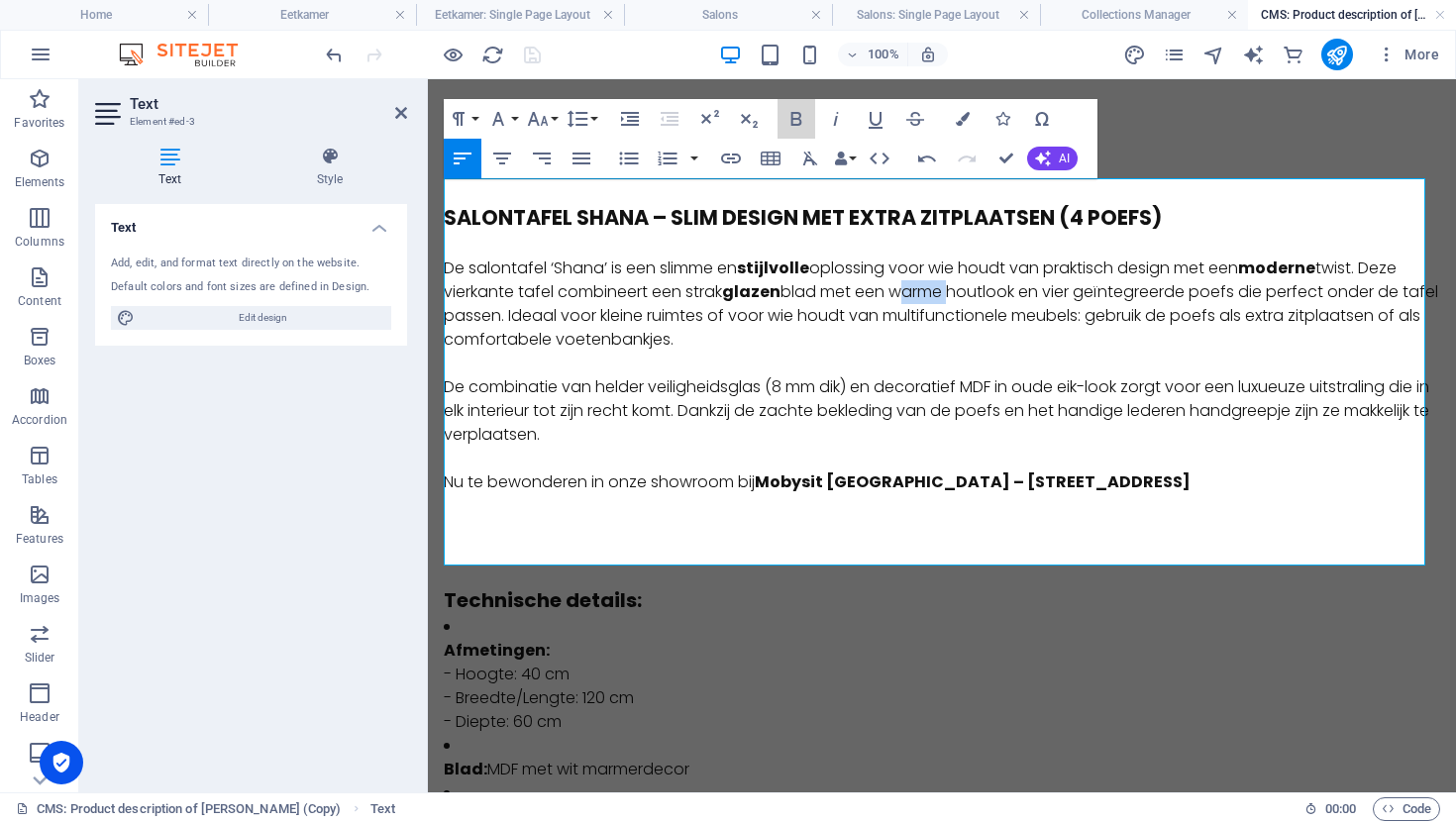 click on "Bold" at bounding box center (796, 119) 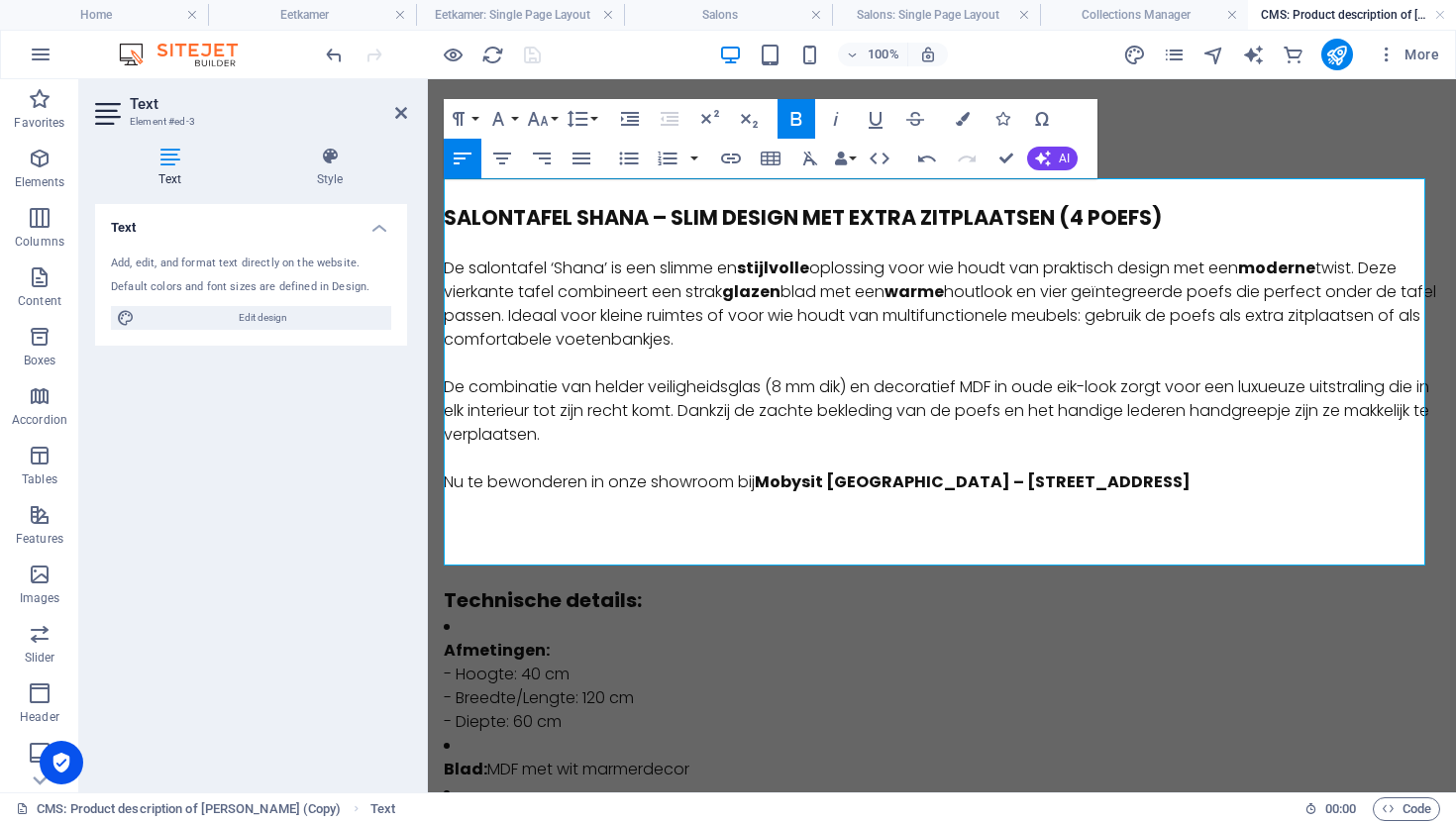 click on "De salontafel ‘Shana’ is een slimme en  stijlvolle  oplossing voor wie houdt van praktisch design met een  moderne  twist. Deze vierkante tafel combineert een strak  glazen  blad met een  warme  houtlook en vier geïntegreerde poefs die perfect onder de tafel passen. Ideaal voor kleine ruimtes of voor wie houdt van multifunctionele meubels: gebruik de poefs als extra zitplaatsen of als comfortabele voetenbankjes." at bounding box center (942, 304) 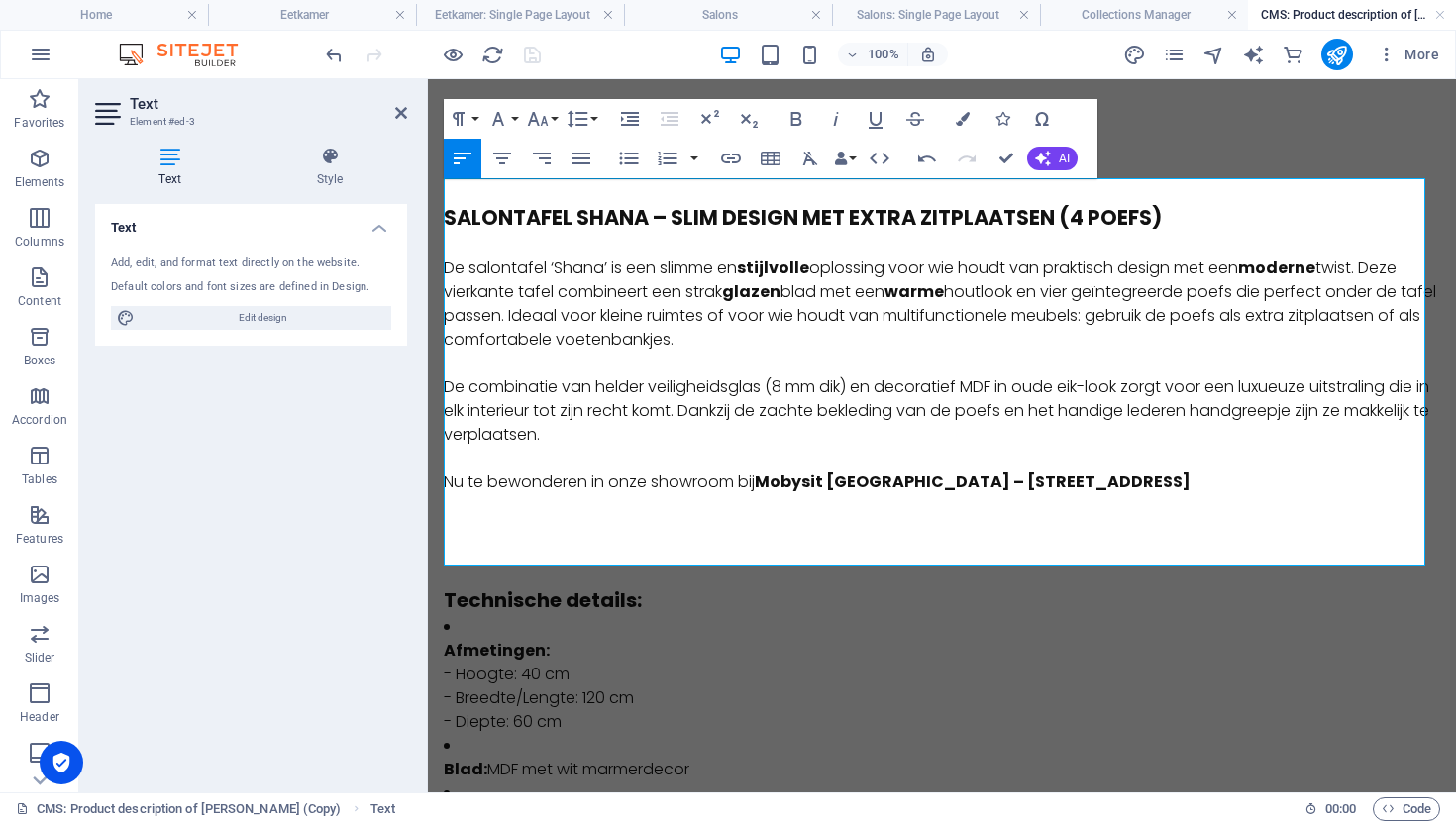 drag, startPoint x: 991, startPoint y: 290, endPoint x: 934, endPoint y: 250, distance: 69.63476 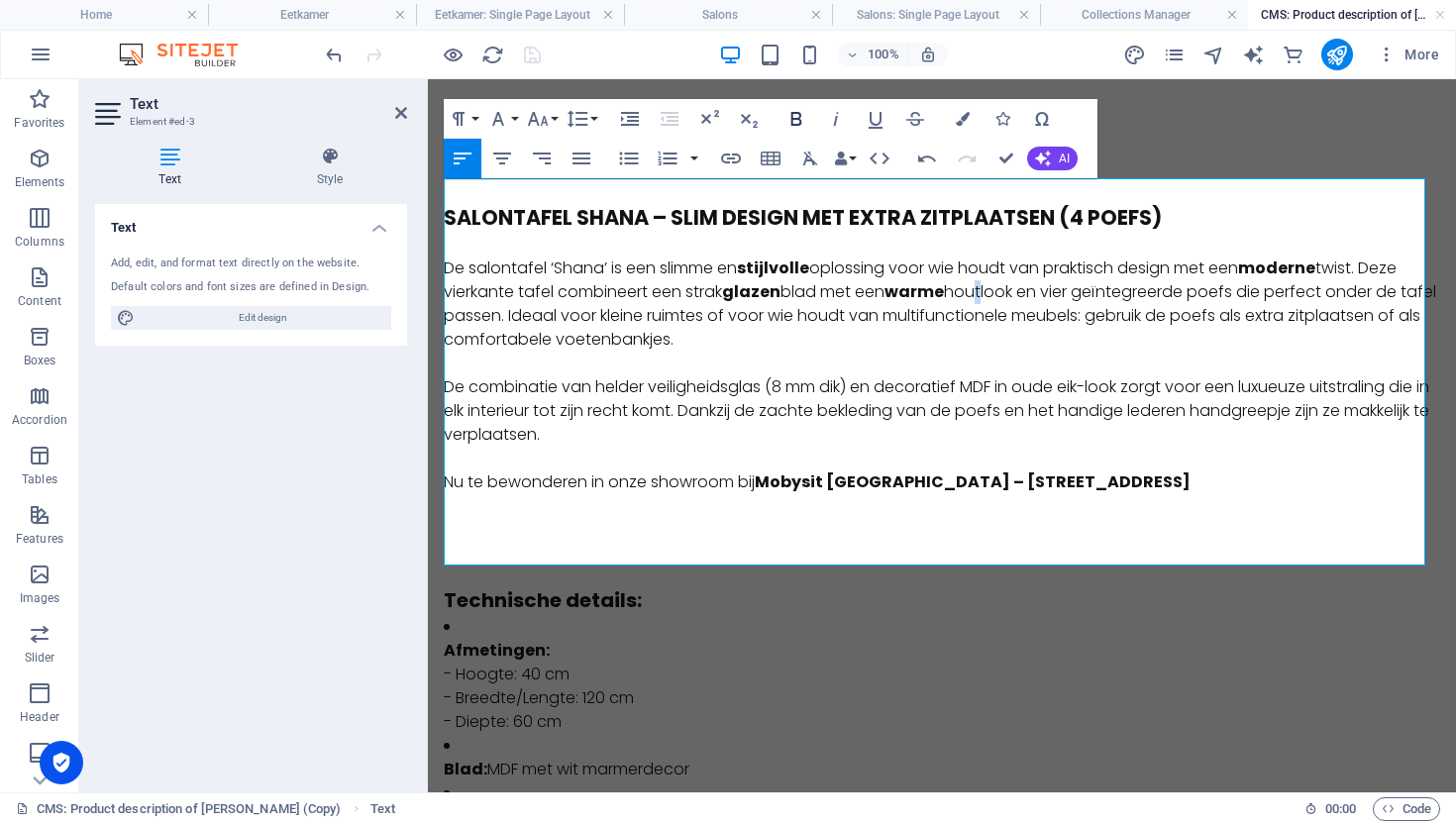 click 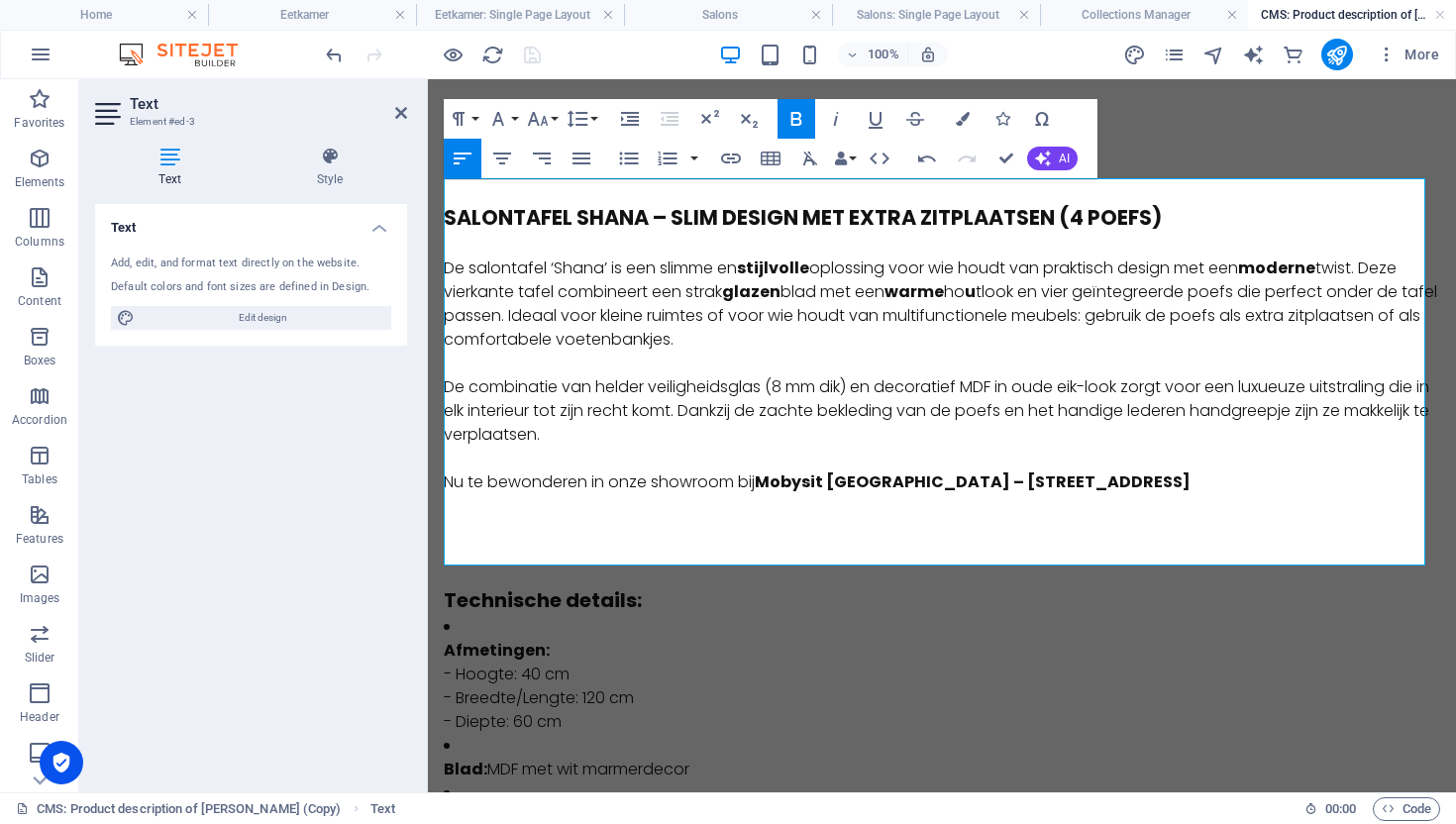 click on "De salontafel ‘Shana’ is een slimme en  stijlvolle  oplossing voor wie houdt van praktisch design met een  moderne  twist. Deze vierkante tafel combineert een strak  glazen  blad met een  warme  ho u tlook en vier geïntegreerde poefs die perfect onder de tafel passen. Ideaal voor kleine ruimtes of voor wie houdt van multifunctionele meubels: gebruik de poefs als extra zitplaatsen of als comfortabele voetenbankjes." at bounding box center (942, 304) 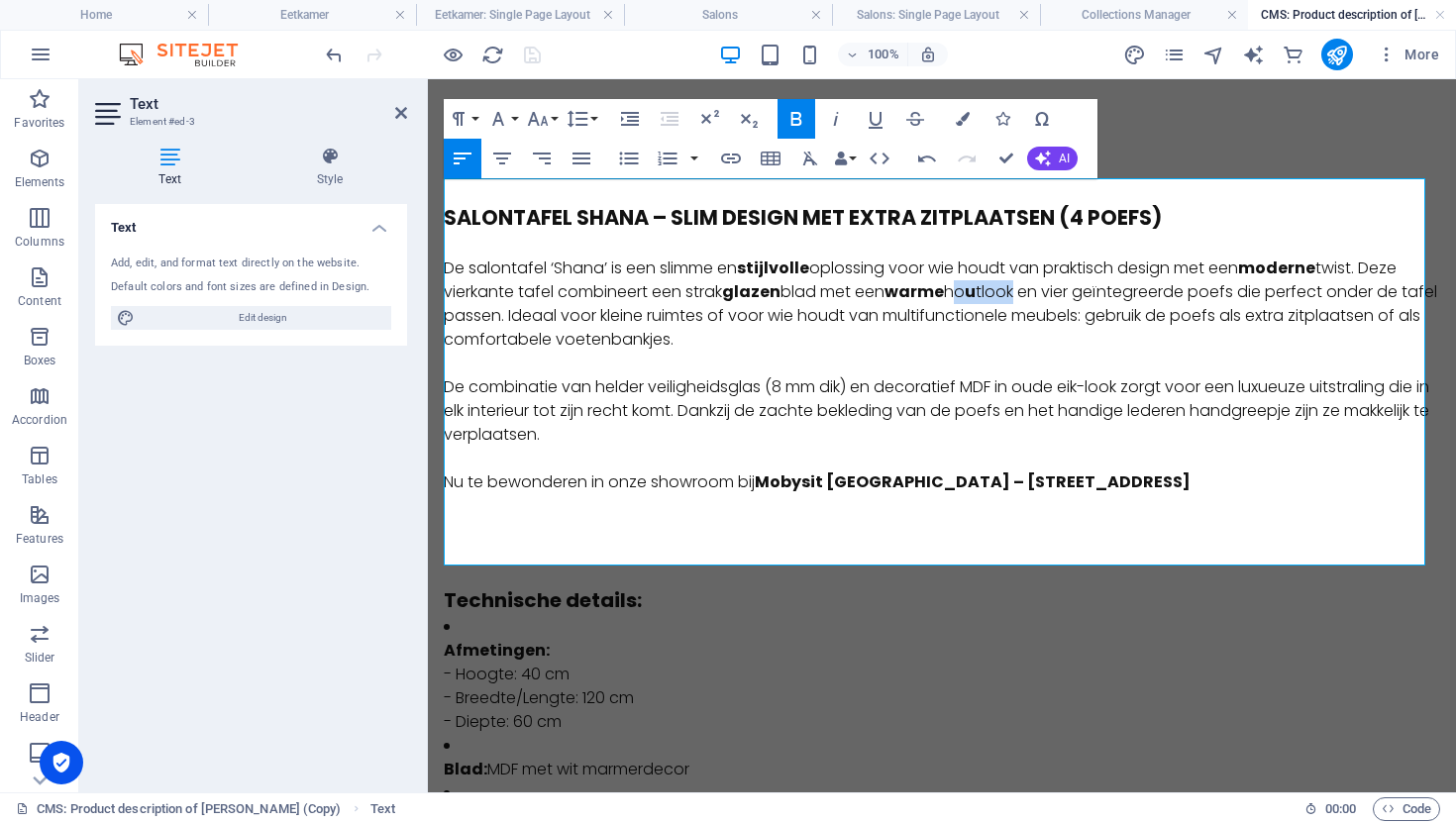 click on "De salontafel ‘Shana’ is een slimme en  stijlvolle  oplossing voor wie houdt van praktisch design met een  moderne  twist. Deze vierkante tafel combineert een strak  glazen  blad met een  warme  ho u tlook en vier geïntegreerde poefs die perfect onder de tafel passen. Ideaal voor kleine ruimtes of voor wie houdt van multifunctionele meubels: gebruik de poefs als extra zitplaatsen of als comfortabele voetenbankjes." at bounding box center [942, 304] 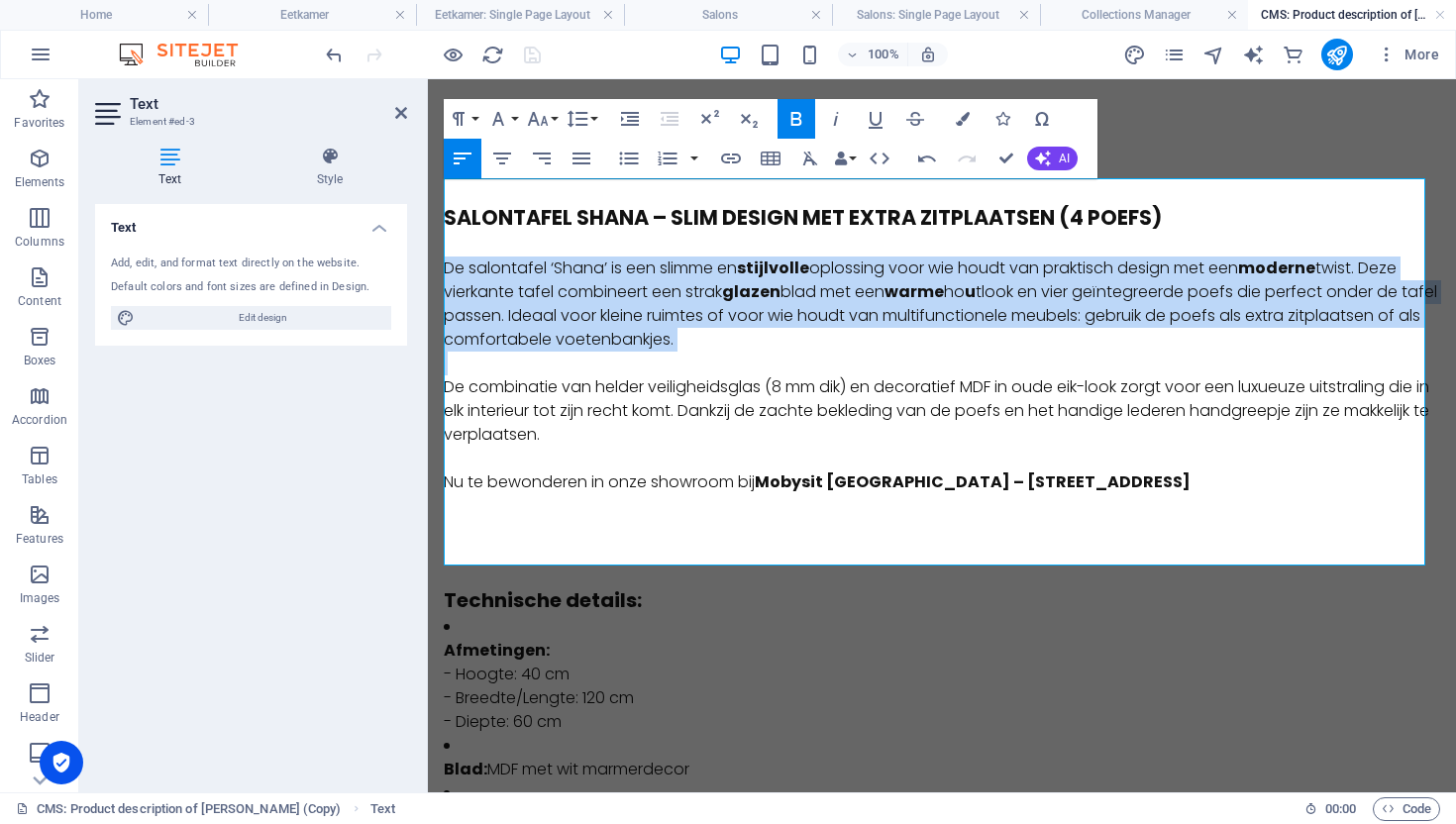 click on "De salontafel ‘Shana’ is een slimme en  stijlvolle  oplossing voor wie houdt van praktisch design met een  moderne  twist. Deze vierkante tafel combineert een strak  glazen  blad met een  warme  ho u tlook en vier geïntegreerde poefs die perfect onder de tafel passen. Ideaal voor kleine ruimtes of voor wie houdt van multifunctionele meubels: gebruik de poefs als extra zitplaatsen of als comfortabele voetenbankjes." at bounding box center [942, 304] 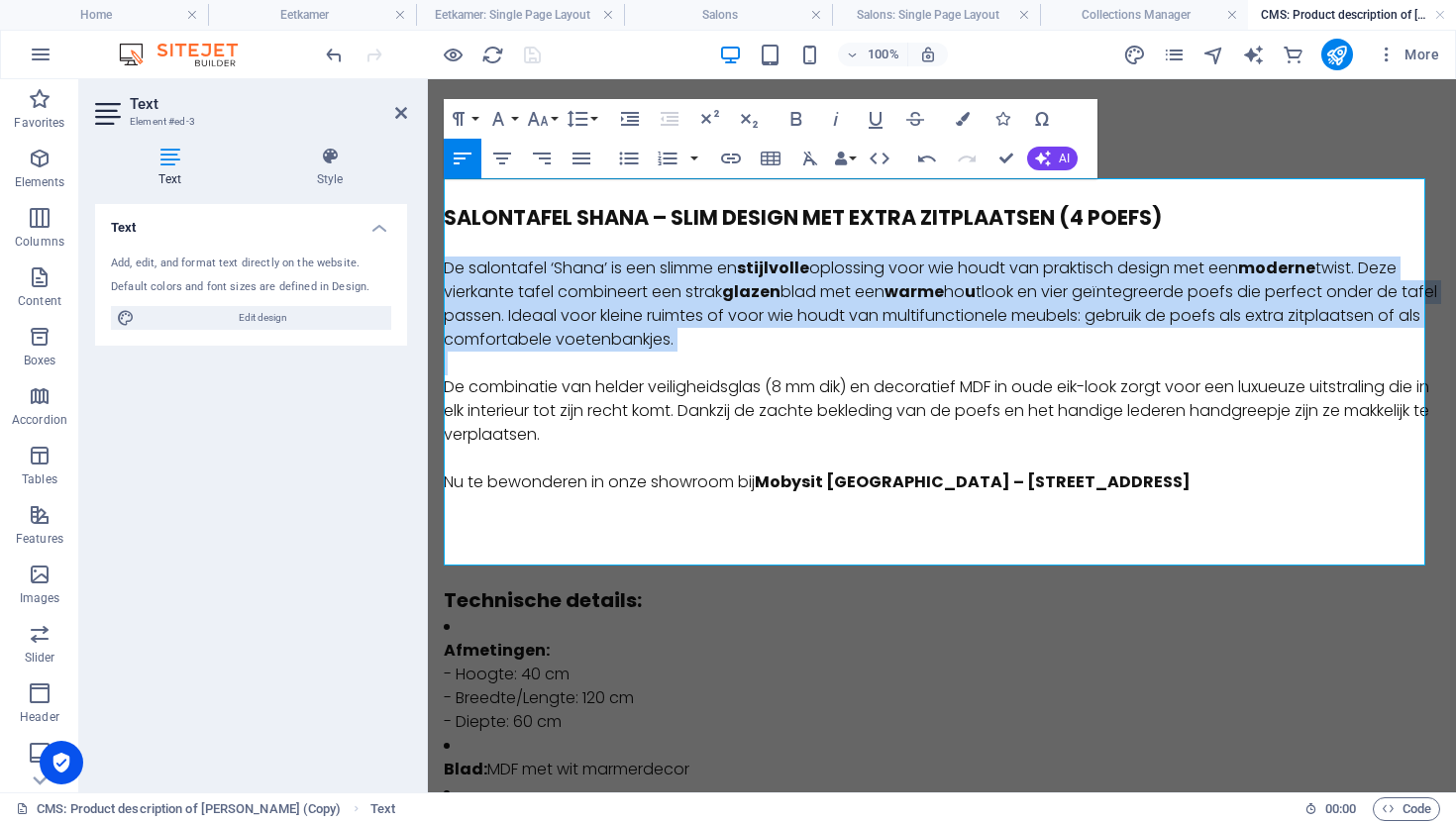 click on "De salontafel ‘Shana’ is een slimme en  stijlvolle  oplossing voor wie houdt van praktisch design met een  moderne  twist. Deze vierkante tafel combineert een strak  glazen  blad met een  warme  ho u tlook en vier geïntegreerde poefs die perfect onder de tafel passen. Ideaal voor kleine ruimtes of voor wie houdt van multifunctionele meubels: gebruik de poefs als extra zitplaatsen of als comfortabele voetenbankjes." at bounding box center [942, 304] 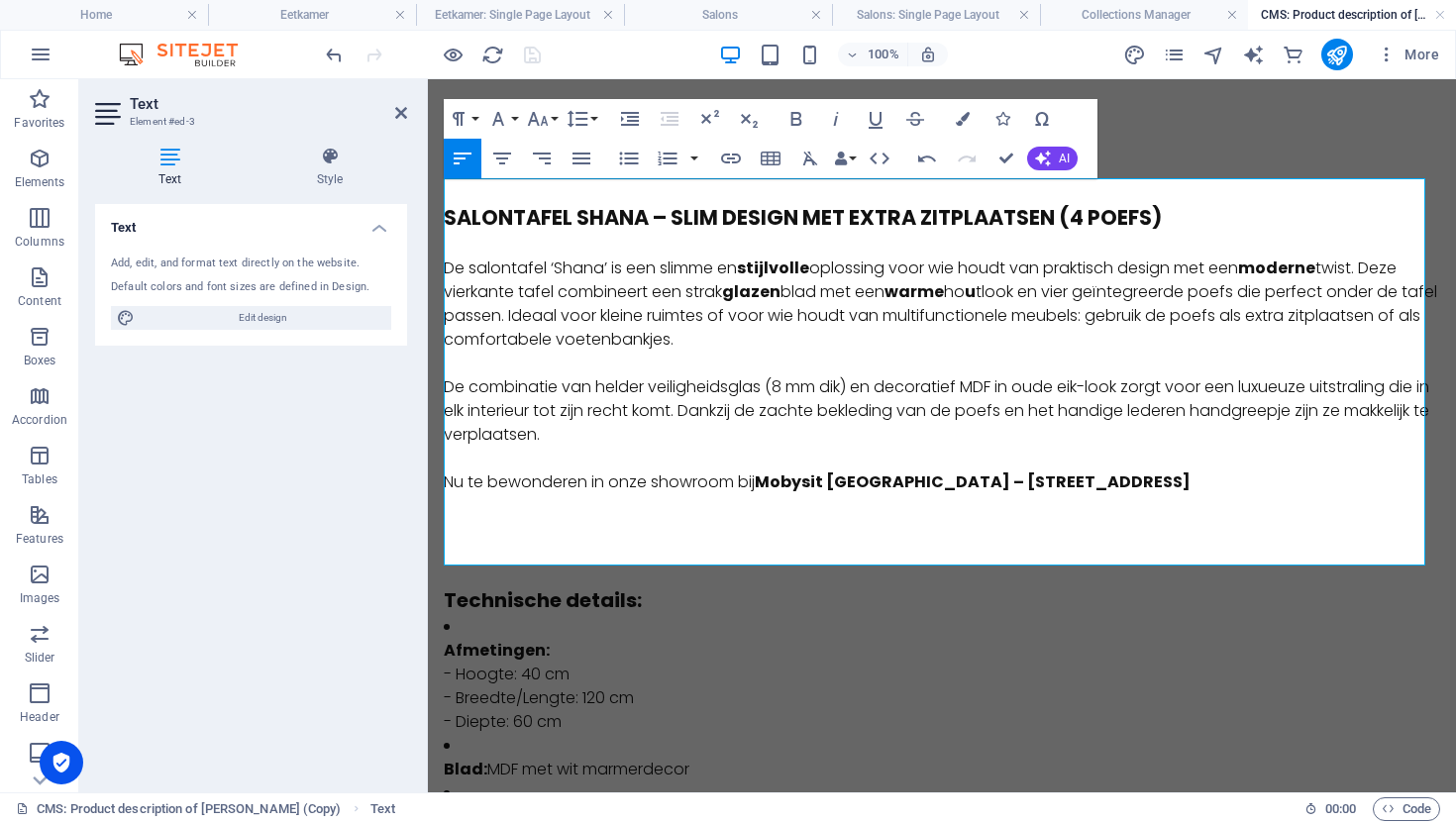 click on "De salontafel ‘Shana’ is een slimme en  stijlvolle  oplossing voor wie houdt van praktisch design met een  moderne  twist. Deze vierkante tafel combineert een strak  glazen  blad met een  warme  ho u tlook en vier geïntegreerde poefs die perfect onder de tafel passen. Ideaal voor kleine ruimtes of voor wie houdt van multifunctionele meubels: gebruik de poefs als extra zitplaatsen of als comfortabele voetenbankjes." at bounding box center (942, 304) 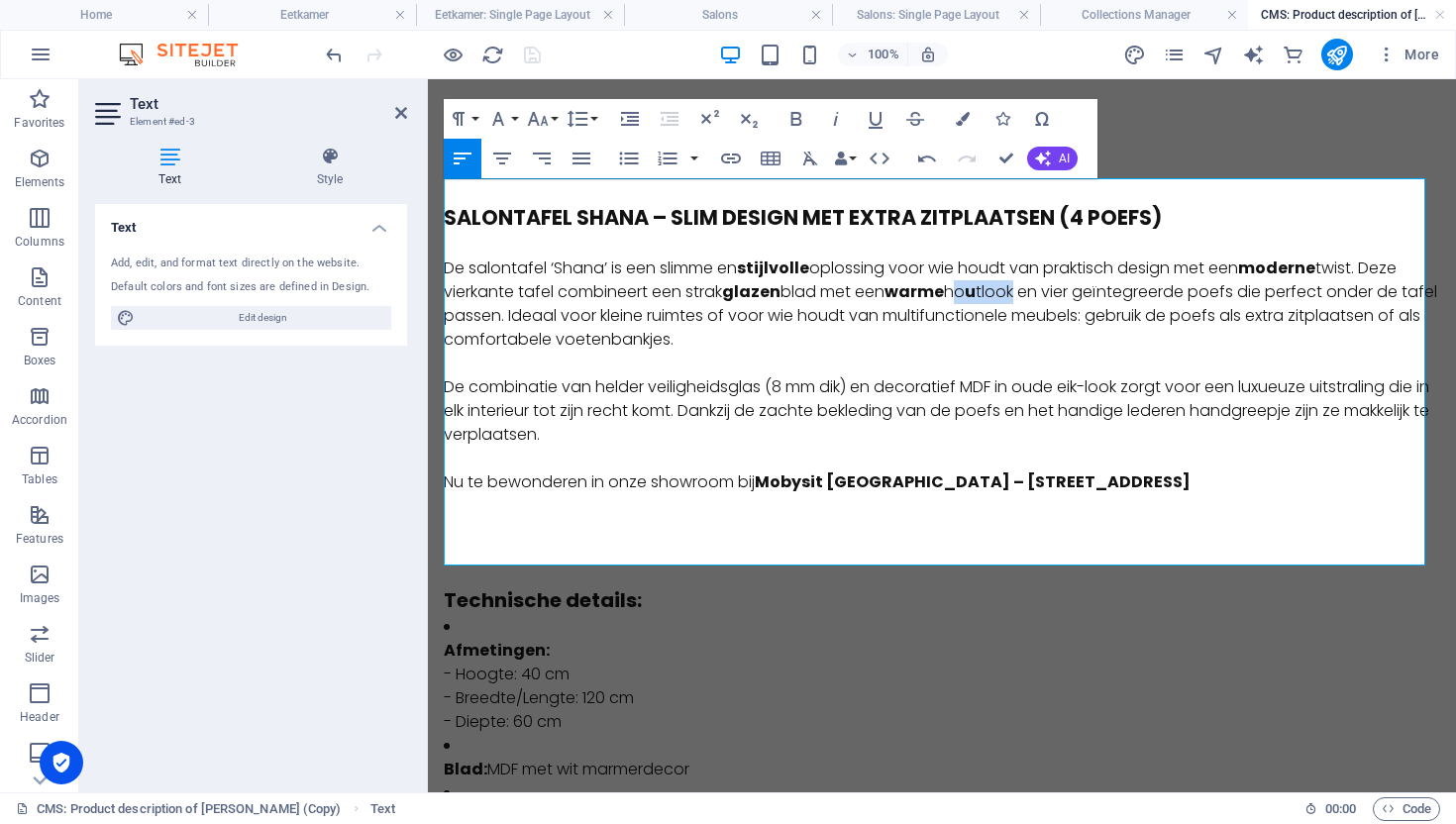 click on "De salontafel ‘Shana’ is een slimme en  stijlvolle  oplossing voor wie houdt van praktisch design met een  moderne  twist. Deze vierkante tafel combineert een strak  glazen  blad met een  warme  ho u tlook en vier geïntegreerde poefs die perfect onder de tafel passen. Ideaal voor kleine ruimtes of voor wie houdt van multifunctionele meubels: gebruik de poefs als extra zitplaatsen of als comfortabele voetenbankjes." at bounding box center (942, 304) 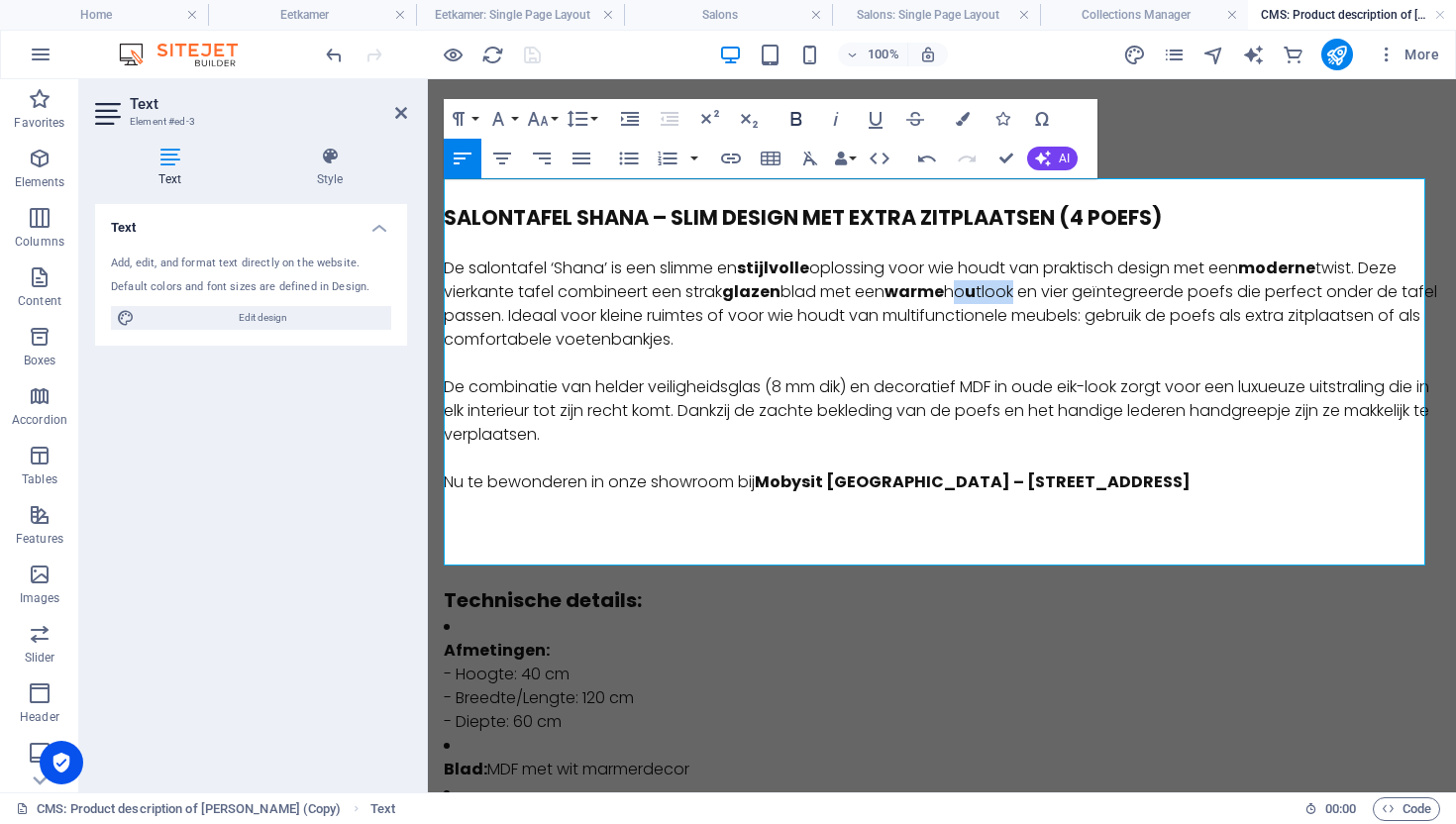 click 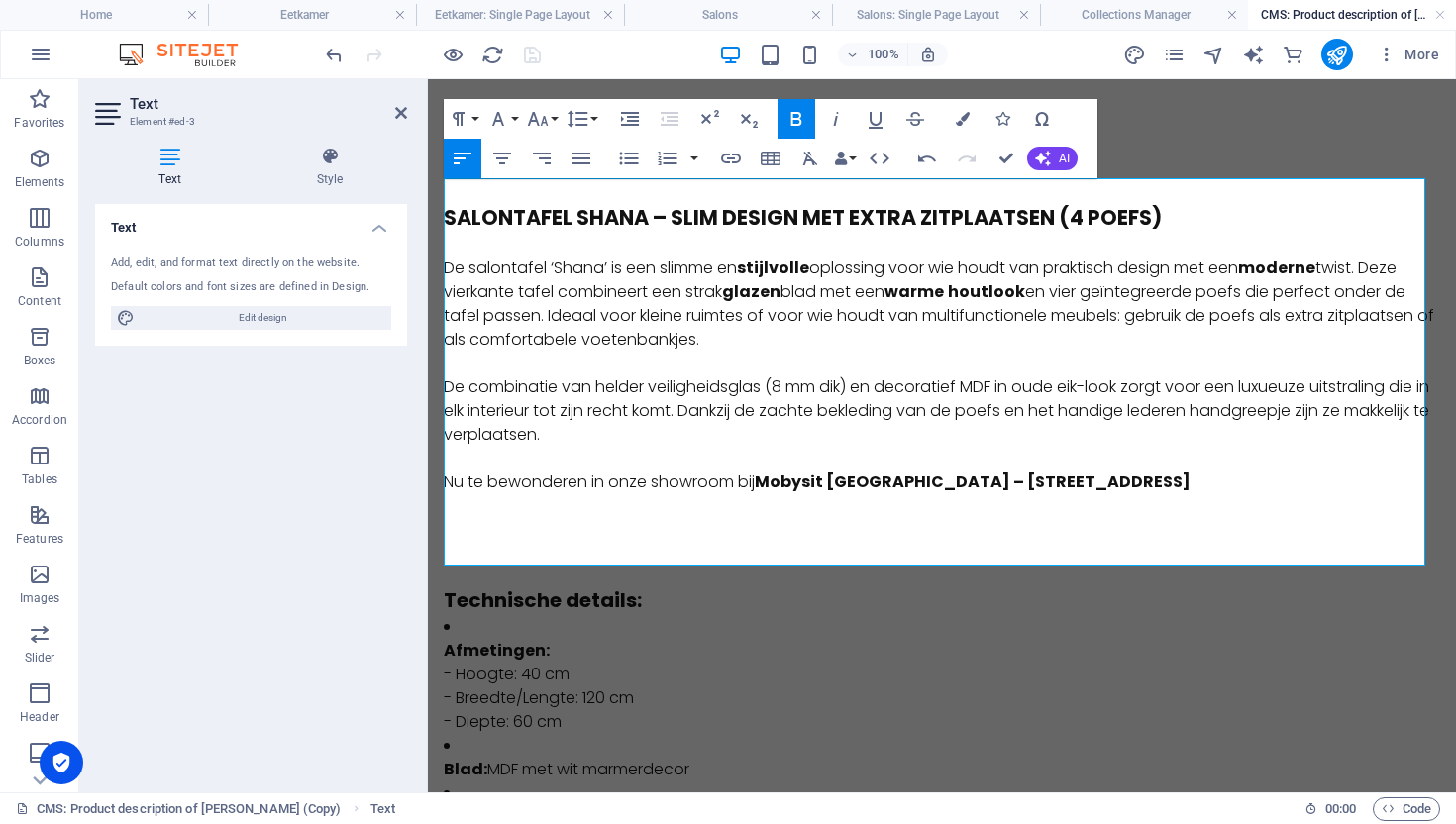 click on "De salontafel ‘Shana’ is een slimme en  stijlvolle  oplossing voor wie houdt van praktisch design met een  moderne  twist. Deze vierkante tafel combineert een strak  glazen  blad met een  warme   houtlook  en vier geïntegreerde poefs die perfect onder de tafel passen. Ideaal voor kleine ruimtes of voor wie houdt van multifunctionele meubels: gebruik de poefs als extra zitplaatsen of als comfortabele voetenbankjes." at bounding box center [942, 304] 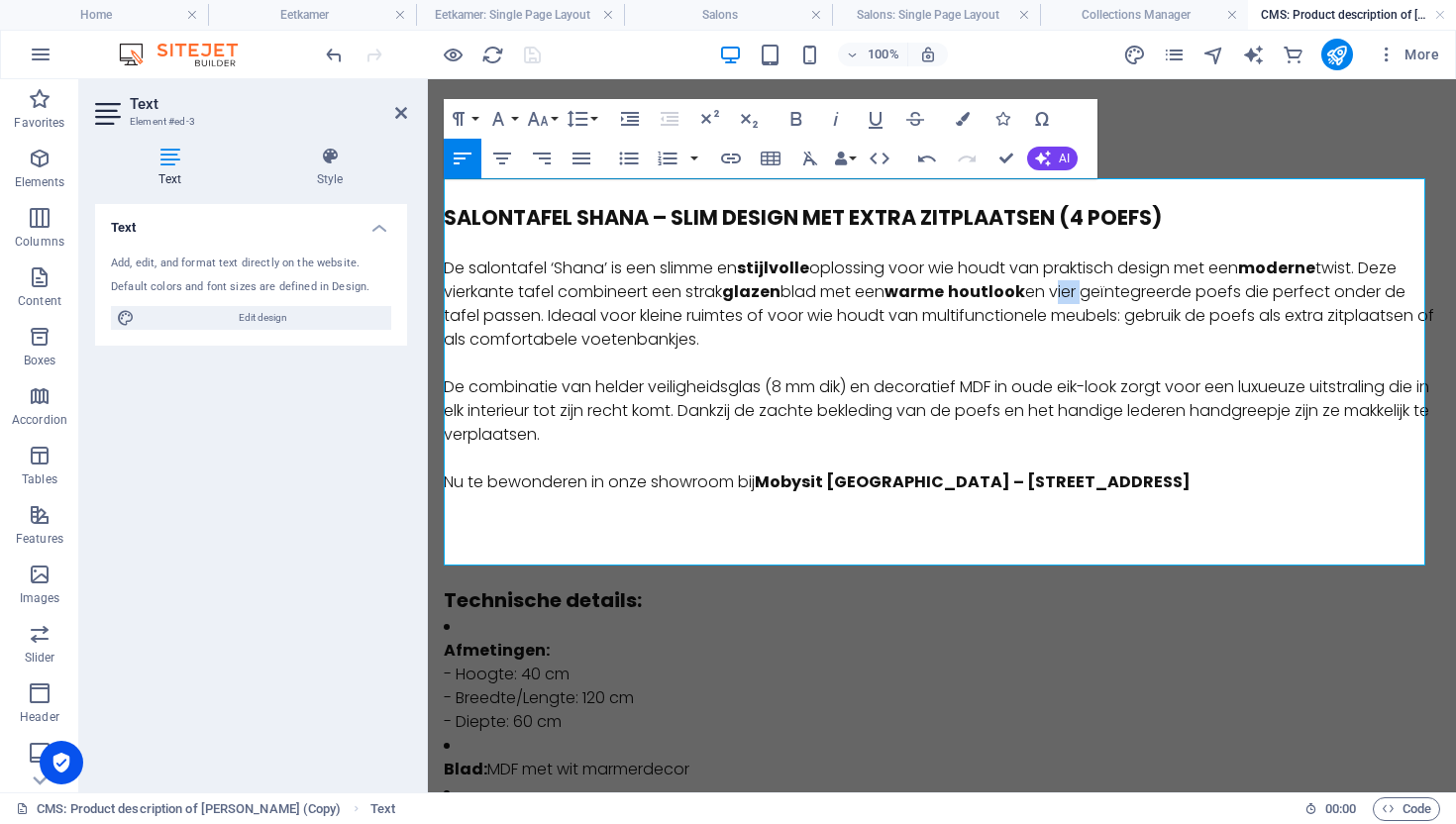 click on "De salontafel ‘Shana’ is een slimme en  stijlvolle  oplossing voor wie houdt van praktisch design met een  moderne  twist. Deze vierkante tafel combineert een strak  glazen  blad met een  warme   houtlook  en vier geïntegreerde poefs die perfect onder de tafel passen. Ideaal voor kleine ruimtes of voor wie houdt van multifunctionele meubels: gebruik de poefs als extra zitplaatsen of als comfortabele voetenbankjes." at bounding box center (942, 304) 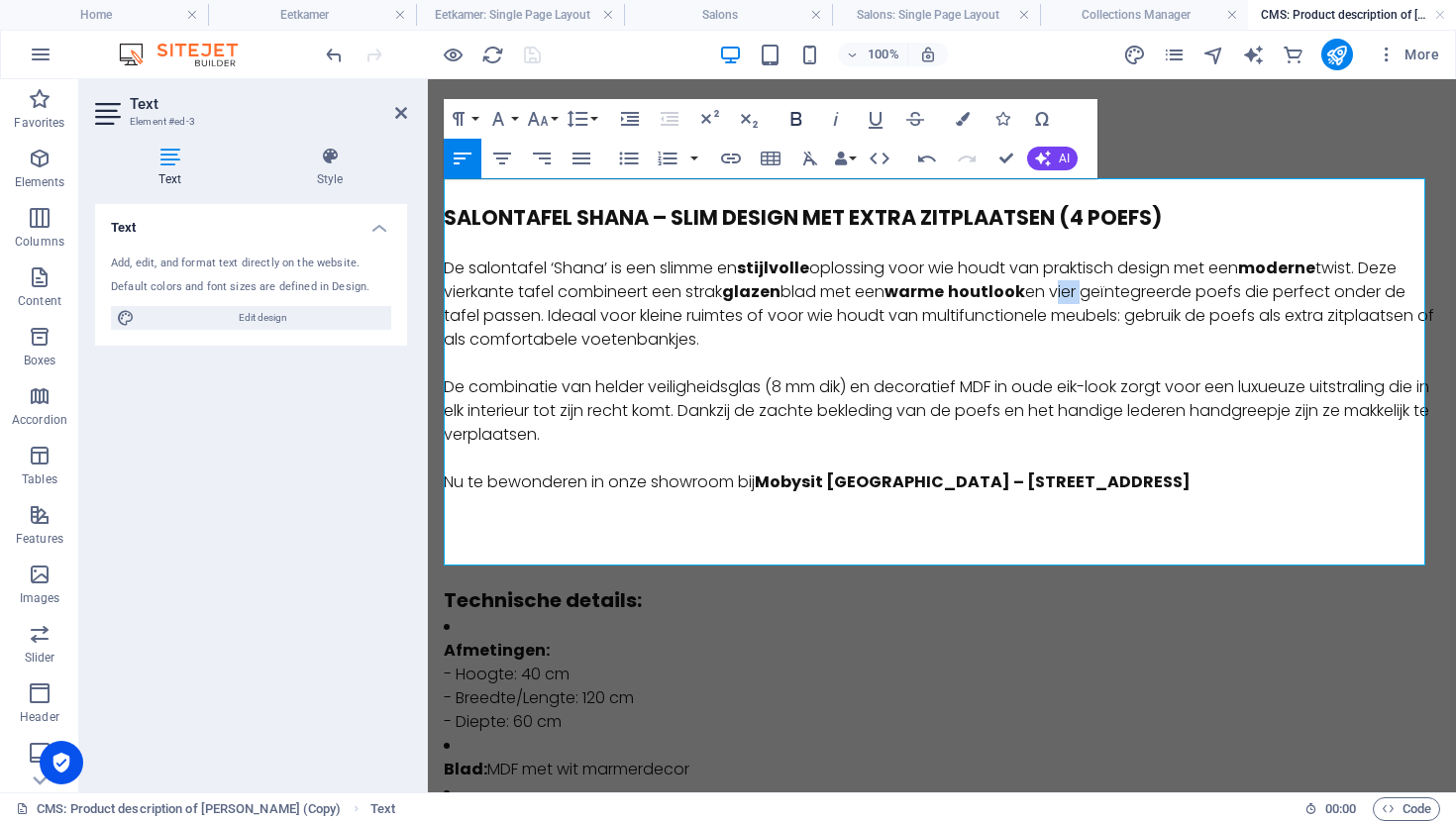 click 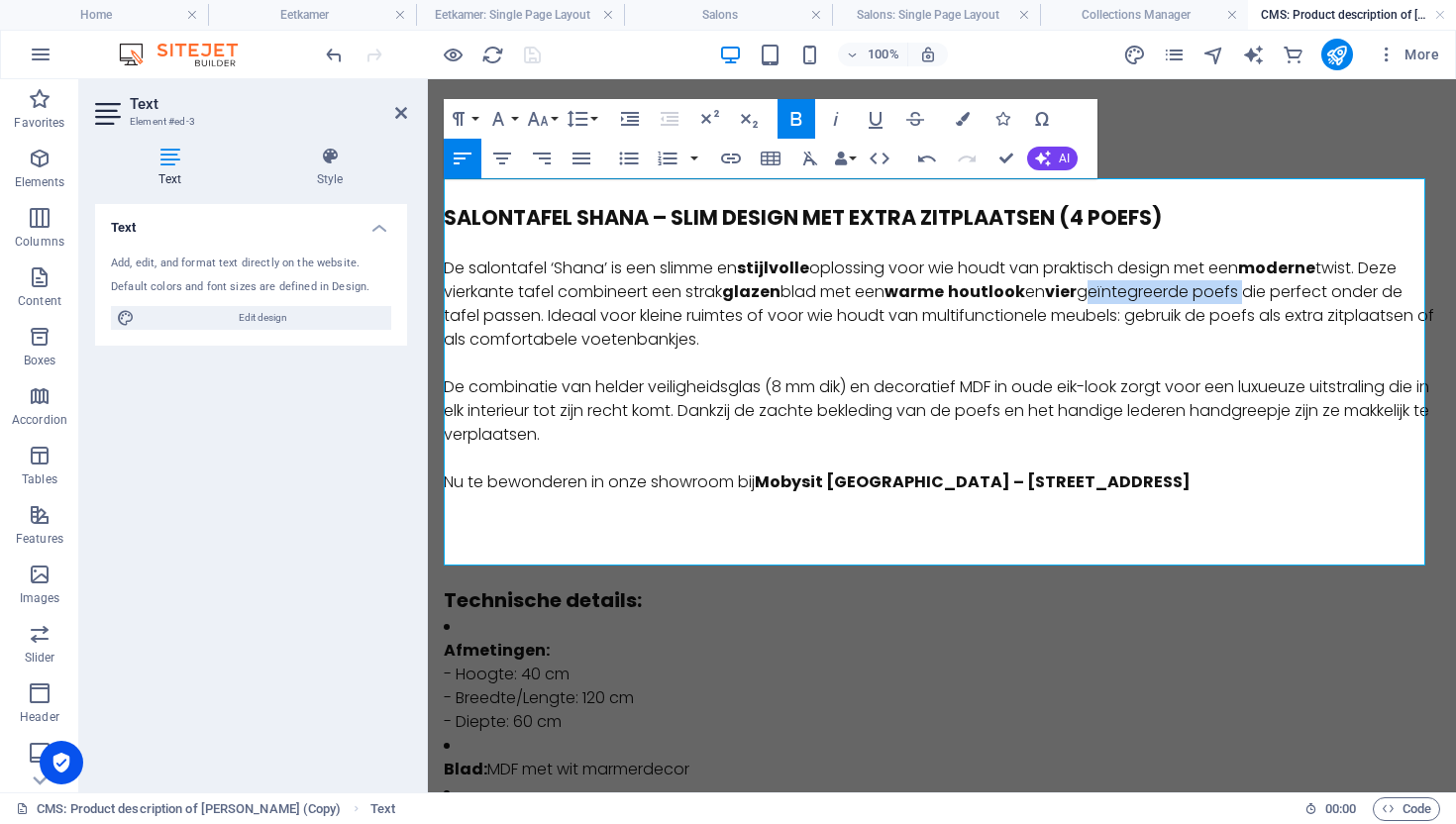 drag, startPoint x: 1257, startPoint y: 294, endPoint x: 1103, endPoint y: 300, distance: 154.11684 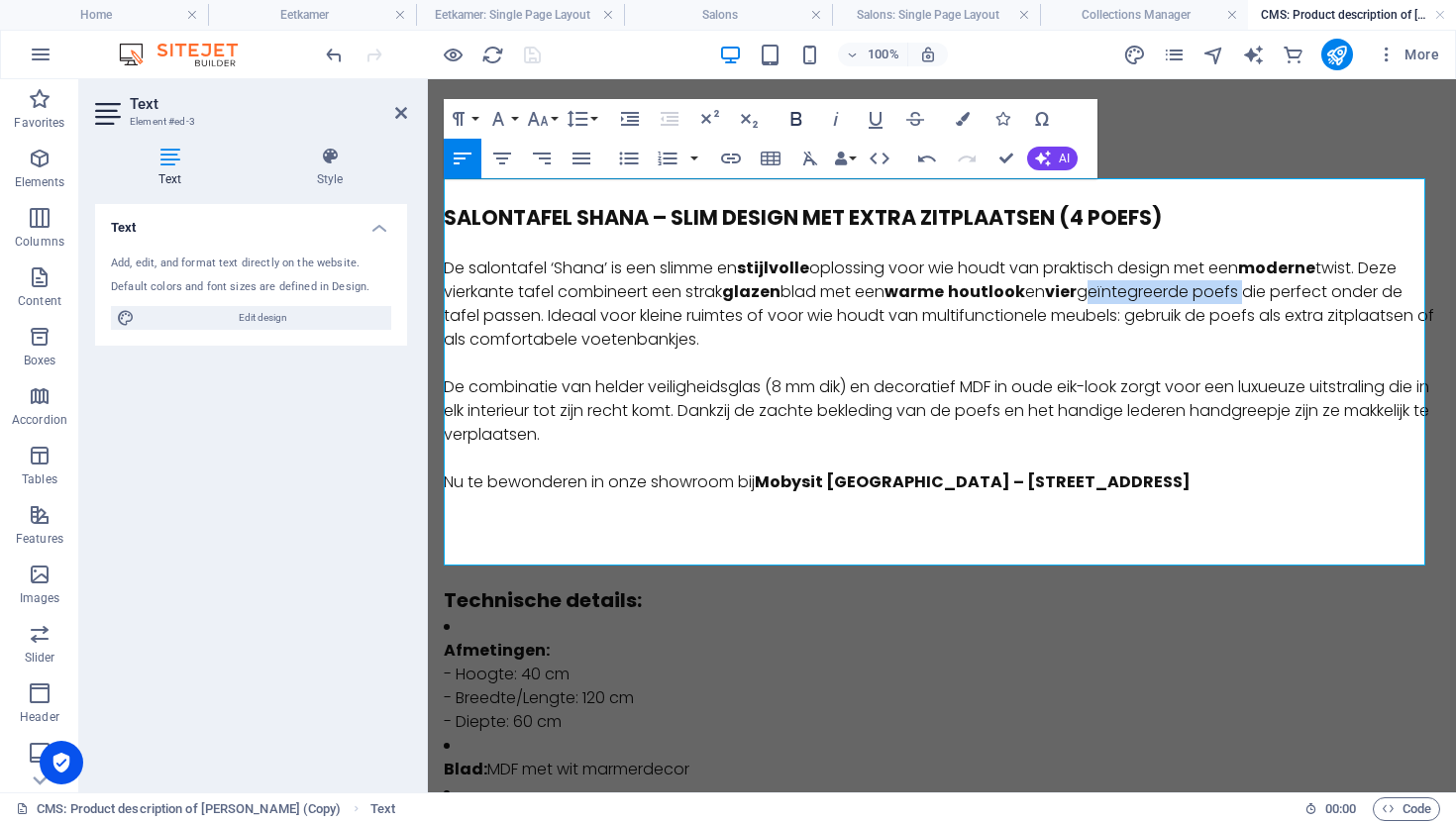 click 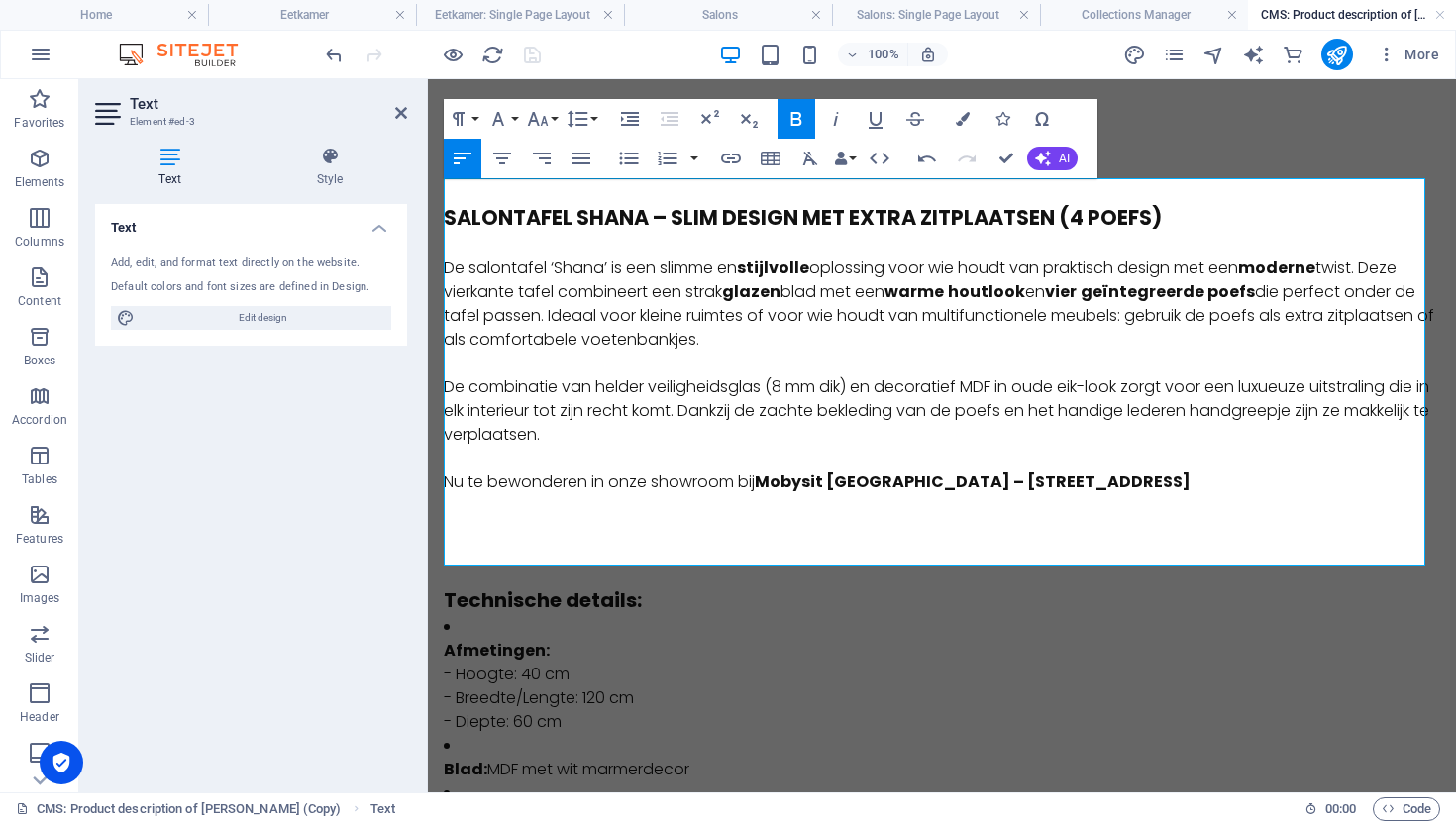 click on "De combinatie van helder veiligheidsglas (8 mm dik) en decoratief MDF in oude eik-look zorgt voor een luxueuze uitstraling die in elk interieur tot zijn recht komt. Dankzij de zachte bekleding van de poefs en het handige lederen handgreepje zijn ze makkelijk te verplaatsen." at bounding box center [942, 411] 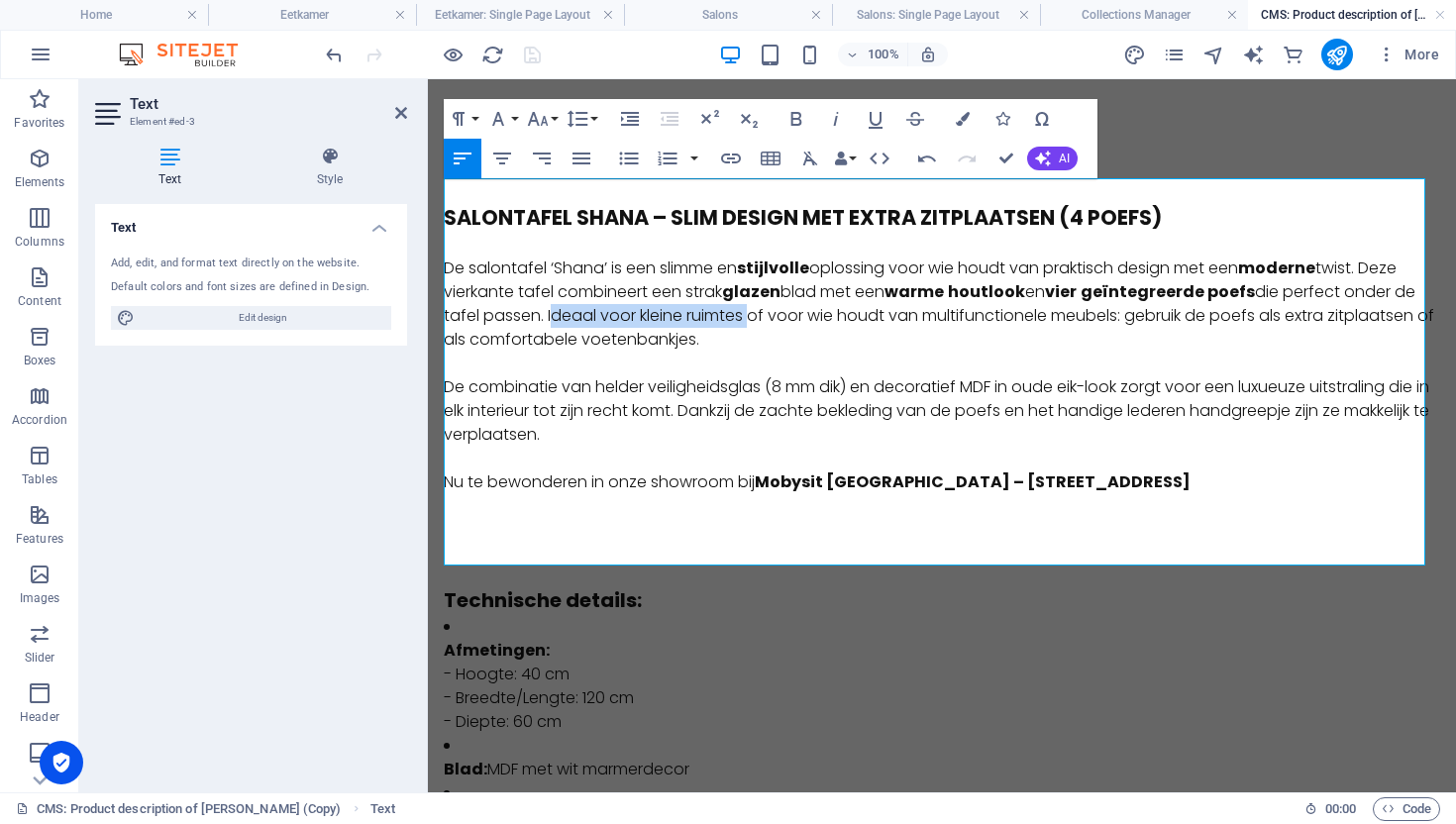 drag, startPoint x: 772, startPoint y: 320, endPoint x: 572, endPoint y: 325, distance: 200.06249 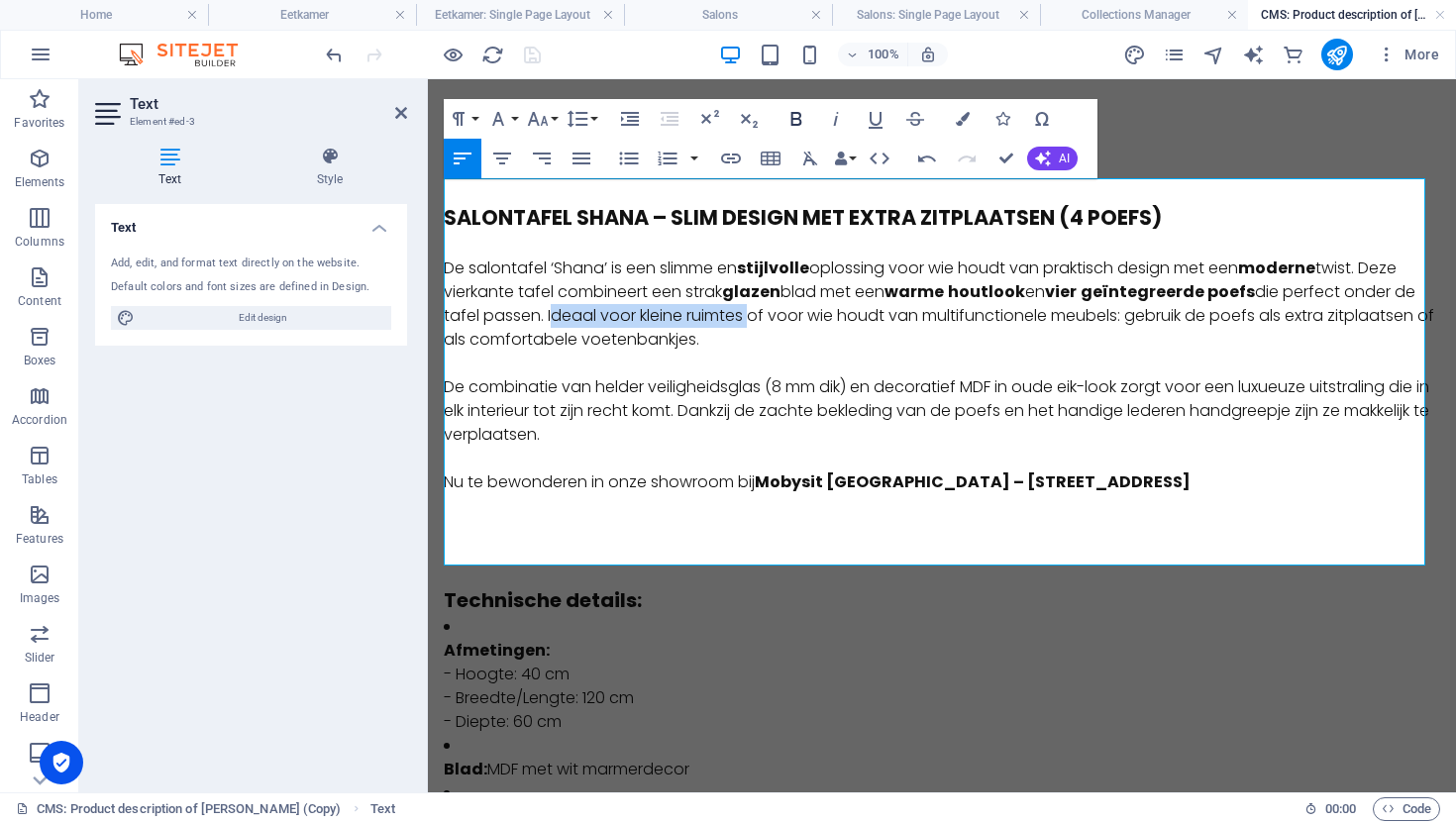 click 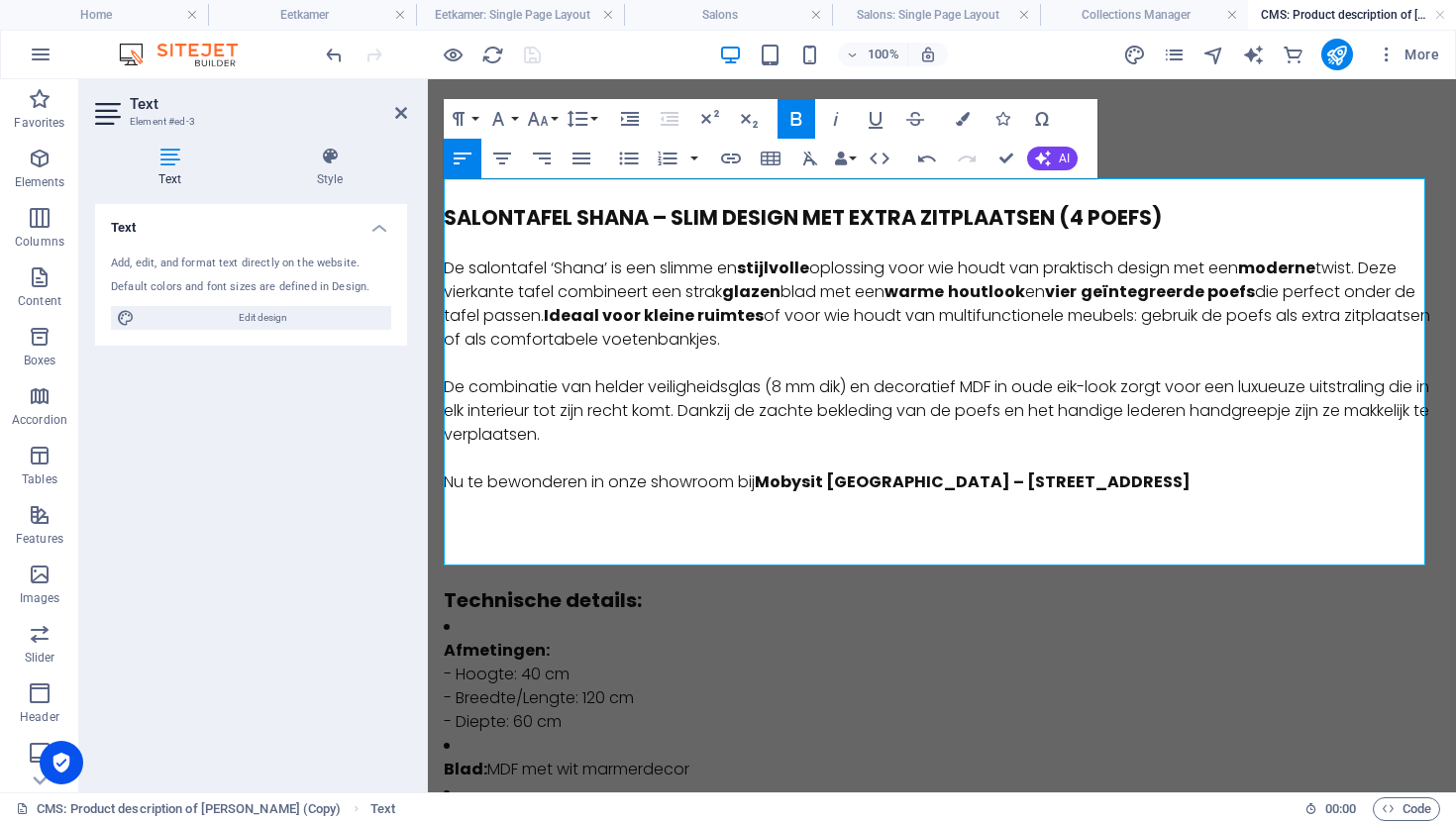 click at bounding box center [942, 363] 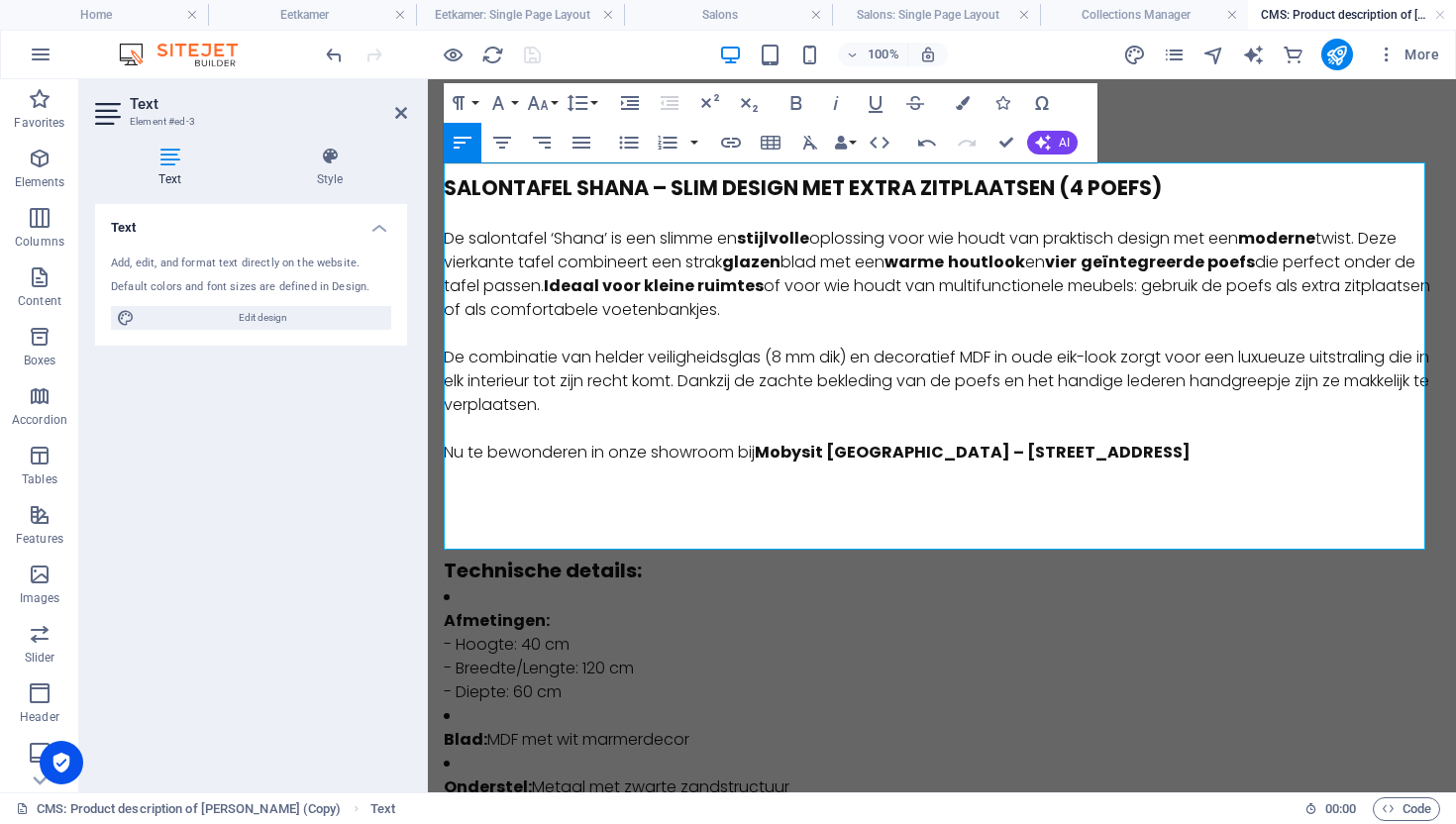 scroll, scrollTop: 44, scrollLeft: 0, axis: vertical 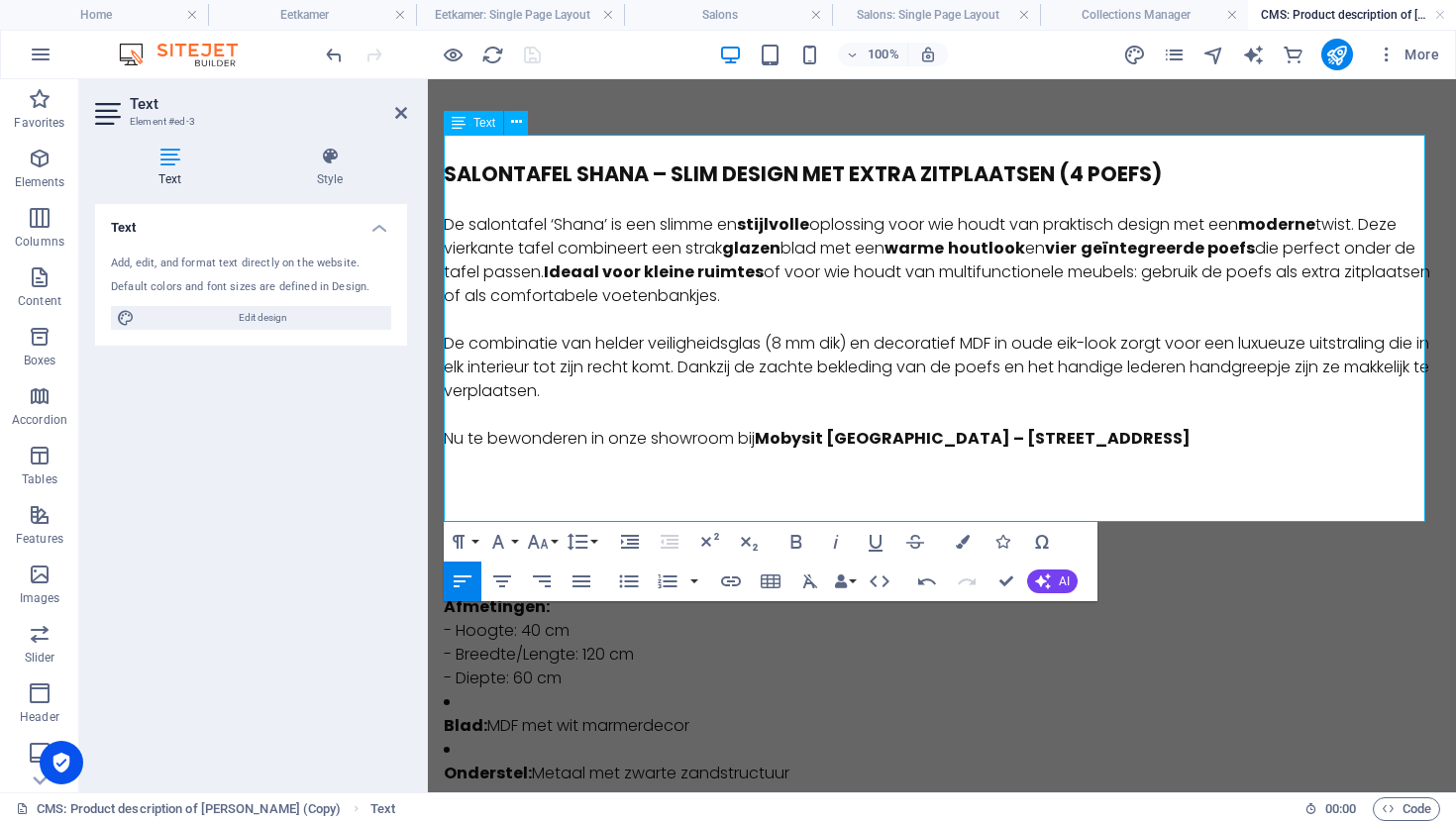 click at bounding box center (942, 415) 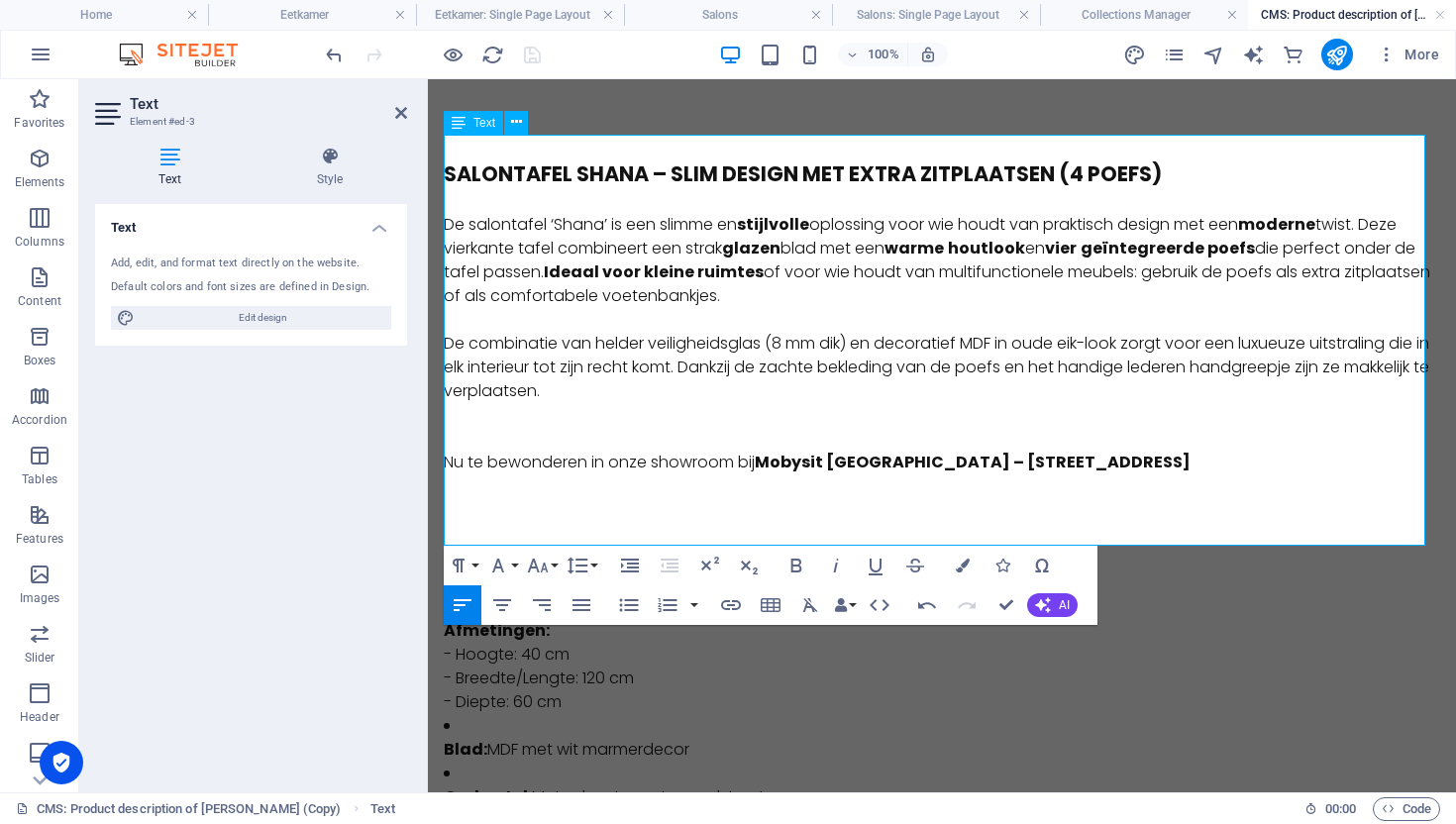 click at bounding box center (942, 415) 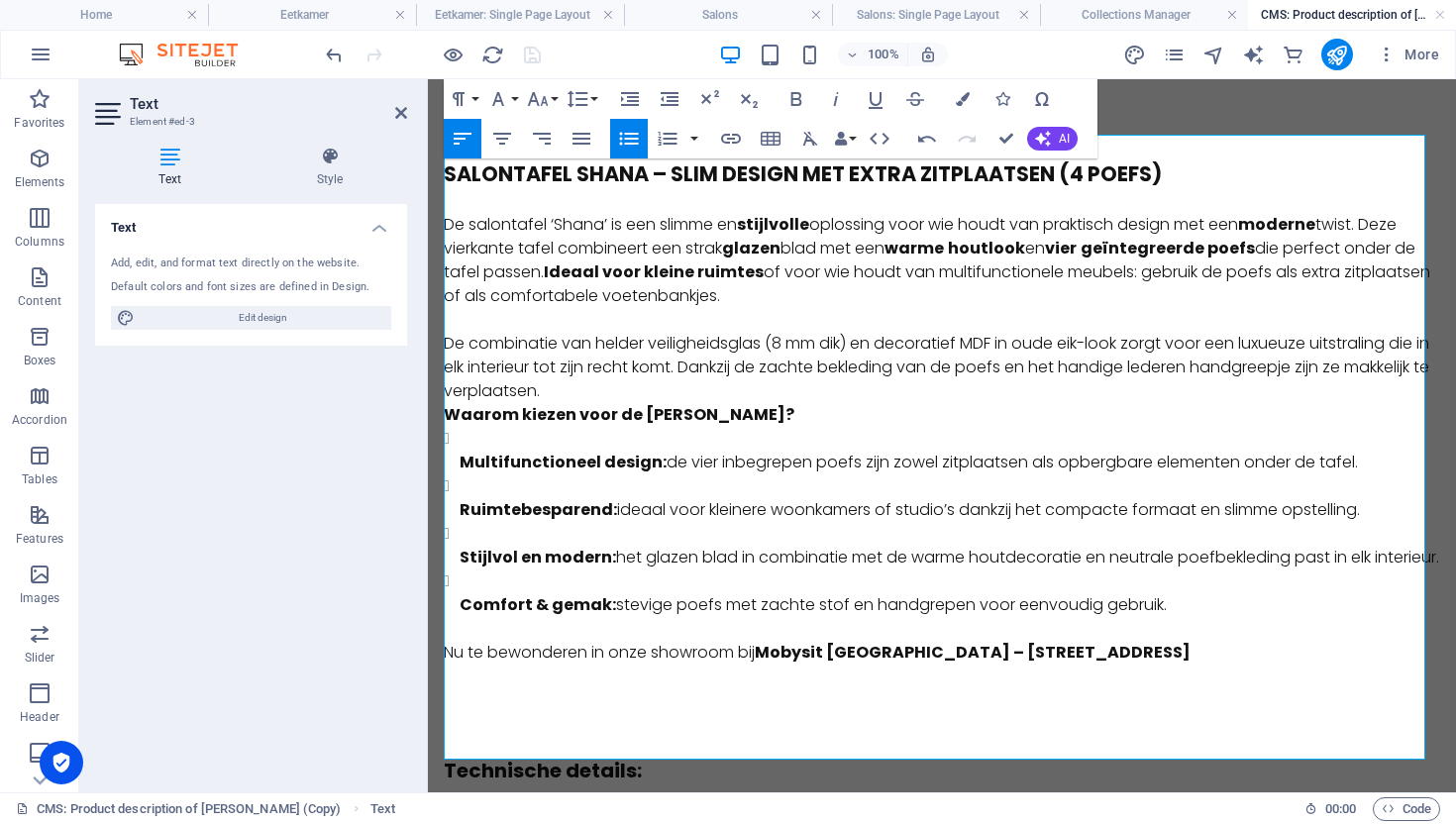 click on "De combinatie van helder veiligheidsglas (8 mm dik) en decoratief MDF in oude eik-look zorgt voor een luxueuze uitstraling die in elk interieur tot zijn recht komt. Dankzij de zachte bekleding van de poefs en het handige lederen handgreepje zijn ze makkelijk te verplaatsen." at bounding box center (942, 367) 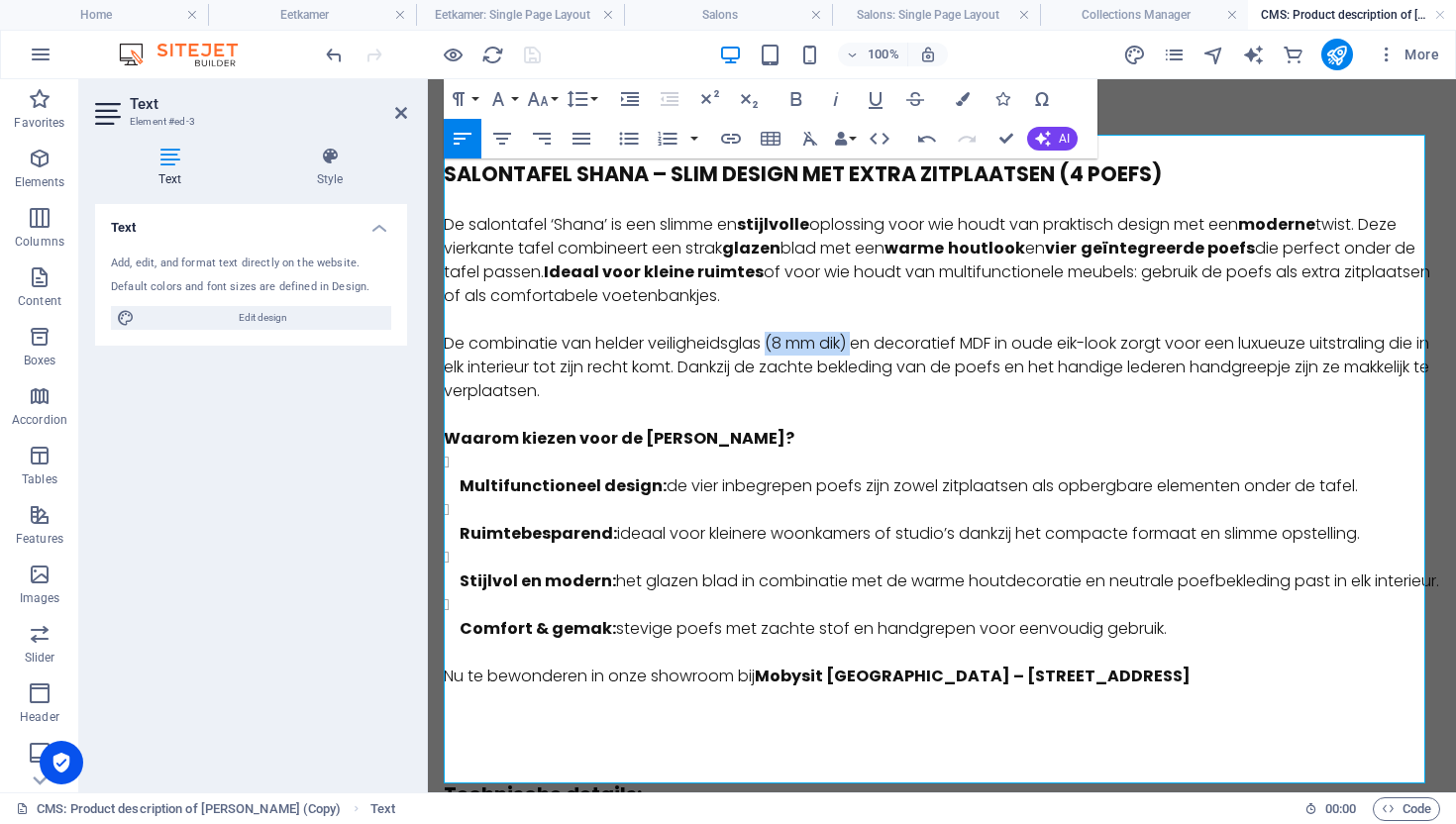 drag, startPoint x: 861, startPoint y: 344, endPoint x: 769, endPoint y: 348, distance: 92.08692 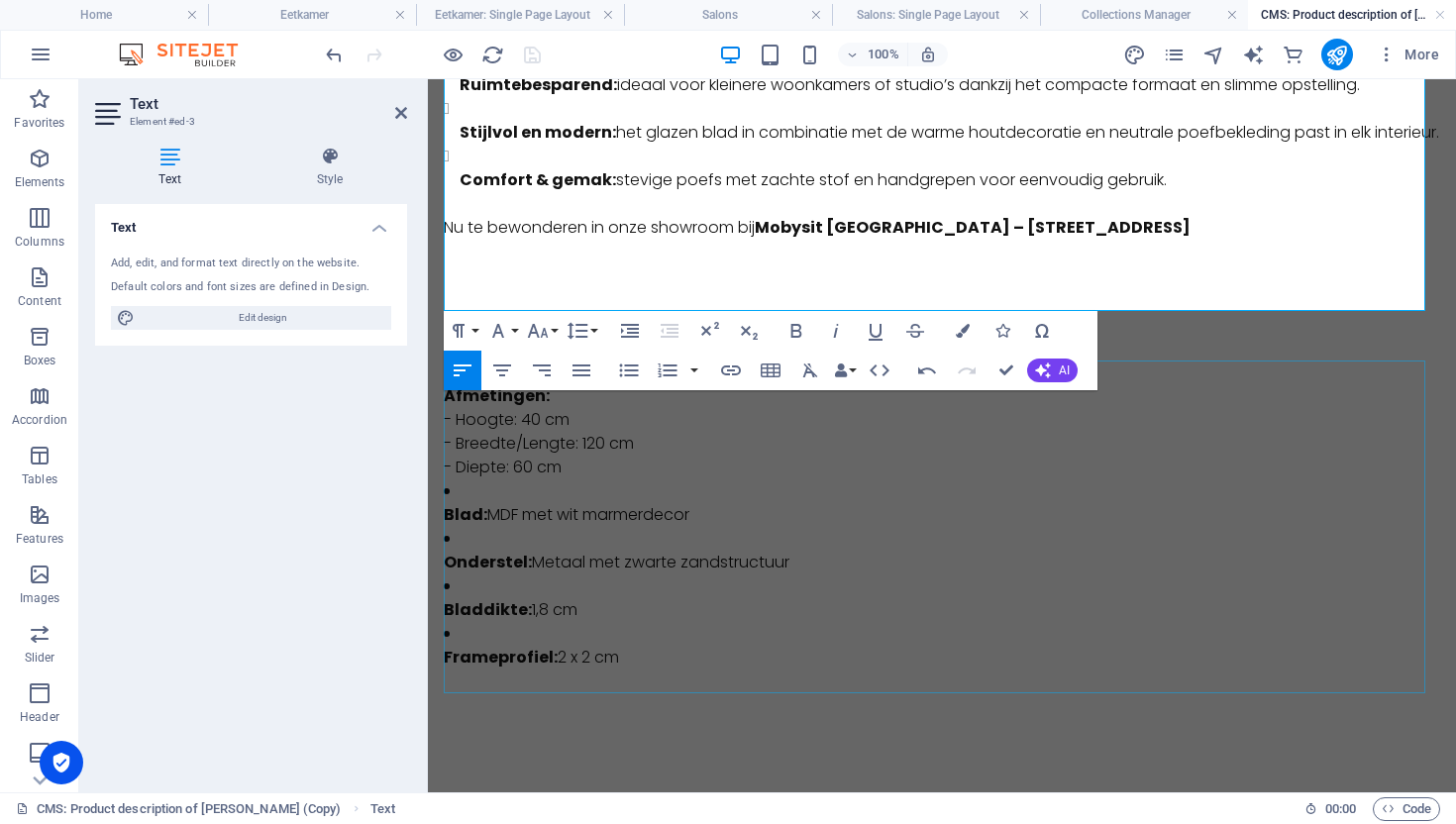 click on "Afmetingen: - Hoogte: 40 cm - Breedte/Lengte: 120 cm - Diepte: 60 cm Blad:  MDF met wit marmerdecor Onderstel:  Metaal met zwarte zandstructuur Bladdikte:  1,8 cm Frameprofiel:  2 x 2 cm" at bounding box center [942, 527] 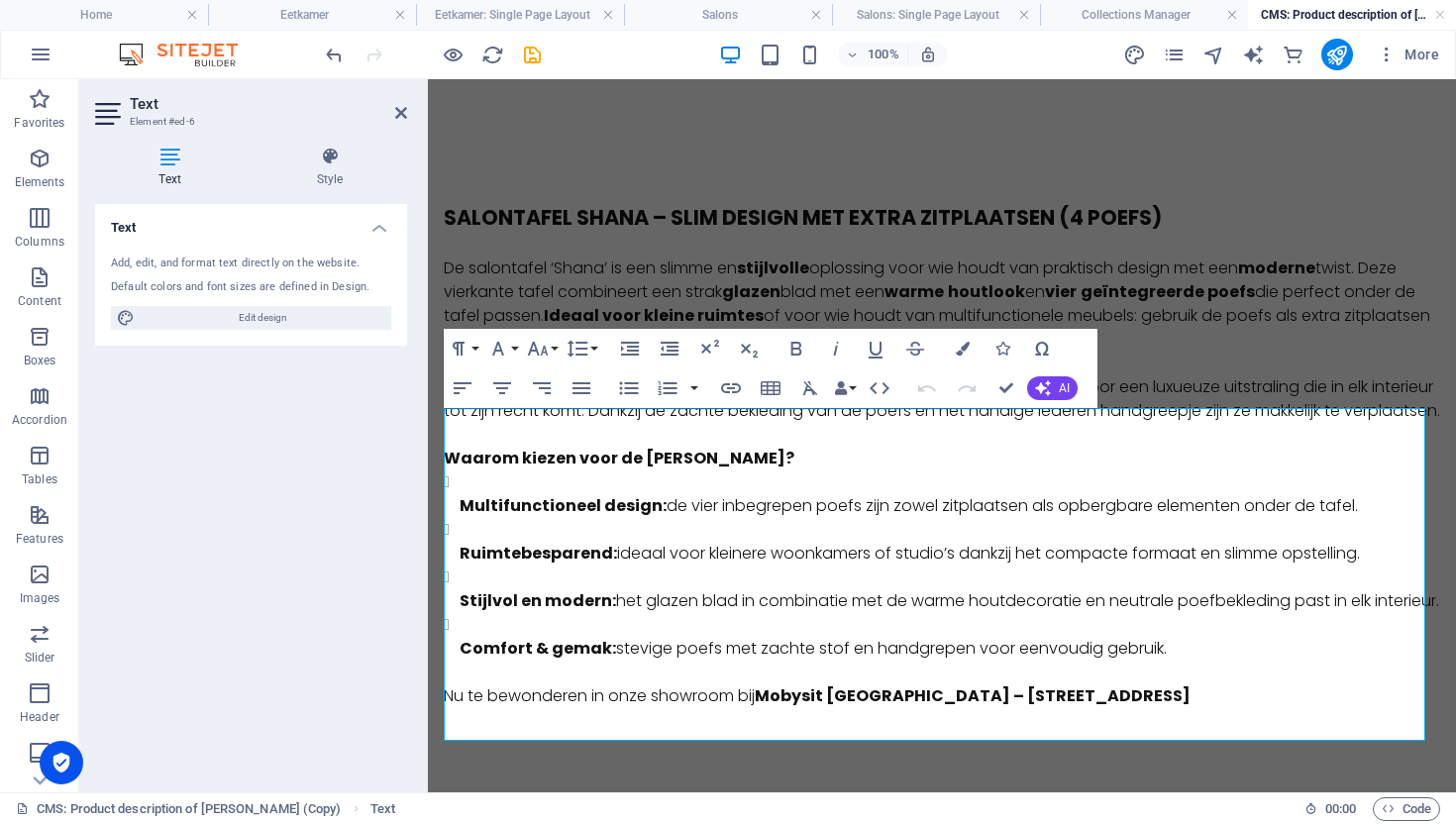 scroll, scrollTop: 0, scrollLeft: 0, axis: both 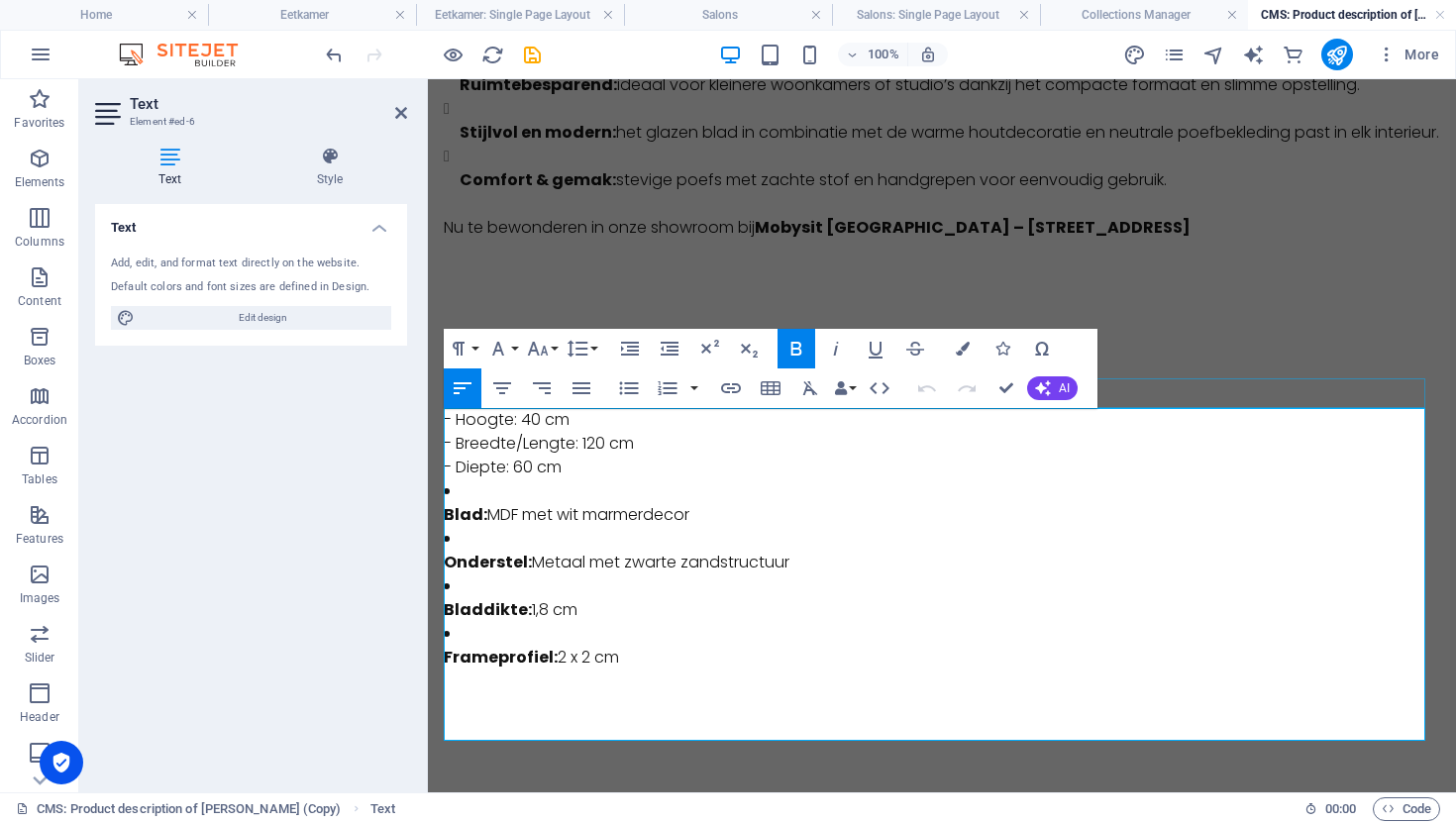 drag, startPoint x: 630, startPoint y: 707, endPoint x: 900, endPoint y: 479, distance: 353.389 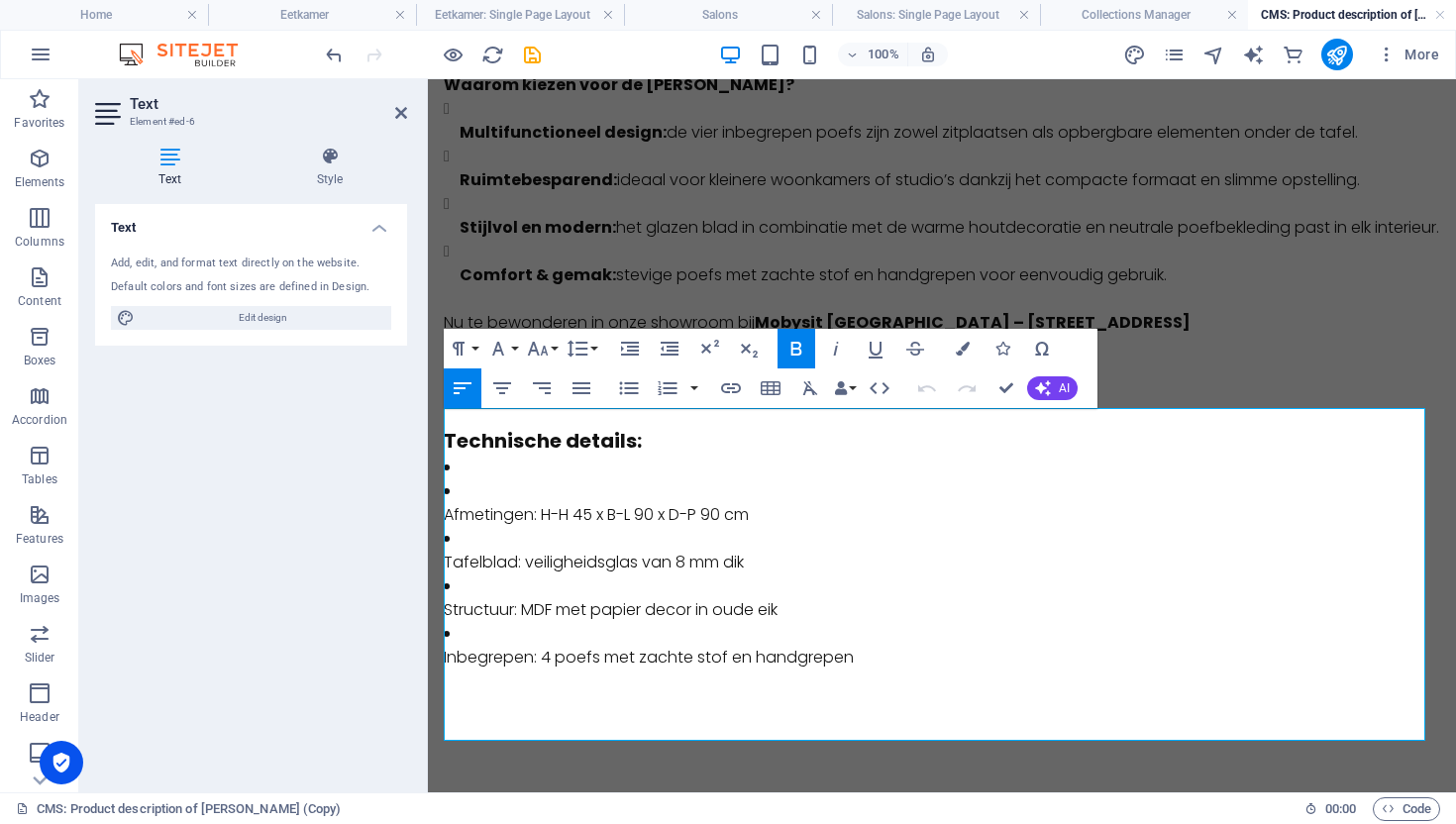 scroll, scrollTop: 421, scrollLeft: 0, axis: vertical 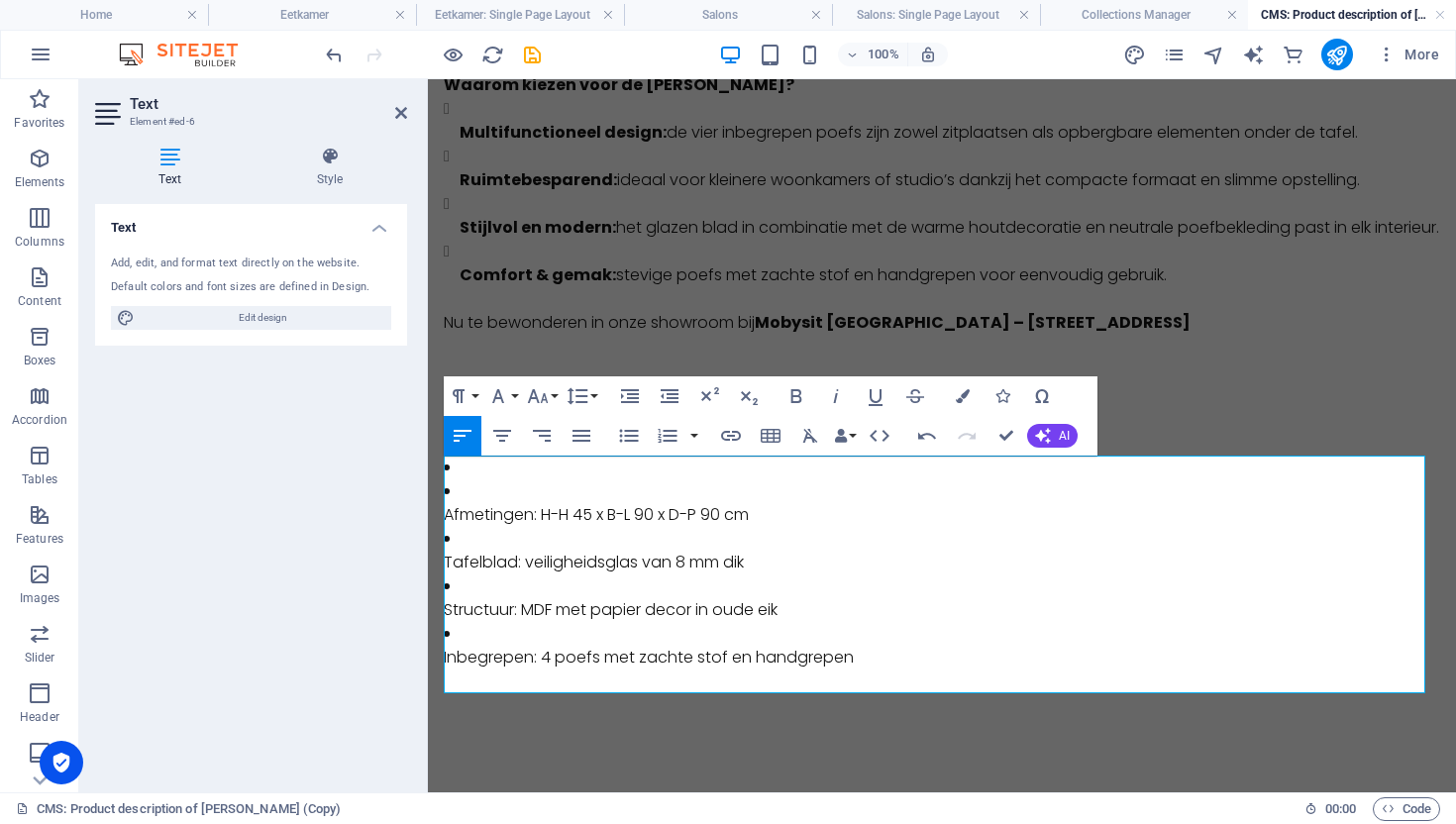 click on "Afmetingen: H-H 45 x B-L 90 x D-P 90 cm" at bounding box center [942, 503] 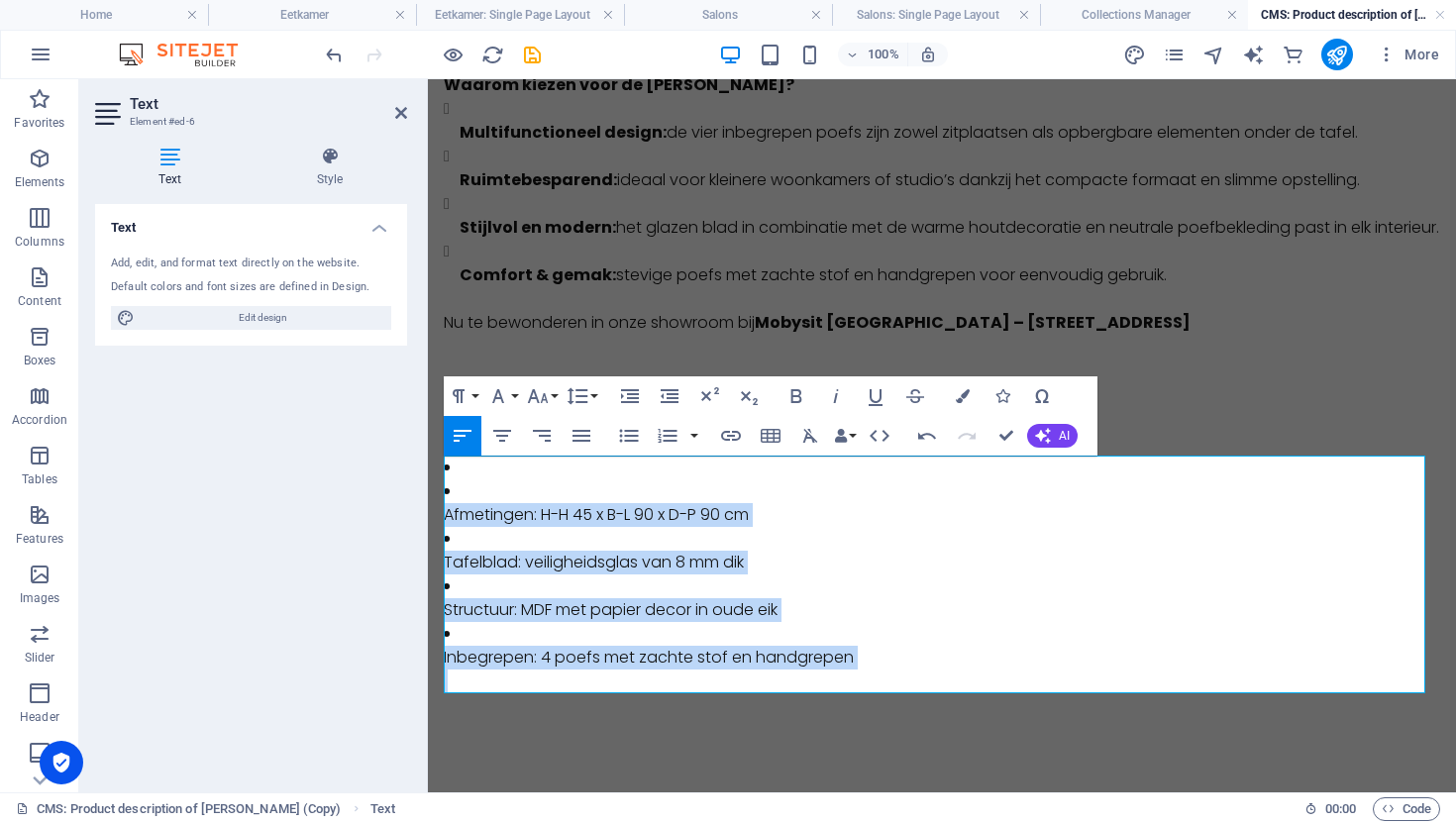 drag, startPoint x: 878, startPoint y: 677, endPoint x: 444, endPoint y: 468, distance: 481.70219 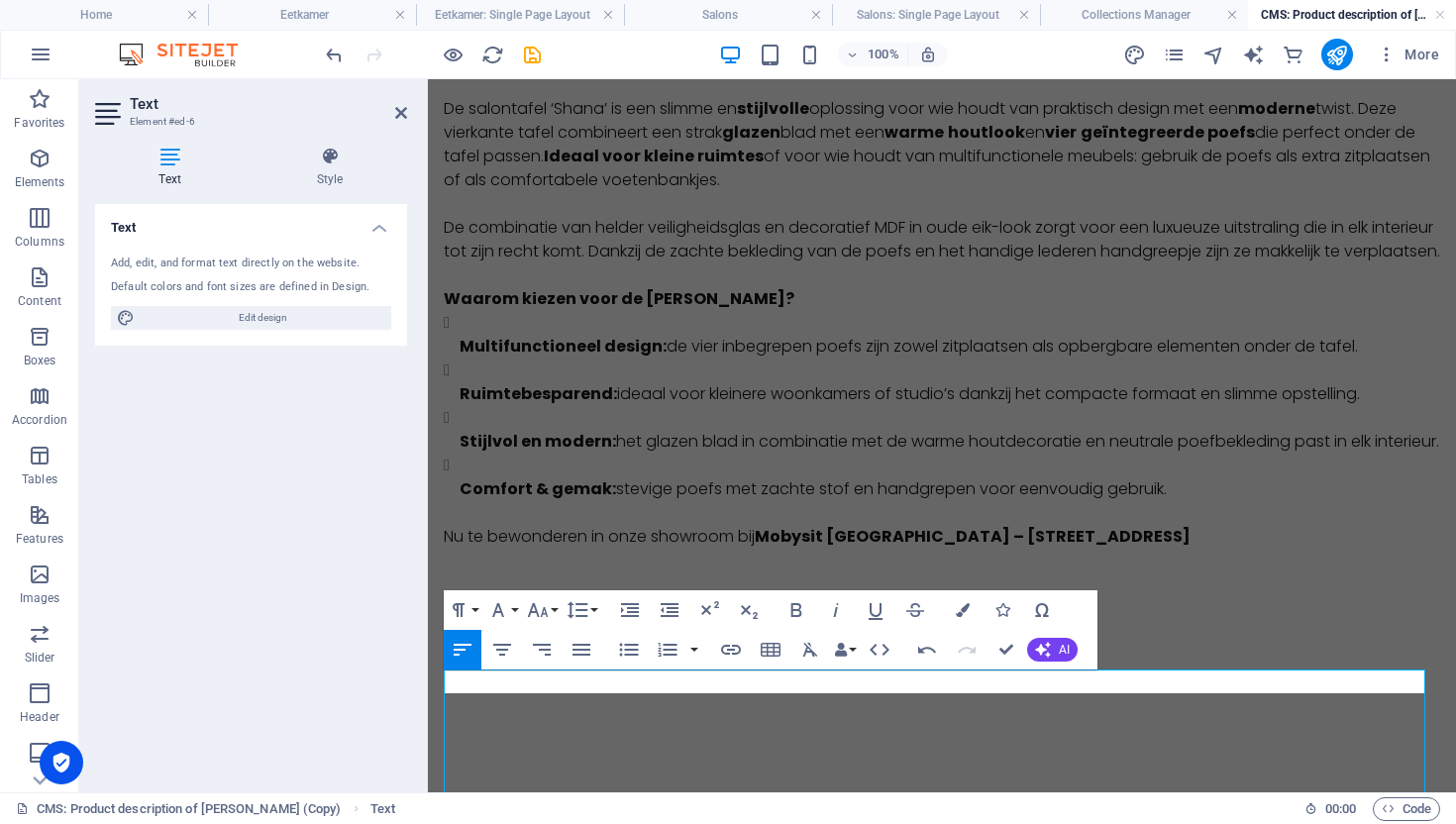 scroll, scrollTop: 207, scrollLeft: 0, axis: vertical 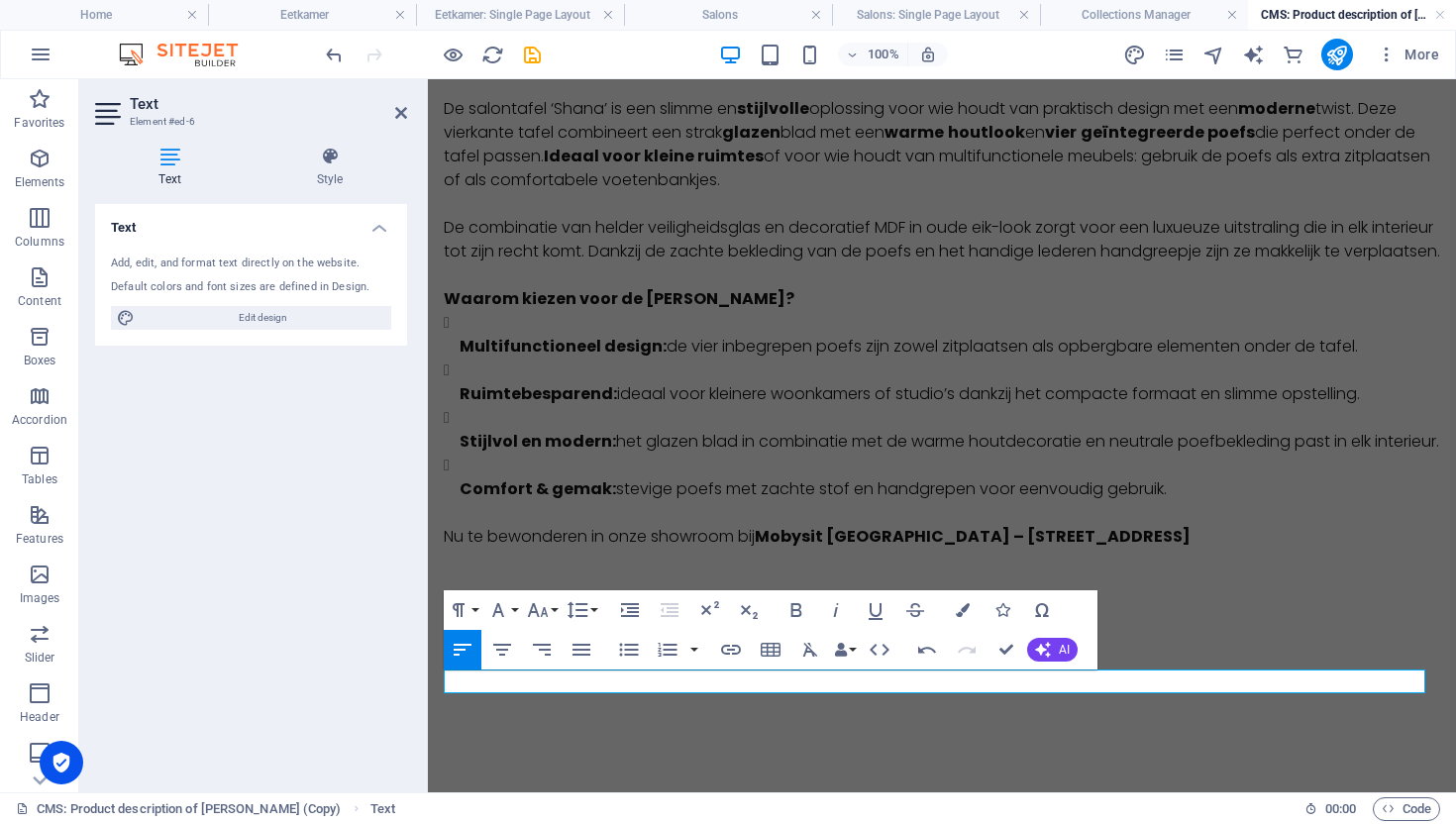 click at bounding box center [942, 681] 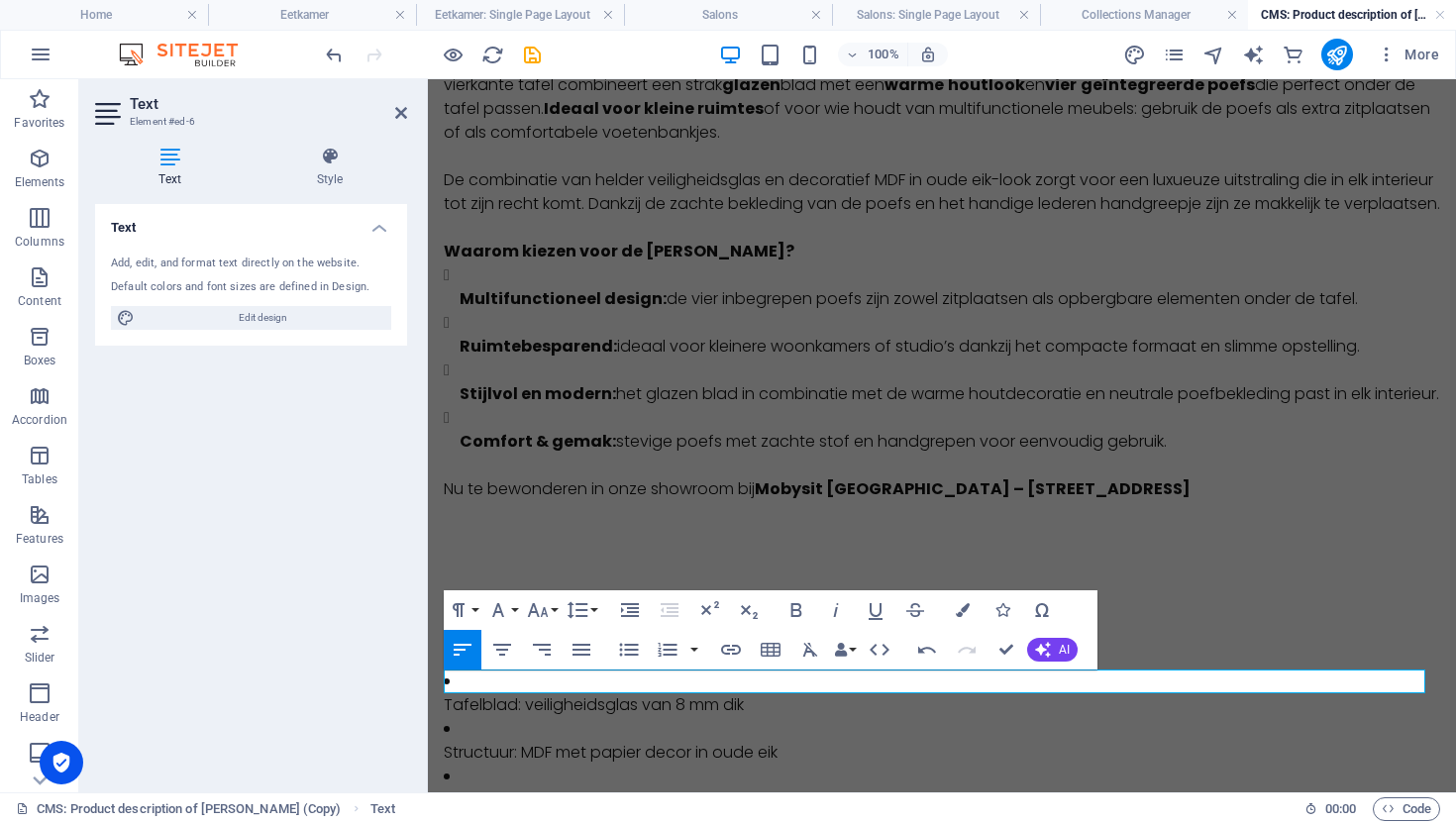scroll, scrollTop: 373, scrollLeft: 0, axis: vertical 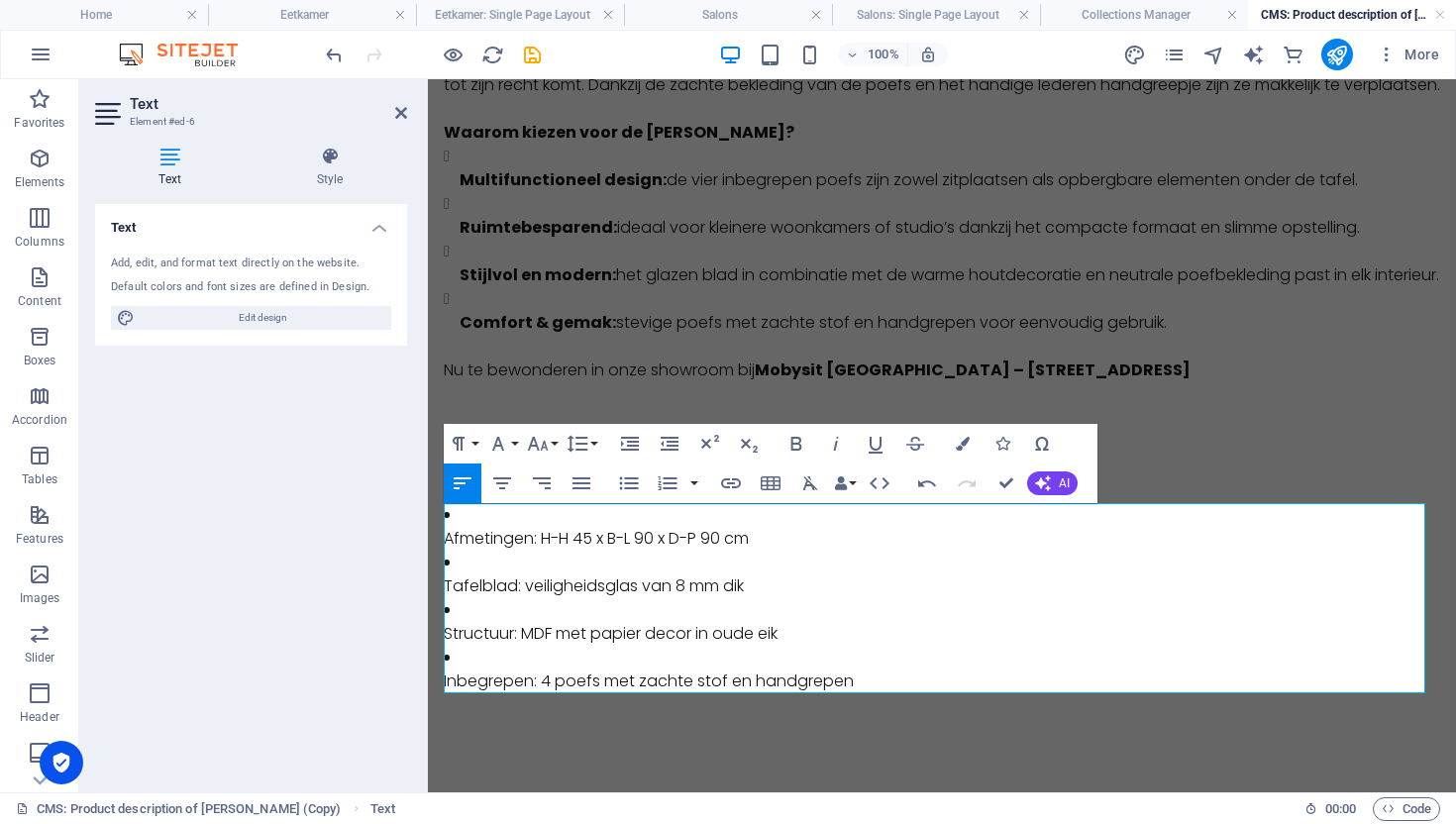 click on "Afmetingen: H-H 45 x B-L 90 x D-P 90 cm" at bounding box center [942, 539] 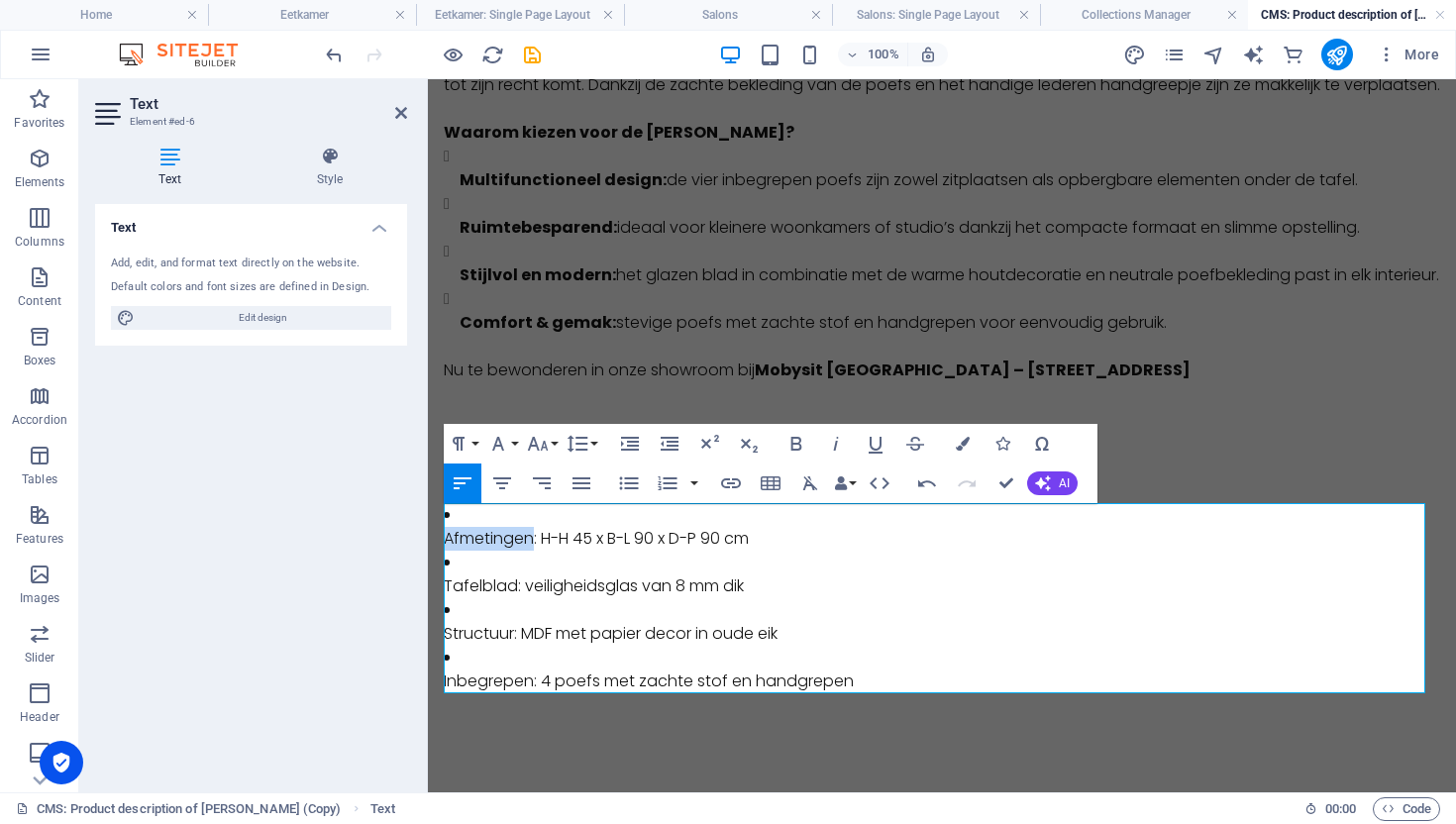 click on "Afmetingen: H-H 45 x B-L 90 x D-P 90 cm" at bounding box center [942, 539] 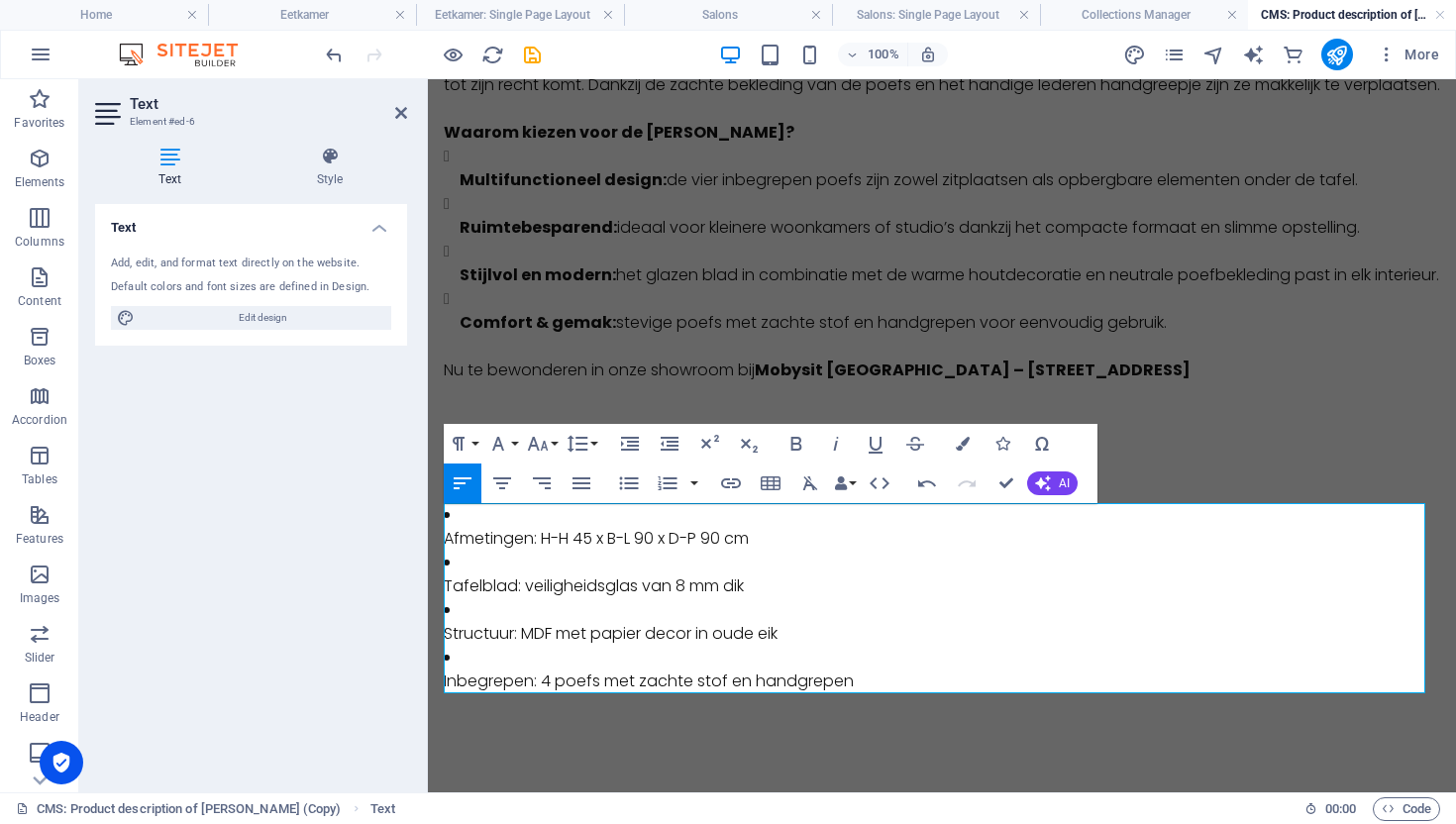 click on "Afmetingen: H-H 45 x B-L 90 x D-P 90 cm" at bounding box center [942, 527] 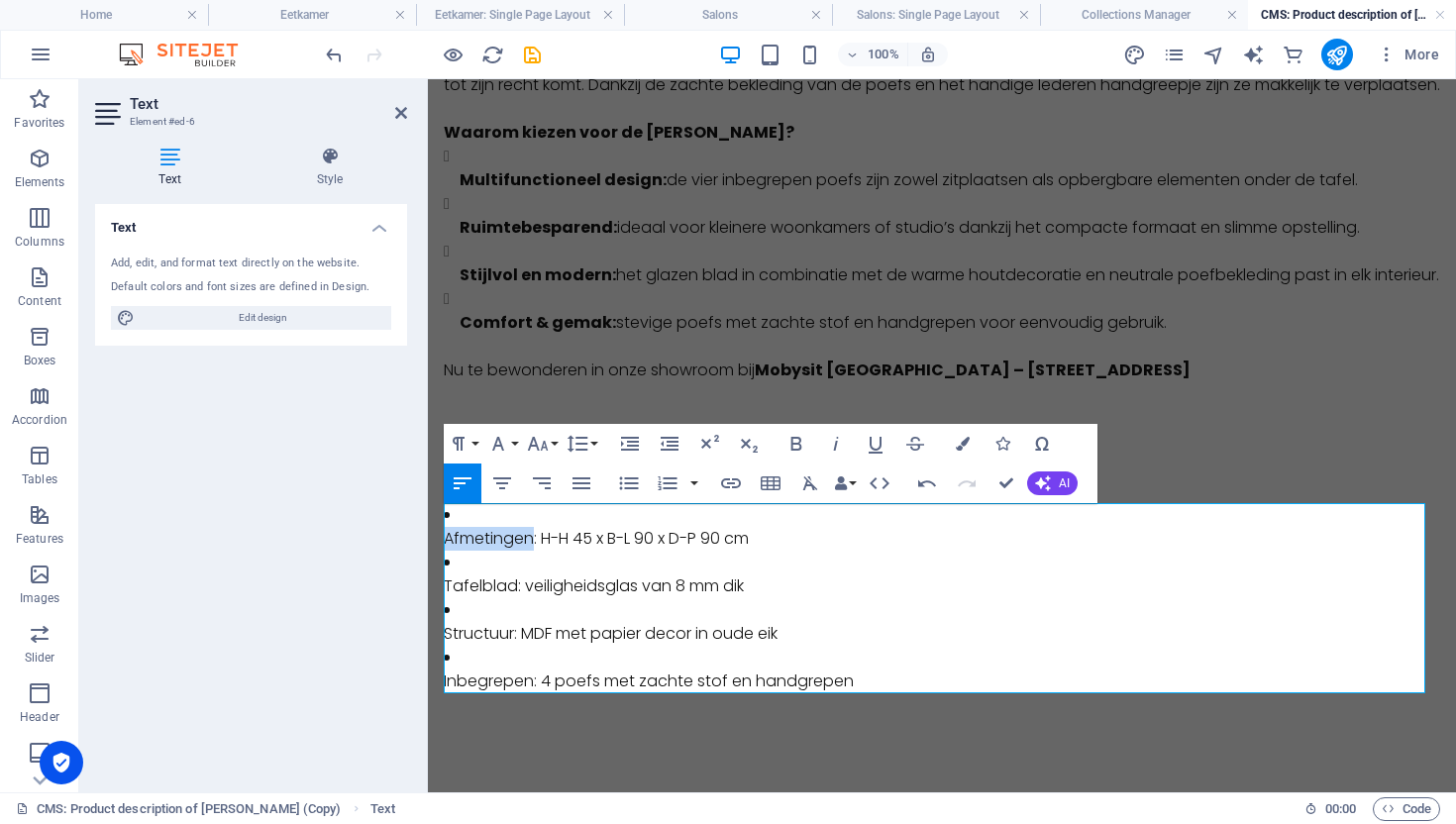 click on "Afmetingen: H-H 45 x B-L 90 x D-P 90 cm" at bounding box center [942, 539] 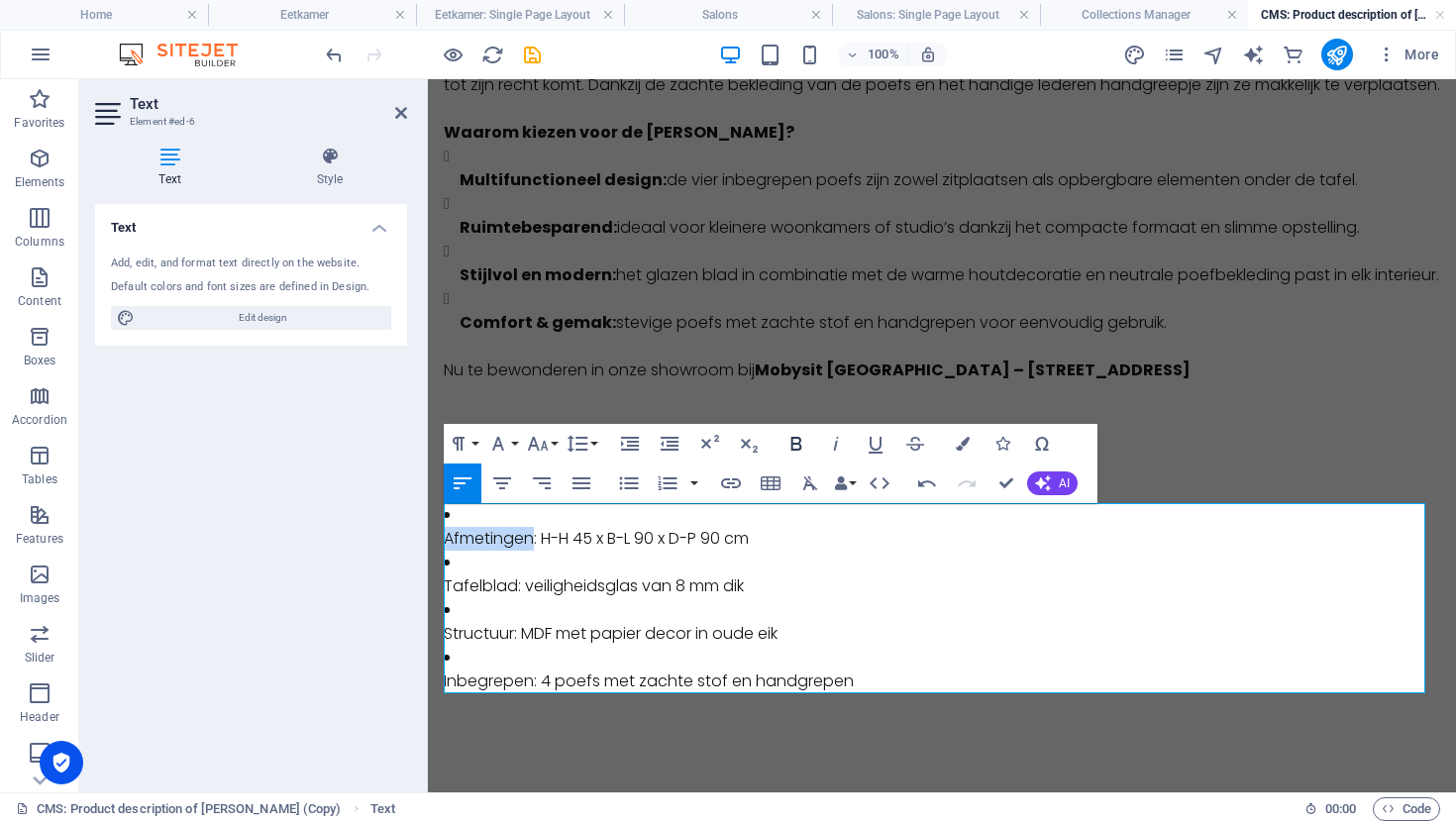 drag, startPoint x: 805, startPoint y: 444, endPoint x: 792, endPoint y: 459, distance: 19.849433 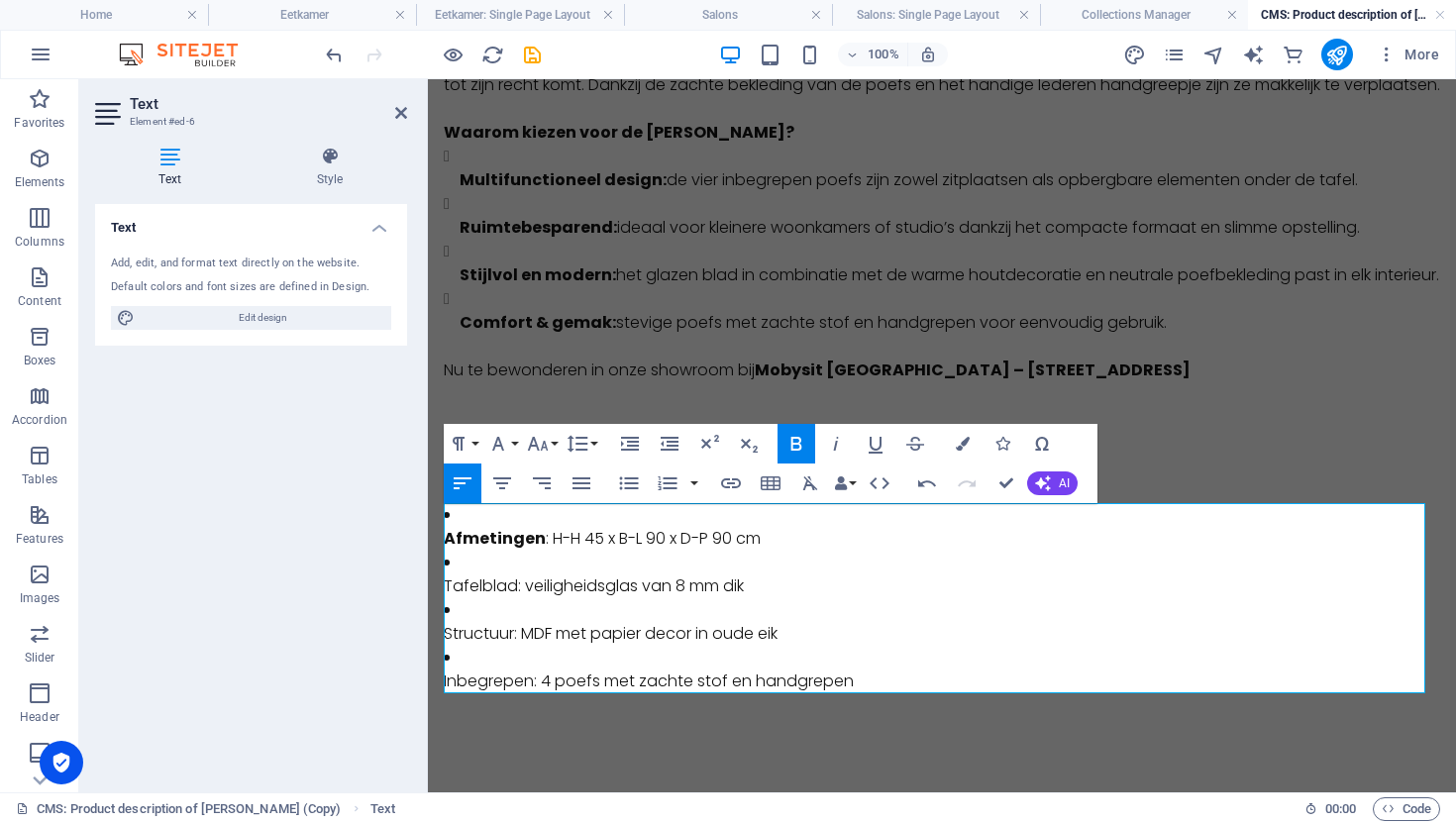click on "Tafelblad: veiligheidsglas van 8 mm dik" at bounding box center (942, 586) 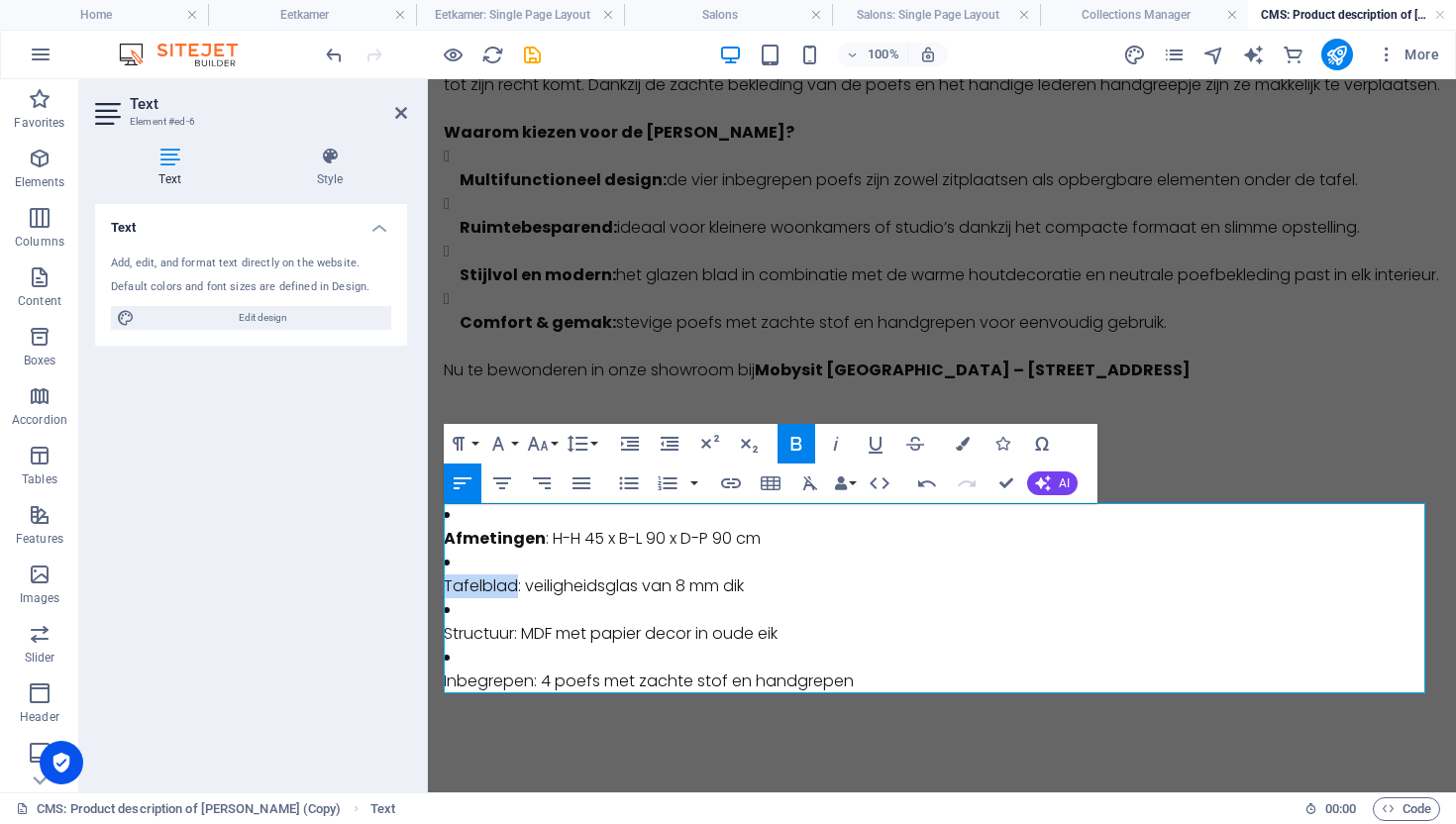 click on "Tafelblad: veiligheidsglas van 8 mm dik" at bounding box center (942, 586) 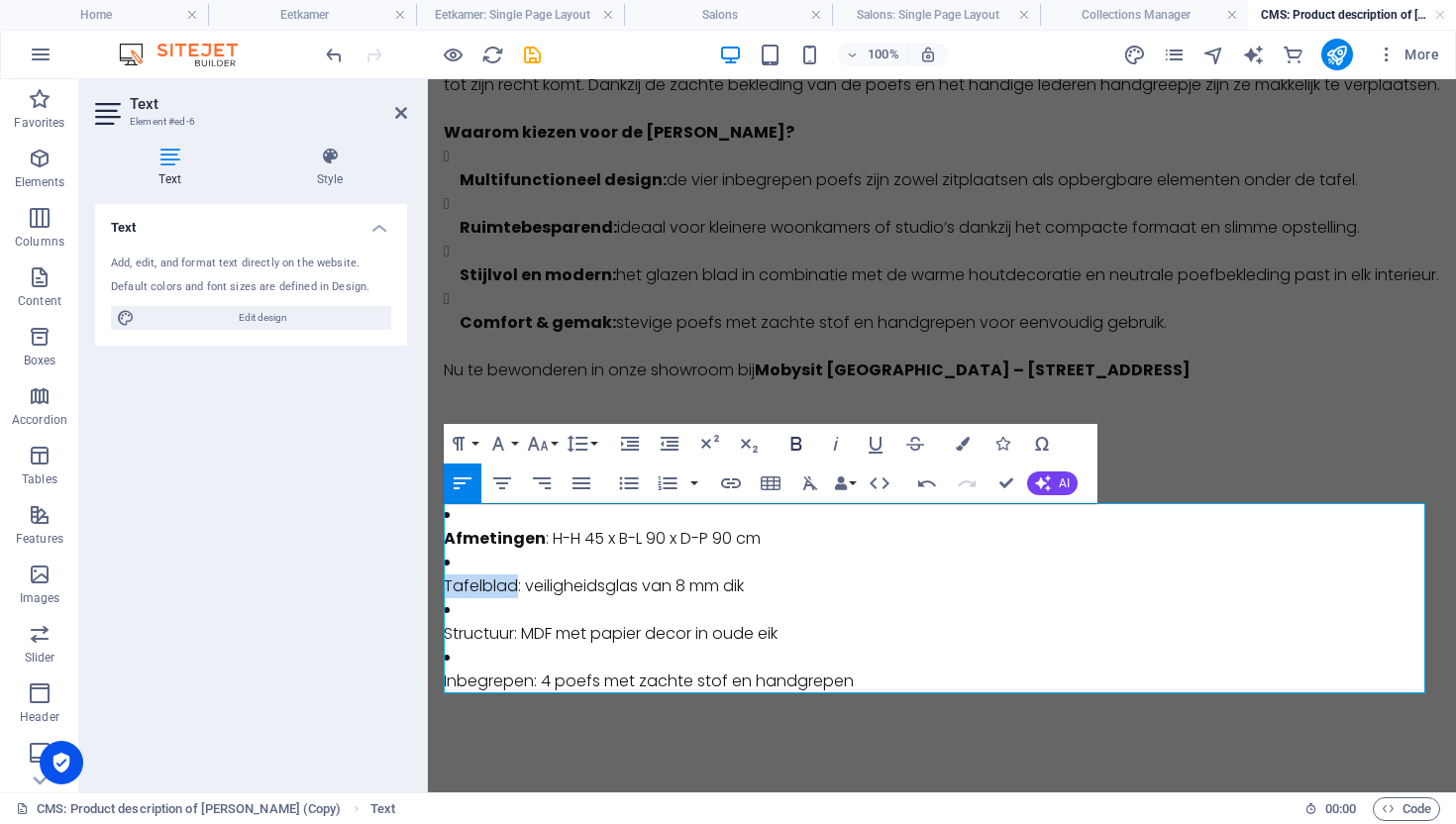 click 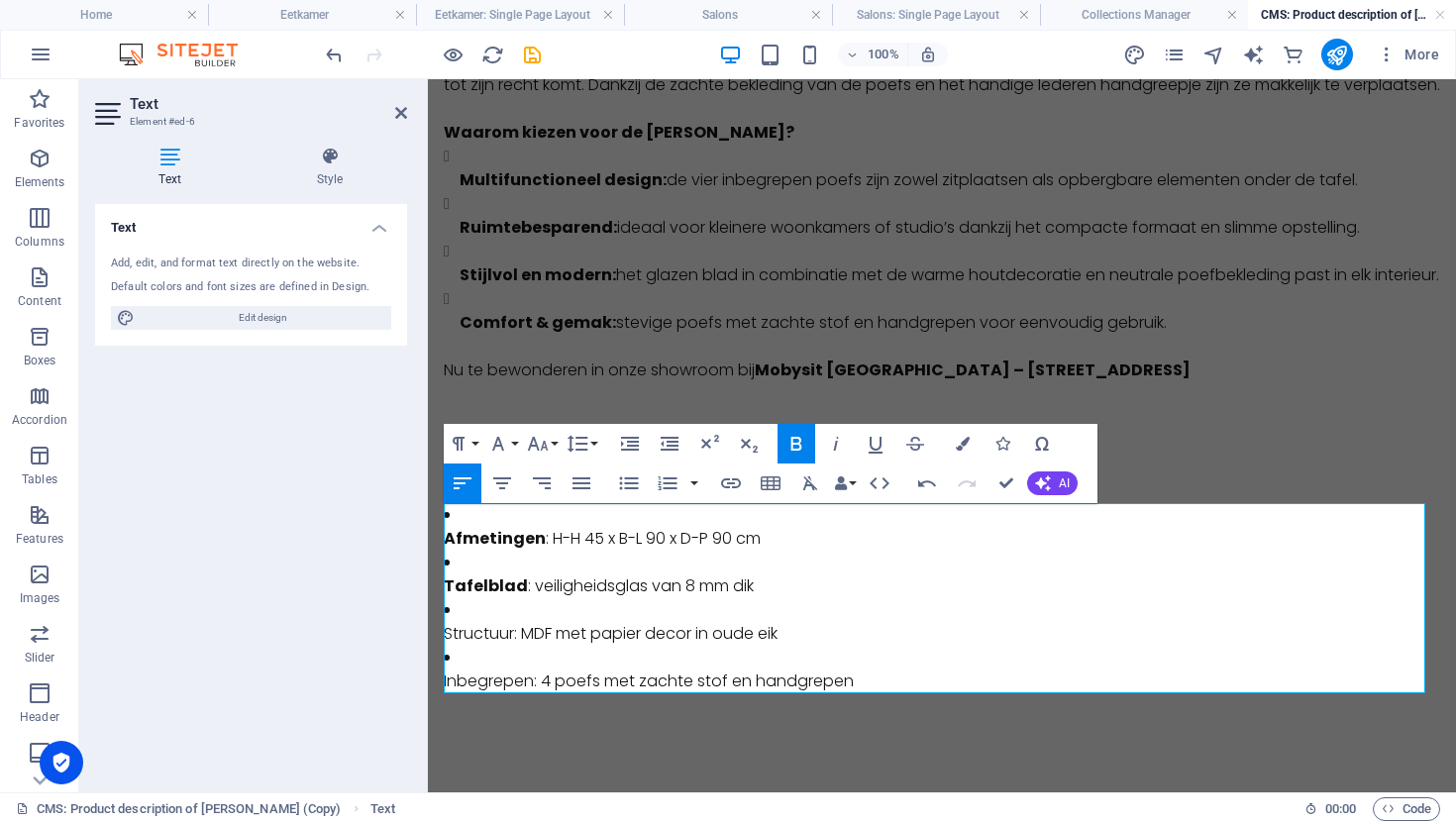 click on "Structuur: MDF met papier decor in oude eik" at bounding box center [942, 634] 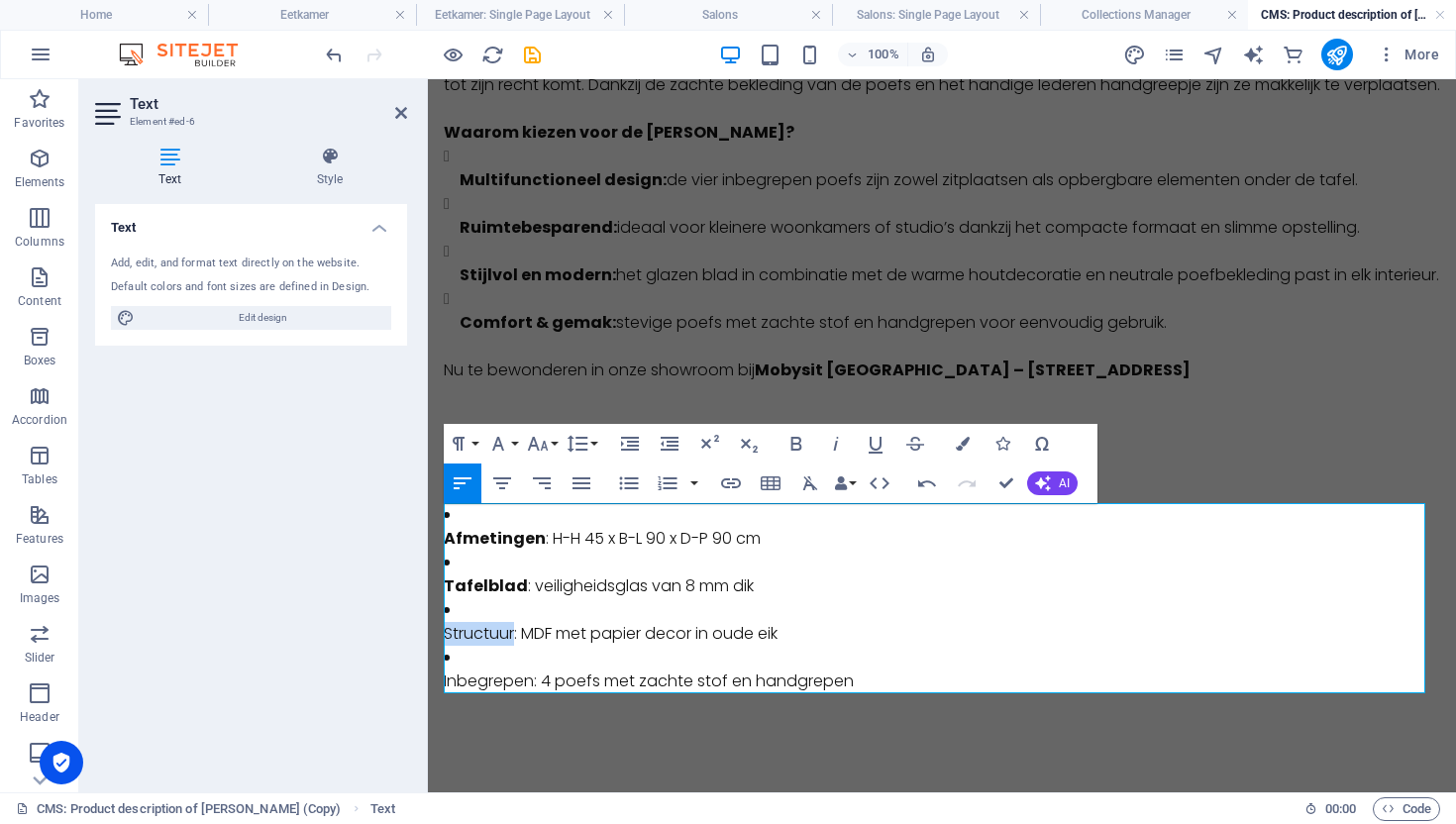 drag, startPoint x: 490, startPoint y: 637, endPoint x: 505, endPoint y: 632, distance: 15.811388 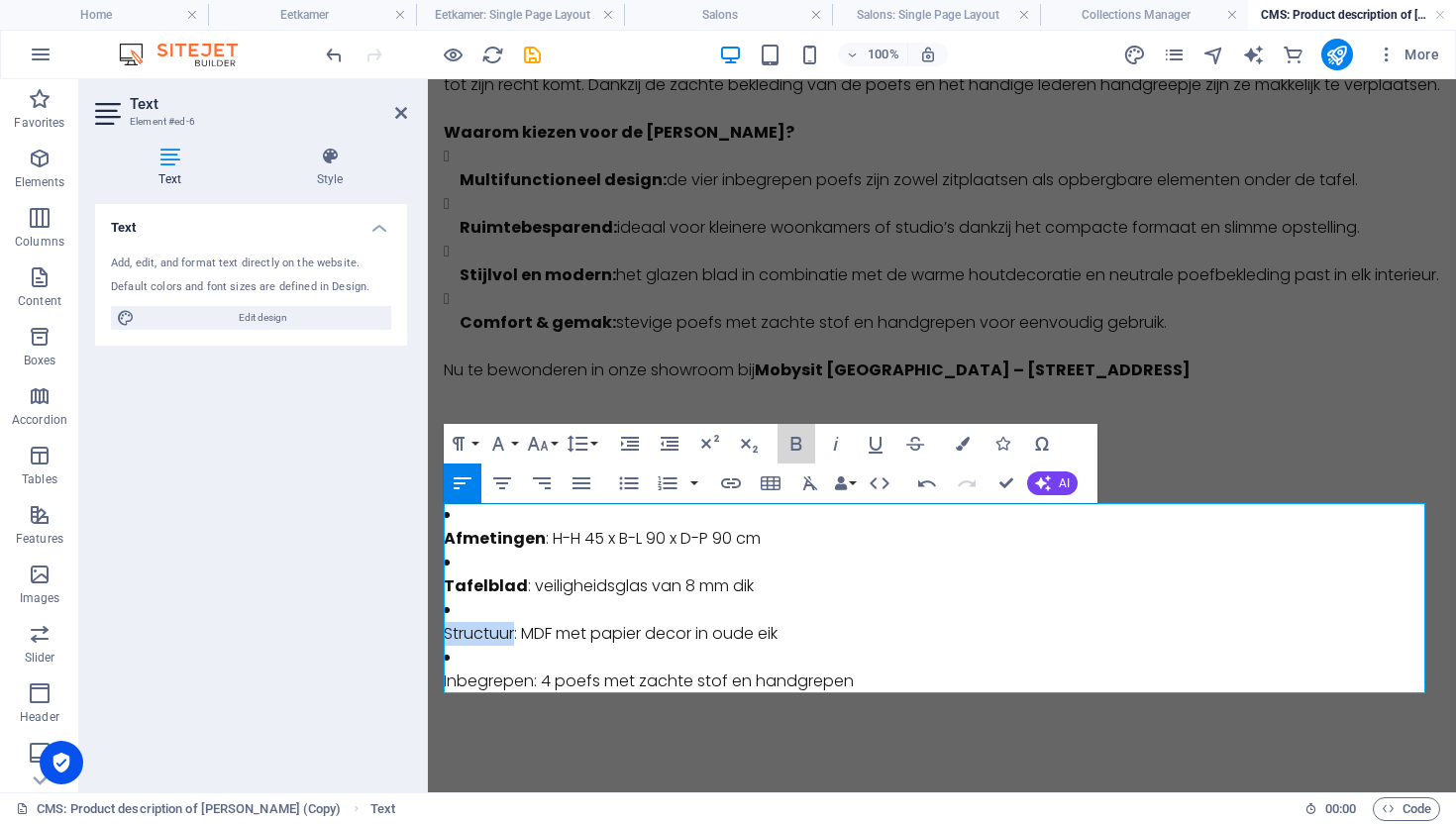 drag, startPoint x: 804, startPoint y: 448, endPoint x: 789, endPoint y: 477, distance: 32.64966 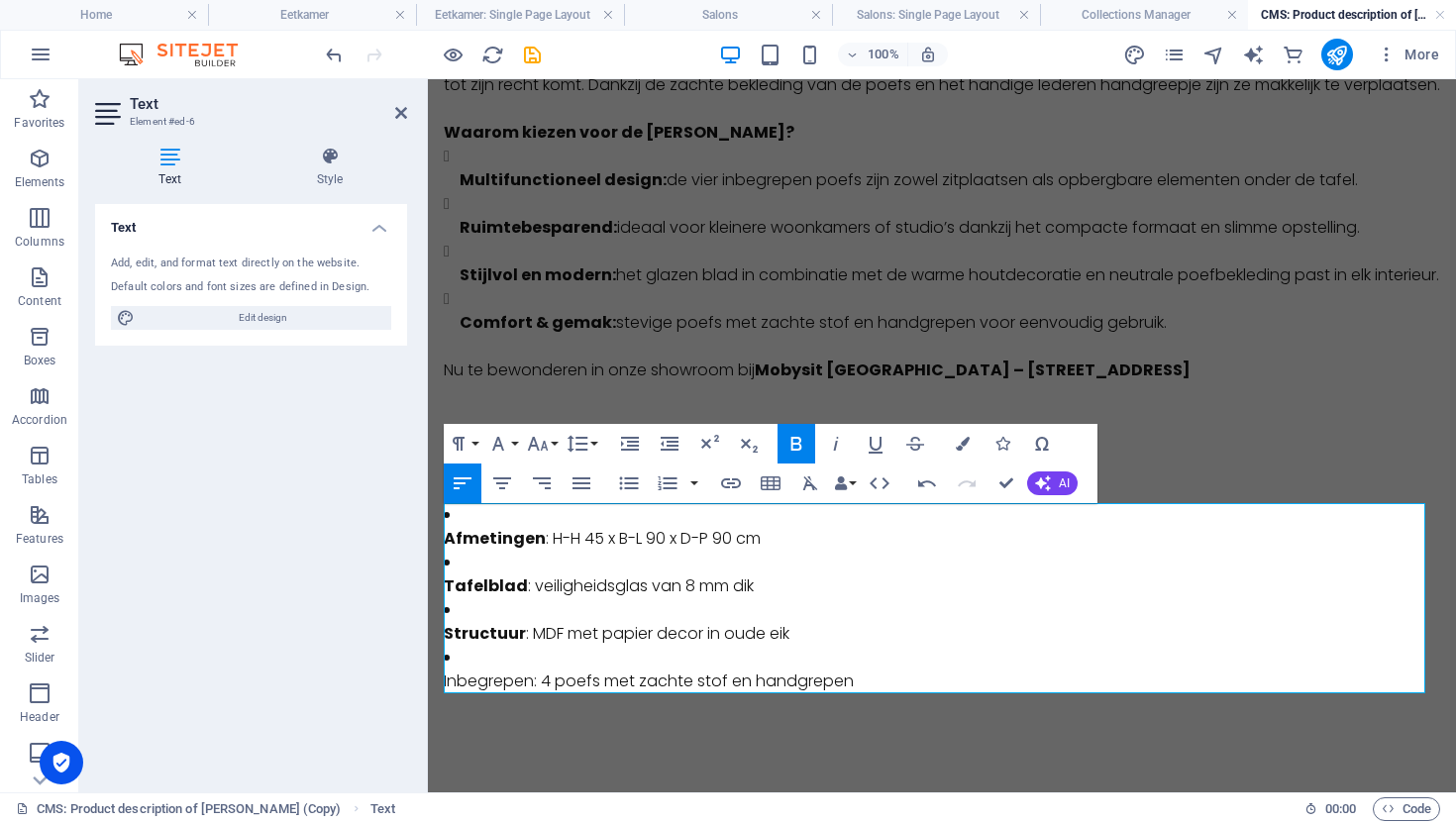 click on "Inbegrepen: 4 poefs met zachte stof en handgrepen" at bounding box center [942, 681] 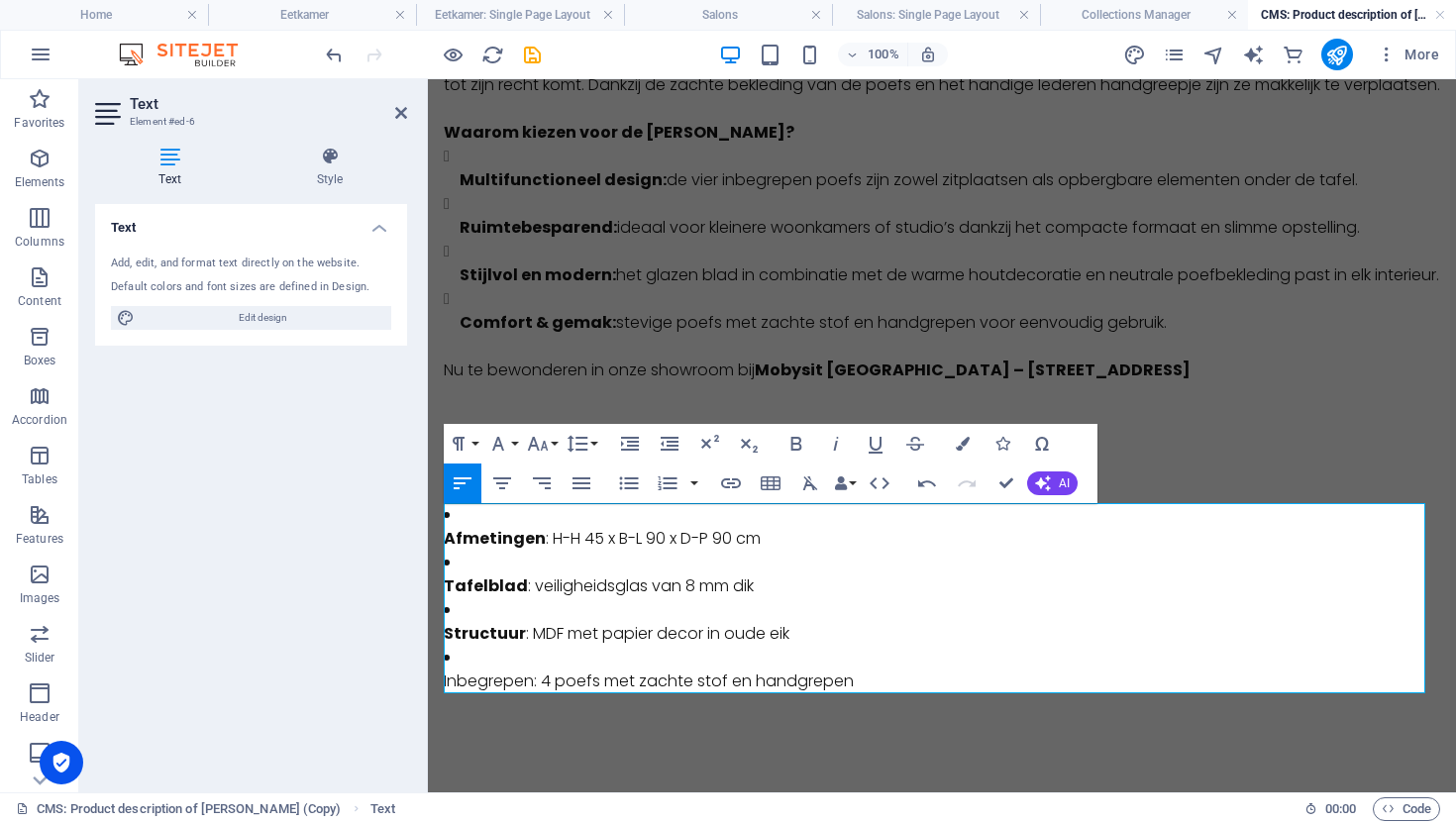 click on "Inbegrepen: 4 poefs met zachte stof en handgrepen" at bounding box center (942, 681) 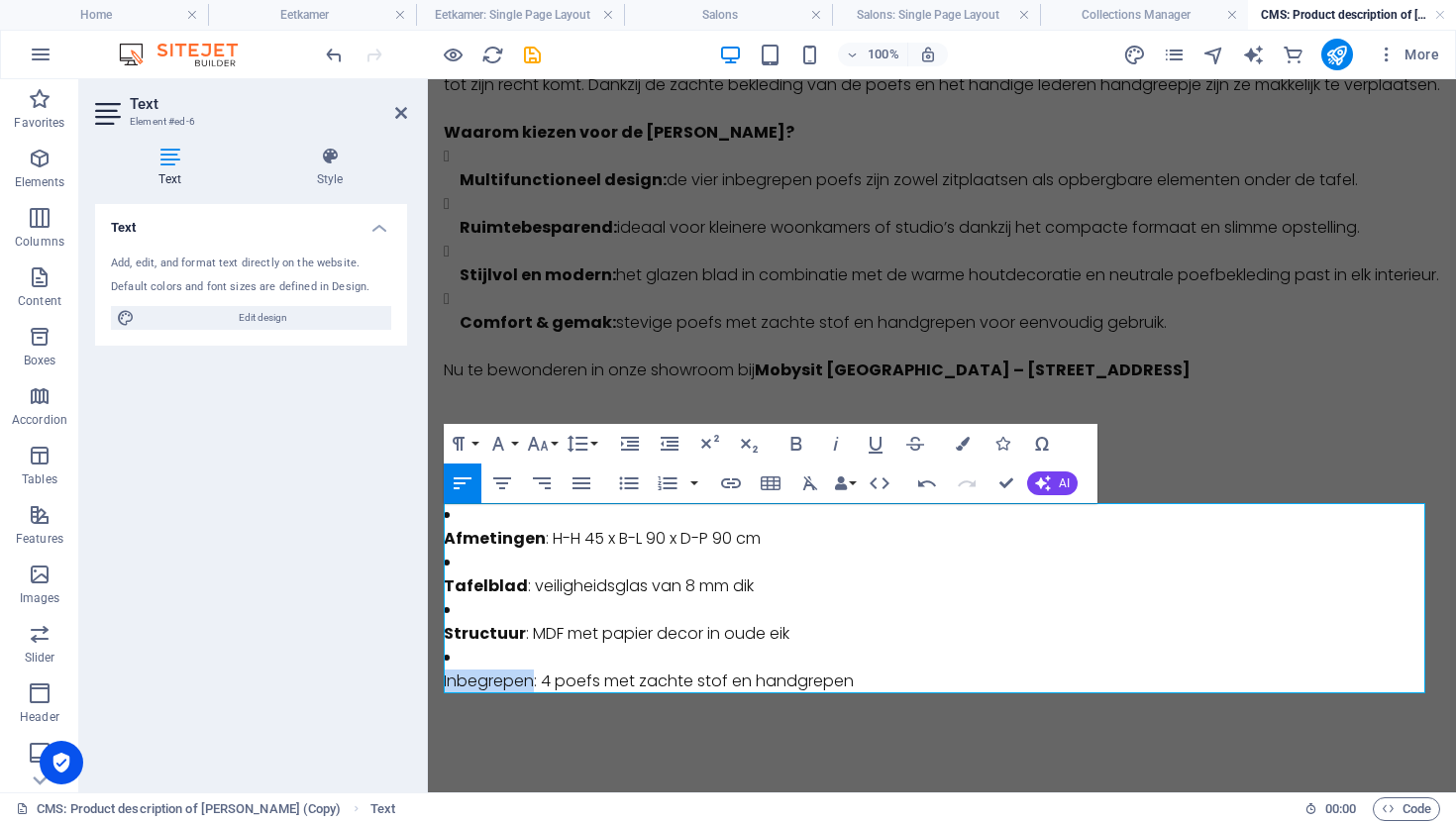 click on "Inbegrepen: 4 poefs met zachte stof en handgrepen" at bounding box center [942, 681] 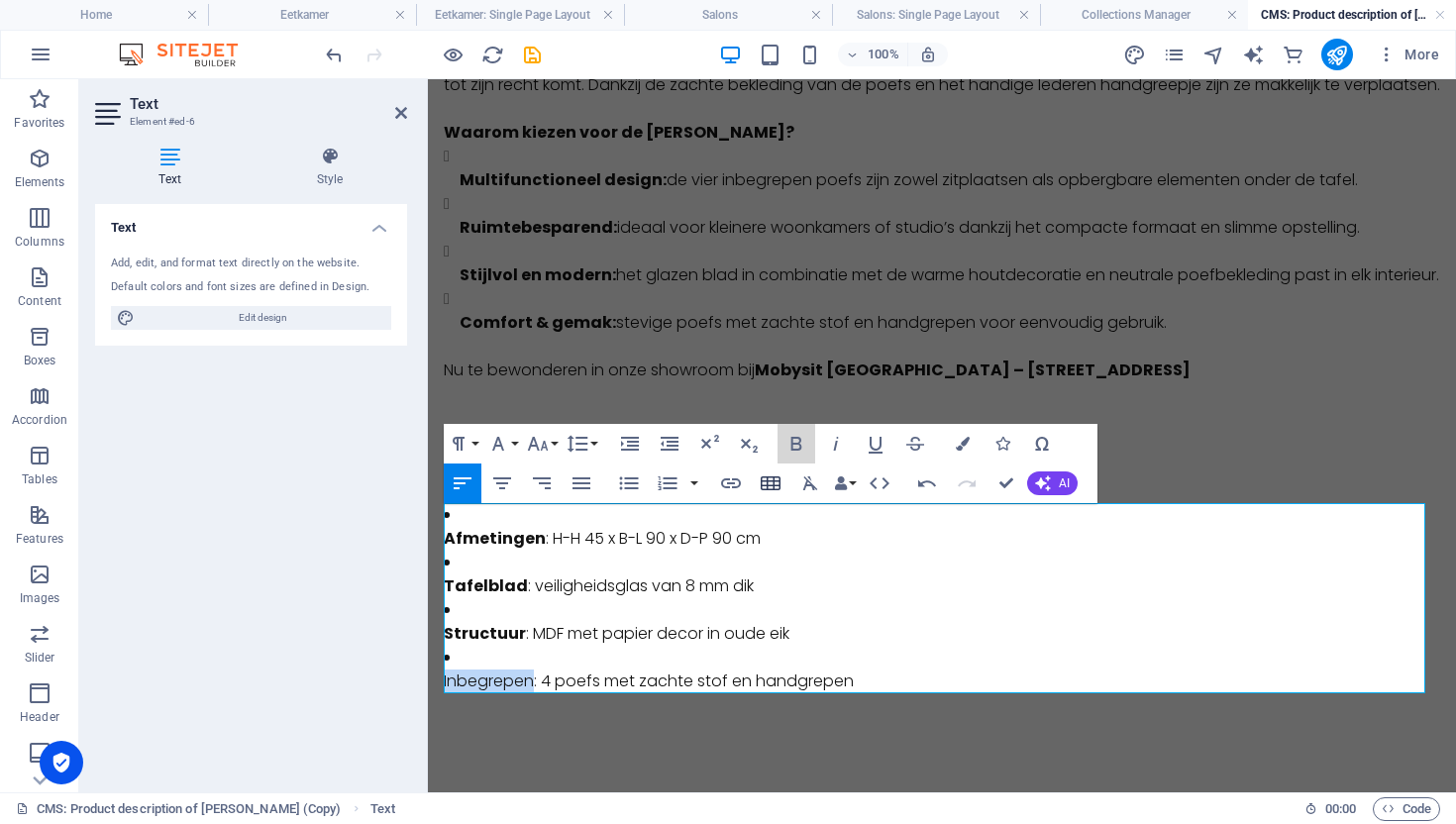 drag, startPoint x: 795, startPoint y: 453, endPoint x: 771, endPoint y: 473, distance: 31.240999 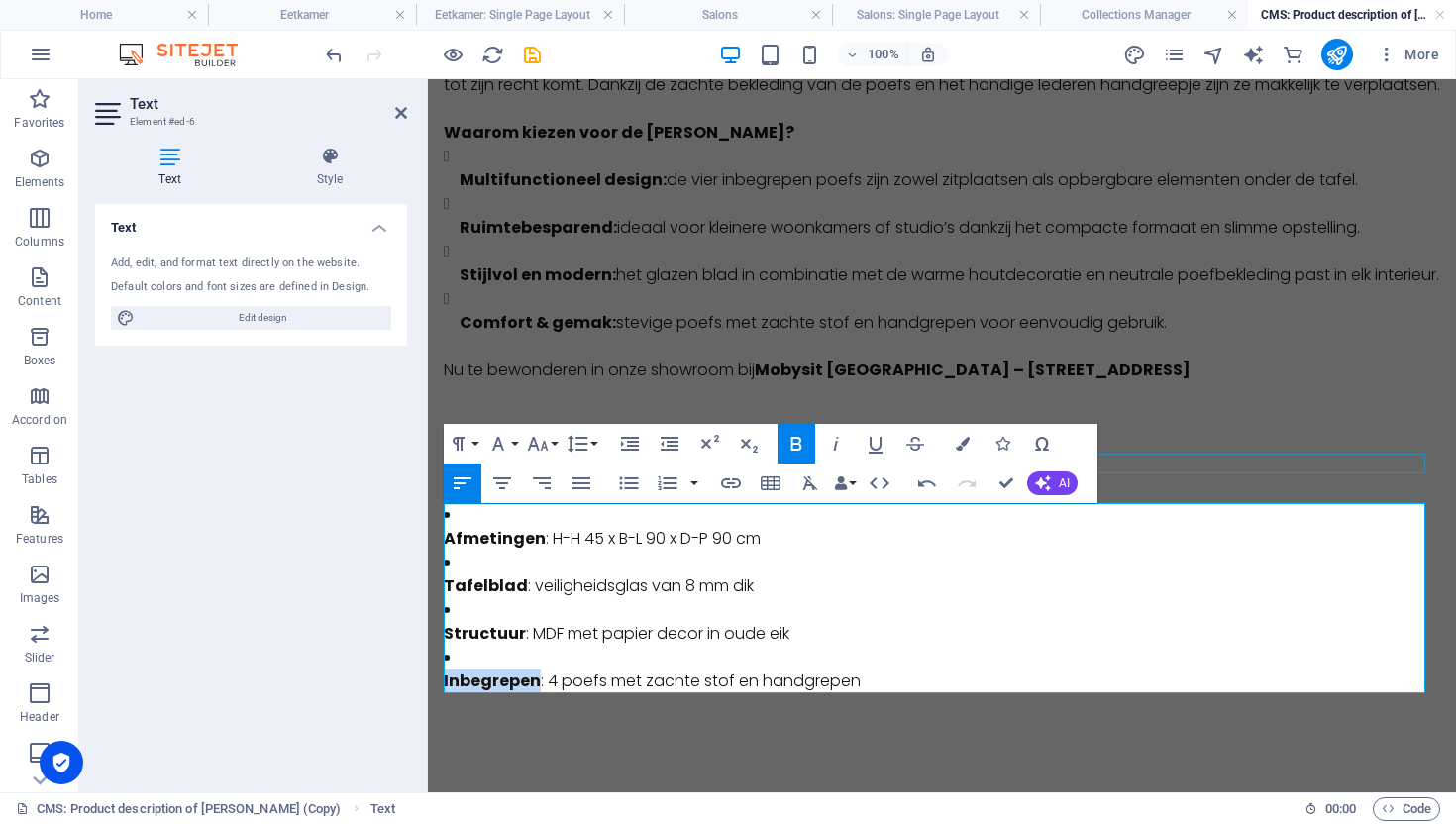 click at bounding box center [942, 464] 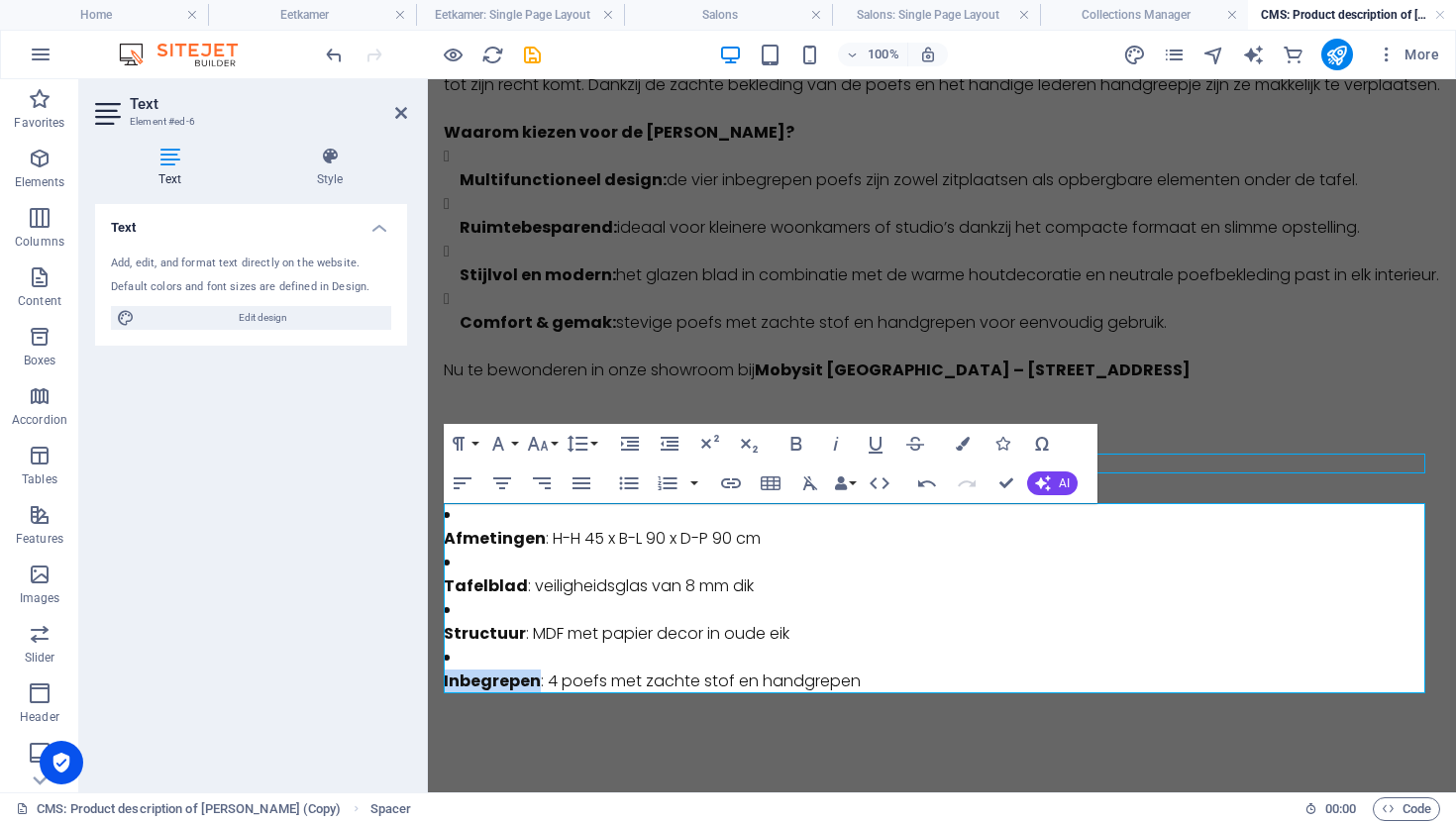 click at bounding box center [942, 464] 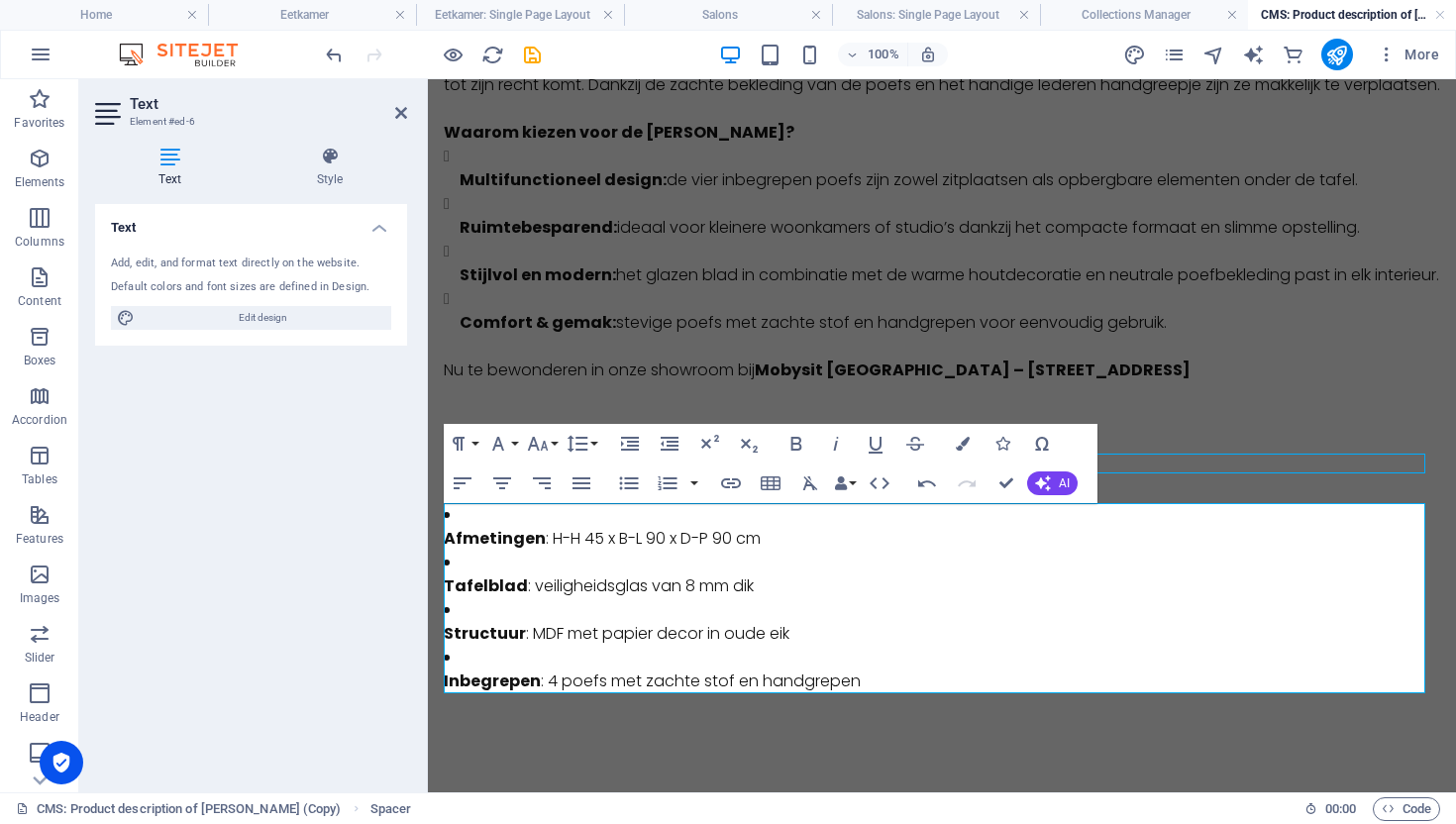 select on "px" 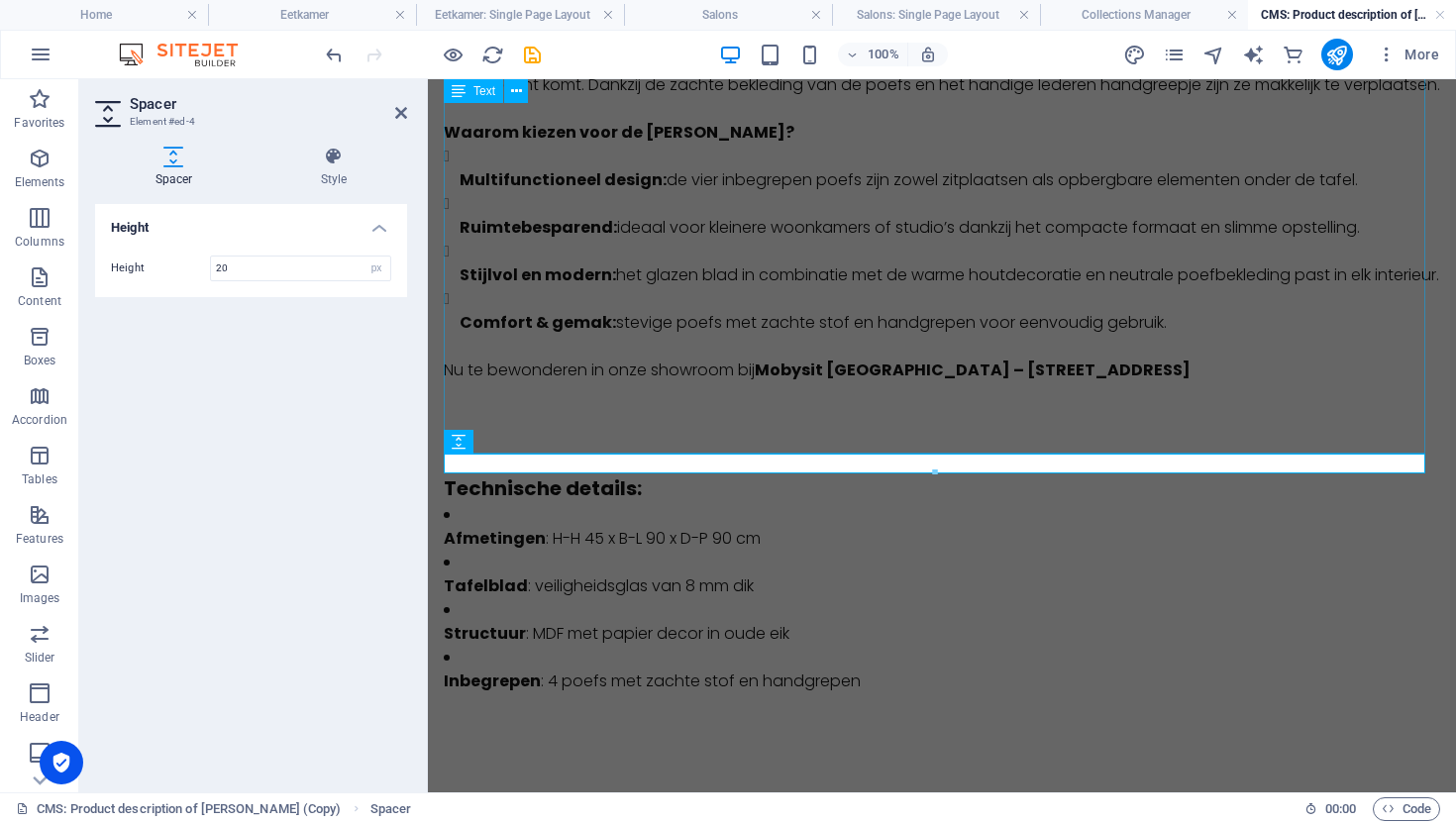 click on "Salontafel Shana – Slim design met extra zitplaatsen (4 poefs) De salontafel ‘Shana’ is een slimme en  stijlvolle  oplossing voor wie houdt van praktisch design met een  moderne  twist. Deze vierkante tafel combineert een strak  glazen  blad met een  warme   houtlook  en  vier   geïntegreerde poefs  die perfect onder de tafel passen.  Ideaal voor kleine ruimtes  of voor wie houdt van multifunctionele meubels: gebruik de poefs als extra zitplaatsen of als comfortabele voetenbankjes. De combinatie van helder veiligheidsglas en decoratief MDF in oude eik-look zorgt voor een luxueuze uitstraling die in elk interieur tot zijn recht komt. Dankzij de zachte bekleding van de poefs en het handige lederen handgreepje zijn ze makkelijk te verplaatsen. Waarom kiezen voor de Shana salontafel? Multifunctioneel design:  de vier inbegrepen poefs zijn zowel zitplaatsen als opbergbare elementen onder de tafel. Ruimtebesparend: Stijlvol en modern: Comfort & gemak: Nu te bewonderen in onze showroom bij" at bounding box center [942, 153] 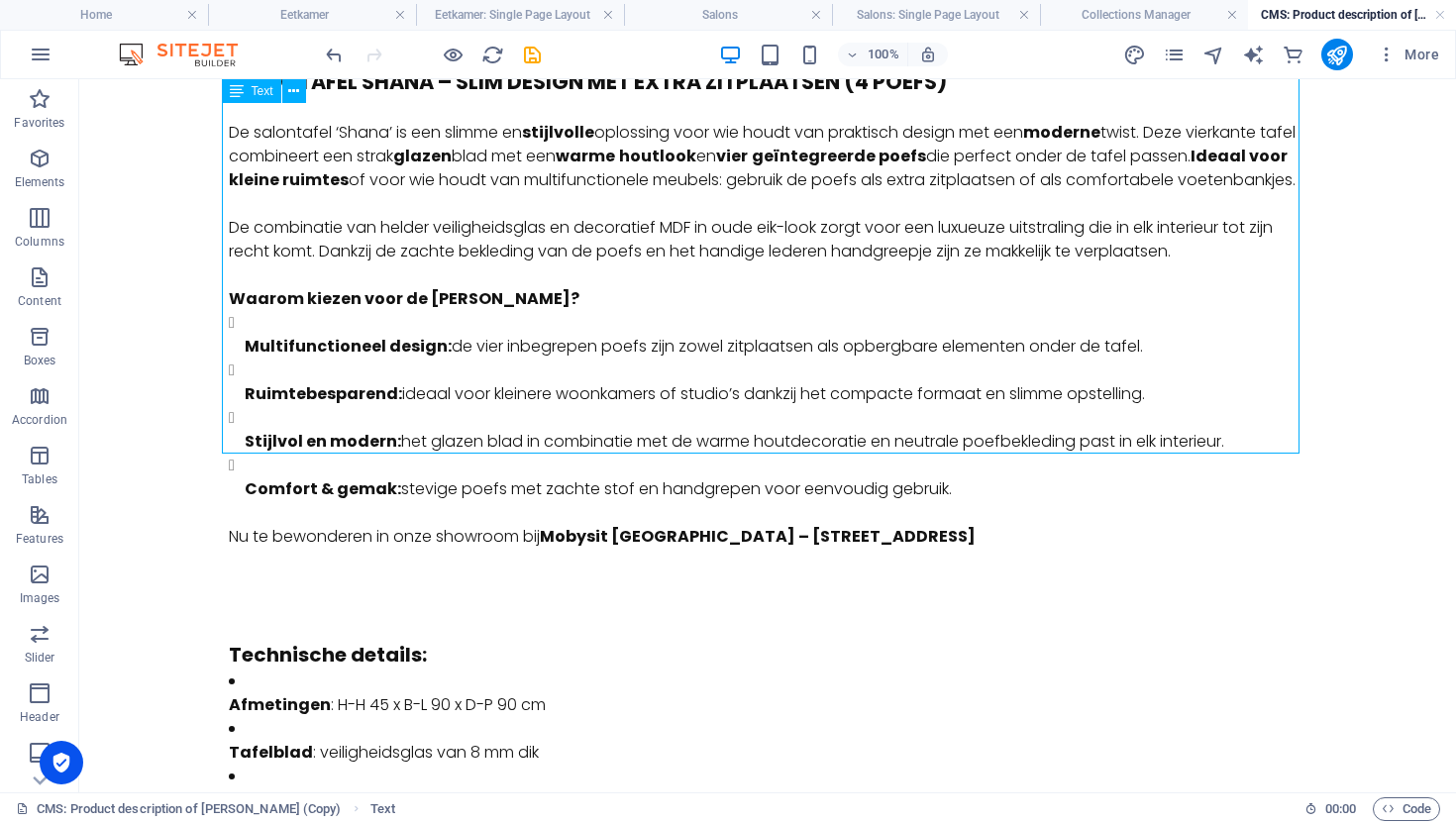 scroll, scrollTop: 0, scrollLeft: 0, axis: both 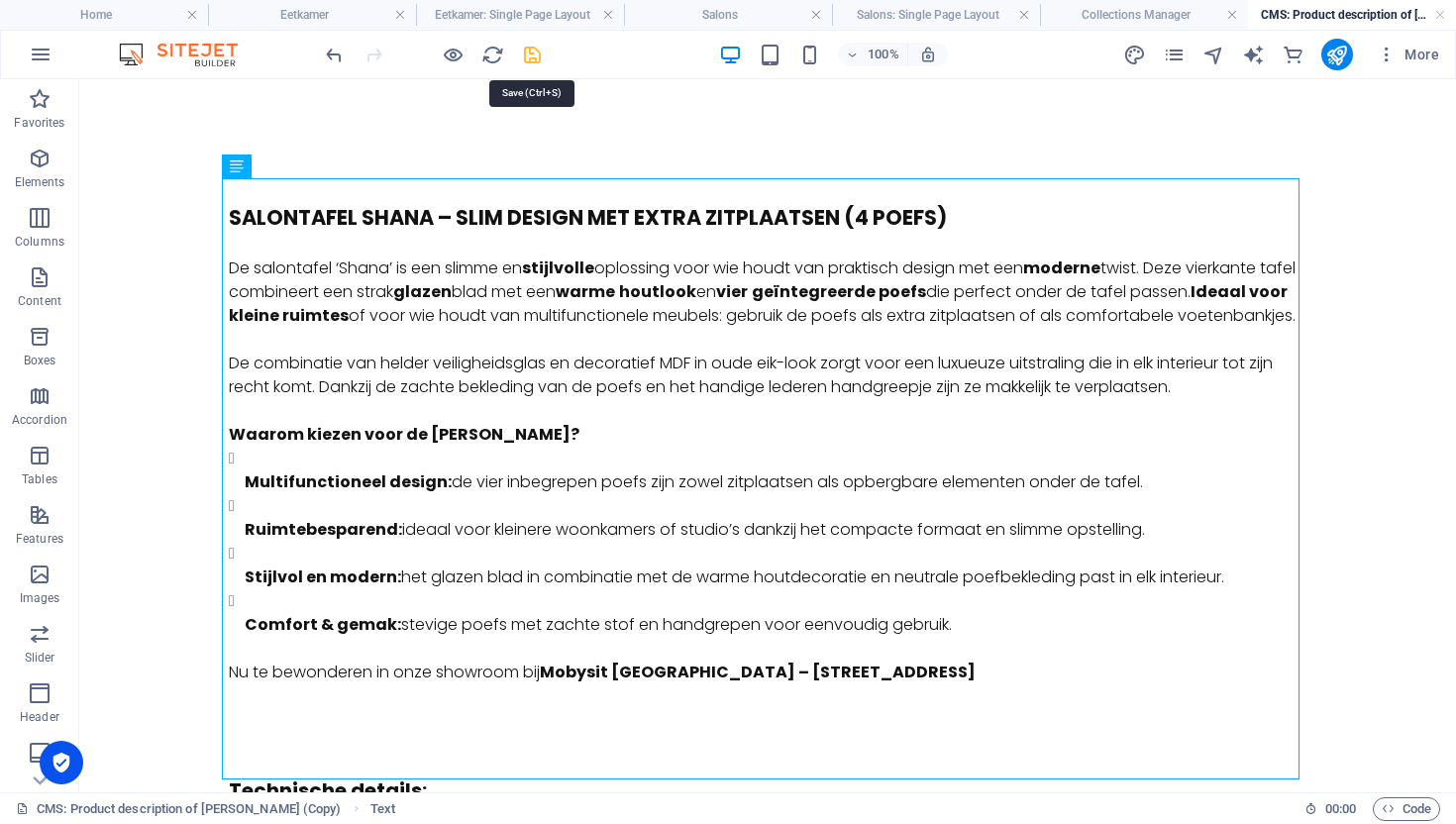 click at bounding box center [532, 54] 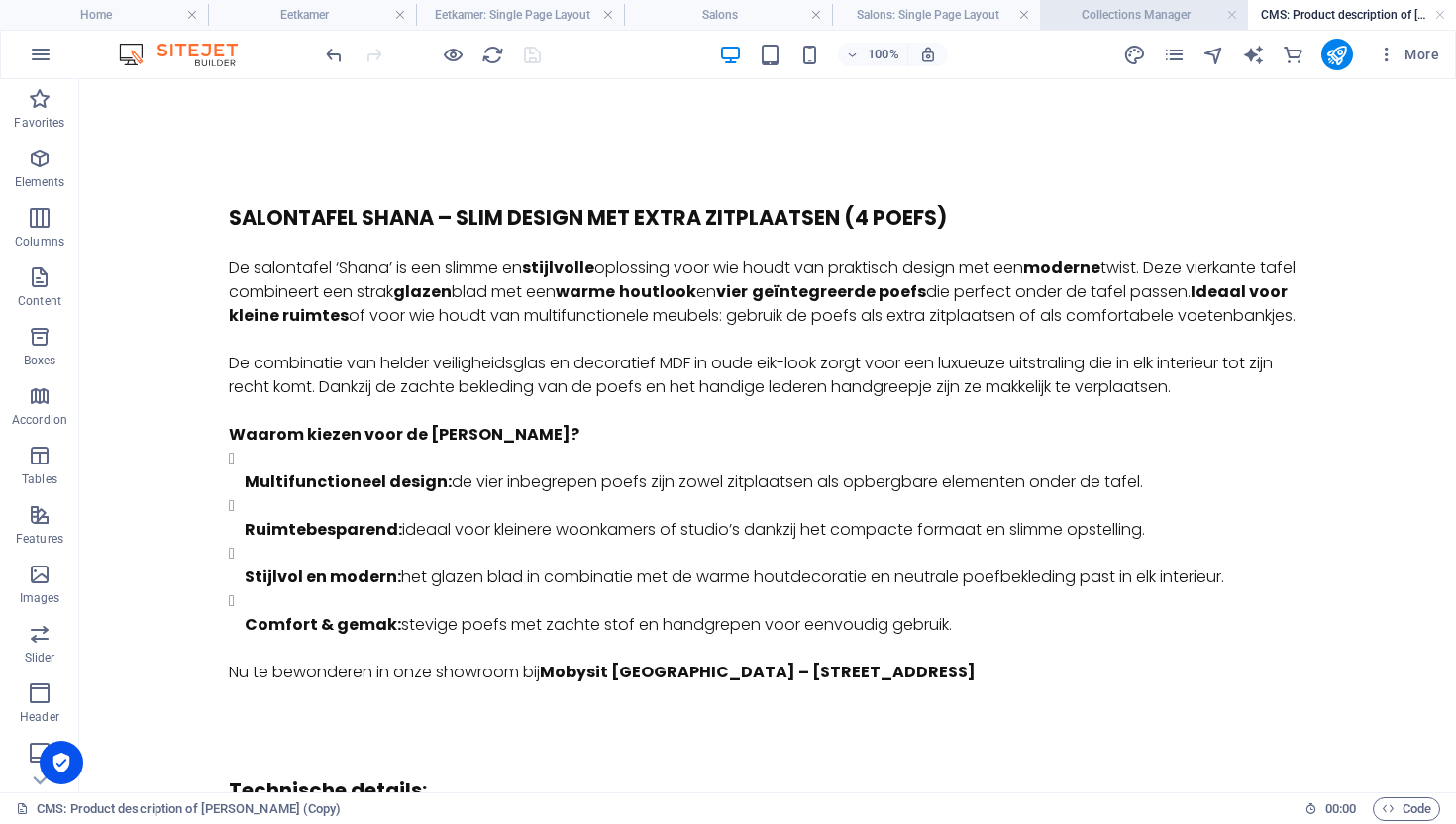 click on "Collections Manager" at bounding box center (1144, 15) 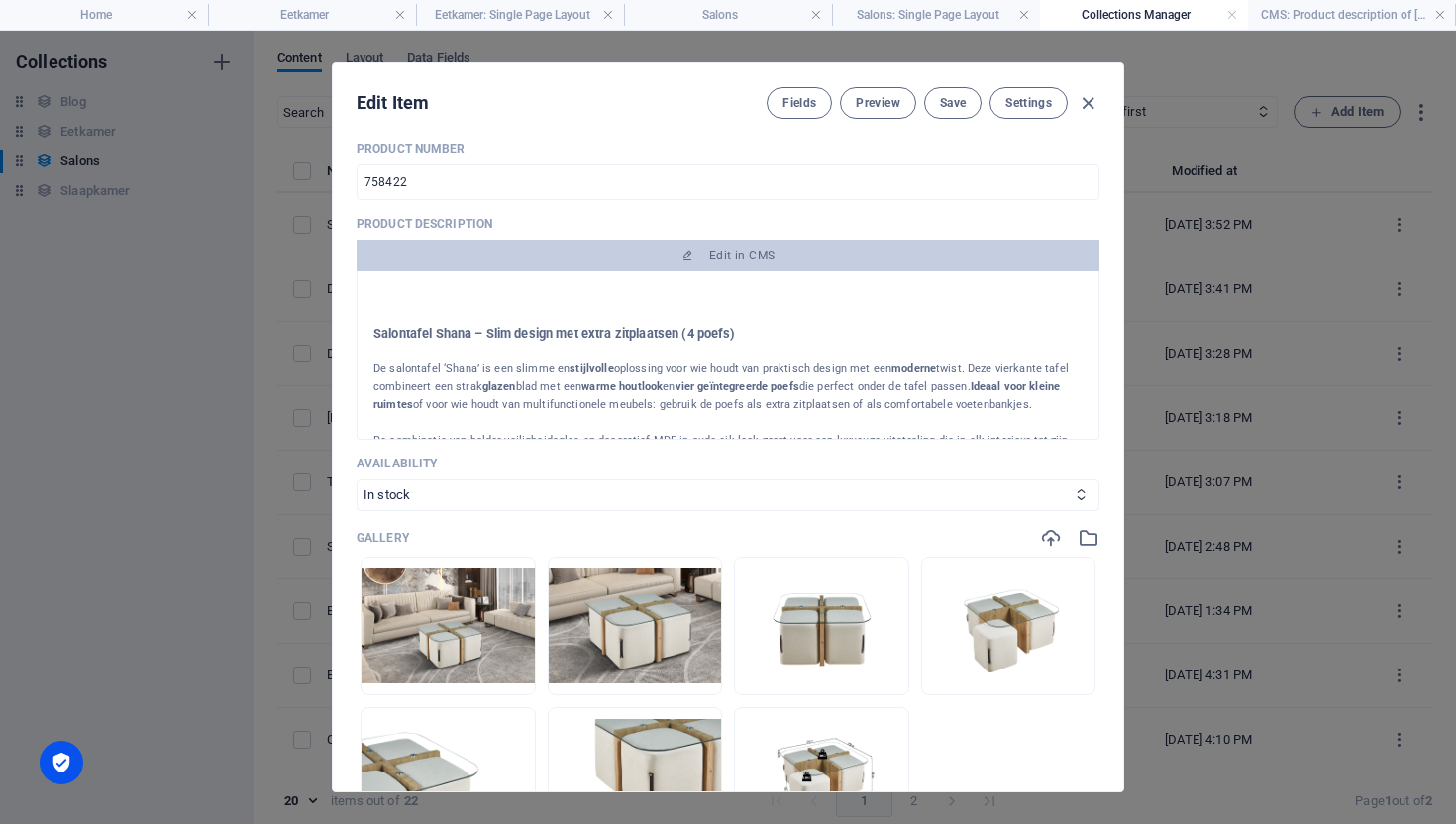 scroll, scrollTop: 636, scrollLeft: 0, axis: vertical 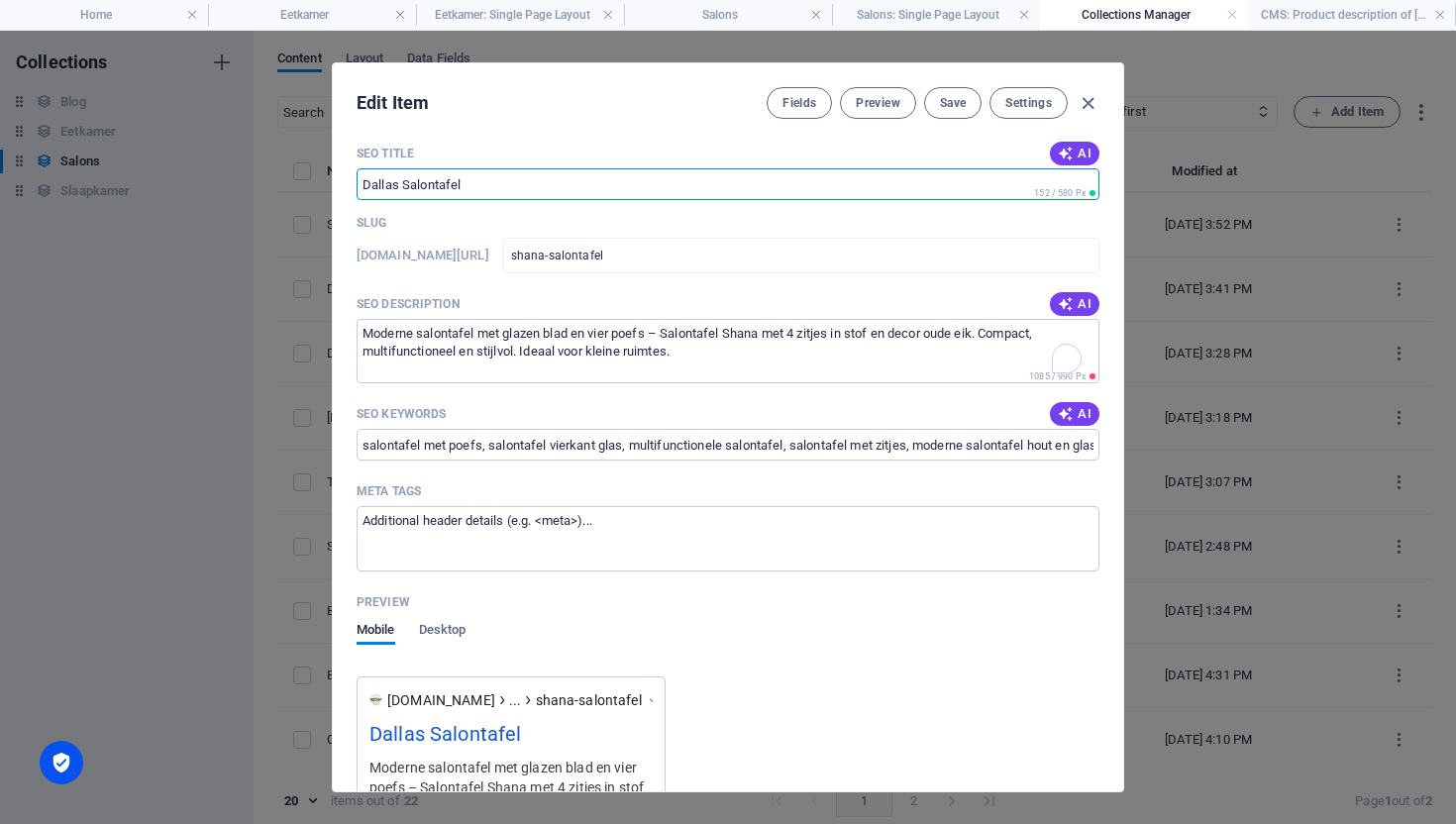 click on "Dallas Salontafel" at bounding box center (728, 184) 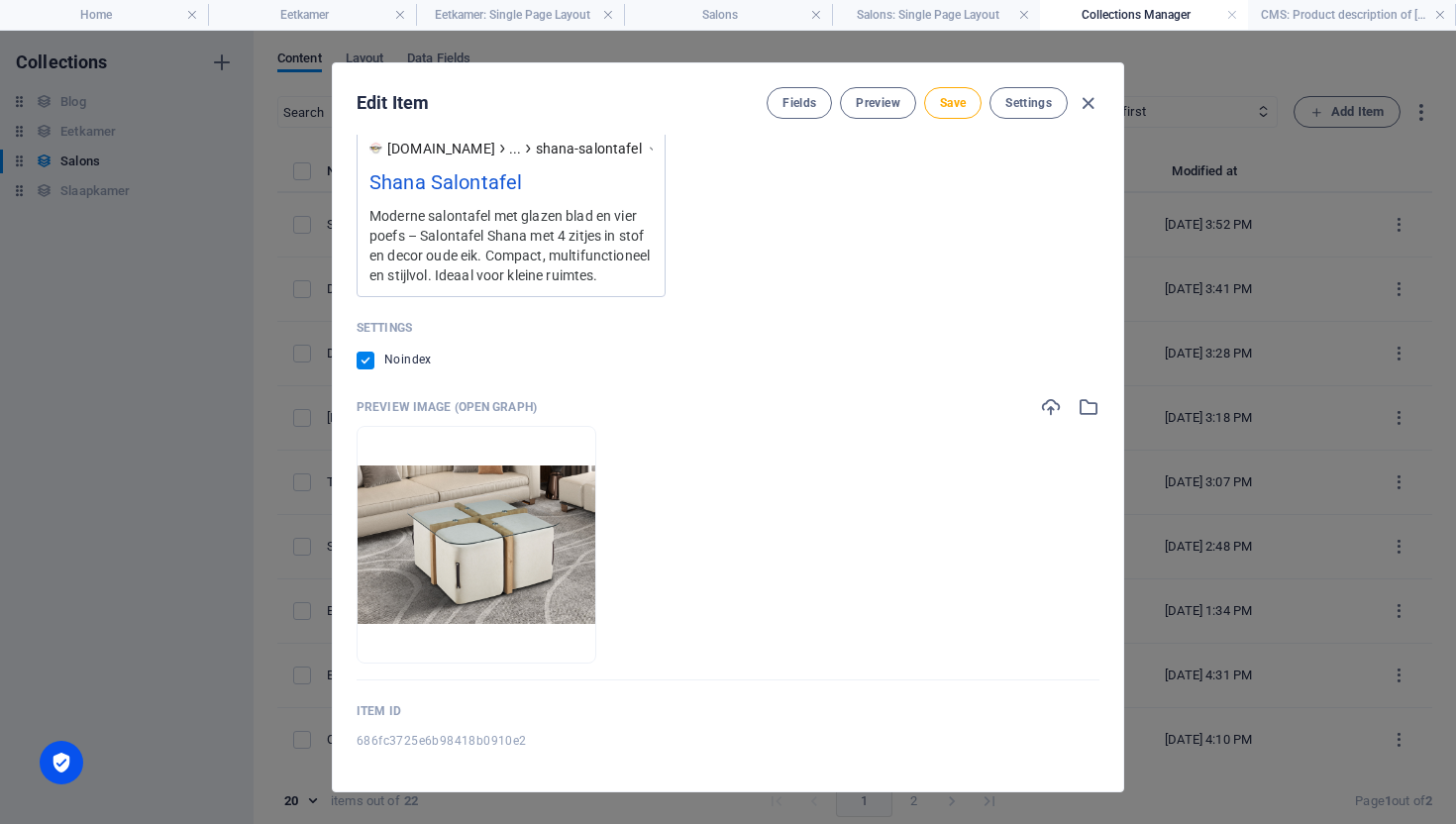 scroll, scrollTop: 2035, scrollLeft: 0, axis: vertical 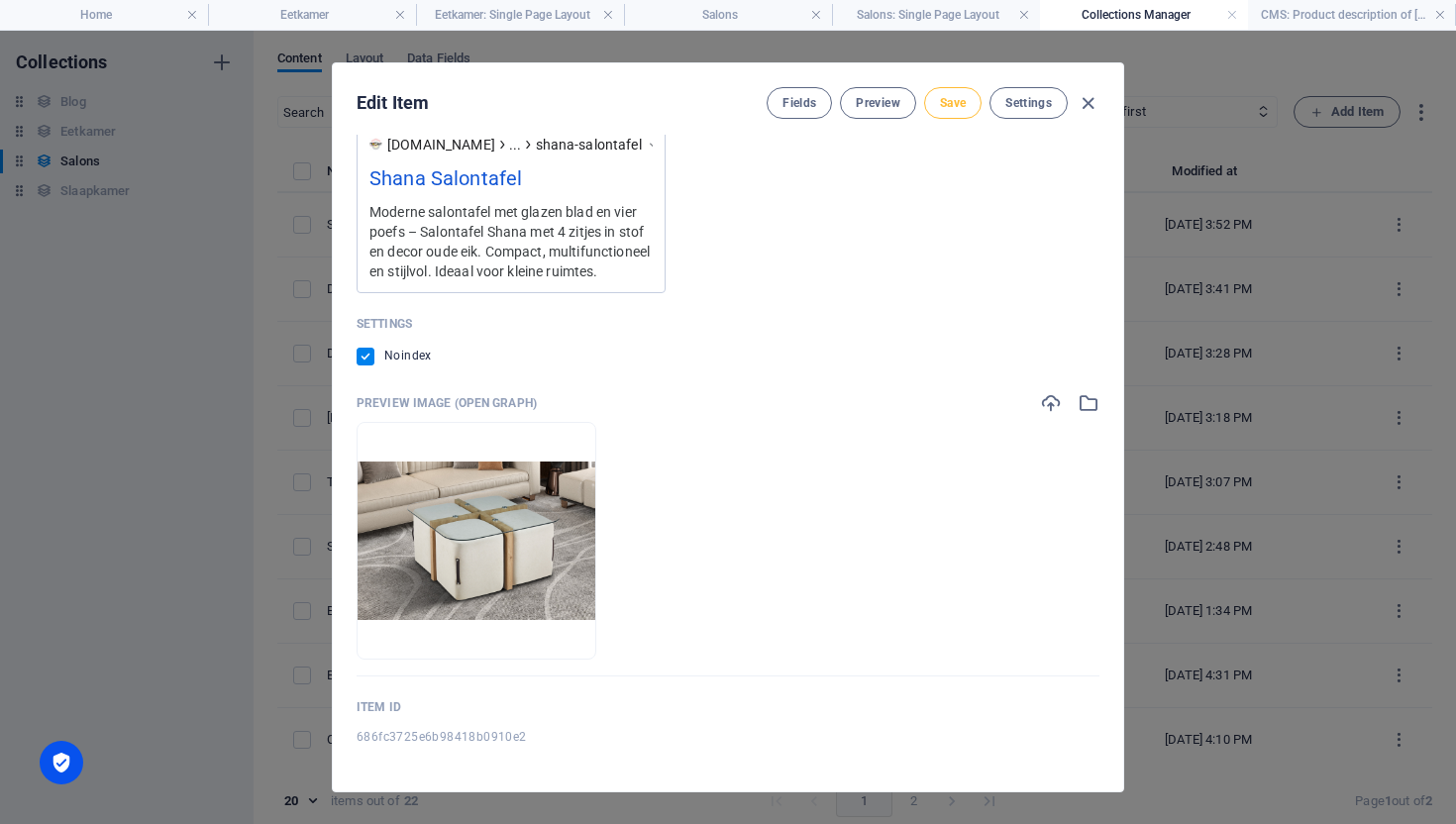 type on "Shana Salontafel" 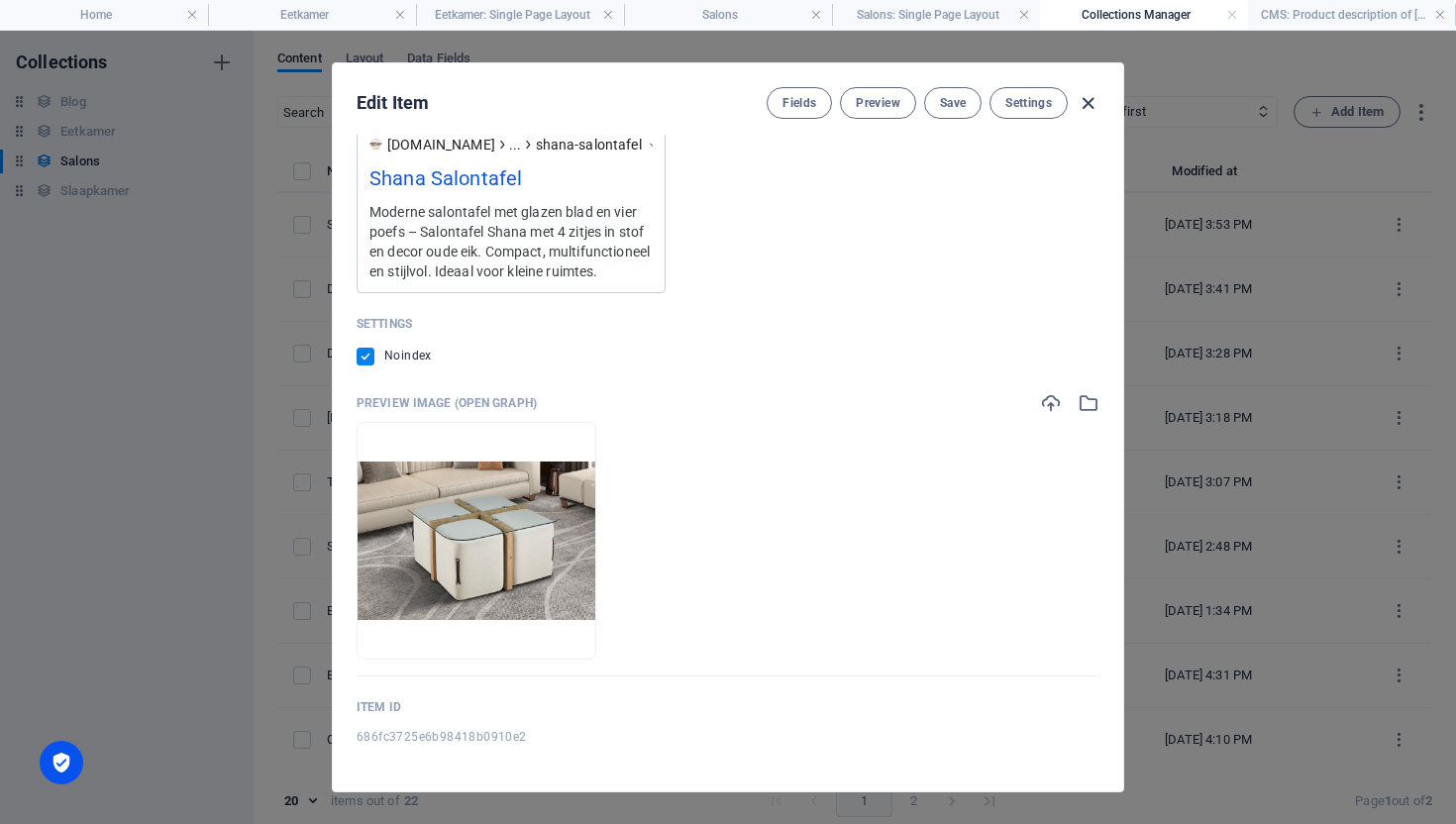 click at bounding box center (1088, 103) 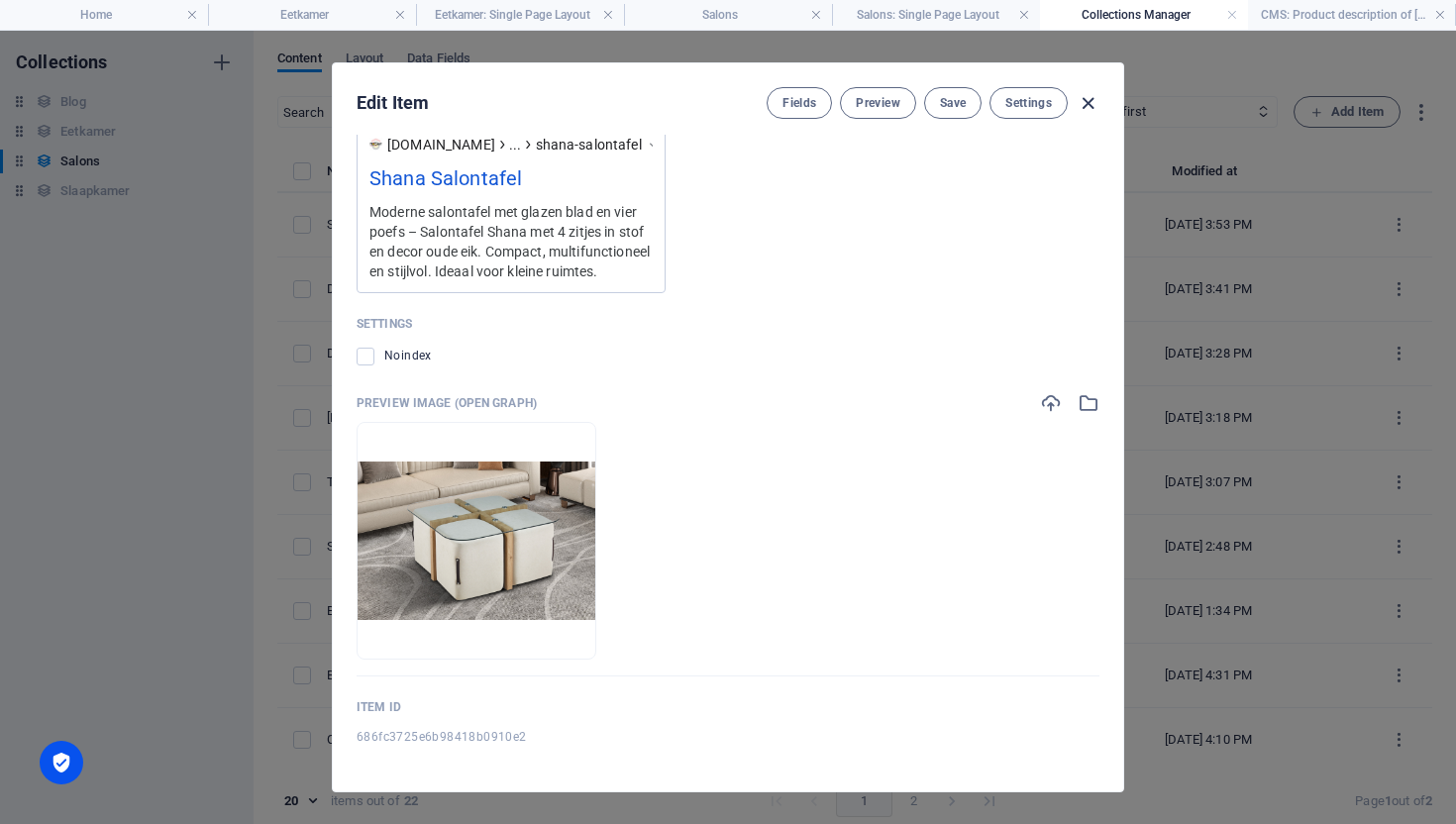 type 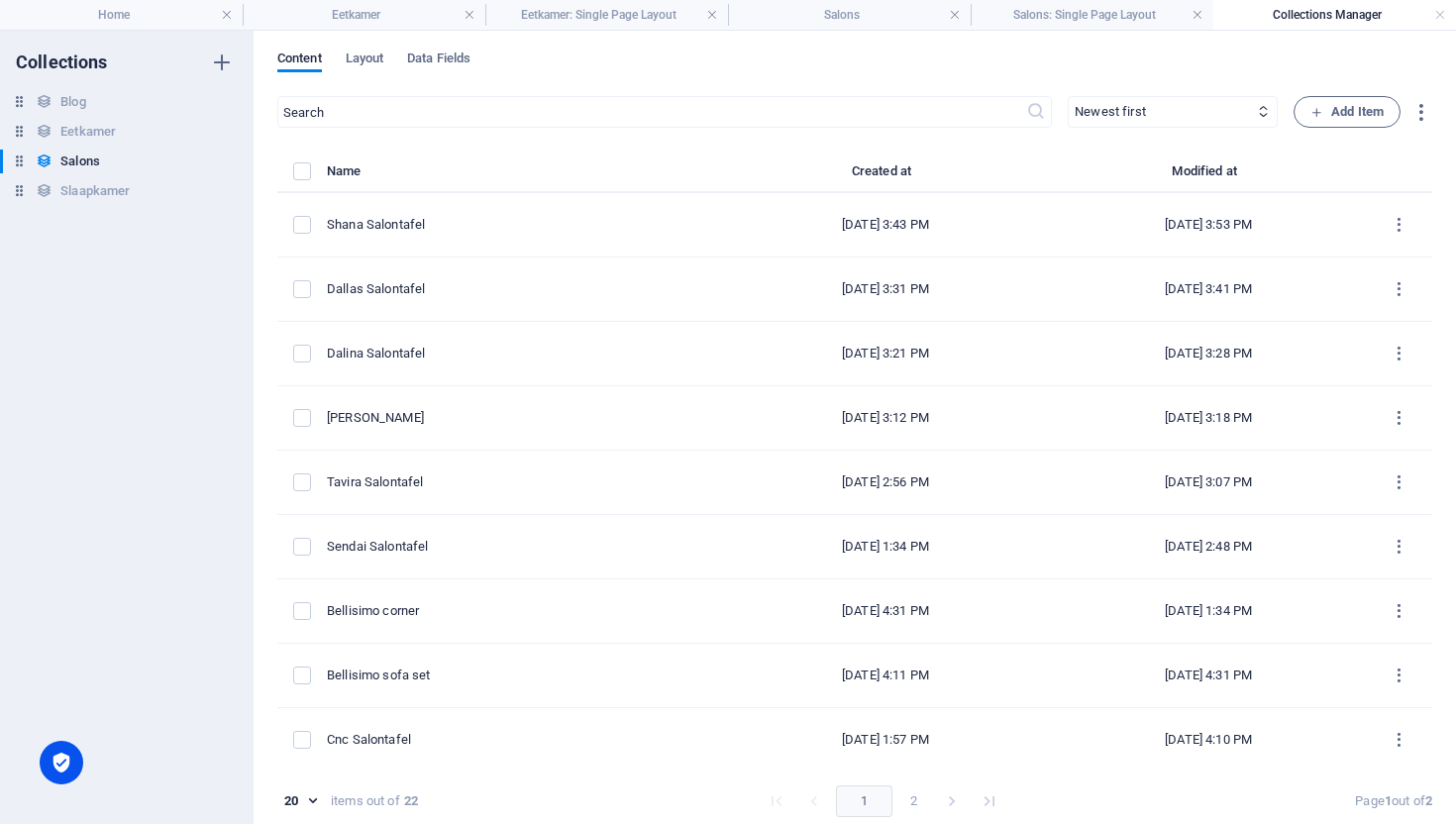 scroll, scrollTop: 0, scrollLeft: 0, axis: both 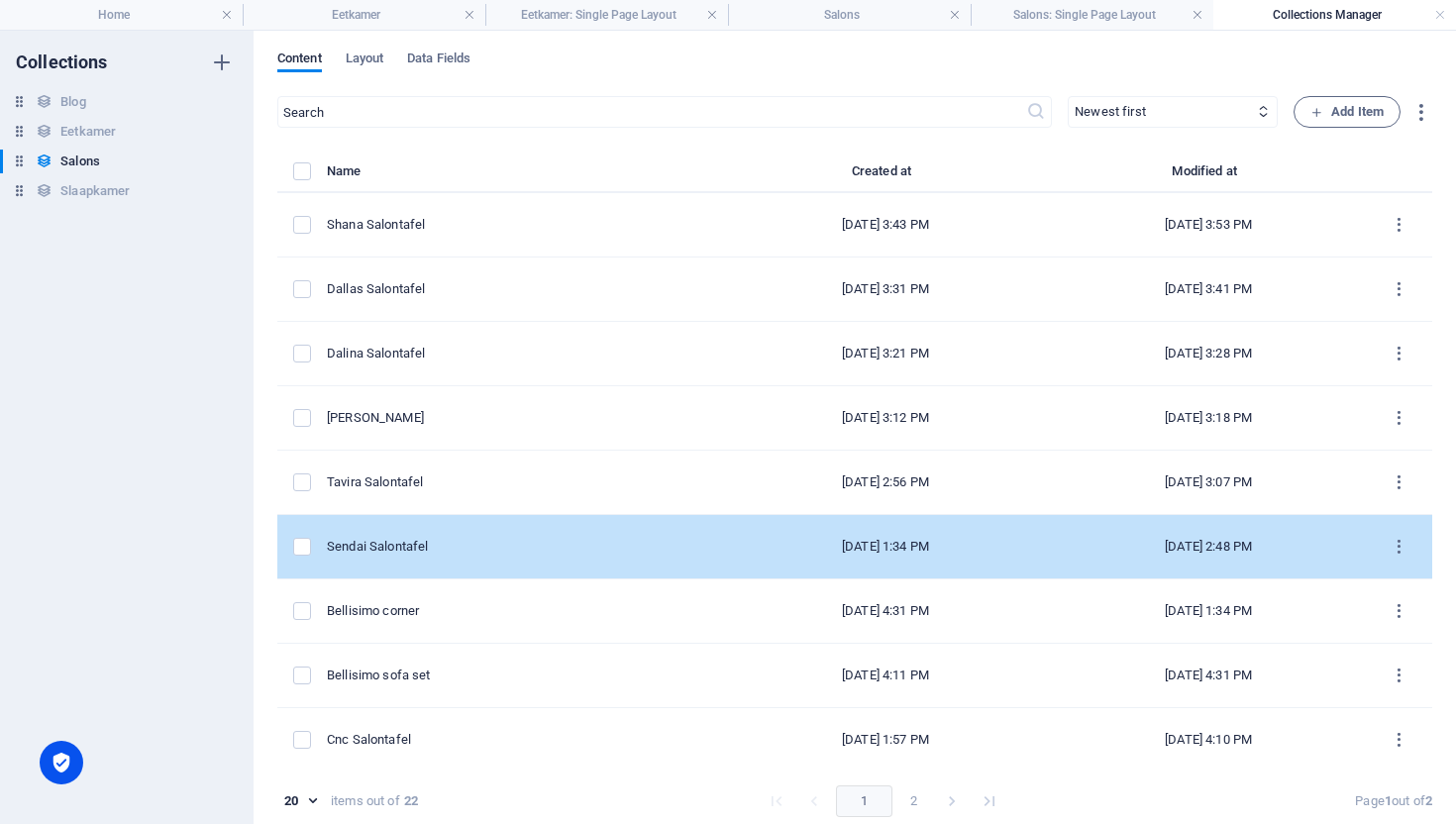 click on "Sendai Salontafel" at bounding box center [523, 547] 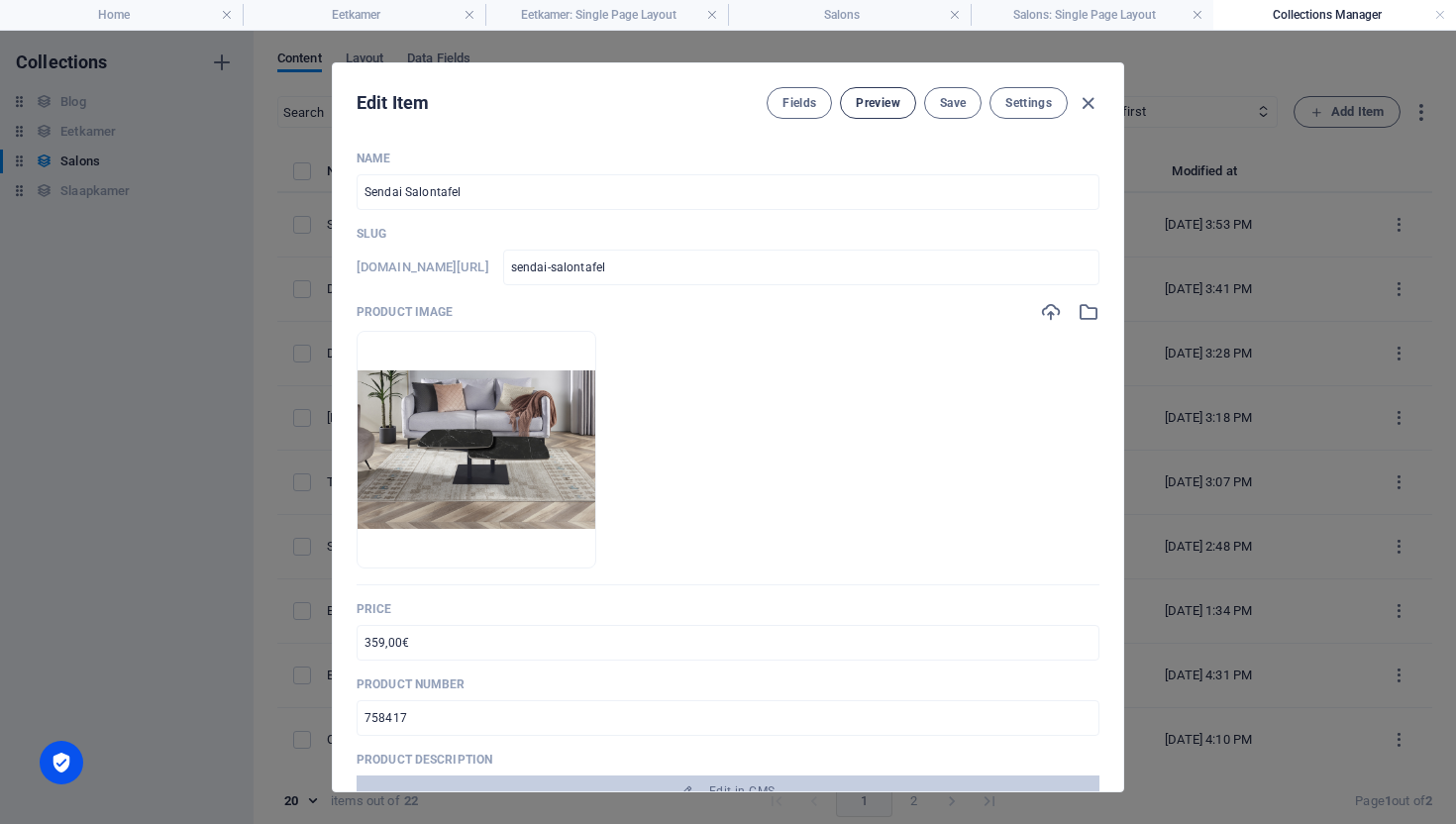 click on "Preview" at bounding box center (878, 103) 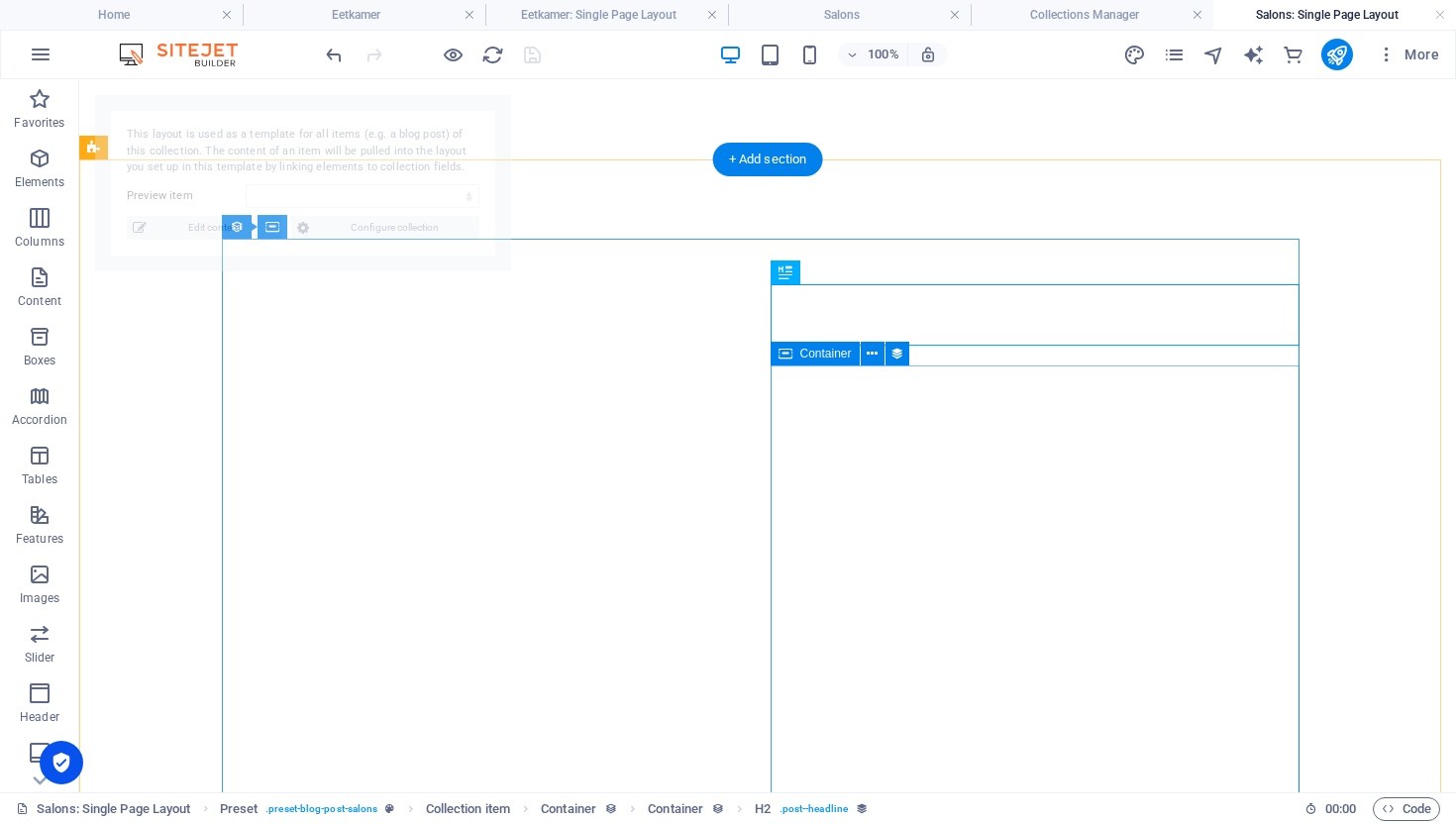 select on "686fa53faa5b66bd3f011447" 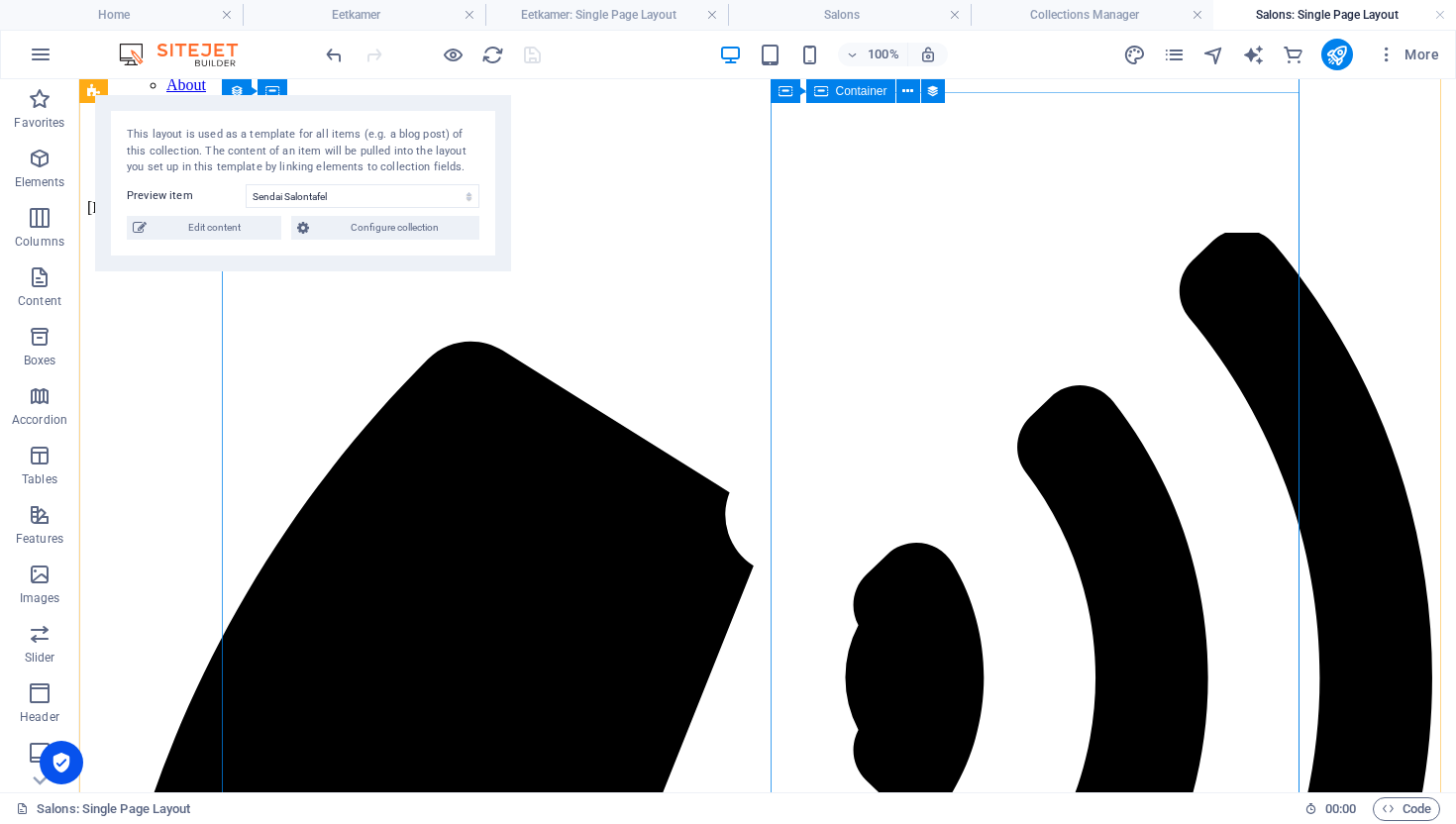 scroll, scrollTop: 0, scrollLeft: 0, axis: both 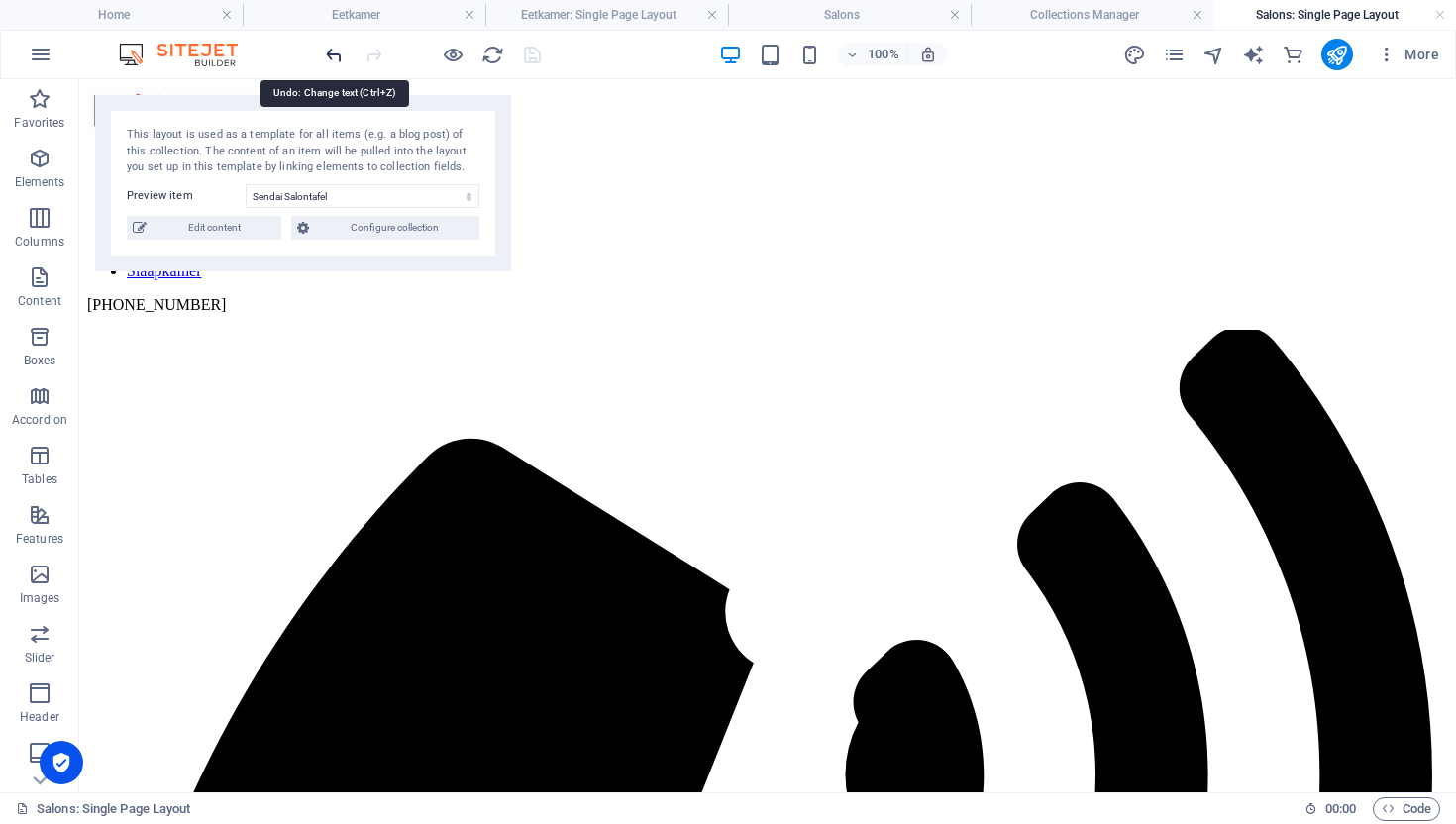 click at bounding box center [334, 54] 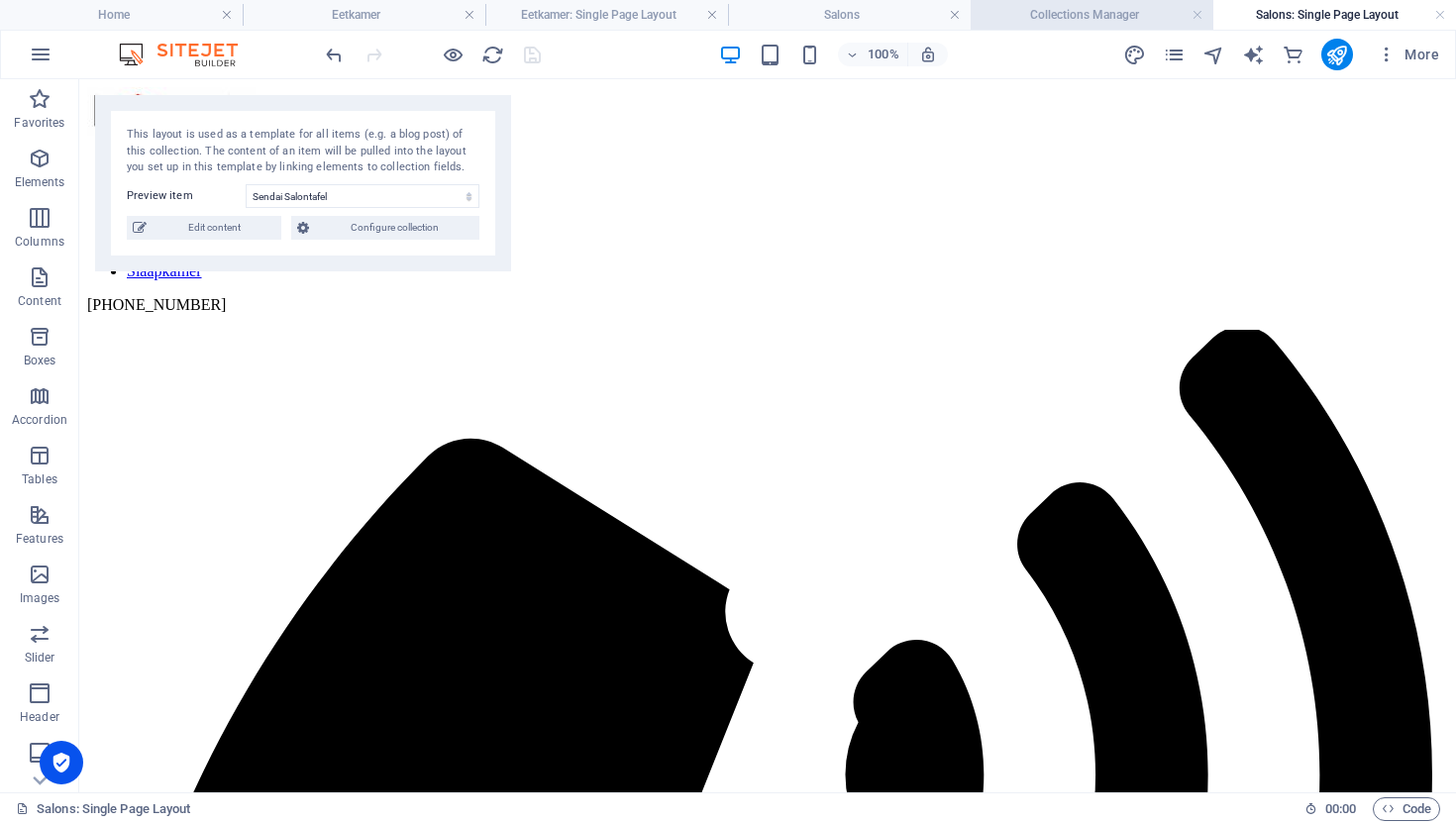 click on "Collections Manager" at bounding box center [1092, 15] 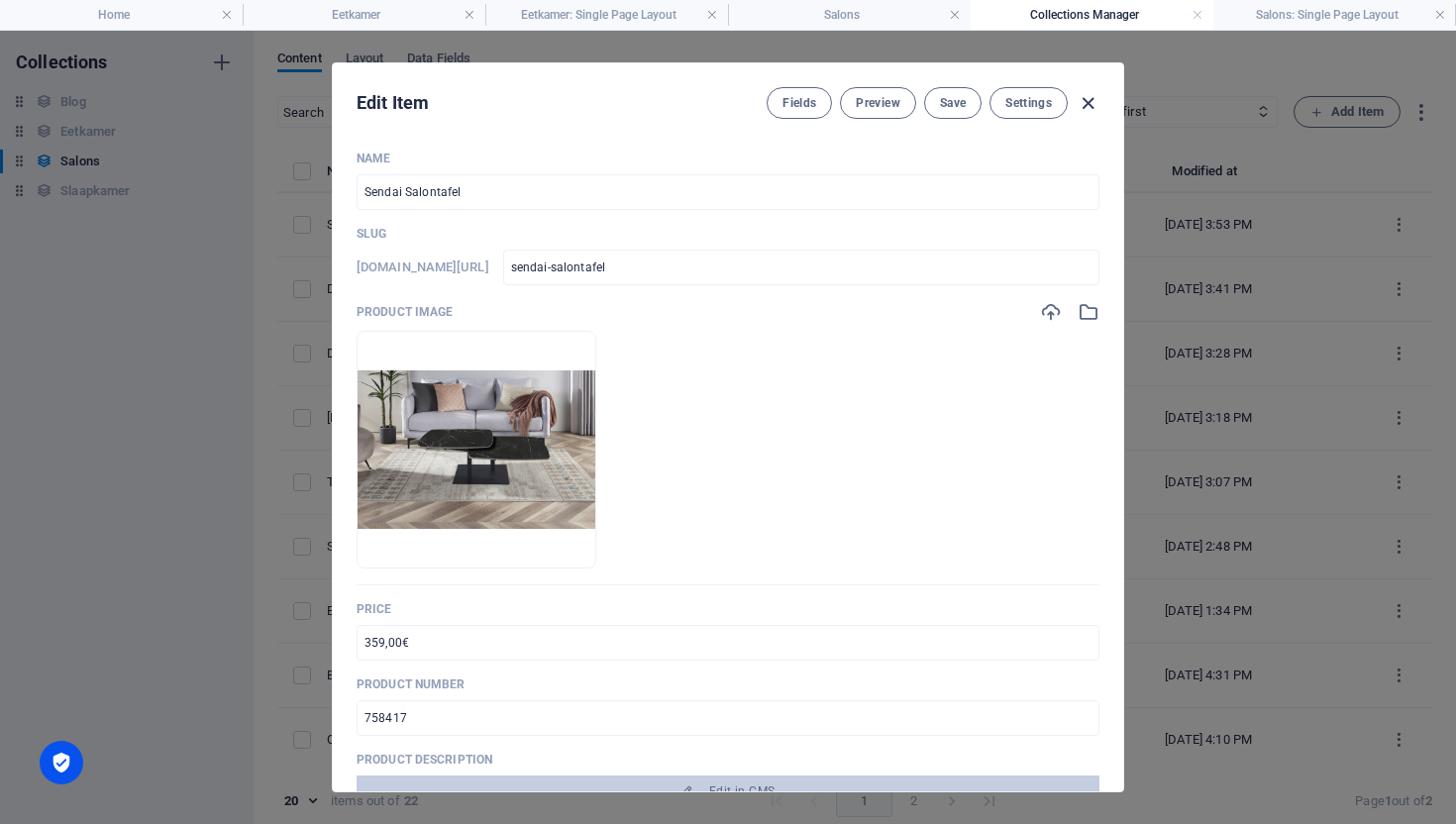 click at bounding box center [1088, 103] 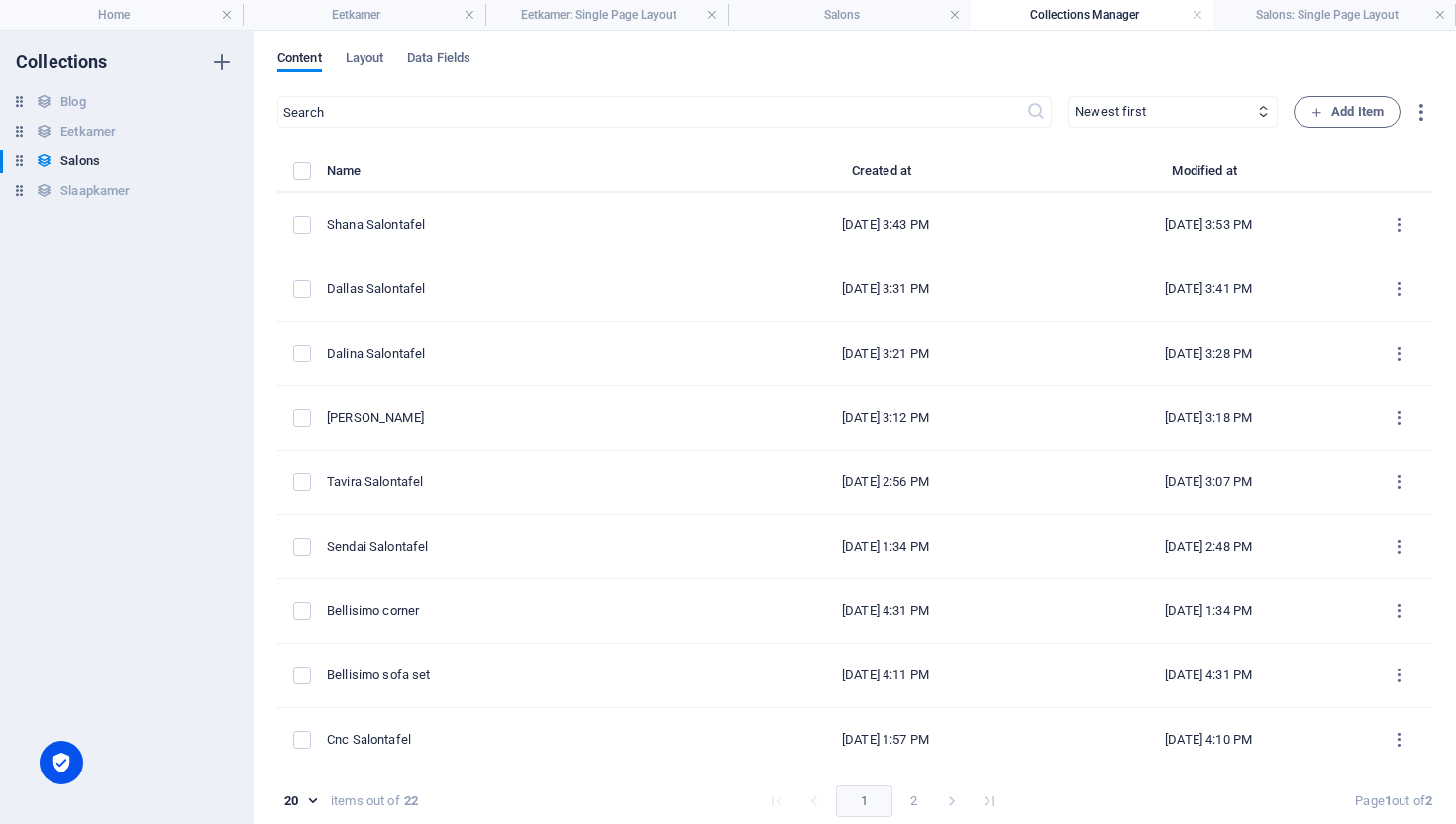 type 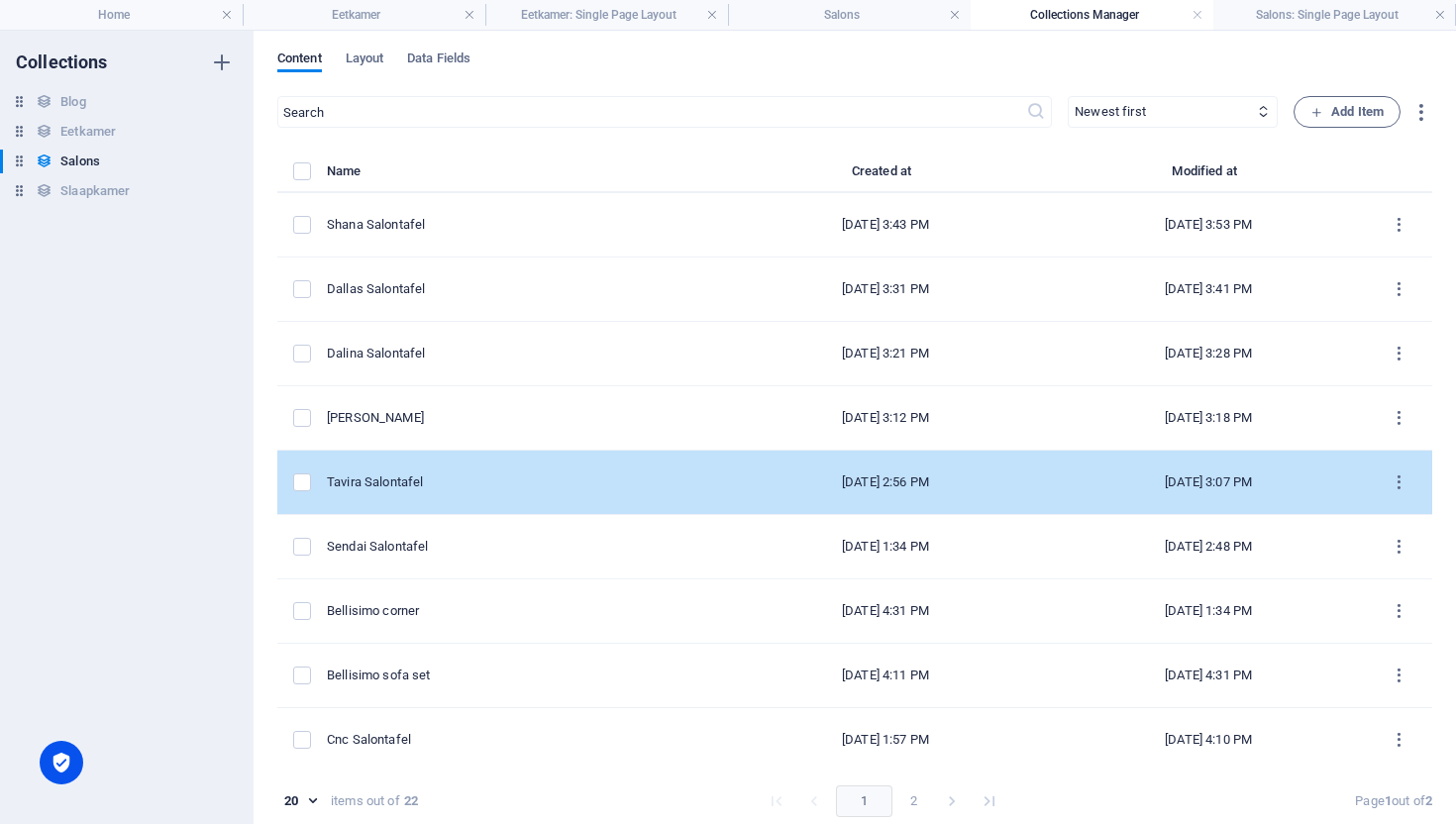 click on "Tavira Salontafel" at bounding box center [515, 482] 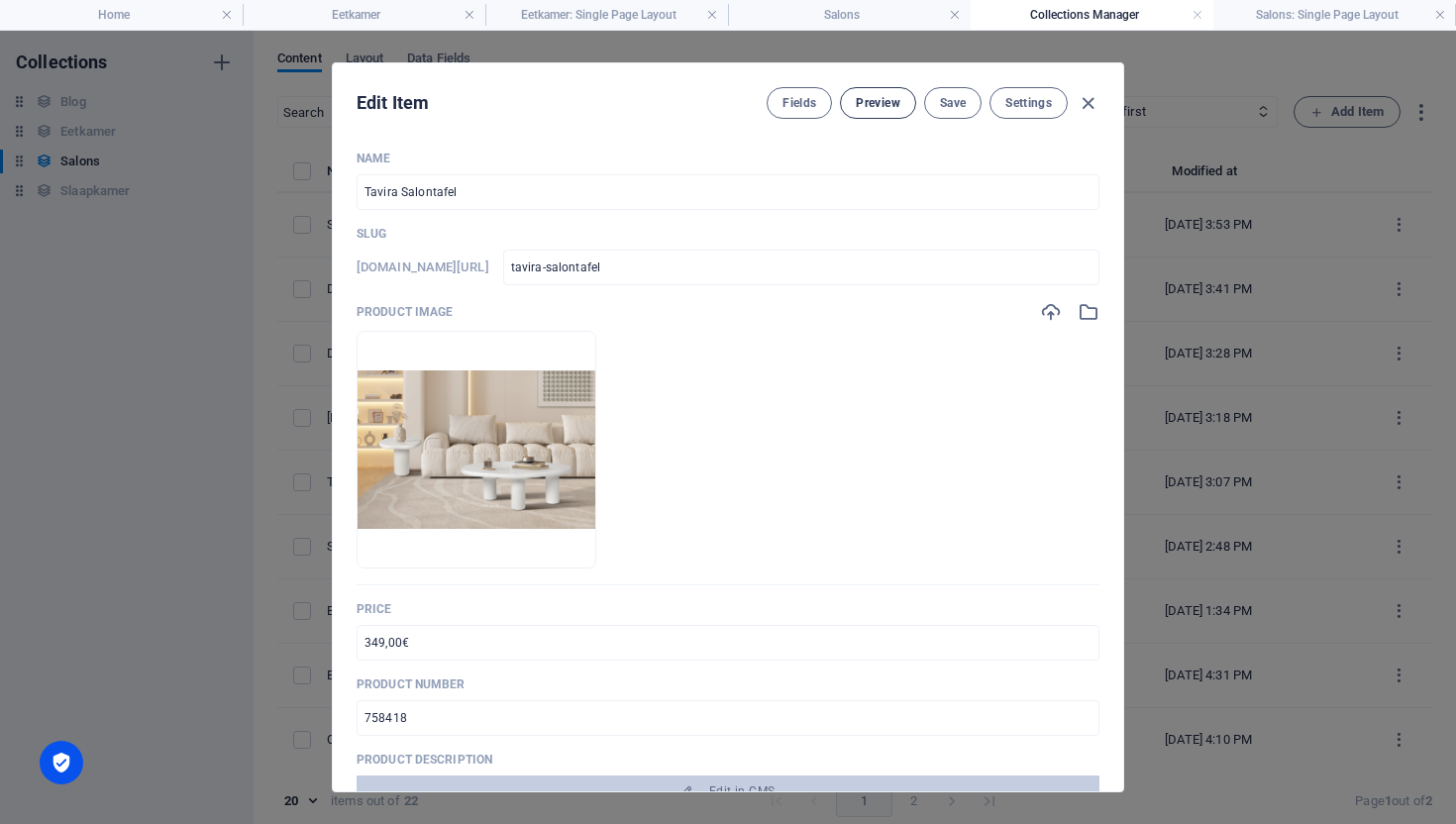 click on "Preview" at bounding box center (878, 103) 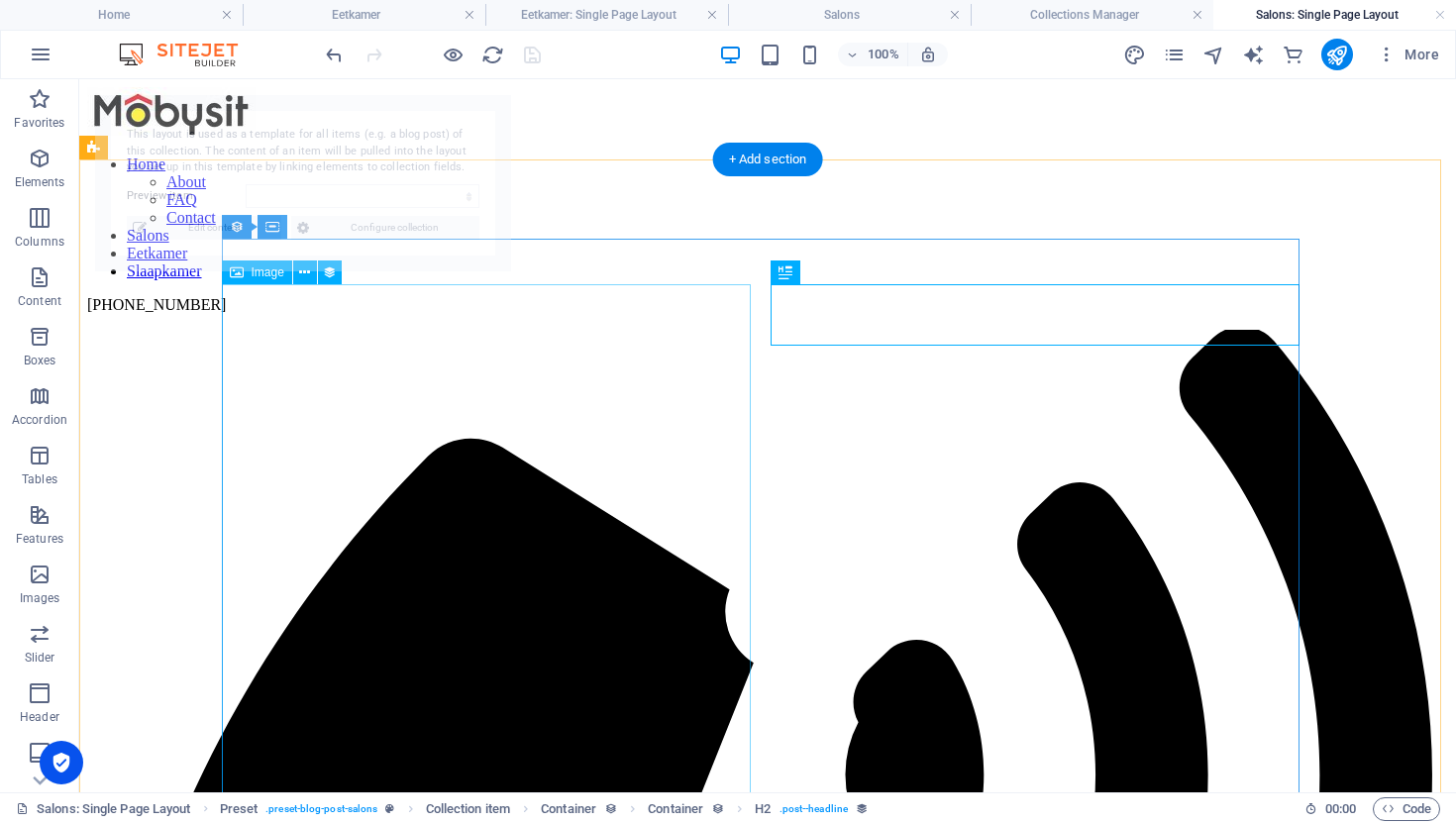 scroll, scrollTop: 0, scrollLeft: 0, axis: both 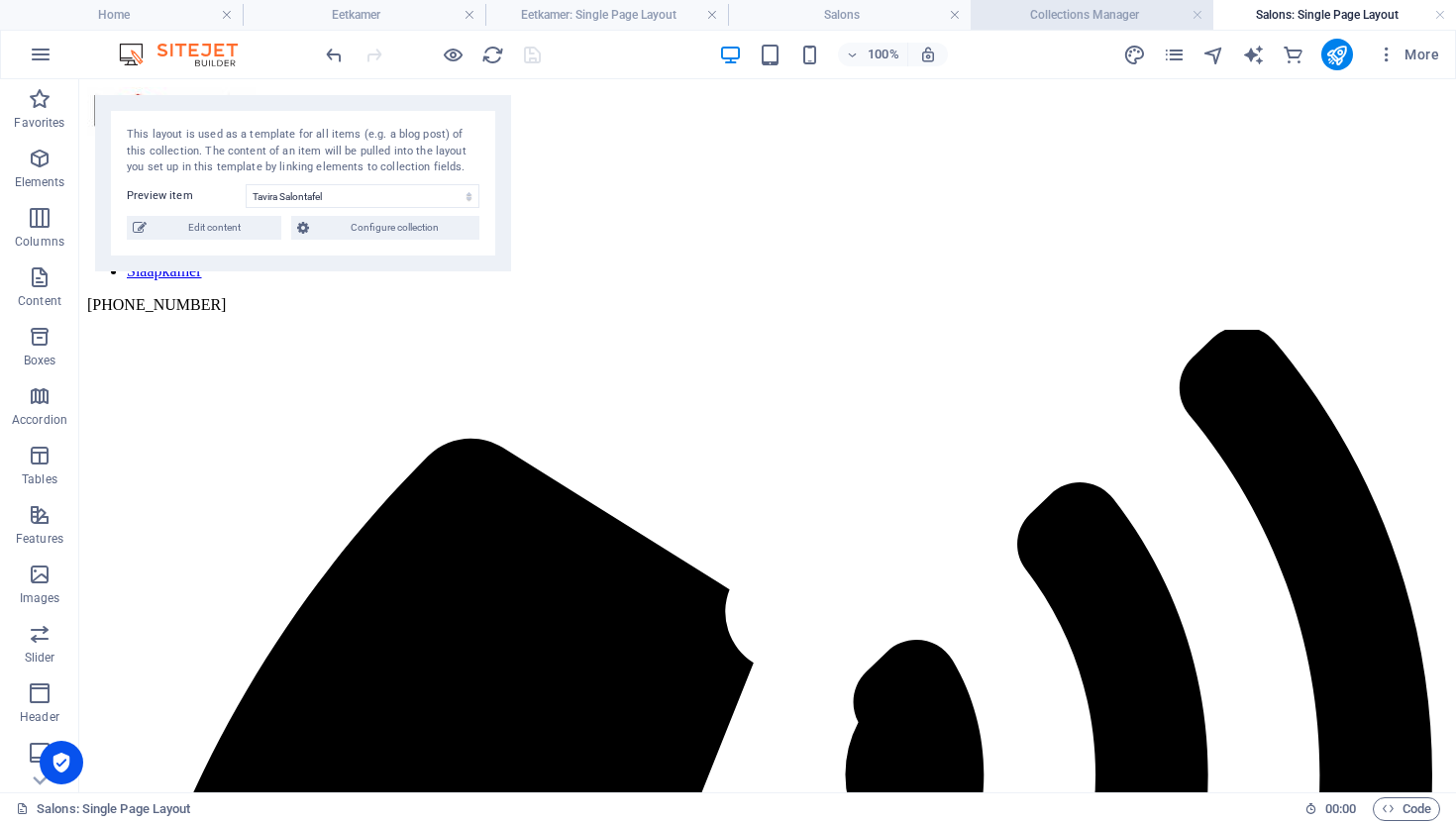click on "Collections Manager" at bounding box center (1092, 15) 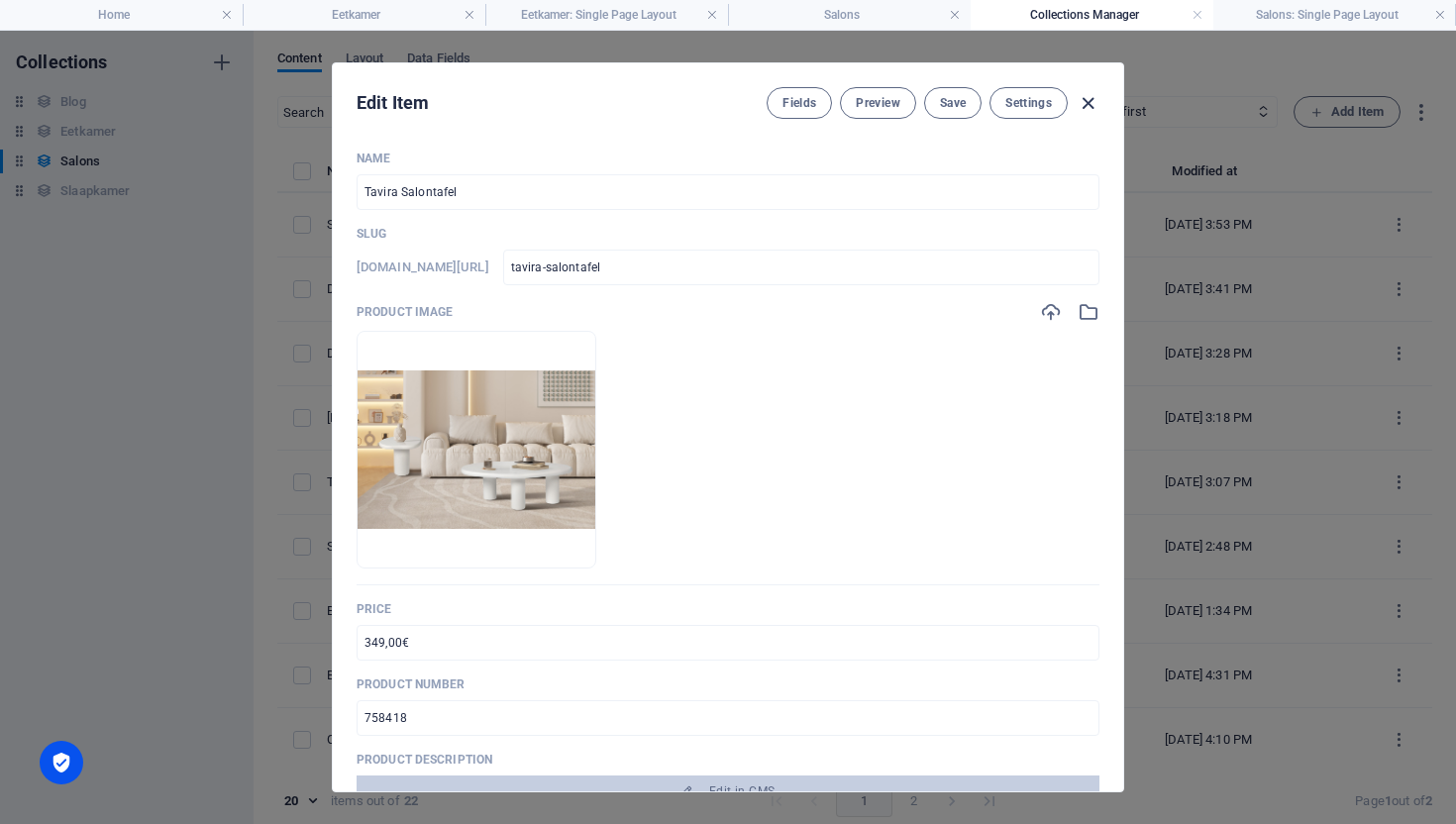 click at bounding box center [1088, 103] 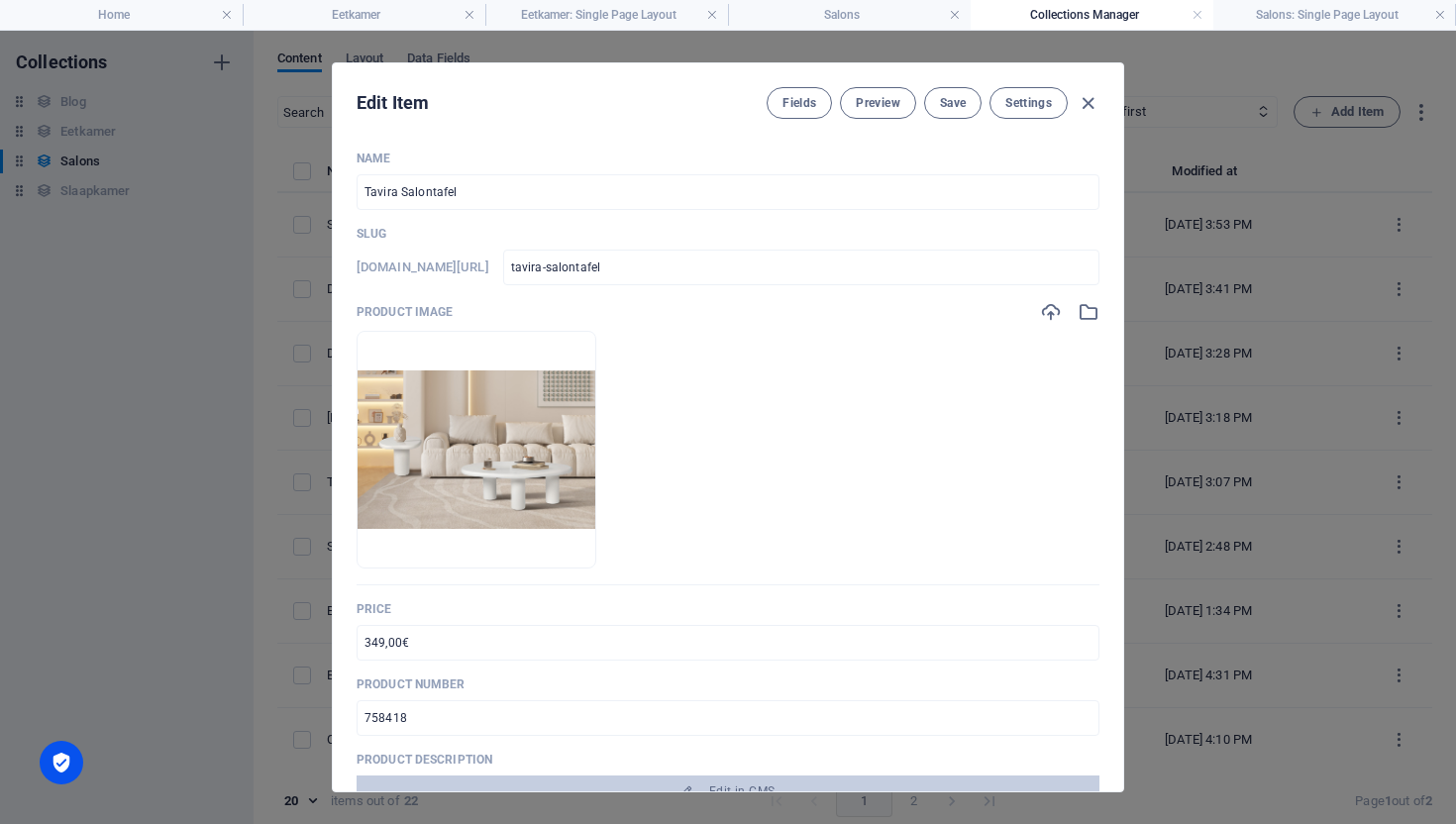 type 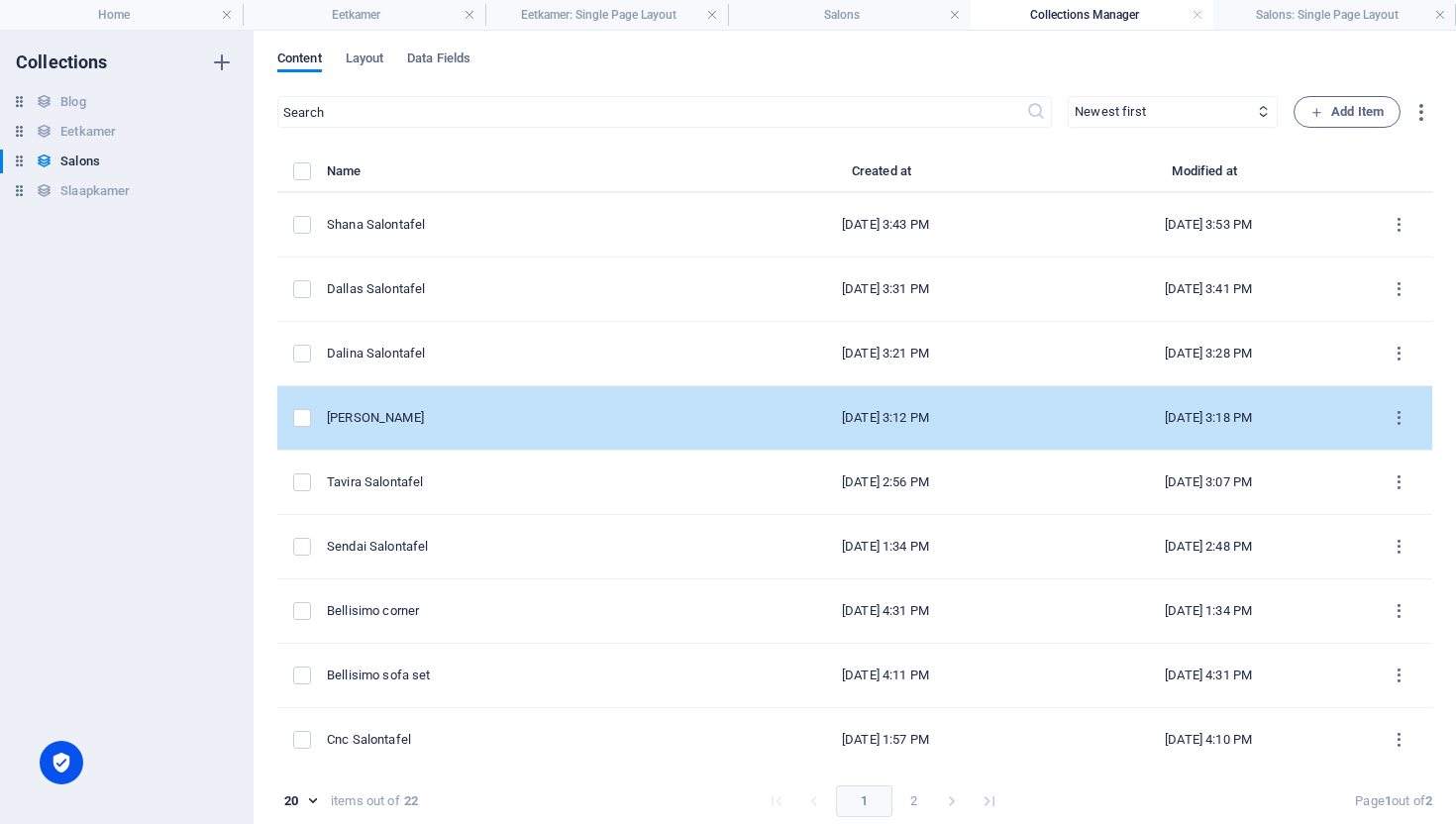 click on "[PERSON_NAME]" at bounding box center (523, 418) 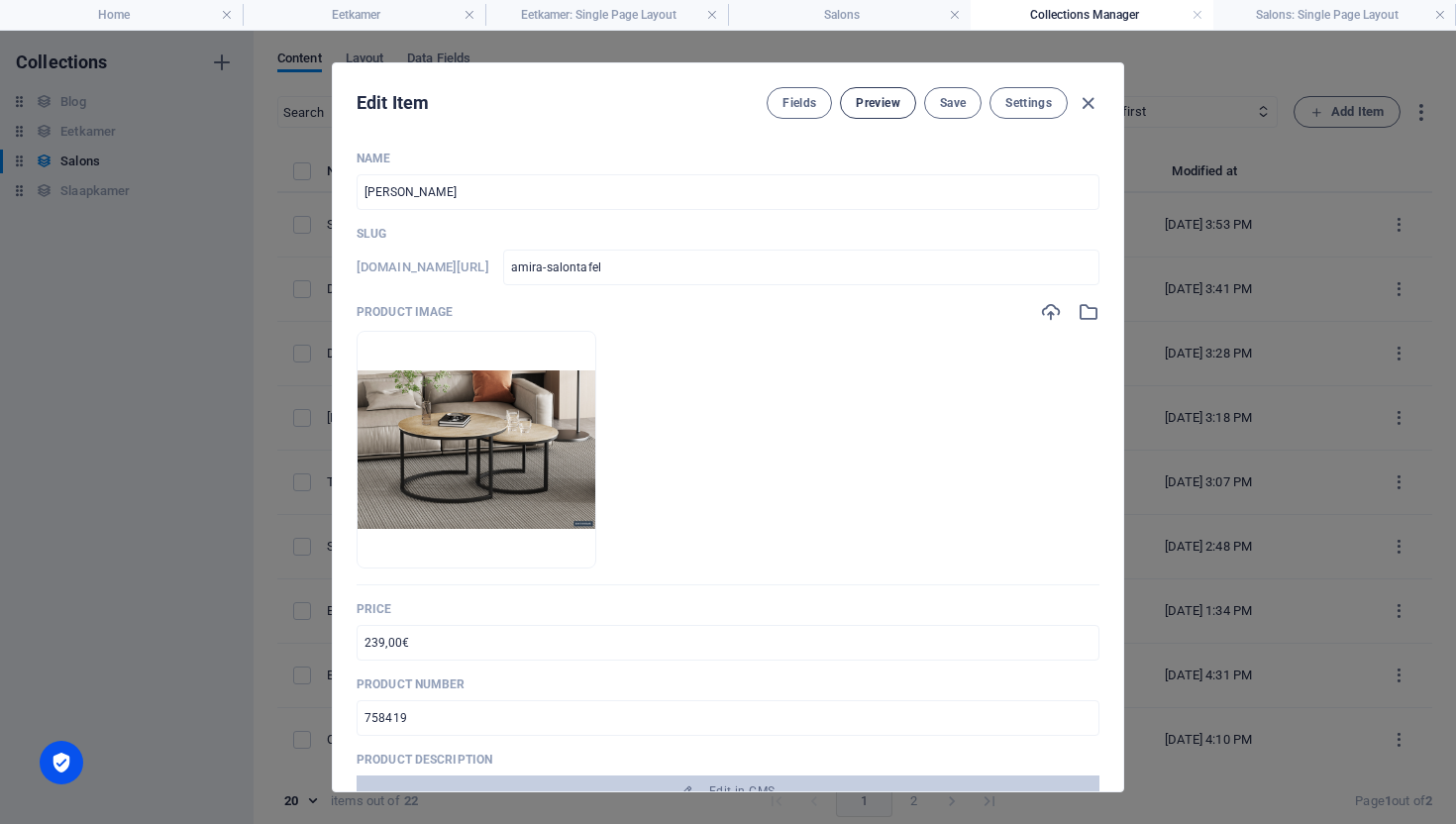 click on "Preview" at bounding box center (878, 103) 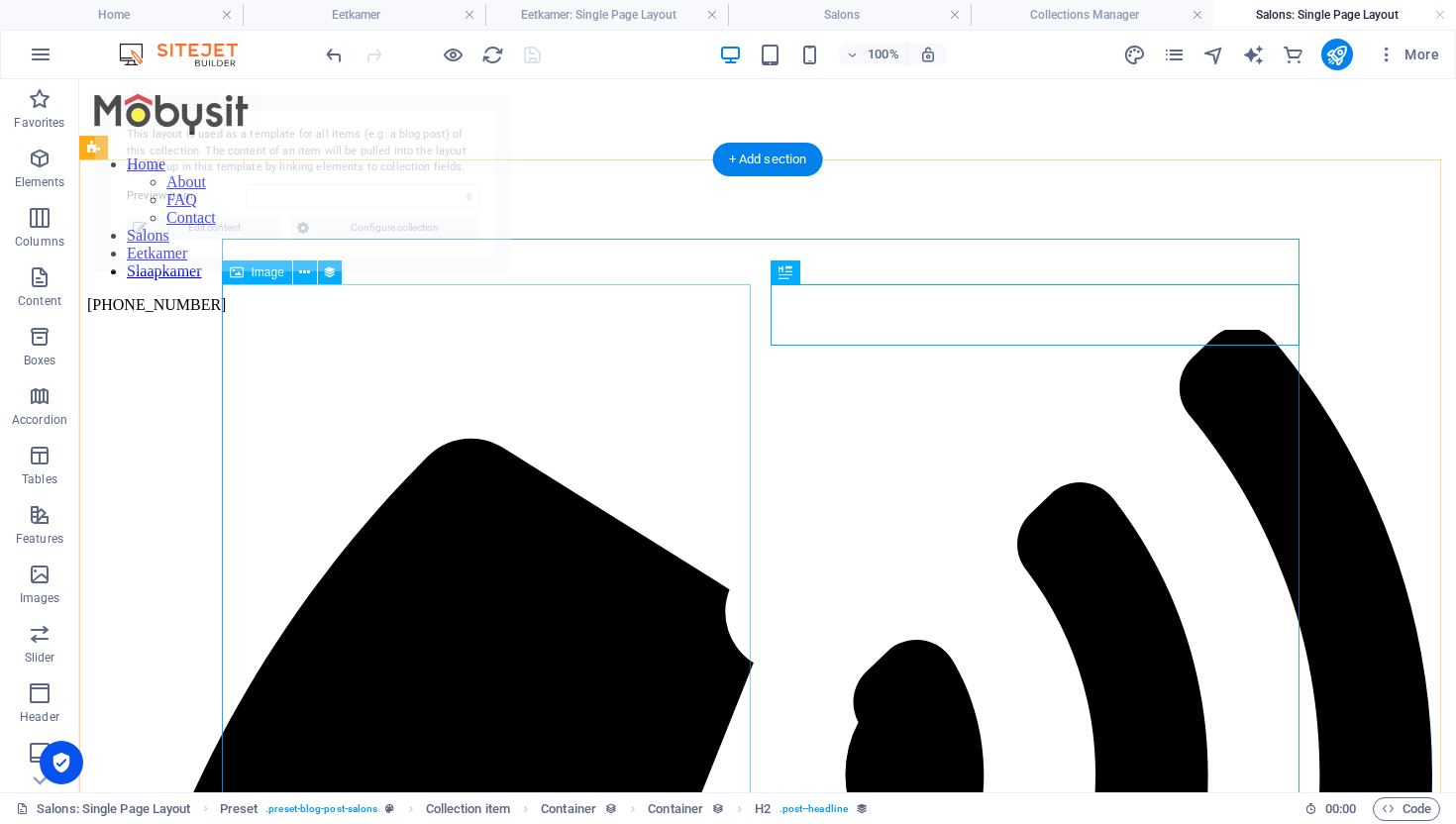select on "686fbc503fc2de9186032713" 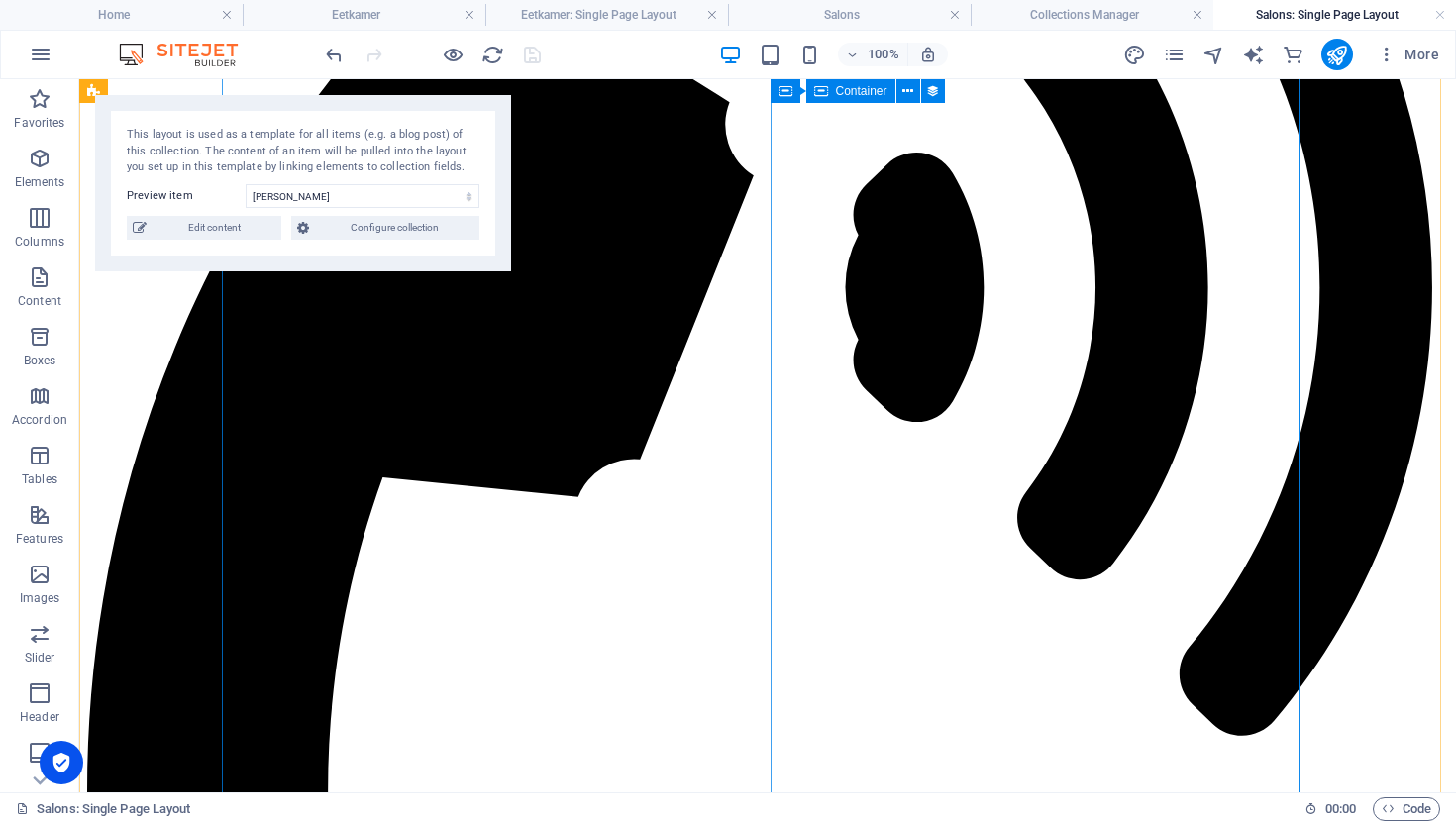 scroll, scrollTop: 861, scrollLeft: 0, axis: vertical 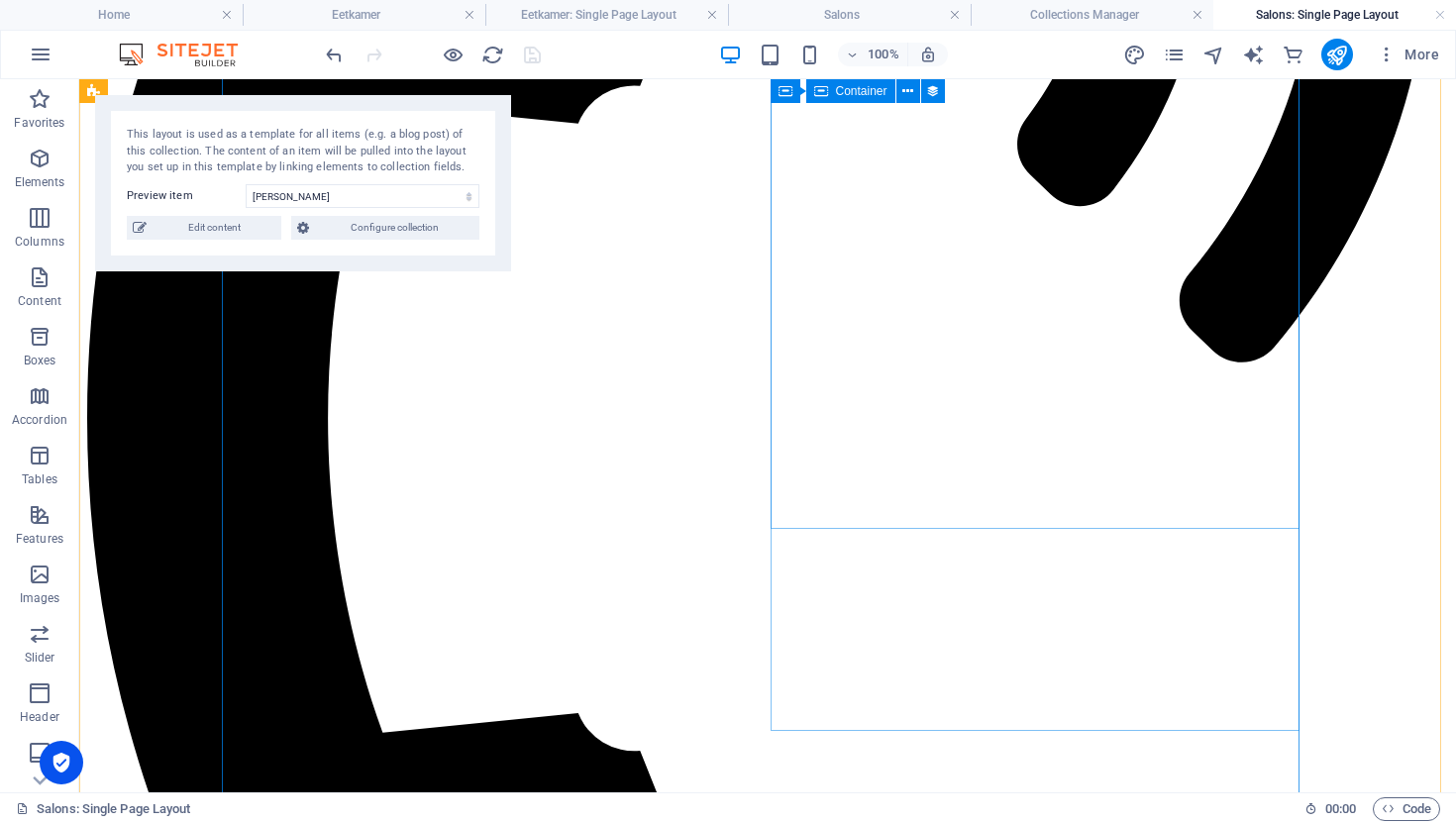 click at bounding box center [778, 2324] 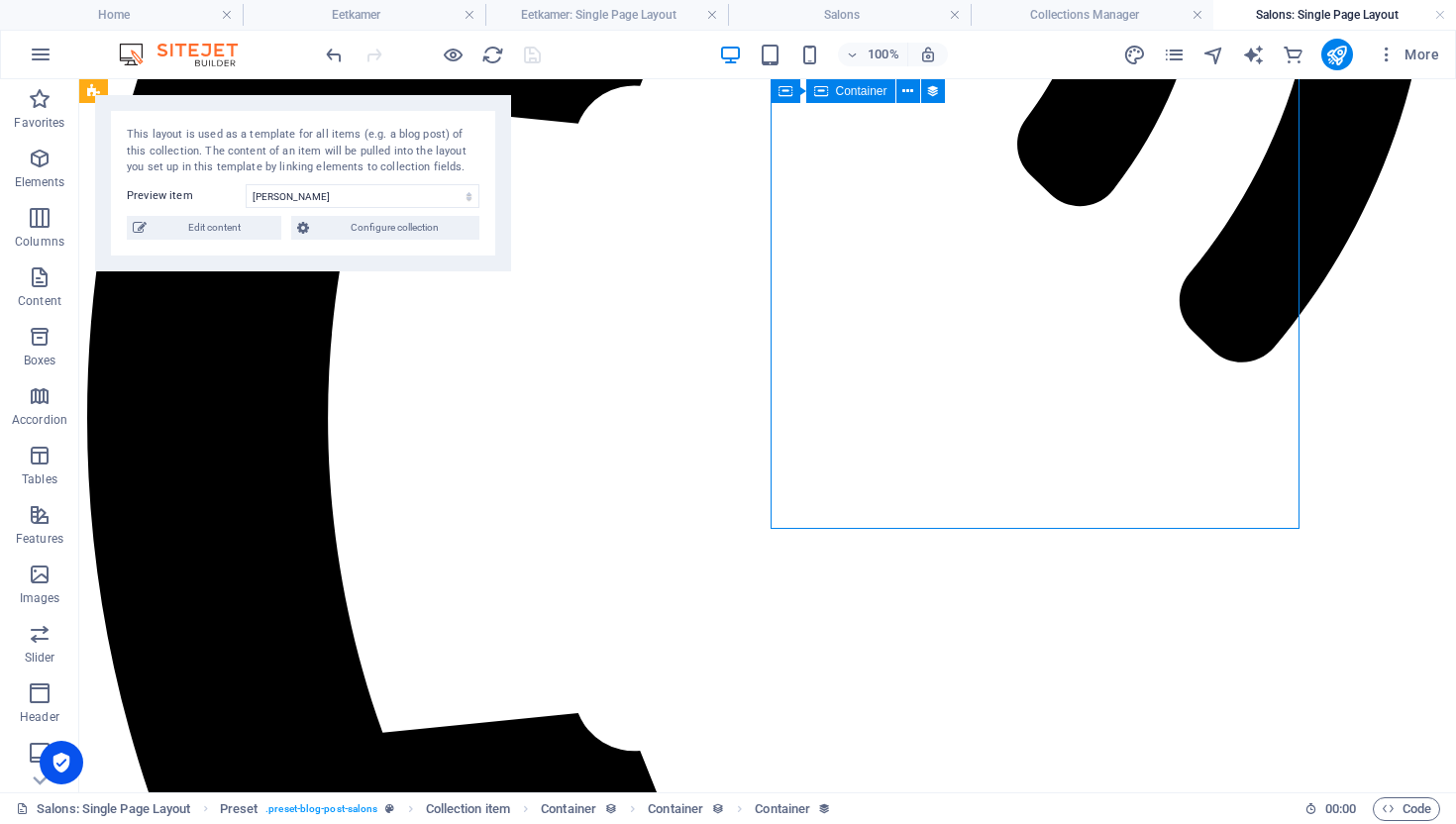 click at bounding box center [778, 2324] 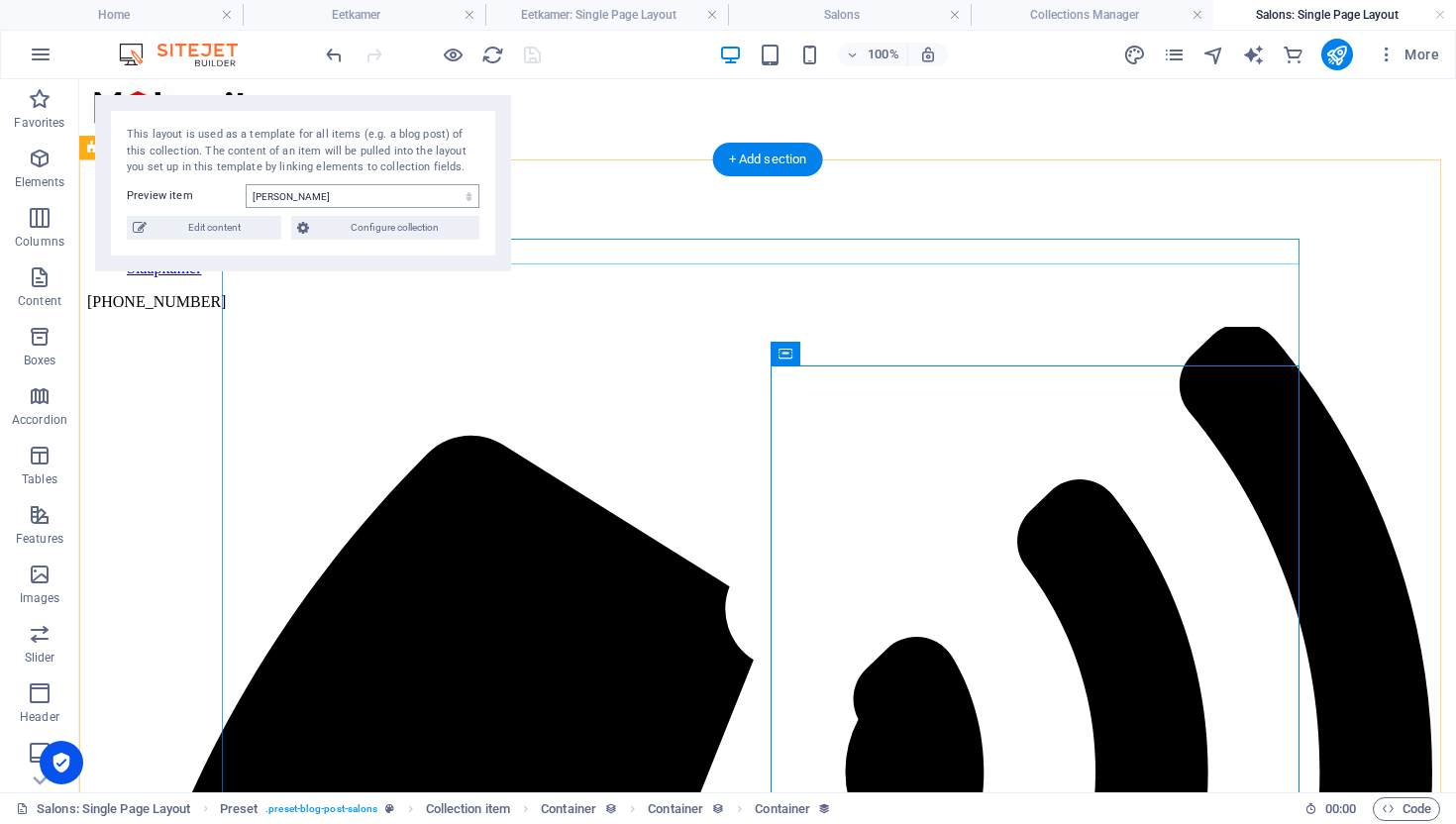 scroll, scrollTop: 4, scrollLeft: 0, axis: vertical 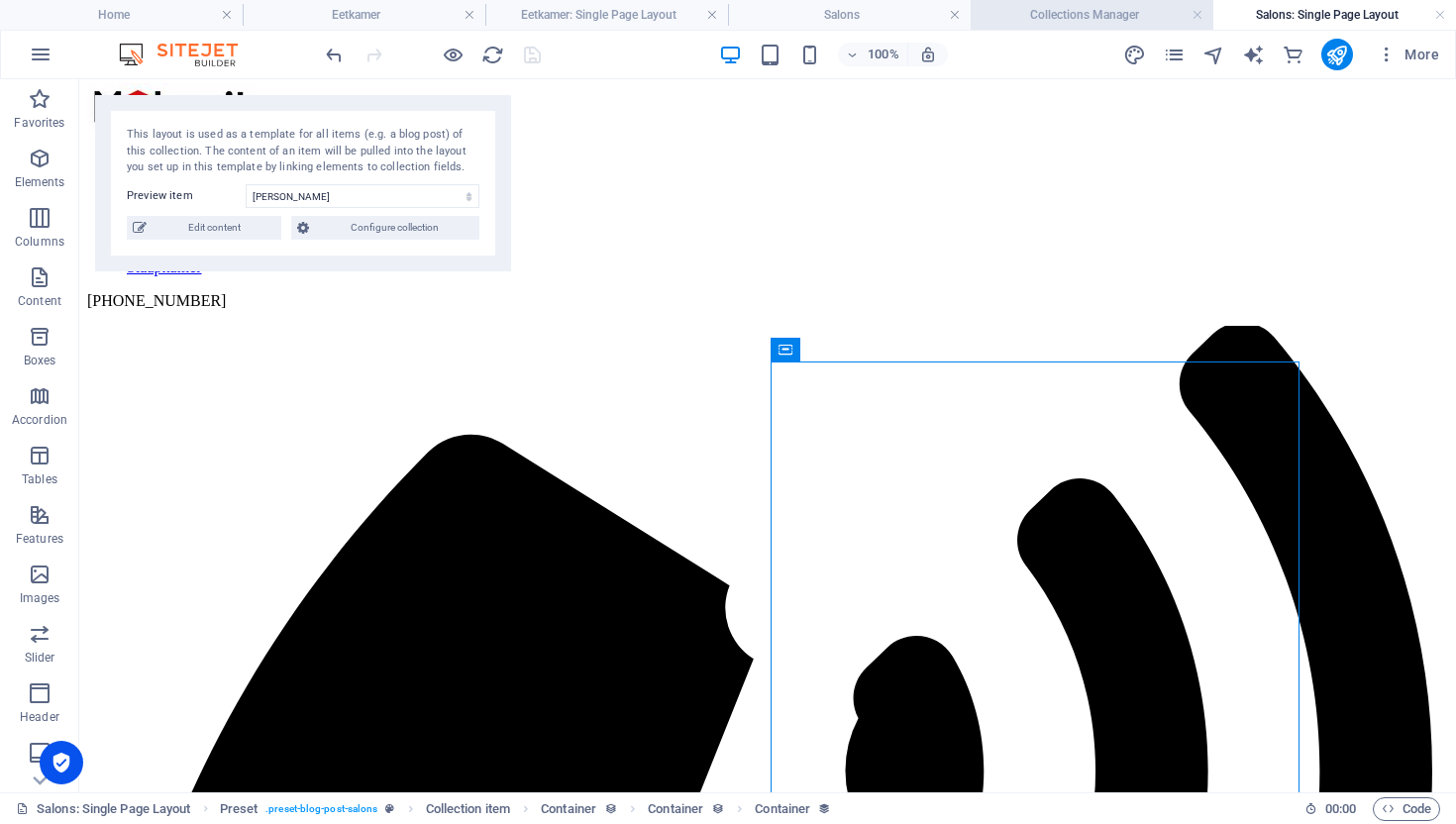 click on "Collections Manager" at bounding box center (1092, 15) 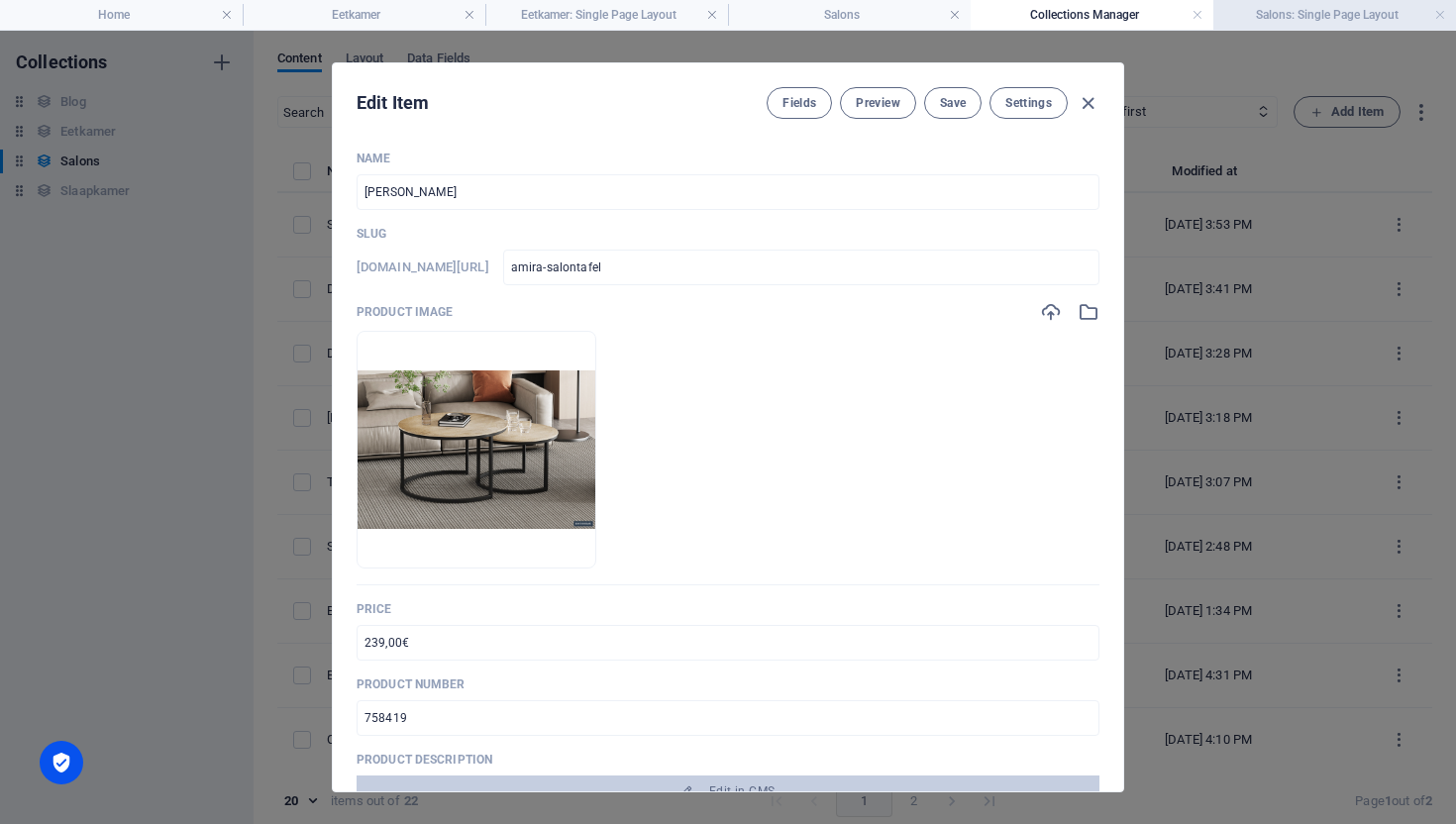 click on "Salons: Single Page Layout" at bounding box center (1334, 15) 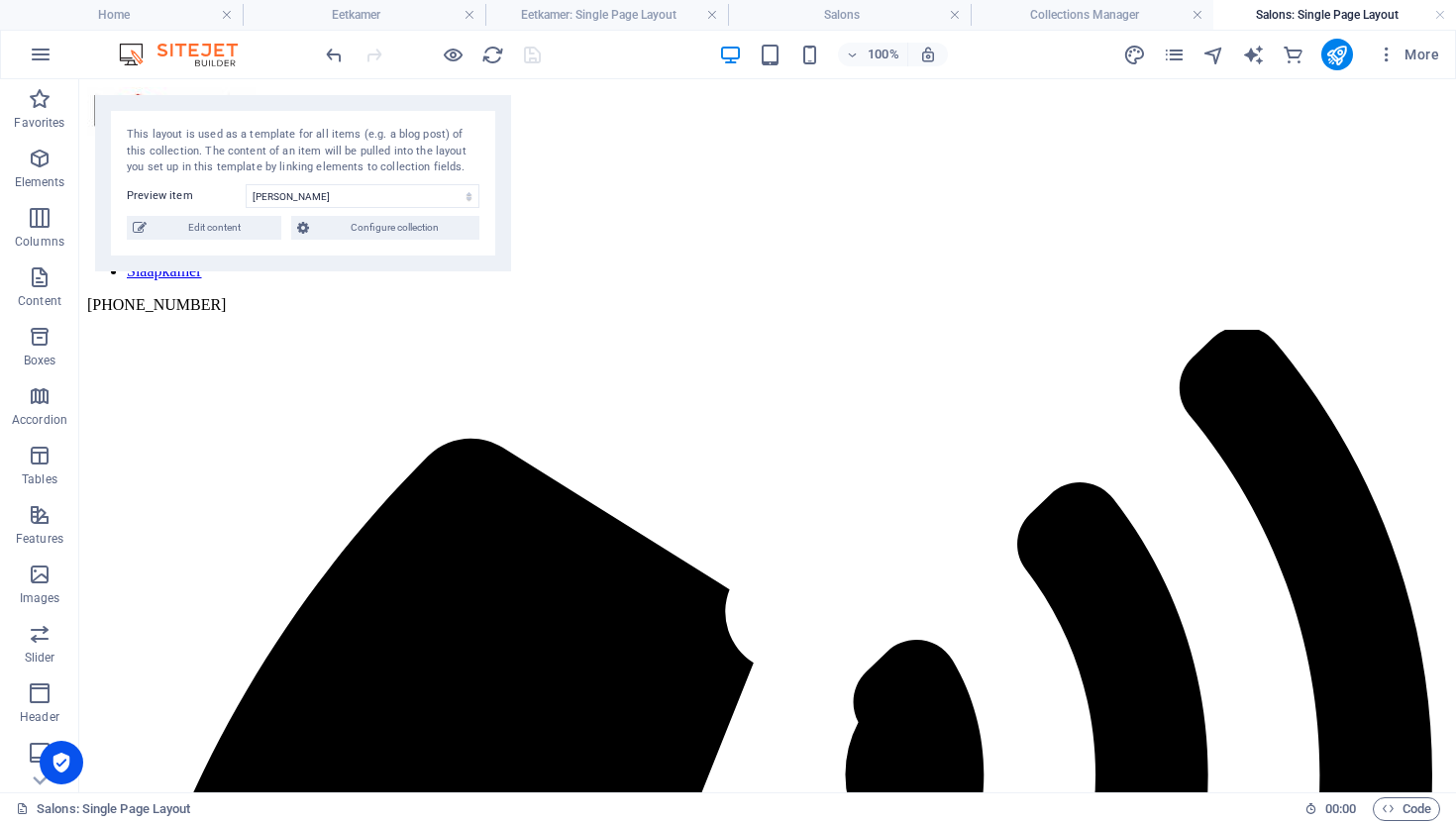 scroll, scrollTop: 4, scrollLeft: 0, axis: vertical 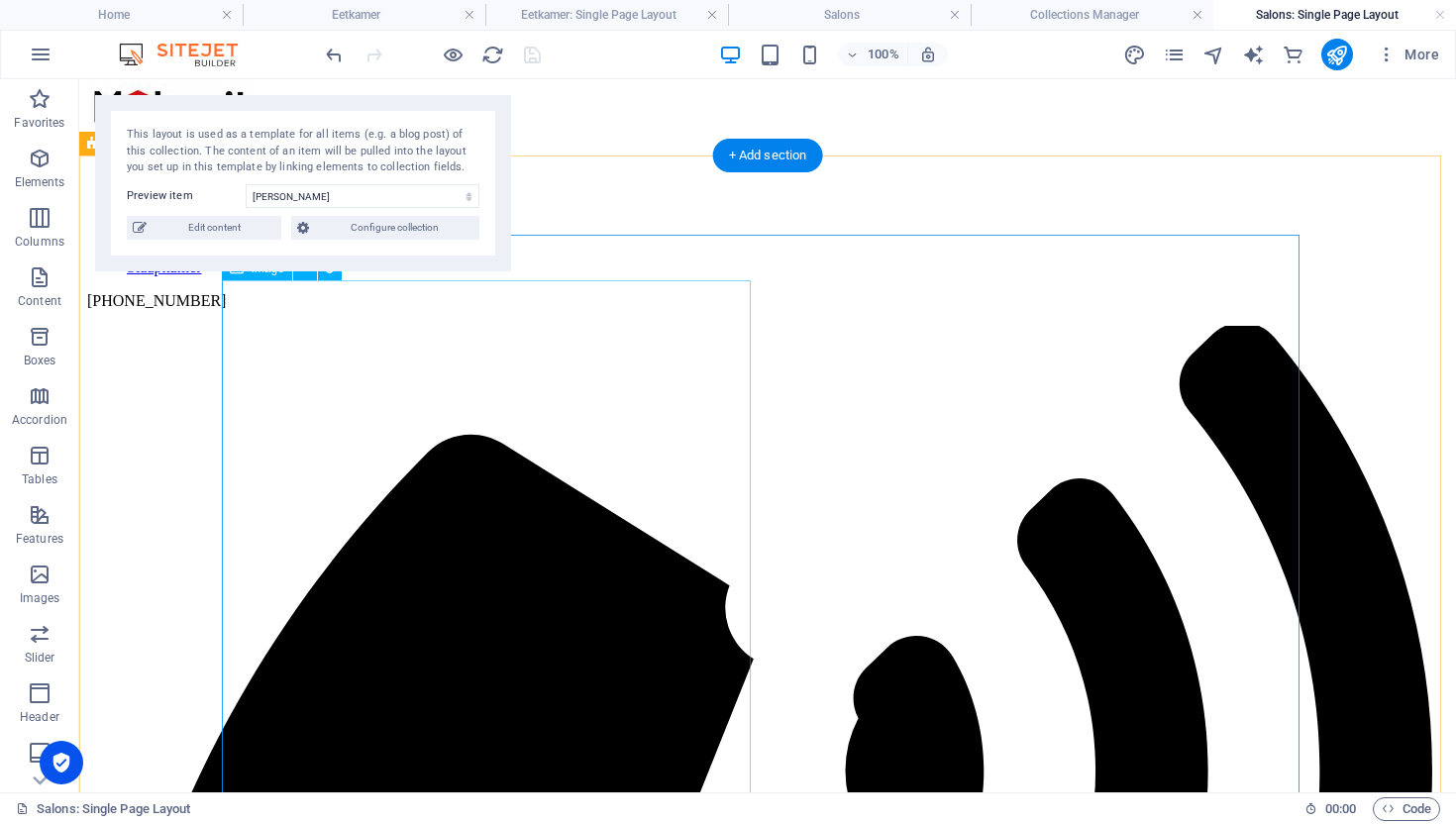 click at bounding box center [768, 2317] 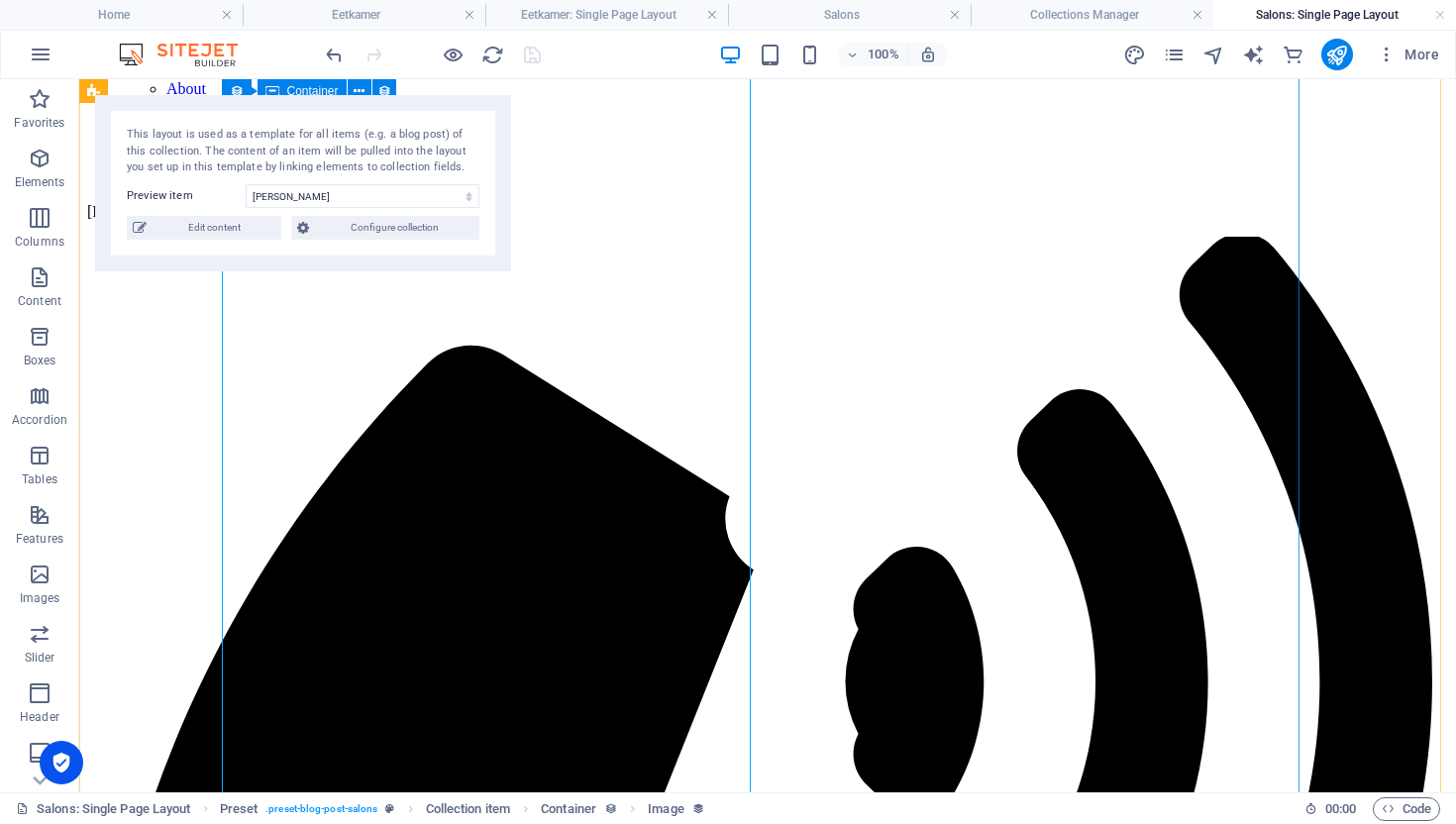 scroll, scrollTop: 0, scrollLeft: 0, axis: both 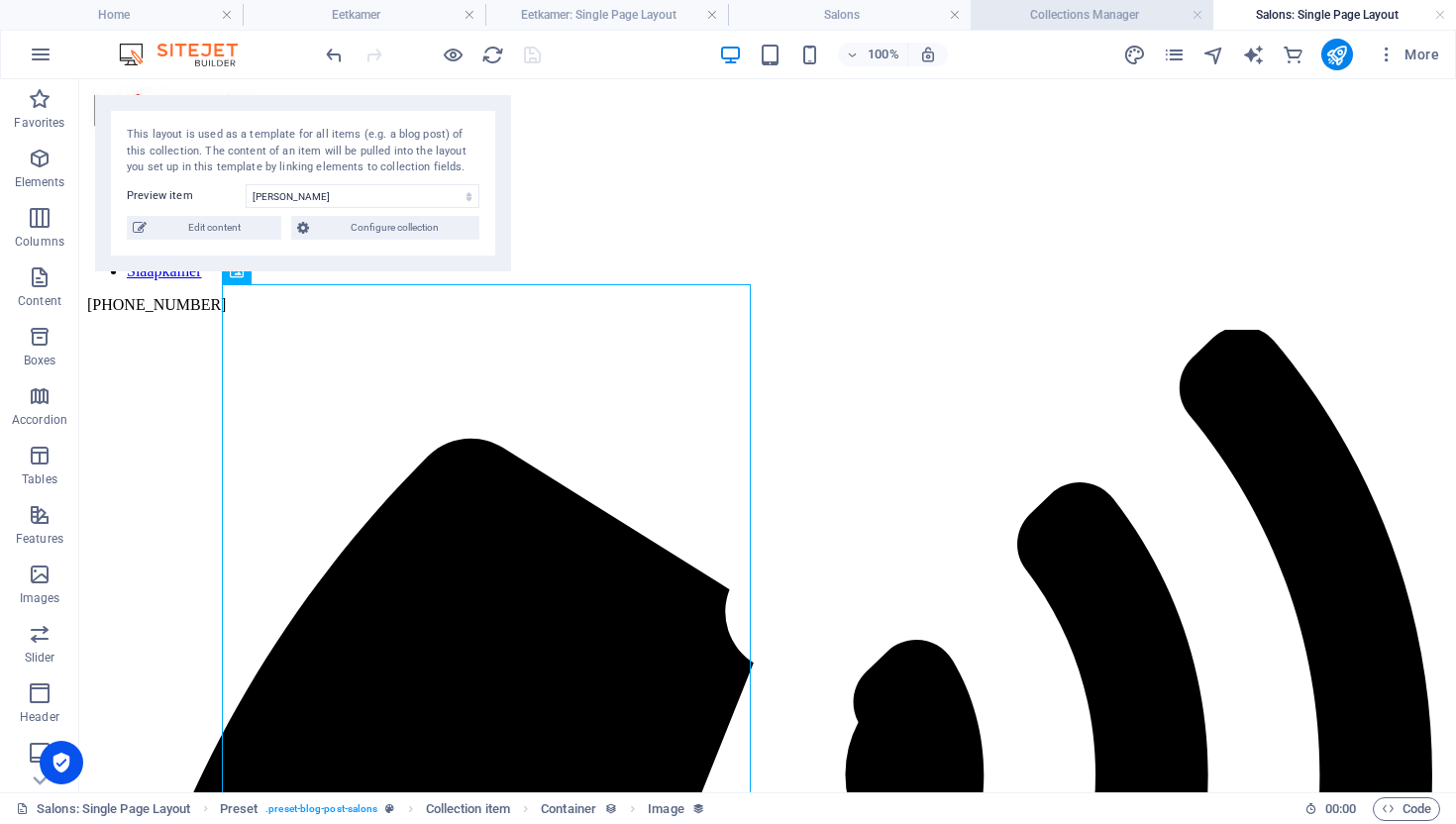 click on "Collections Manager" at bounding box center [1092, 15] 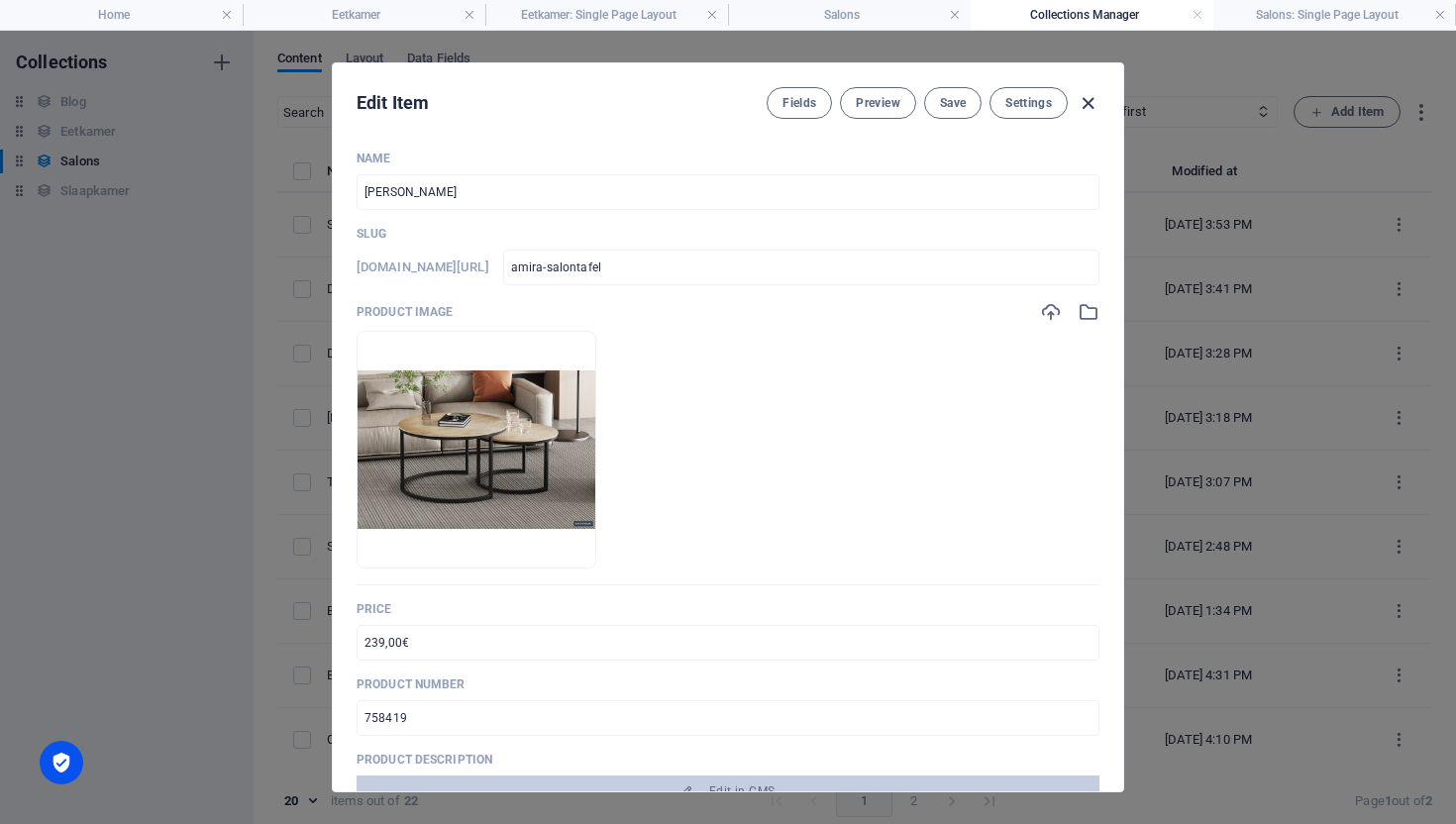 click at bounding box center (1088, 103) 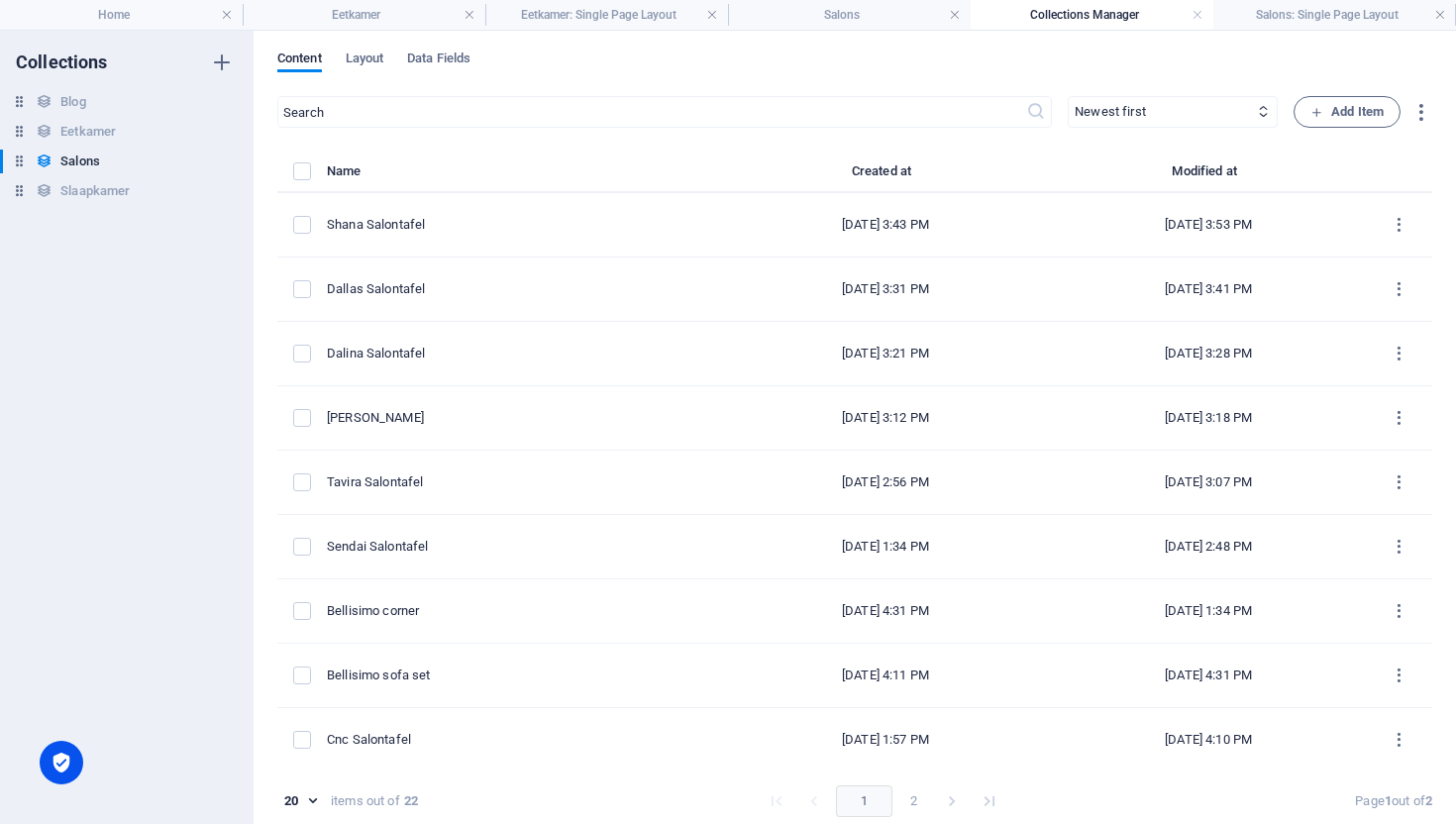 type 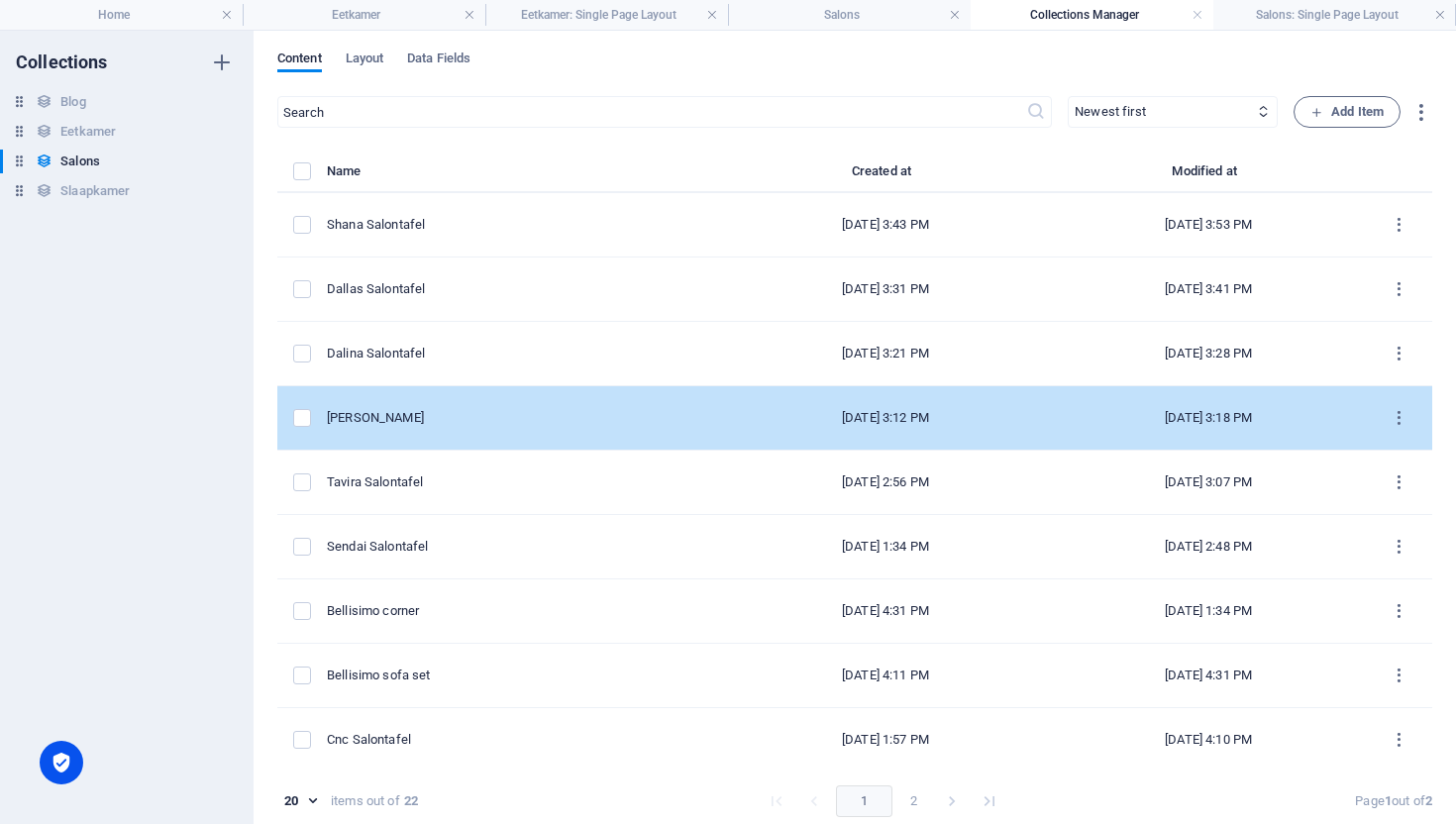 click on "[PERSON_NAME]" at bounding box center (515, 418) 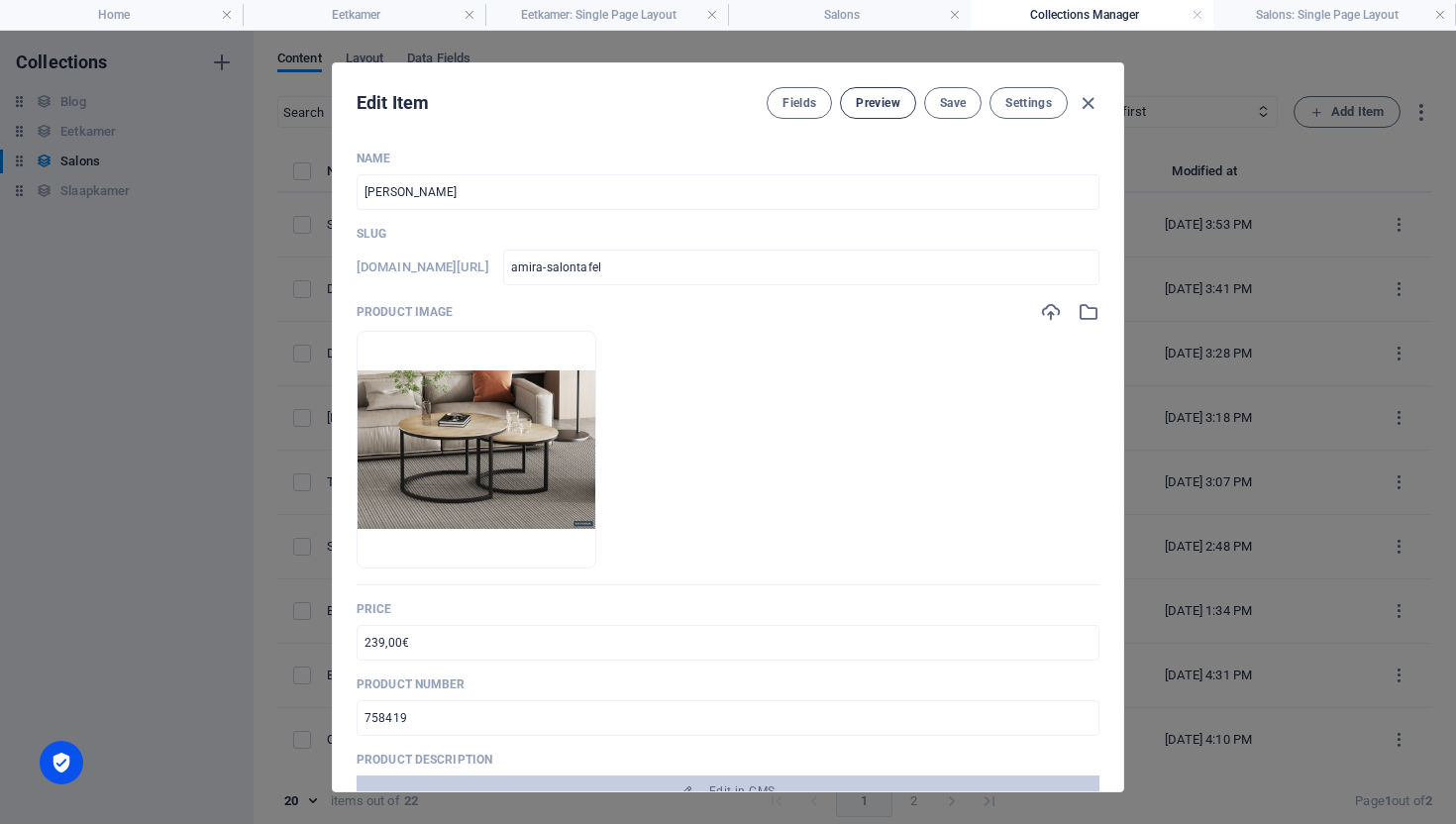 click on "Preview" at bounding box center [878, 103] 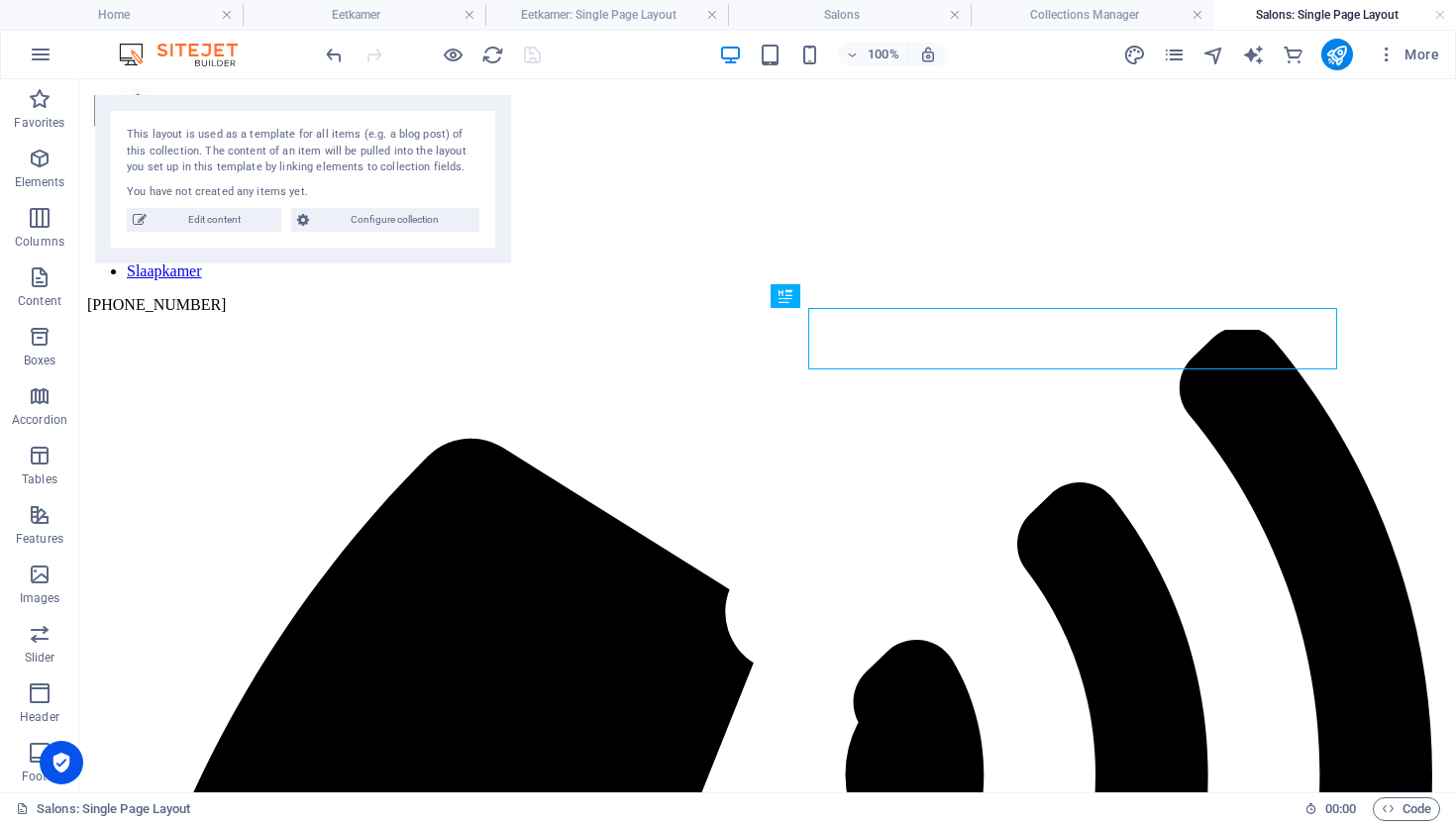 scroll, scrollTop: 0, scrollLeft: 0, axis: both 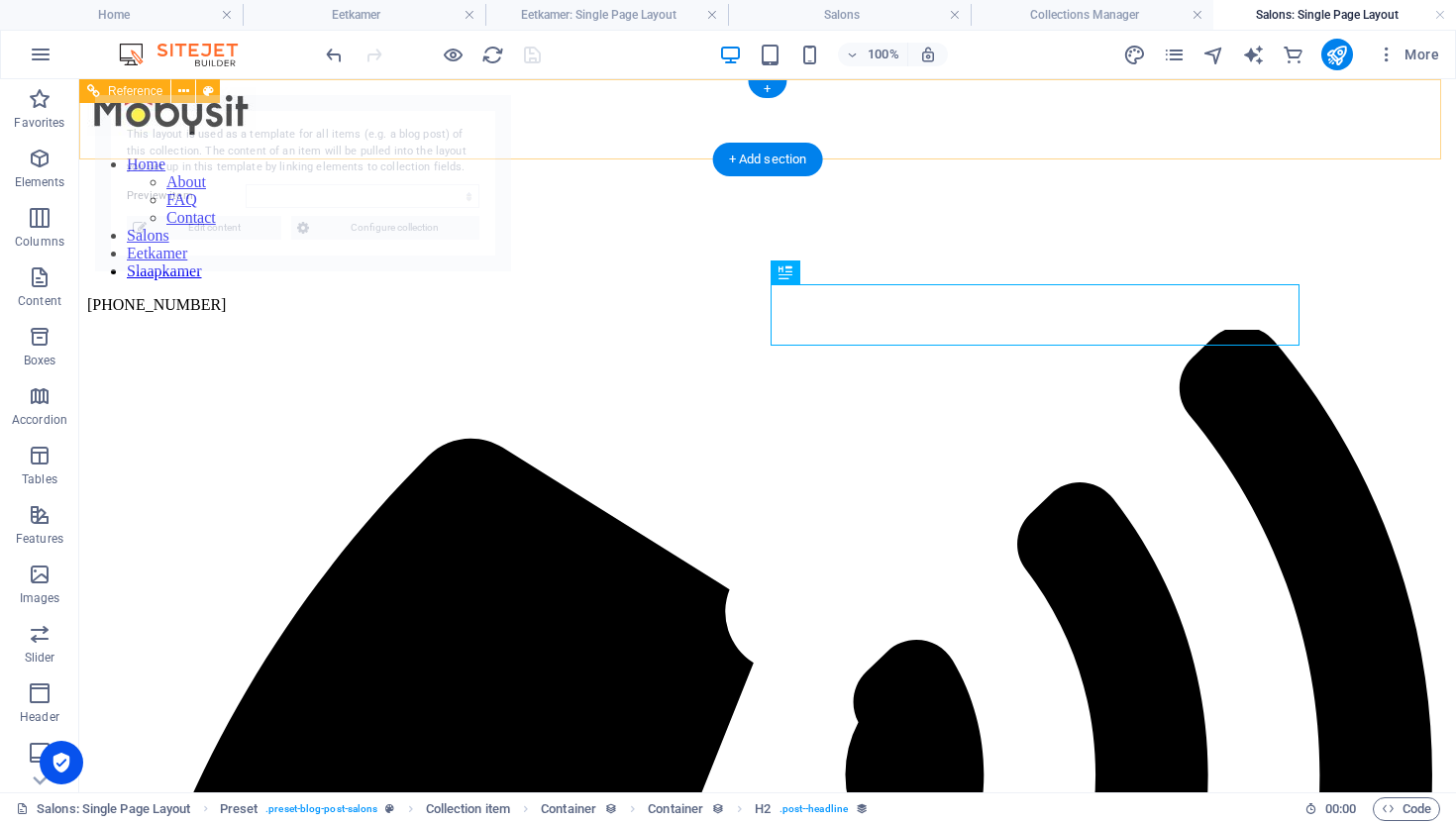 select on "686fbc503fc2de9186032713" 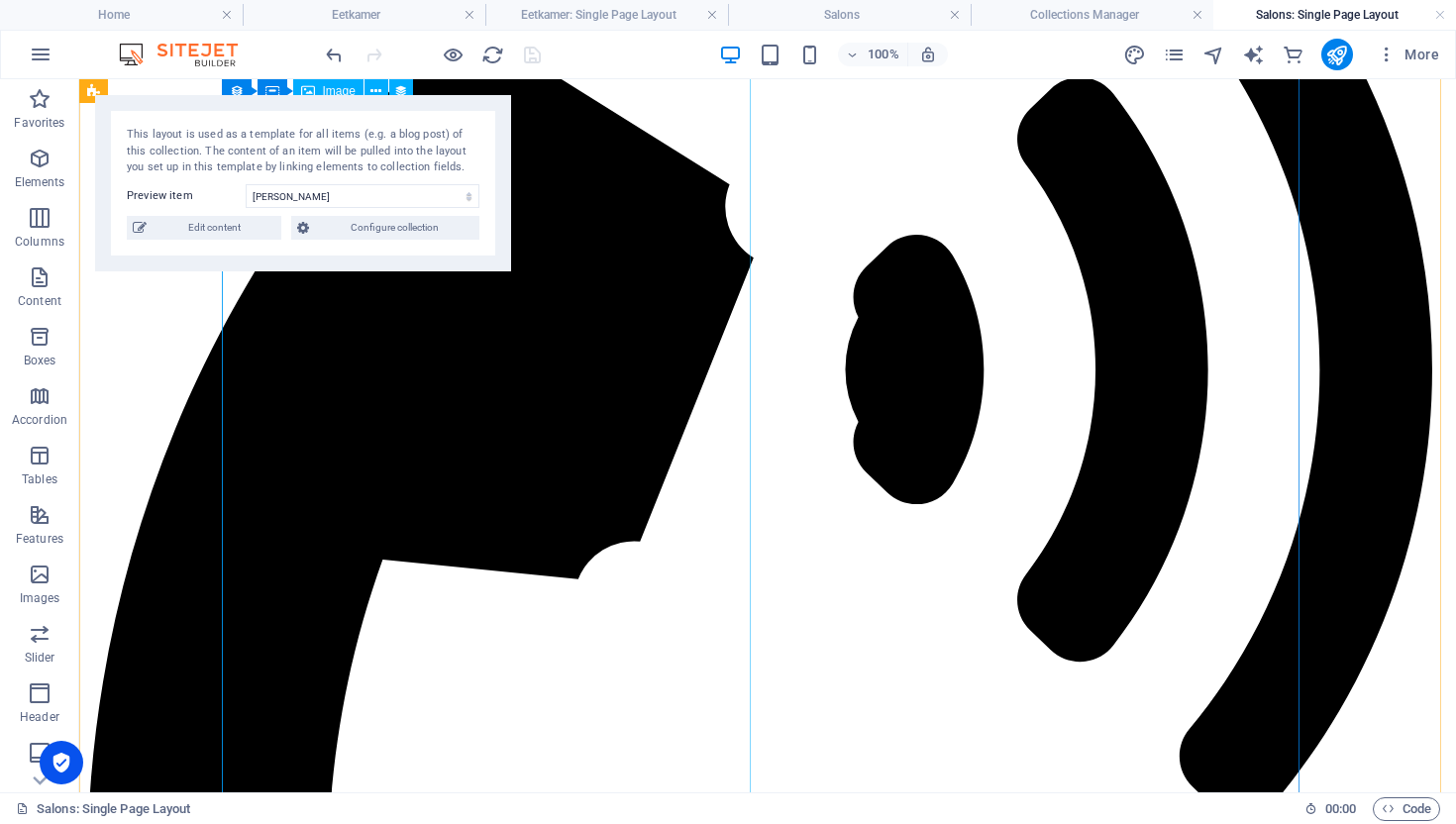 scroll, scrollTop: 0, scrollLeft: 0, axis: both 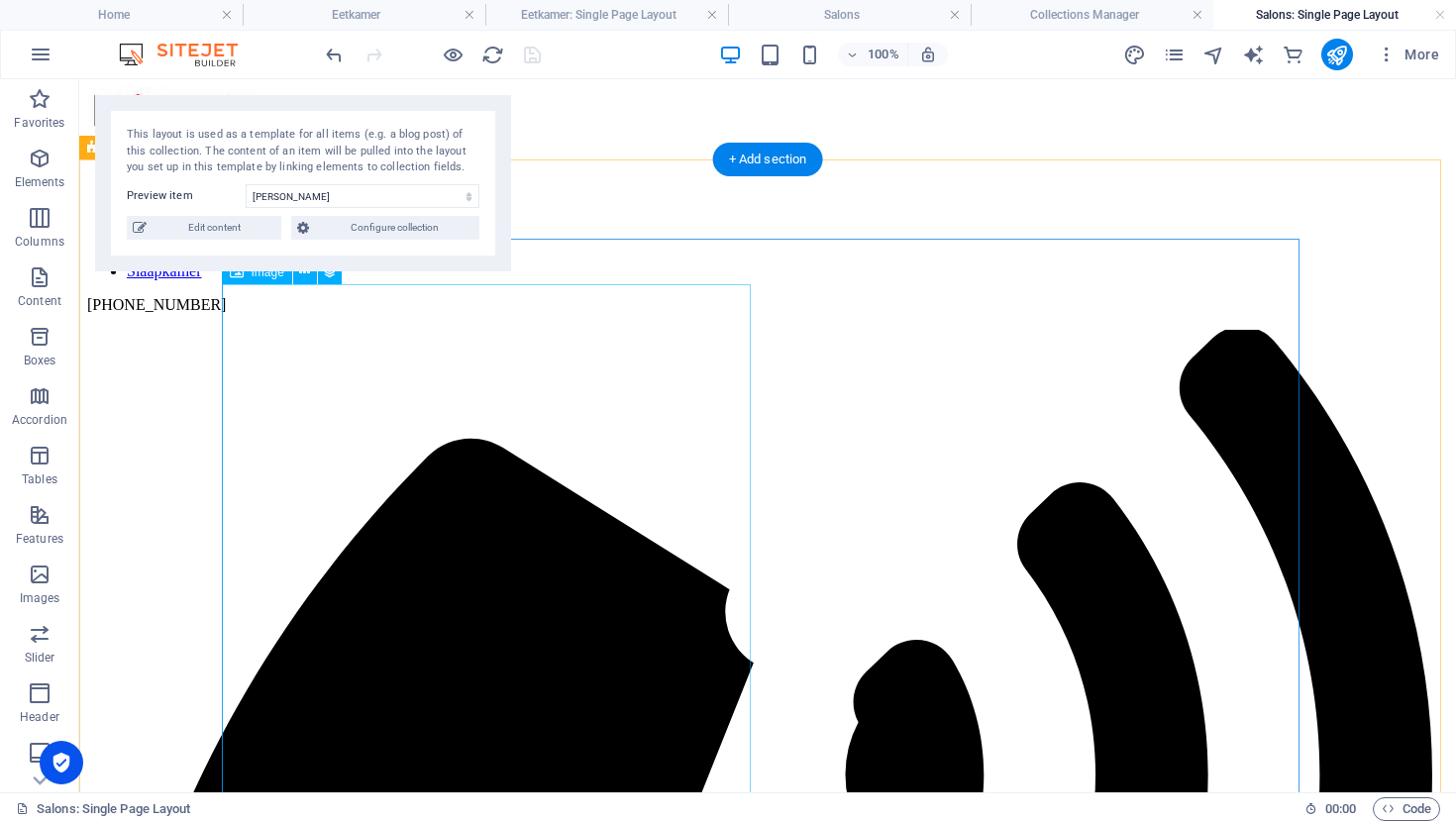 click at bounding box center [768, 2320] 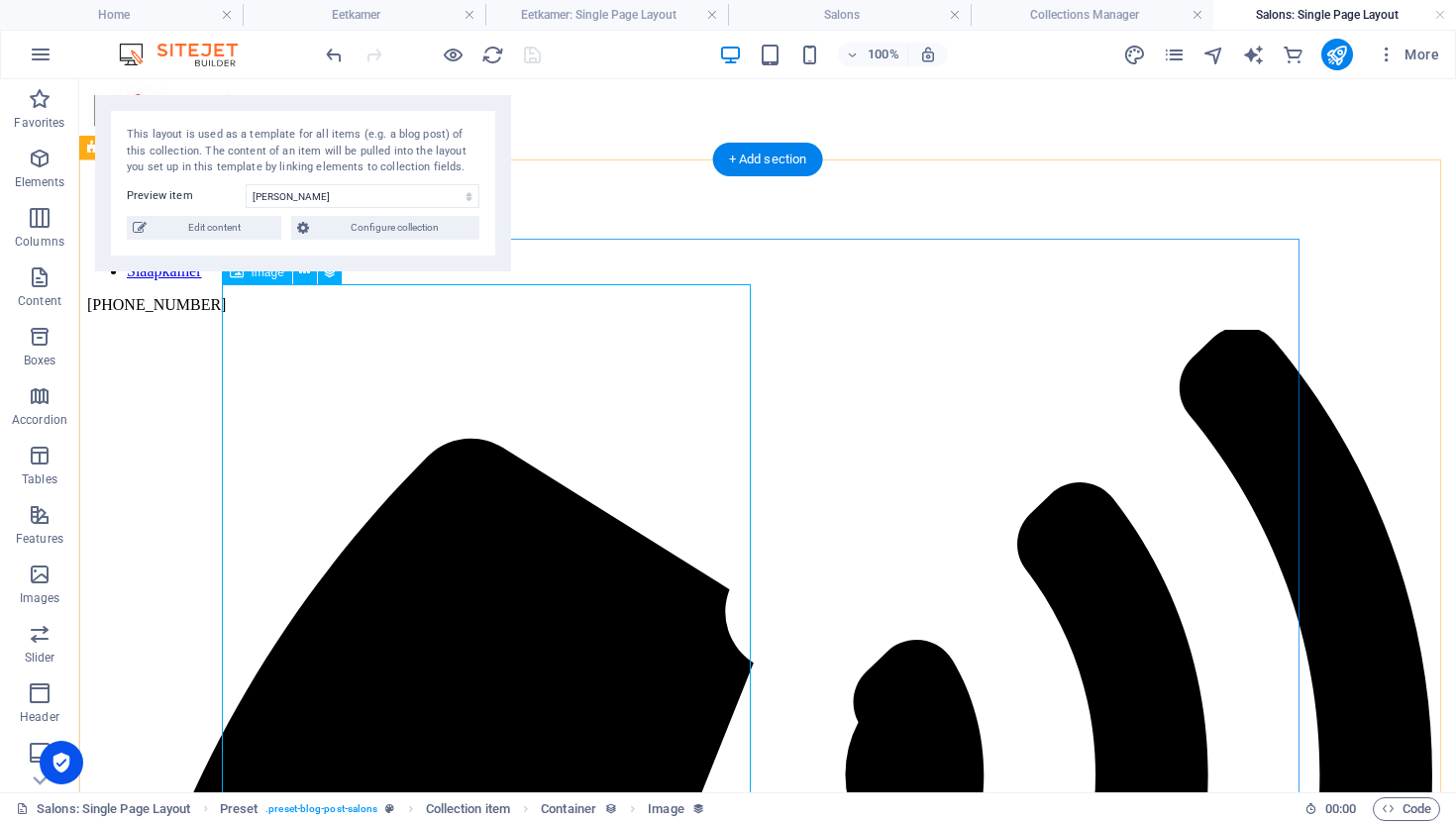 click at bounding box center [768, 2320] 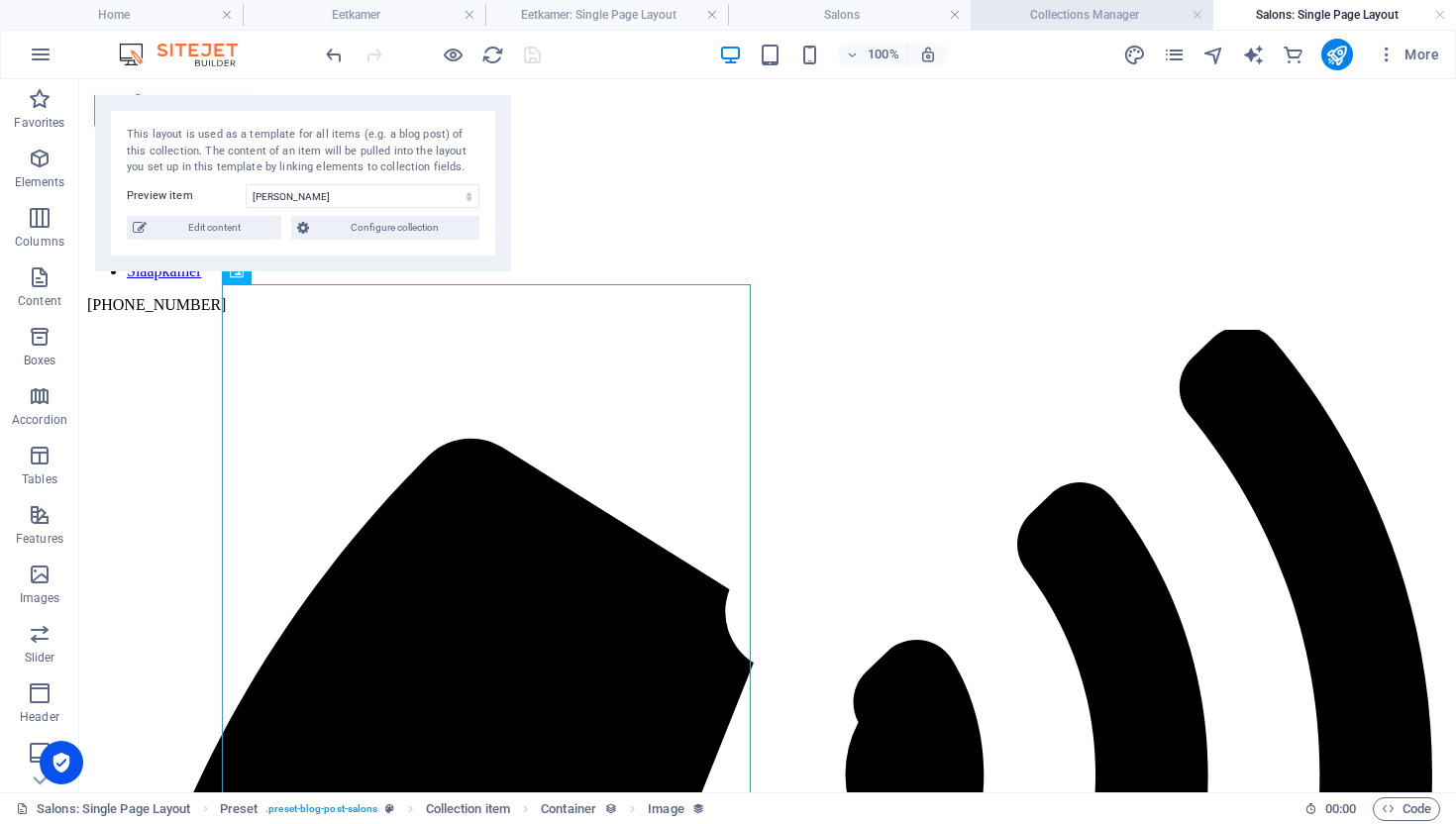 click on "Collections Manager" at bounding box center (1092, 15) 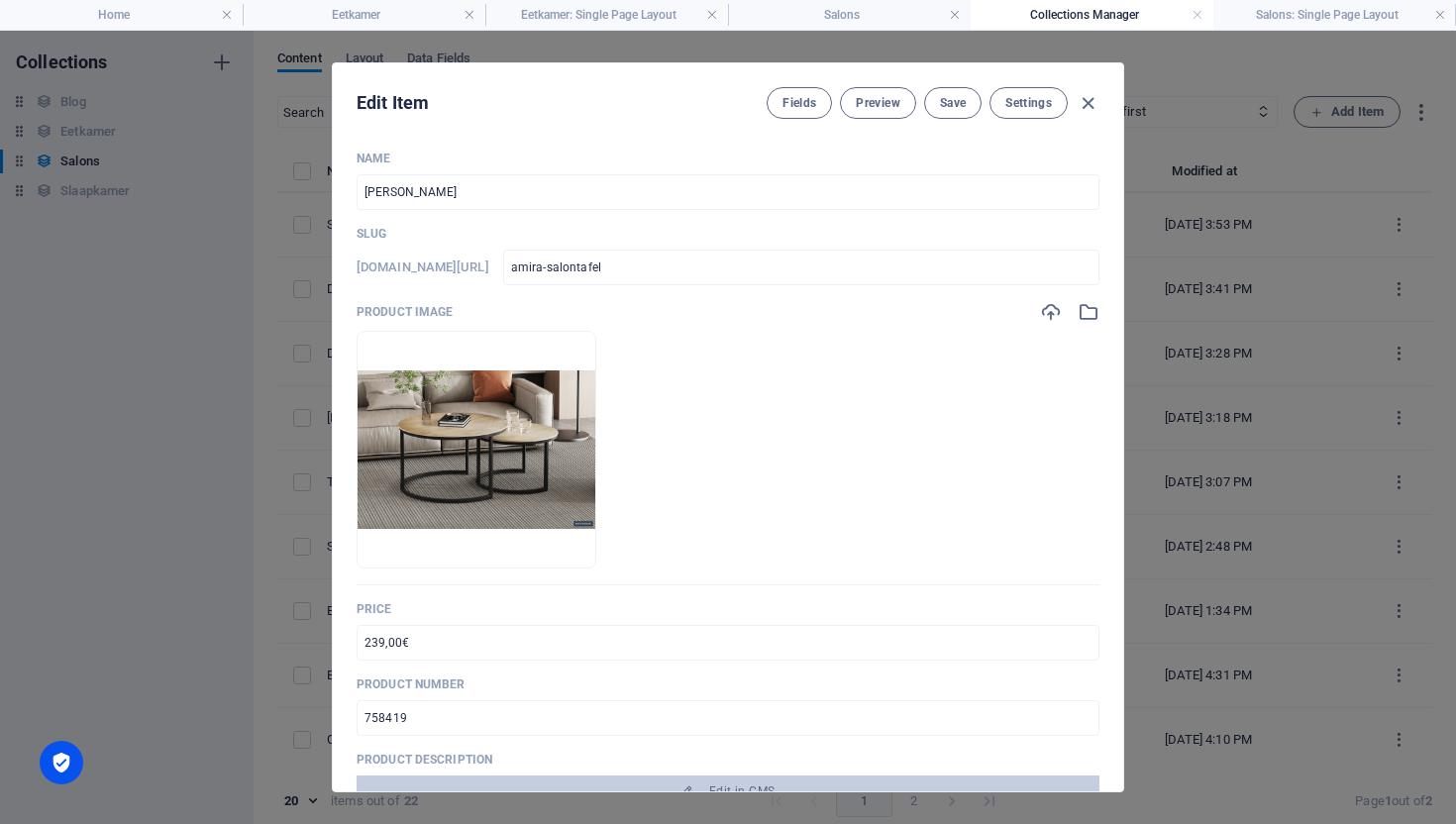 drag, startPoint x: 1084, startPoint y: 109, endPoint x: 1081, endPoint y: 122, distance: 13.341664 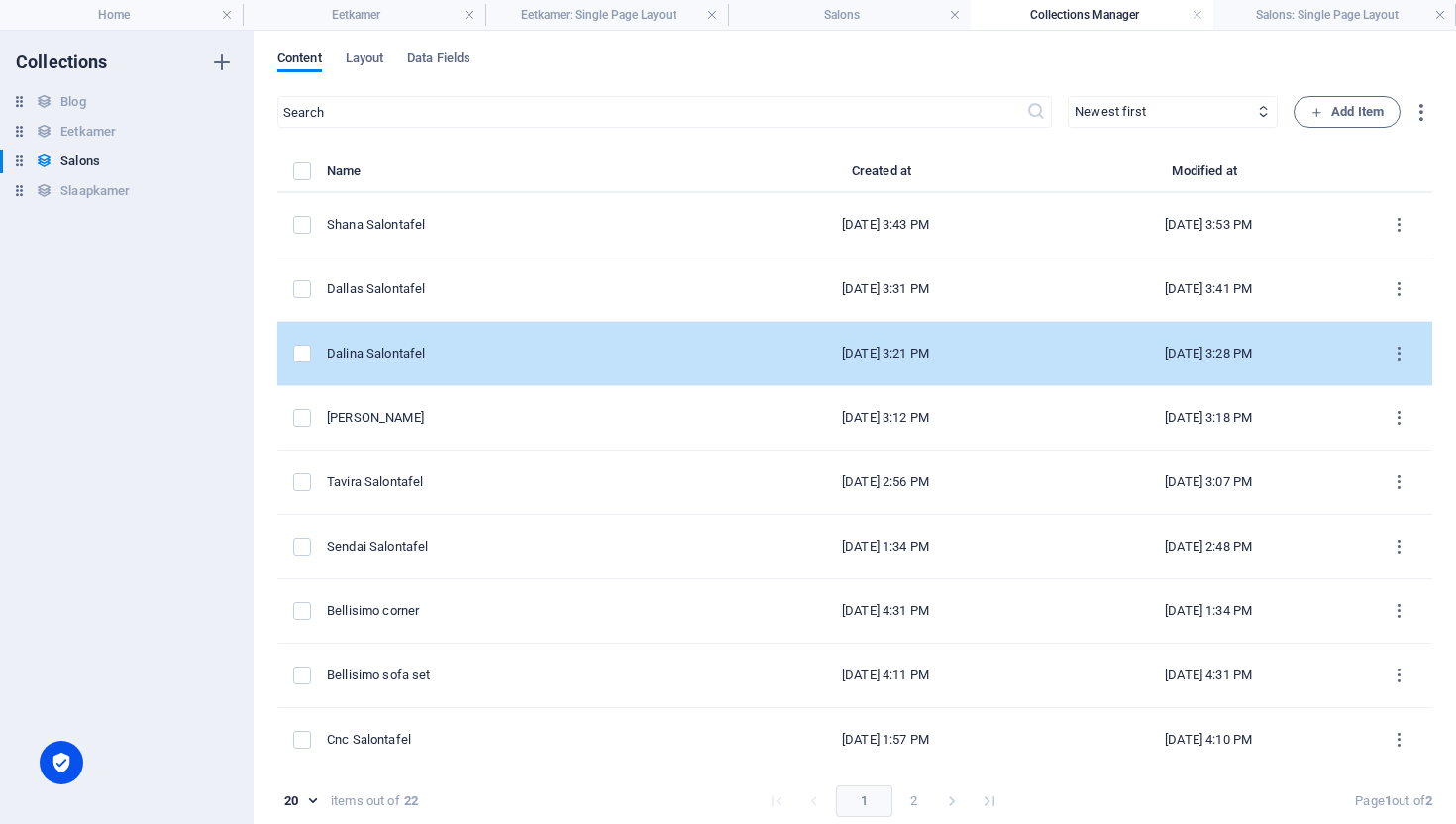 click on "Dalina Salontafel" at bounding box center [515, 354] 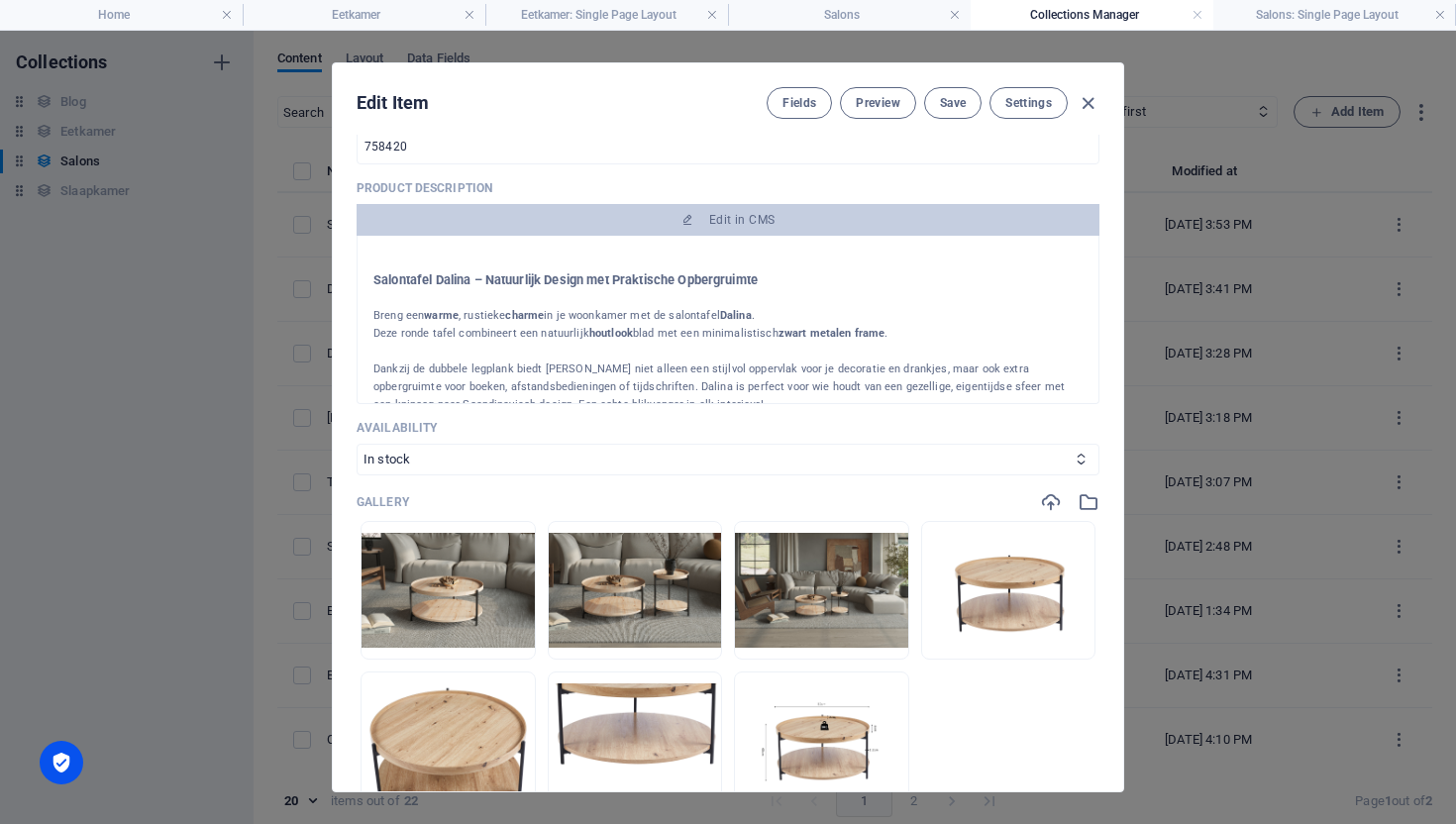 scroll, scrollTop: 782, scrollLeft: 0, axis: vertical 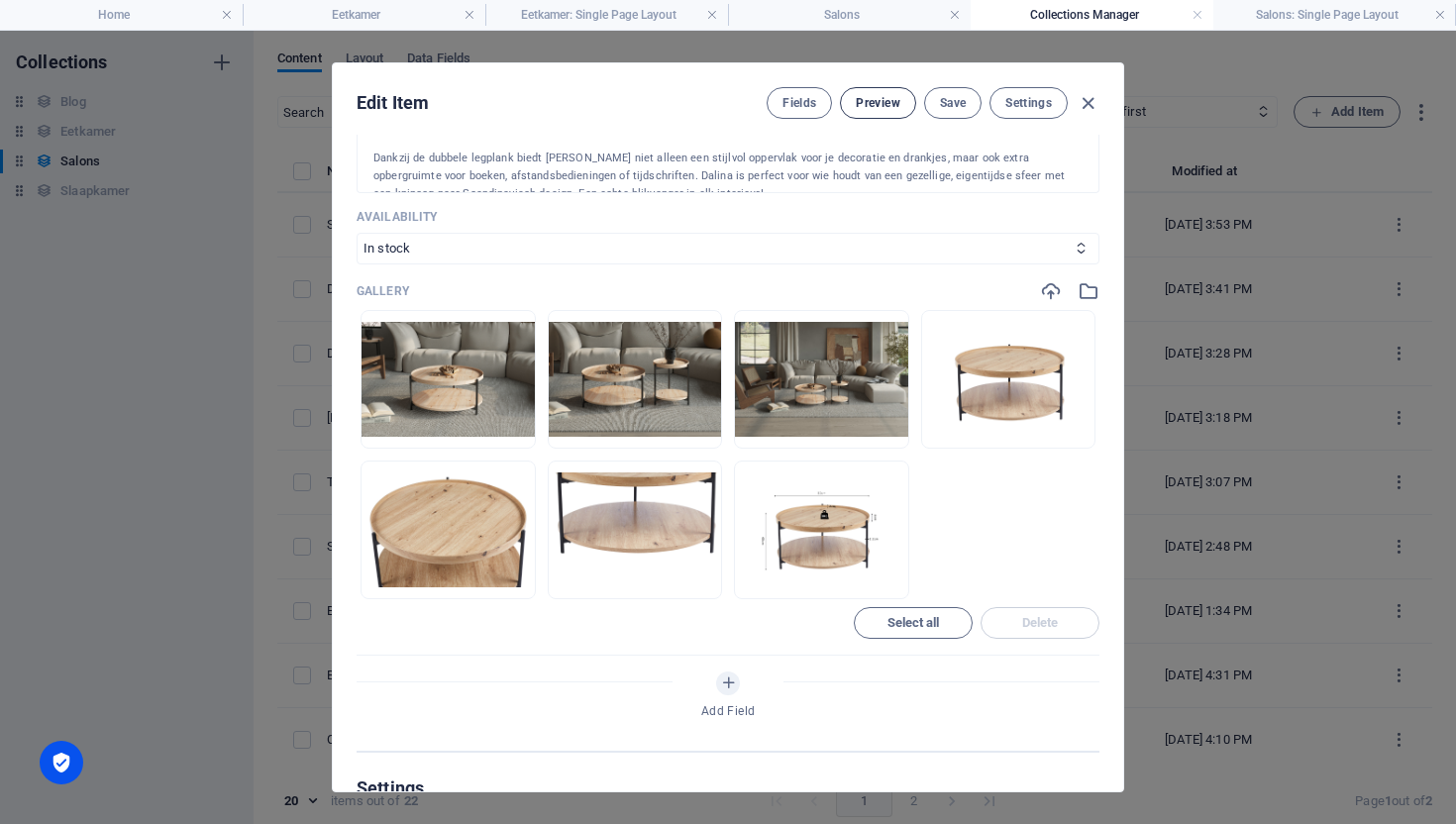 click on "Preview" at bounding box center (878, 103) 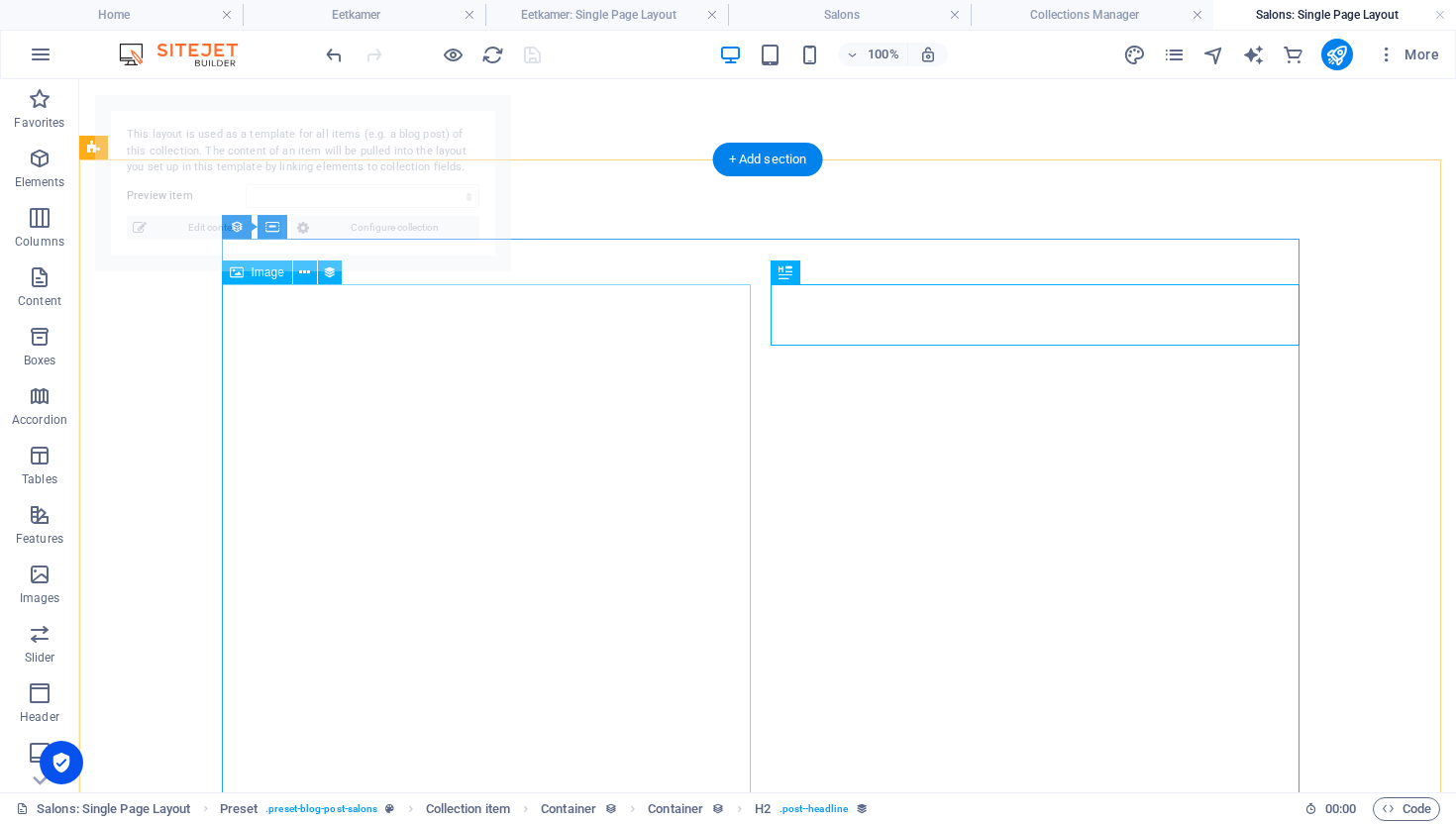 select on "686fbe41882f5995390dfea2" 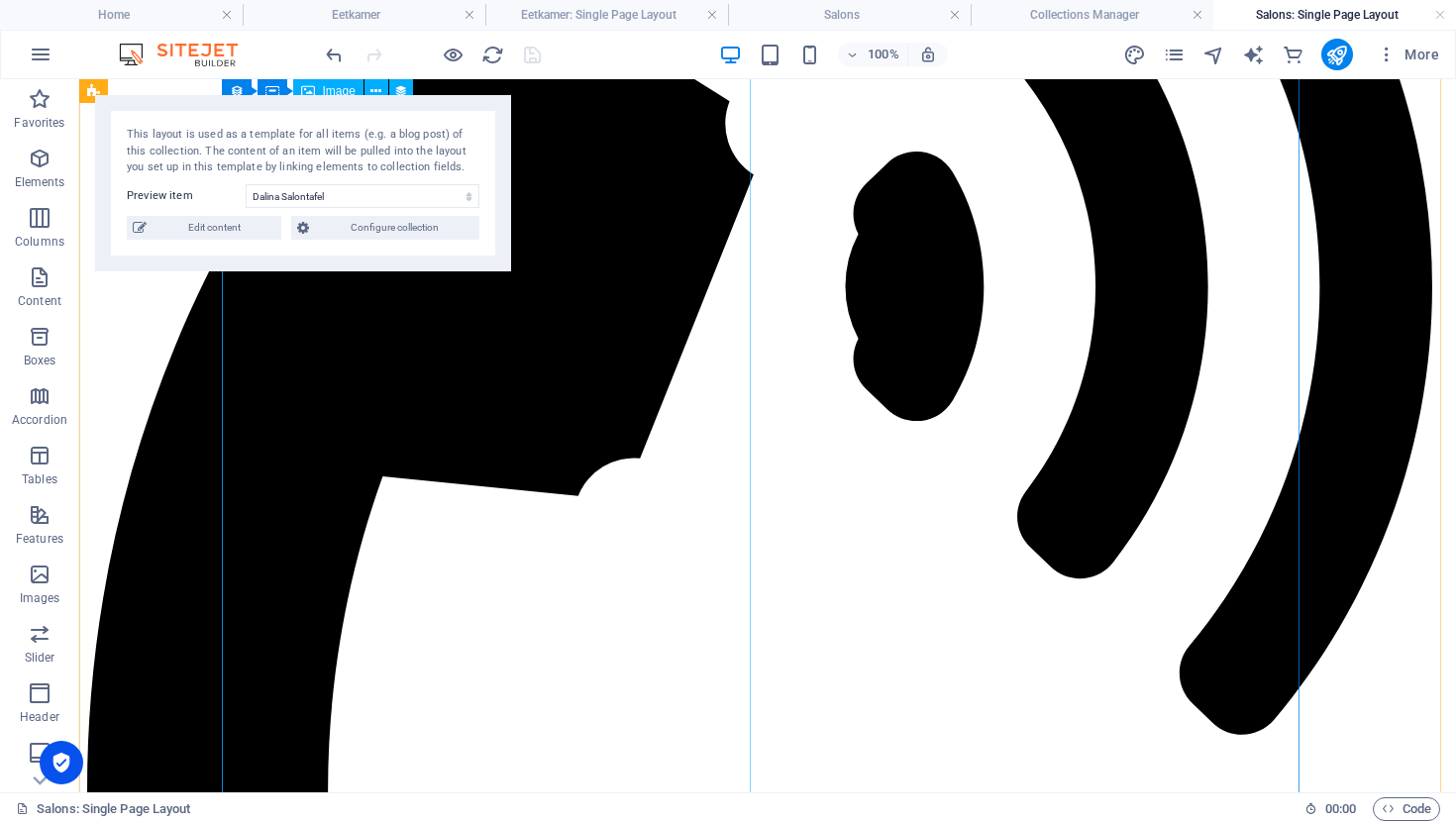 scroll, scrollTop: 0, scrollLeft: 0, axis: both 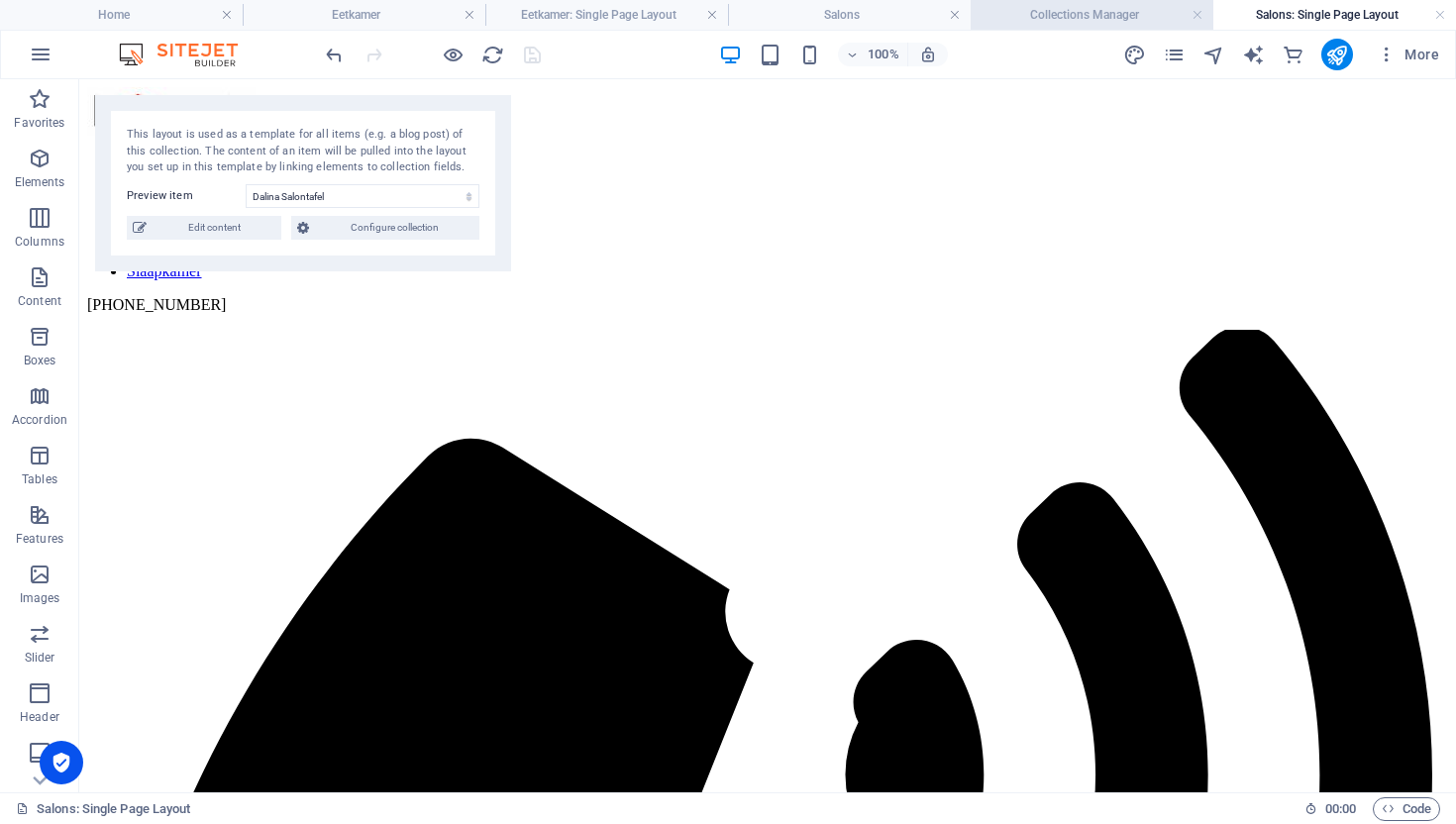 click on "Collections Manager" at bounding box center [1092, 15] 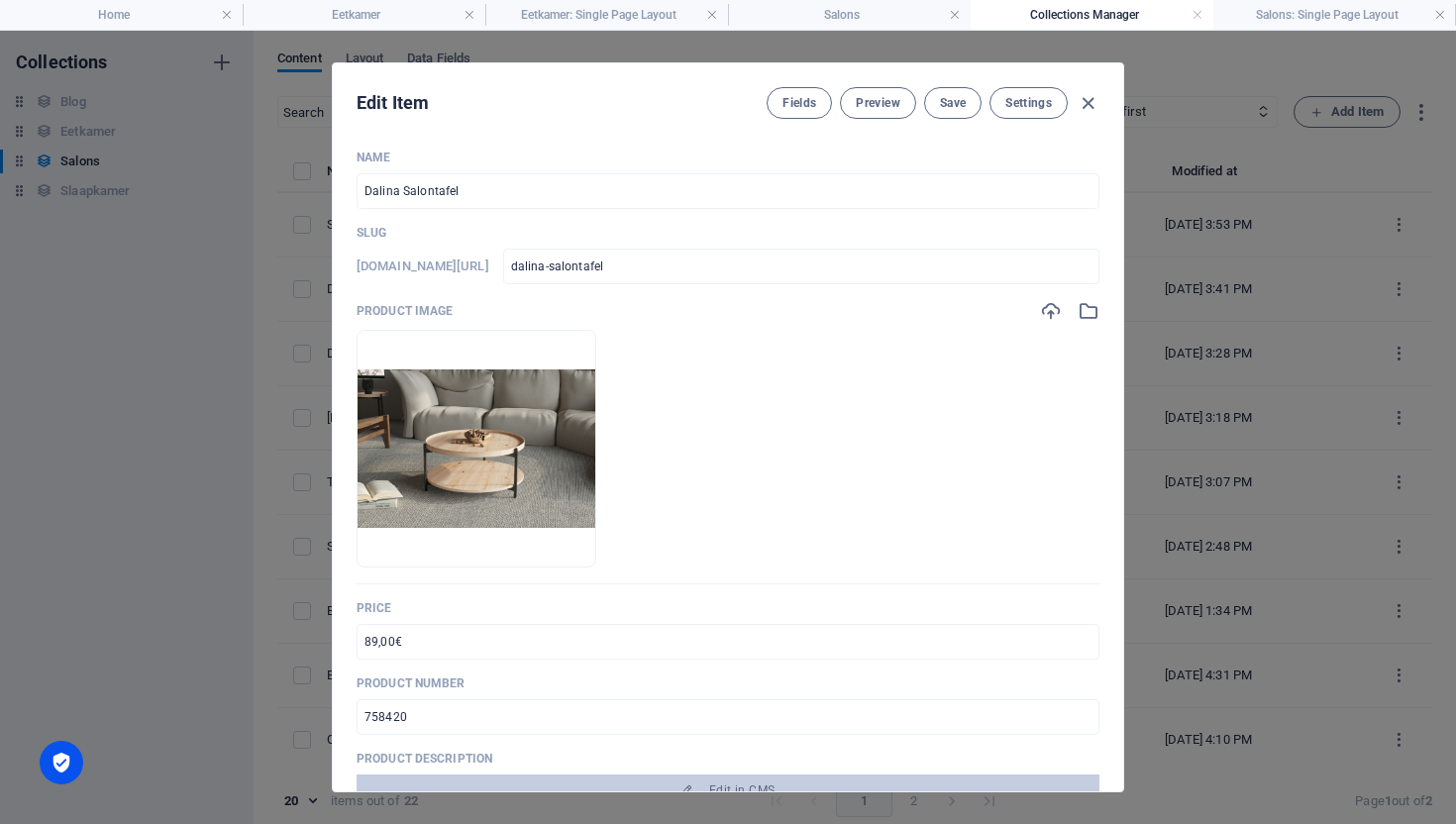 scroll, scrollTop: 0, scrollLeft: 0, axis: both 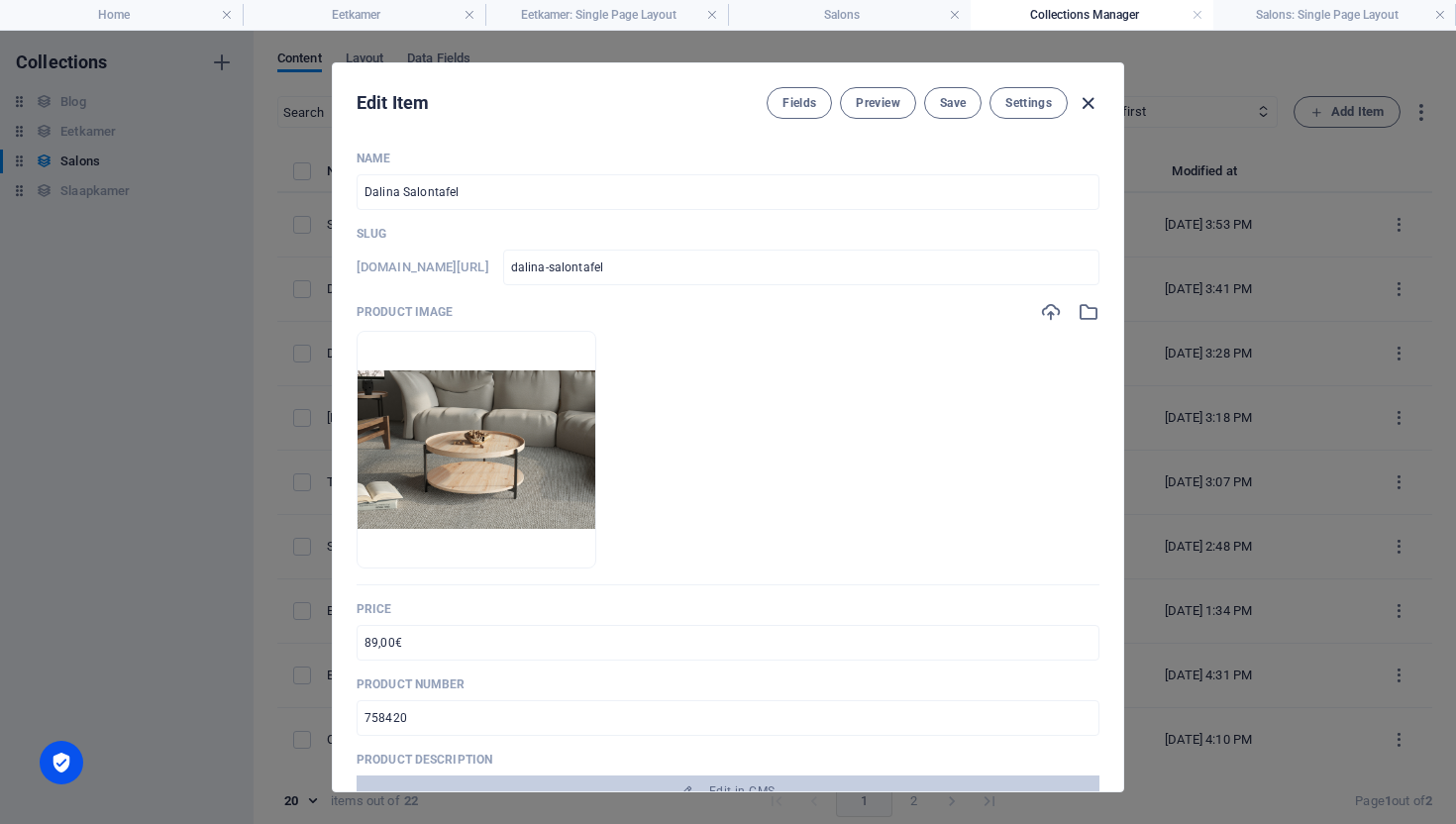 click at bounding box center (1088, 103) 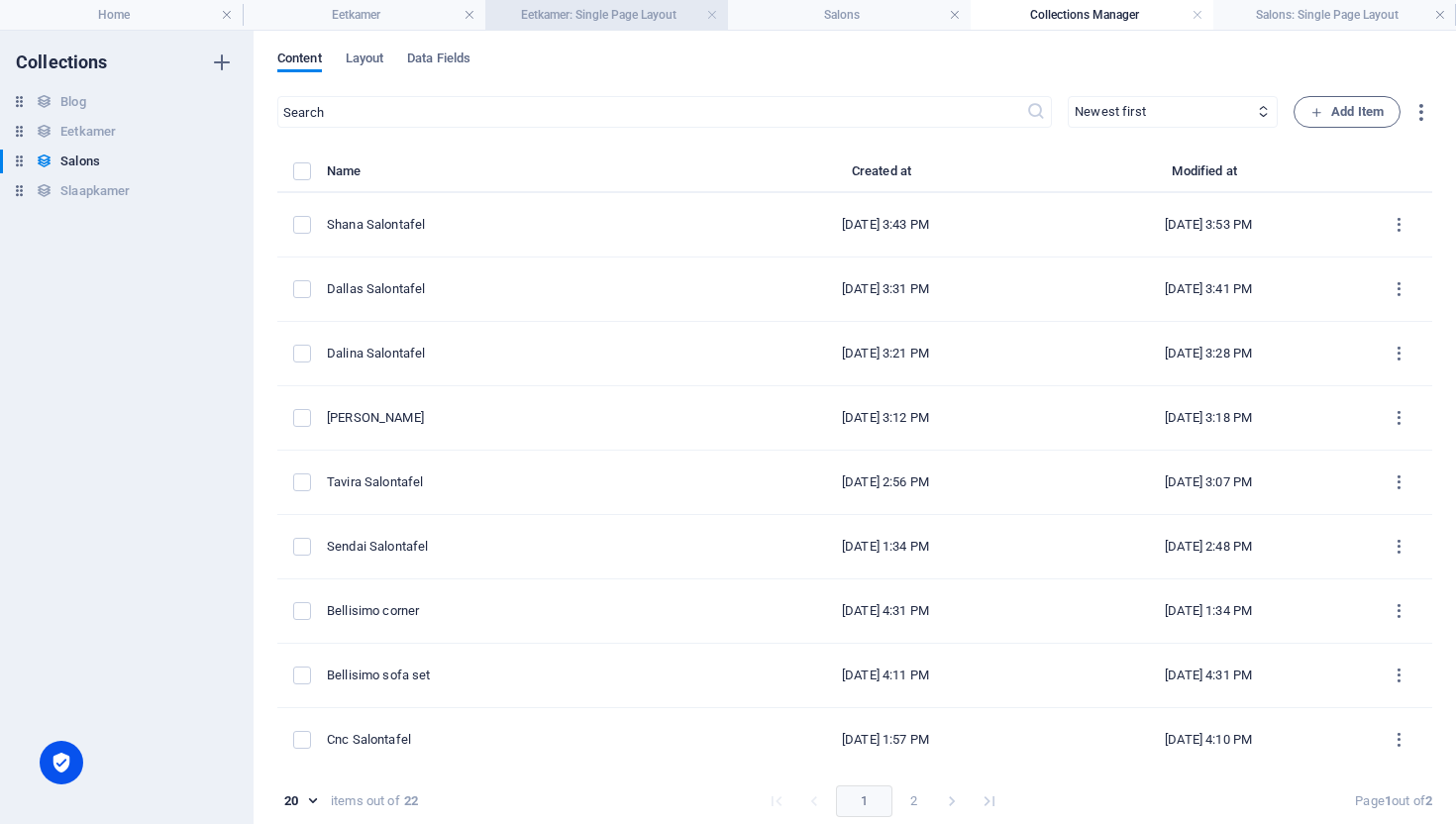 click on "Eetkamer: Single Page Layout" at bounding box center (606, 15) 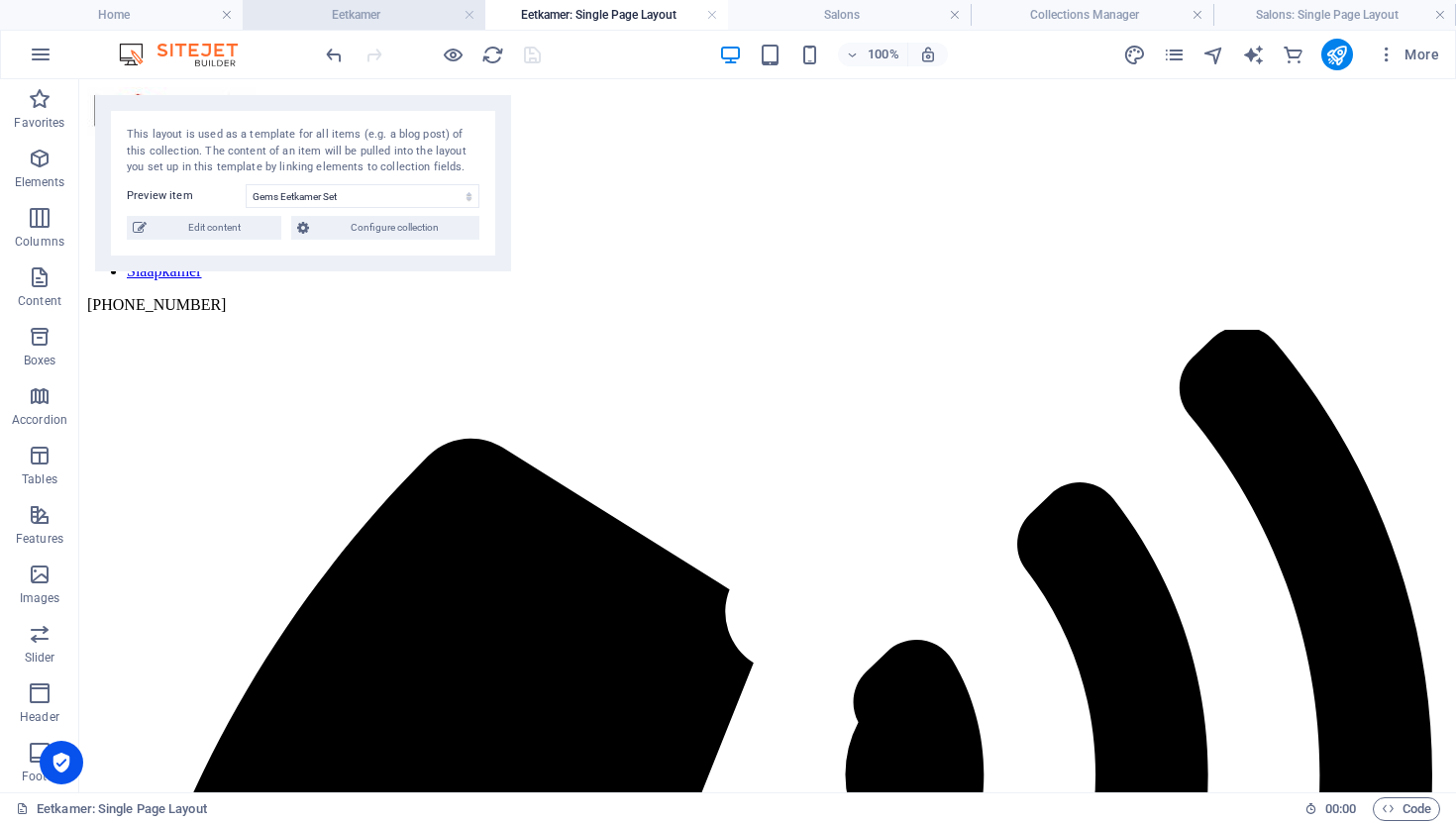 click on "Eetkamer" at bounding box center [364, 15] 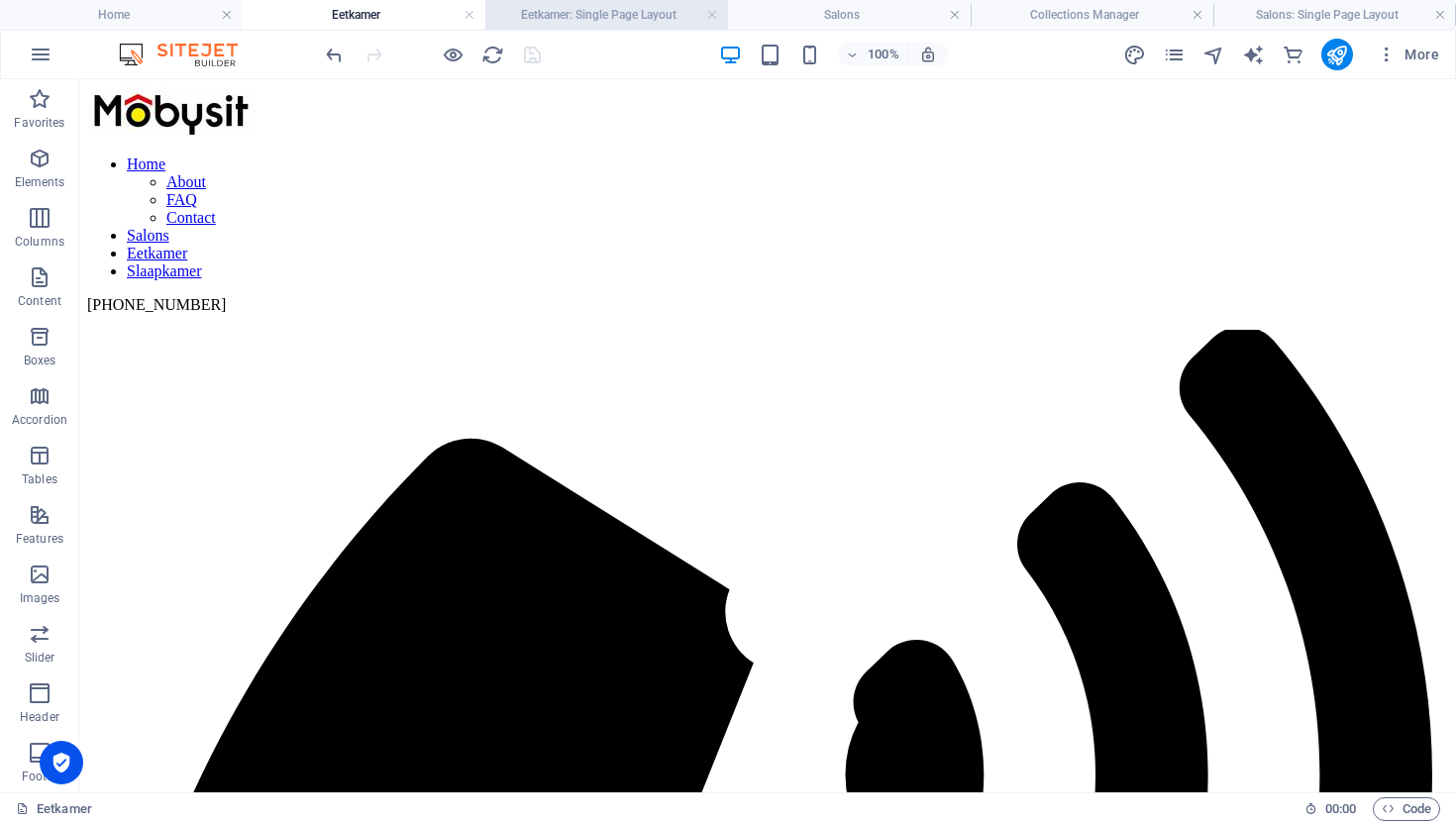 click on "Eetkamer: Single Page Layout" at bounding box center (606, 15) 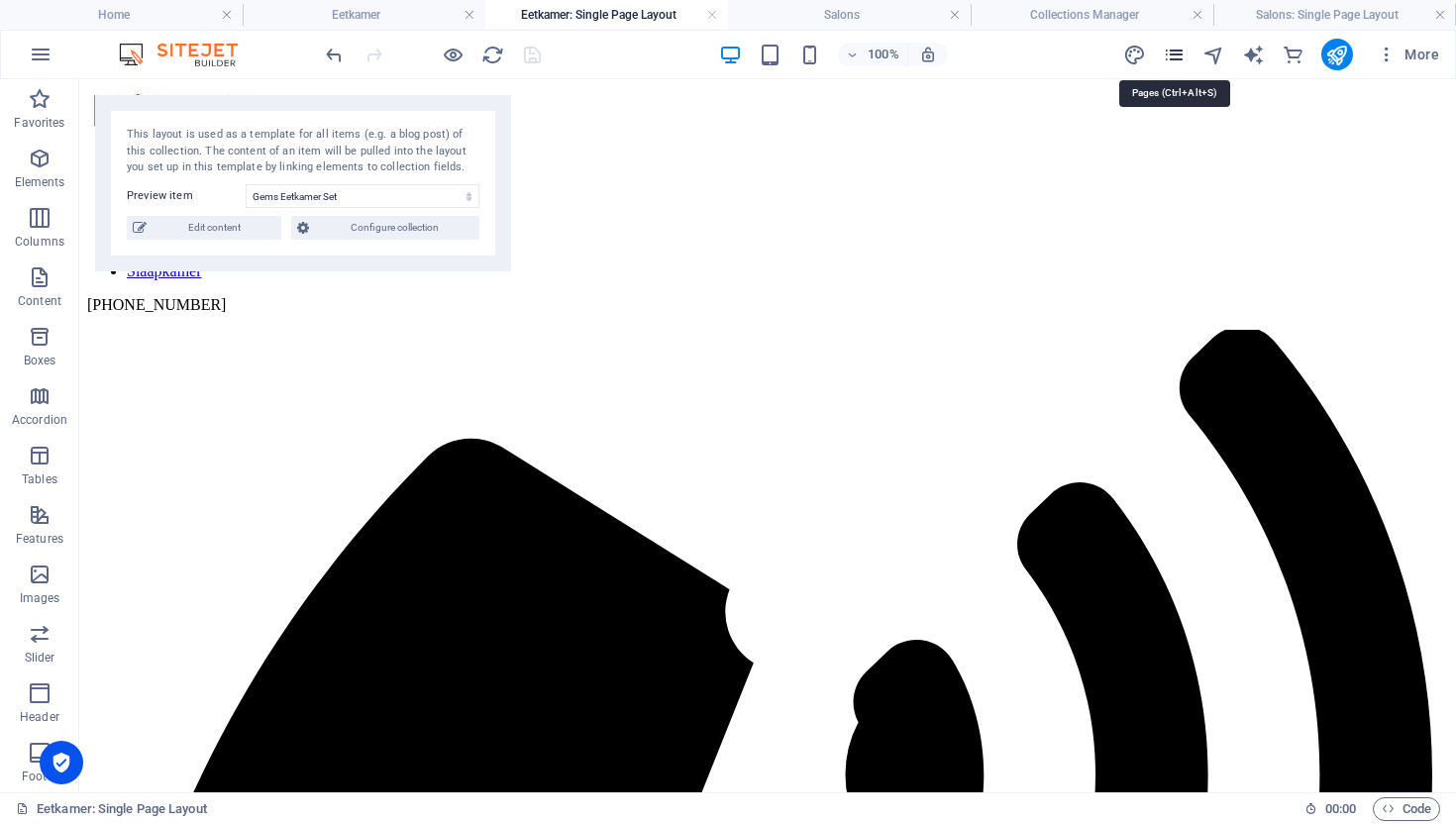 click at bounding box center (1174, 54) 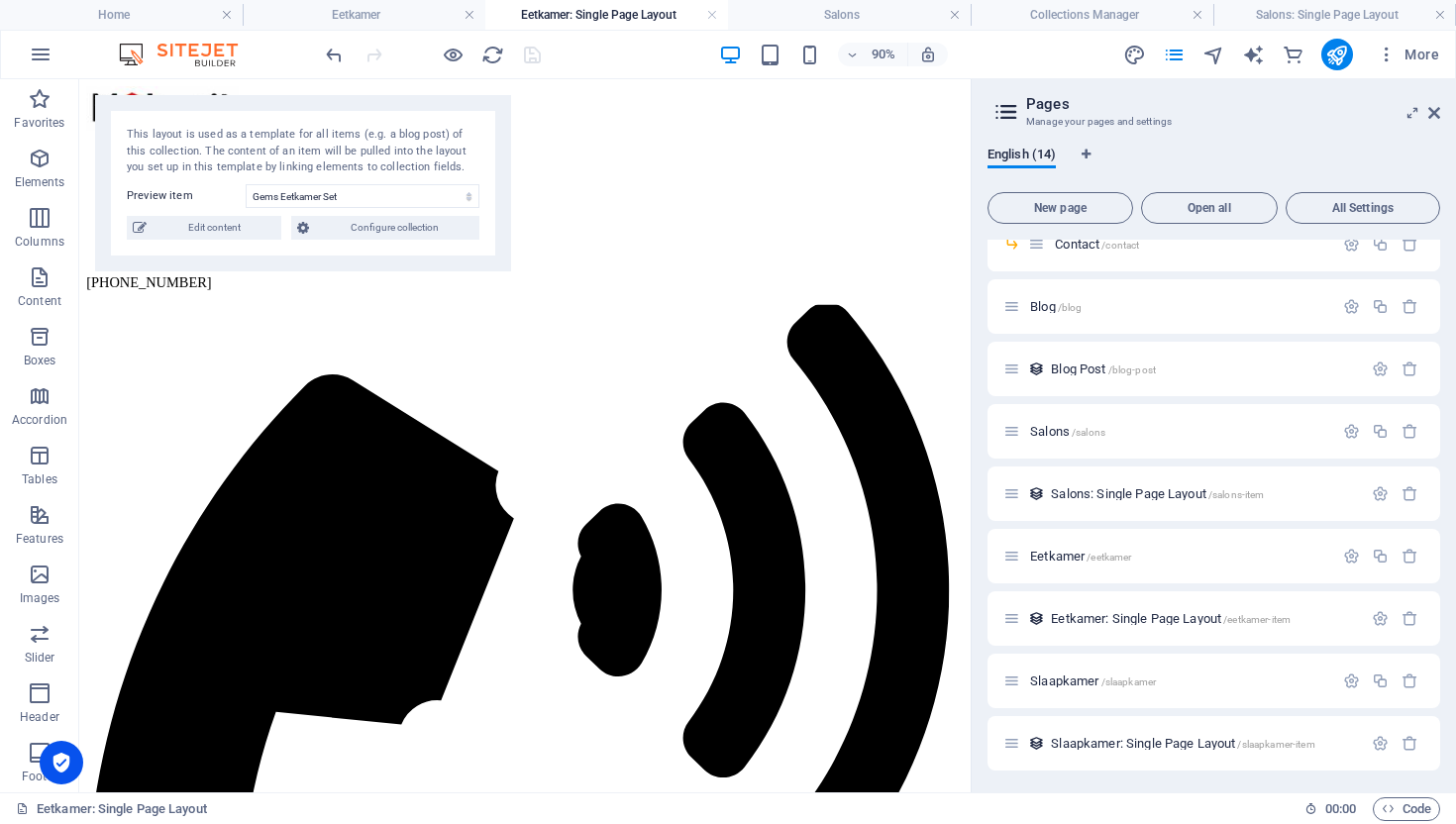scroll, scrollTop: 218, scrollLeft: 0, axis: vertical 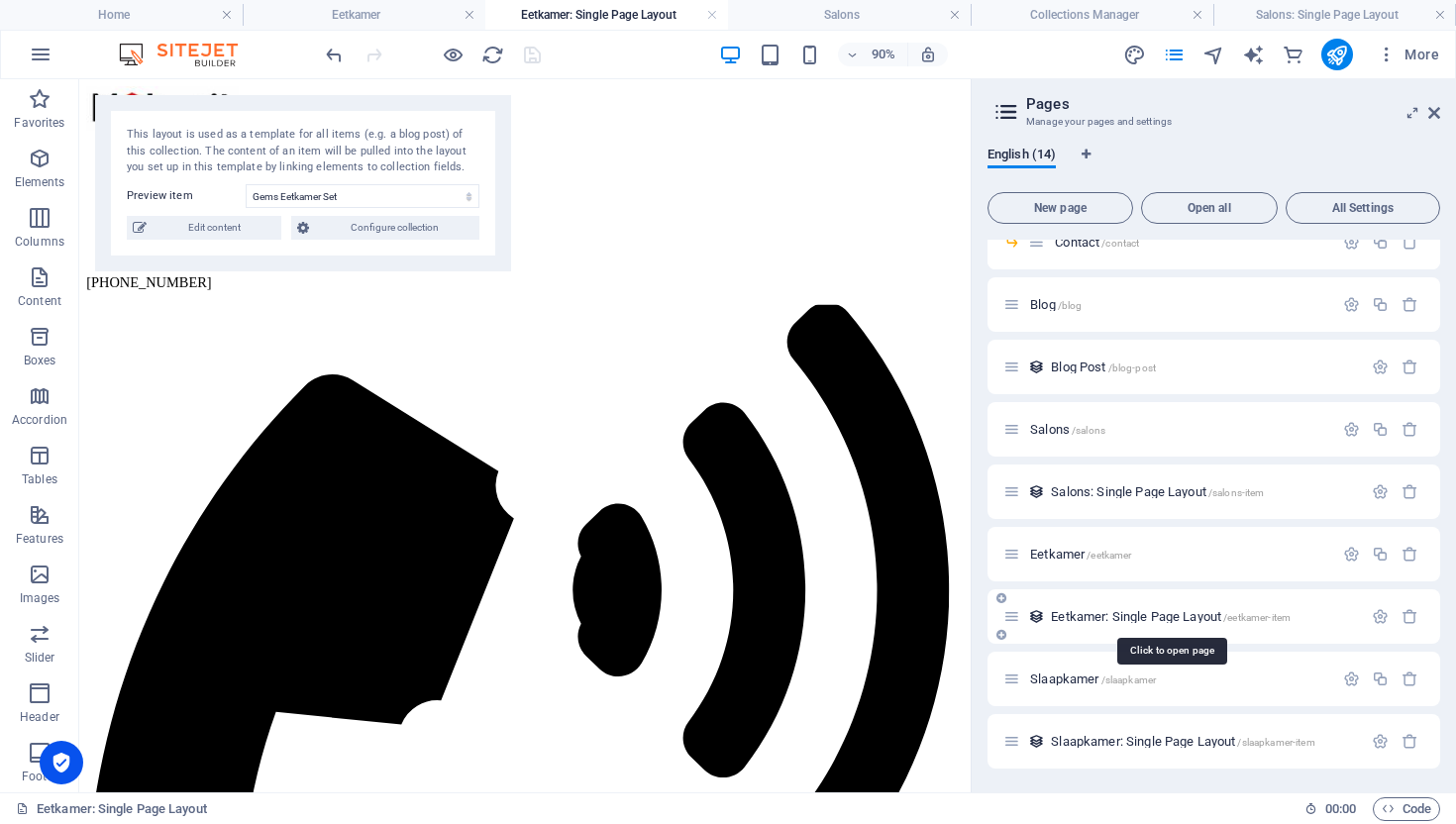 click on "Eetkamer: Single Page Layout /eetkamer-item" at bounding box center (1171, 616) 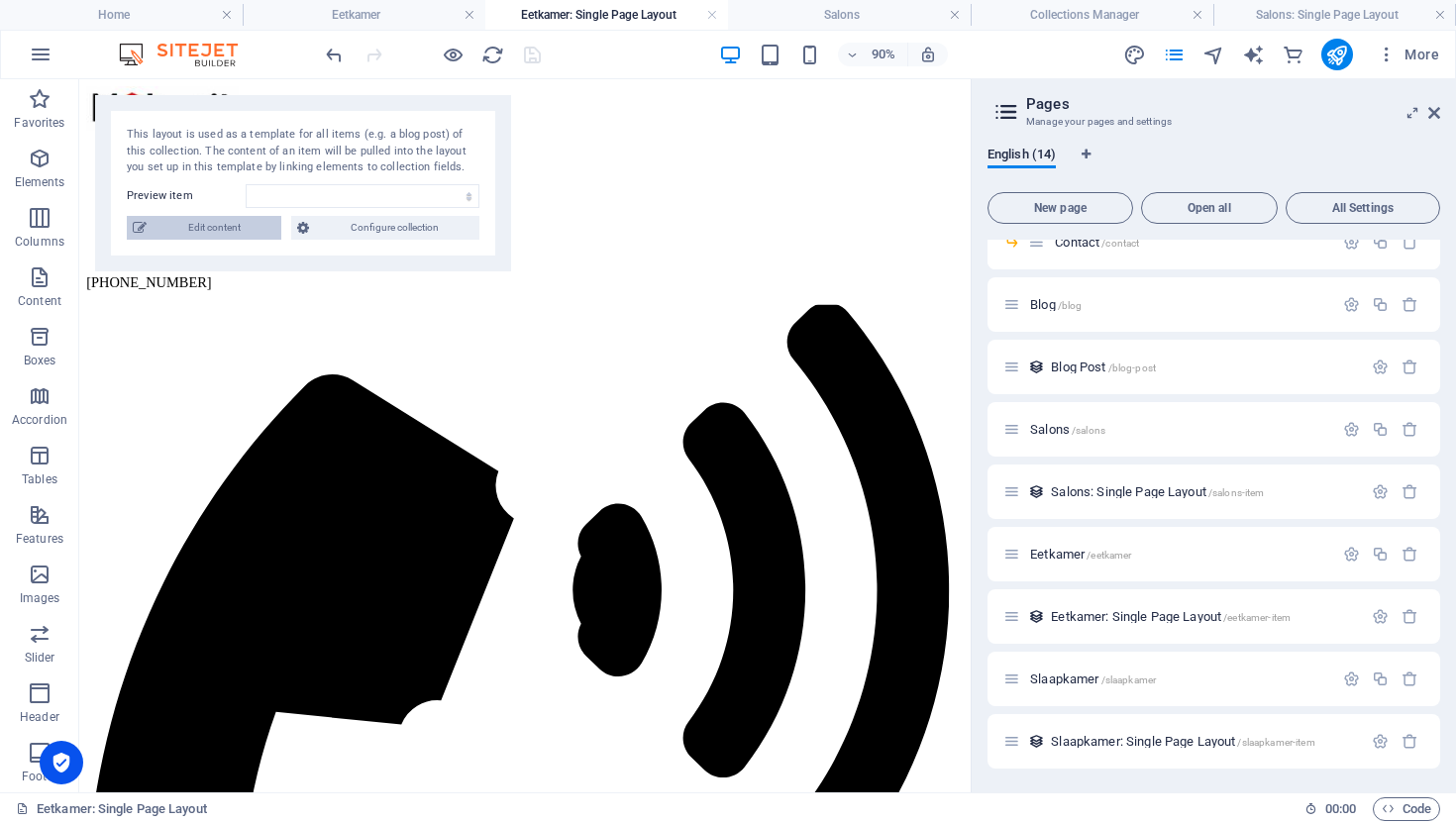 click on "Edit content" at bounding box center [214, 228] 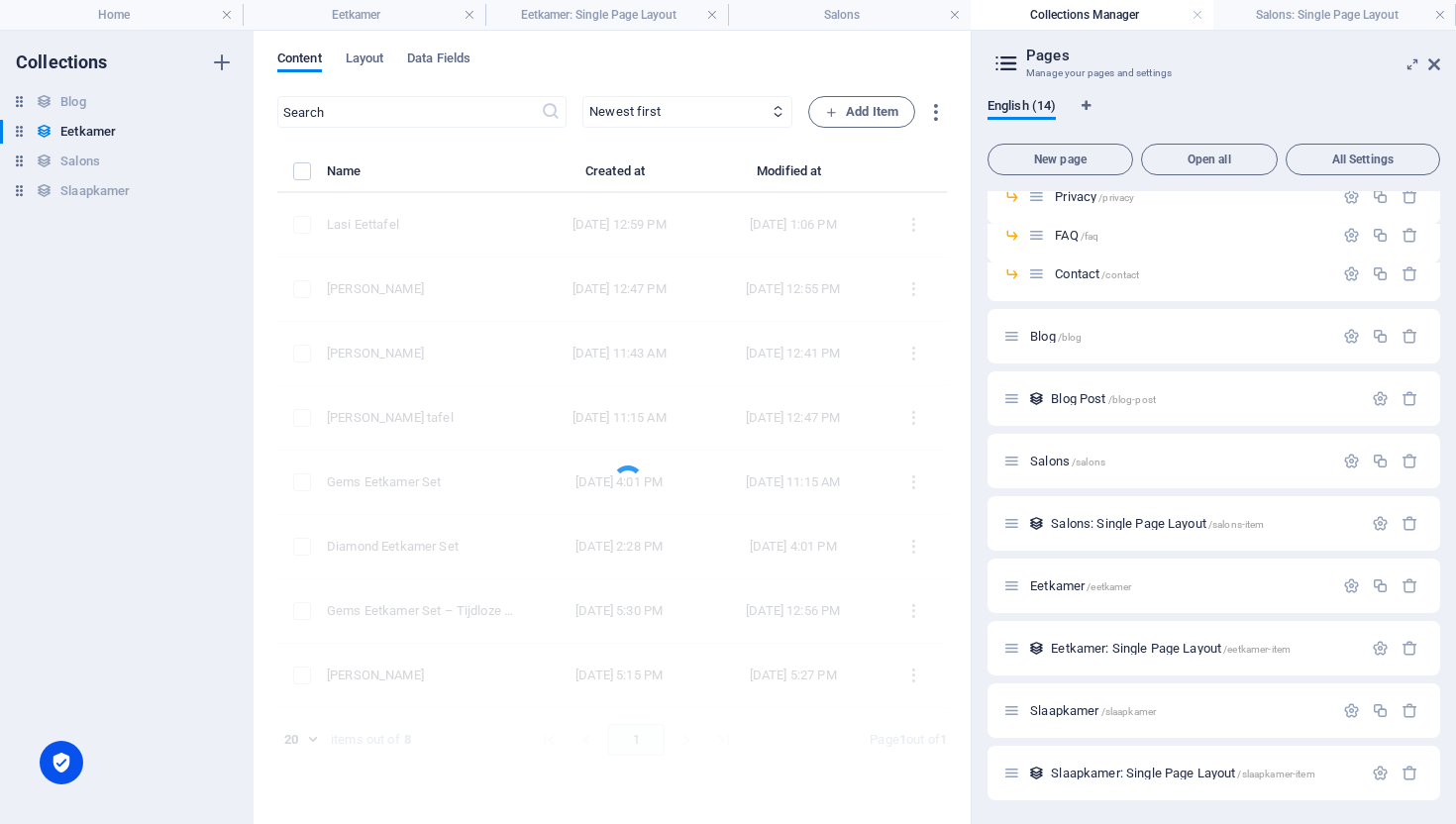 scroll, scrollTop: 138, scrollLeft: 0, axis: vertical 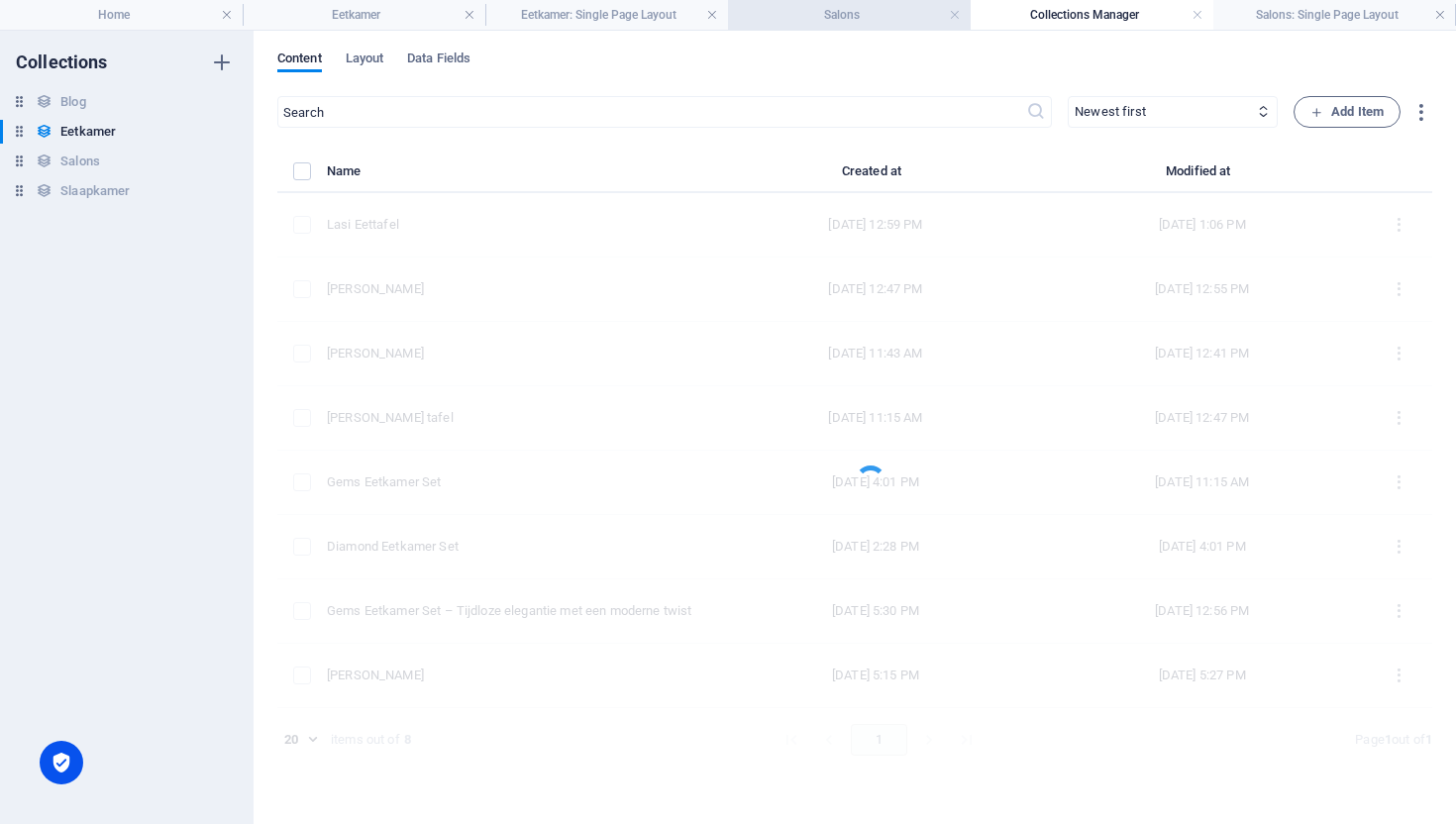 click on "Salons" at bounding box center (849, 15) 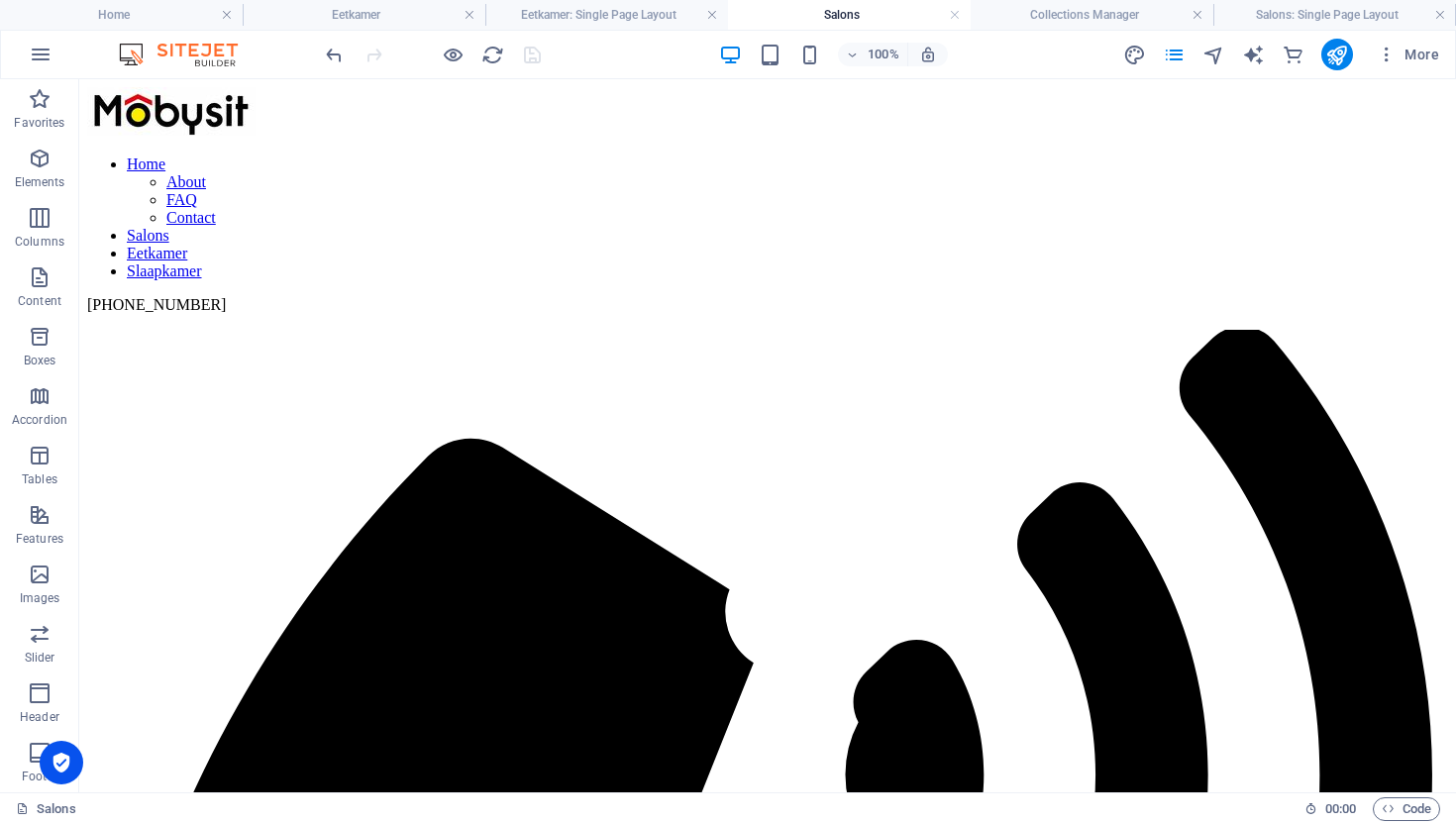 click on "100% More" at bounding box center (884, 54) 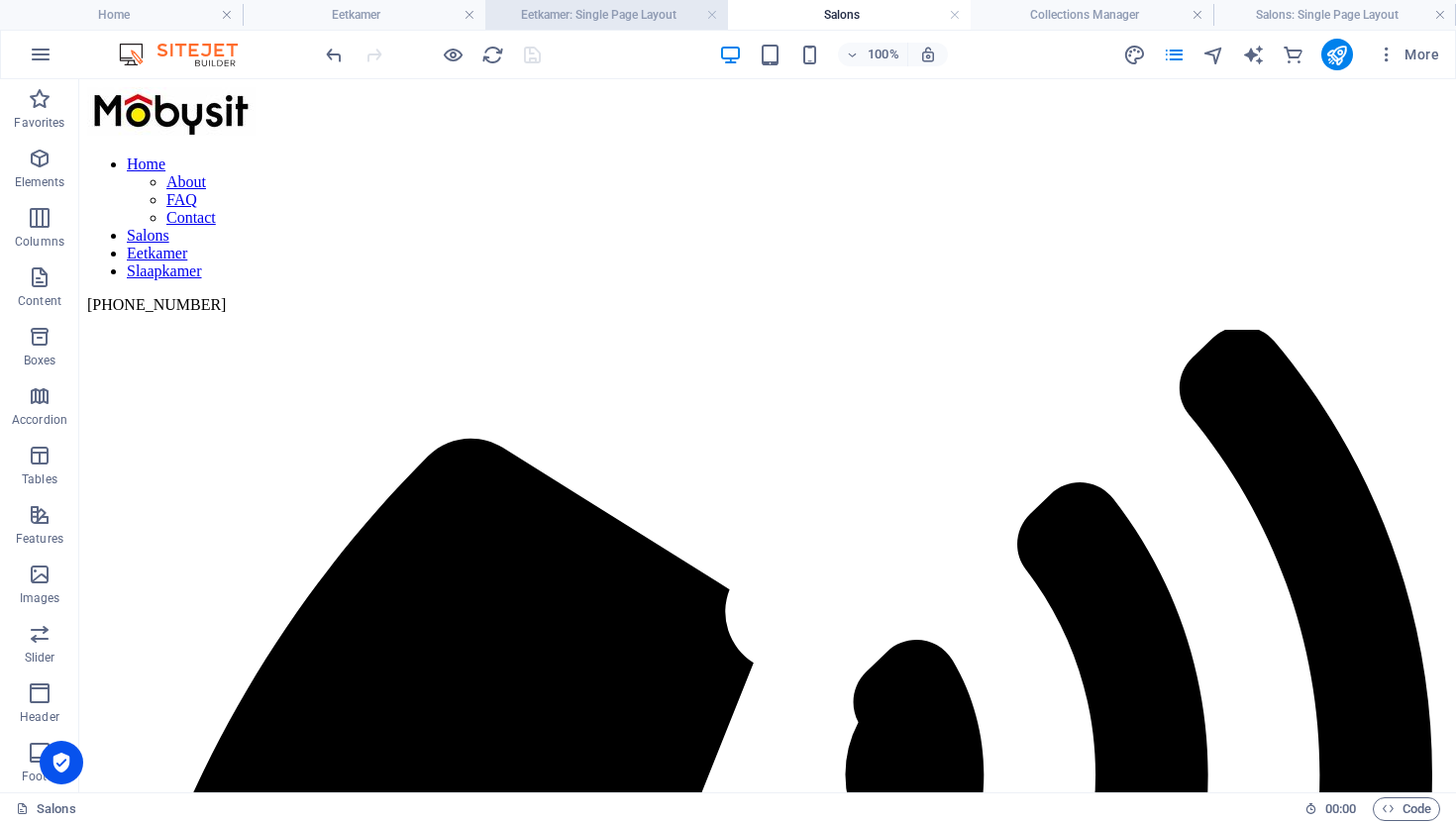 click on "Eetkamer: Single Page Layout" at bounding box center (606, 15) 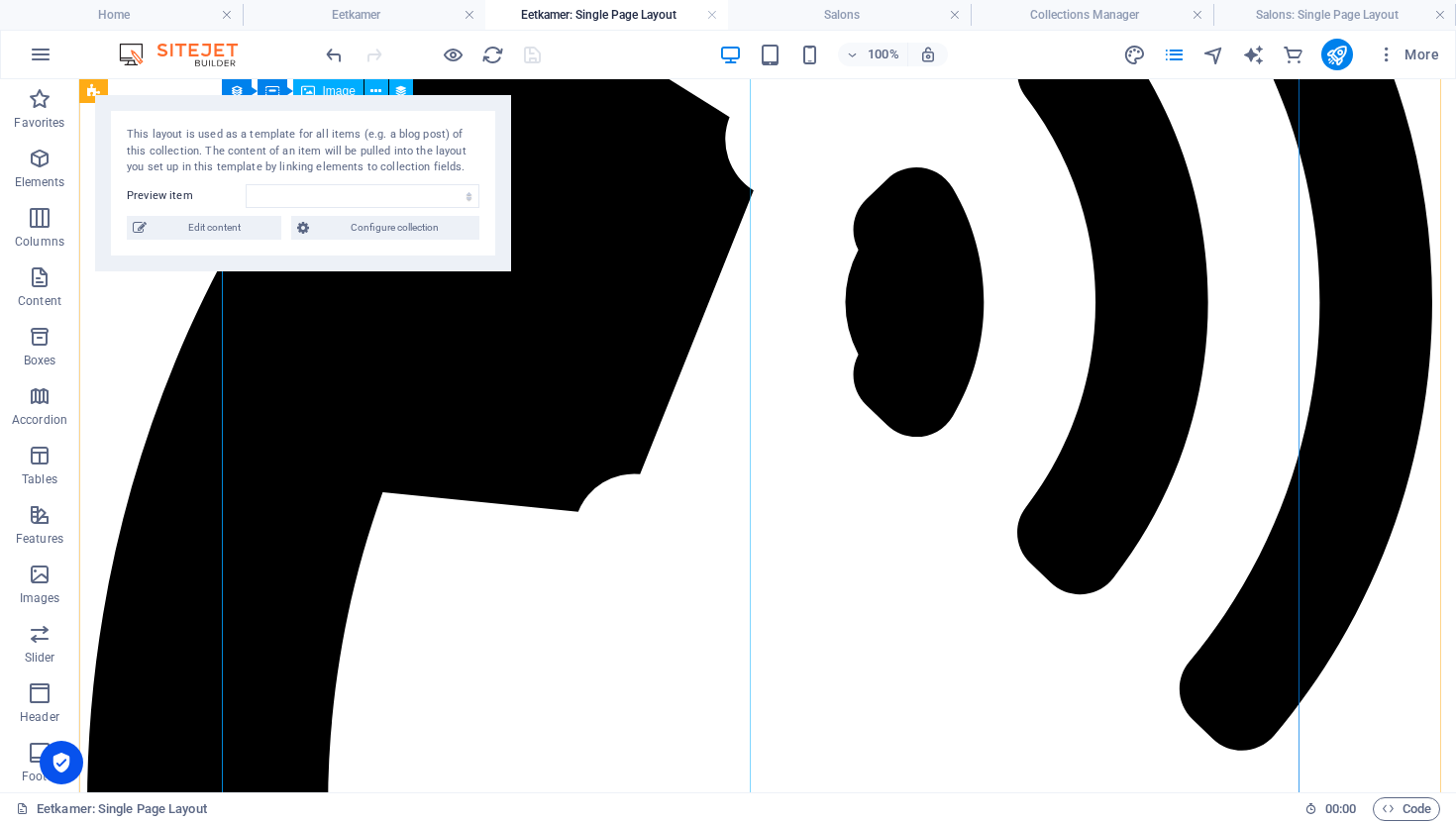 scroll, scrollTop: 0, scrollLeft: 0, axis: both 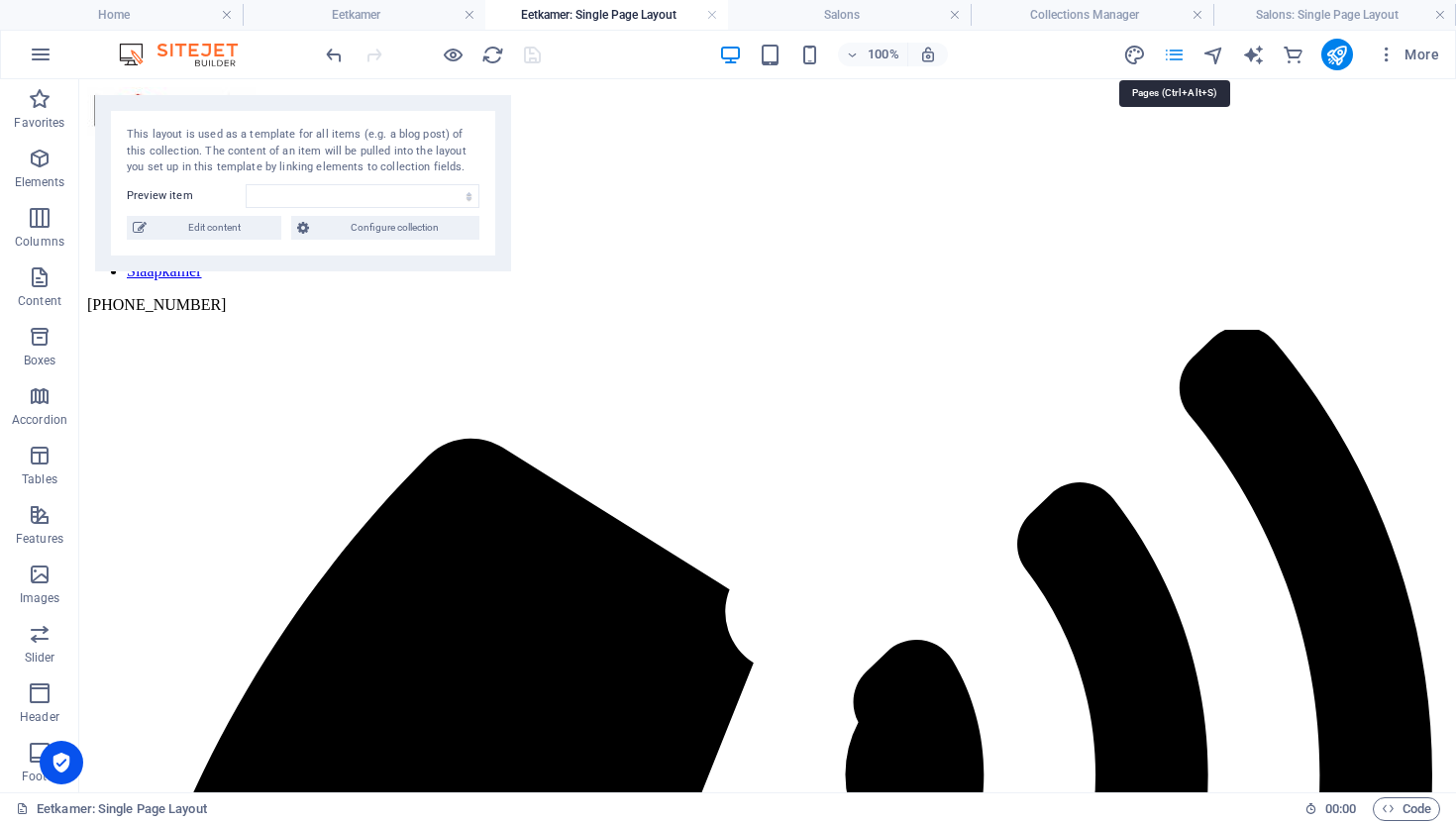 click at bounding box center (1174, 54) 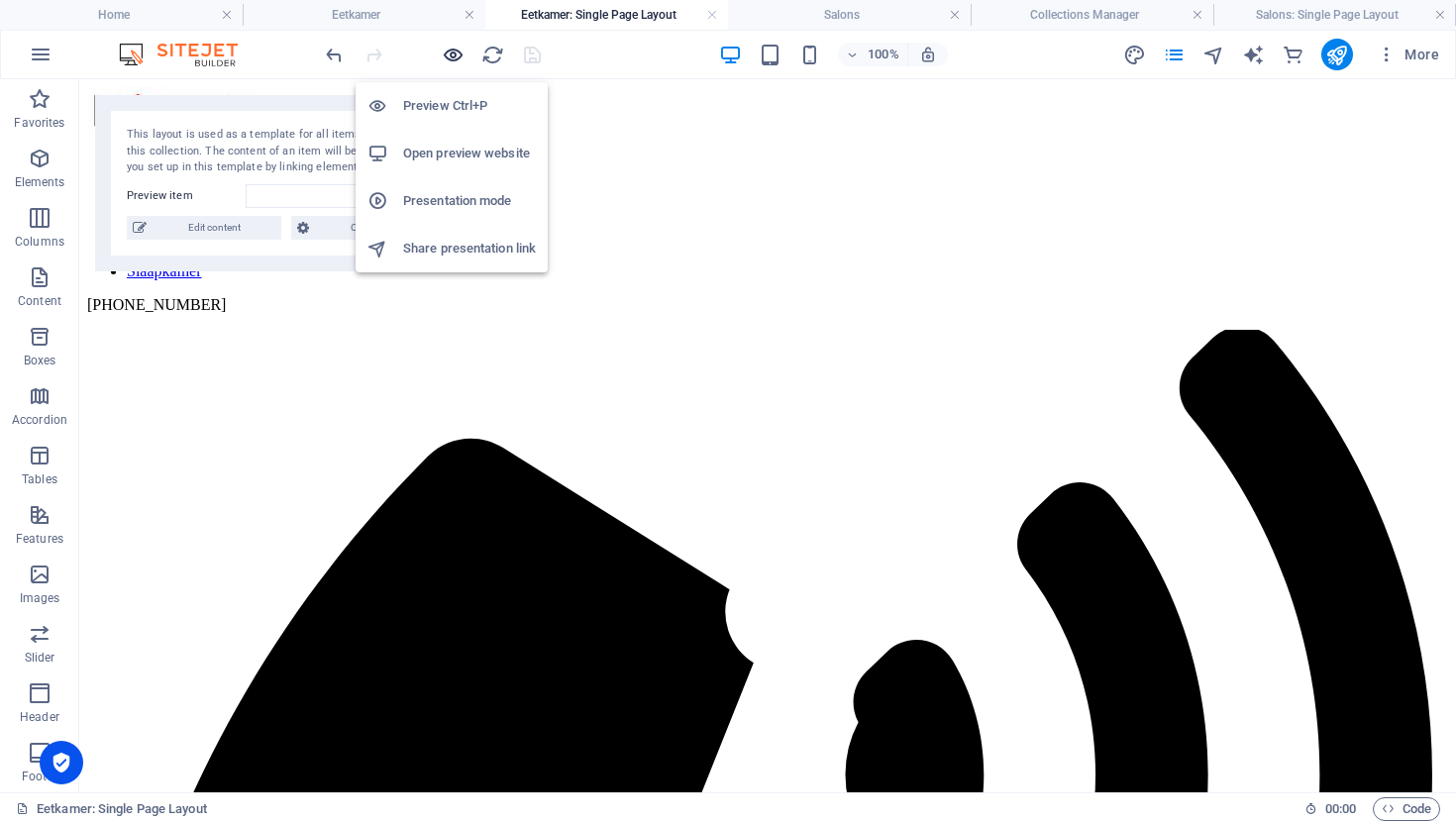 click at bounding box center (453, 54) 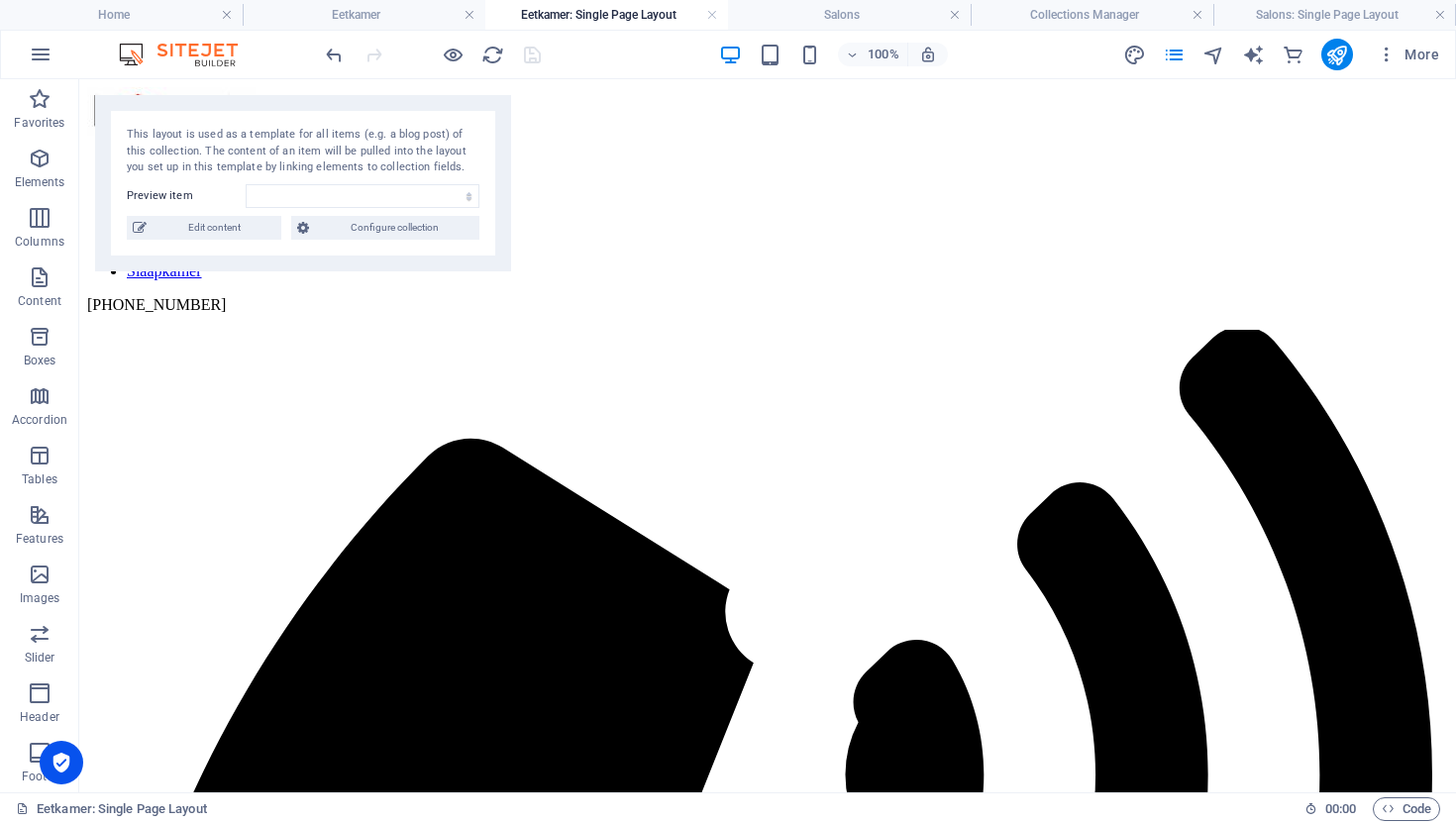 click on "Eetkamer: Single Page Layout" at bounding box center (606, 15) 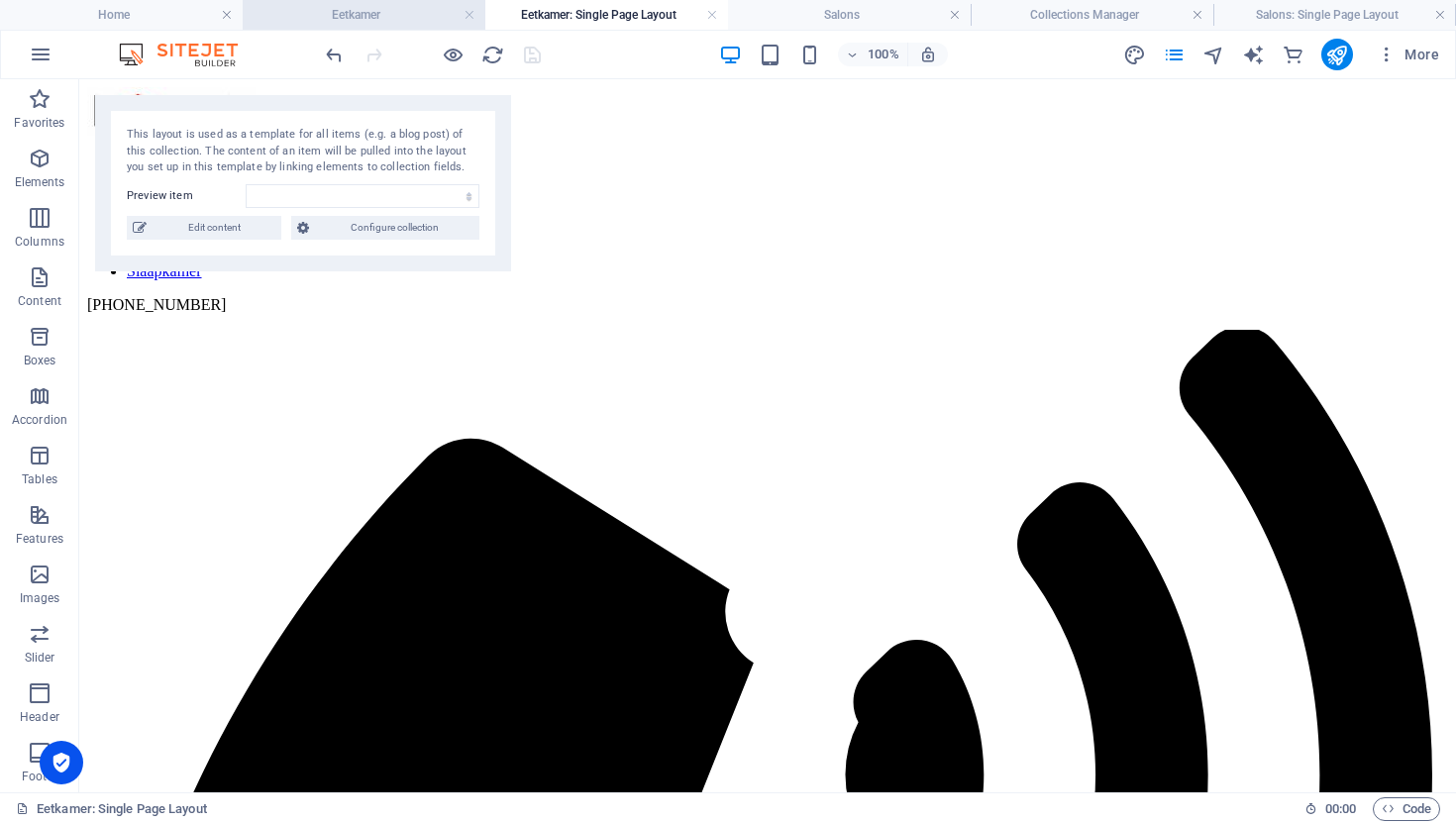 click on "Eetkamer" at bounding box center [364, 15] 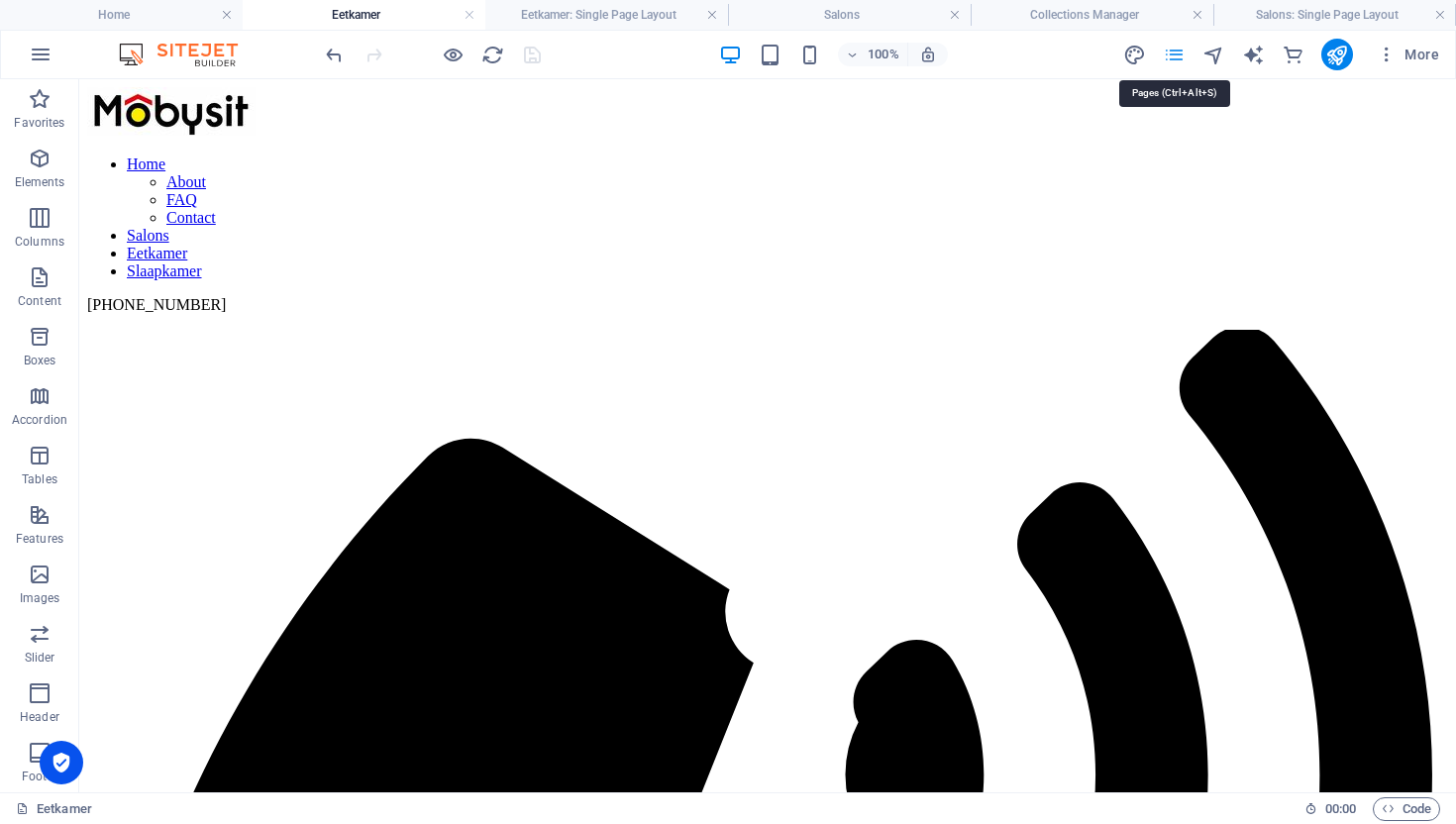 click at bounding box center [1174, 54] 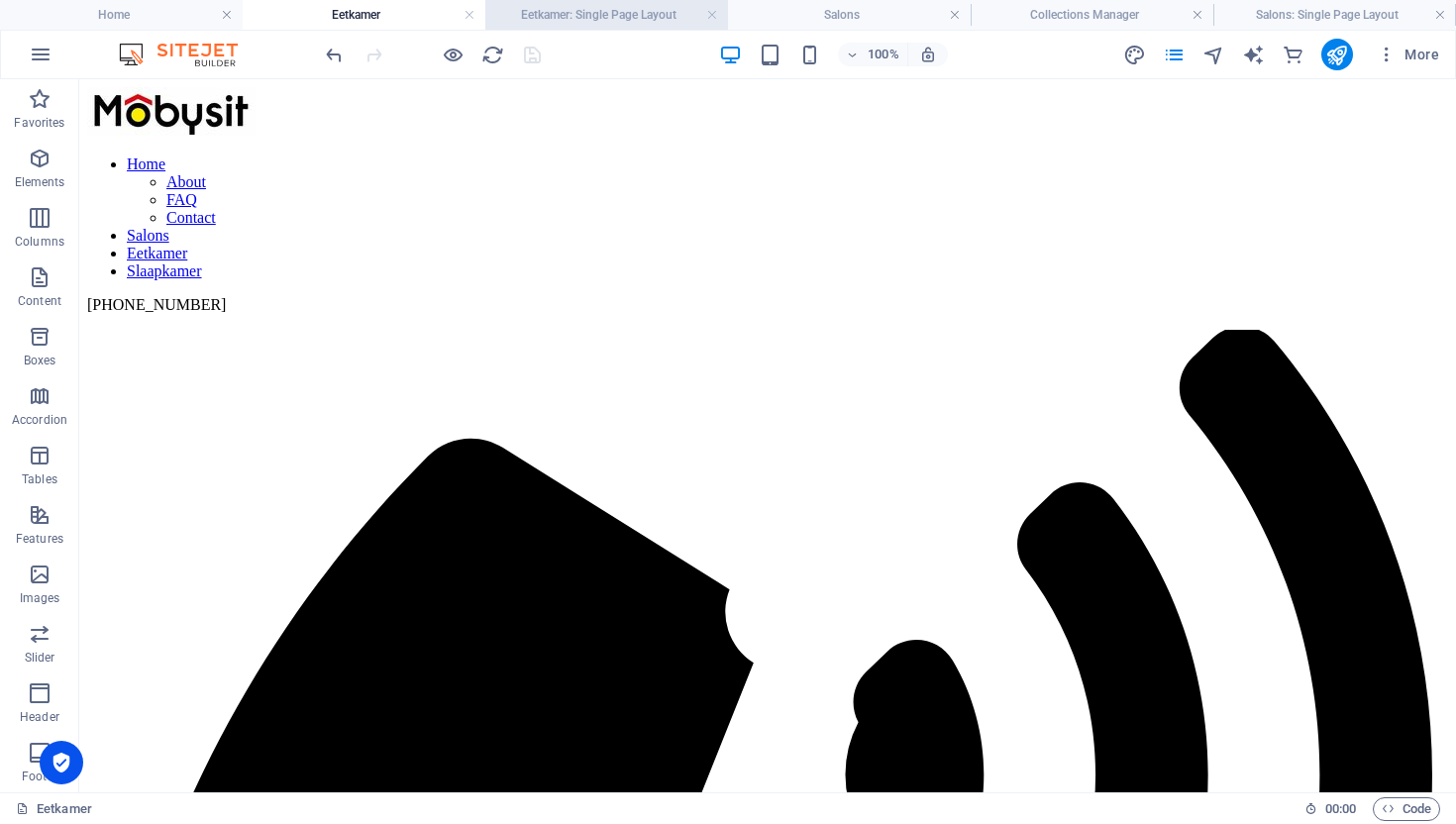 click on "Eetkamer: Single Page Layout" at bounding box center (606, 15) 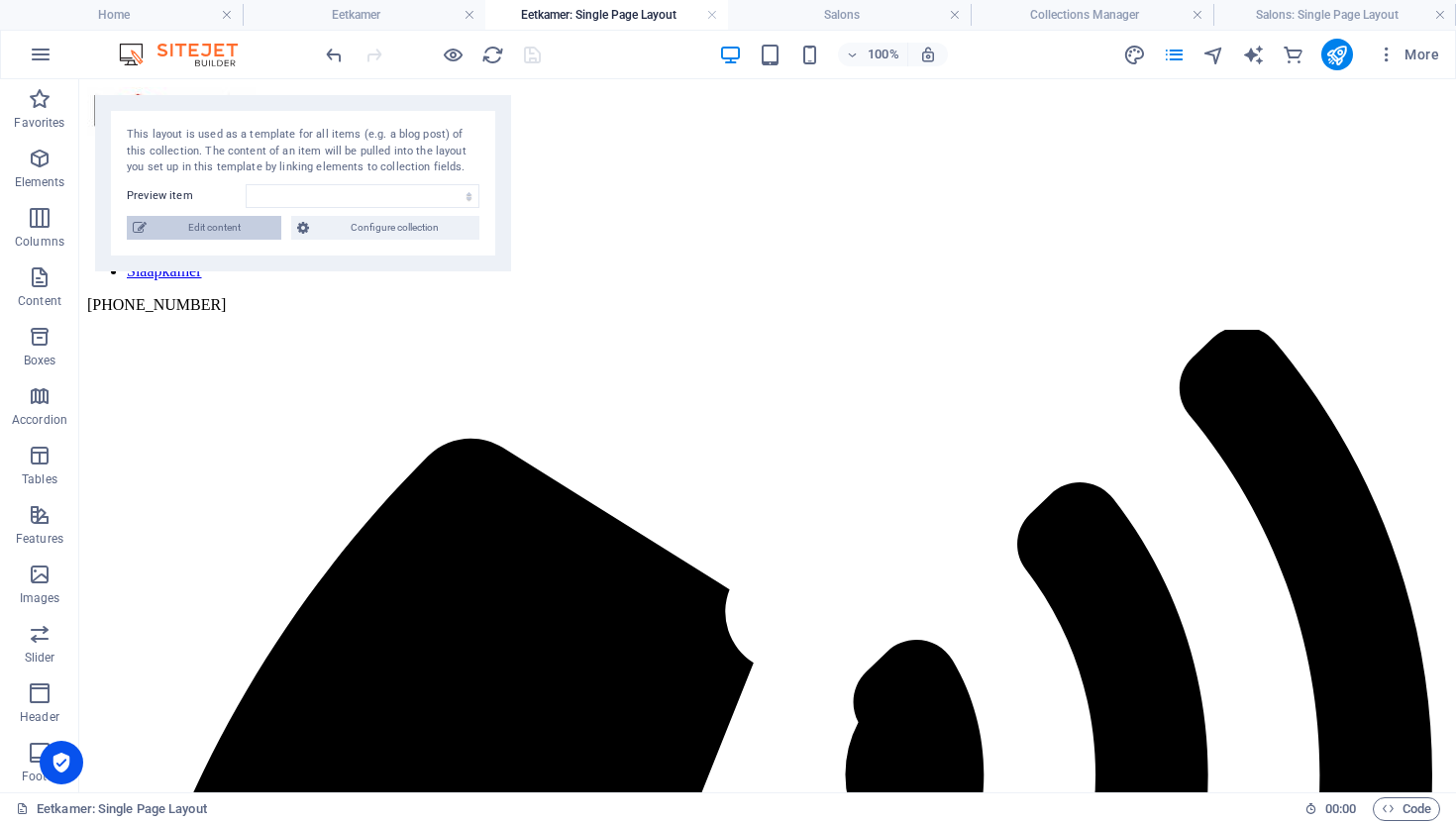 click on "Edit content" at bounding box center [214, 228] 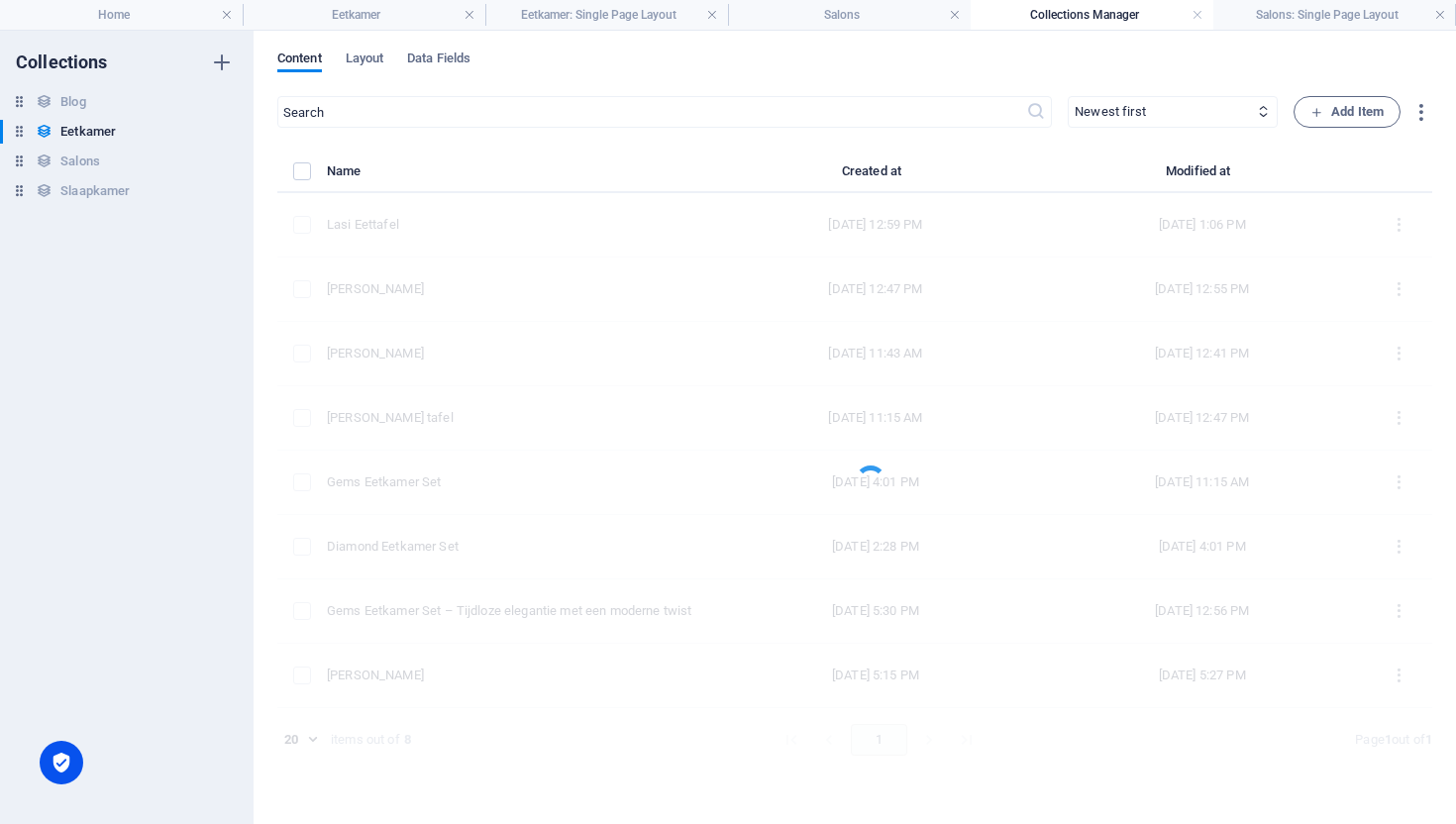 click at bounding box center [855, 465] 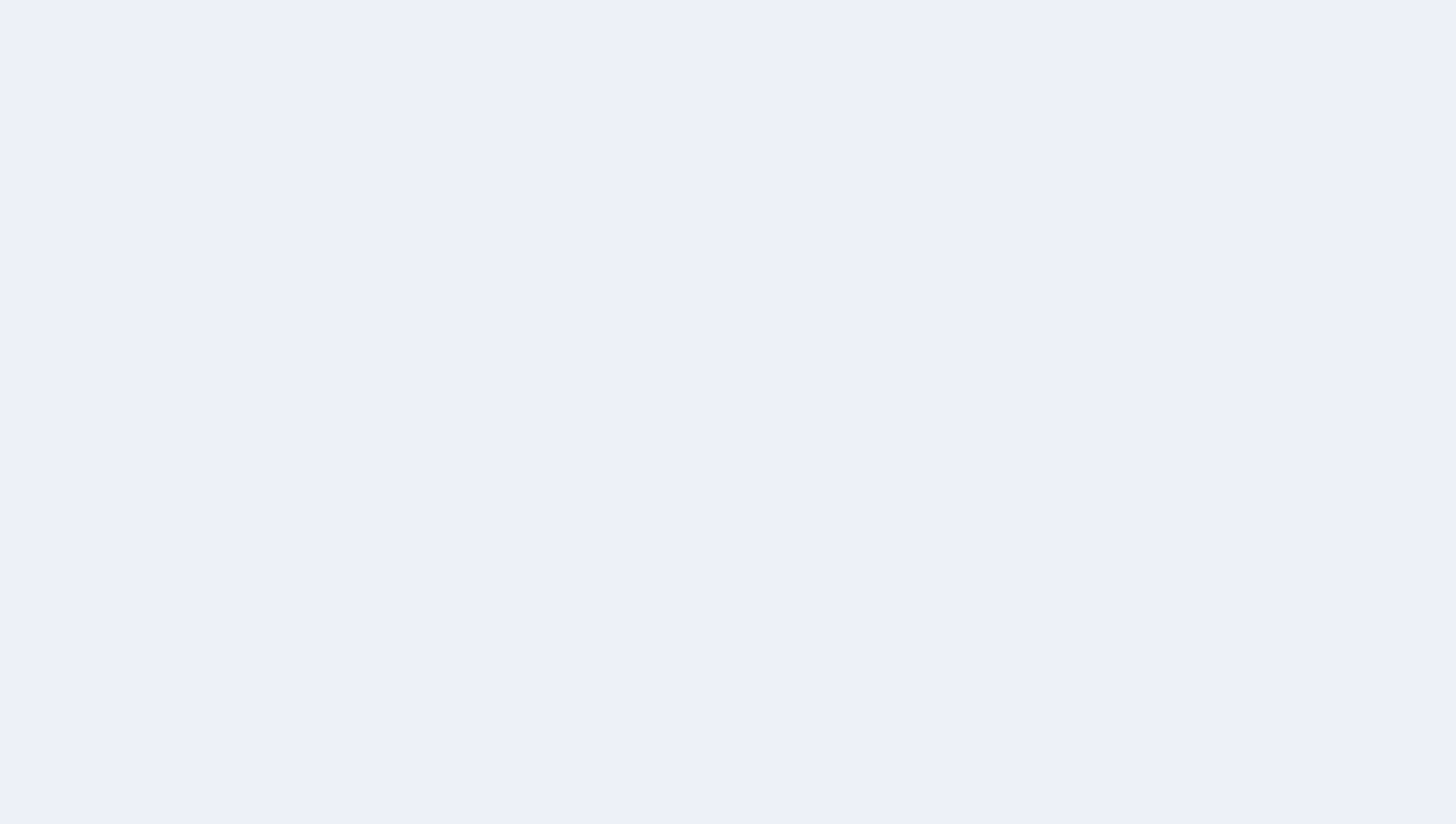 scroll, scrollTop: 0, scrollLeft: 0, axis: both 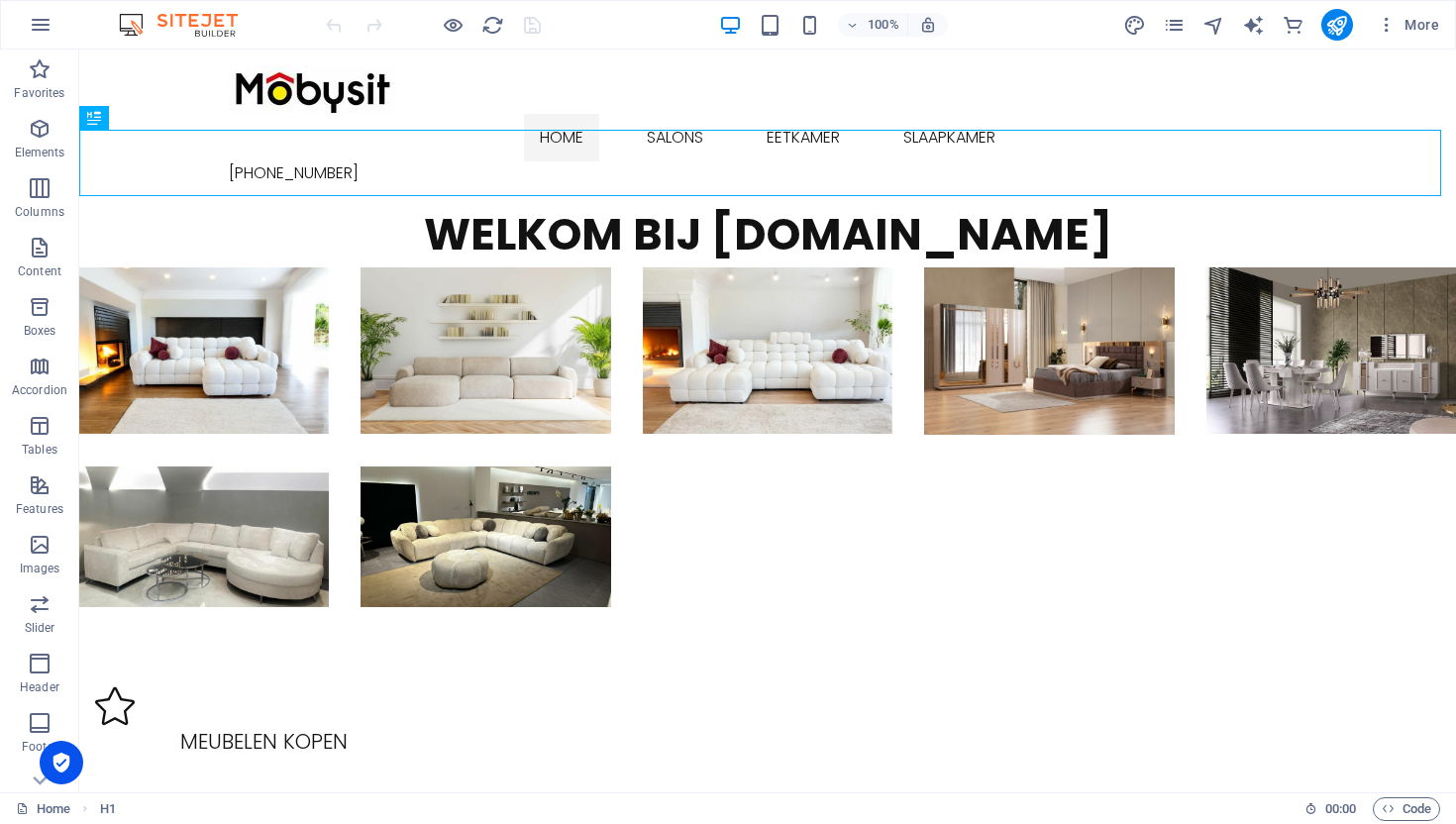 click on "More" at bounding box center [1285, 25] 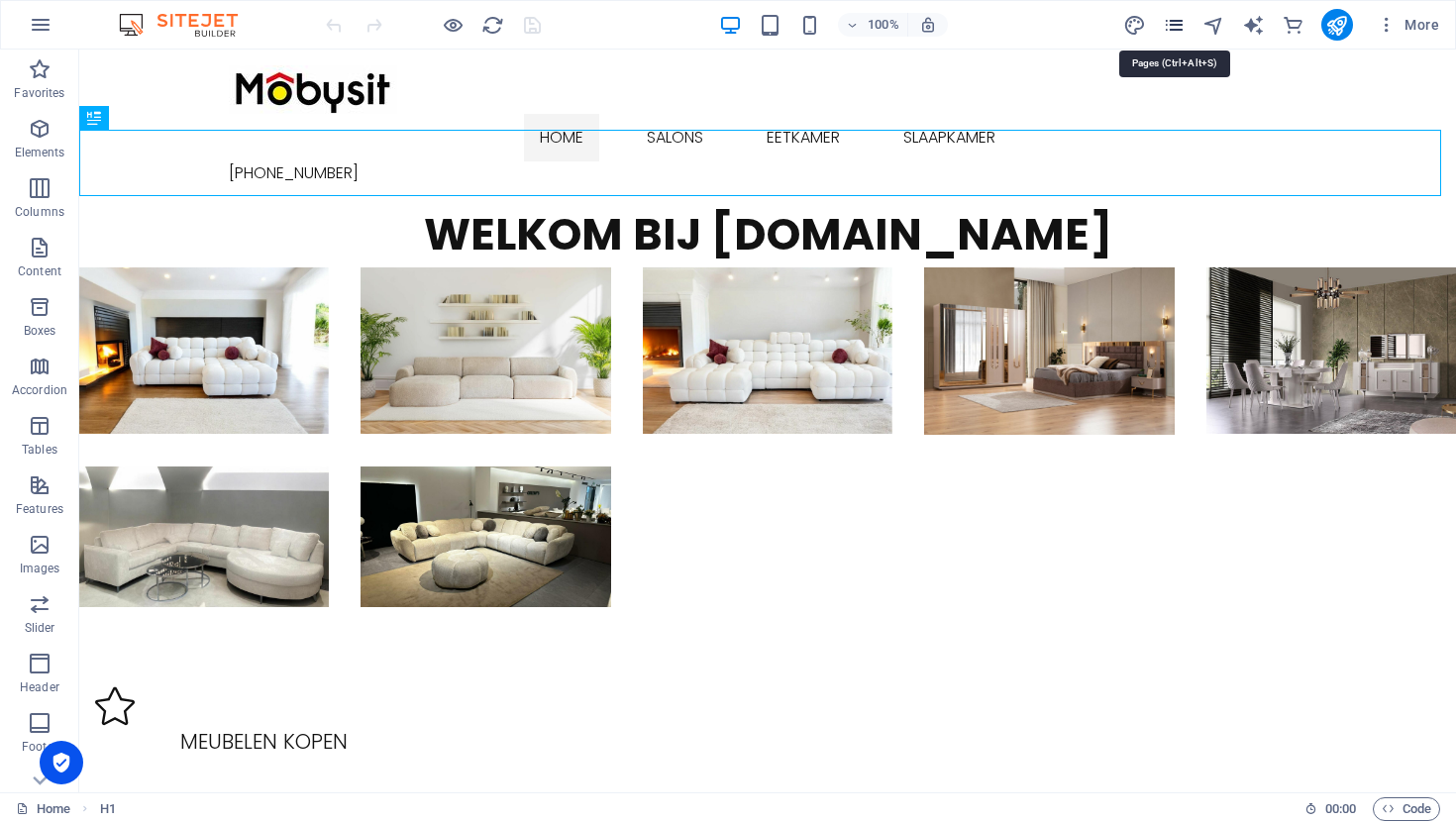 click at bounding box center [1174, 25] 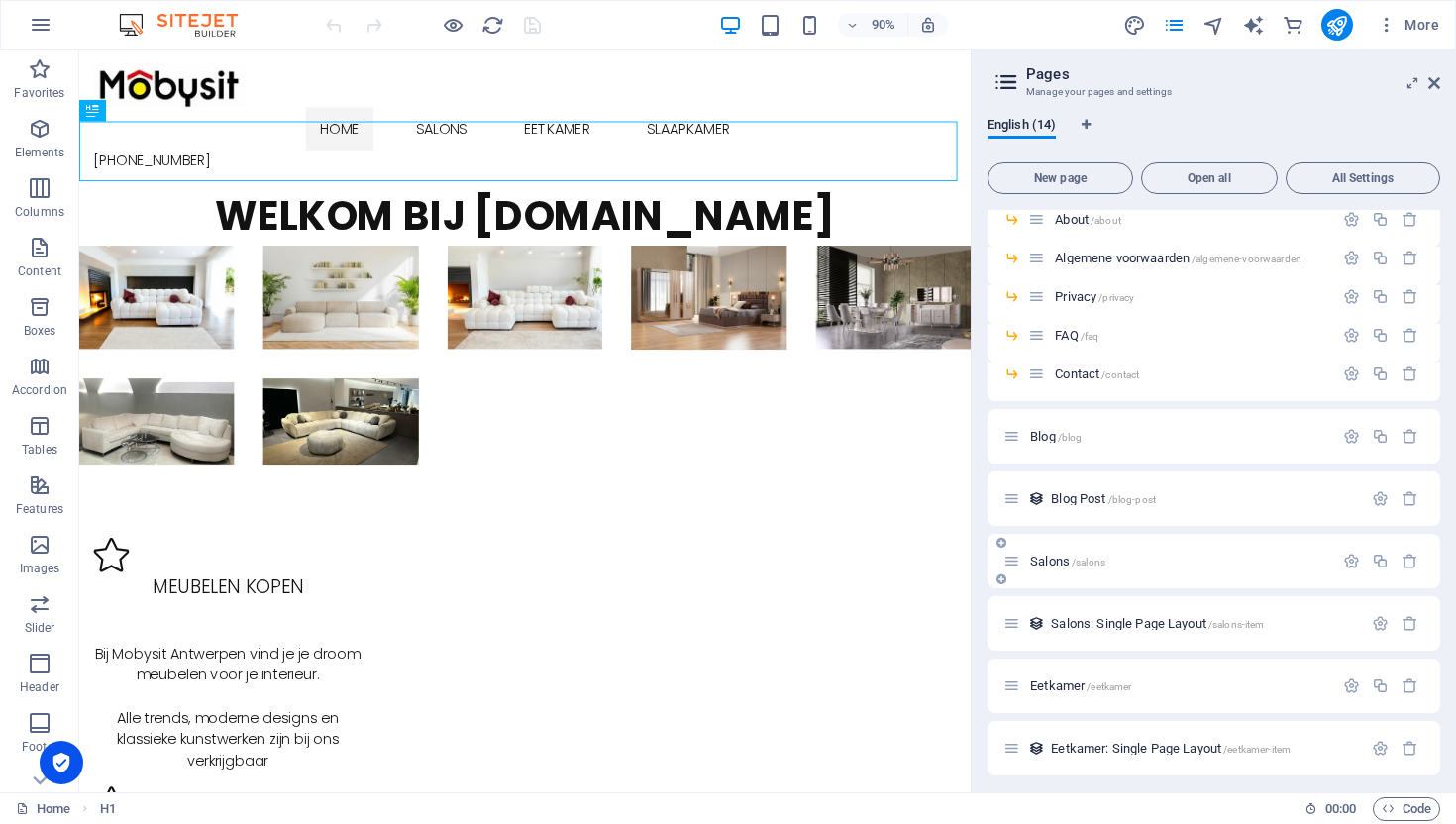 scroll, scrollTop: 188, scrollLeft: 0, axis: vertical 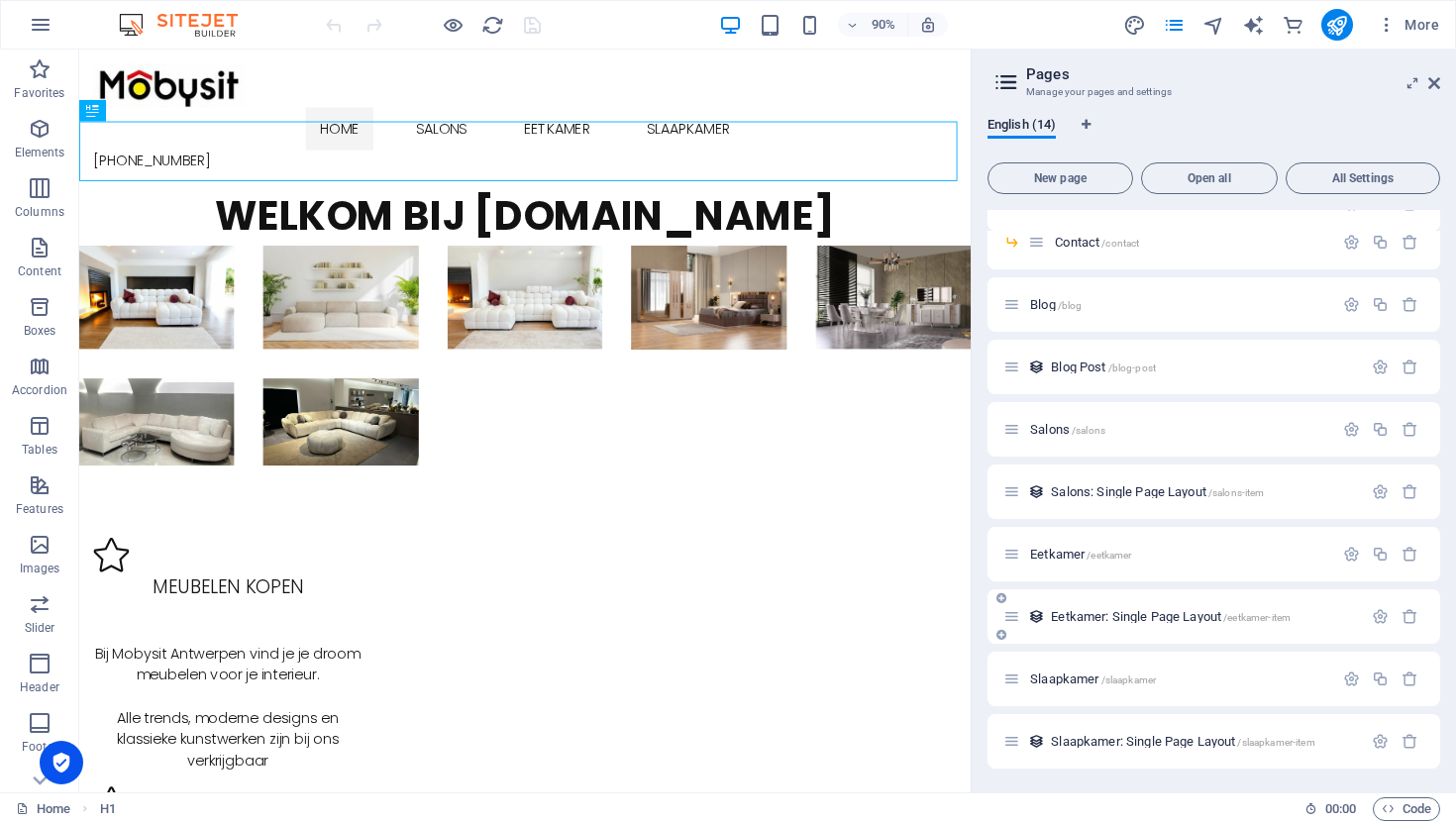 click on "Eetkamer: Single Page Layout /eetkamer-item" at bounding box center (1171, 616) 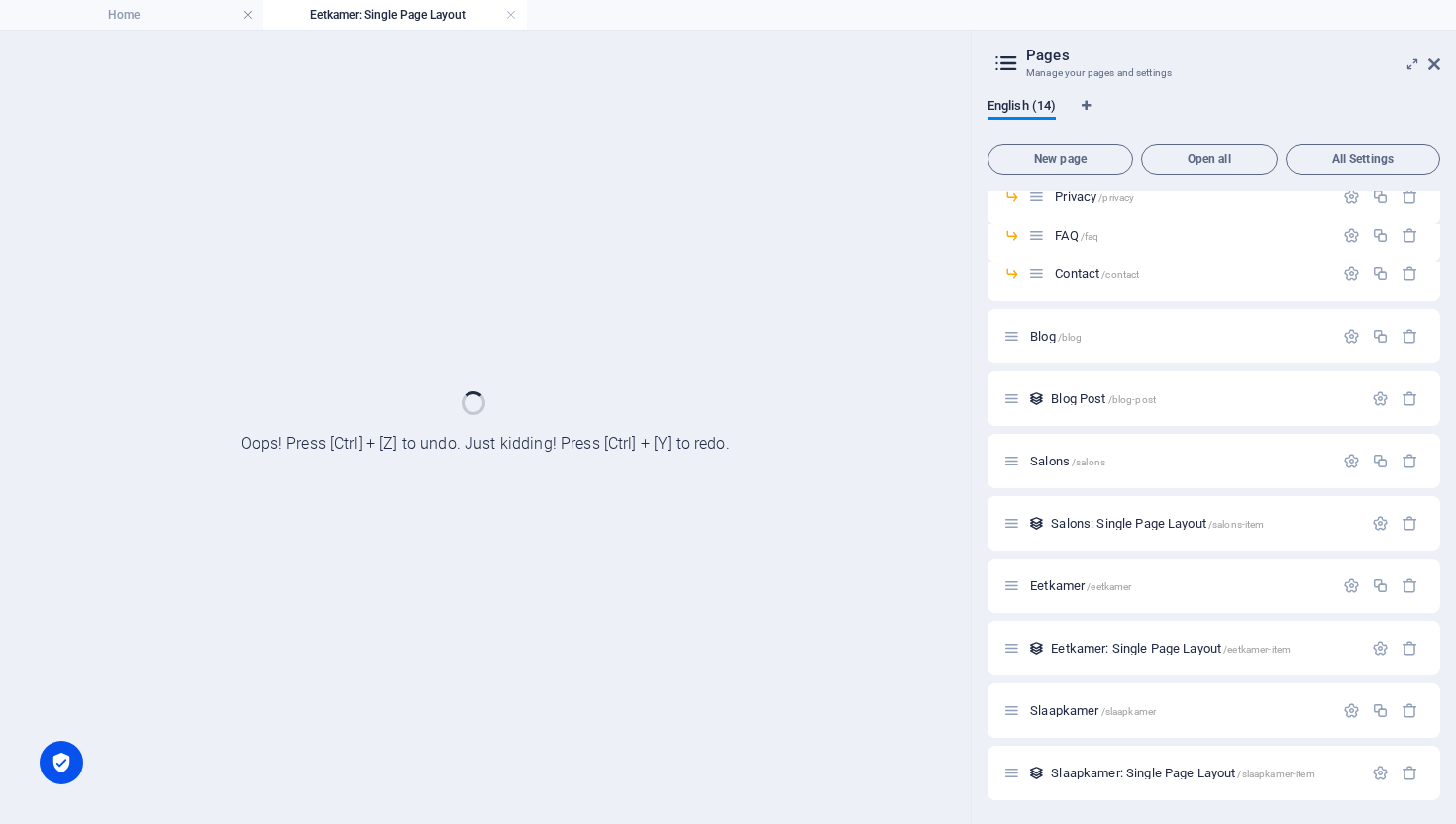 scroll, scrollTop: 138, scrollLeft: 0, axis: vertical 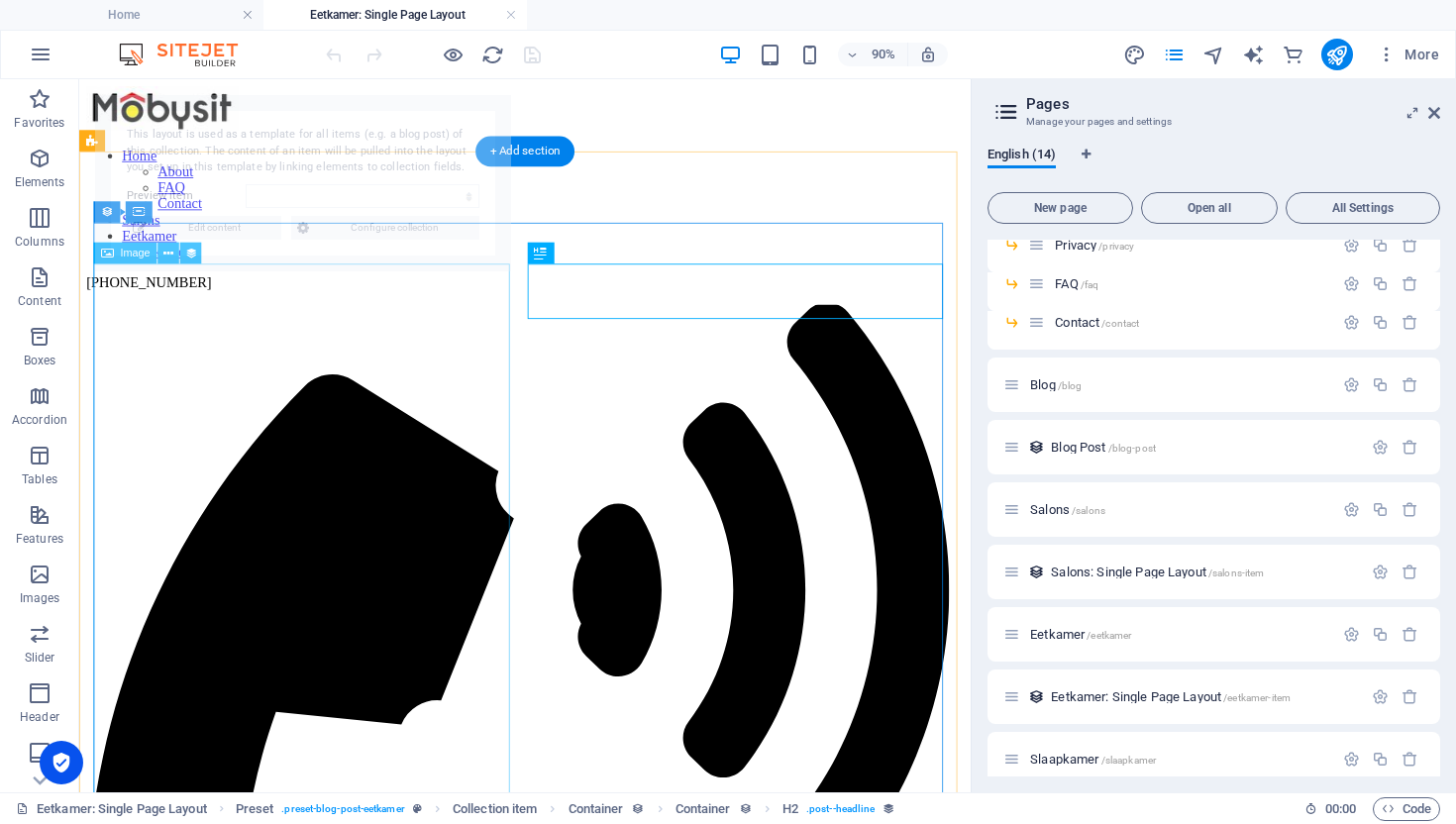 select on "686f9d2baf725c926705da34" 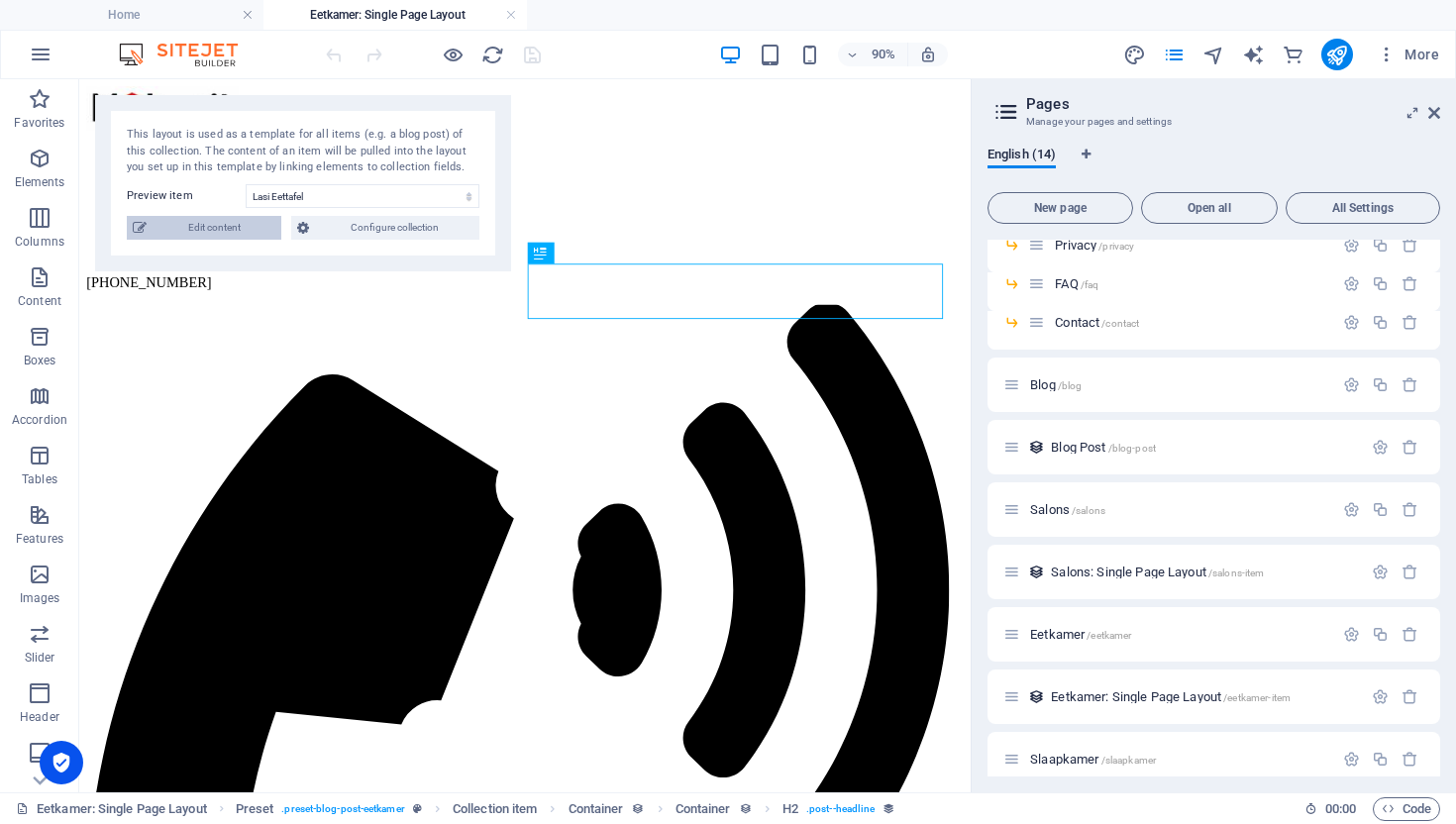 click on "Edit content" at bounding box center [214, 228] 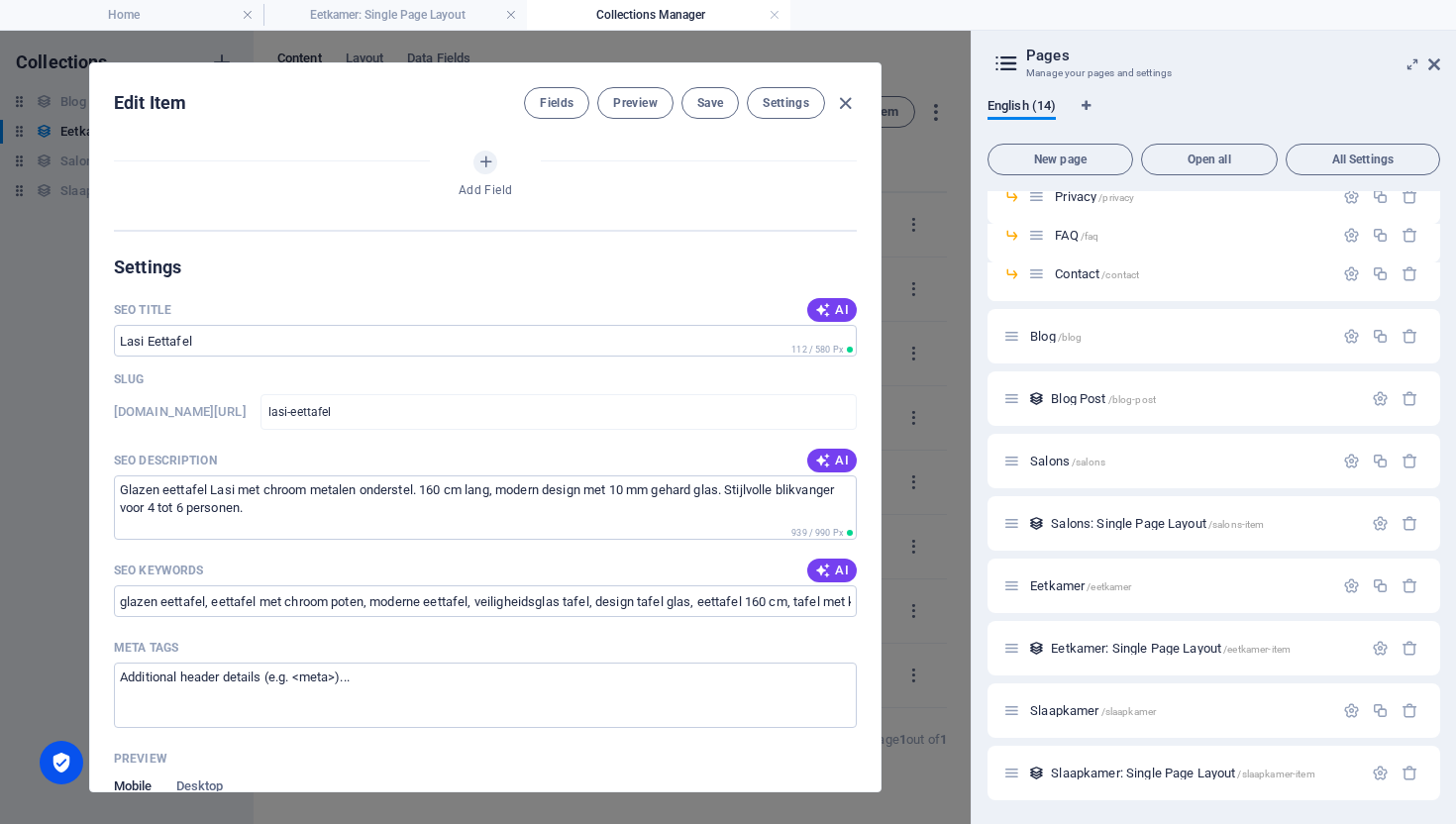 select on "In stock" 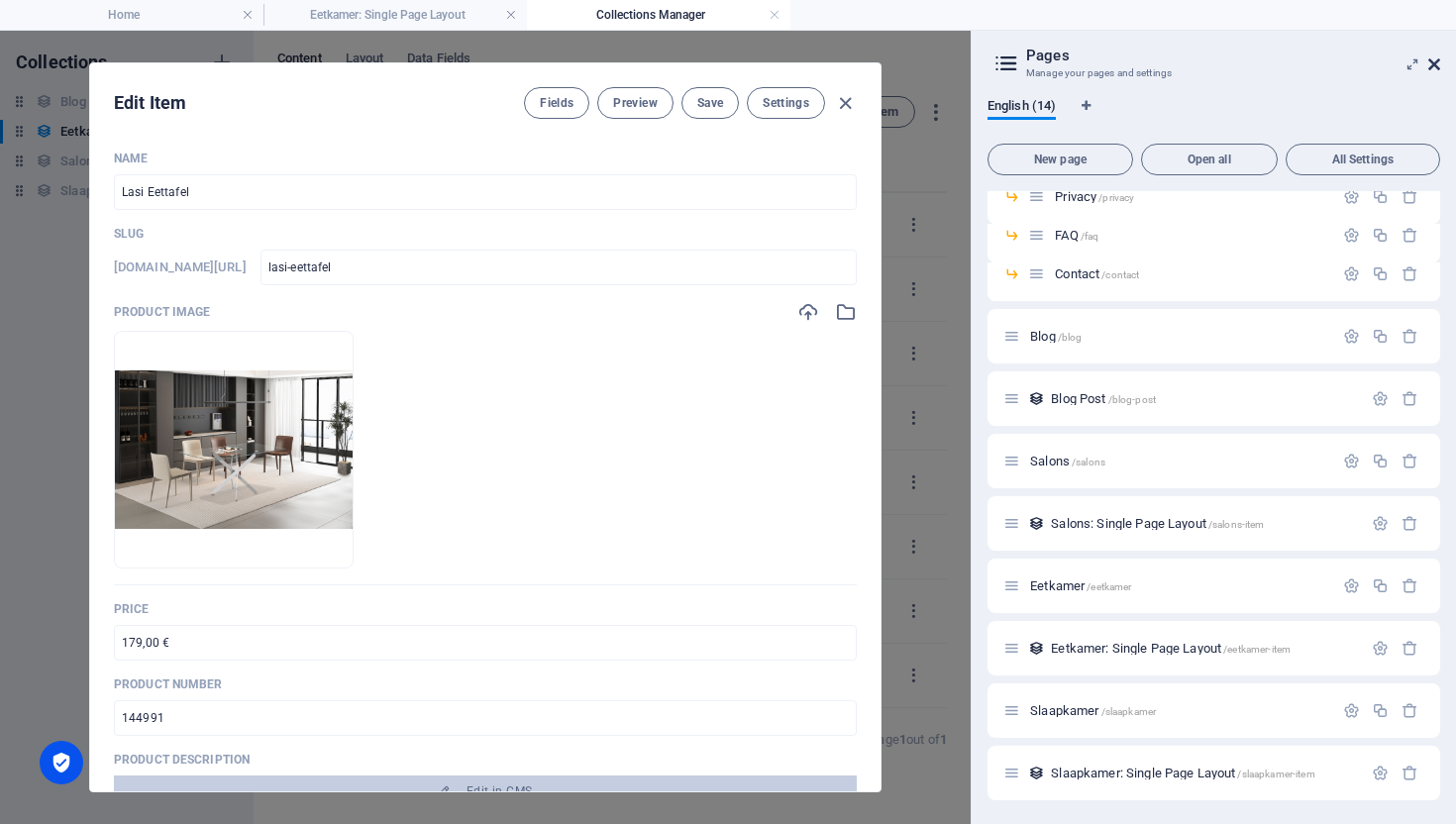 click at bounding box center (1434, 64) 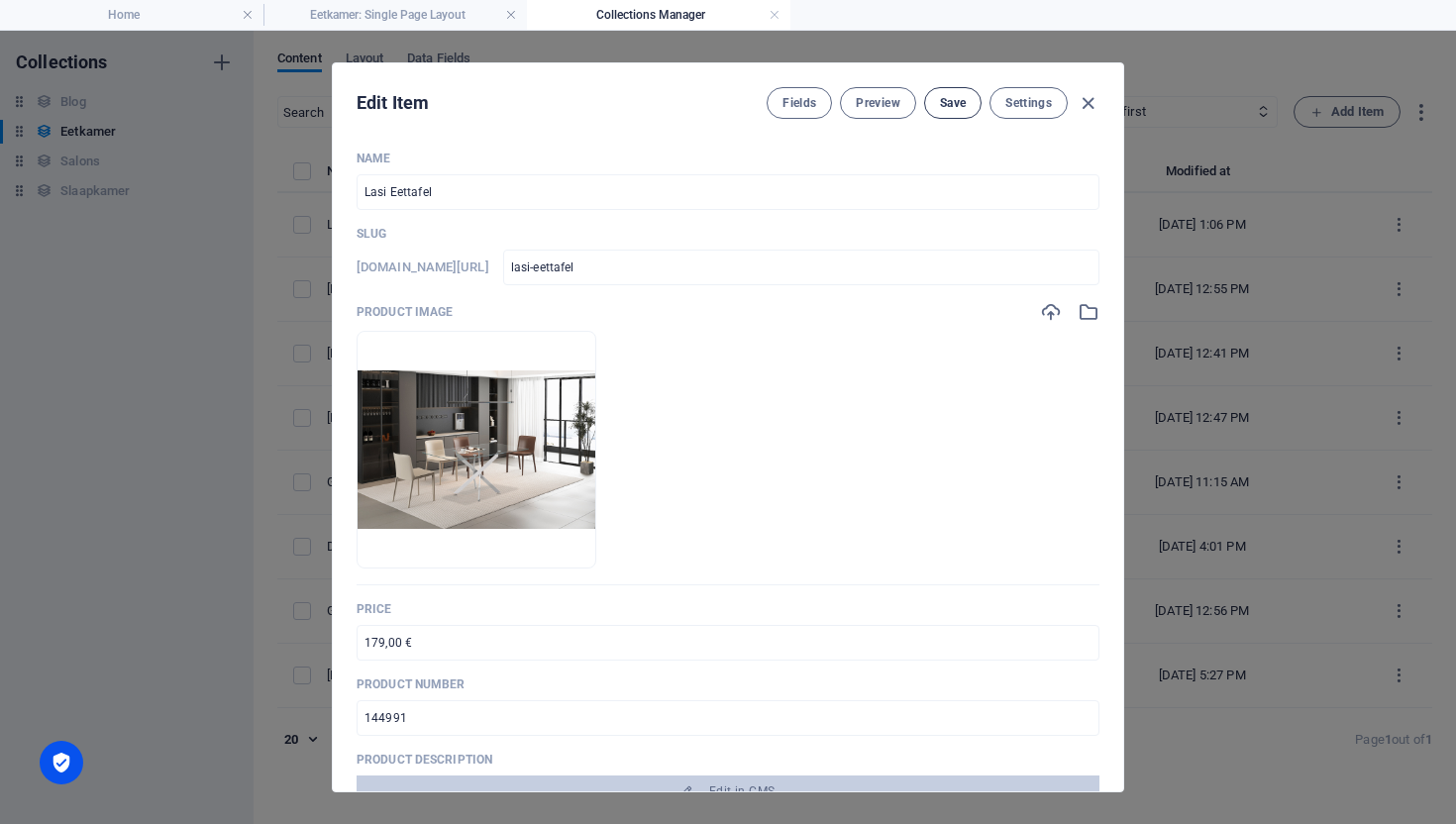 click on "Save" at bounding box center (953, 103) 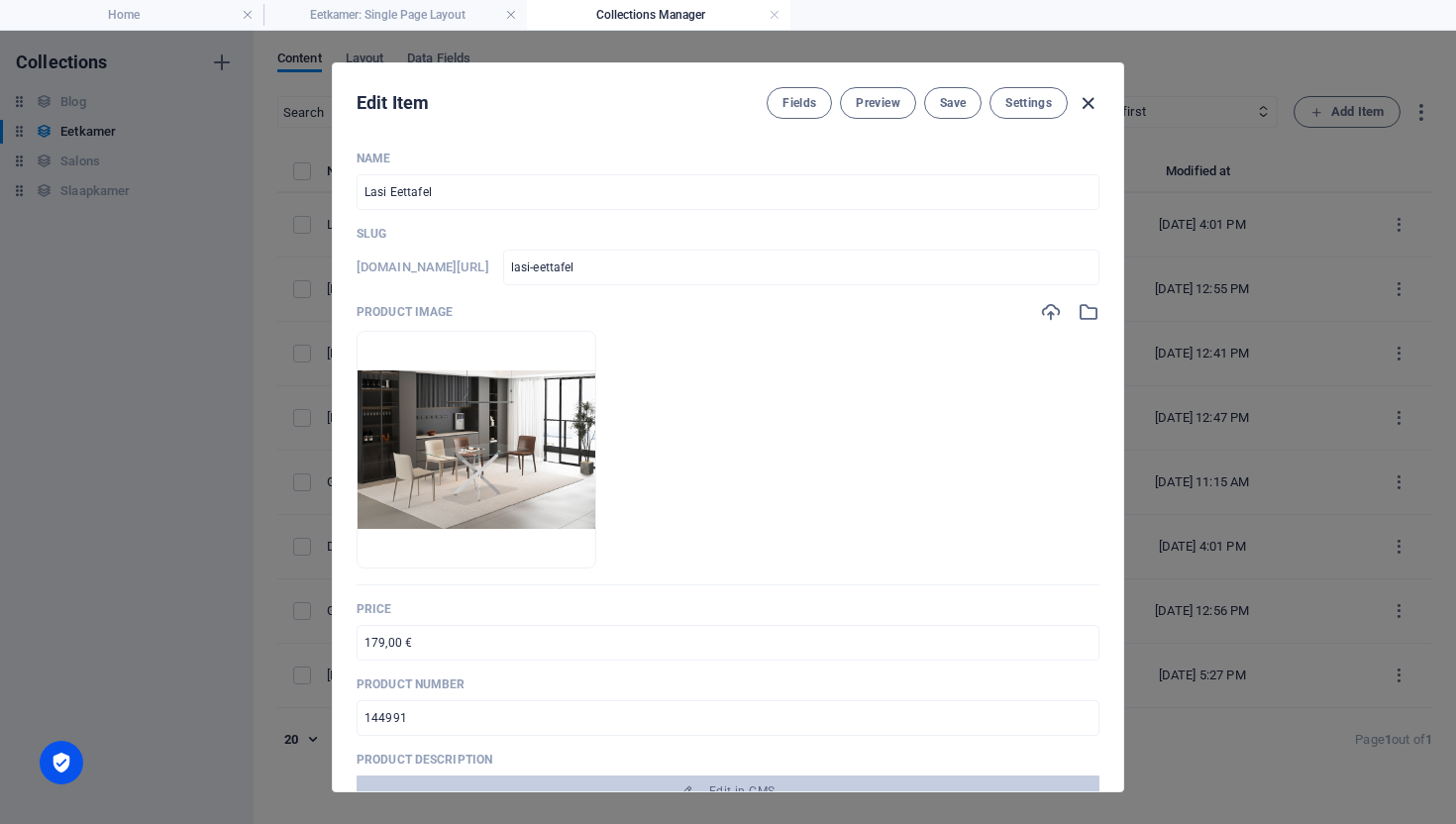 click at bounding box center [1088, 103] 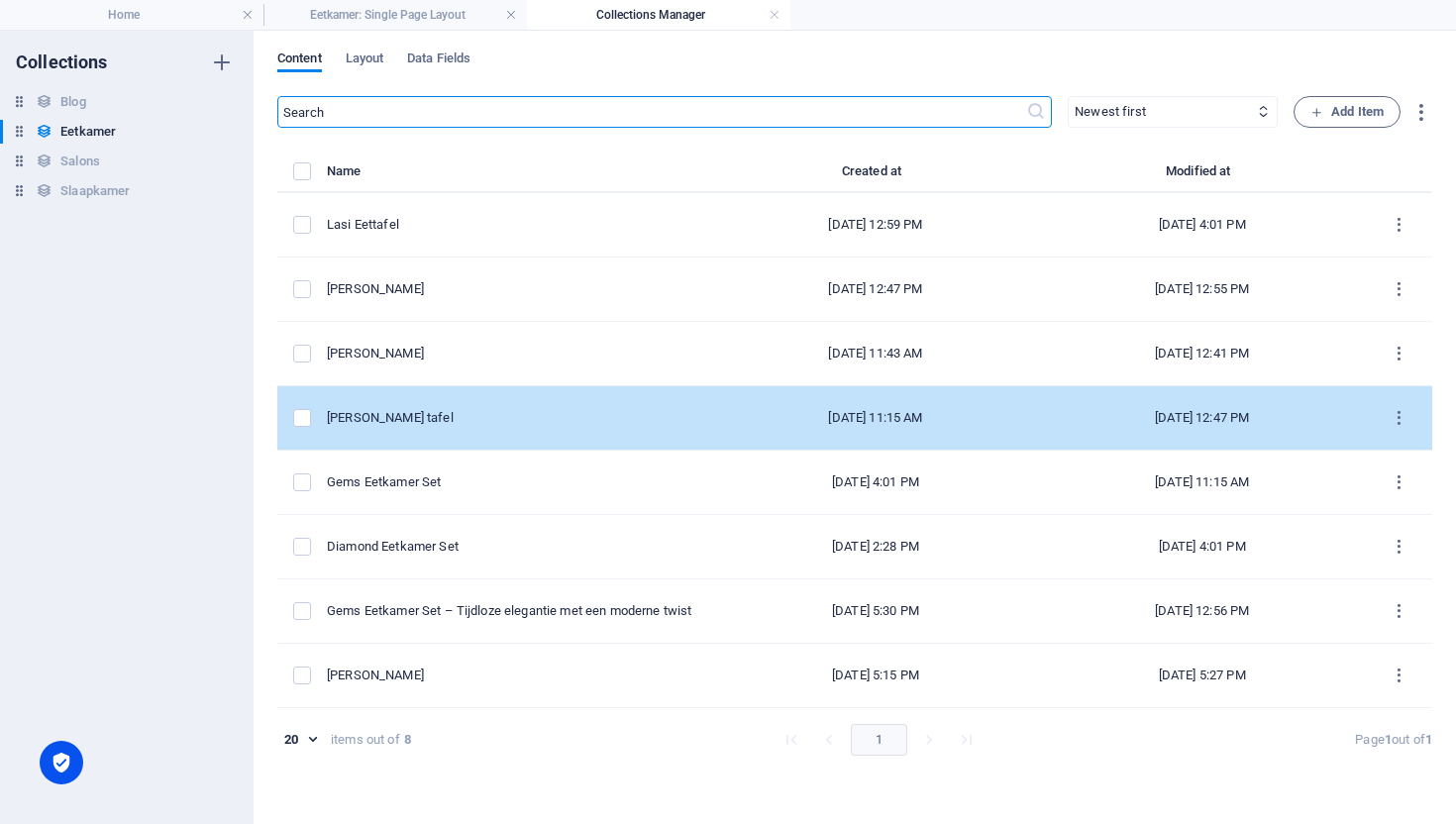click on "Hera Uitschuifbare tafel" at bounding box center [519, 418] 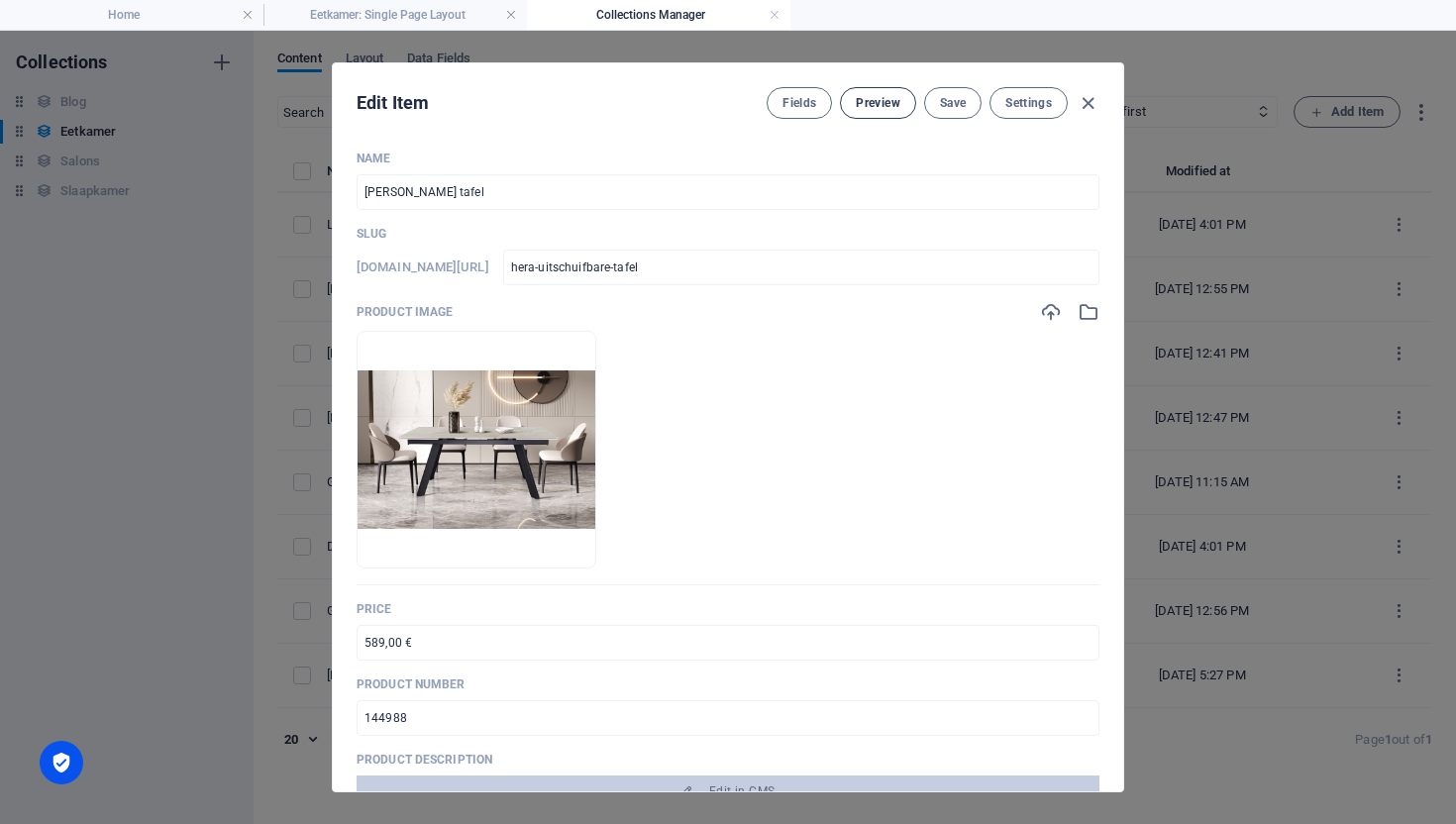 click on "Preview" at bounding box center [878, 103] 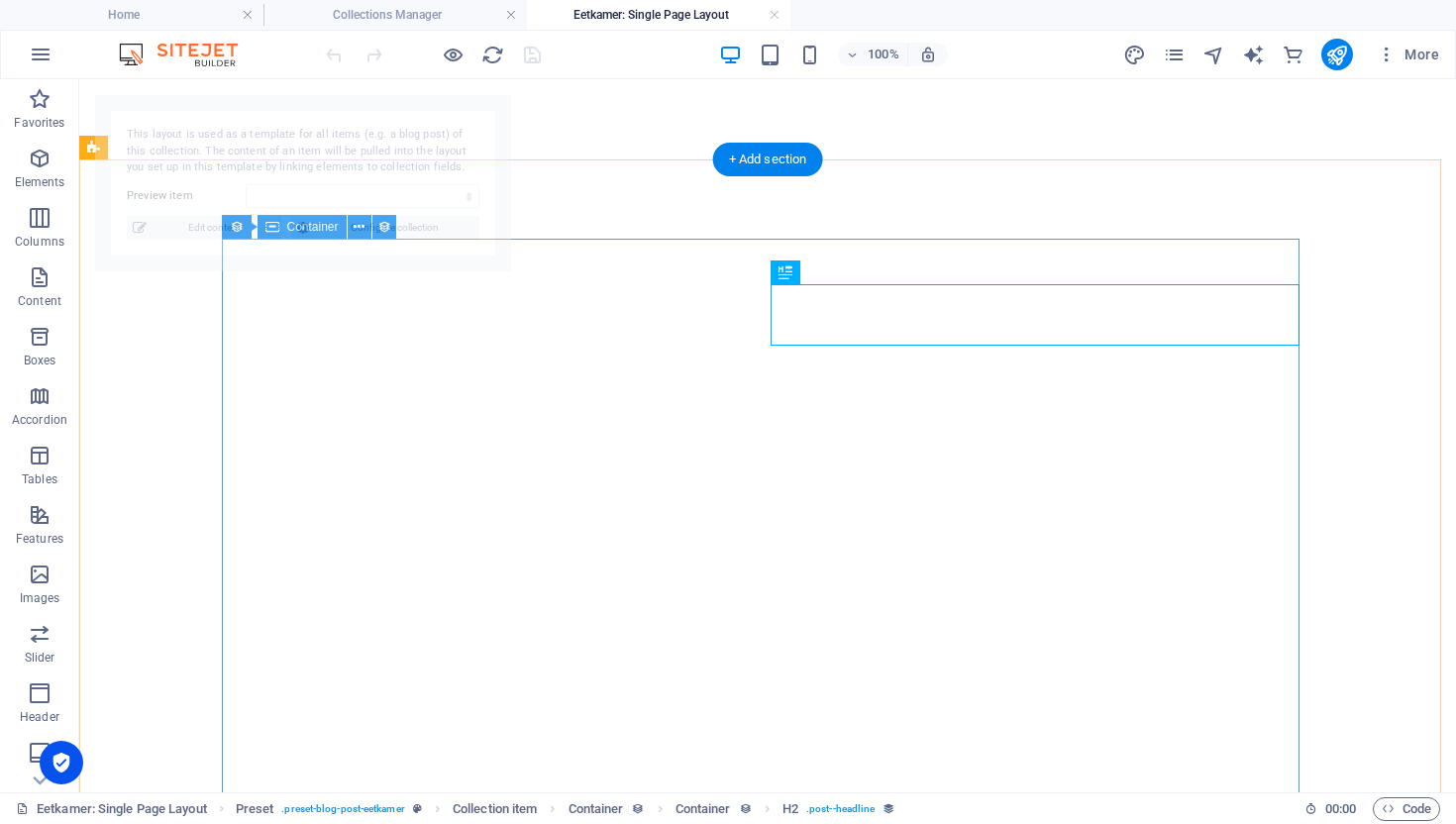 select on "686f84c323e5e384000d902b" 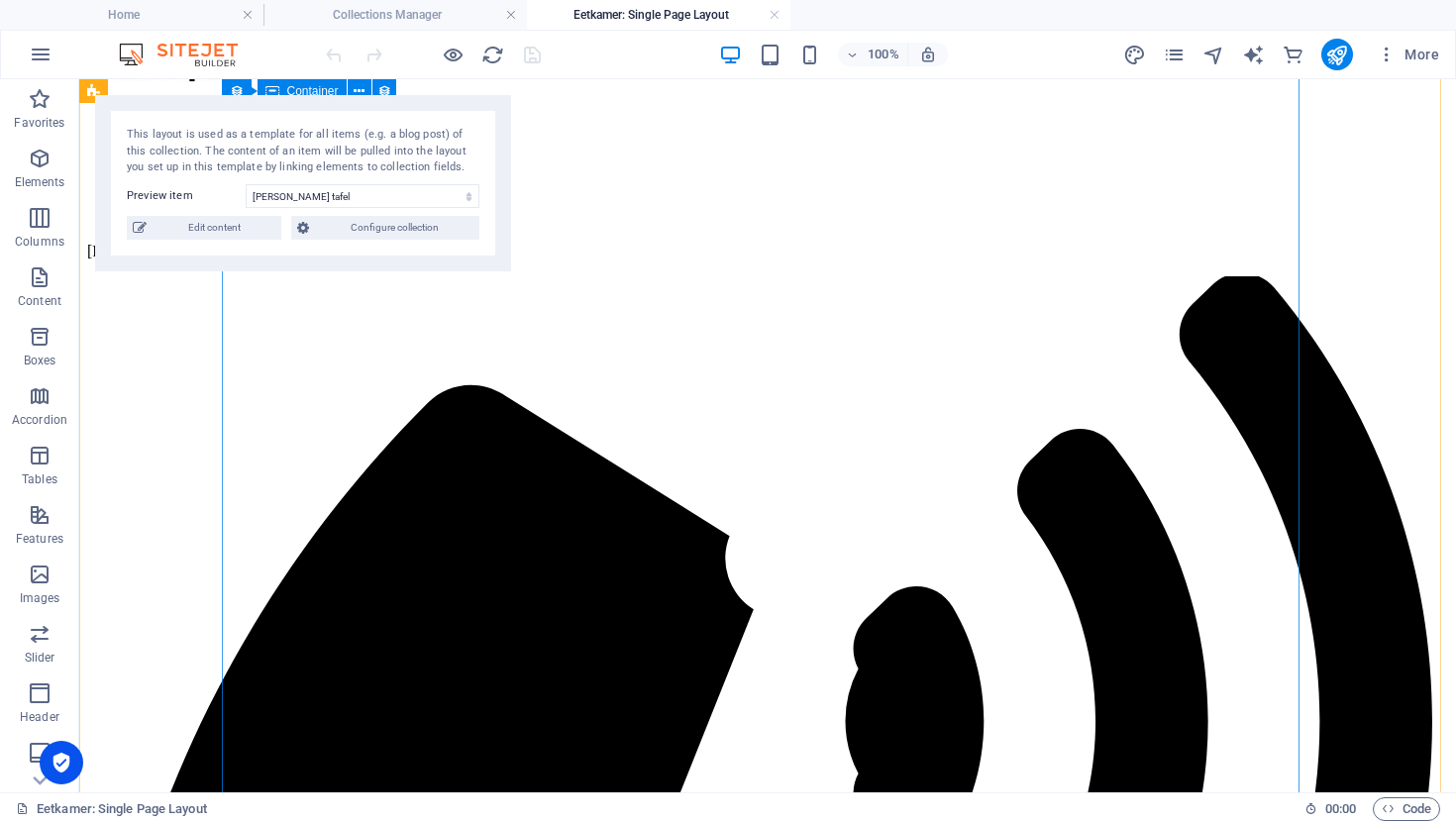 scroll, scrollTop: 0, scrollLeft: 0, axis: both 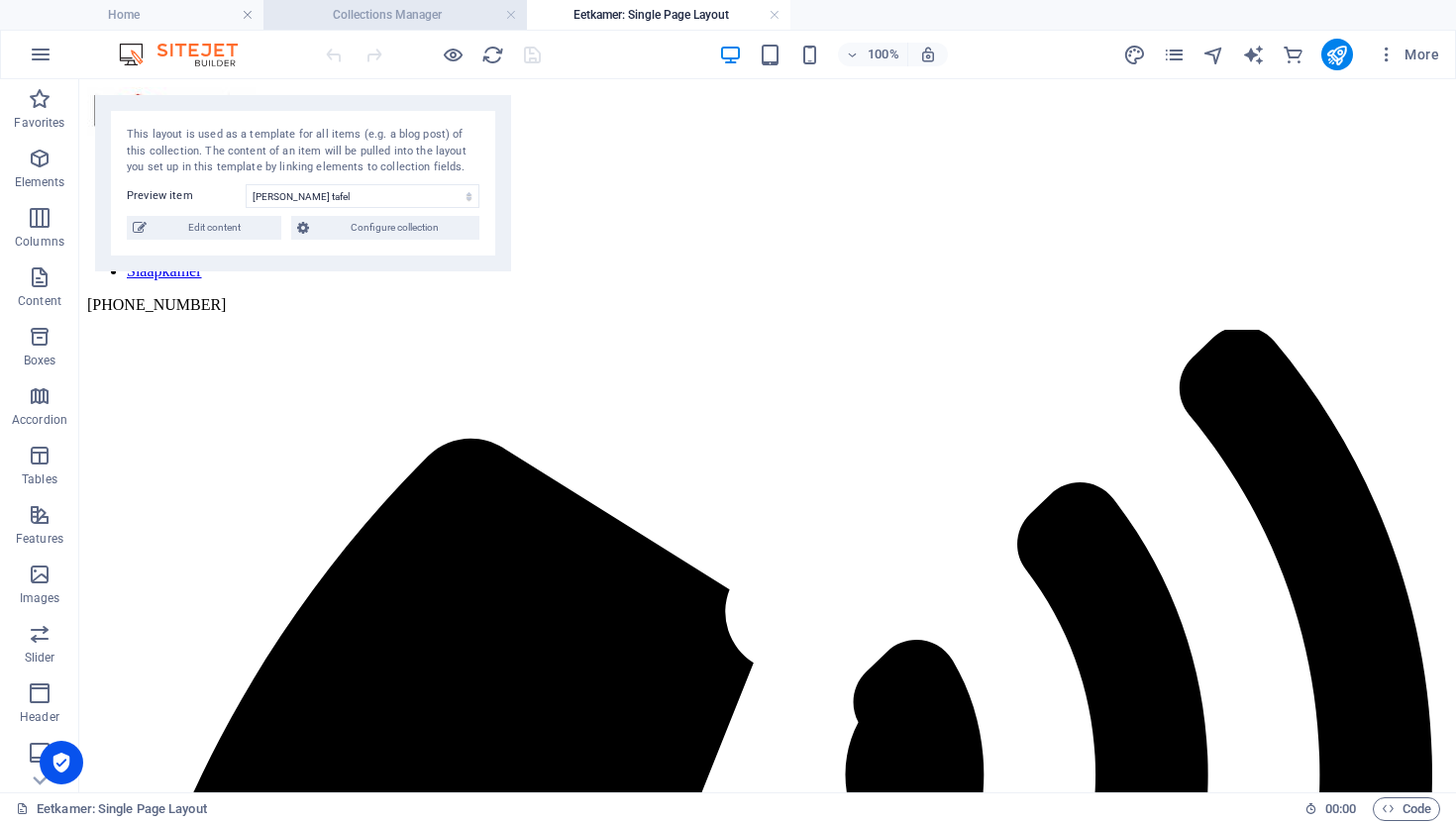 click on "Collections Manager" at bounding box center (395, 15) 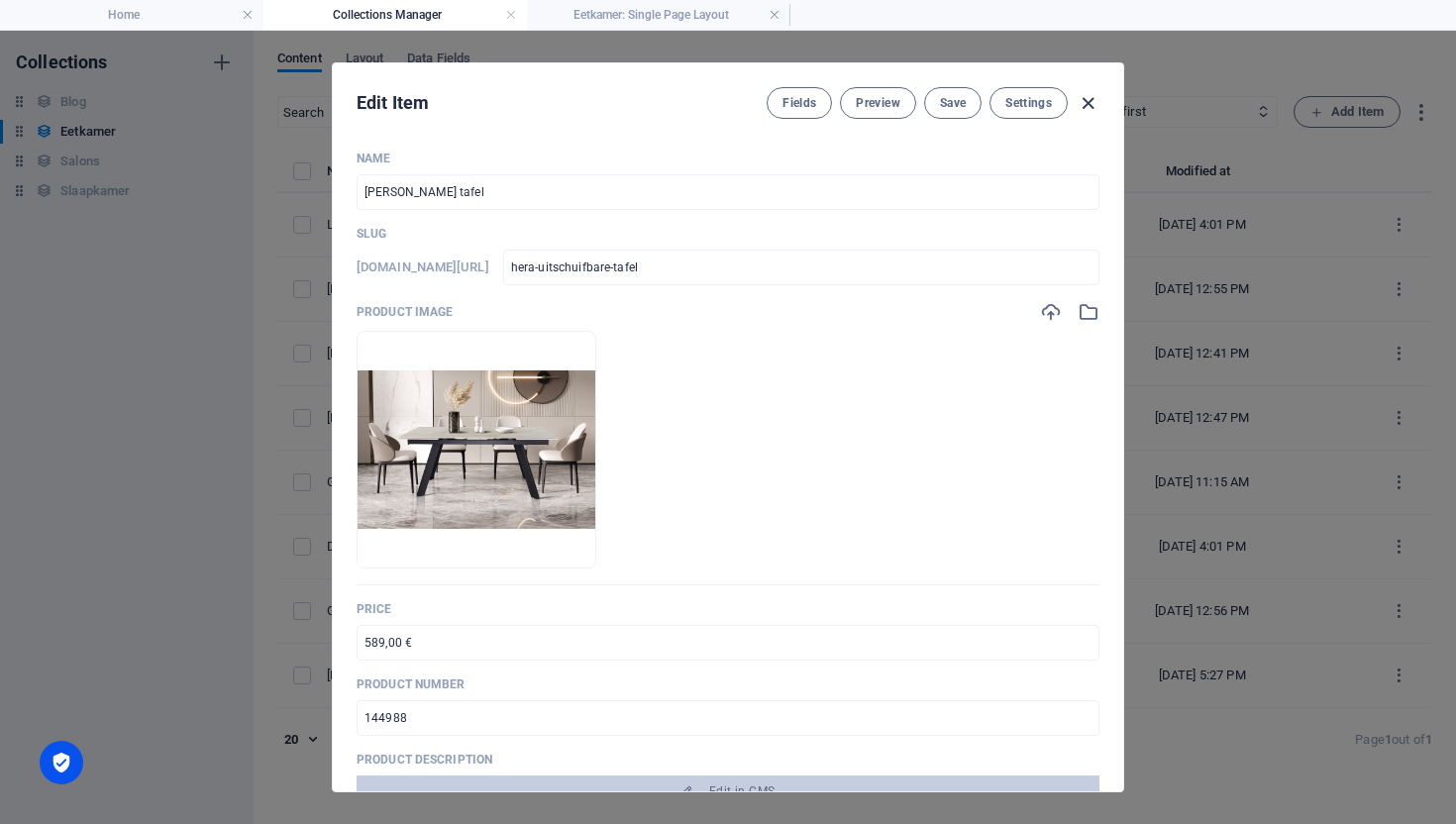 click at bounding box center (1088, 103) 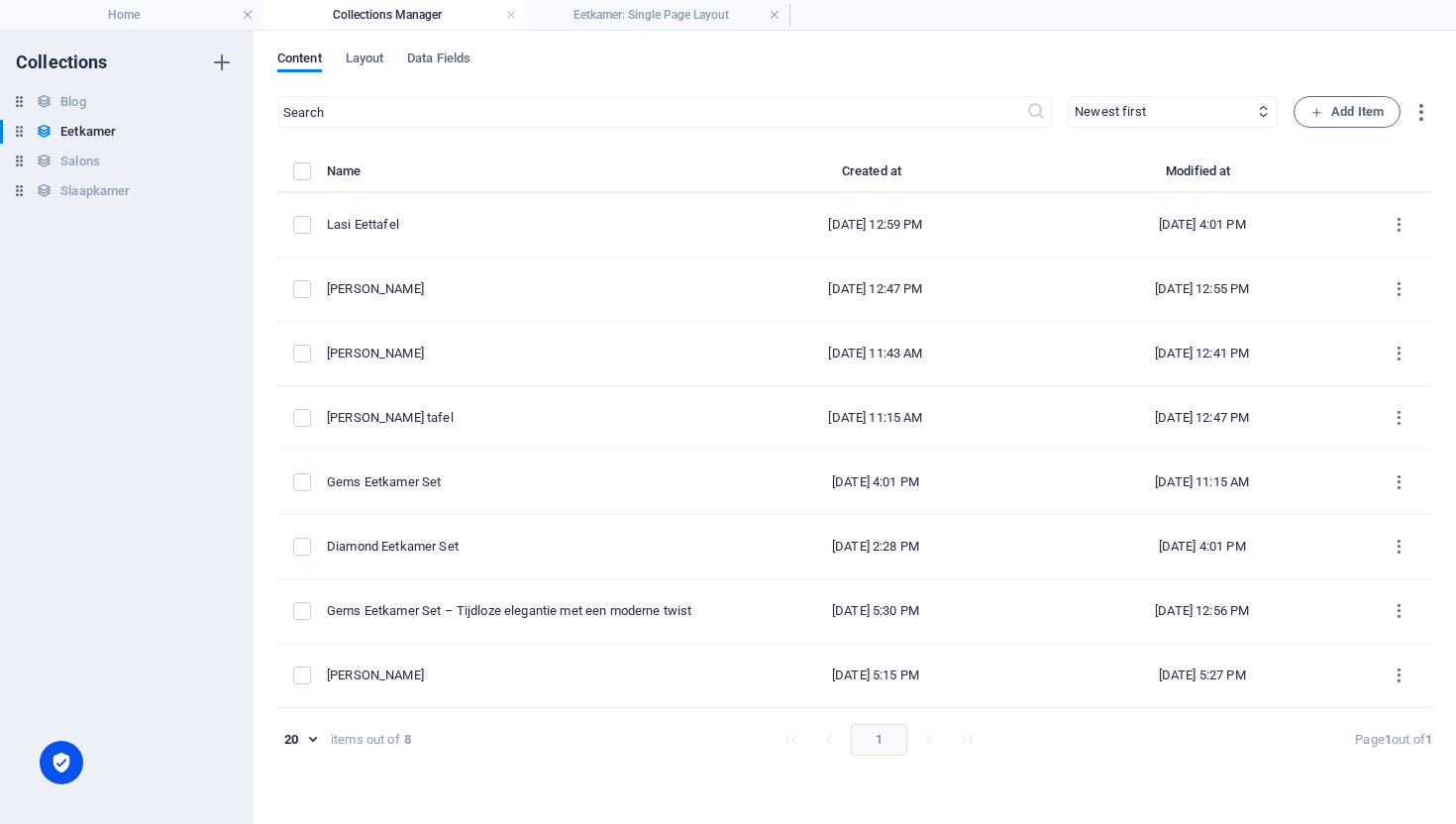 type on "hera-uitschuifbare-tafel" 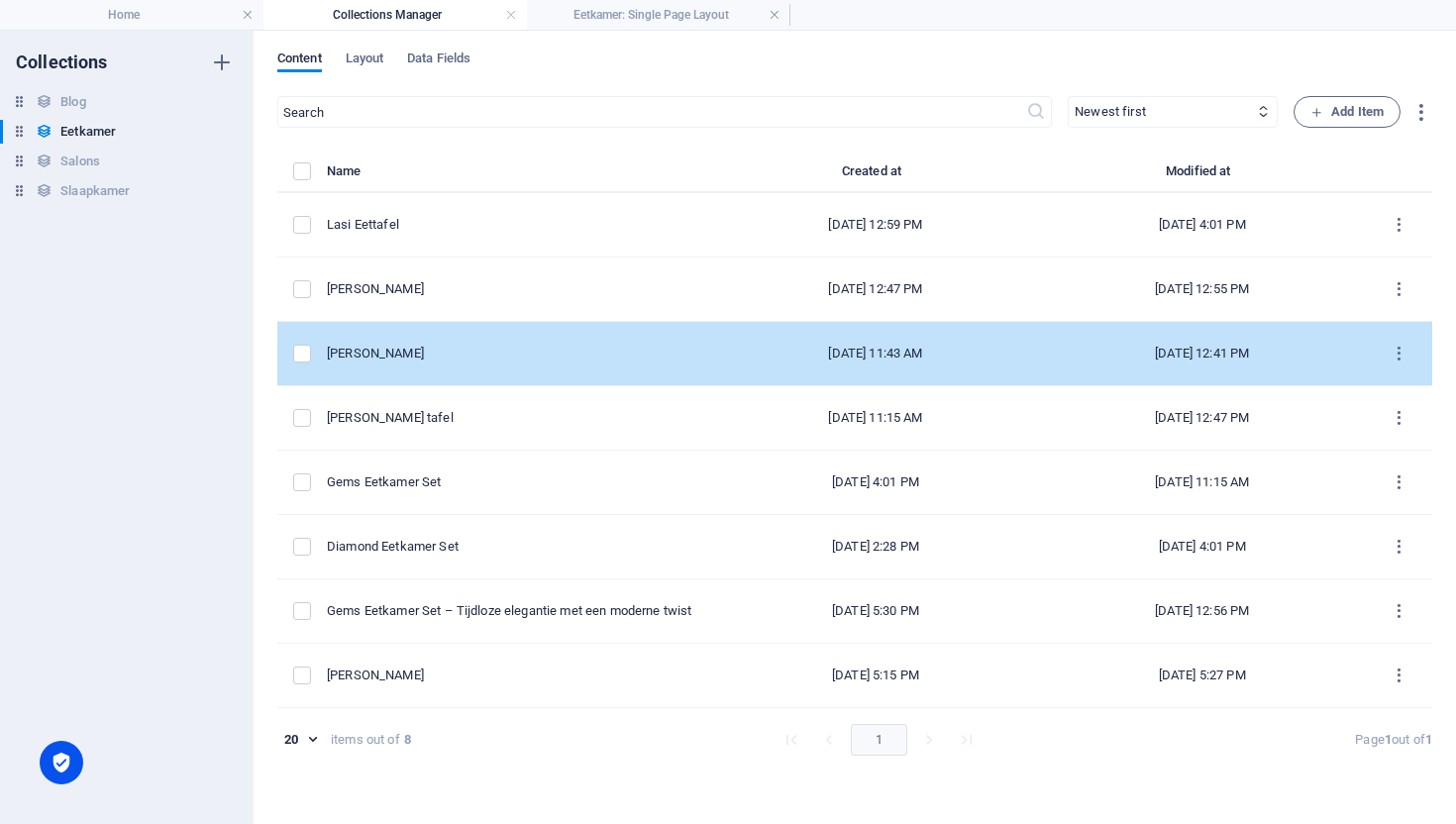 click on "Nicola Eettafel" at bounding box center [511, 354] 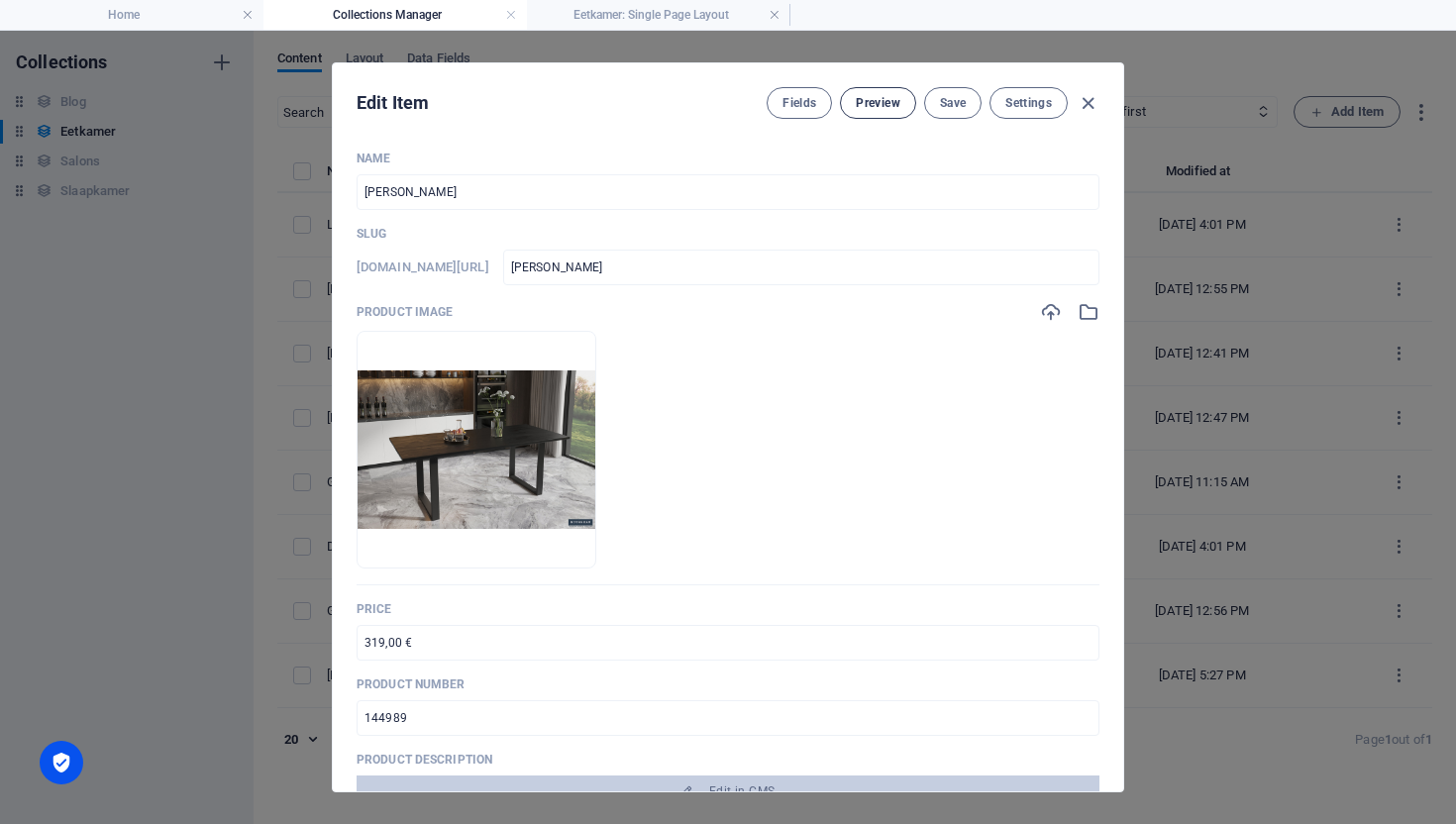click on "Preview" at bounding box center [878, 103] 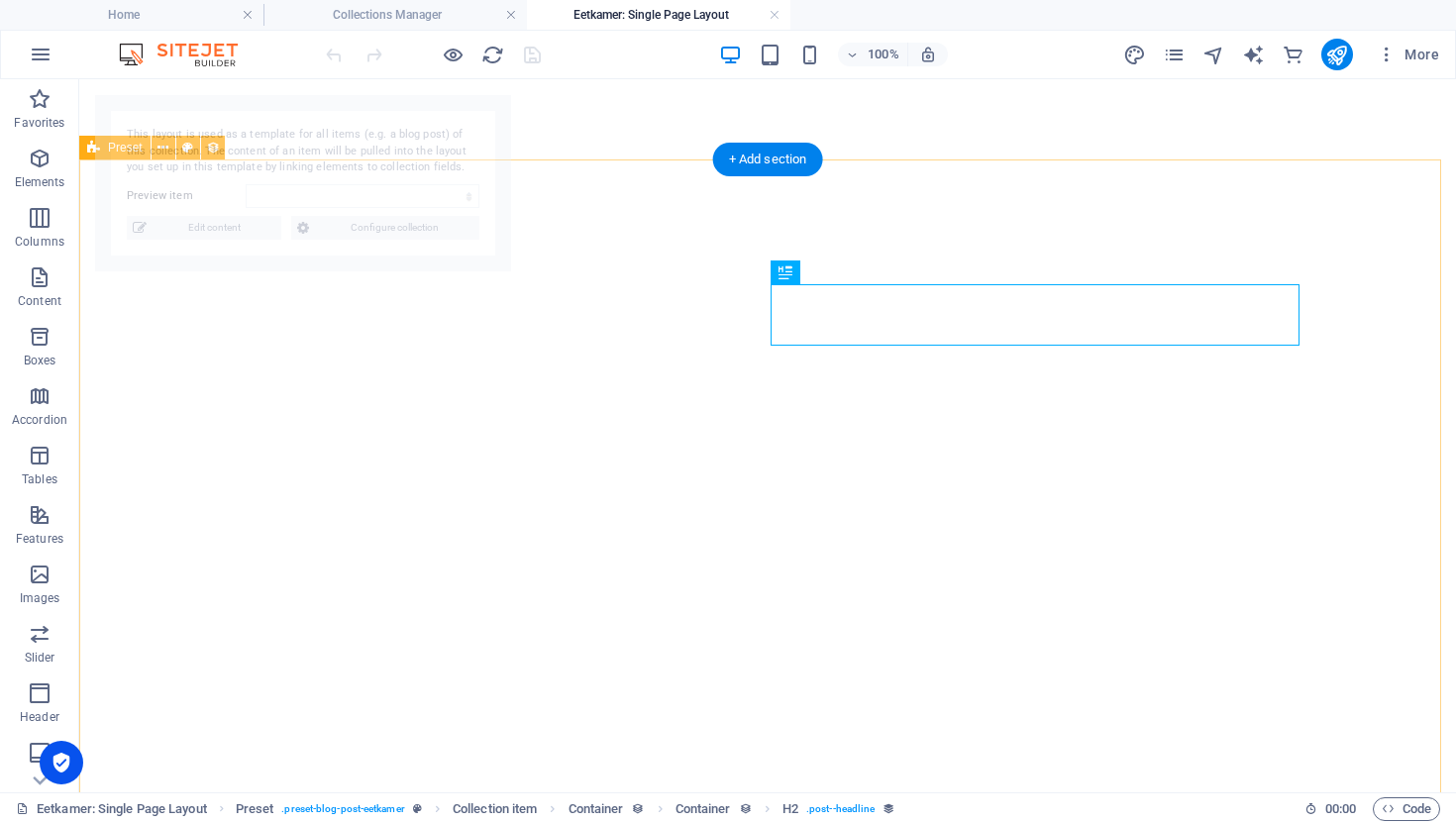 select on "686f8b3d4177869afd02ab1a" 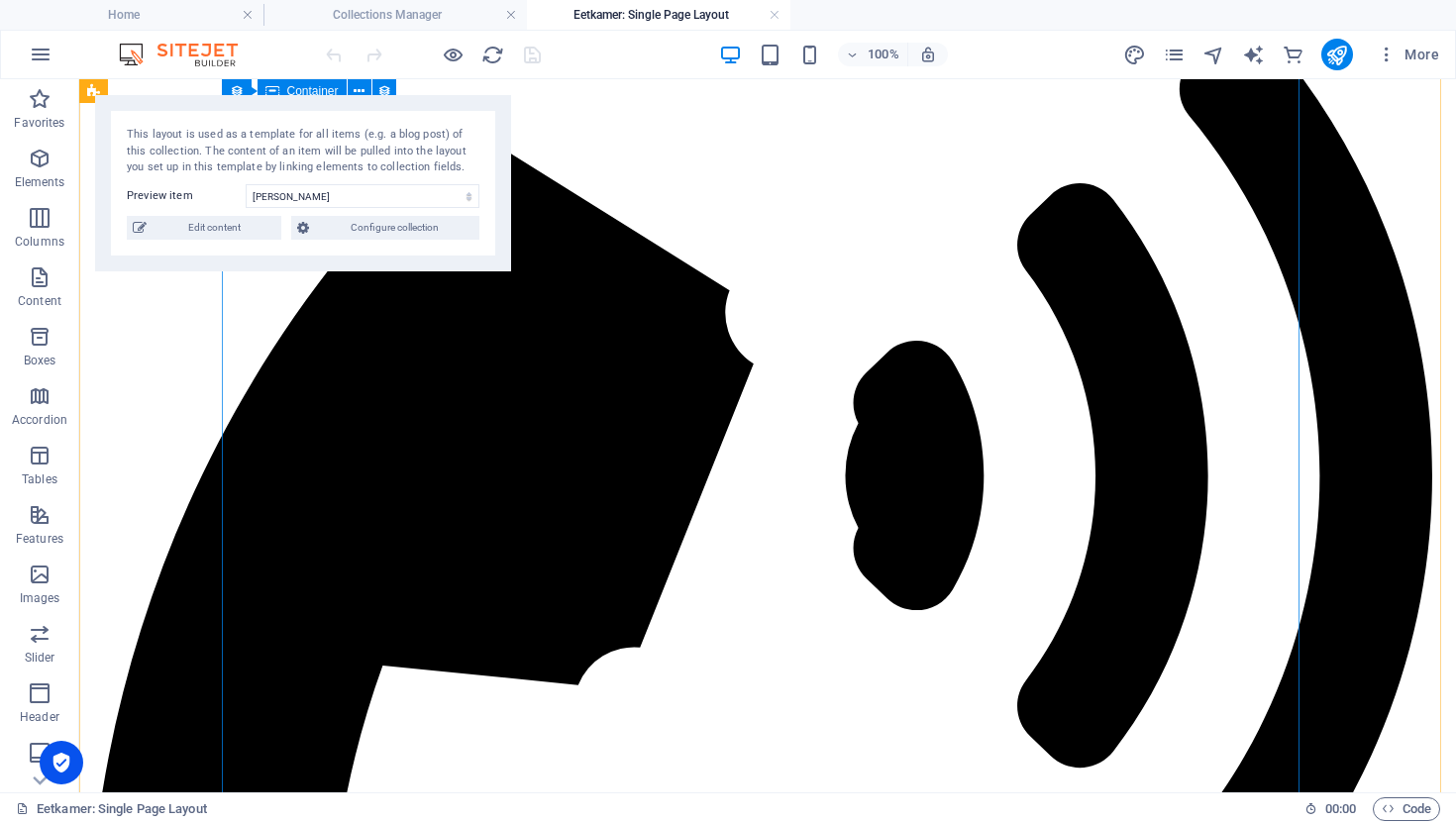 scroll, scrollTop: 0, scrollLeft: 0, axis: both 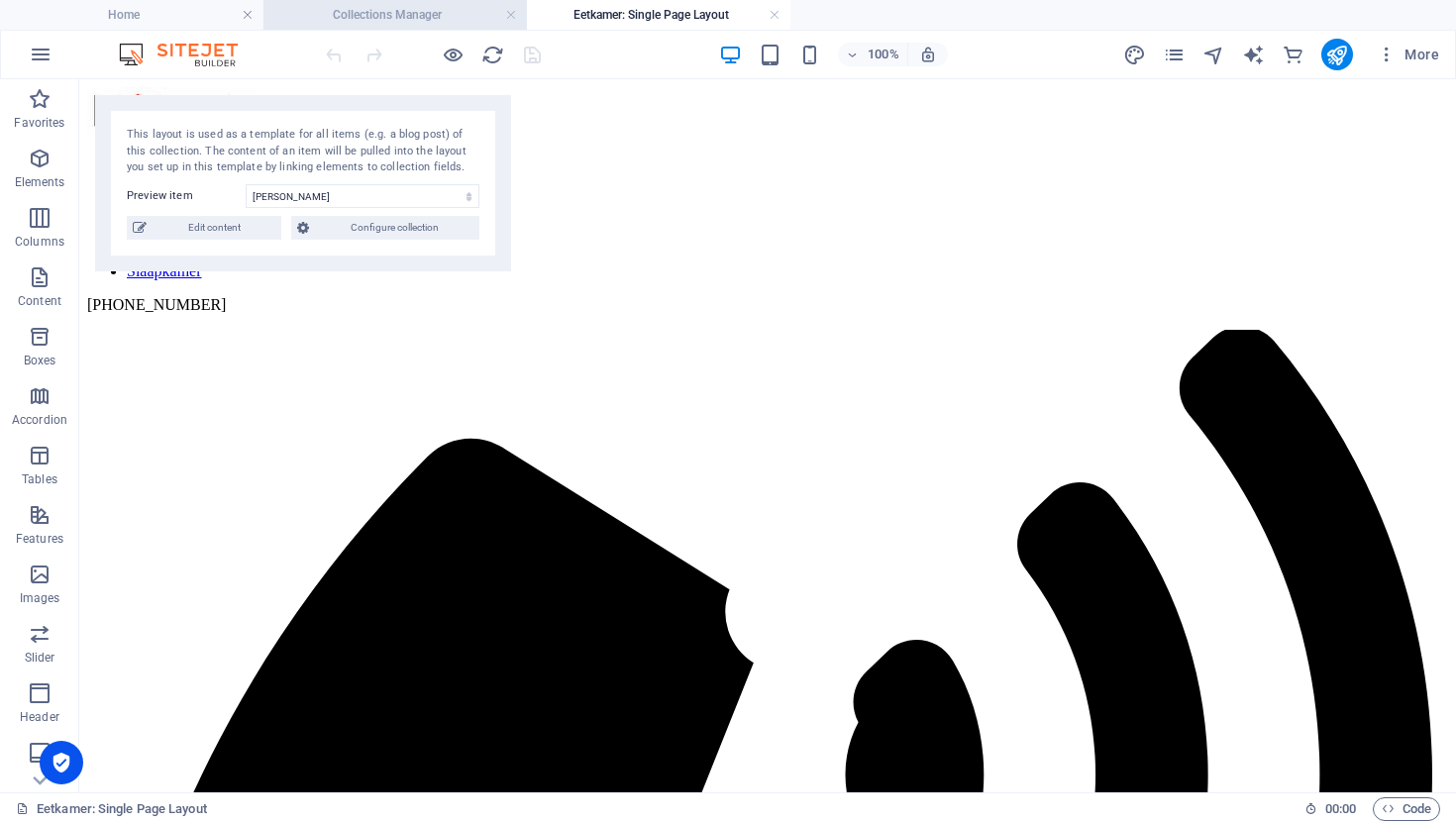 click on "Collections Manager" at bounding box center [395, 15] 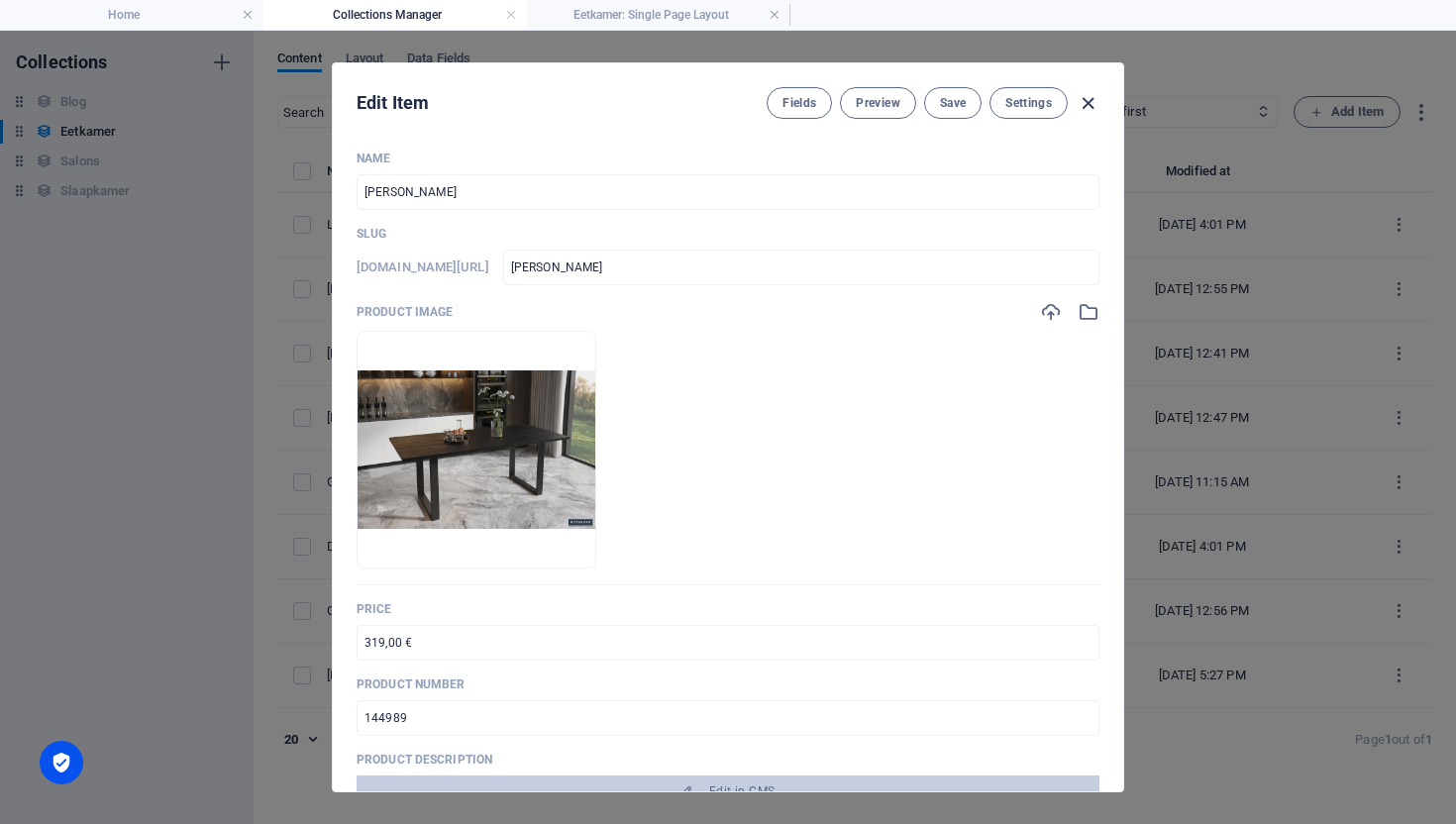 click at bounding box center (1088, 103) 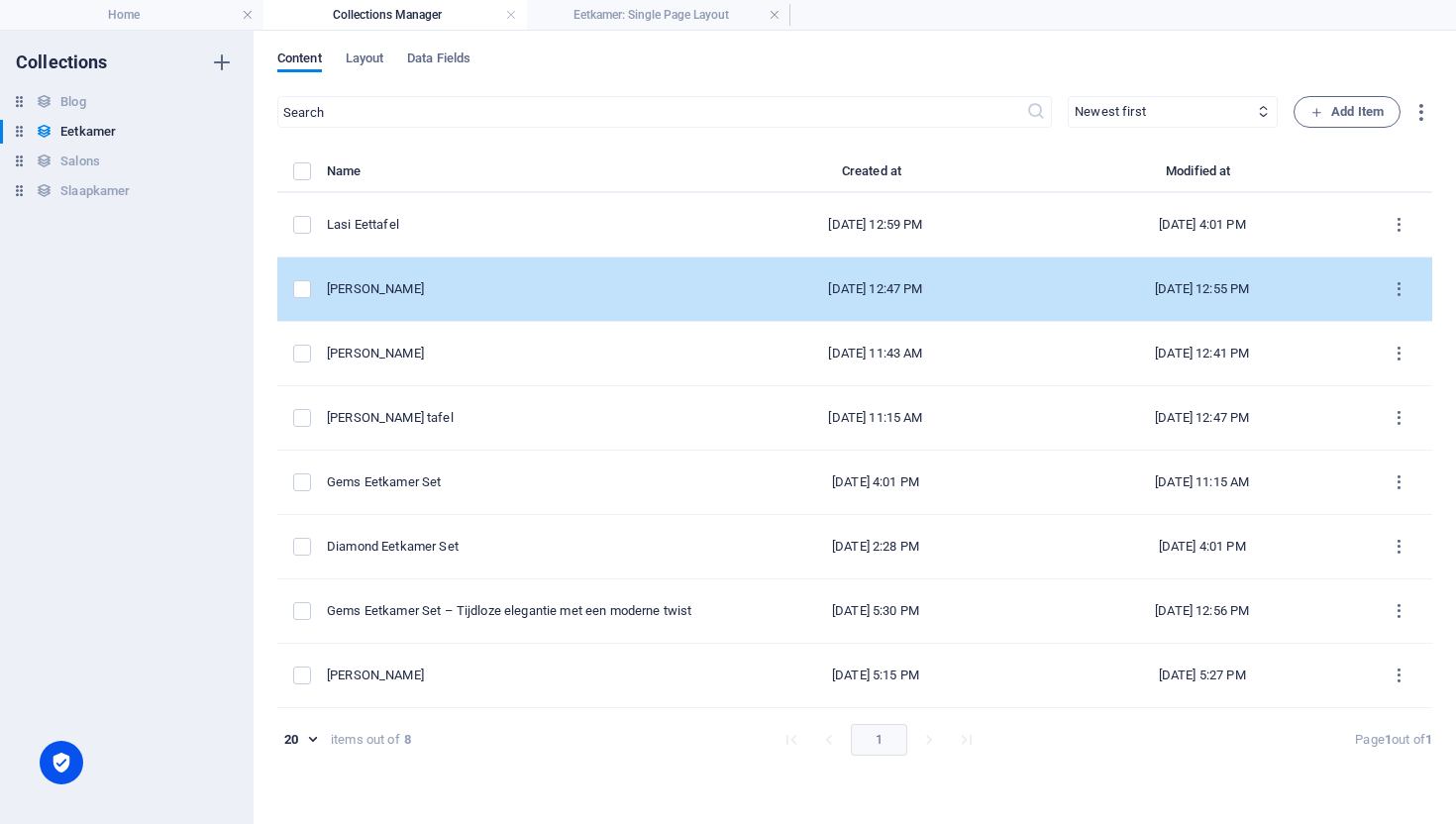 click on "Armin Eettafel" at bounding box center [519, 289] 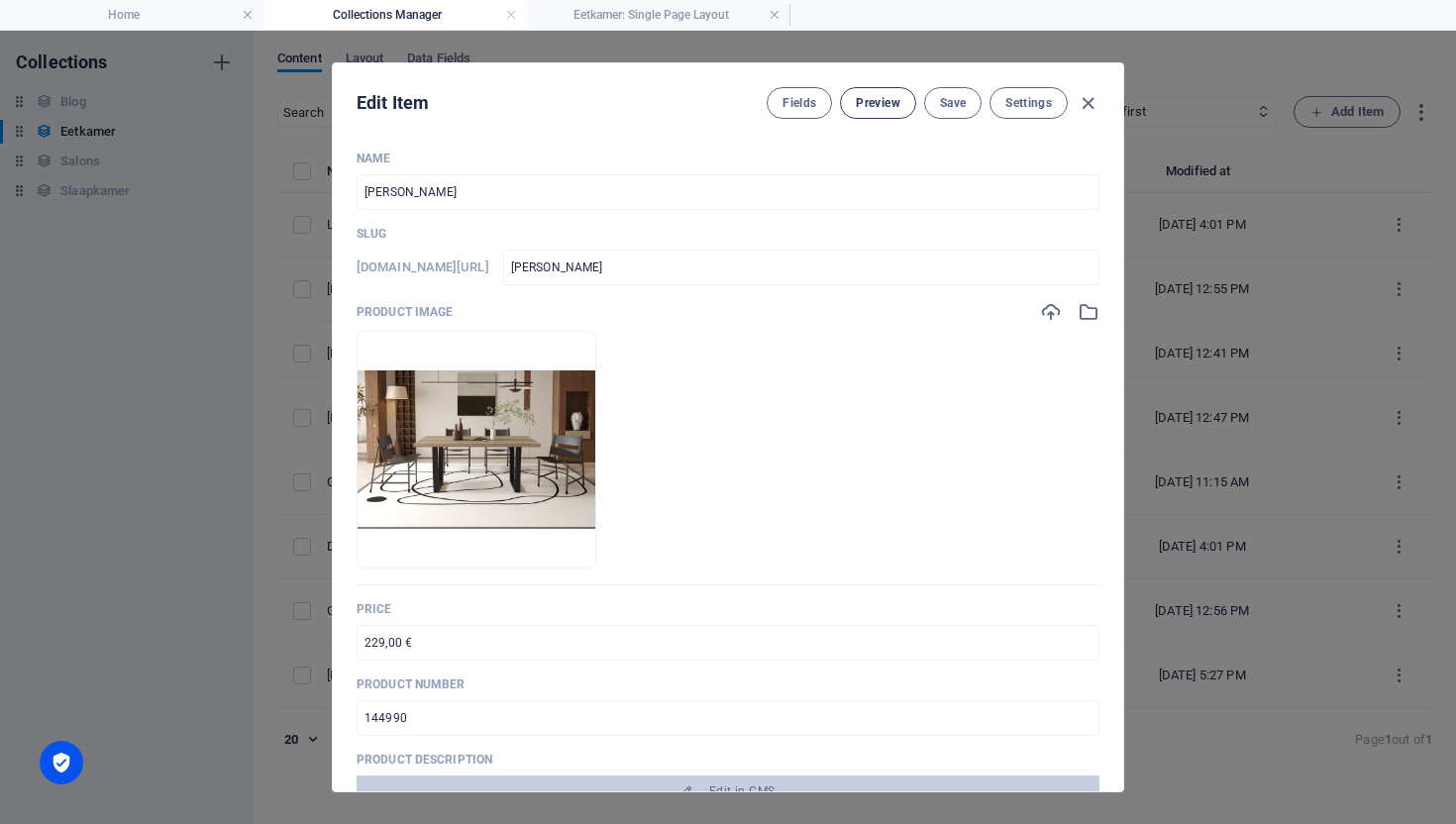click on "Preview" at bounding box center (878, 103) 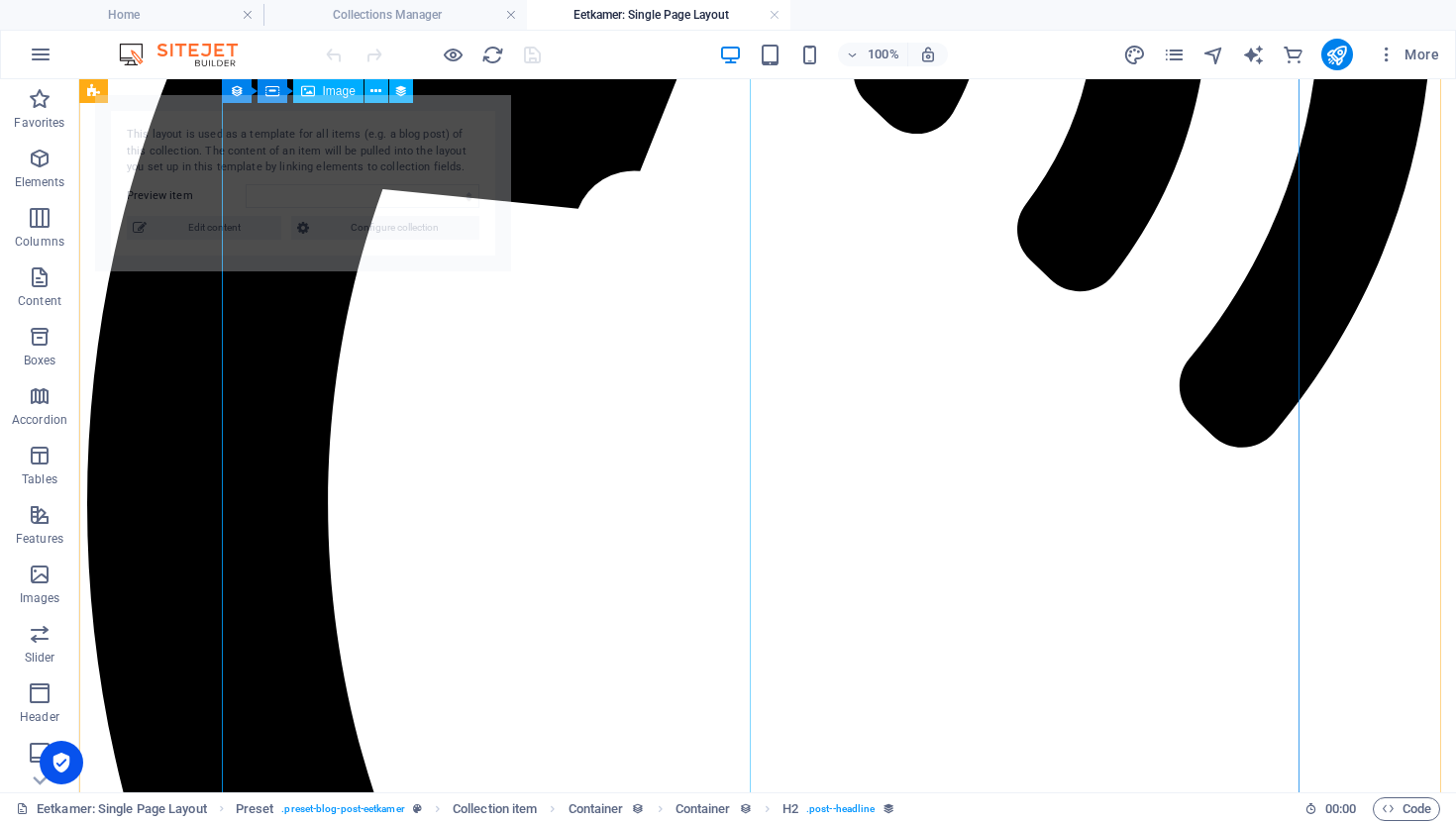 select on "686f9a3acf09c941f90865a8" 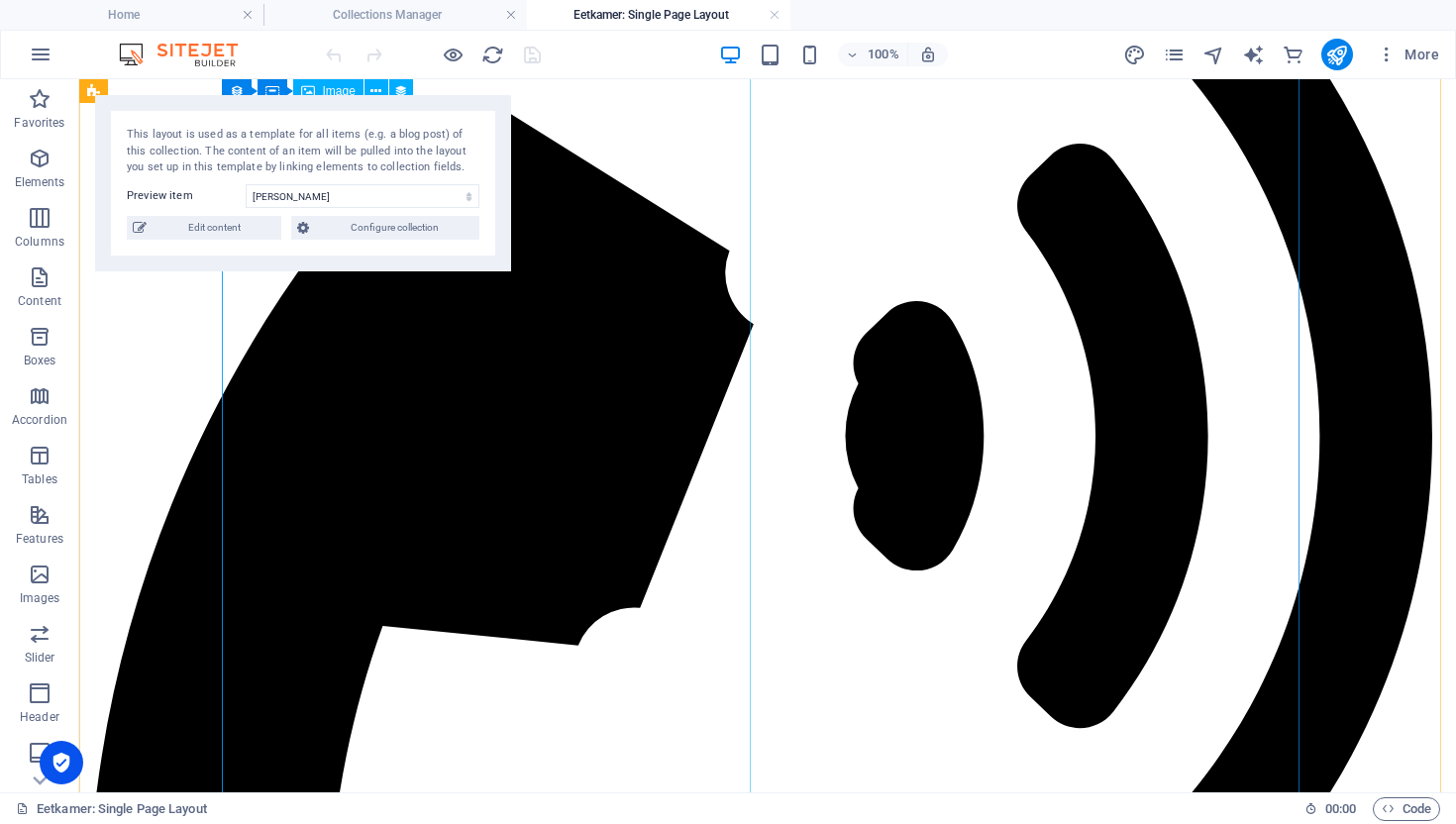 scroll, scrollTop: 0, scrollLeft: 0, axis: both 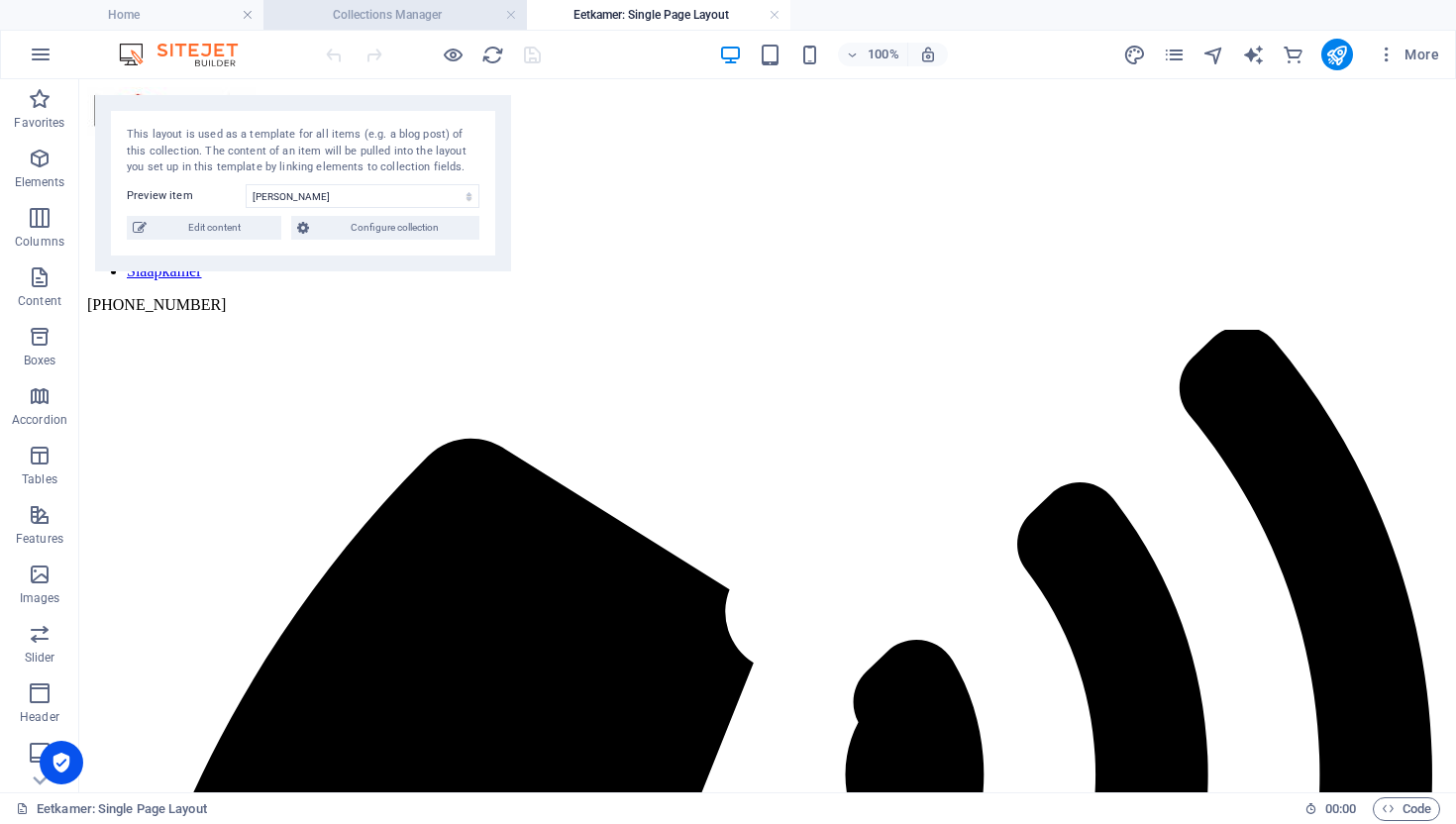 click on "Collections Manager" at bounding box center [395, 15] 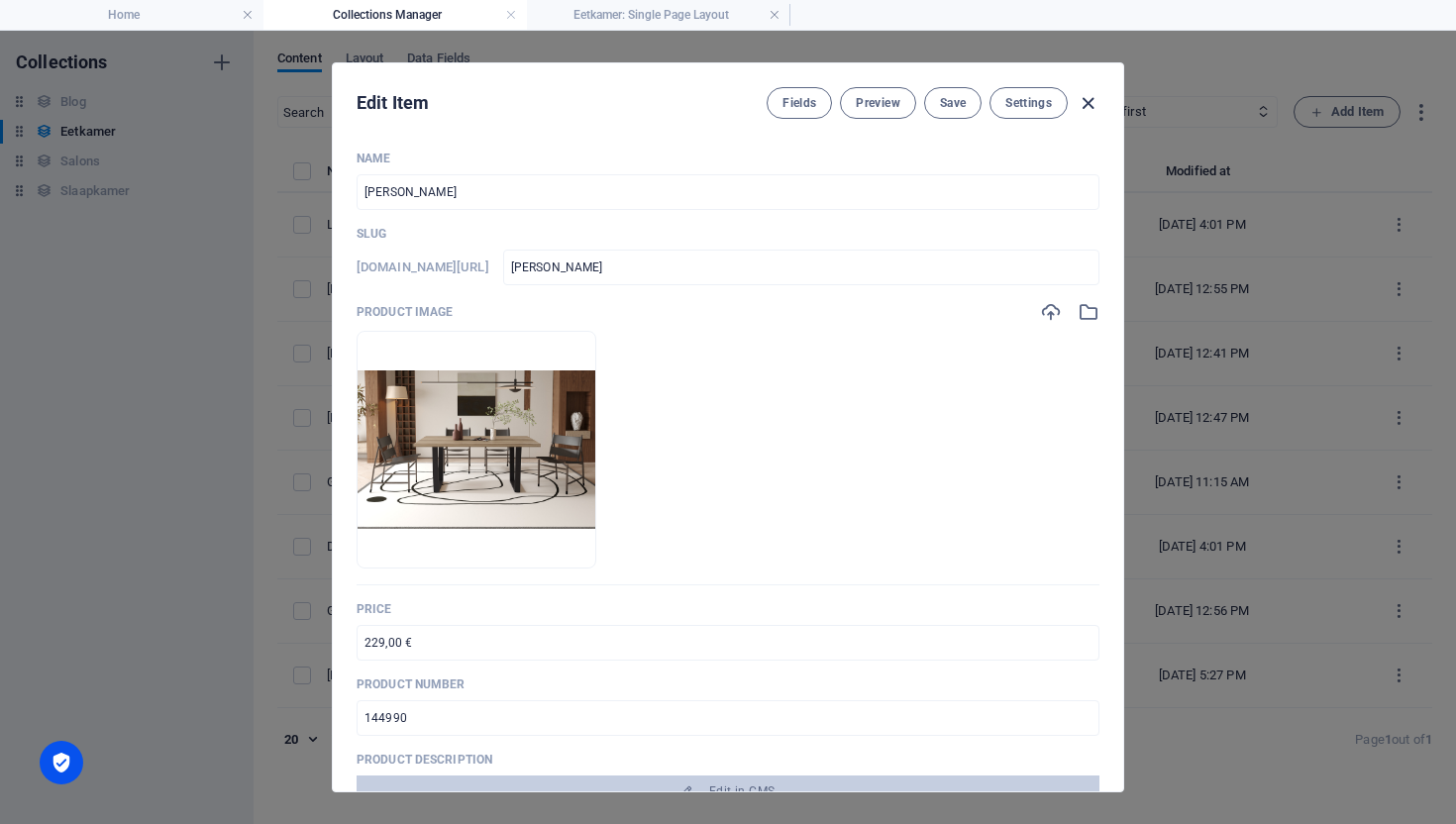 click at bounding box center (1088, 103) 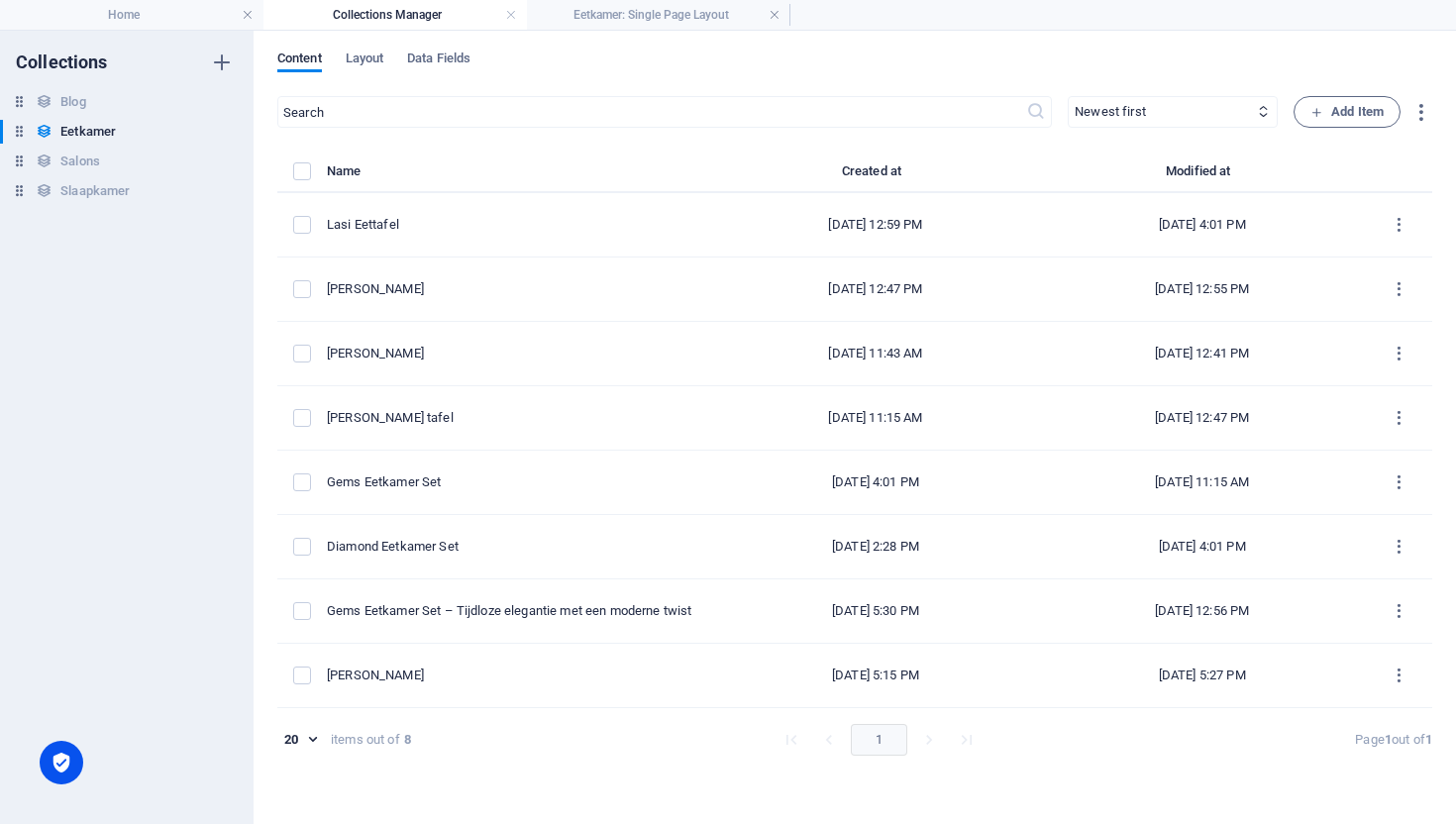 type on "armin-eettafel" 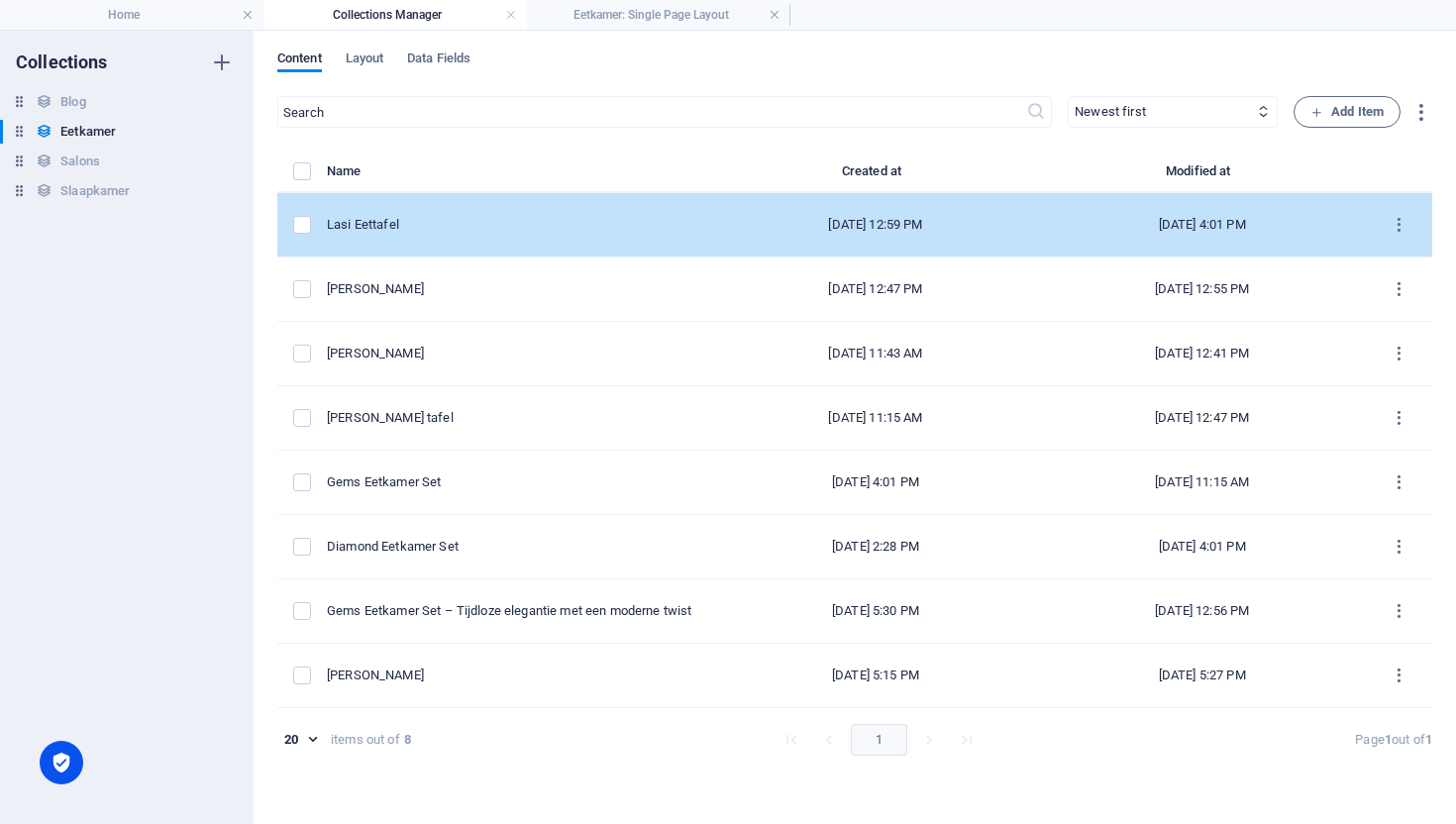 click on "Lasi Eettafel" at bounding box center [519, 225] 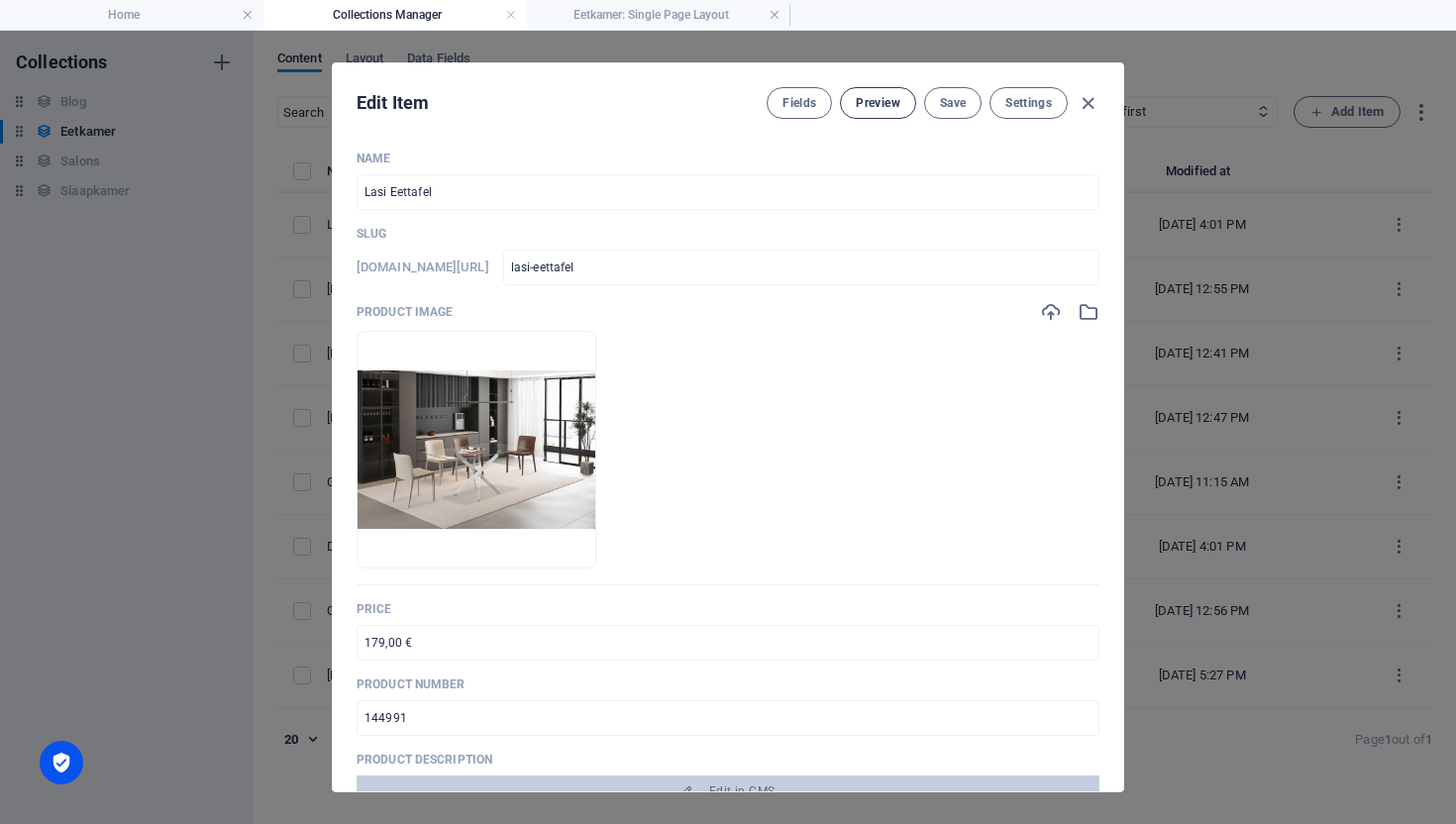 click on "Preview" at bounding box center (878, 103) 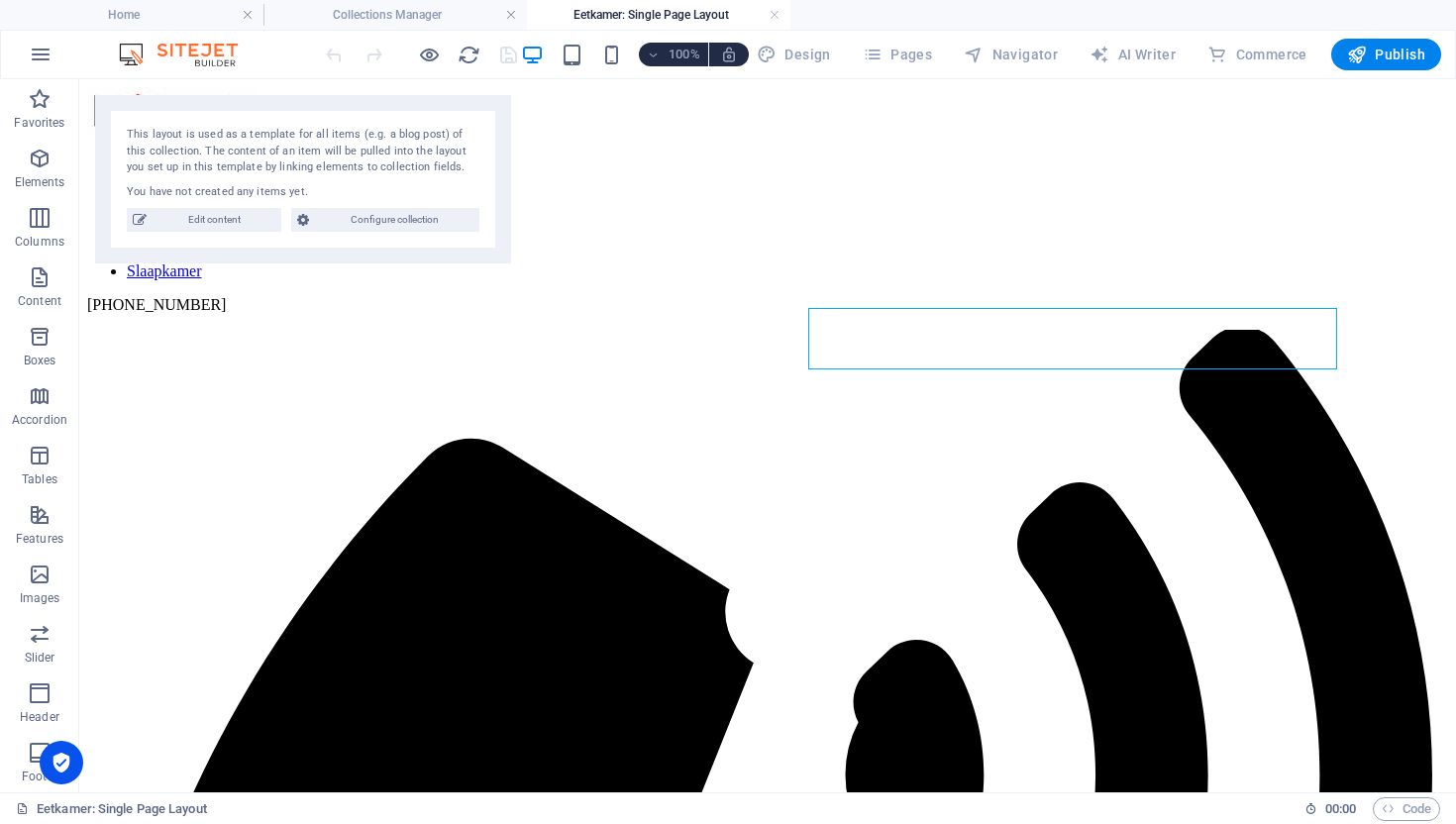 scroll, scrollTop: 0, scrollLeft: 0, axis: both 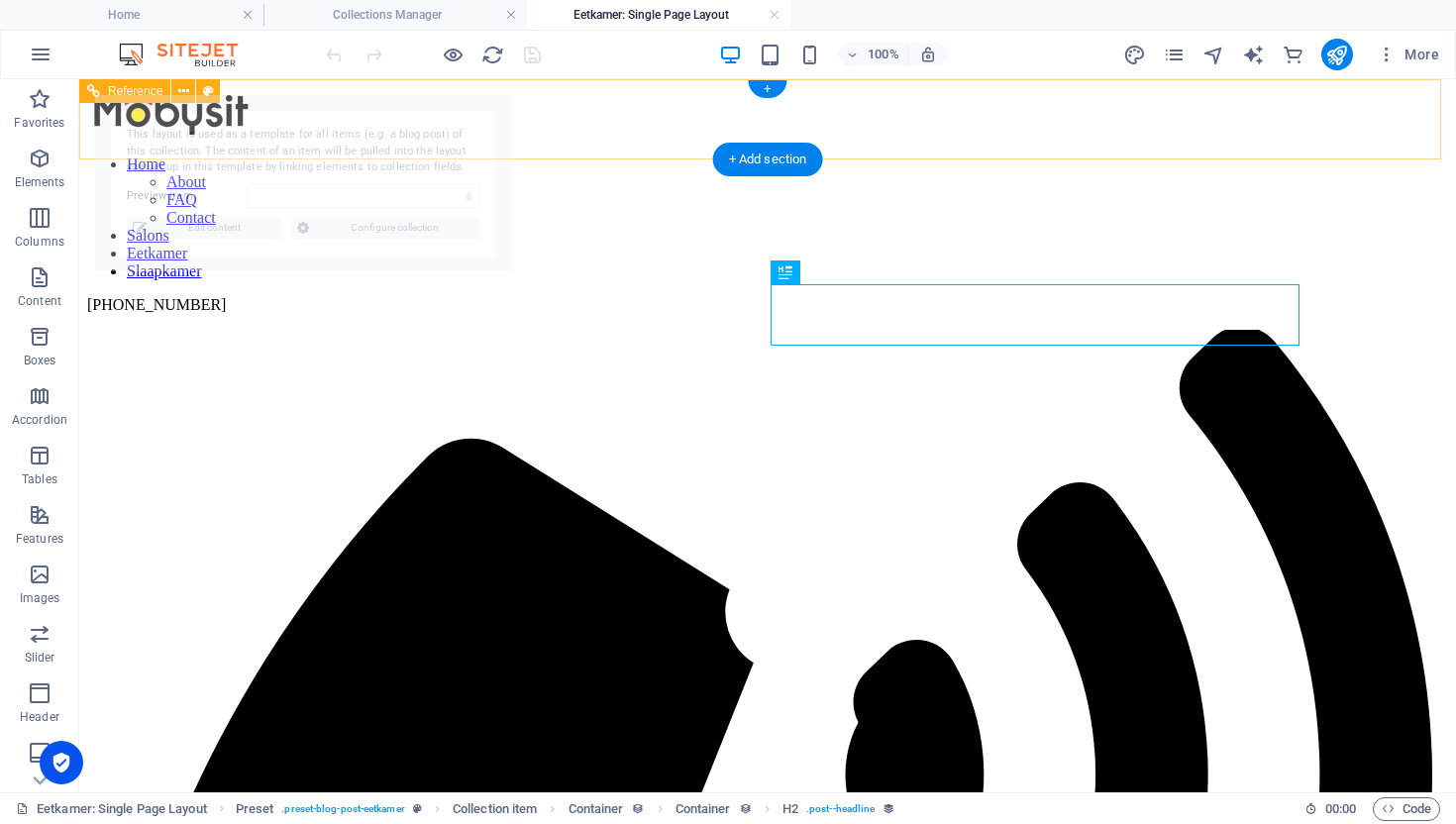 select on "686f9d2baf725c926705da34" 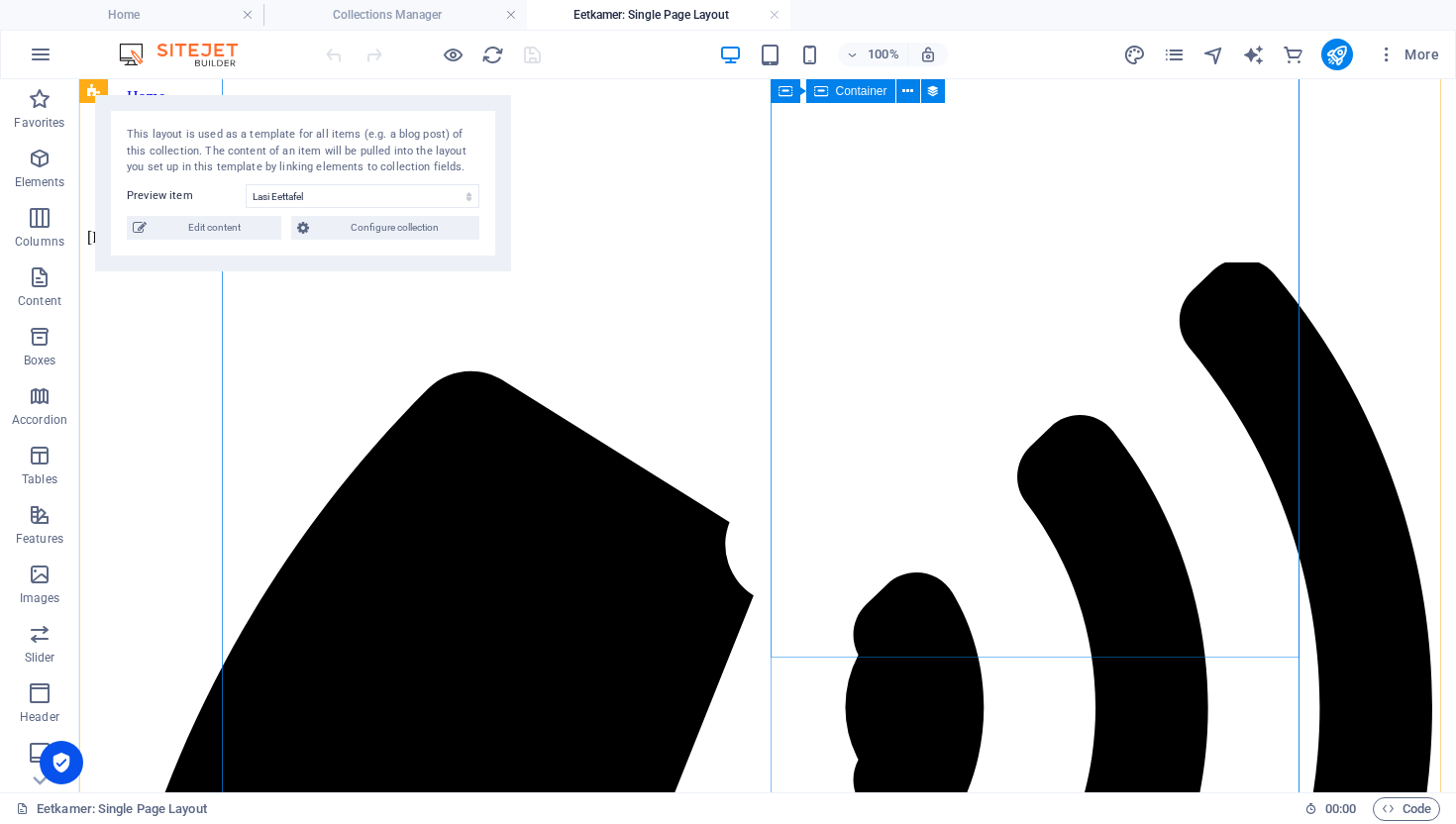 scroll, scrollTop: 0, scrollLeft: 0, axis: both 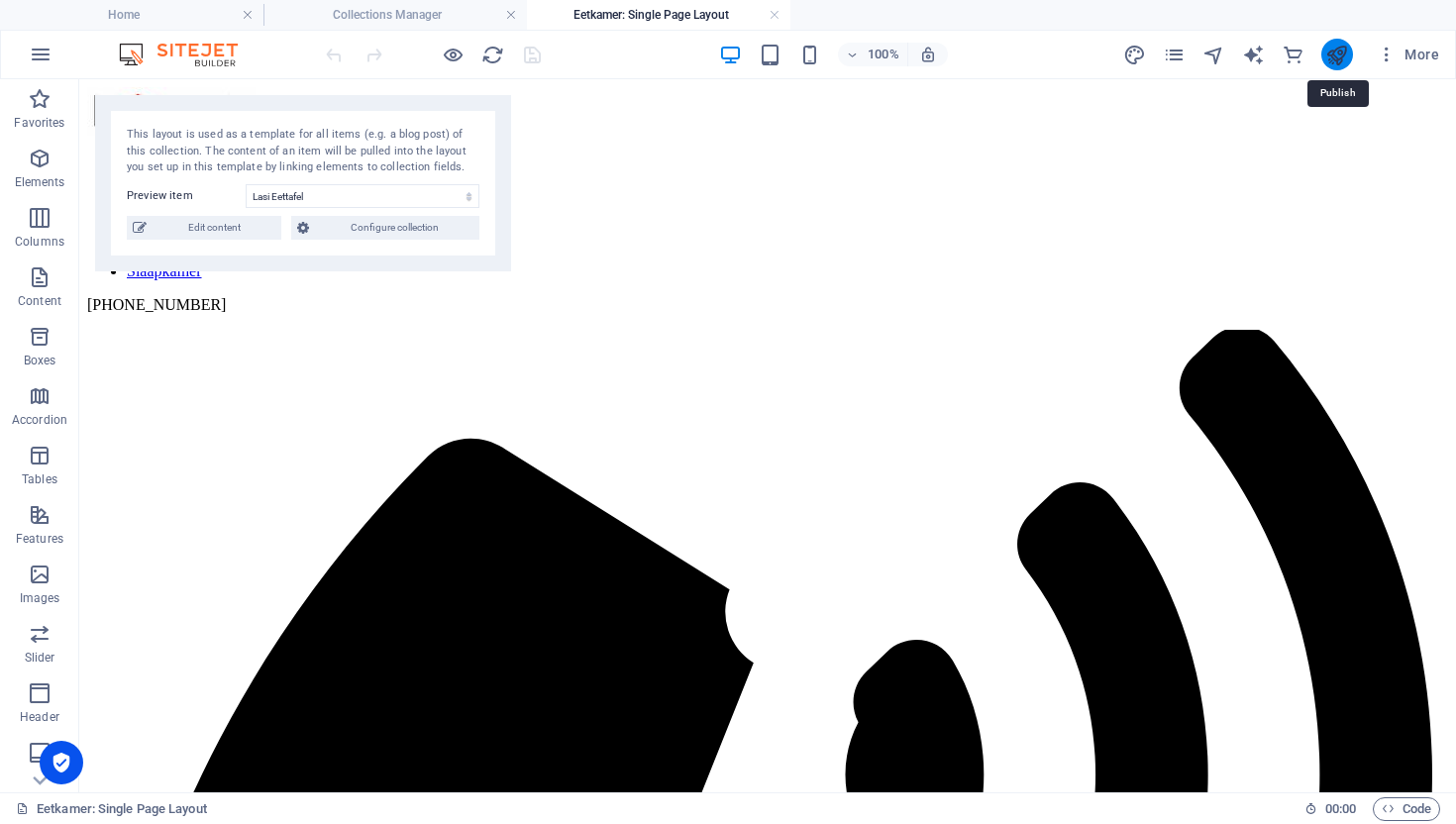 click at bounding box center [1336, 54] 